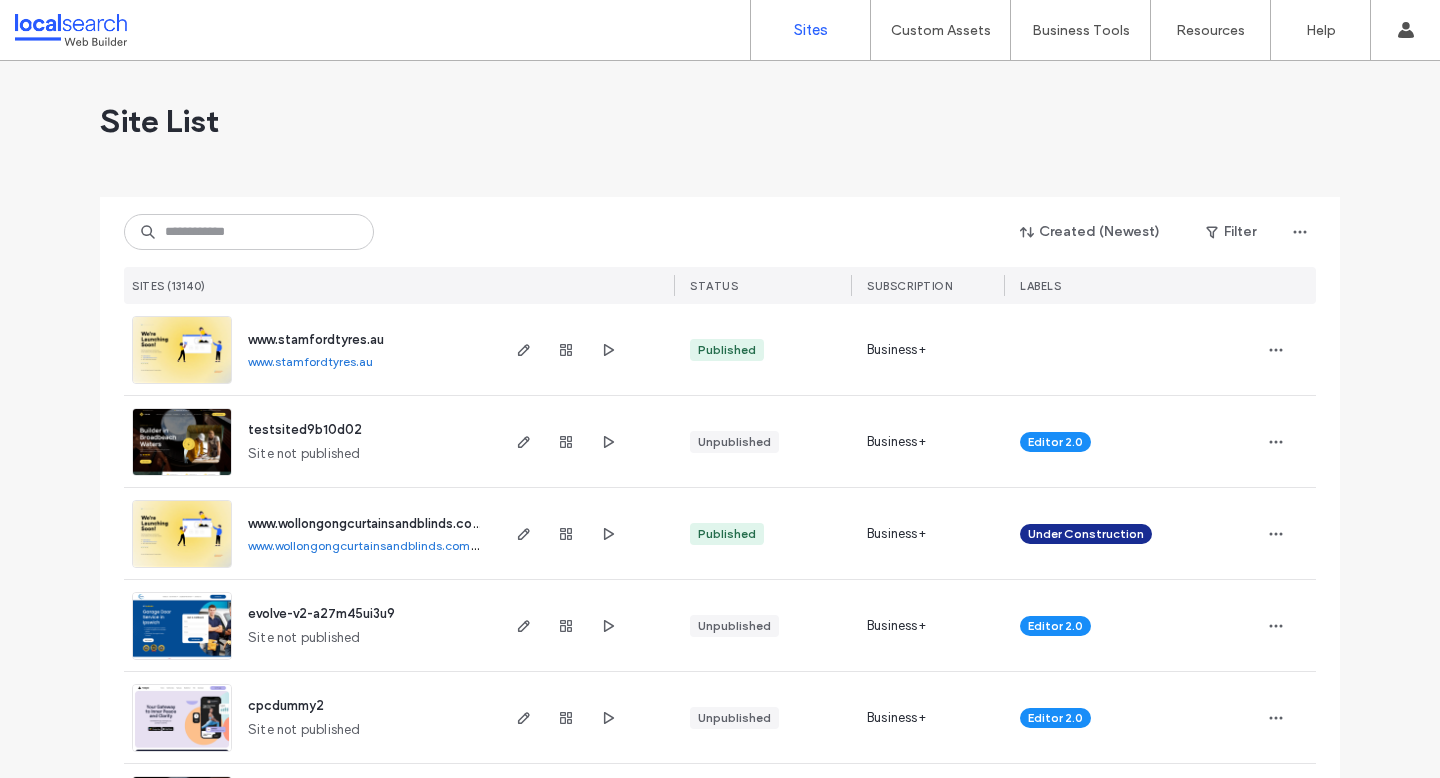 scroll, scrollTop: 0, scrollLeft: 0, axis: both 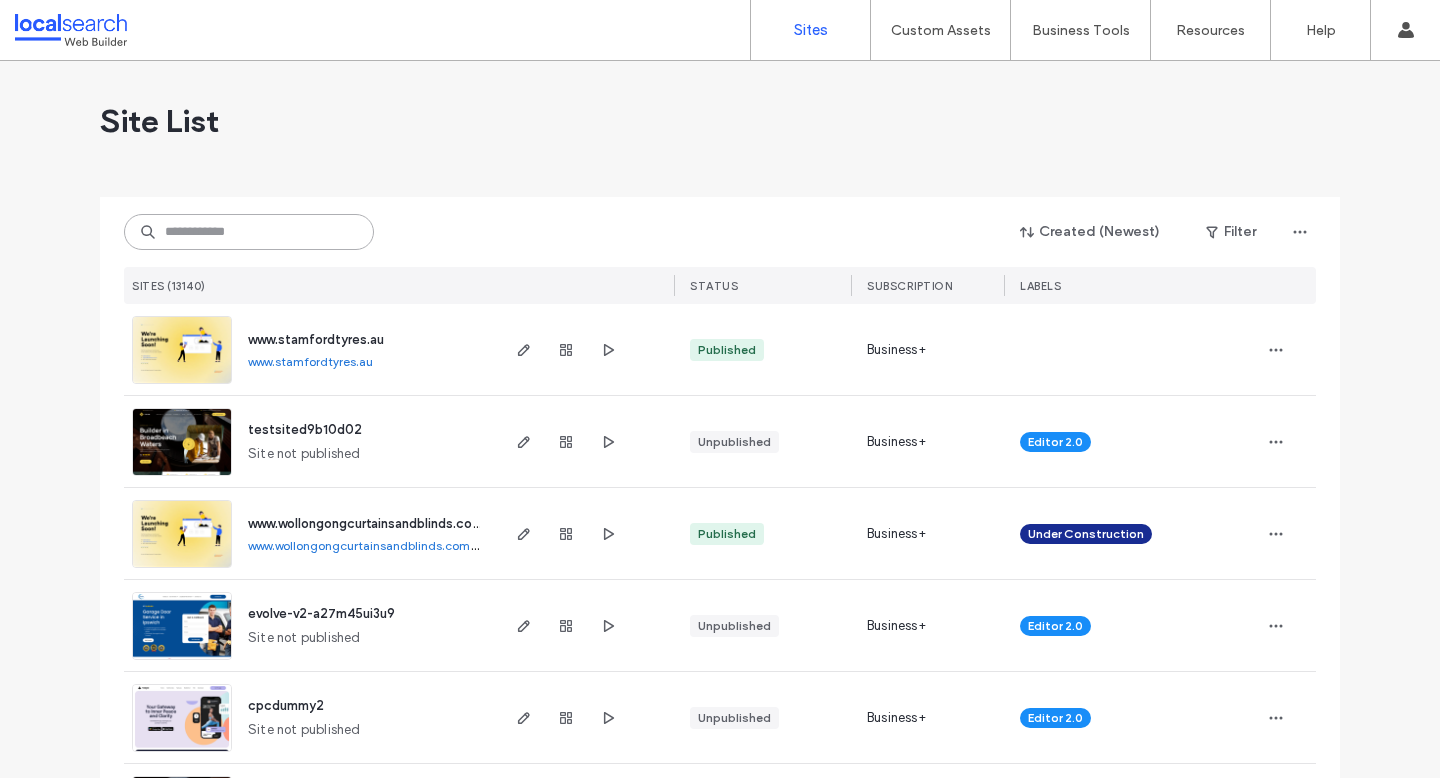 click at bounding box center [249, 232] 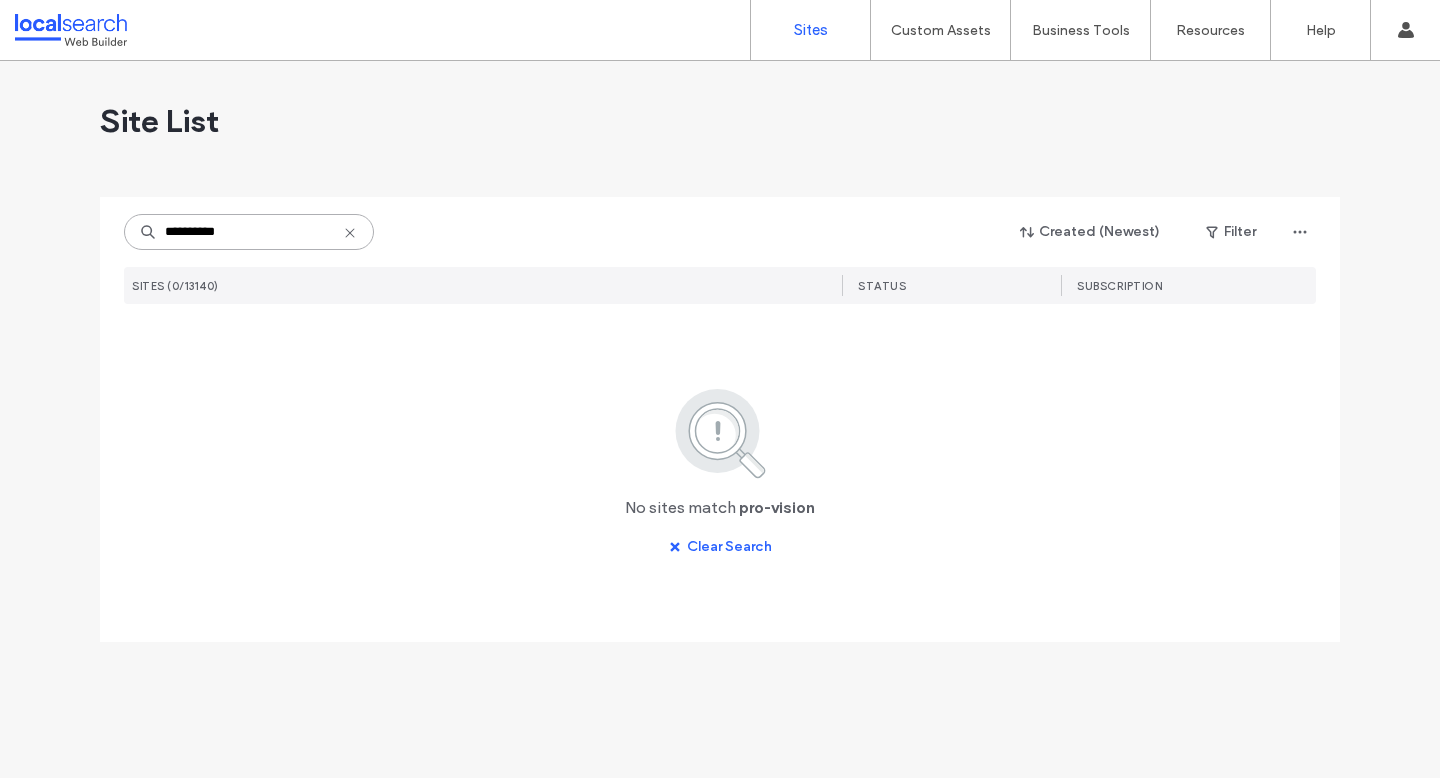 click on "**********" at bounding box center (249, 232) 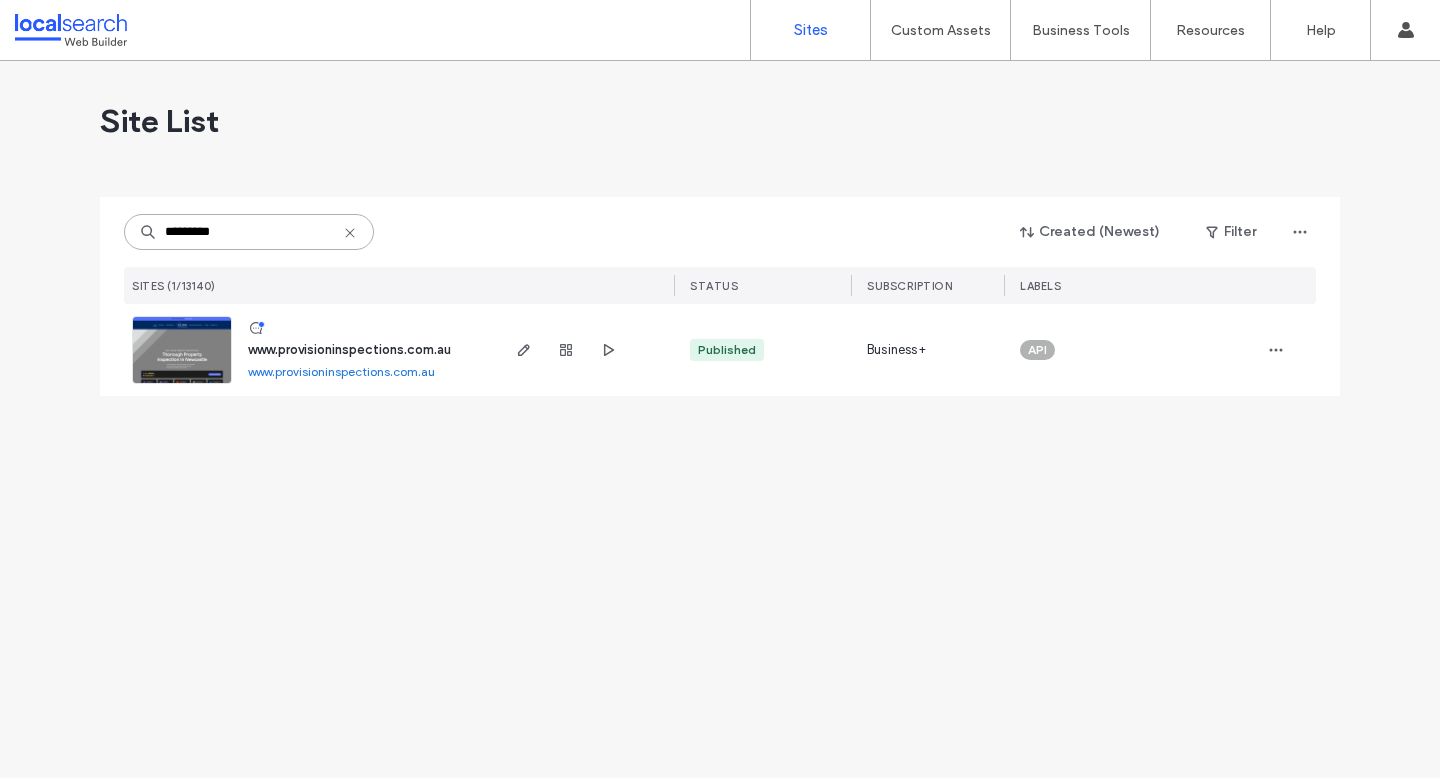 type on "*********" 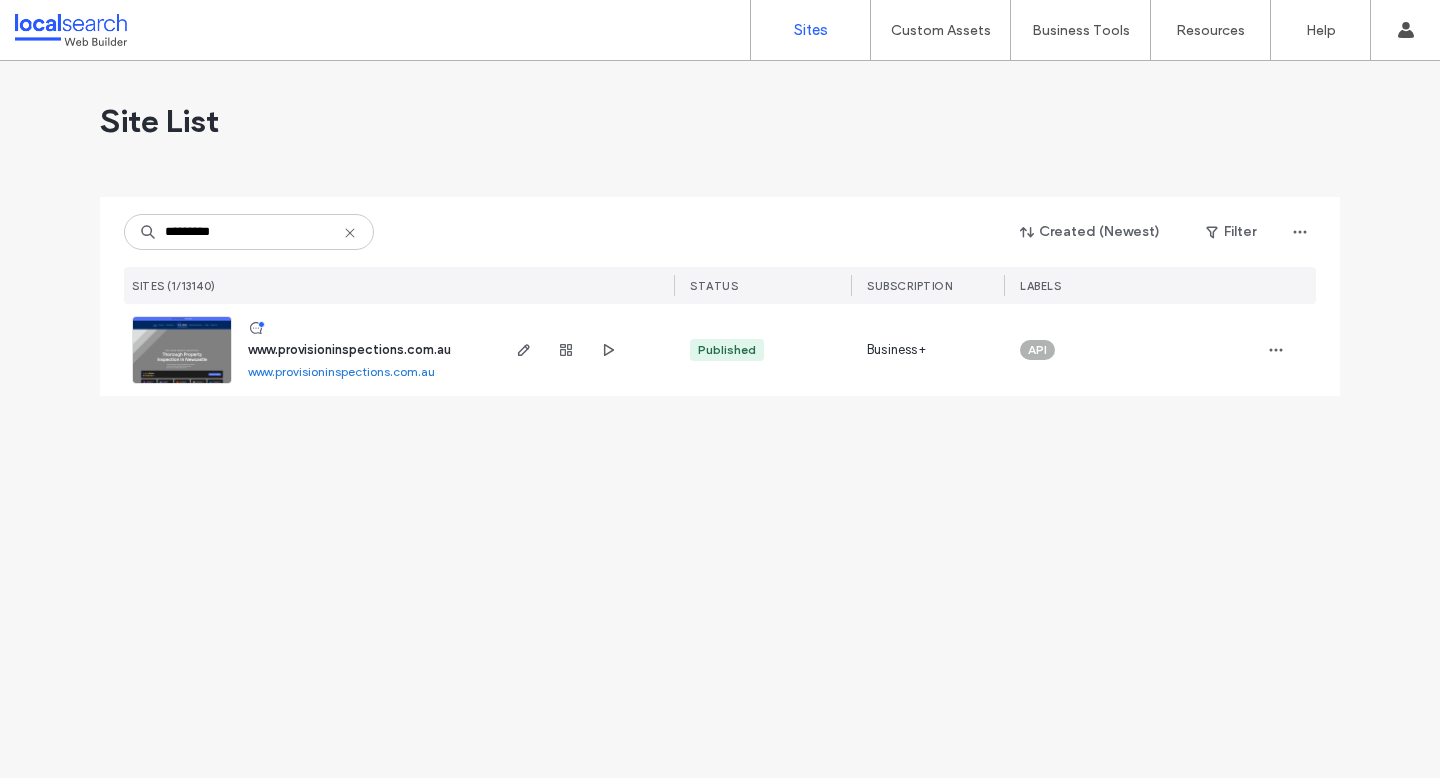 click at bounding box center (182, 385) 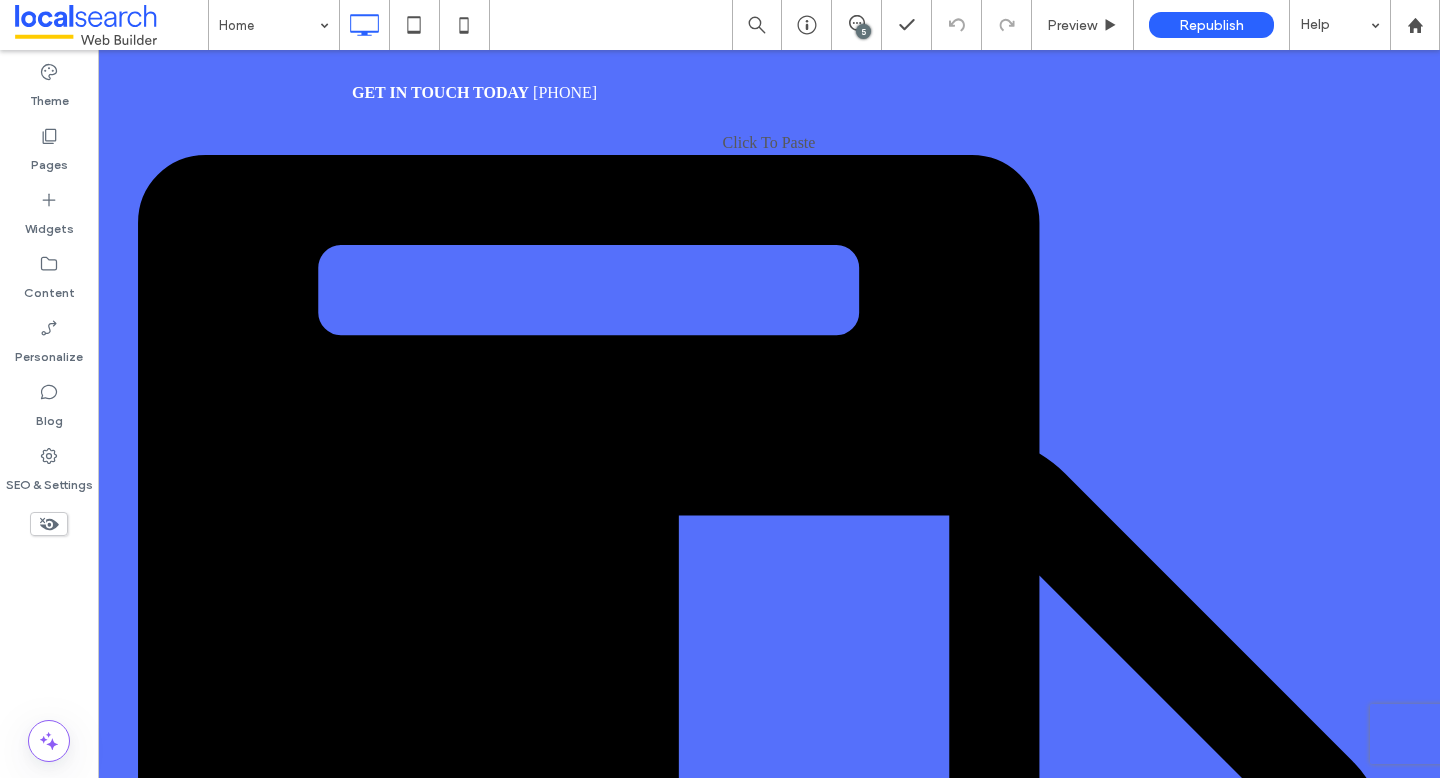 scroll, scrollTop: 288, scrollLeft: 0, axis: vertical 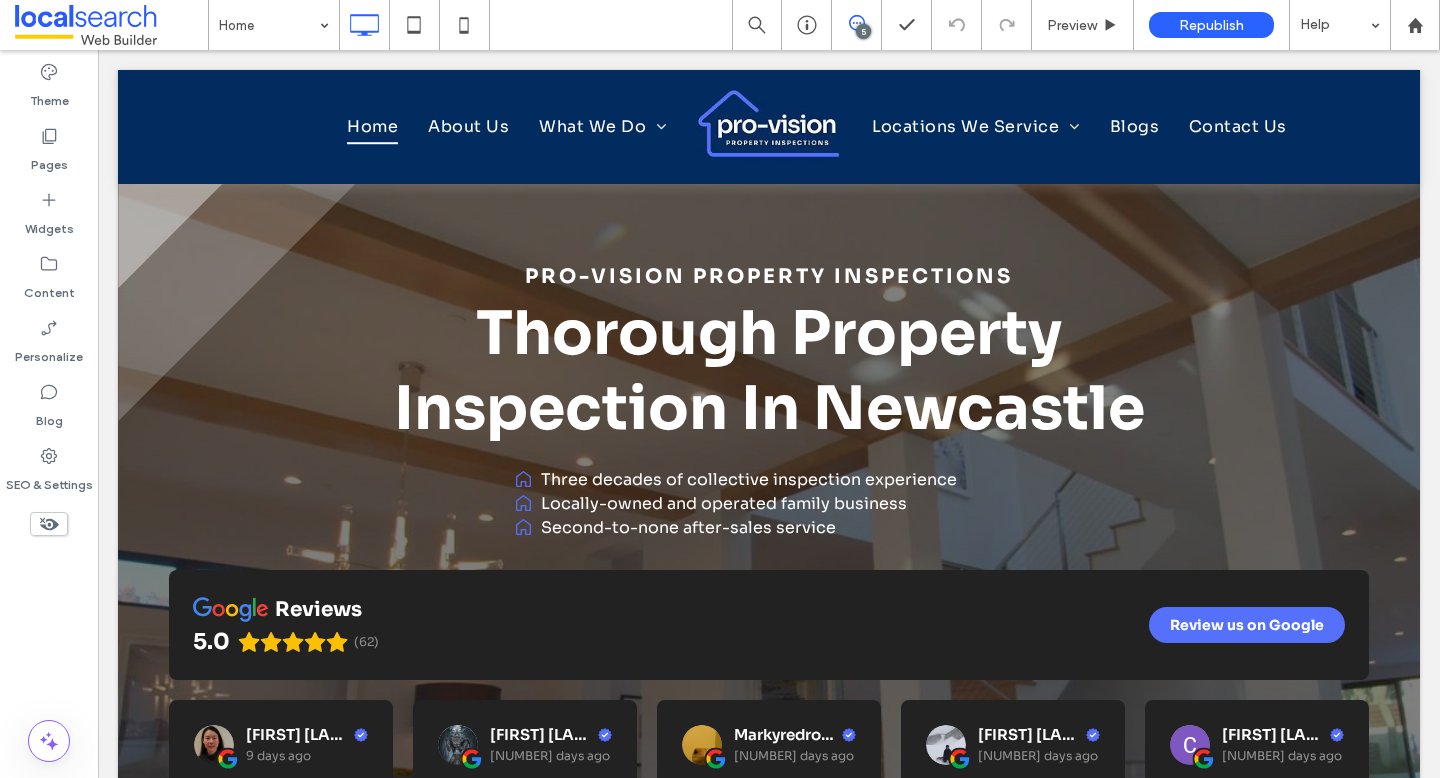 click 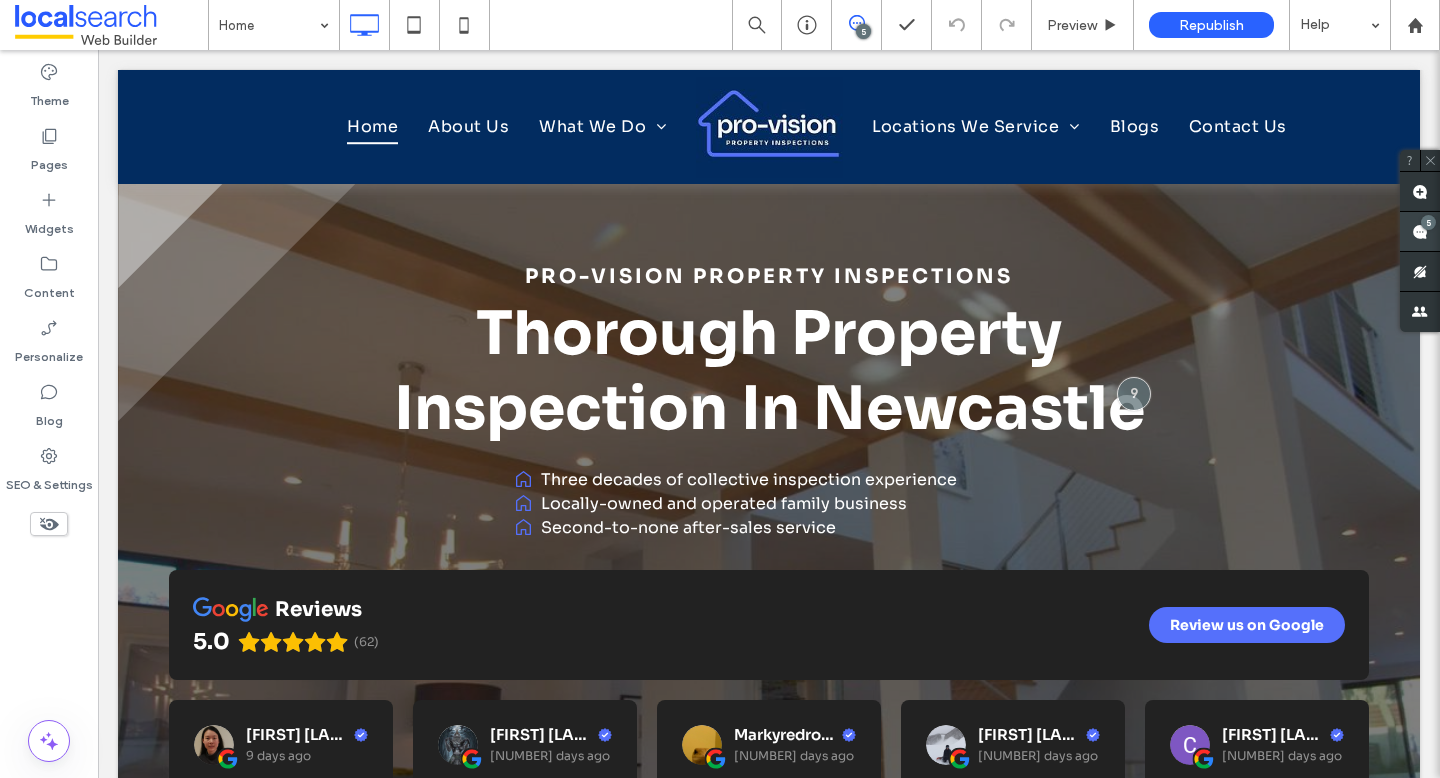 click 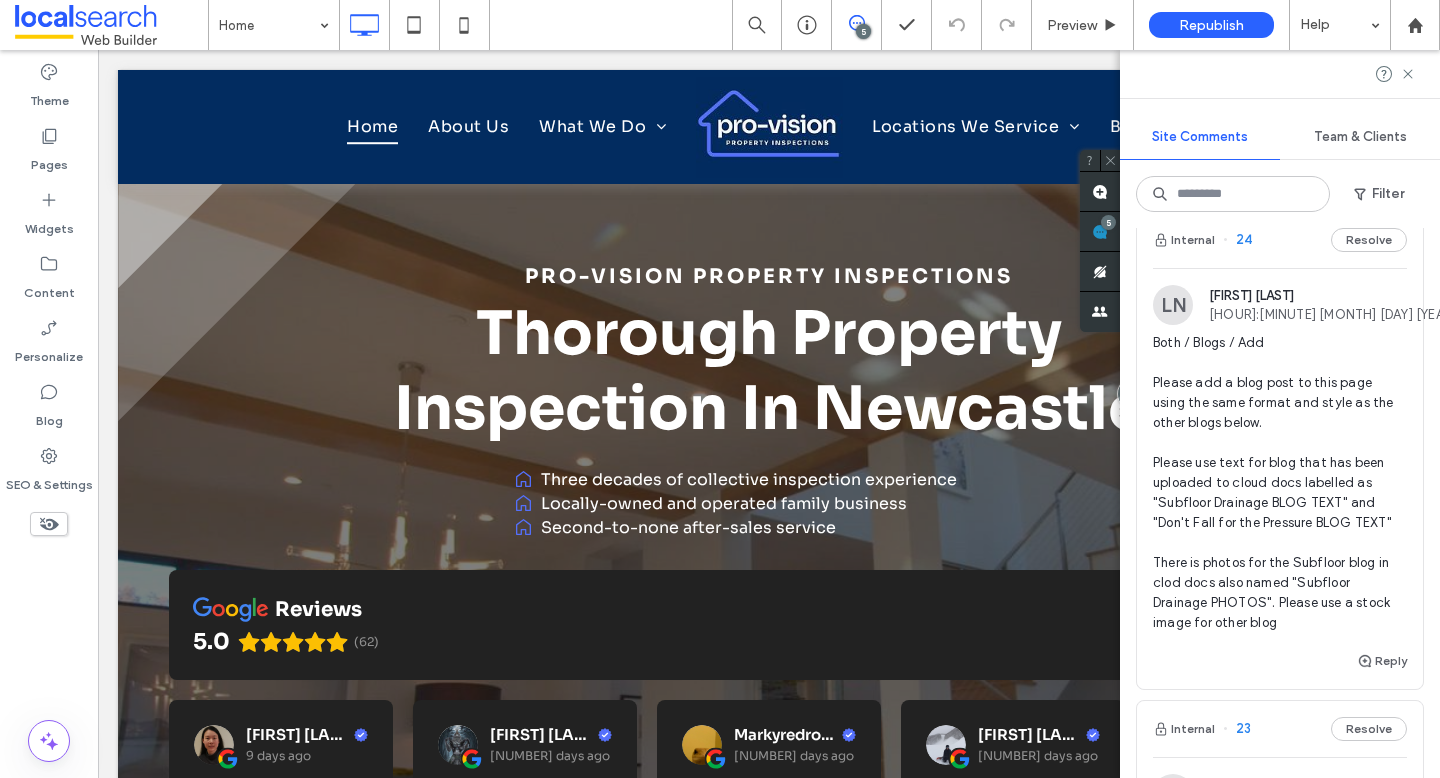 scroll, scrollTop: 0, scrollLeft: 0, axis: both 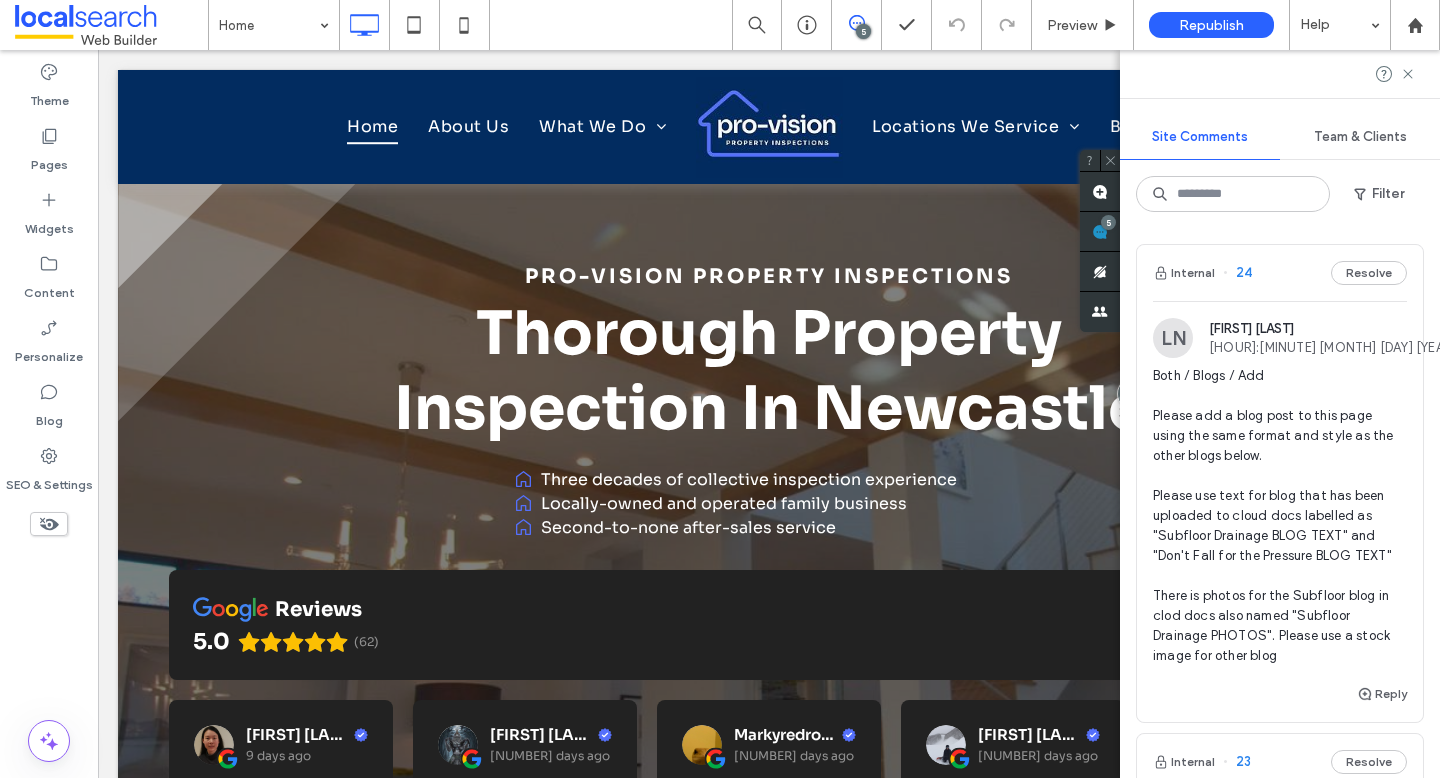click on "Both / Blogs / Add
Please add a blog post to this page using the same format and style as the other blogs below.
Please use text for blog that has been uploaded to cloud docs labelled as "Subfloor Drainage BLOG TEXT" and "Don't Fall for the Pressure BLOG TEXT"
There is photos for the Subfloor blog in clod docs also named "Subfloor Drainage PHOTOS". Please use a stock image for other blog" at bounding box center (1280, 516) 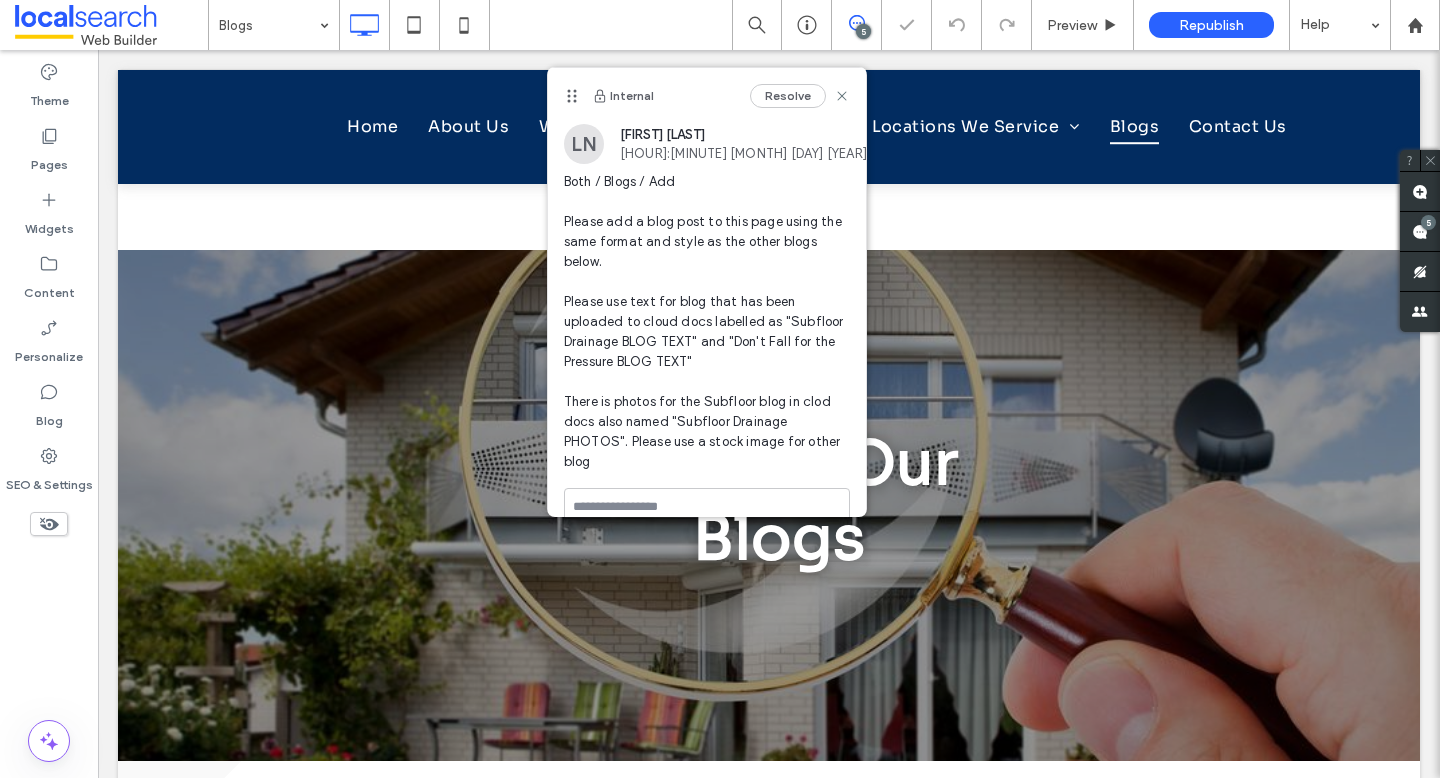 scroll, scrollTop: 586, scrollLeft: 0, axis: vertical 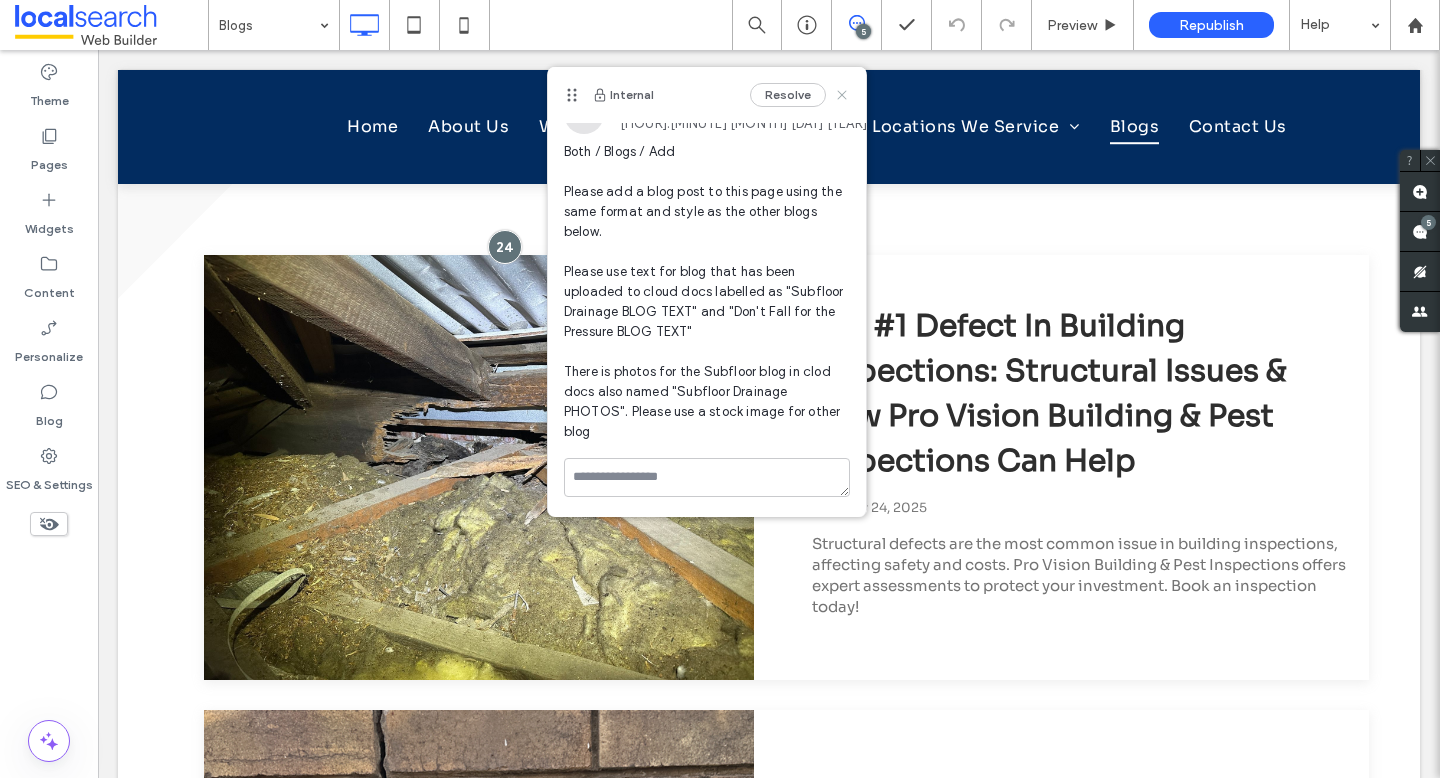 click 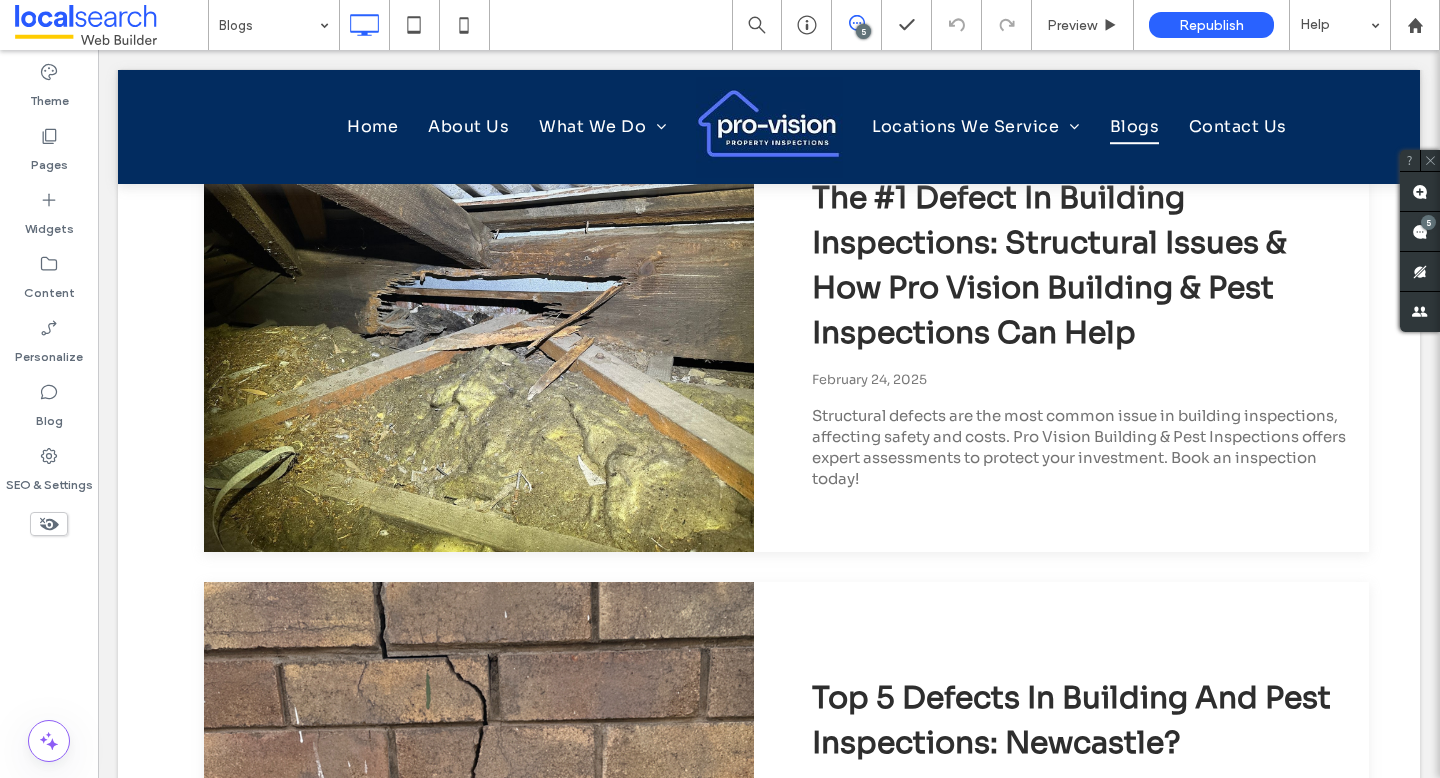 scroll, scrollTop: 513, scrollLeft: 0, axis: vertical 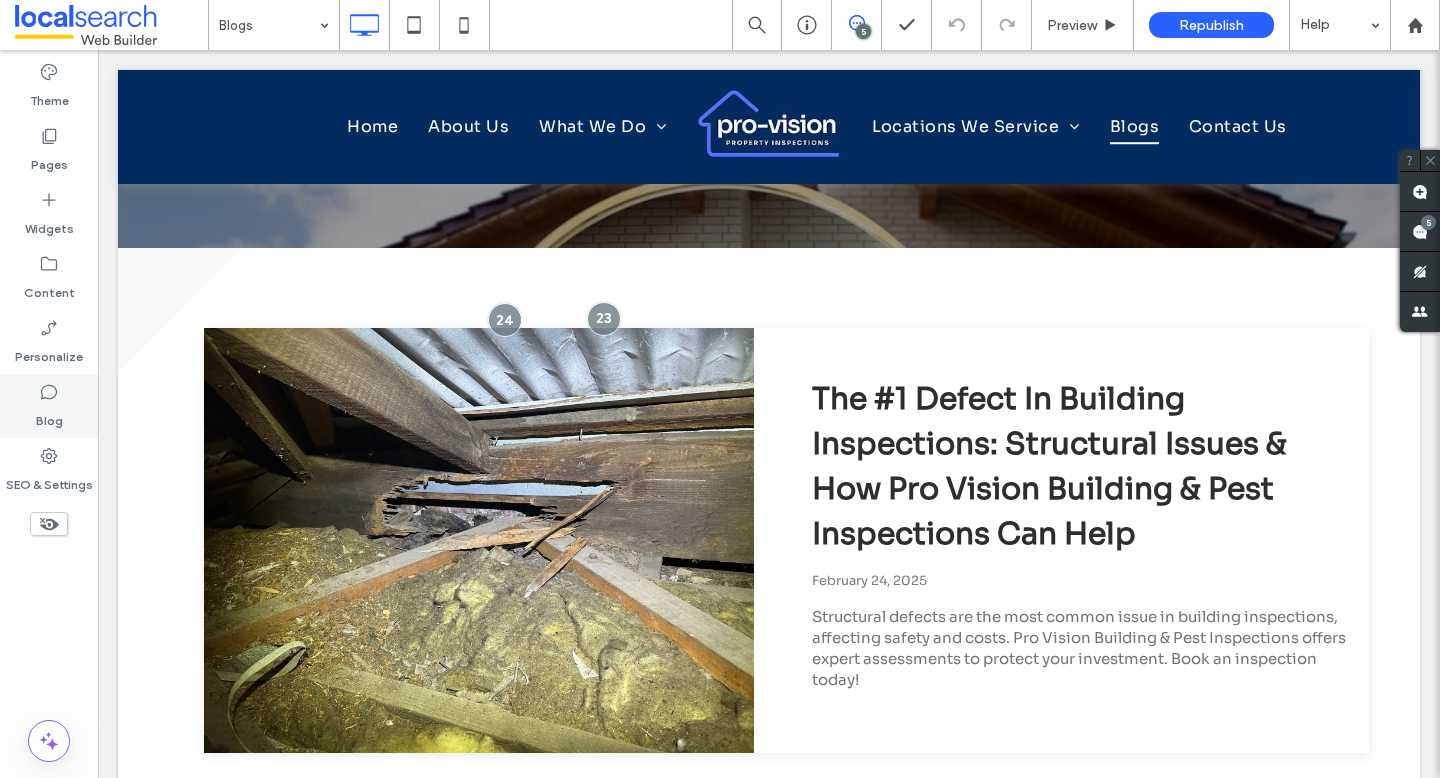 click on "Blog" at bounding box center (49, 406) 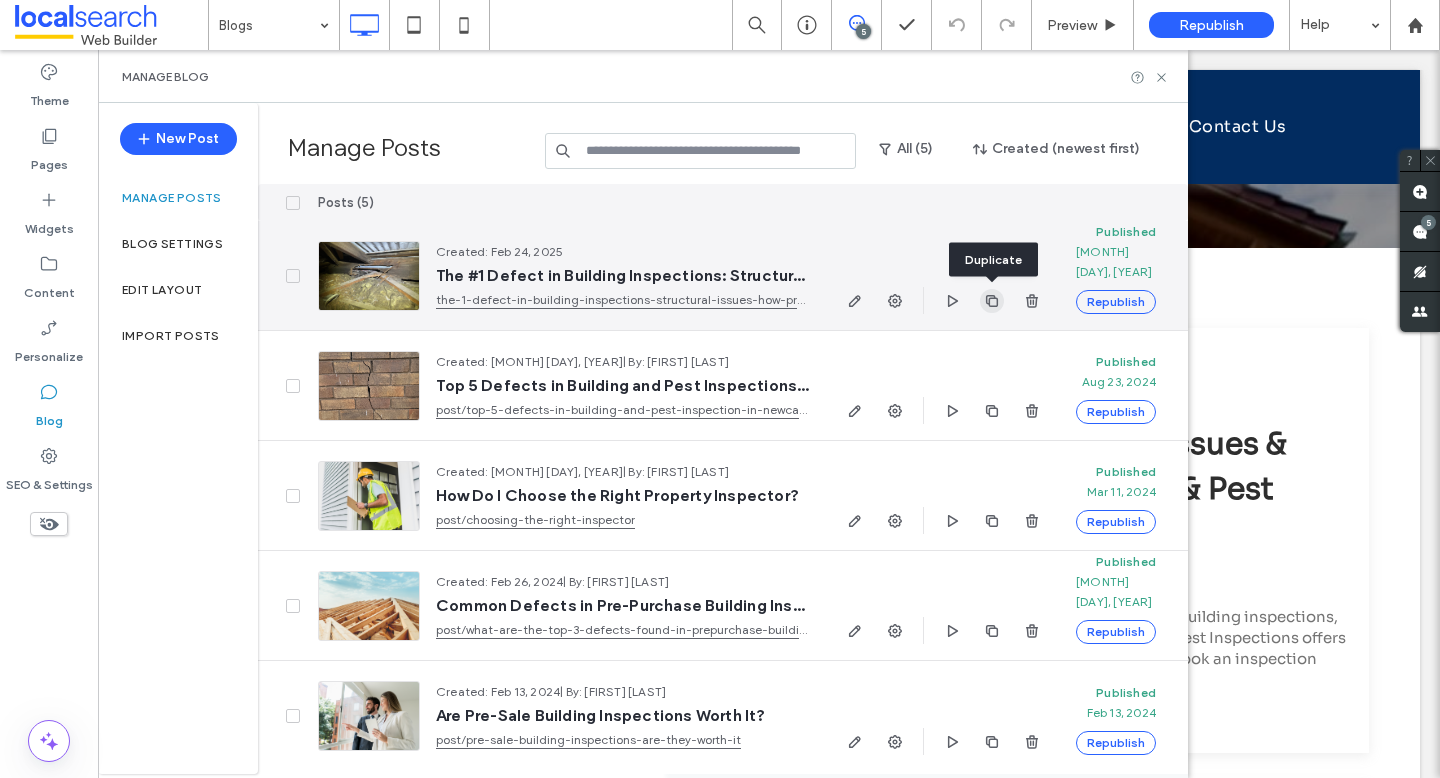 click 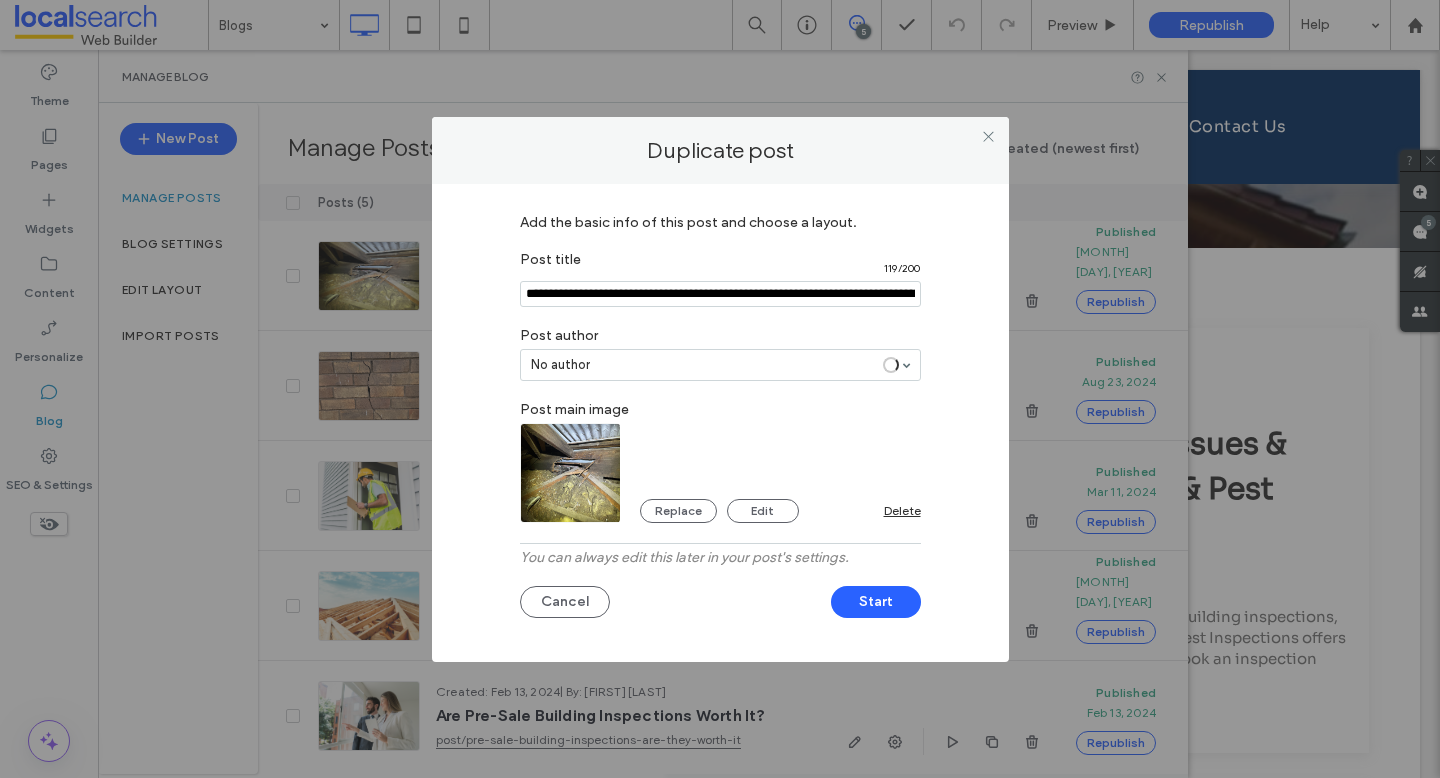 click at bounding box center (720, 294) 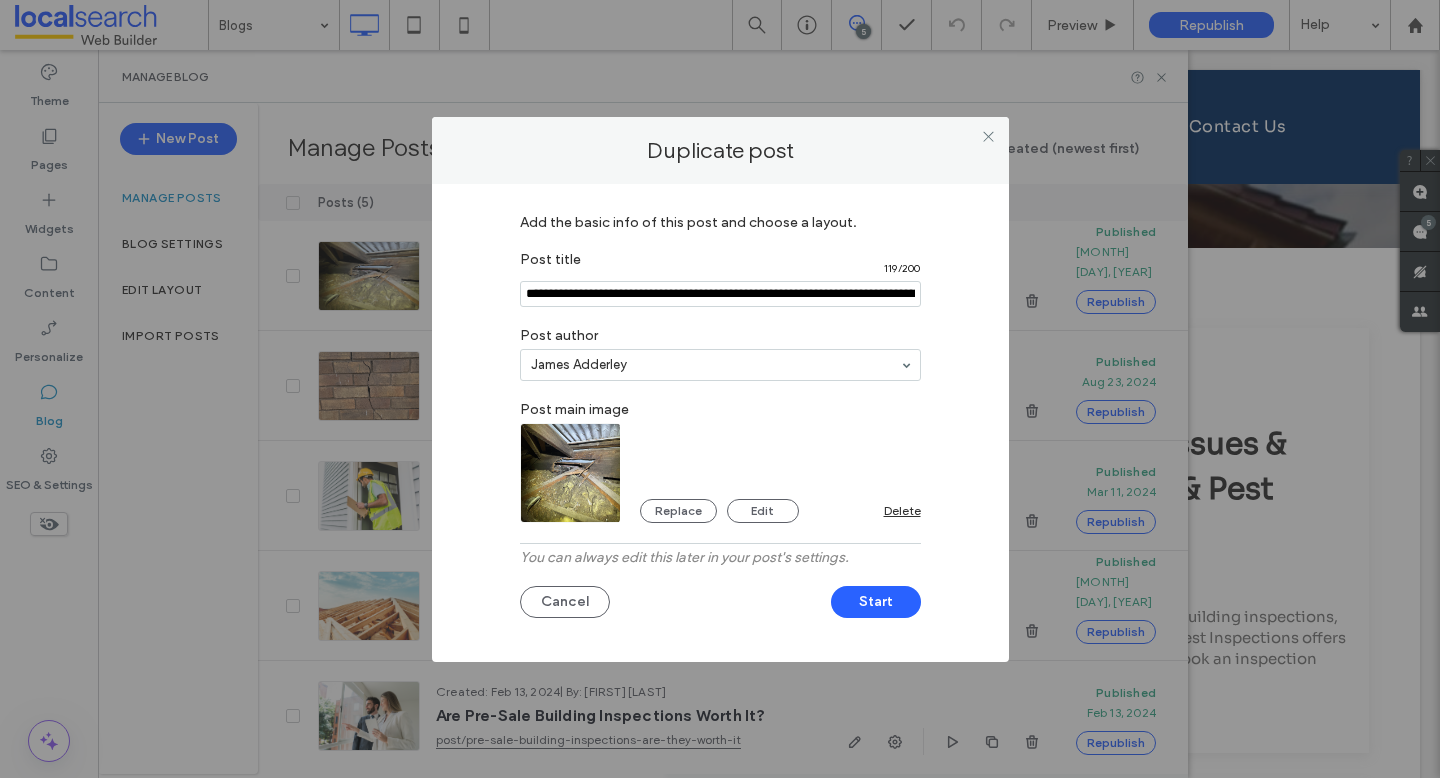 click at bounding box center [720, 294] 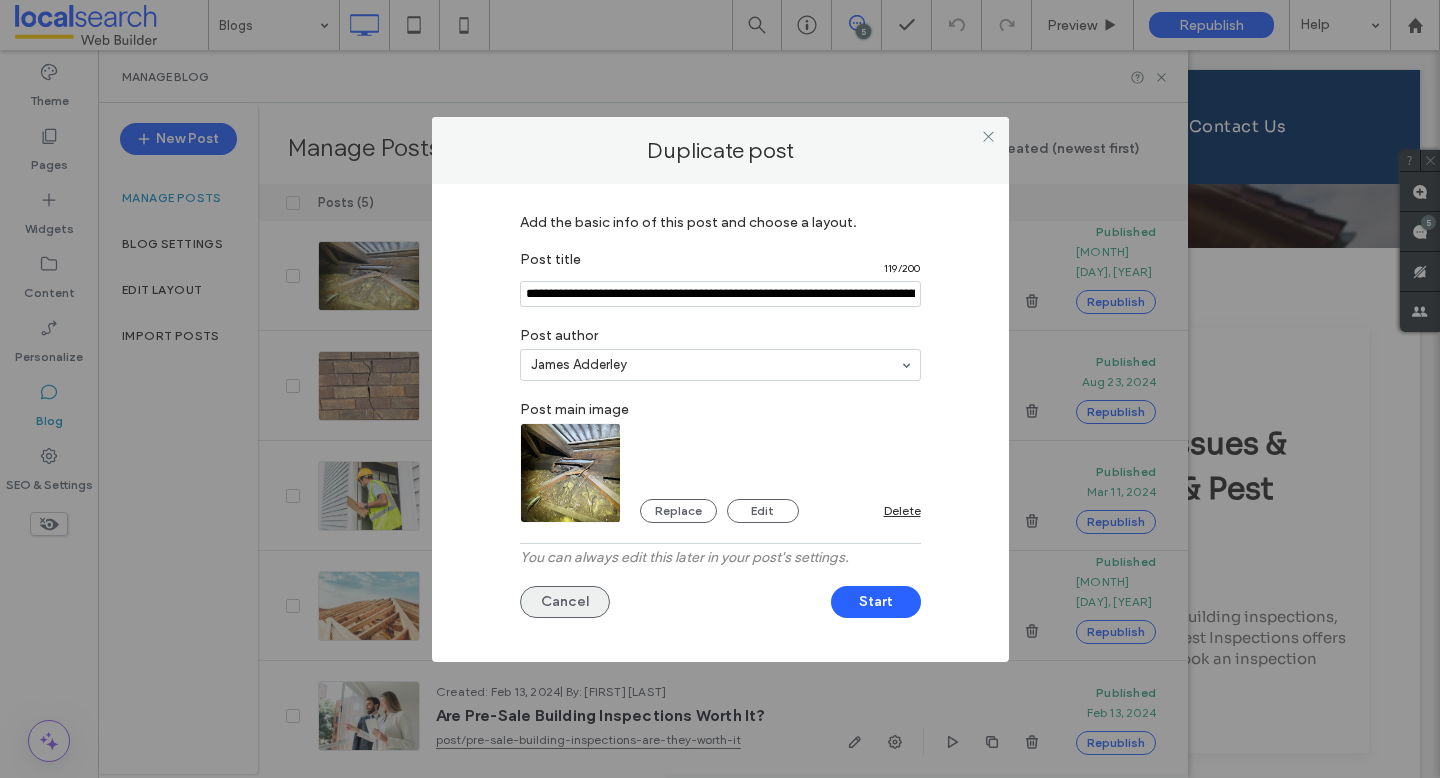 click on "Cancel" at bounding box center [565, 602] 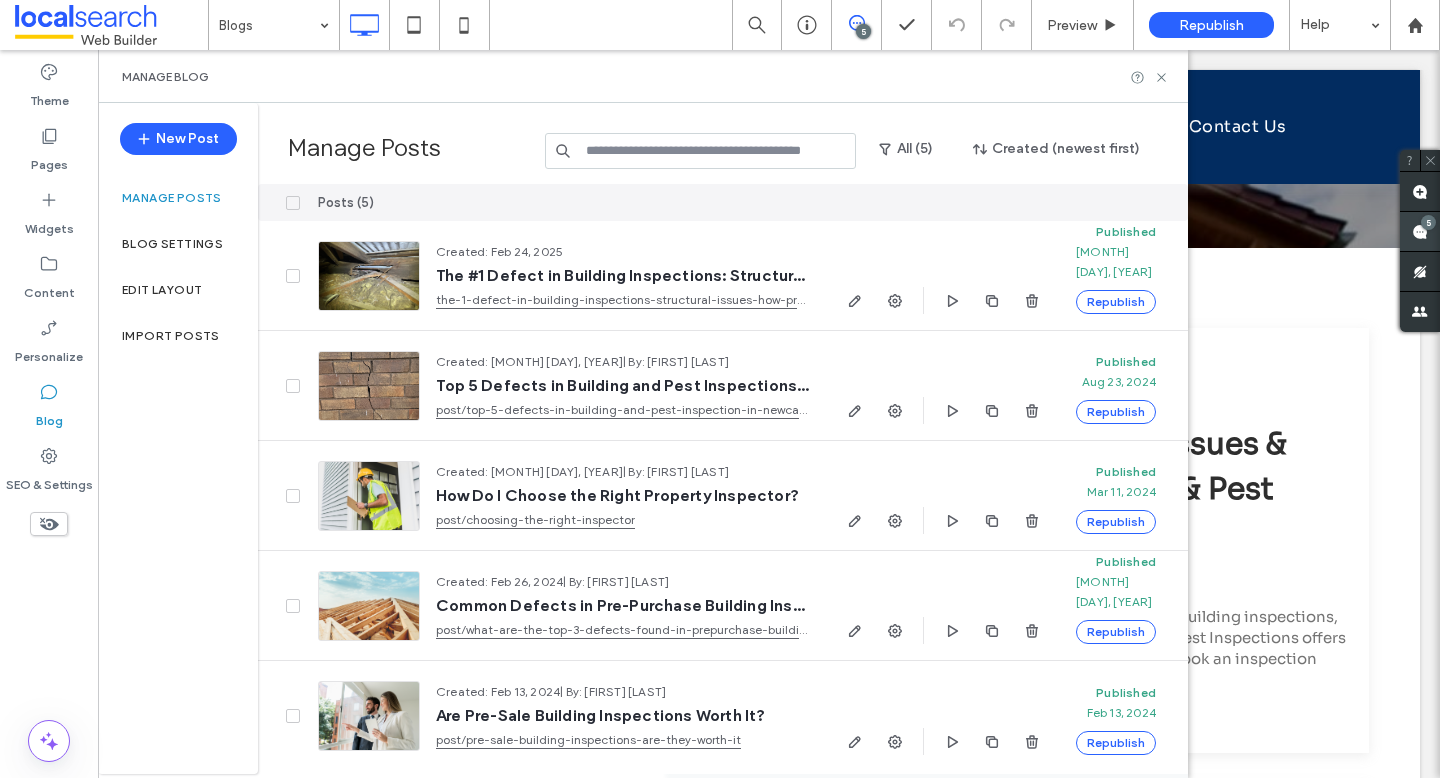 click 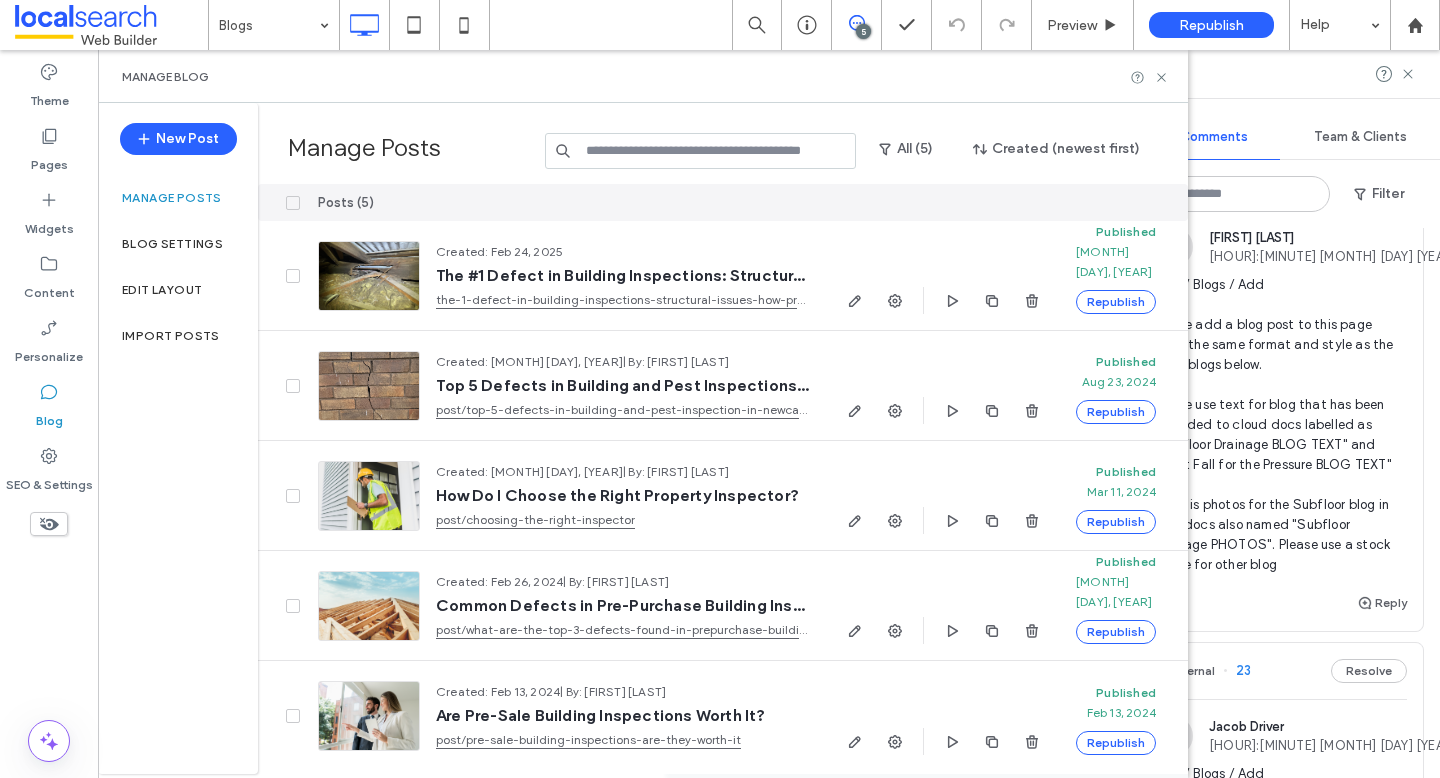scroll, scrollTop: 103, scrollLeft: 0, axis: vertical 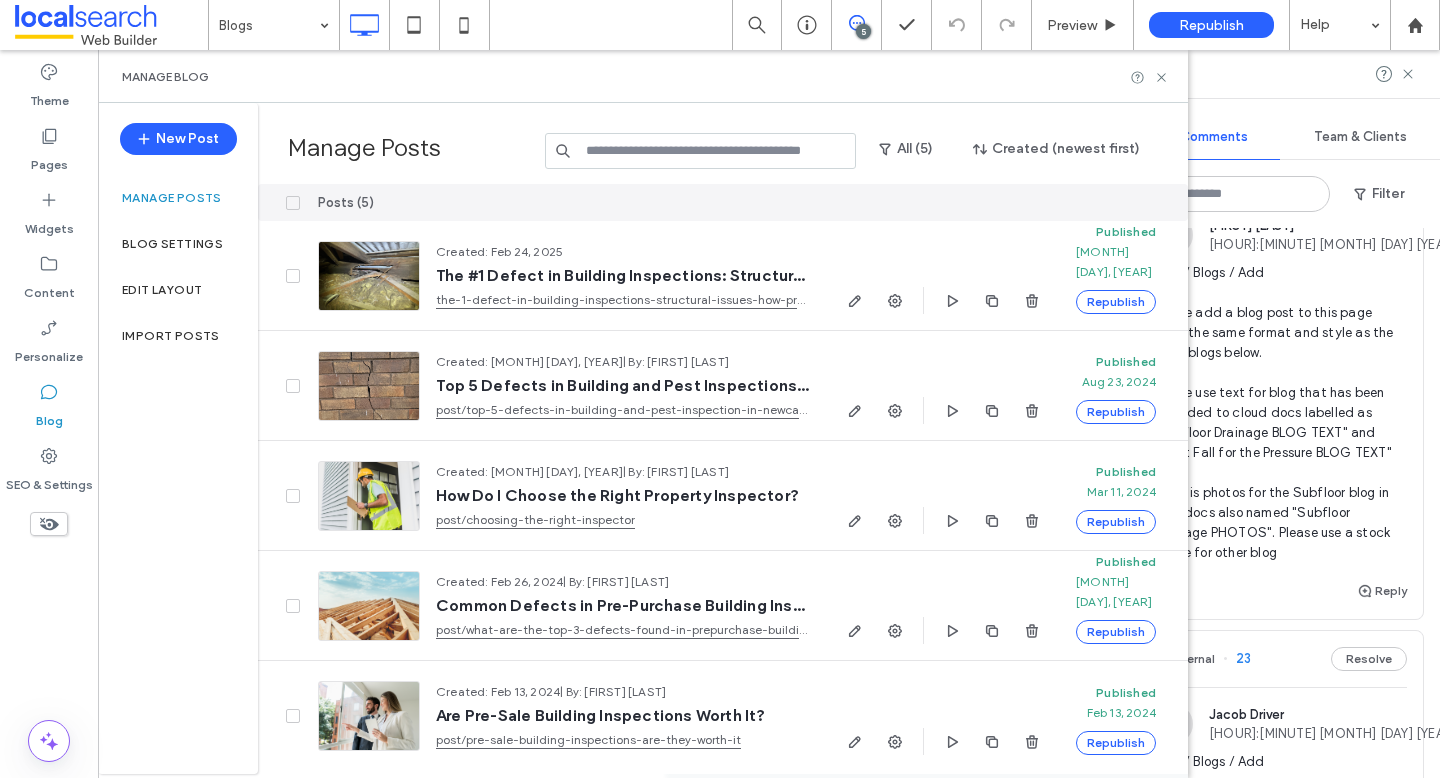 click on "Both / Blogs / Add
Please add a blog post to this page using the same format and style as the other blogs below.
Please use text for blog that has been uploaded to cloud docs labelled as "Subfloor Drainage BLOG TEXT" and "Don't Fall for the Pressure BLOG TEXT"
There is photos for the Subfloor blog in clod docs also named "Subfloor Drainage PHOTOS". Please use a stock image for other blog" at bounding box center [1280, 413] 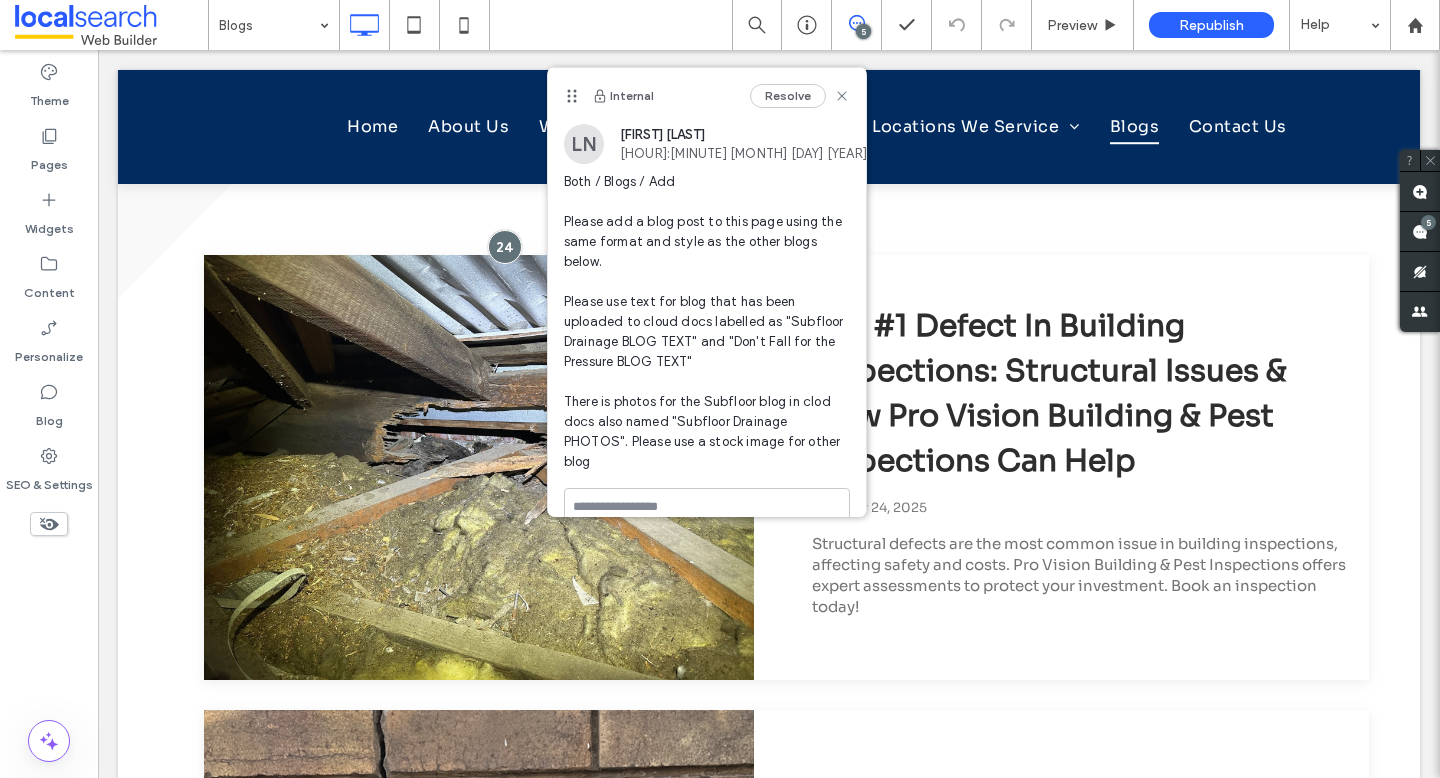 scroll, scrollTop: 0, scrollLeft: 0, axis: both 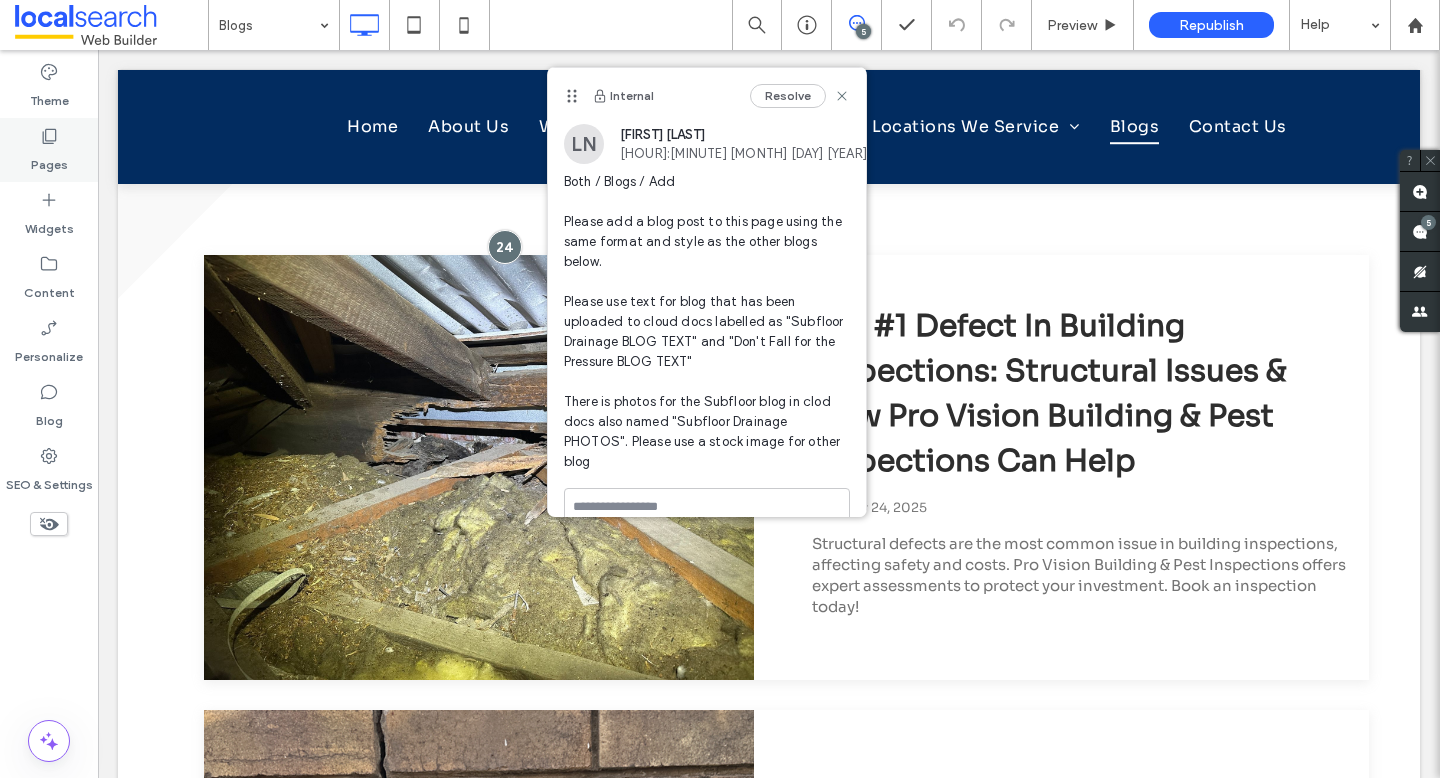 click on "Pages" at bounding box center [49, 150] 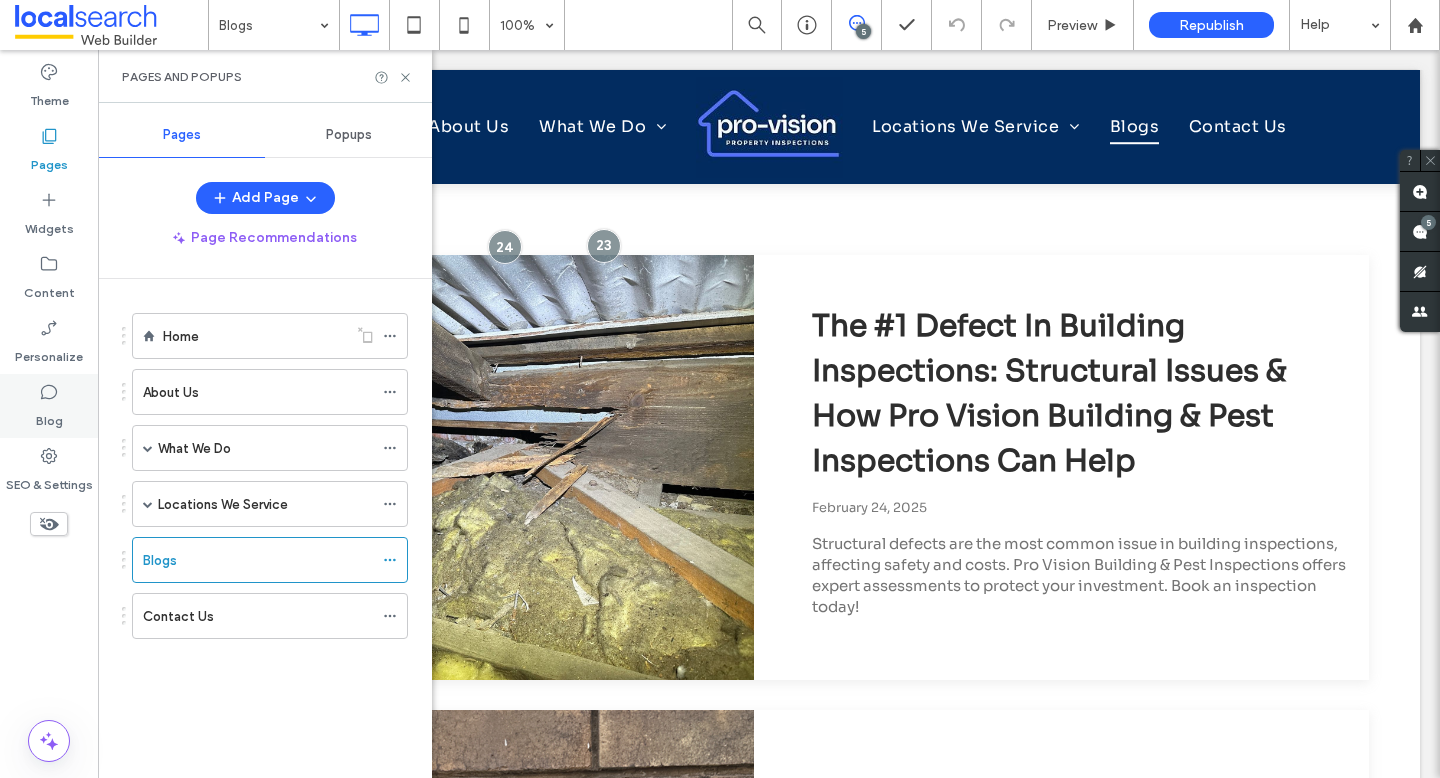 click on "Blog" at bounding box center [49, 416] 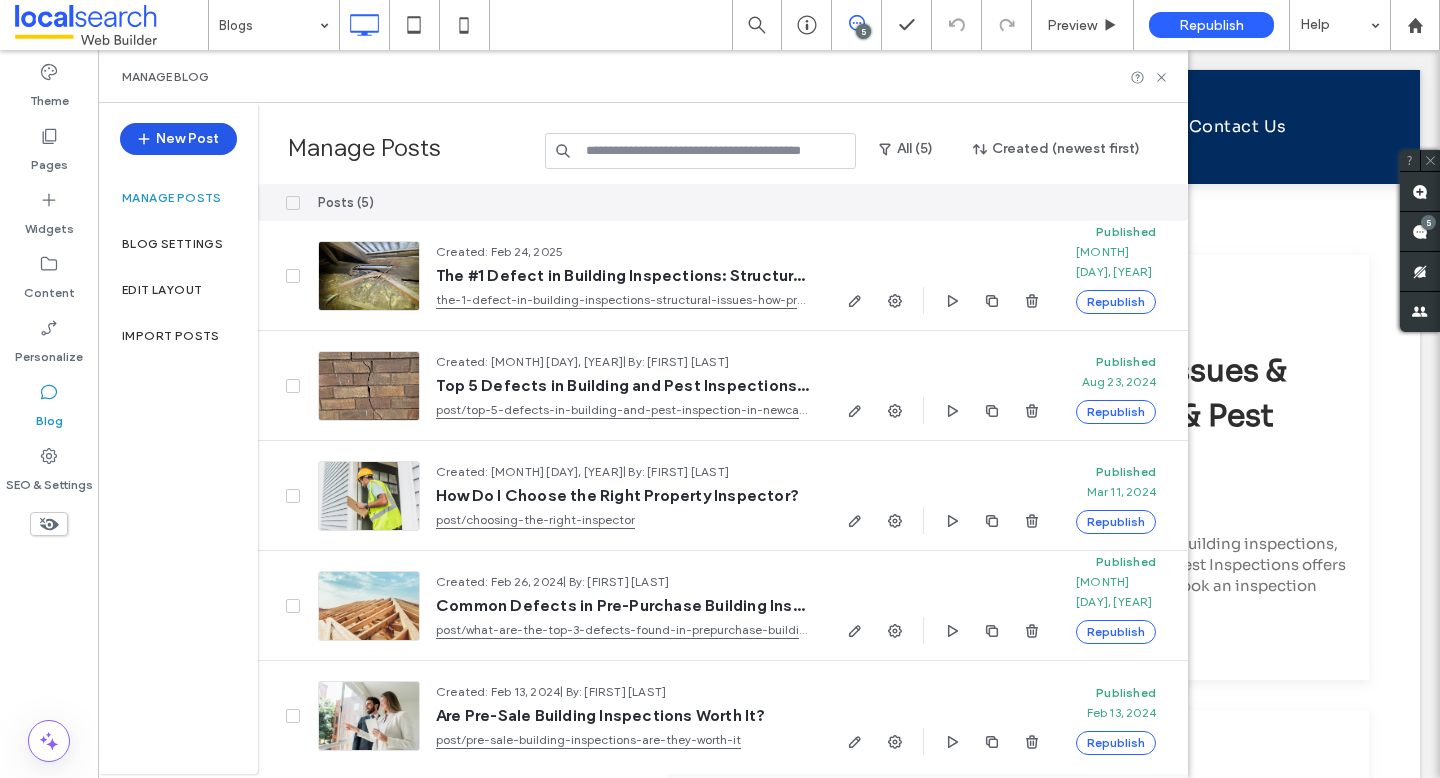 click on "New Post" at bounding box center [178, 139] 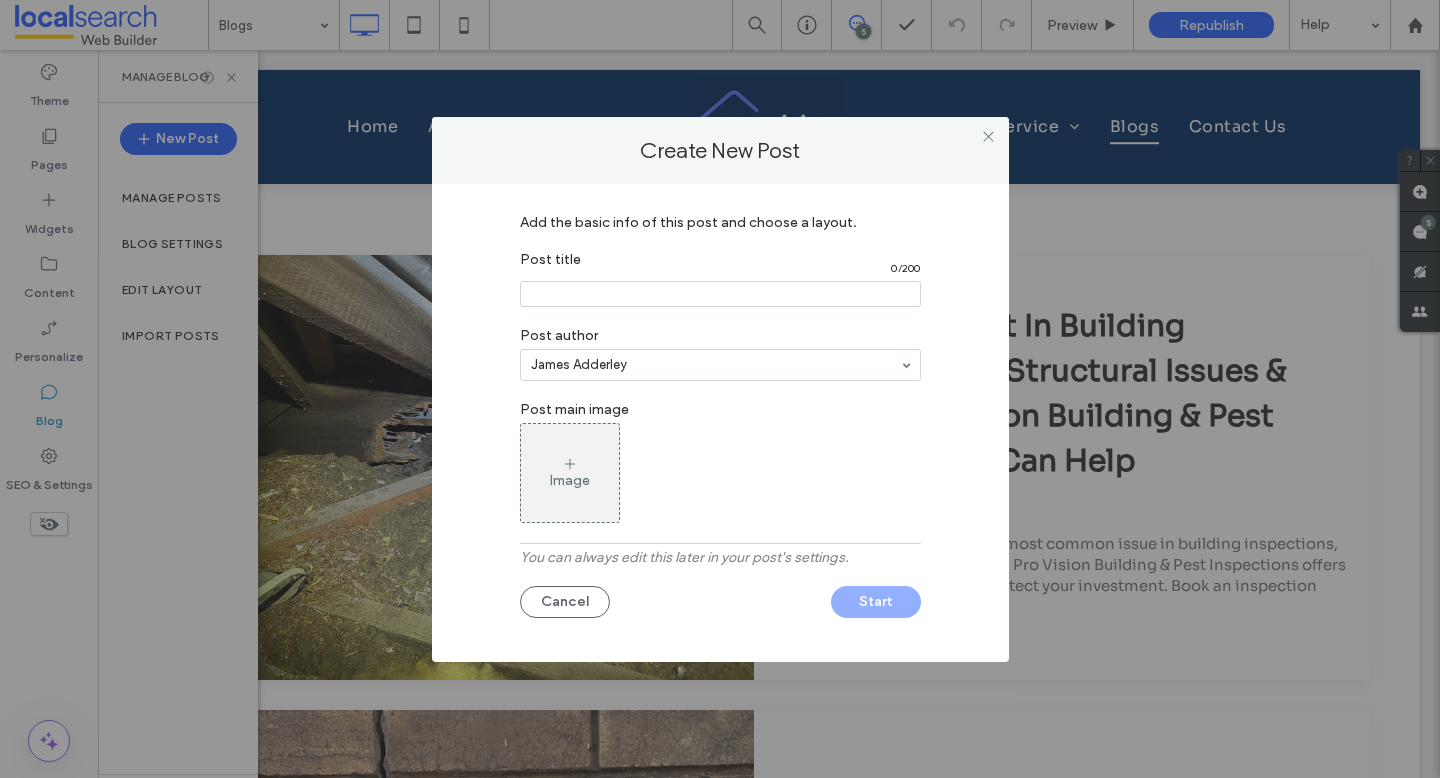click at bounding box center (720, 294) 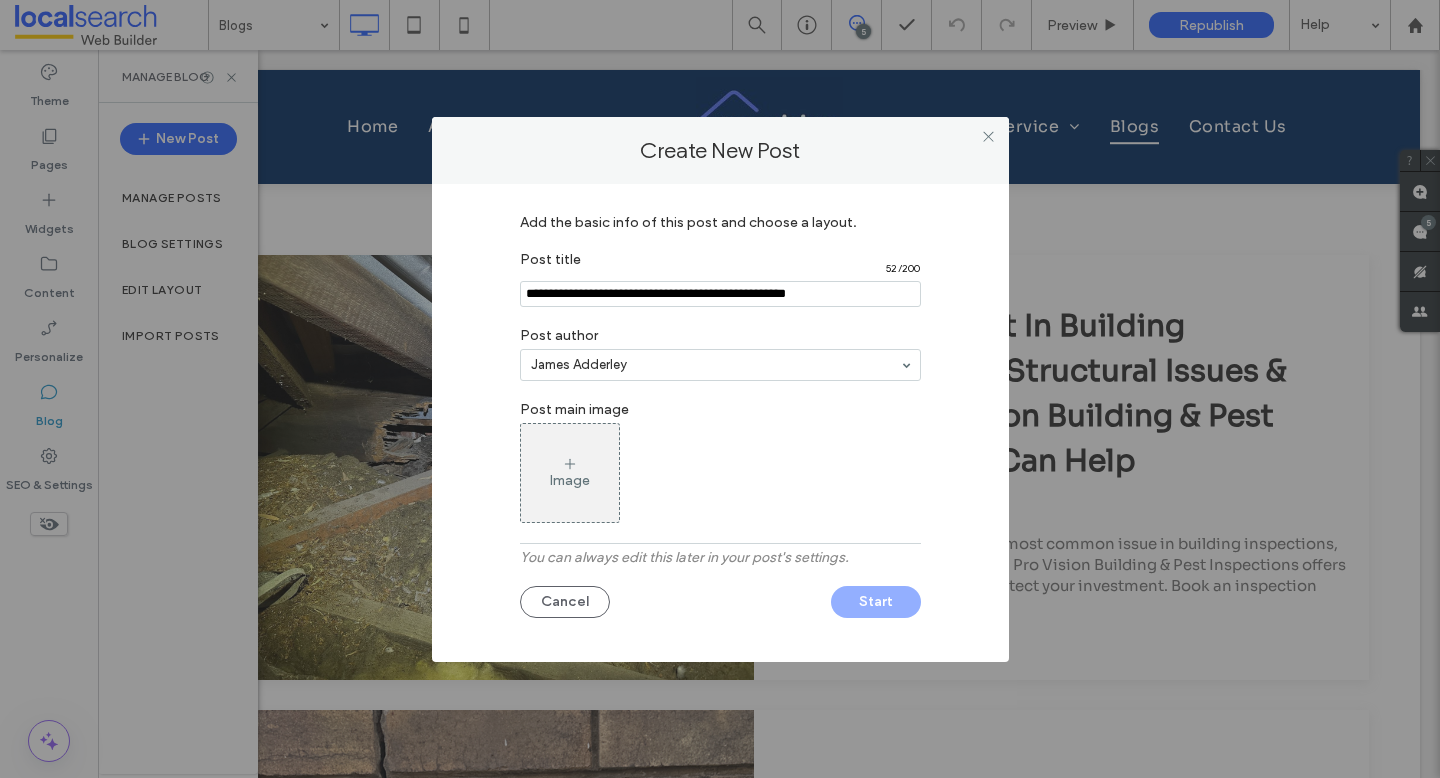 type on "**********" 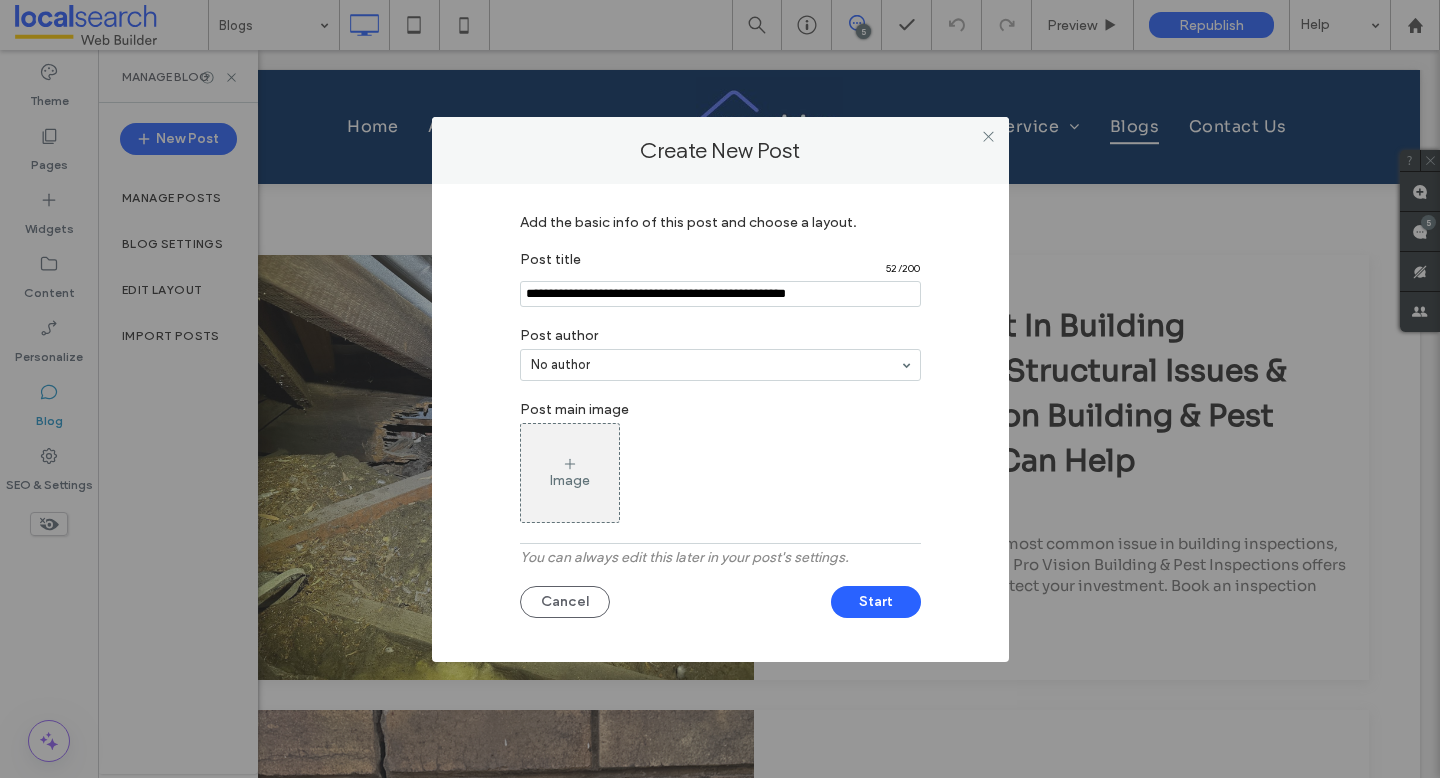 click on "Add the basic info of this post and choose a layout. Post title 52 / 200 Post author No author Post main image Image You can always edit this later in your post's settings. Cancel Start" at bounding box center [720, 423] 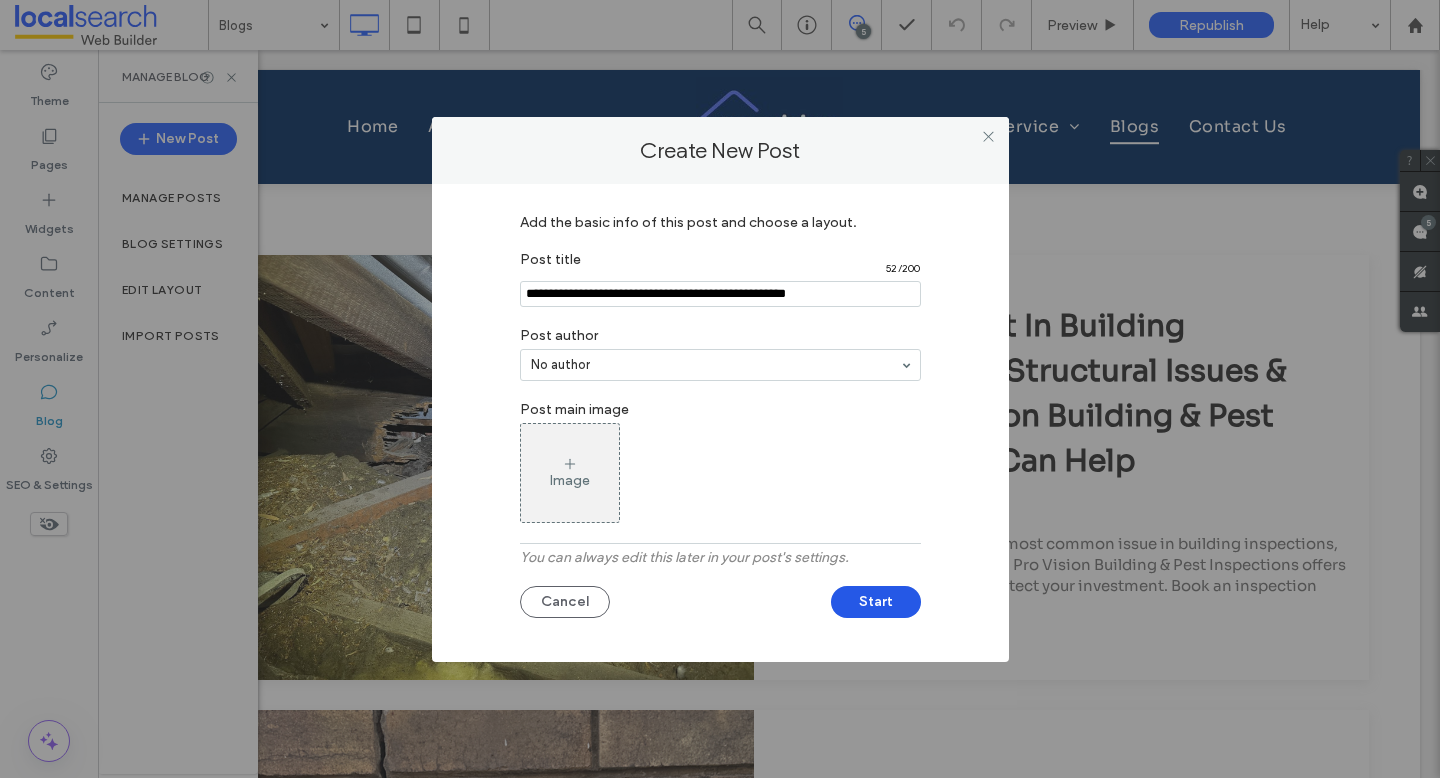 click on "Start" at bounding box center [876, 602] 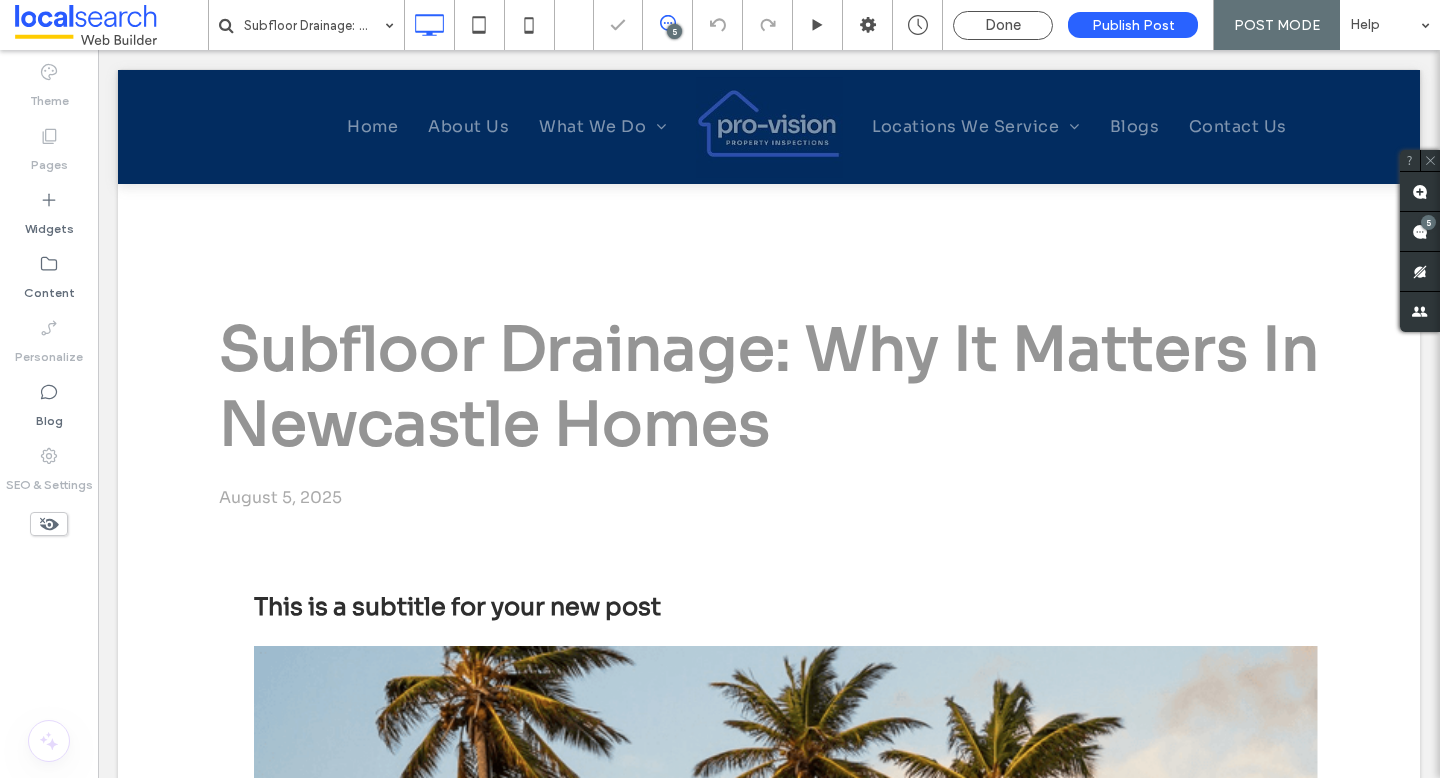 scroll, scrollTop: 891, scrollLeft: 0, axis: vertical 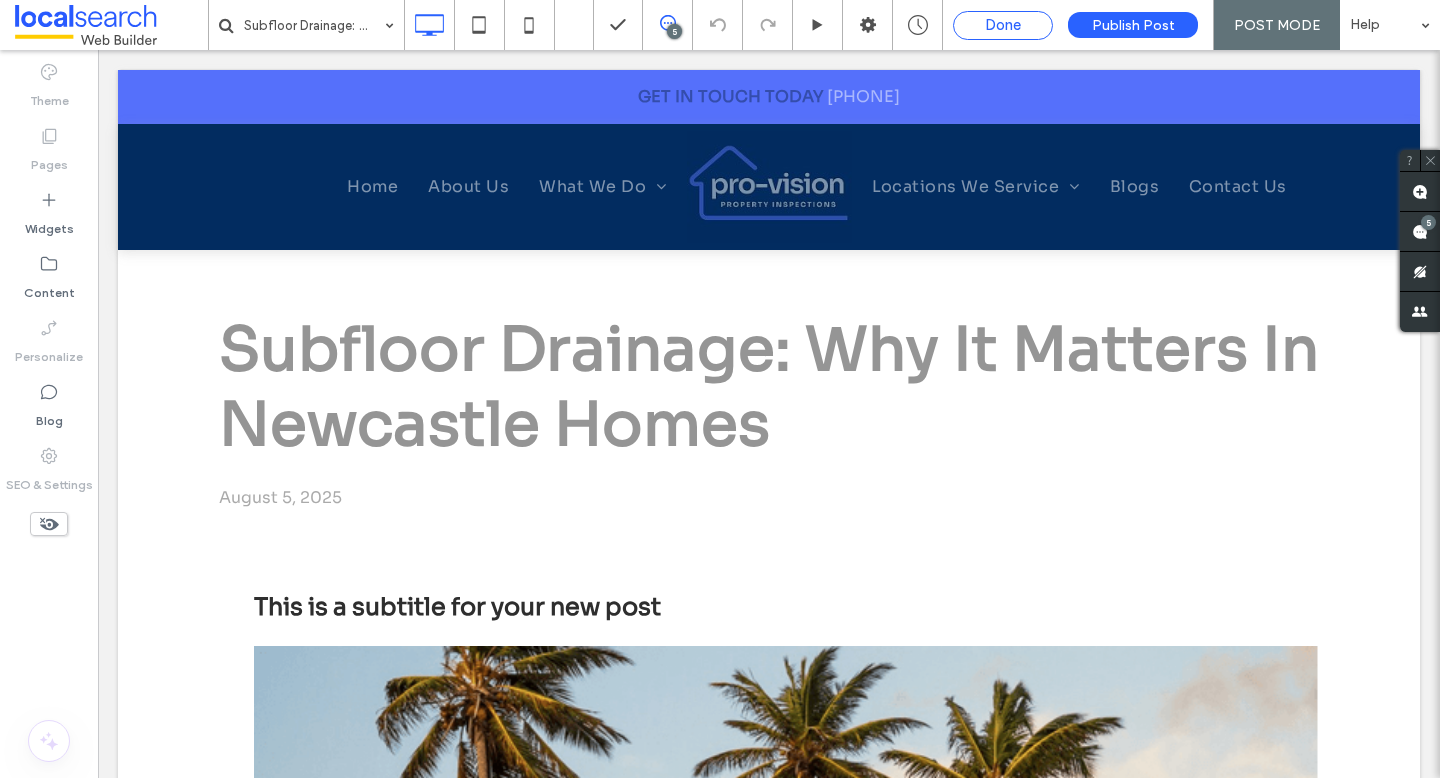click on "Done" at bounding box center (1003, 25) 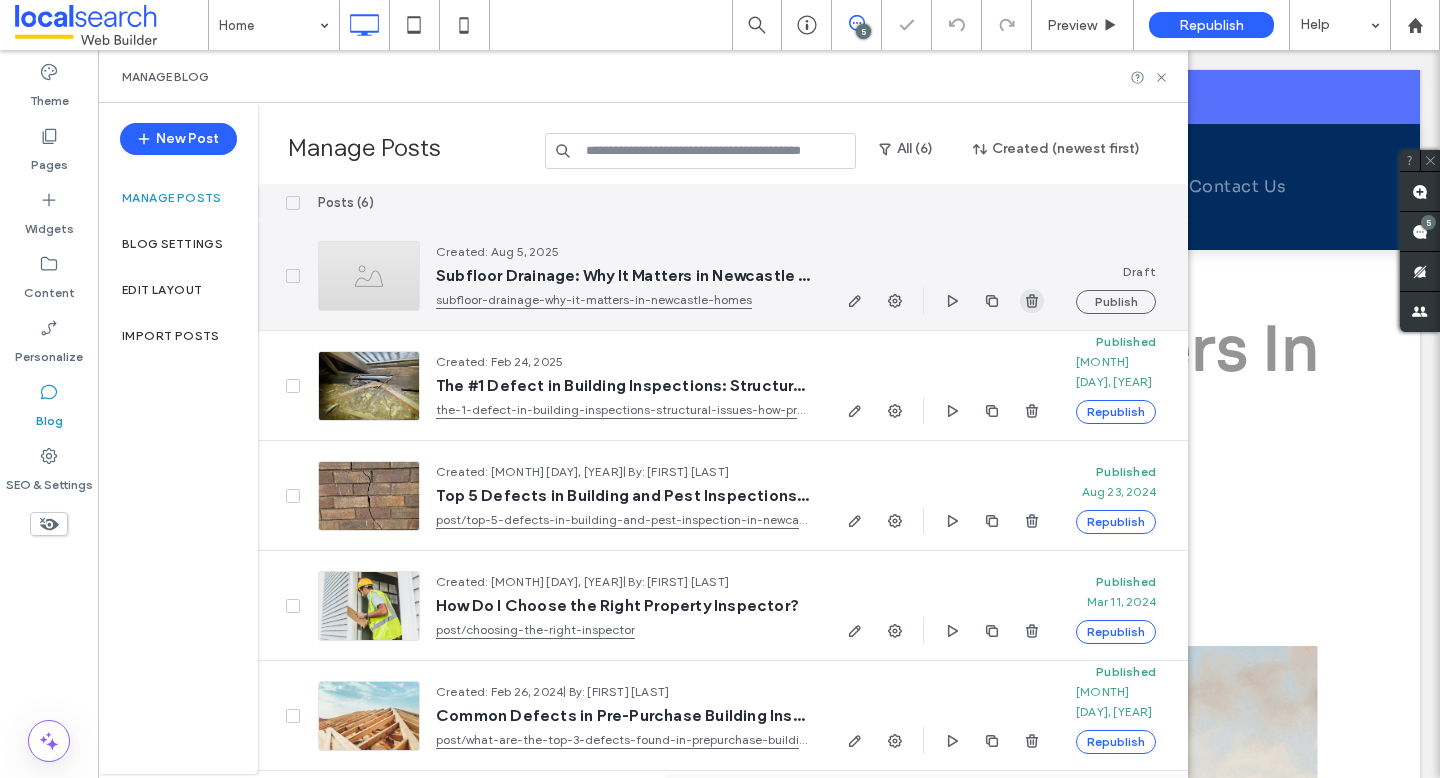 click 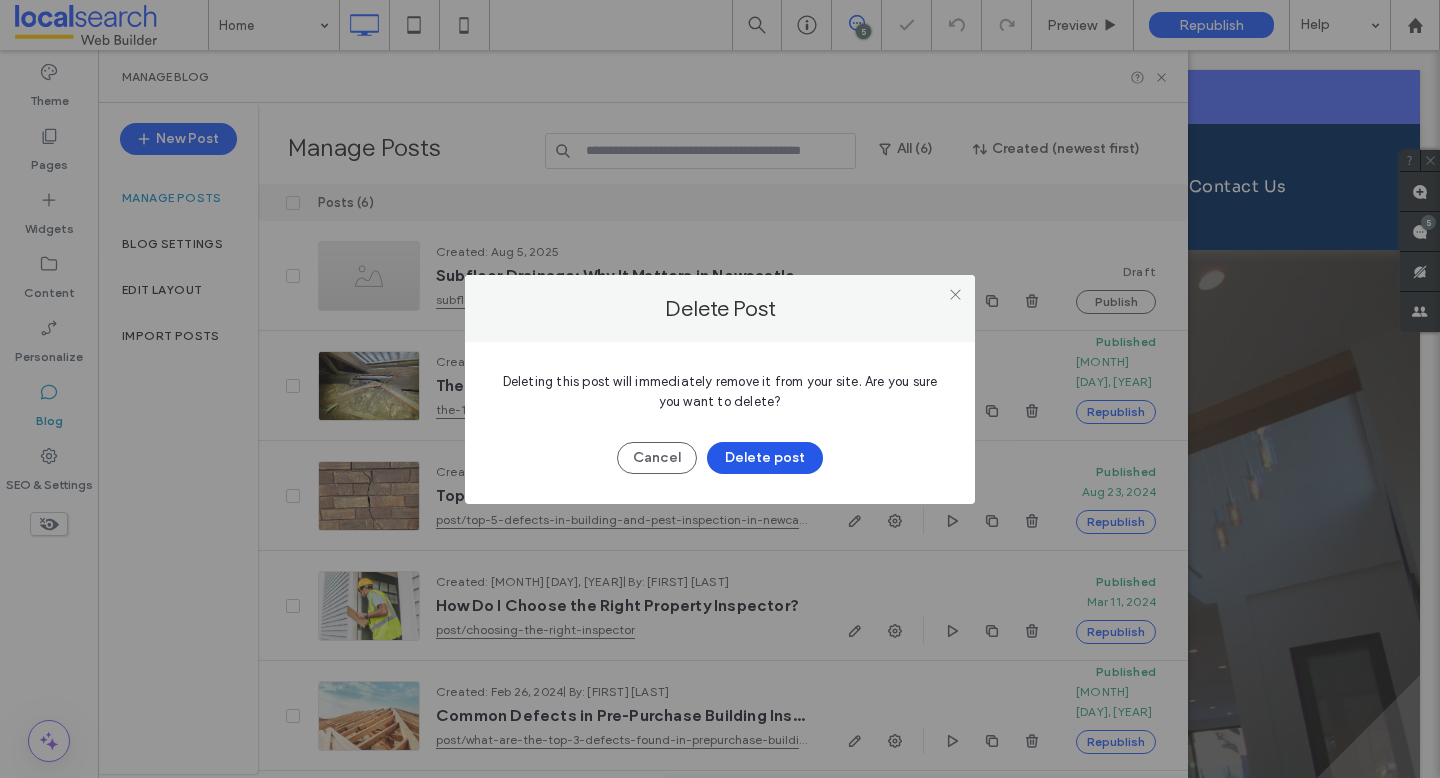 scroll, scrollTop: 0, scrollLeft: 0, axis: both 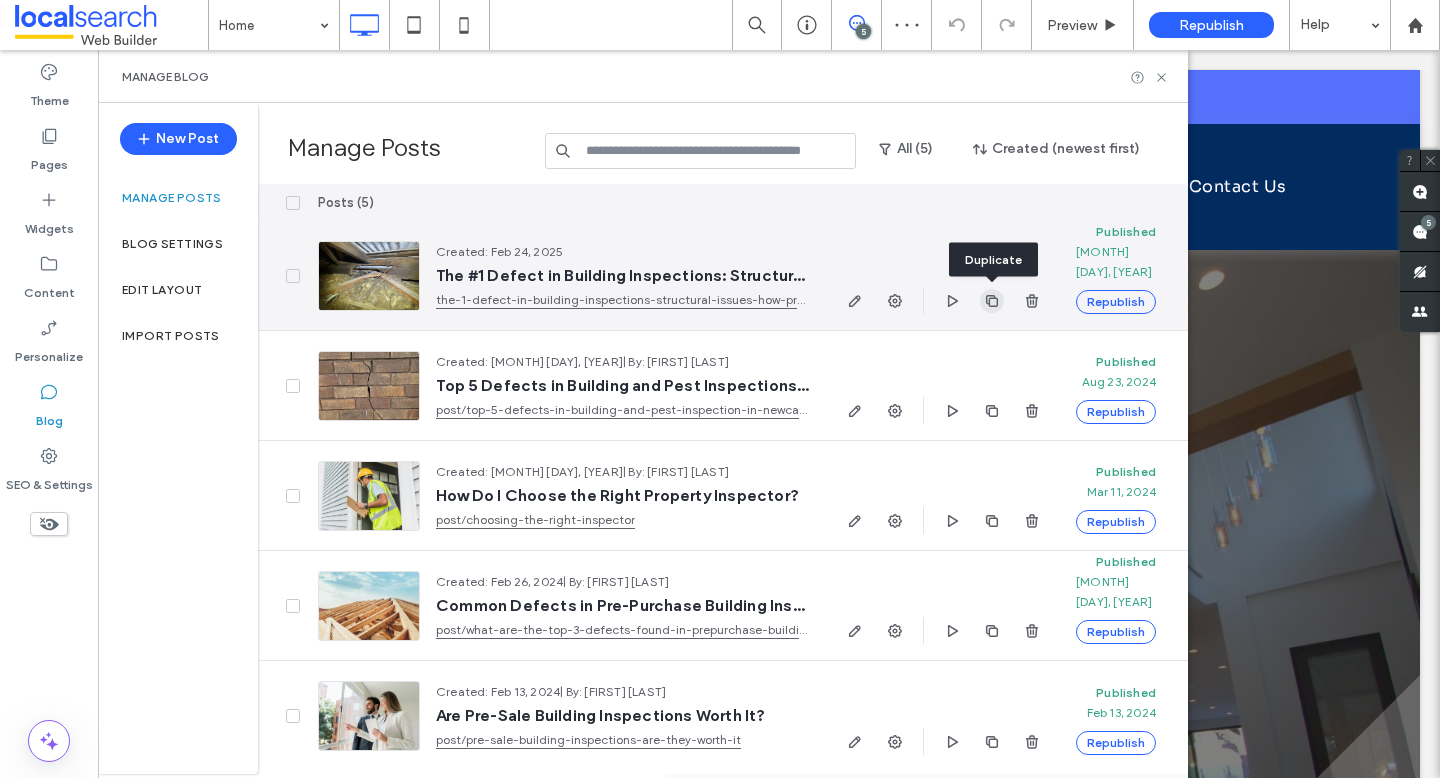 click 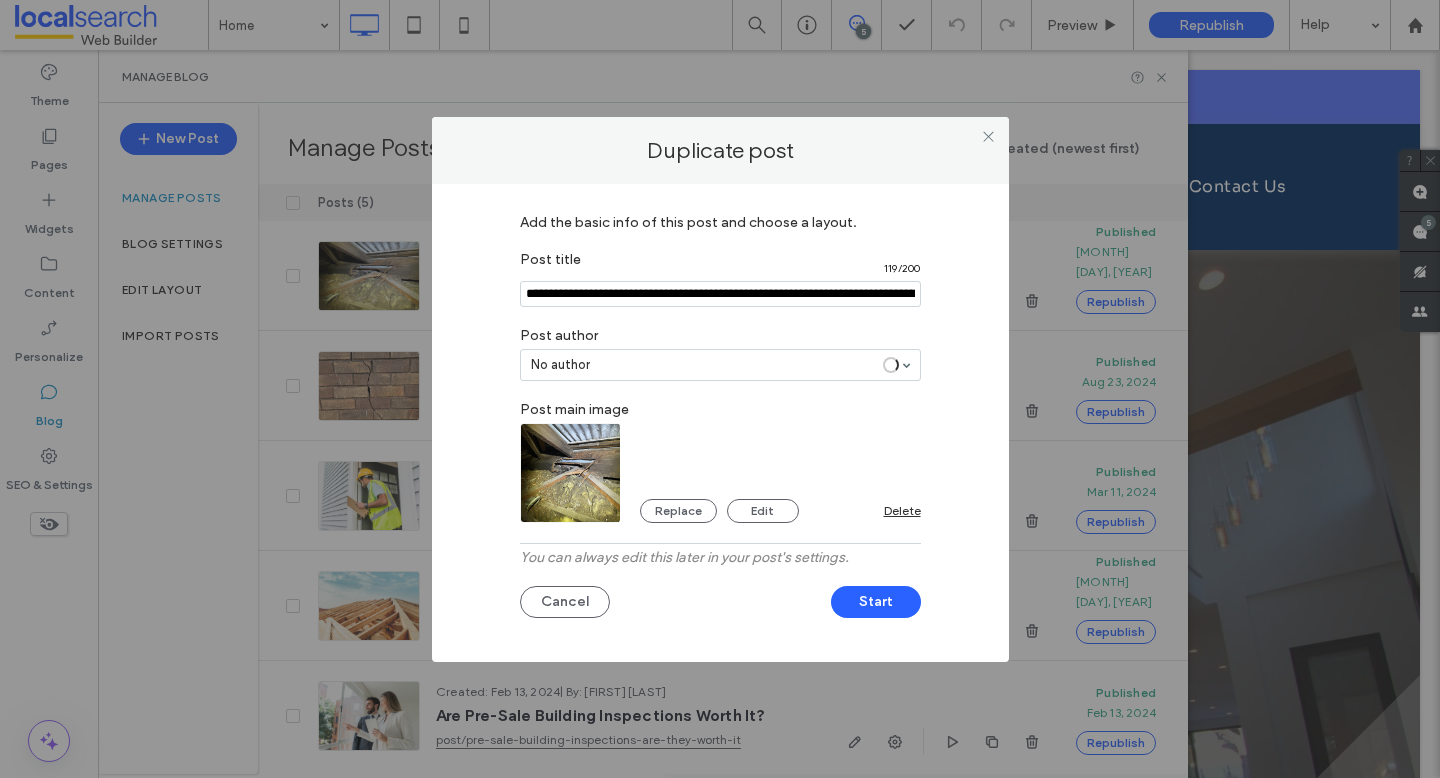 click at bounding box center [720, 294] 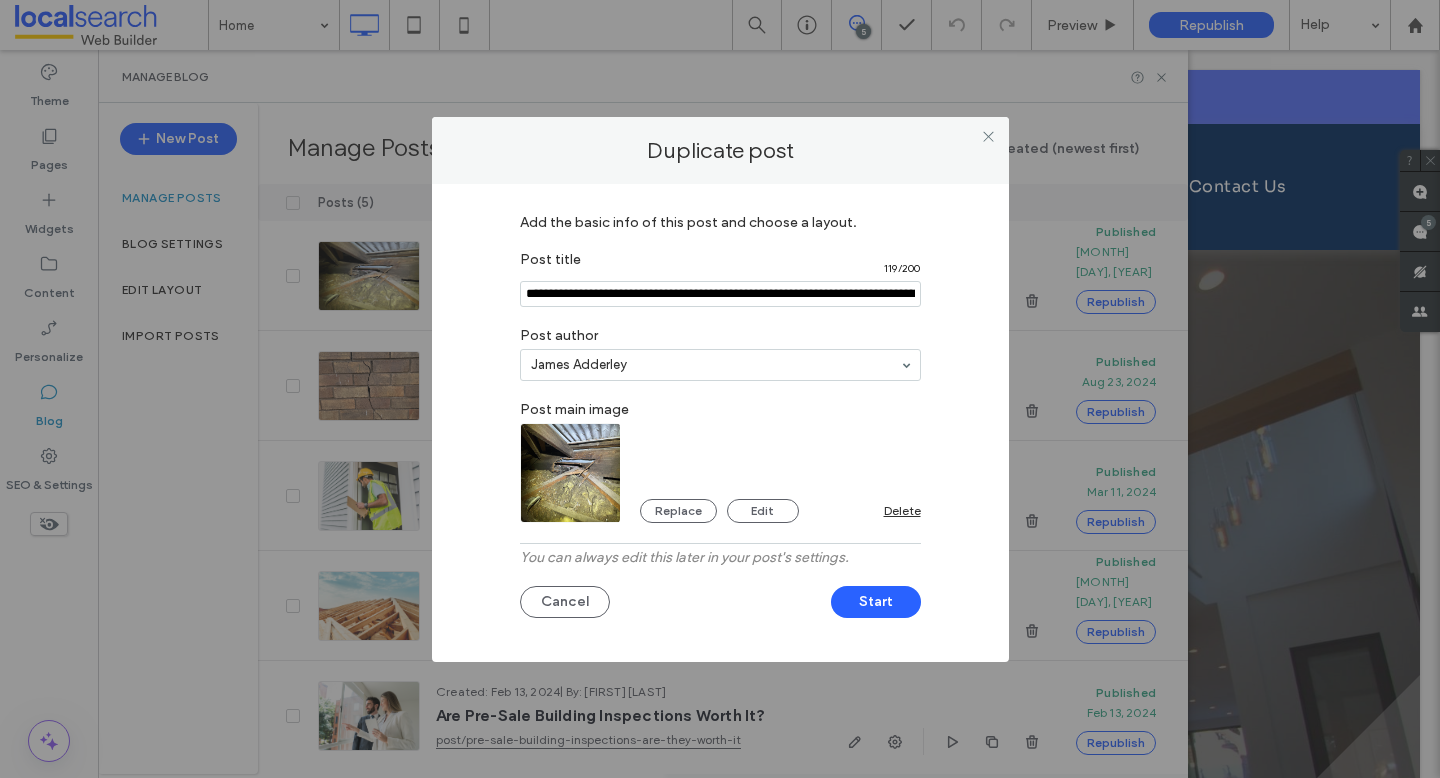 paste on "**********" 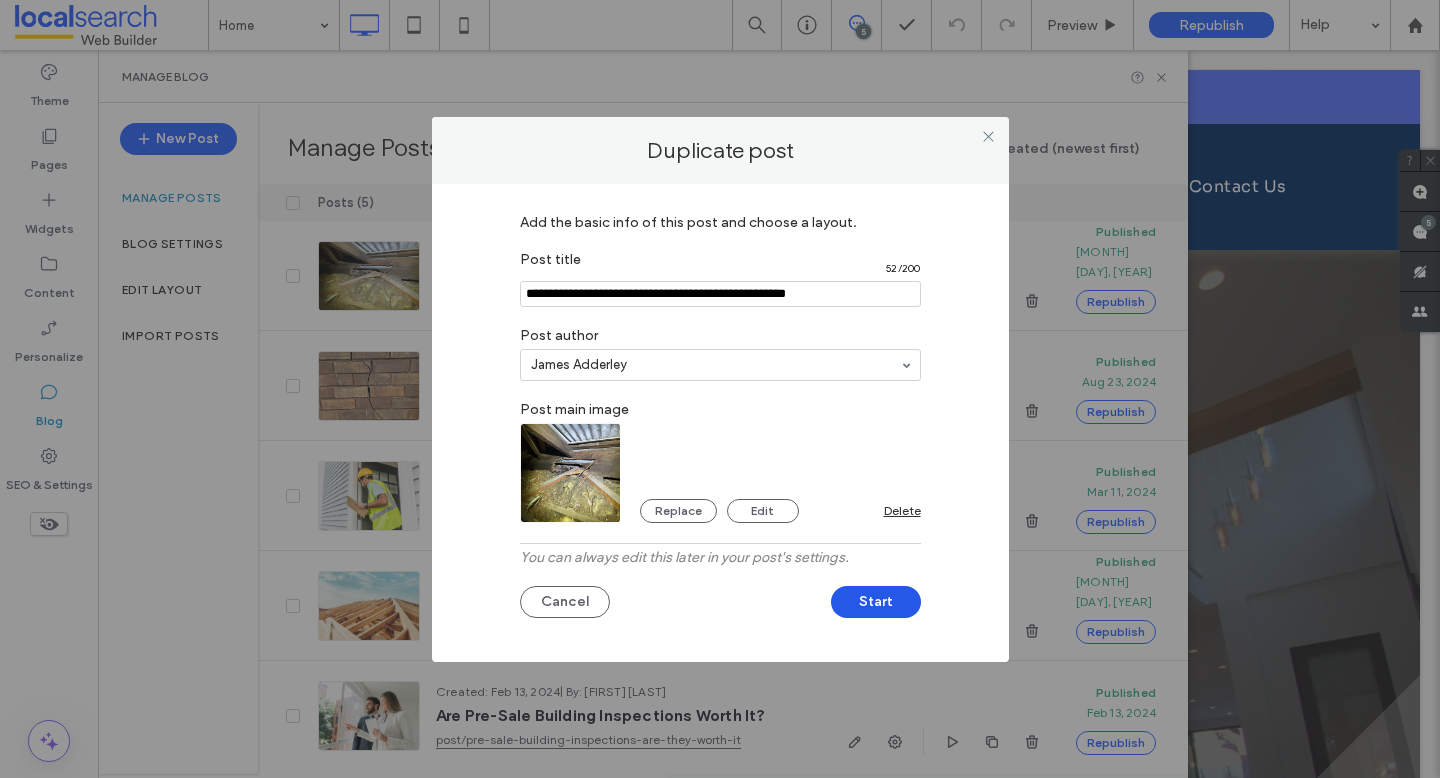 type on "**********" 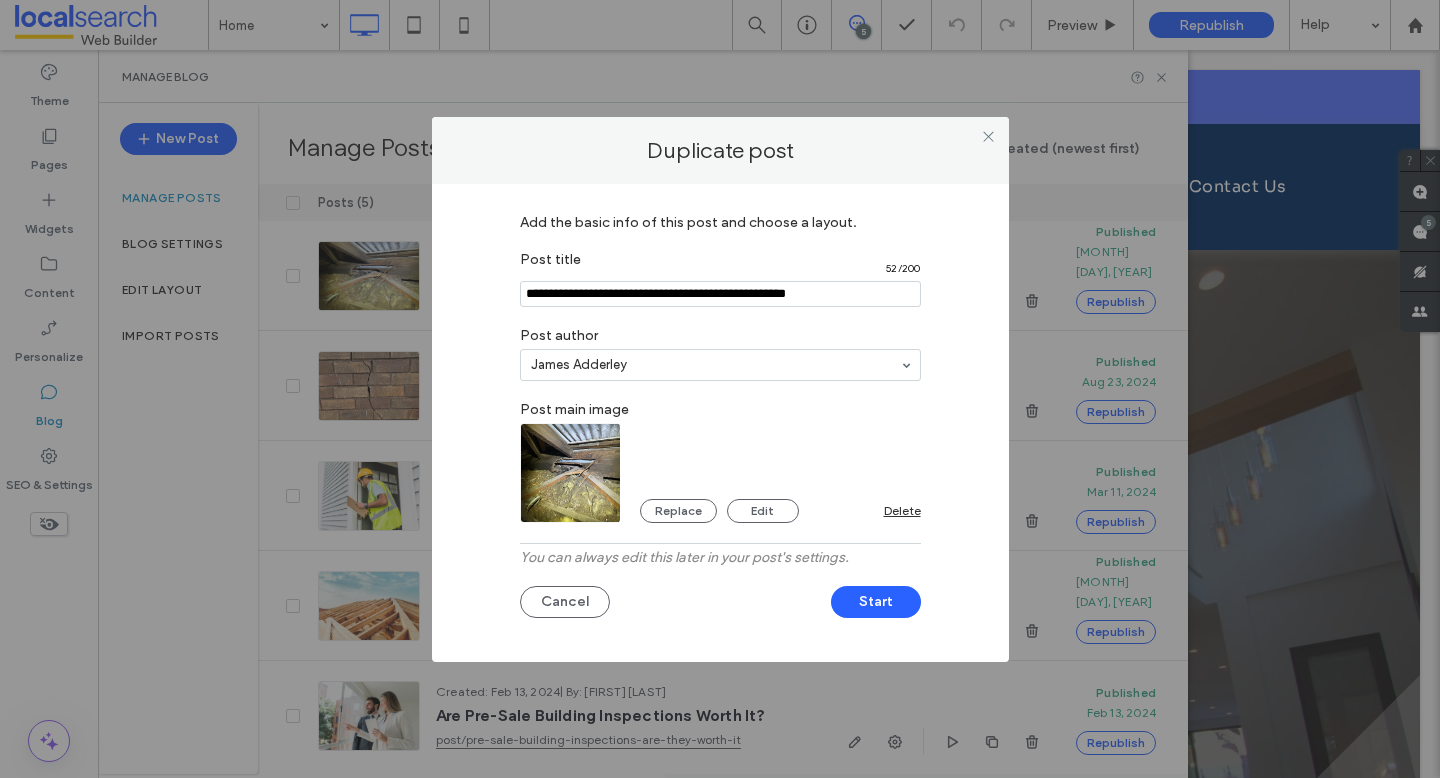 drag, startPoint x: 855, startPoint y: 595, endPoint x: 792, endPoint y: 344, distance: 258.7856 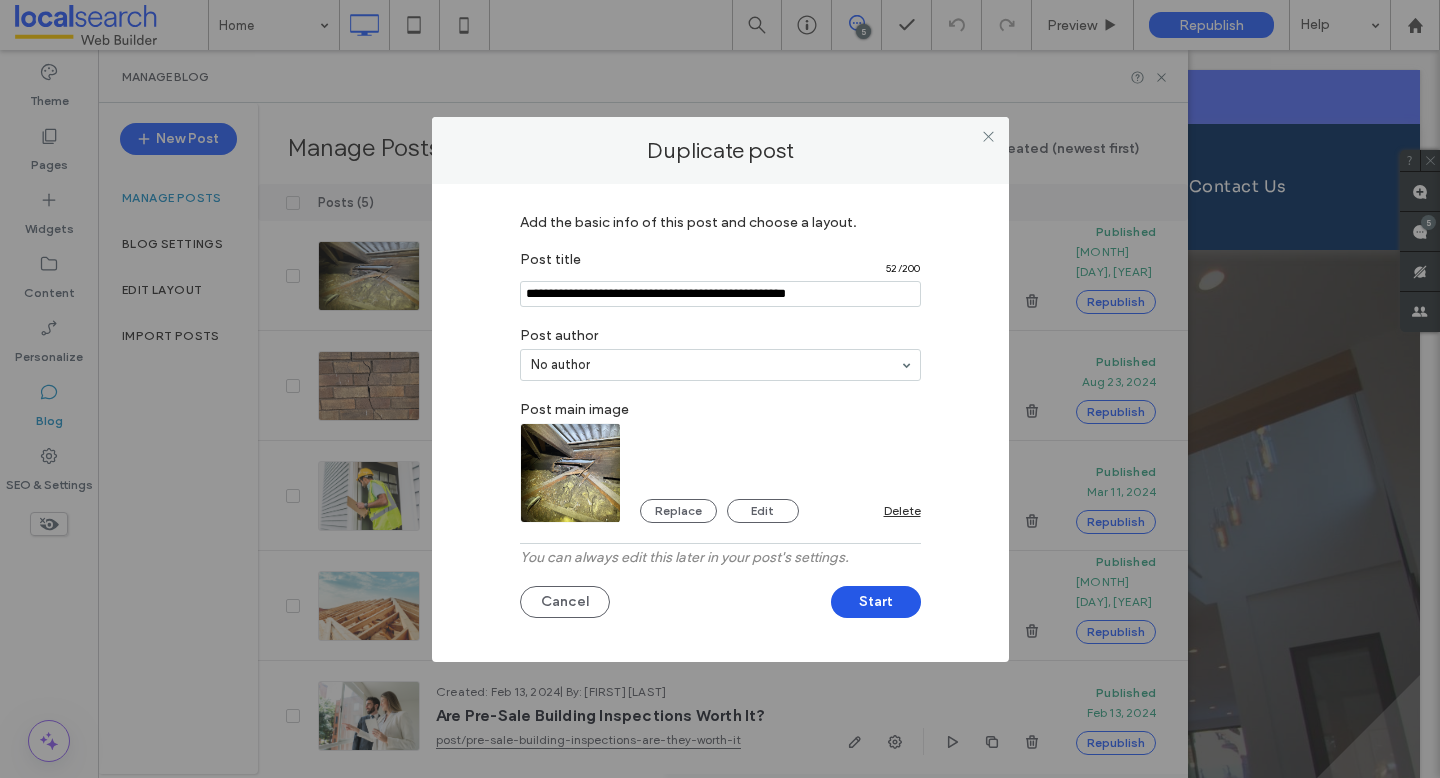 click on "Start" at bounding box center (876, 602) 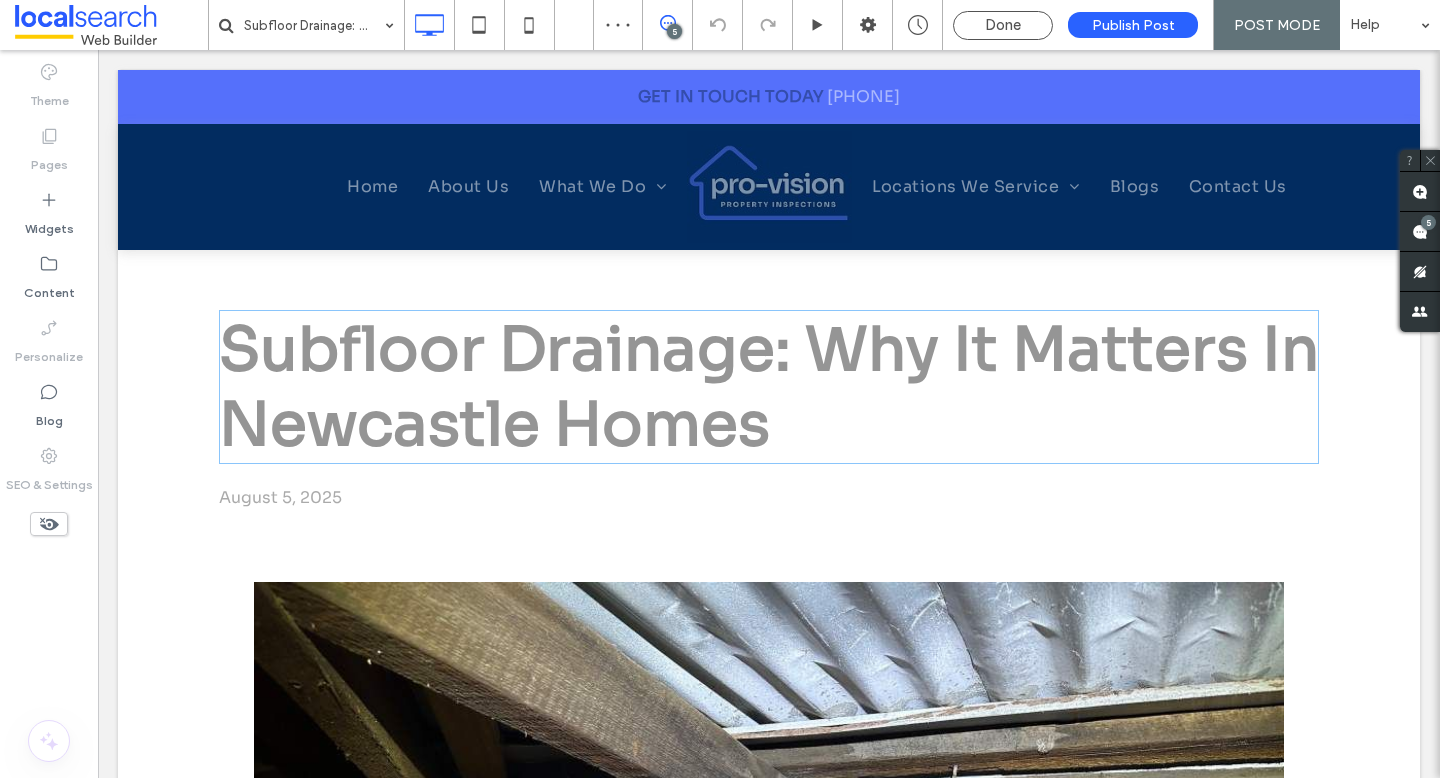 scroll, scrollTop: 0, scrollLeft: 0, axis: both 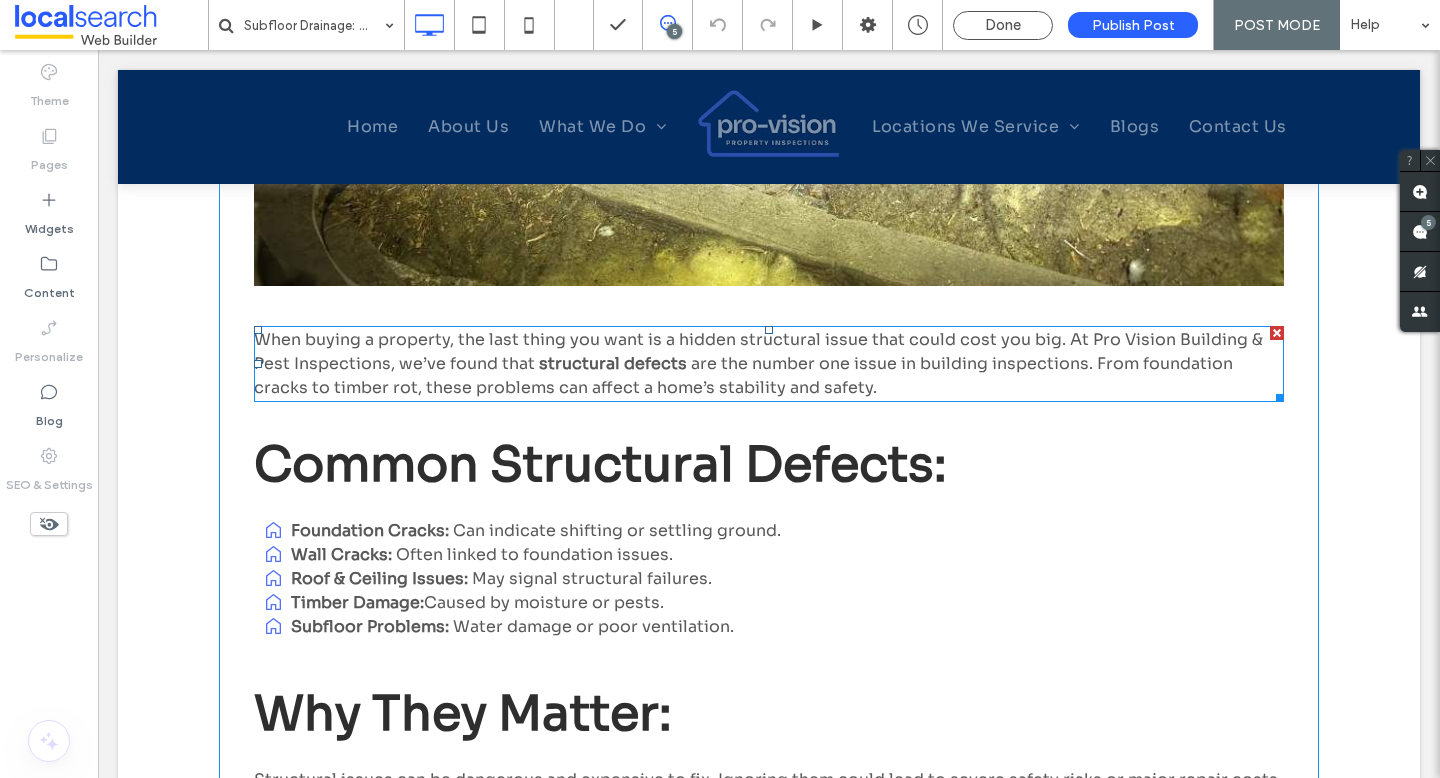 click on "When buying a property, the last thing you want is a hidden structural issue that could cost you big. At Pro Vision Building & Pest Inspections, we’ve found that" at bounding box center [758, 351] 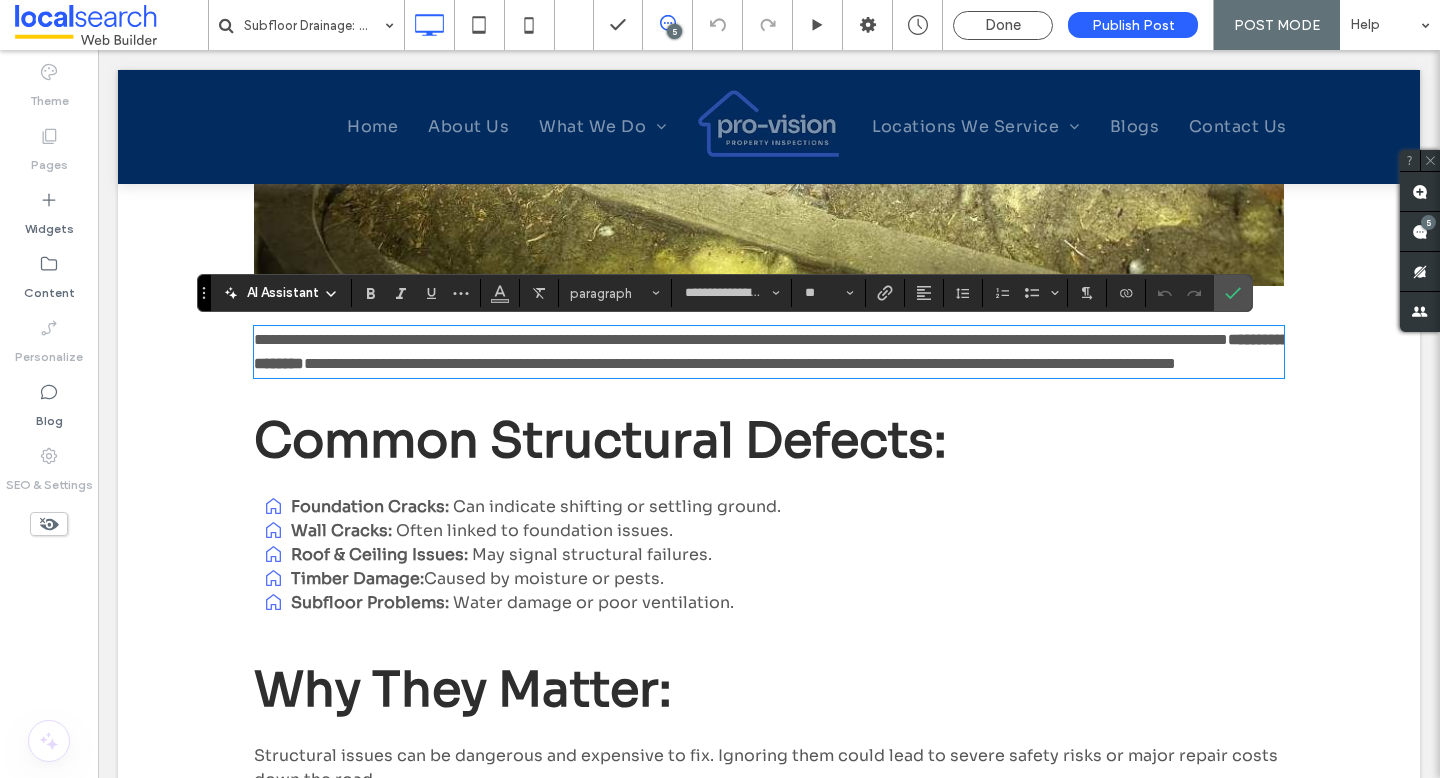 click on "**********" at bounding box center [741, 339] 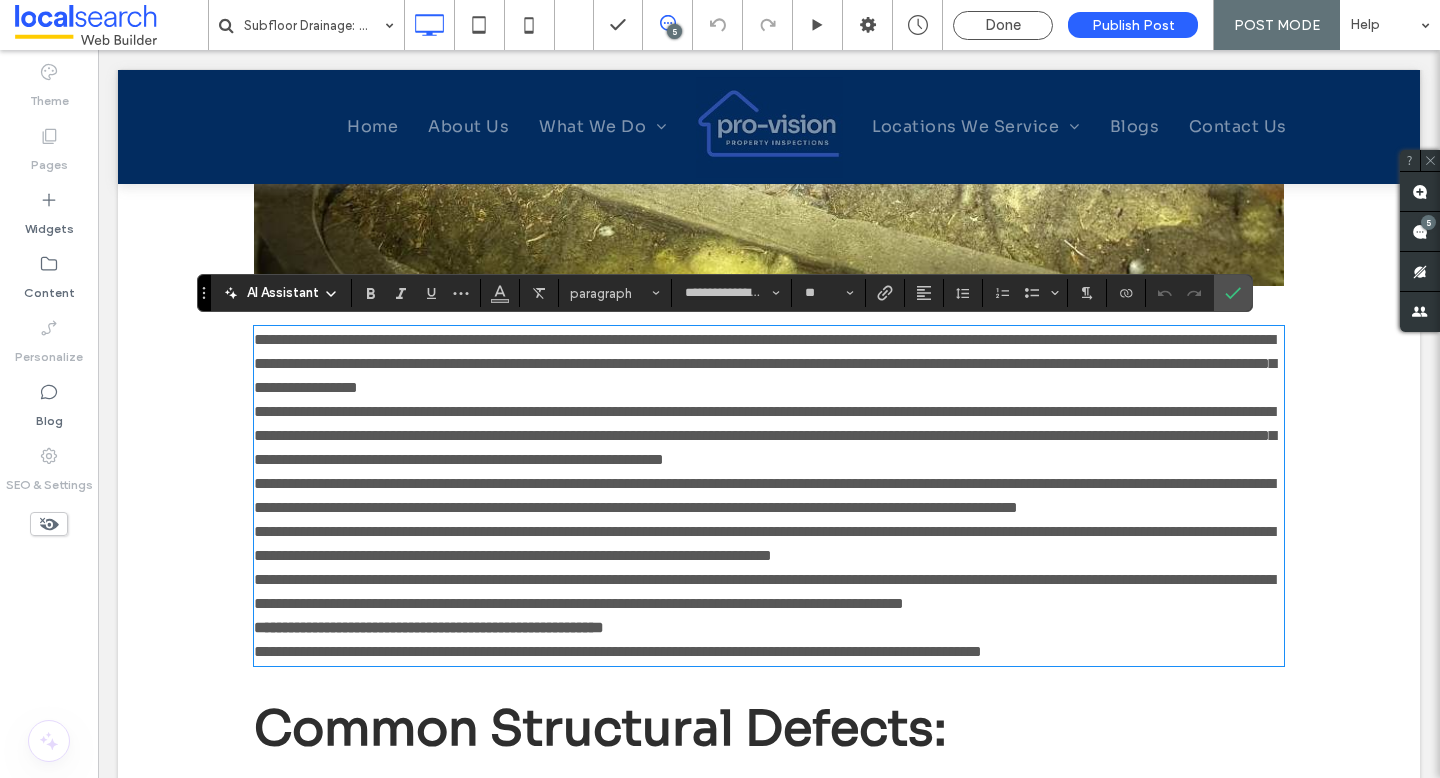 scroll, scrollTop: 0, scrollLeft: 0, axis: both 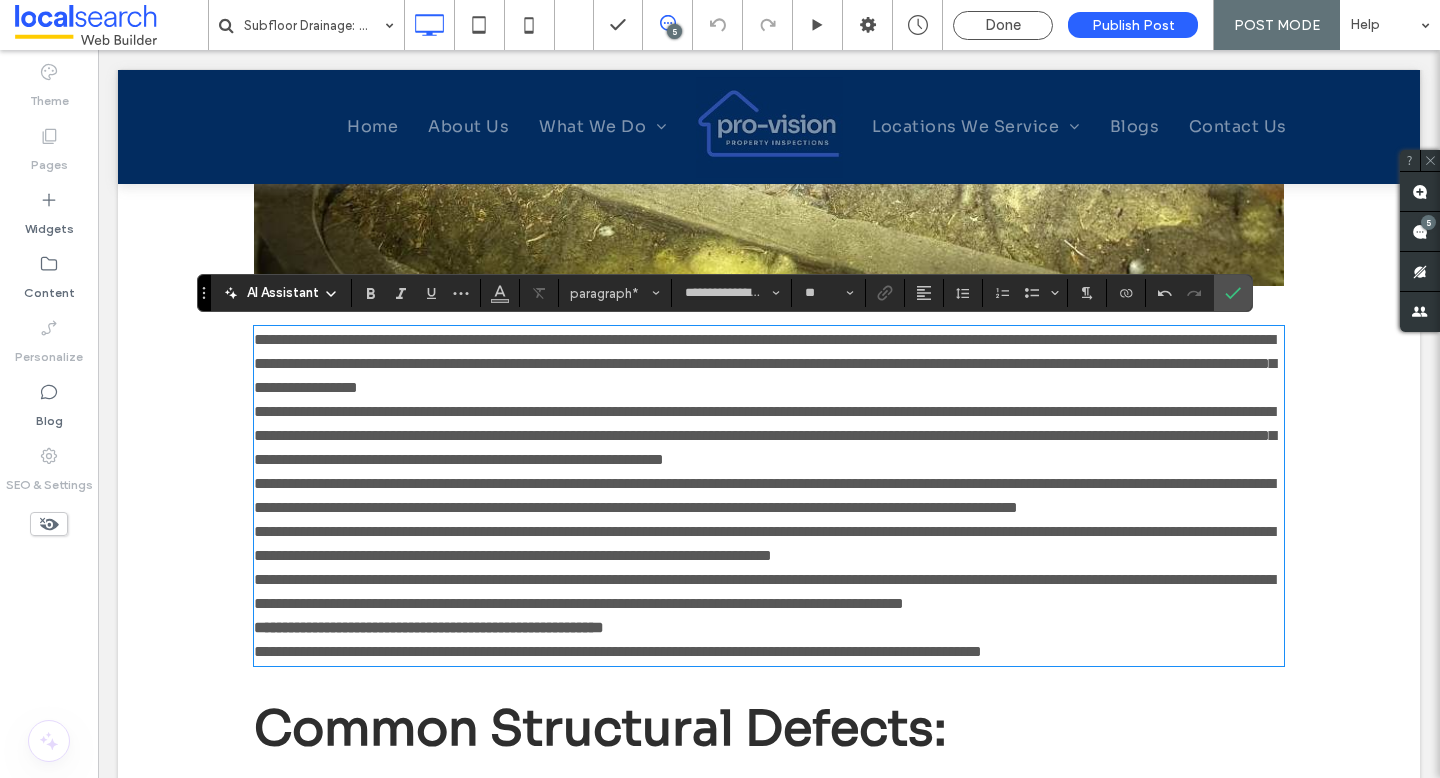 click on "**********" at bounding box center [769, 436] 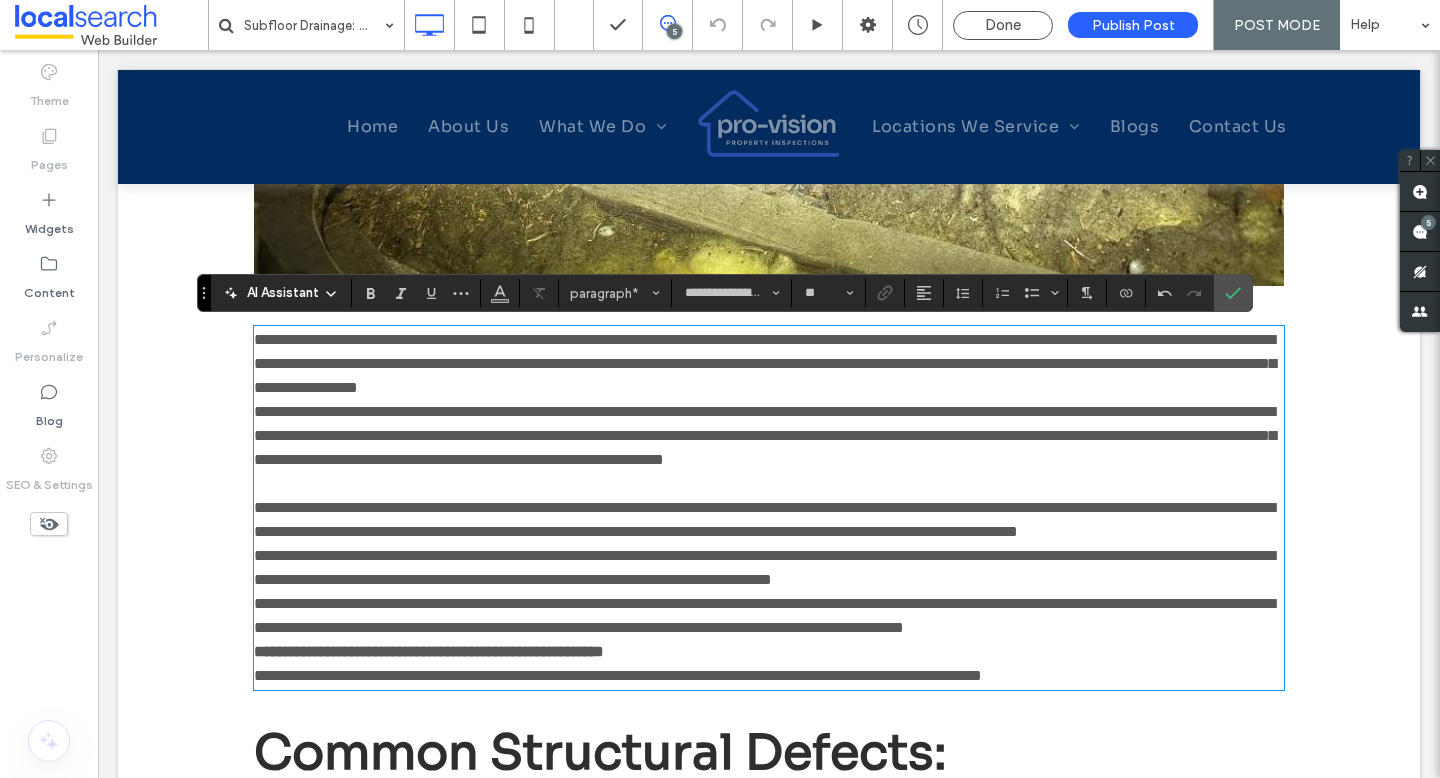 click on "**********" at bounding box center [769, 520] 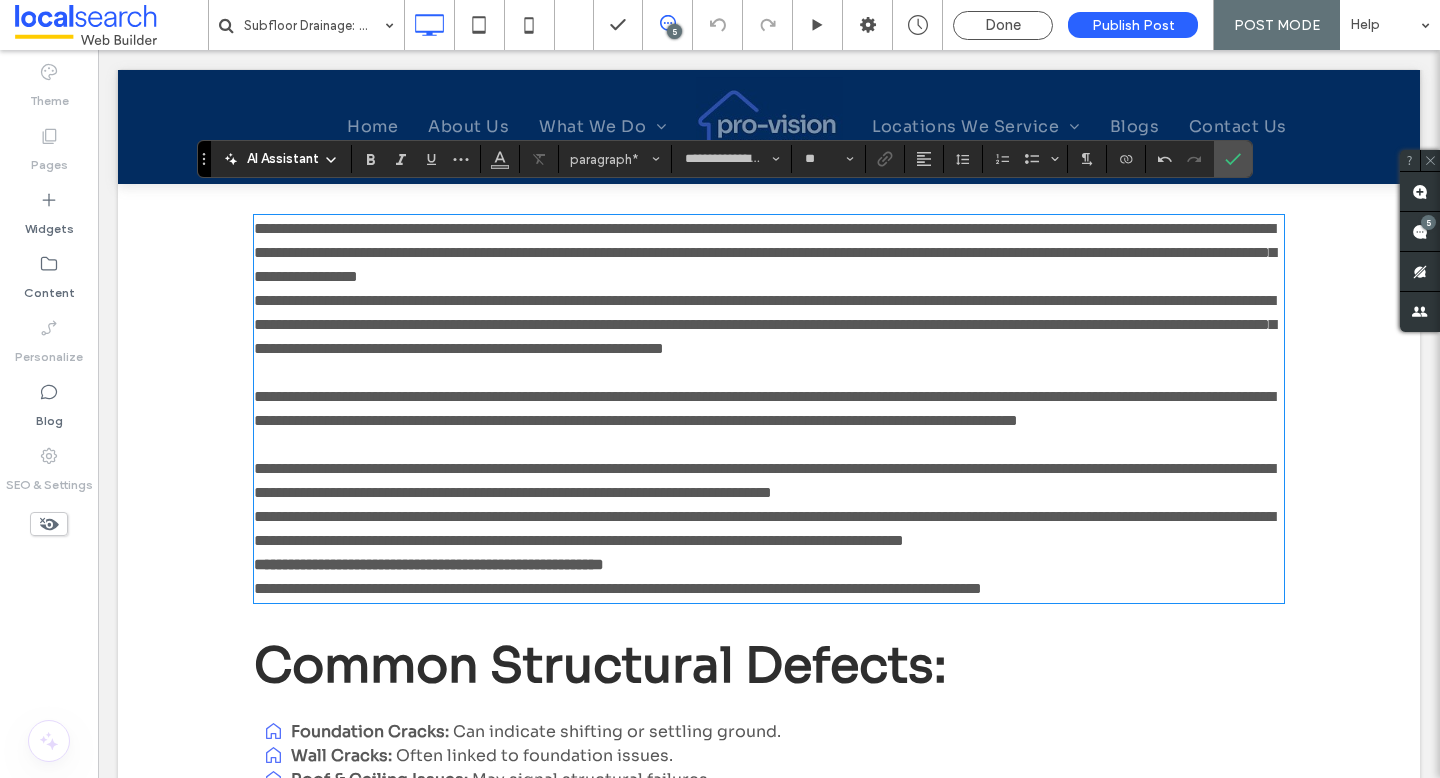 scroll, scrollTop: 1202, scrollLeft: 0, axis: vertical 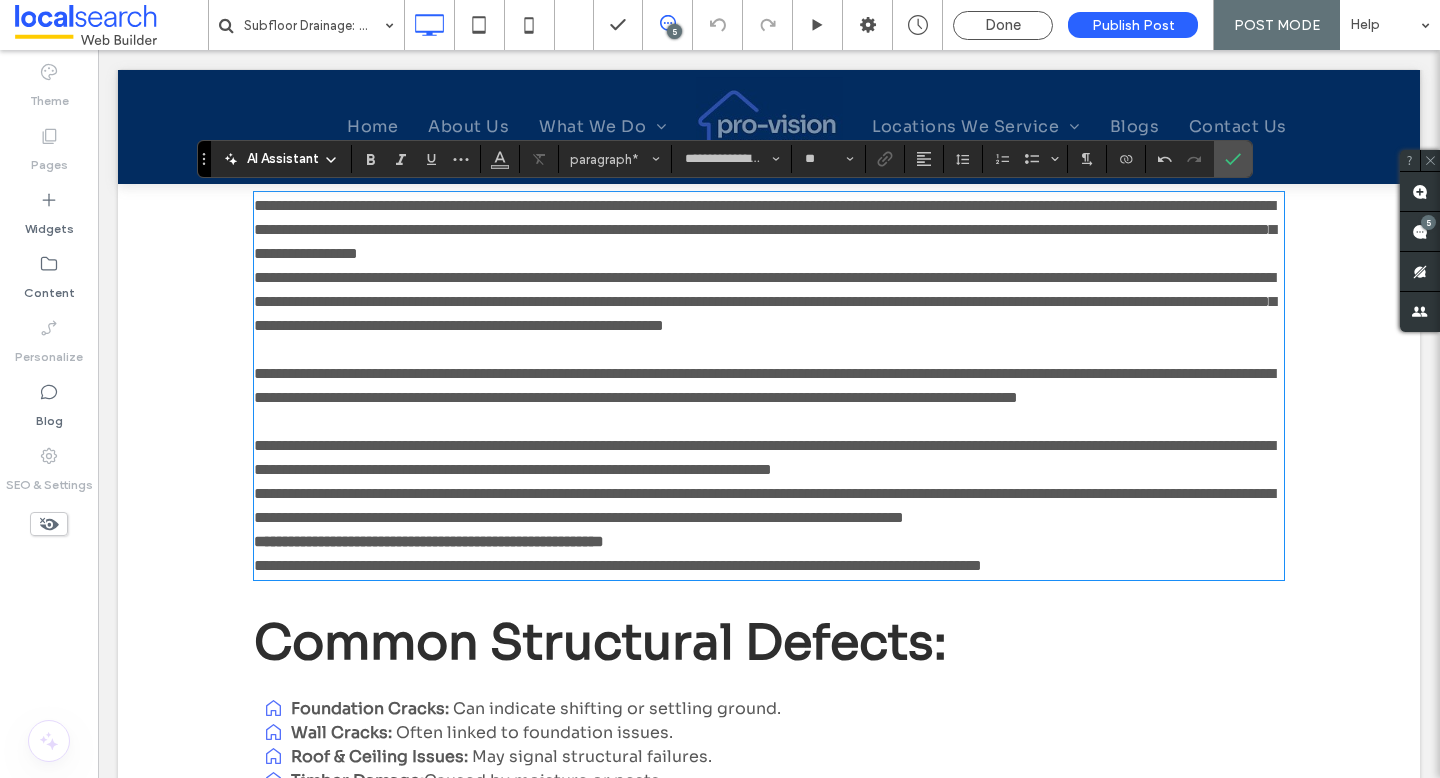click on "**********" at bounding box center (769, 506) 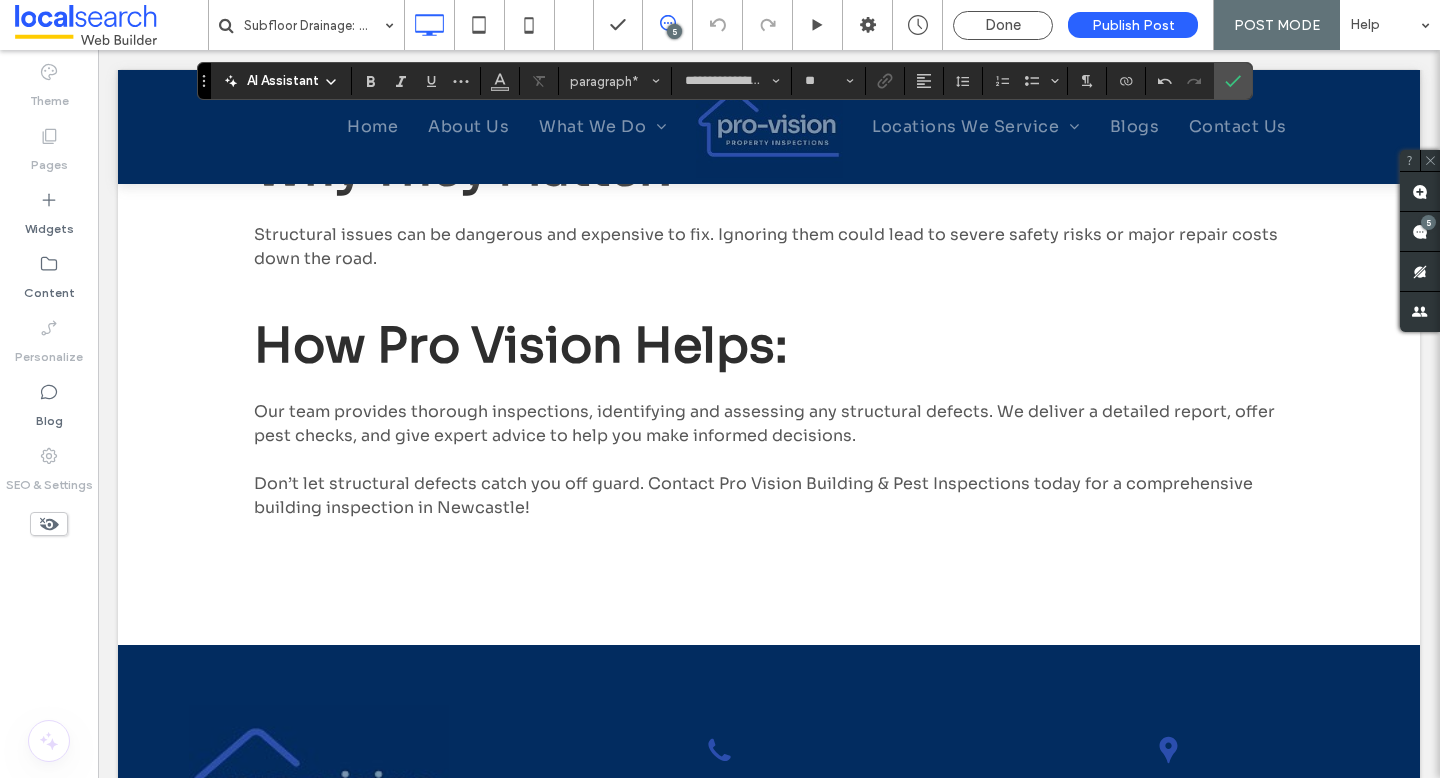 scroll, scrollTop: 1969, scrollLeft: 0, axis: vertical 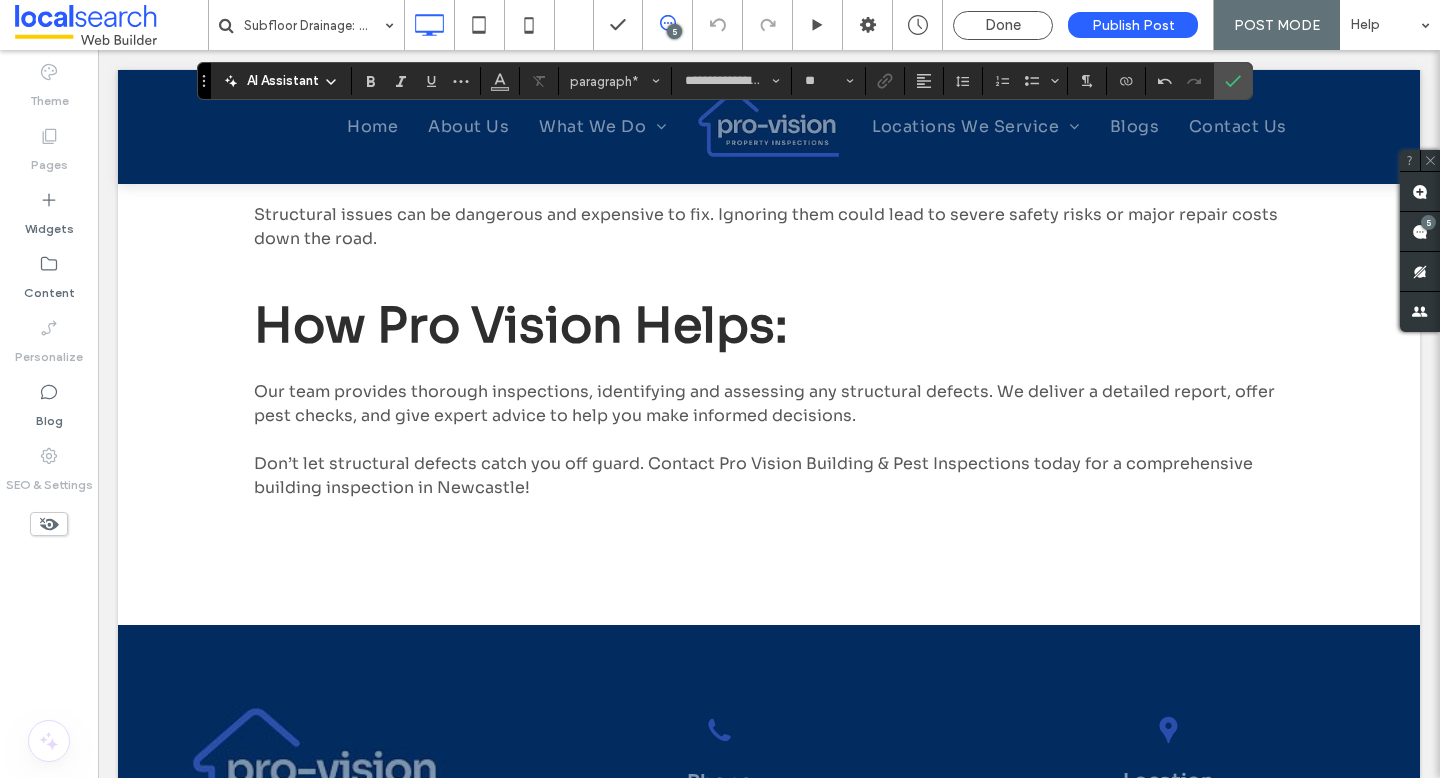 click on "How Pro Vision Helps:" at bounding box center [521, 325] 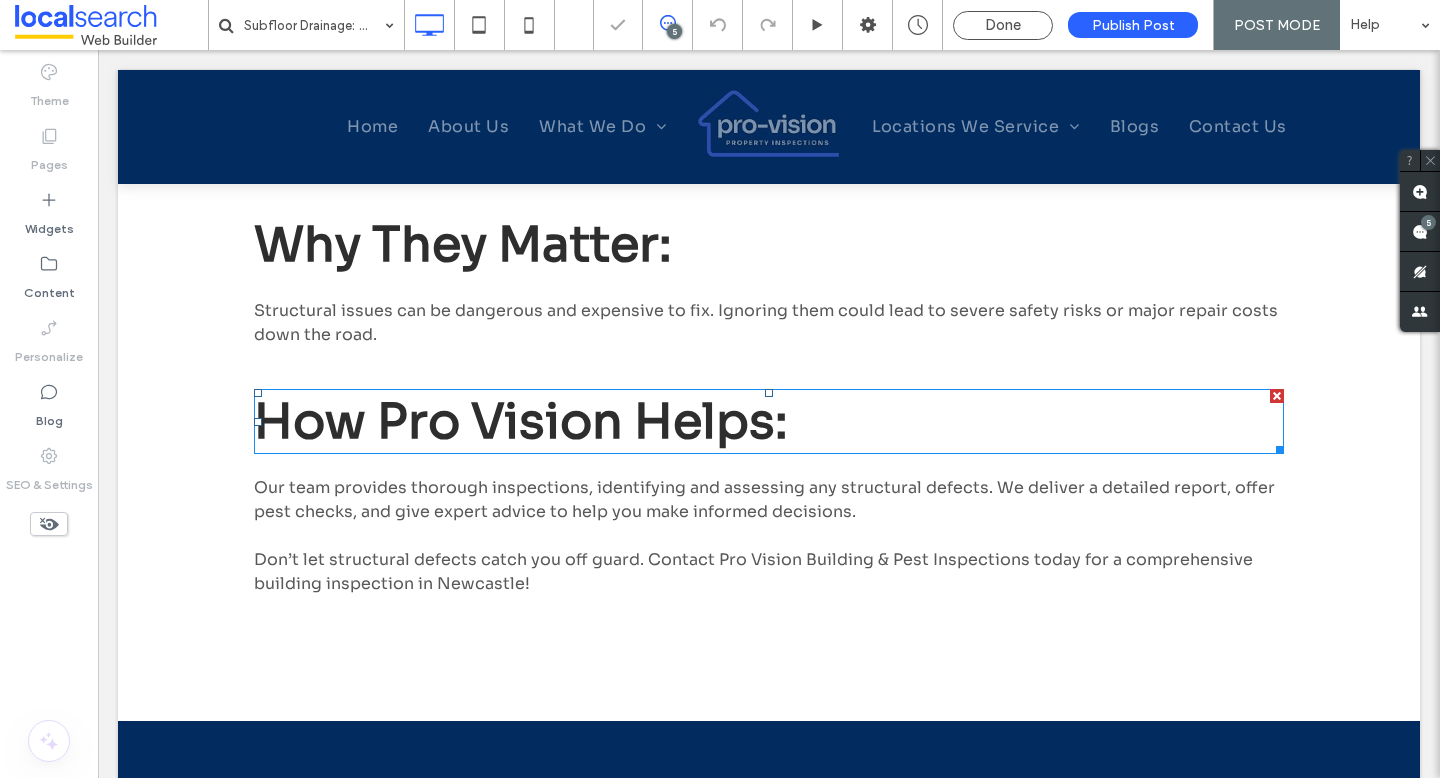click on "How Pro Vision Helps:" at bounding box center (521, 421) 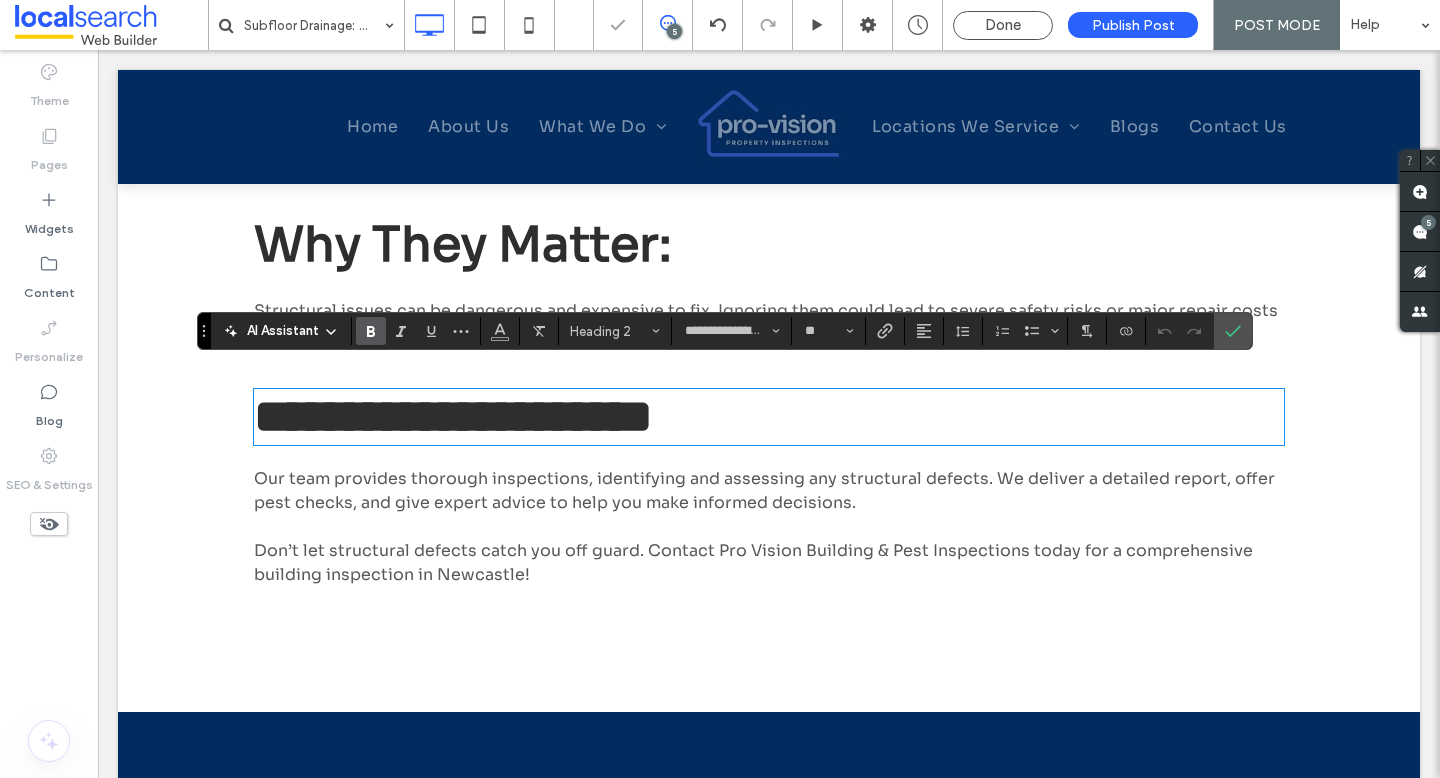 click on "**********" at bounding box center (769, 417) 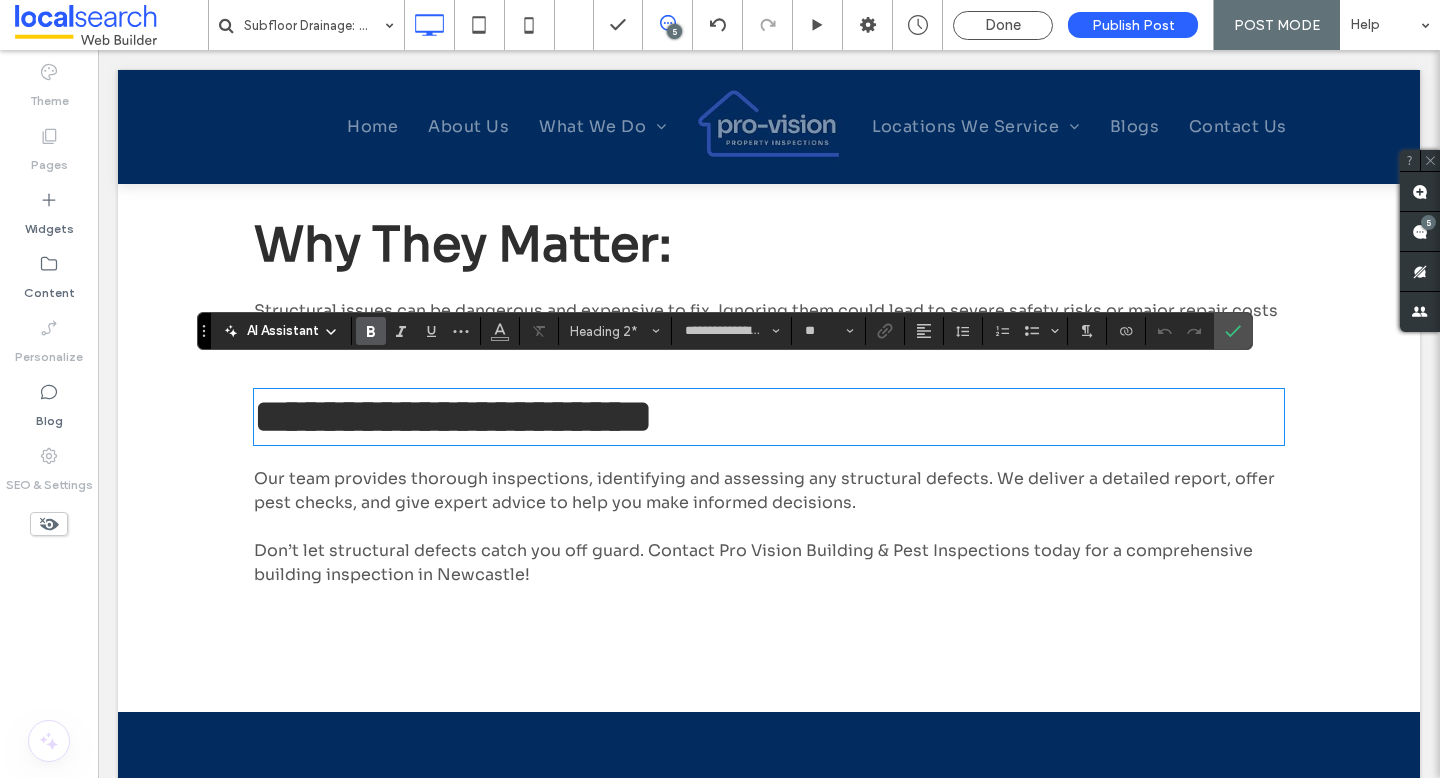 click at bounding box center [769, 527] 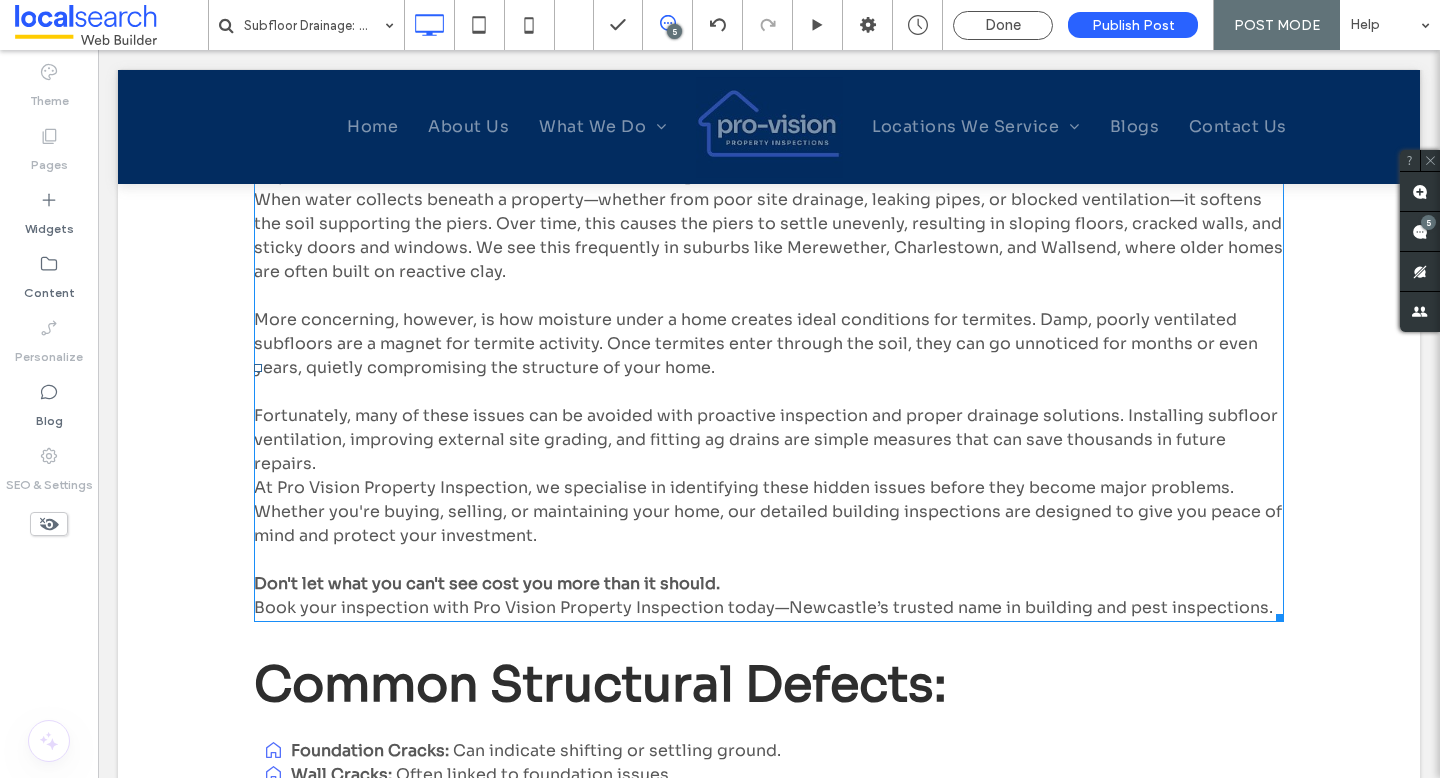 scroll, scrollTop: 1307, scrollLeft: 0, axis: vertical 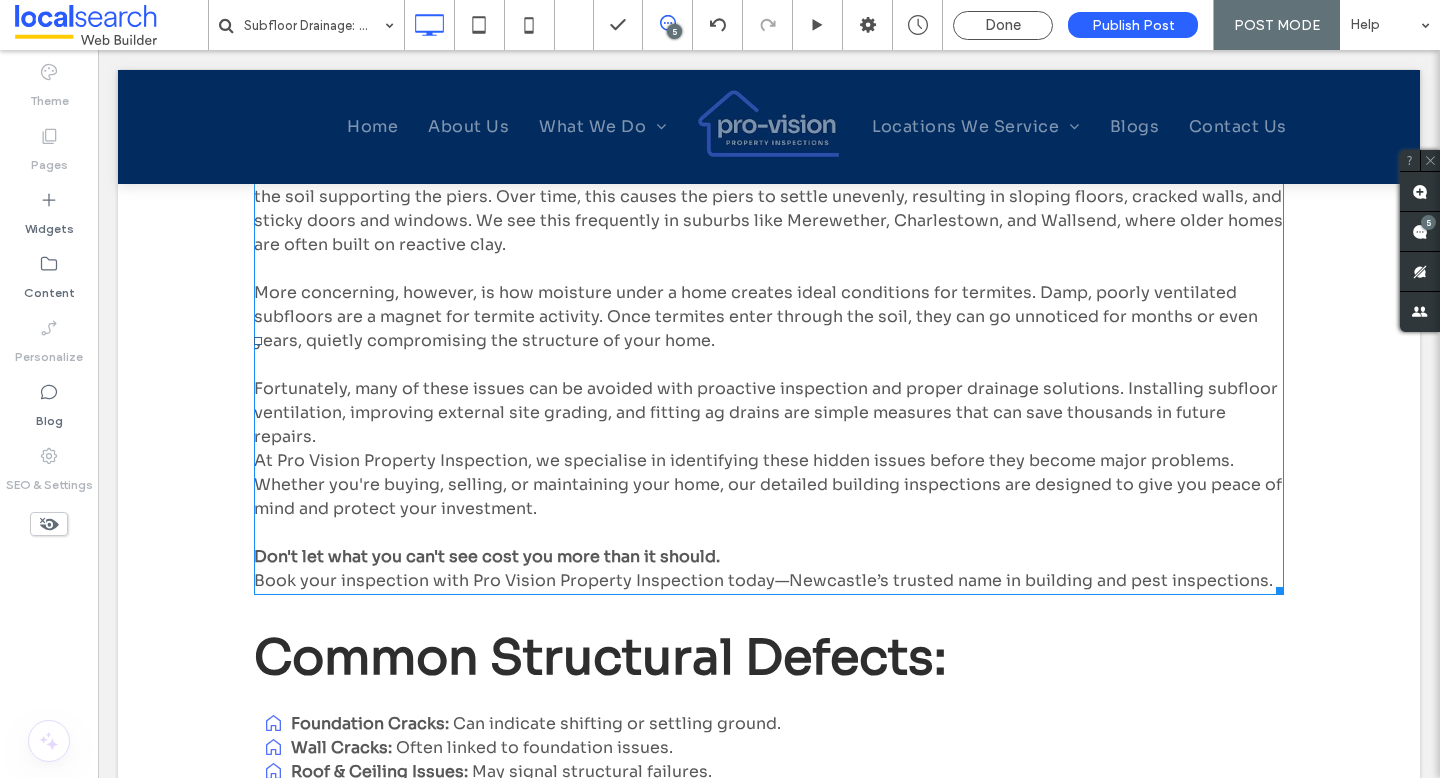 click on "In the Newcastle region, where we see a mix of coastal weather, clay soils, and older raised homes, subfloor drainage is a critical but often overlooked issue. At Pro Vision Property Inspection, one of the most common problems we identify during inspections is excess moisture under homes—leading to settlement, uneven floors, and even termite infestations. When water collects beneath a property—whether from poor site drainage, leaking pipes, or blocked ventilation—it softens the soil supporting the piers. Over time, this causes the piers to settle unevenly, resulting in sloping floors, cracked walls, and sticky doors and windows. We see this frequently in suburbs like Merewether, Charlestown, and Wallsend, where older homes are often built on reactive clay. ﻿ Don't let what you can't see cost you more than it should. Book your inspection with Pro Vision Property Inspection today—Newcastle’s trusted name in building and pest inspections." at bounding box center (769, 341) 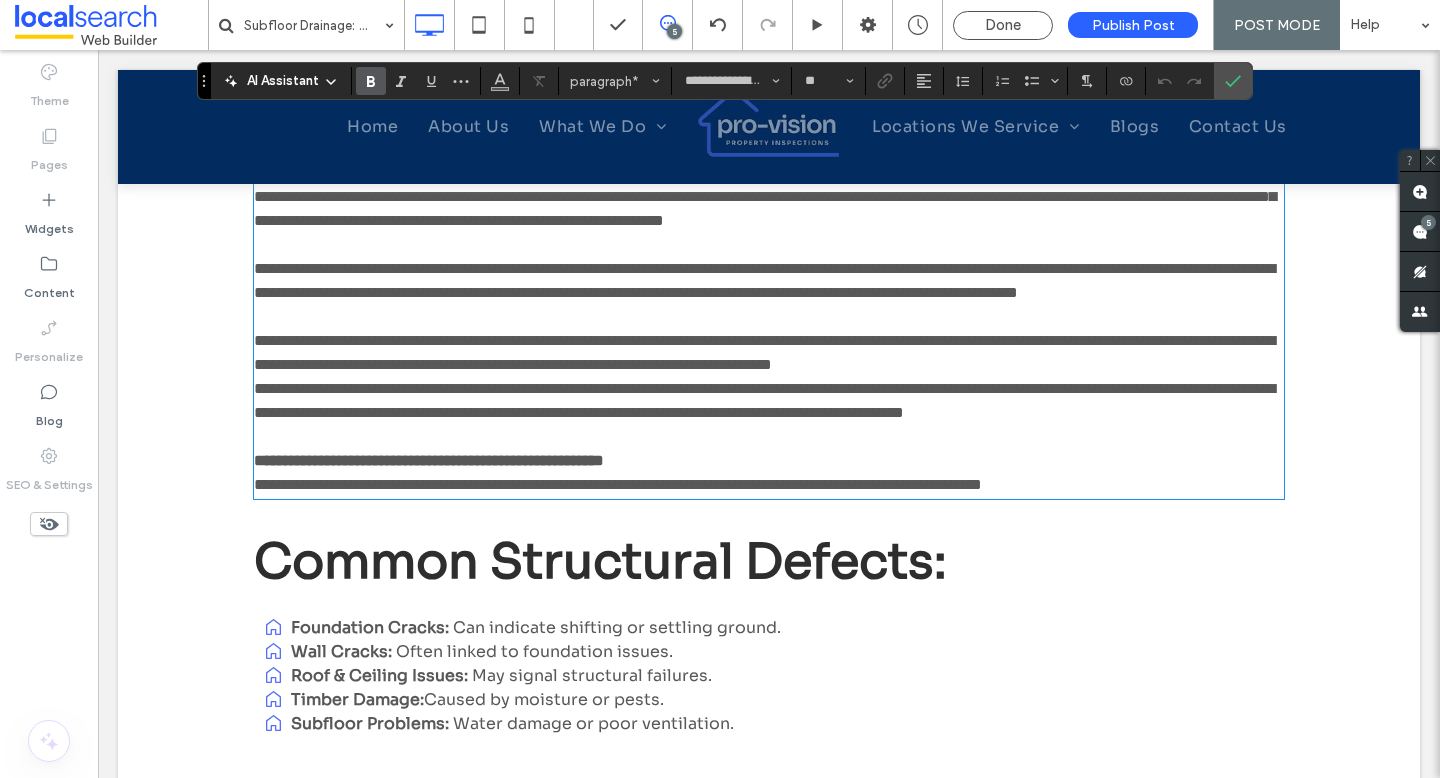 click on "**********" at bounding box center (769, 473) 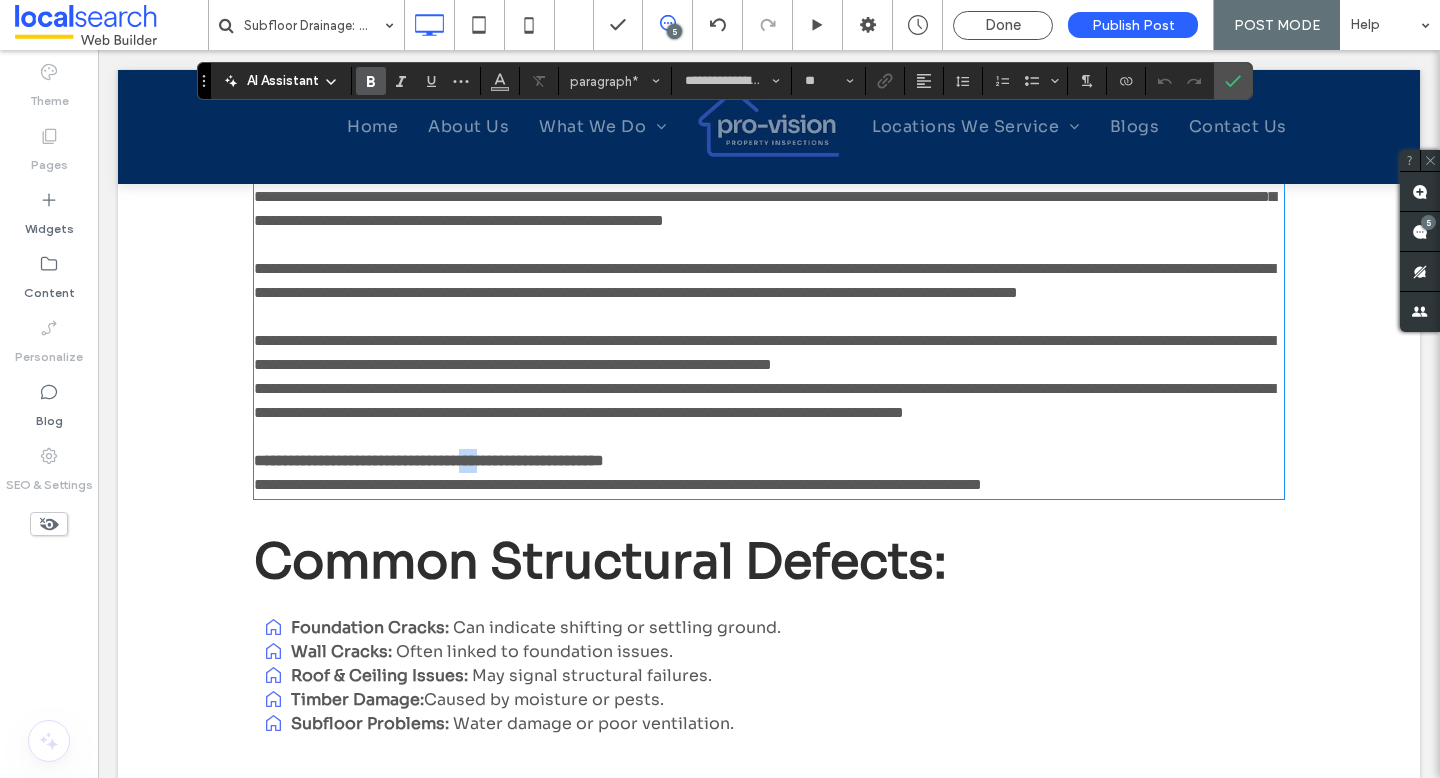 click on "**********" at bounding box center [769, 473] 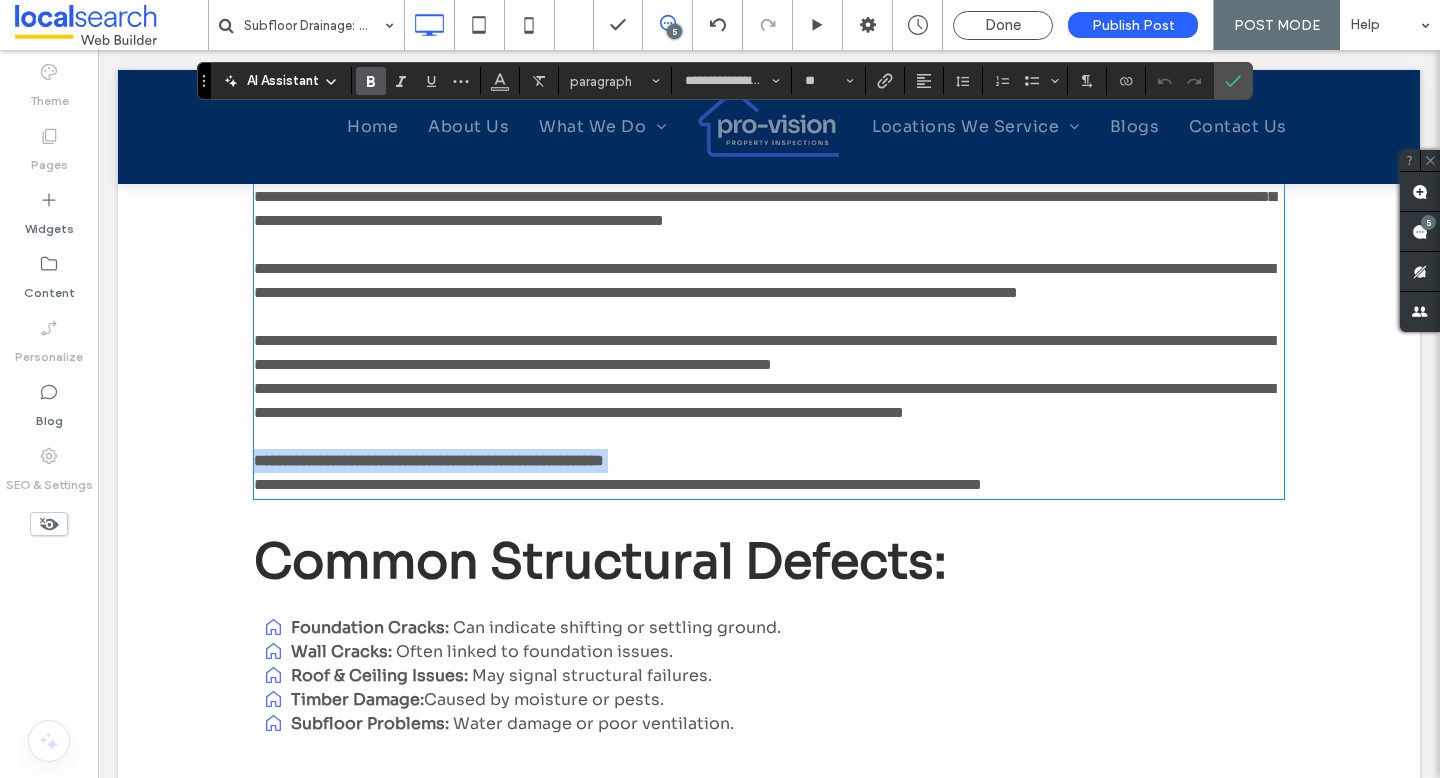 click on "**********" at bounding box center [769, 473] 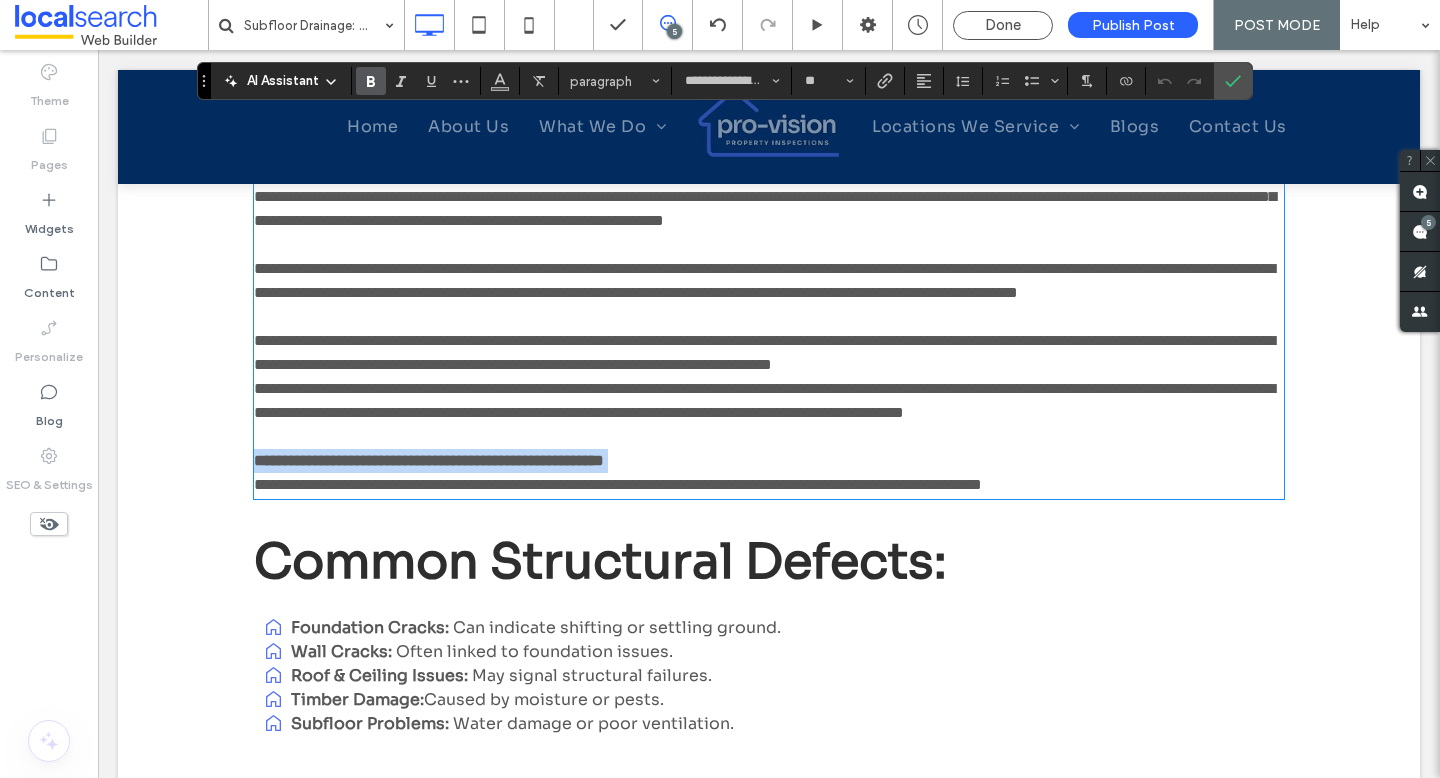 click on "**********" at bounding box center (769, 473) 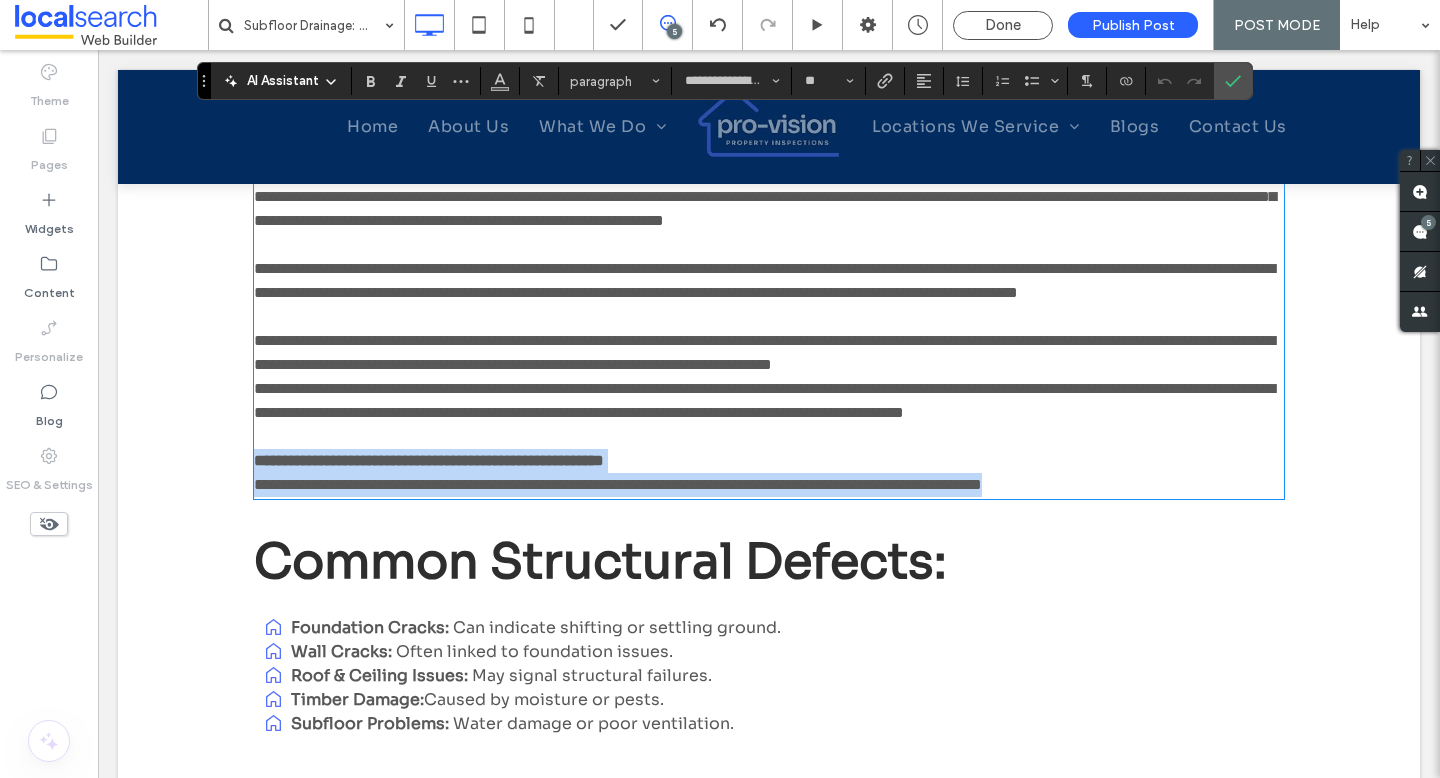 drag, startPoint x: 1265, startPoint y: 560, endPoint x: 196, endPoint y: 544, distance: 1069.1198 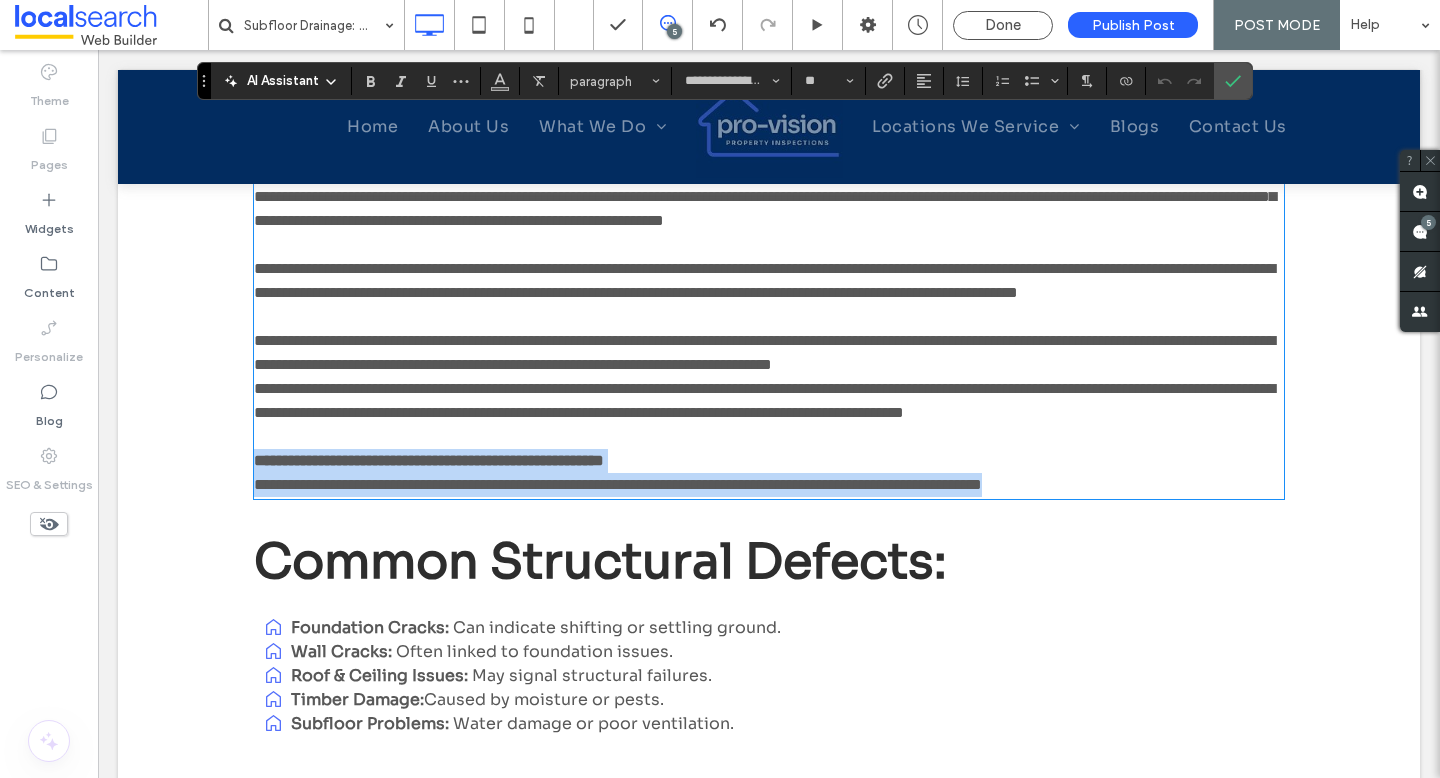 click on "**********" at bounding box center (769, 249) 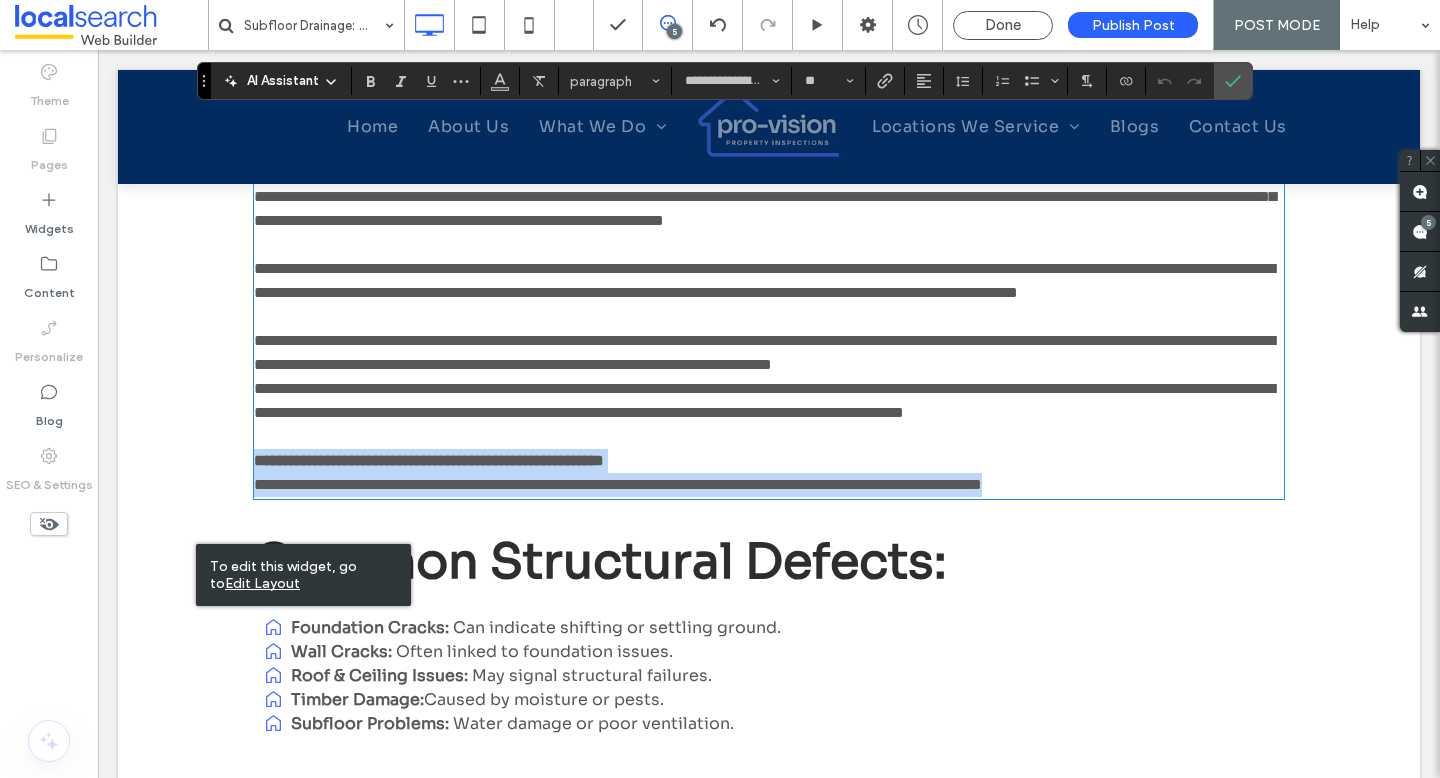 type 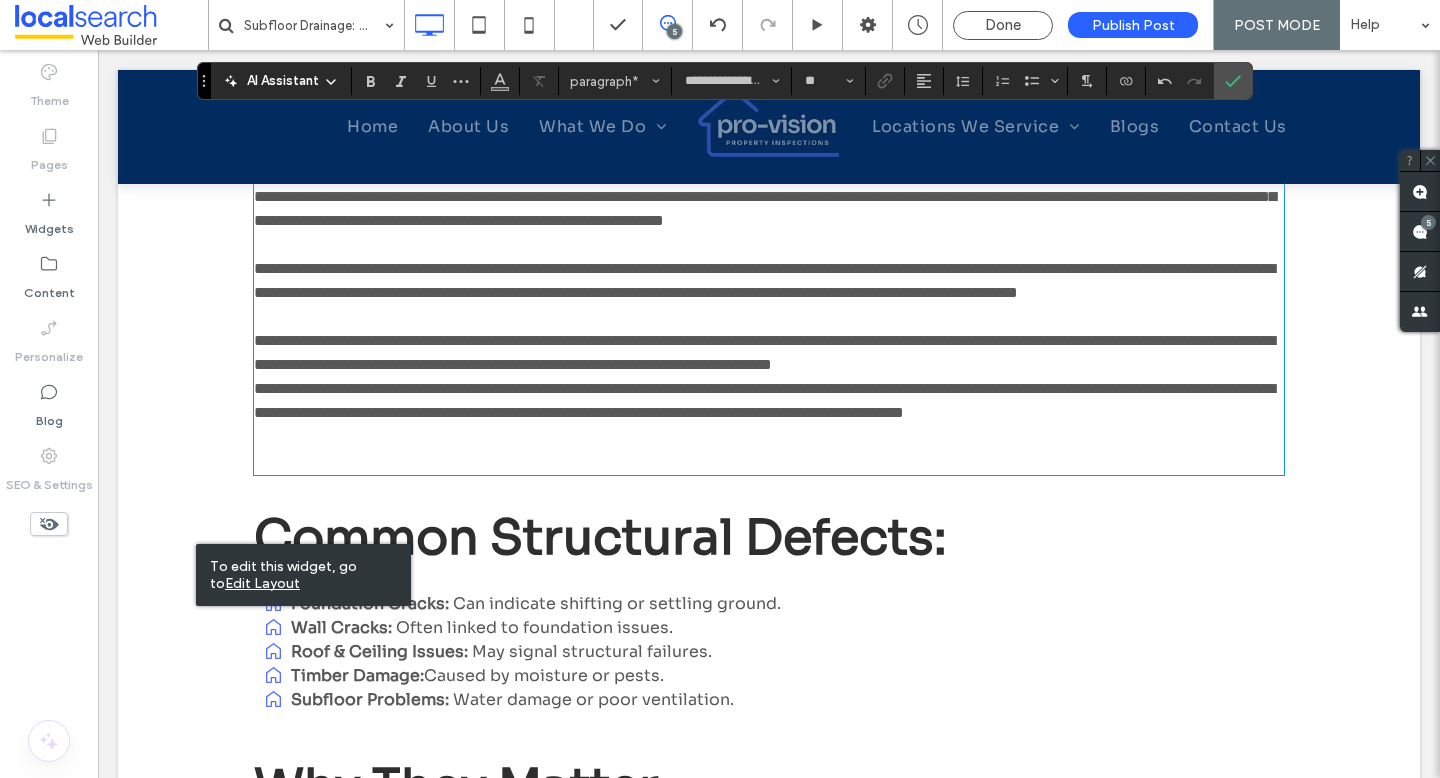 scroll, scrollTop: 1479, scrollLeft: 0, axis: vertical 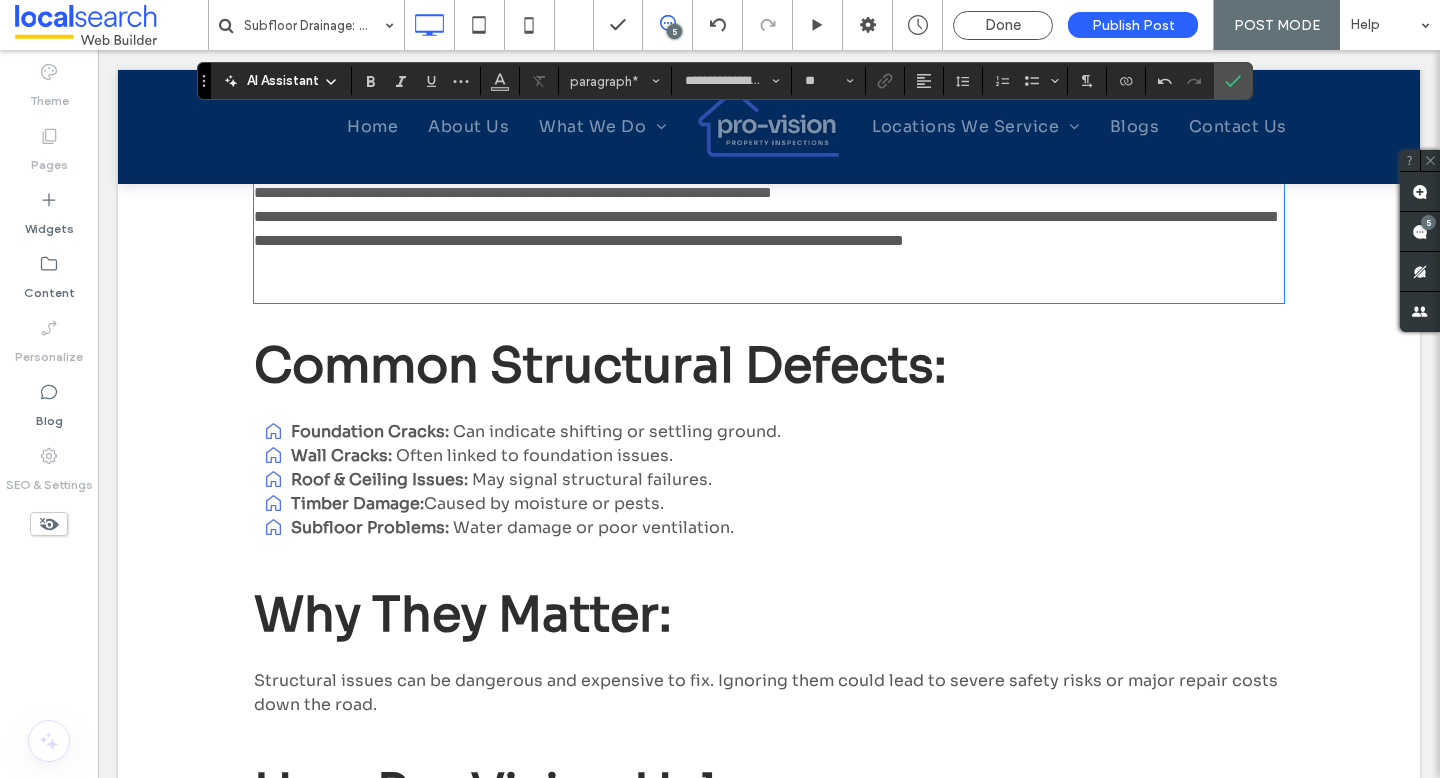 click on "Roof & Ceiling Issues:" at bounding box center [379, 479] 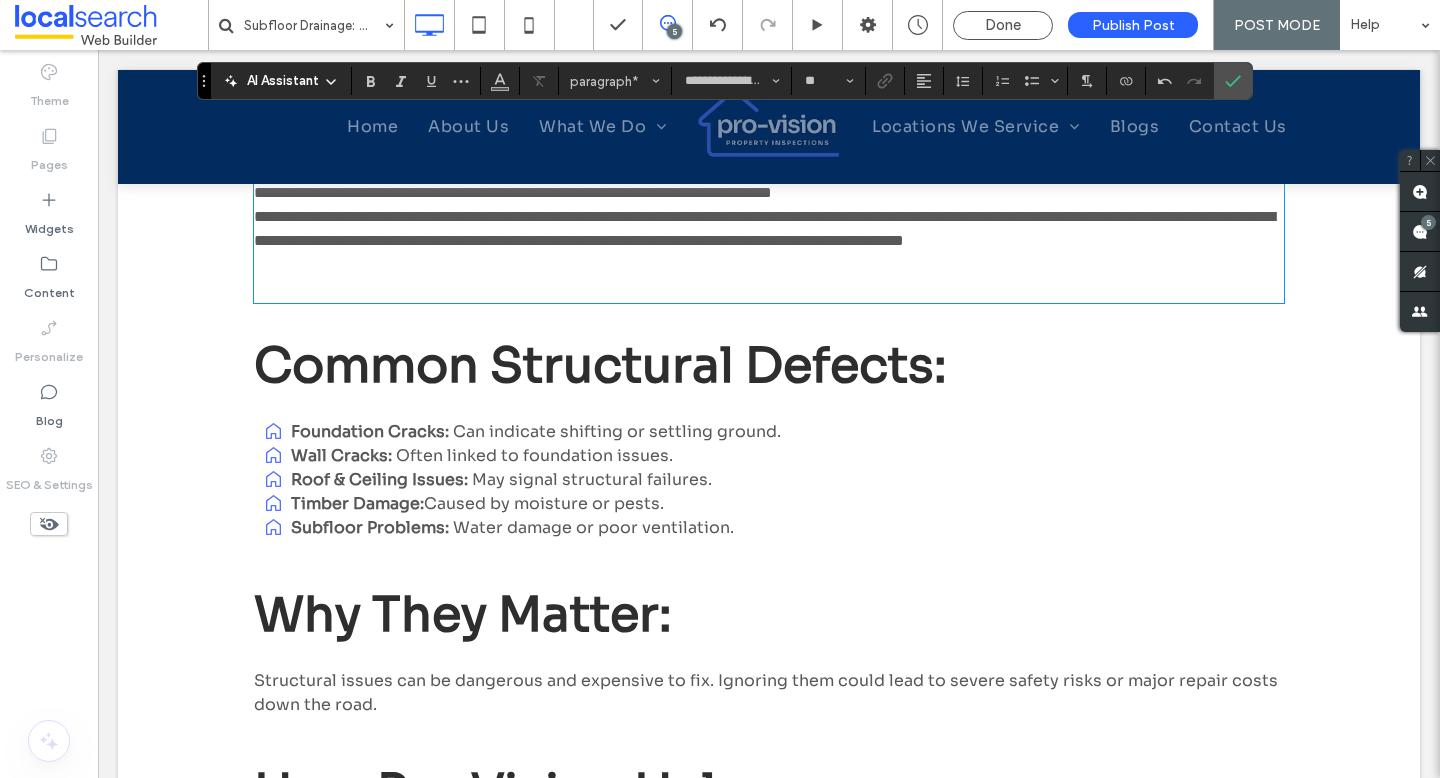 click on "Roof & Ceiling Issues:" at bounding box center [379, 479] 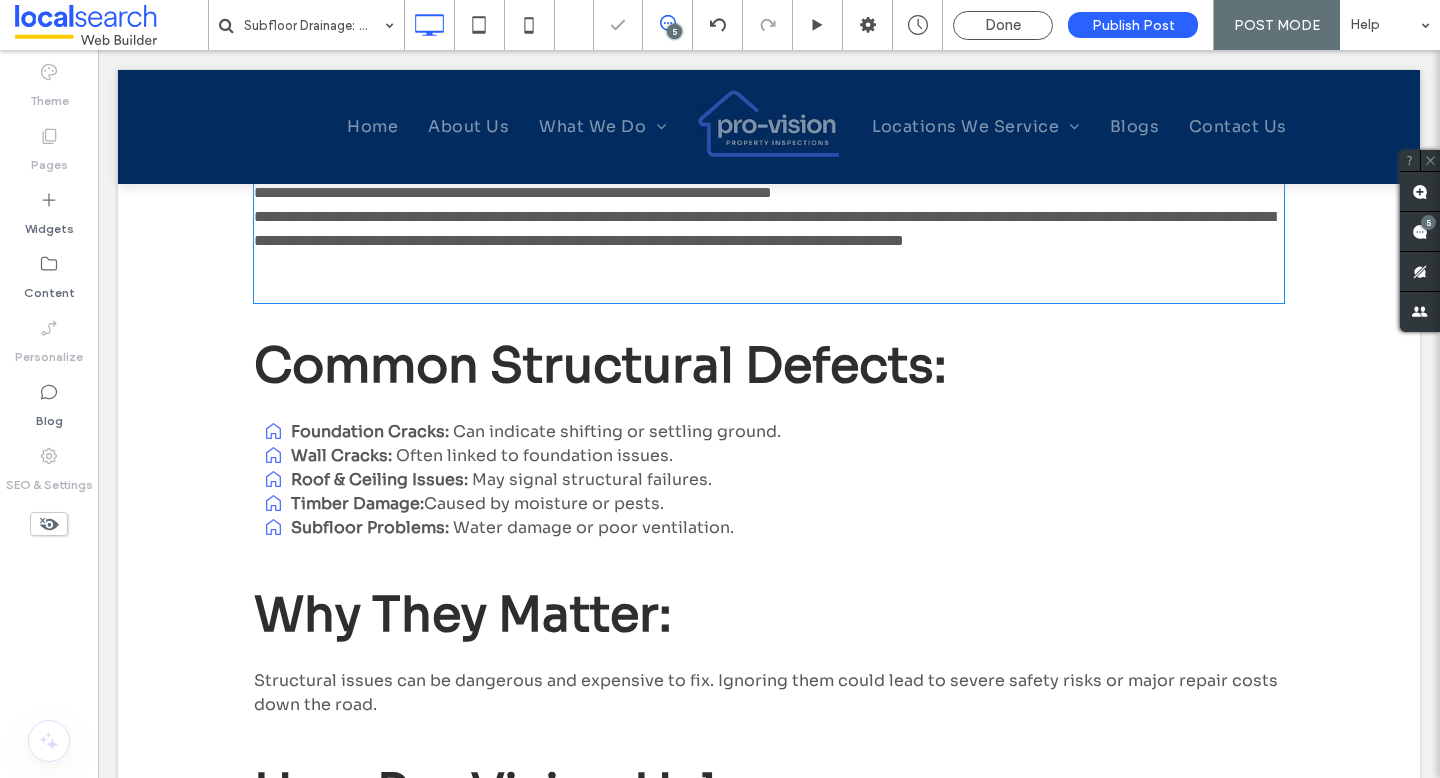 type on "**********" 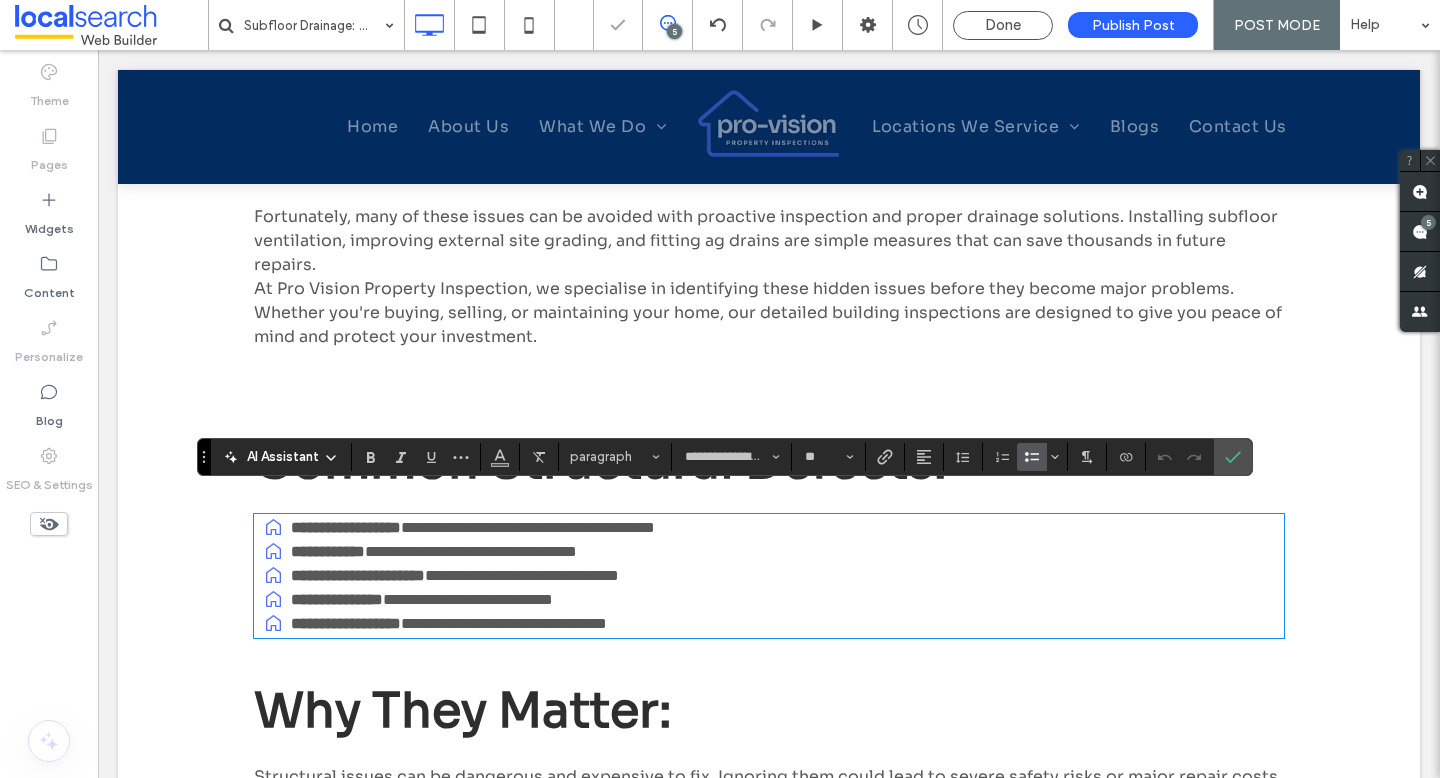 scroll, scrollTop: 0, scrollLeft: 0, axis: both 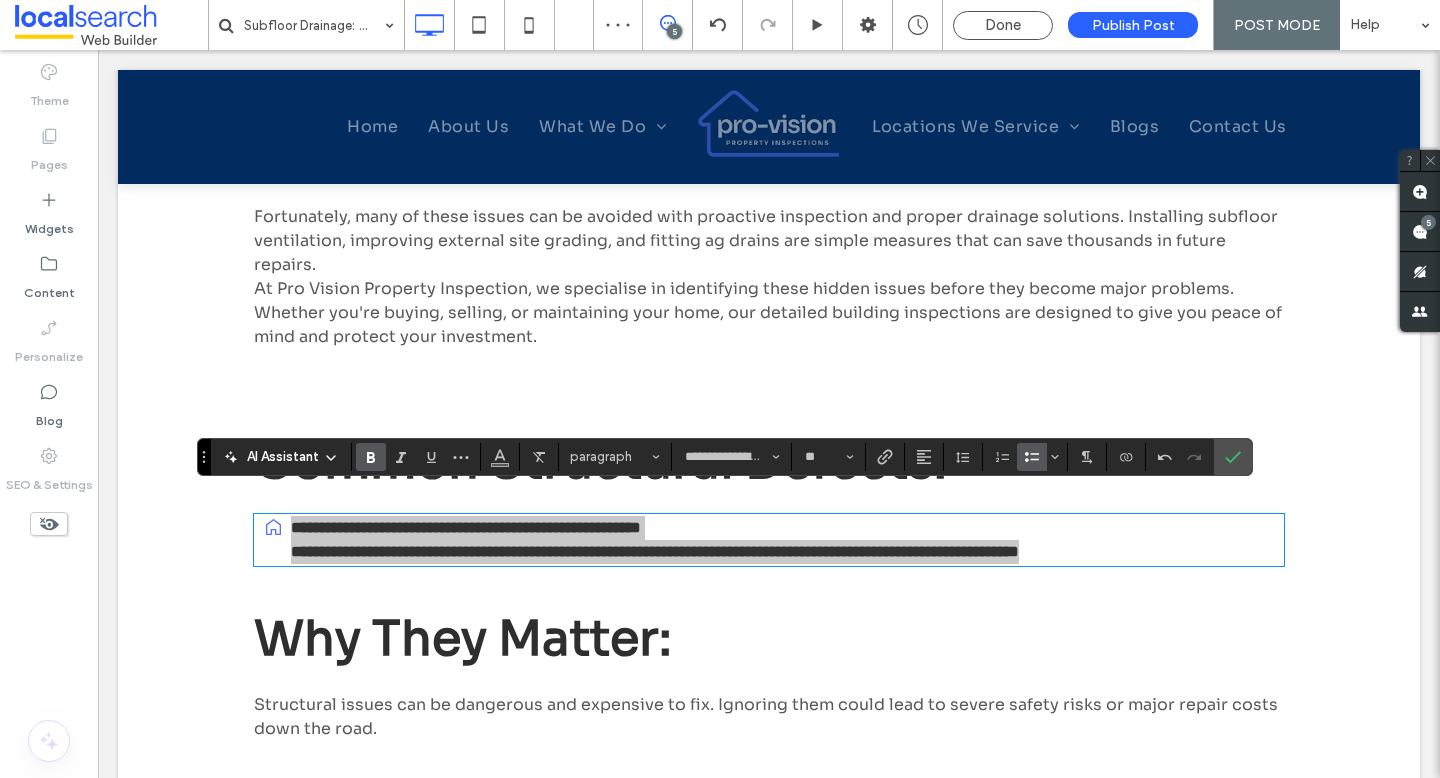click at bounding box center [1032, 457] 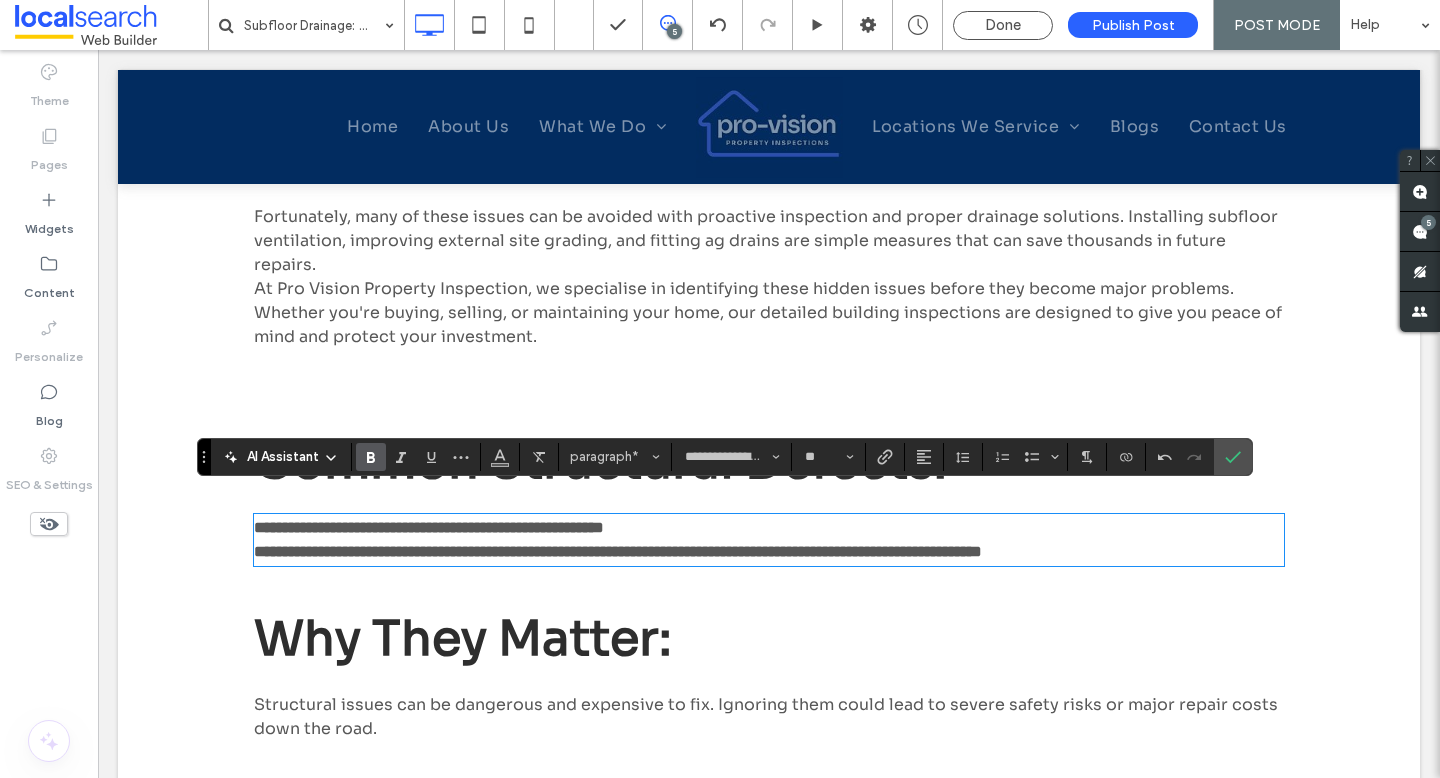 click on "**********" at bounding box center (618, 551) 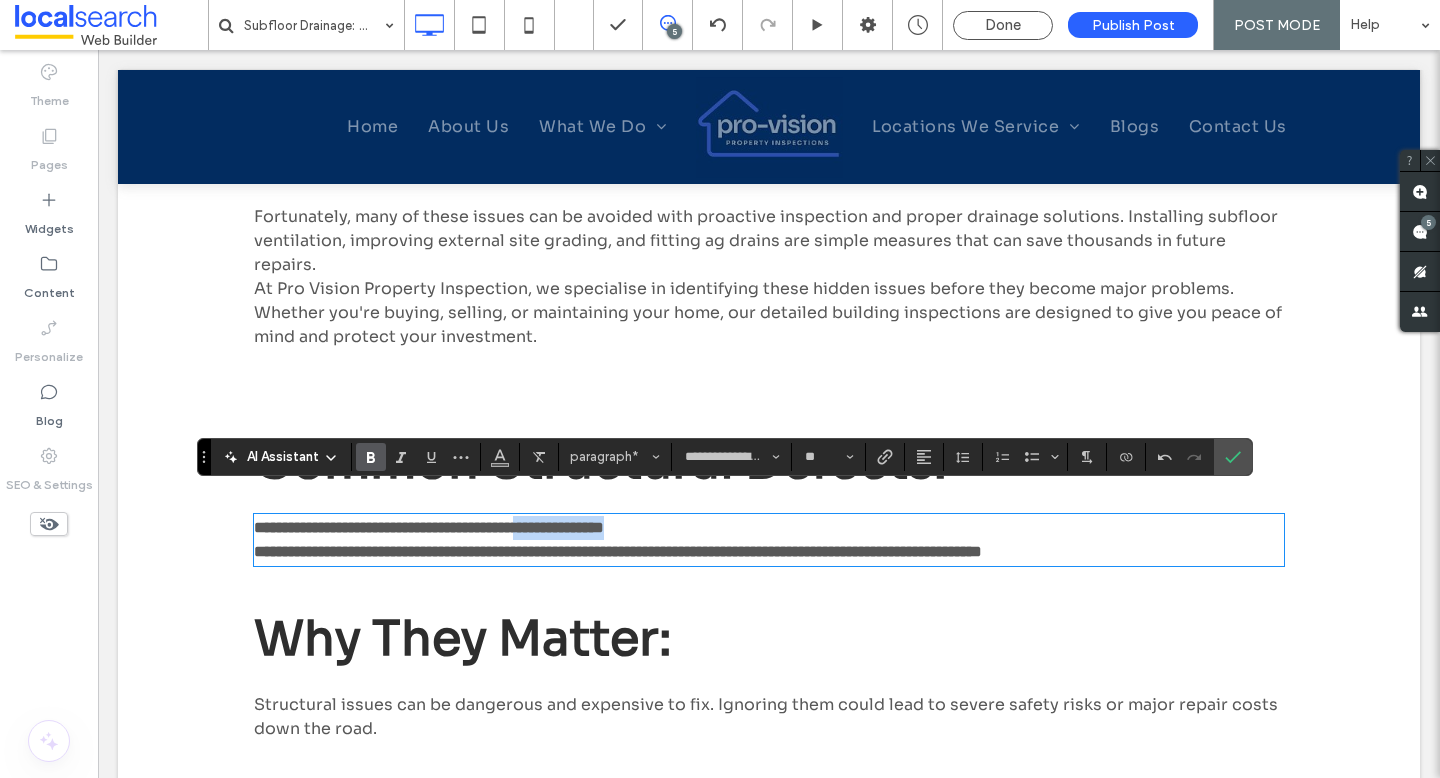 drag, startPoint x: 730, startPoint y: 510, endPoint x: 599, endPoint y: 509, distance: 131.00381 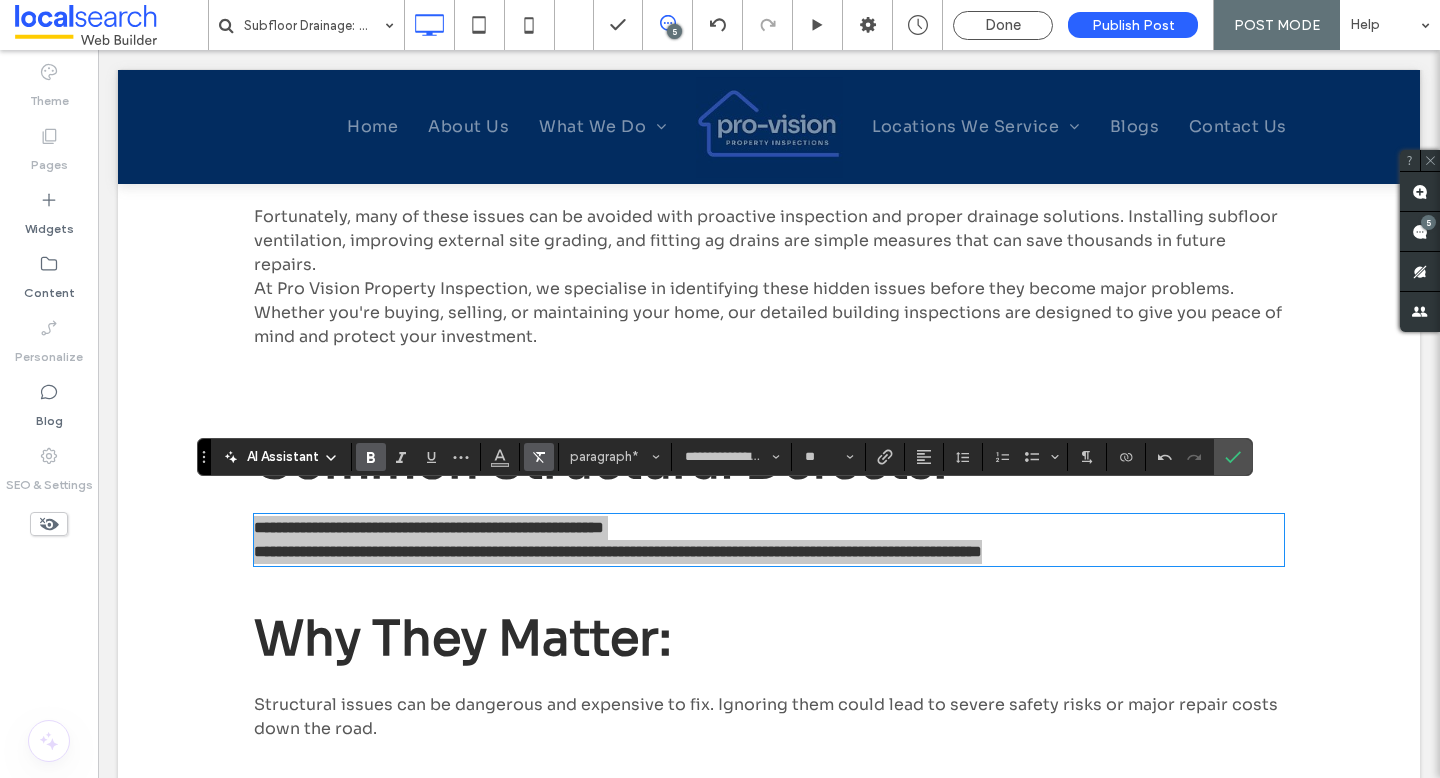 click 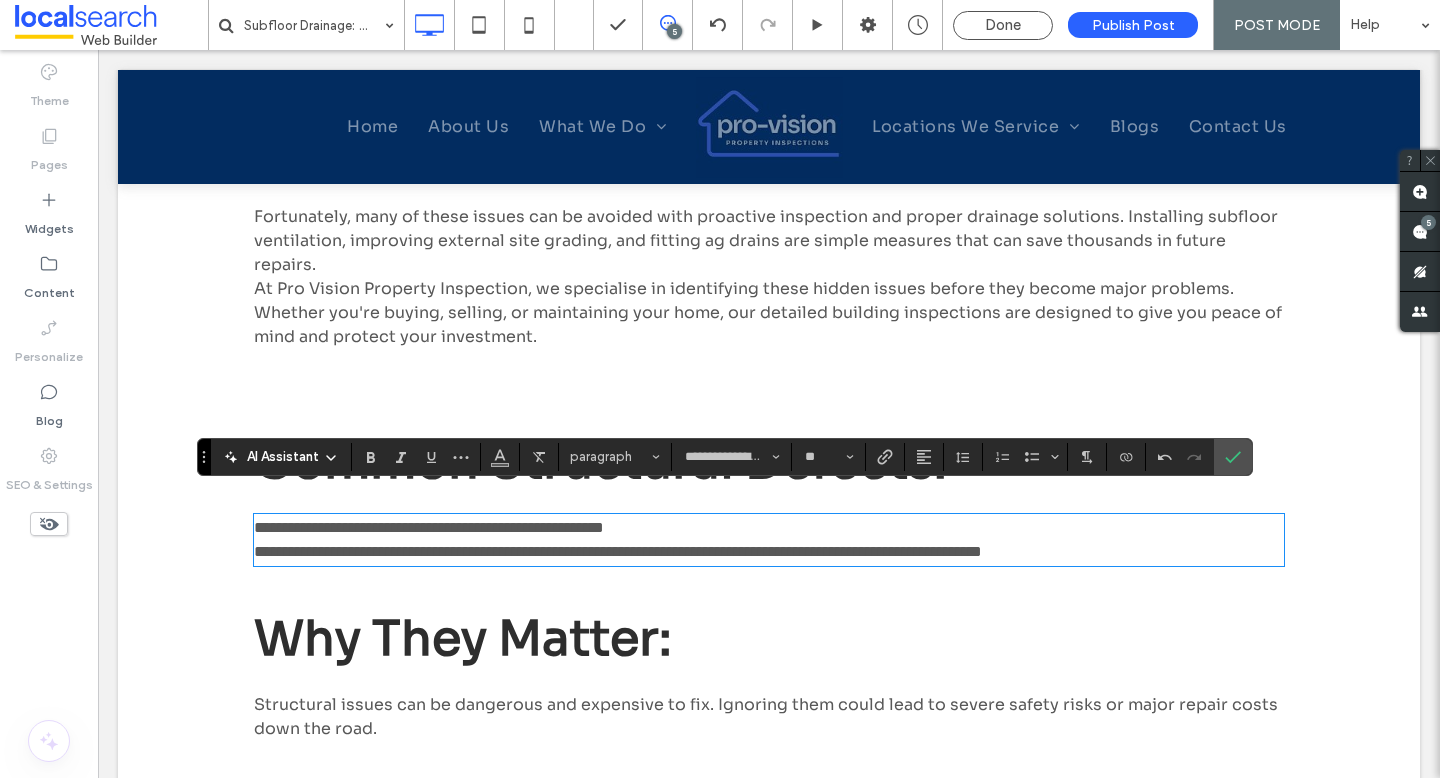 click on "**********" at bounding box center [618, 539] 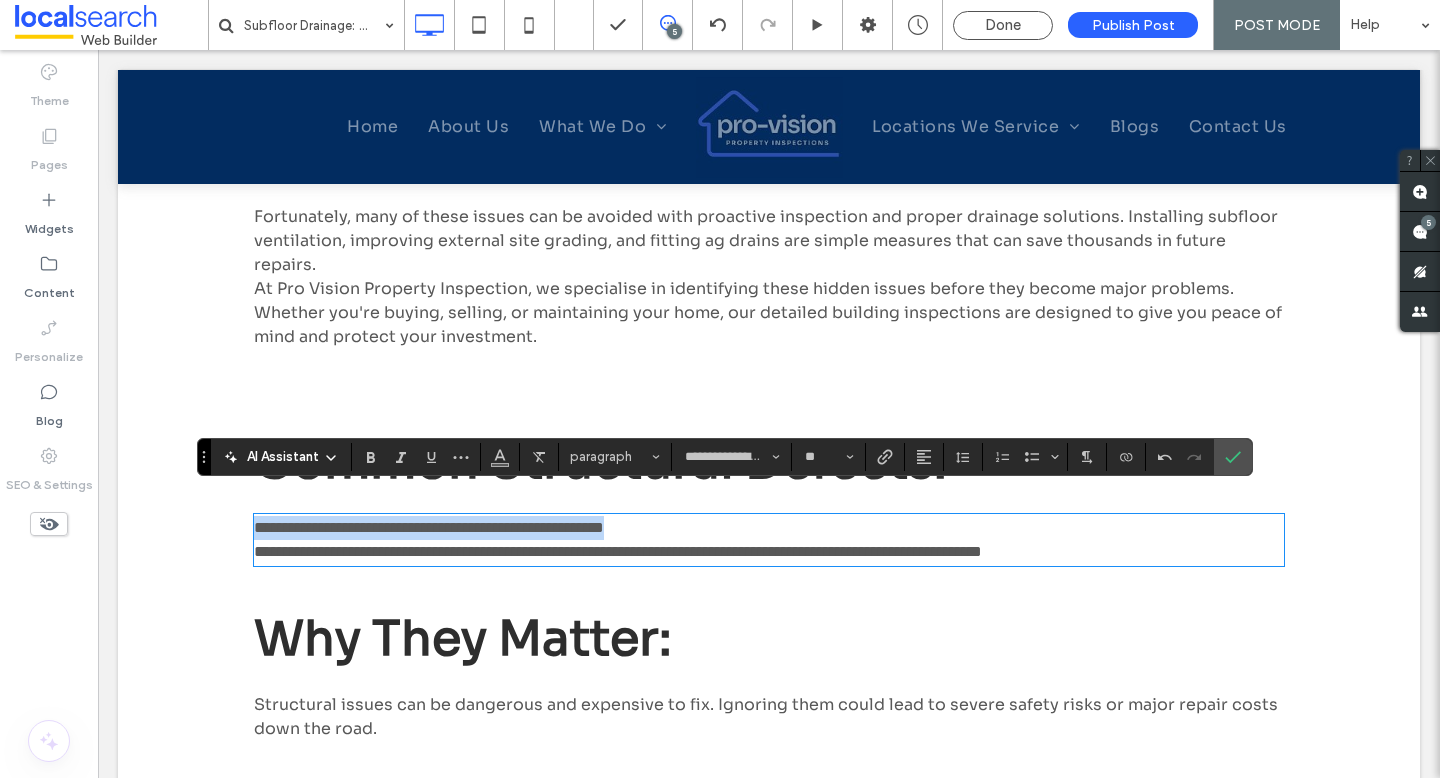 drag, startPoint x: 723, startPoint y: 510, endPoint x: 243, endPoint y: 510, distance: 480 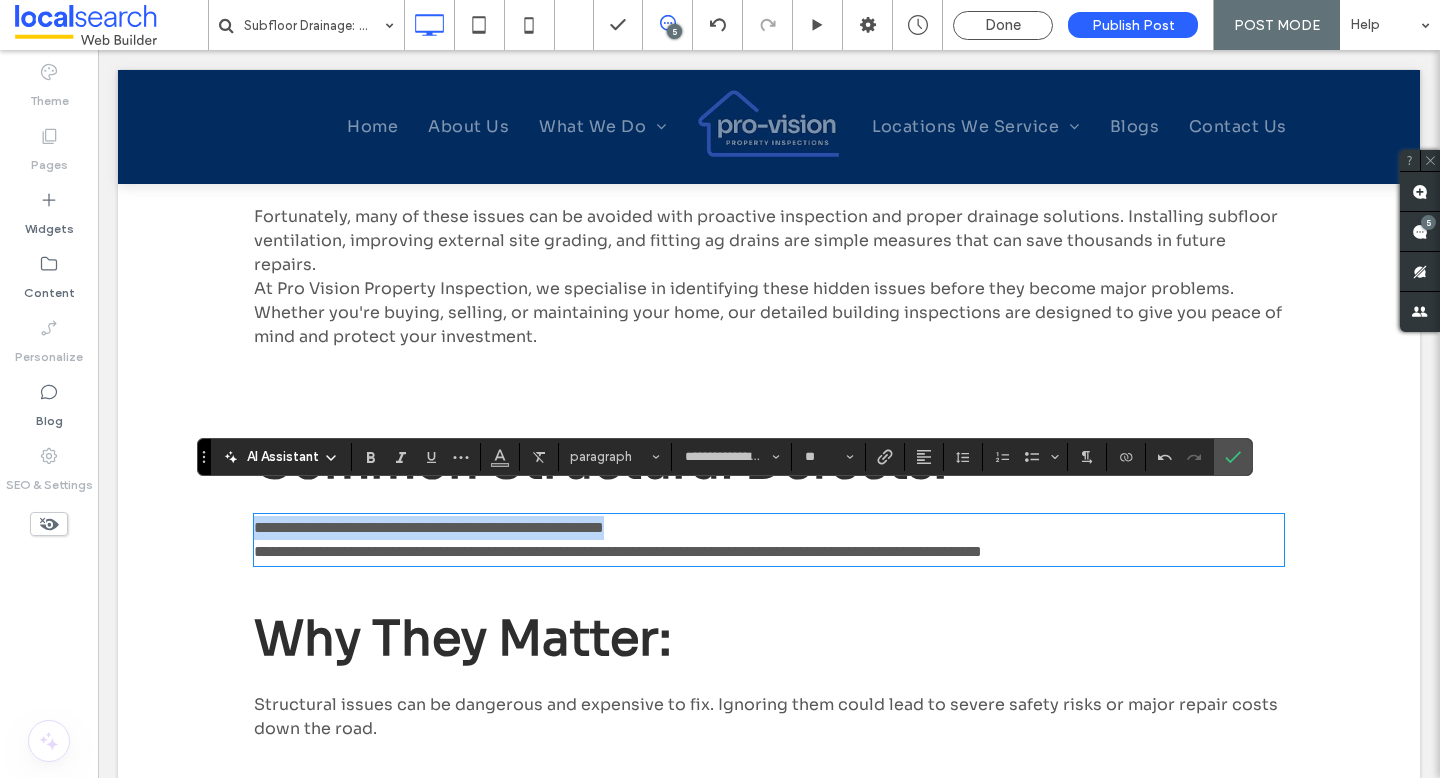 click on "**********" at bounding box center (769, 52) 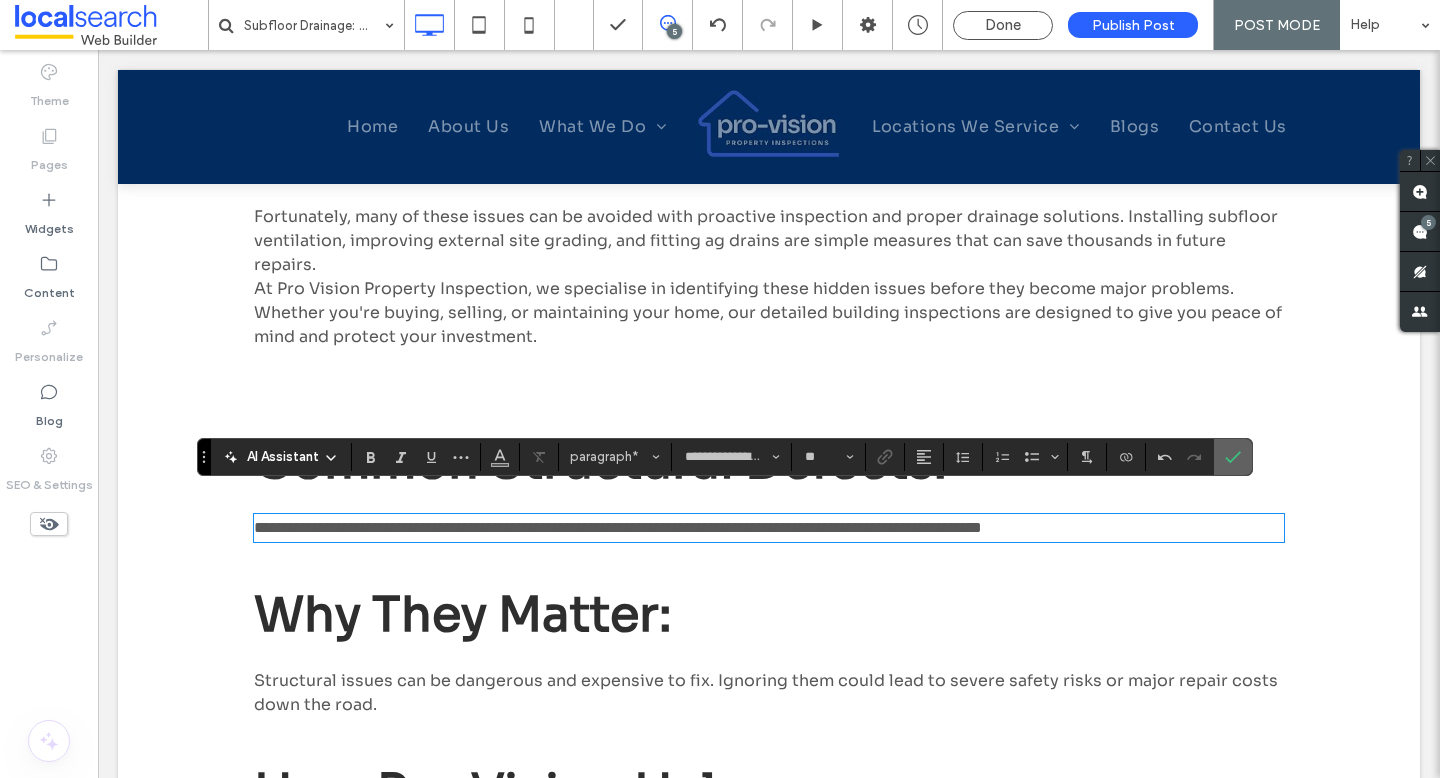 click at bounding box center (1233, 457) 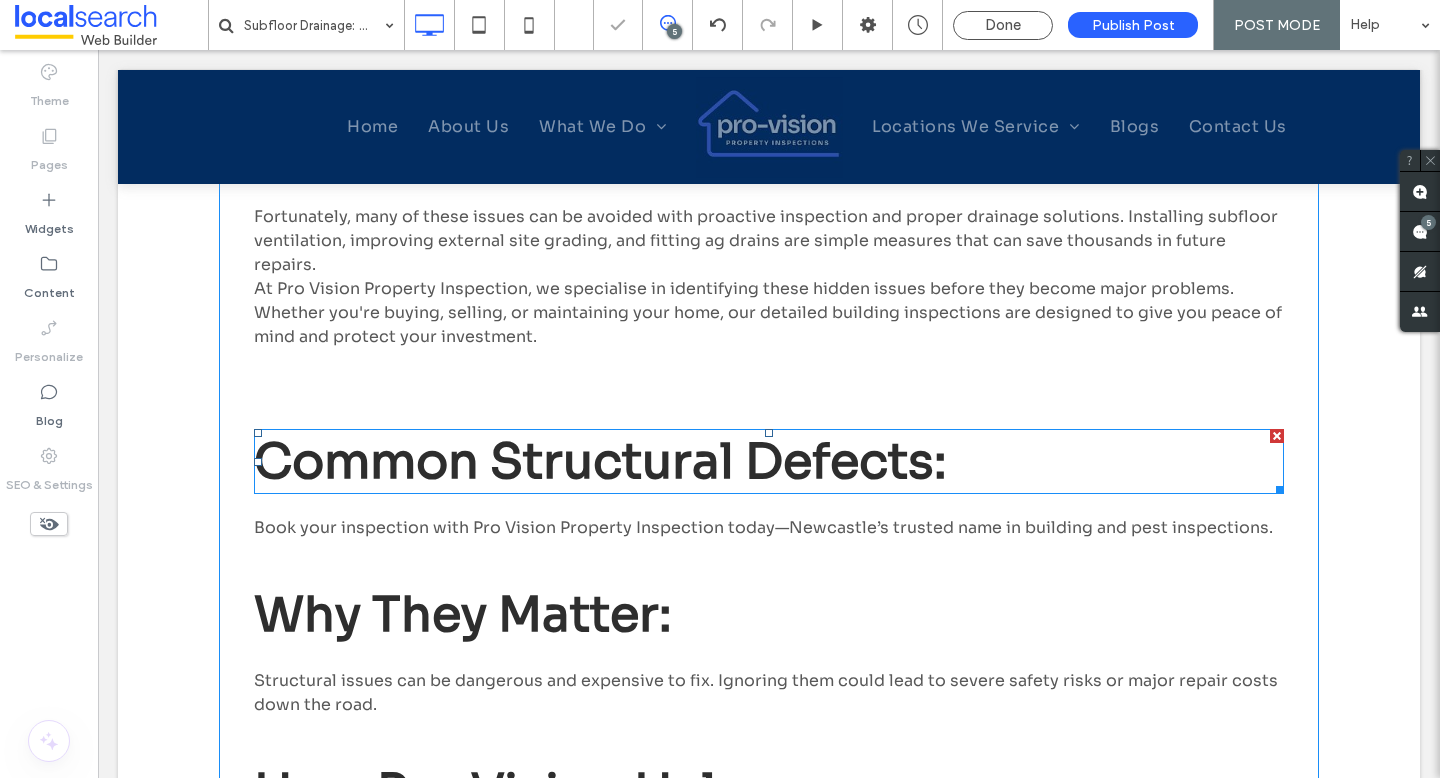 click on "Common Structural Defects:" at bounding box center (600, 461) 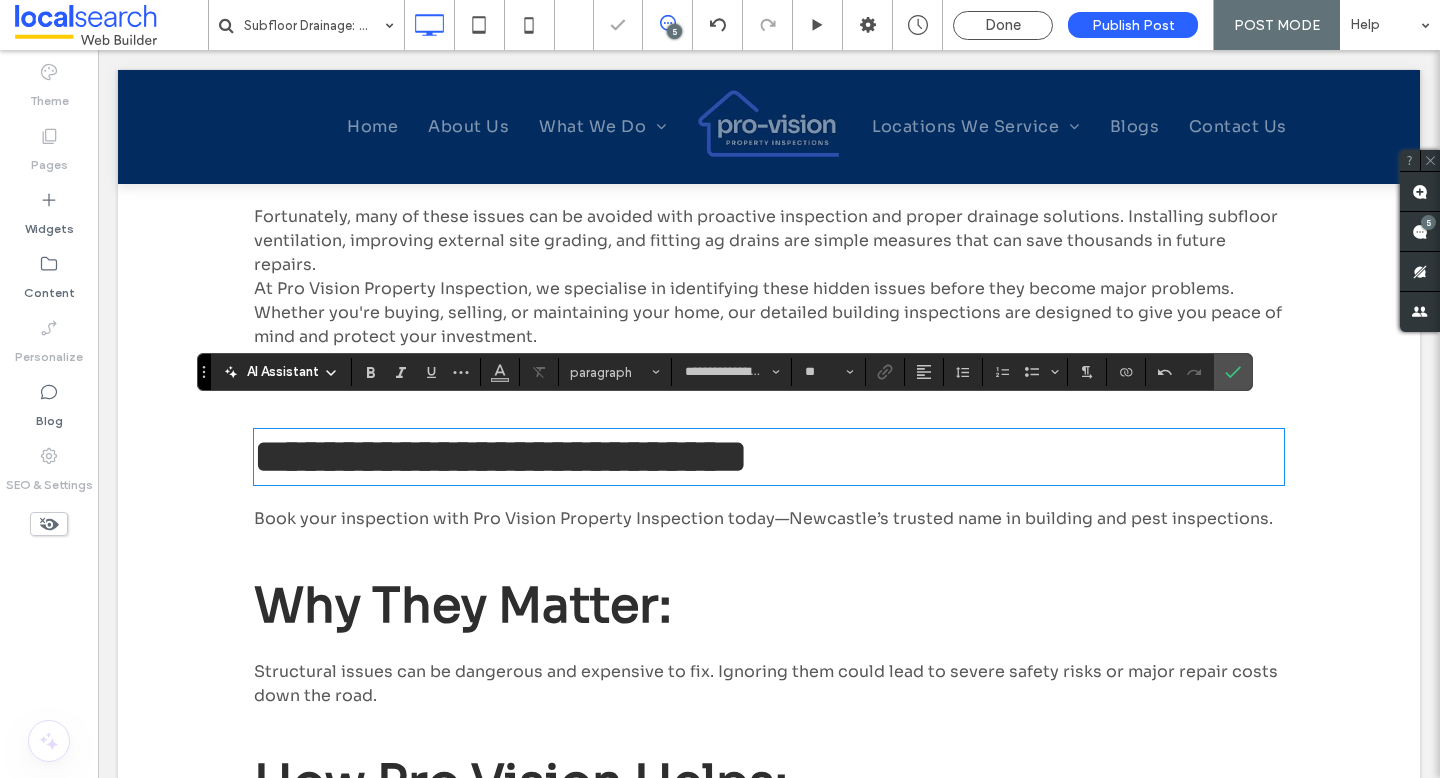 scroll, scrollTop: 0, scrollLeft: 0, axis: both 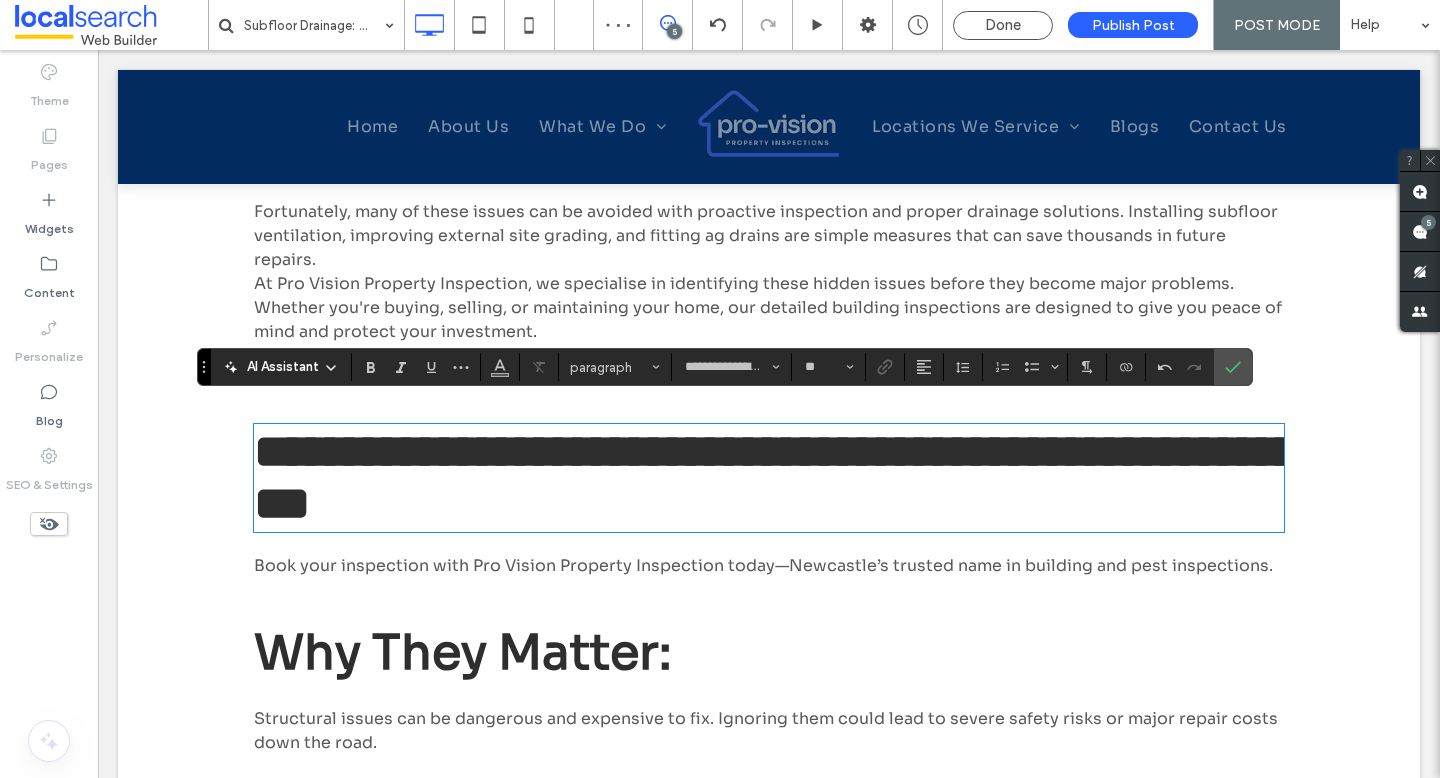 type 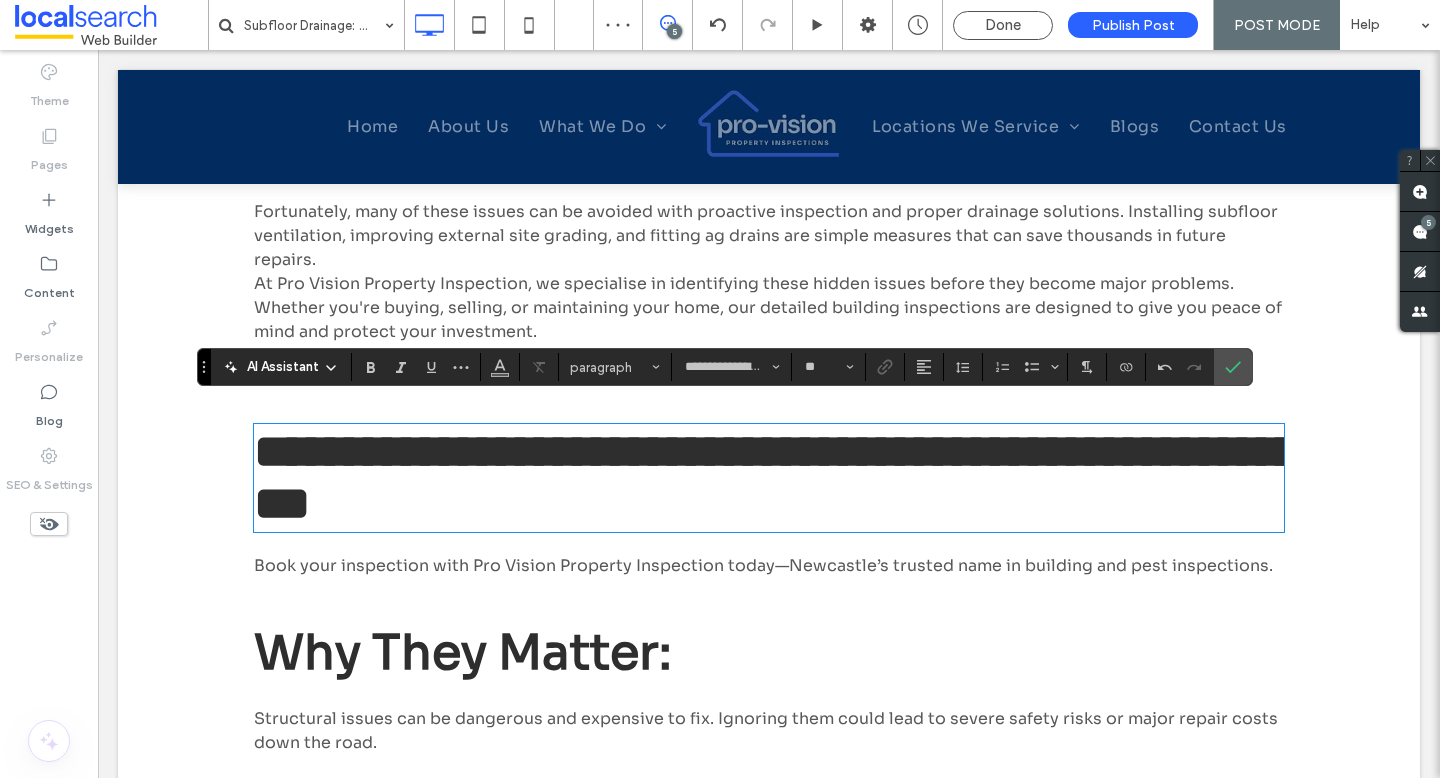 type on "**" 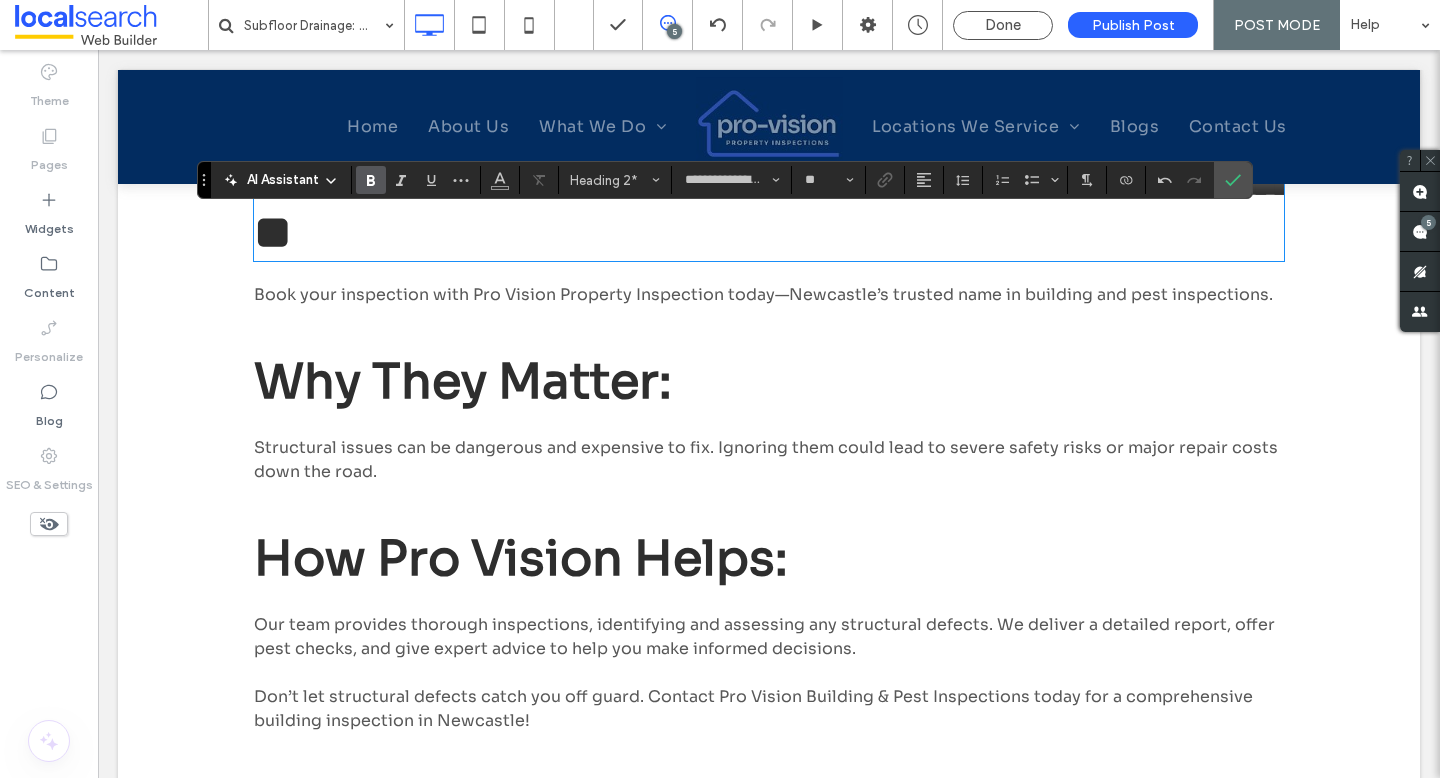 scroll, scrollTop: 1771, scrollLeft: 0, axis: vertical 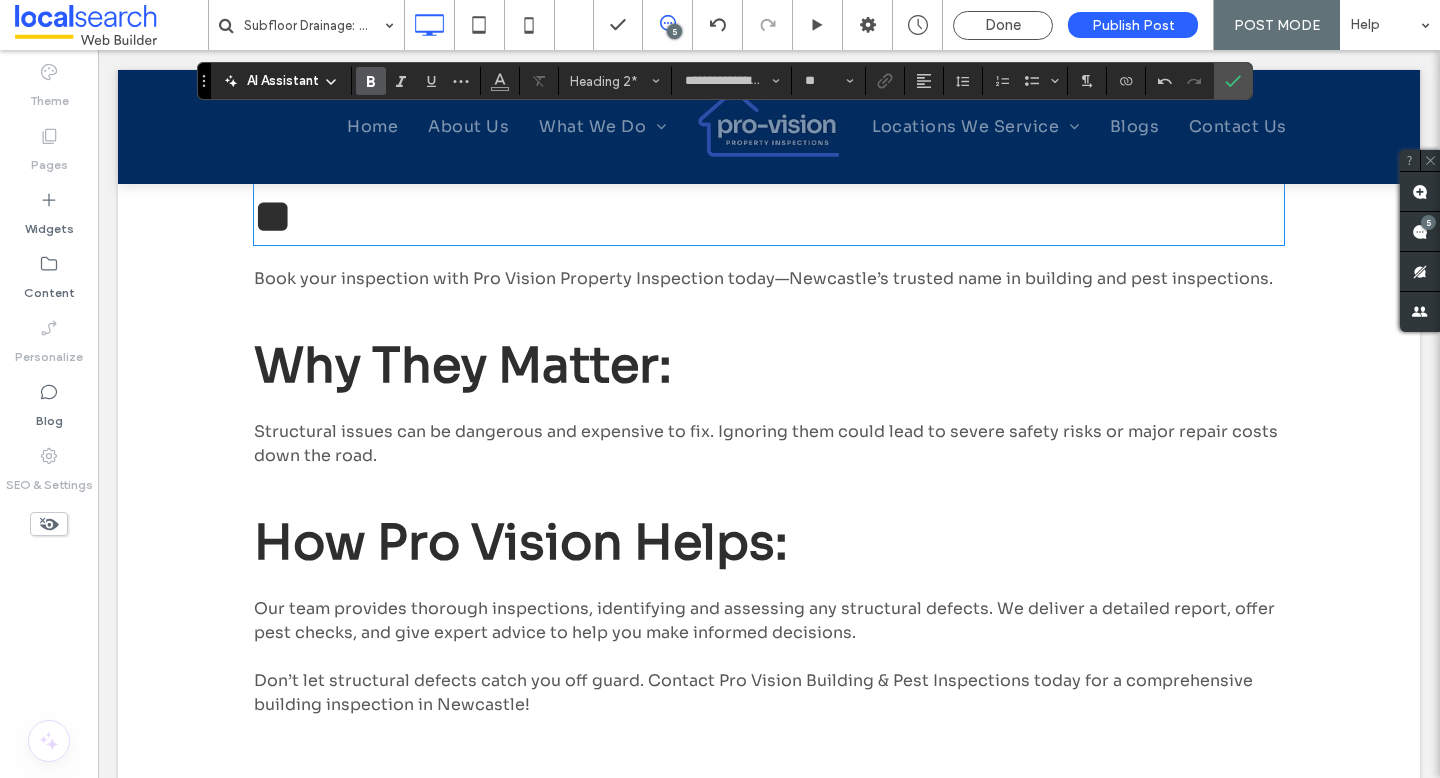 click on "**********" at bounding box center [769, -231] 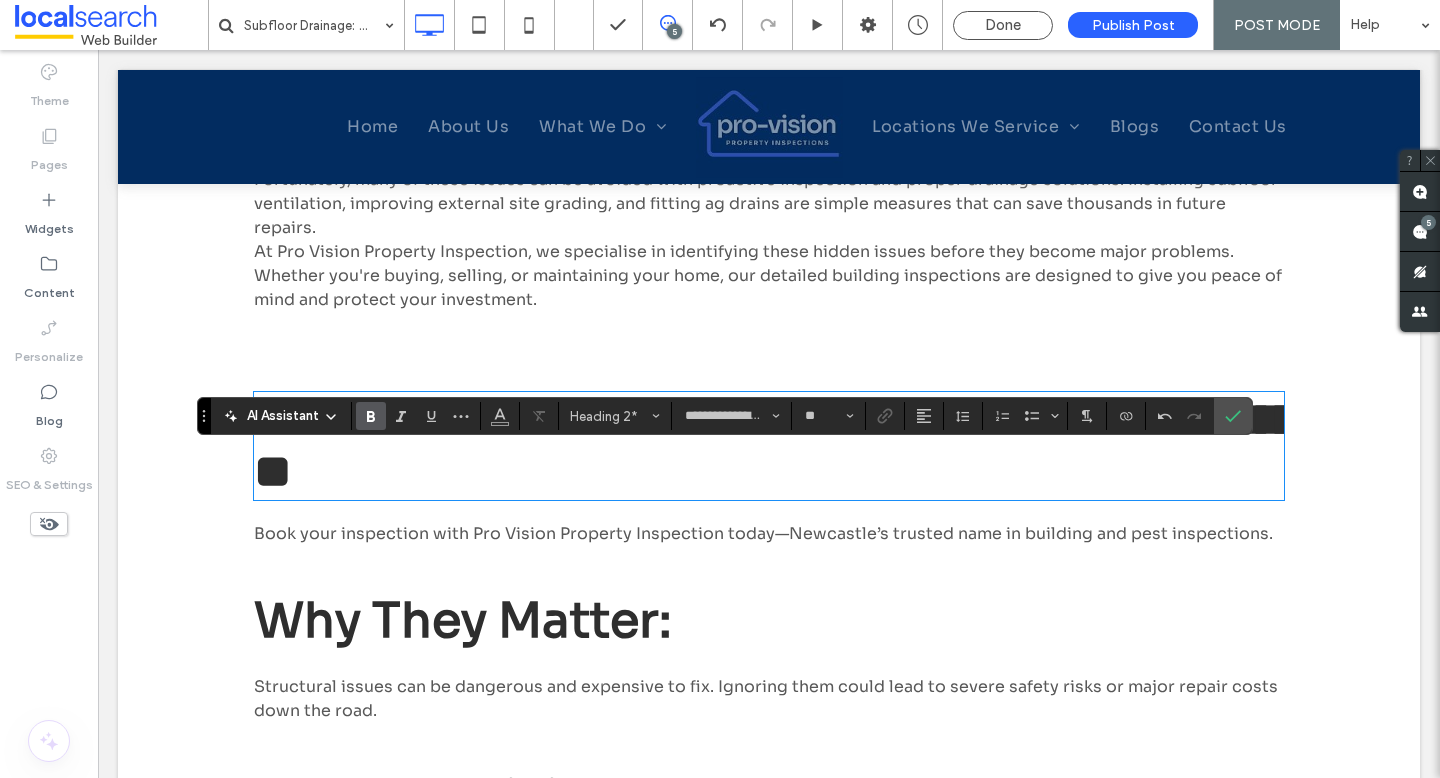 scroll, scrollTop: 1374, scrollLeft: 0, axis: vertical 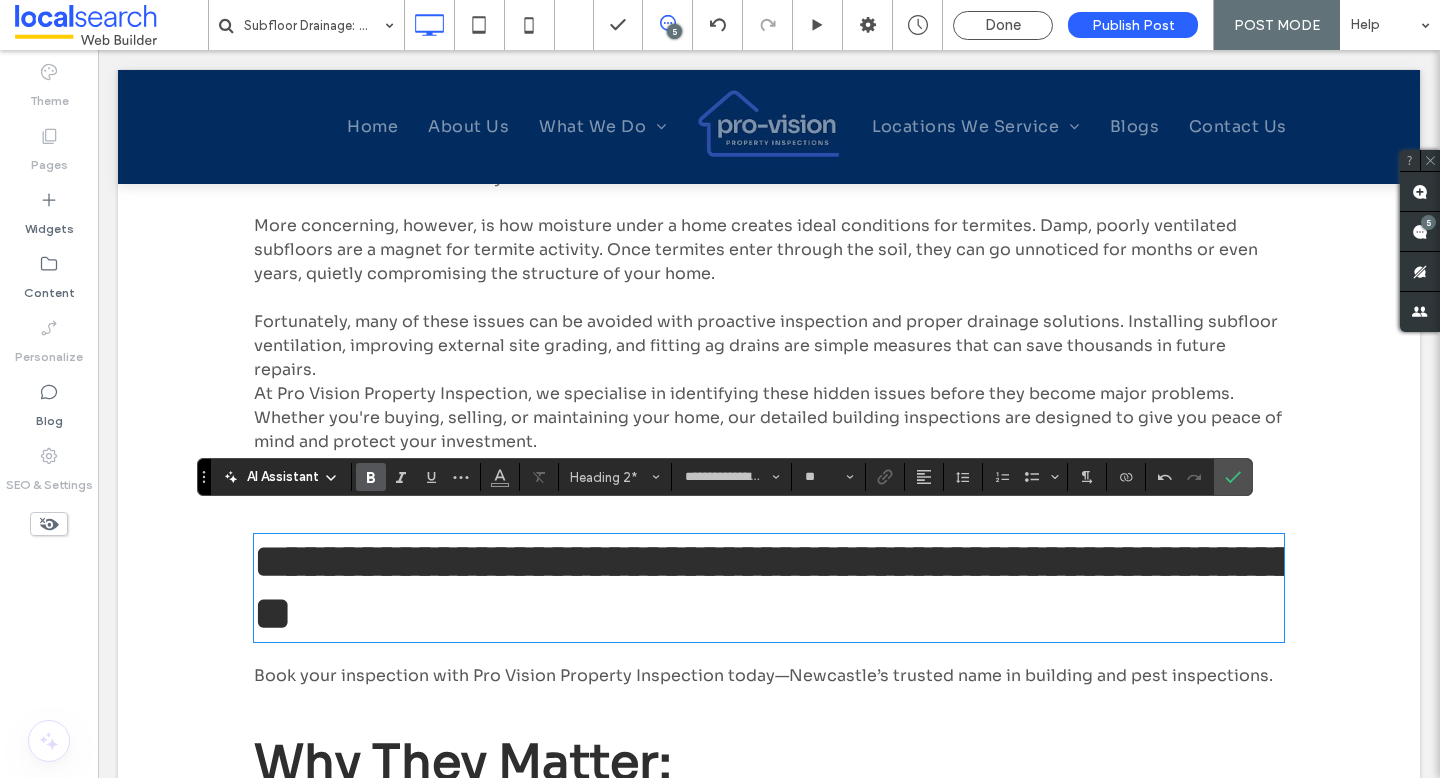 click on "At Pro Vision Property Inspection, we specialise in identifying these hidden issues before they become major problems. Whether you're buying, selling, or maintaining your home, our detailed building inspections are designed to give you peace of mind and protect your investment." at bounding box center [768, 417] 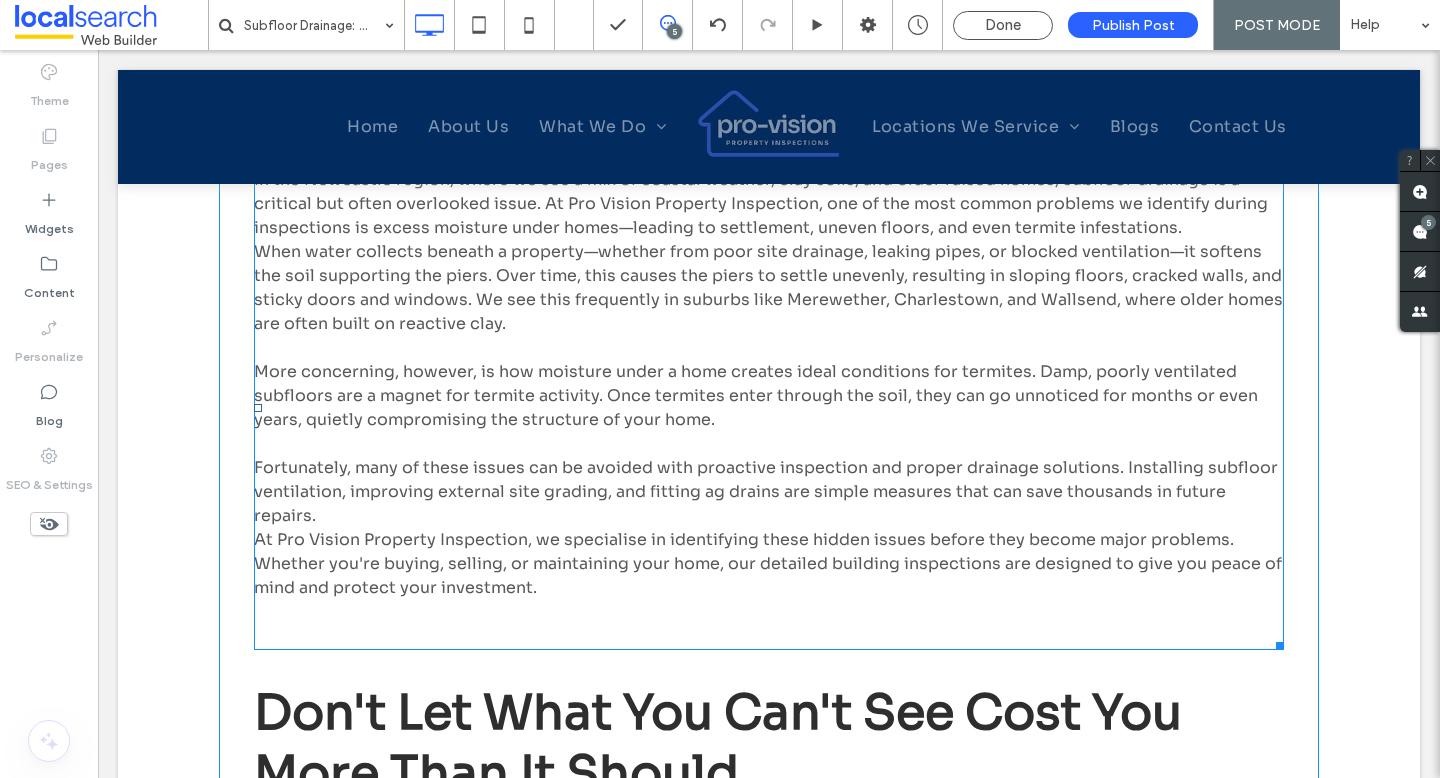 scroll, scrollTop: 1244, scrollLeft: 0, axis: vertical 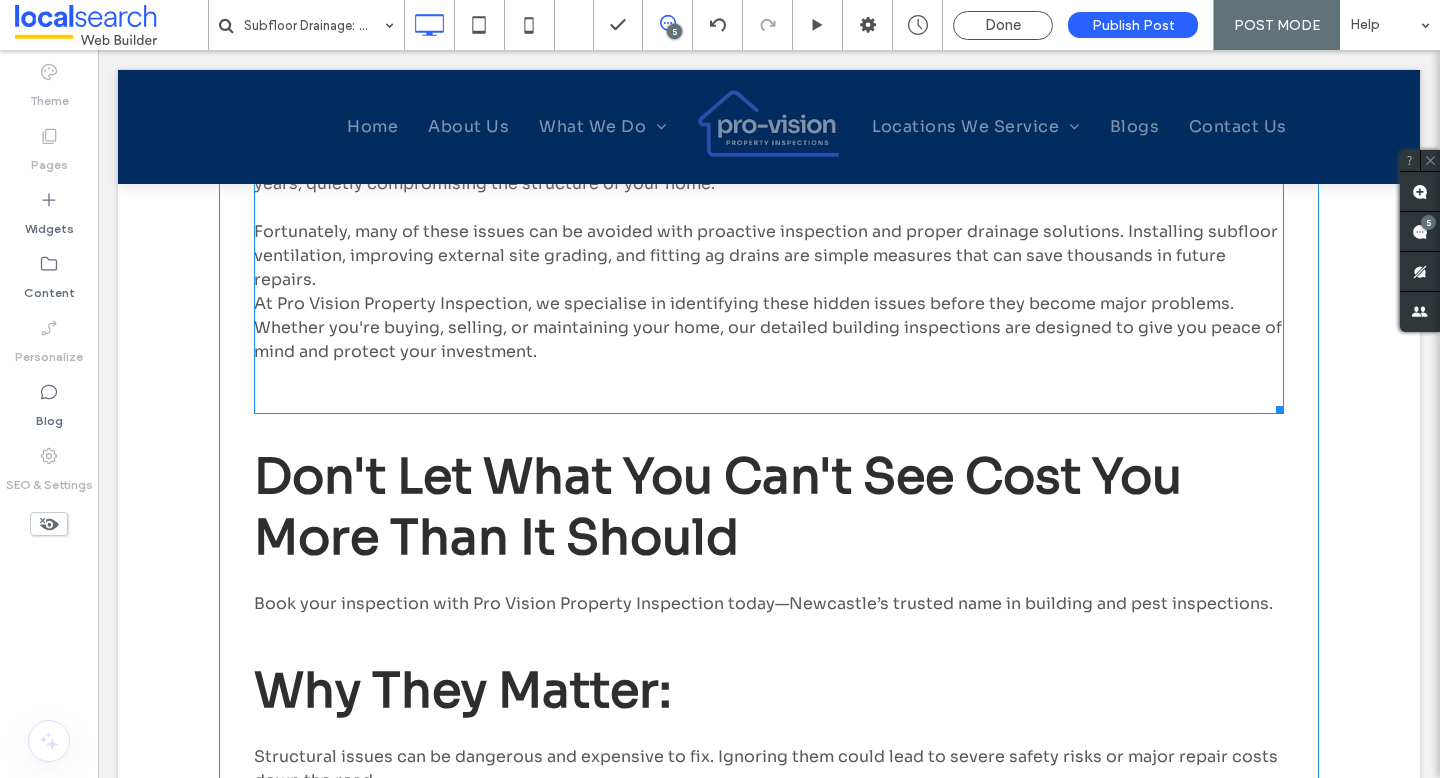 click on "﻿" at bounding box center [769, 400] 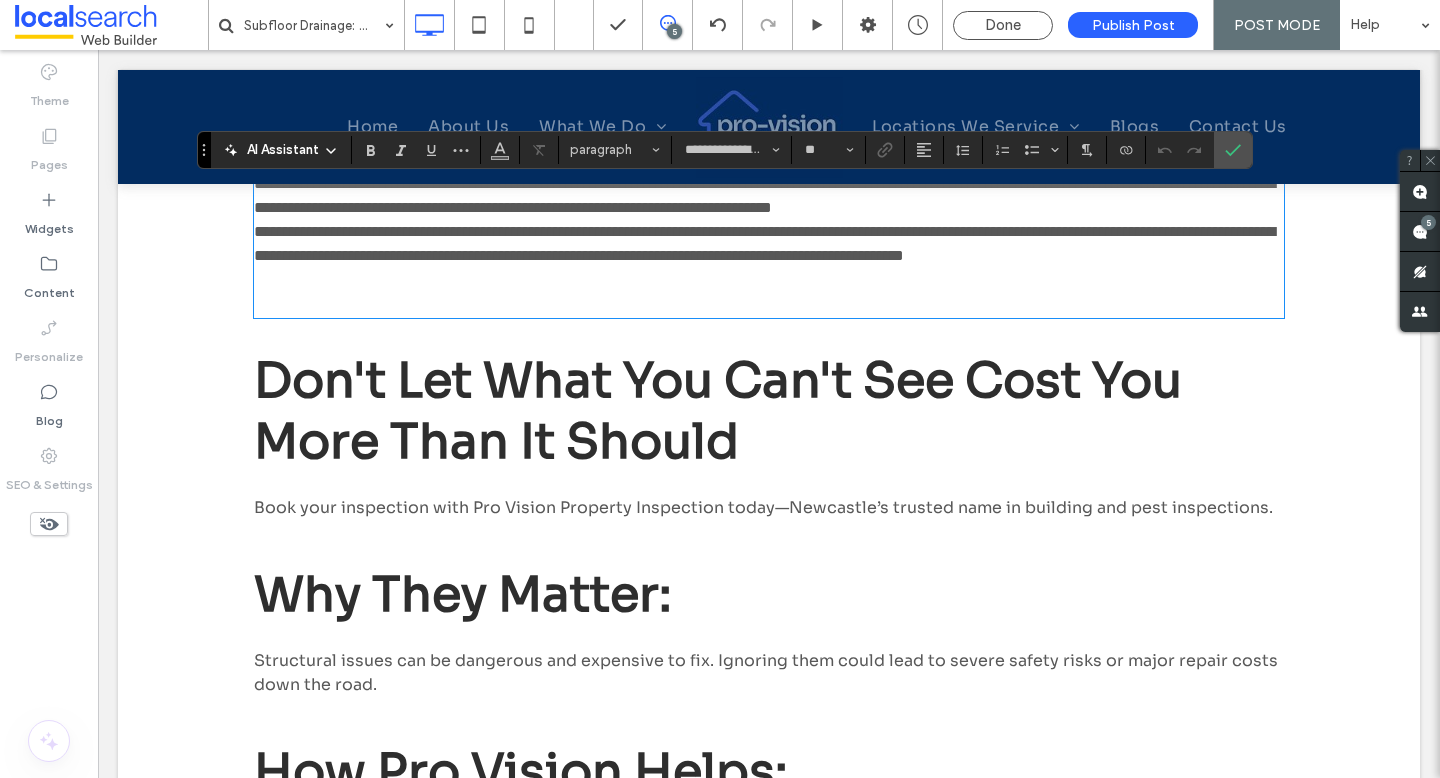 click at bounding box center (769, 88) 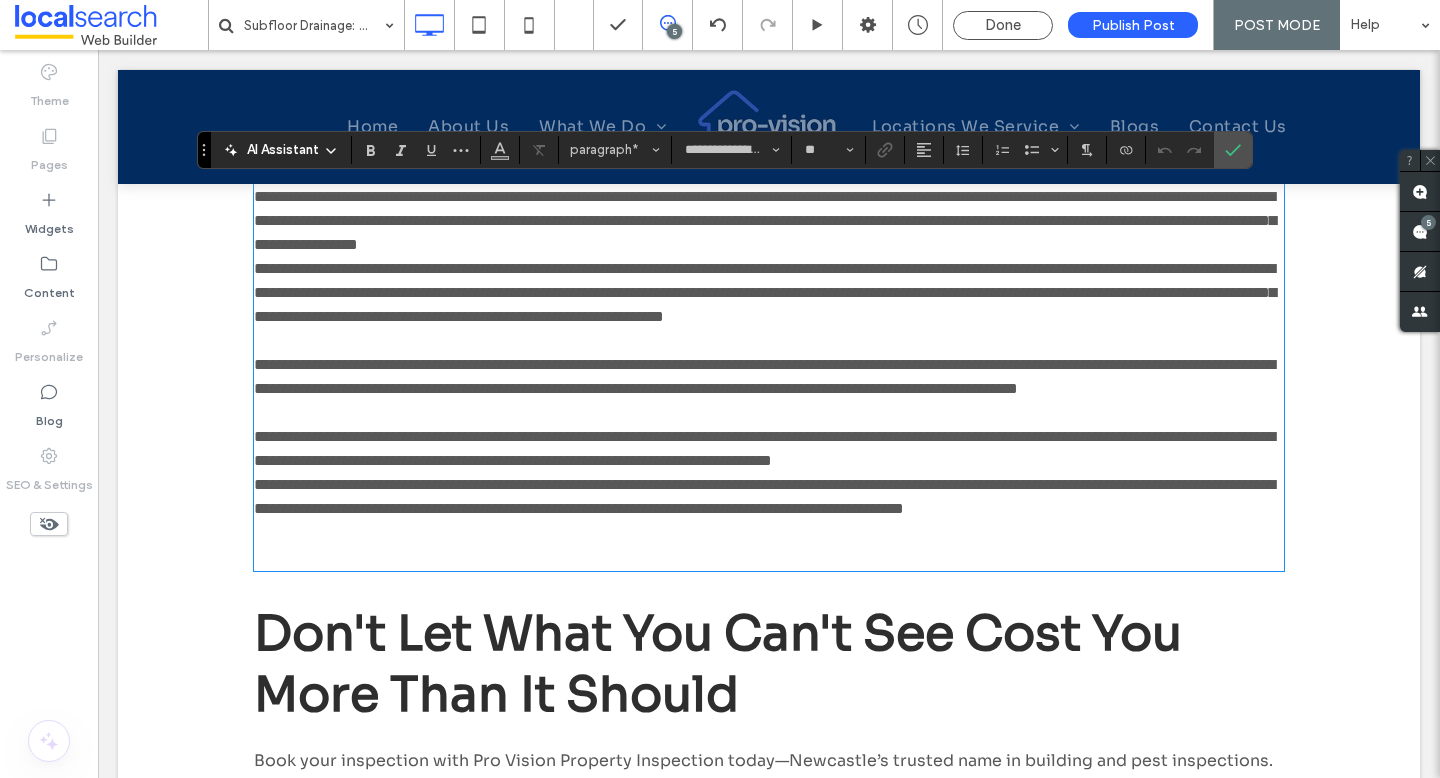 click at bounding box center [769, 557] 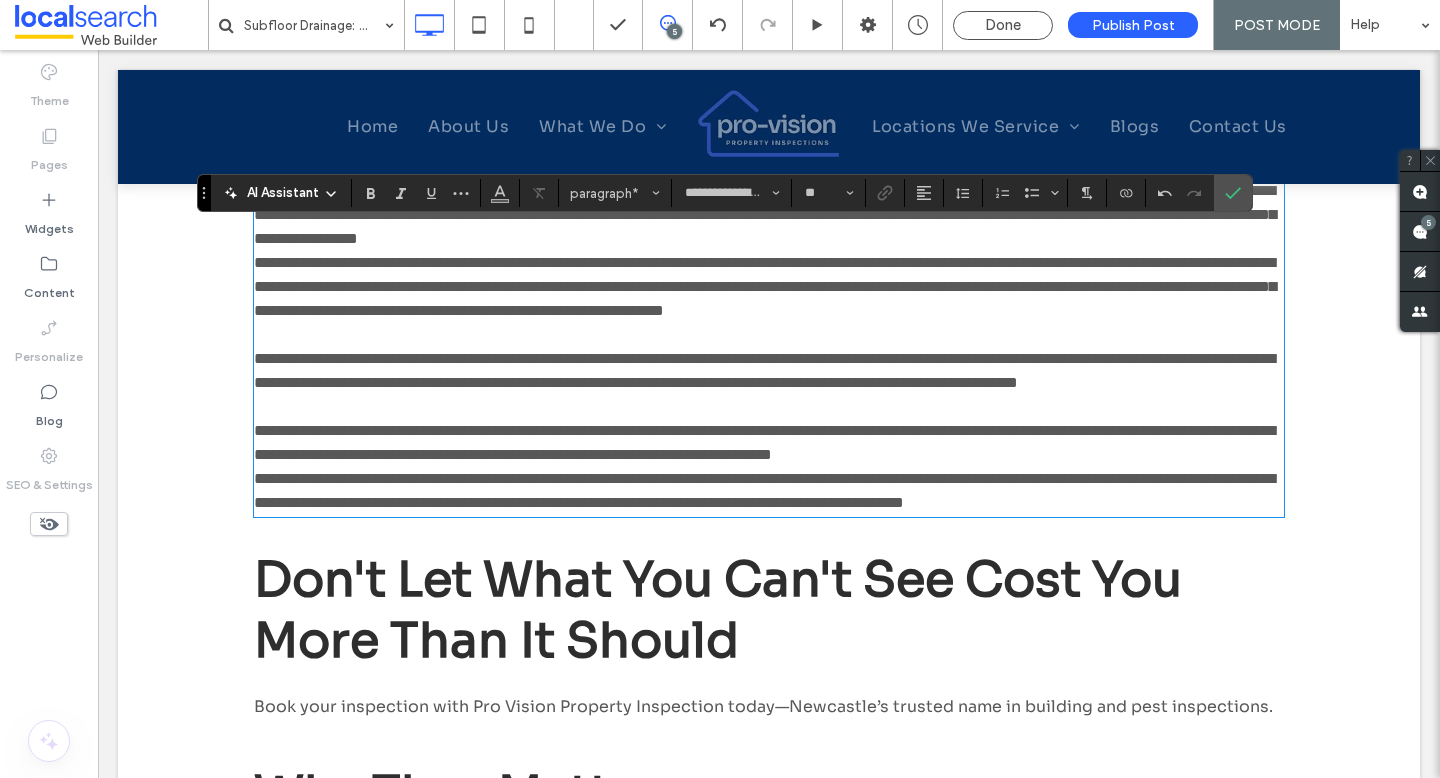 scroll, scrollTop: 1377, scrollLeft: 0, axis: vertical 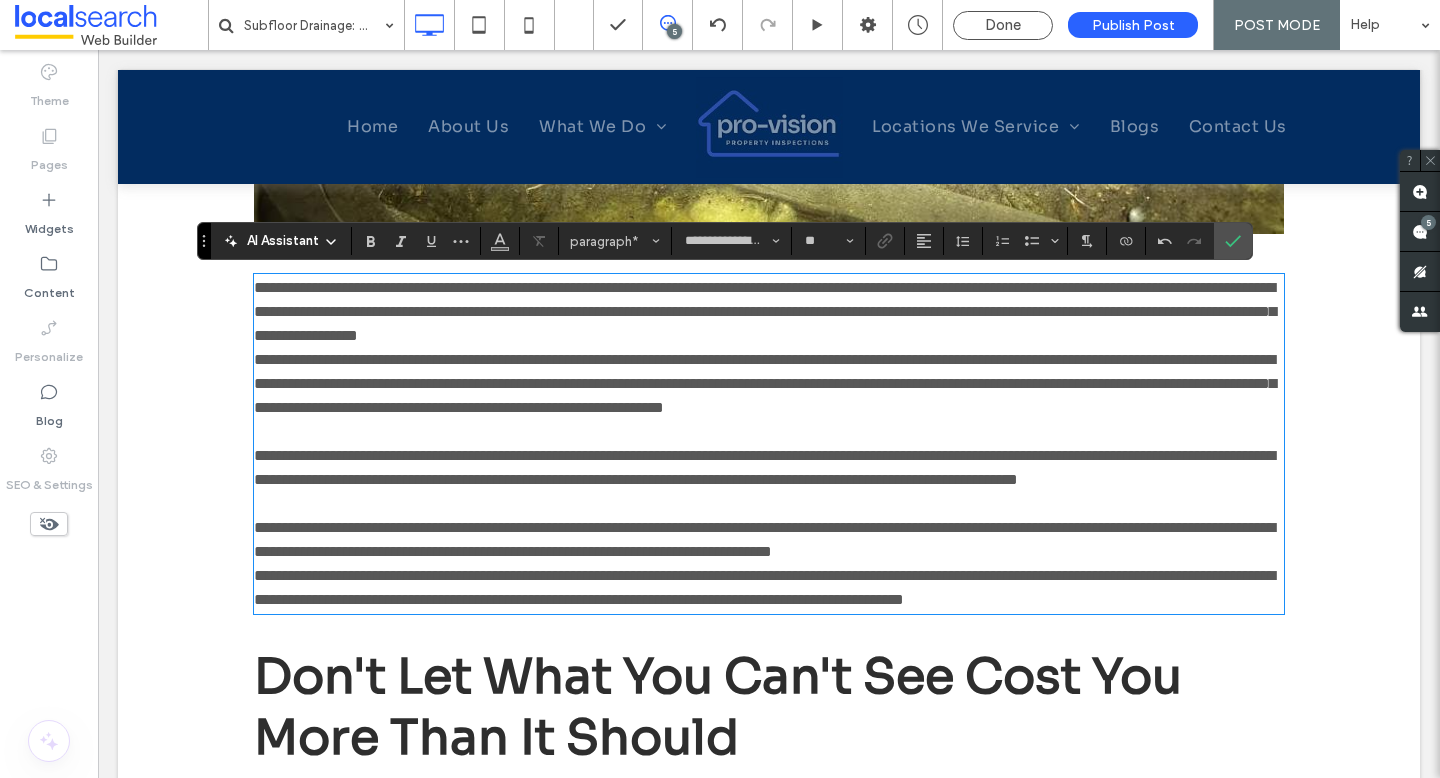 click on "**********" at bounding box center [765, 383] 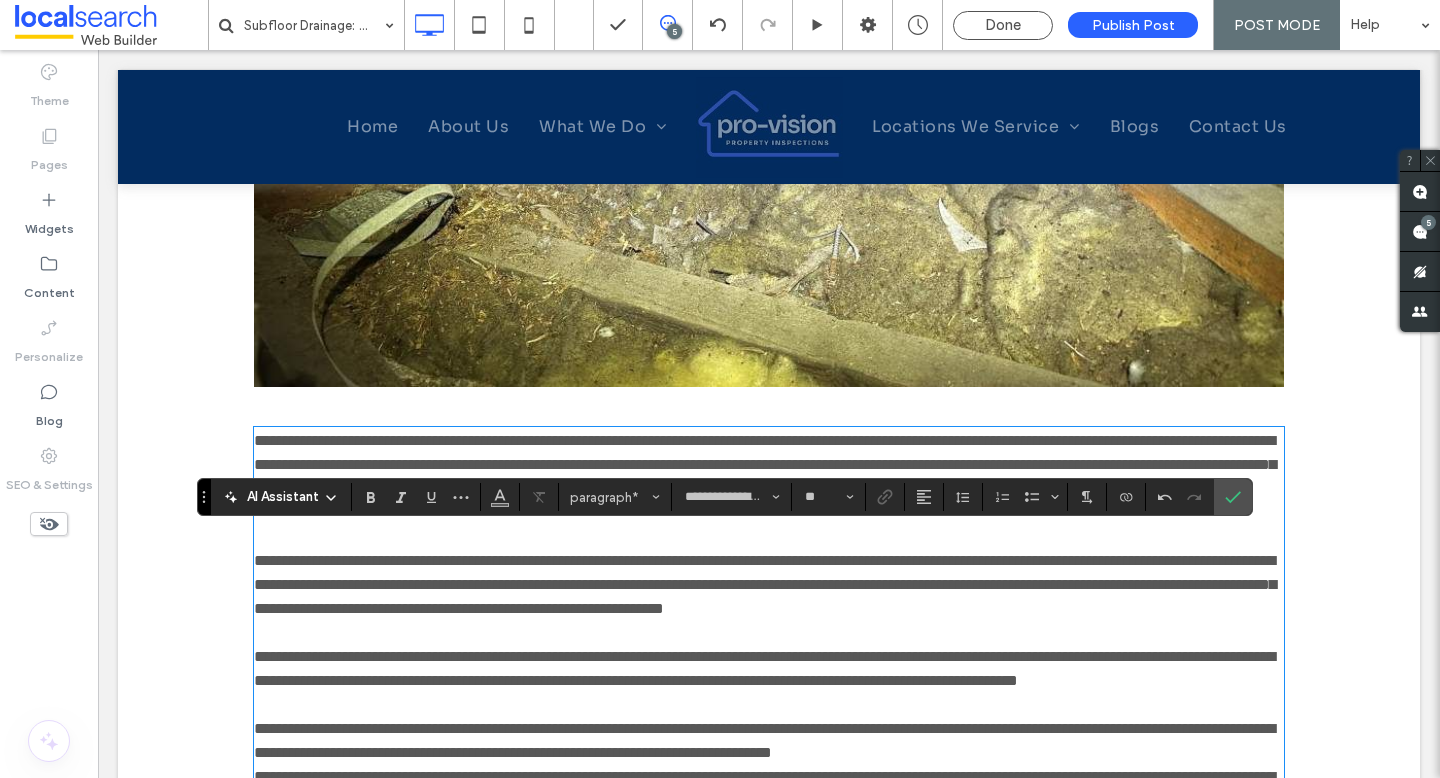 scroll, scrollTop: 1012, scrollLeft: 0, axis: vertical 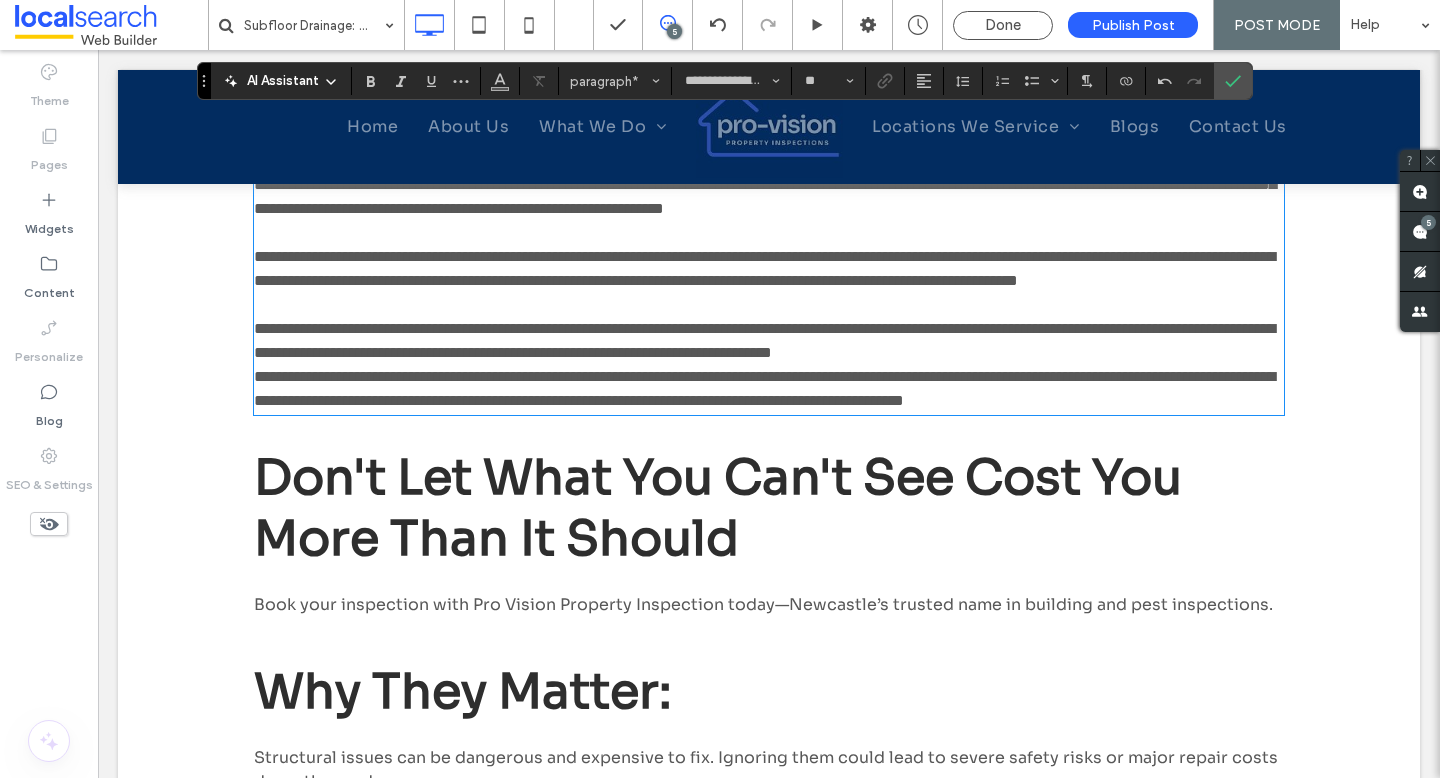 click on "Why They Matter:" at bounding box center (463, 691) 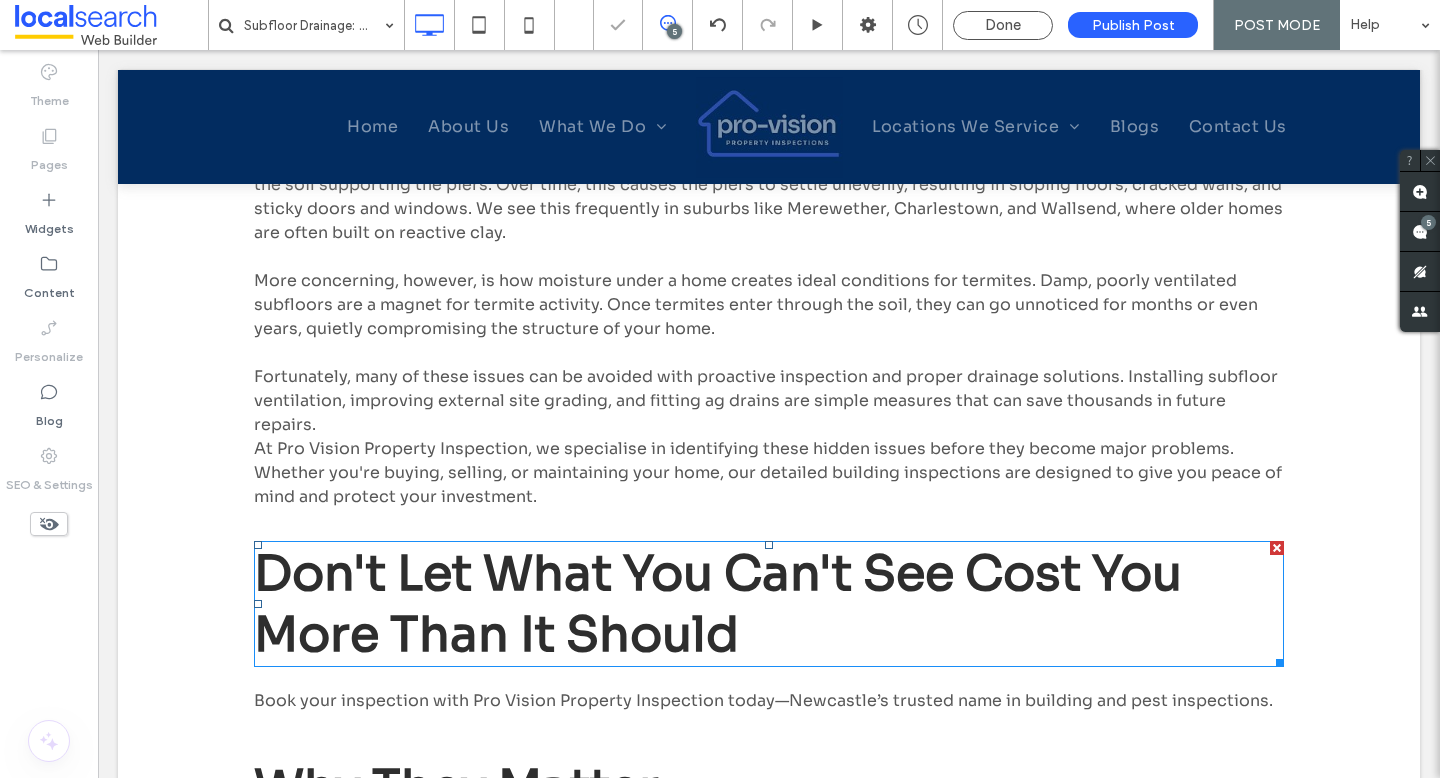 click on "Don't let what you can't see cost you more than it should" at bounding box center [718, 604] 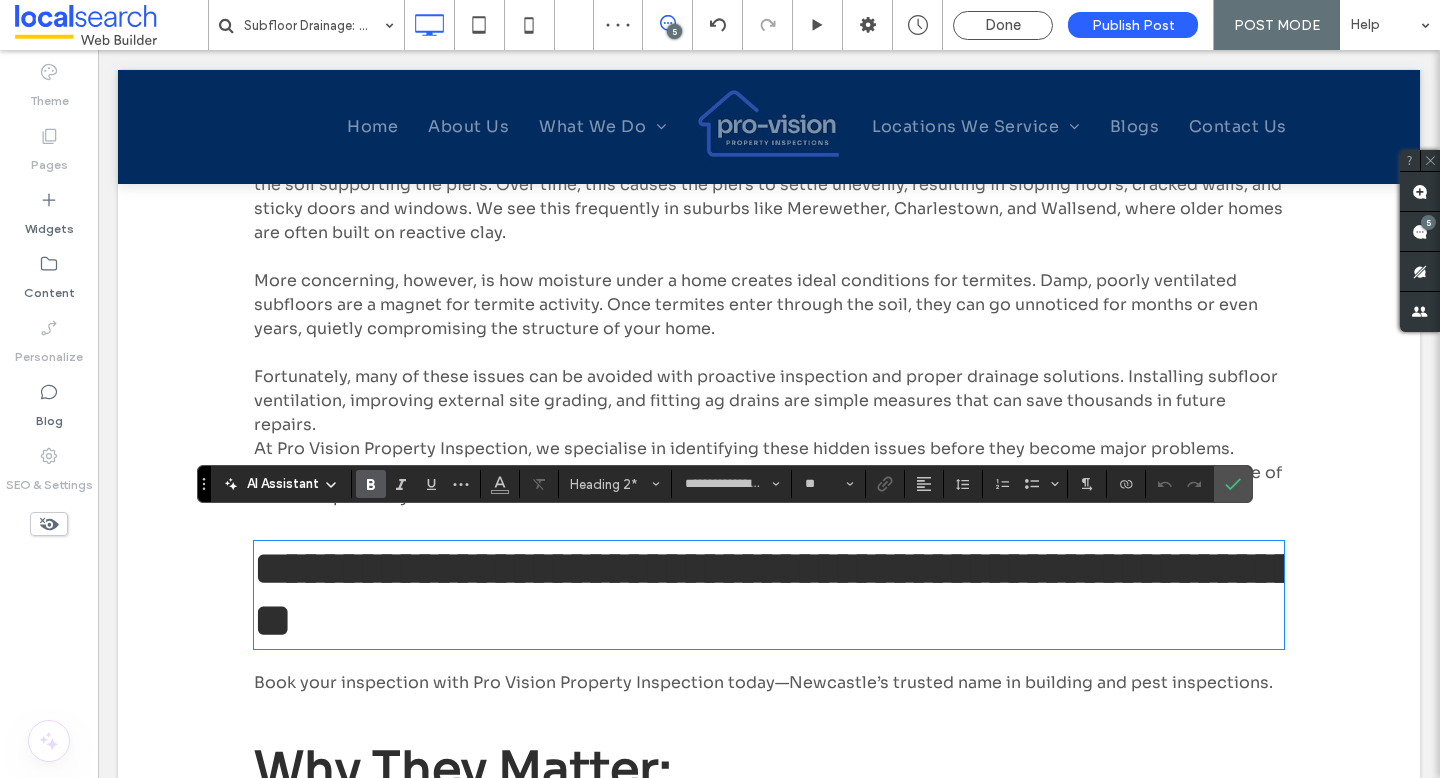 click on "**********" at bounding box center [769, 173] 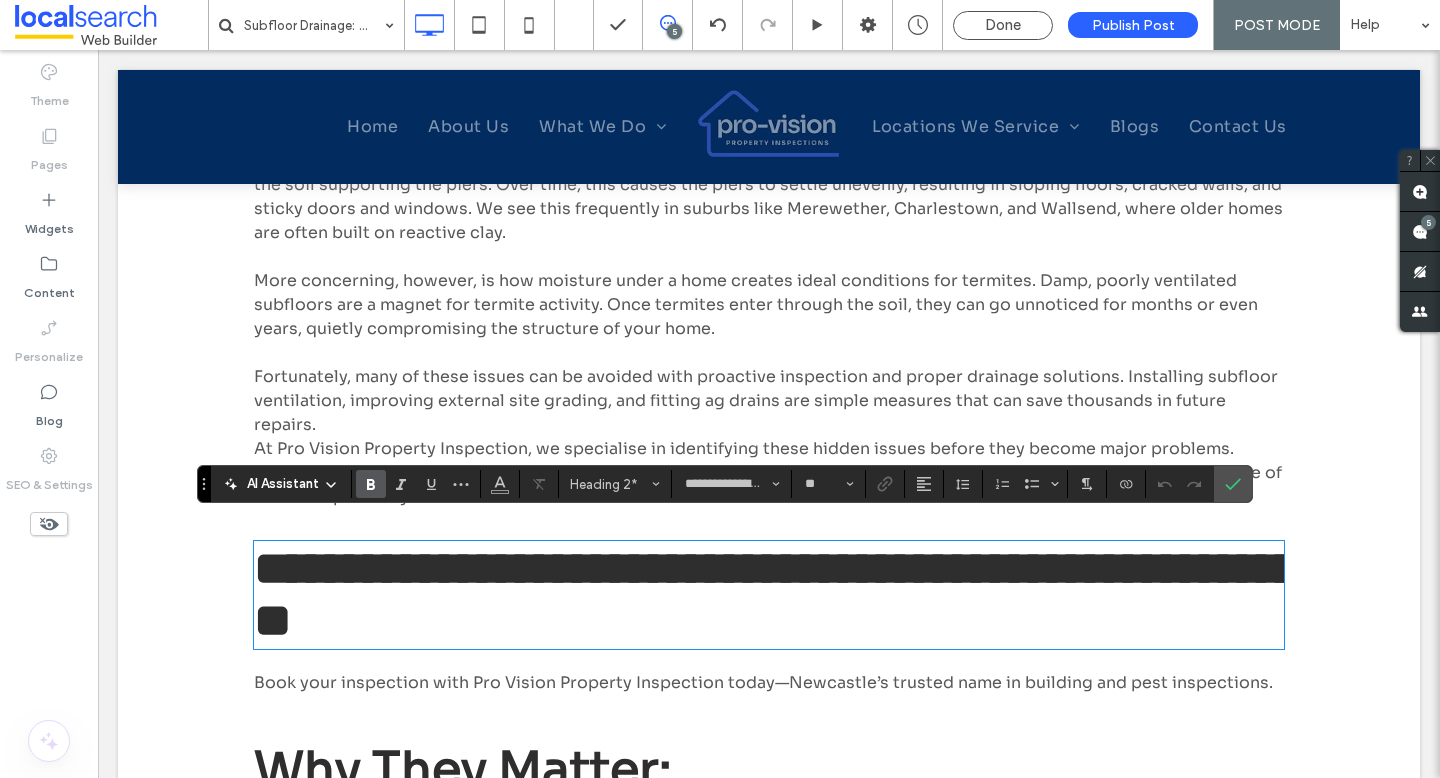 click on "Book your inspection with Pro Vision Property Inspection today—Newcastle’s trusted name in building and pest inspections." at bounding box center (763, 682) 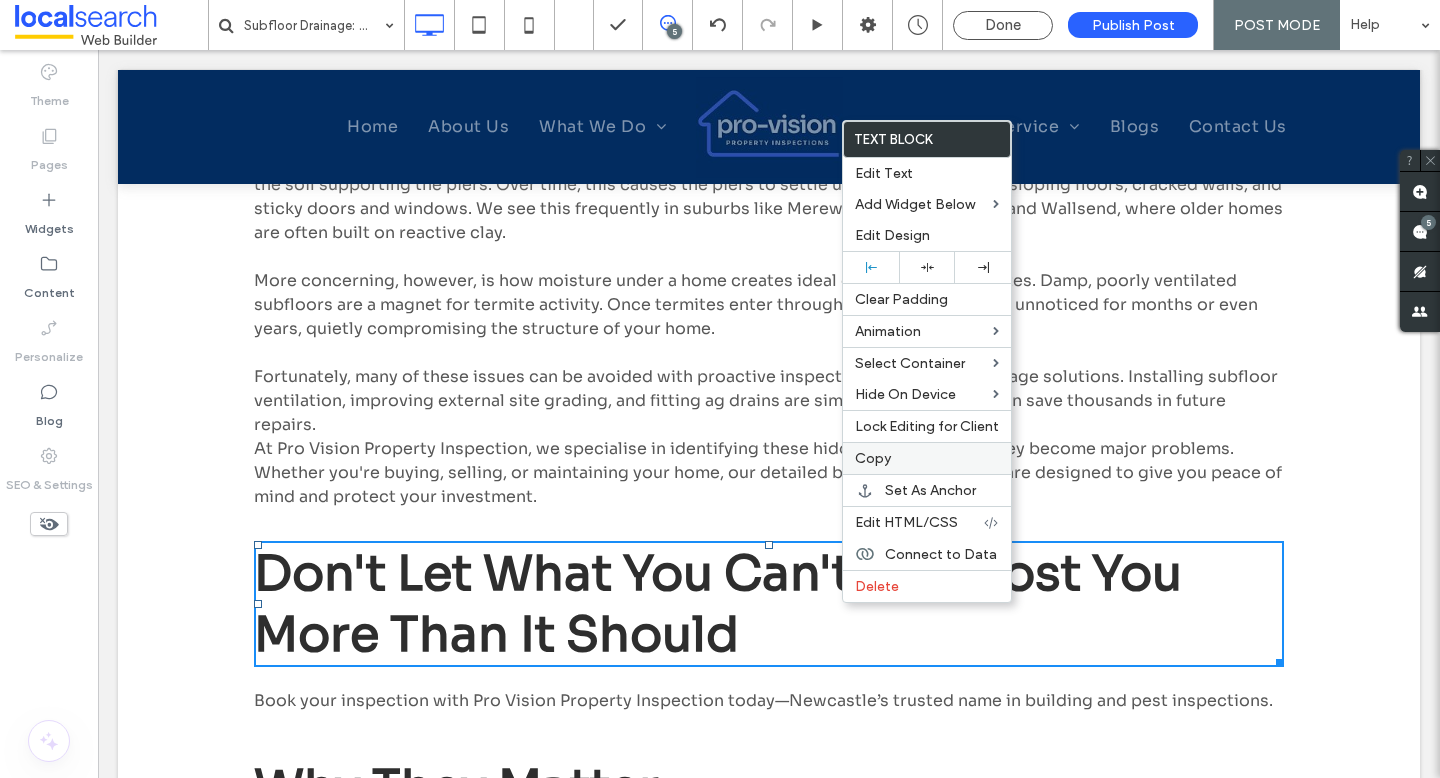 click on "Copy" at bounding box center (927, 458) 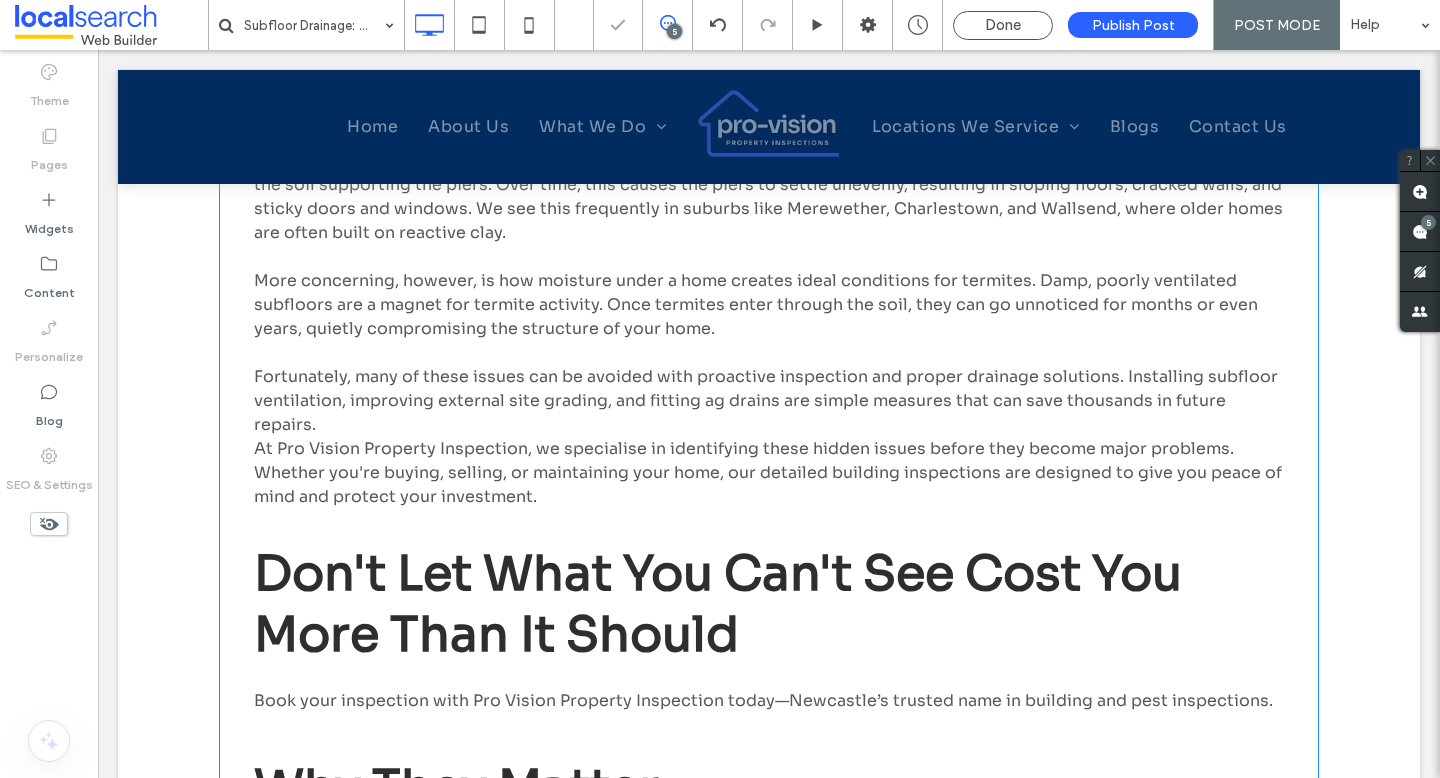 click on "In the Newcastle region, where we see a mix of coastal weather, clay soils, and older raised homes, subfloor drainage is a critical but often overlooked issue. At Pro Vision Property Inspection, one of the most common problems we identify during inspections is excess moisture under homes—leading to settlement, uneven floors, and even termite infestations. ﻿ When water collects beneath a property—whether from poor site drainage, leaking pipes, or blocked ventilation—it softens the soil supporting the piers. Over time, this causes the piers to settle unevenly, resulting in sloping floors, cracked walls, and sticky doors and windows. We see this frequently in suburbs like Merewether, Charlestown, and Wallsend, where older homes are often built on reactive clay.   Don't let what you can't see cost you more than it should
Book your inspection with Pro Vision Property Inspection today—Newcastle’s trusted name in building and pest inspections.
Why They Matter:" at bounding box center (769, 182) 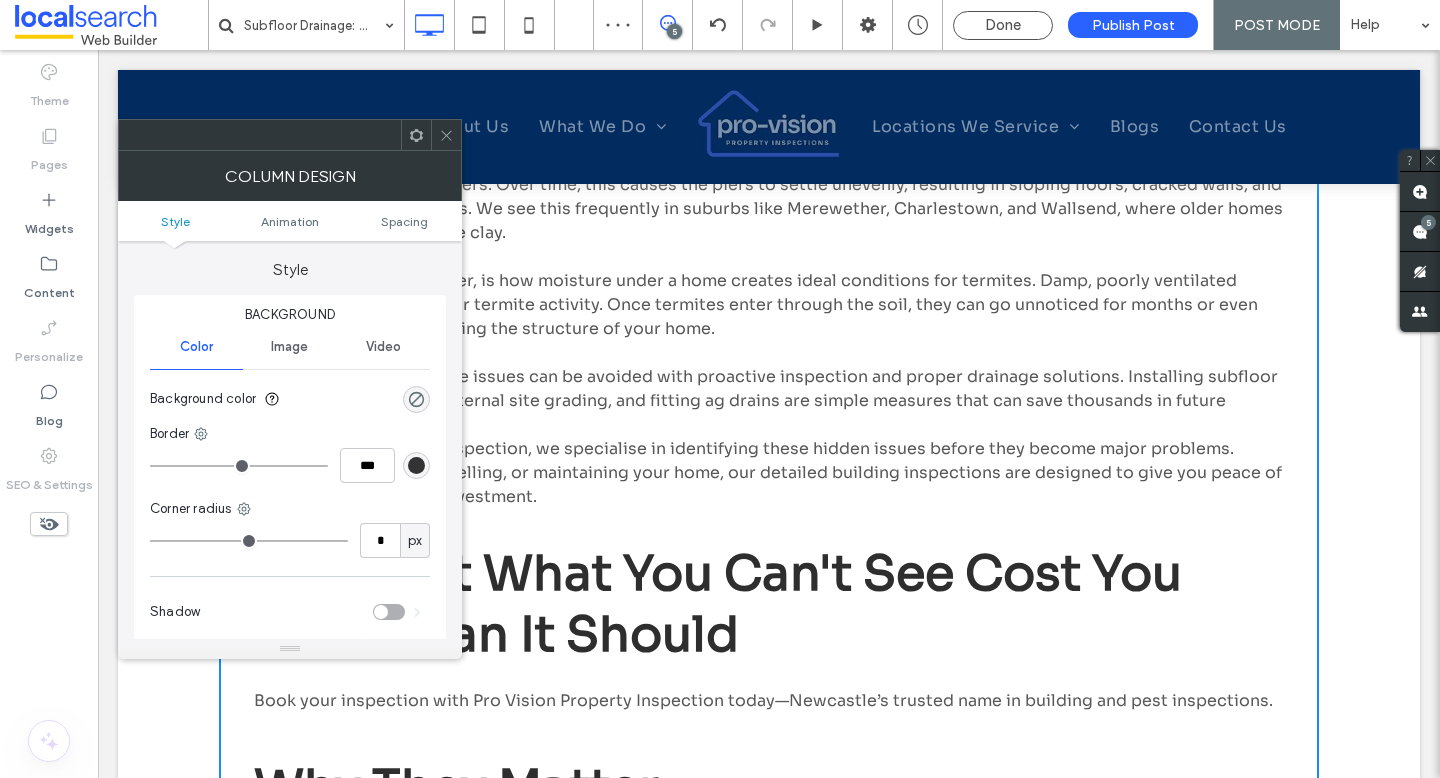 click 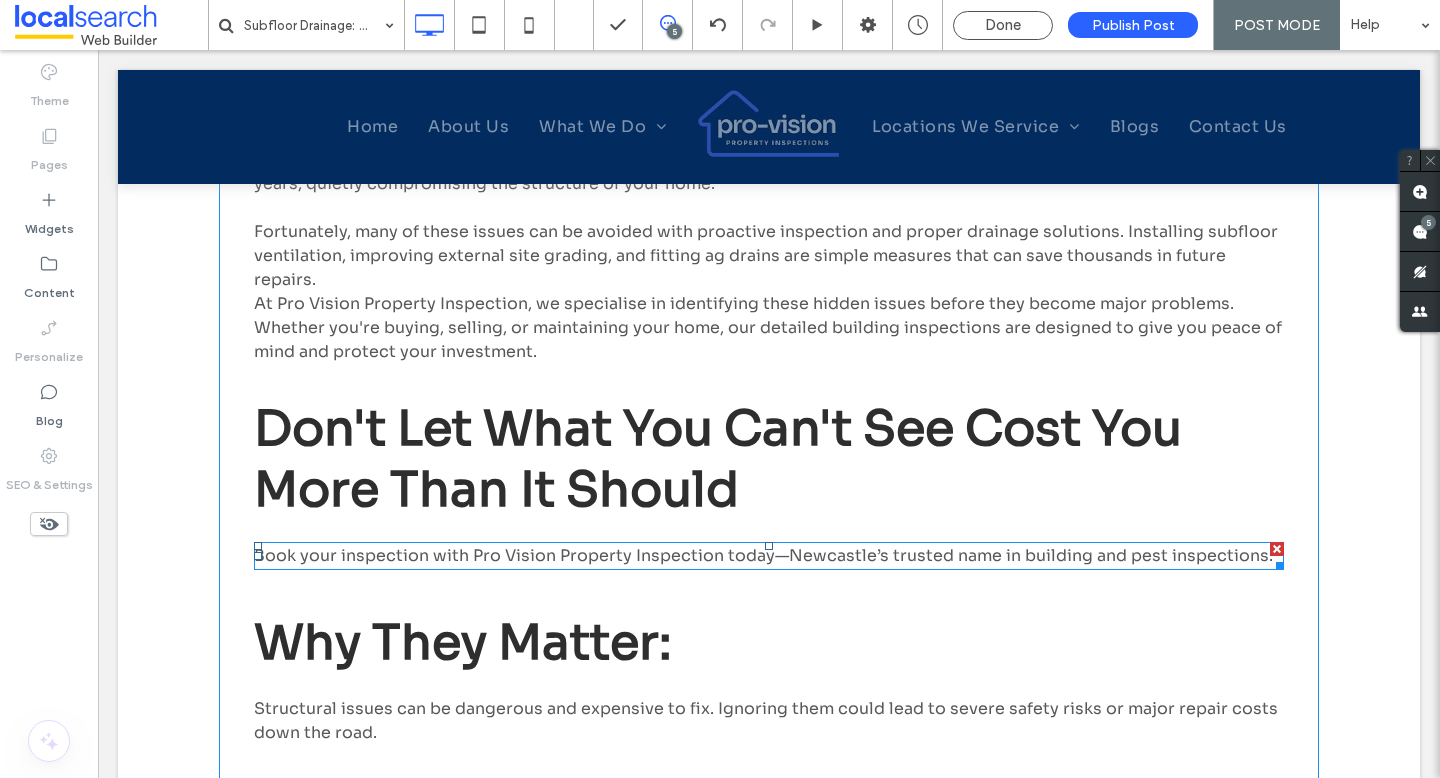 scroll, scrollTop: 1478, scrollLeft: 0, axis: vertical 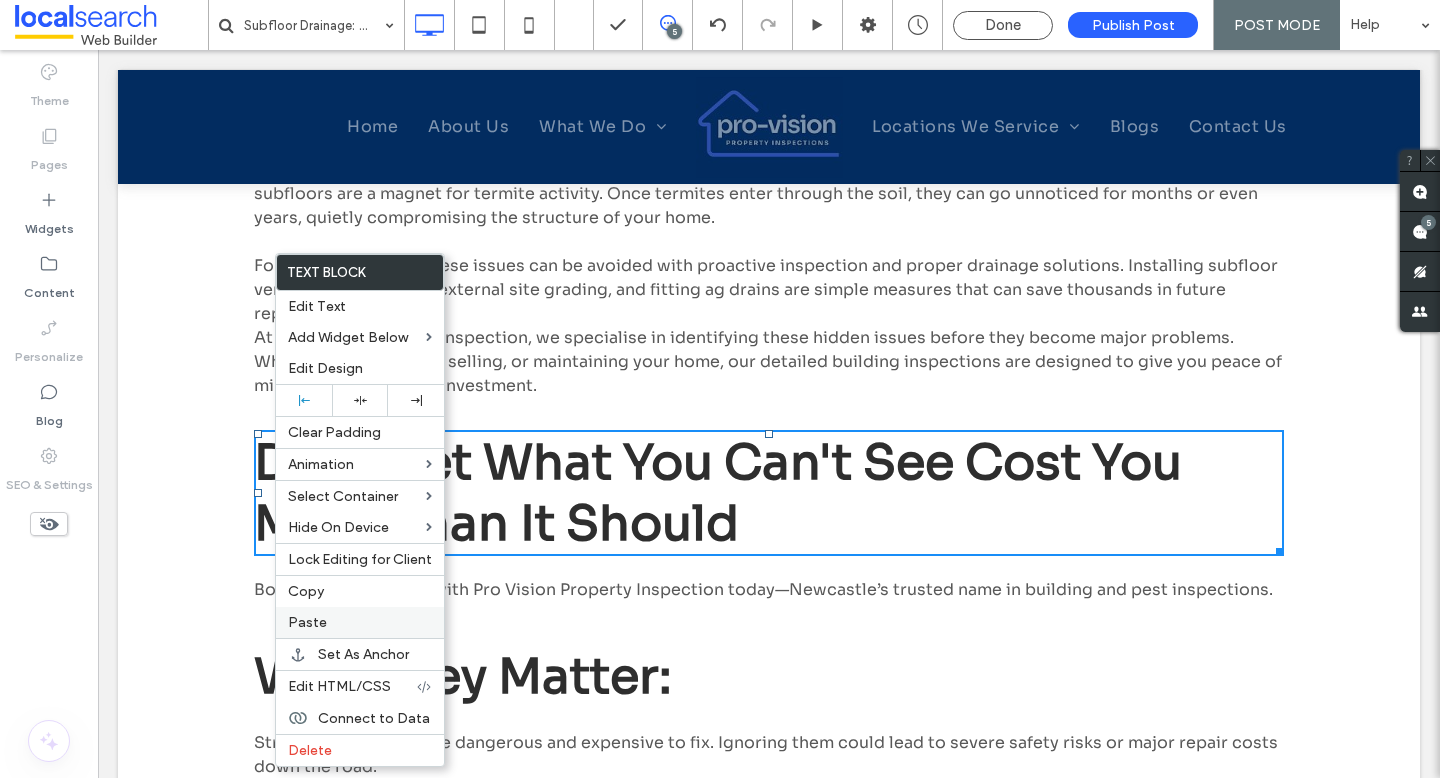 click on "Paste" at bounding box center [360, 622] 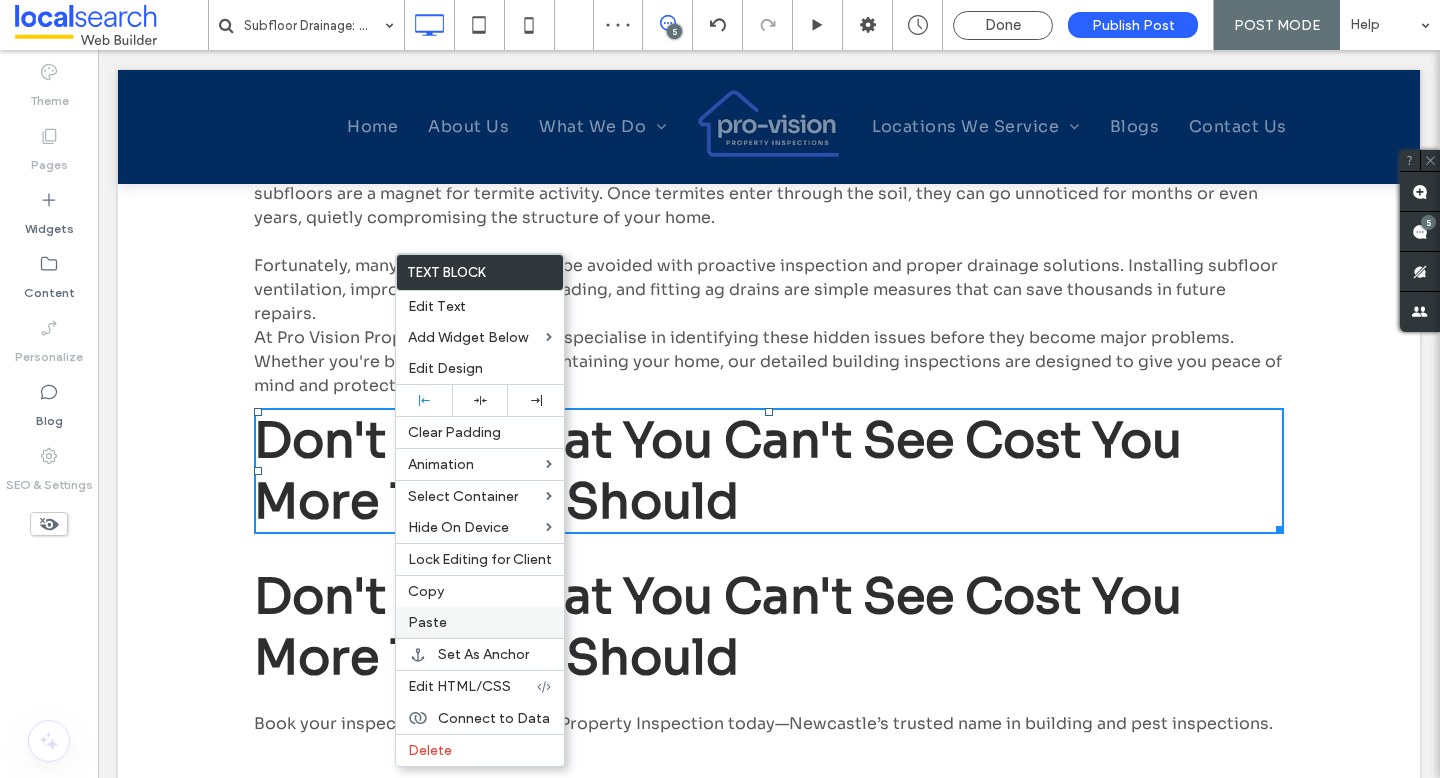 click on "Paste" at bounding box center [427, 622] 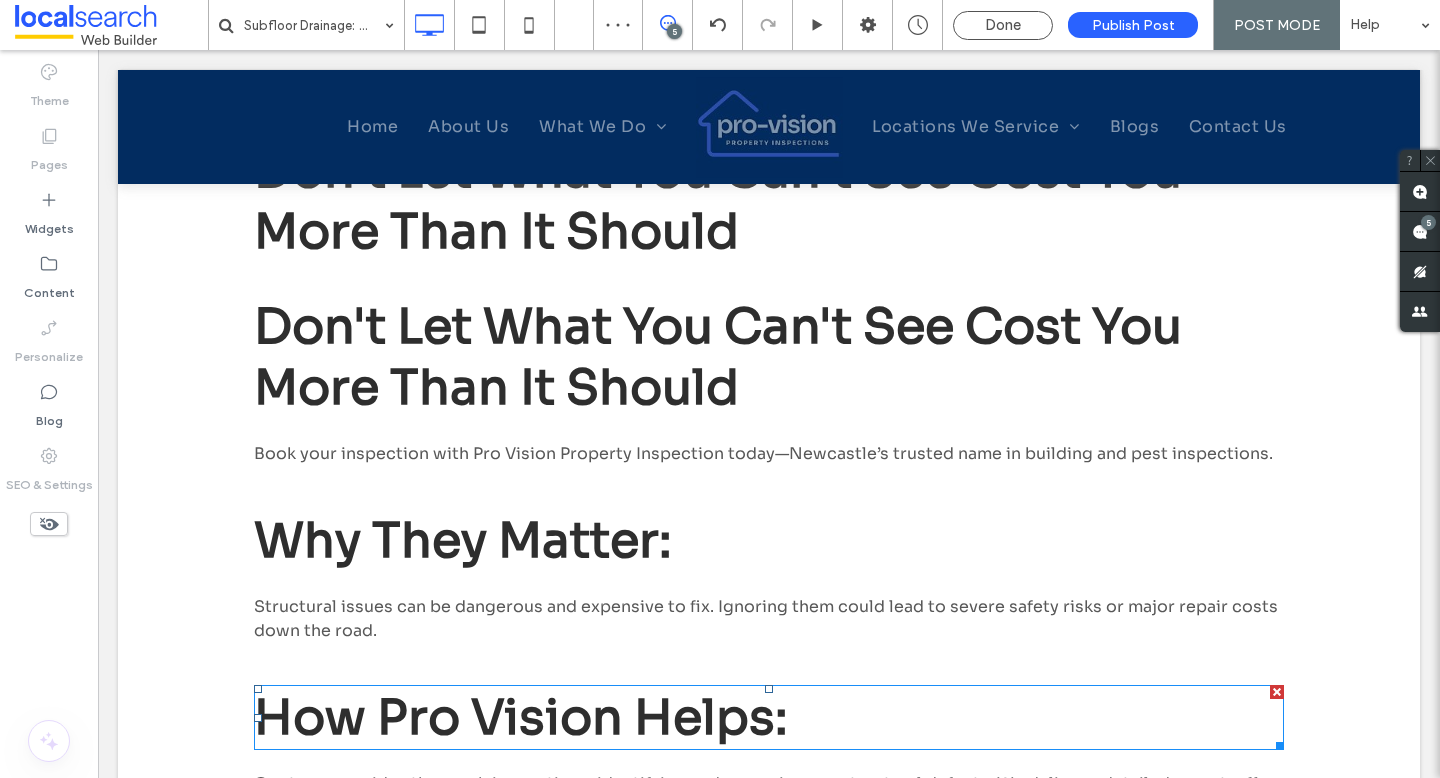 scroll, scrollTop: 1932, scrollLeft: 0, axis: vertical 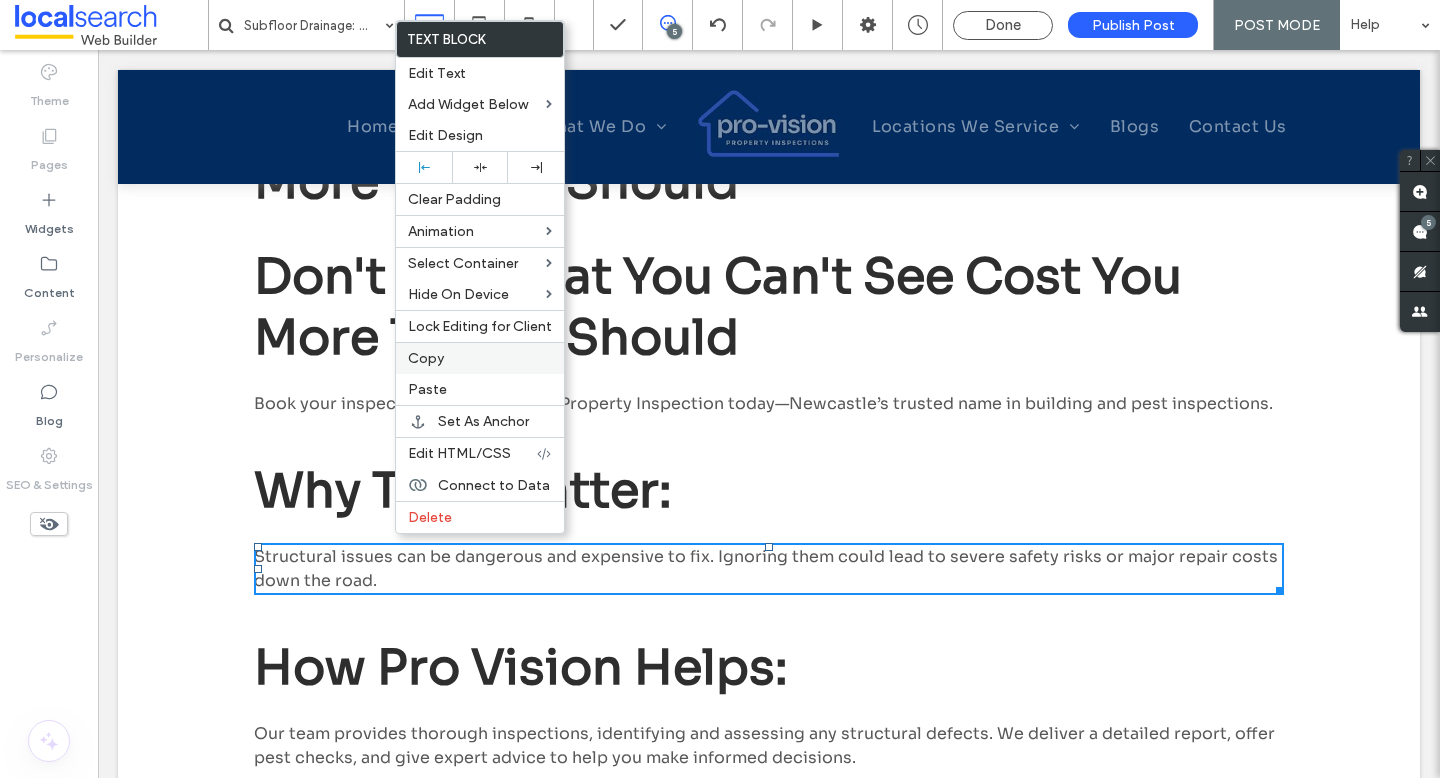 click on "Copy" at bounding box center [426, 358] 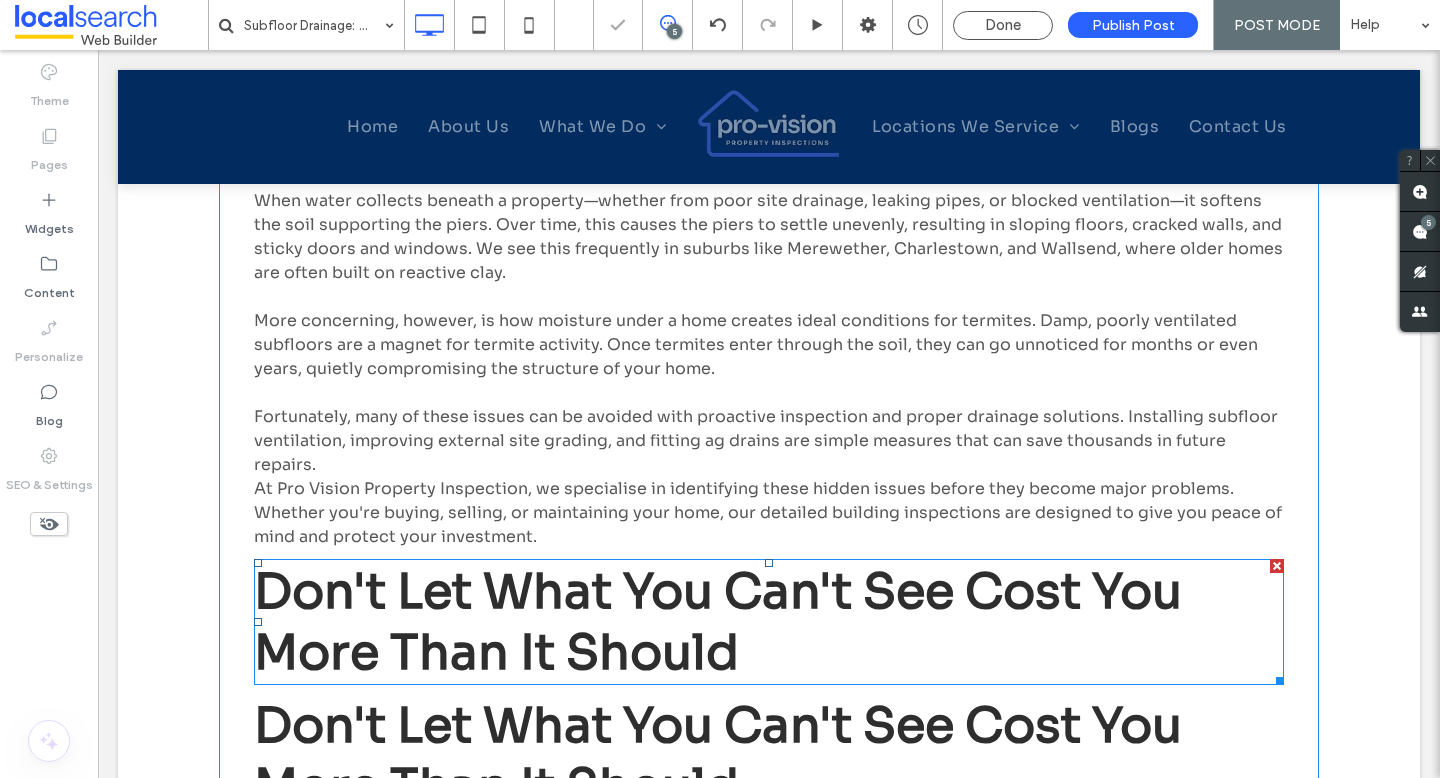scroll, scrollTop: 1408, scrollLeft: 0, axis: vertical 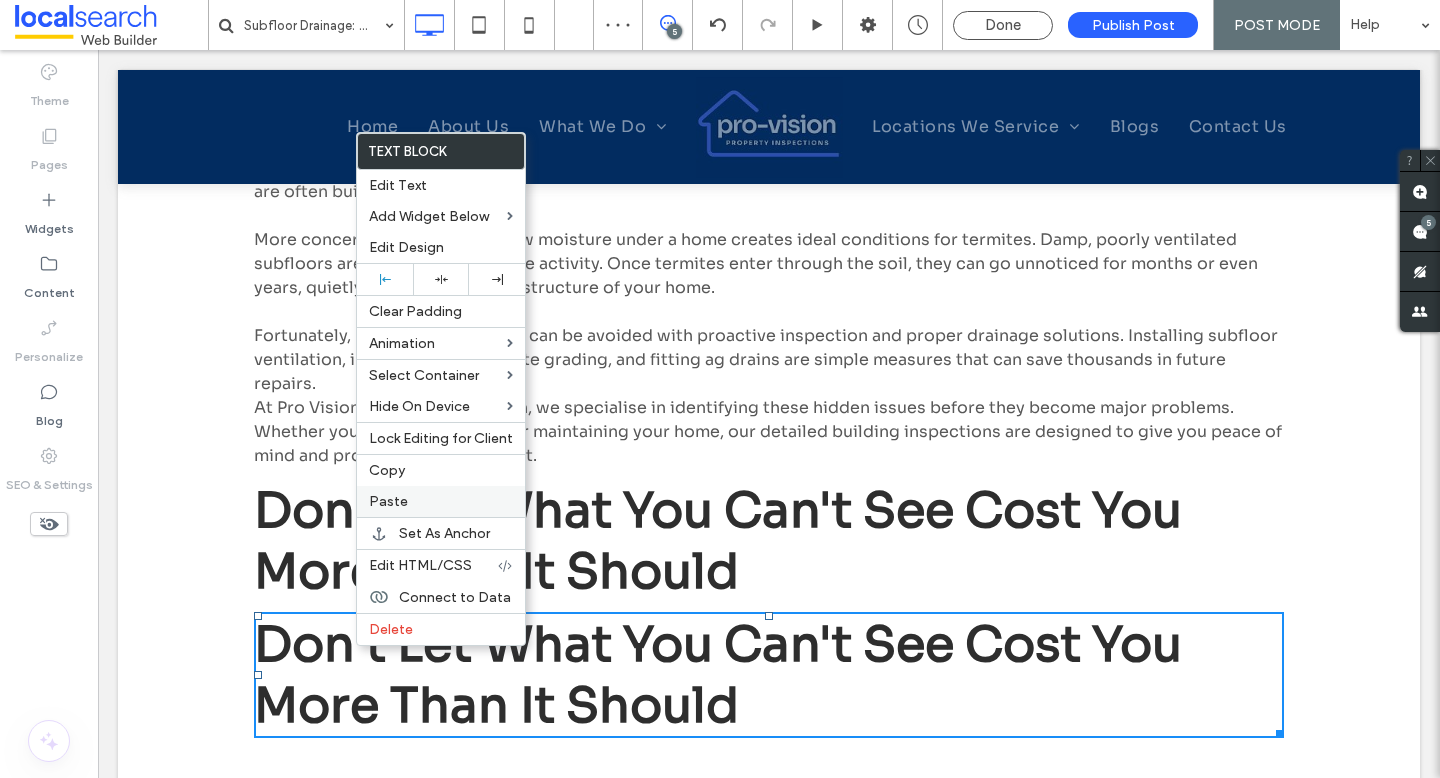 click on "Paste" at bounding box center (388, 501) 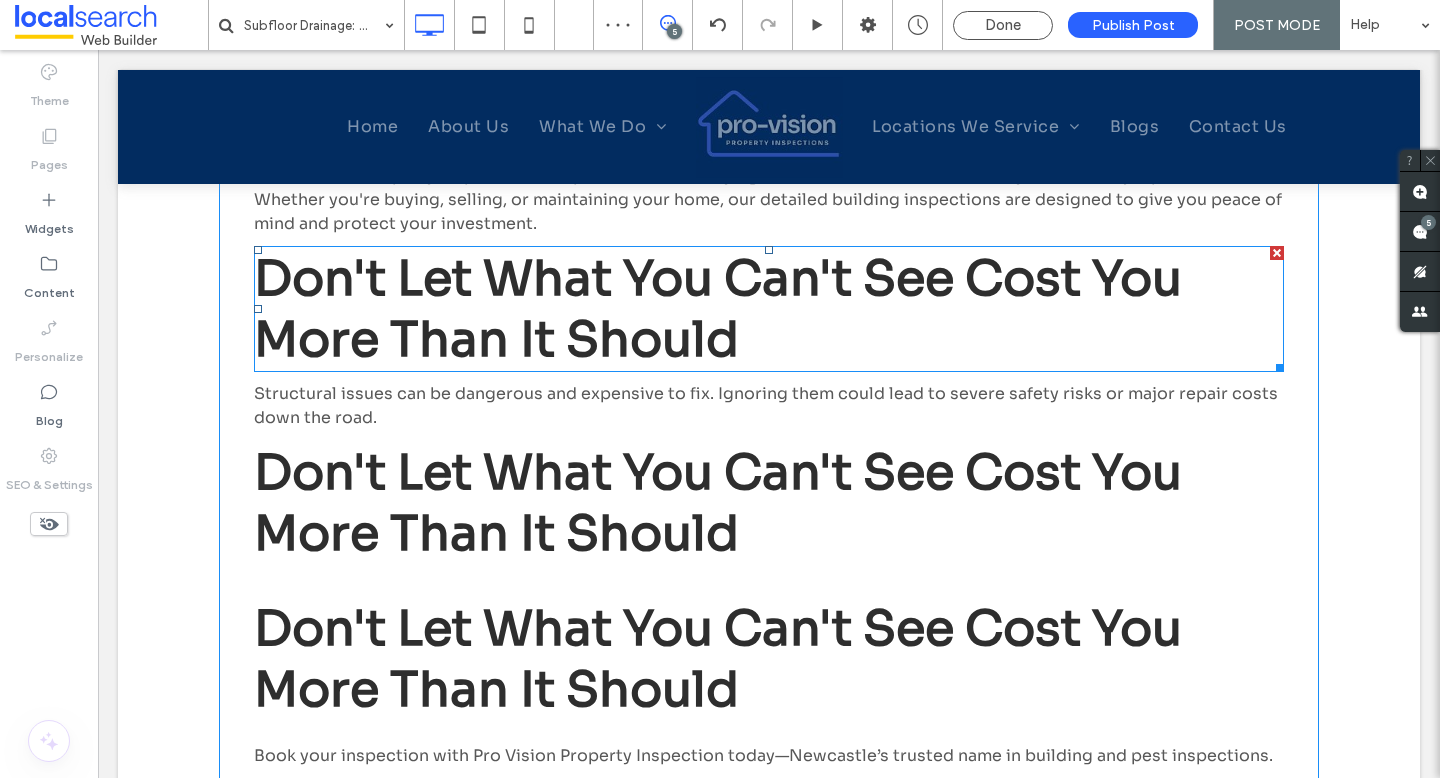 scroll, scrollTop: 1658, scrollLeft: 0, axis: vertical 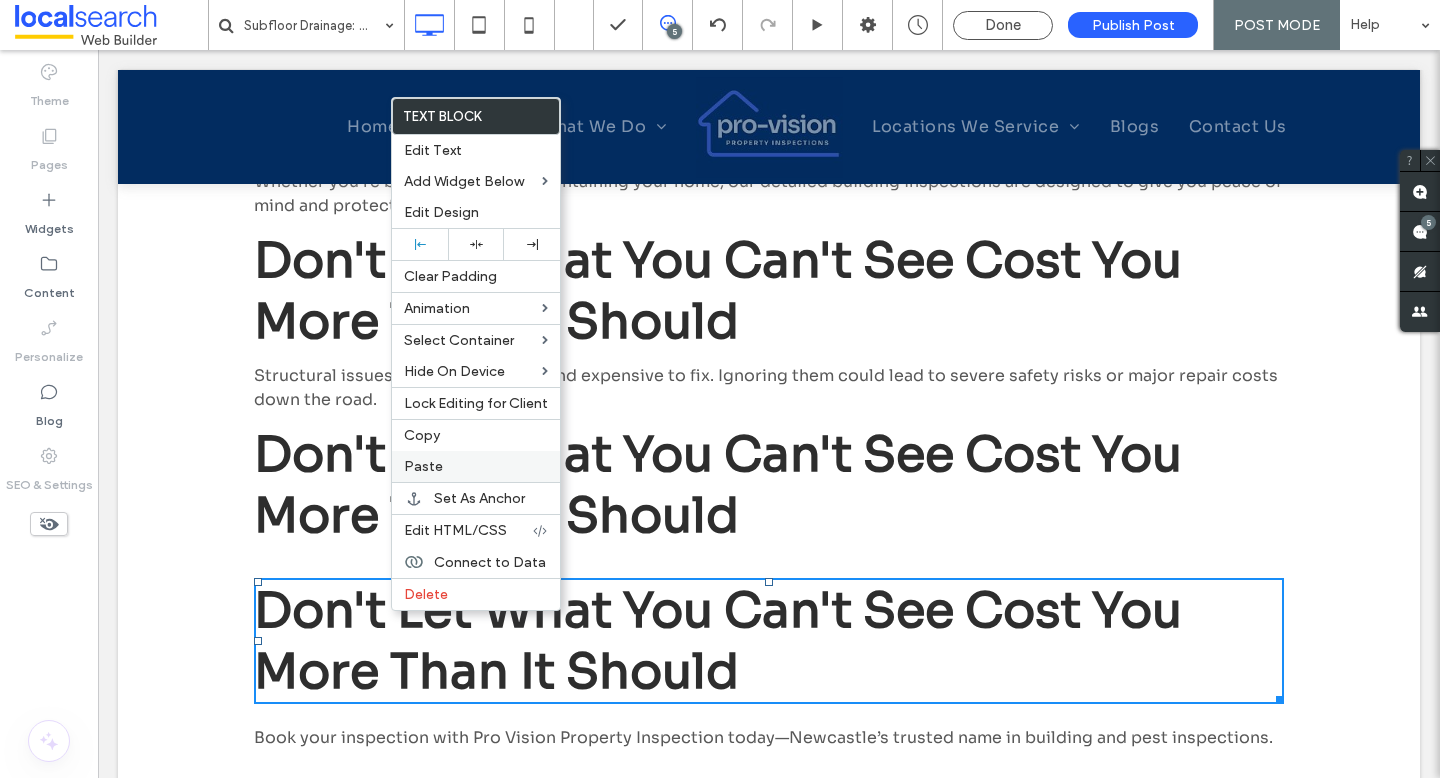 click on "Paste" at bounding box center (423, 466) 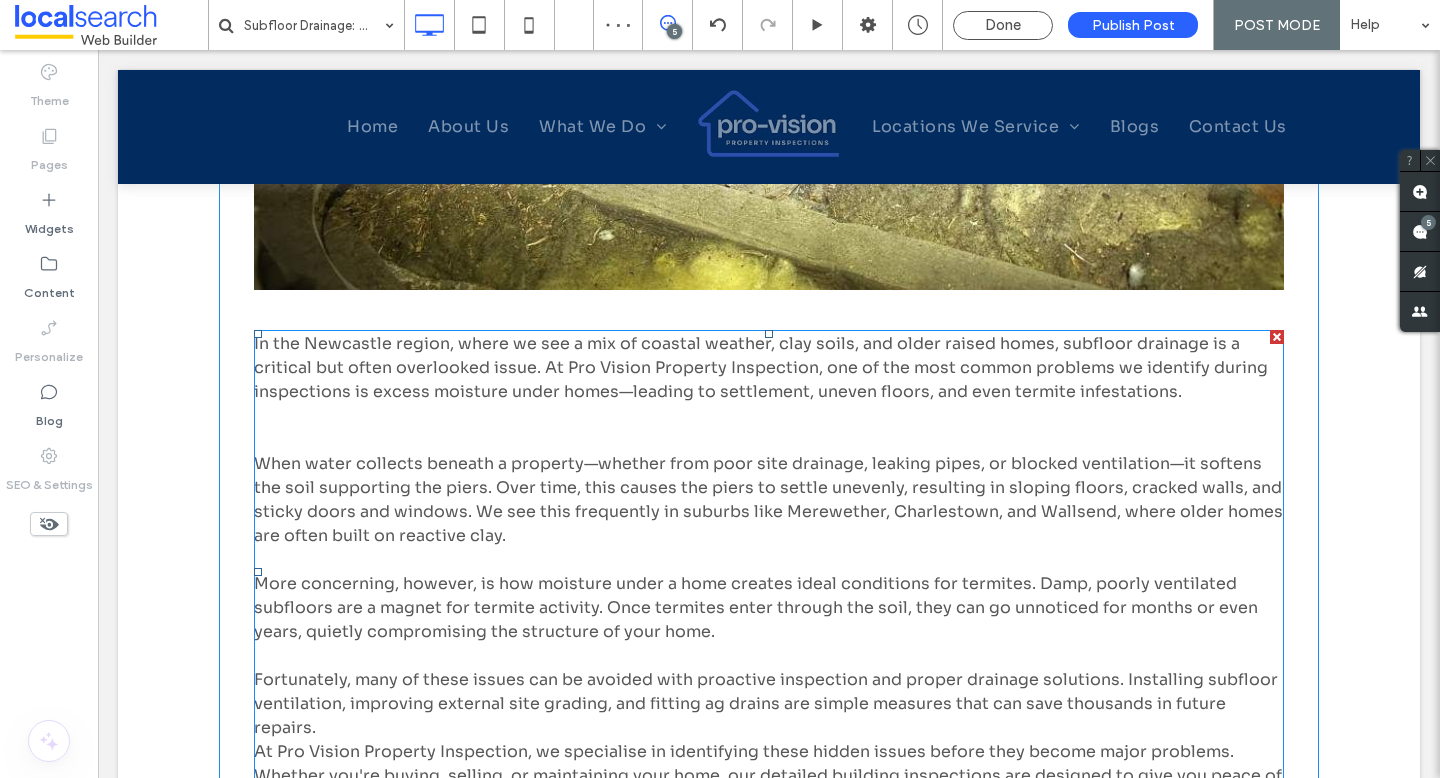 click on "When water collects beneath a property—whether from poor site drainage, leaking pipes, or blocked ventilation—it softens the soil supporting the piers. Over time, this causes the piers to settle unevenly, resulting in sloping floors, cracked walls, and sticky doors and windows. We see this frequently in suburbs like Merewether, Charlestown, and Wallsend, where older homes are often built on reactive clay." at bounding box center (769, 500) 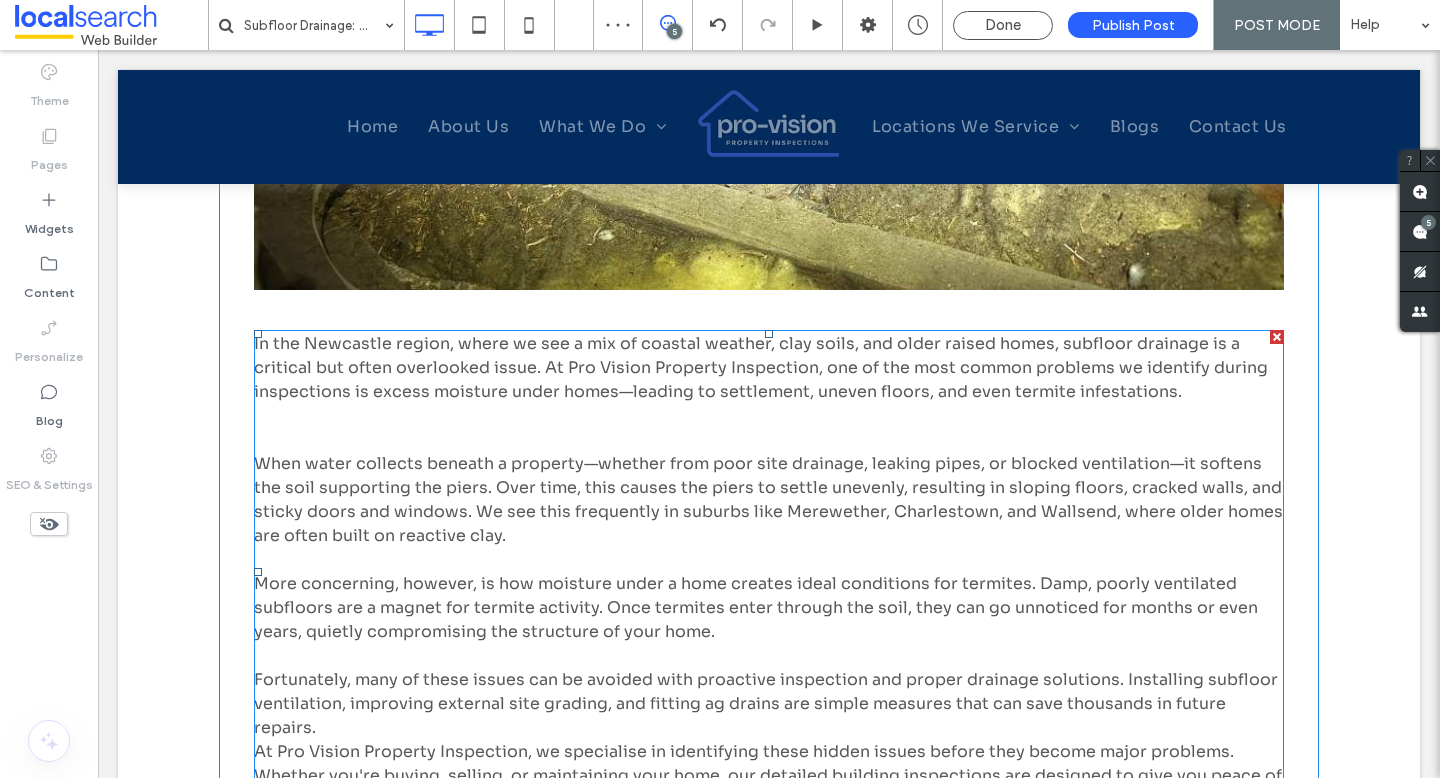type on "**********" 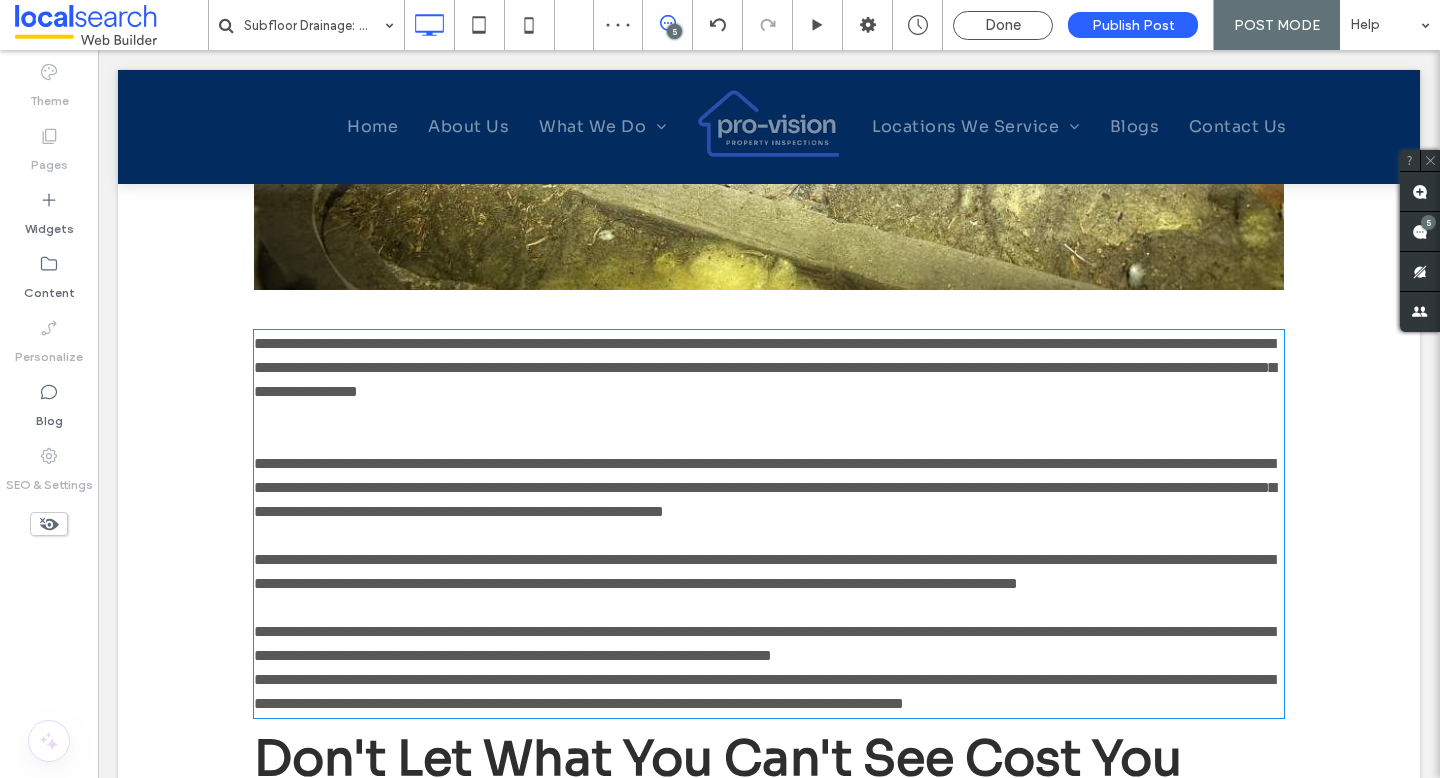 click on "**********" at bounding box center (764, 571) 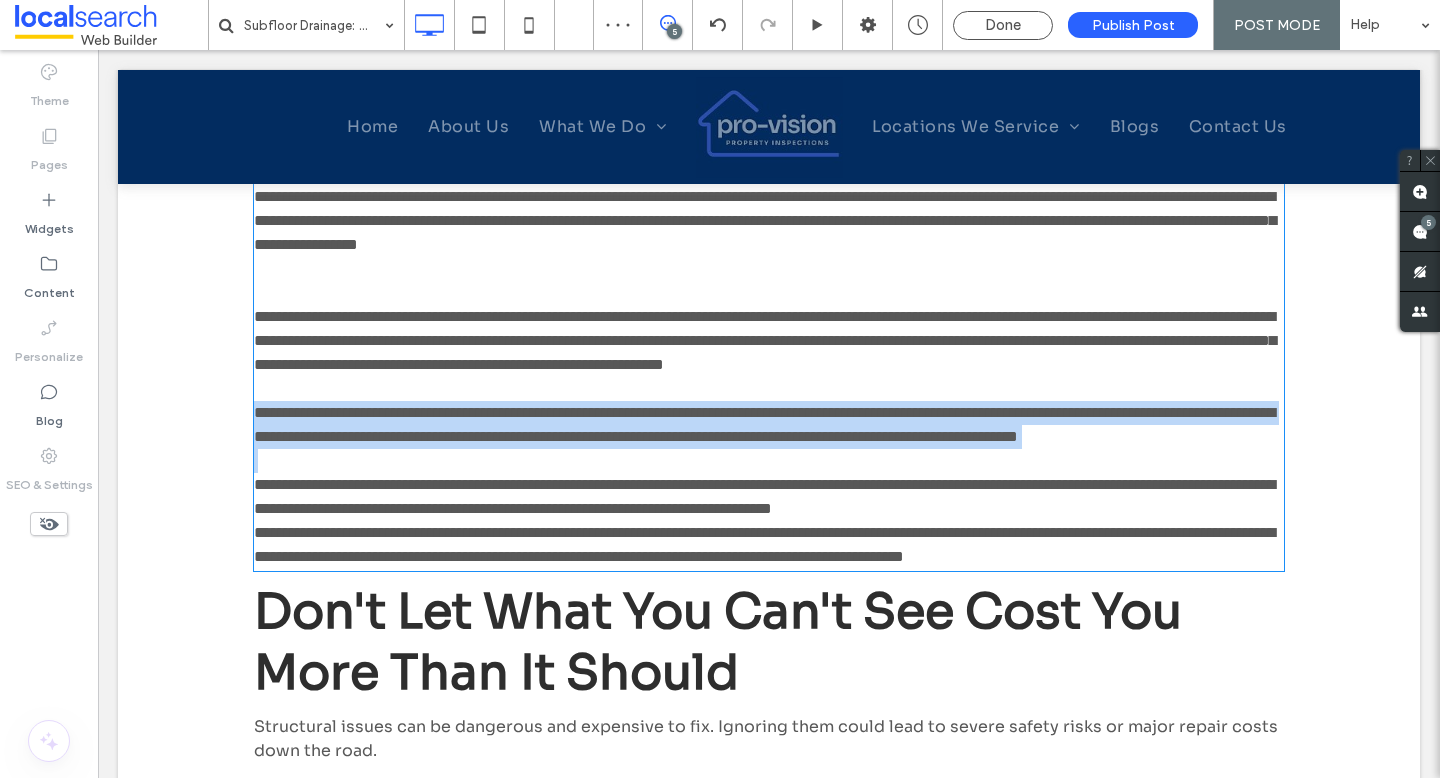 click on "**********" at bounding box center (764, 424) 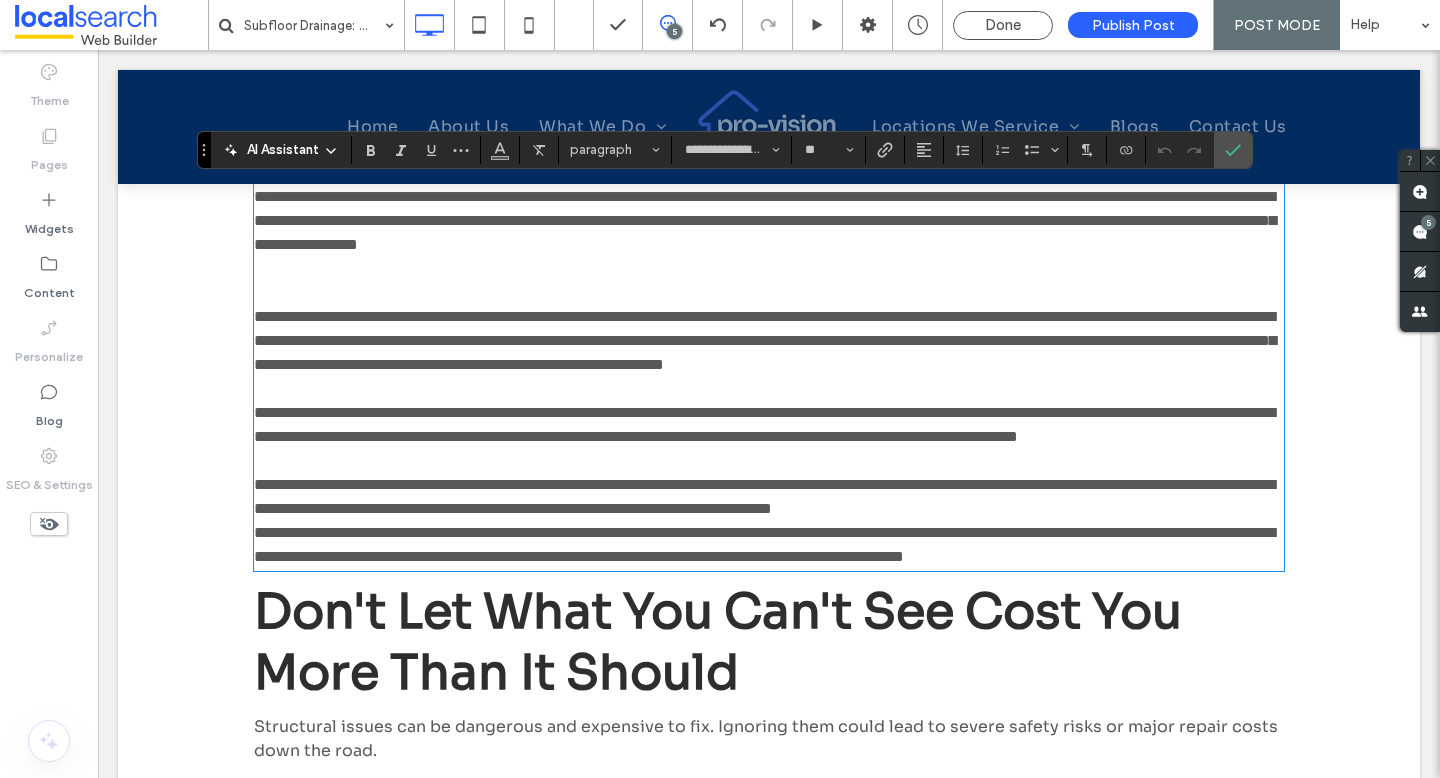 click on "**********" at bounding box center (769, 341) 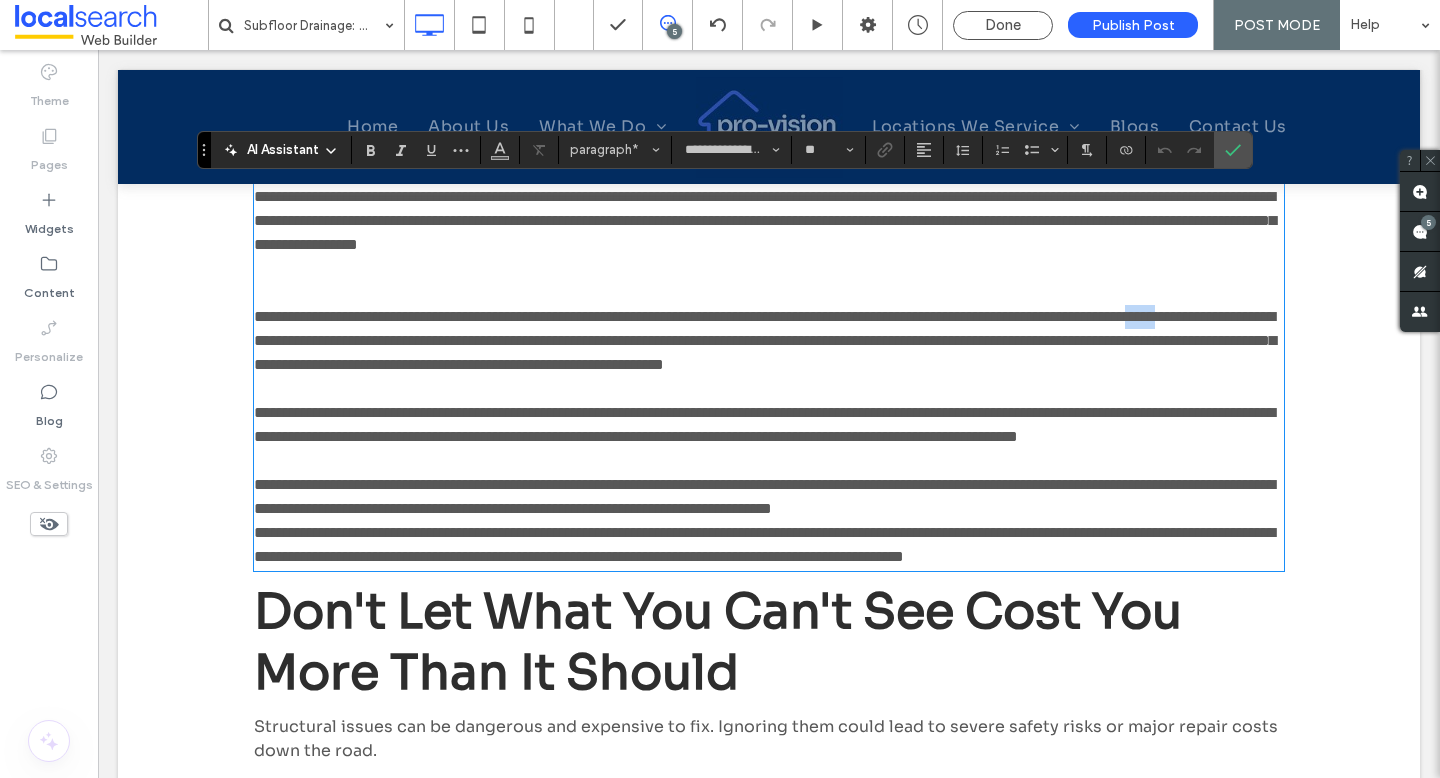 click on "**********" at bounding box center [769, 341] 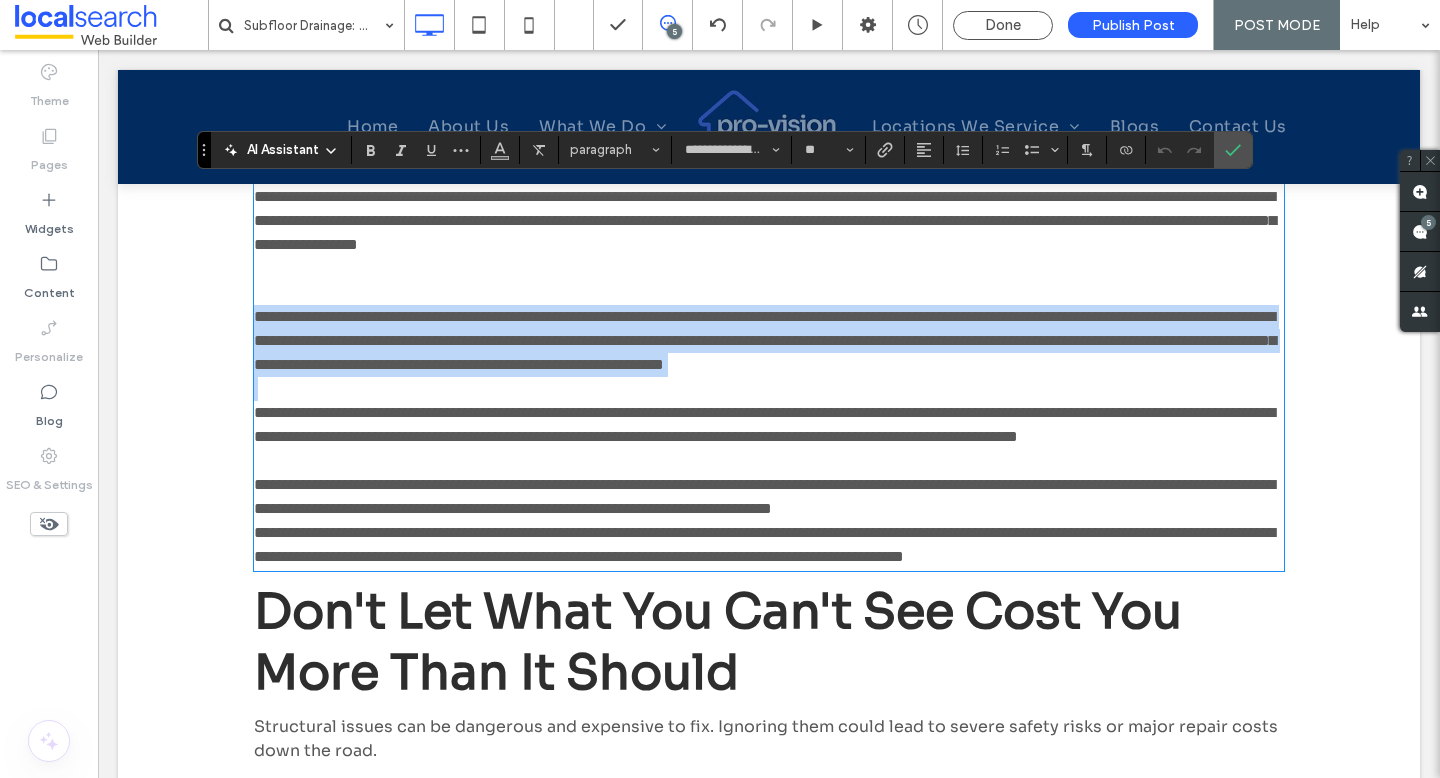 click on "**********" at bounding box center [769, 341] 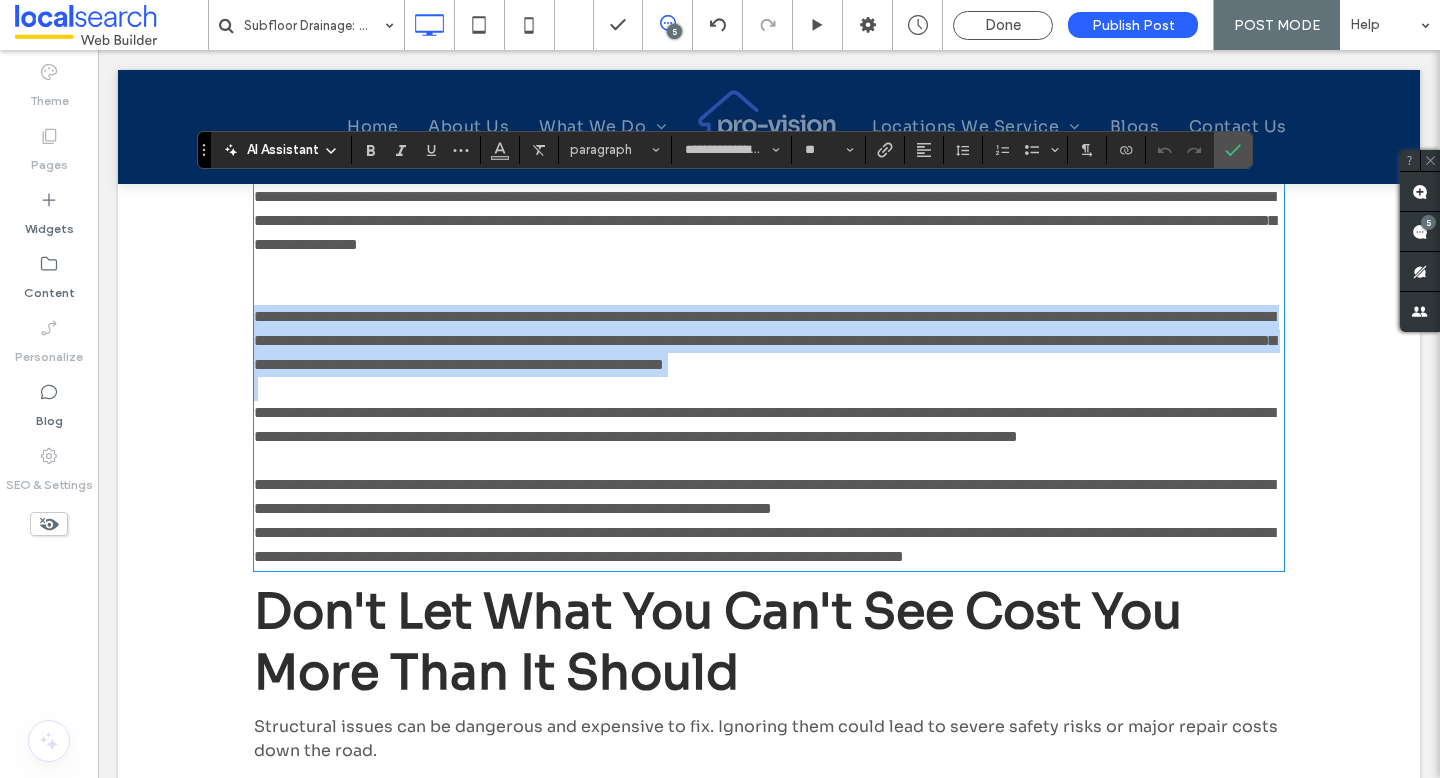 type 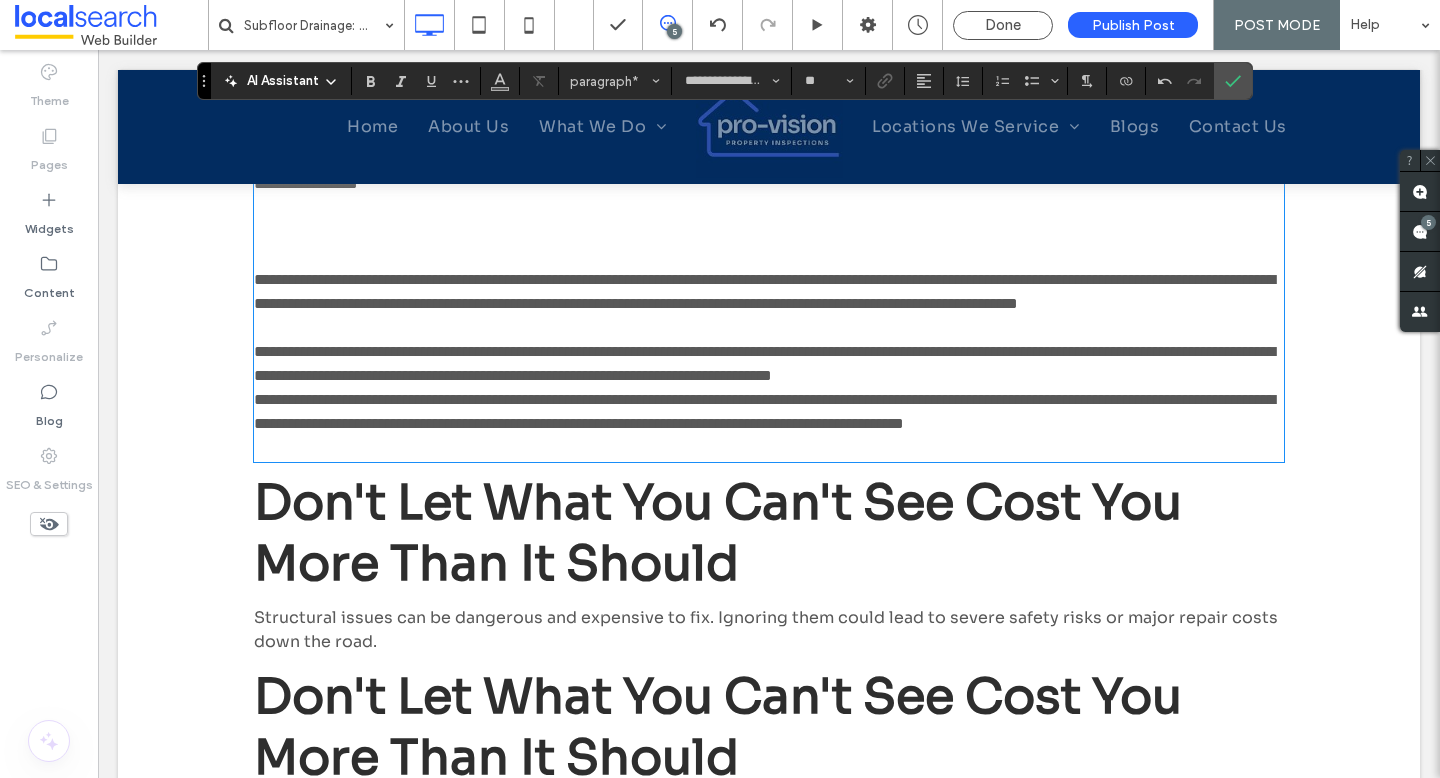 scroll, scrollTop: 1369, scrollLeft: 0, axis: vertical 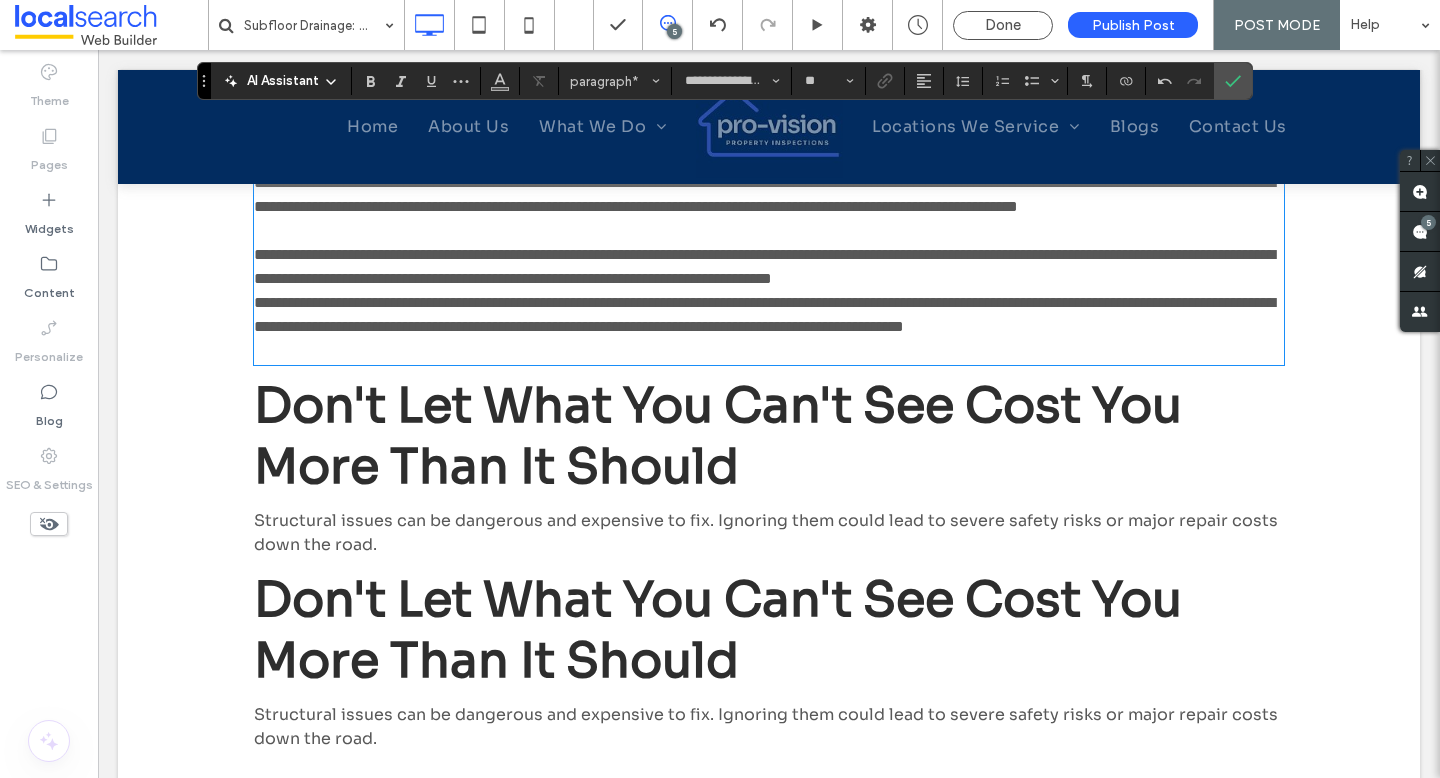click on "**********" at bounding box center (769, 302) 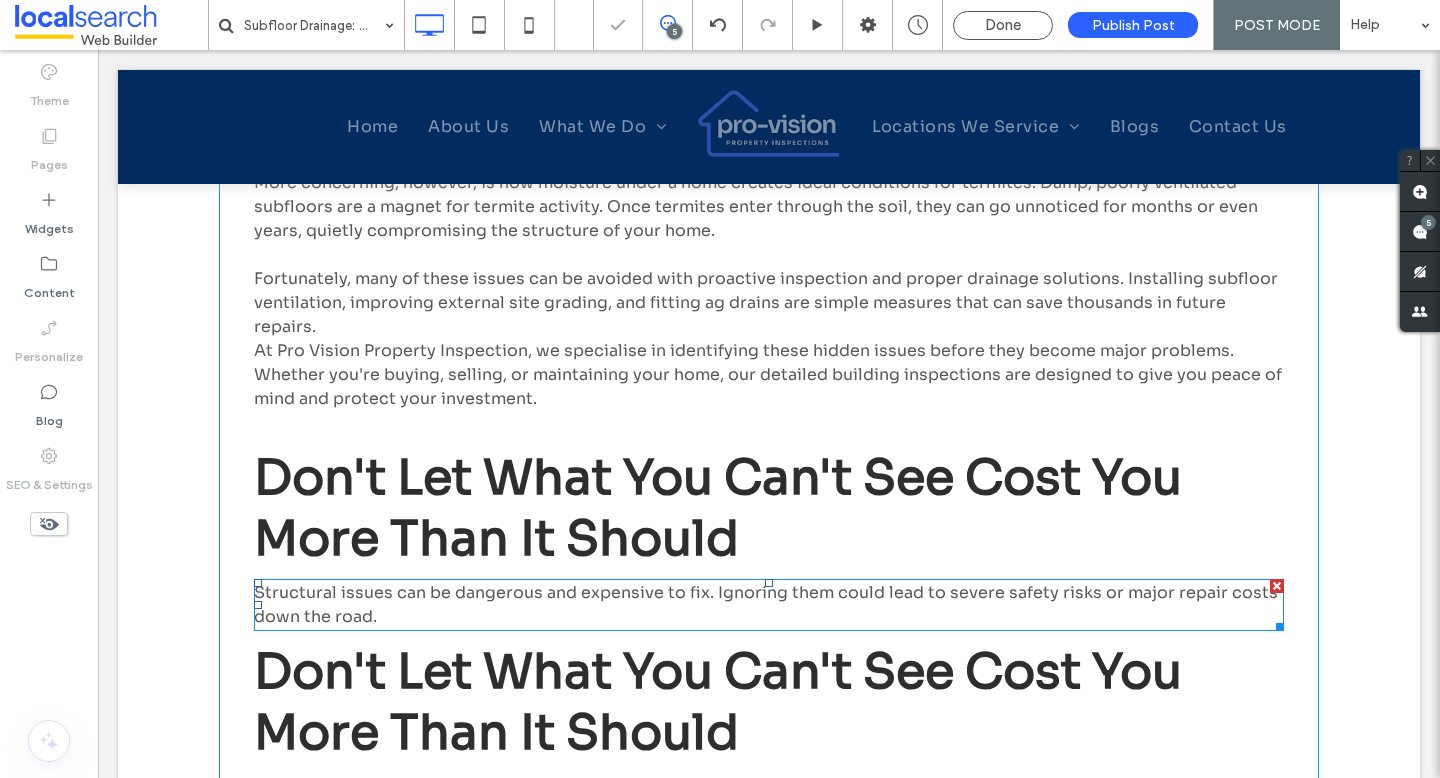 click on "Structural issues can be dangerous and expensive to fix. Ignoring them could lead to severe safety risks or major repair costs down the road." at bounding box center (766, 604) 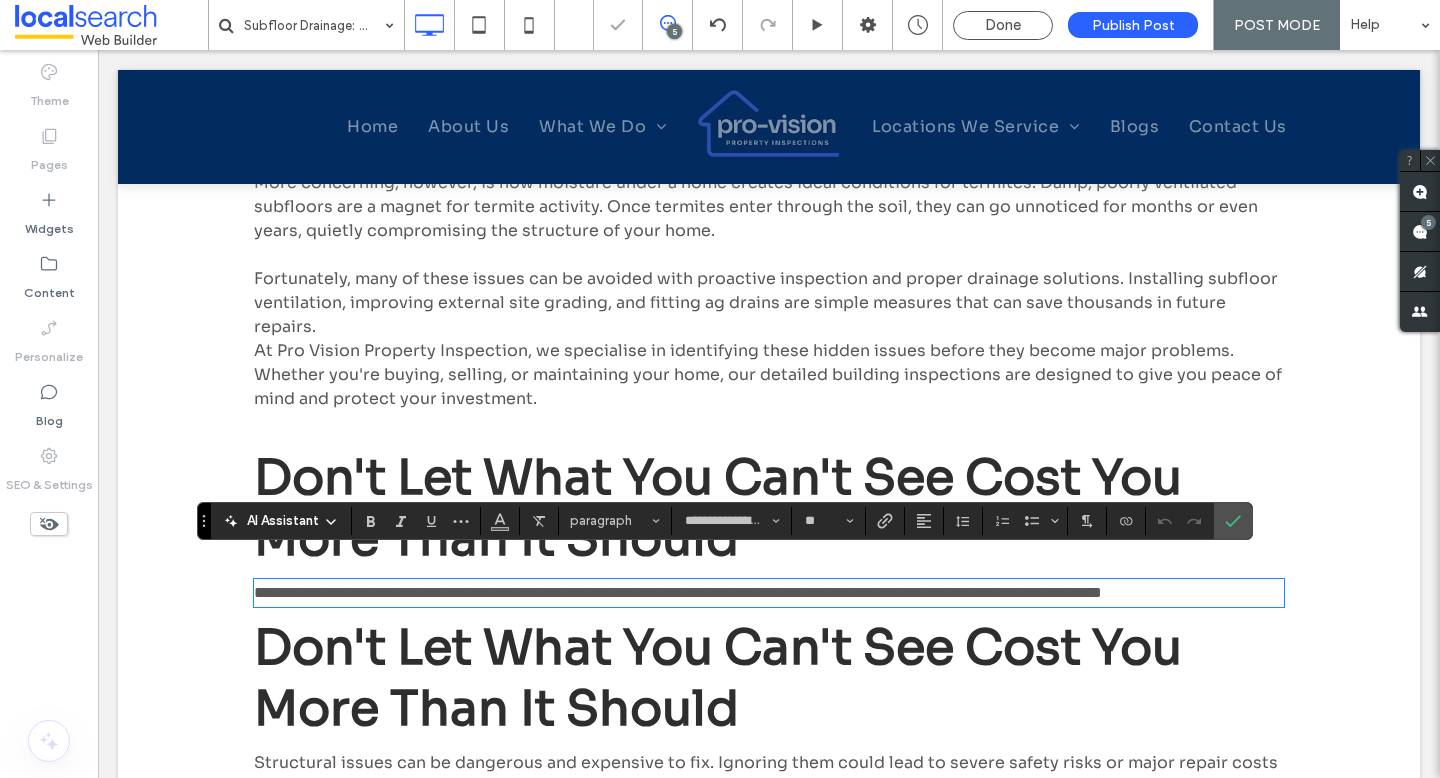 scroll, scrollTop: 0, scrollLeft: 0, axis: both 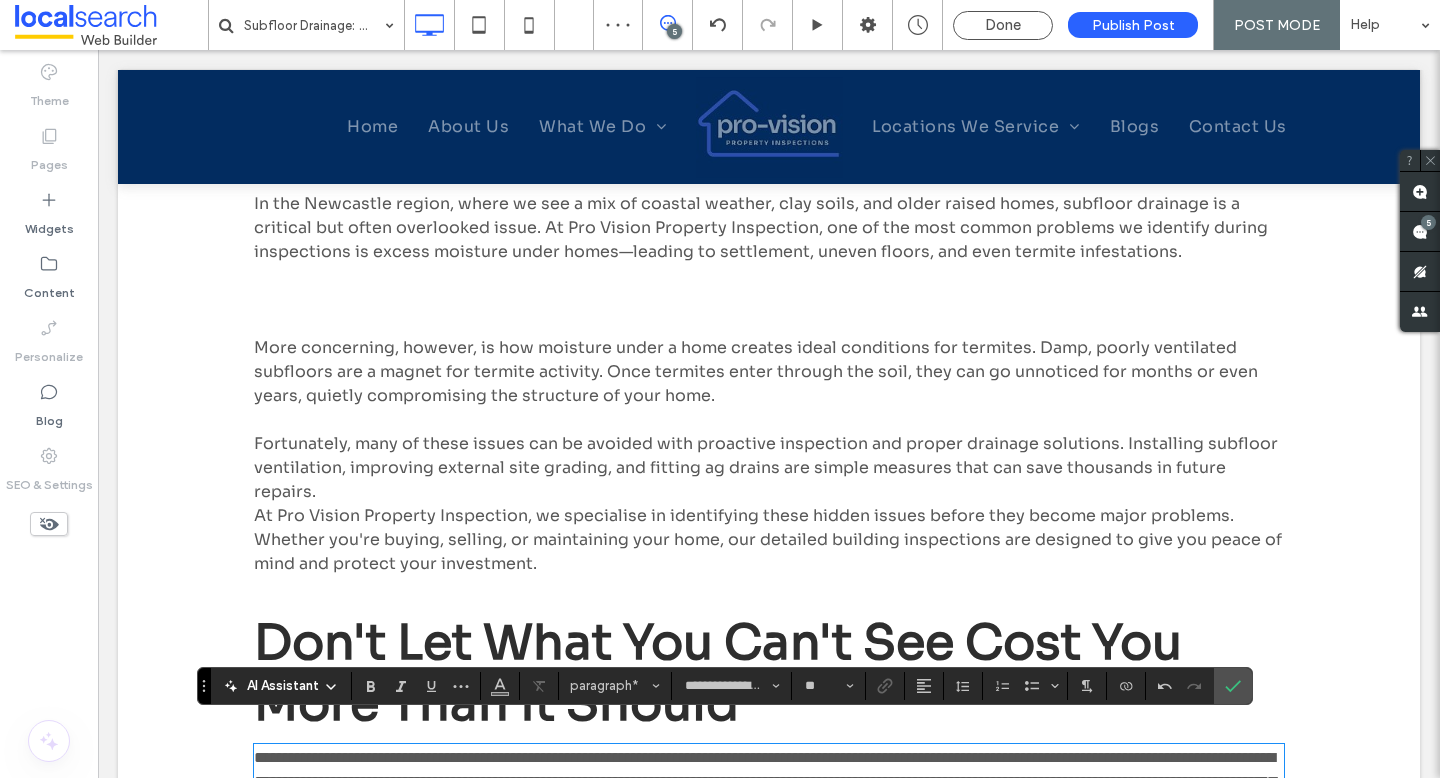 click on "More concerning, however, is how moisture under a home creates ideal conditions for termites. Damp, poorly ventilated subfloors are a magnet for termite activity. Once termites enter through the soil, they can go unnoticed for months or even years, quietly compromising the structure of your home." at bounding box center (756, 371) 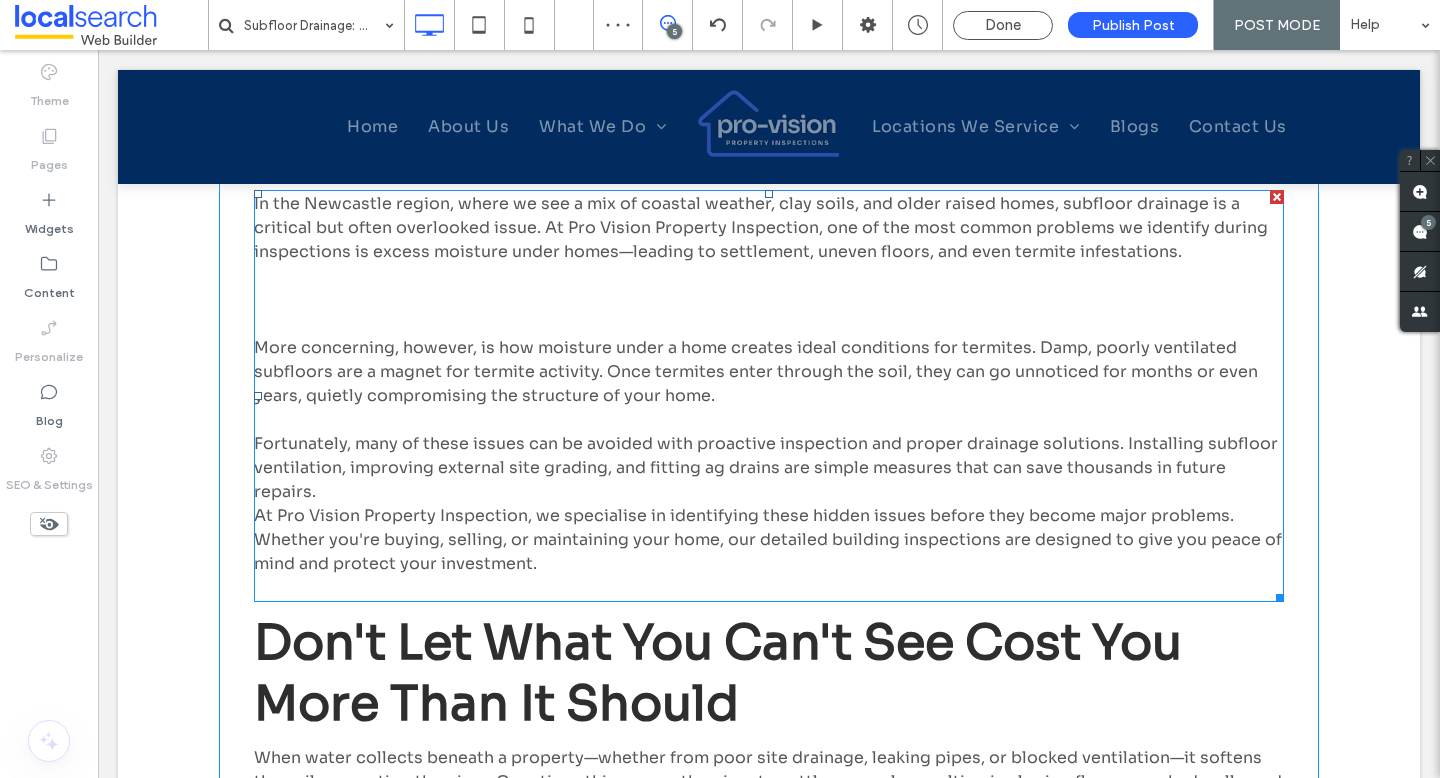 click on "More concerning, however, is how moisture under a home creates ideal conditions for termites. Damp, poorly ventilated subfloors are a magnet for termite activity. Once termites enter through the soil, they can go unnoticed for months or even years, quietly compromising the structure of your home." at bounding box center (756, 371) 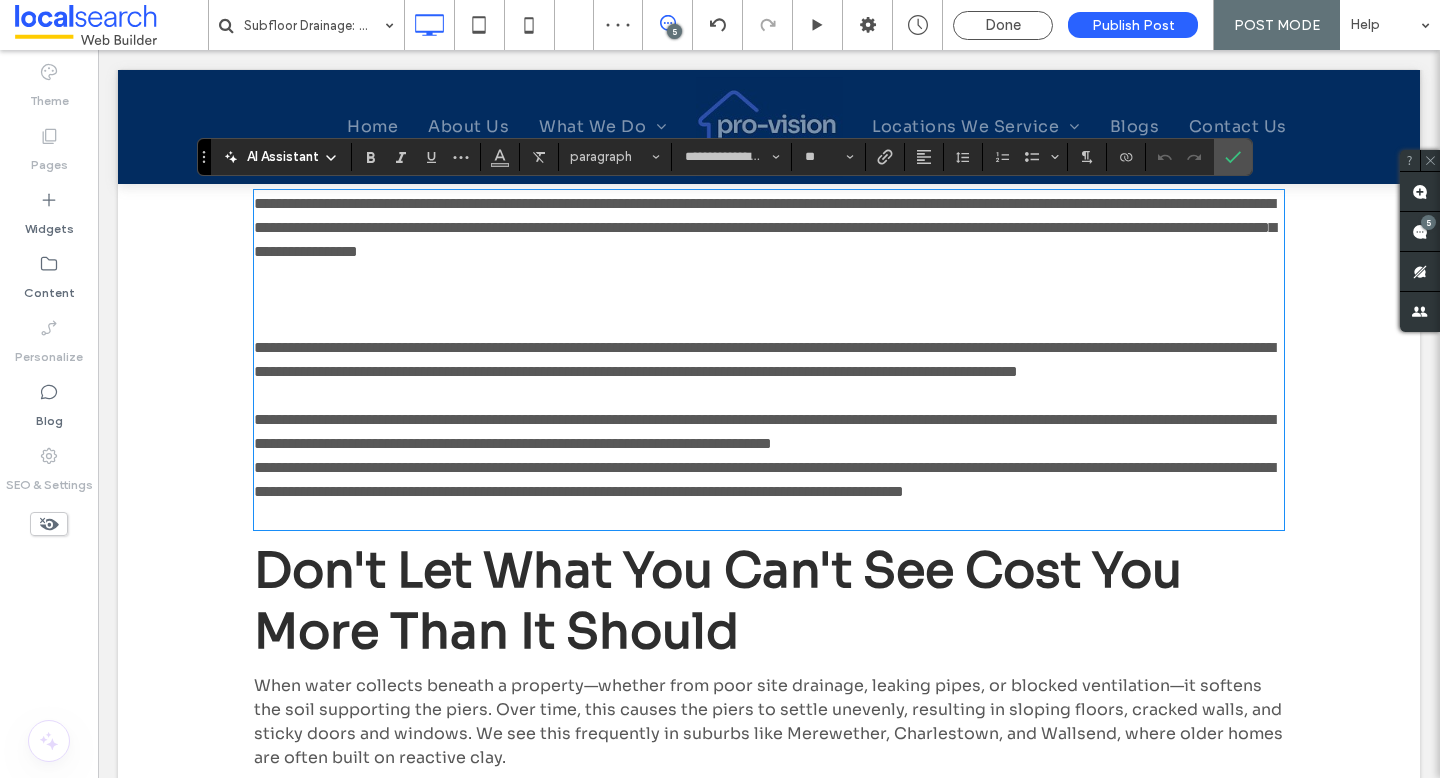 type 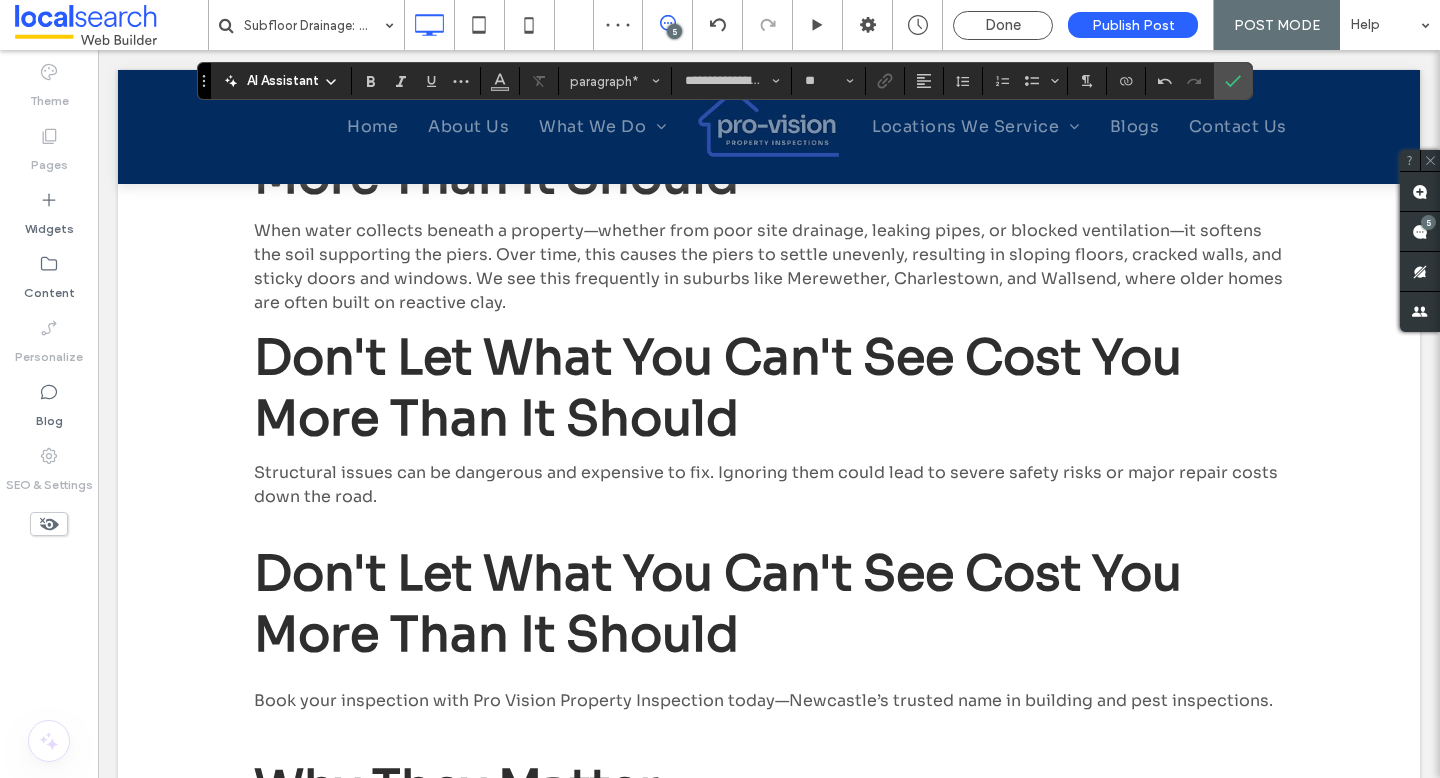 scroll, scrollTop: 1696, scrollLeft: 0, axis: vertical 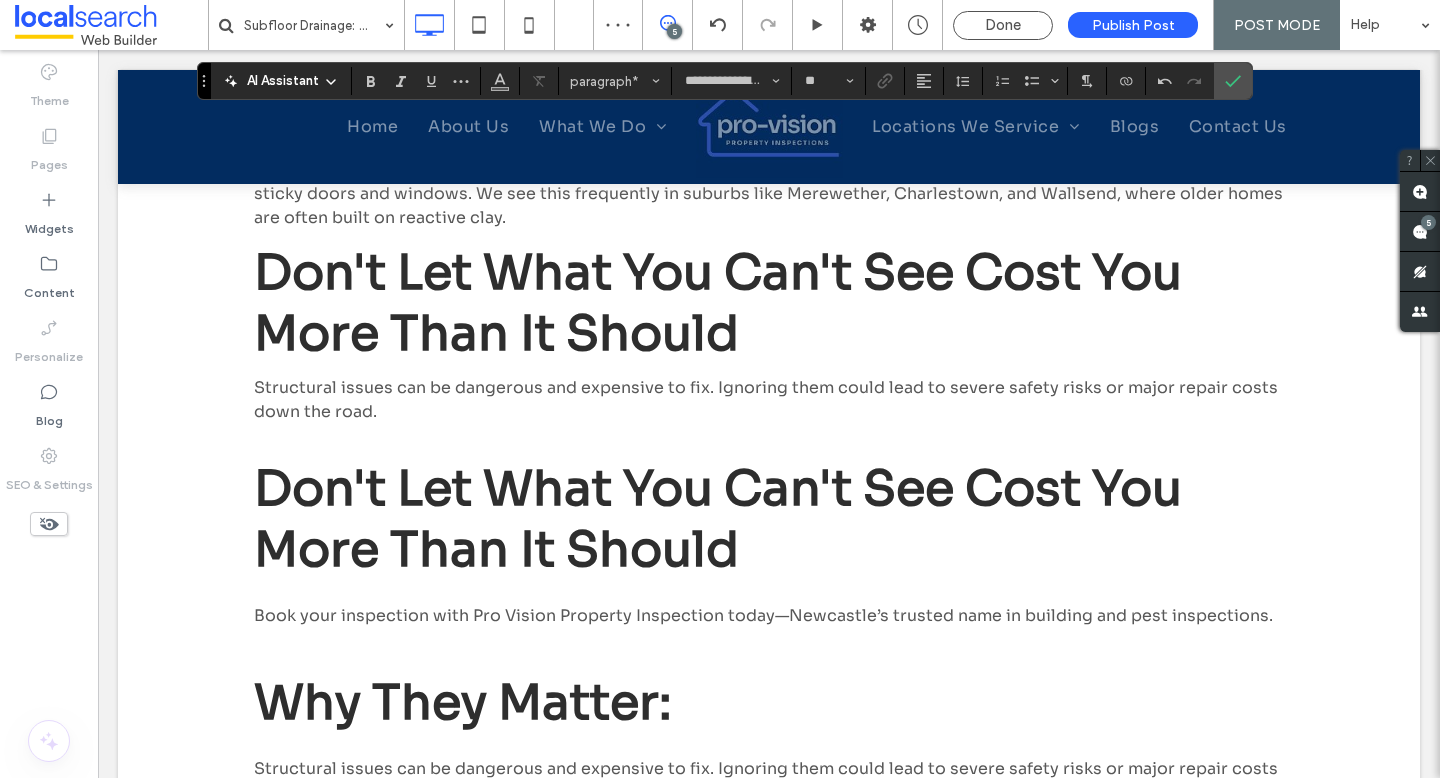 click on "Structural issues can be dangerous and expensive to fix. Ignoring them could lead to severe safety risks or major repair costs down the road." at bounding box center [766, 399] 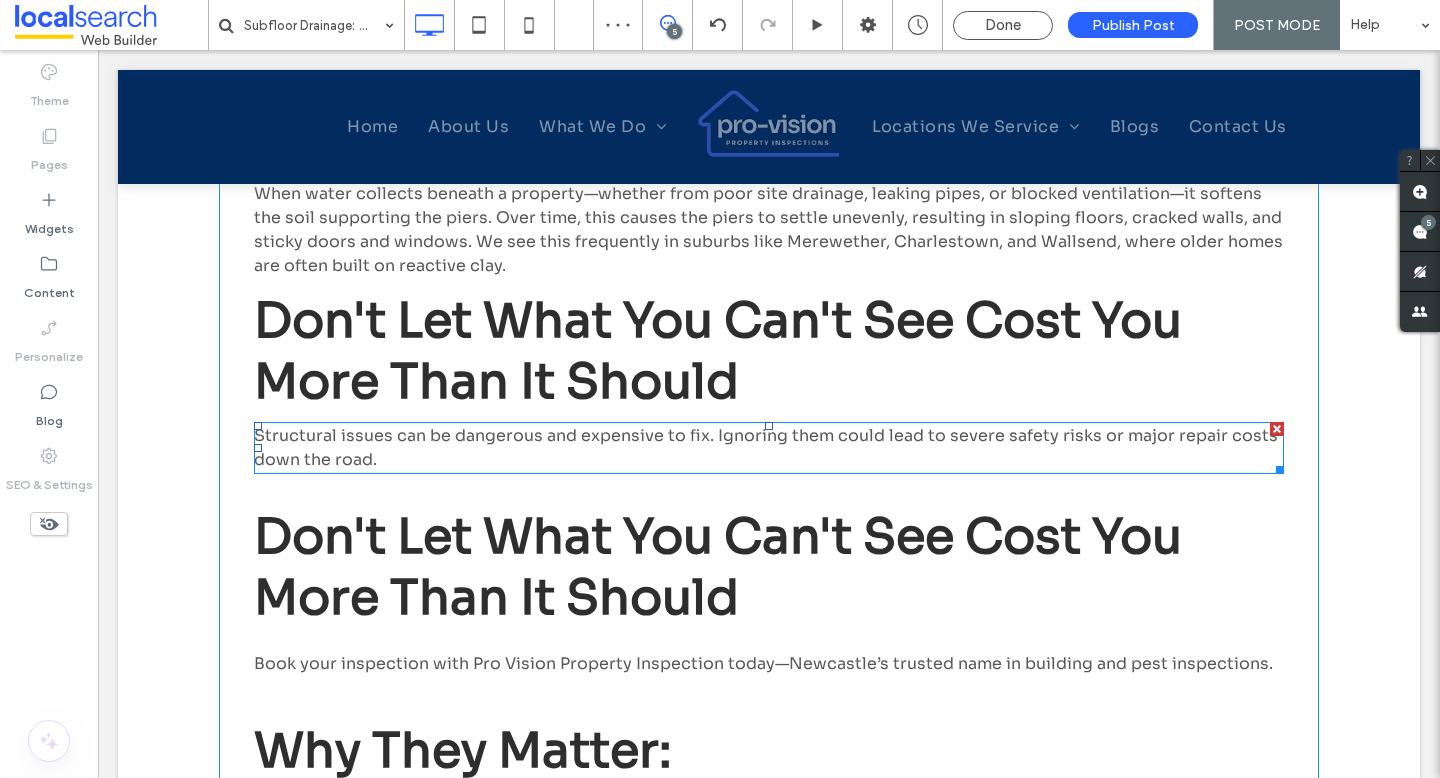 click on "Structural issues can be dangerous and expensive to fix. Ignoring them could lead to severe safety risks or major repair costs down the road." at bounding box center [766, 447] 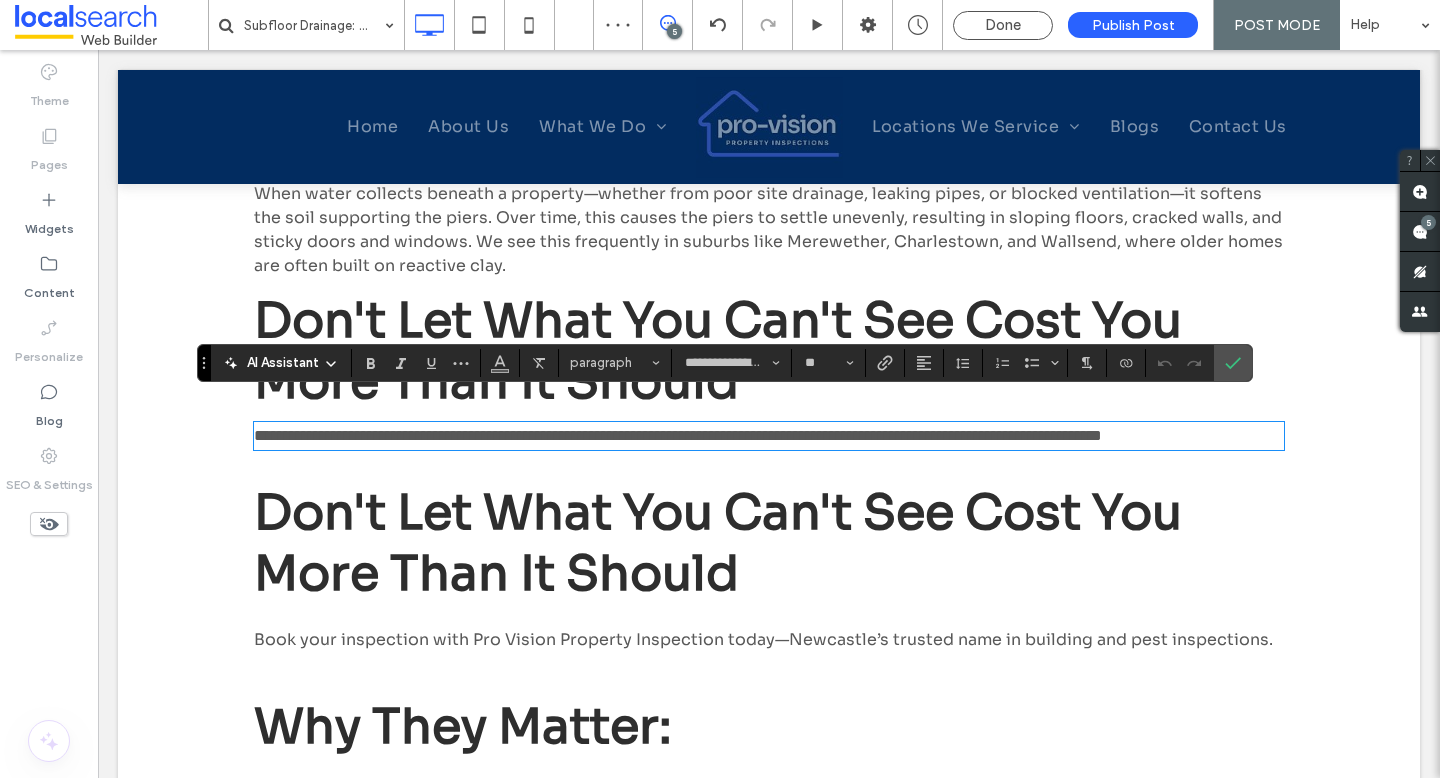 scroll, scrollTop: 0, scrollLeft: 0, axis: both 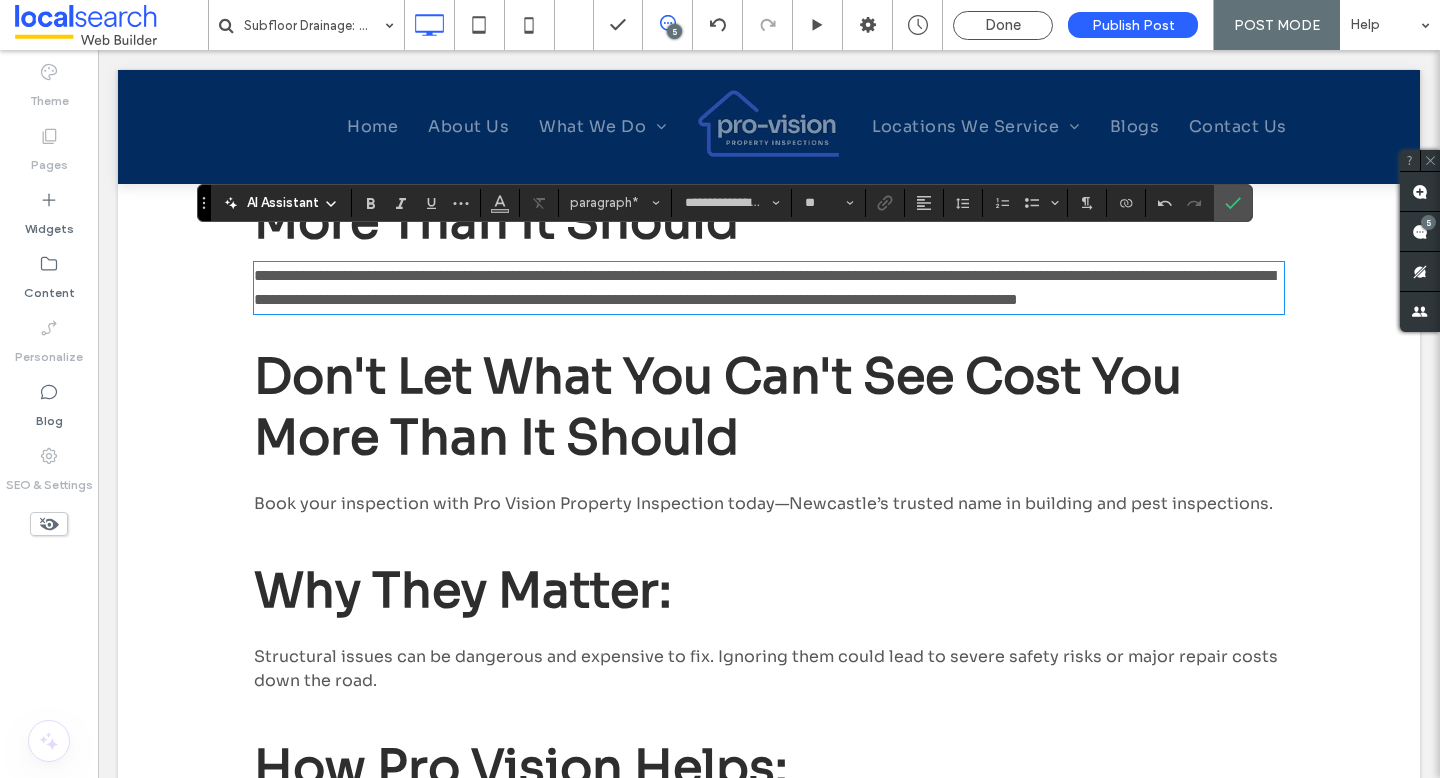 click on "Why They Matter:" at bounding box center [463, 590] 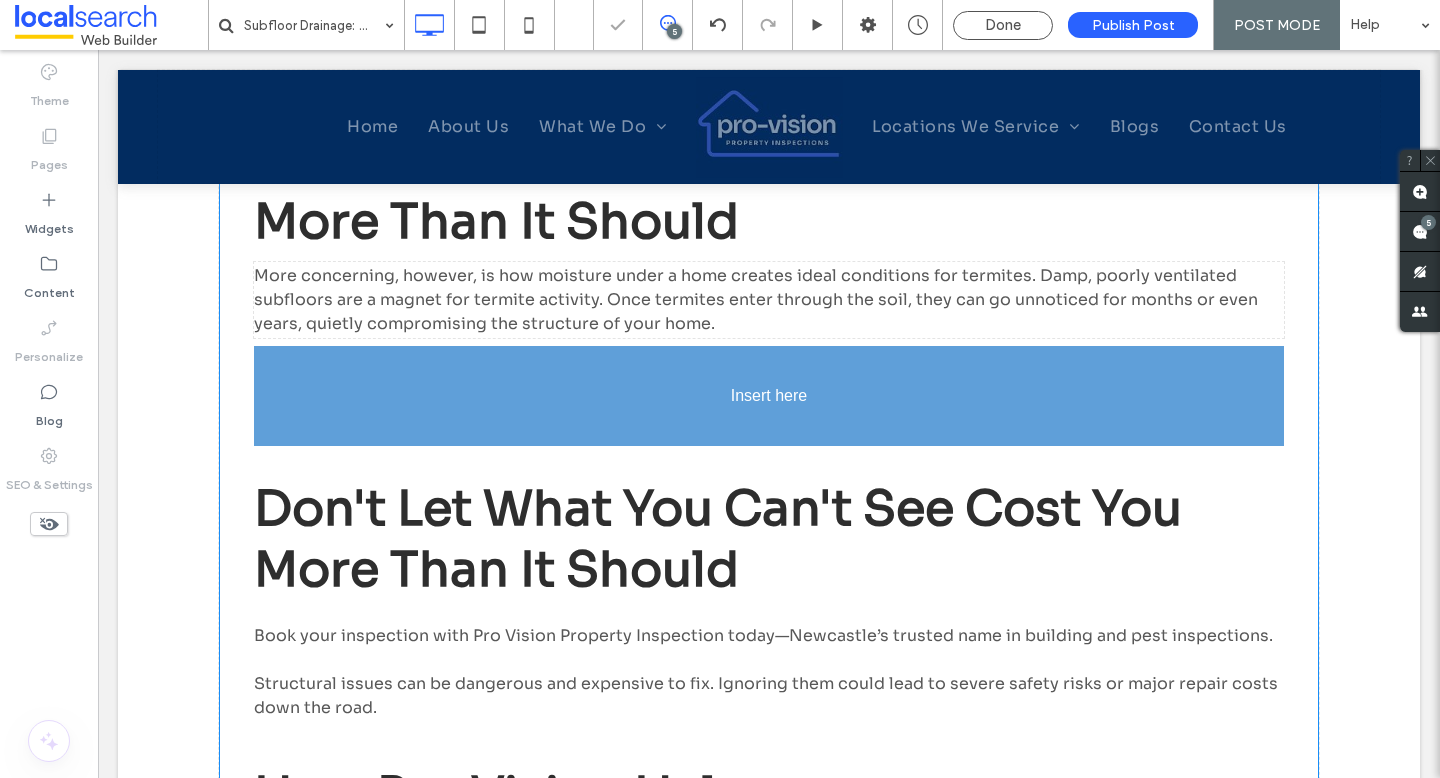 drag, startPoint x: 302, startPoint y: 598, endPoint x: 304, endPoint y: 375, distance: 223.00897 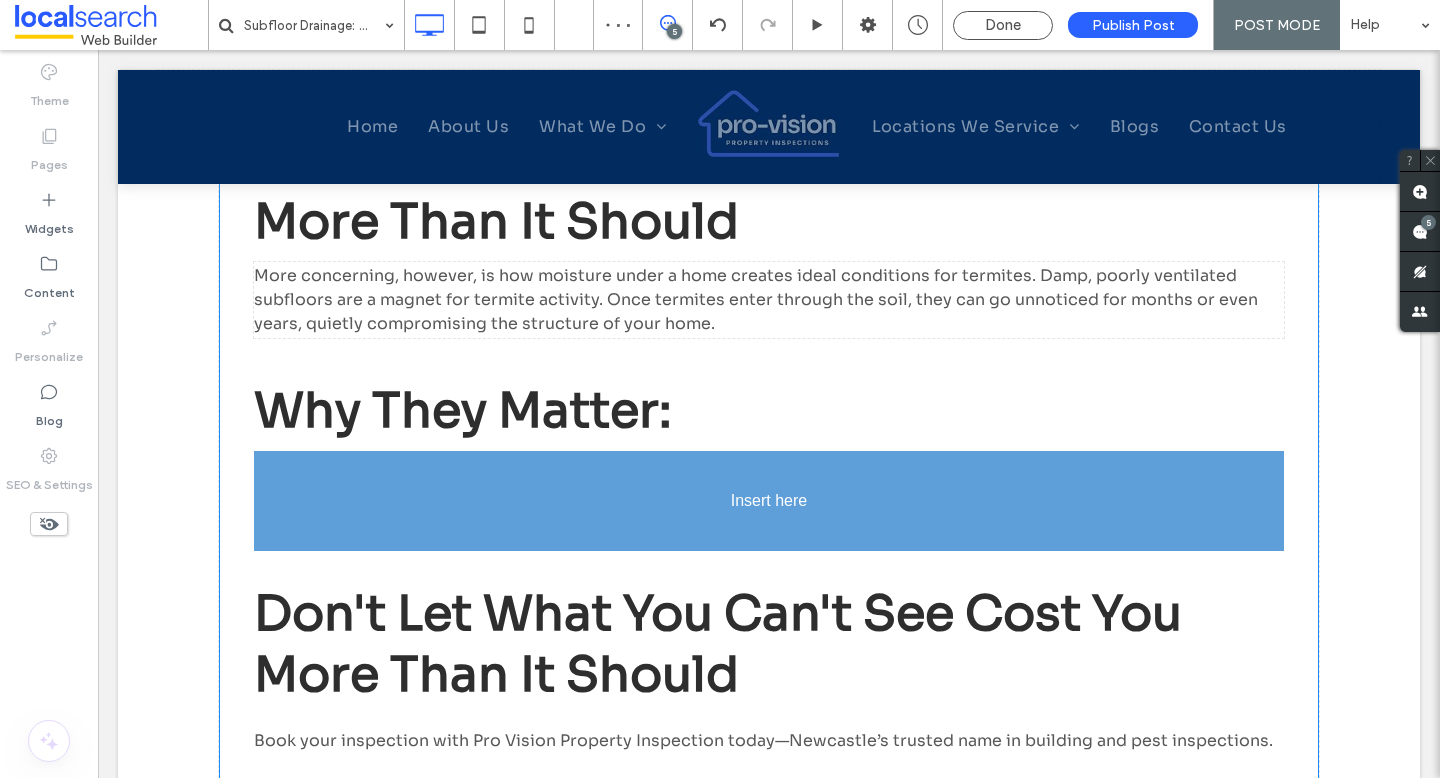 drag, startPoint x: 303, startPoint y: 669, endPoint x: 303, endPoint y: 432, distance: 237 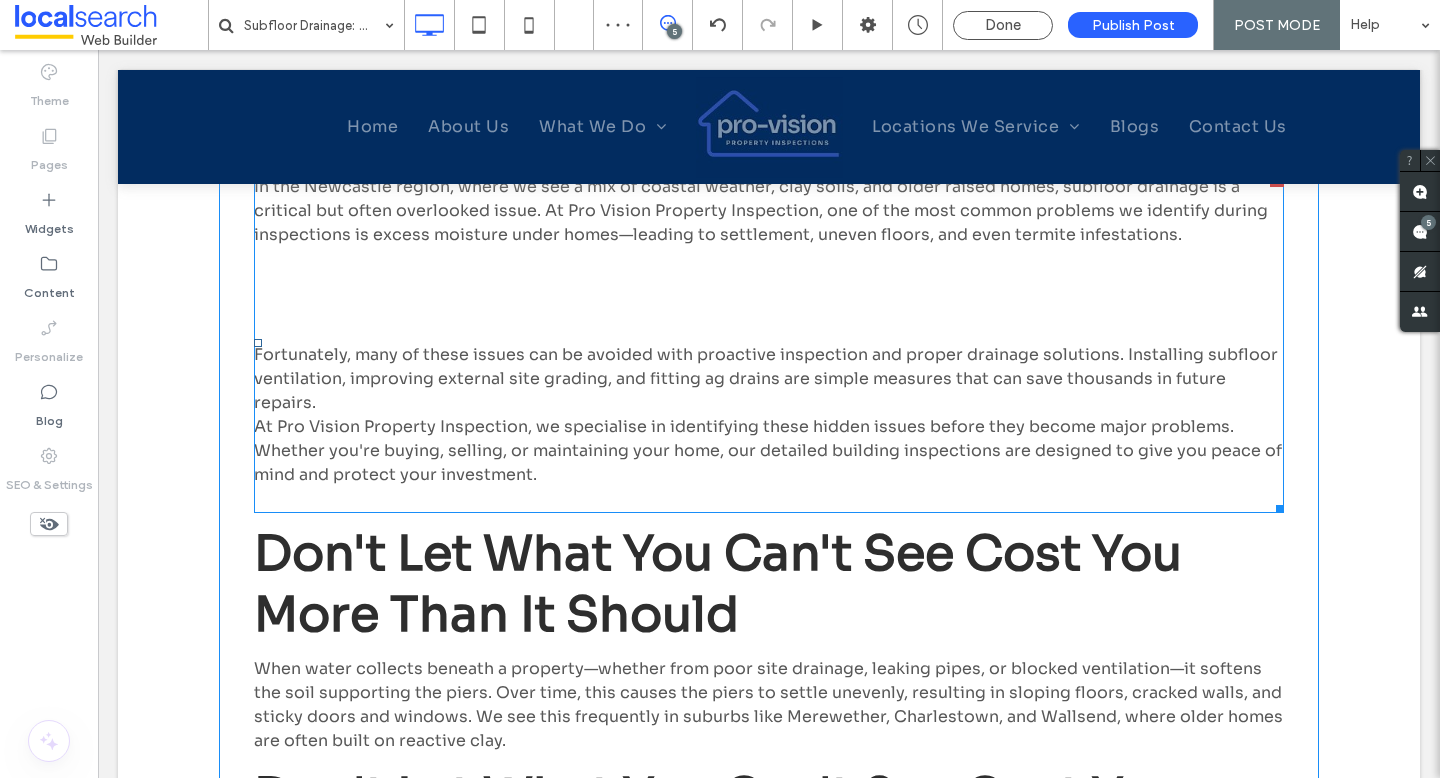 scroll, scrollTop: 1114, scrollLeft: 0, axis: vertical 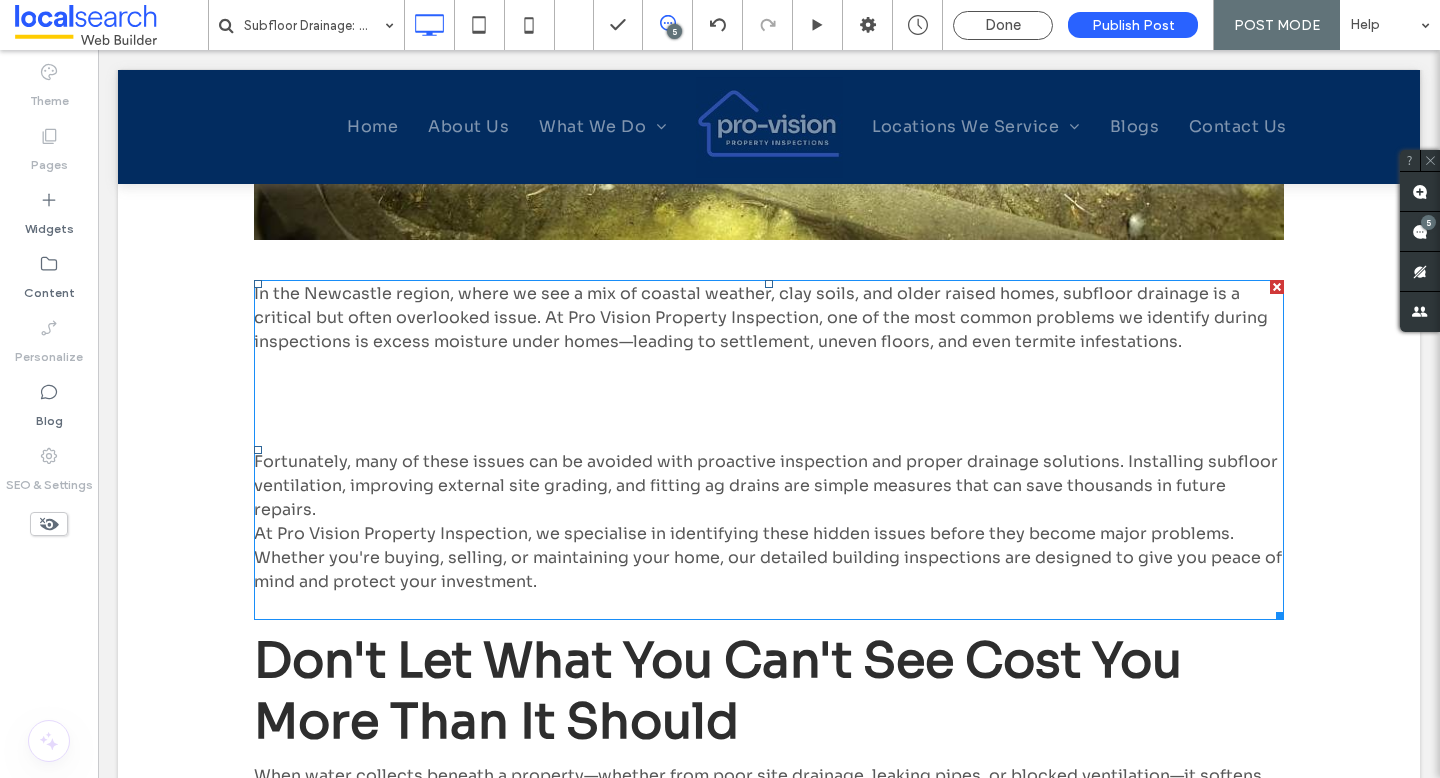 click on "Fortunately, many of these issues can be avoided with proactive inspection and proper drainage solutions. Installing subfloor ventilation, improving external site grading, and fitting ag drains are simple measures that can save thousands in future repairs." at bounding box center (766, 485) 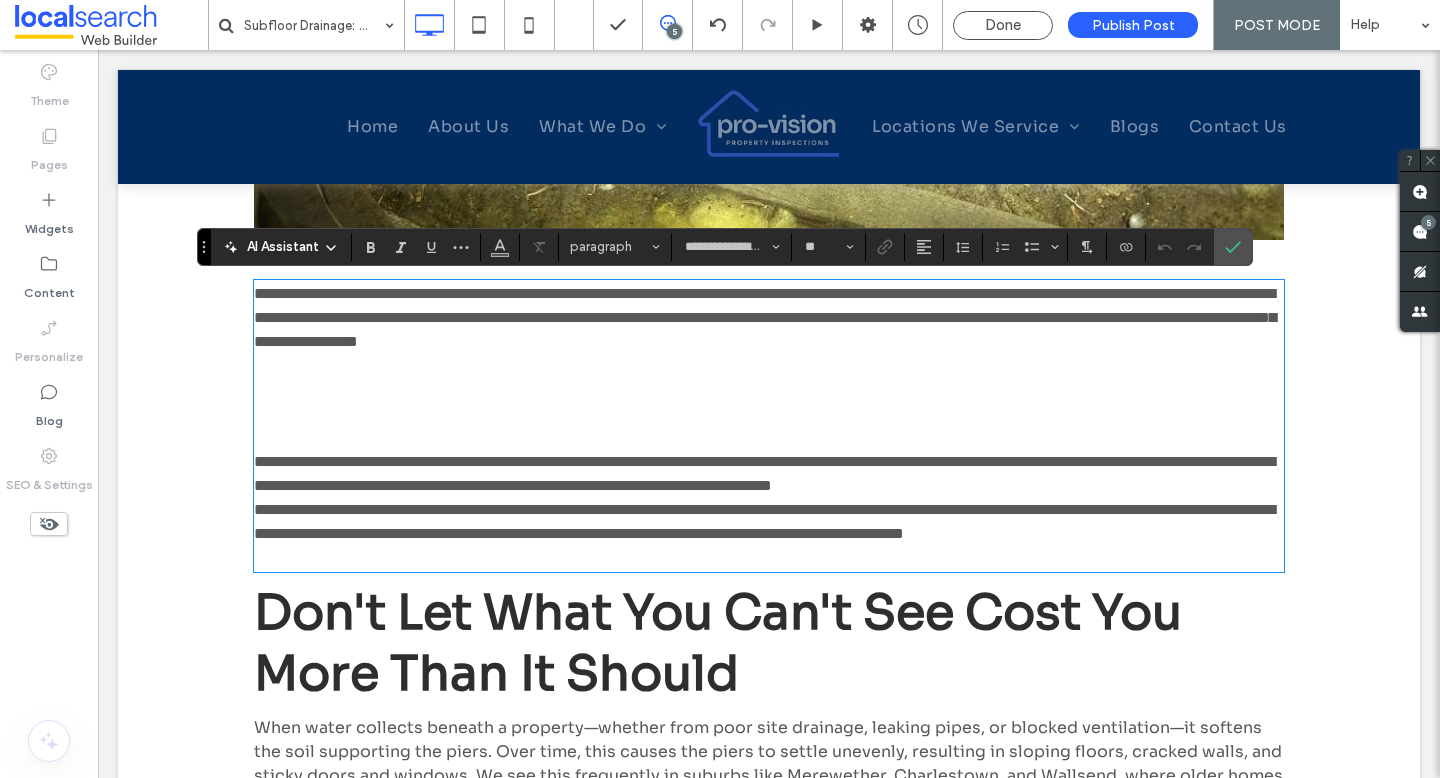 click on "**********" at bounding box center (764, 473) 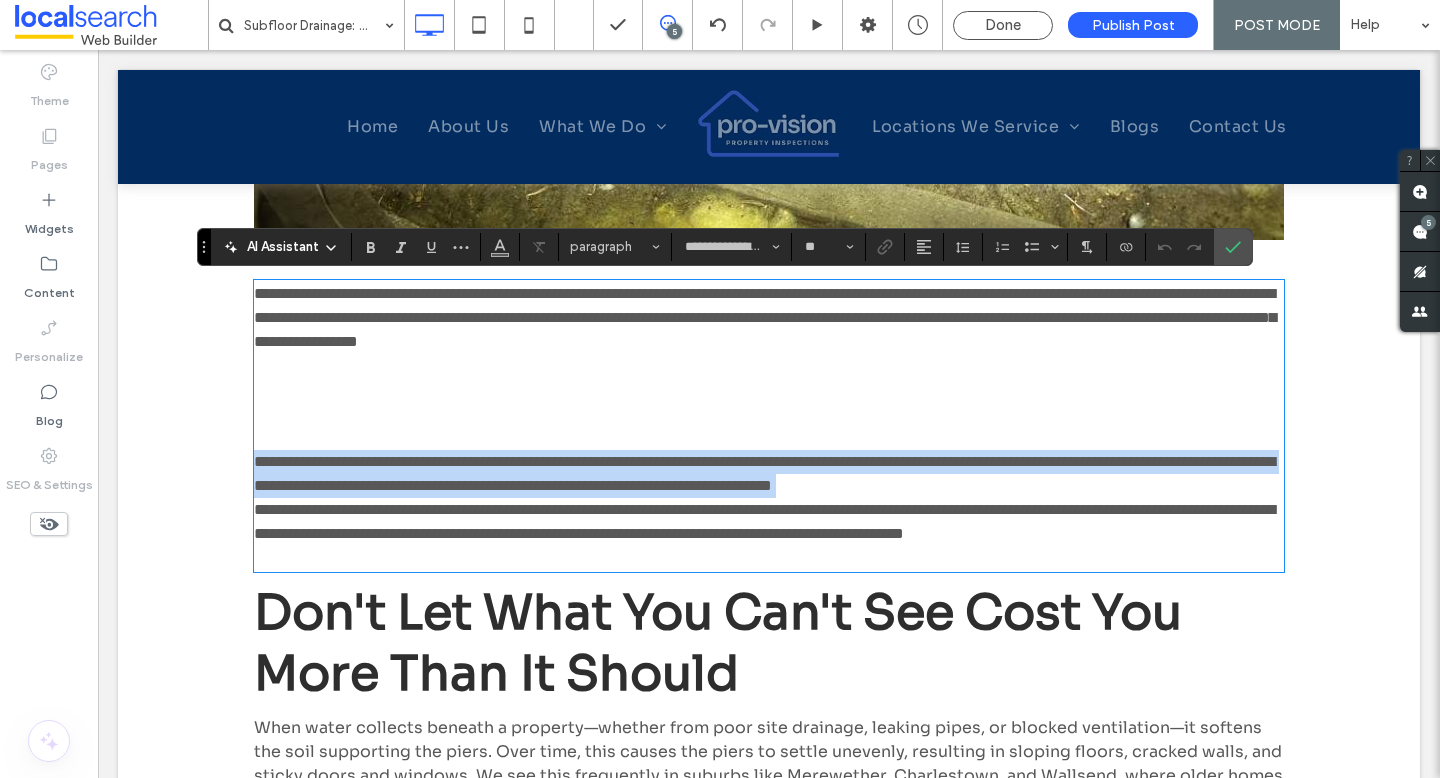click on "**********" at bounding box center (764, 473) 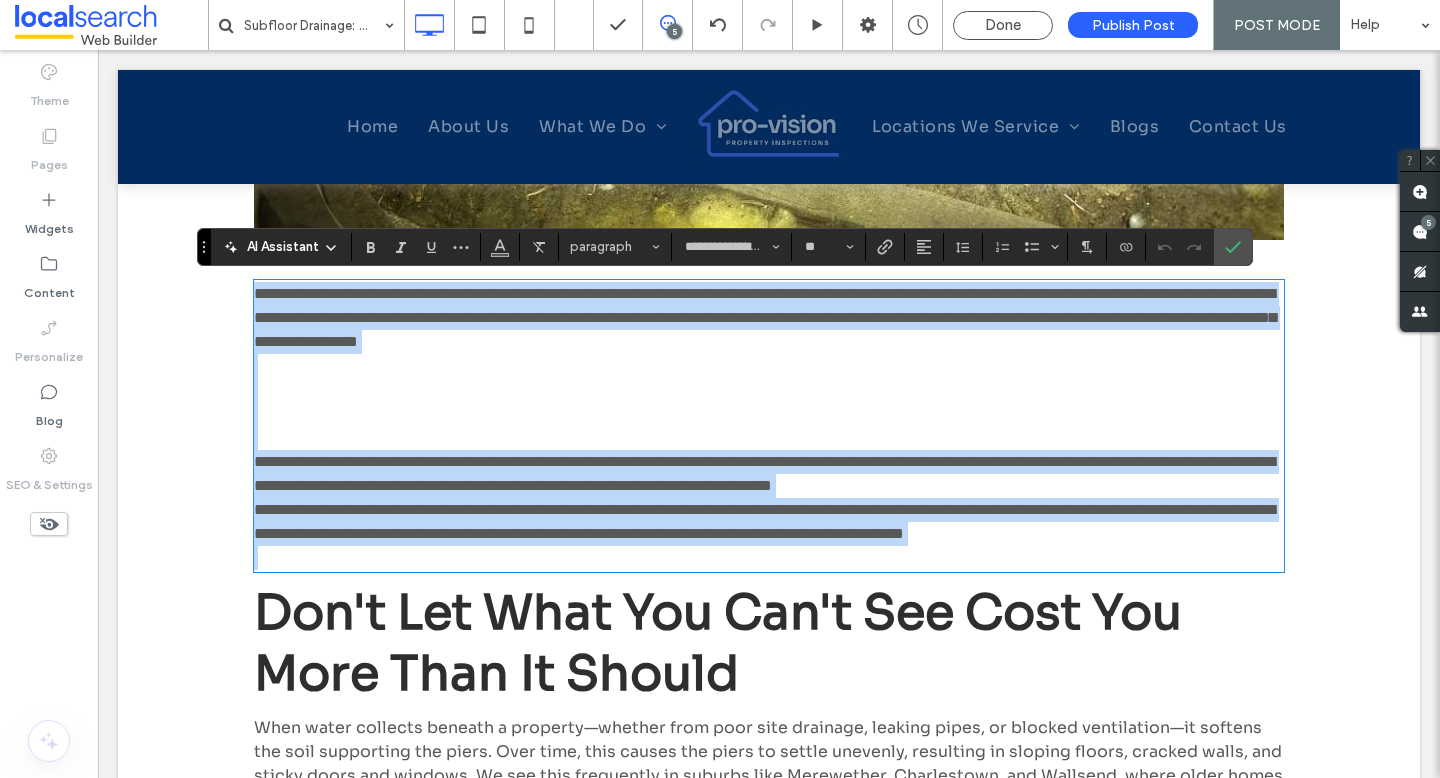 click on "**********" at bounding box center [764, 473] 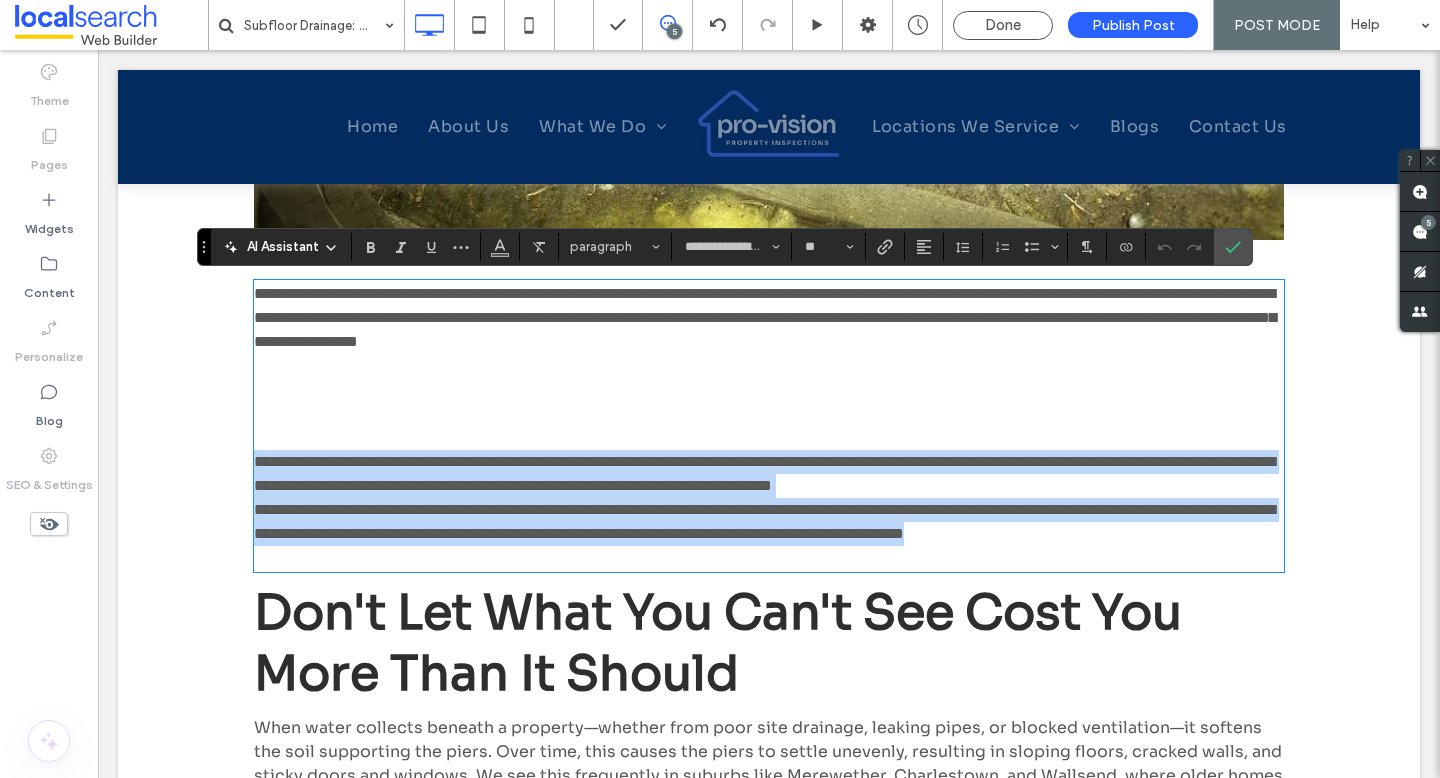 drag, startPoint x: 557, startPoint y: 559, endPoint x: 244, endPoint y: 466, distance: 326.5241 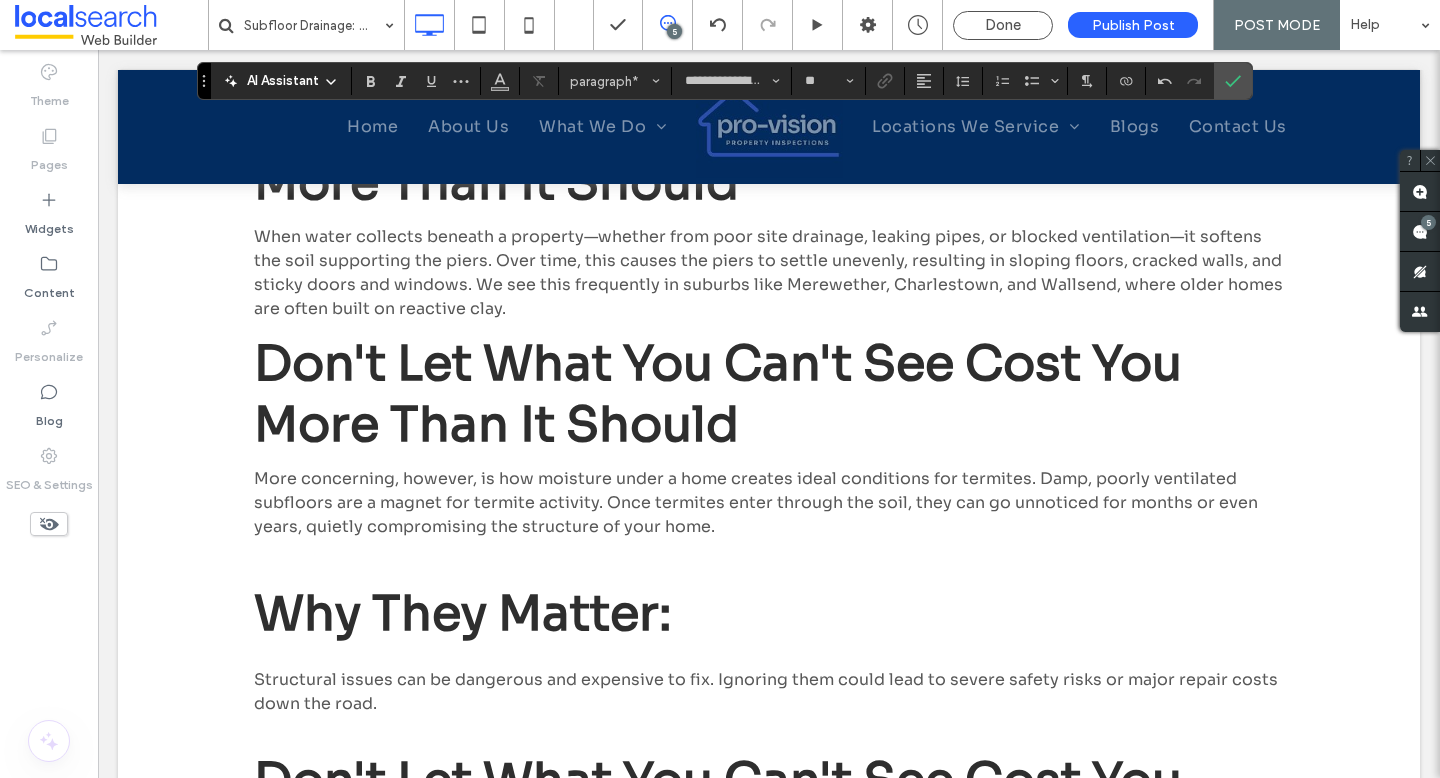 scroll, scrollTop: 1519, scrollLeft: 0, axis: vertical 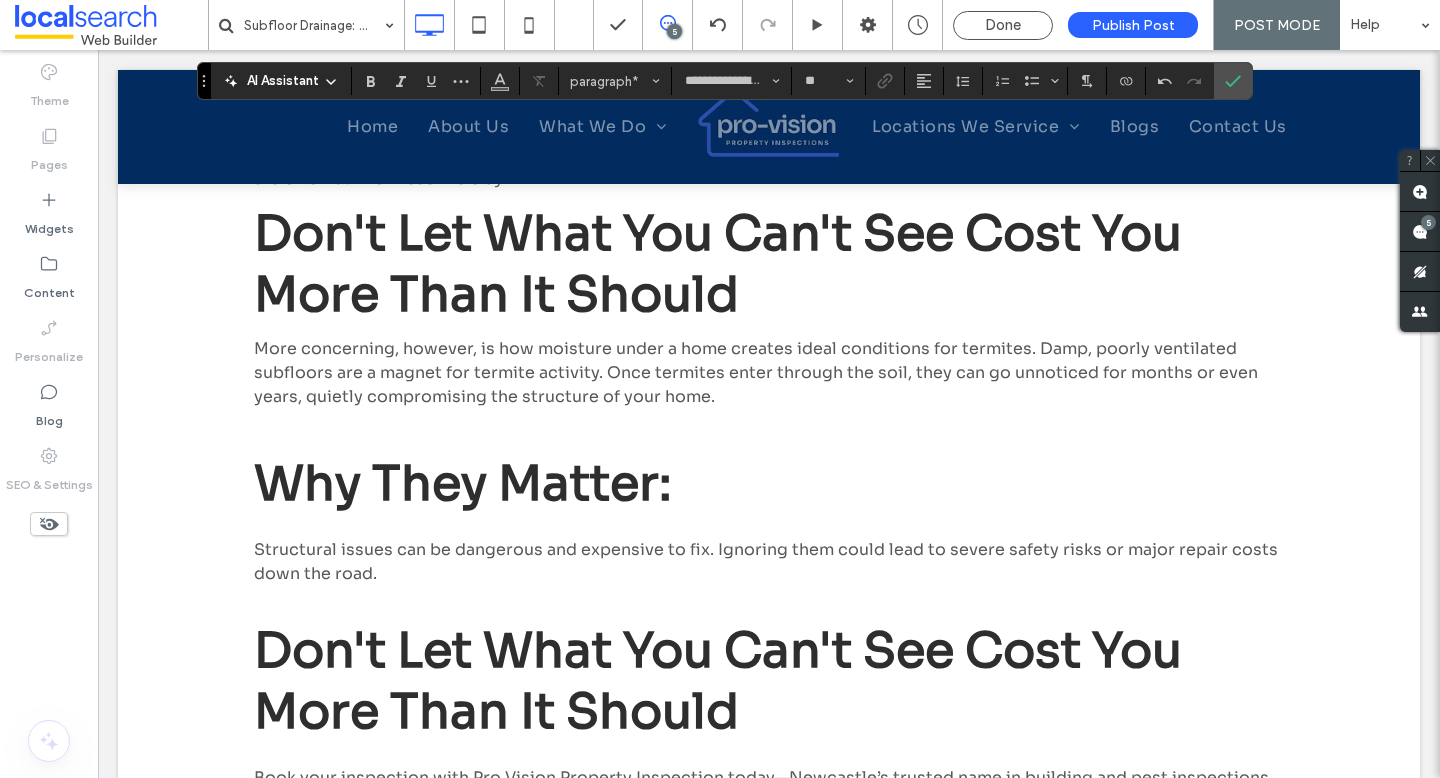 click on "Structural issues can be dangerous and expensive to fix. Ignoring them could lead to severe safety risks or major repair costs down the road." at bounding box center [766, 561] 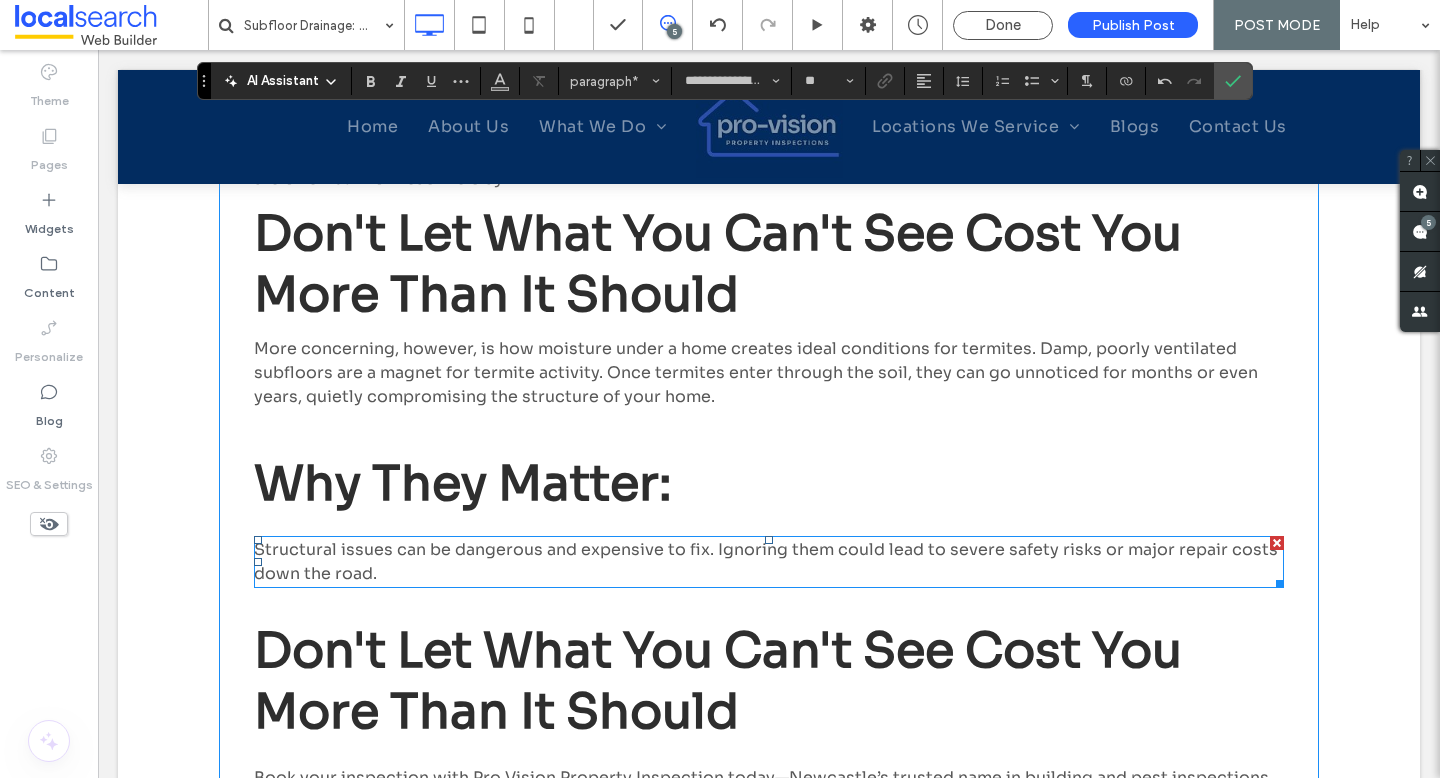 click on "Structural issues can be dangerous and expensive to fix. Ignoring them could lead to severe safety risks or major repair costs down the road." at bounding box center (766, 561) 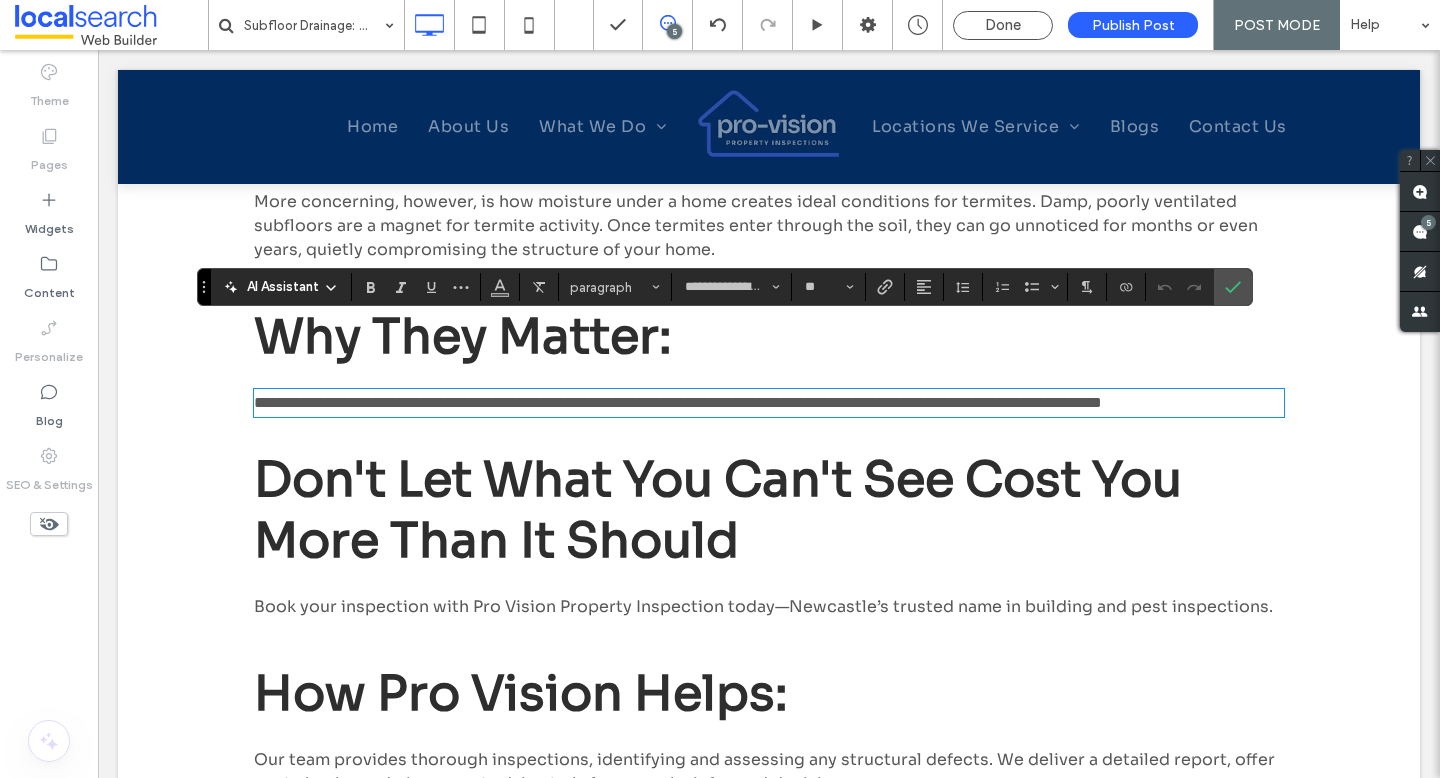 scroll, scrollTop: 1732, scrollLeft: 0, axis: vertical 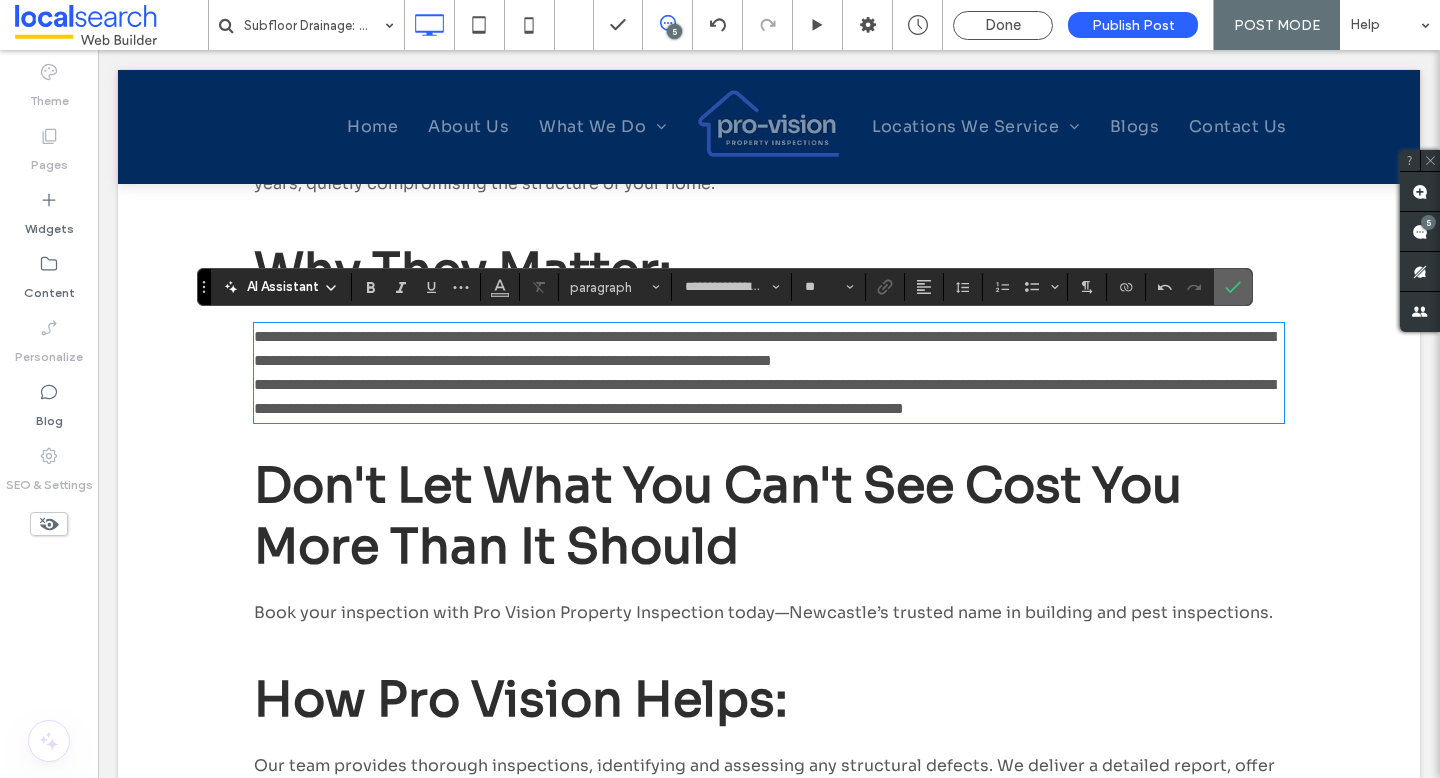 click at bounding box center (1233, 287) 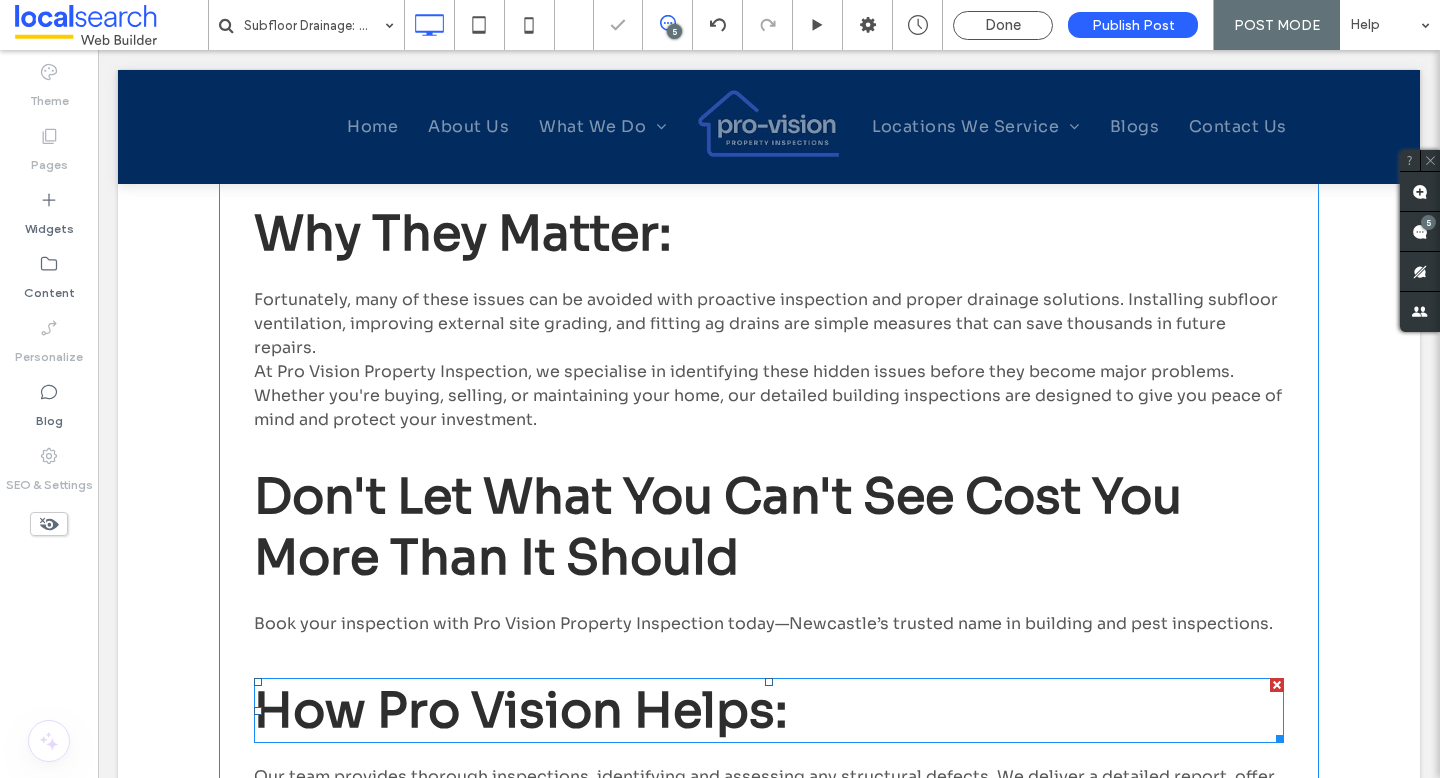 scroll, scrollTop: 1799, scrollLeft: 0, axis: vertical 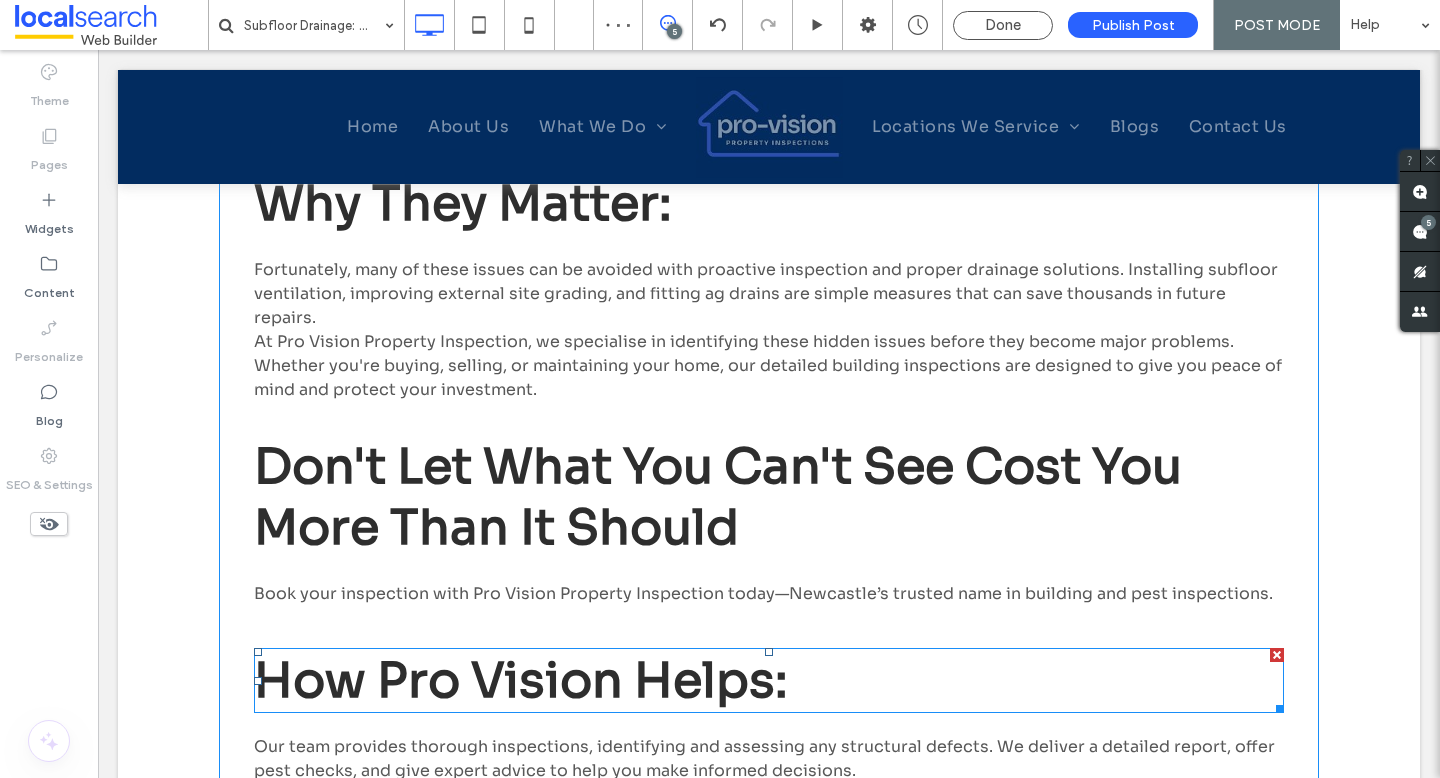 click at bounding box center (1277, 655) 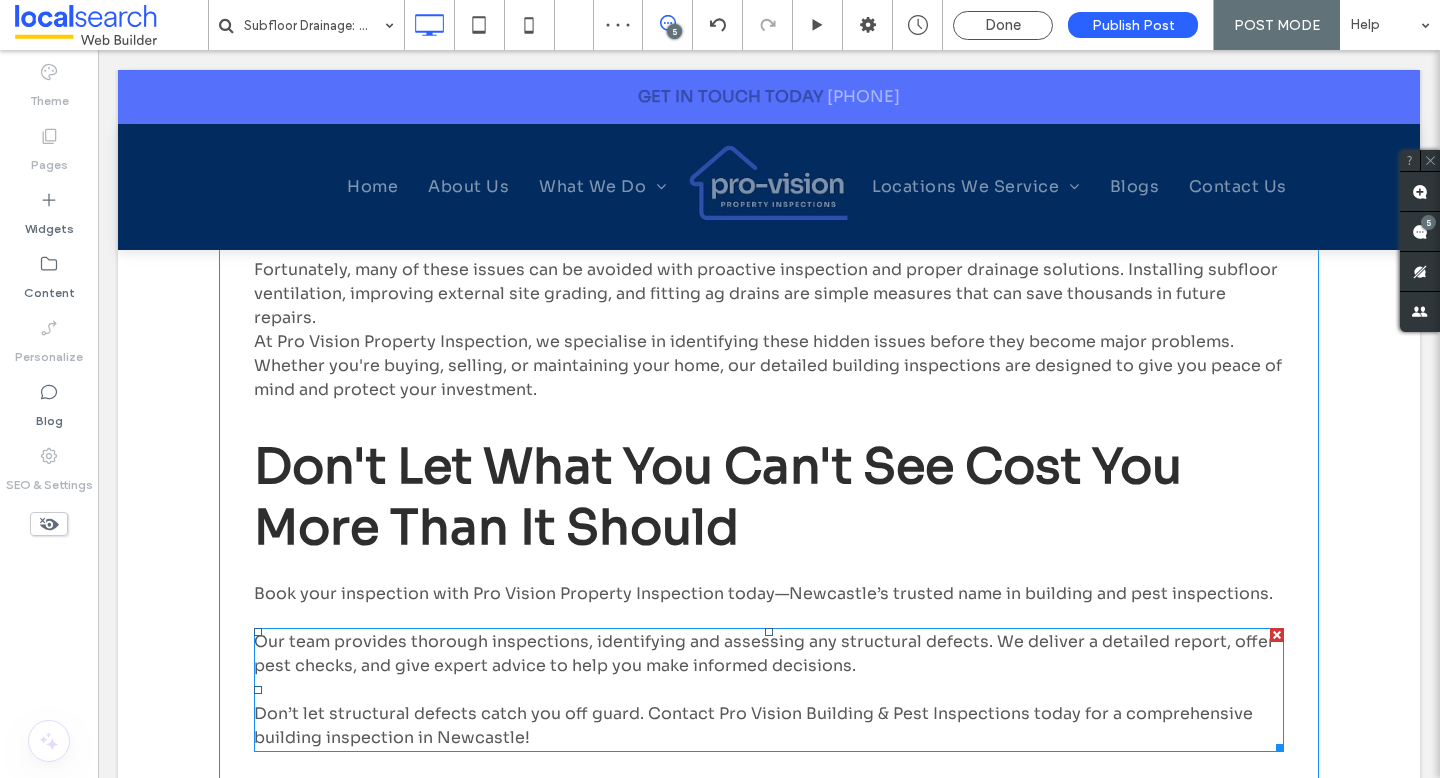click at bounding box center [1277, 635] 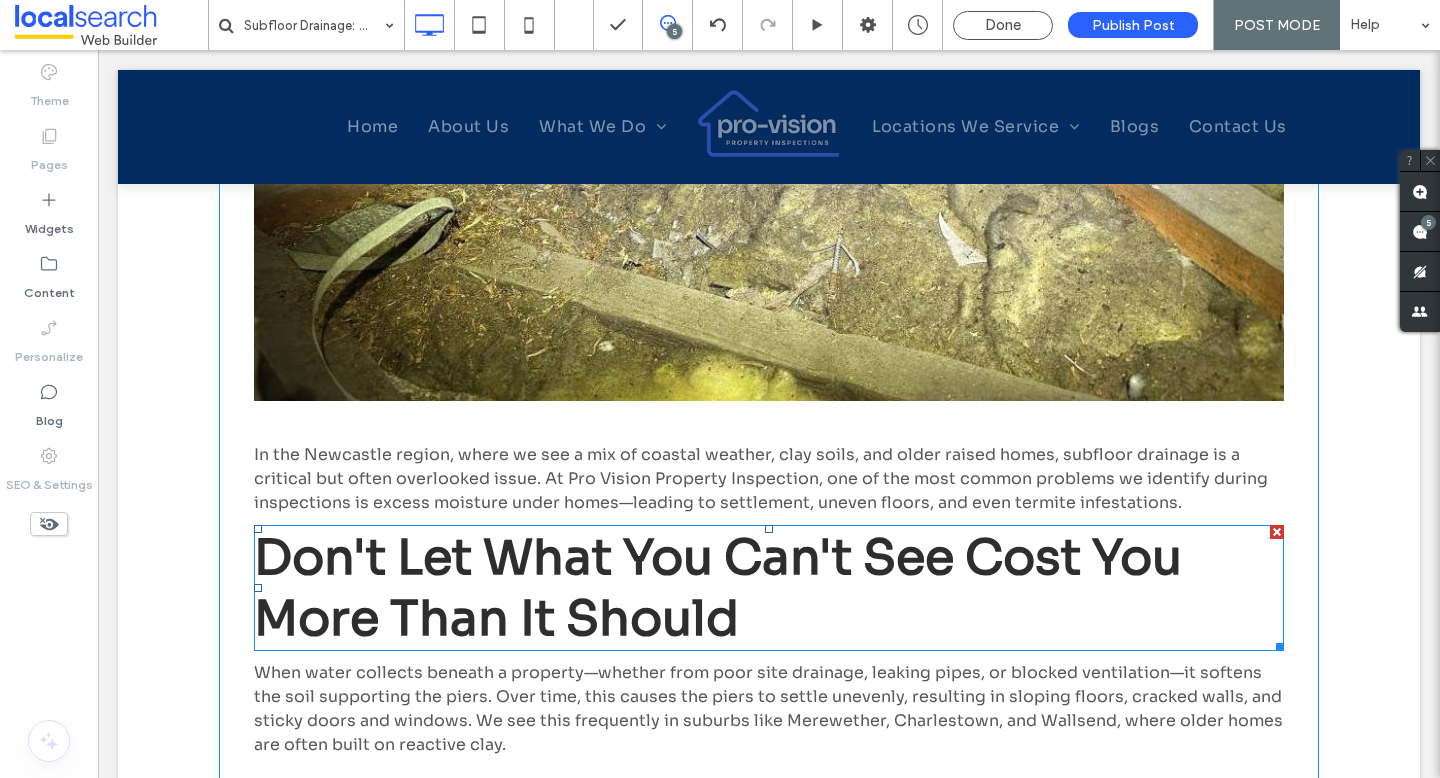 scroll, scrollTop: 1056, scrollLeft: 0, axis: vertical 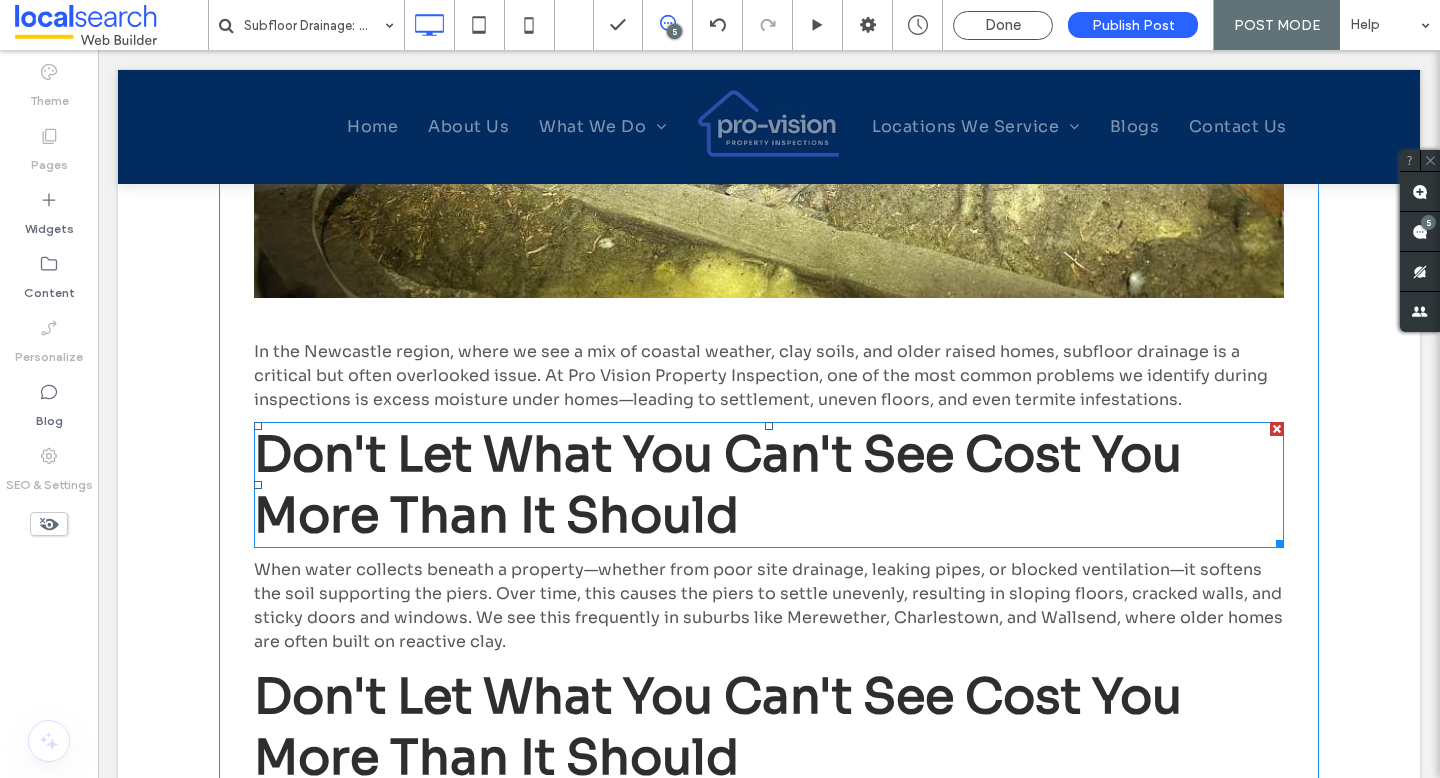 click on "Don't let what you can't see cost you more than it should" at bounding box center [718, 485] 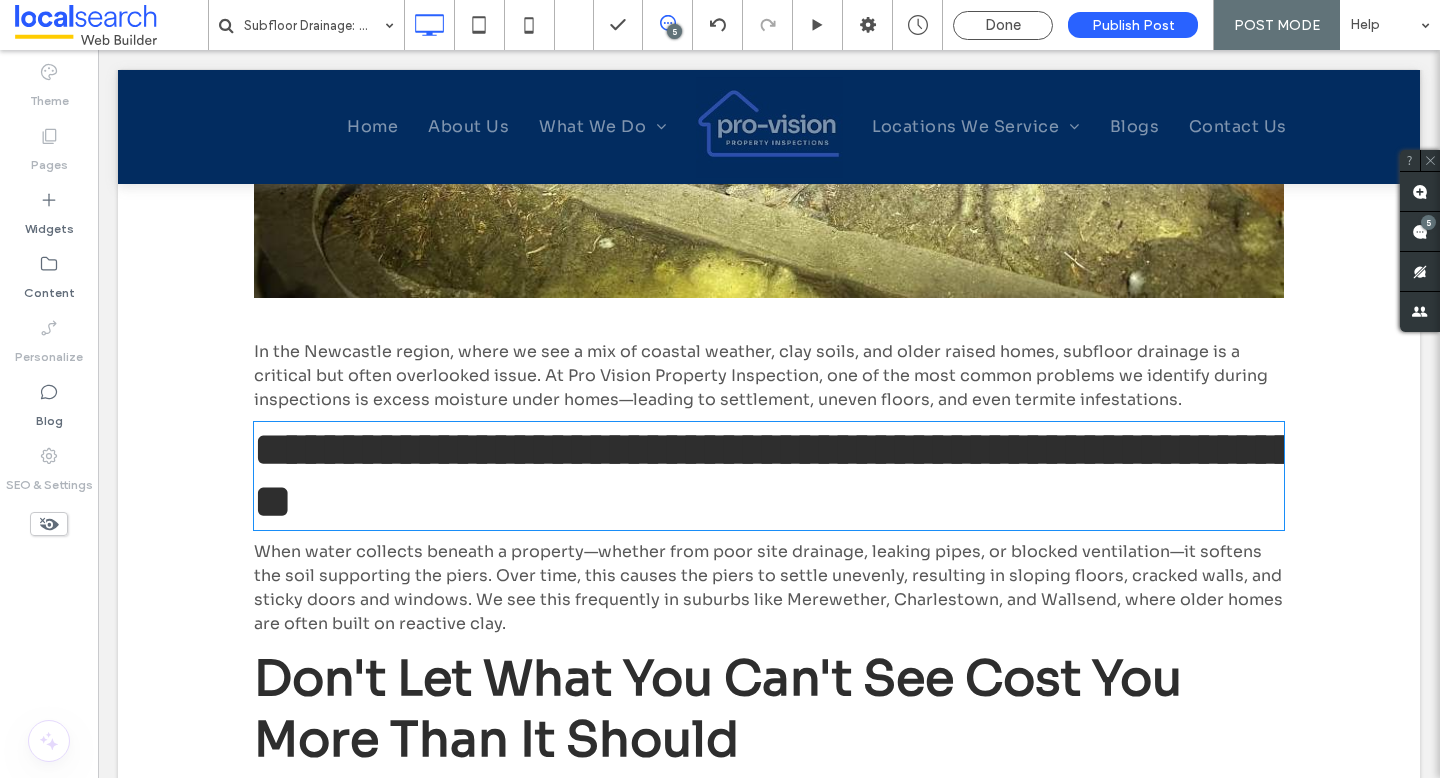 type on "**********" 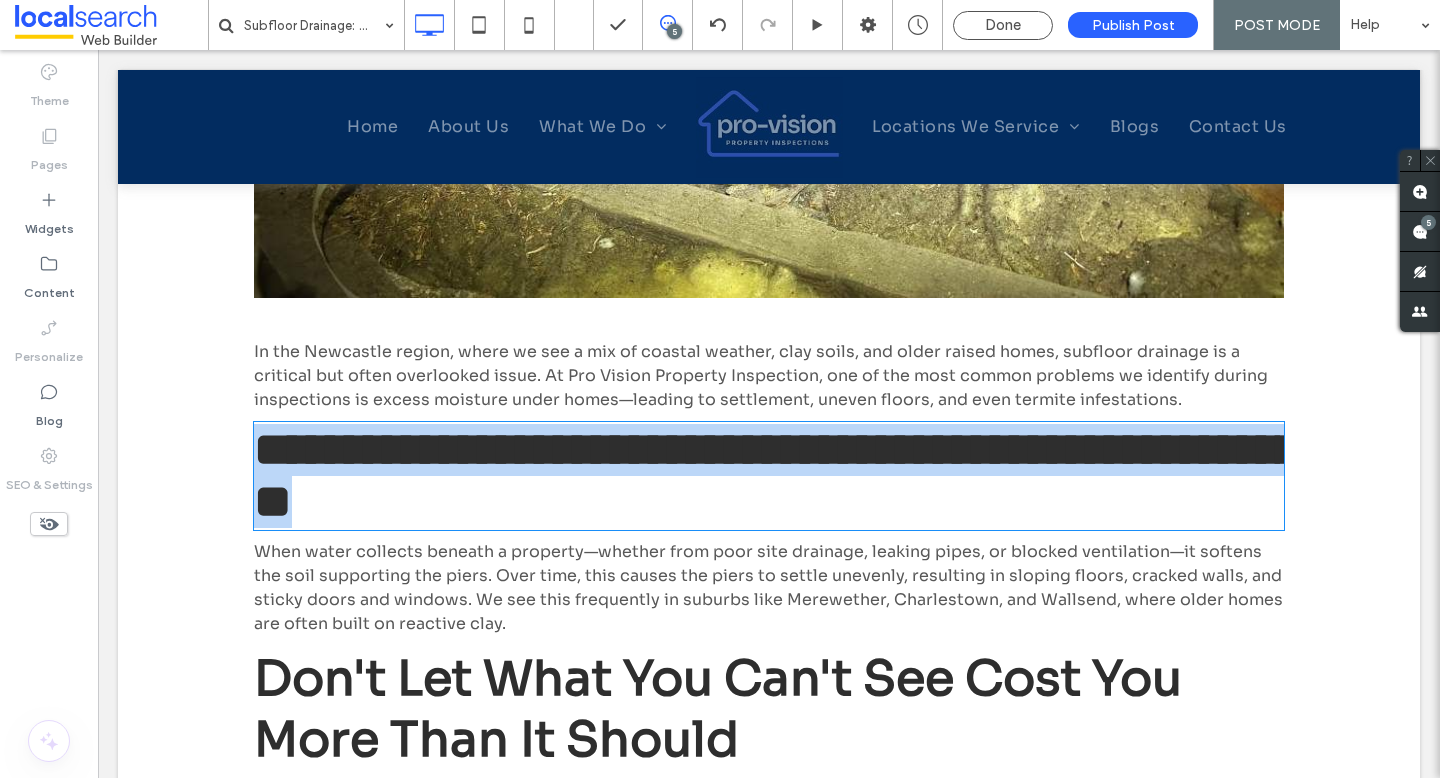 click on "**********" at bounding box center [776, 475] 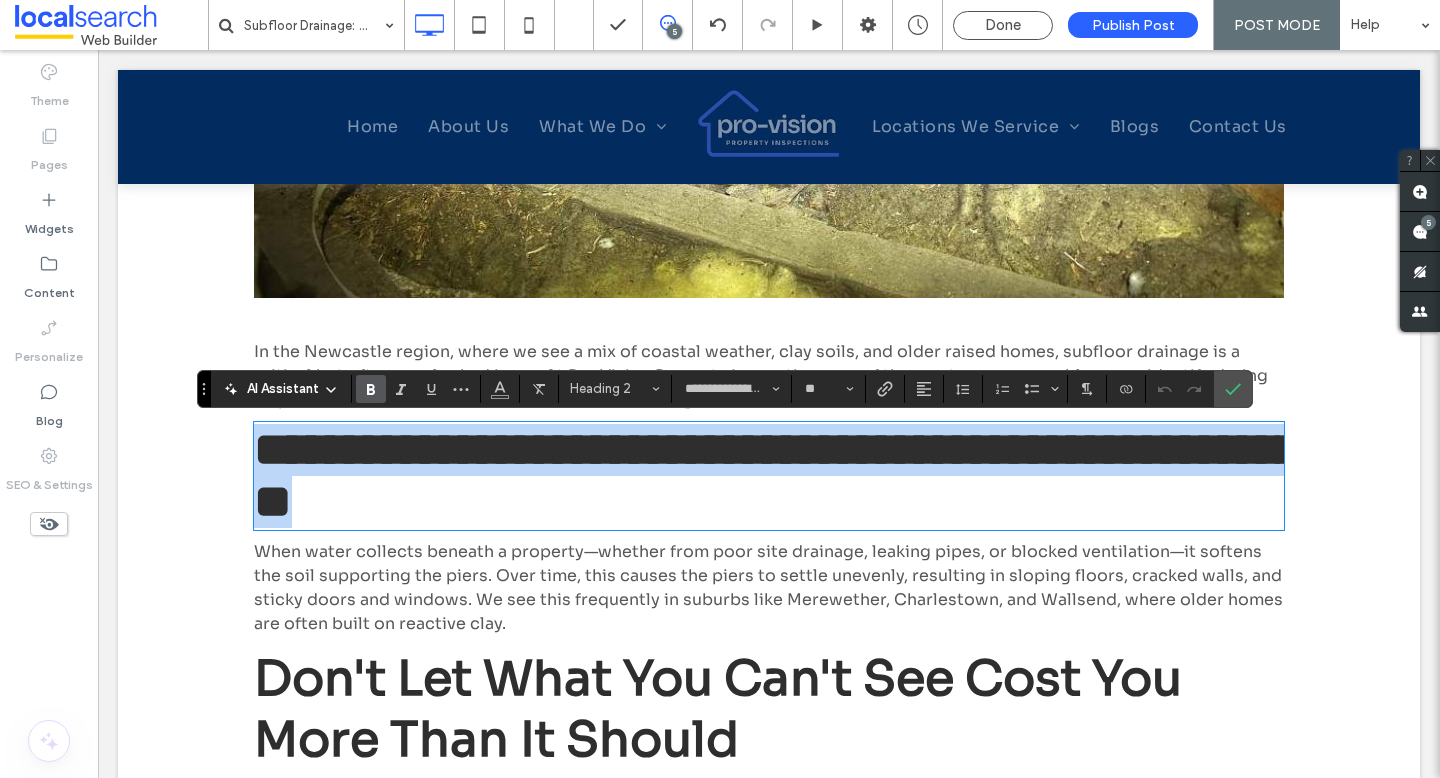 type 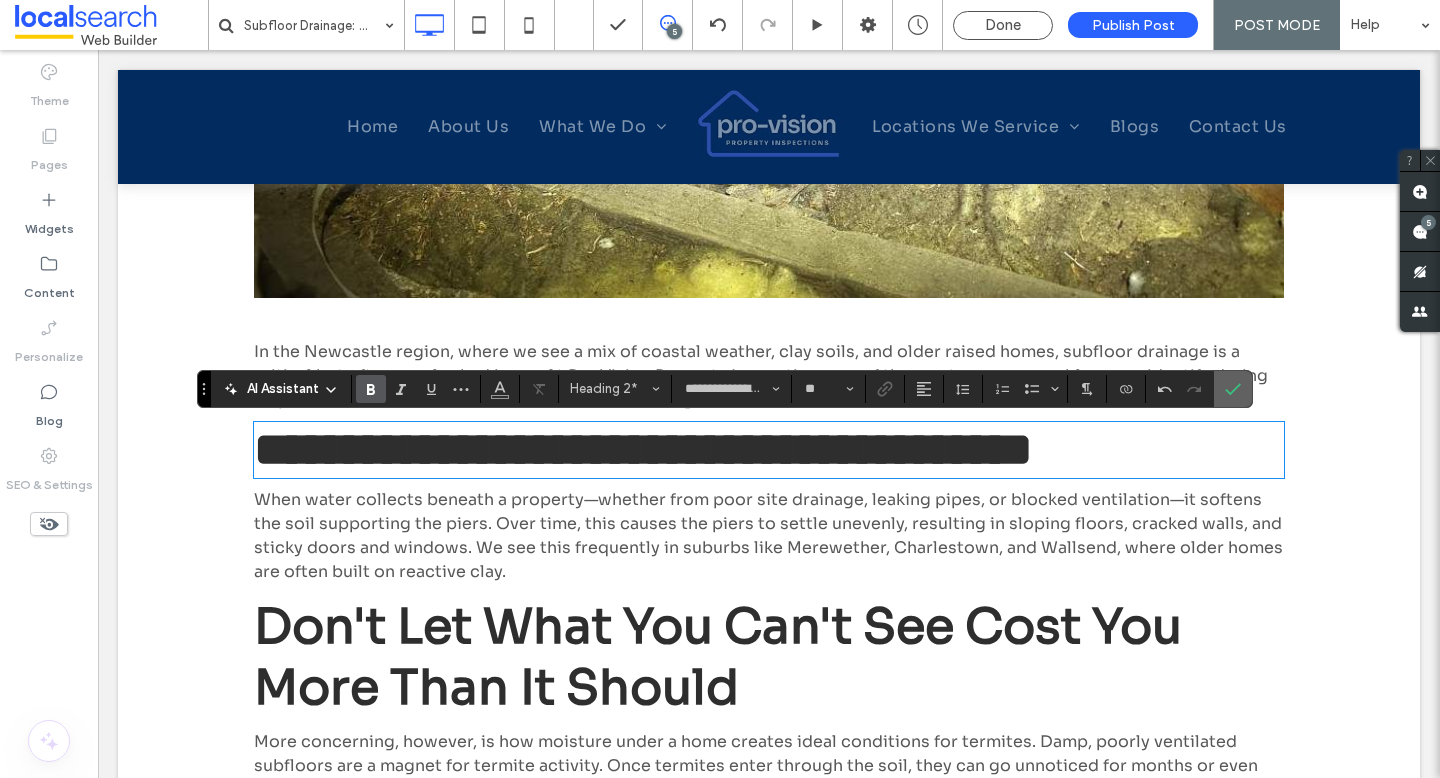 click 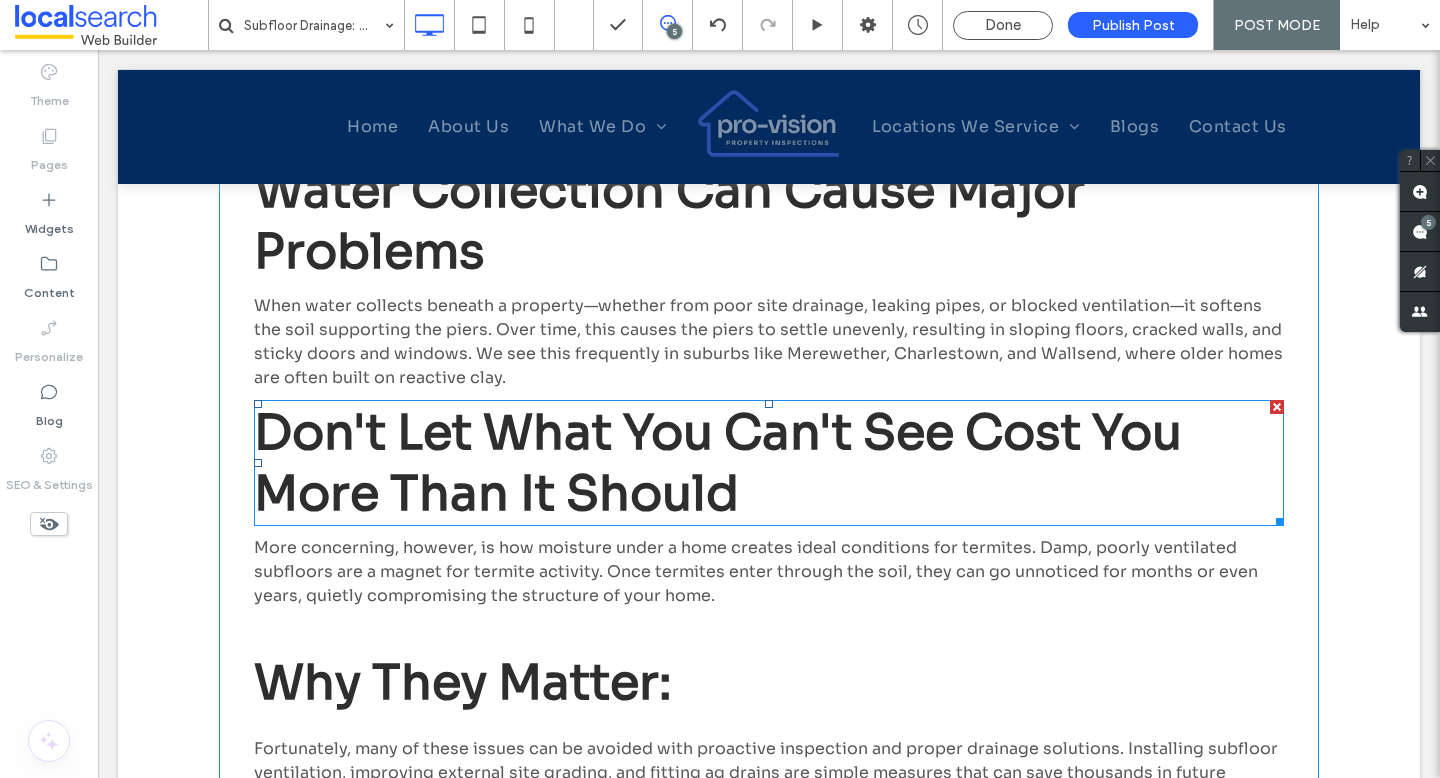 scroll, scrollTop: 1353, scrollLeft: 0, axis: vertical 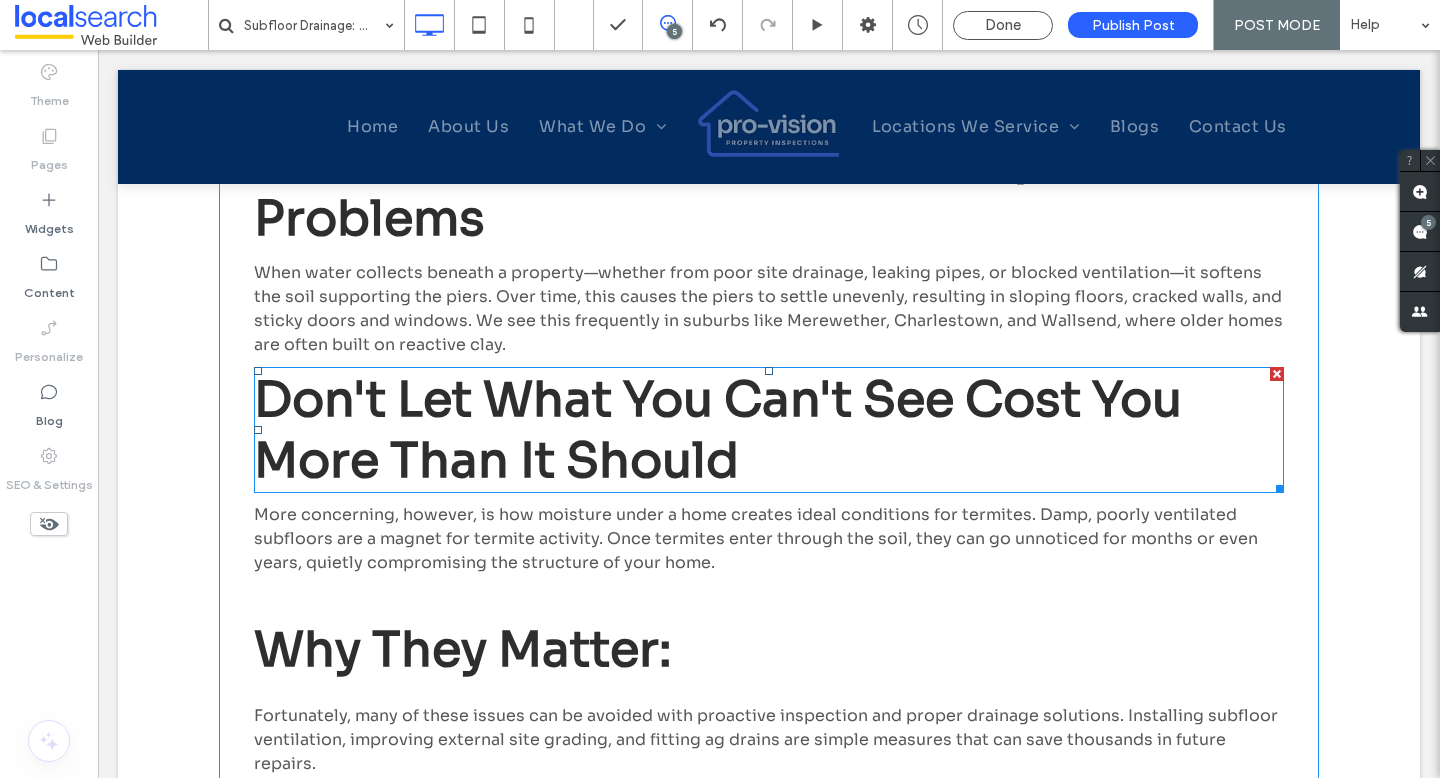 click on "Don't let what you can't see cost you more than it should" at bounding box center [718, 430] 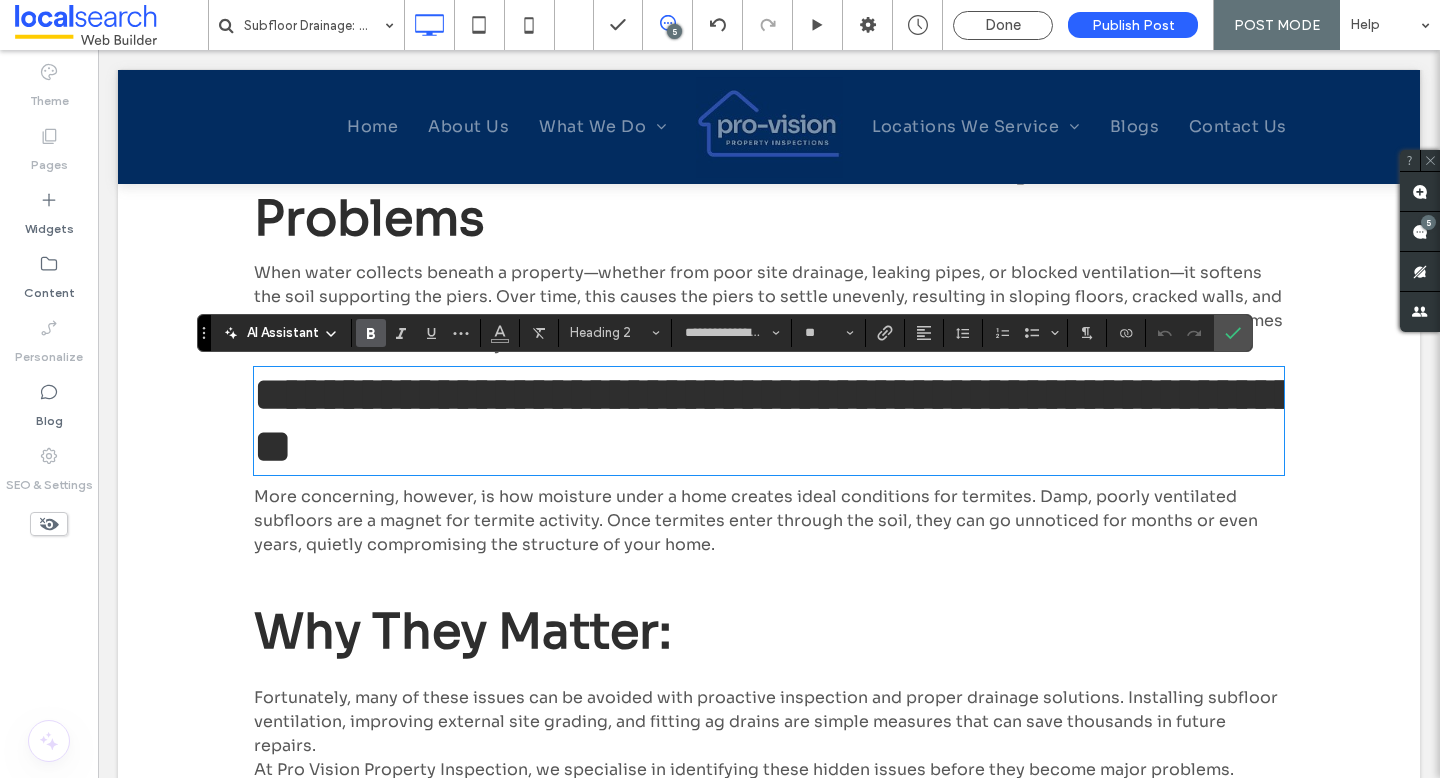 click on "**********" at bounding box center (776, 420) 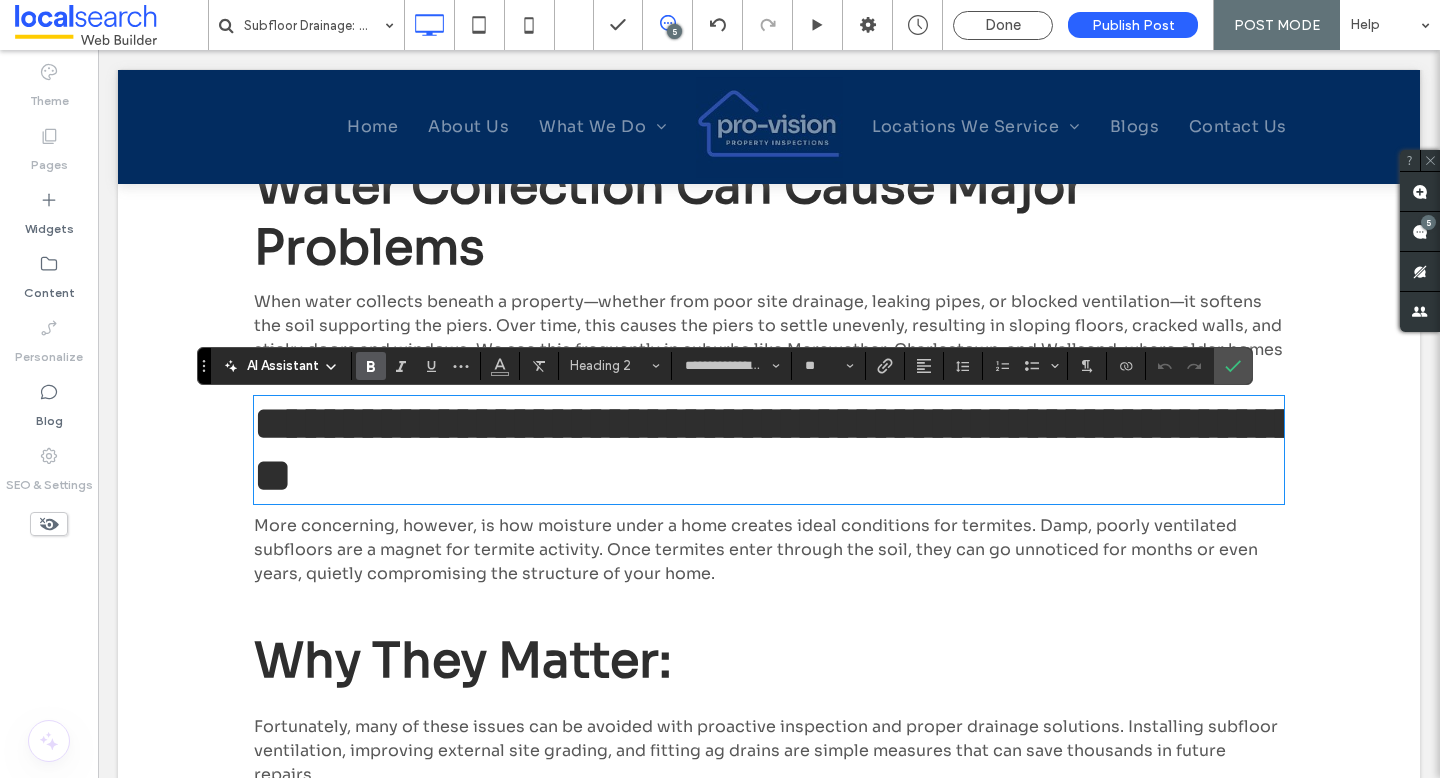 scroll, scrollTop: 1319, scrollLeft: 0, axis: vertical 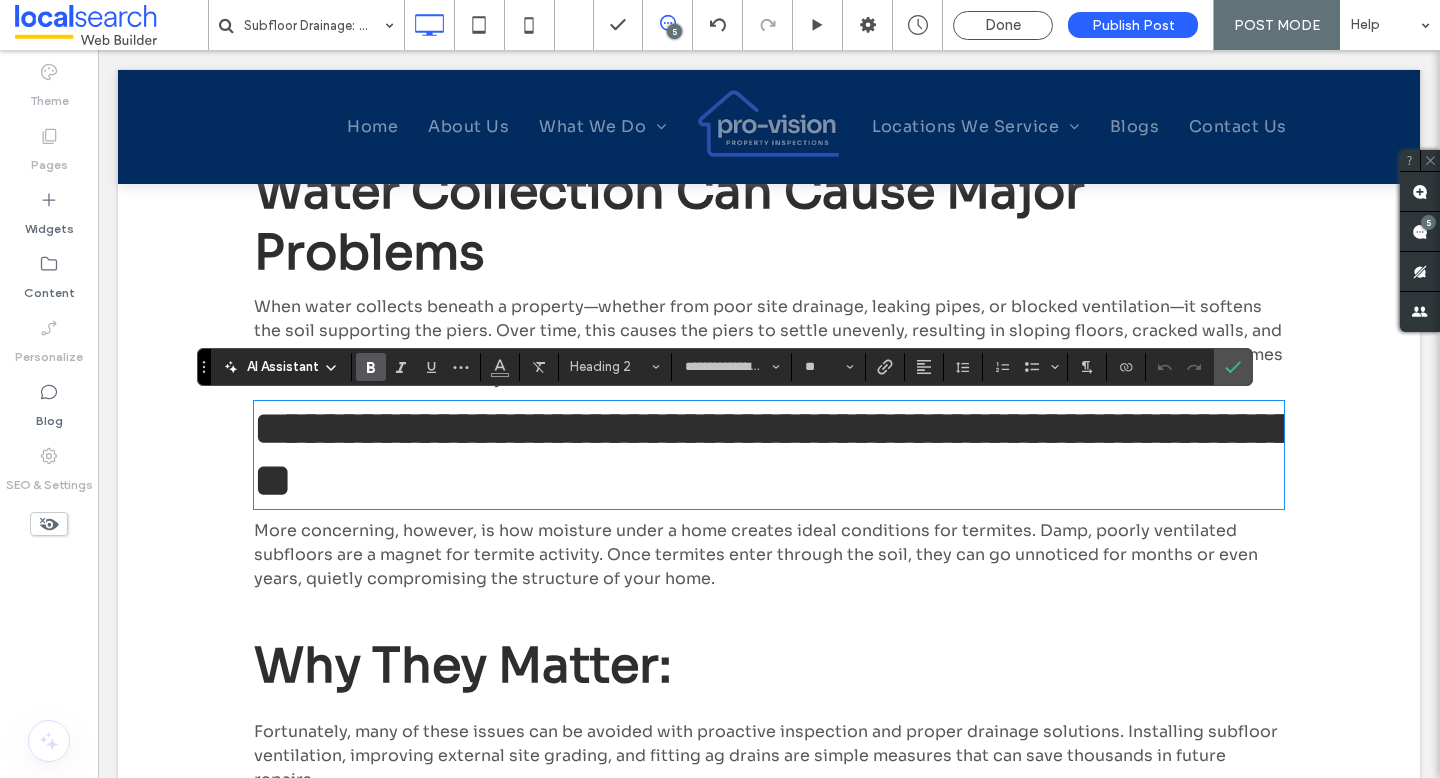 type 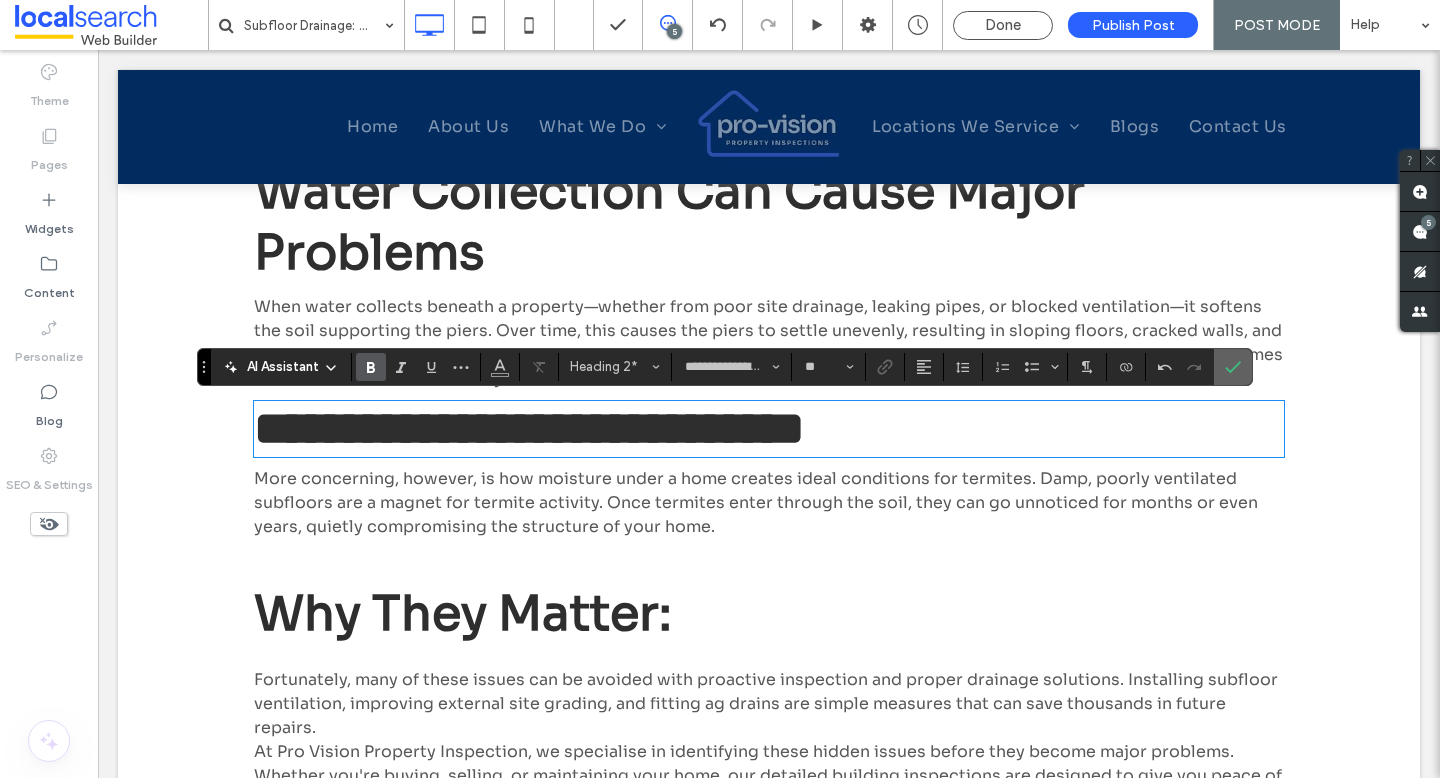 click 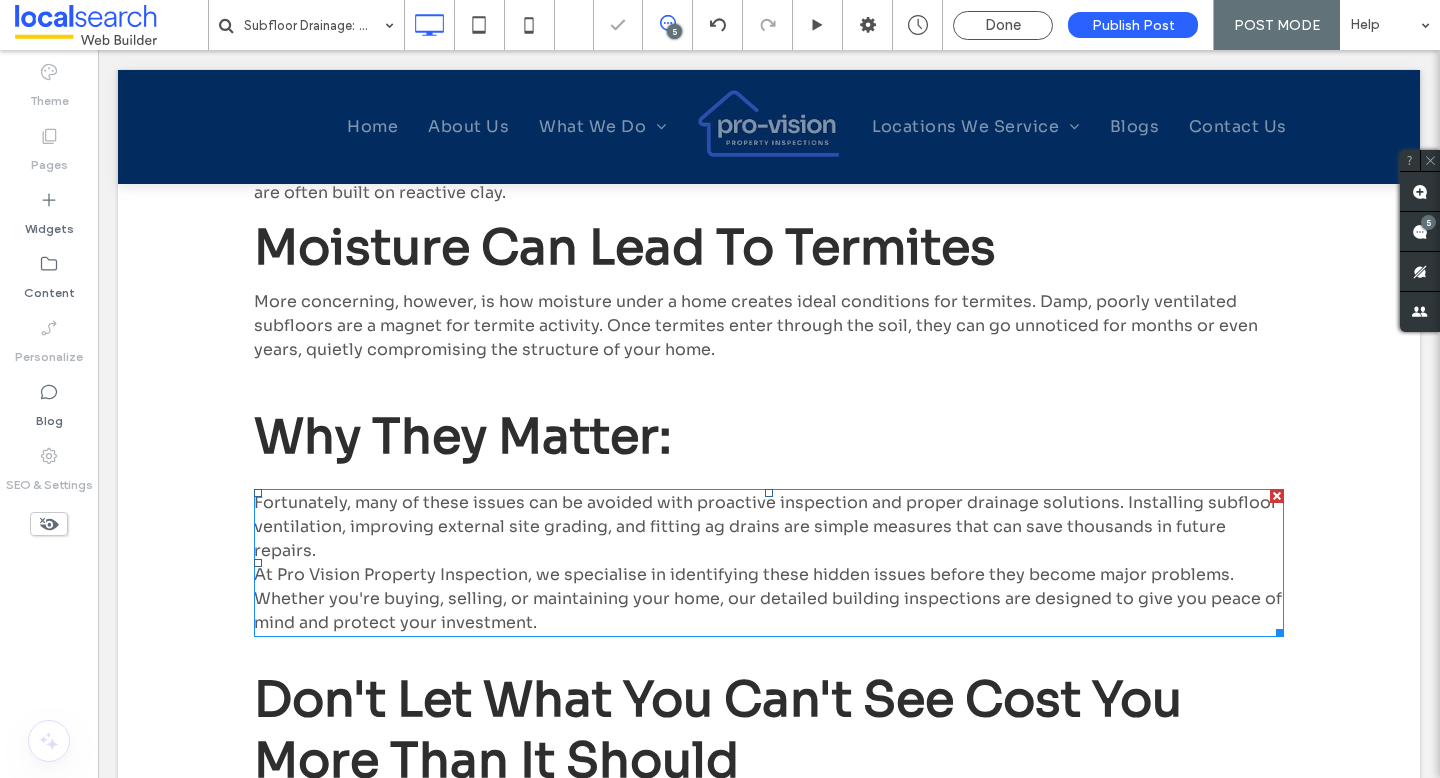 scroll, scrollTop: 1512, scrollLeft: 0, axis: vertical 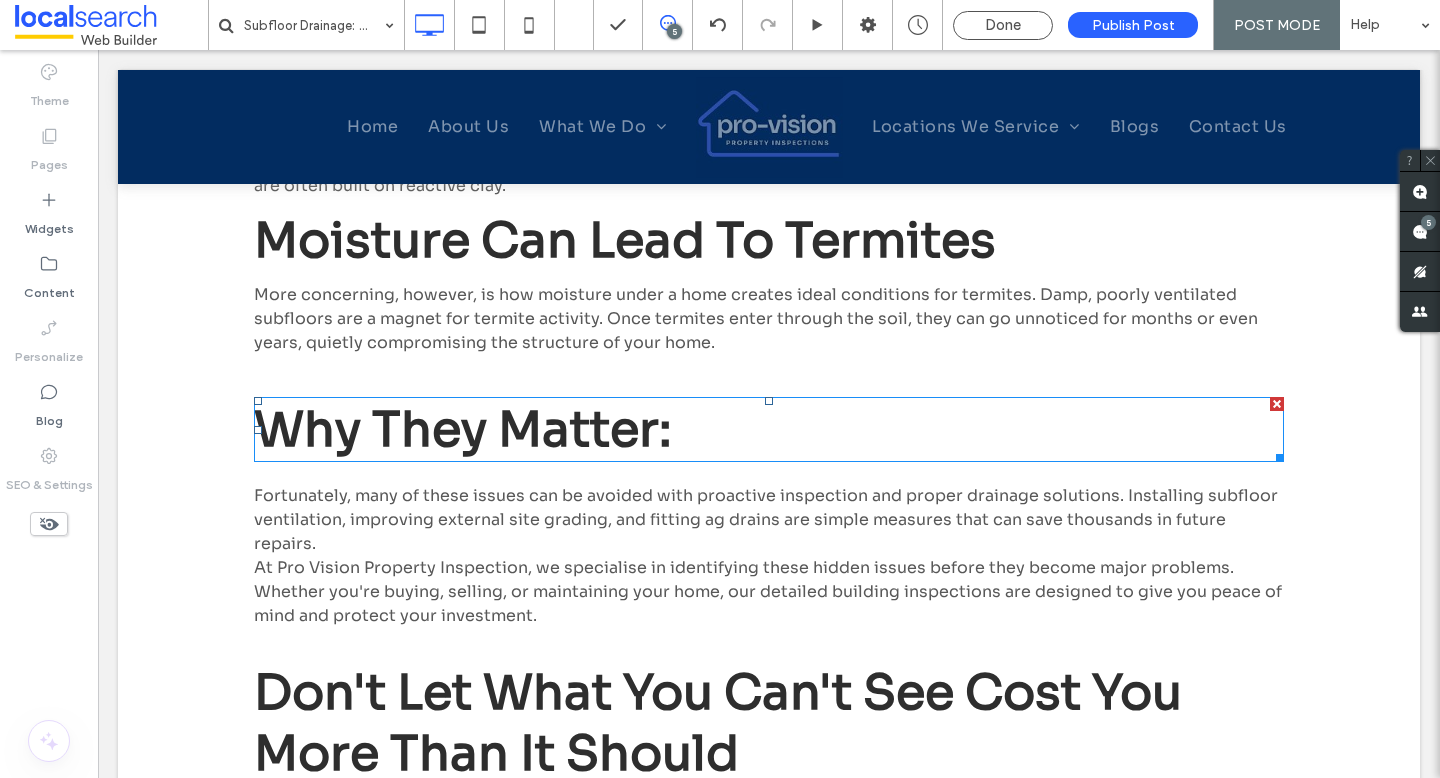 click on "Why They Matter:" at bounding box center (463, 429) 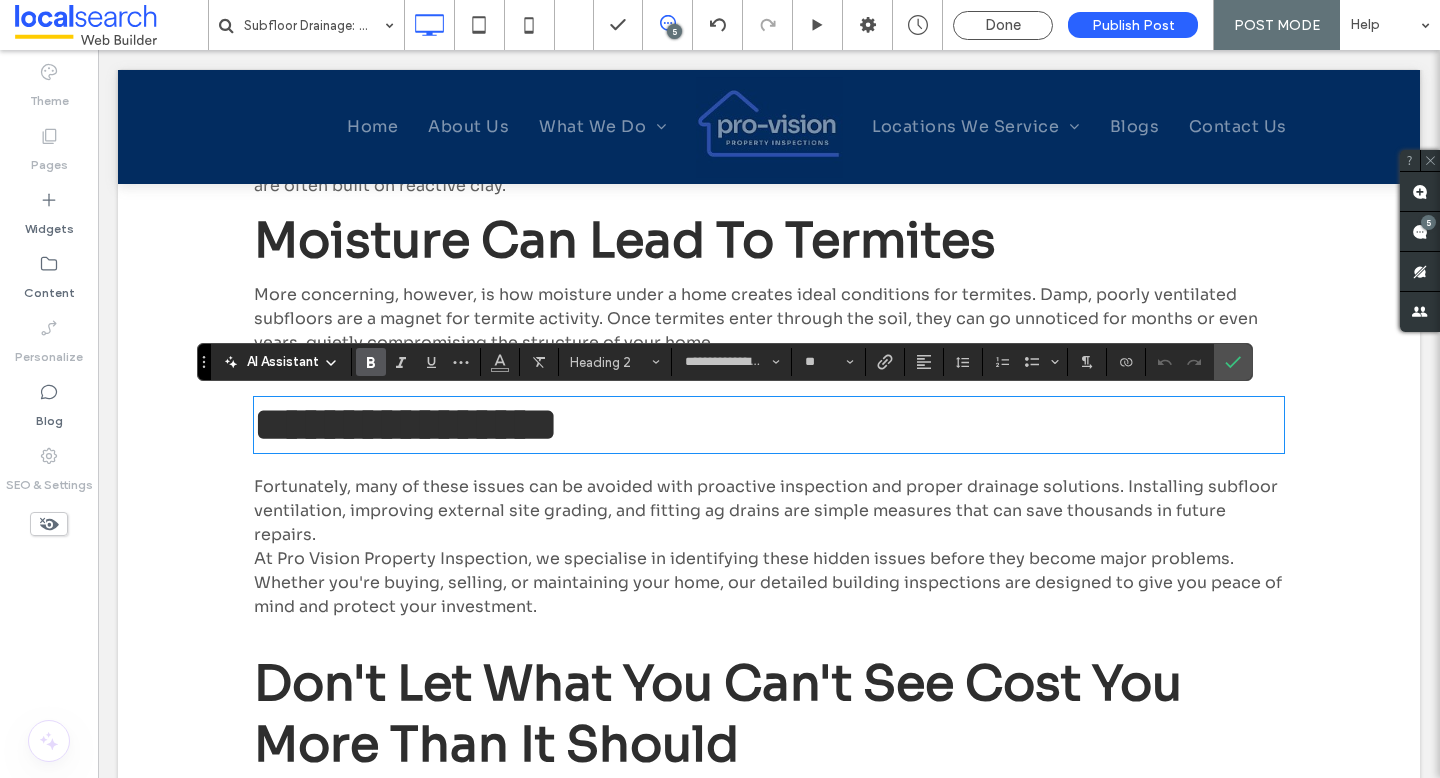 type 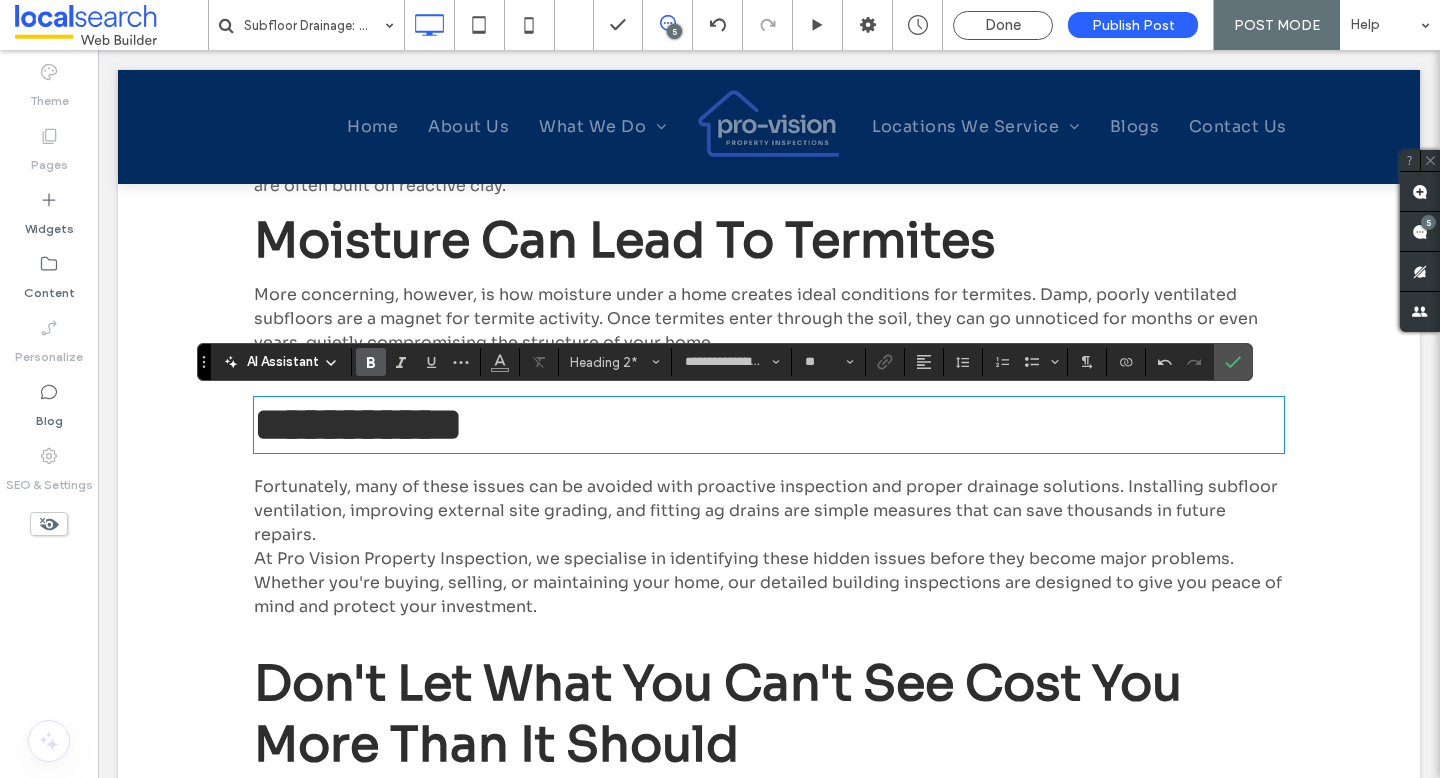 click on "**********" at bounding box center [358, 424] 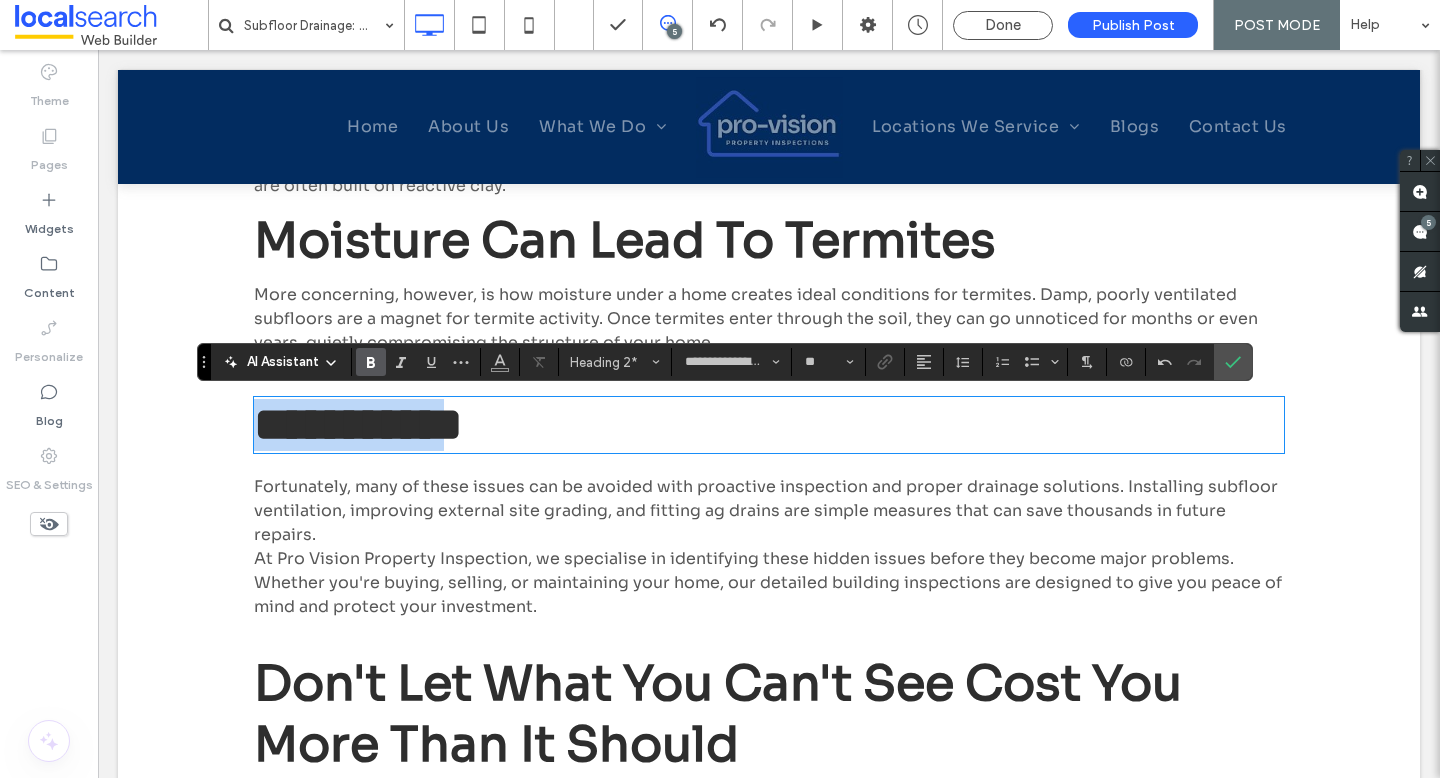 click on "**********" at bounding box center (358, 424) 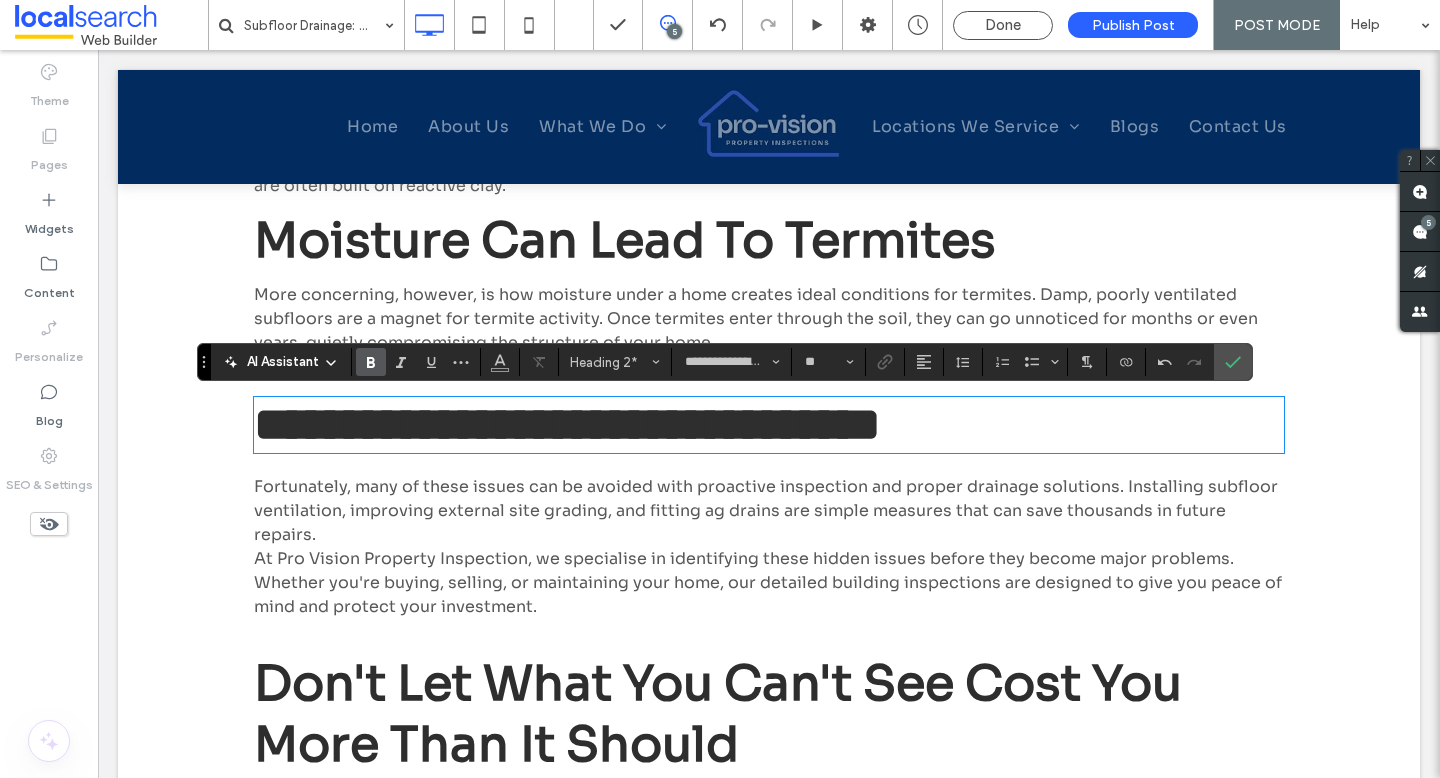 click on "**********" at bounding box center (769, -48) 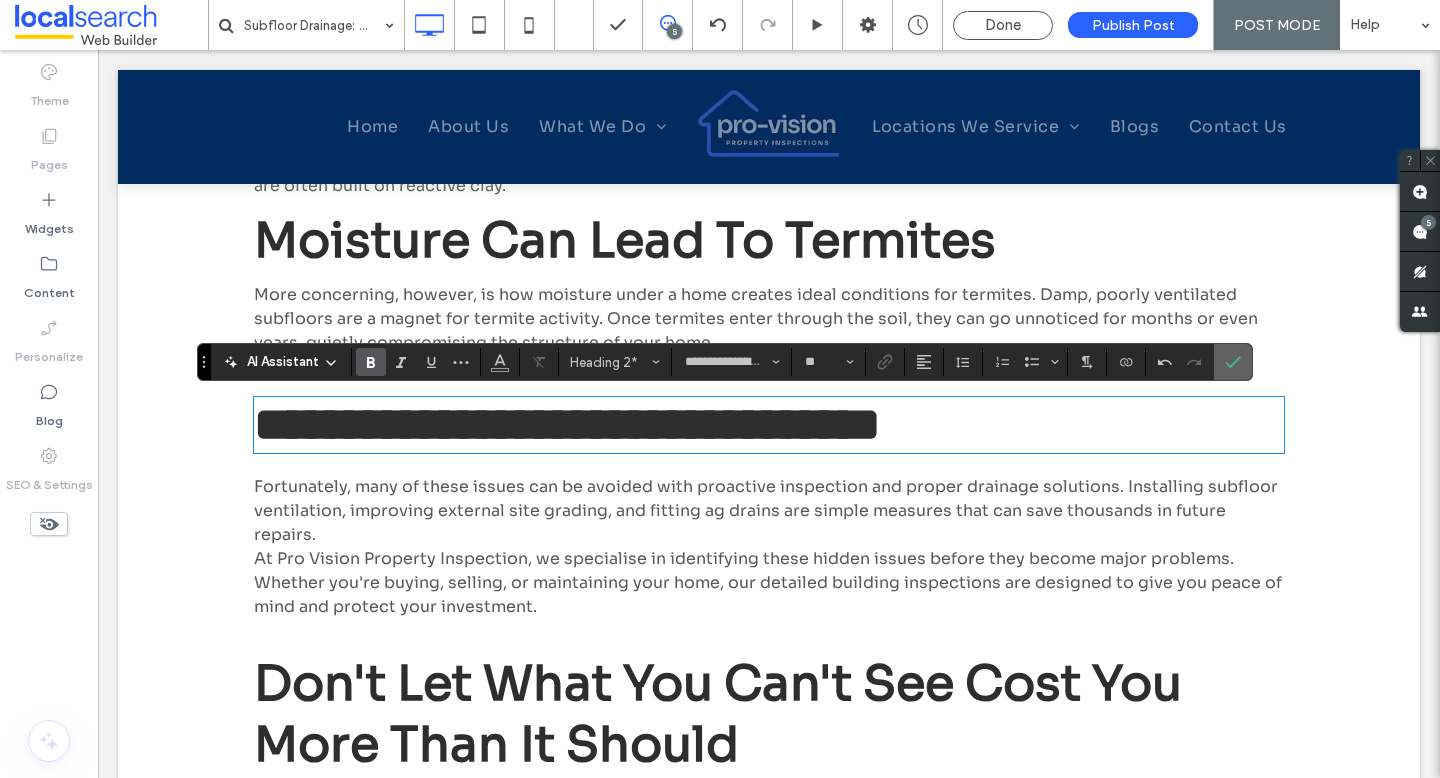click 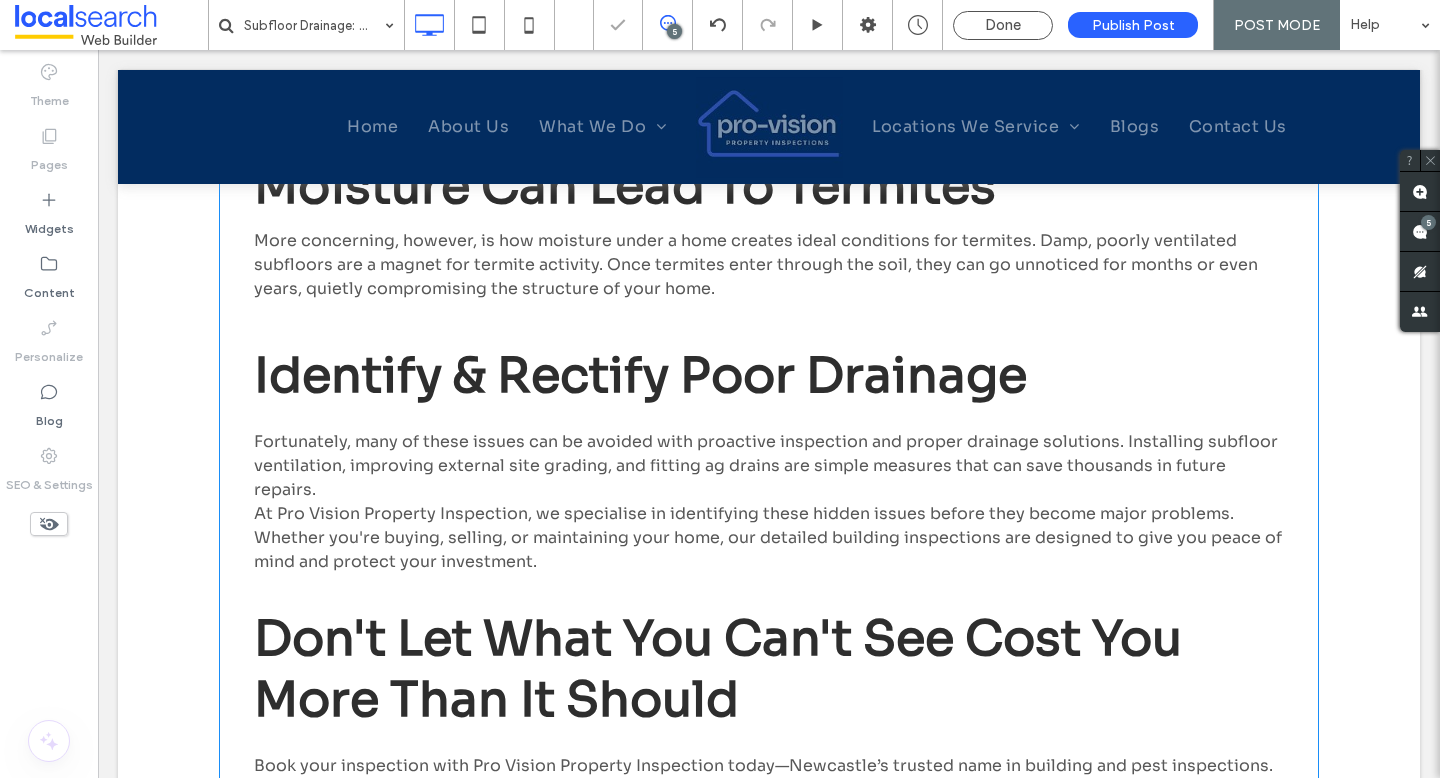 scroll, scrollTop: 1624, scrollLeft: 0, axis: vertical 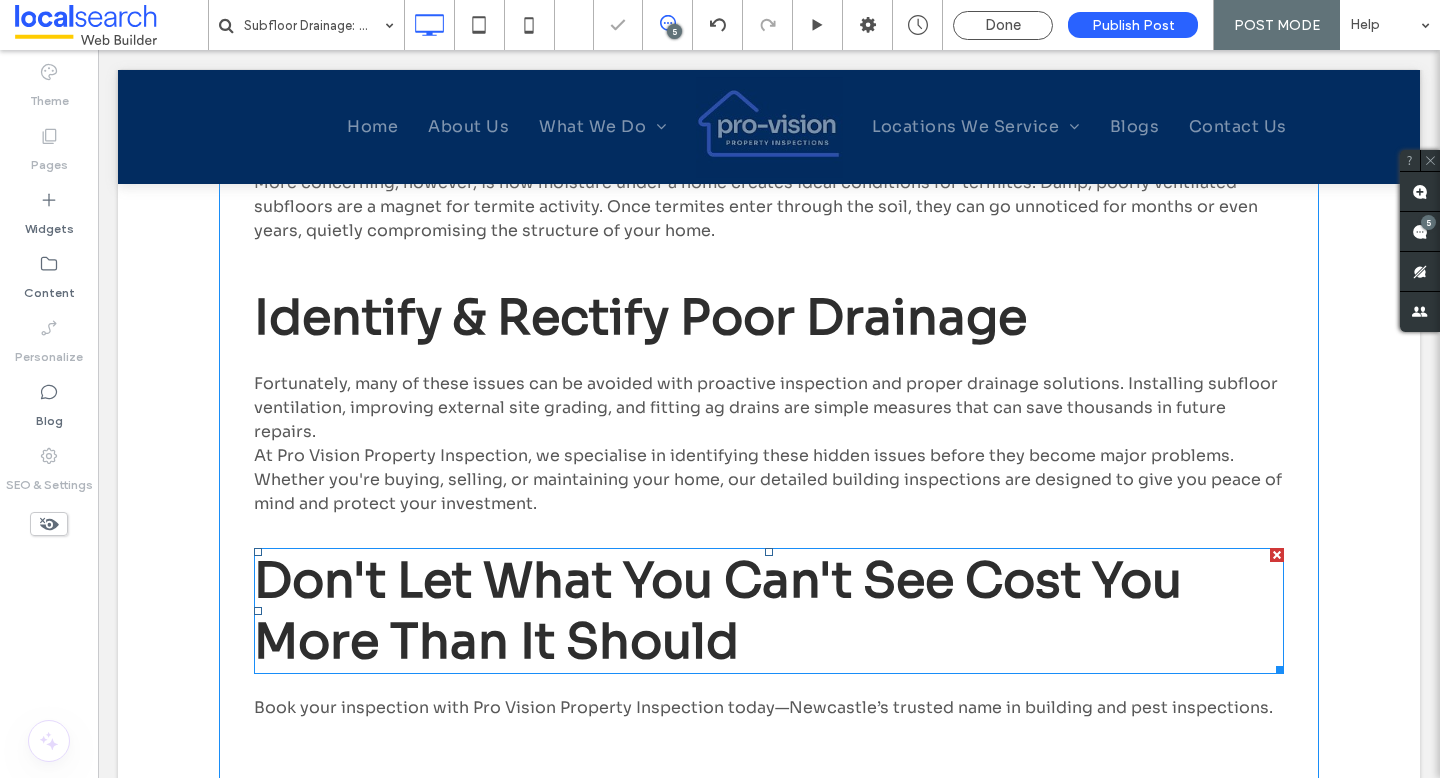 click on "Don't let what you can't see cost you more than it should" at bounding box center [769, 611] 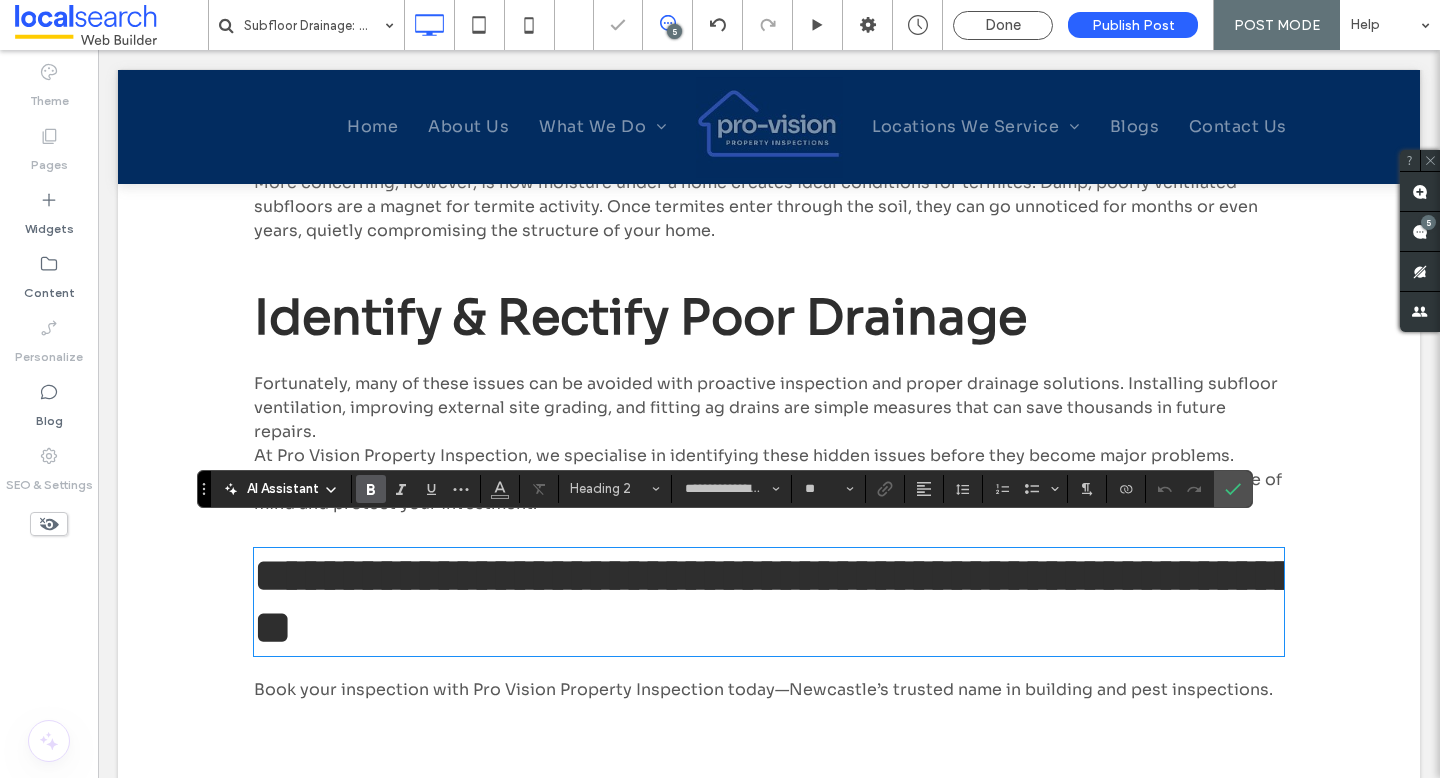 click on "**********" at bounding box center (769, 602) 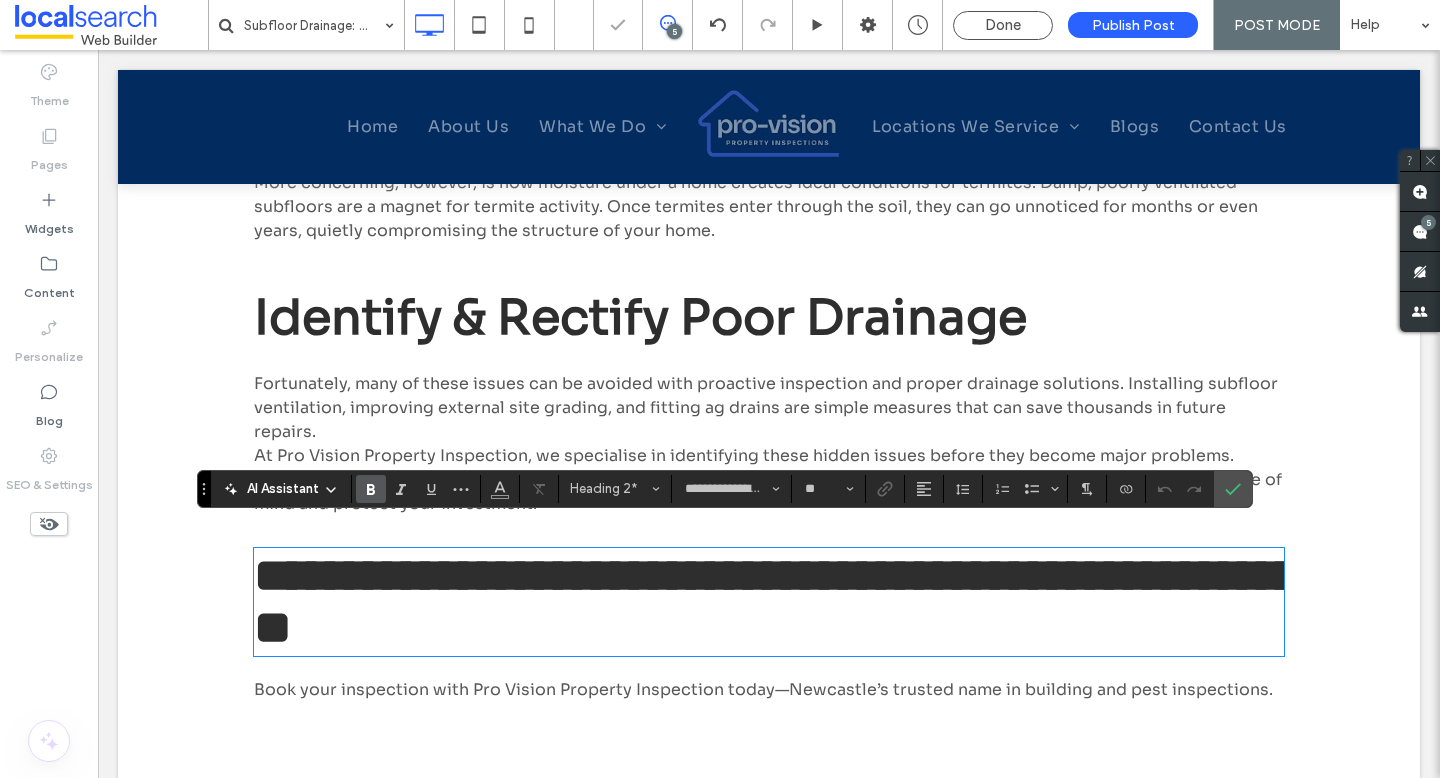 type 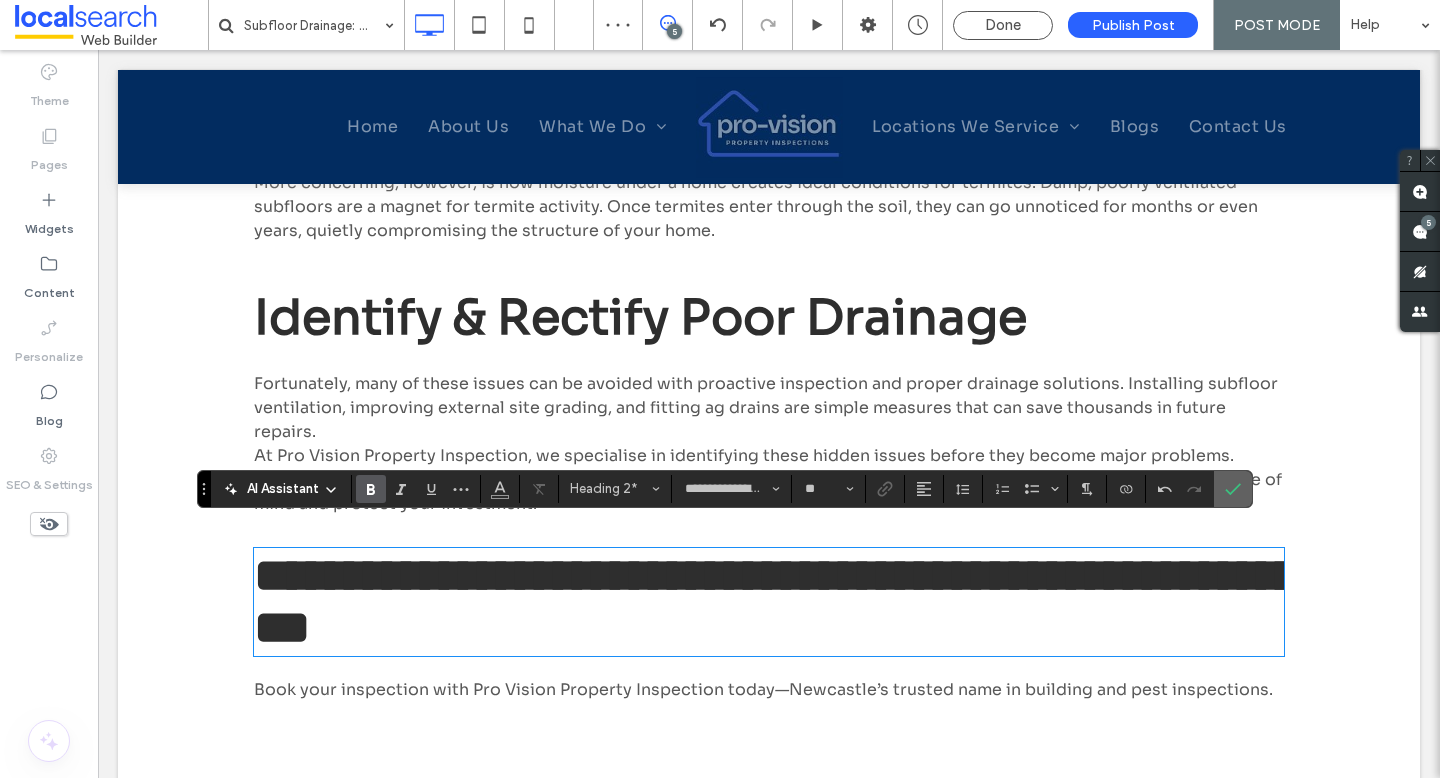 click 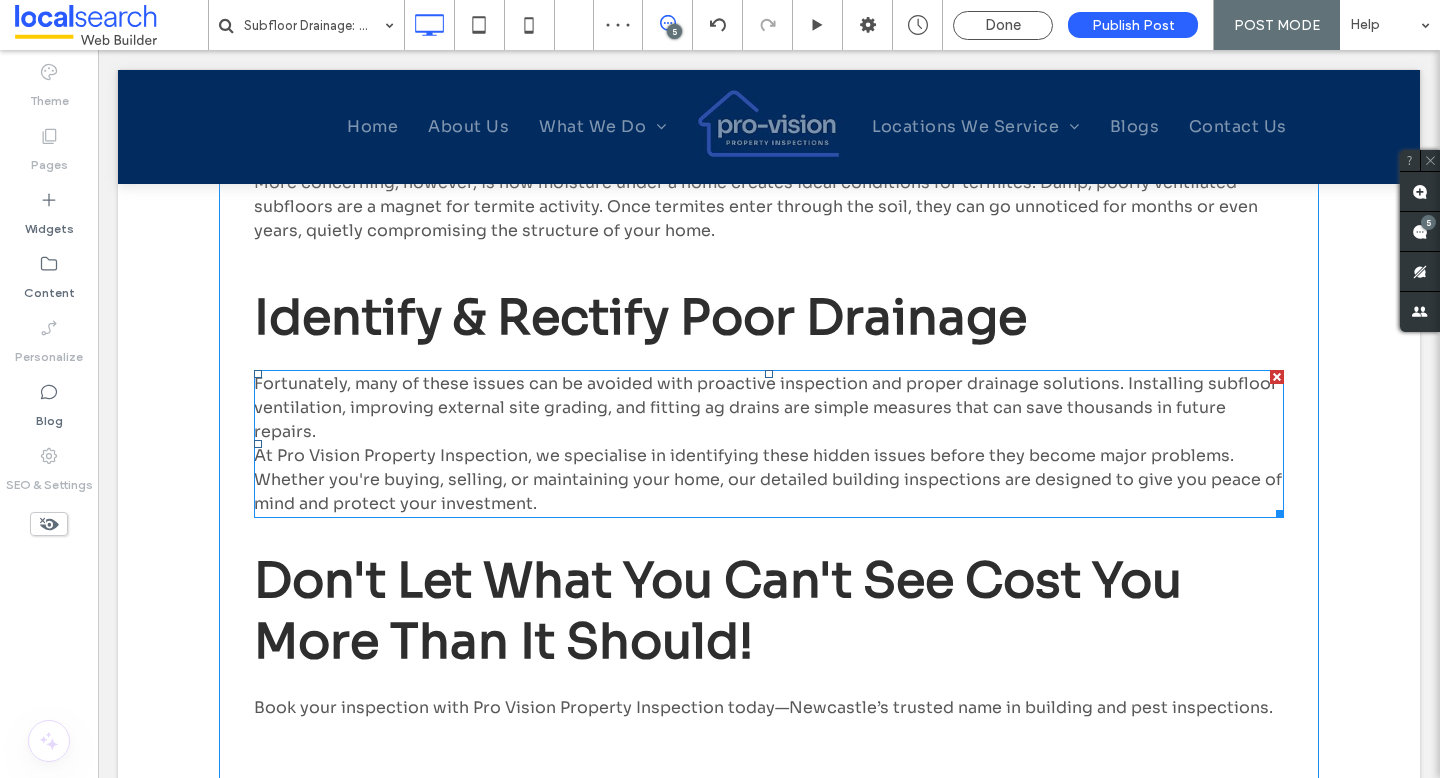 click on "At Pro Vision Property Inspection, we specialise in identifying these hidden issues before they become major problems. Whether you're buying, selling, or maintaining your home, our detailed building inspections are designed to give you peace of mind and protect your investment." at bounding box center (769, 480) 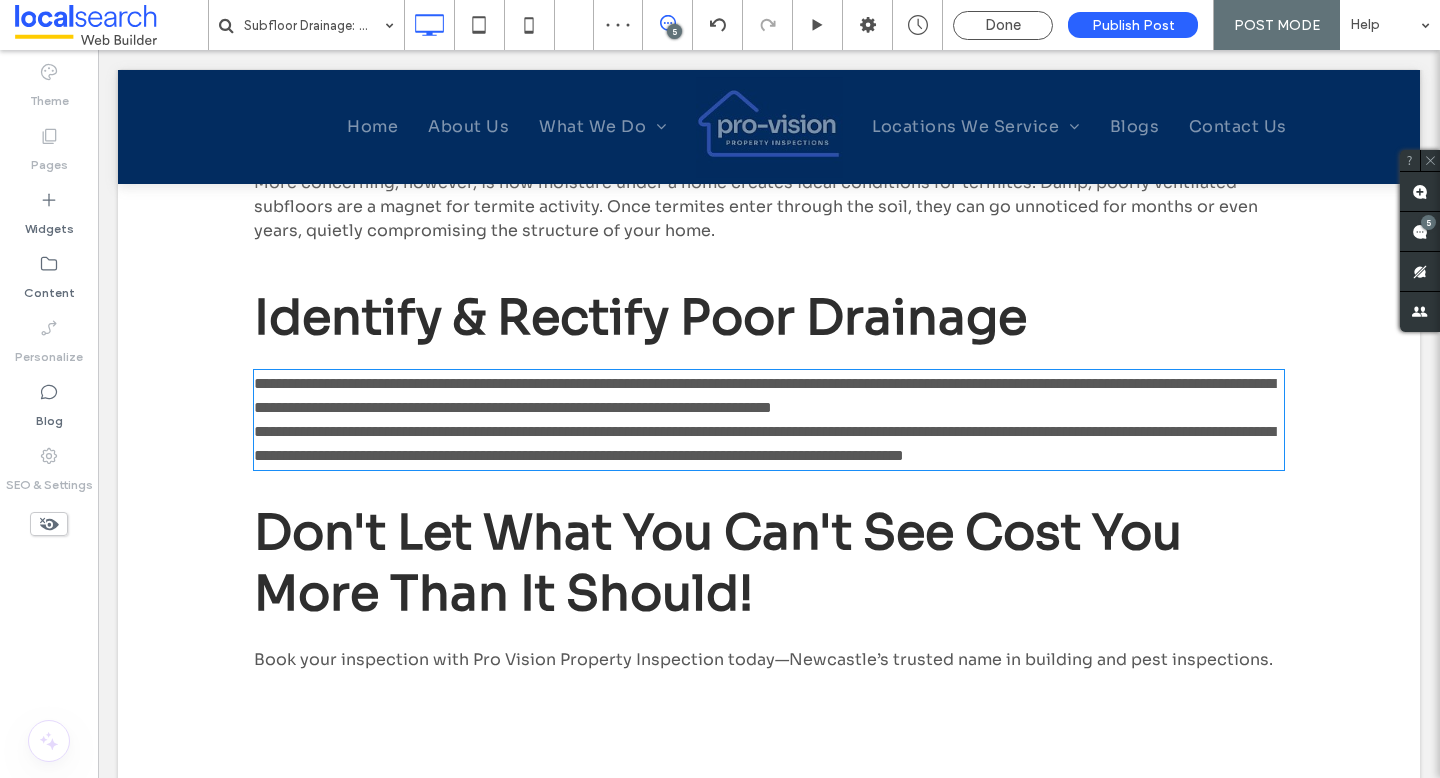 type on "**********" 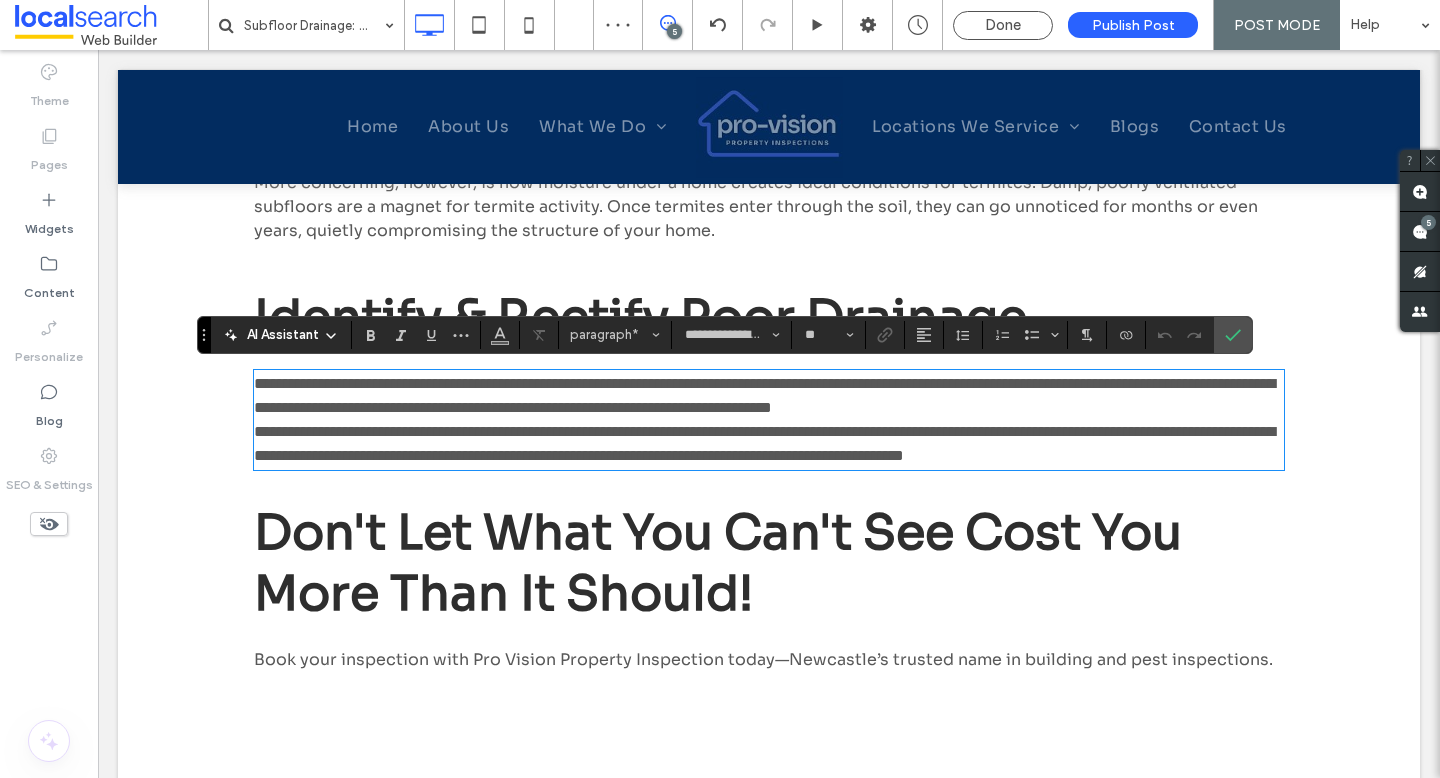 click on "In the Newcastle region, where we see a mix of coastal weather, clay soils, and older raised homes, subfloor drainage is a critical but often overlooked issue. At Pro Vision Property Inspection, one of the most common problems we identify during inspections is excess moisture under homes—leading to settlement, uneven floors, and even termite infestations.   Water Collection Can Cause Major Problems When water collects beneath a property—whether from poor site drainage, leaking pipes, or blocked ventilation—it softens the soil supporting the piers. Over time, this causes the piers to settle unevenly, resulting in sloping floors, cracked walls, and sticky doors and windows. We see this frequently in suburbs like Merewether, Charlestown, and Wallsend, where older homes are often built on reactive clay. Moisture Can Lead to Termites Identify & Rectify Poor Drainage  Don't let what you can't see cost you more than it should!
Click To Paste" at bounding box center [769, -180] 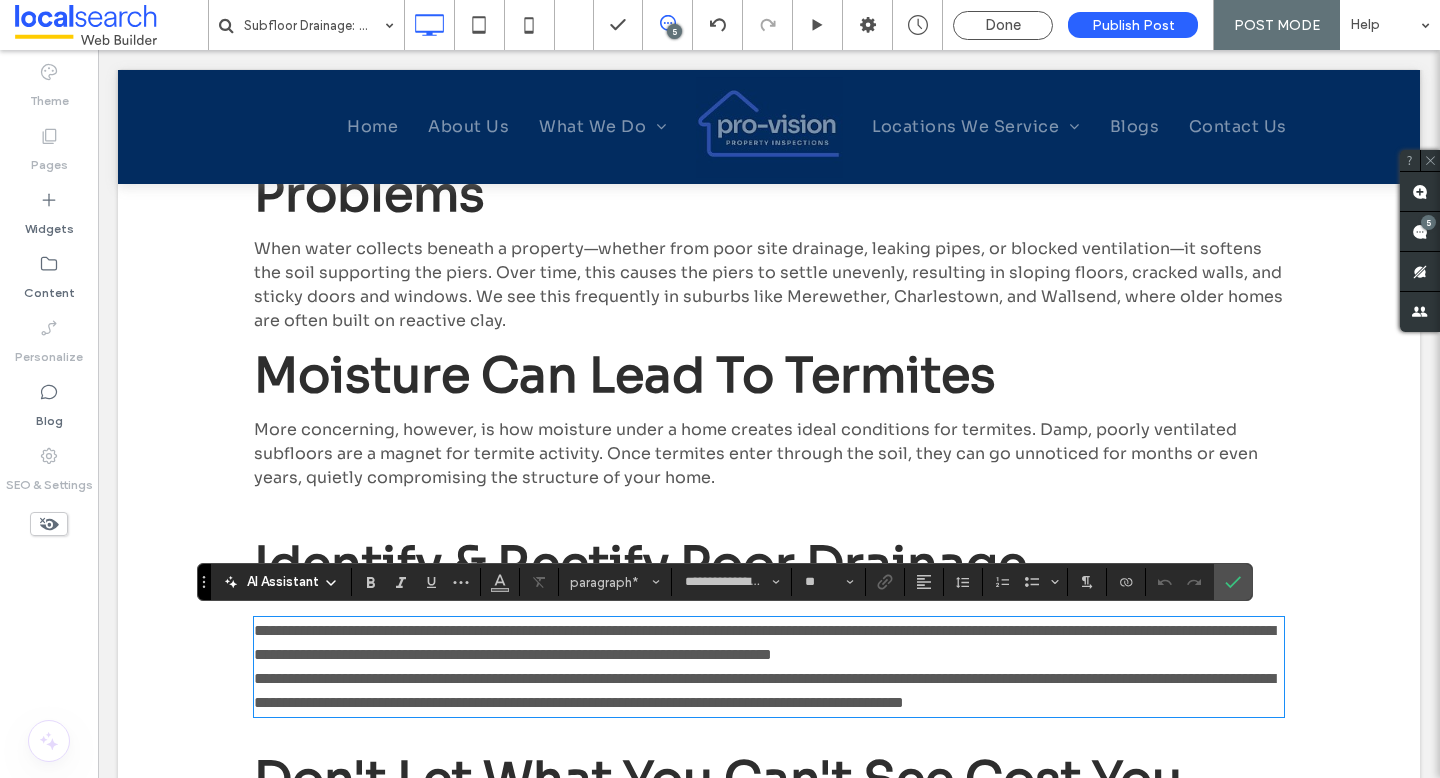 scroll, scrollTop: 1386, scrollLeft: 0, axis: vertical 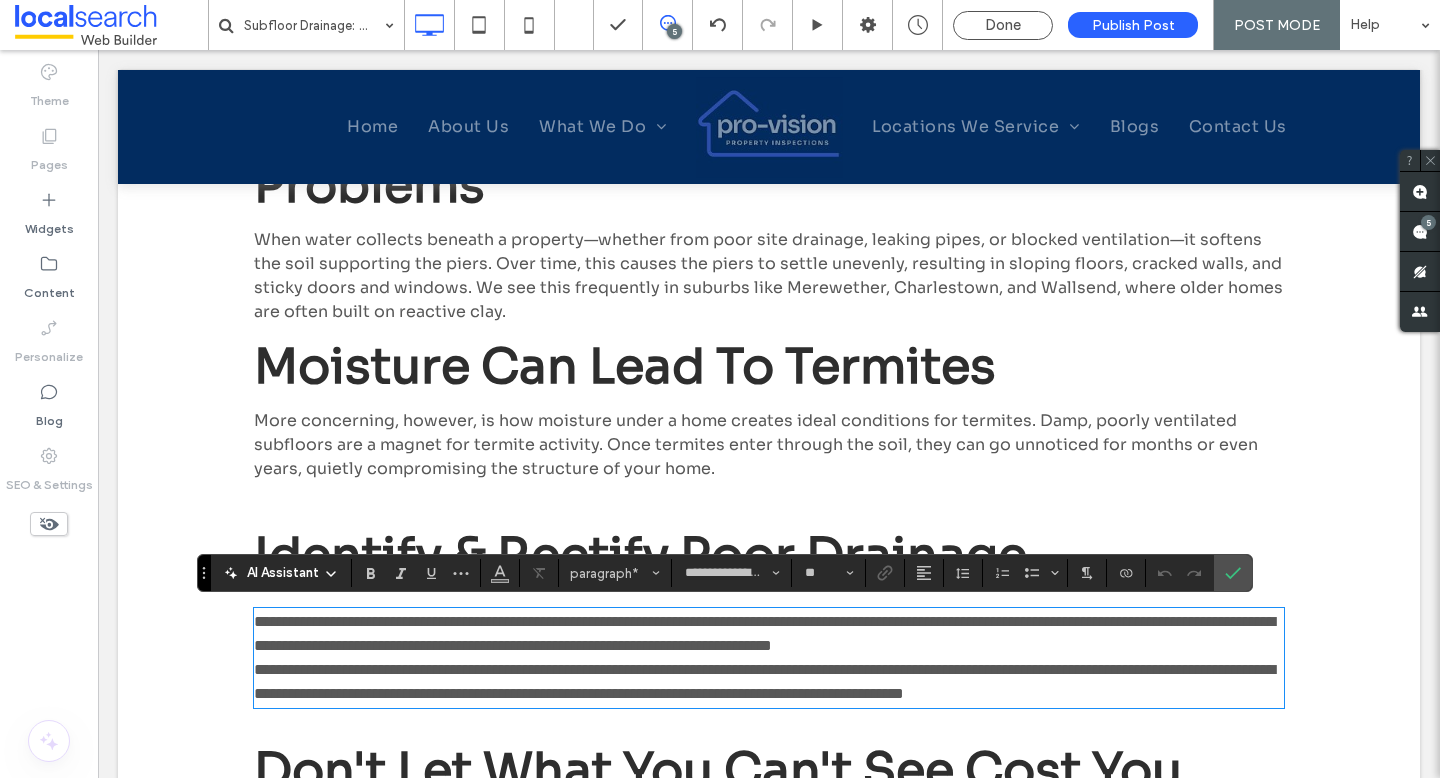click on "Moisture Can Lead to Termites" at bounding box center [625, 366] 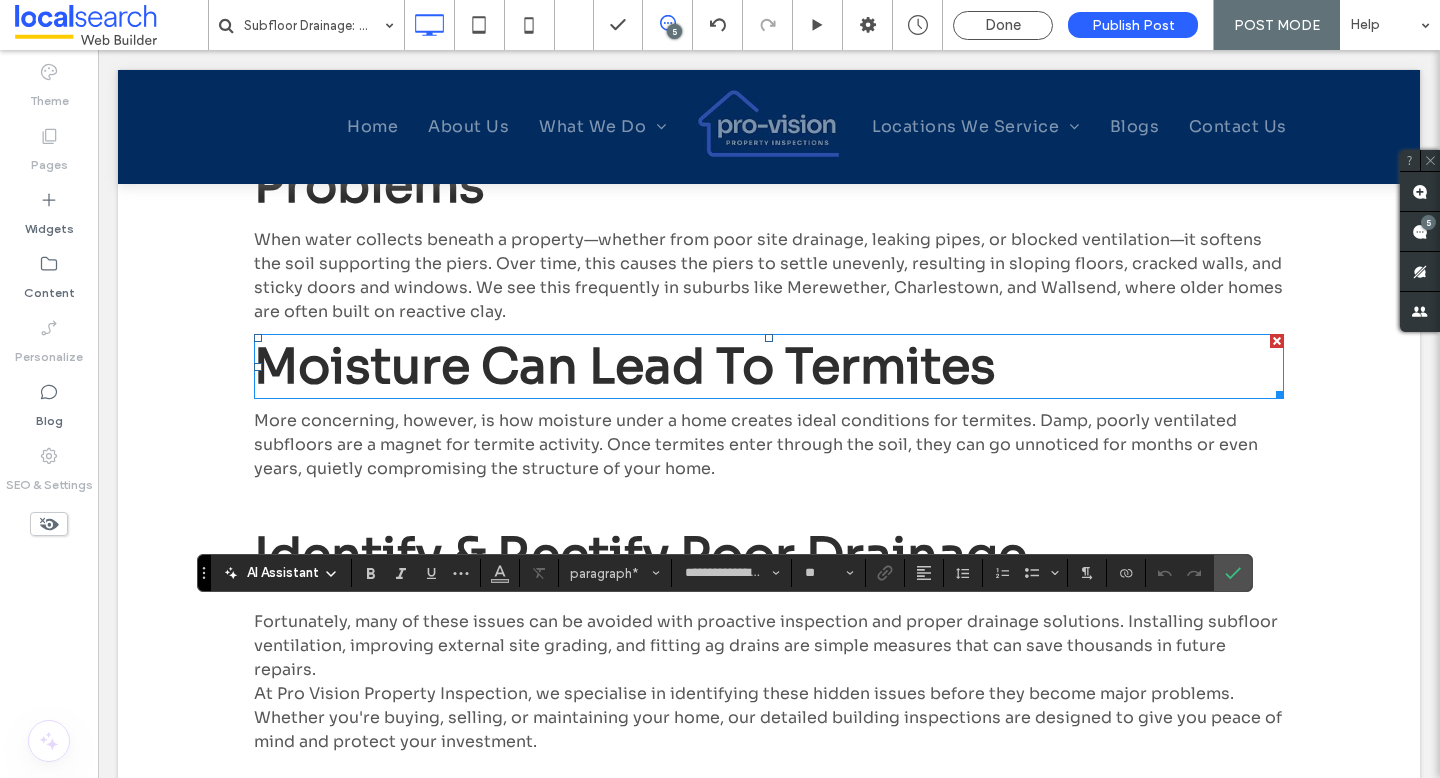 click on "Moisture Can Lead to Termites" at bounding box center [625, 366] 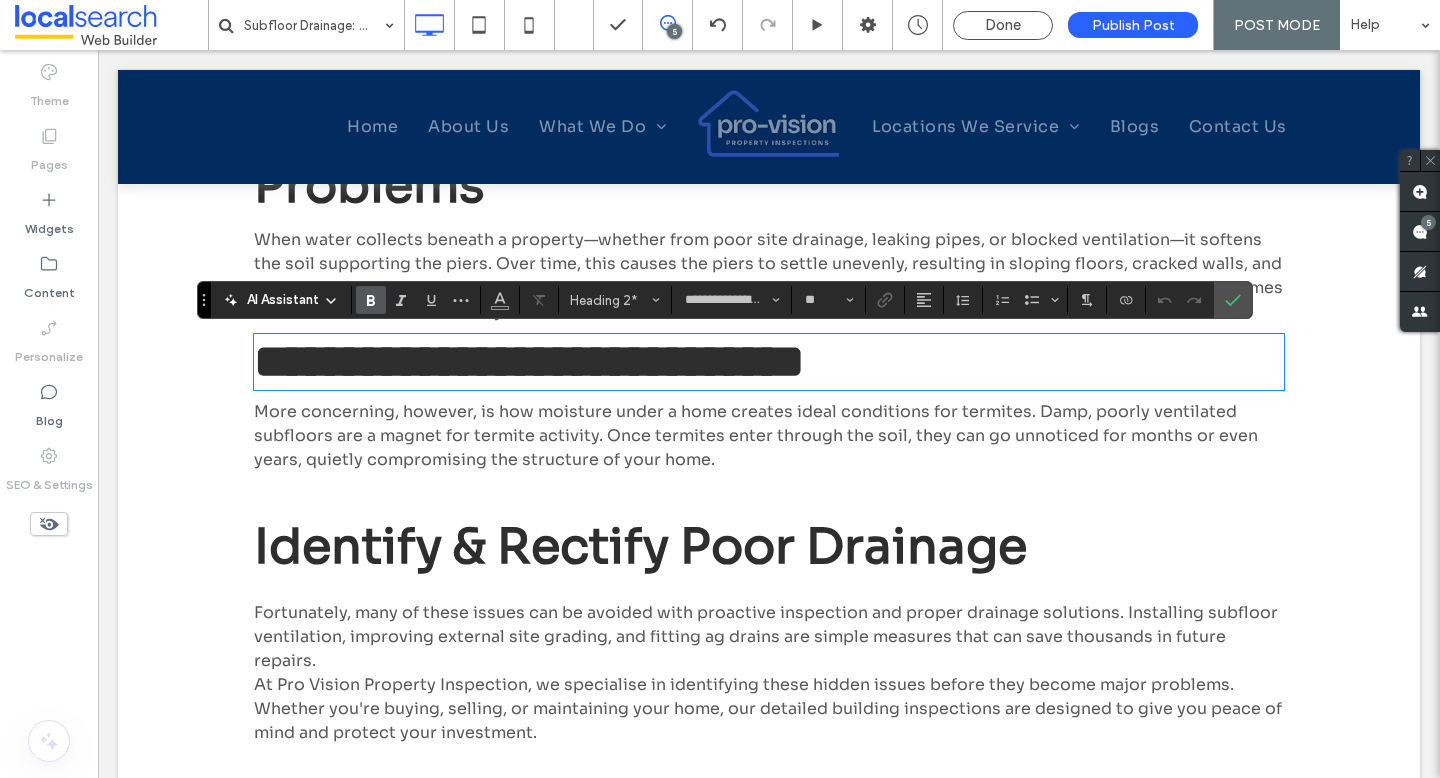 click on "**********" at bounding box center (529, 361) 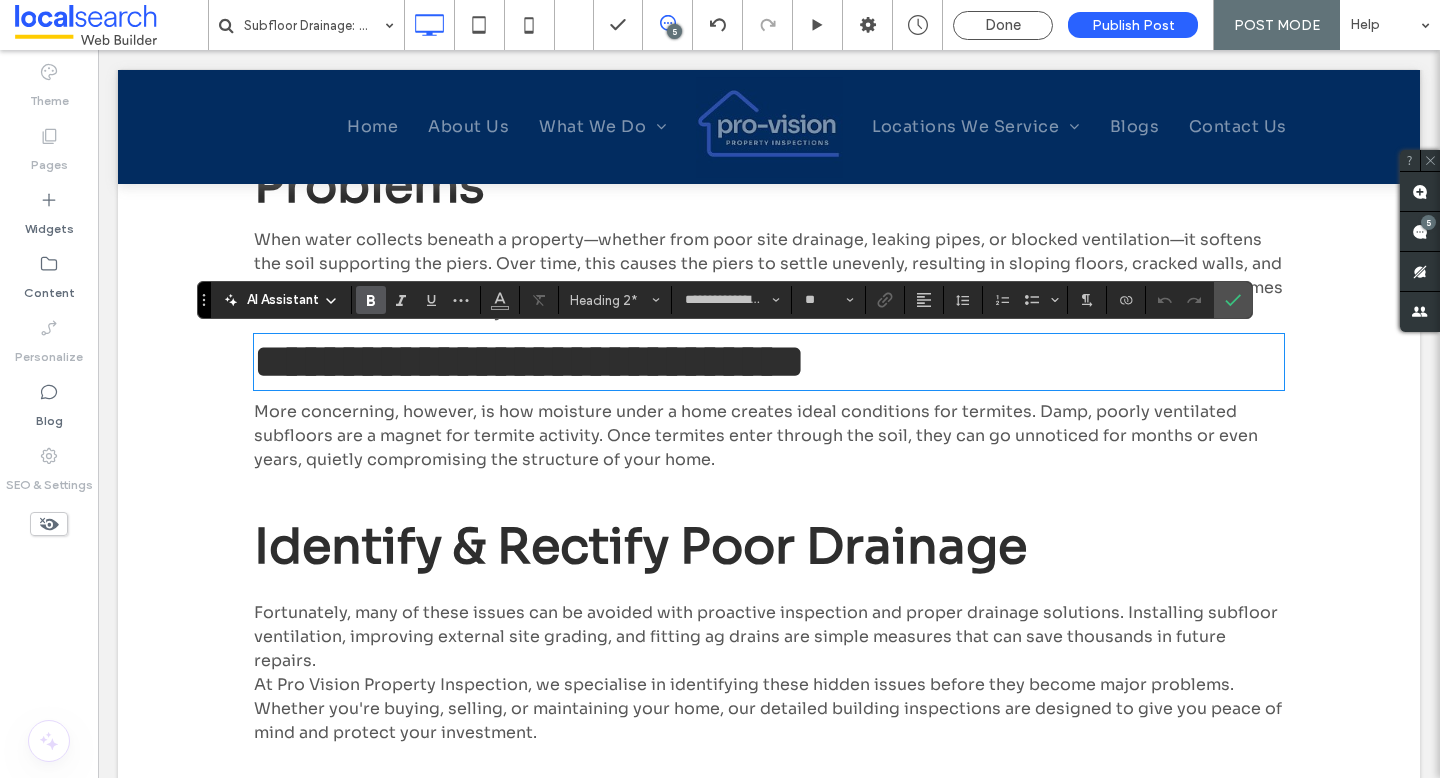 type 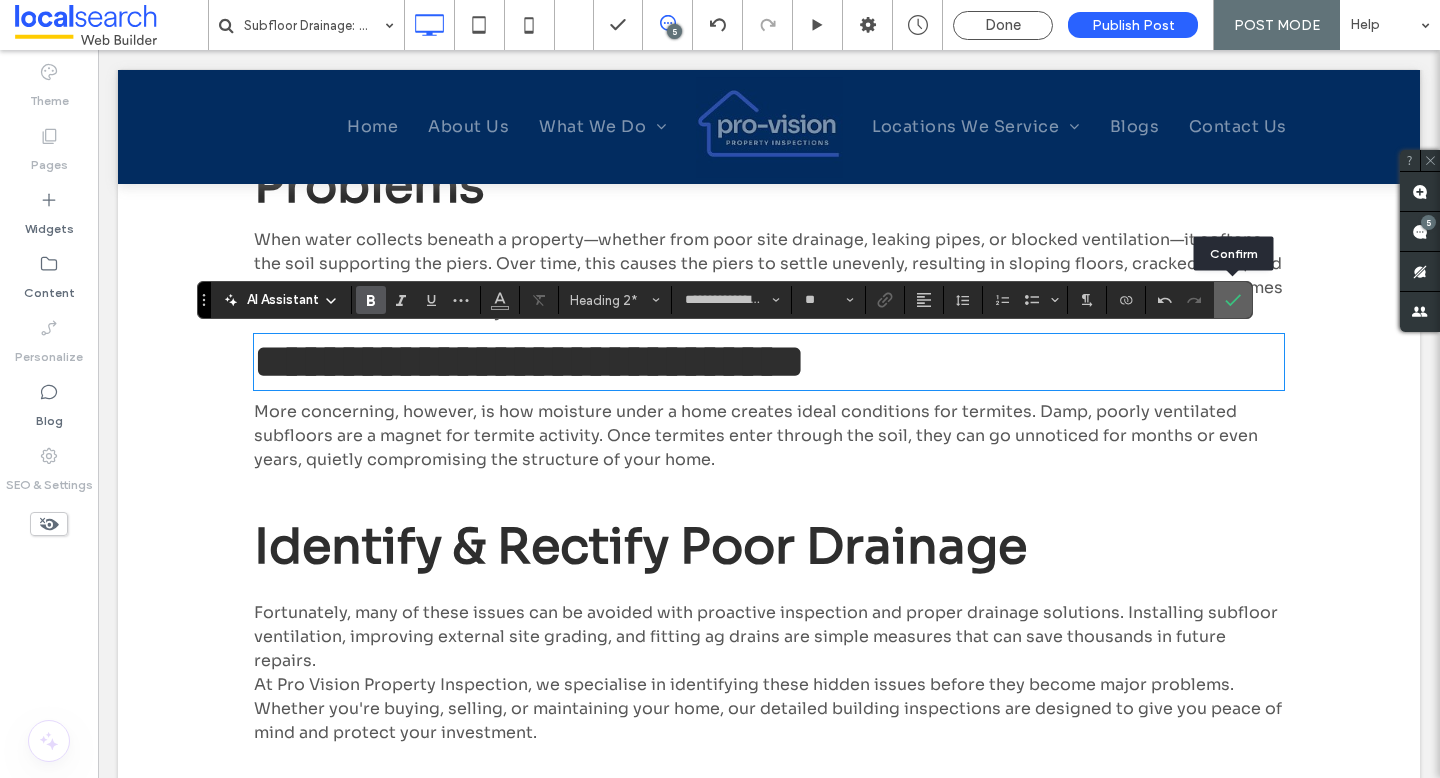 click at bounding box center (1233, 300) 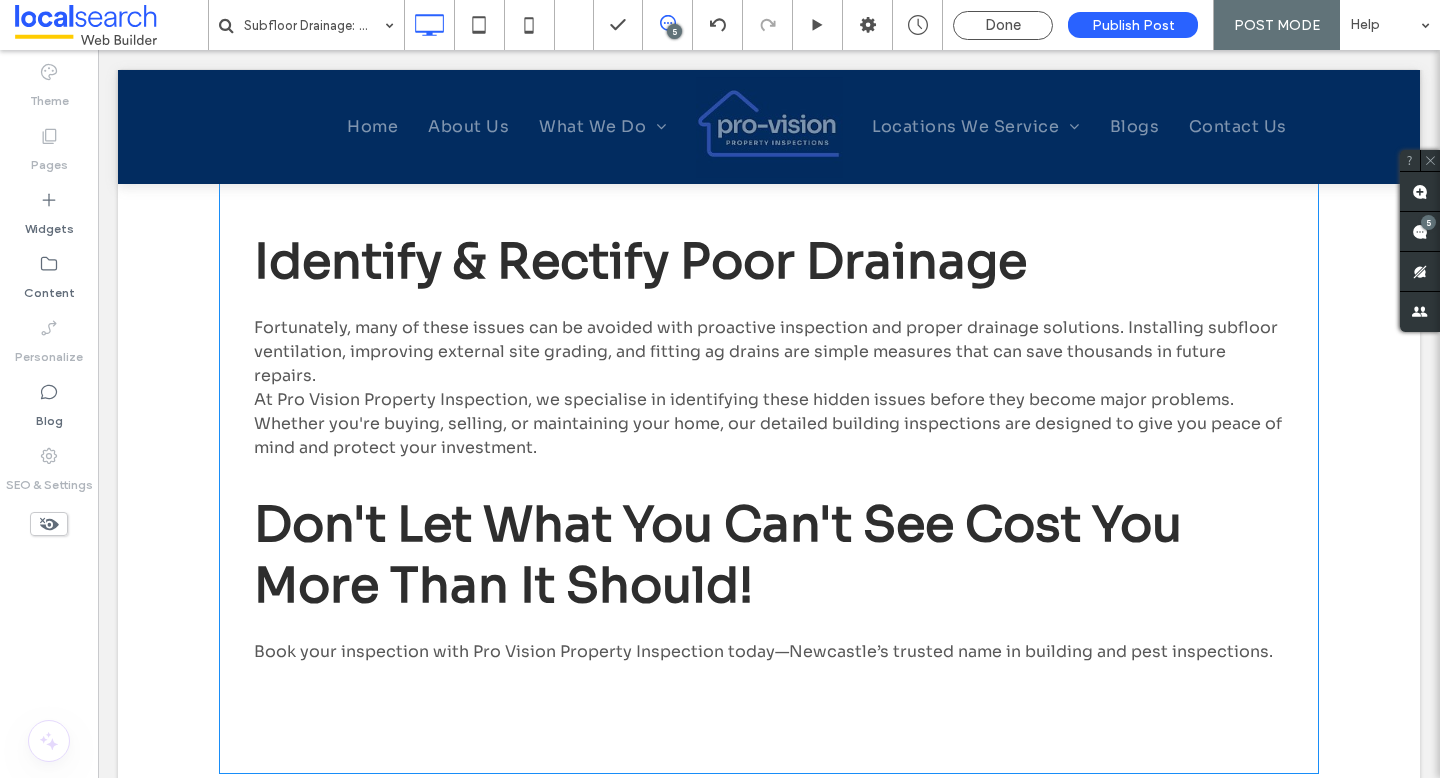 scroll, scrollTop: 1294, scrollLeft: 0, axis: vertical 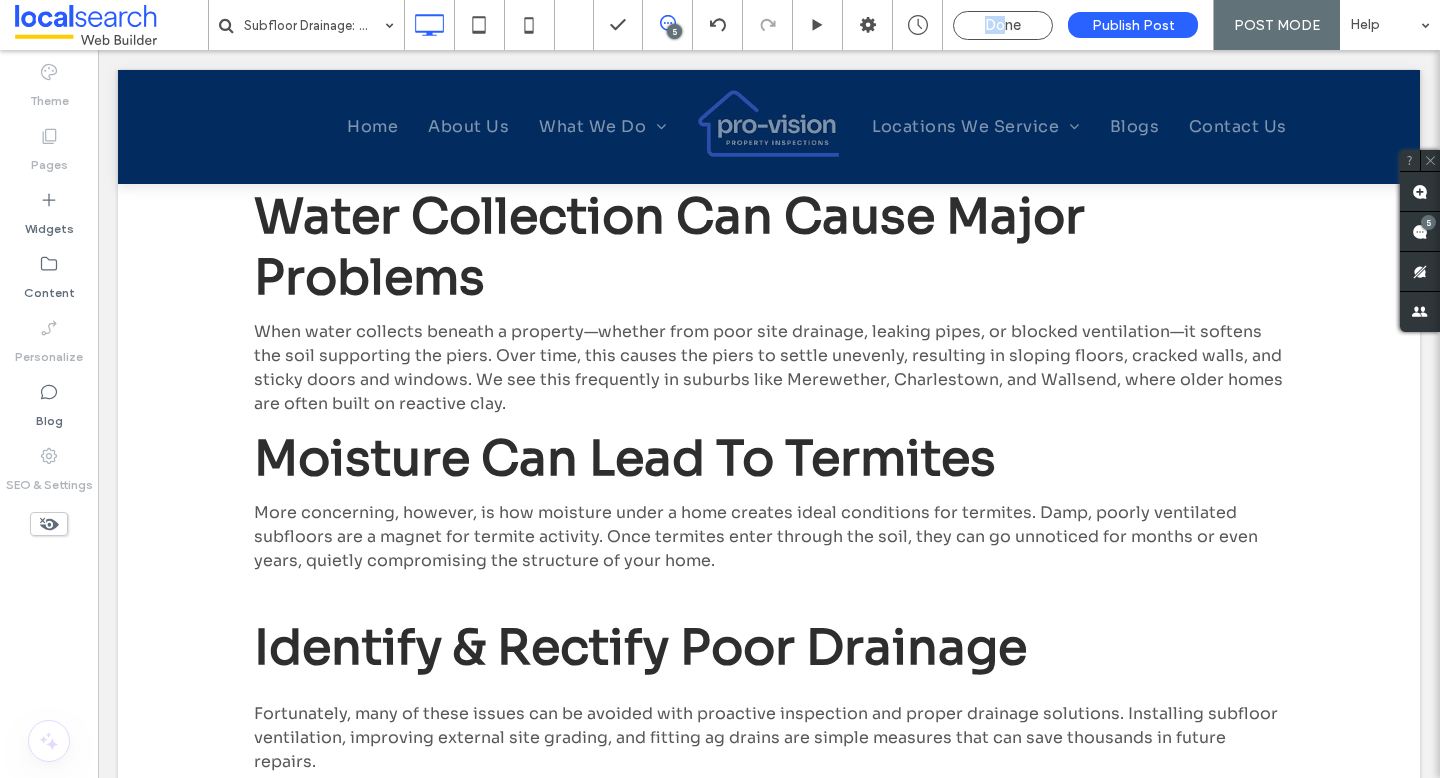 drag, startPoint x: 1009, startPoint y: 26, endPoint x: 1031, endPoint y: -5, distance: 38.013157 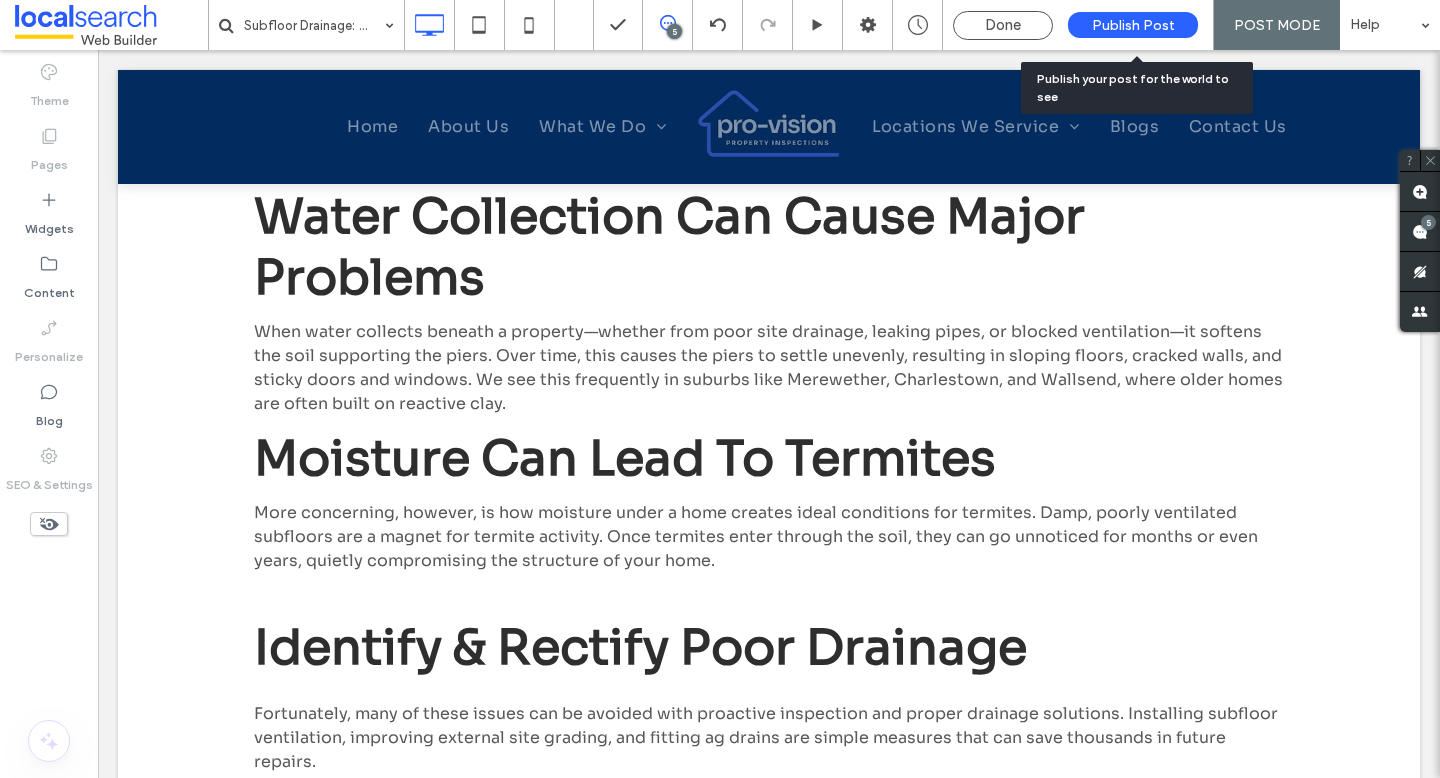 click on "Publish Post" at bounding box center (1133, 25) 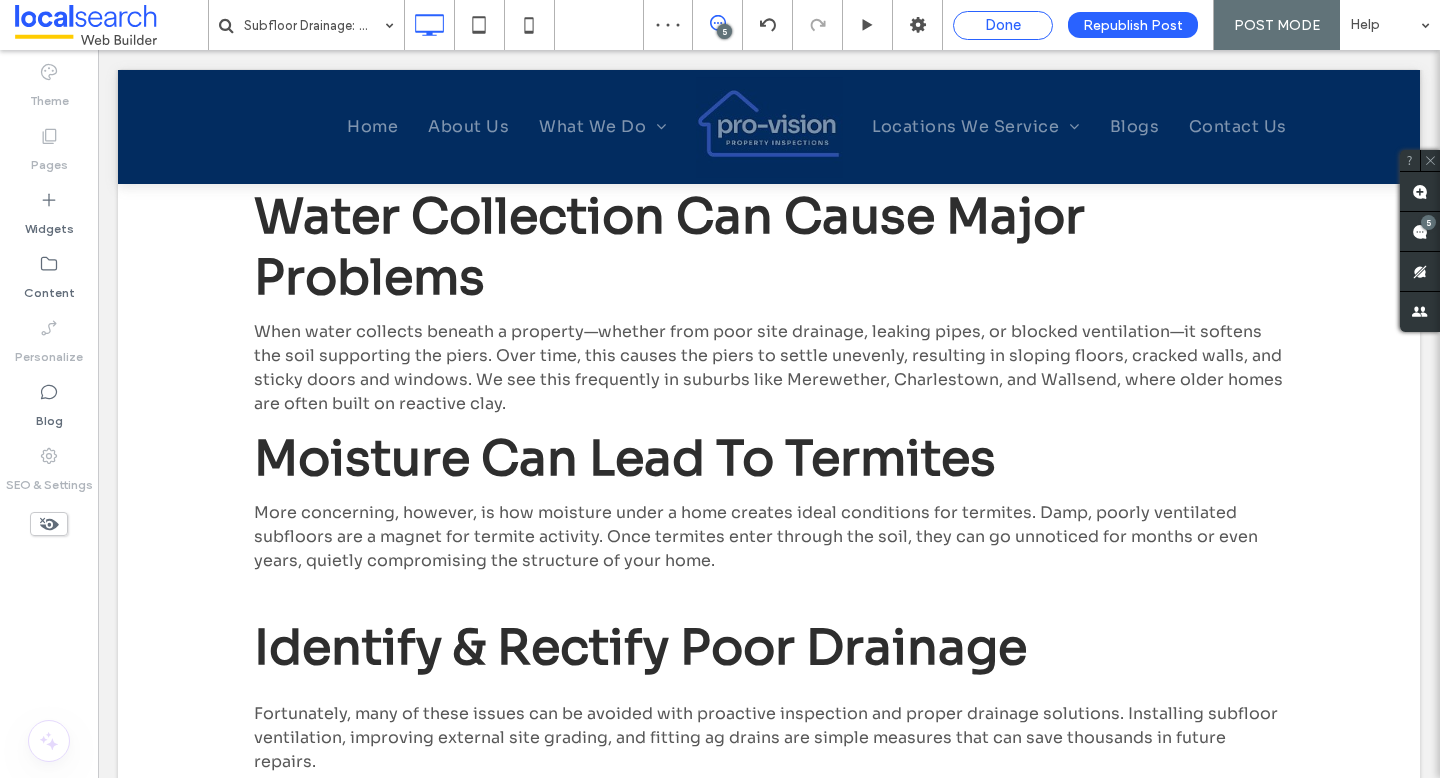 click on "Done" at bounding box center [1003, 25] 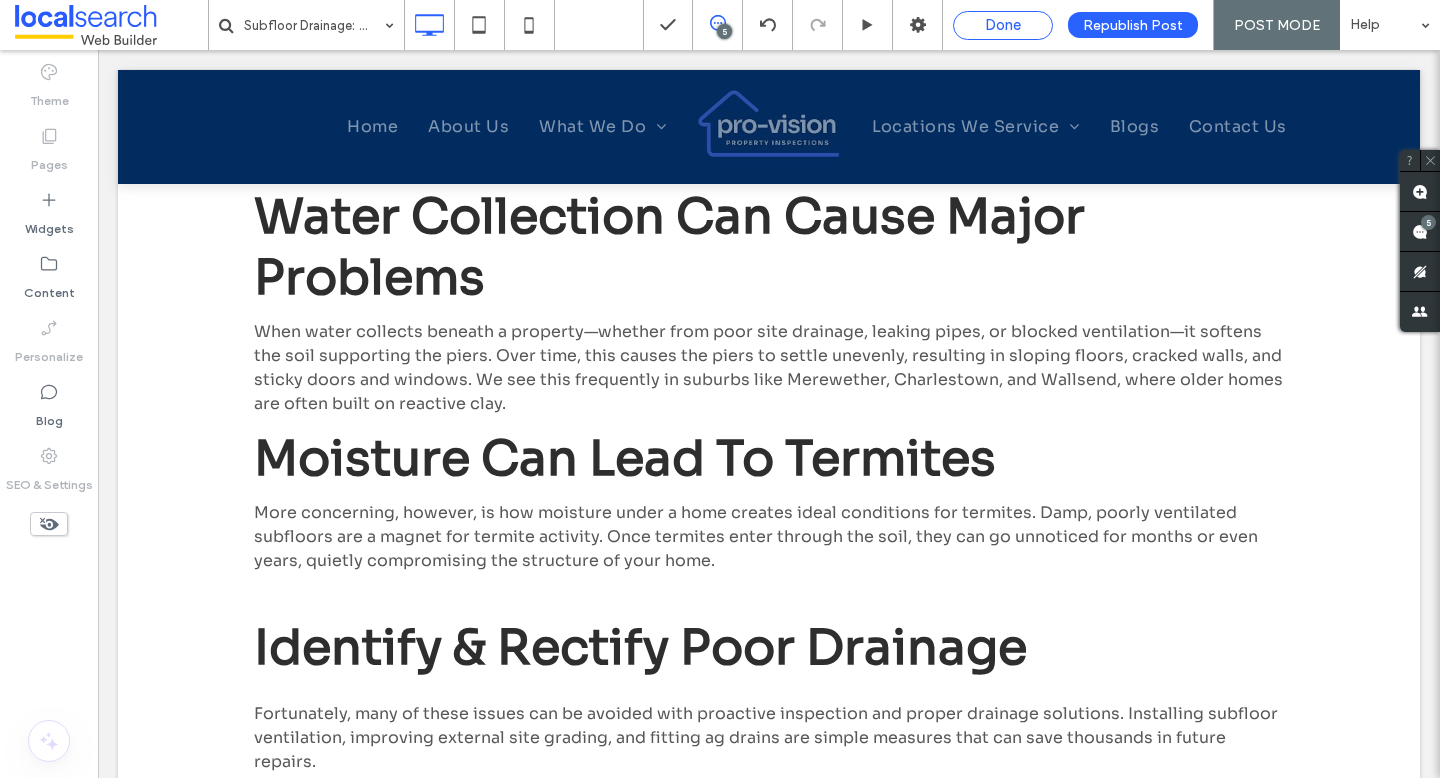 click on "Done" at bounding box center [1003, 25] 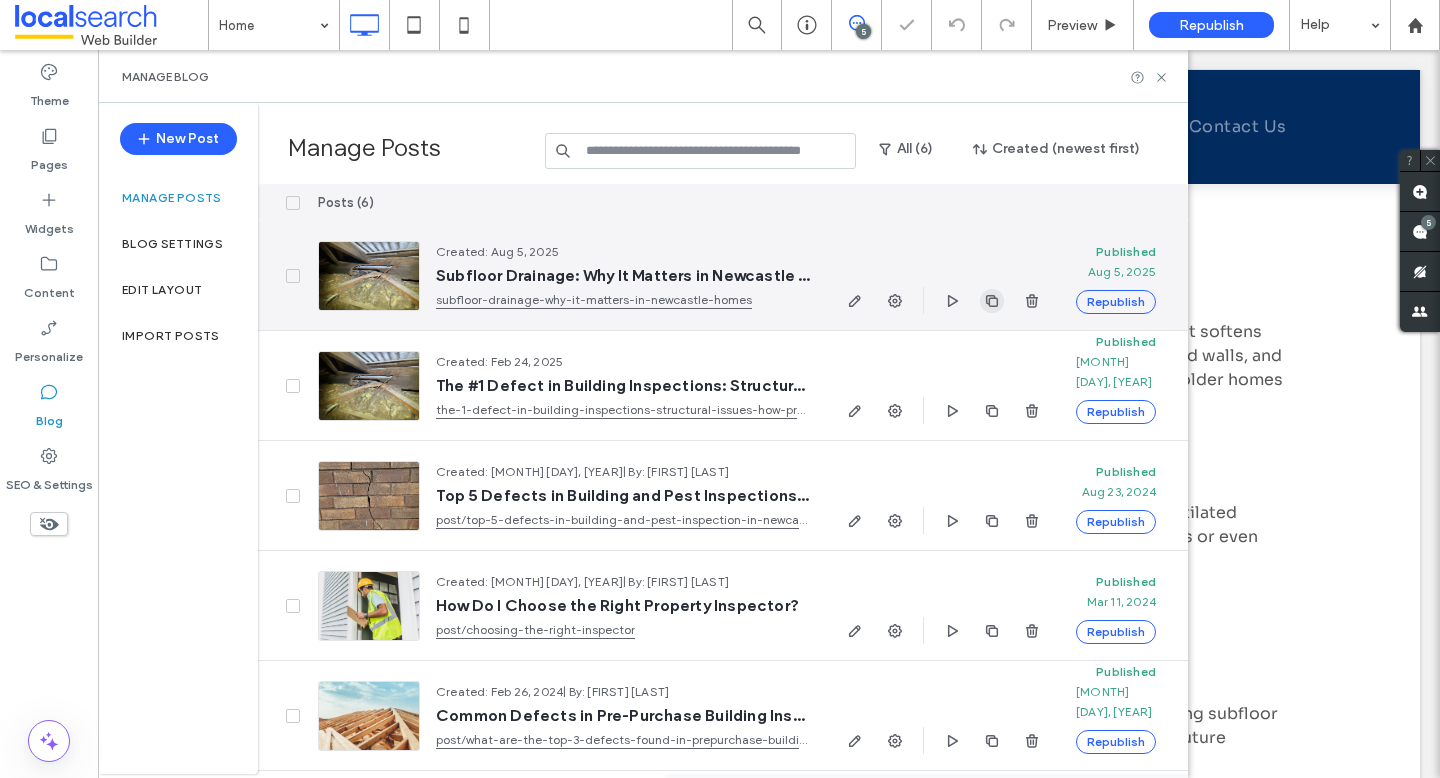 click 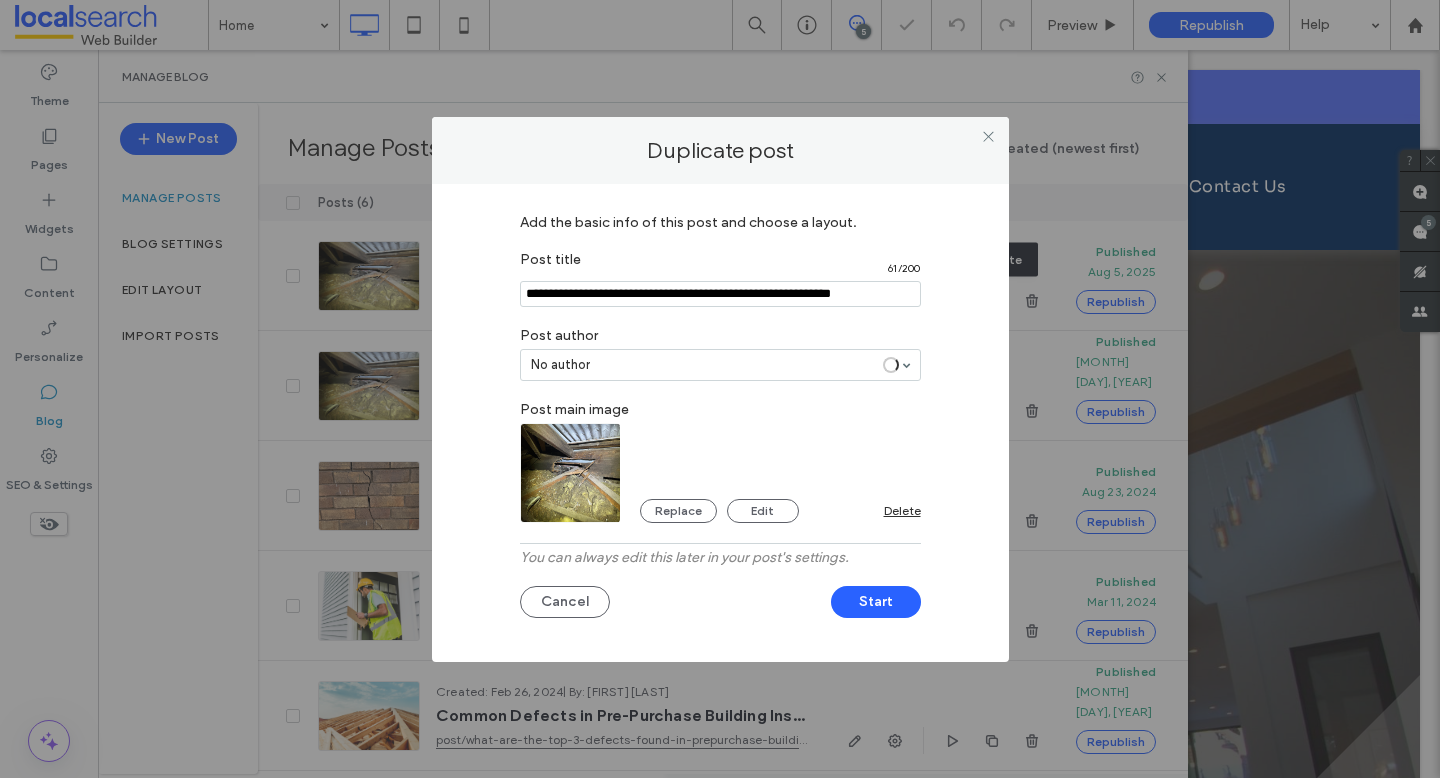 scroll, scrollTop: 0, scrollLeft: 0, axis: both 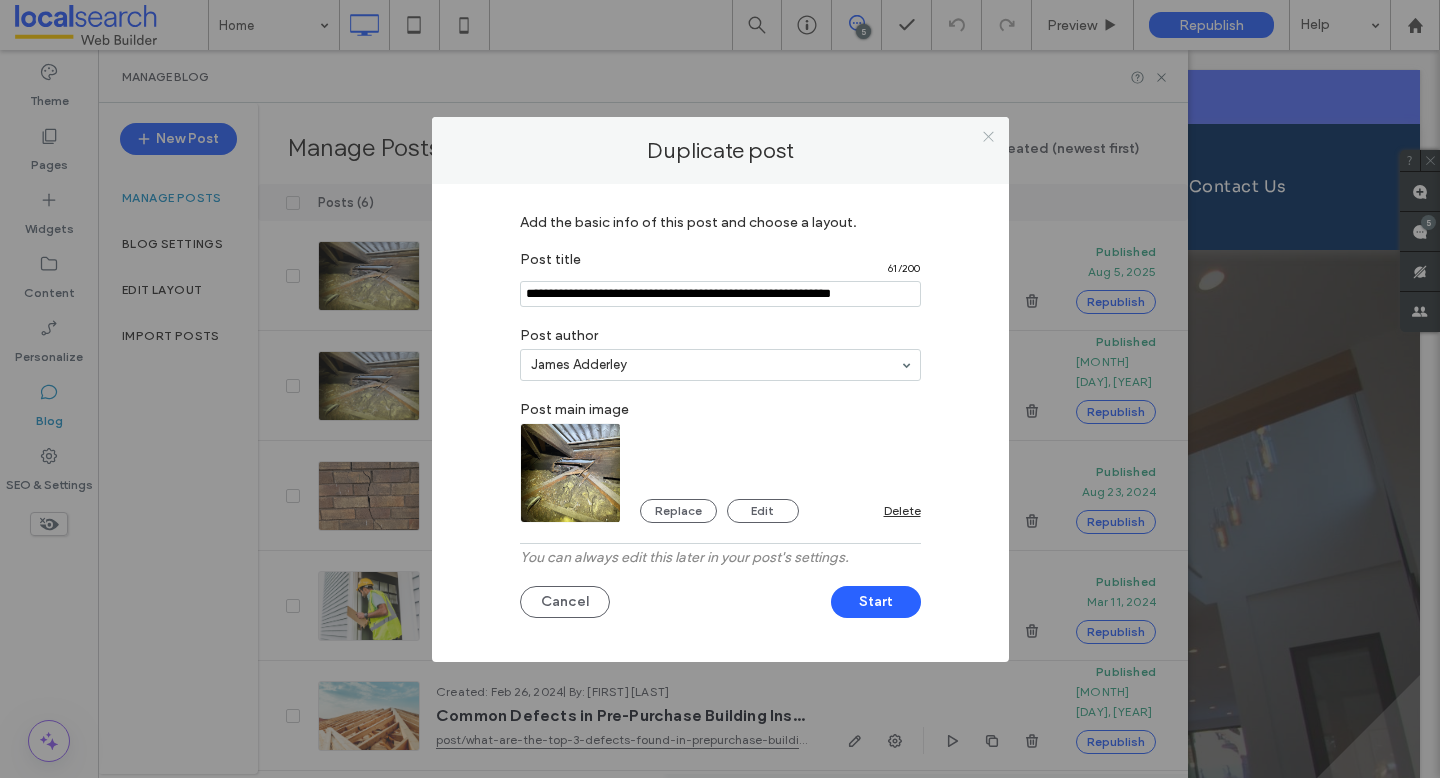 click 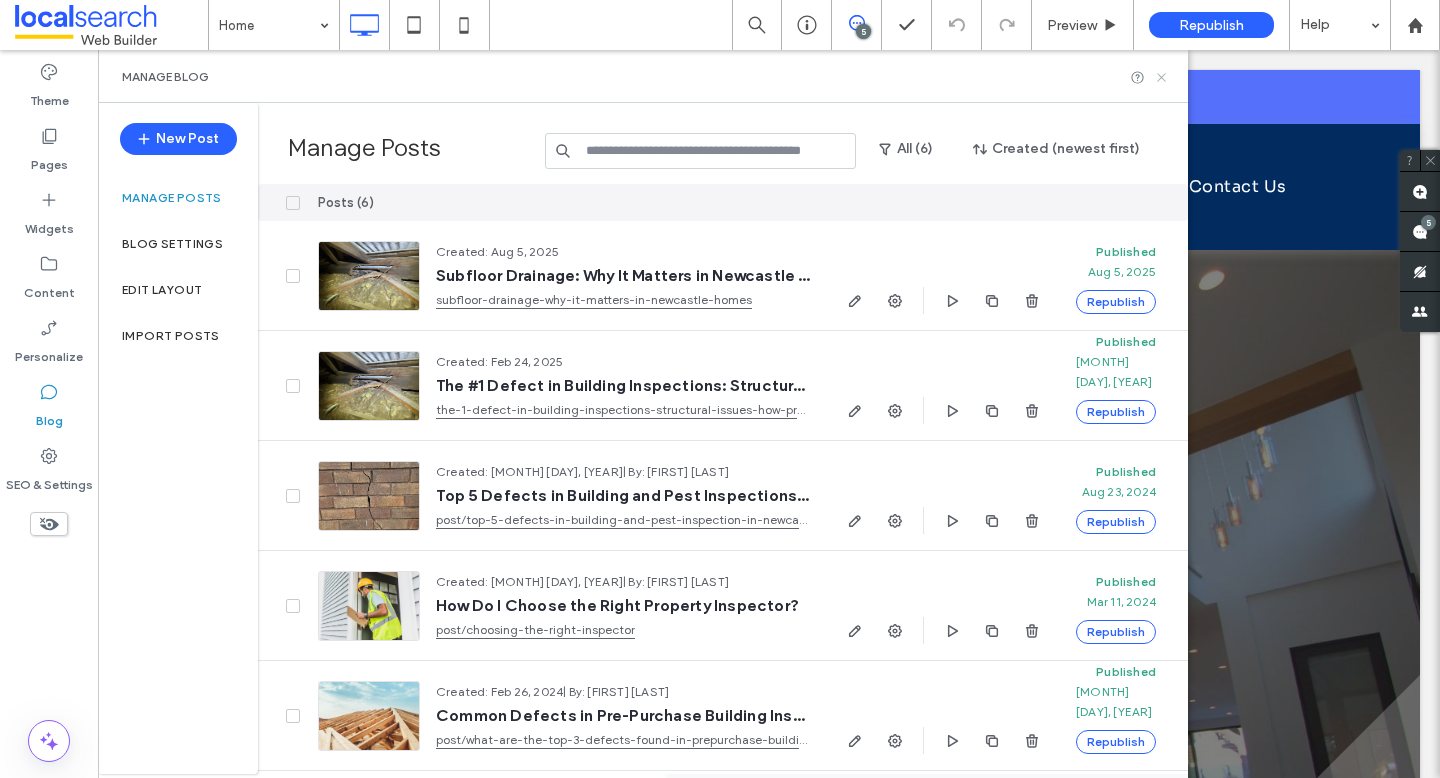 click 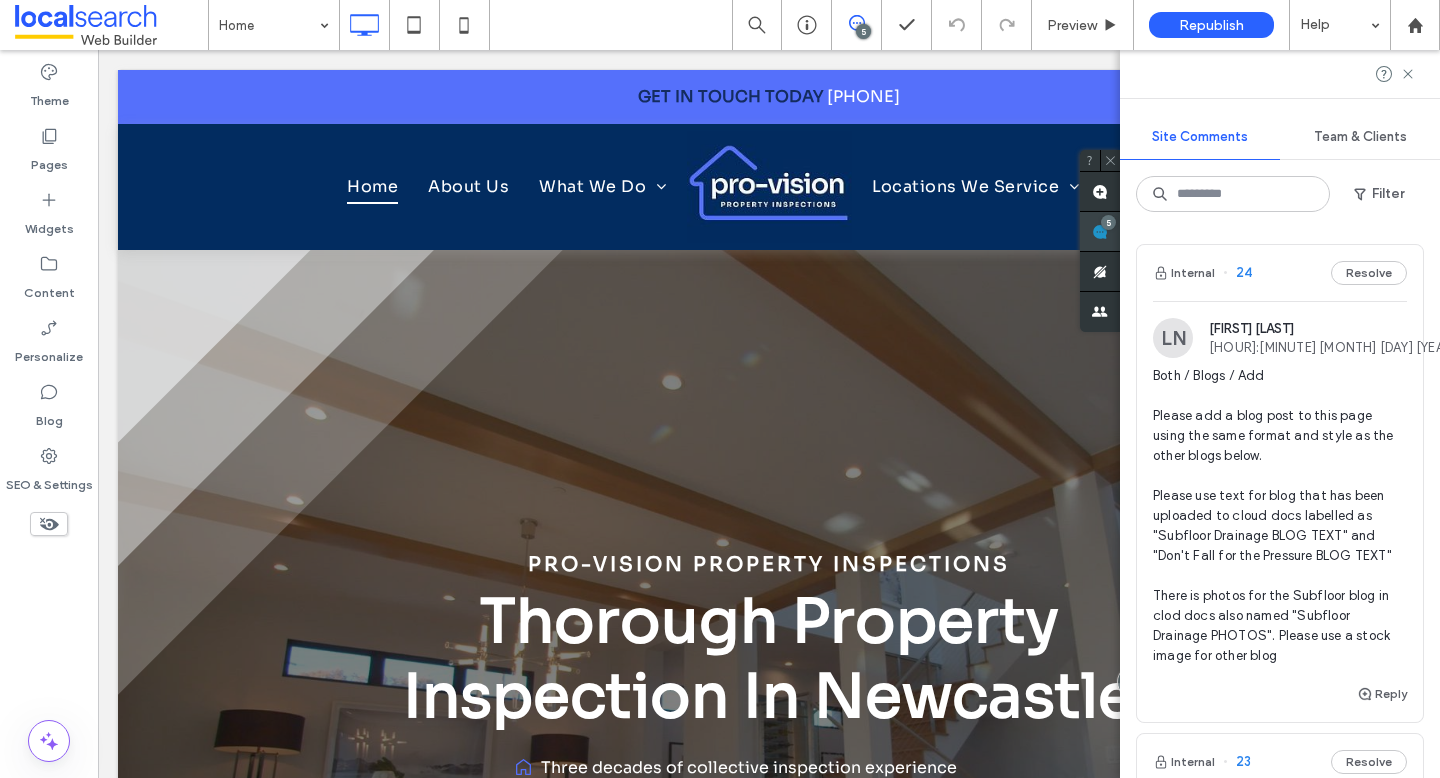 click 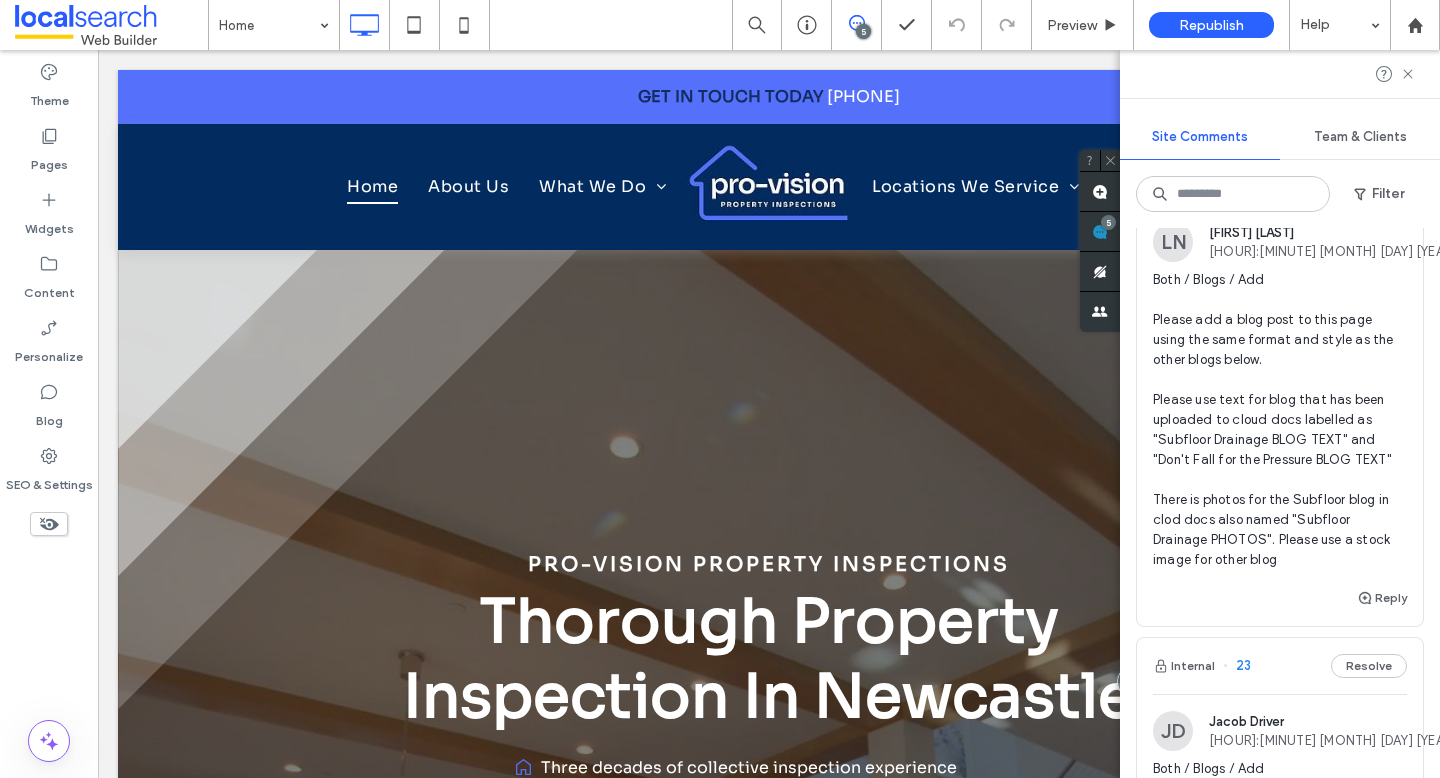 scroll, scrollTop: 109, scrollLeft: 0, axis: vertical 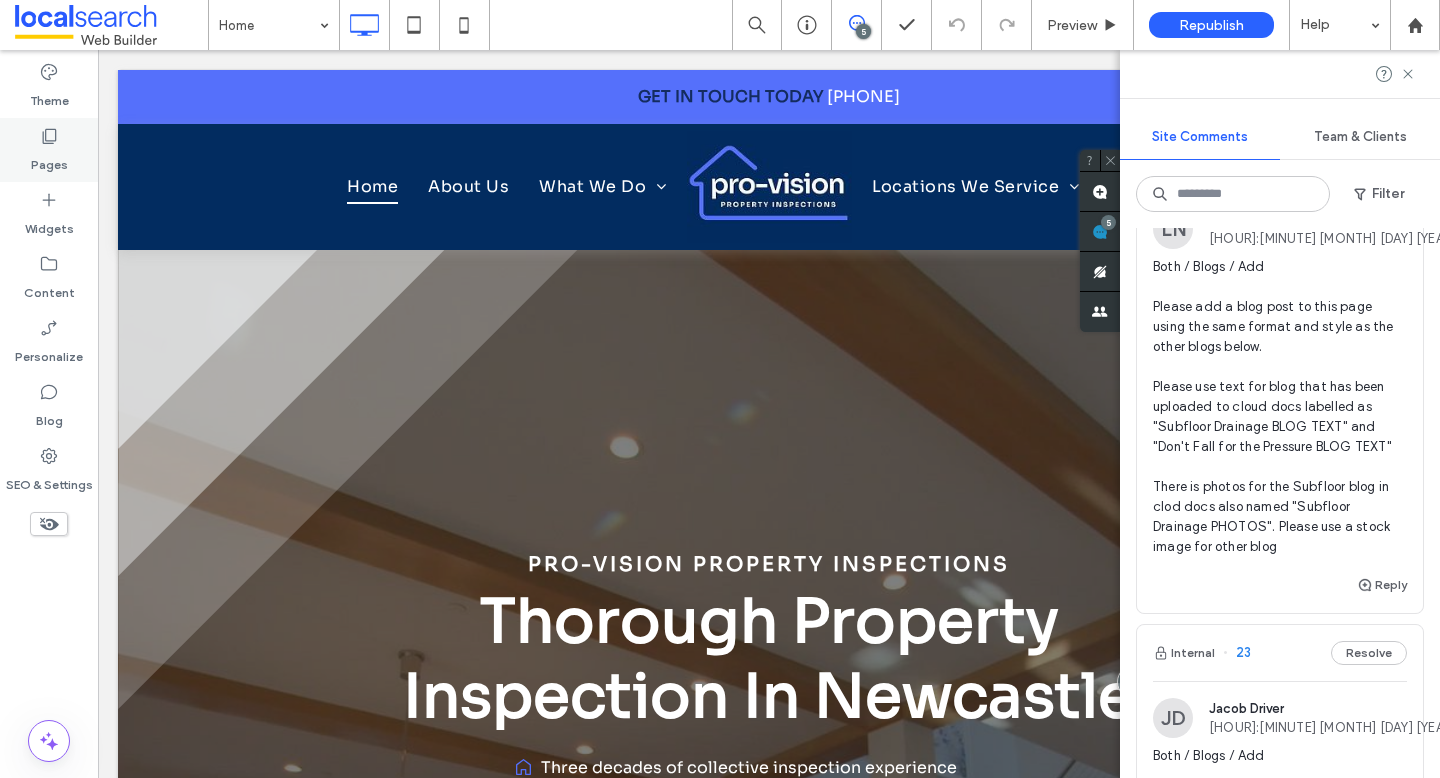 click 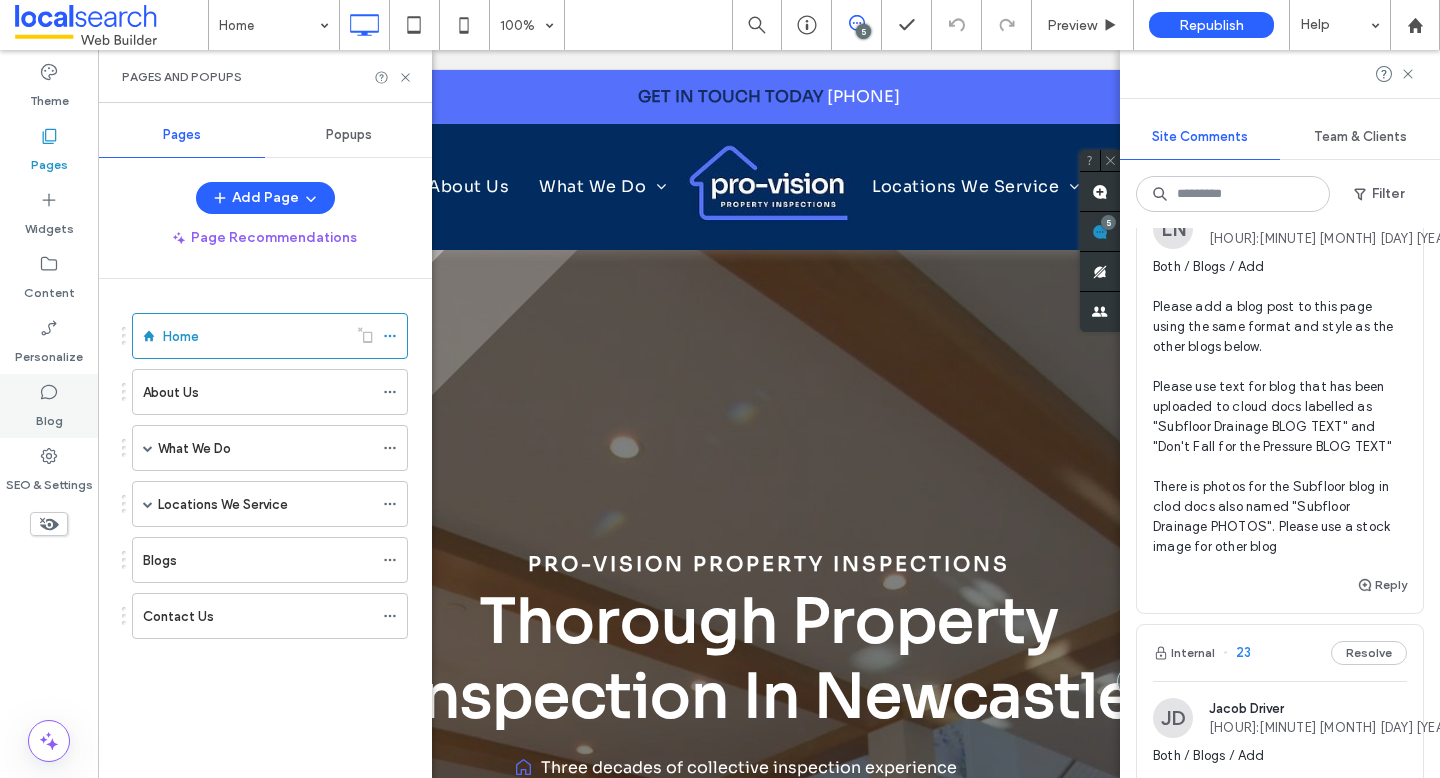 click 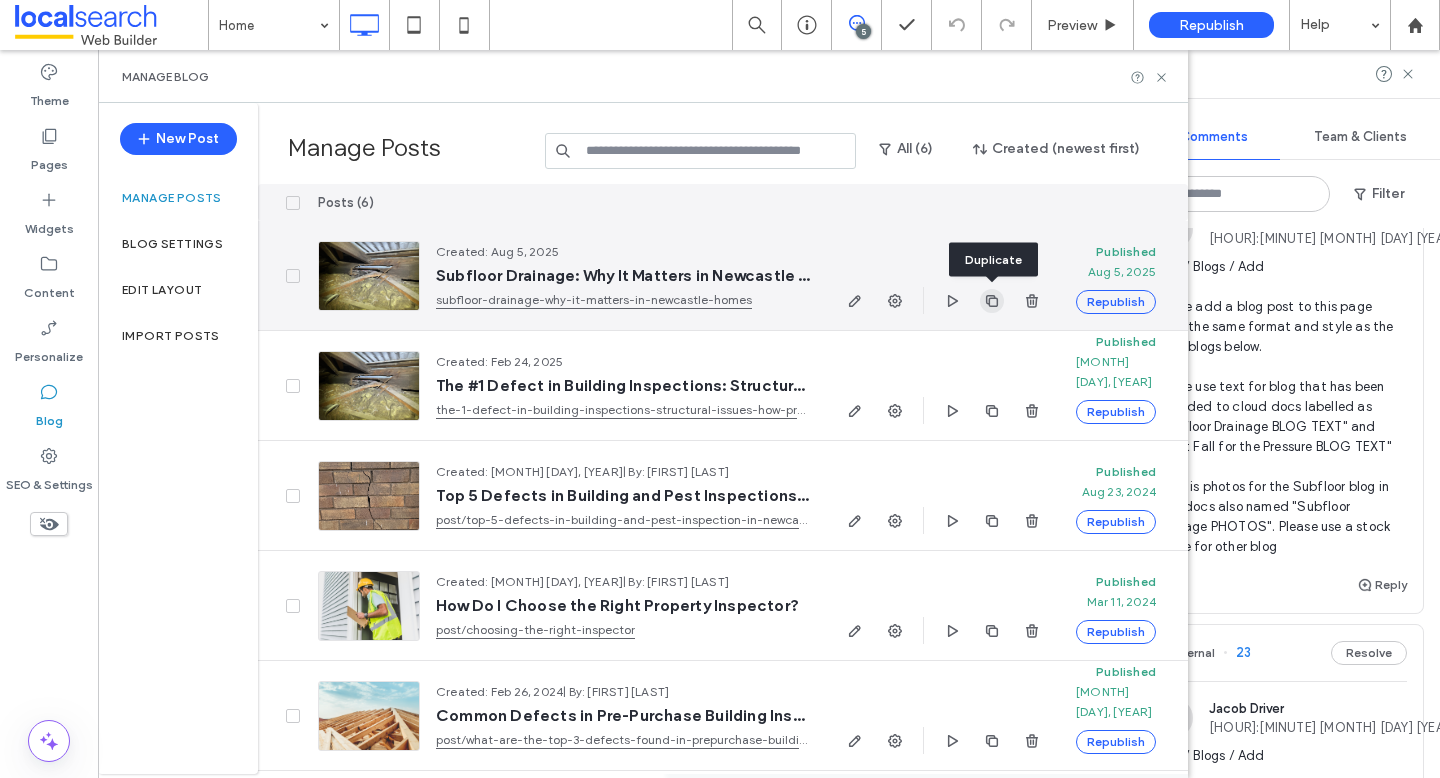 click 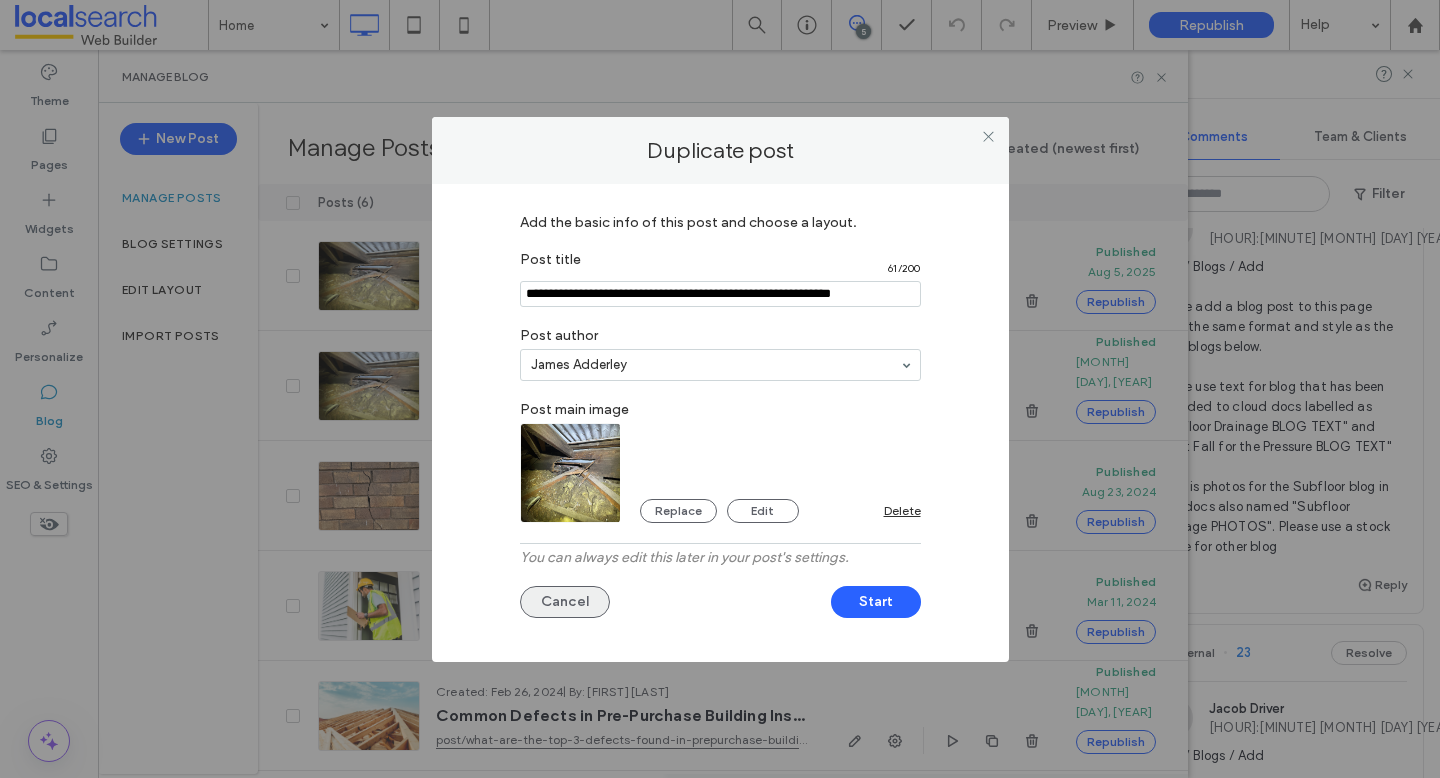 click on "Cancel" at bounding box center [565, 602] 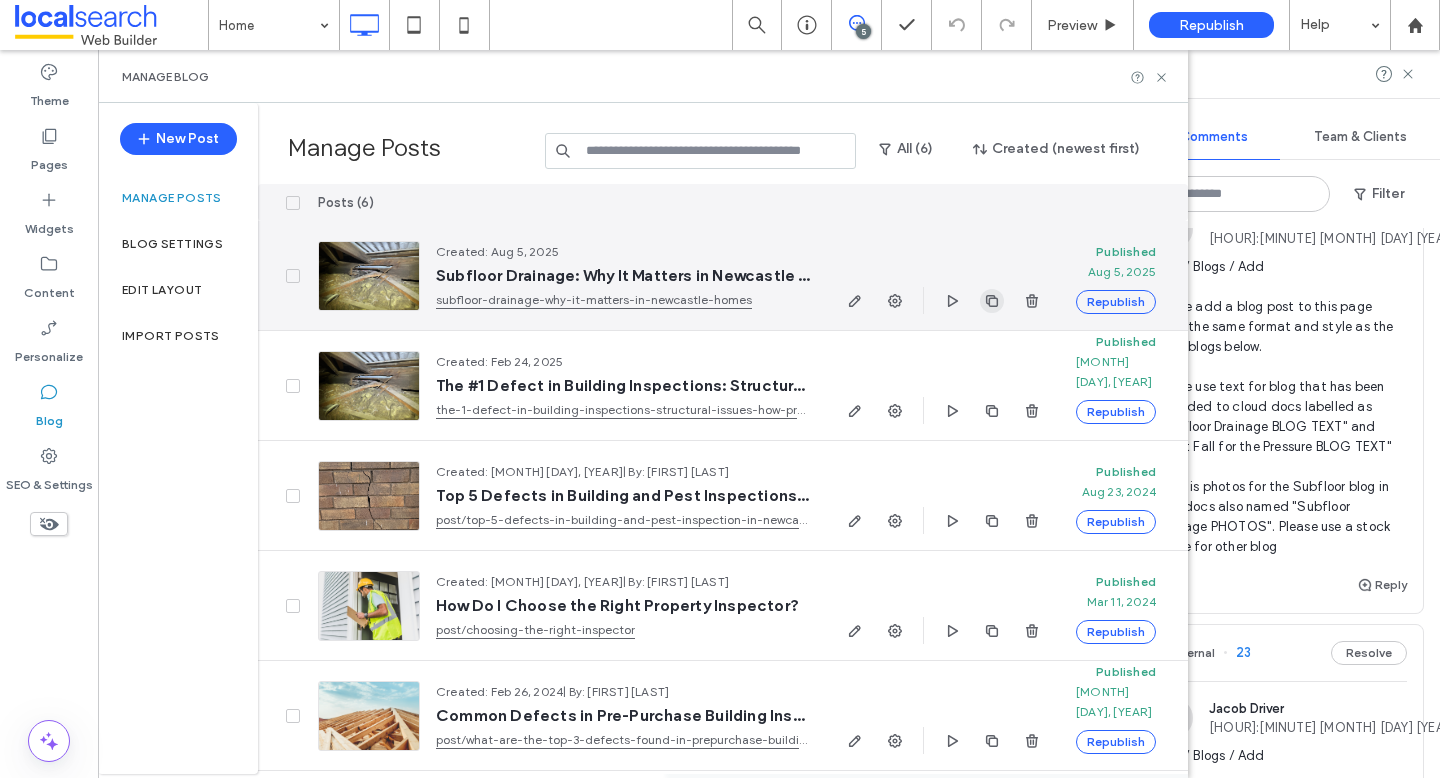 click at bounding box center [992, 301] 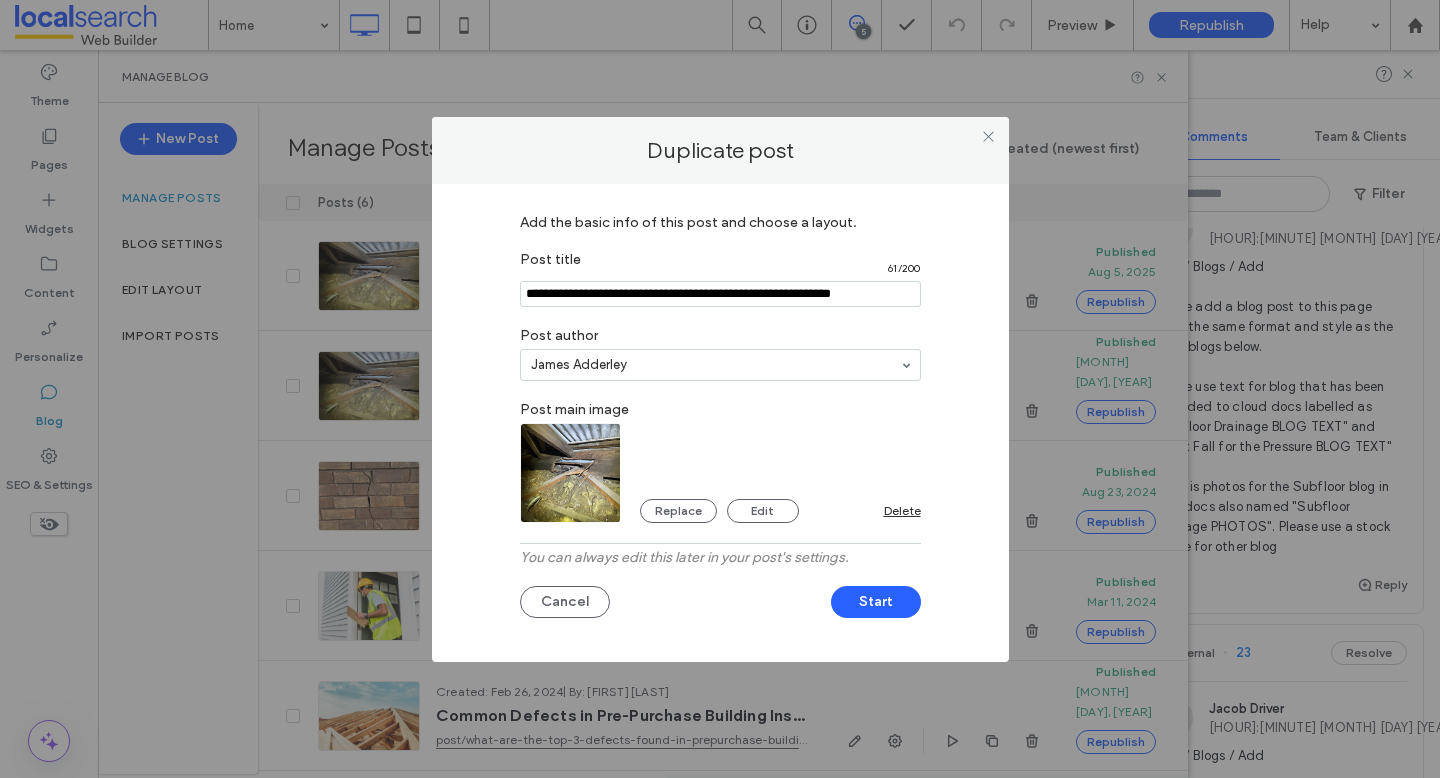 click at bounding box center (720, 294) 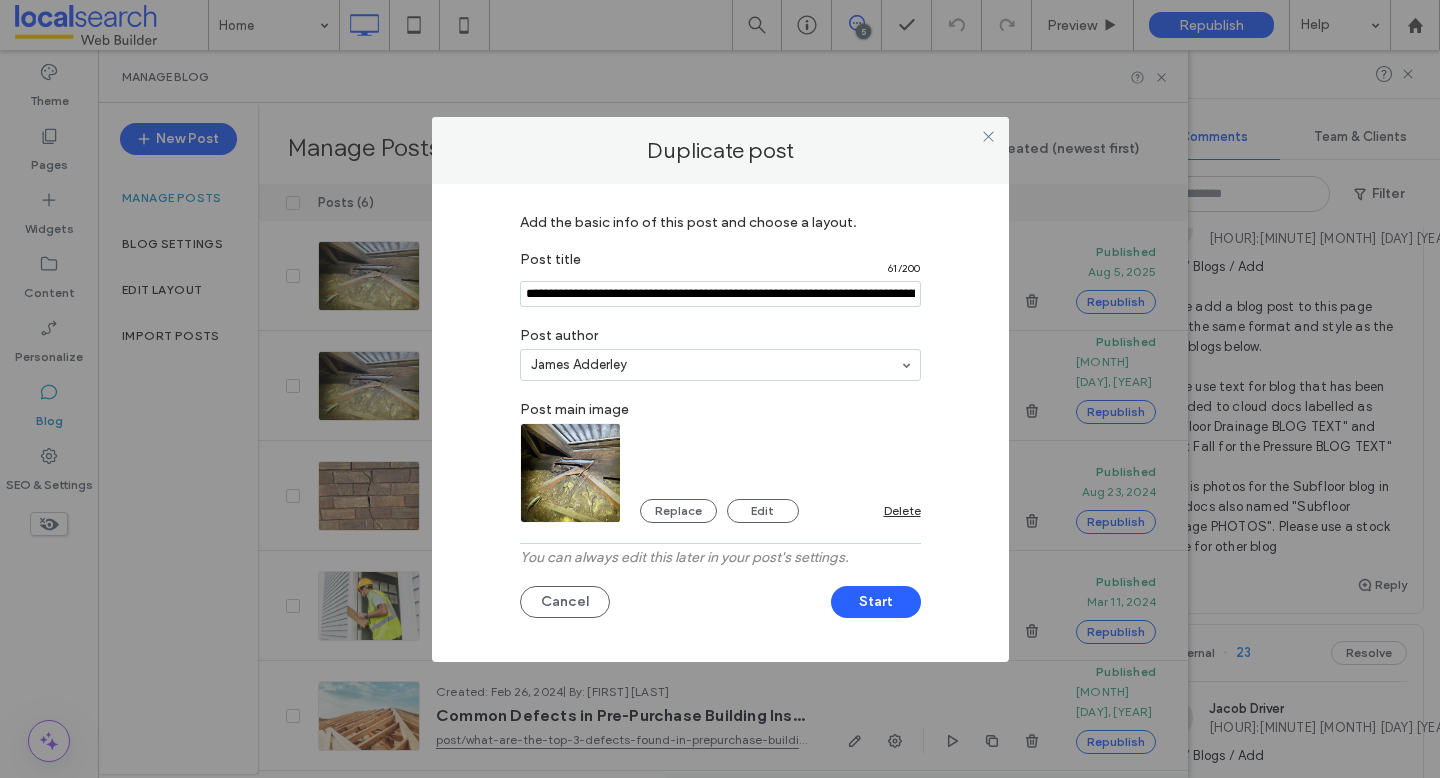 scroll, scrollTop: 0, scrollLeft: 197, axis: horizontal 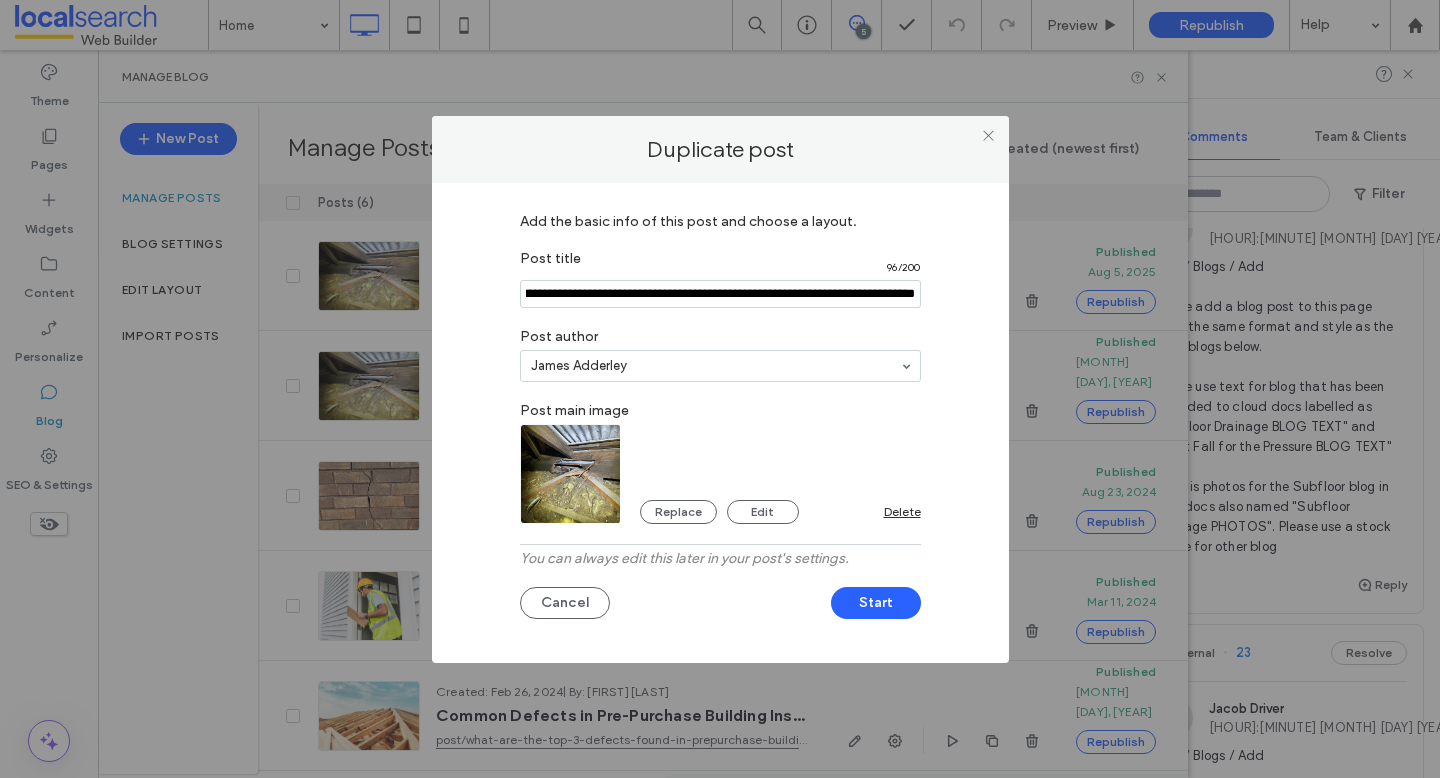 type on "**********" 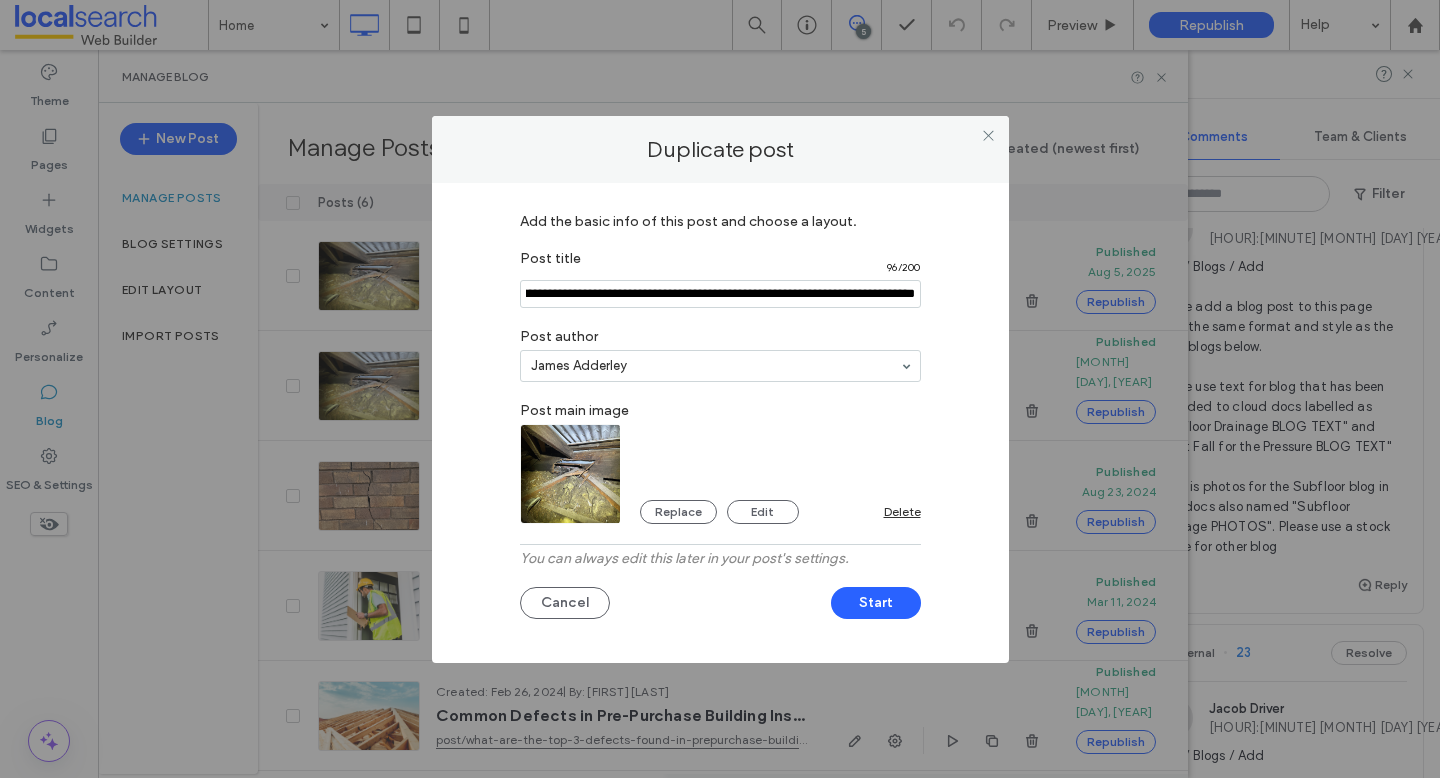 scroll, scrollTop: 0, scrollLeft: 0, axis: both 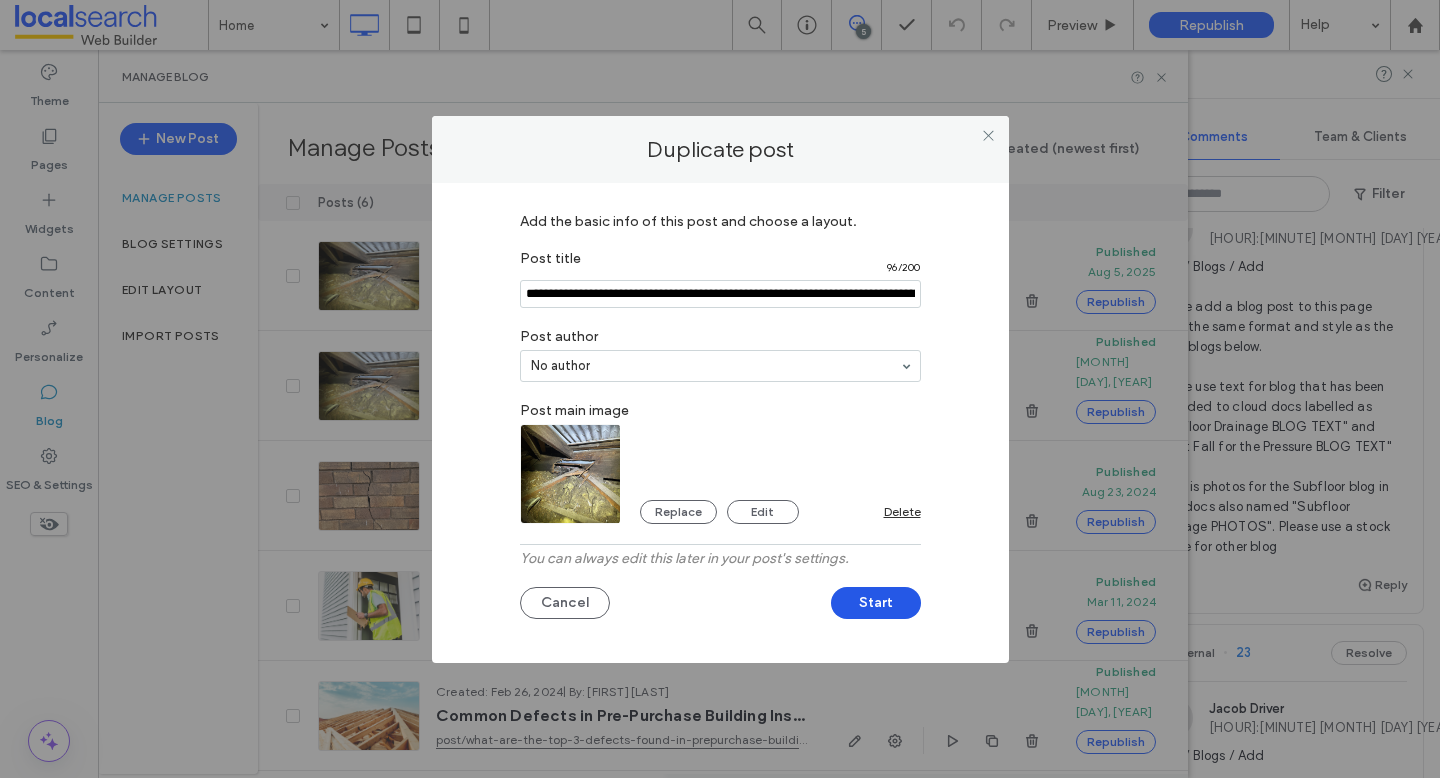 click on "Start" at bounding box center (876, 603) 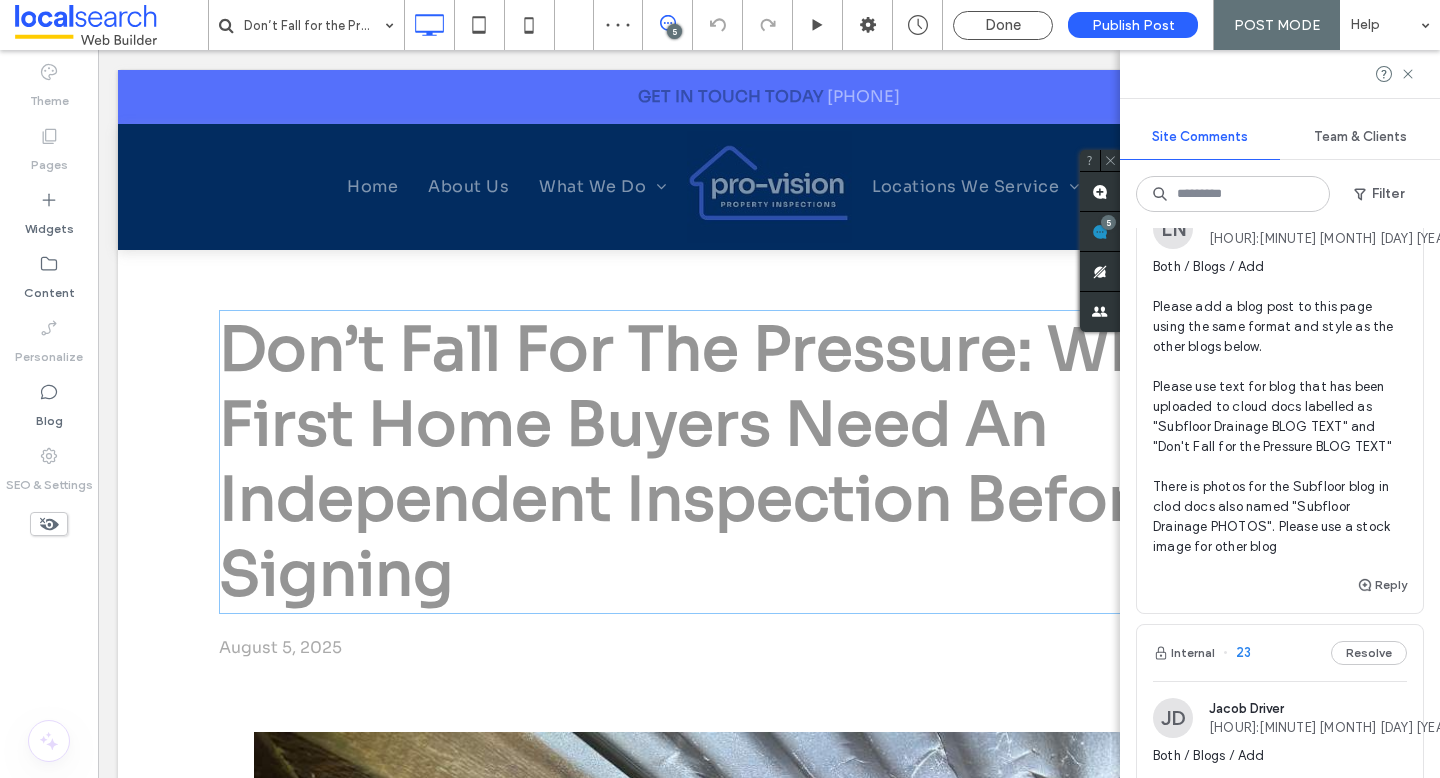 scroll, scrollTop: 559, scrollLeft: 0, axis: vertical 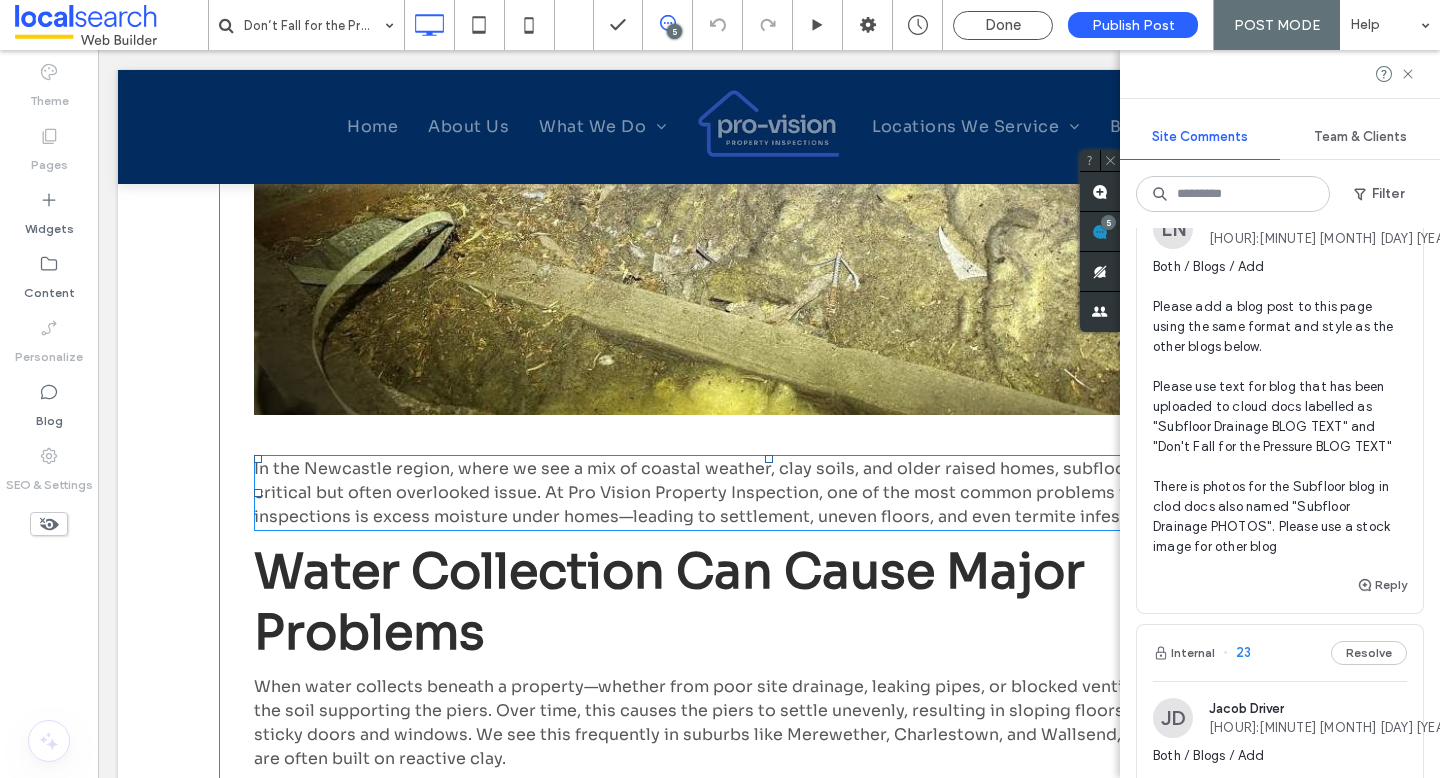 click on "In the Newcastle region, where we see a mix of coastal weather, clay soils, and older raised homes, subfloor drainage is a critical but often overlooked issue. At Pro Vision Property Inspection, one of the most common problems we identify during inspections is excess moisture under homes—leading to settlement, uneven floors, and even termite infestations." at bounding box center (761, 492) 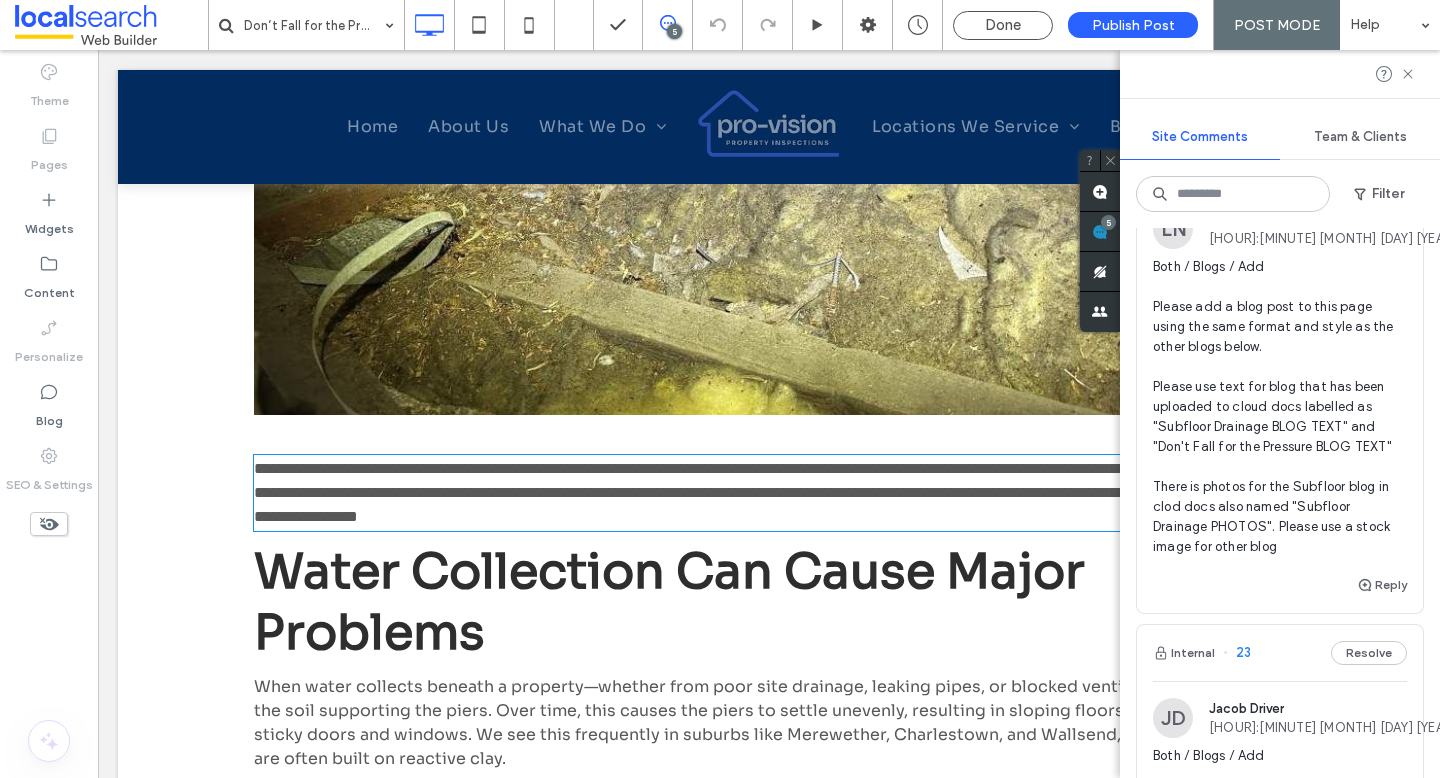 click on "**********" at bounding box center (765, 492) 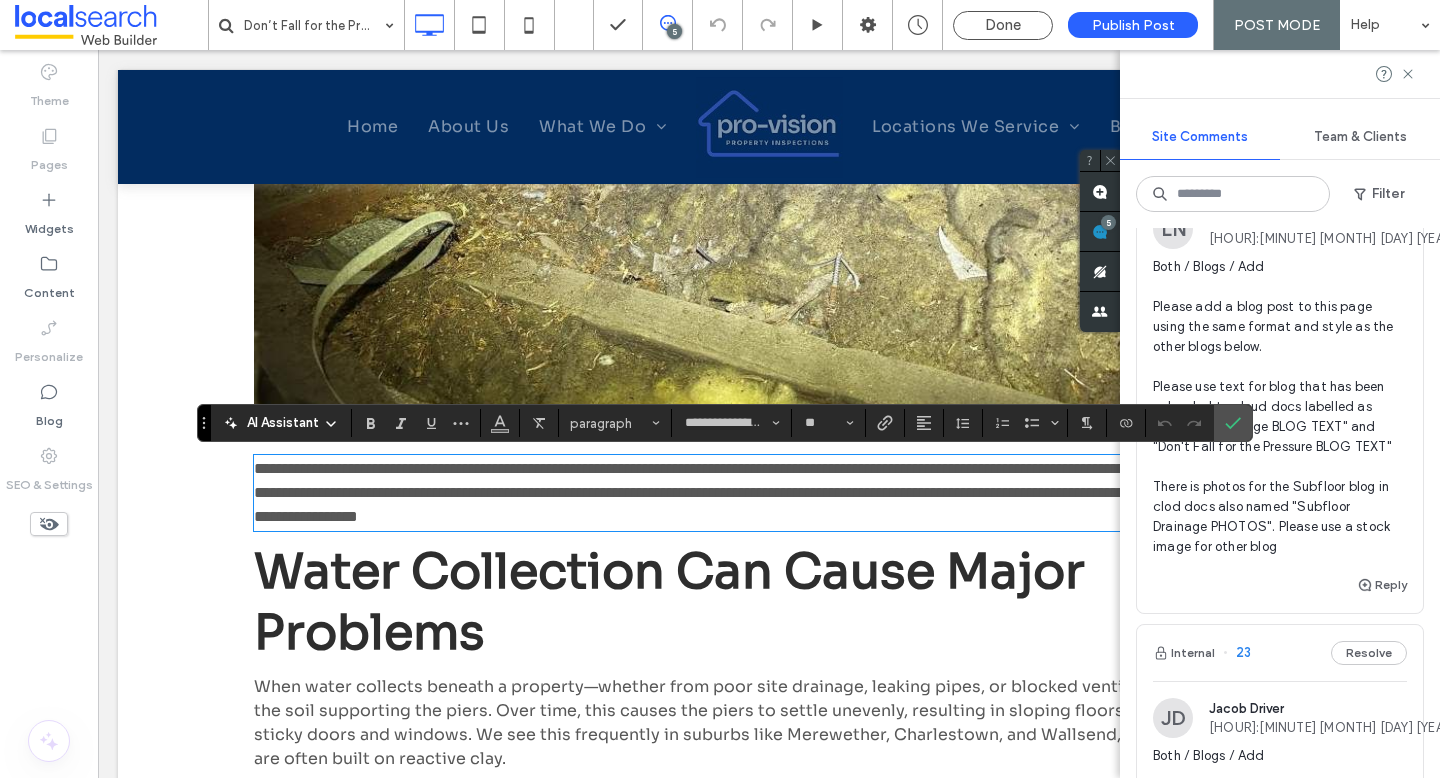 paste 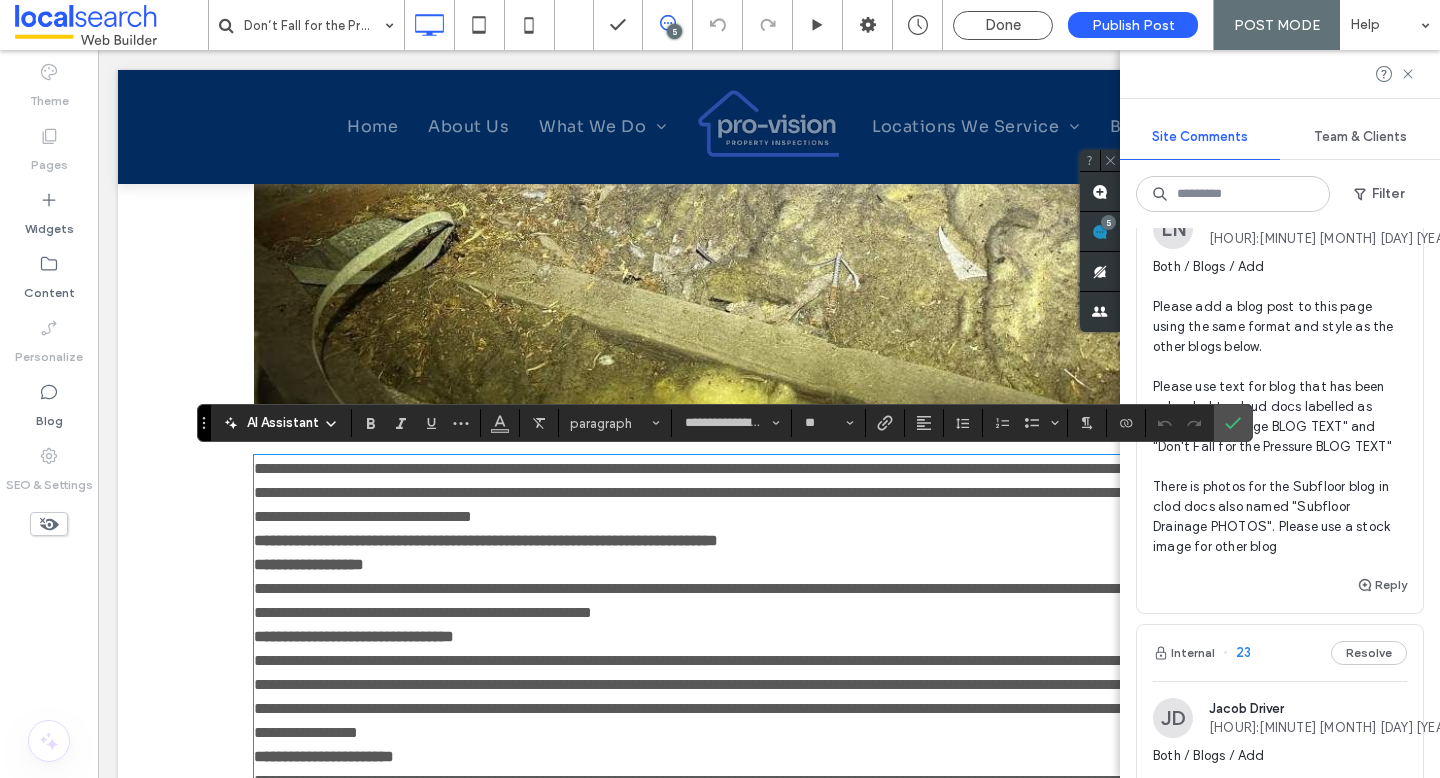 scroll, scrollTop: 1885, scrollLeft: 0, axis: vertical 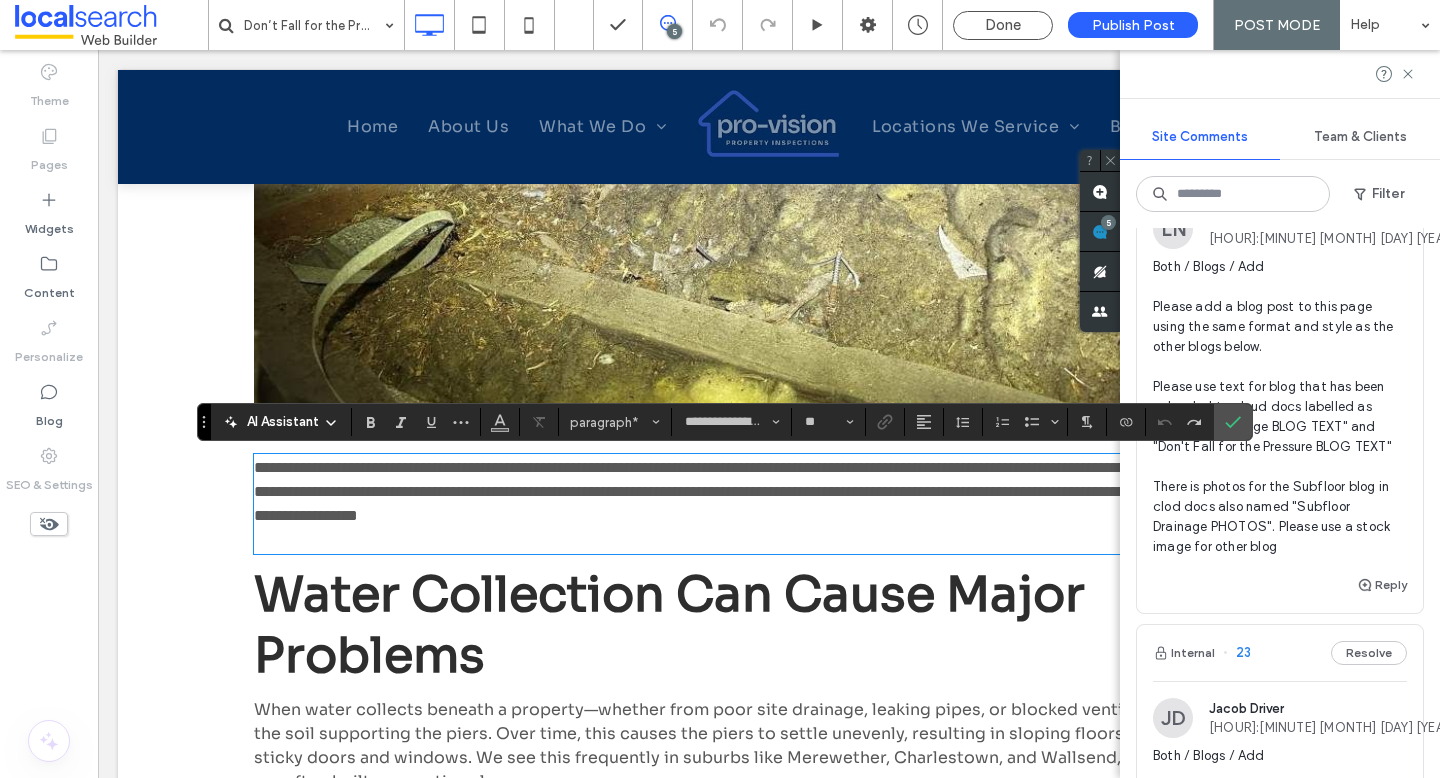 click on "**********" at bounding box center (765, 491) 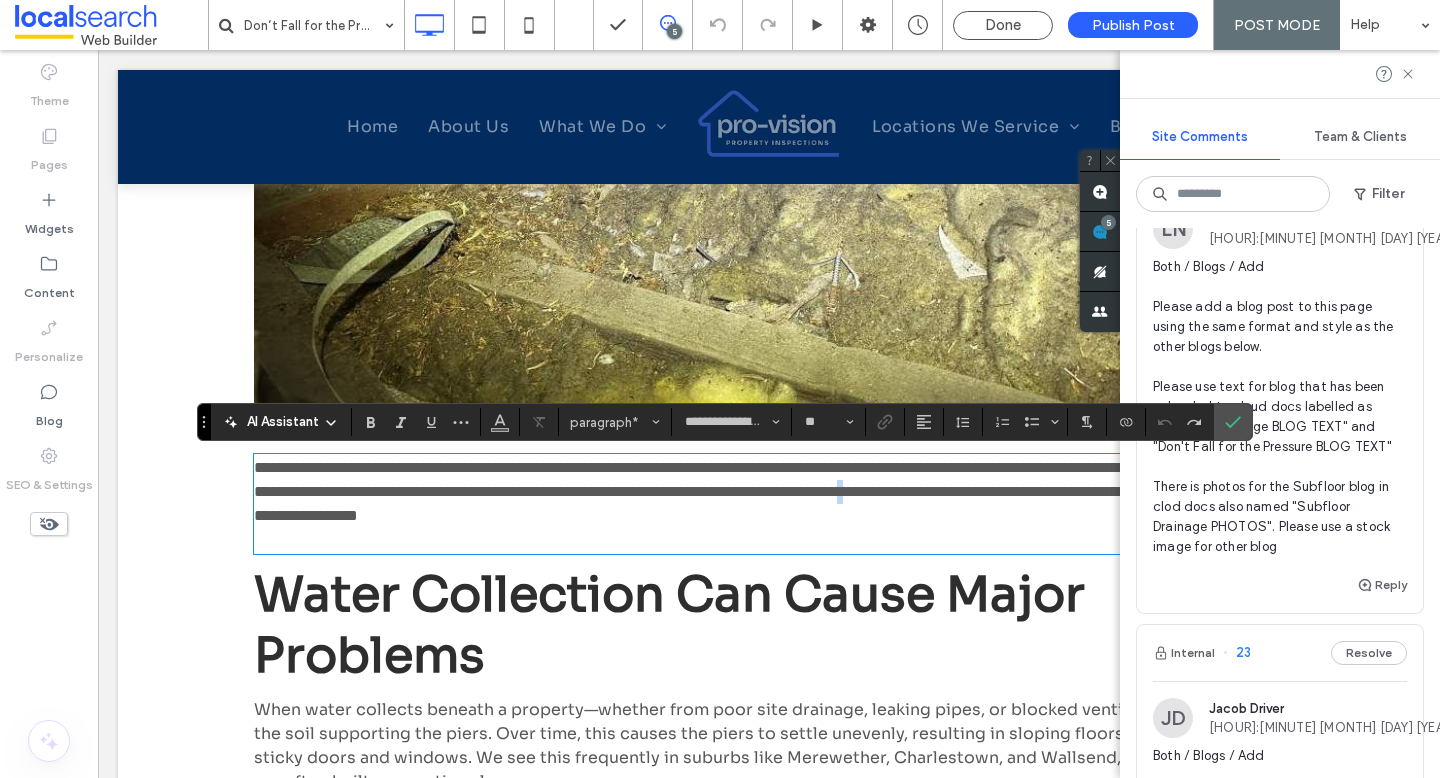 click on "**********" at bounding box center [765, 491] 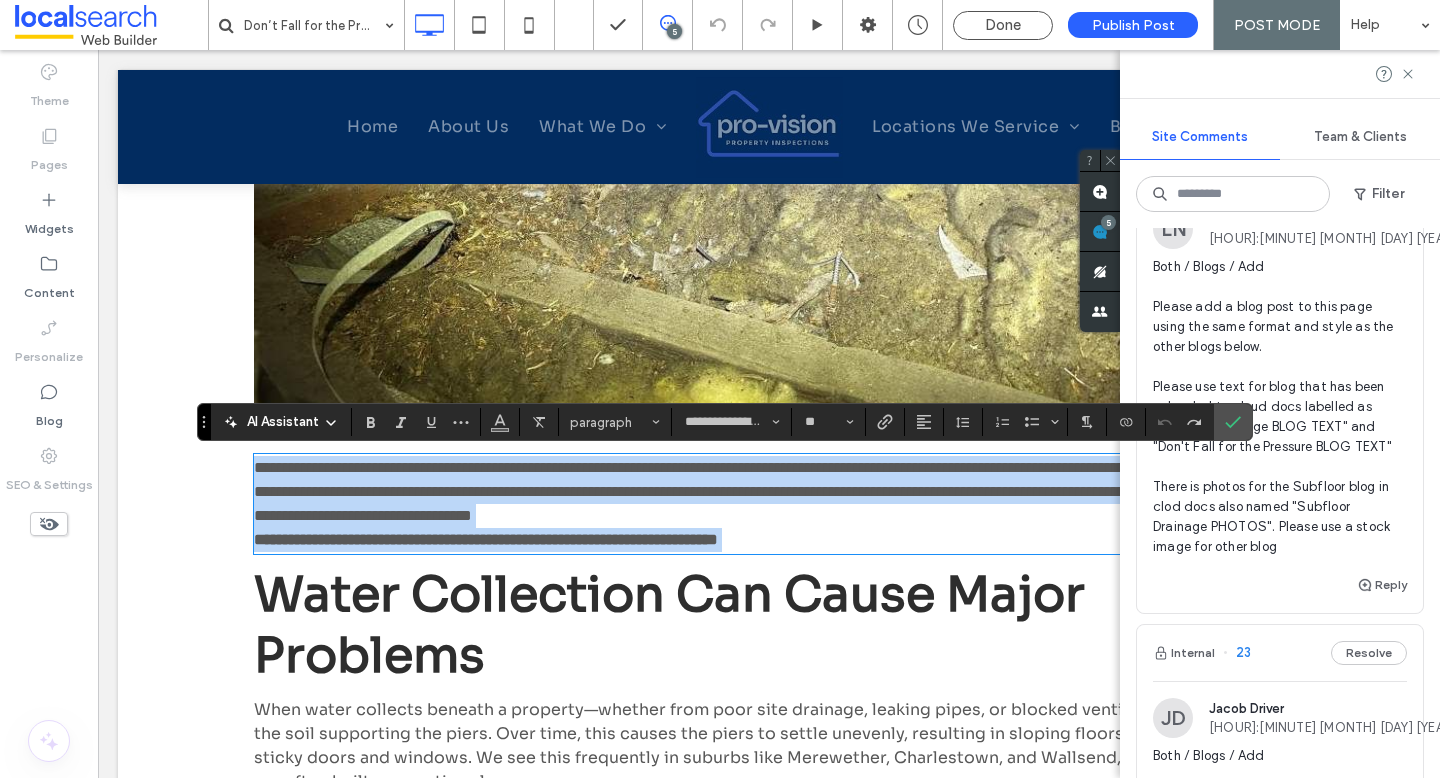 scroll, scrollTop: 1885, scrollLeft: 0, axis: vertical 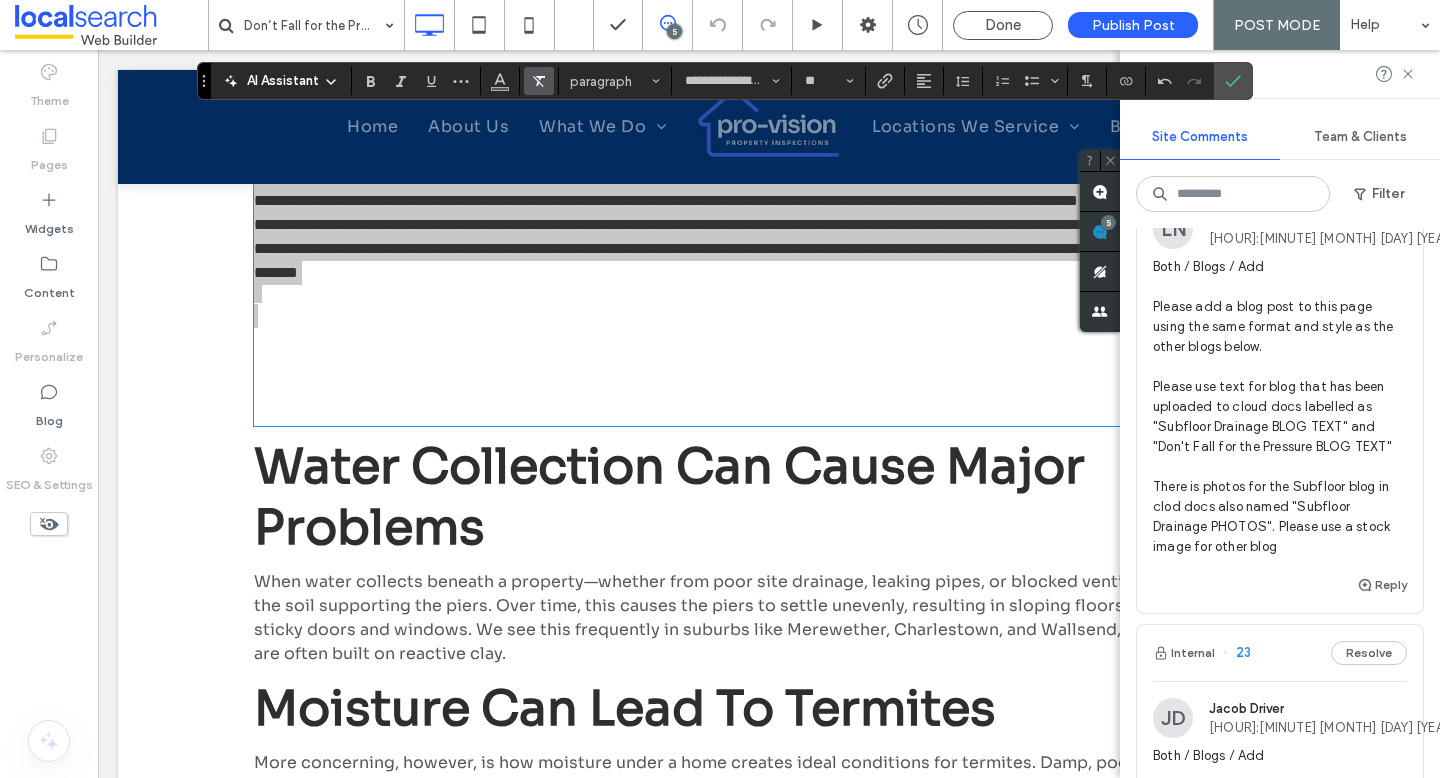 click 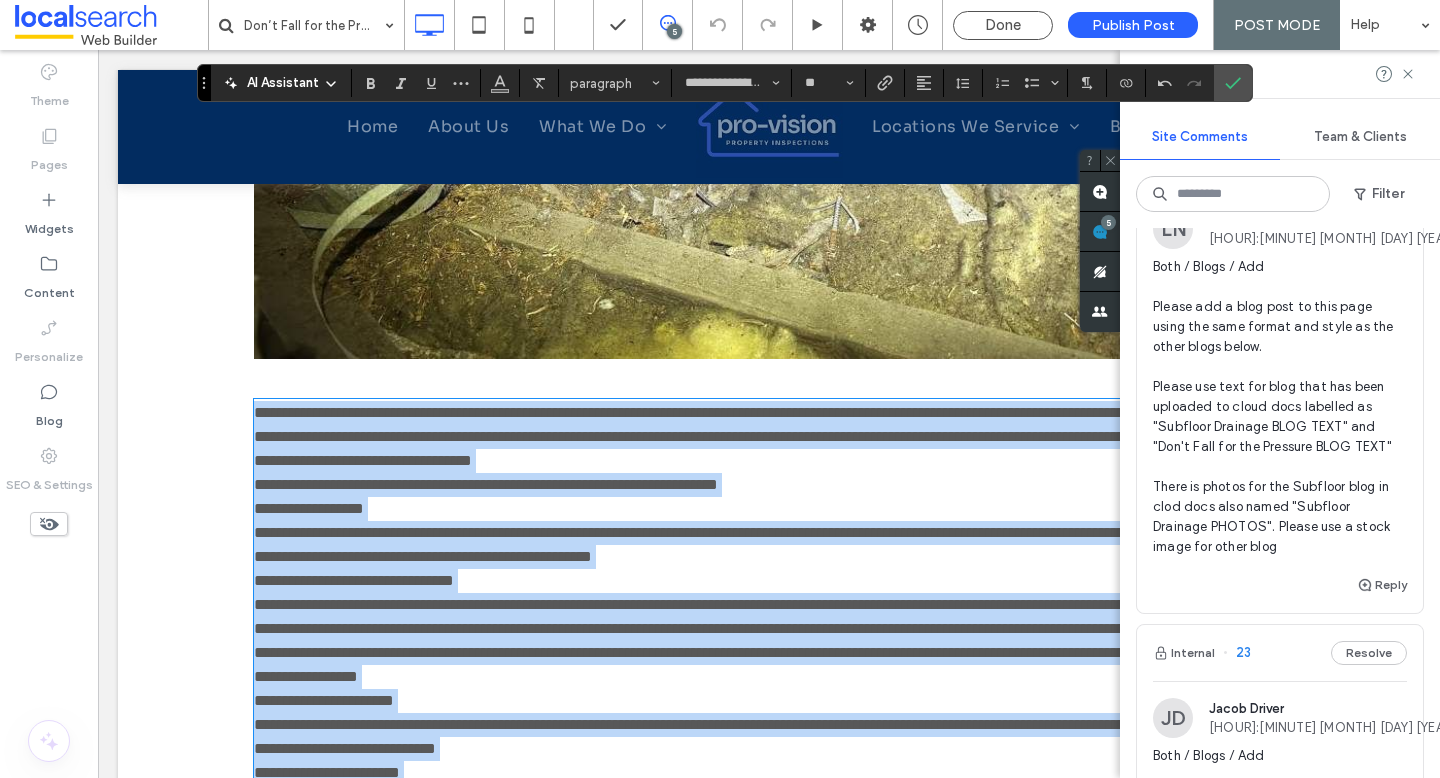 scroll, scrollTop: 977, scrollLeft: 0, axis: vertical 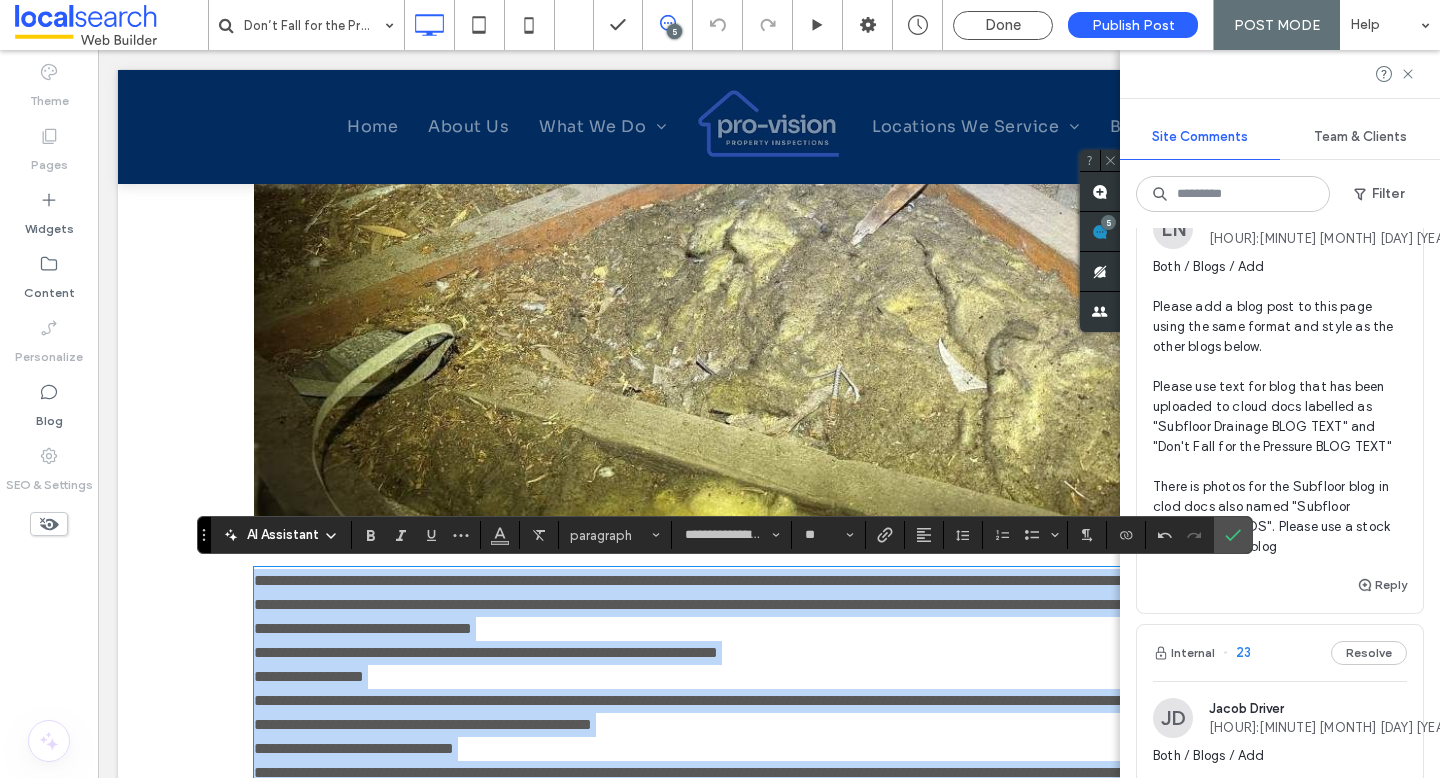 click on "**********" at bounding box center (769, 701) 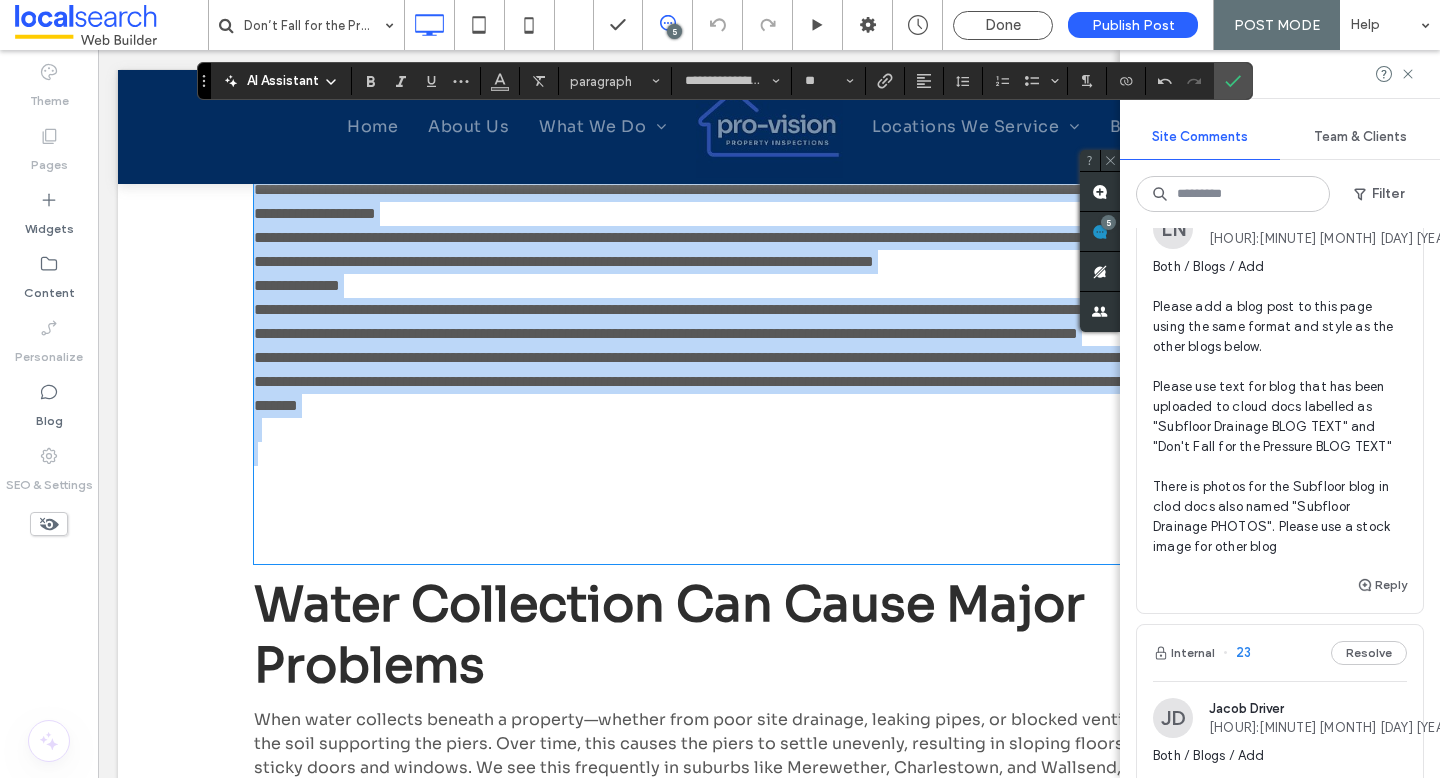 scroll, scrollTop: 1760, scrollLeft: 0, axis: vertical 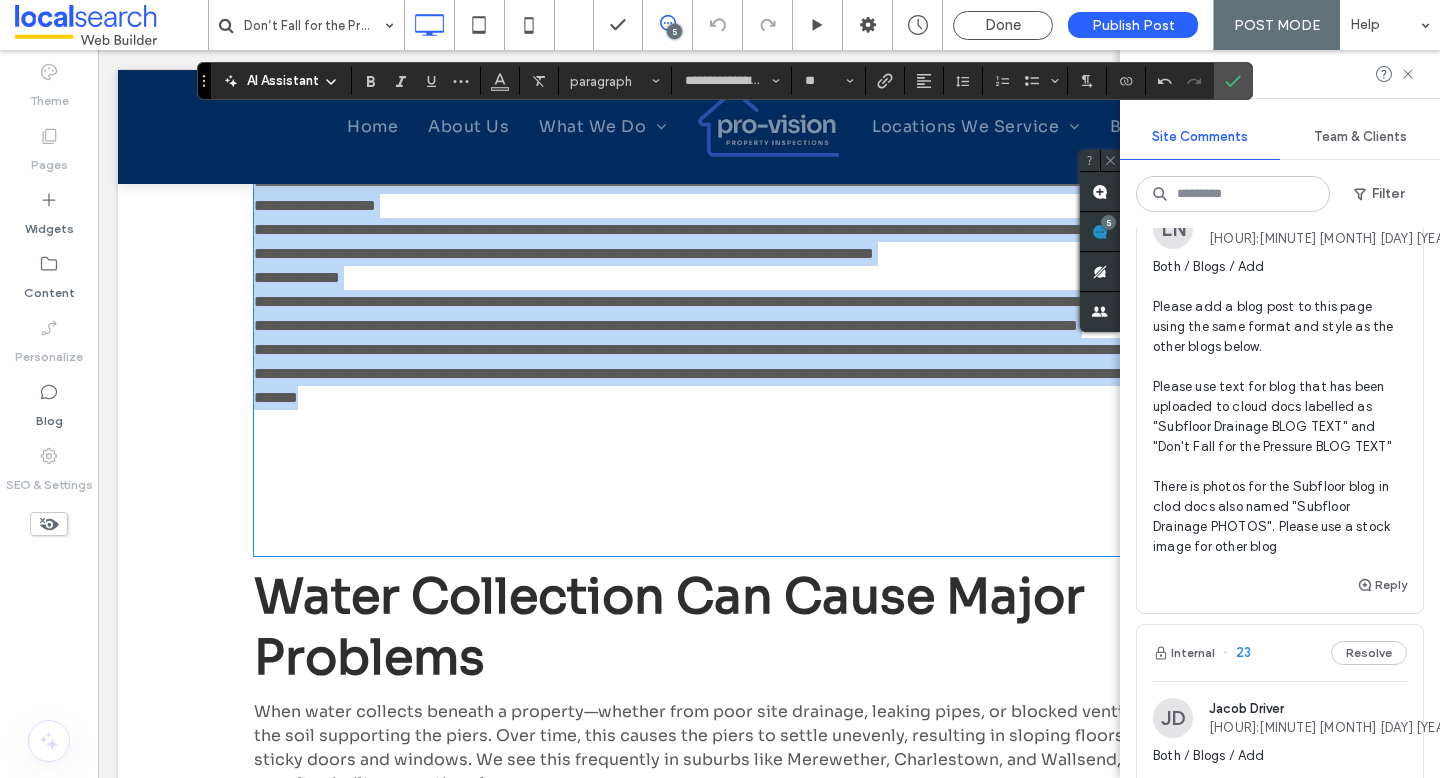 drag, startPoint x: 255, startPoint y: 395, endPoint x: 961, endPoint y: 506, distance: 714.67267 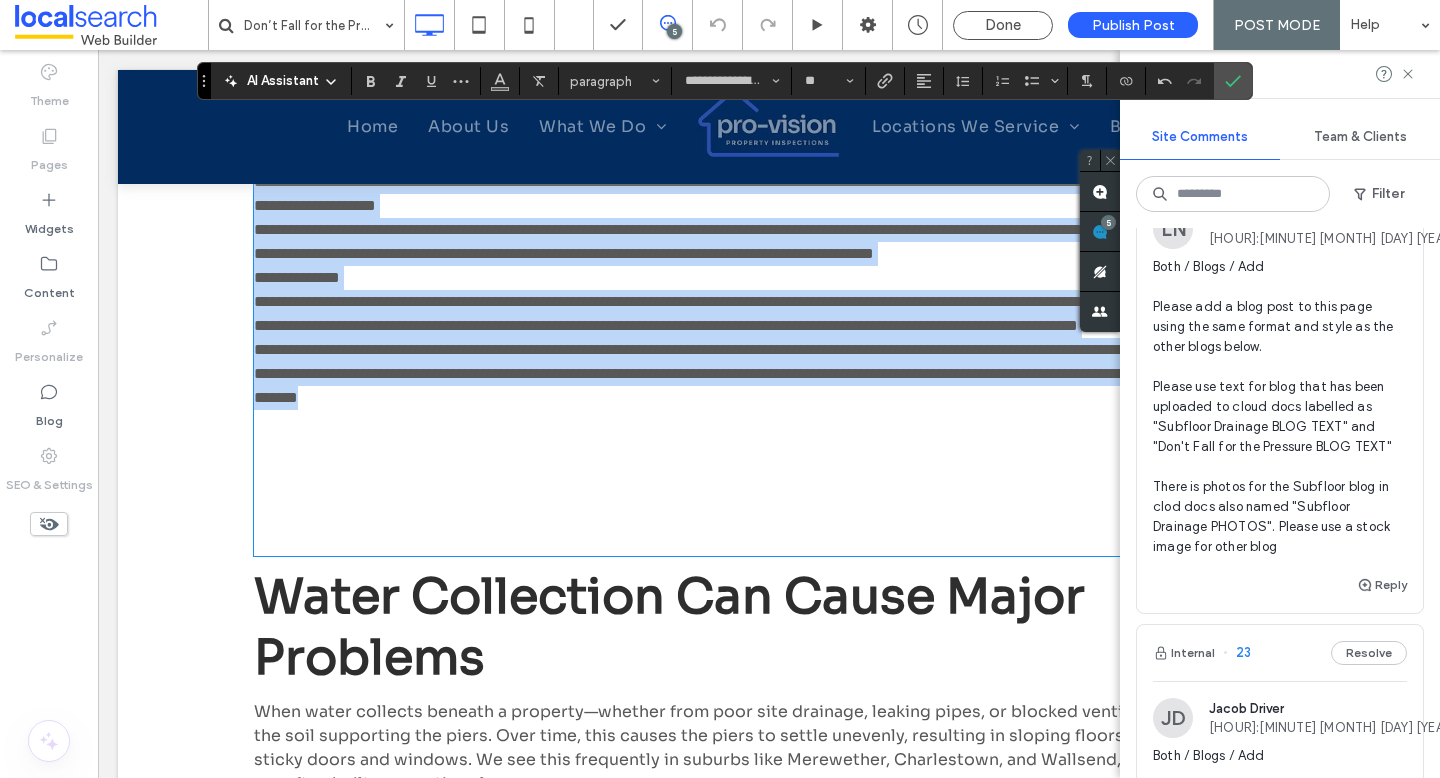 type 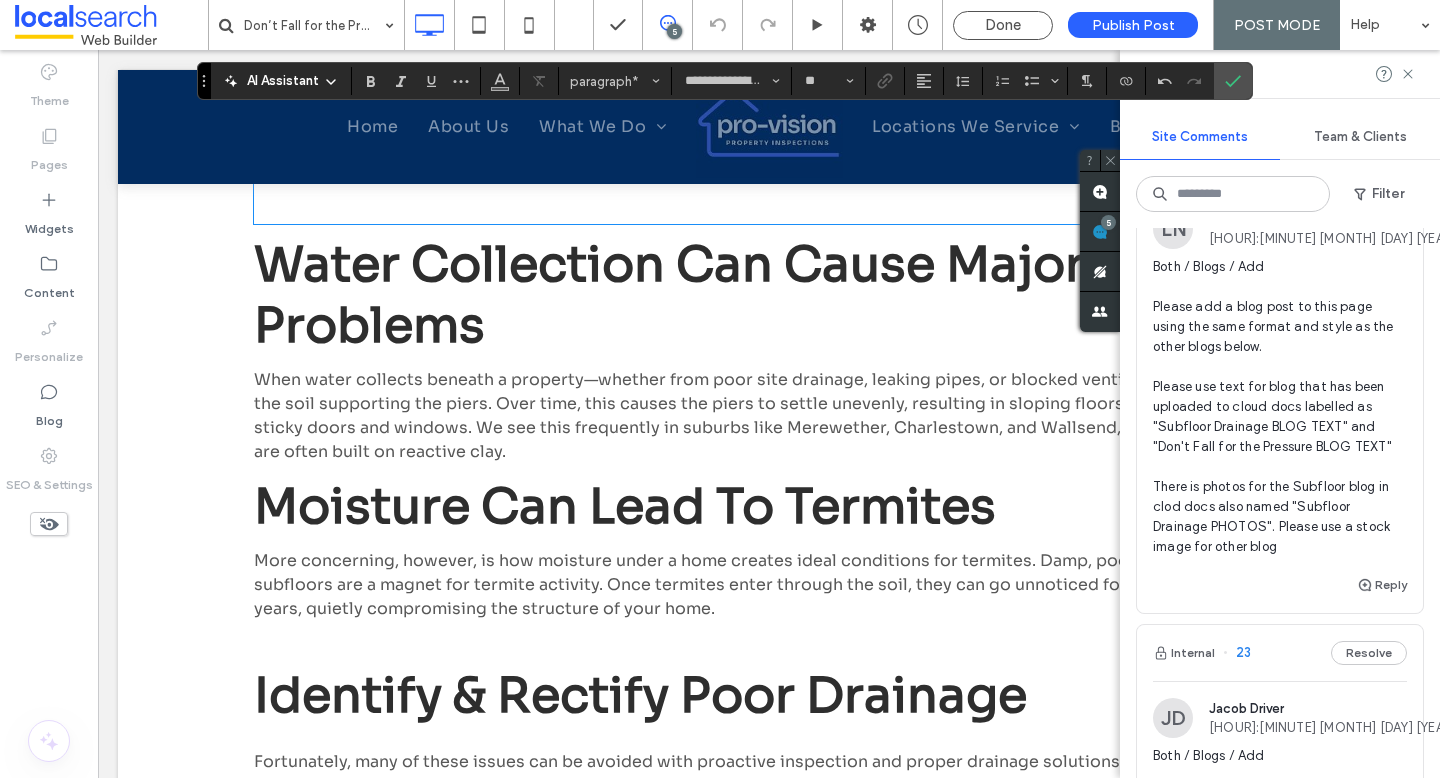 scroll, scrollTop: 1374, scrollLeft: 0, axis: vertical 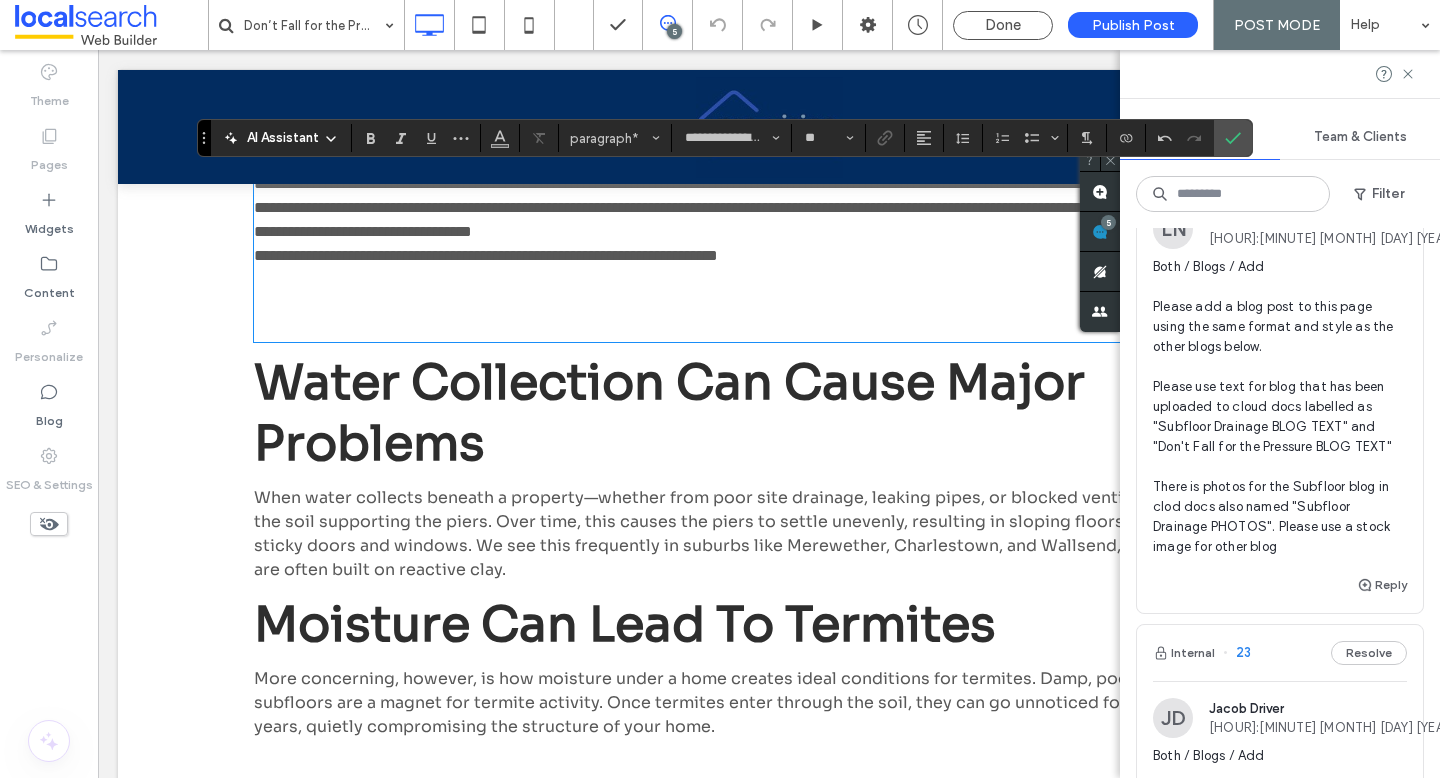 click on "When water collects beneath a property—whether from poor site drainage, leaking pipes, or blocked ventilation—it softens the soil supporting the piers. Over time, this causes the piers to settle unevenly, resulting in sloping floors, cracked walls, and sticky doors and windows. We see this frequently in suburbs like Merewether, Charlestown, and Wallsend, where older homes are often built on reactive clay." at bounding box center [769, 534] 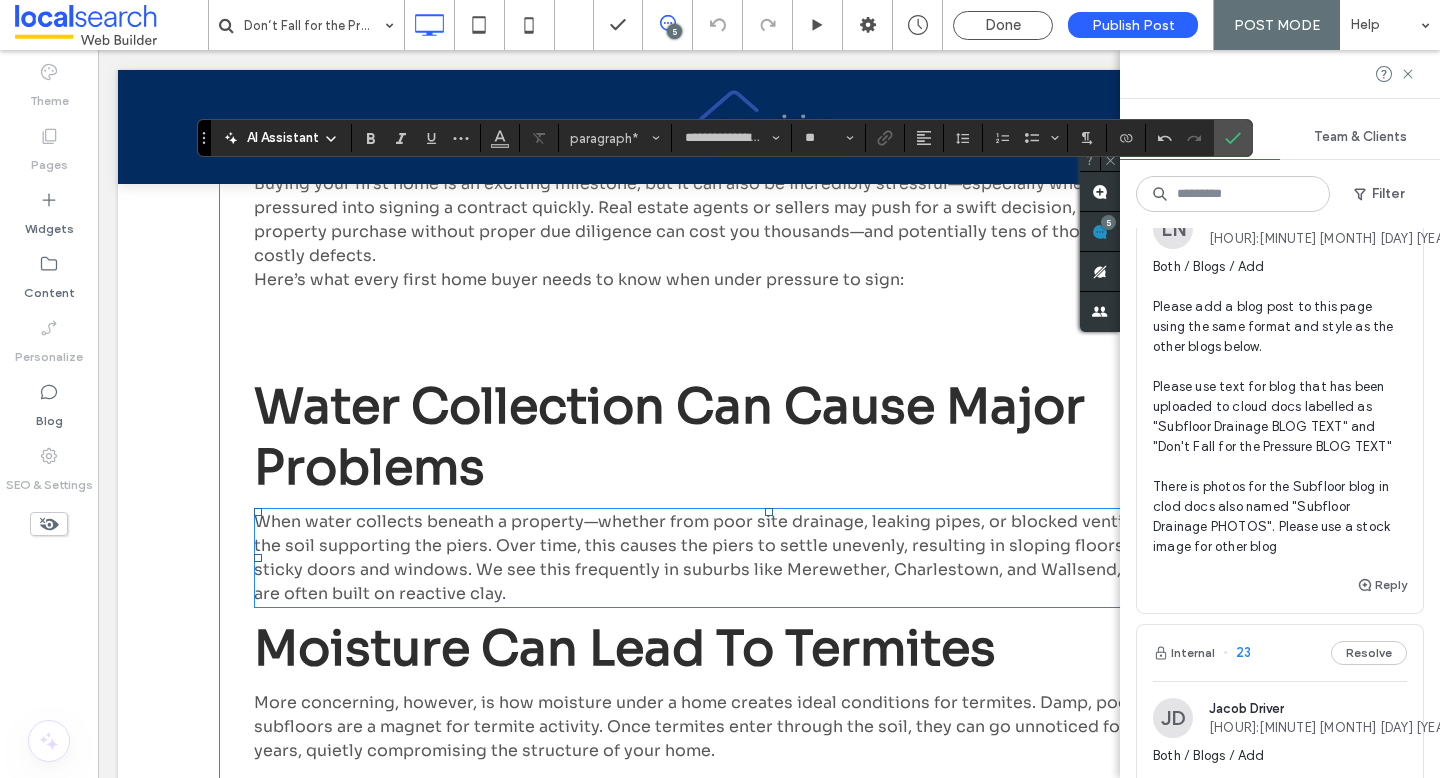 click on "When water collects beneath a property—whether from poor site drainage, leaking pipes, or blocked ventilation—it softens the soil supporting the piers. Over time, this causes the piers to settle unevenly, resulting in sloping floors, cracked walls, and sticky doors and windows. We see this frequently in suburbs like Merewether, Charlestown, and Wallsend, where older homes are often built on reactive clay." at bounding box center [769, 558] 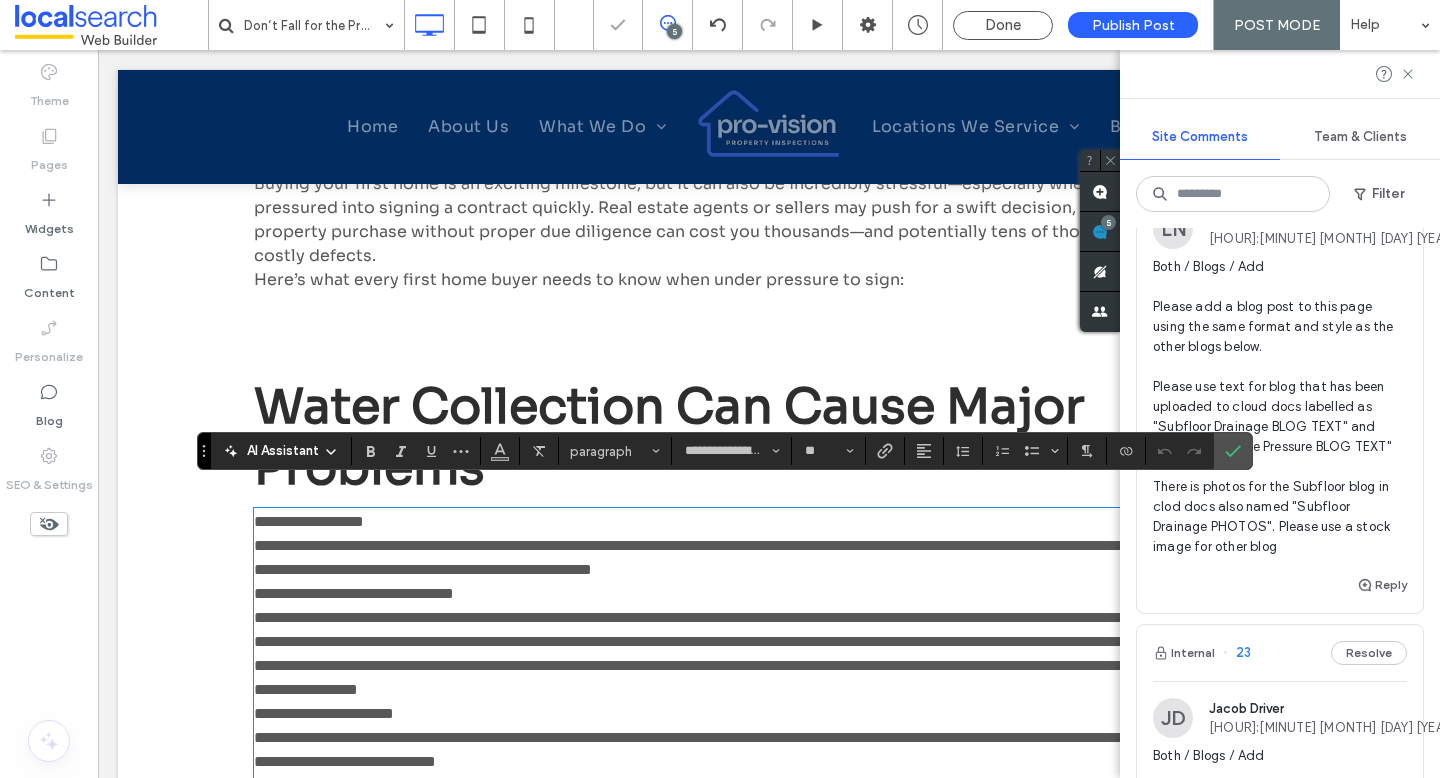 scroll, scrollTop: 2059, scrollLeft: 0, axis: vertical 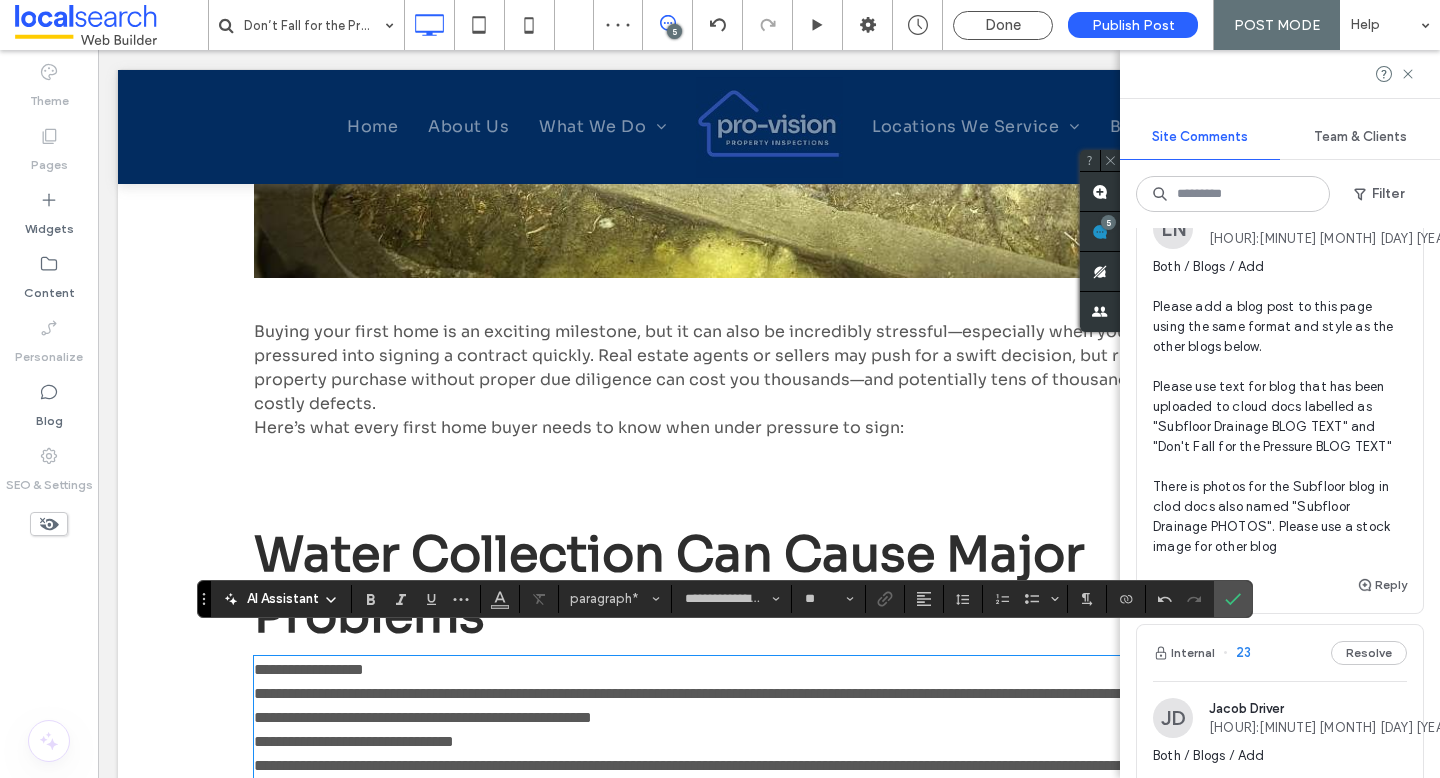 click on "Here’s what every first home buyer needs to know when under pressure to sign:" at bounding box center [769, 428] 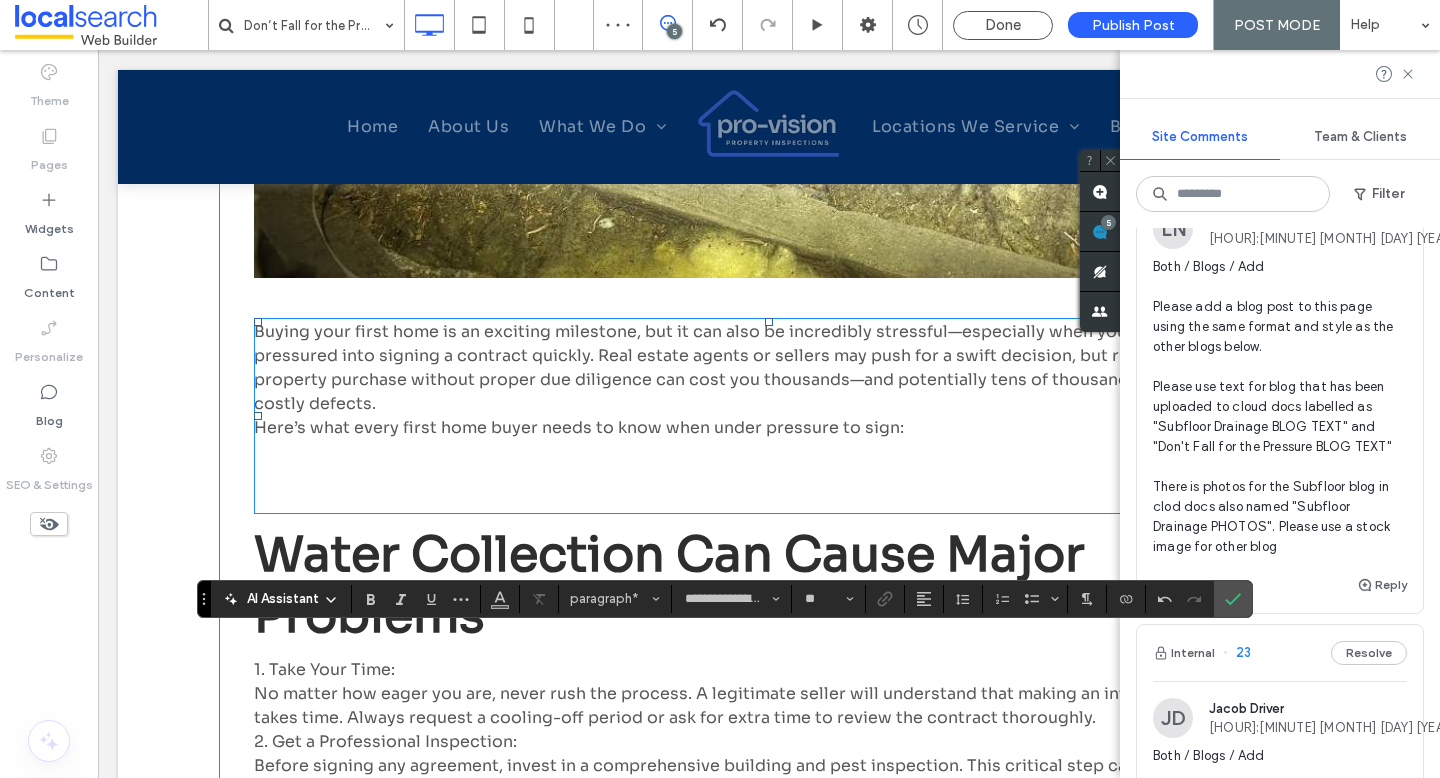 click on "Here’s what every first home buyer needs to know when under pressure to sign:" at bounding box center [769, 428] 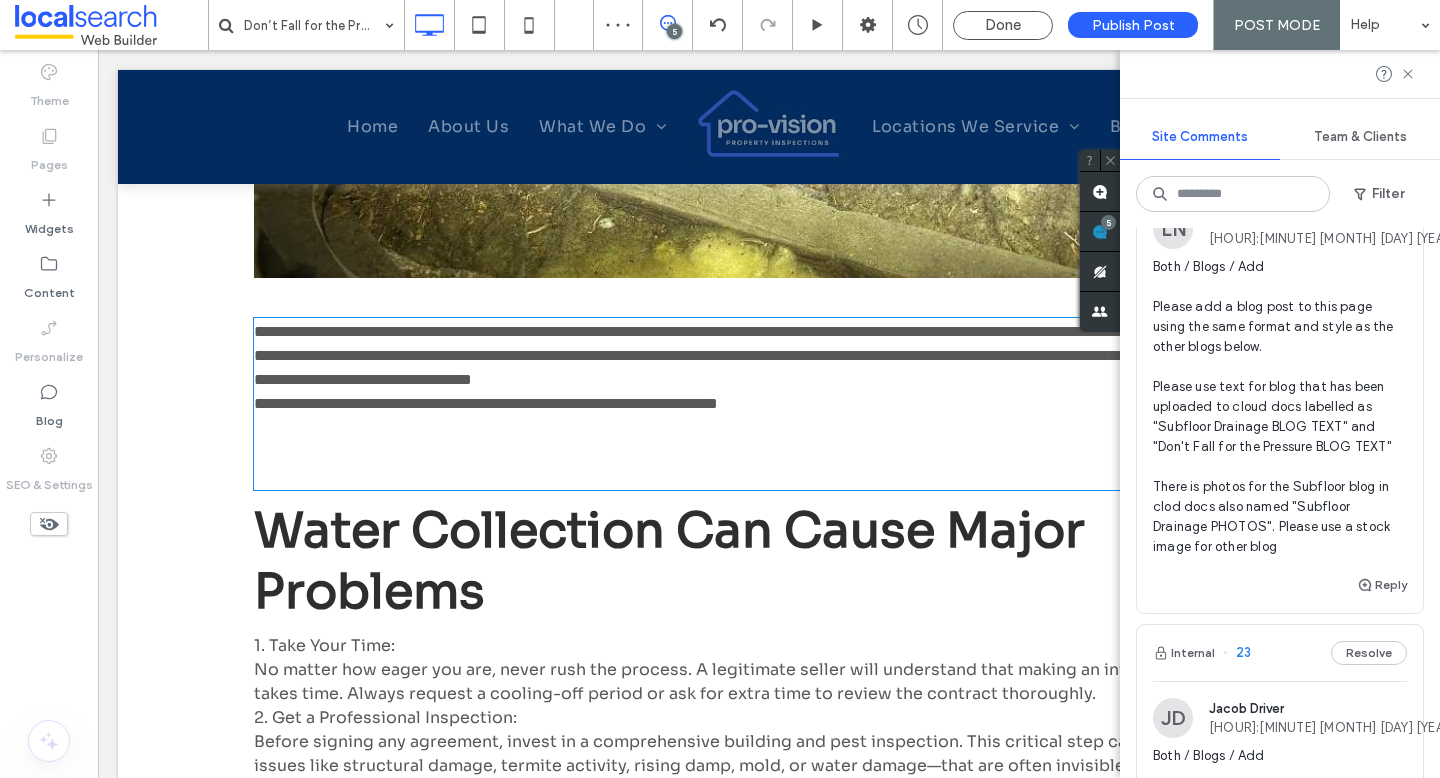 type on "**********" 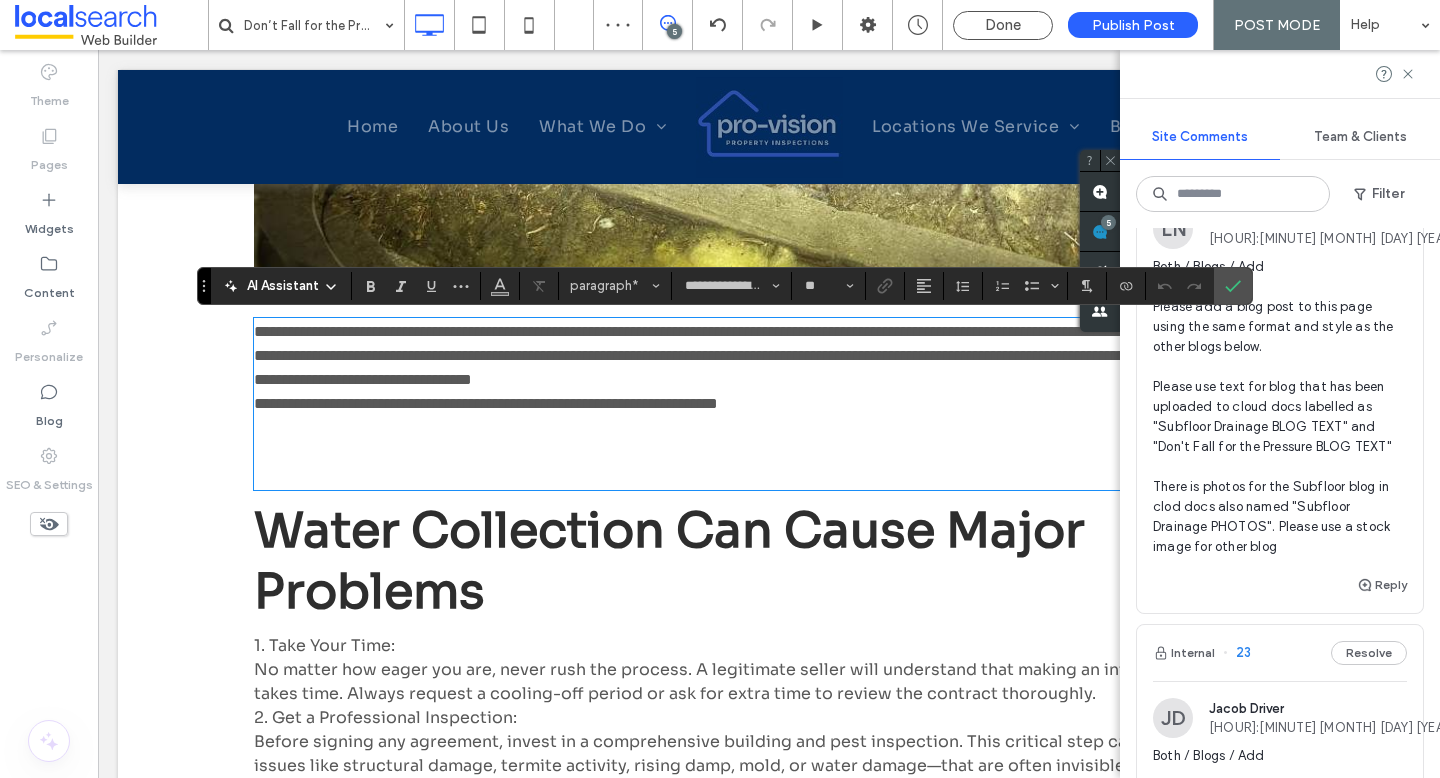 click at bounding box center (769, 476) 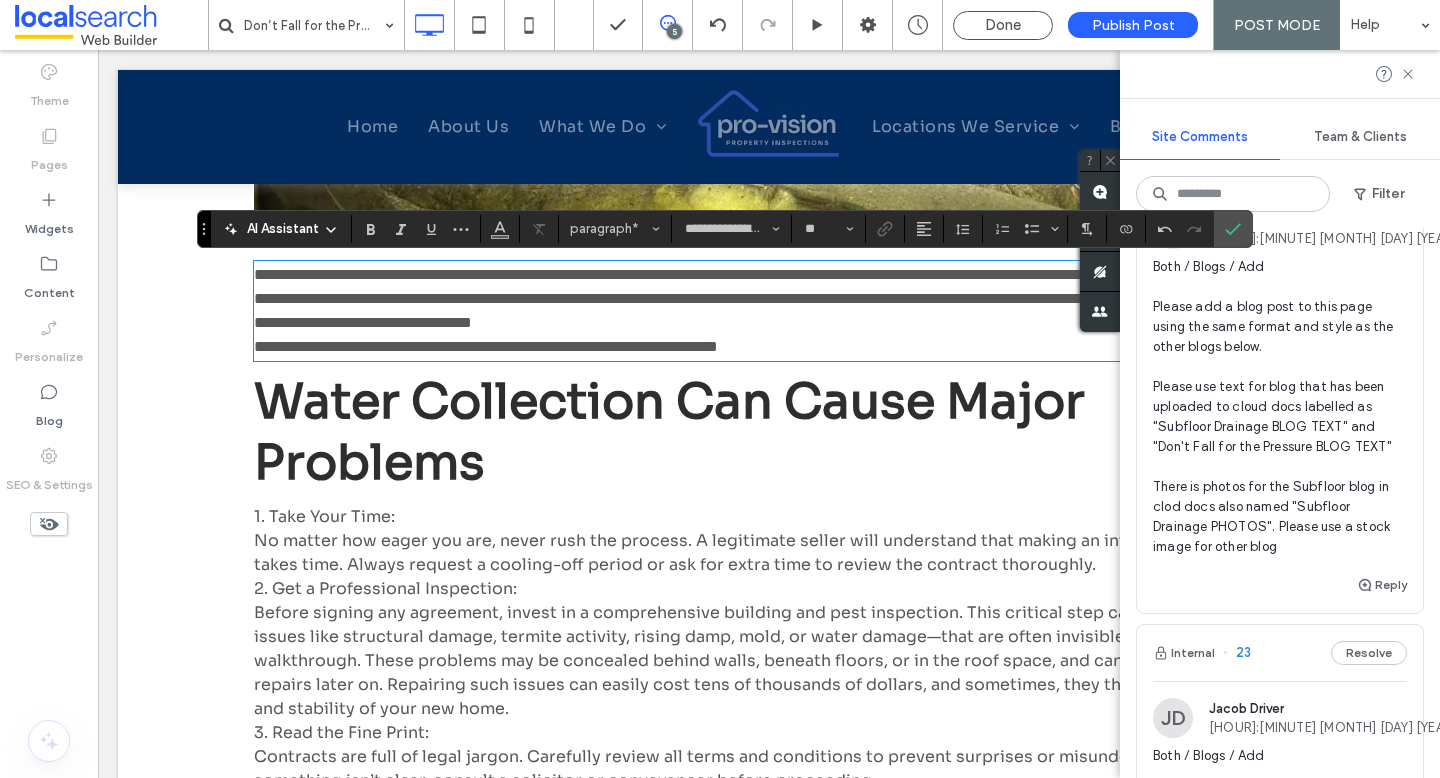 click on "1. Take Your Time: No matter how eager you are, never rush the process. A legitimate seller will understand that making an informed decision takes time. Always request a cooling-off period or ask for extra time to review the contract thoroughly." at bounding box center (754, 540) 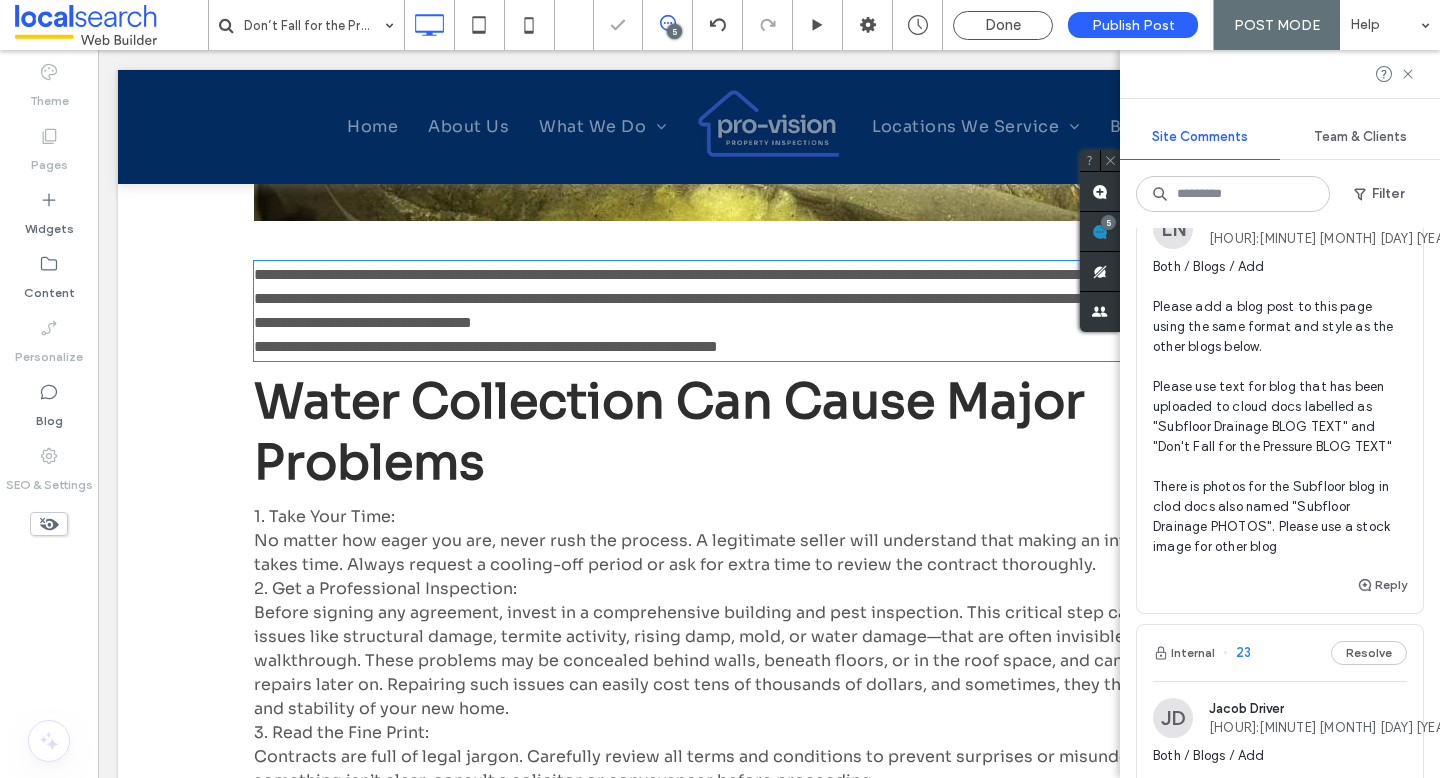 click on "1. Take Your Time: No matter how eager you are, never rush the process. A legitimate seller will understand that making an informed decision takes time. Always request a cooling-off period or ask for extra time to review the contract thoroughly." at bounding box center [754, 540] 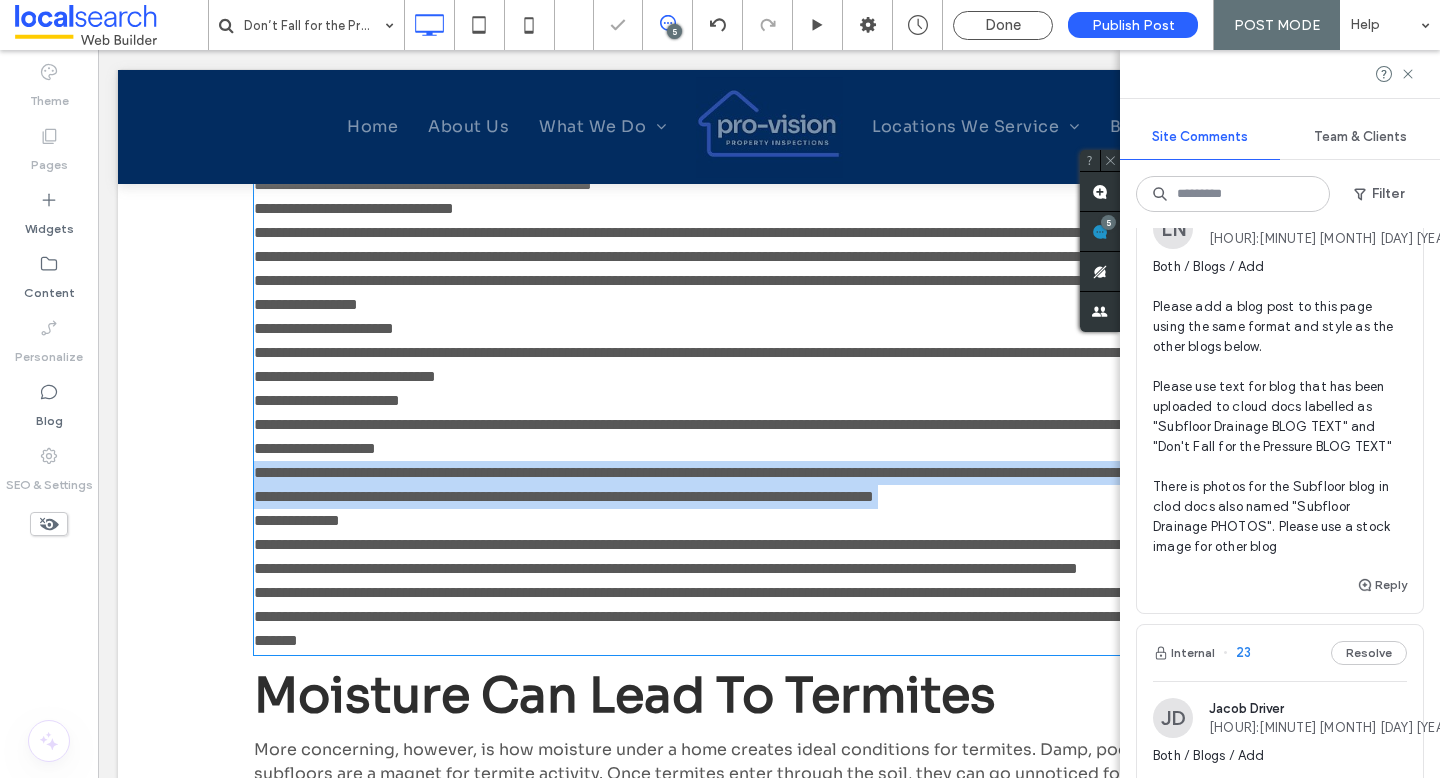 click on "**********" at bounding box center [764, 484] 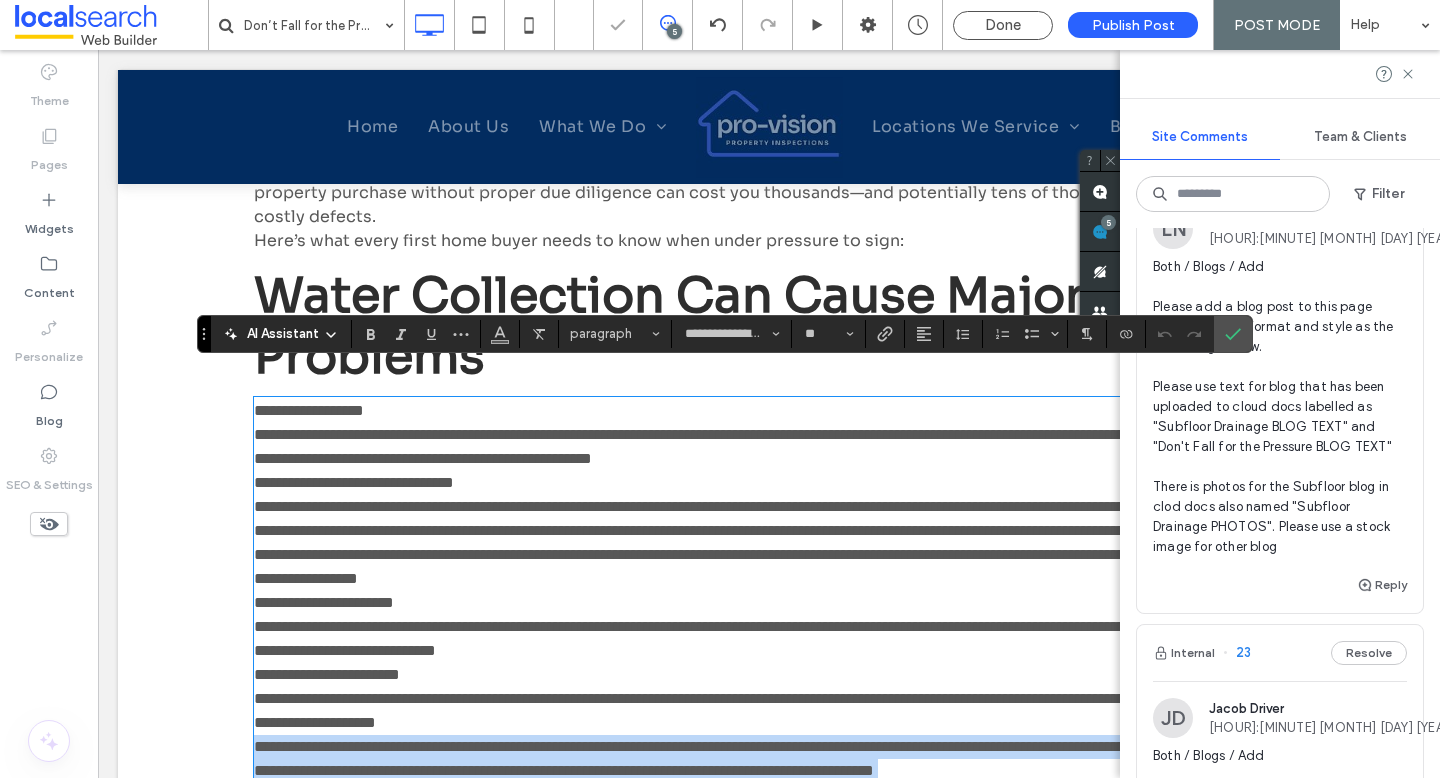 scroll, scrollTop: 1409, scrollLeft: 0, axis: vertical 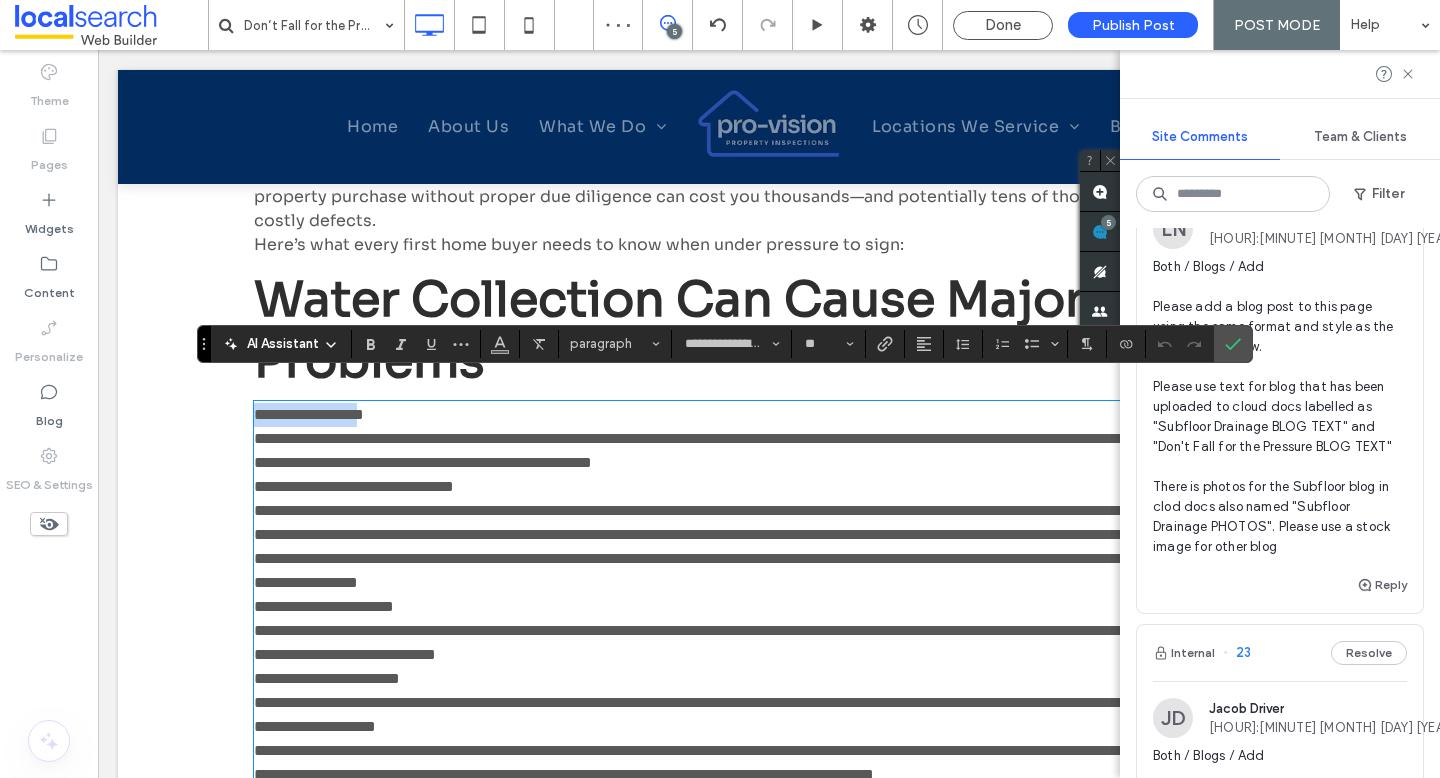 drag, startPoint x: 386, startPoint y: 392, endPoint x: 238, endPoint y: 387, distance: 148.08444 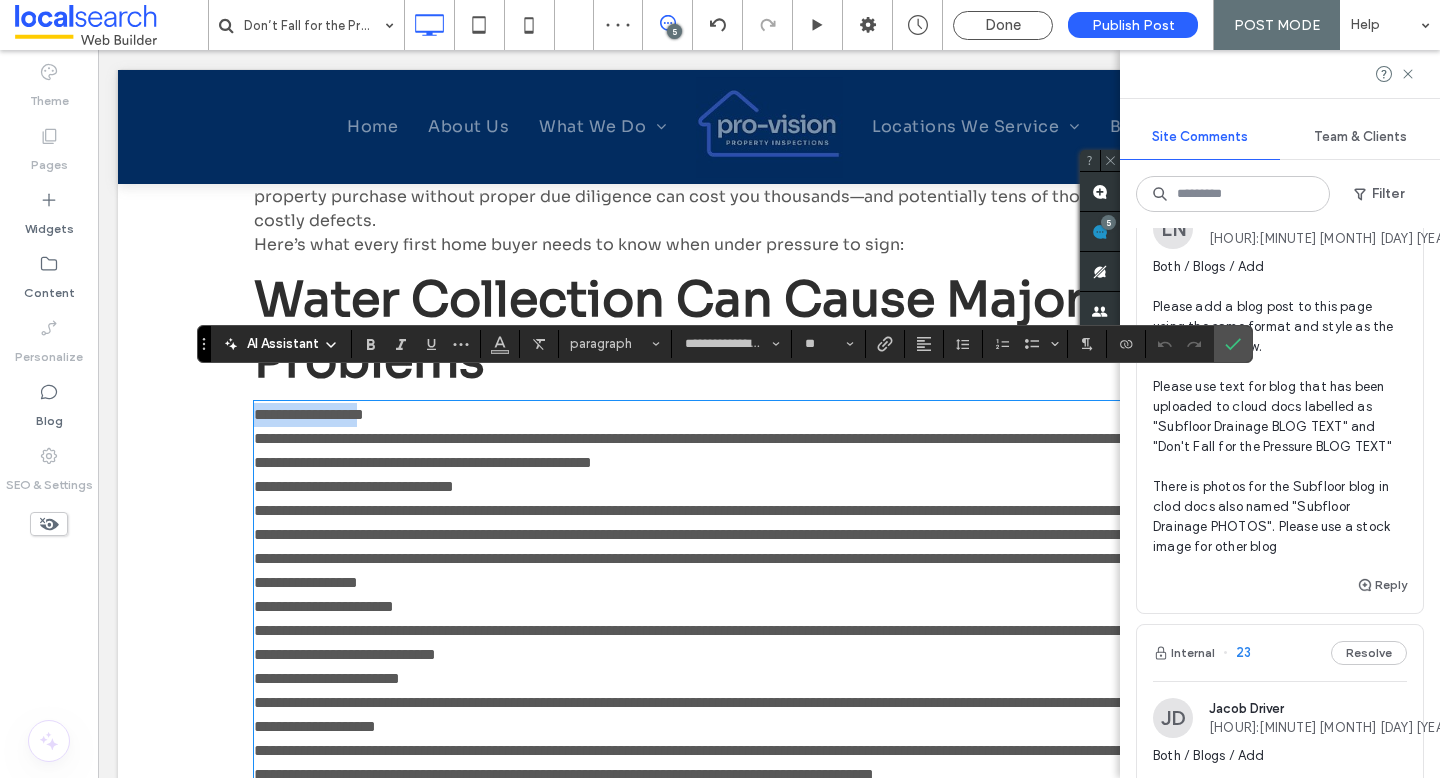 click on "**********" at bounding box center [769, 449] 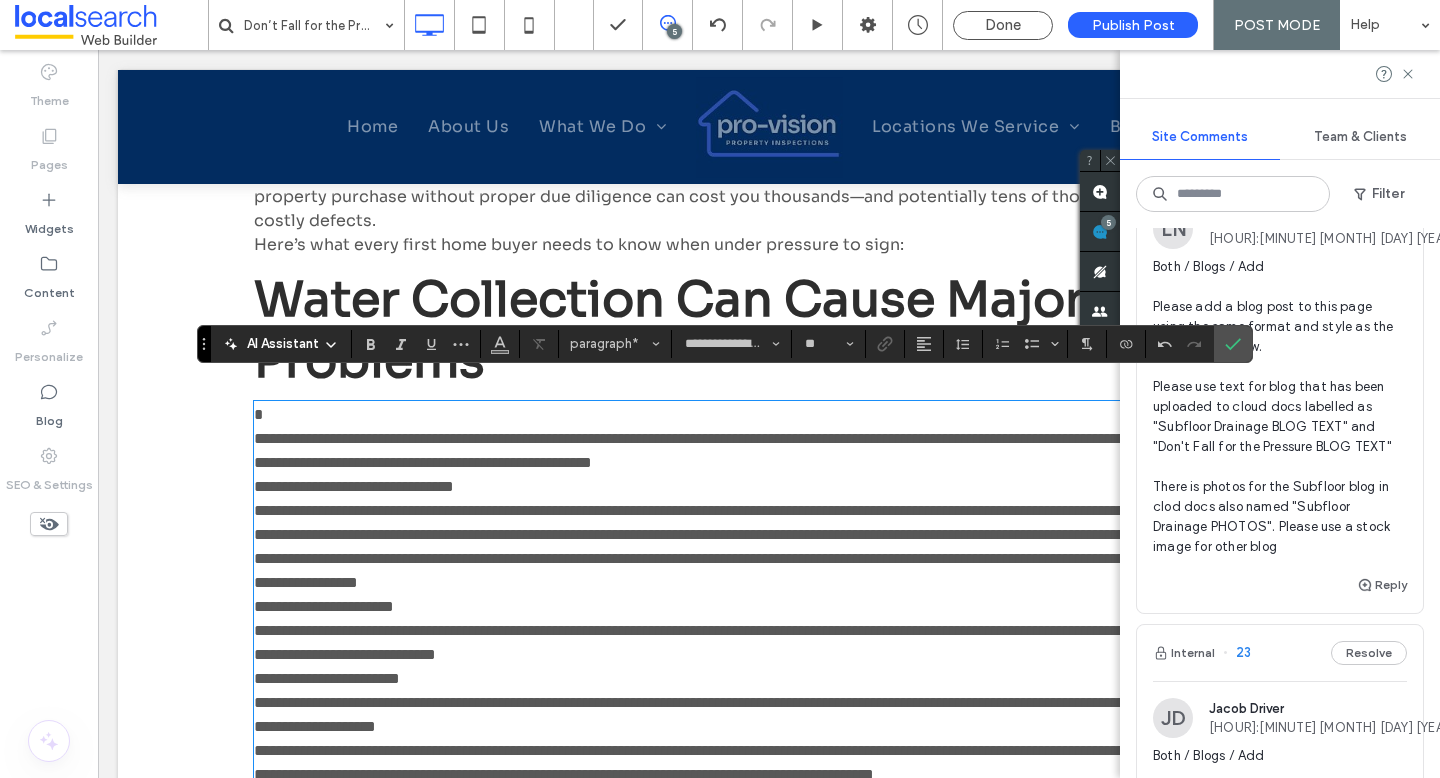 click on "Water Collection Can Cause Major Problems" at bounding box center [669, 330] 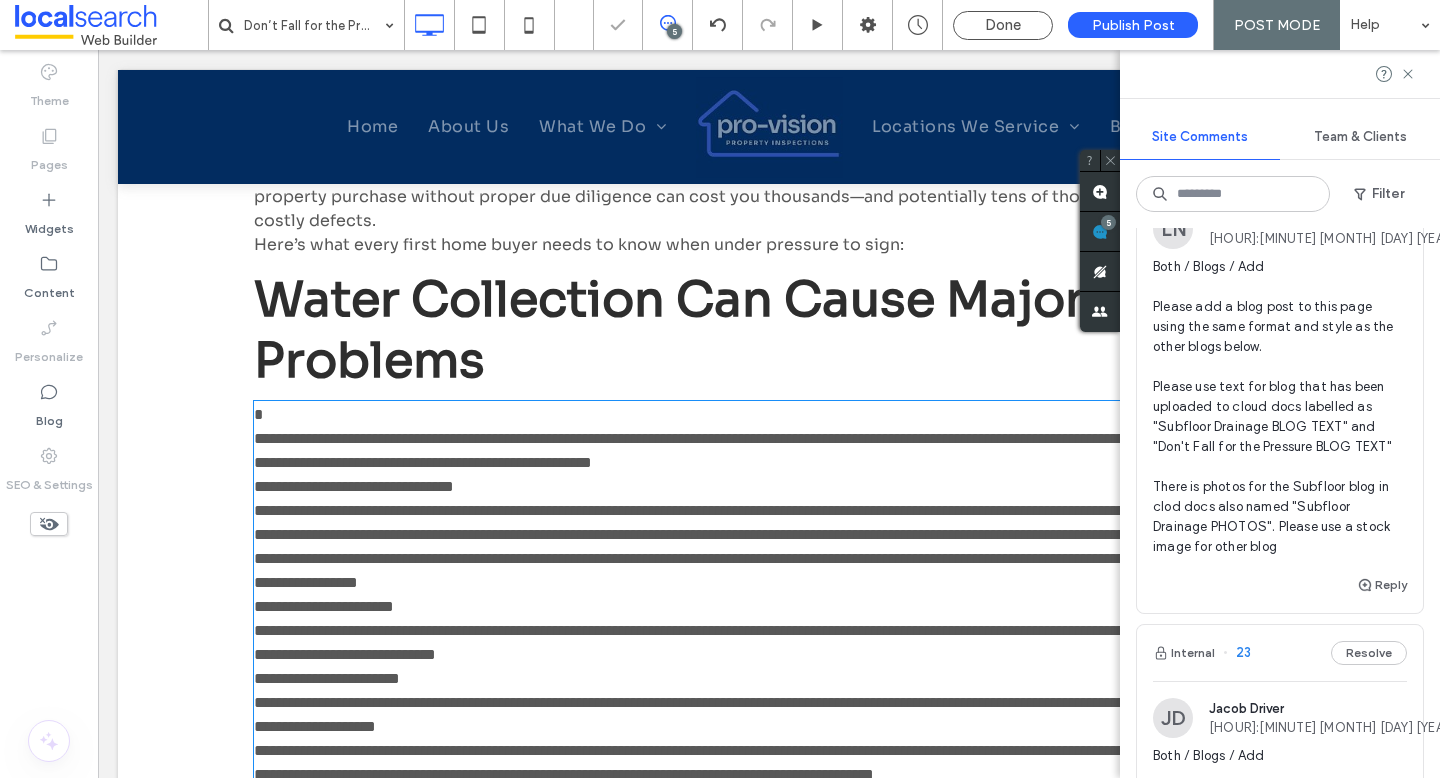click on "Water Collection Can Cause Major Problems" at bounding box center (669, 330) 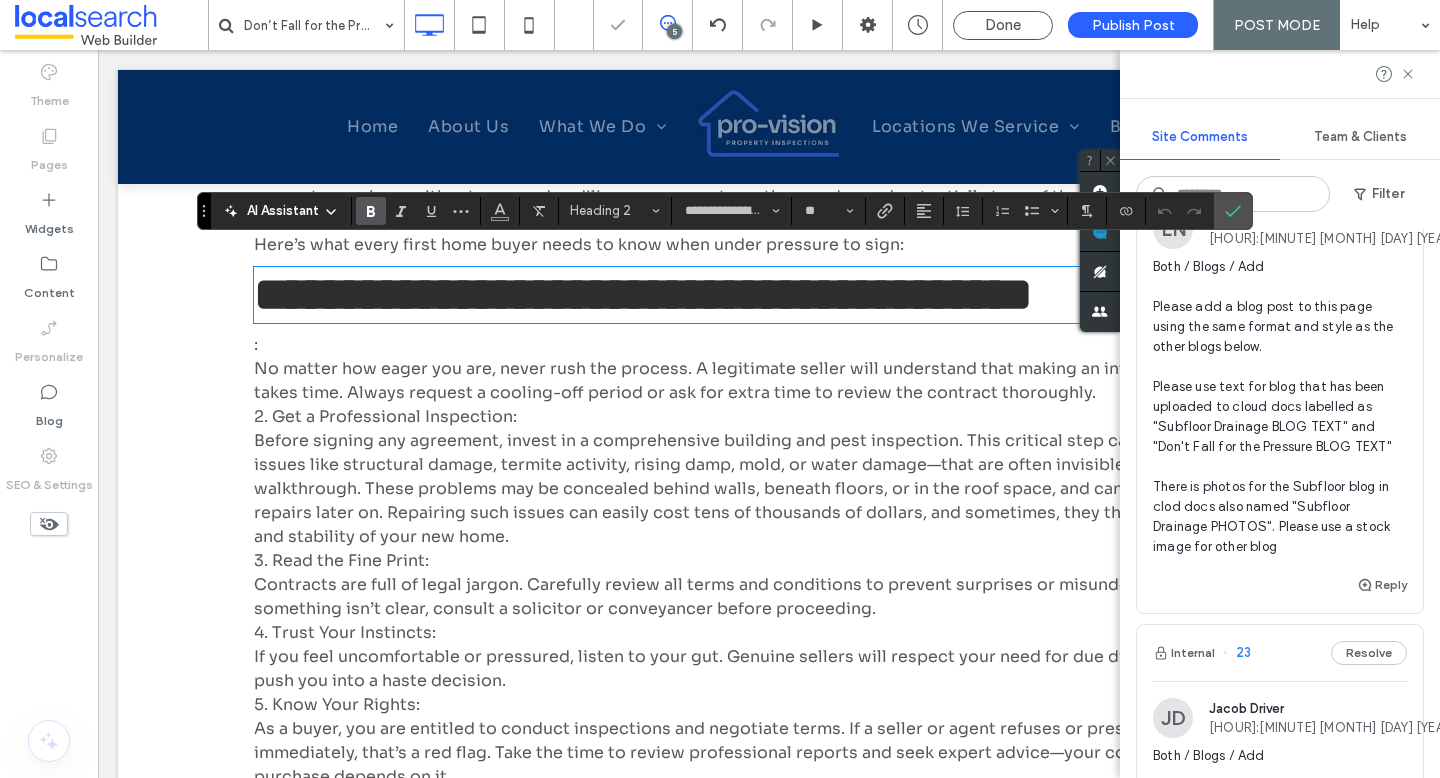 type on "**" 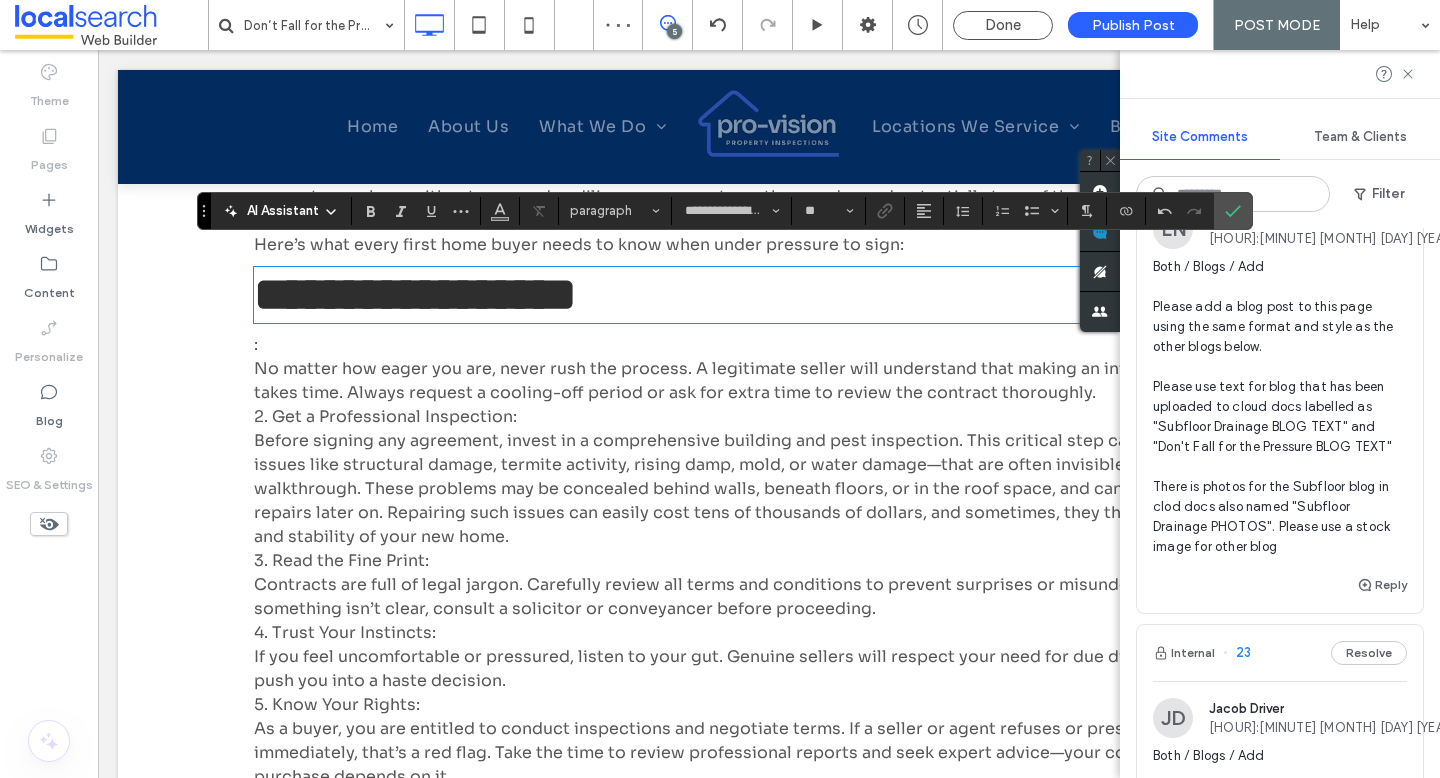 click on "No matter how eager you are, never rush the process. A legitimate seller will understand that making an informed decision takes time. Always request a cooling-off period or ask for extra time to review the contract thoroughly." at bounding box center [754, 380] 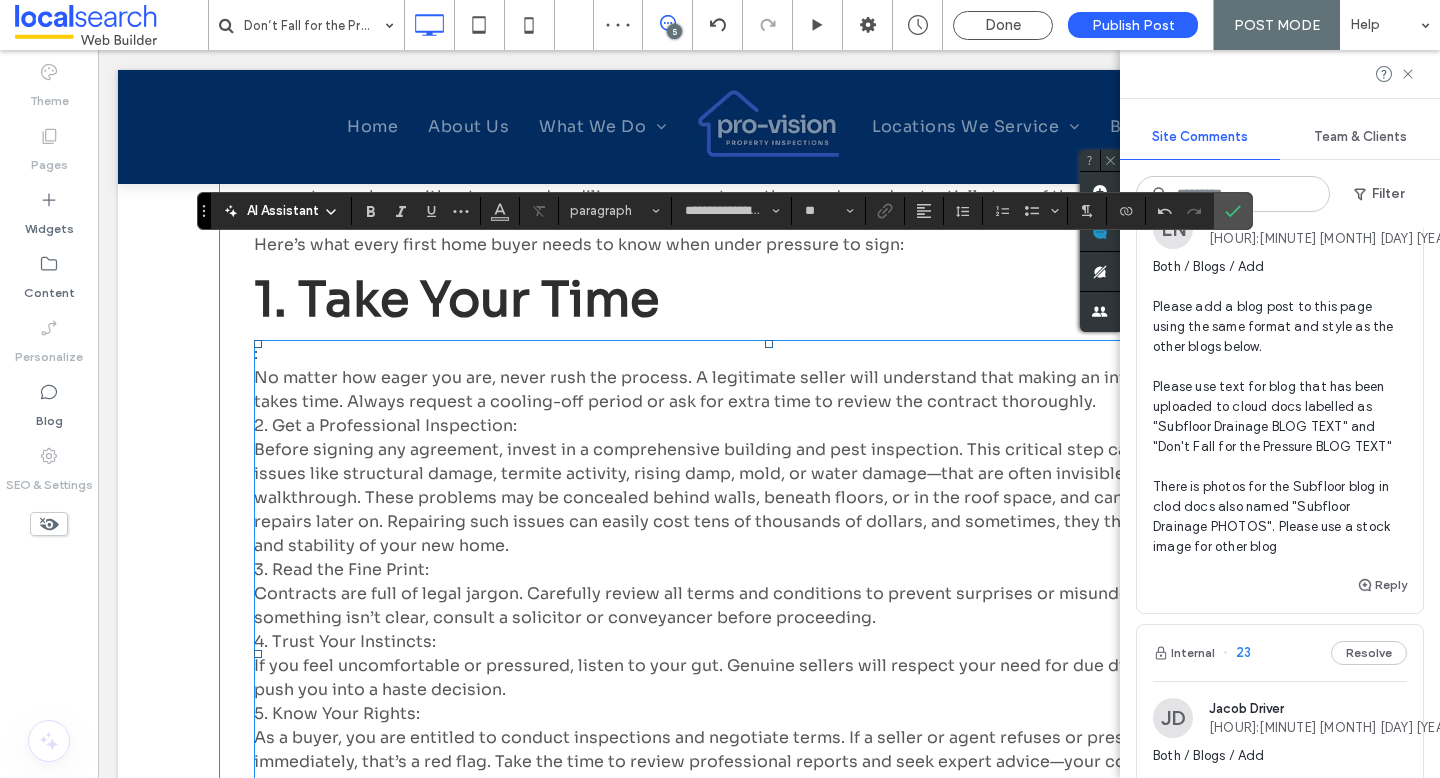 click on "No matter how eager you are, never rush the process. A legitimate seller will understand that making an informed decision takes time. Always request a cooling-off period or ask for extra time to review the contract thoroughly." at bounding box center [754, 389] 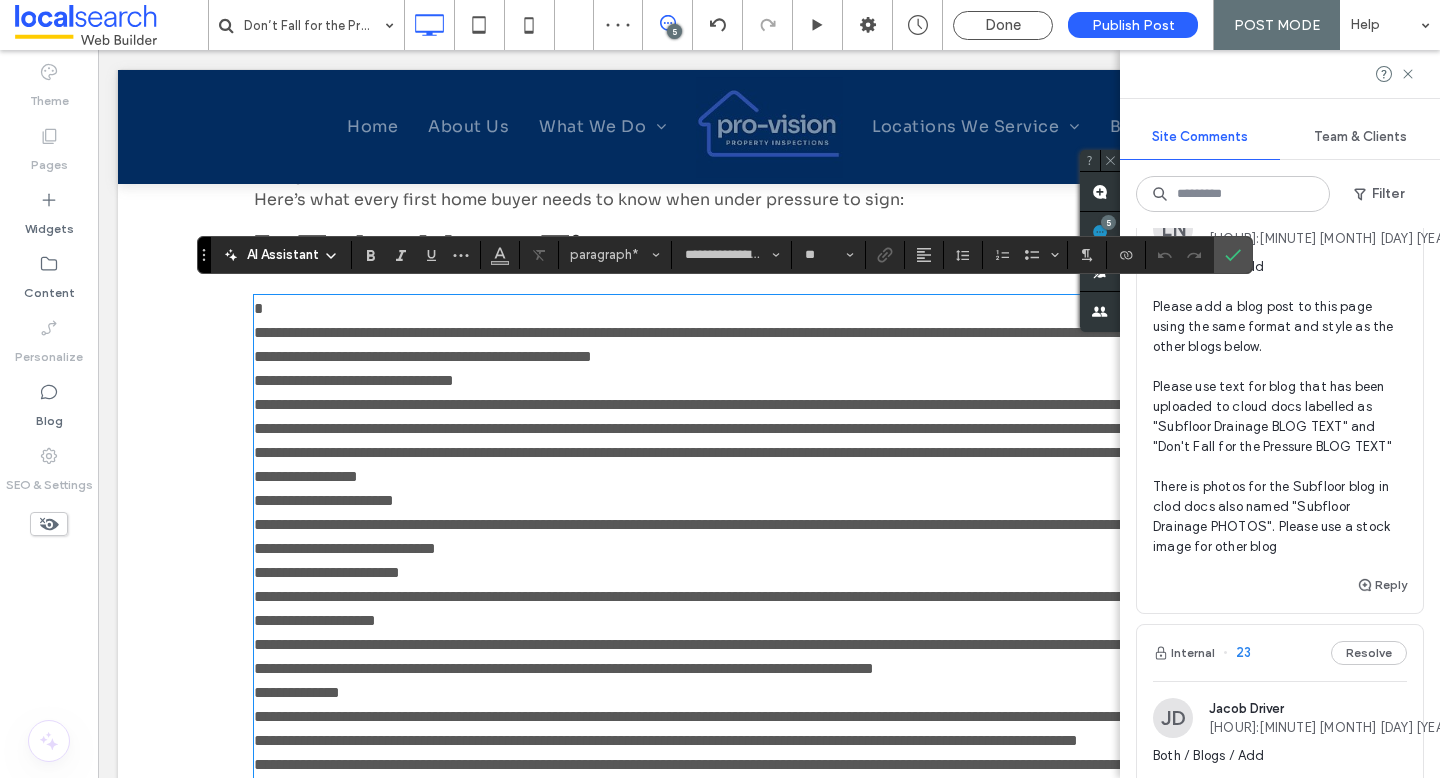 scroll, scrollTop: 1378, scrollLeft: 0, axis: vertical 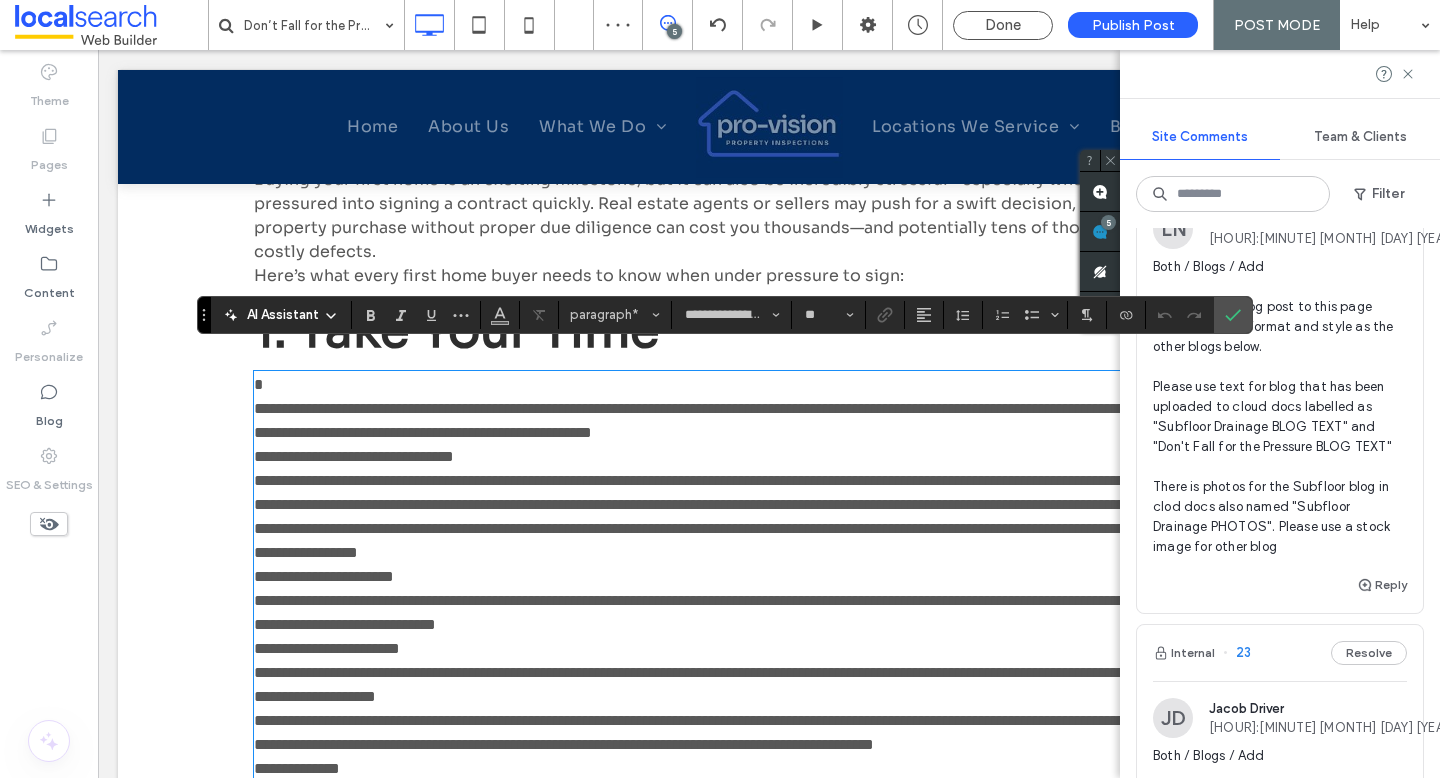 click on "**********" at bounding box center (769, 409) 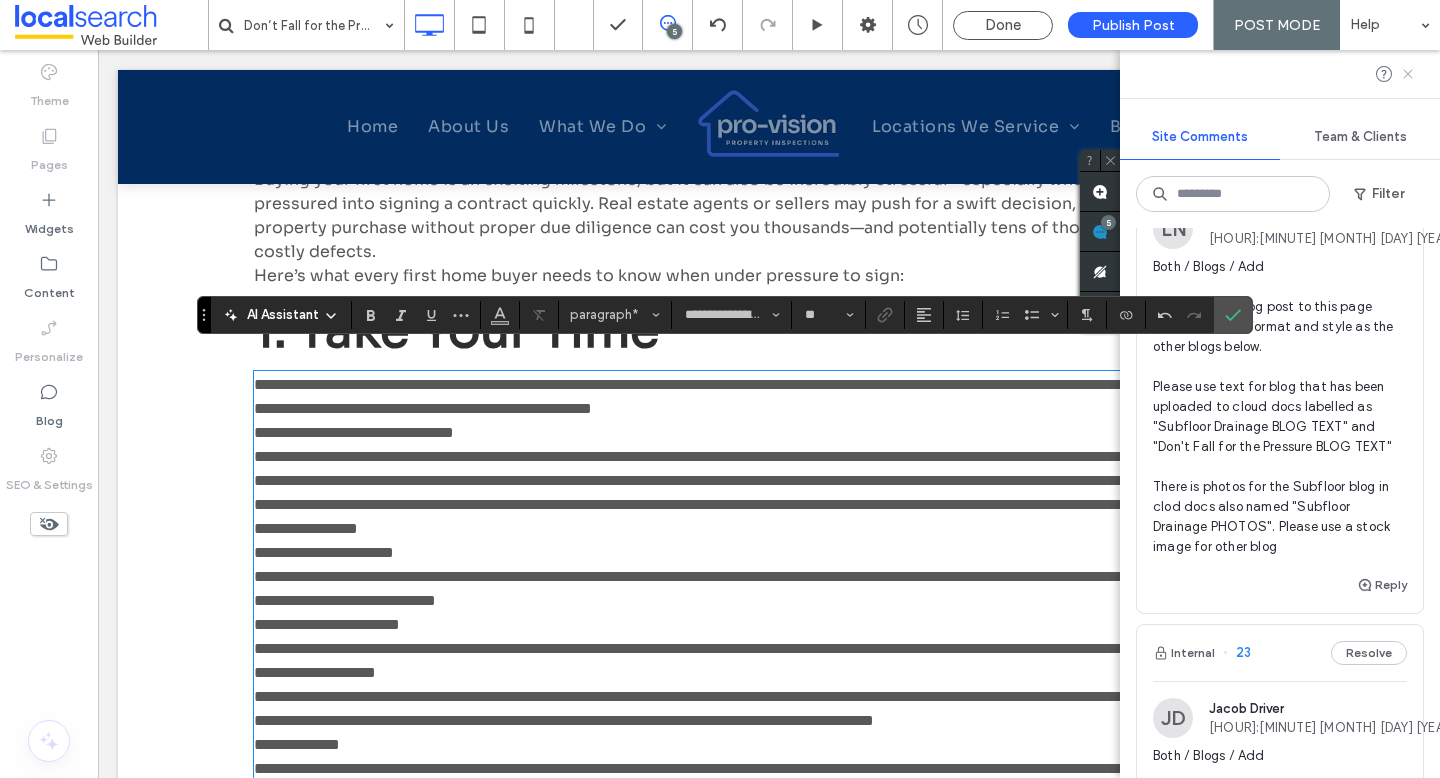 click 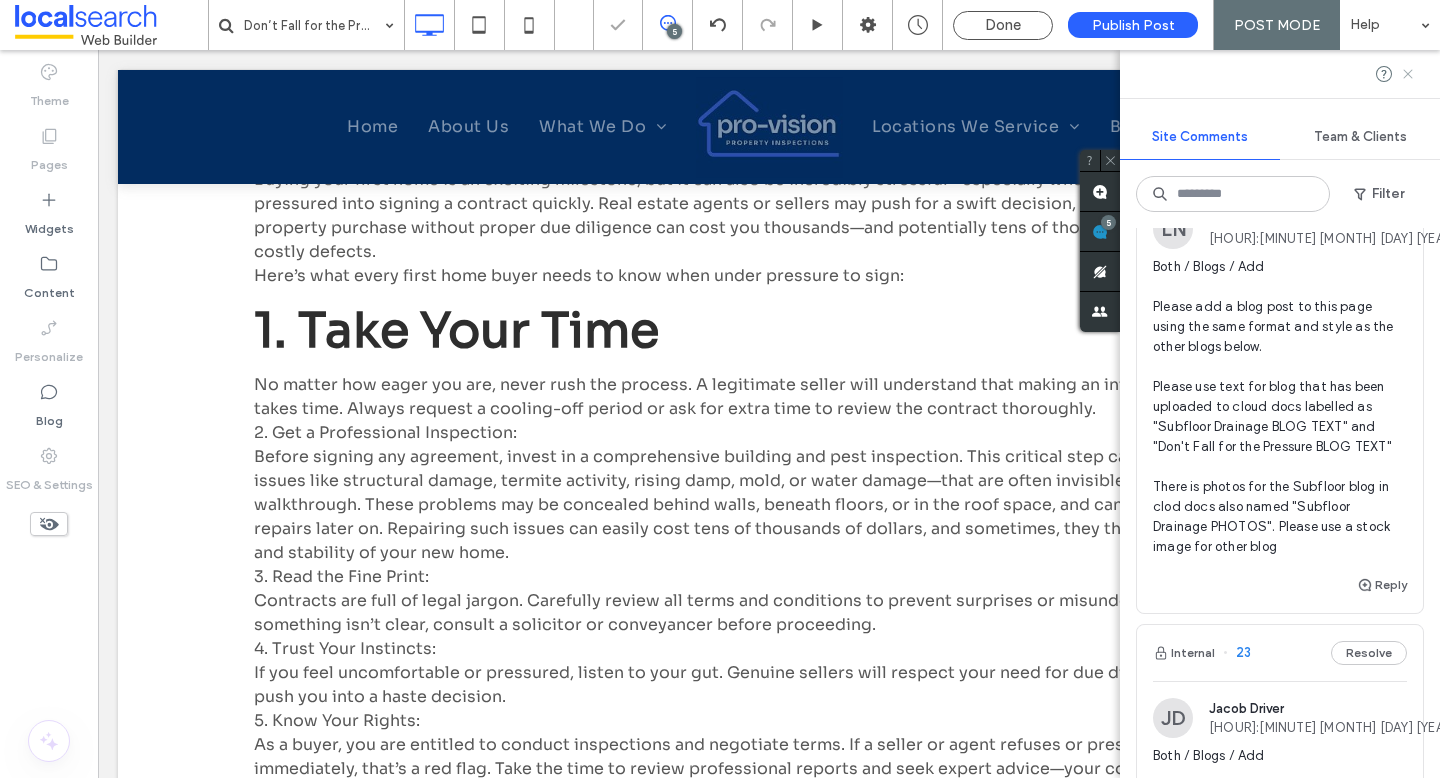 scroll, scrollTop: 0, scrollLeft: 0, axis: both 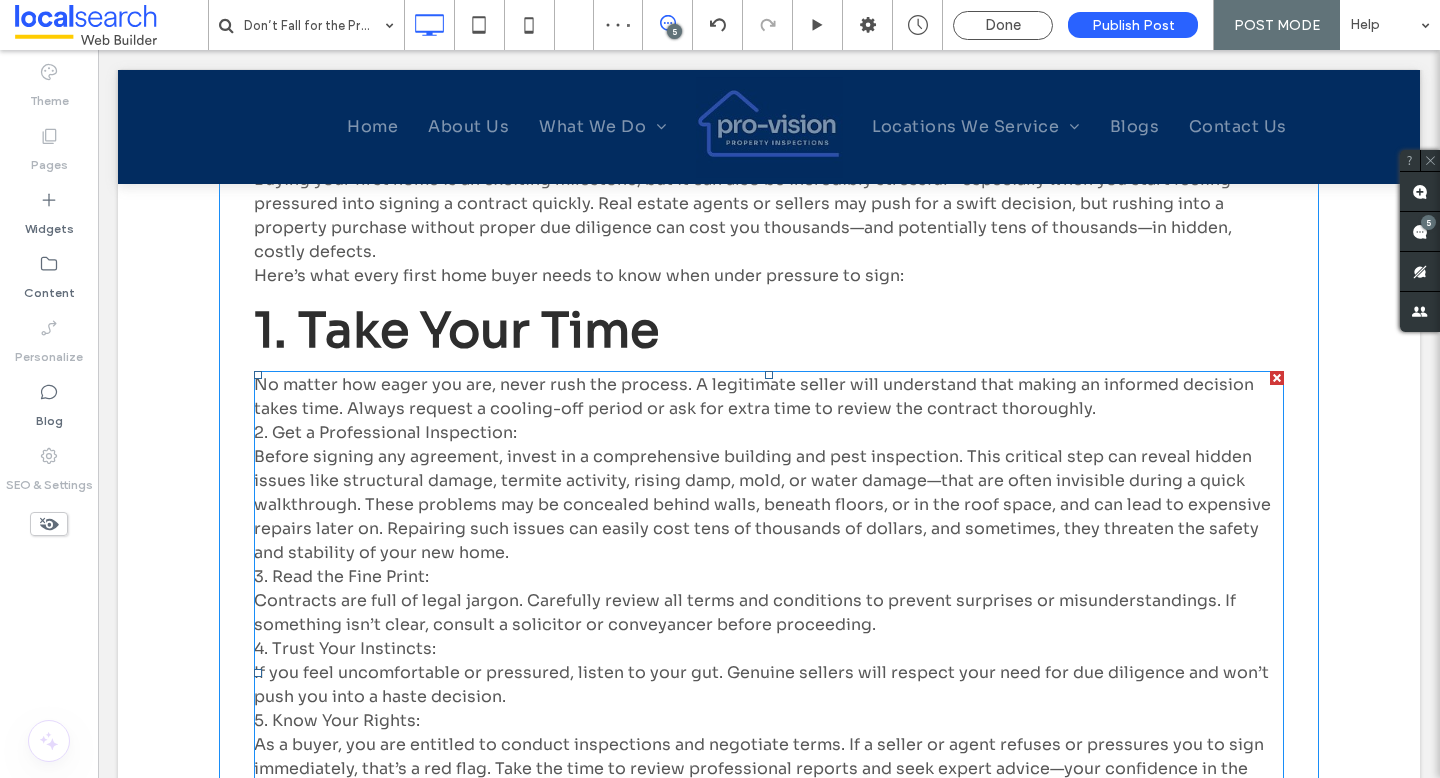 click on "Before signing any agreement, invest in a comprehensive building and pest inspection. This critical step can reveal hidden issues like structural damage, termite activity, rising damp, mold, or water damage—that are often invisible during a quick walkthrough. These problems may be concealed behind walls, beneath floors, or in the roof space, and can lead to expensive repairs later on. Repairing such issues can easily cost tens of thousands of dollars, and sometimes, they threaten the safety and stability of your new home." at bounding box center [762, 504] 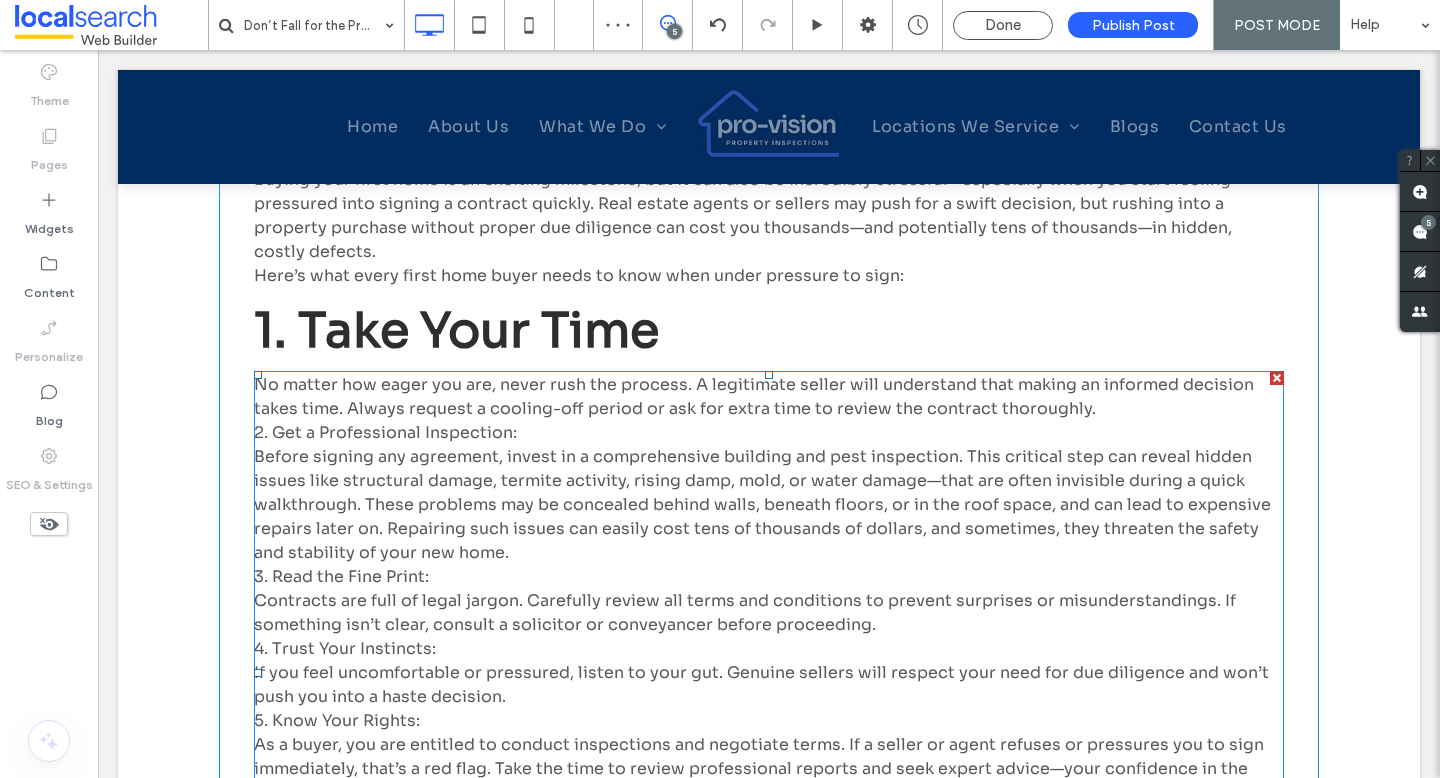 type on "**********" 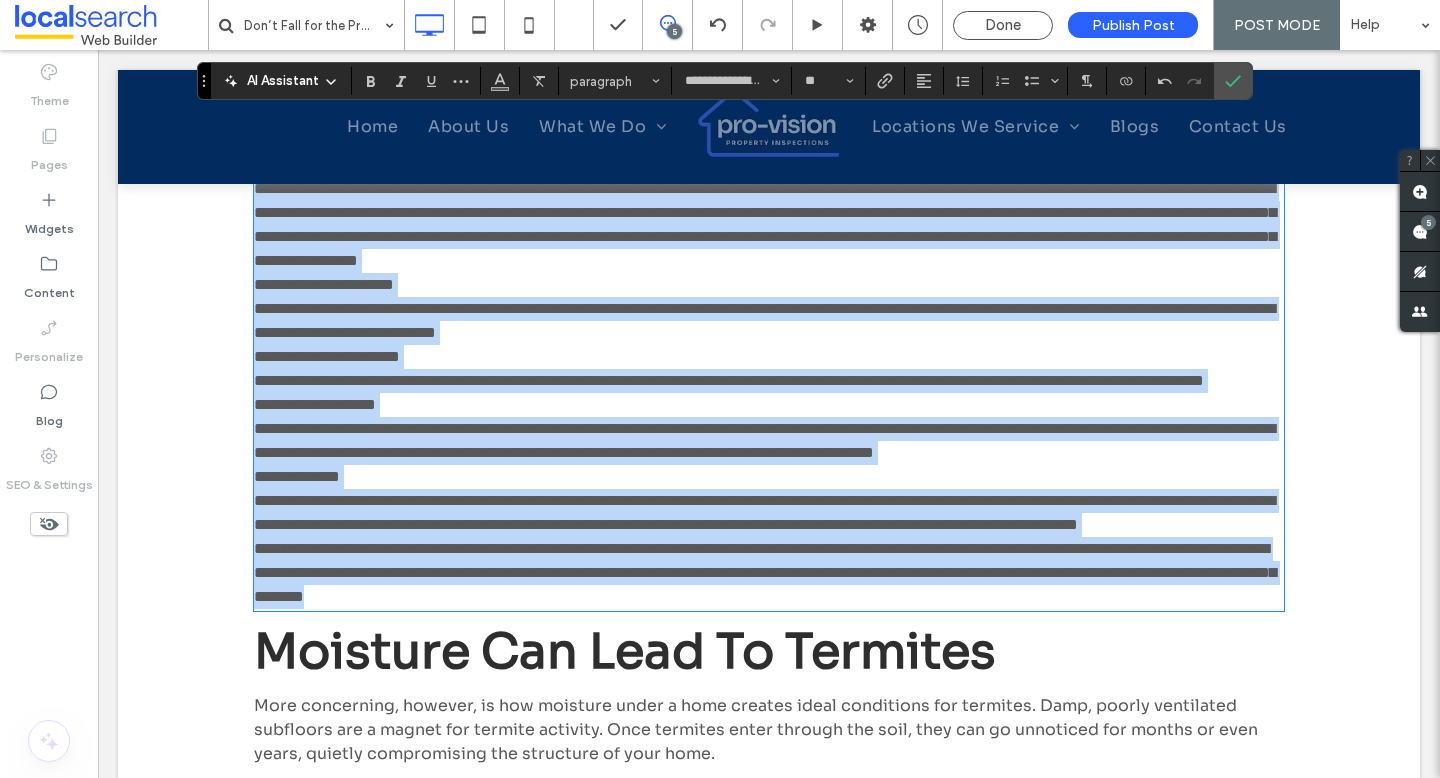 scroll, scrollTop: 1651, scrollLeft: 0, axis: vertical 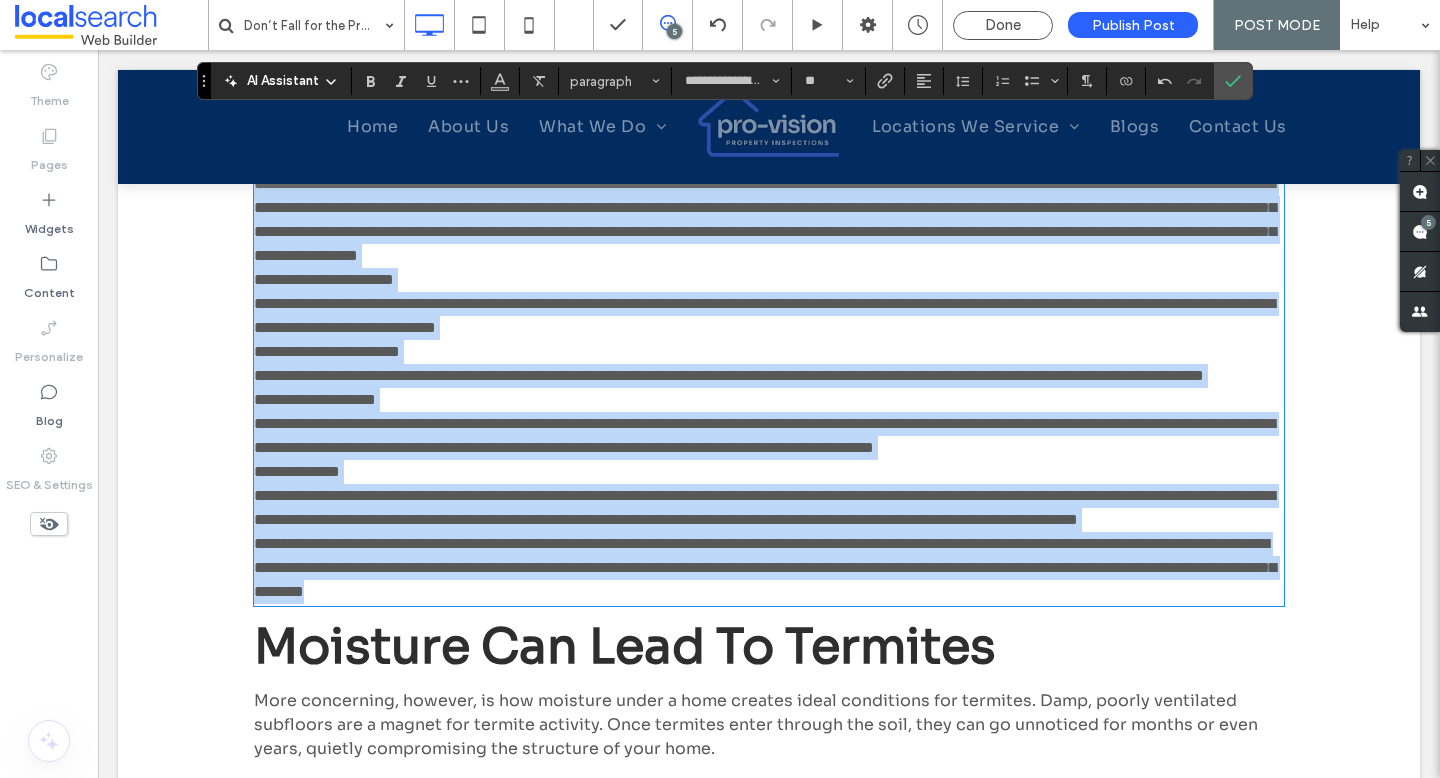 drag, startPoint x: 255, startPoint y: 355, endPoint x: 1122, endPoint y: 696, distance: 931.64905 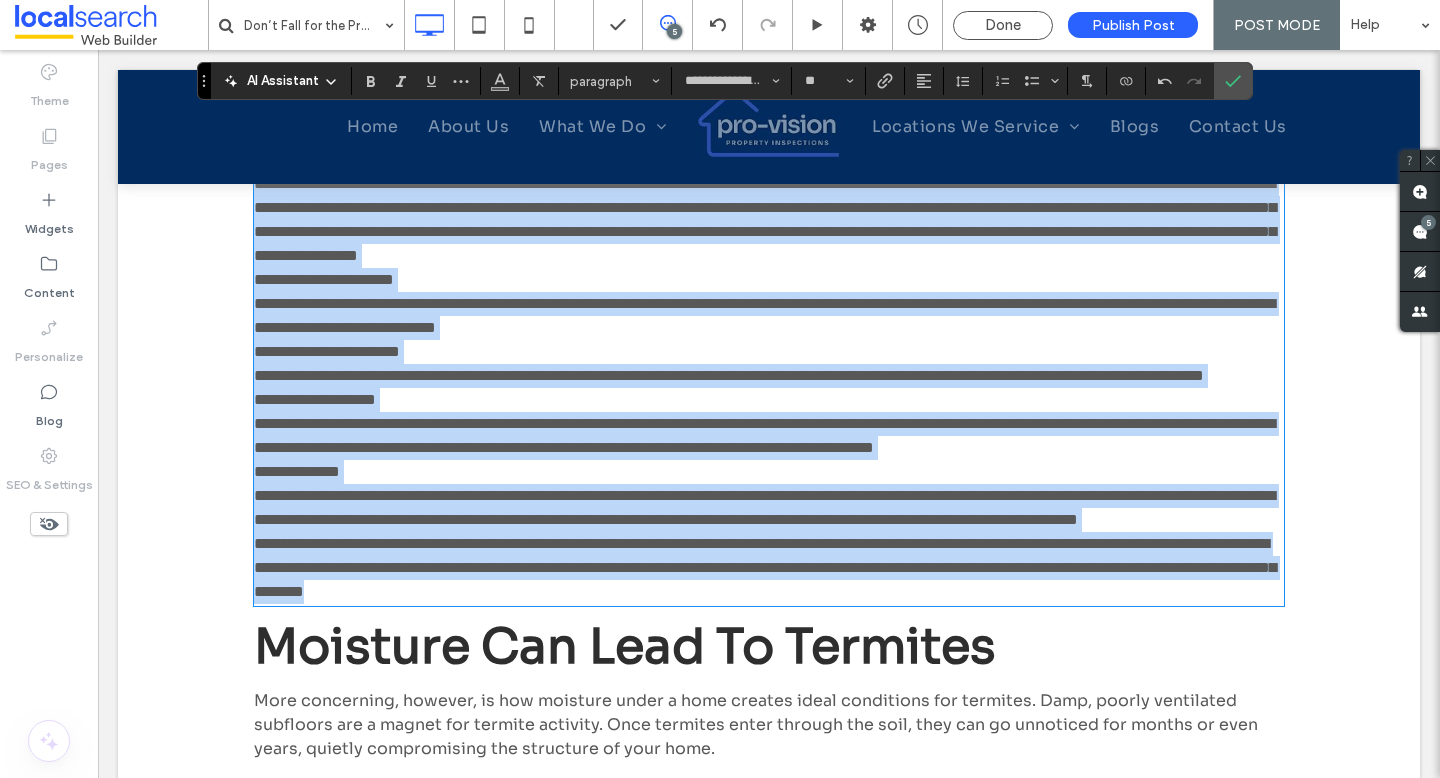 type 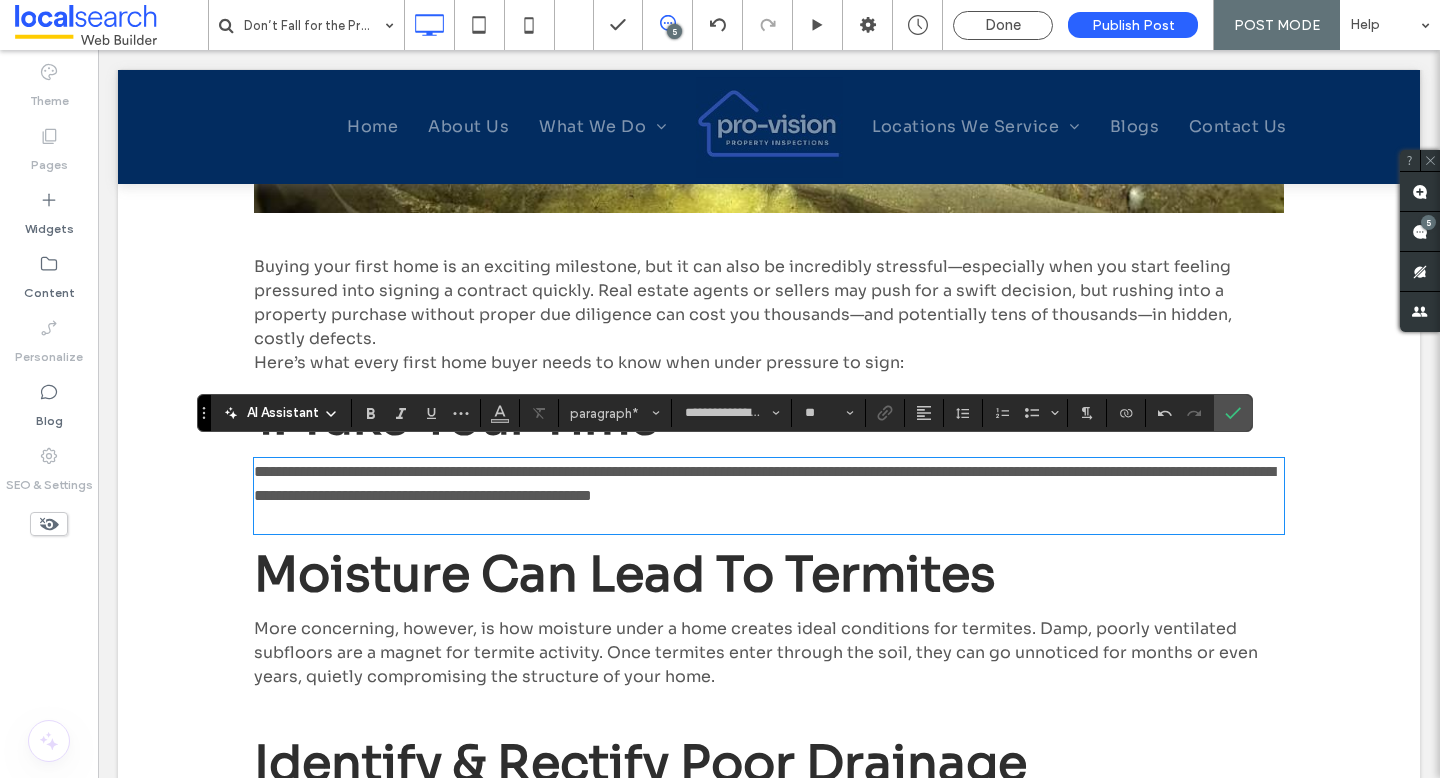 scroll, scrollTop: 1249, scrollLeft: 0, axis: vertical 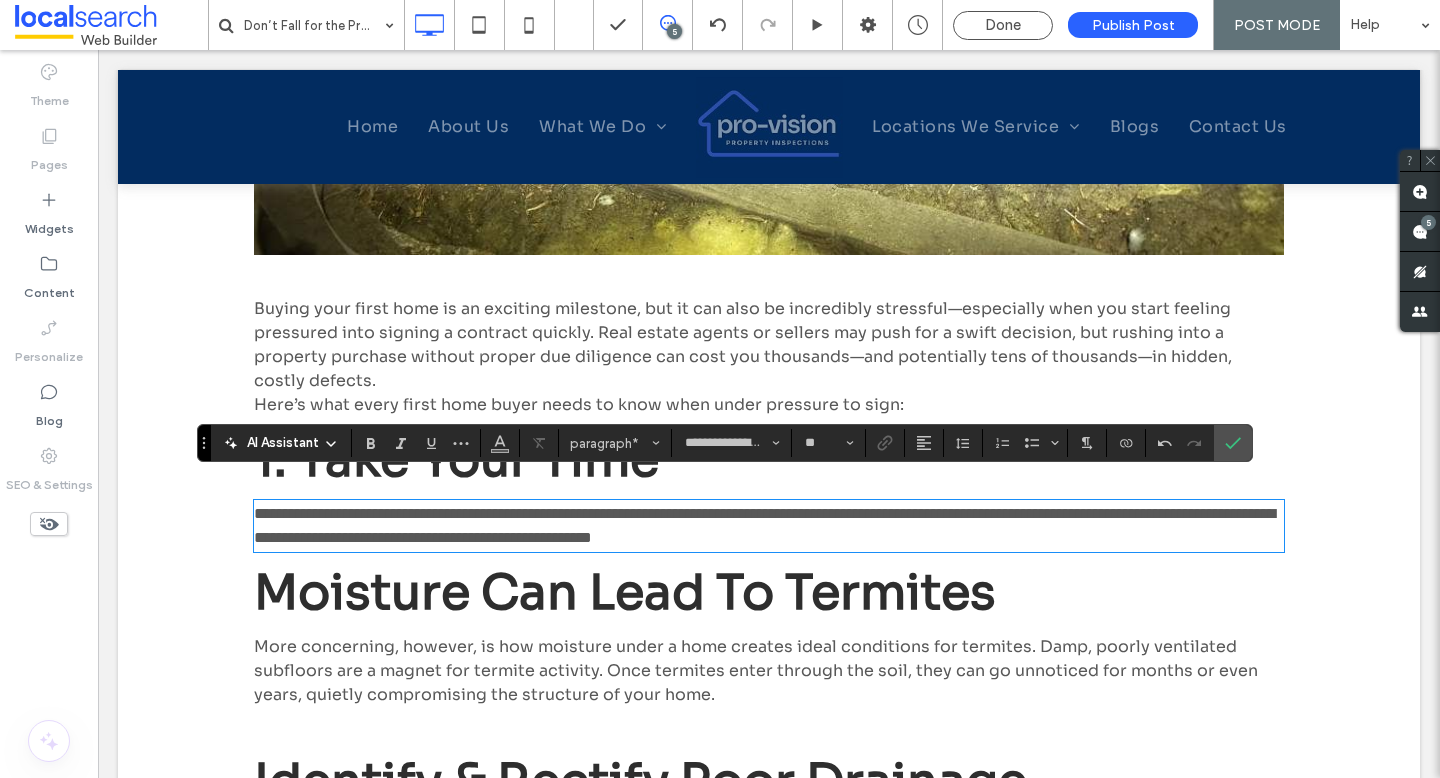 click on "More concerning, however, is how moisture under a home creates ideal conditions for termites. Damp, poorly ventilated subfloors are a magnet for termite activity. Once termites enter through the soil, they can go unnoticed for months or even years, quietly compromising the structure of your home." at bounding box center [756, 670] 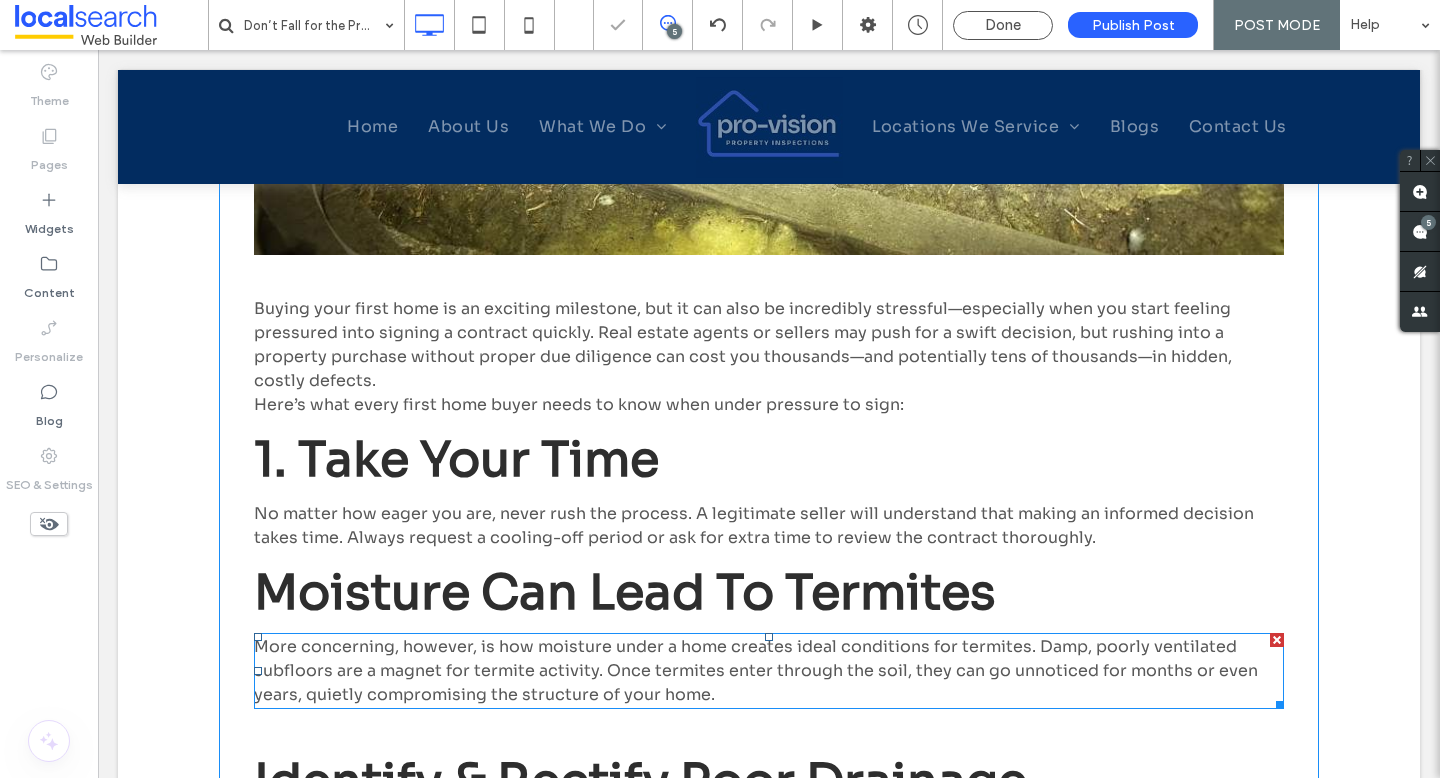 click on "More concerning, however, is how moisture under a home creates ideal conditions for termites. Damp, poorly ventilated subfloors are a magnet for termite activity. Once termites enter through the soil, they can go unnoticed for months or even years, quietly compromising the structure of your home." at bounding box center [756, 670] 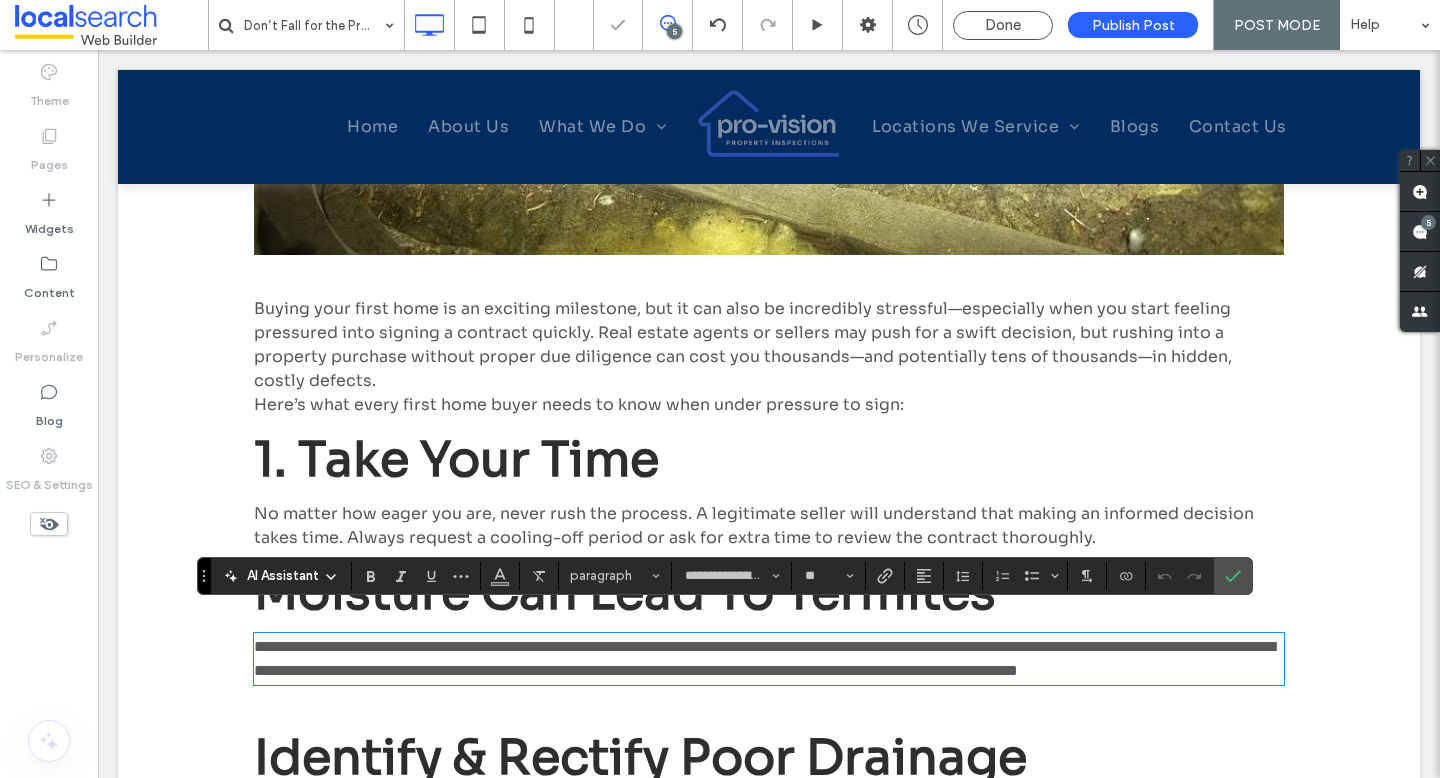 scroll, scrollTop: 0, scrollLeft: 0, axis: both 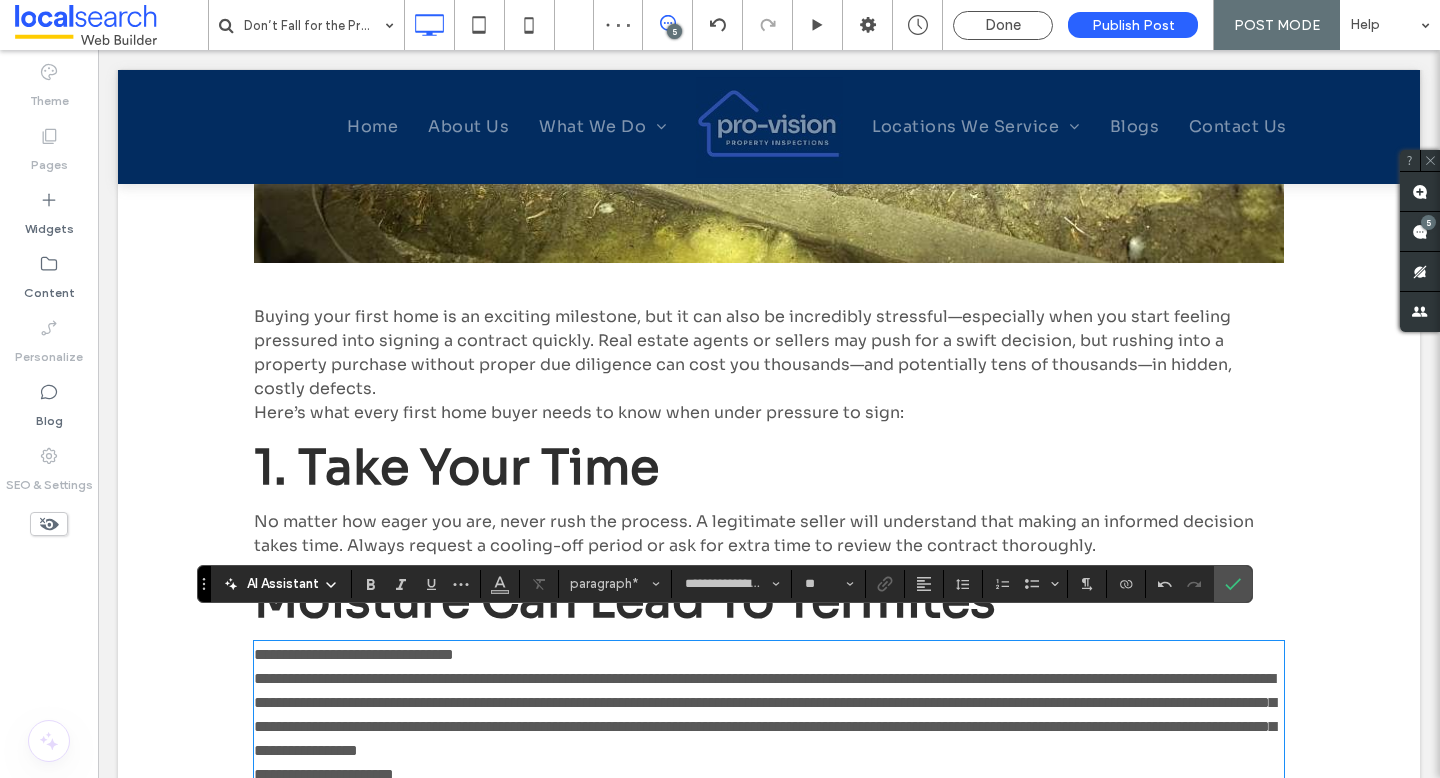 click on "**********" at bounding box center [765, 702] 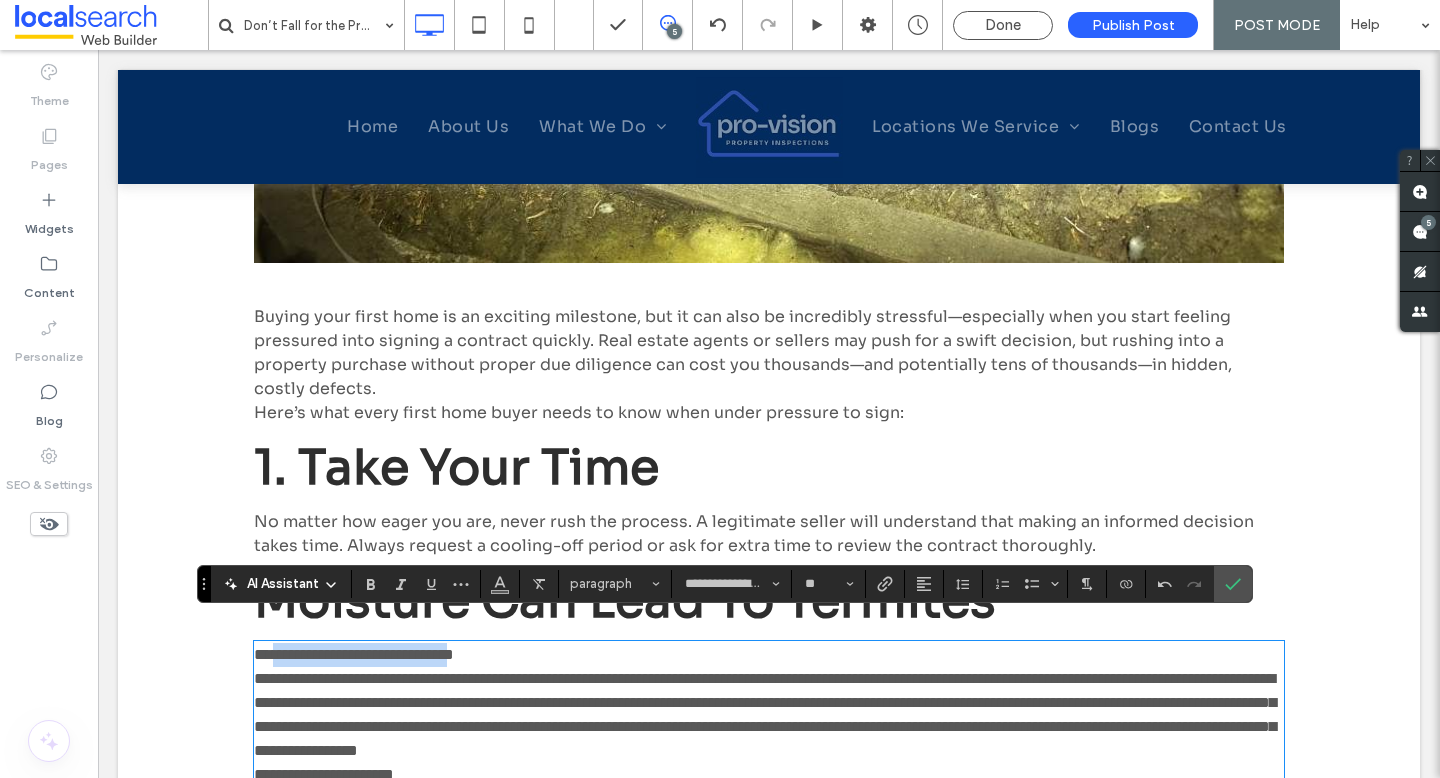 drag, startPoint x: 506, startPoint y: 635, endPoint x: 272, endPoint y: 622, distance: 234.36084 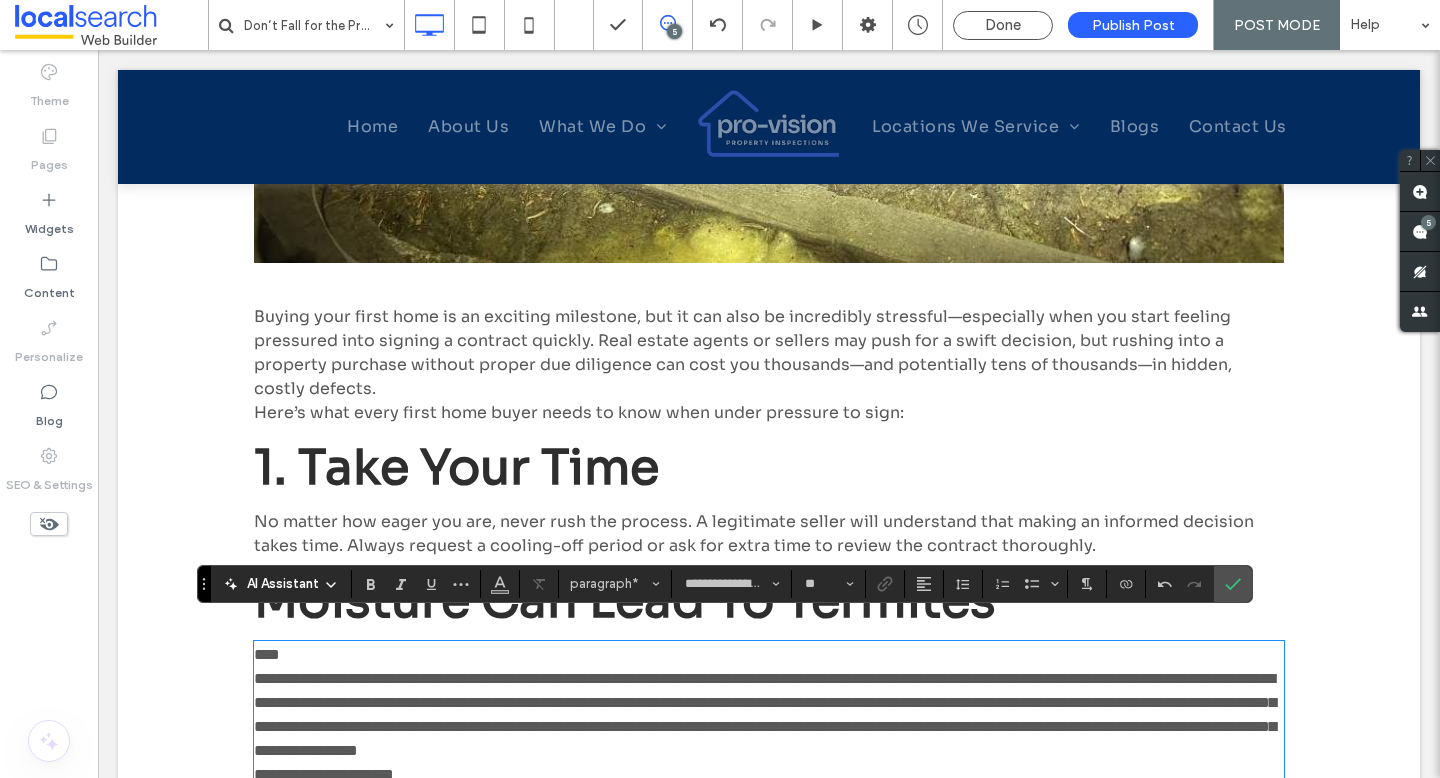 click on "Moisture Can Lead to Termites" at bounding box center (625, 600) 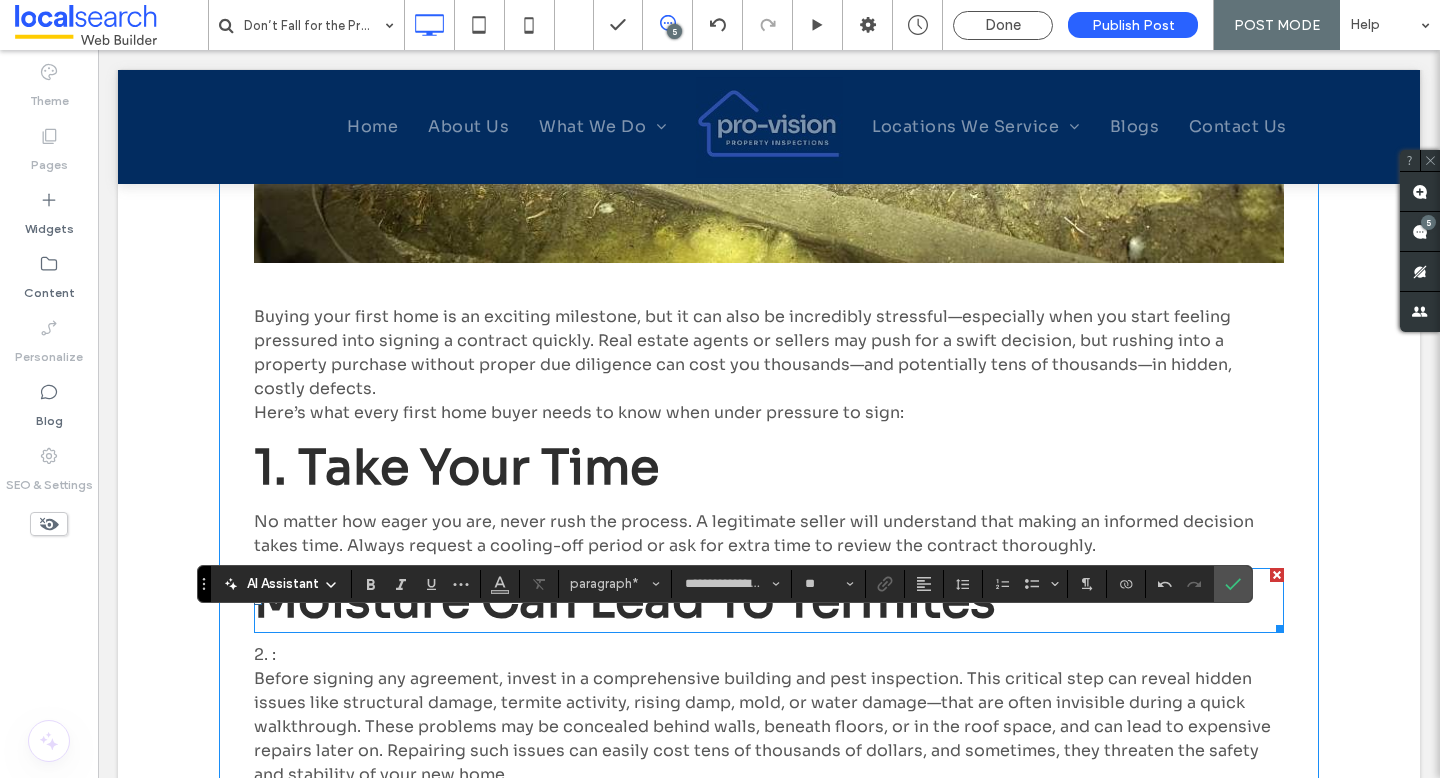 click on "Moisture Can Lead to Termites" at bounding box center (625, 600) 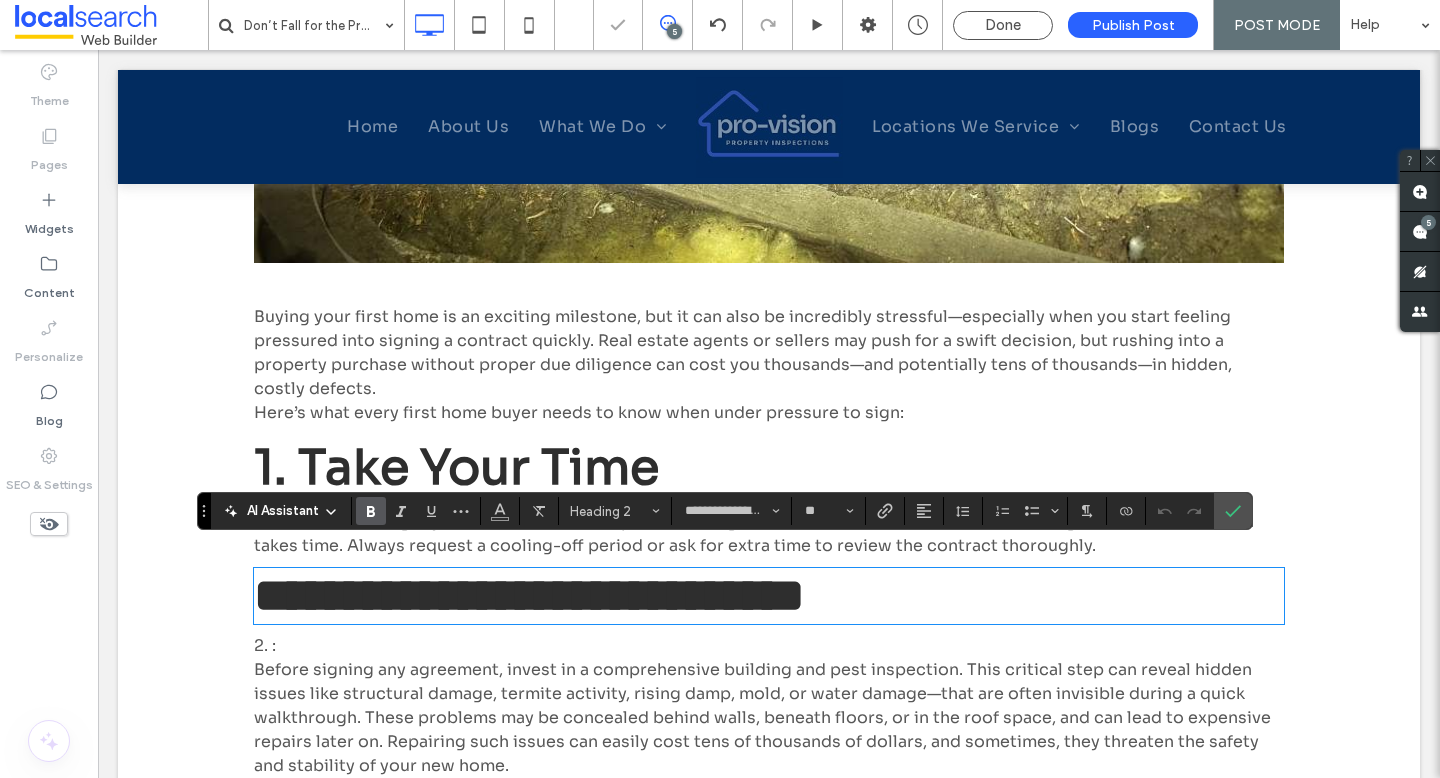 scroll, scrollTop: 0, scrollLeft: 0, axis: both 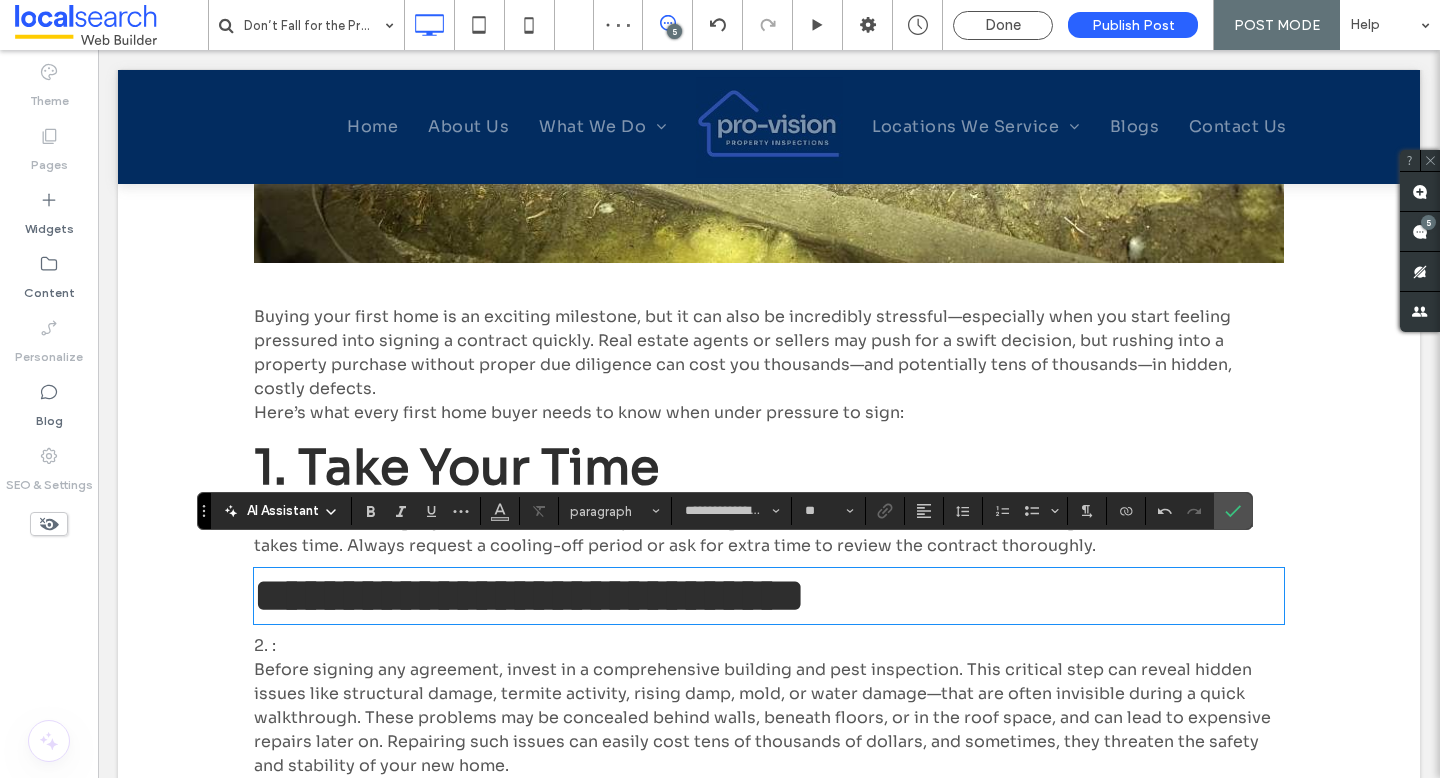 type on "**" 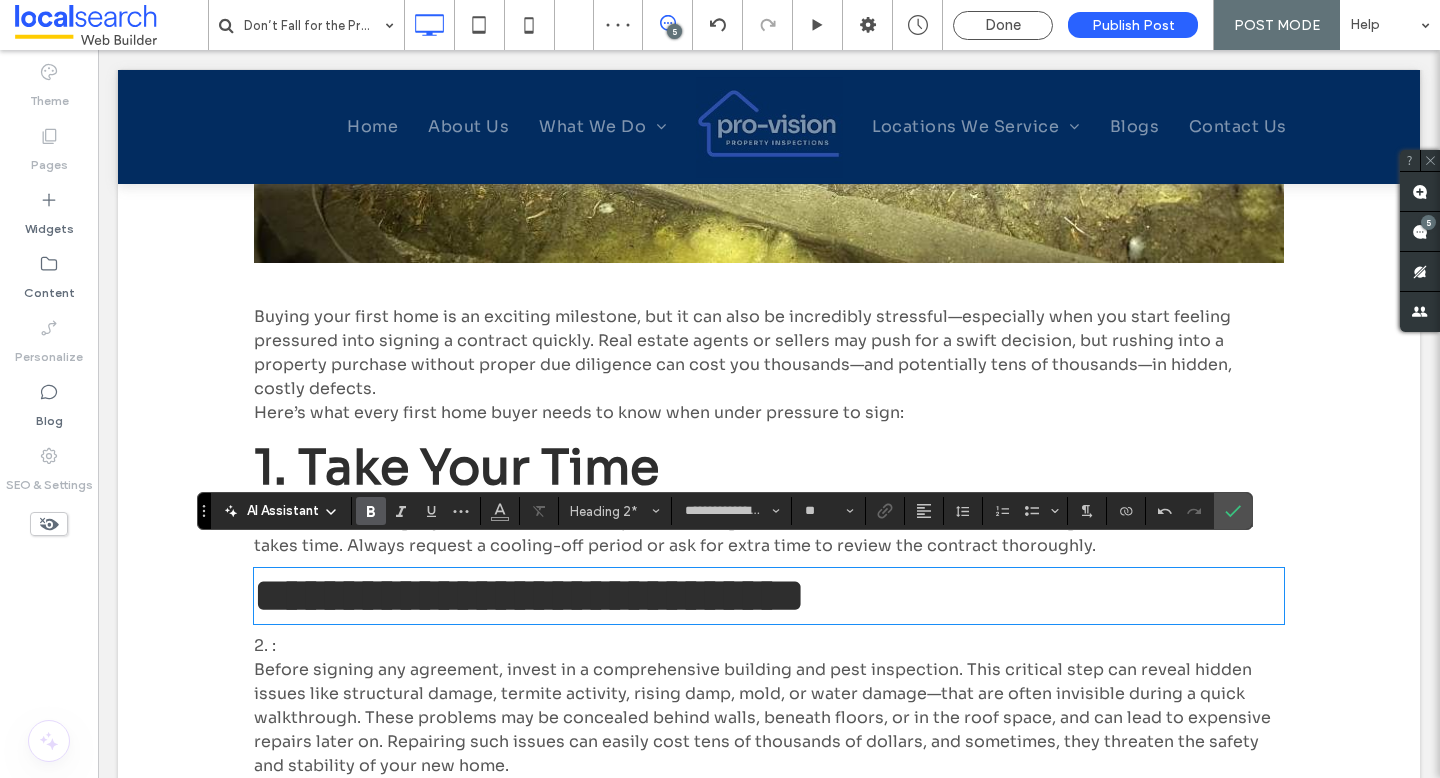 click on "**********" at bounding box center [529, 595] 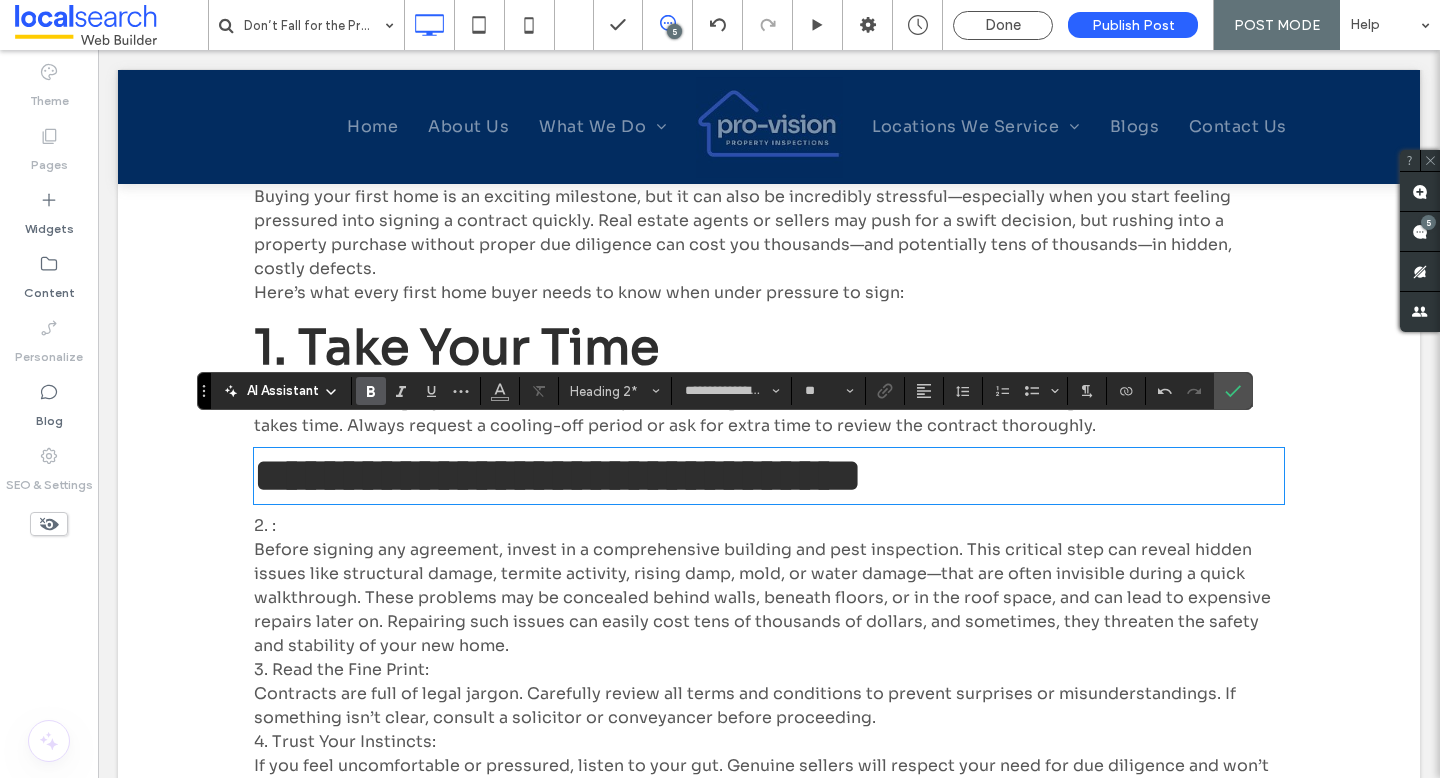 click on "2. : Before signing any agreement, invest in a comprehensive building and pest inspection. This critical step can reveal hidden issues like structural damage, termite activity, rising damp, mold, or water damage—that are often invisible during a quick walkthrough. These problems may be concealed behind walls, beneath floors, or in the roof space, and can lead to expensive repairs later on. Repairing such issues can easily cost tens of thousands of dollars, and sometimes, they threaten the safety and stability of your new home." at bounding box center (769, 586) 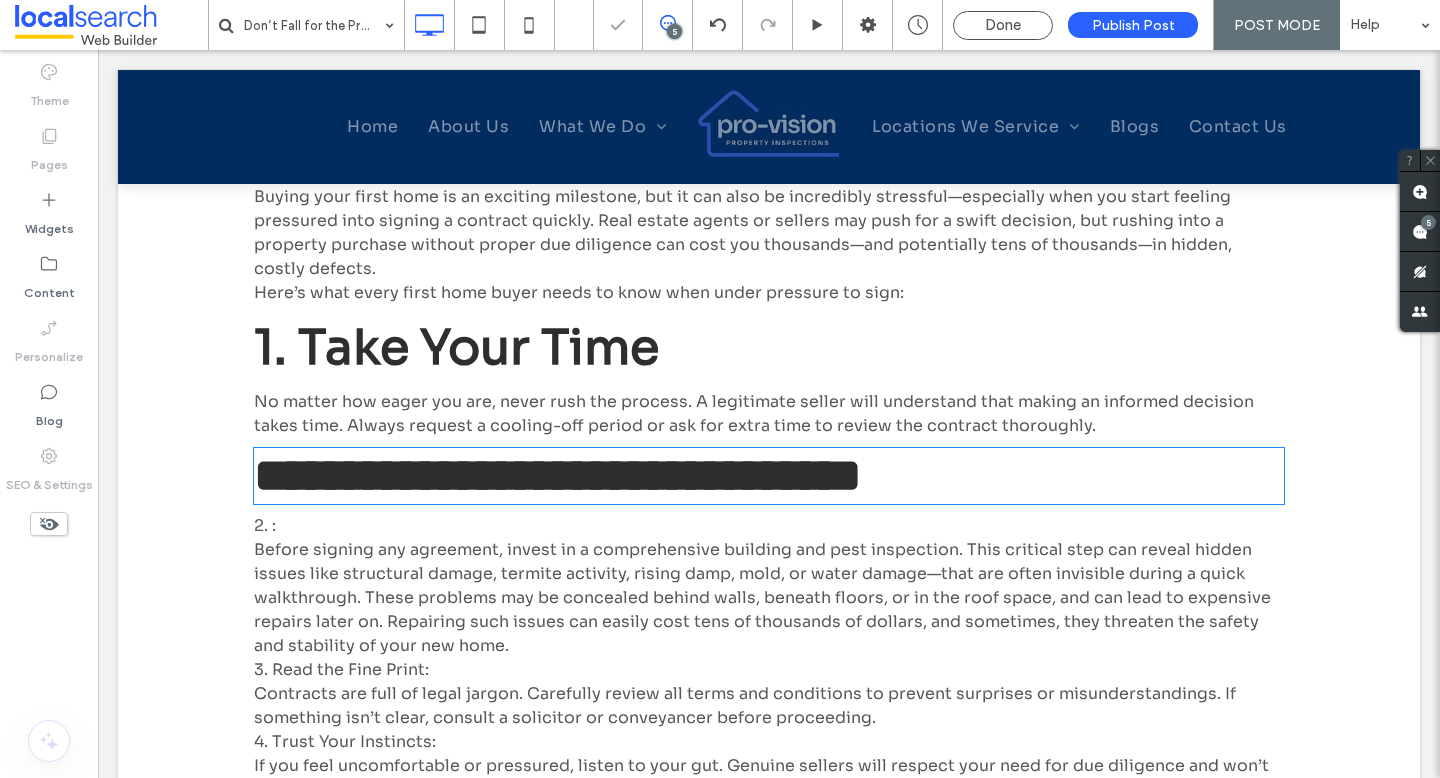 click on "2. : Before signing any agreement, invest in a comprehensive building and pest inspection. This critical step can reveal hidden issues like structural damage, termite activity, rising damp, mold, or water damage—that are often invisible during a quick walkthrough. These problems may be concealed behind walls, beneath floors, or in the roof space, and can lead to expensive repairs later on. Repairing such issues can easily cost tens of thousands of dollars, and sometimes, they threaten the safety and stability of your new home." at bounding box center [769, 586] 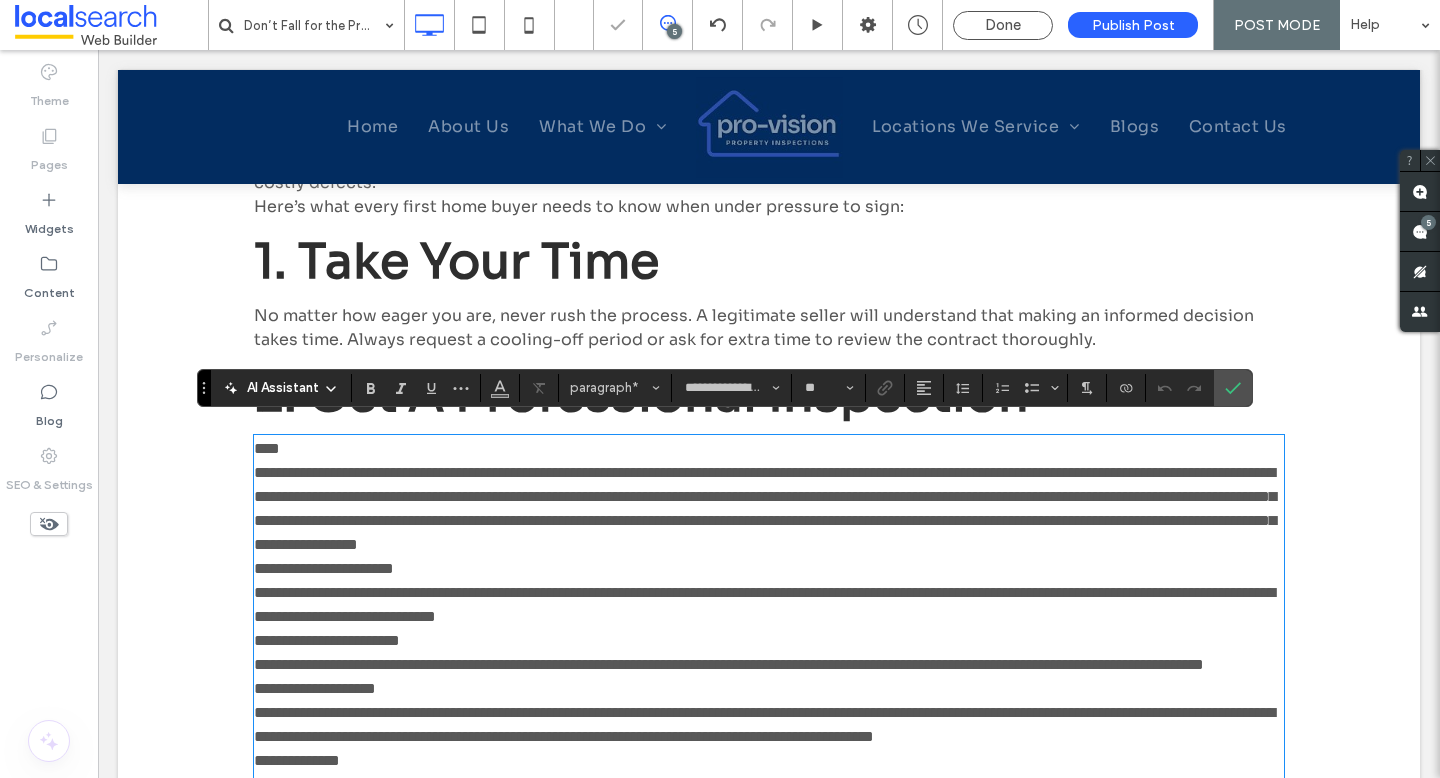 scroll, scrollTop: 1434, scrollLeft: 0, axis: vertical 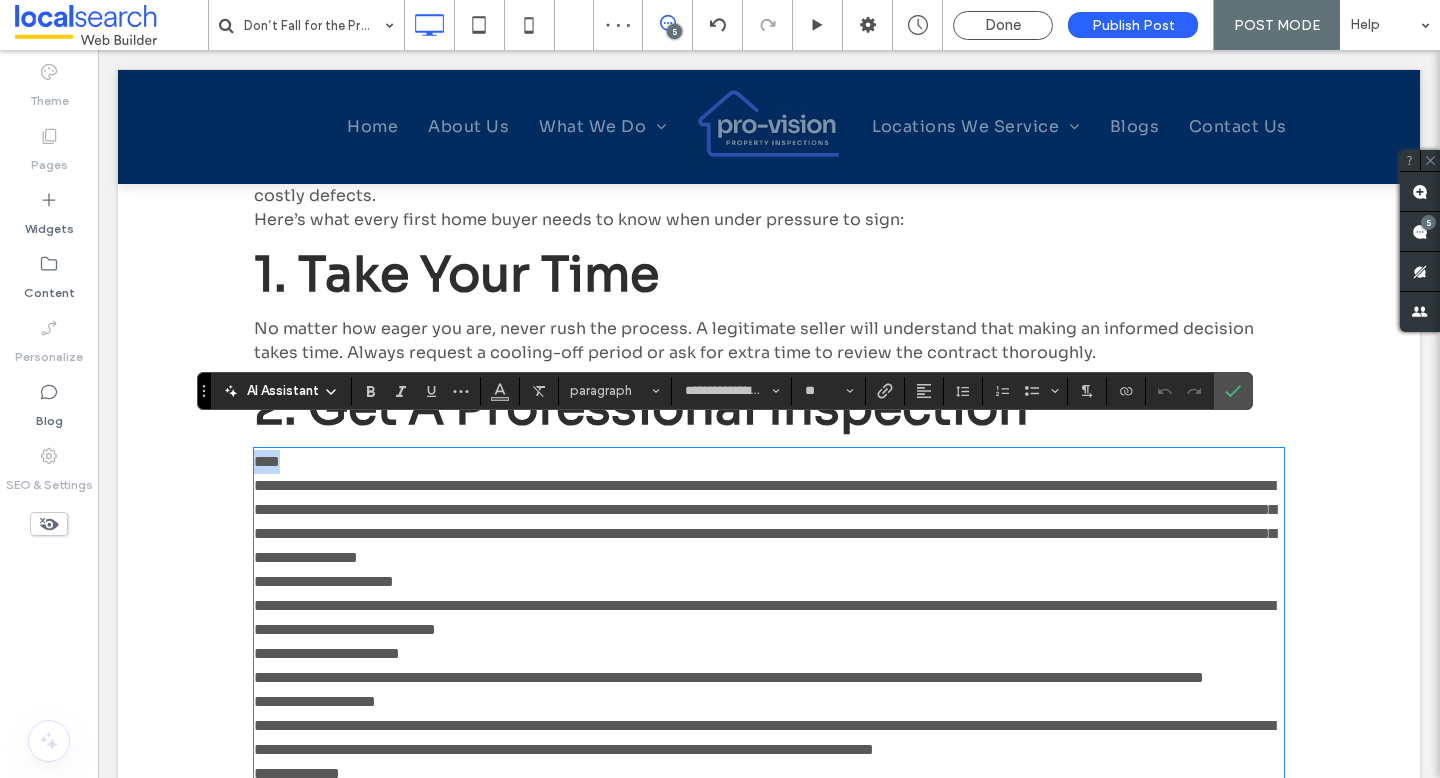 drag, startPoint x: 290, startPoint y: 448, endPoint x: 252, endPoint y: 447, distance: 38.013157 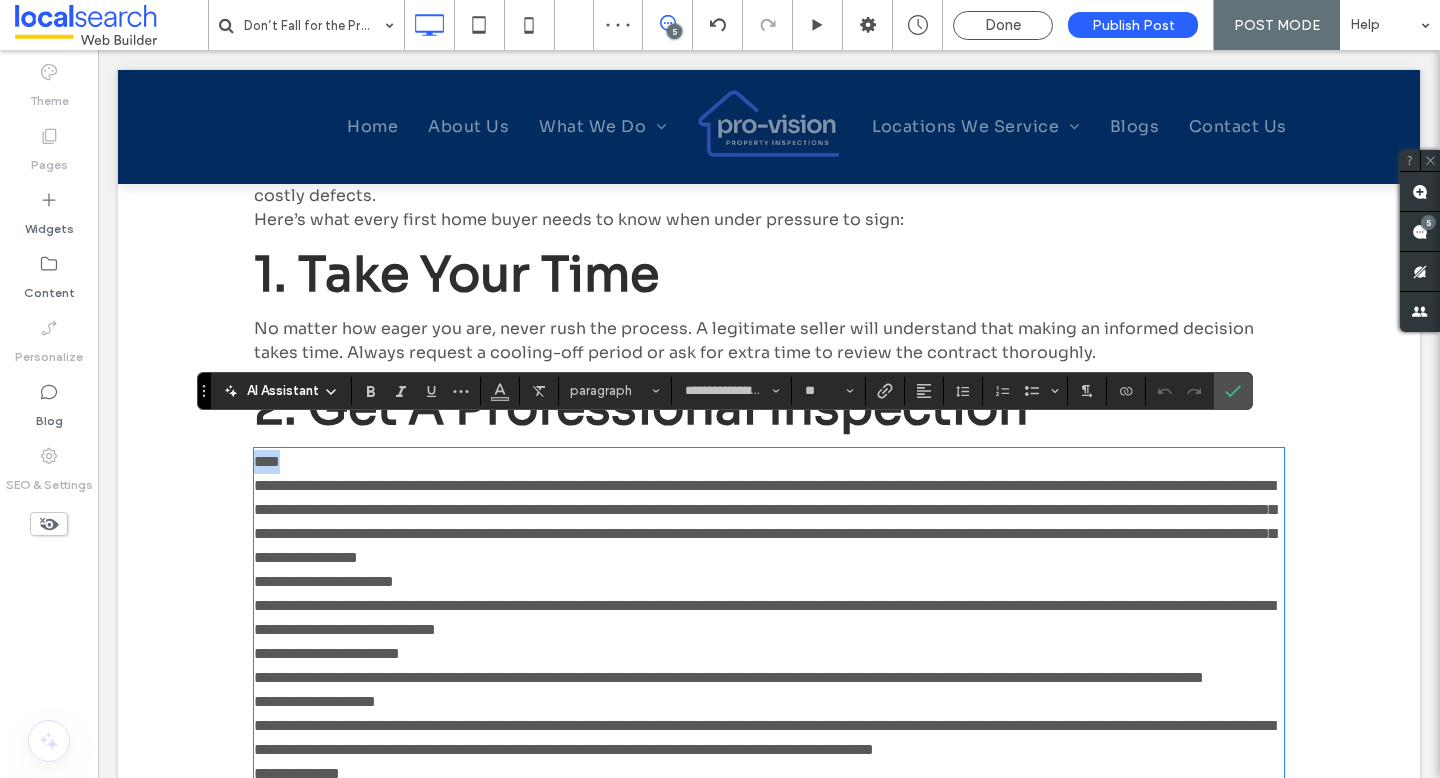 click on "**********" at bounding box center (769, 346) 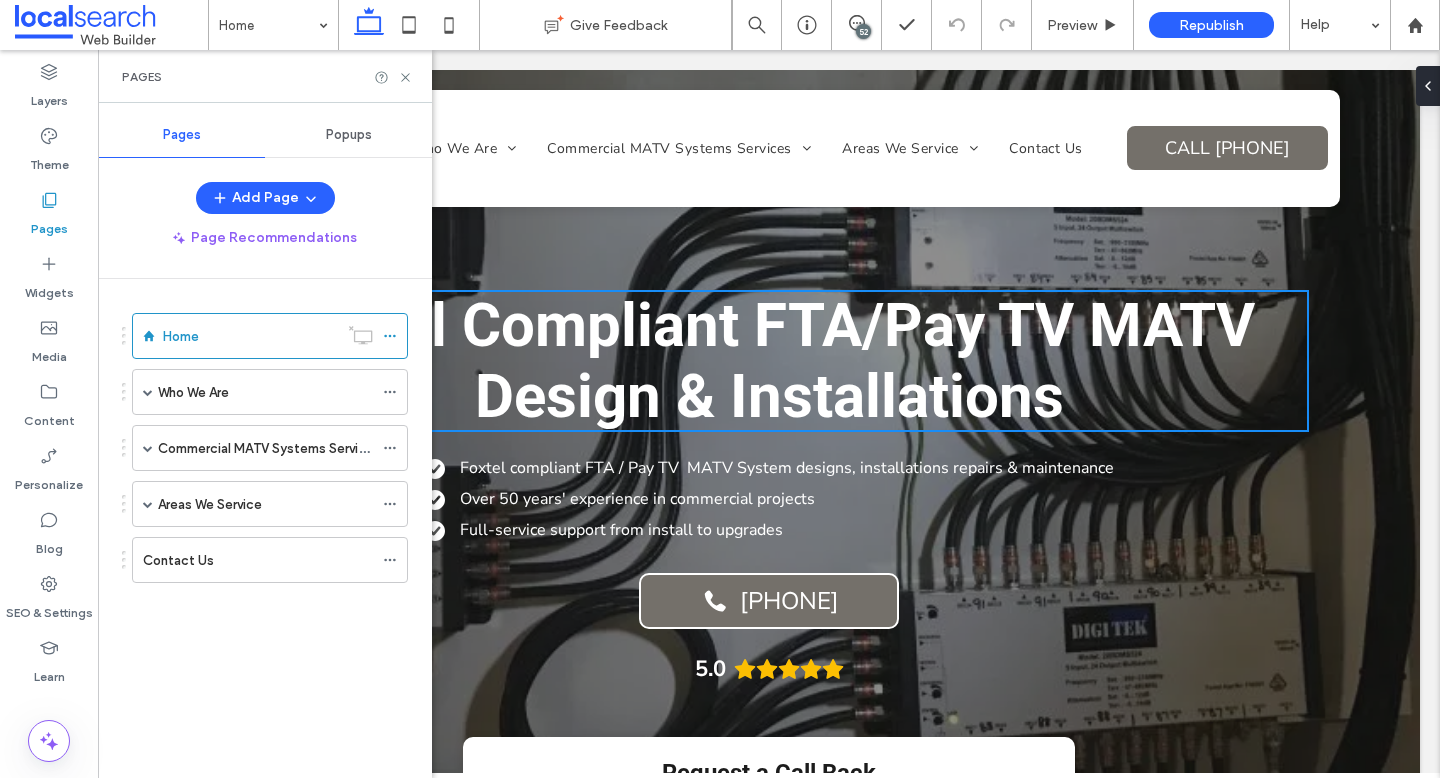 scroll, scrollTop: 0, scrollLeft: 0, axis: both 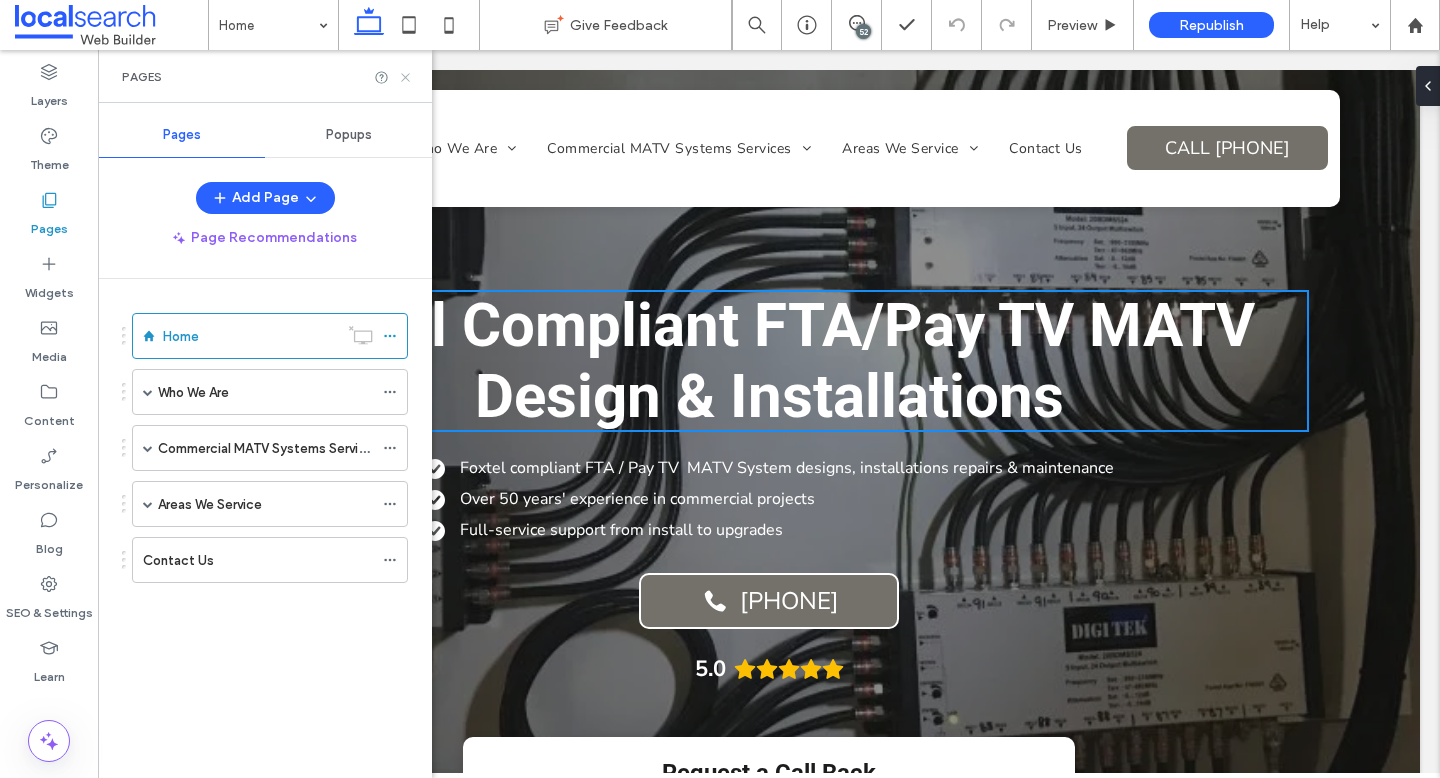 click 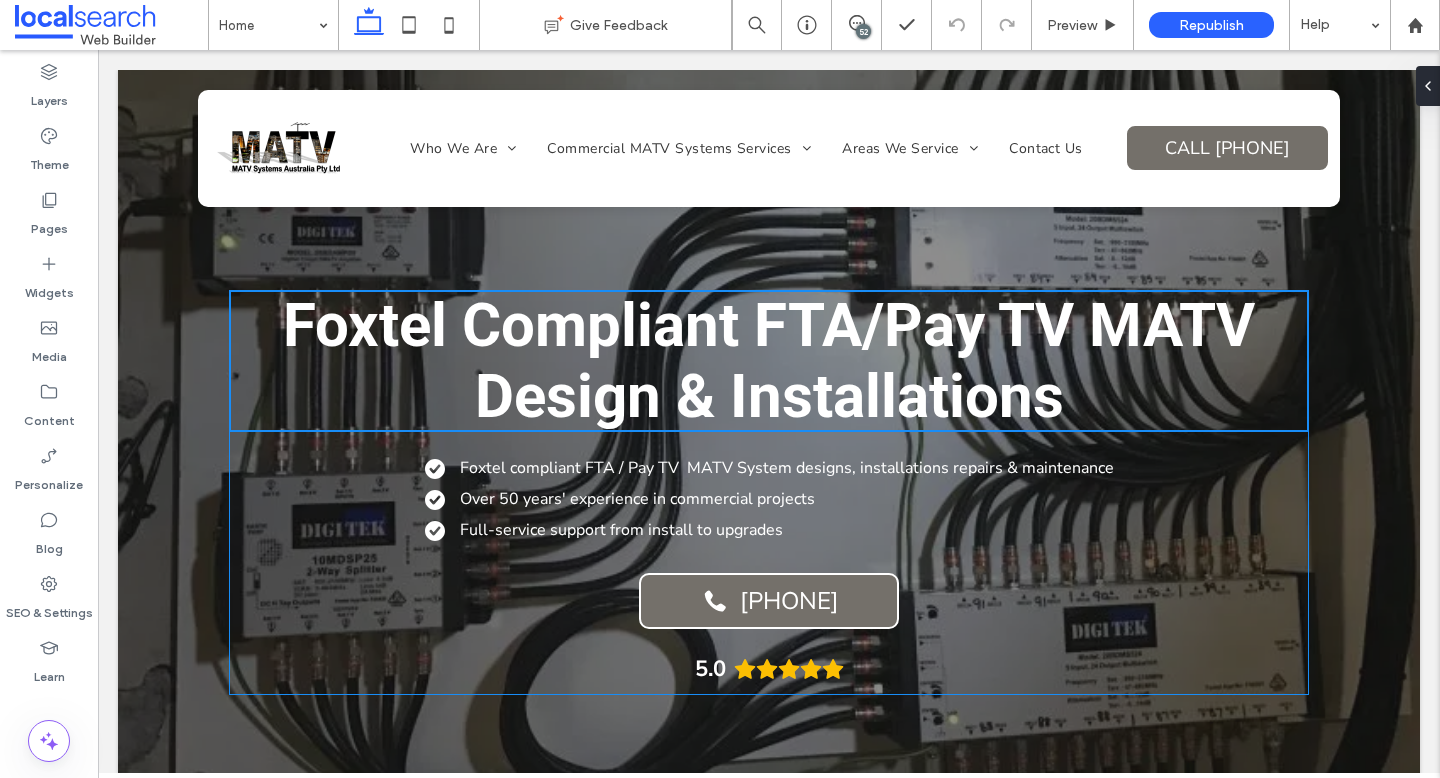 click on "Foxtel Compliant FTA/Pay TV MATV Design & Installations" at bounding box center [769, 361] 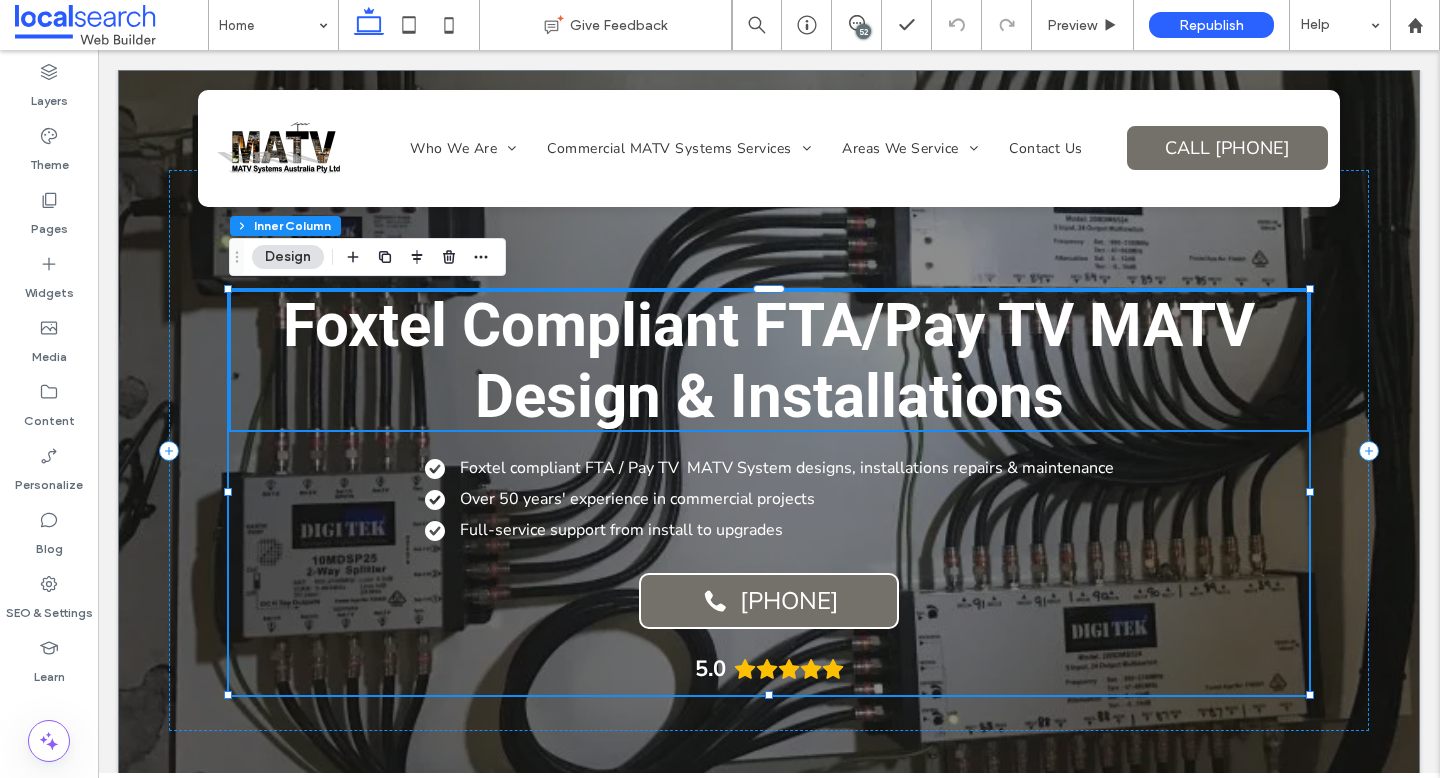 click on "Foxtel Compliant FTA/Pay TV MATV Design & Installations" at bounding box center [769, 361] 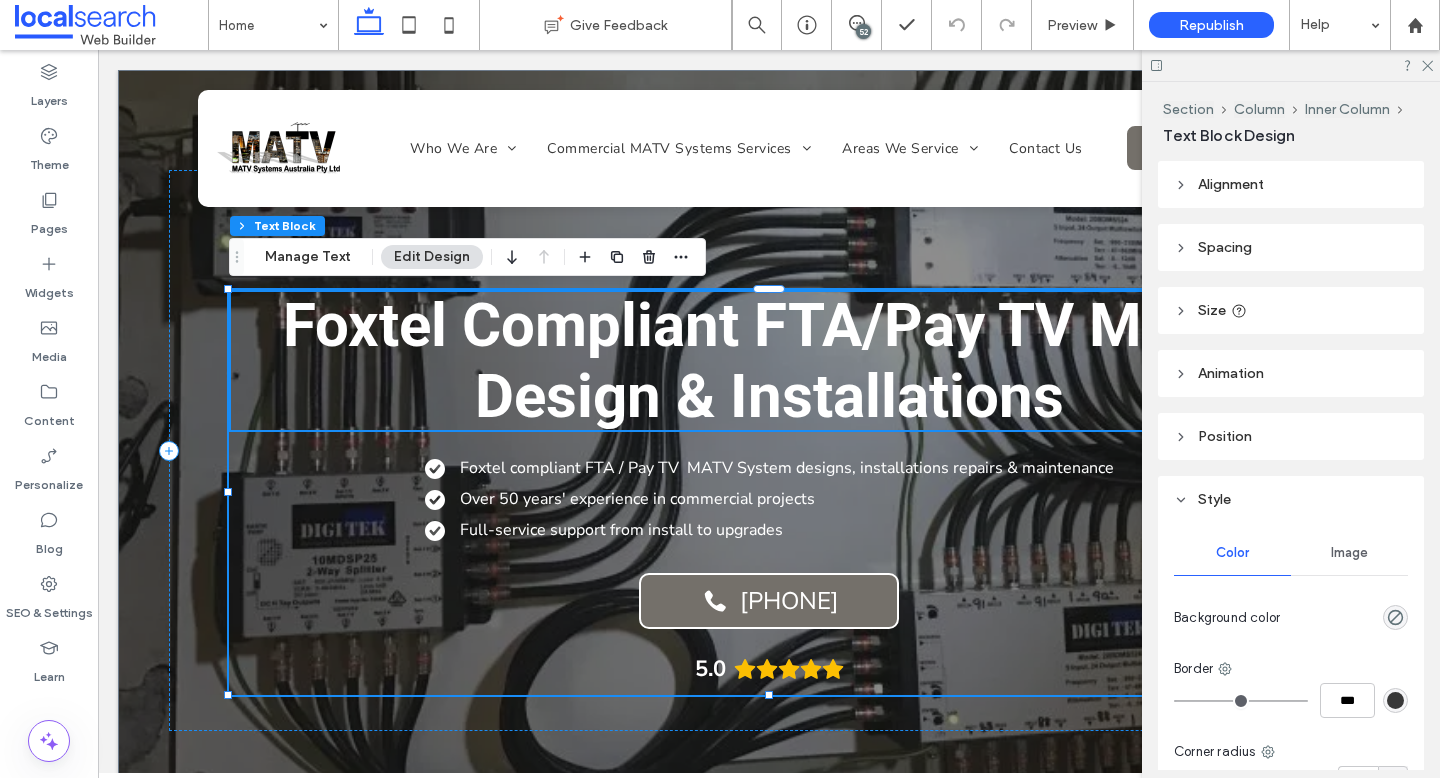 click on "Foxtel Compliant FTA/Pay TV MATV Design & Installations" at bounding box center (769, 361) 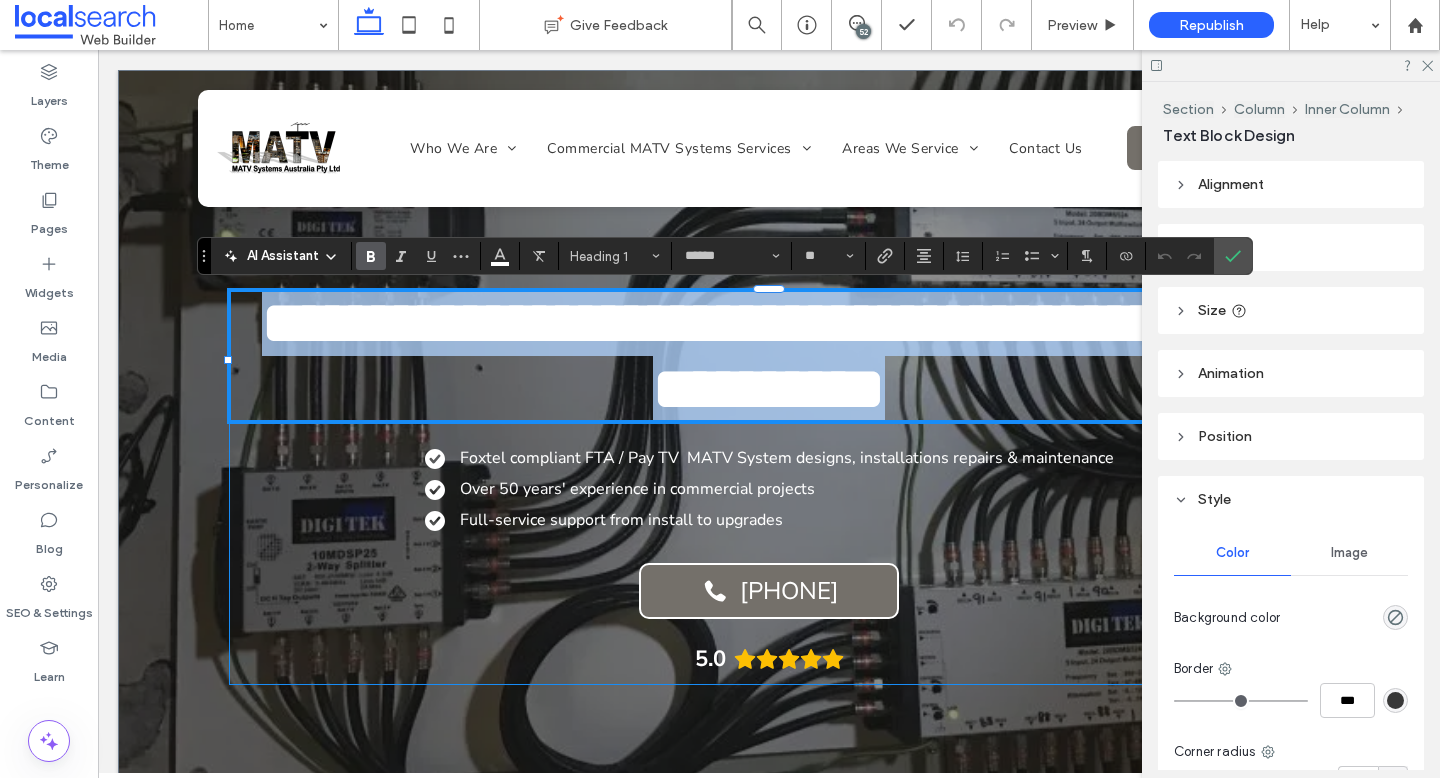 click on "**********" at bounding box center [780, 356] 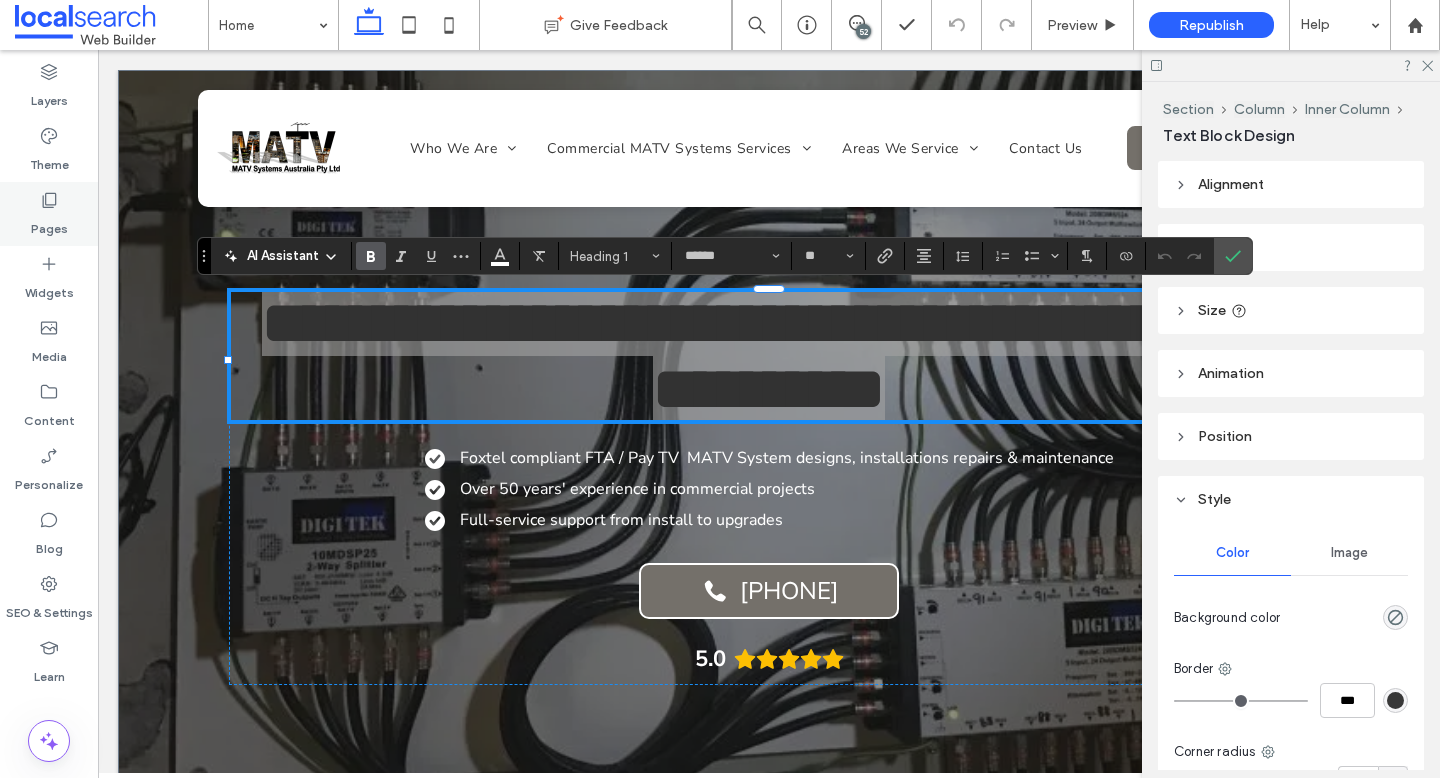 click on "Pages" at bounding box center [49, 214] 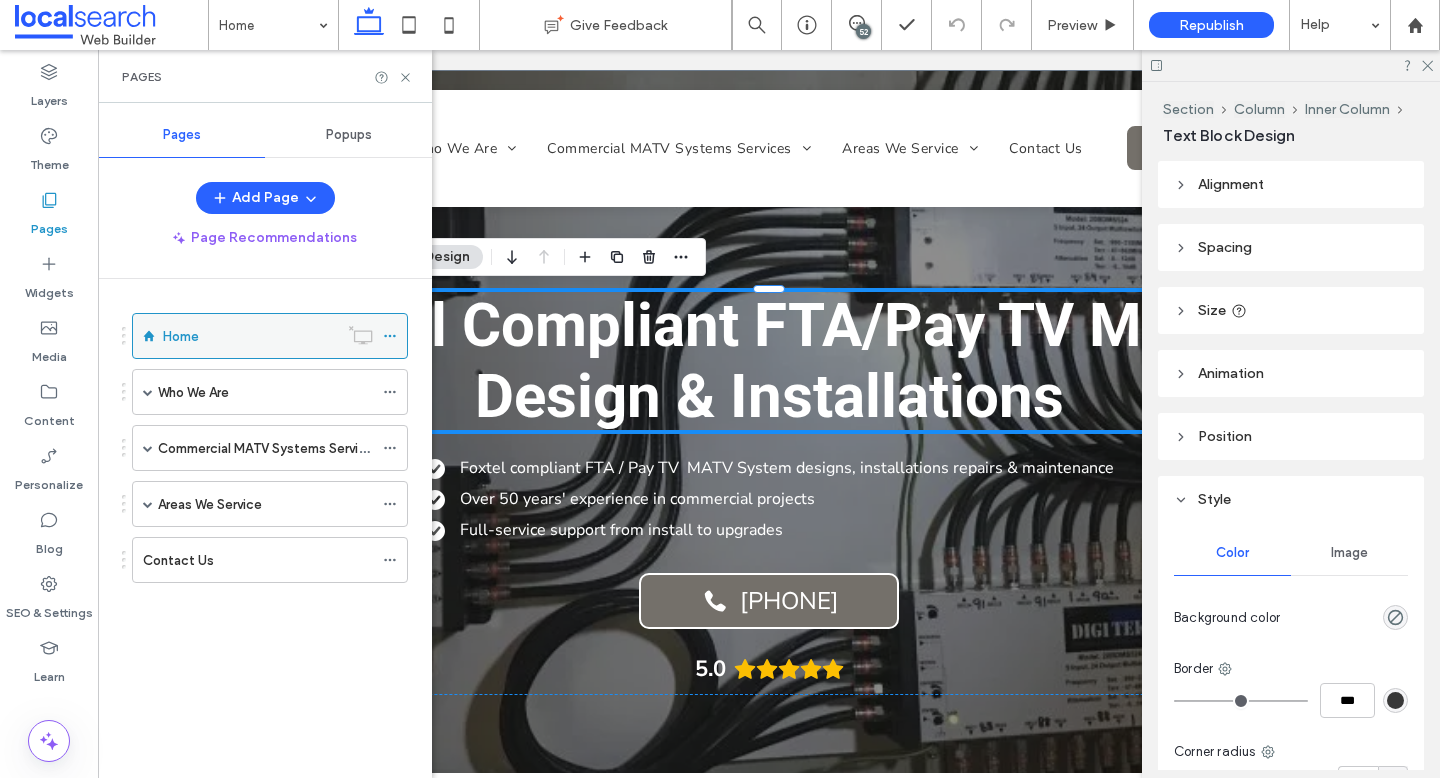 click 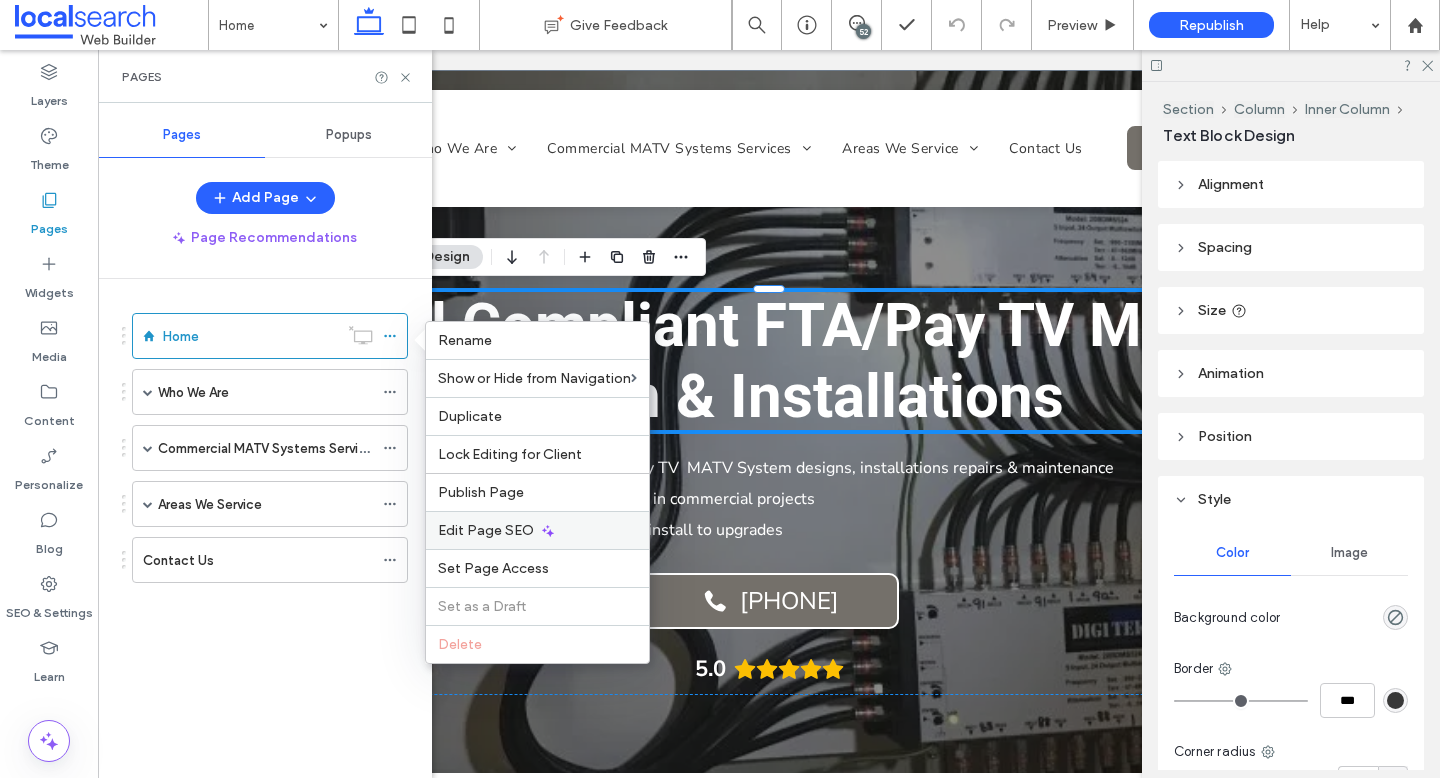 click on "Edit Page SEO" at bounding box center [537, 530] 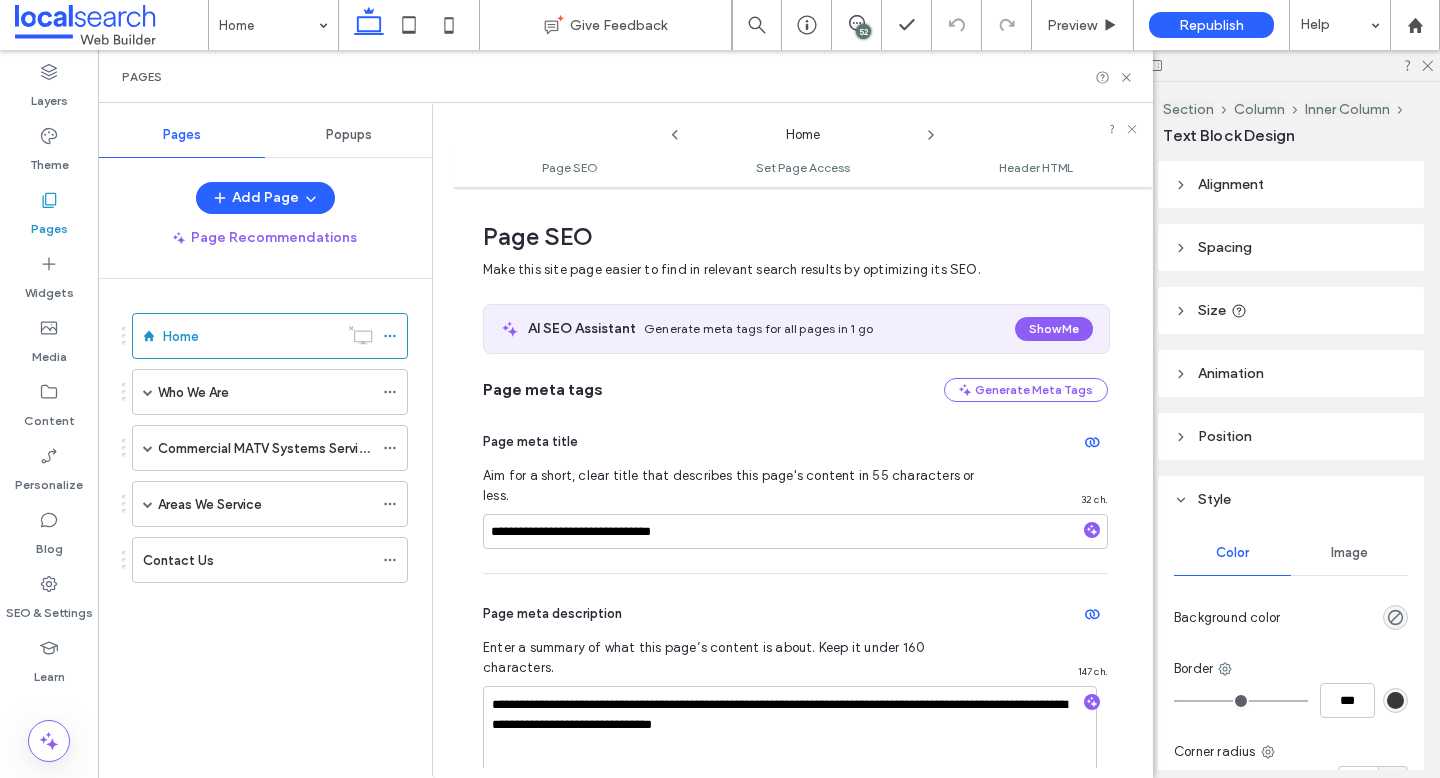 scroll, scrollTop: 10, scrollLeft: 0, axis: vertical 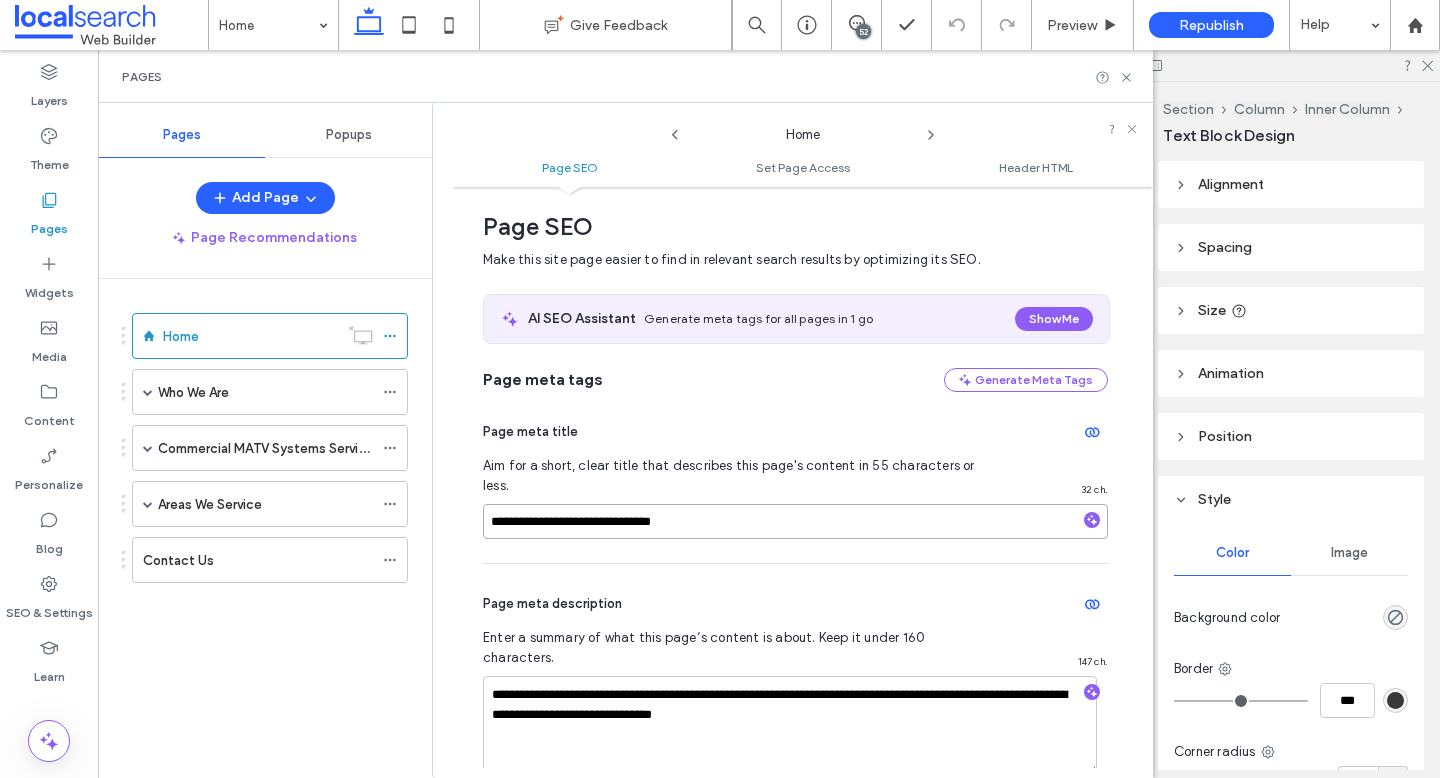 click on "**********" at bounding box center (795, 521) 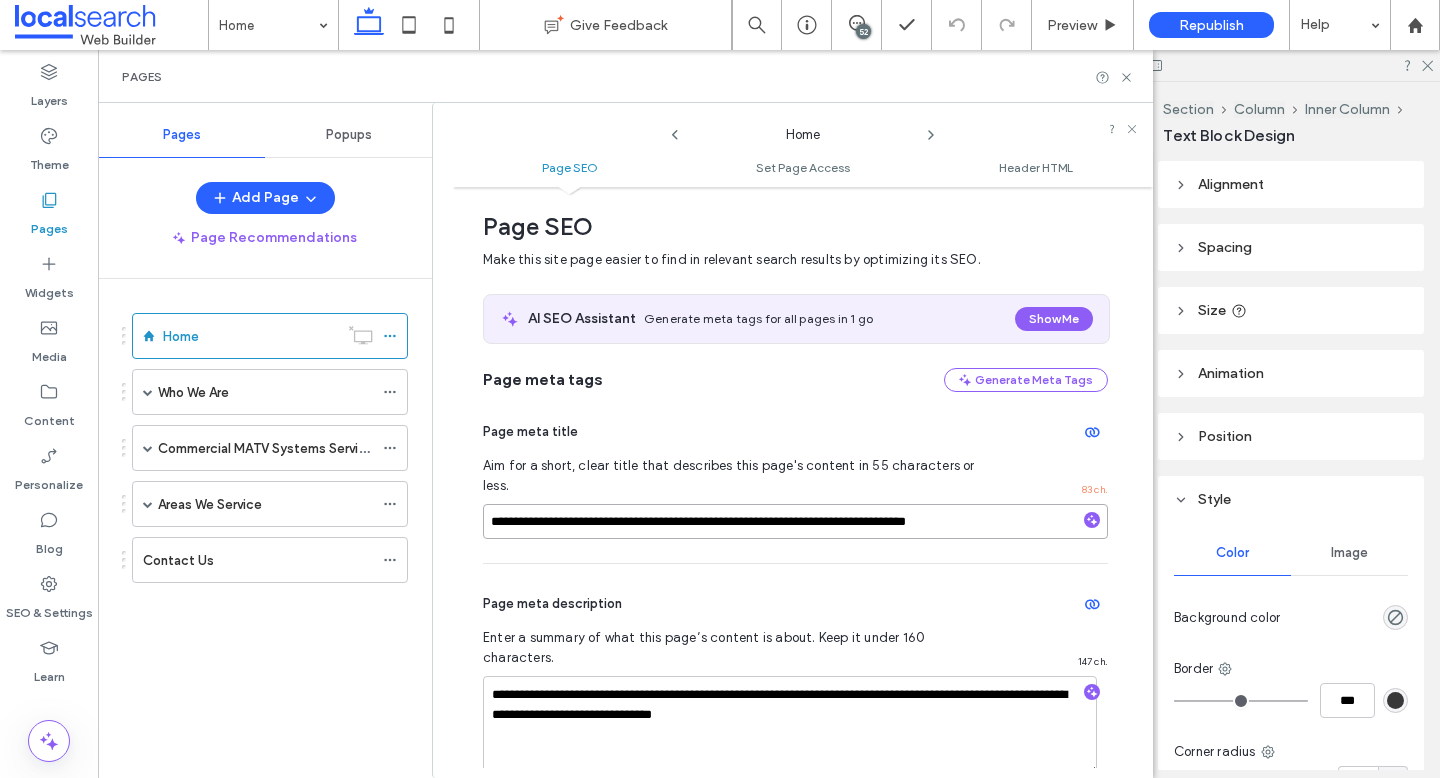 drag, startPoint x: 669, startPoint y: 500, endPoint x: 482, endPoint y: 490, distance: 187.26718 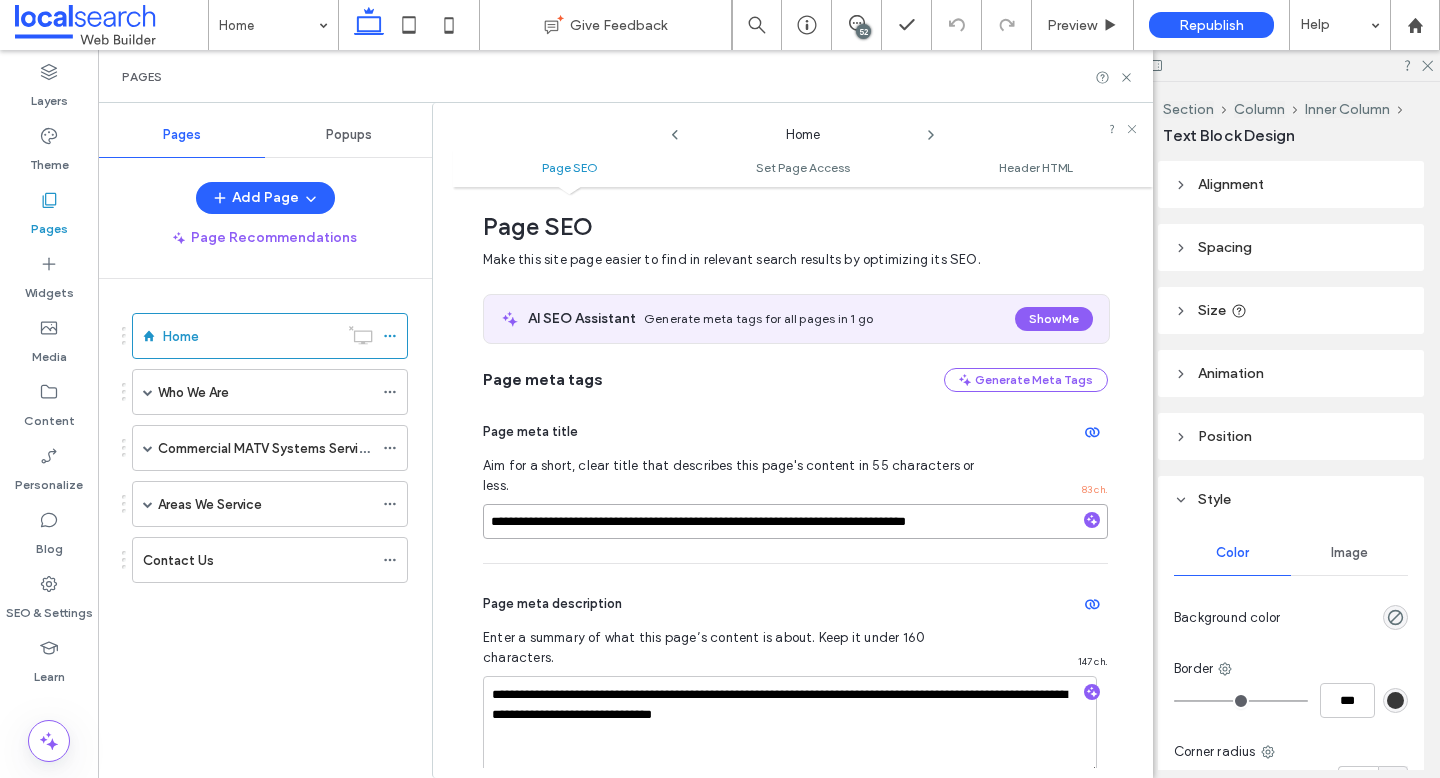 click on "**********" at bounding box center (795, 521) 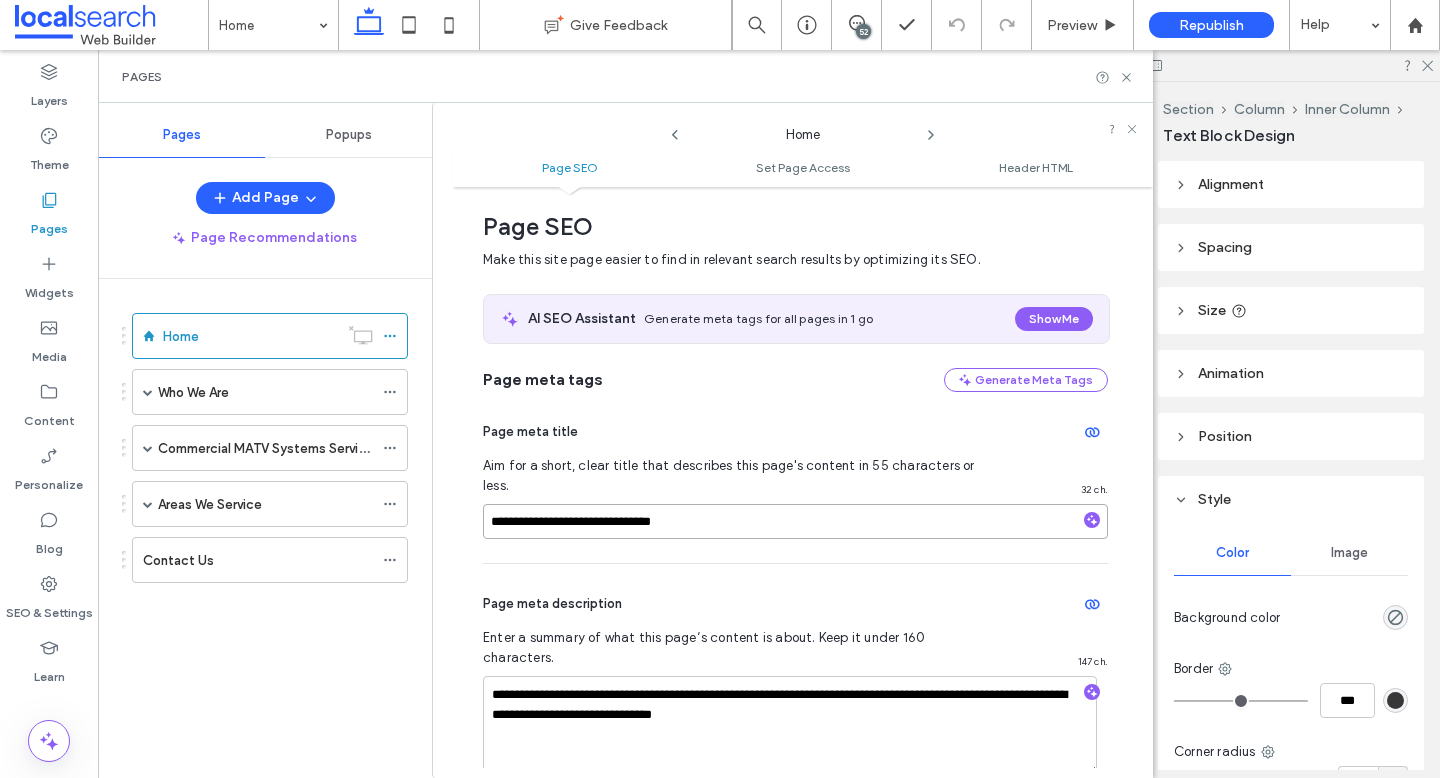 paste on "**********" 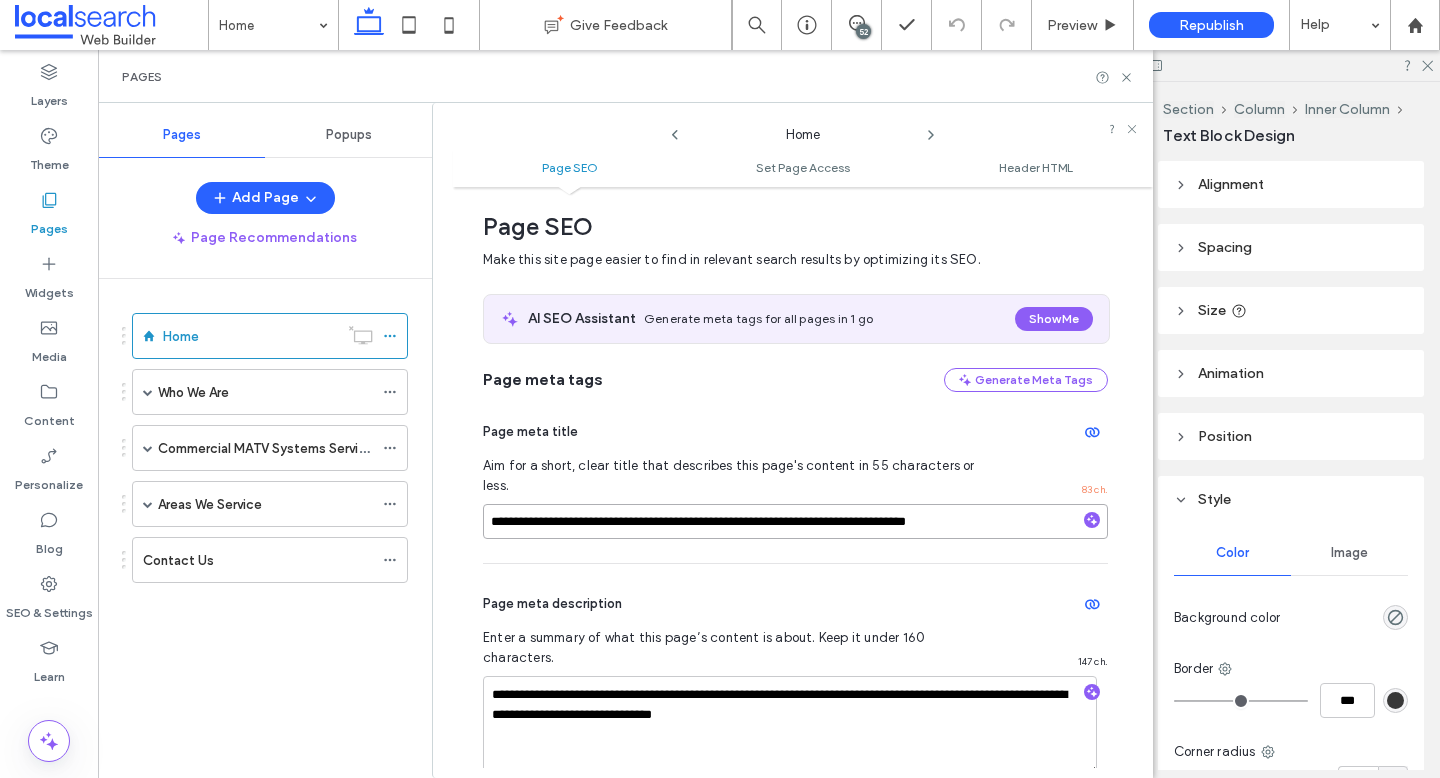 drag, startPoint x: 668, startPoint y: 502, endPoint x: 486, endPoint y: 503, distance: 182.00275 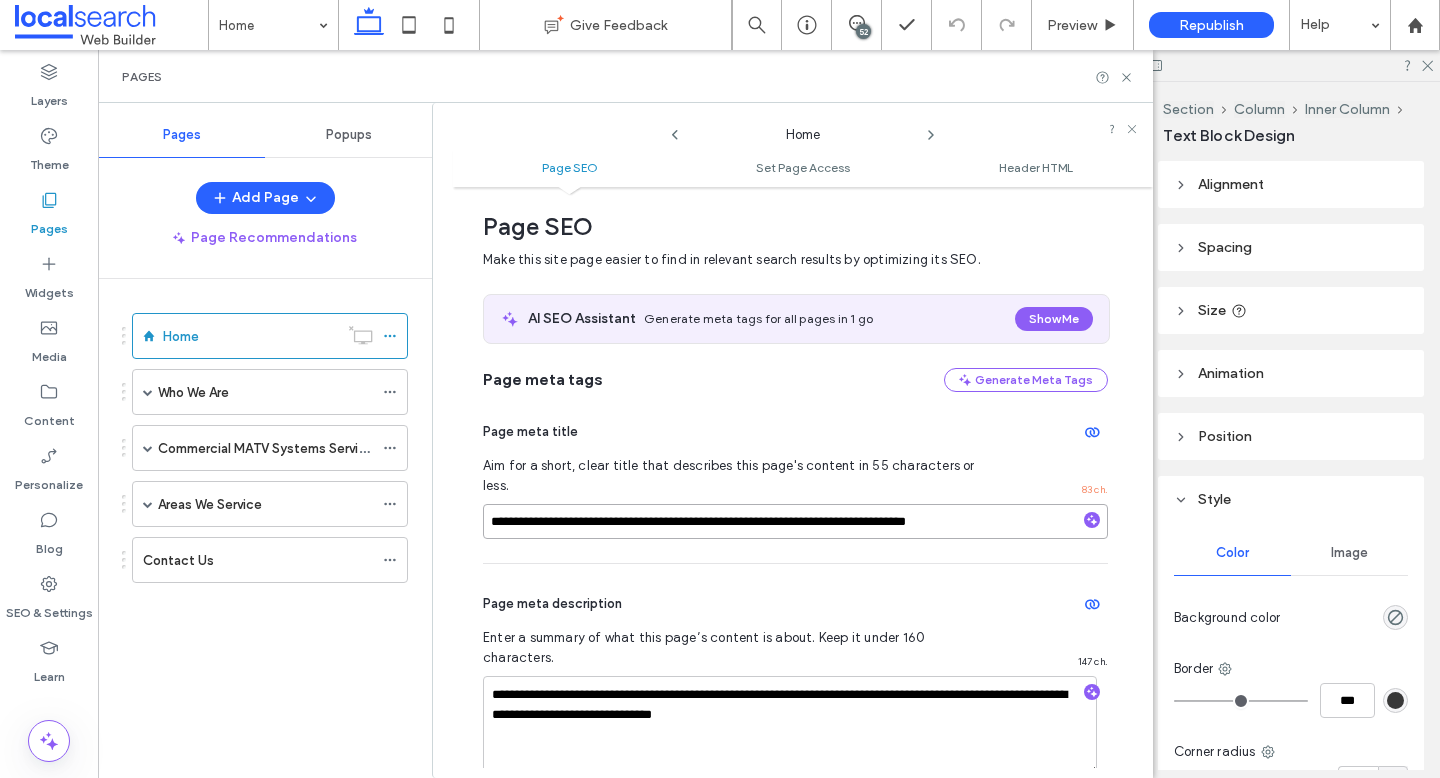 type on "**********" 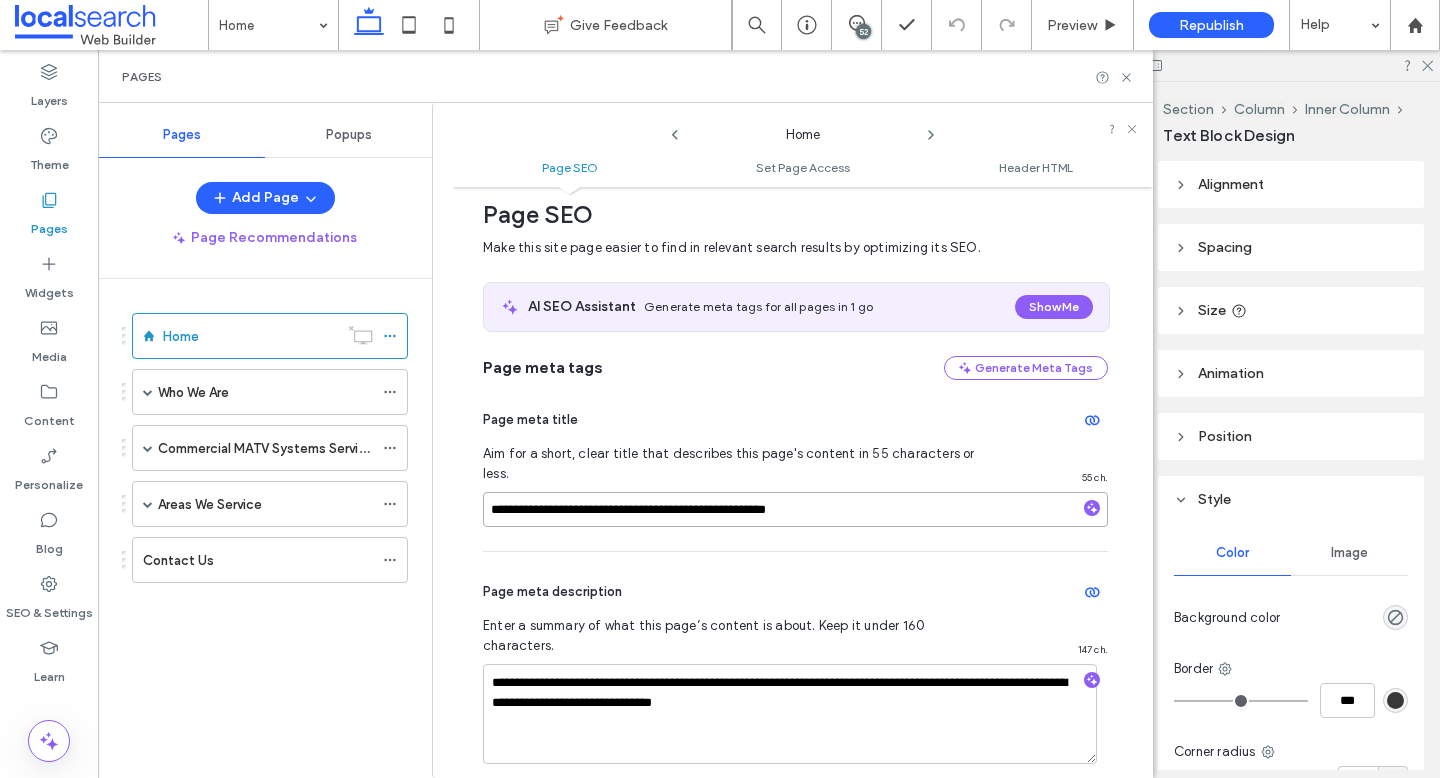 scroll, scrollTop: 0, scrollLeft: 0, axis: both 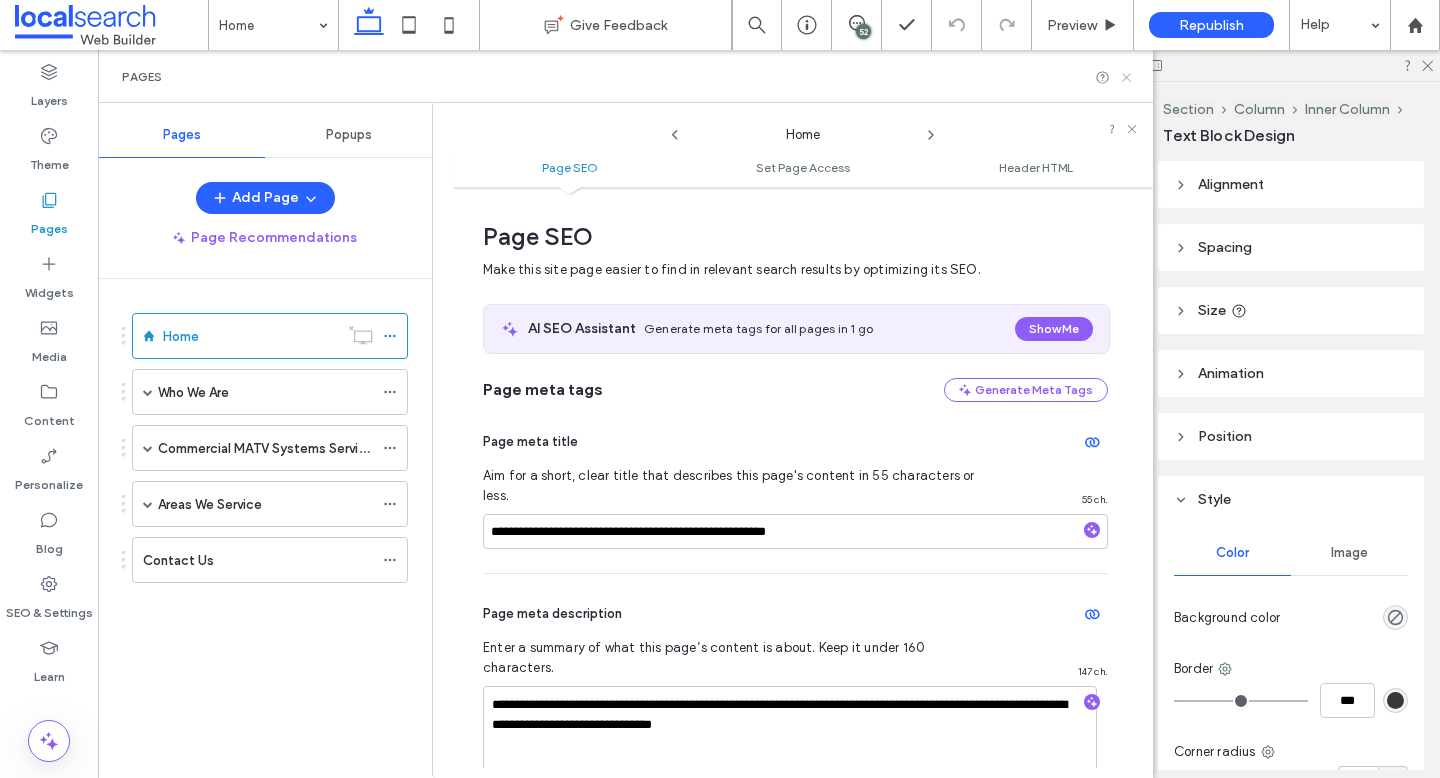 click 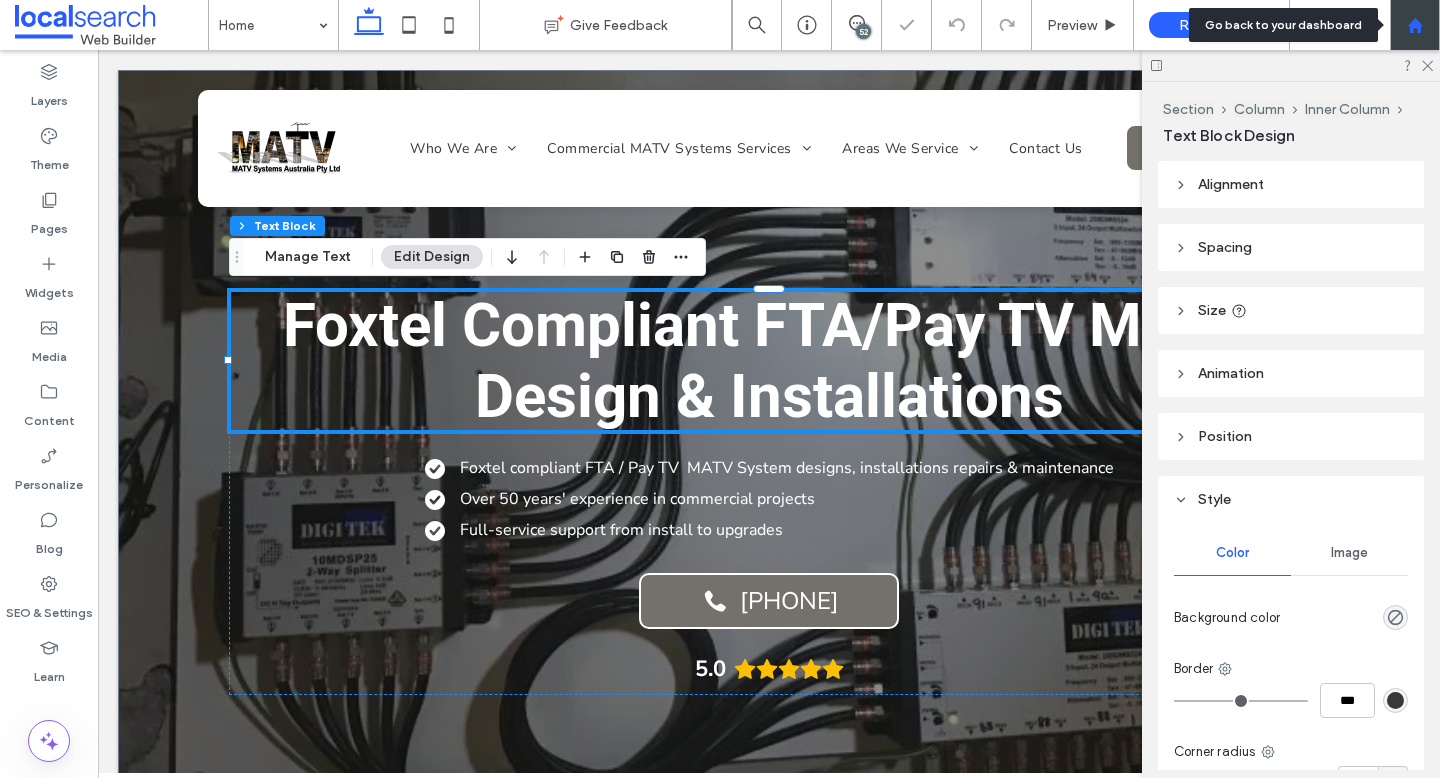 click 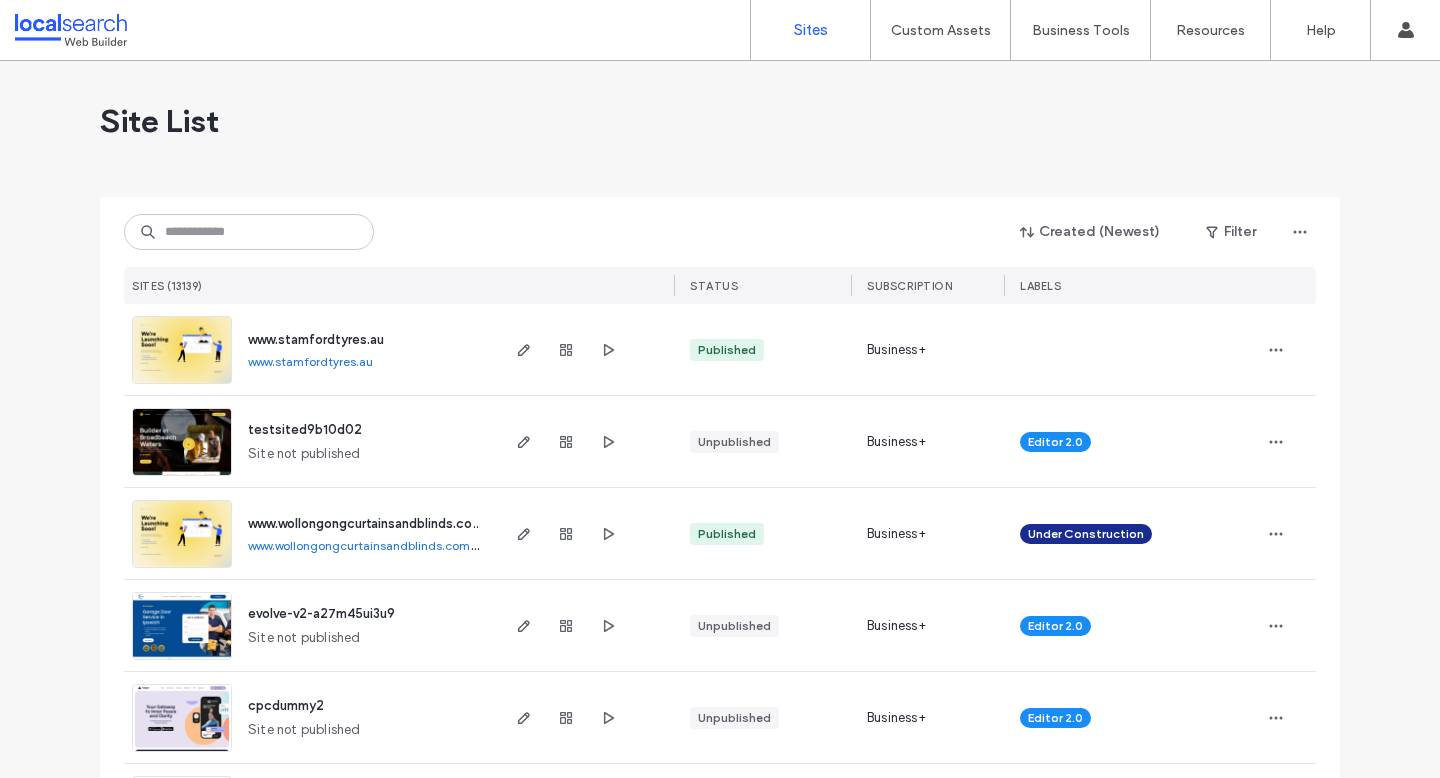 scroll, scrollTop: 0, scrollLeft: 0, axis: both 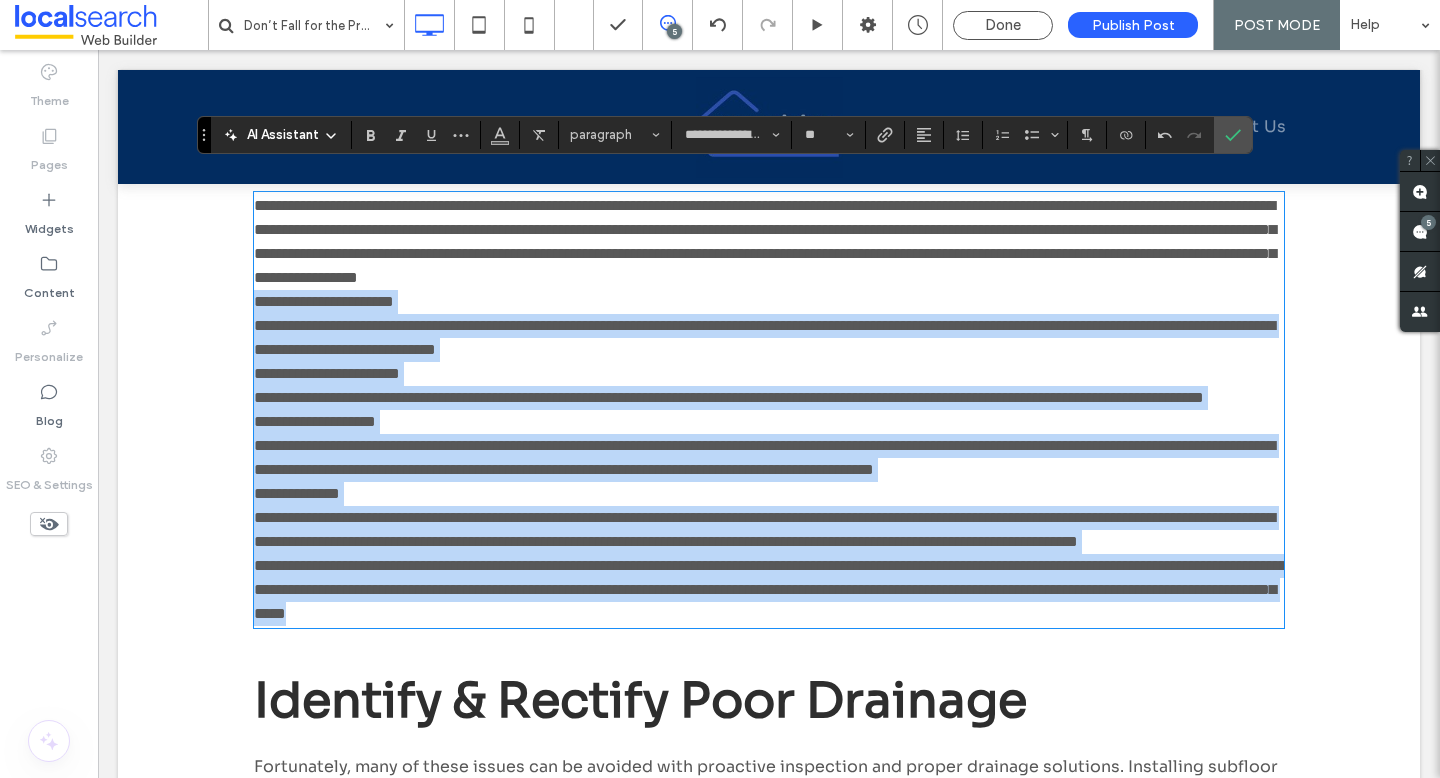 type 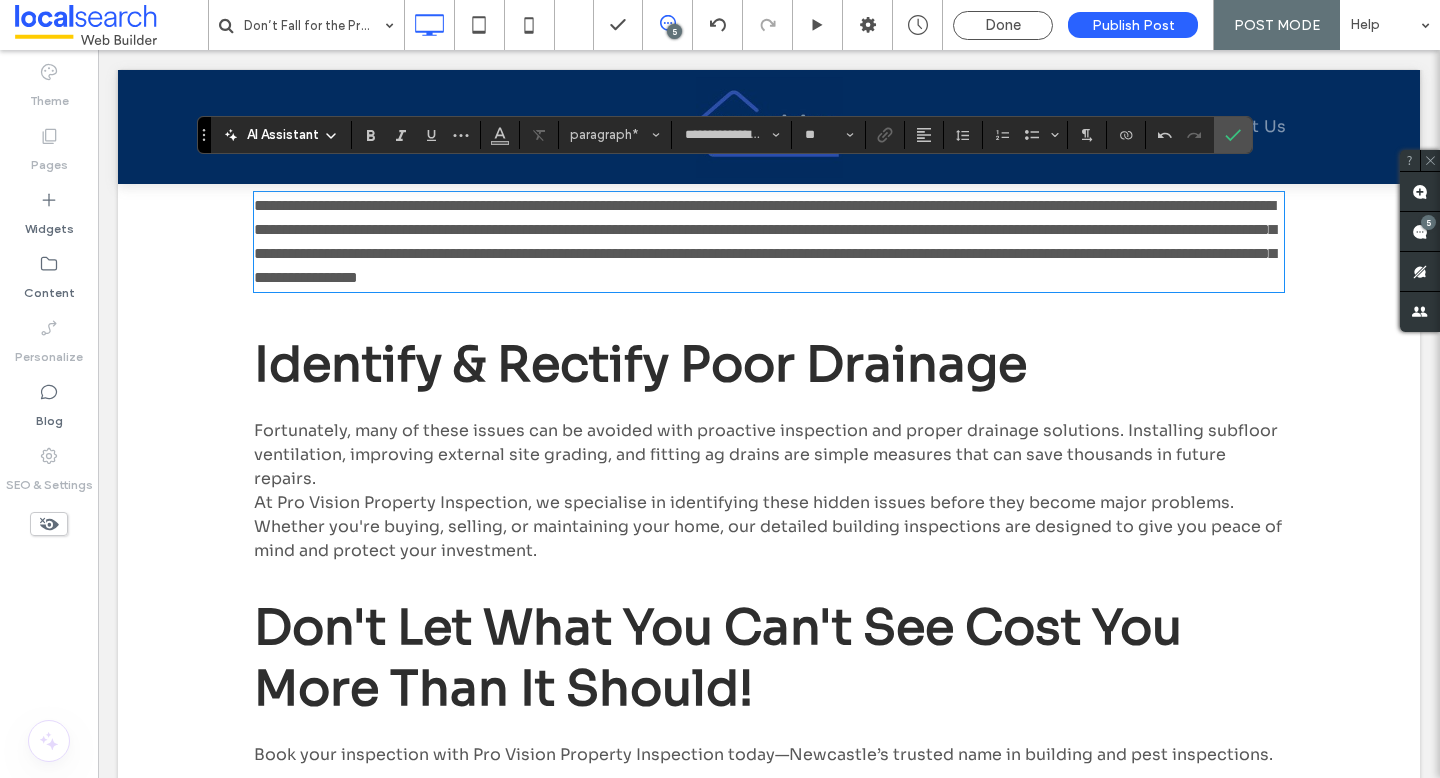 click on "At Pro Vision Property Inspection, we specialise in identifying these hidden issues before they become major problems. Whether you're buying, selling, or maintaining your home, our detailed building inspections are designed to give you peace of mind and protect your investment." at bounding box center (769, 527) 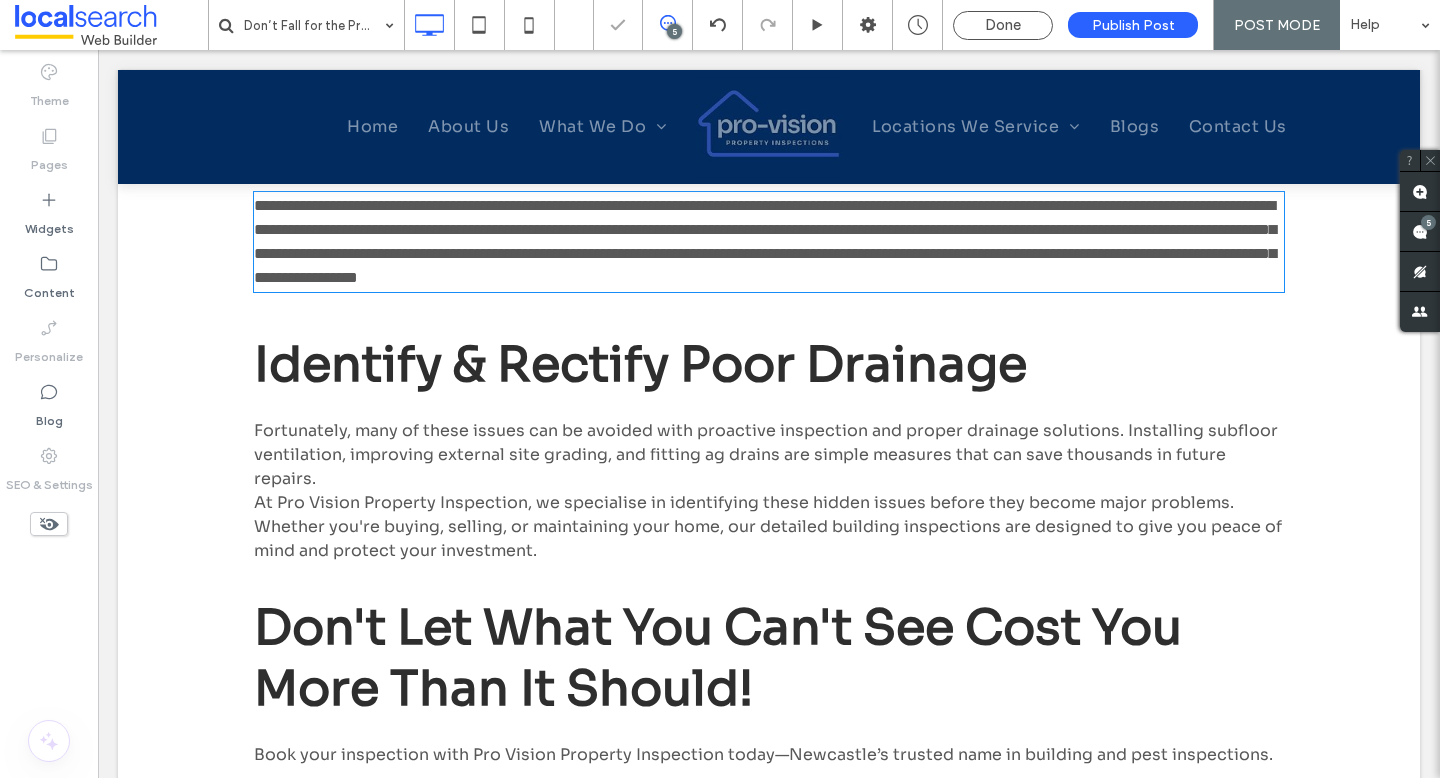 click on "At Pro Vision Property Inspection, we specialise in identifying these hidden issues before they become major problems. Whether you're buying, selling, or maintaining your home, our detailed building inspections are designed to give you peace of mind and protect your investment." at bounding box center [769, 527] 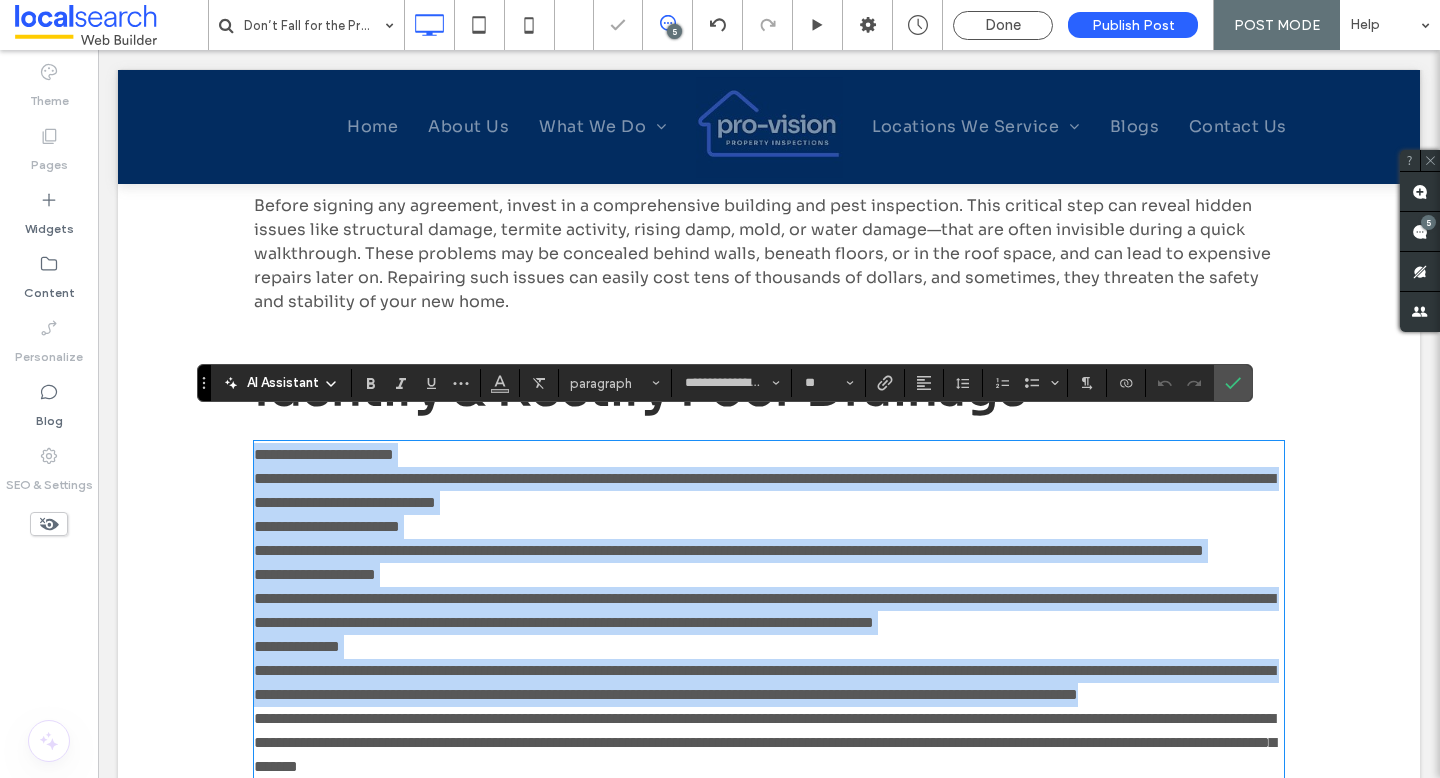 scroll, scrollTop: 2092, scrollLeft: 0, axis: vertical 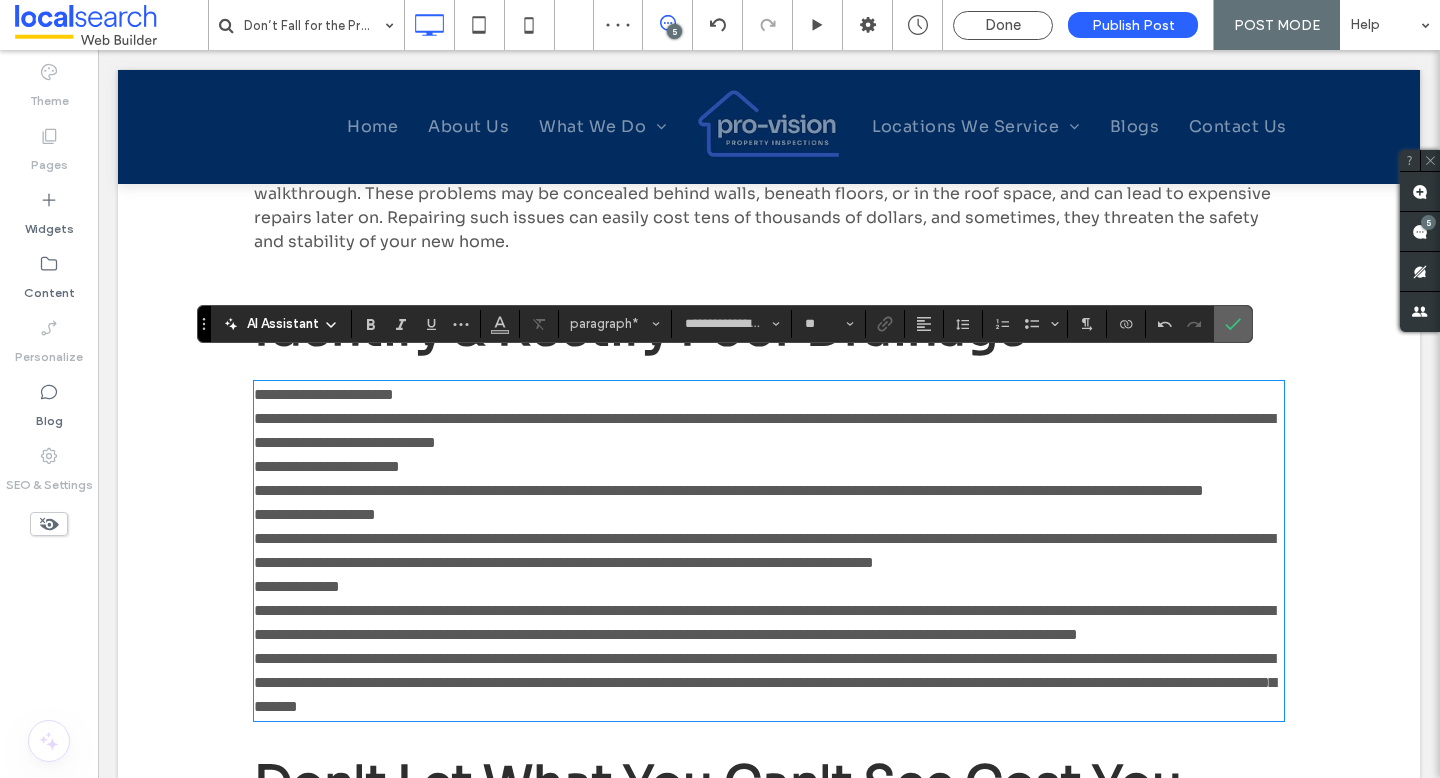 click 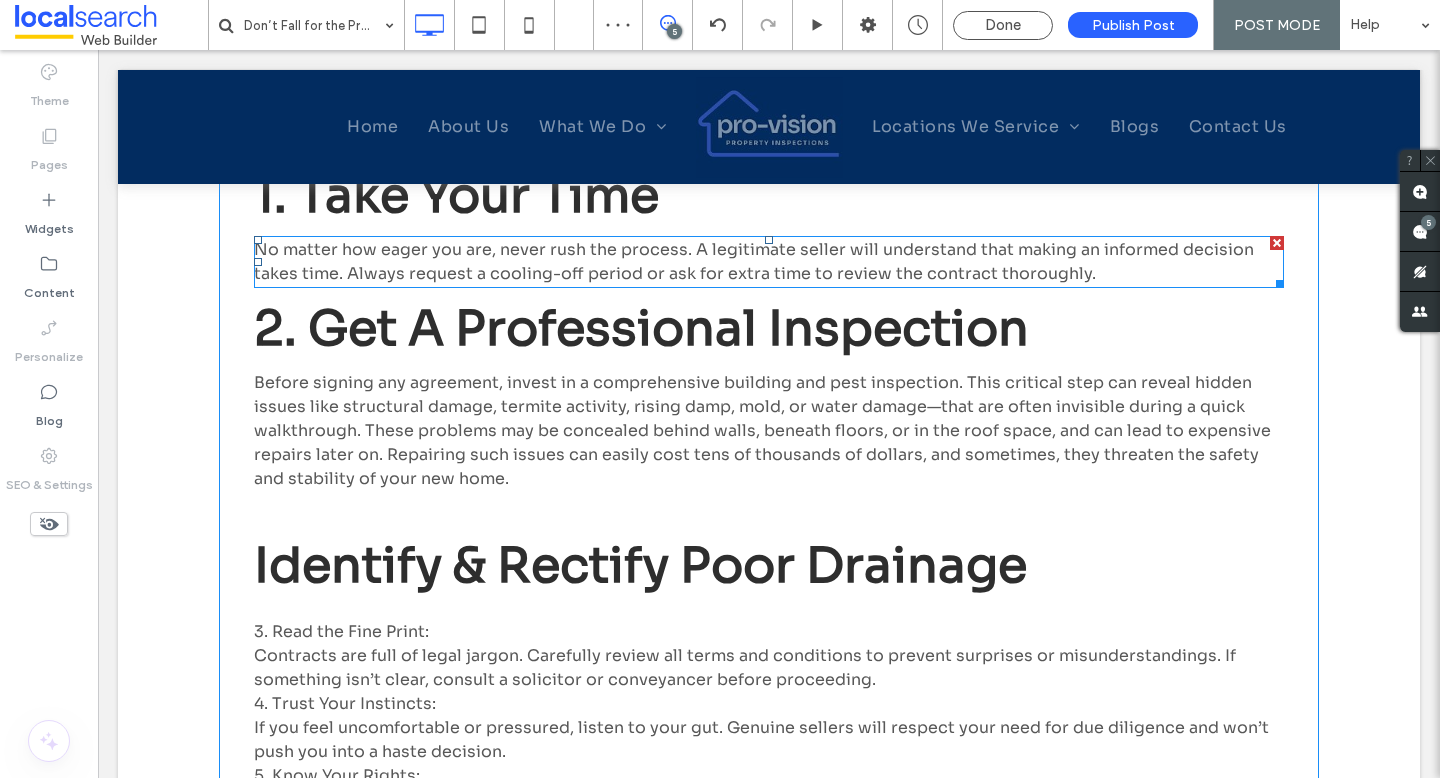scroll, scrollTop: 1550, scrollLeft: 0, axis: vertical 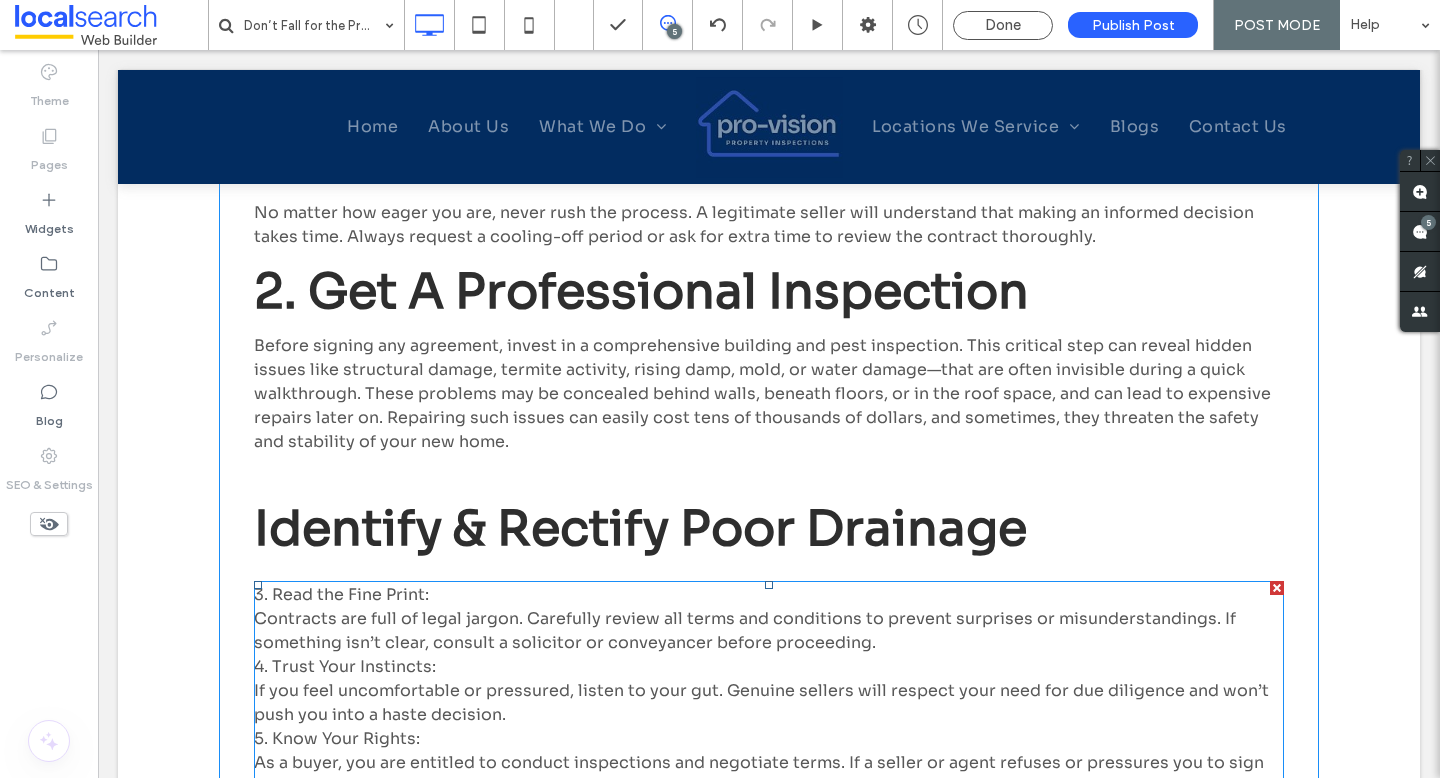 click on "3. Read the Fine Print: Contracts are full of legal jargon. Carefully review all terms and conditions to prevent surprises or misunderstandings. If something isn’t clear, consult a solicitor or conveyancer before proceeding." at bounding box center (745, 618) 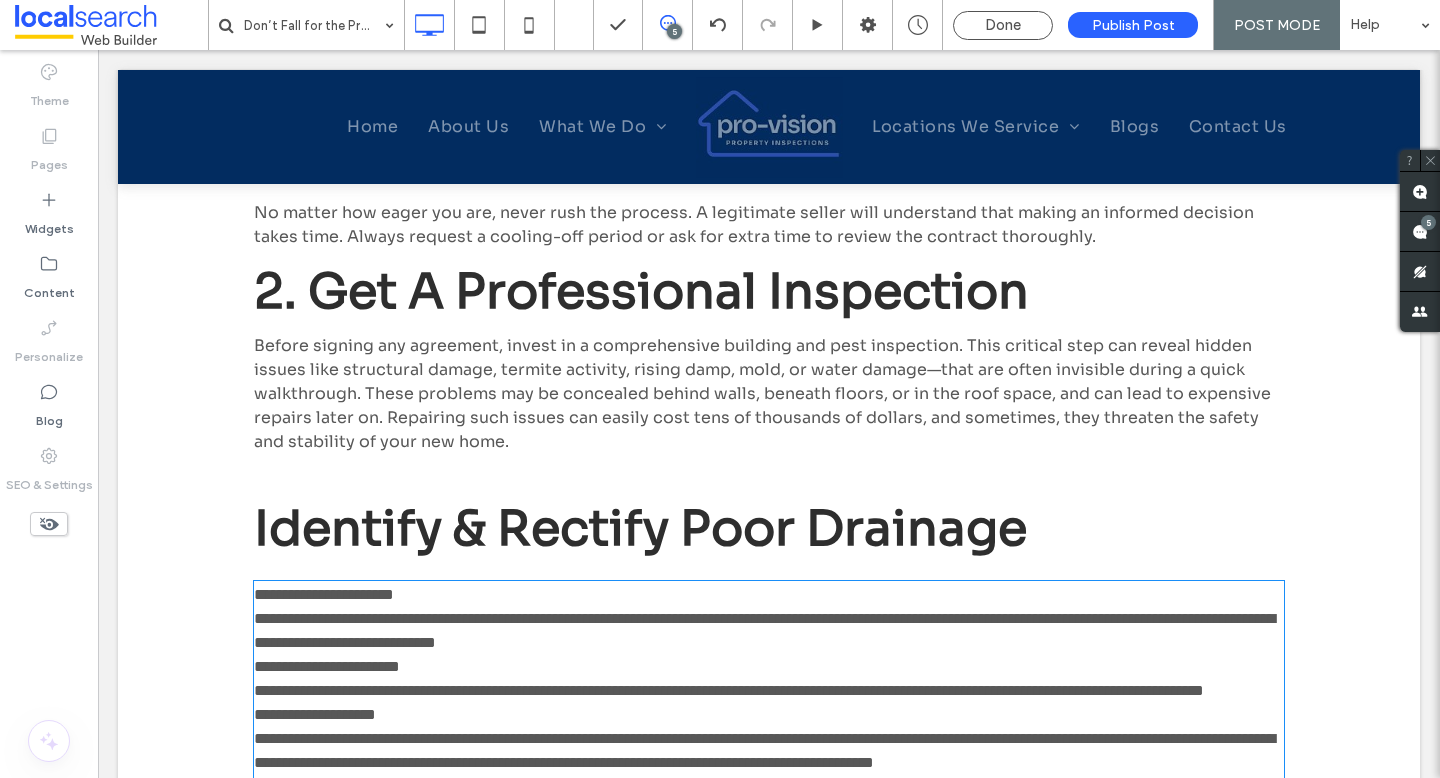 type on "**********" 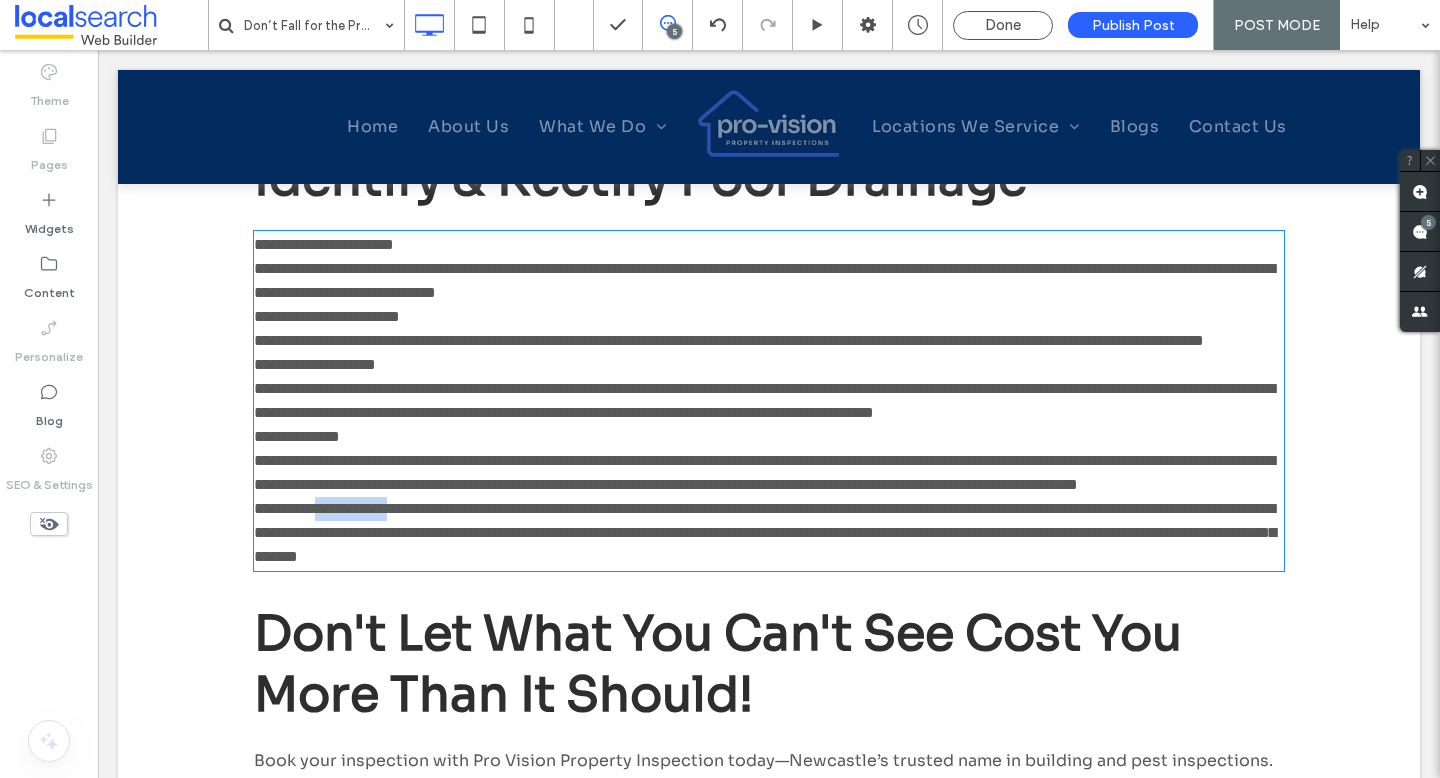 click on "**********" at bounding box center (765, 532) 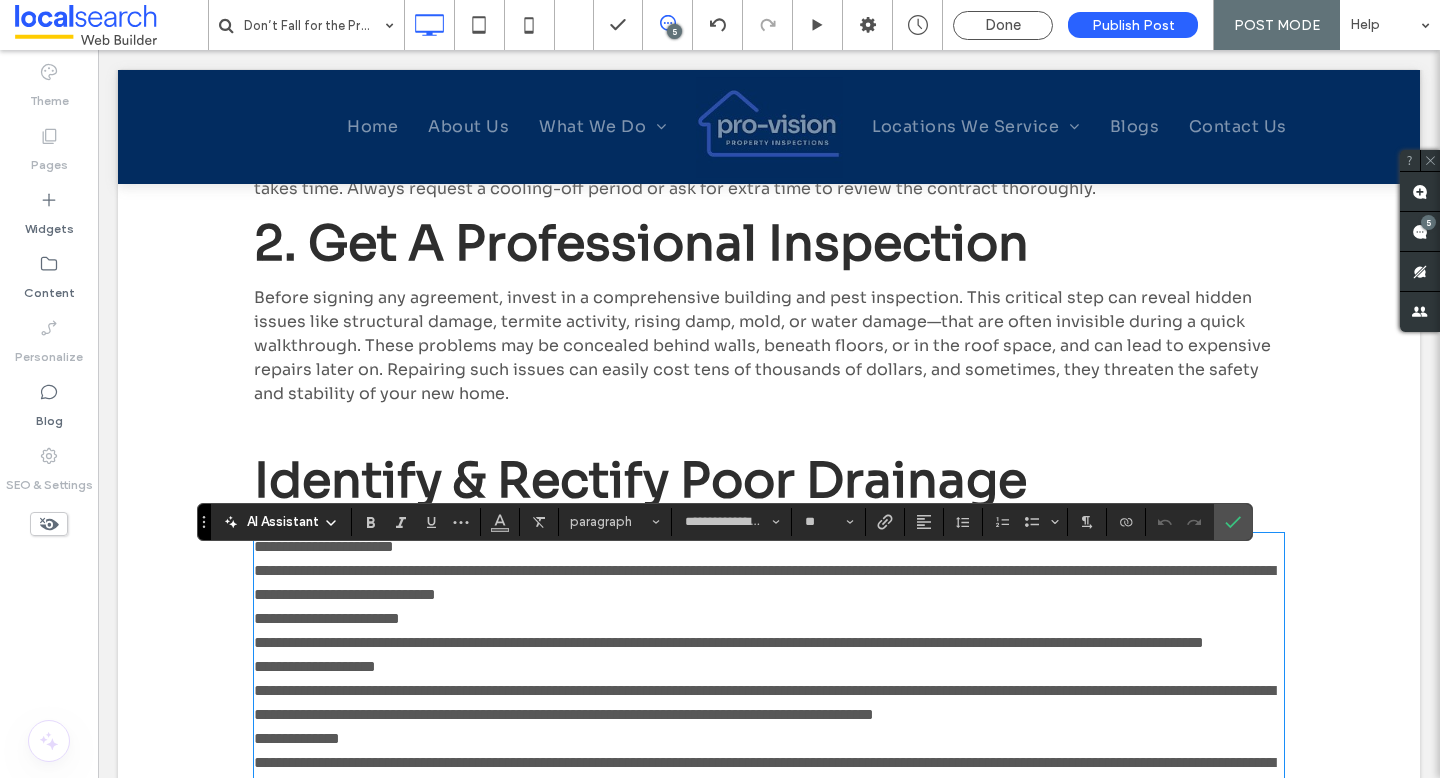 scroll, scrollTop: 1552, scrollLeft: 0, axis: vertical 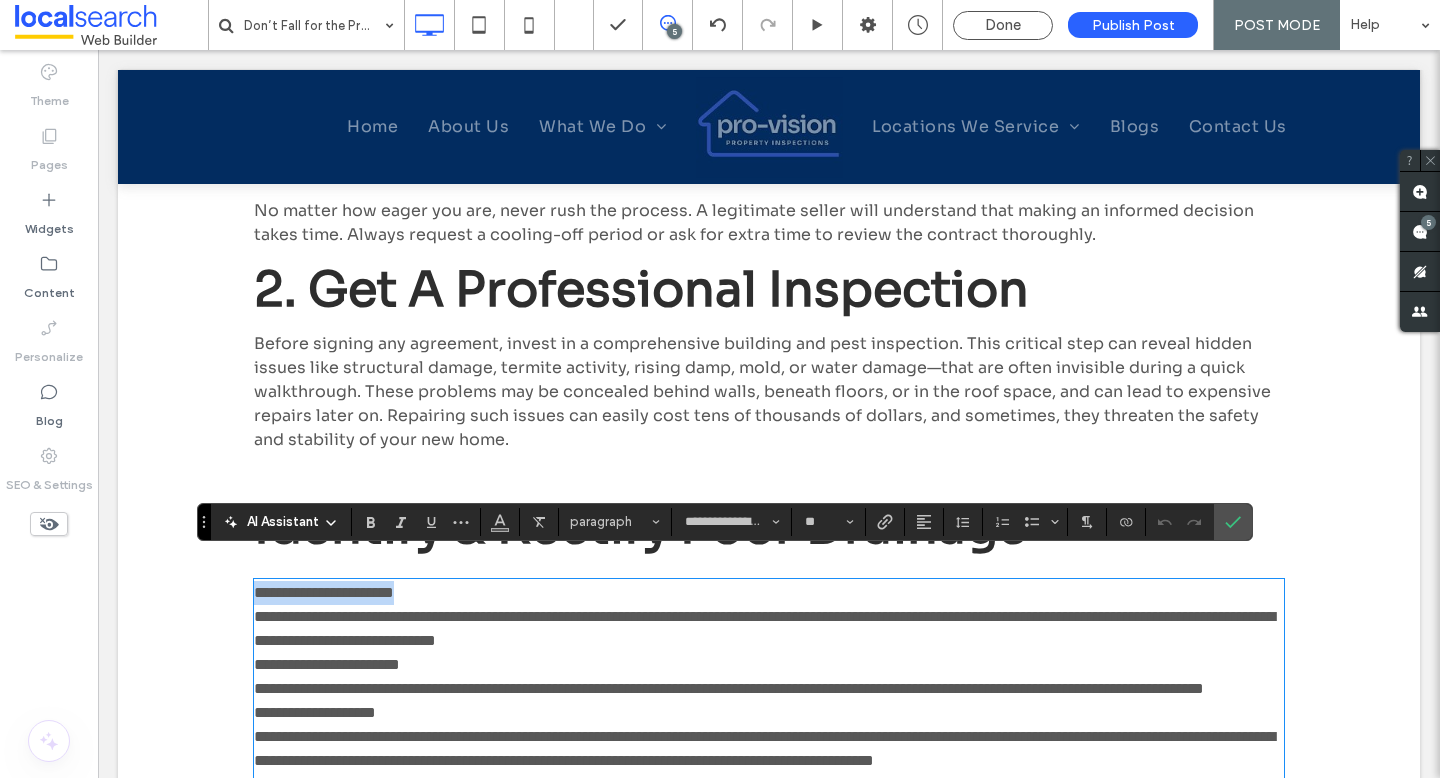 drag, startPoint x: 448, startPoint y: 572, endPoint x: 223, endPoint y: 572, distance: 225 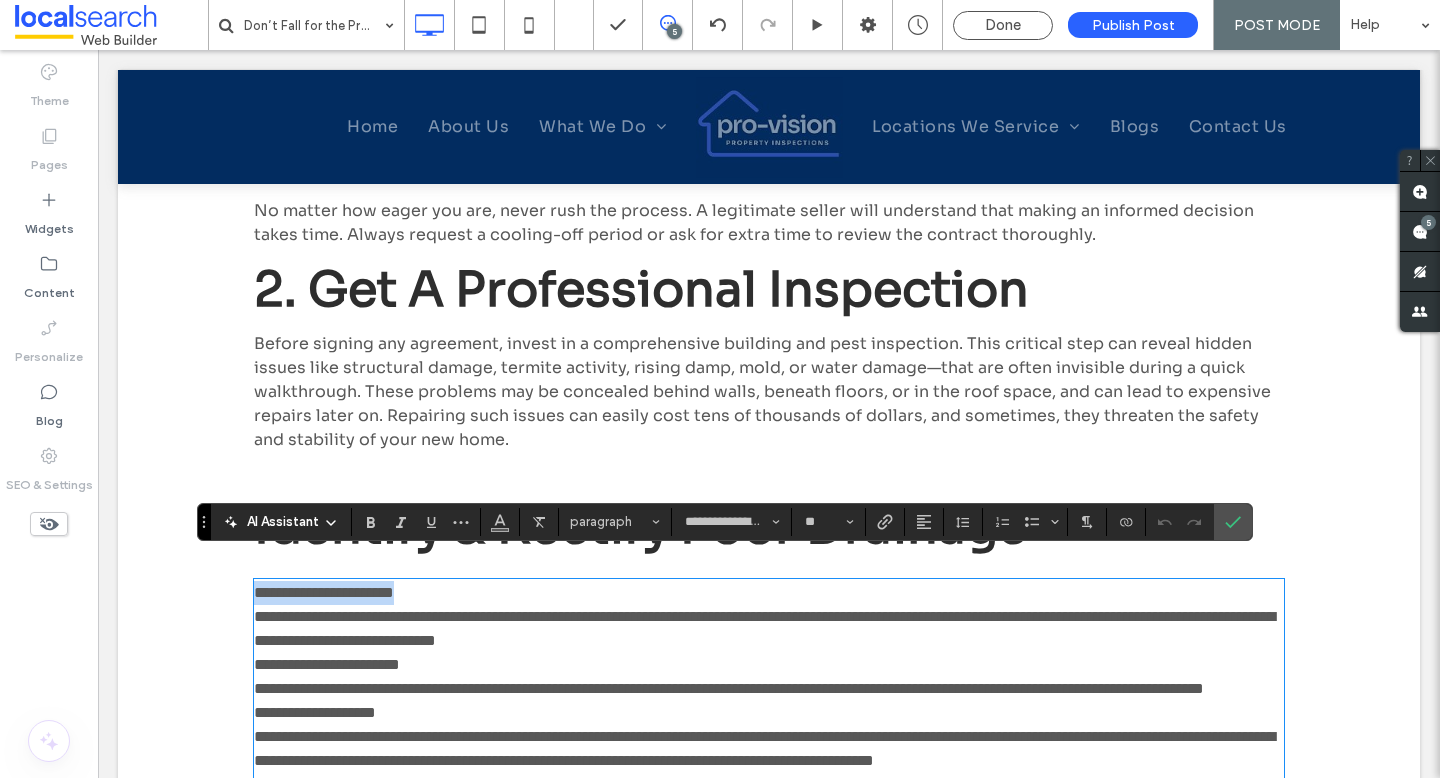click on "**********" at bounding box center (769, 156) 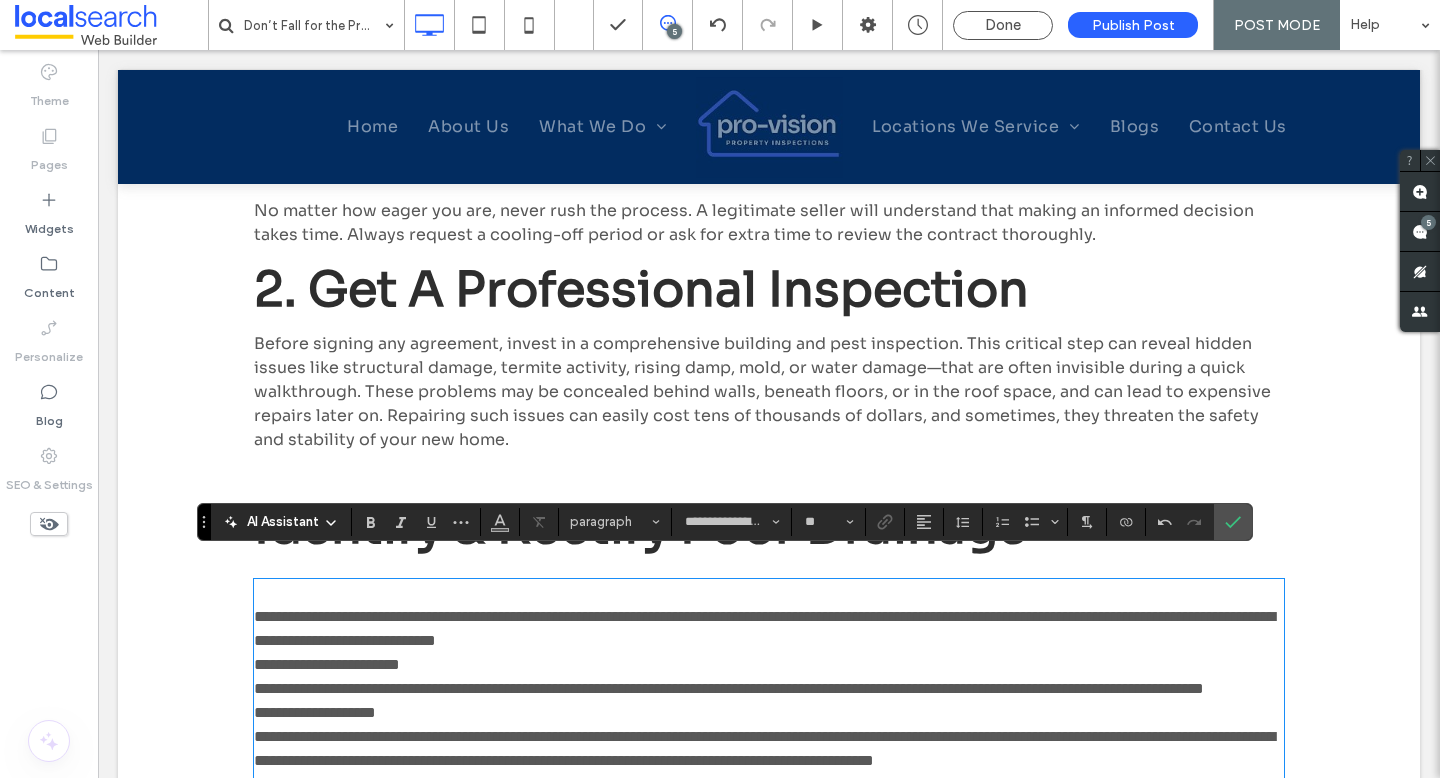 click on "Identify & Rectify Poor Drainage" at bounding box center (640, 526) 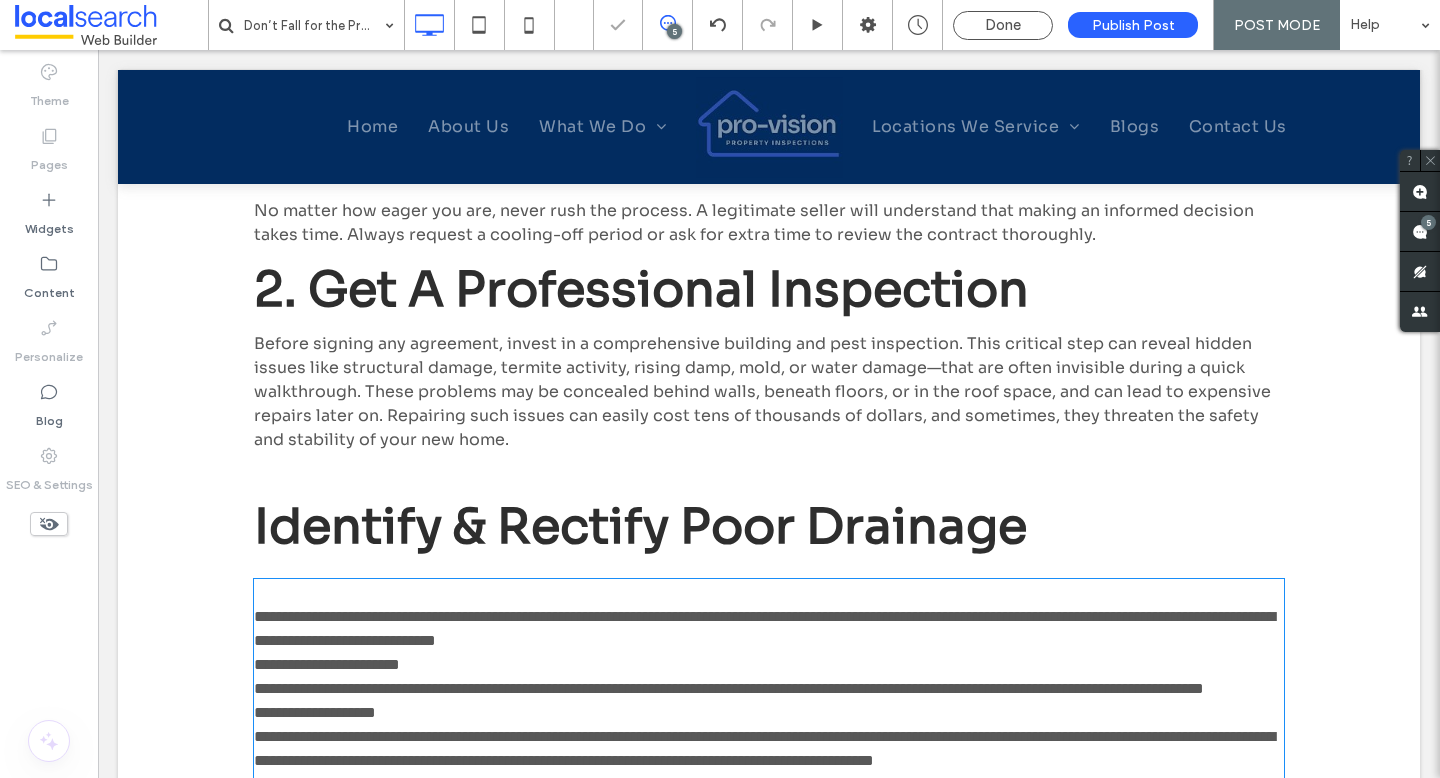 click on "Identify & Rectify Poor Drainage" at bounding box center [640, 526] 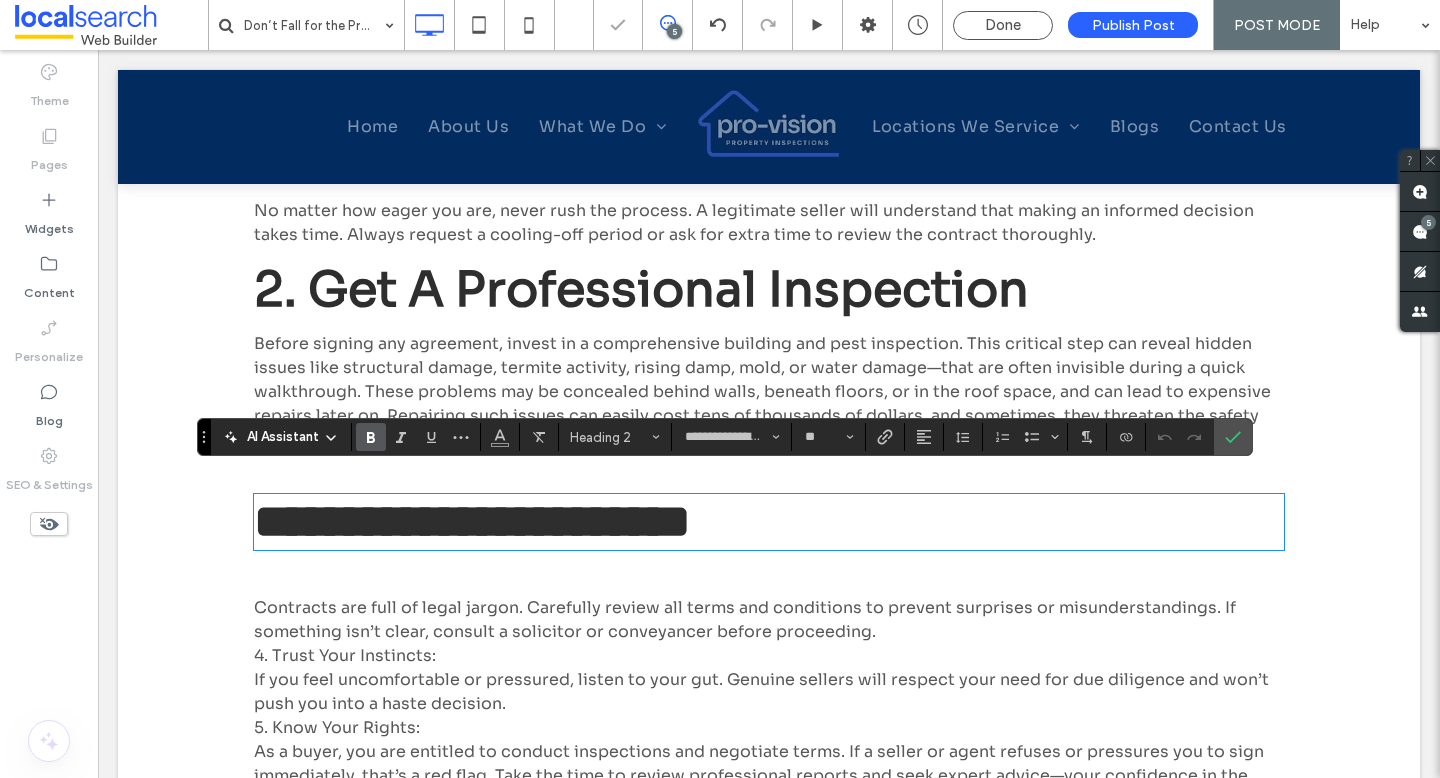 scroll, scrollTop: 0, scrollLeft: 0, axis: both 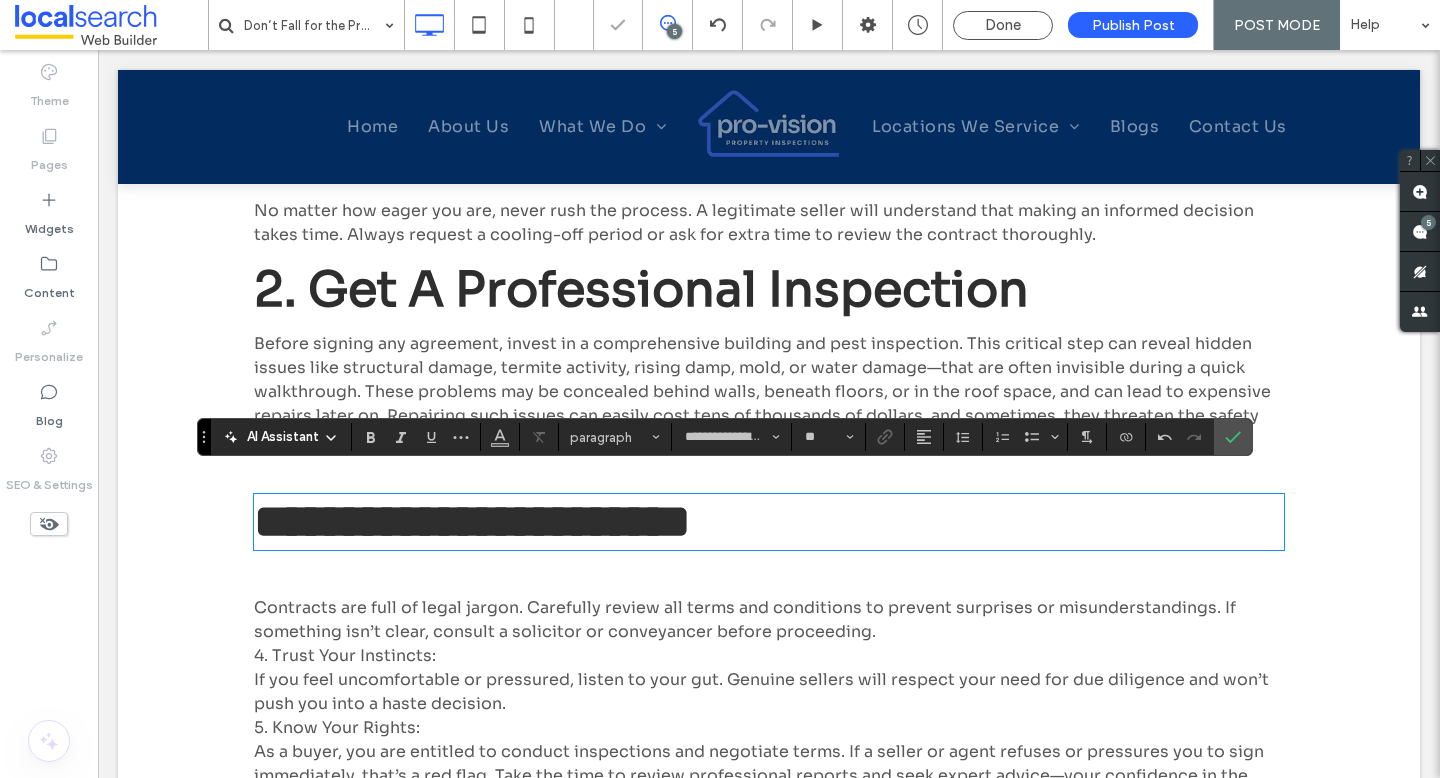 type 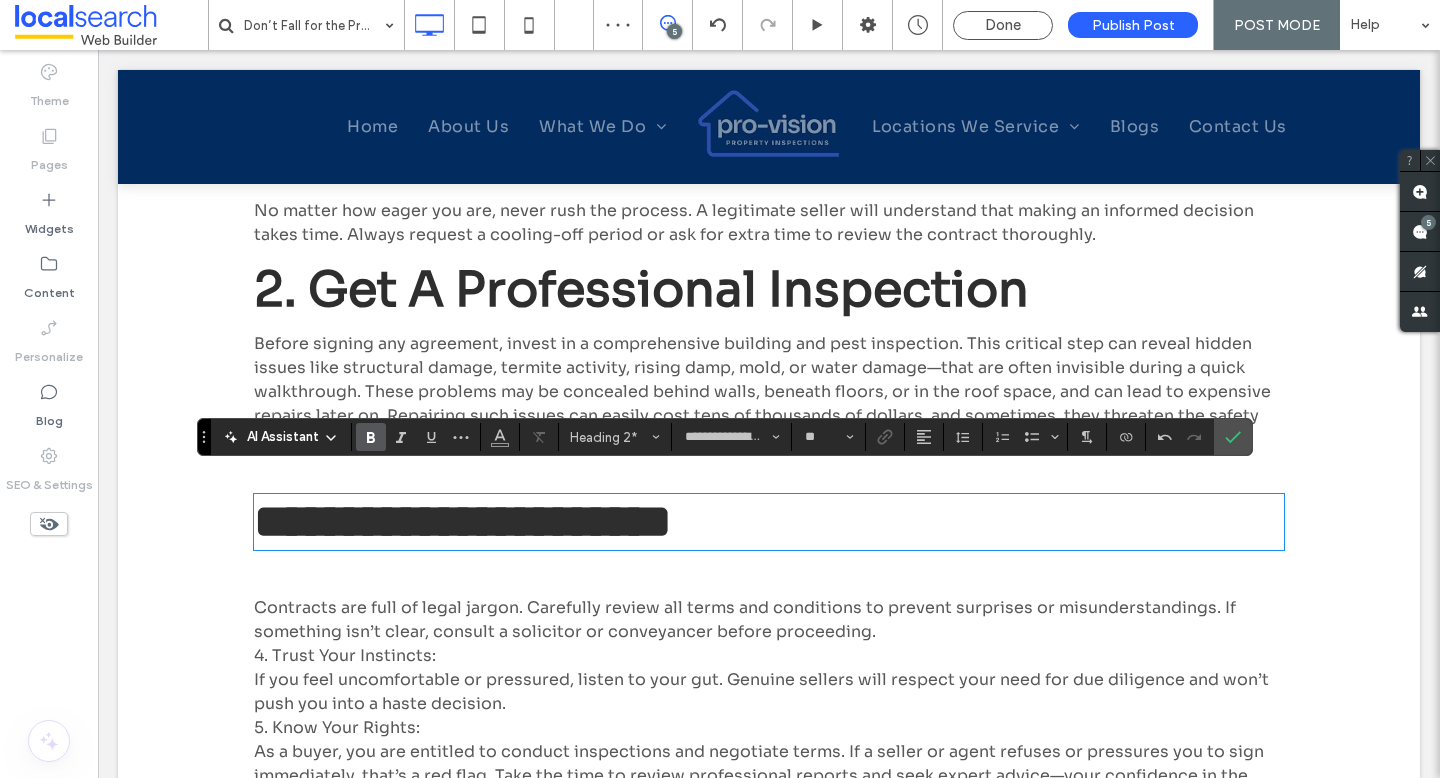 click on "Contracts are full of legal jargon. Carefully review all terms and conditions to prevent surprises or misunderstandings. If something isn’t clear, consult a solicitor or conveyancer before proceeding." at bounding box center (745, 619) 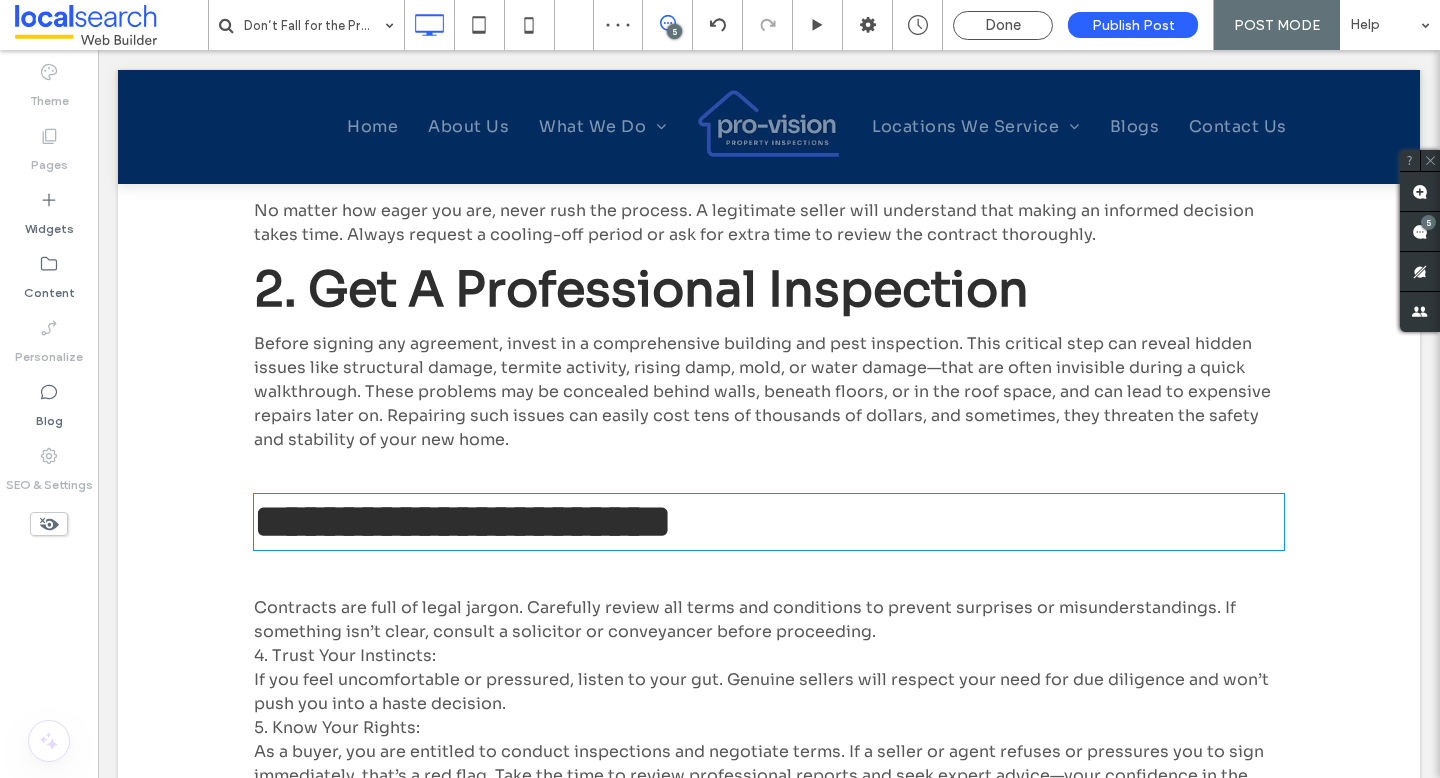 click on "Contracts are full of legal jargon. Carefully review all terms and conditions to prevent surprises or misunderstandings. If something isn’t clear, consult a solicitor or conveyancer before proceeding." at bounding box center (745, 619) 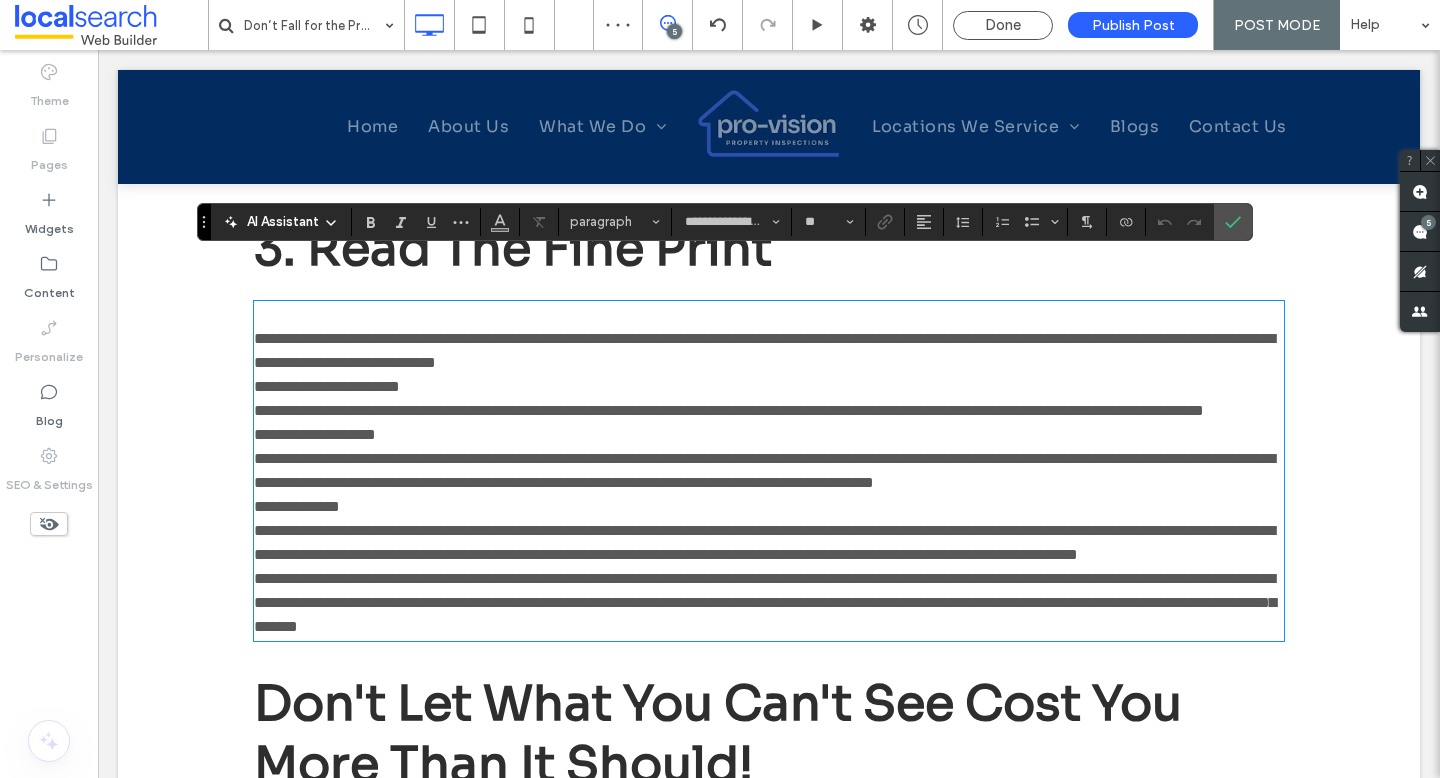 scroll, scrollTop: 1811, scrollLeft: 0, axis: vertical 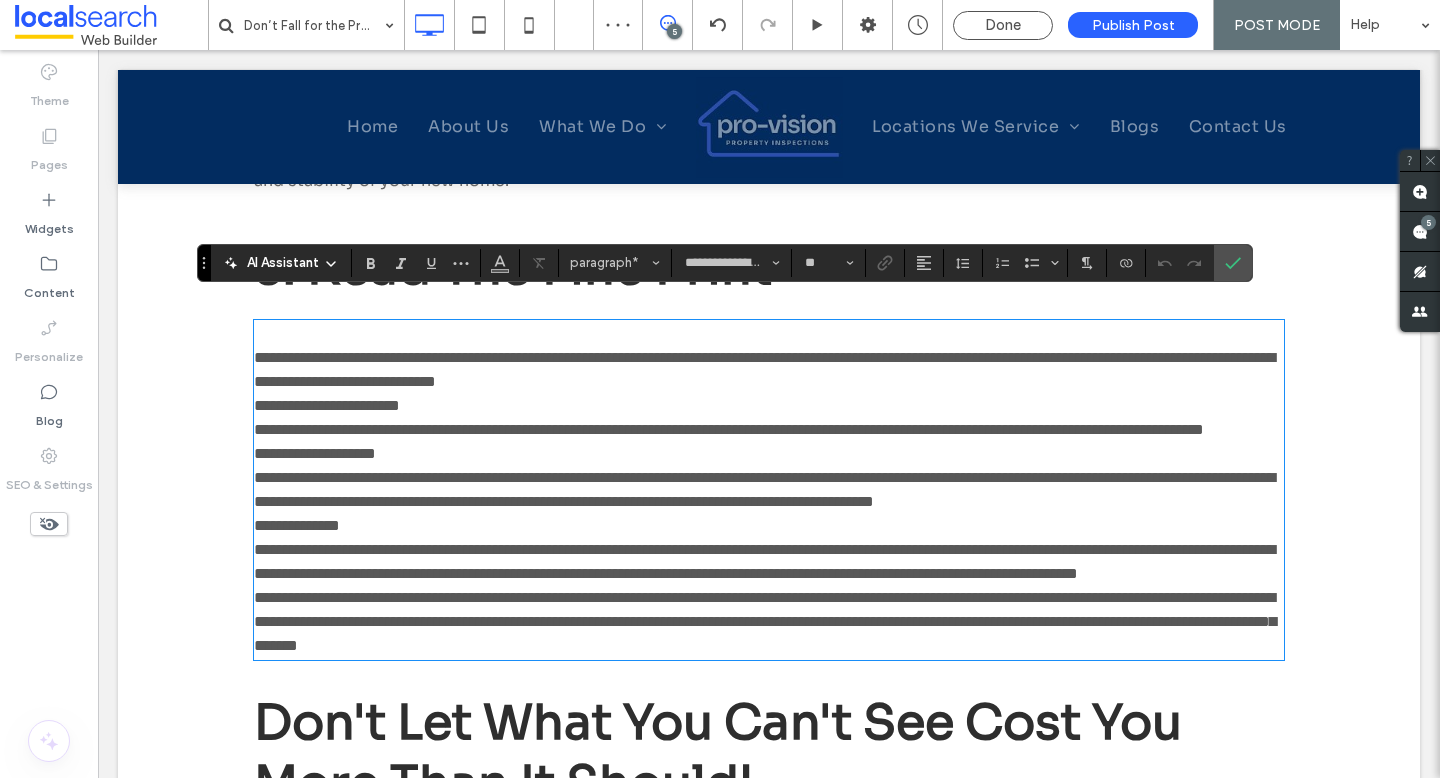 click on "**********" at bounding box center (764, 369) 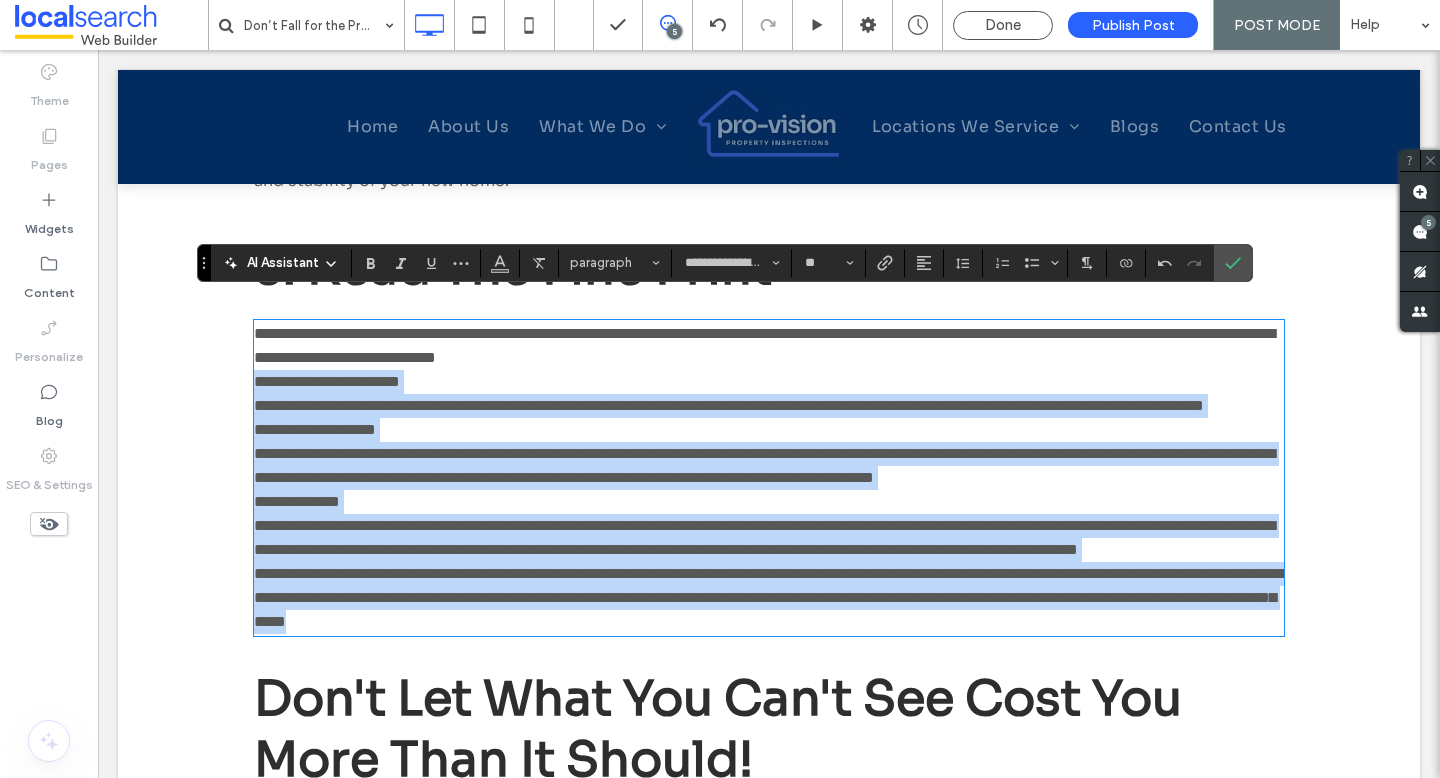 drag, startPoint x: 254, startPoint y: 357, endPoint x: 1207, endPoint y: 733, distance: 1024.4926 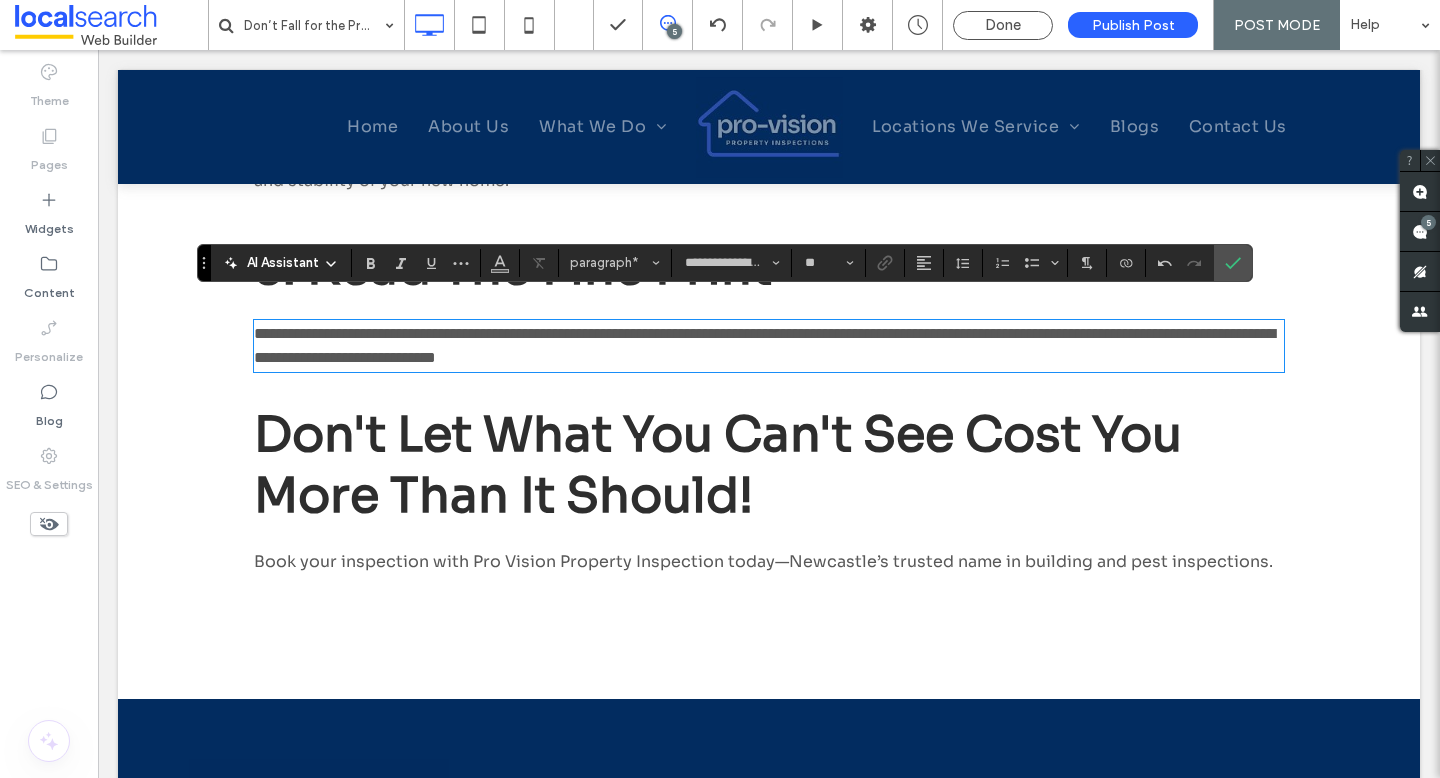 click on "Book your inspection with Pro Vision Property Inspection today—Newcastle’s trusted name in building and pest inspections." at bounding box center [763, 561] 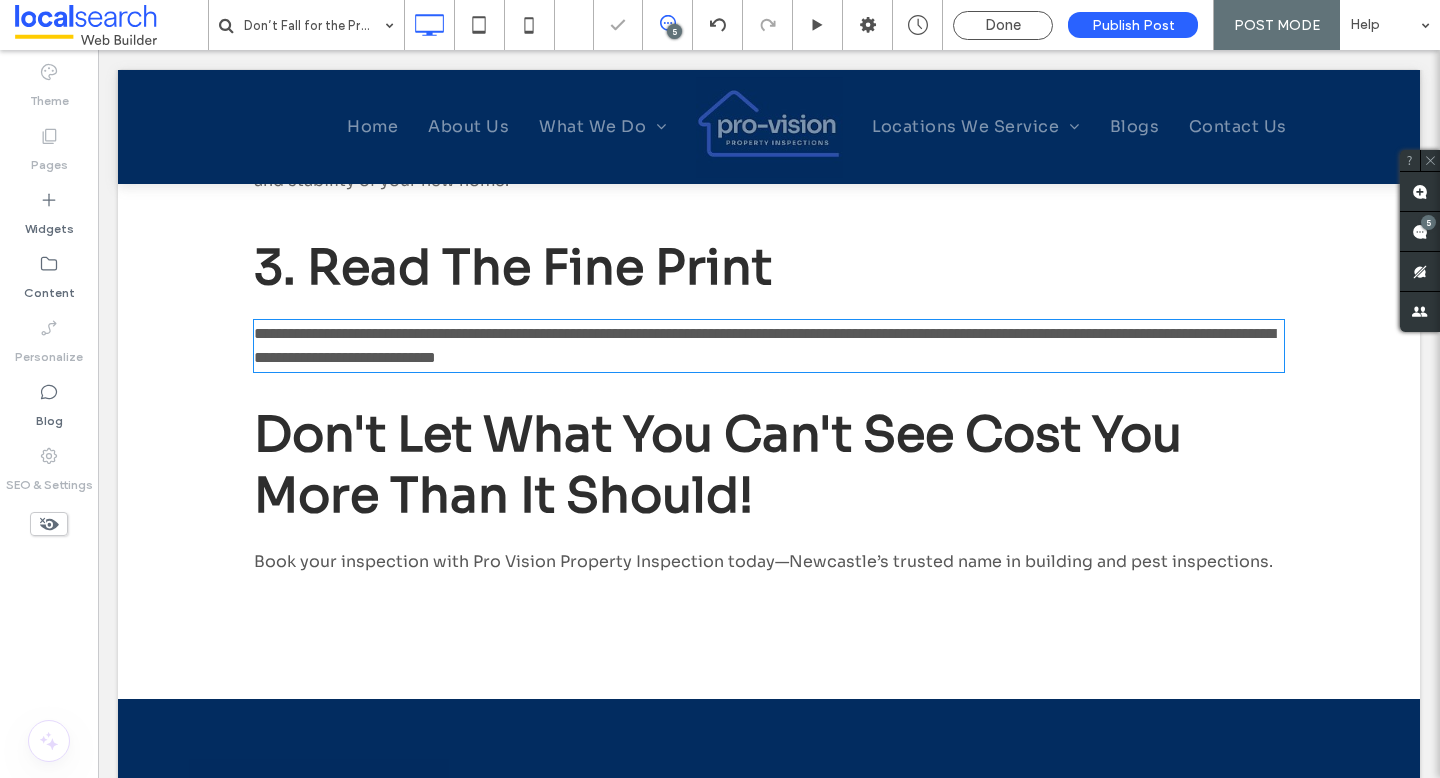 type on "**********" 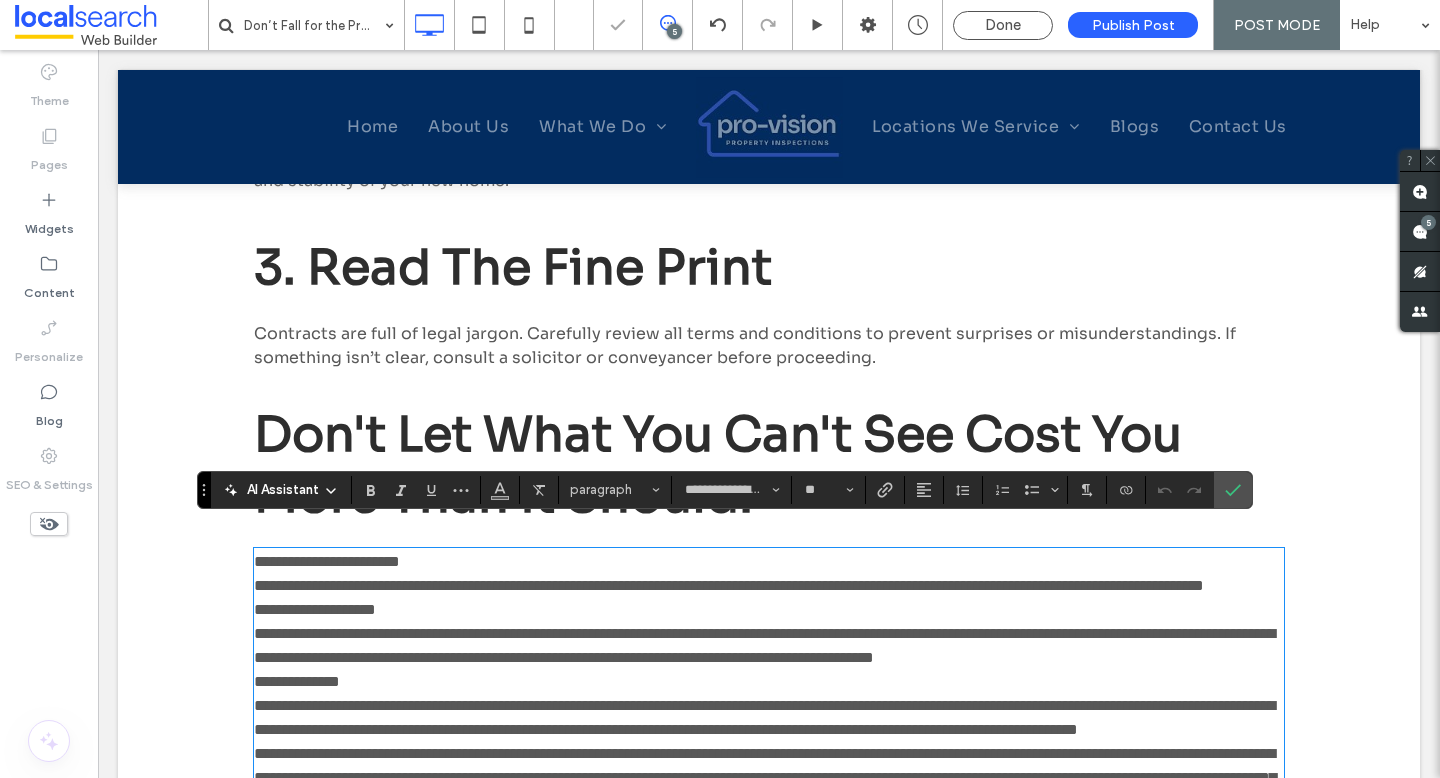 scroll, scrollTop: 0, scrollLeft: 0, axis: both 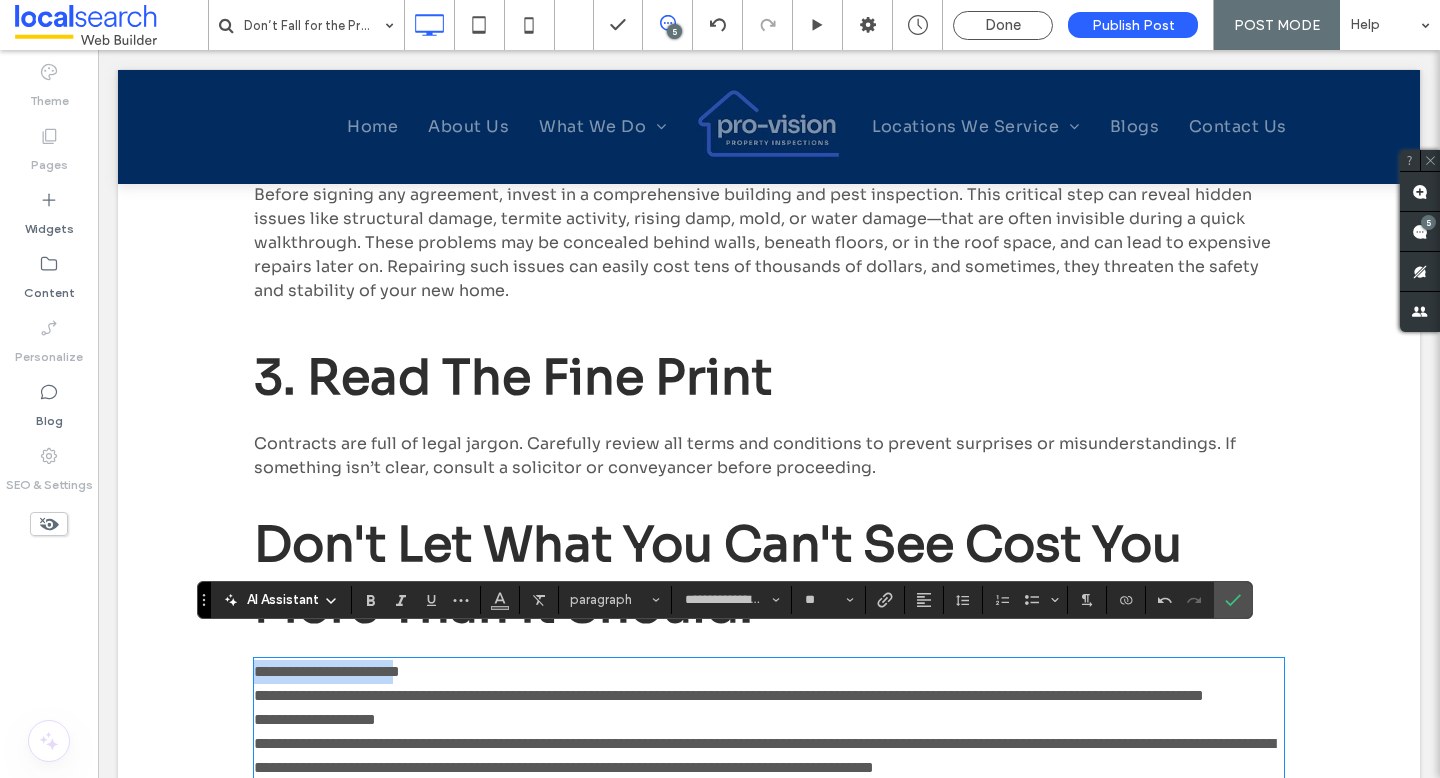 drag, startPoint x: 426, startPoint y: 650, endPoint x: 240, endPoint y: 646, distance: 186.043 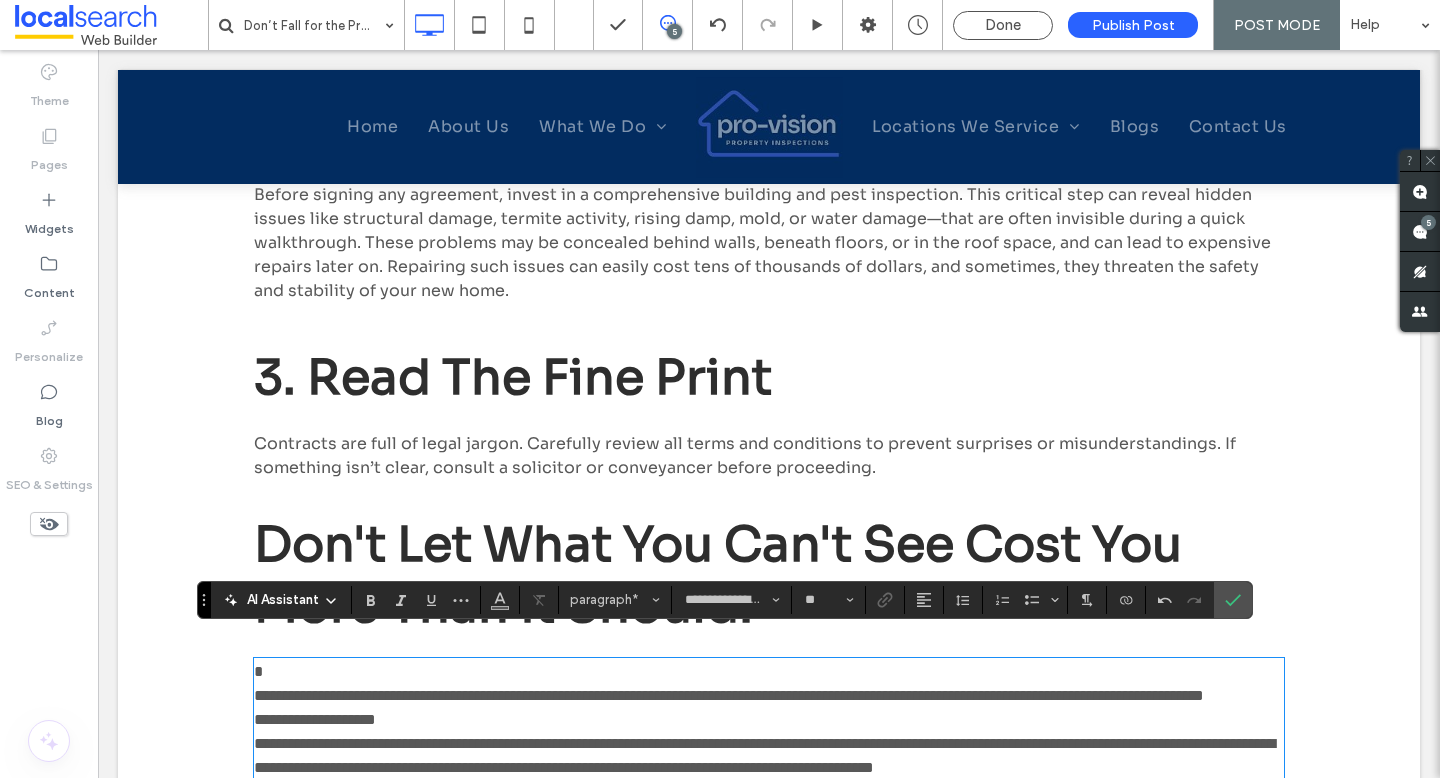 click on "**********" at bounding box center [769, 684] 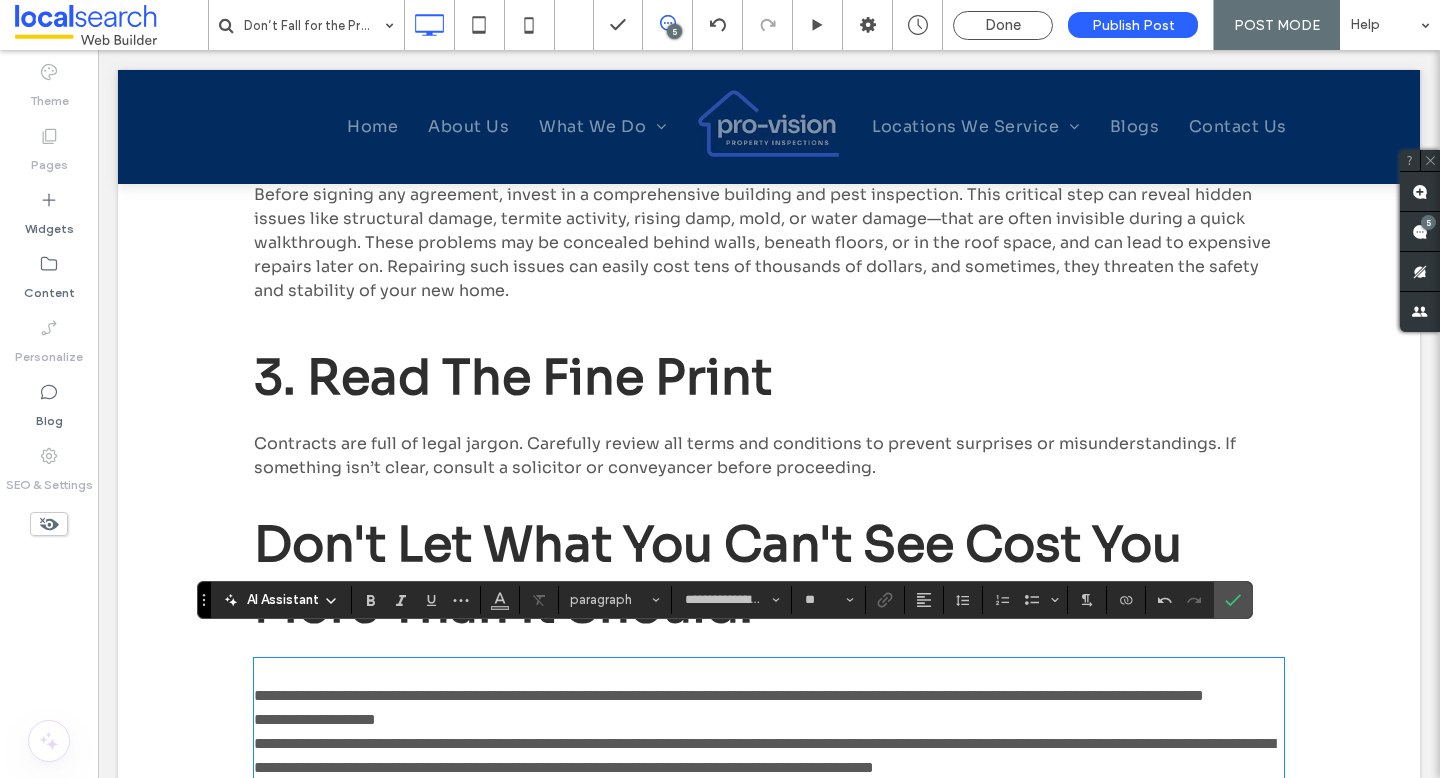 click on "Don't let what you can't see cost you more than it should!" at bounding box center [718, 575] 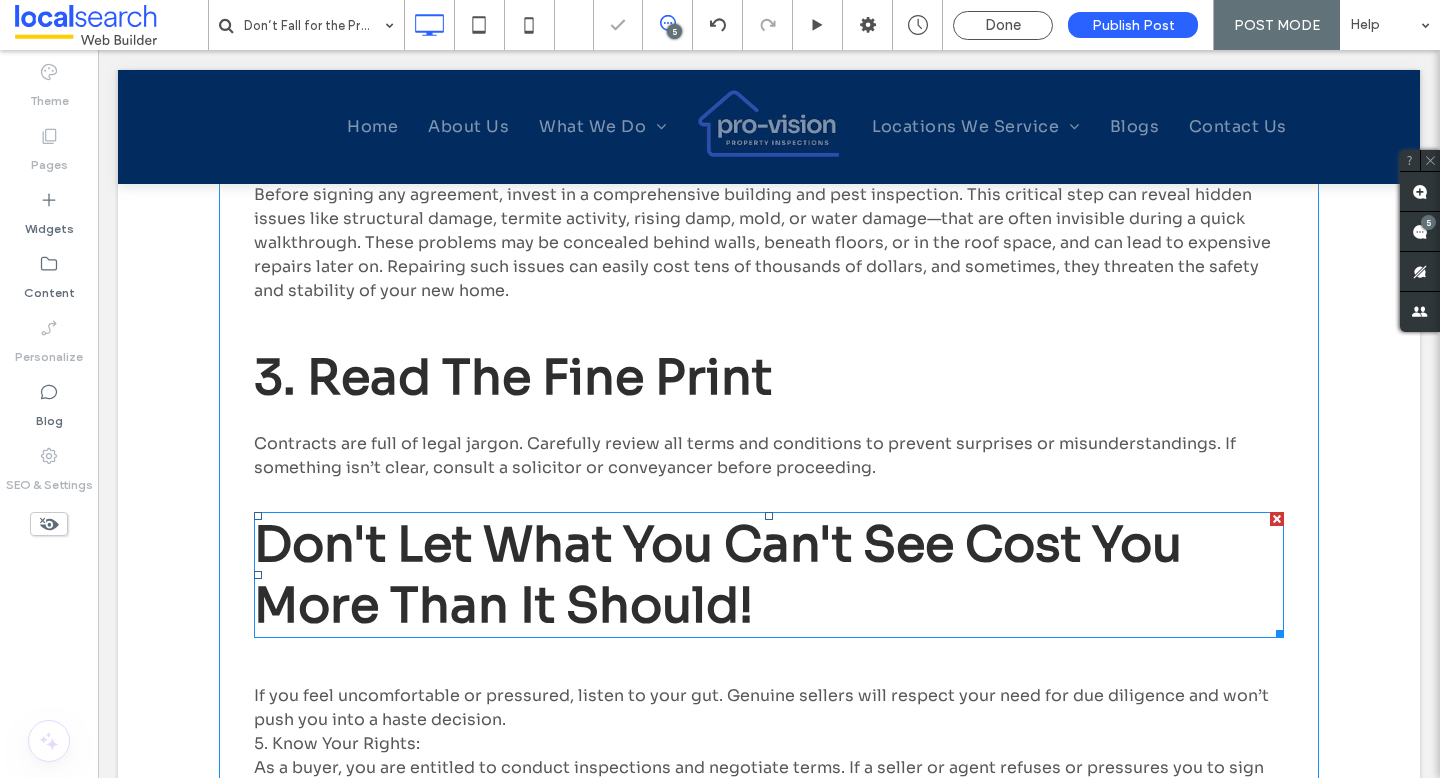 click on "Don't let what you can't see cost you more than it should!" at bounding box center (718, 575) 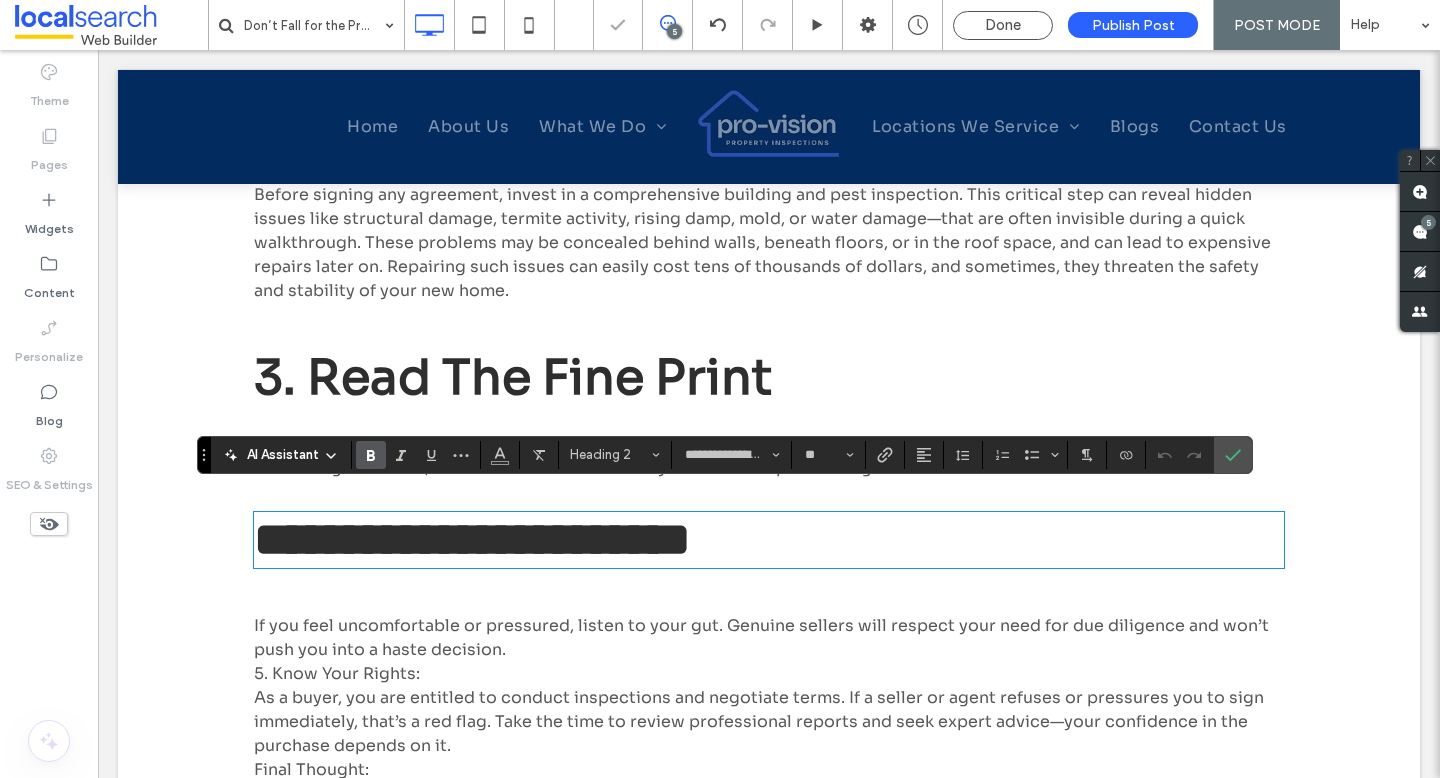 type on "**" 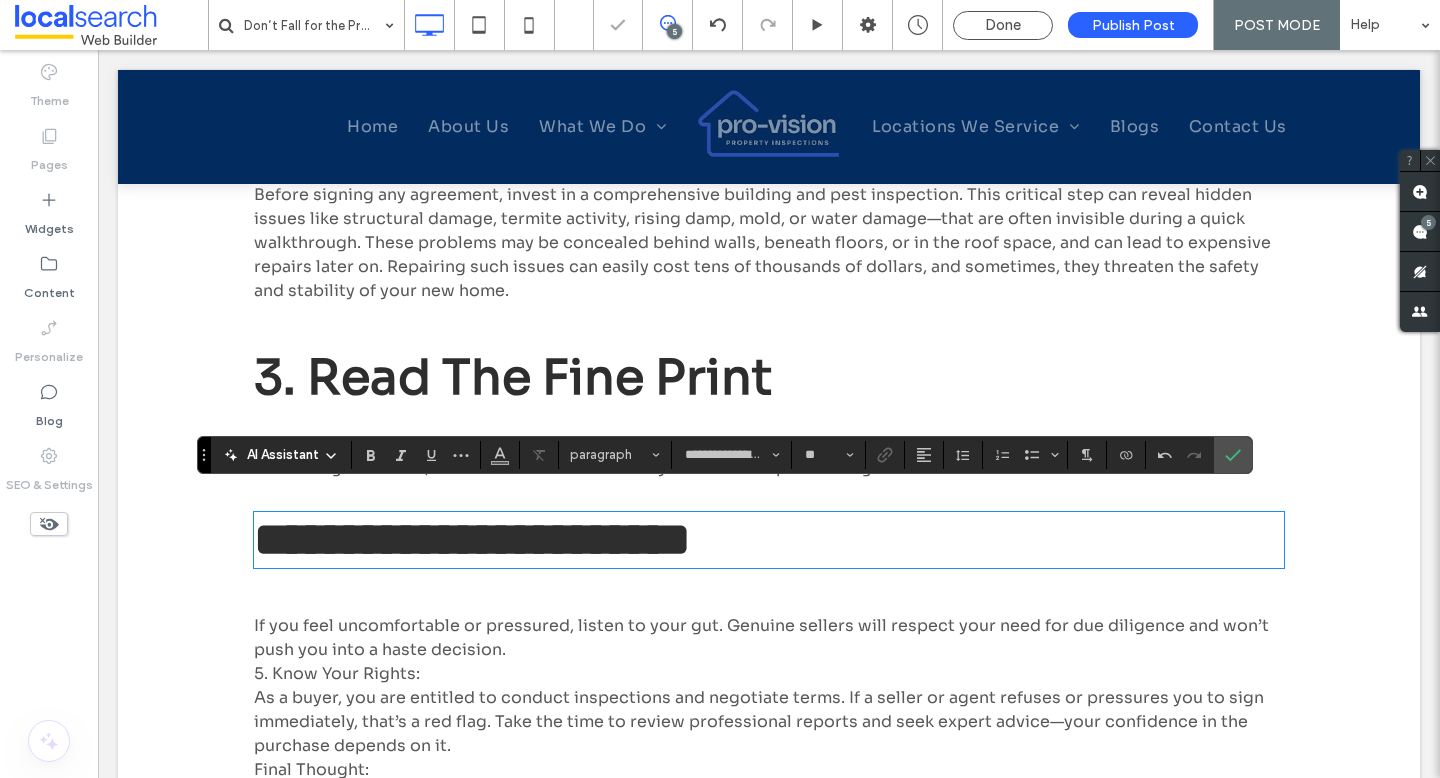 click on "If you feel uncomfortable or pressured, listen to your gut. Genuine sellers will respect your need for due diligence and won’t push you into a haste decision." at bounding box center [769, 626] 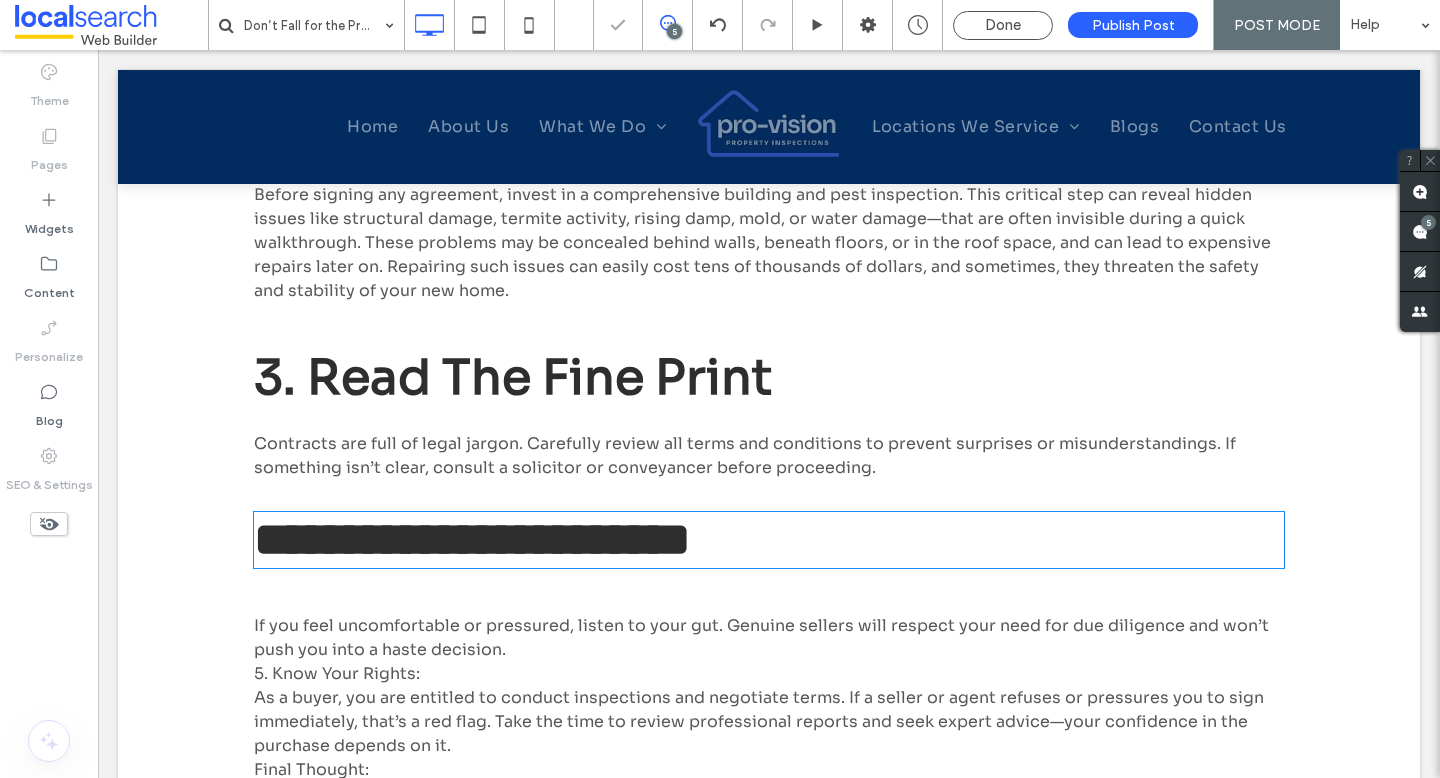 click on "If you feel uncomfortable or pressured, listen to your gut. Genuine sellers will respect your need for due diligence and won’t push you into a haste decision." at bounding box center [769, 626] 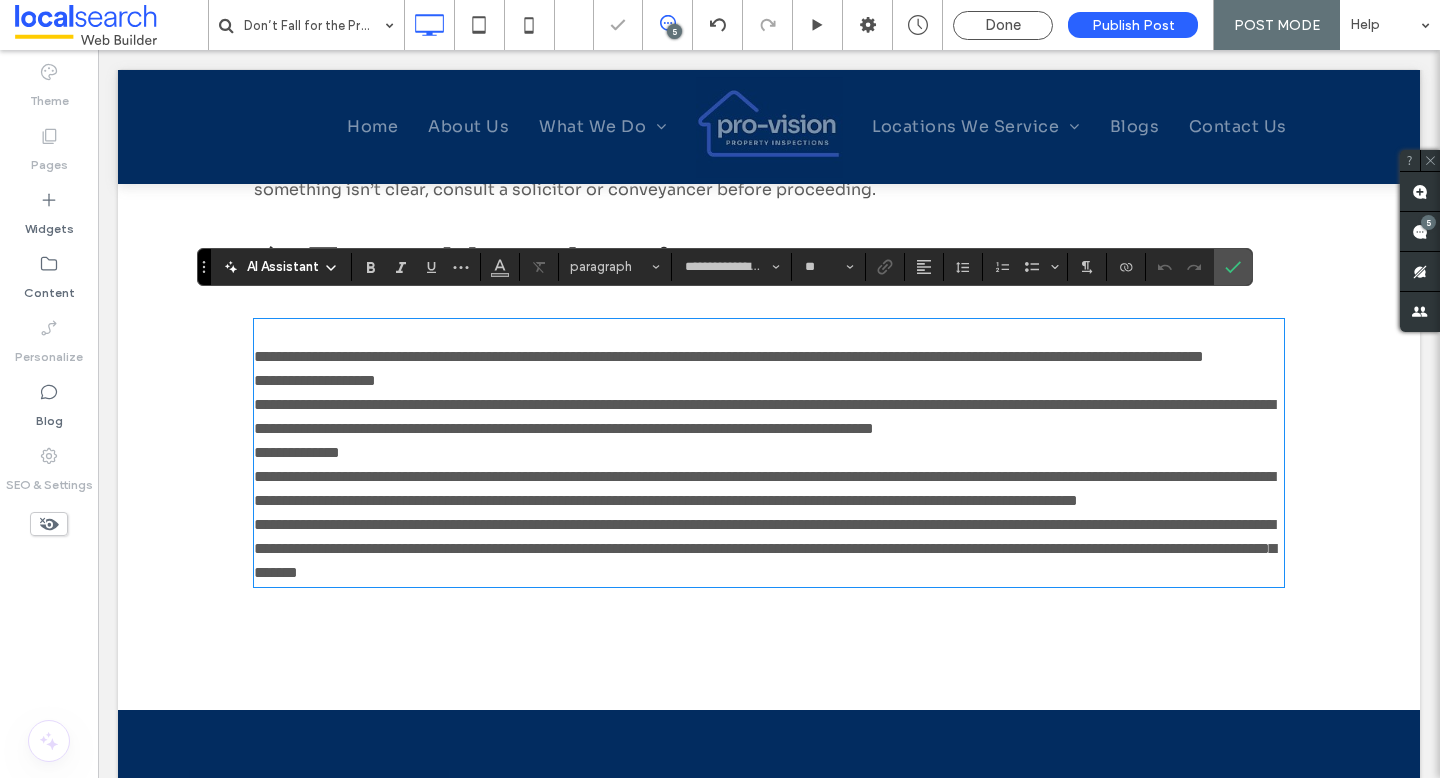 scroll, scrollTop: 1973, scrollLeft: 0, axis: vertical 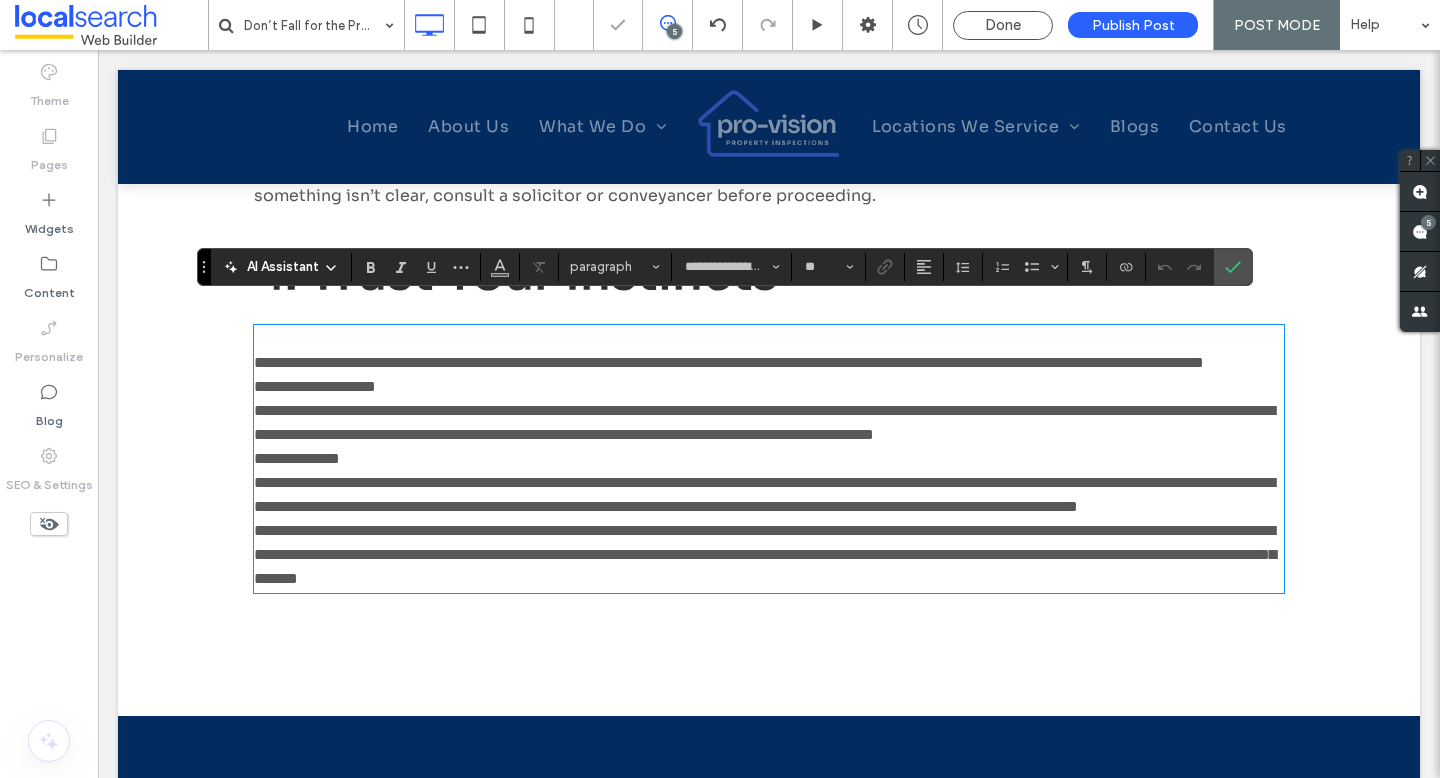 click on "**********" at bounding box center (729, 362) 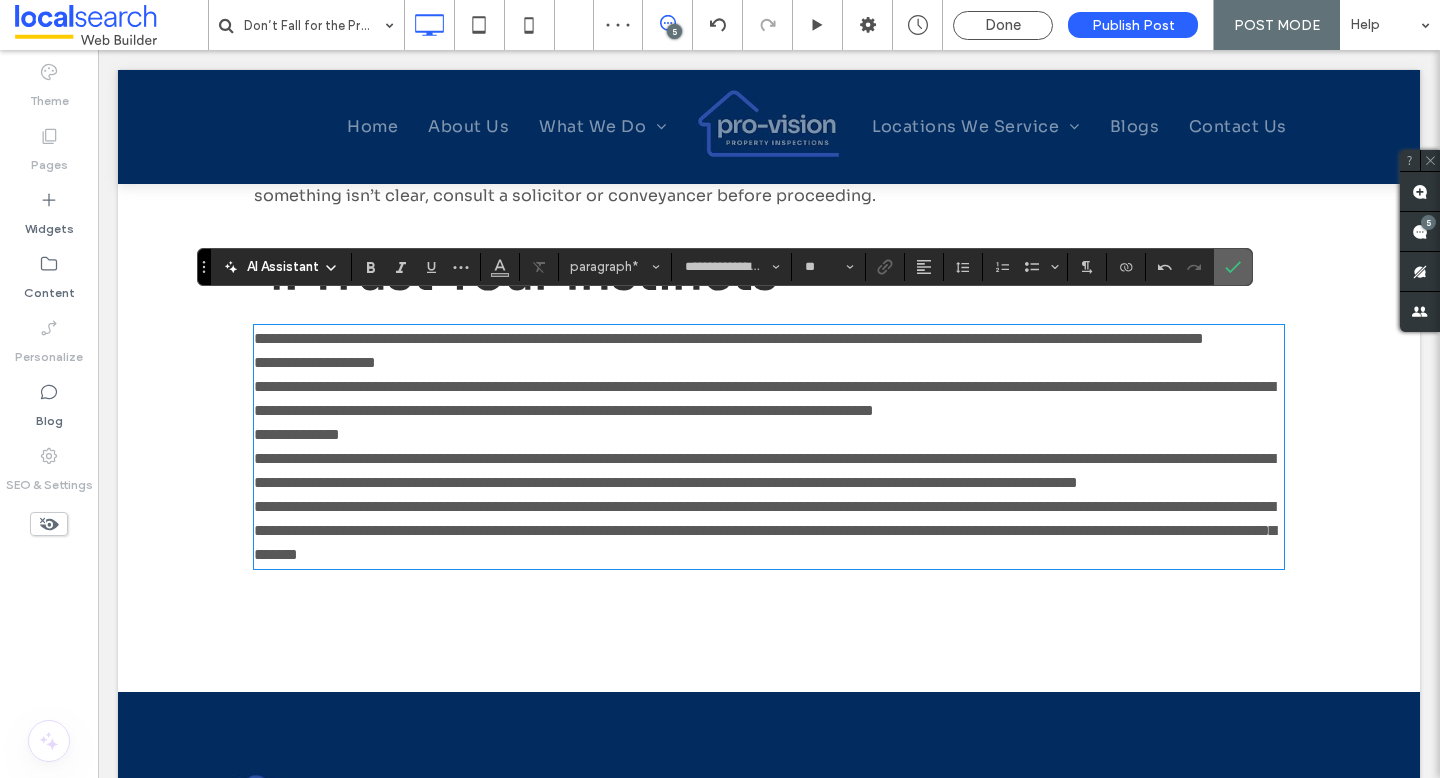 click 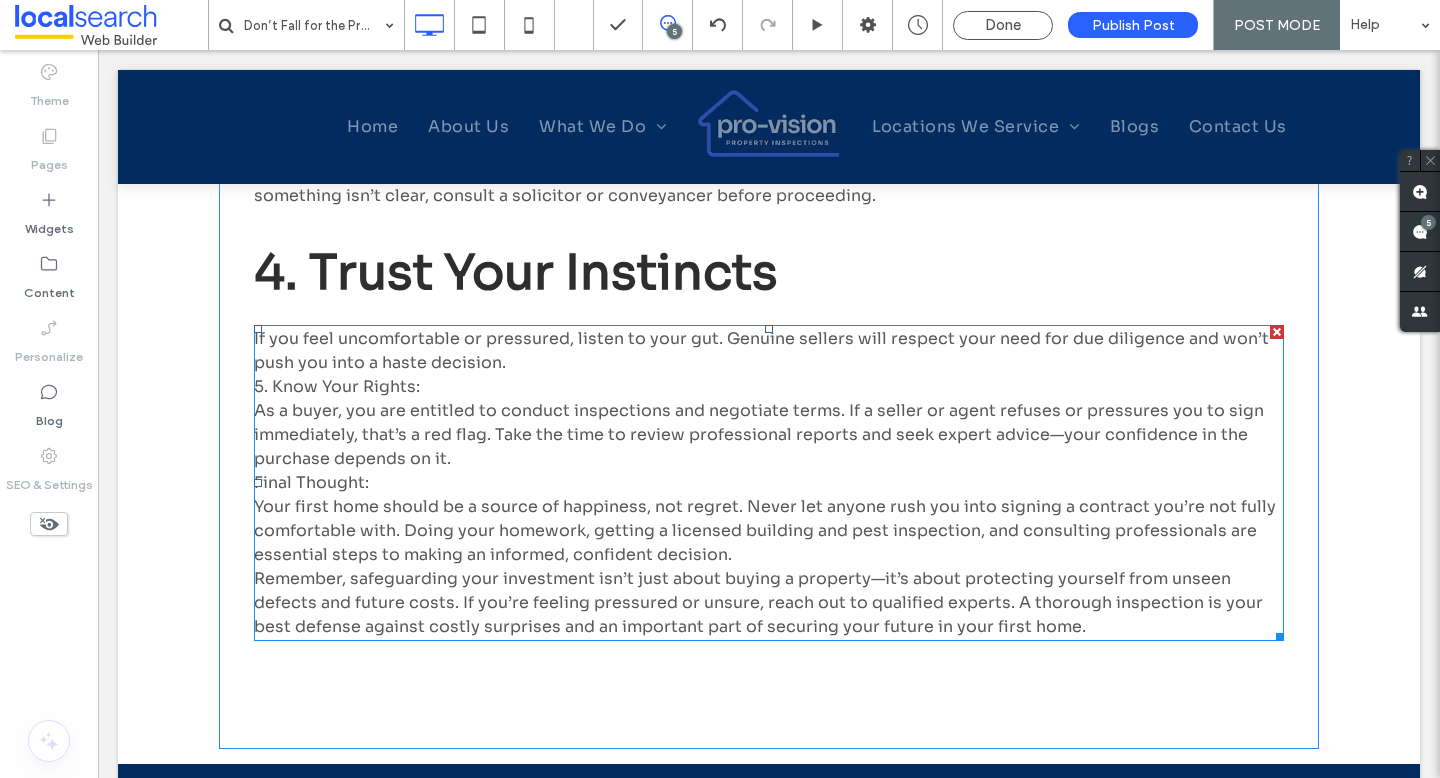 click on "5. Know Your Rights:" at bounding box center [337, 386] 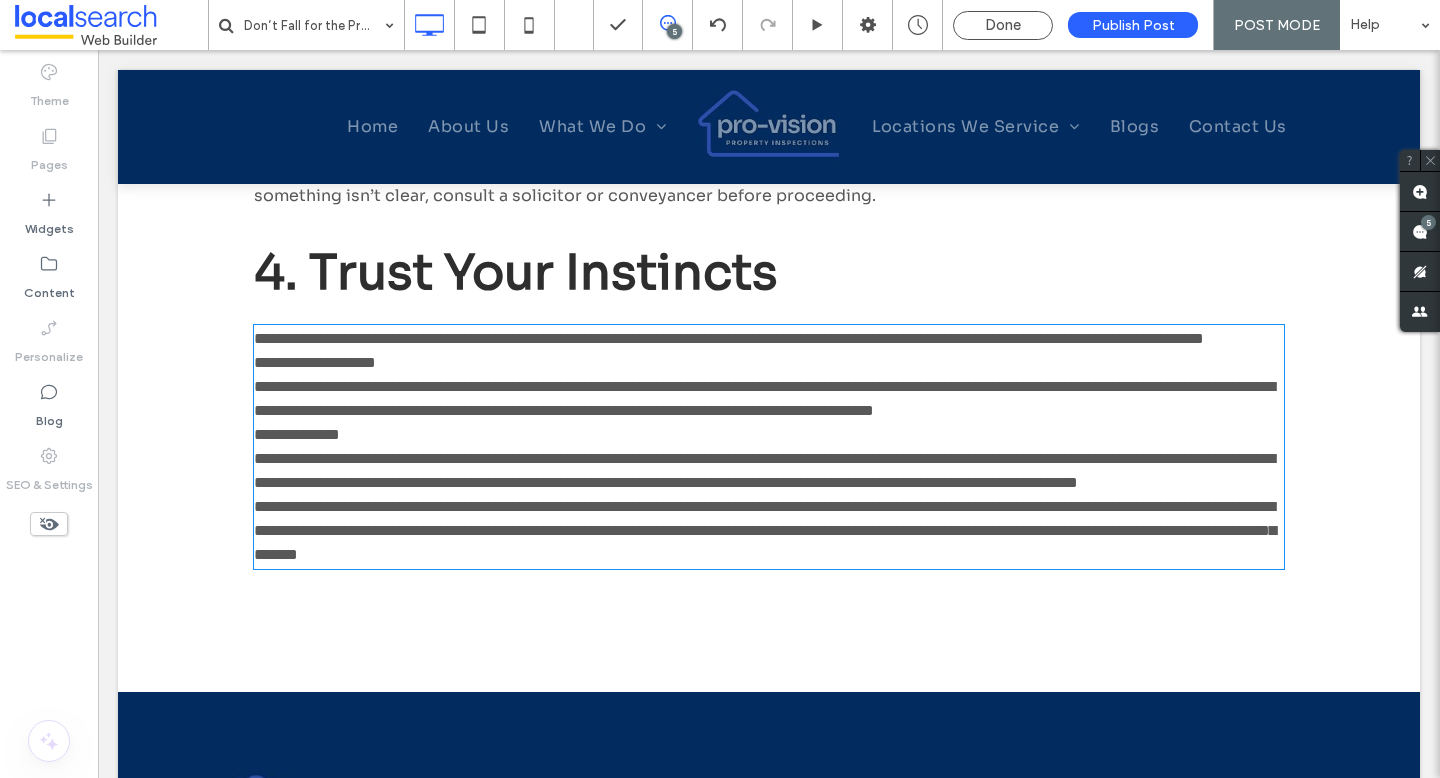 type on "**********" 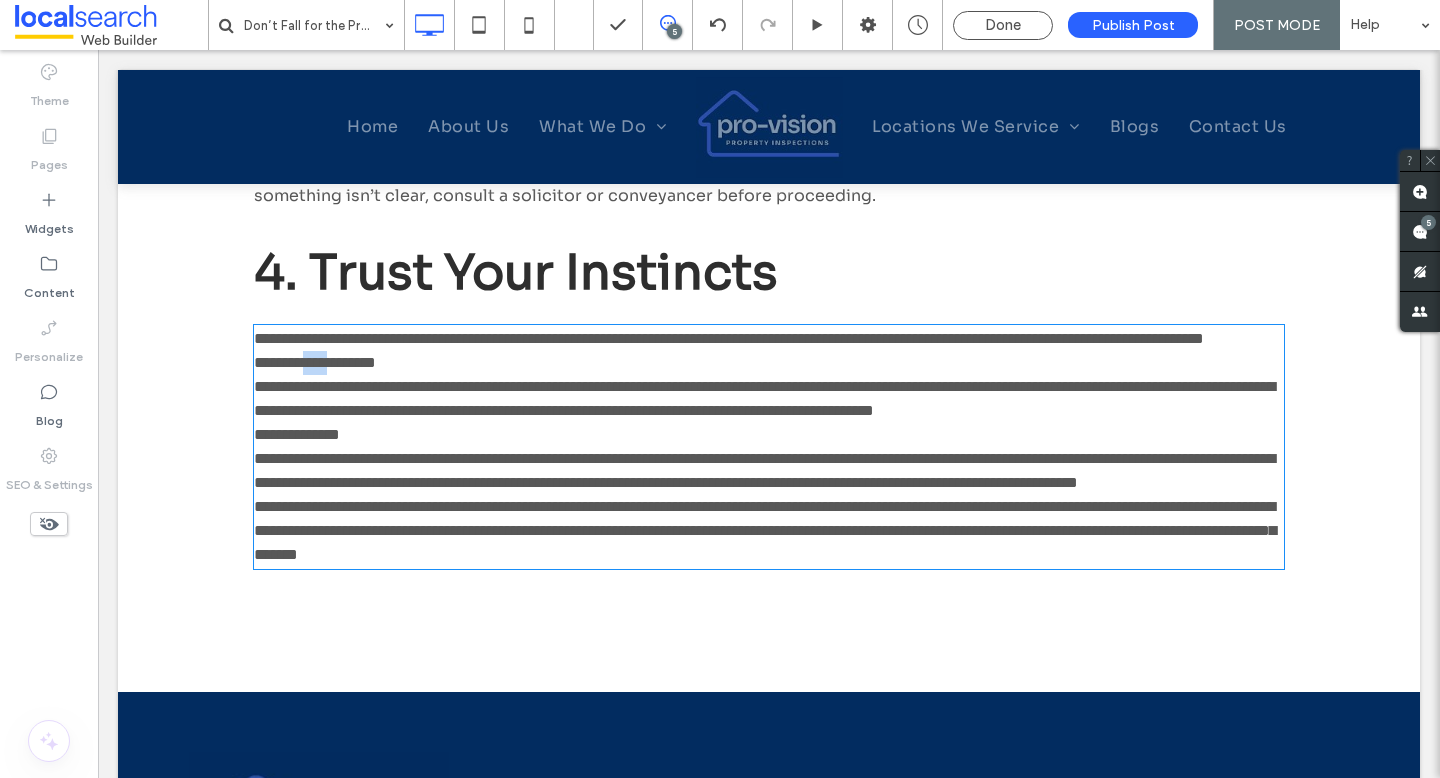 click on "**********" at bounding box center (315, 362) 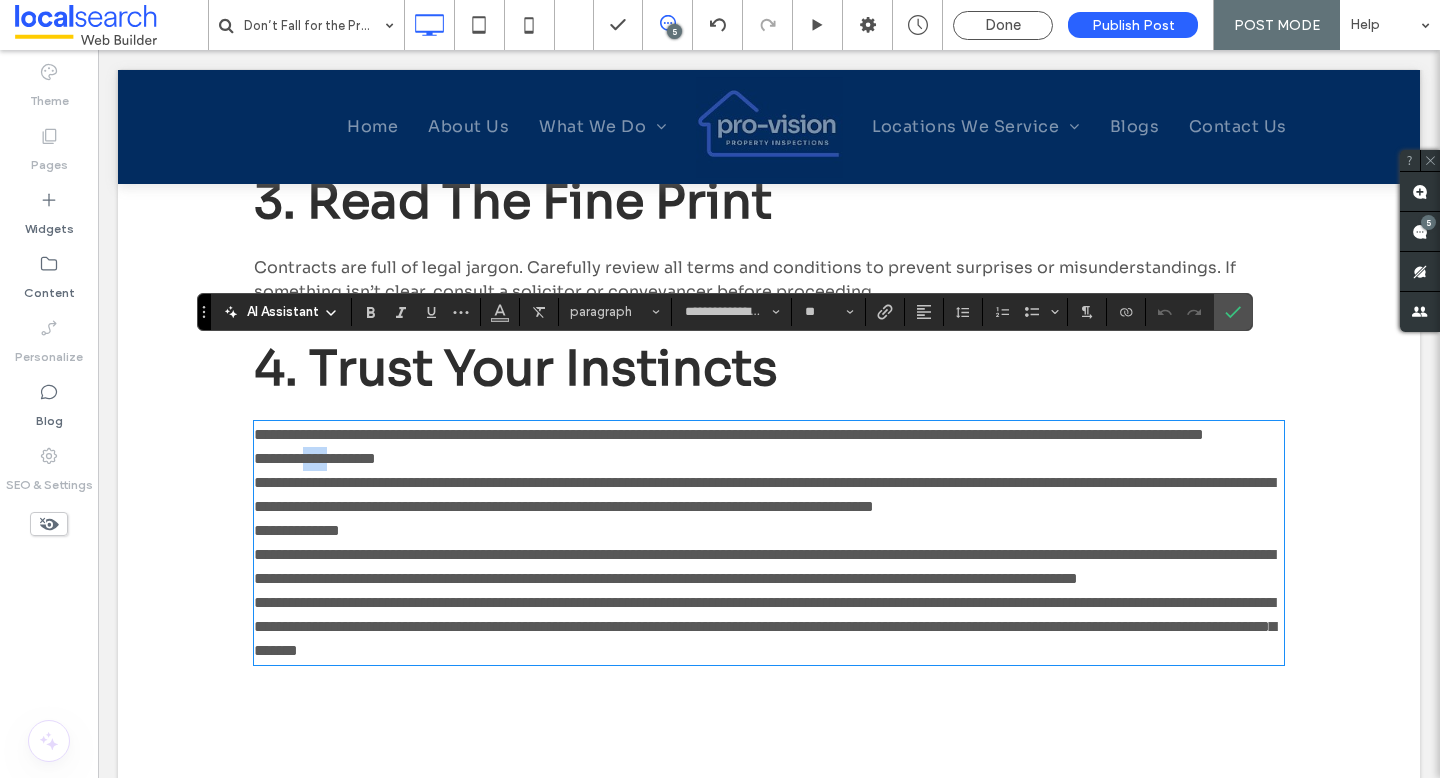 scroll, scrollTop: 1794, scrollLeft: 0, axis: vertical 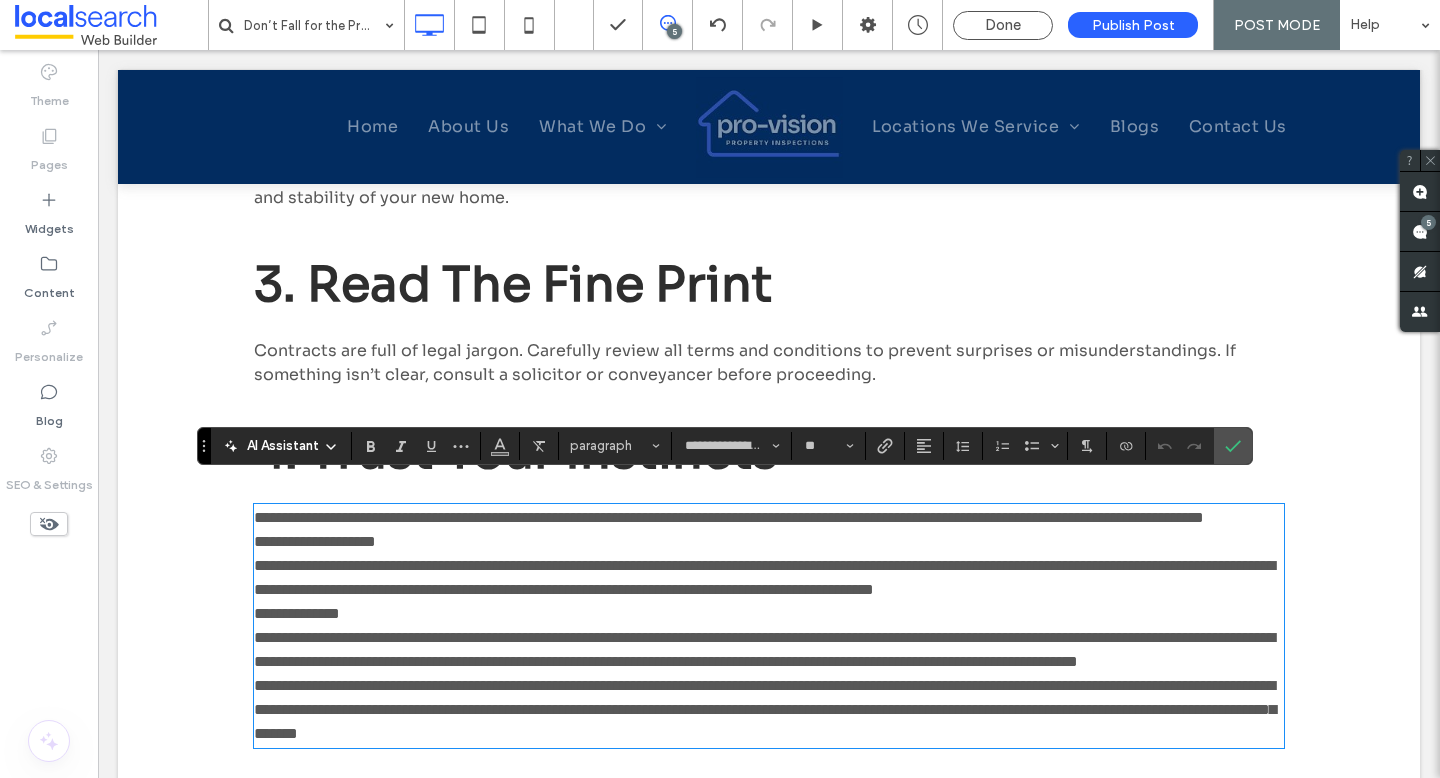 click on "4. Trust Your Instincts" at bounding box center [516, 451] 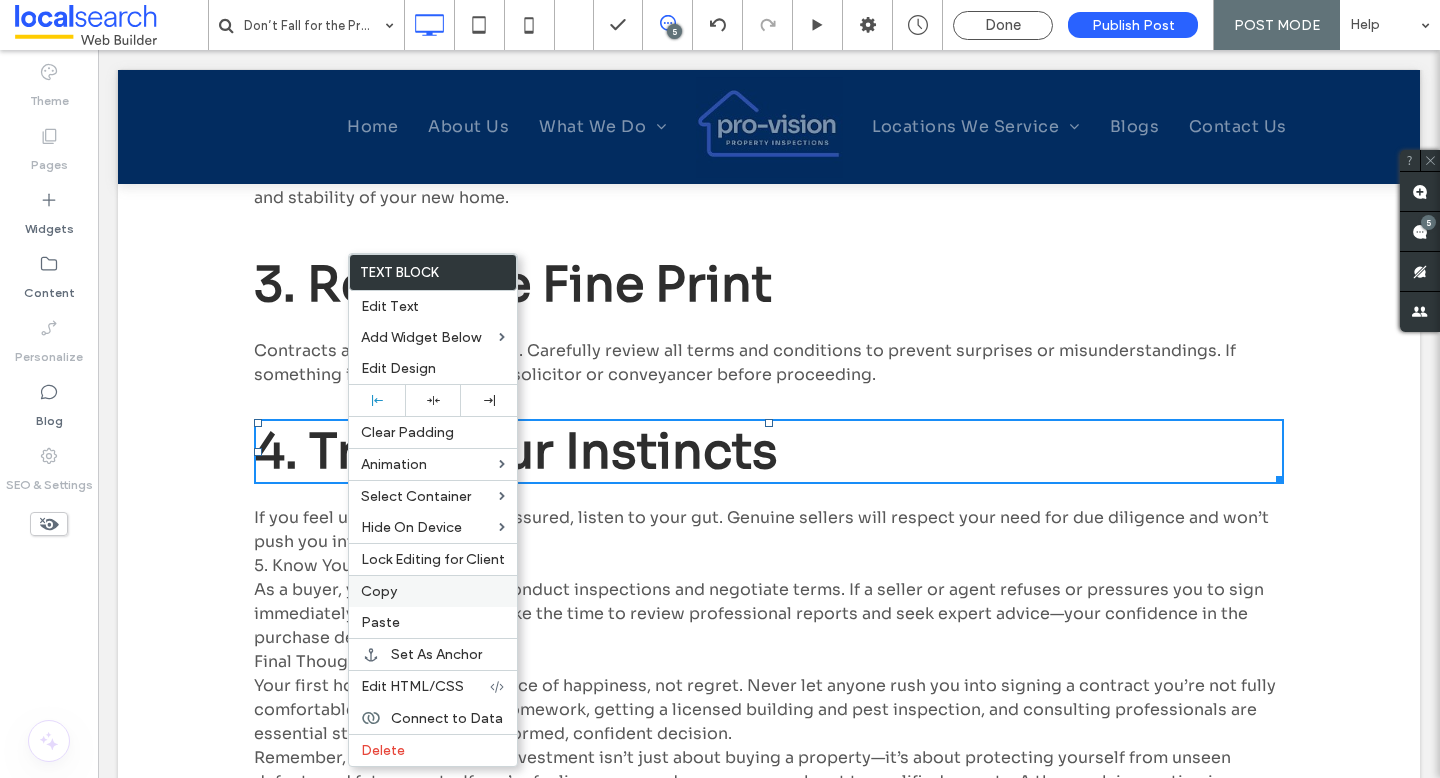 click on "Copy" at bounding box center [379, 591] 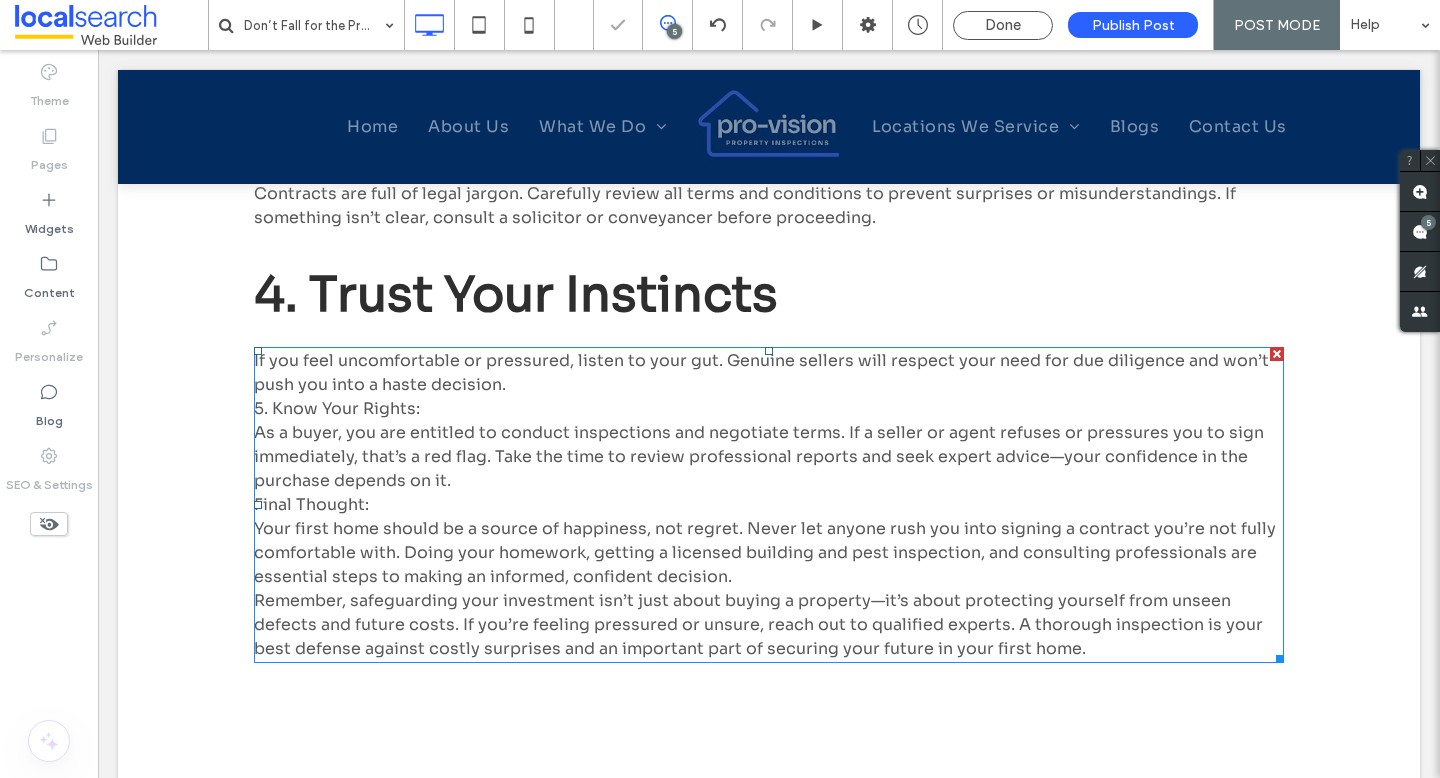scroll, scrollTop: 2052, scrollLeft: 0, axis: vertical 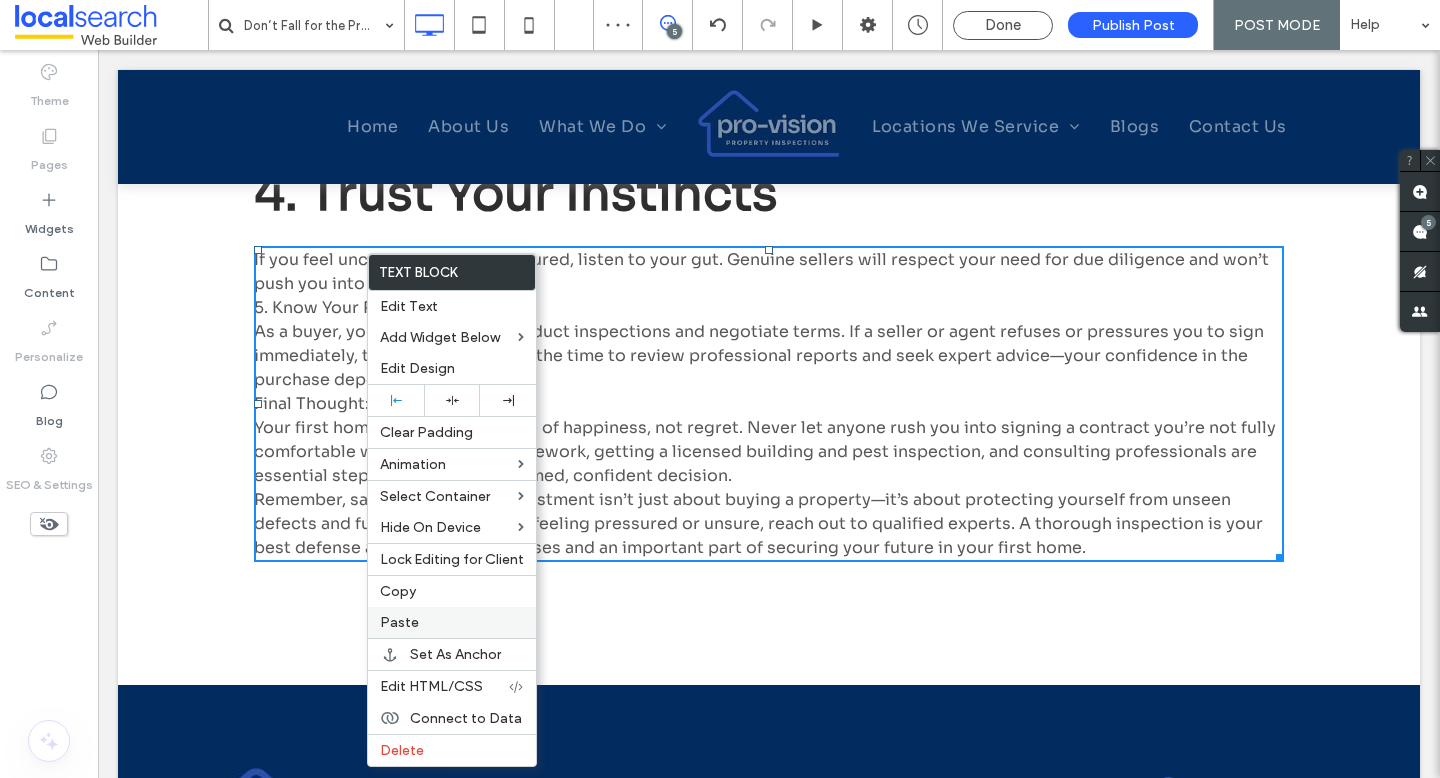 click on "Paste" at bounding box center (399, 622) 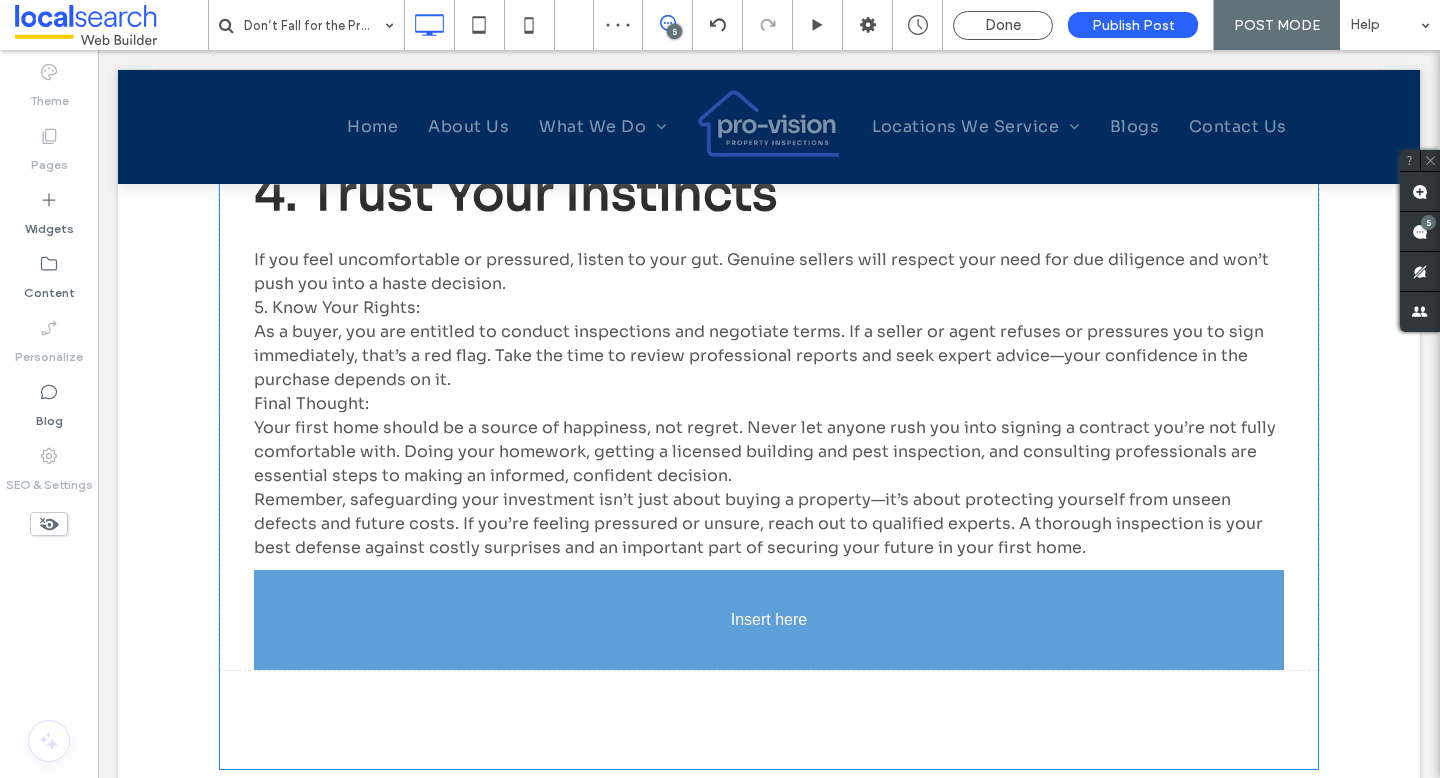 drag, startPoint x: 456, startPoint y: 230, endPoint x: 451, endPoint y: 608, distance: 378.03308 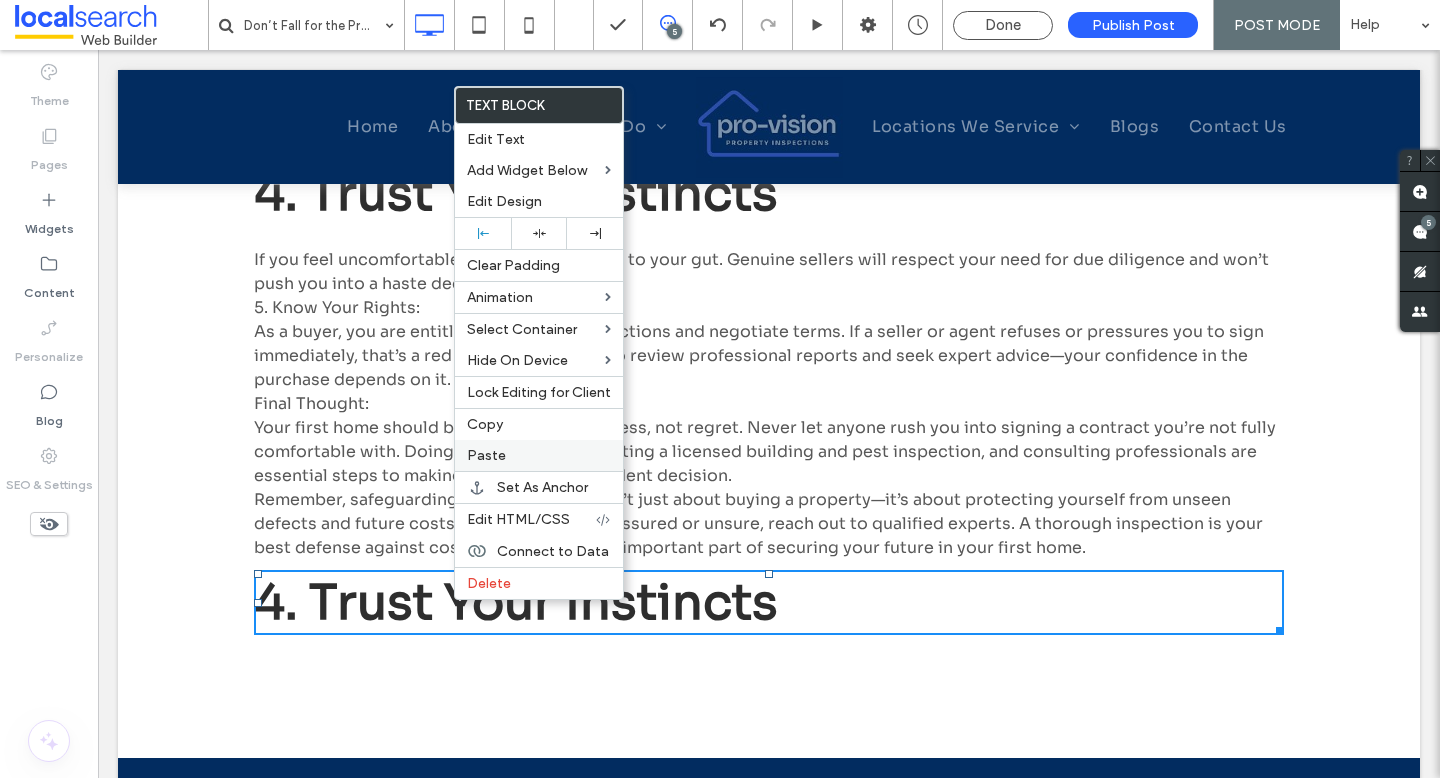 click on "Paste" at bounding box center (486, 455) 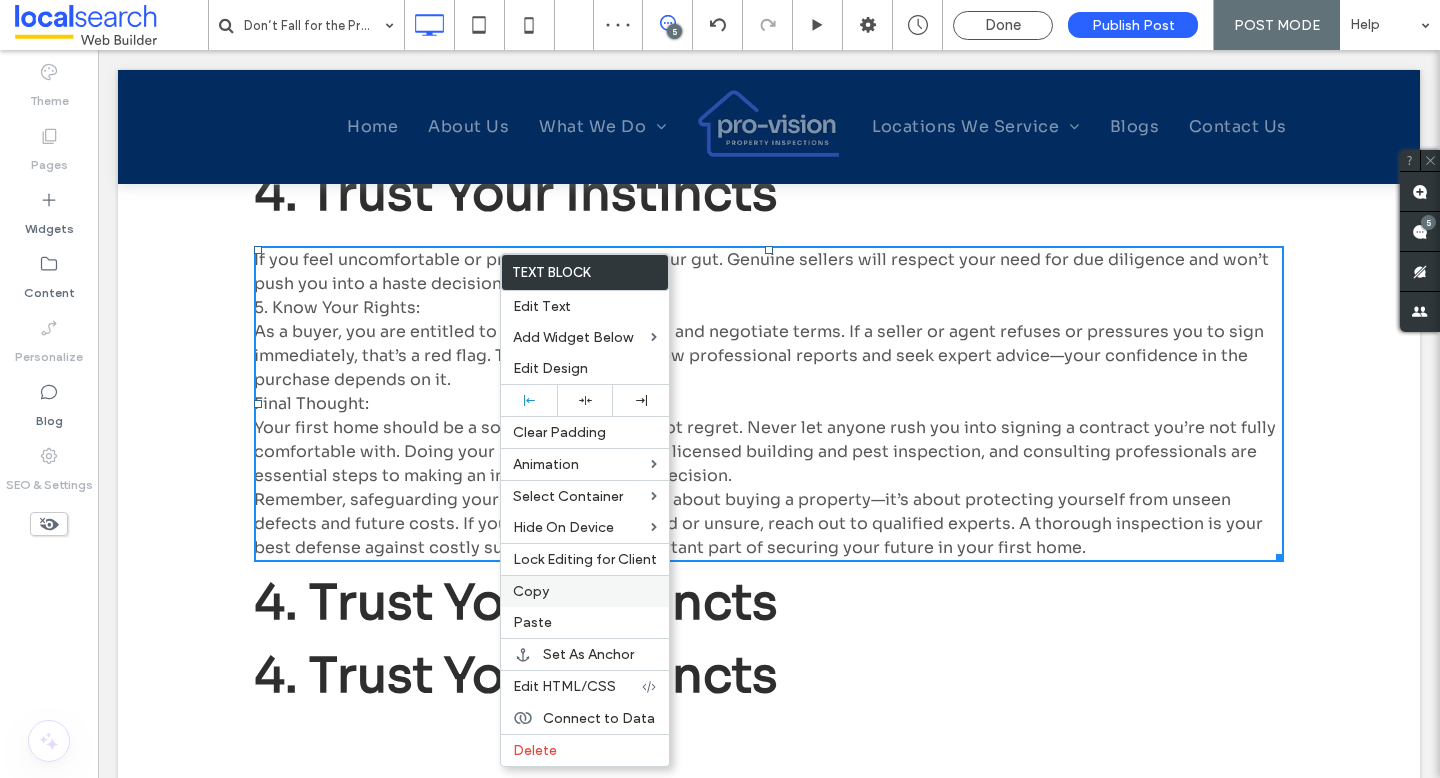 click on "Copy" at bounding box center (531, 591) 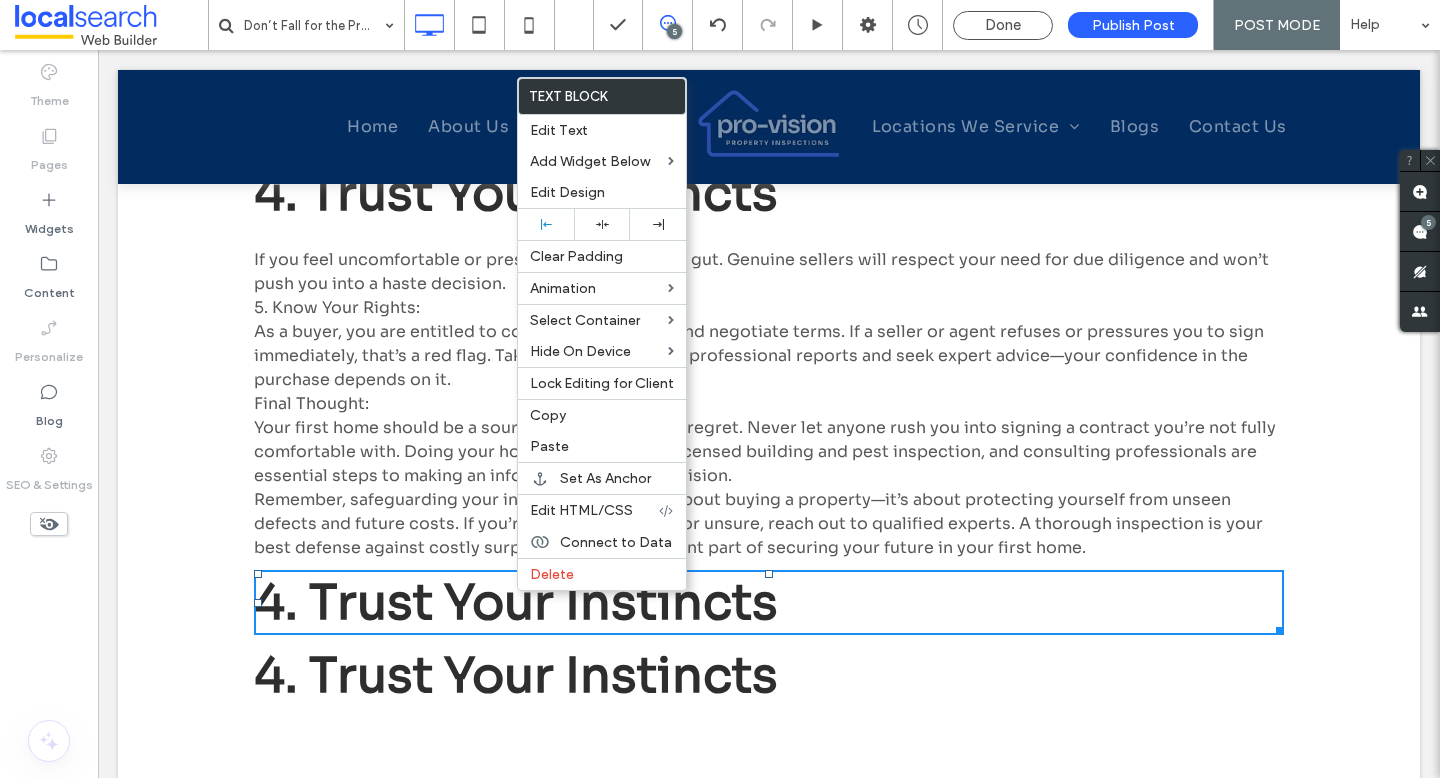 click on "4. Trust Your Instincts" at bounding box center [516, 675] 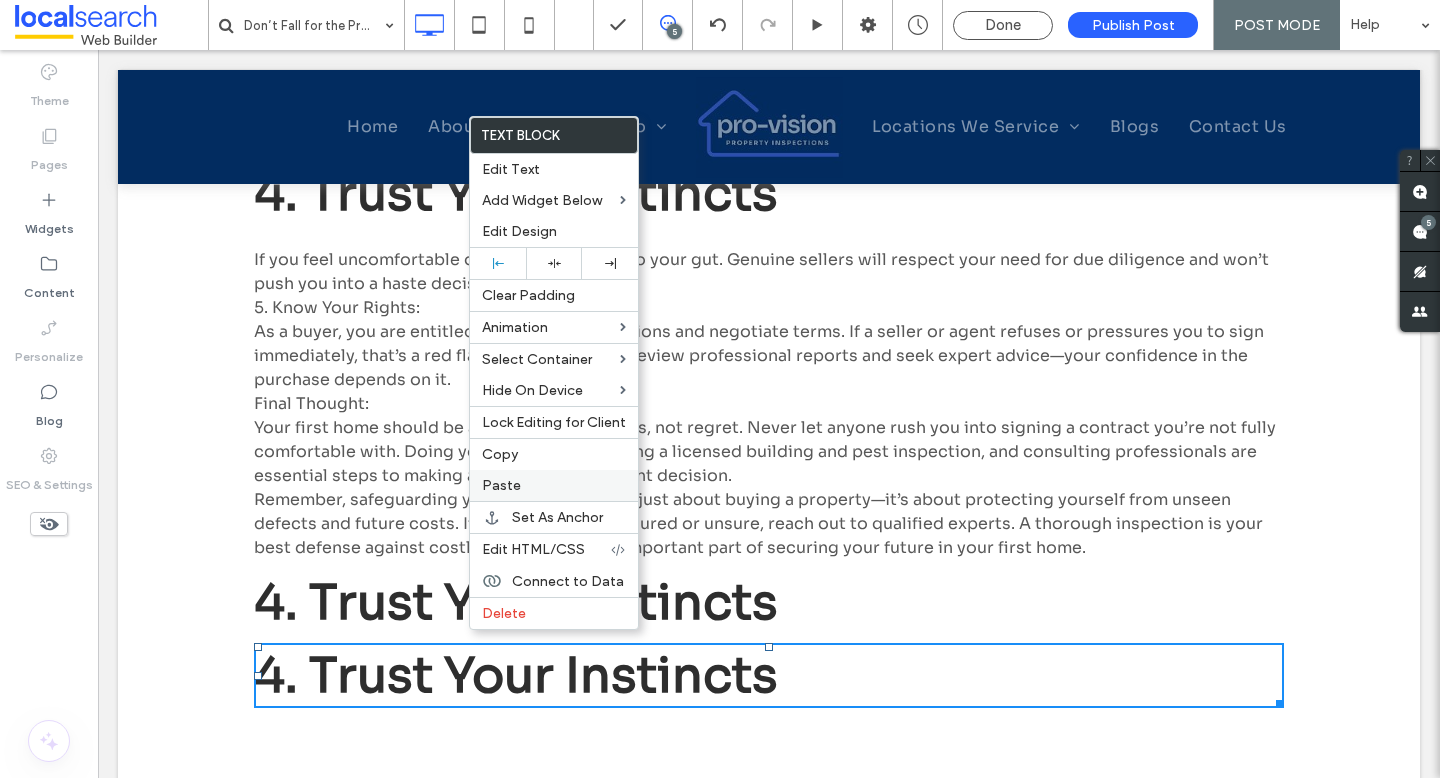 click on "Paste" at bounding box center (501, 485) 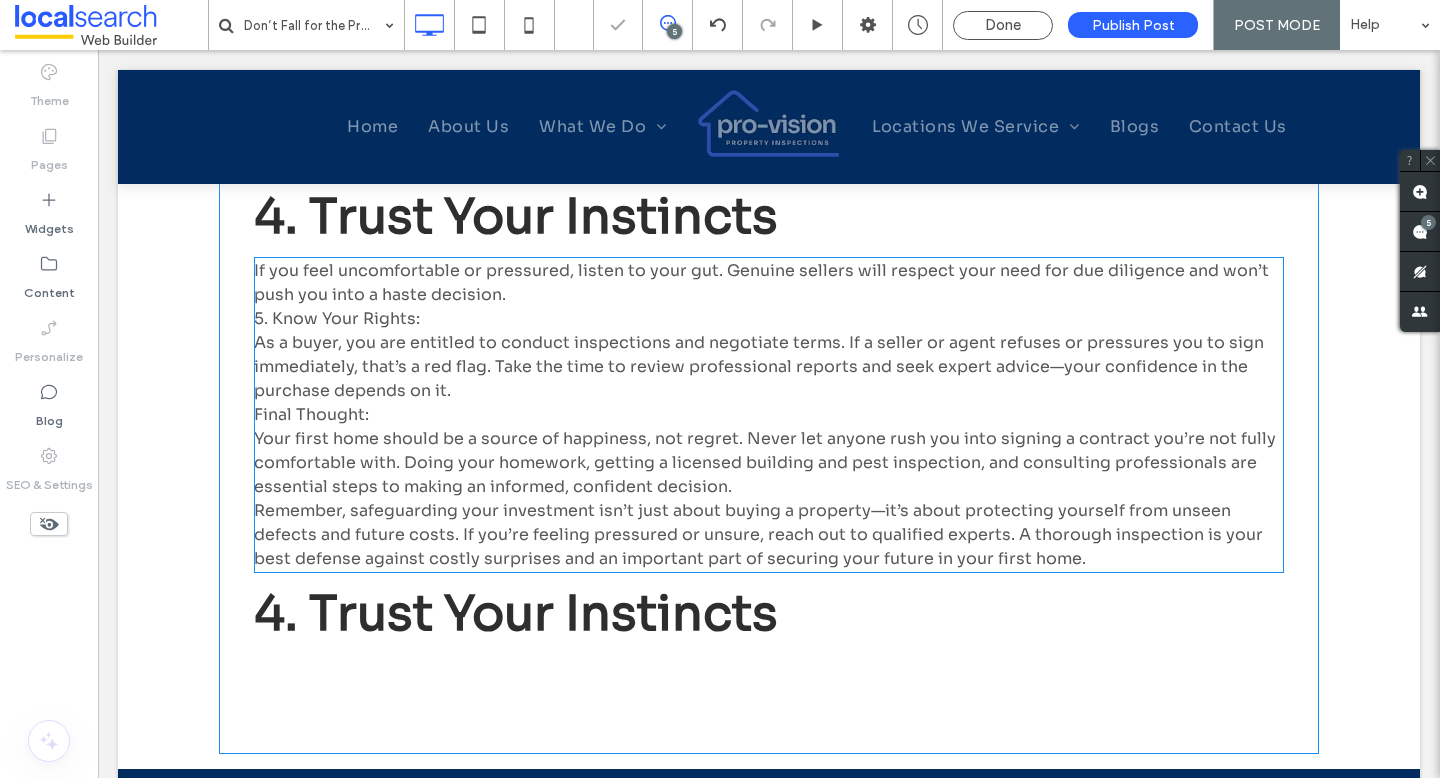 scroll, scrollTop: 2449, scrollLeft: 0, axis: vertical 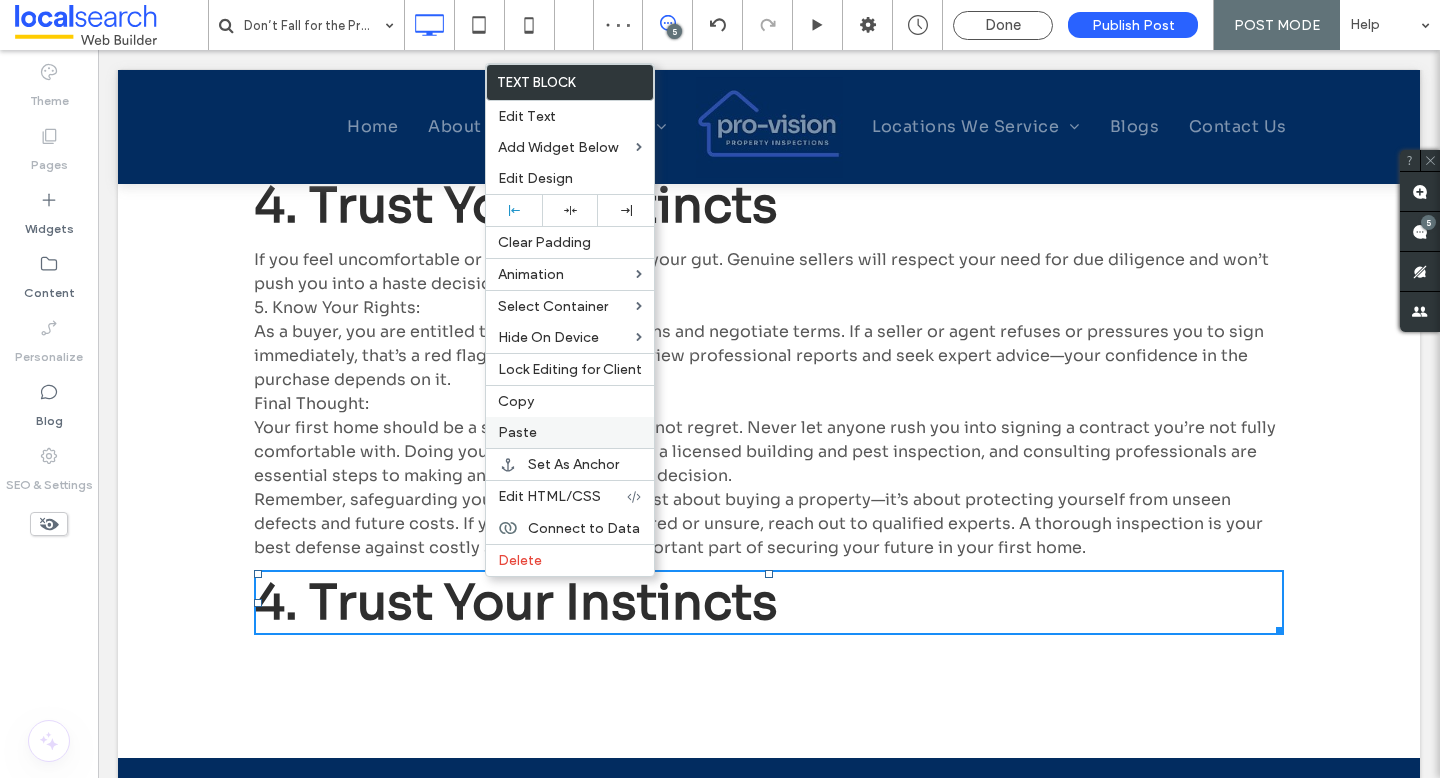 click on "Paste" at bounding box center (570, 432) 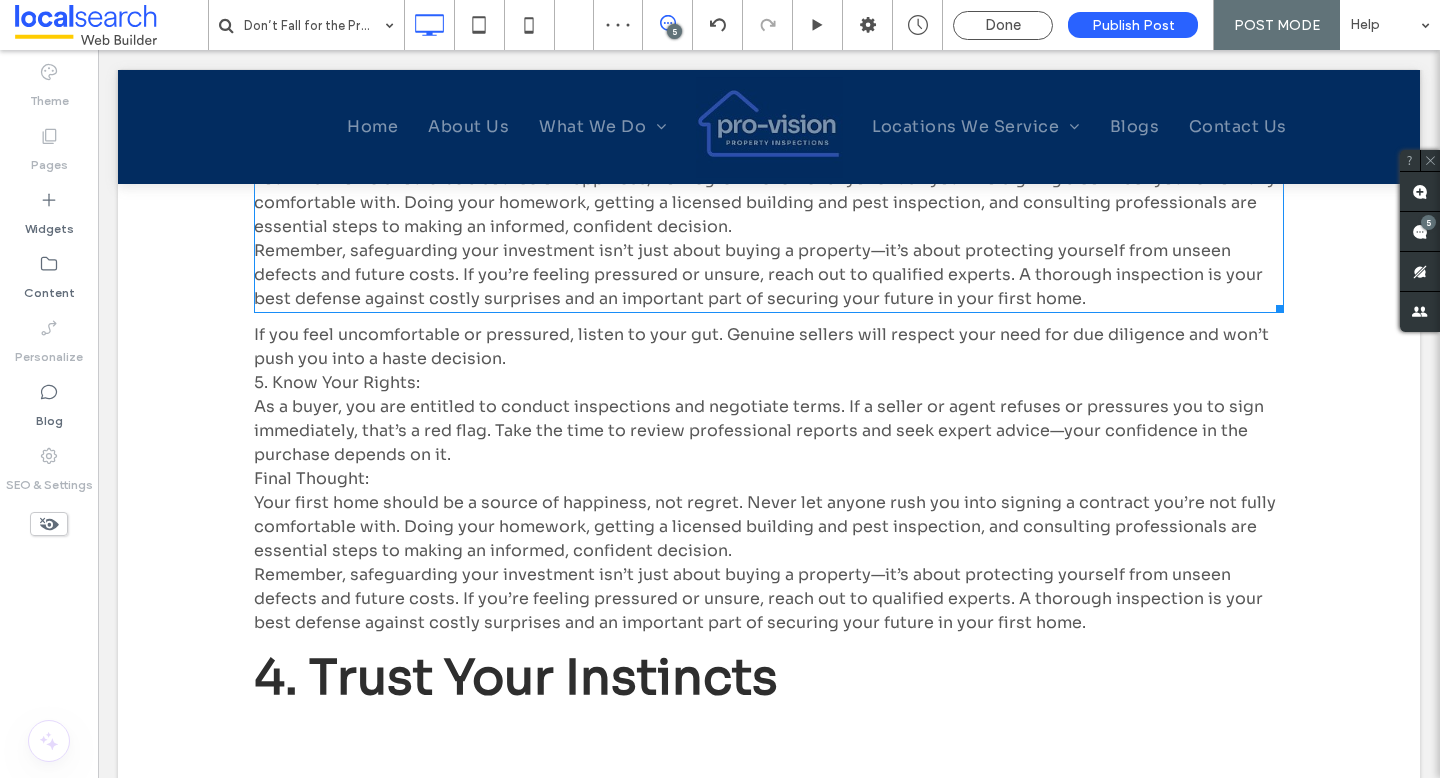 scroll, scrollTop: 2810, scrollLeft: 0, axis: vertical 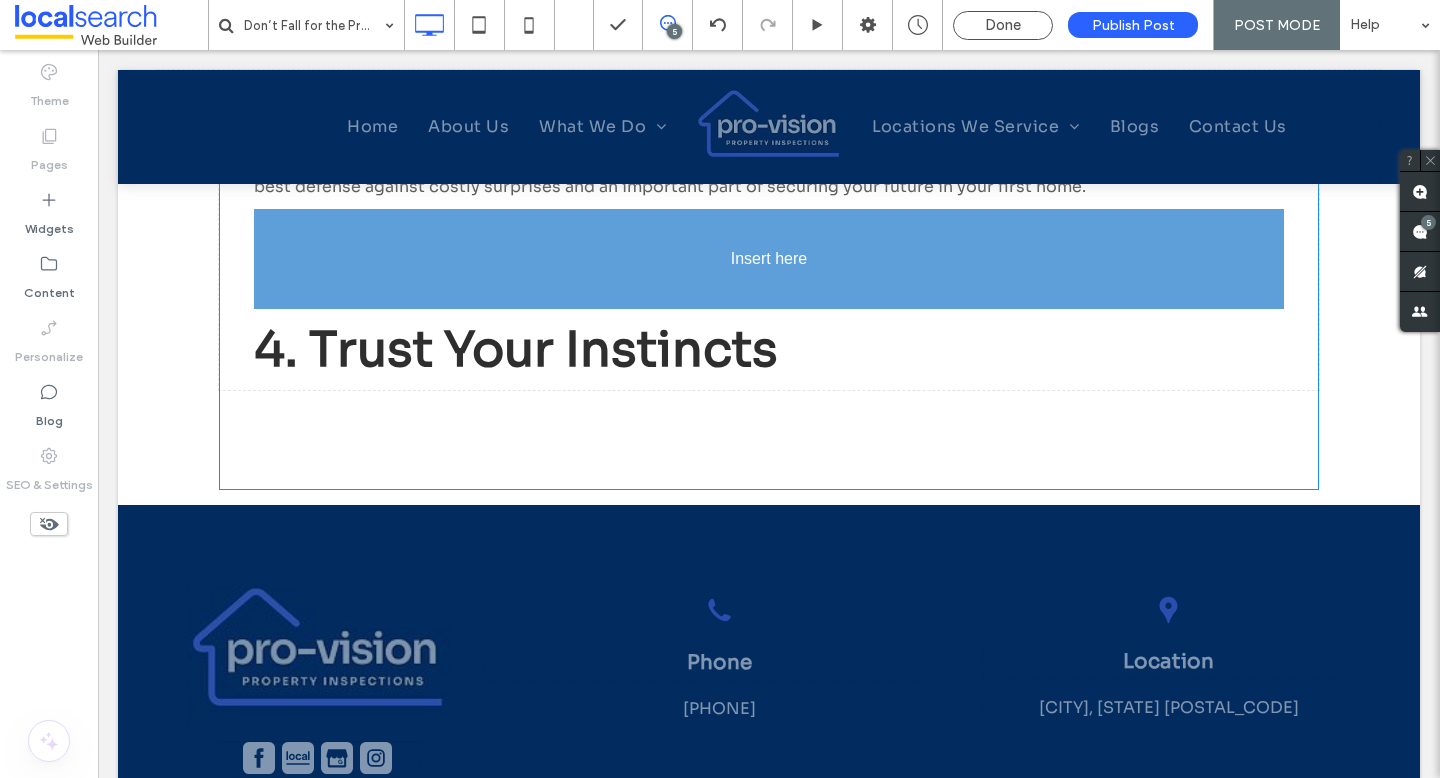 drag, startPoint x: 496, startPoint y: 322, endPoint x: 504, endPoint y: 414, distance: 92.34717 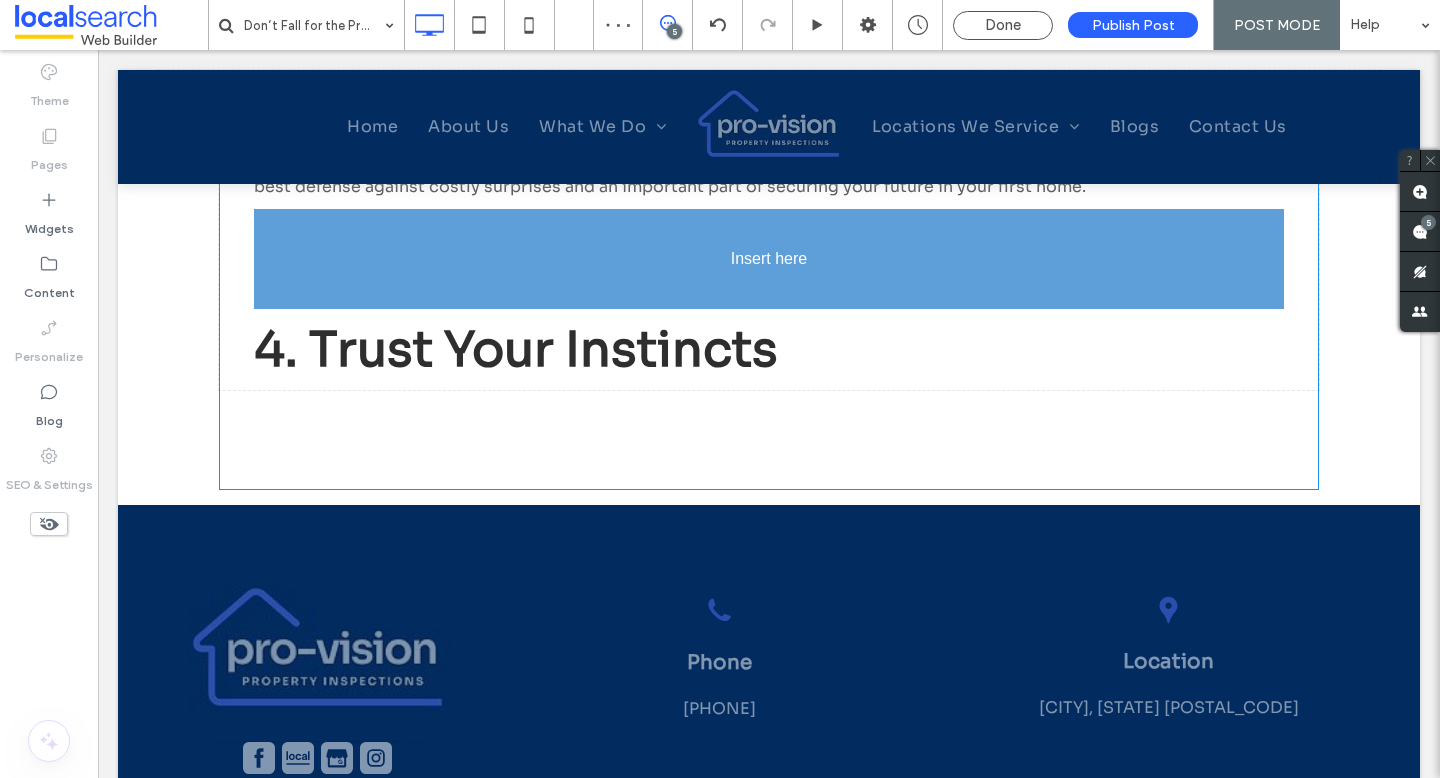drag, startPoint x: 501, startPoint y: 410, endPoint x: 450, endPoint y: 368, distance: 66.068146 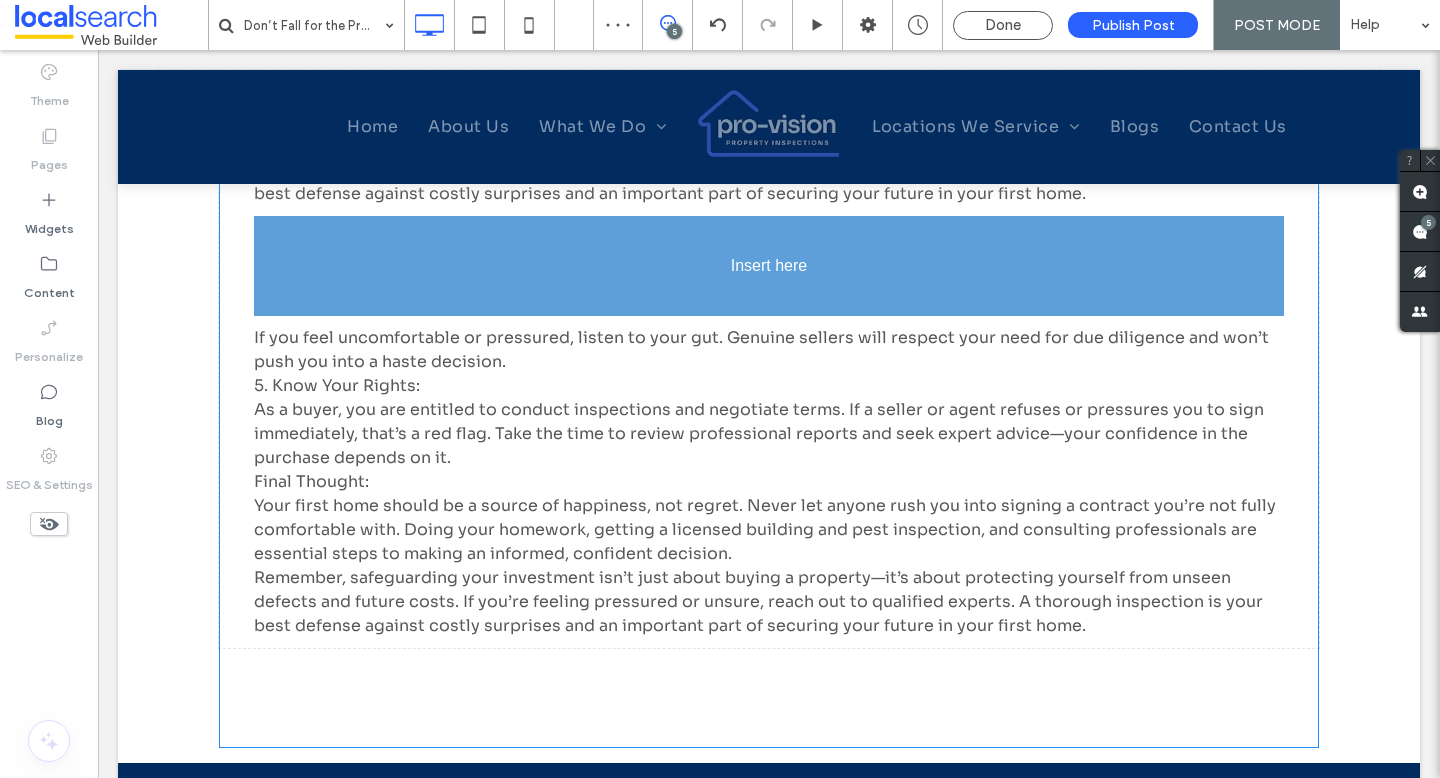scroll, scrollTop: 2695, scrollLeft: 0, axis: vertical 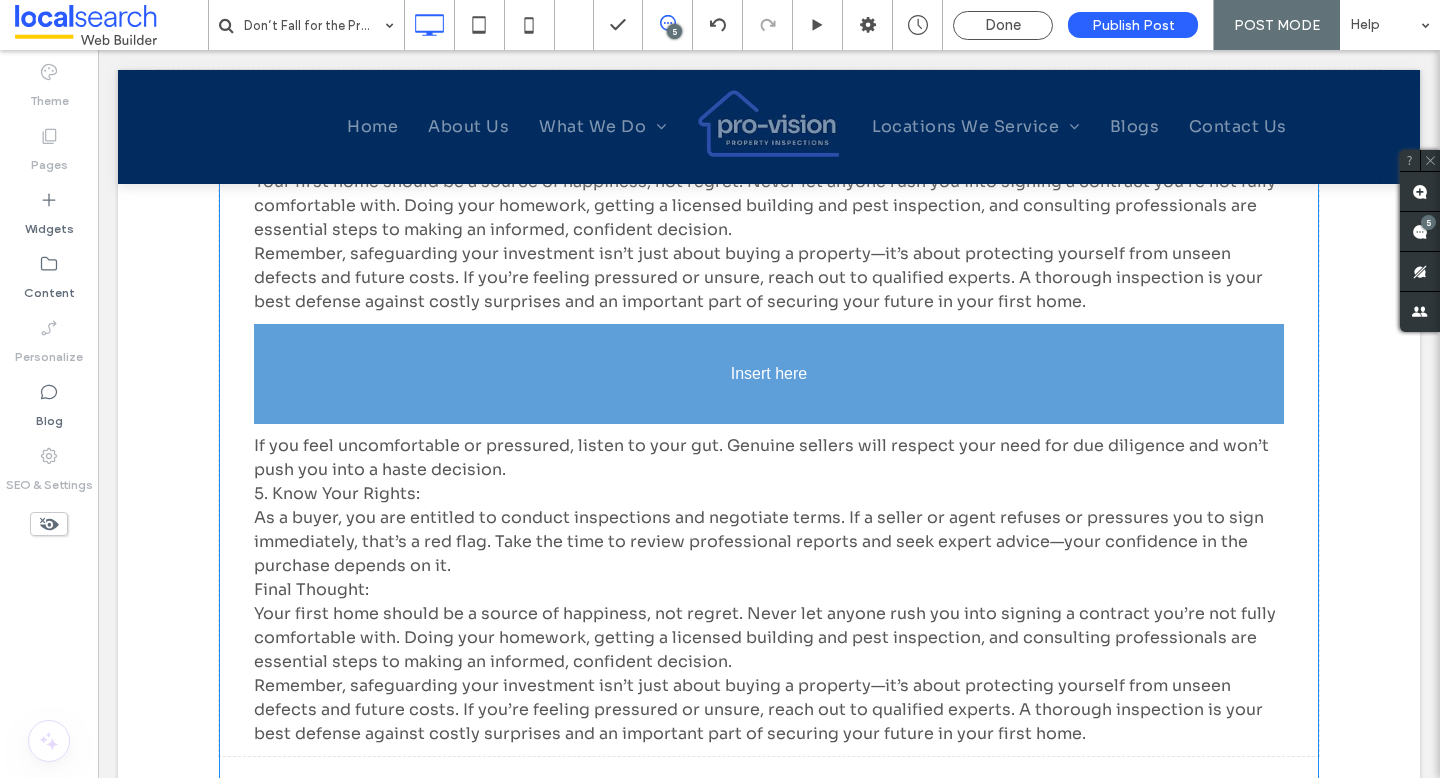 drag, startPoint x: 390, startPoint y: 660, endPoint x: 400, endPoint y: 380, distance: 280.17853 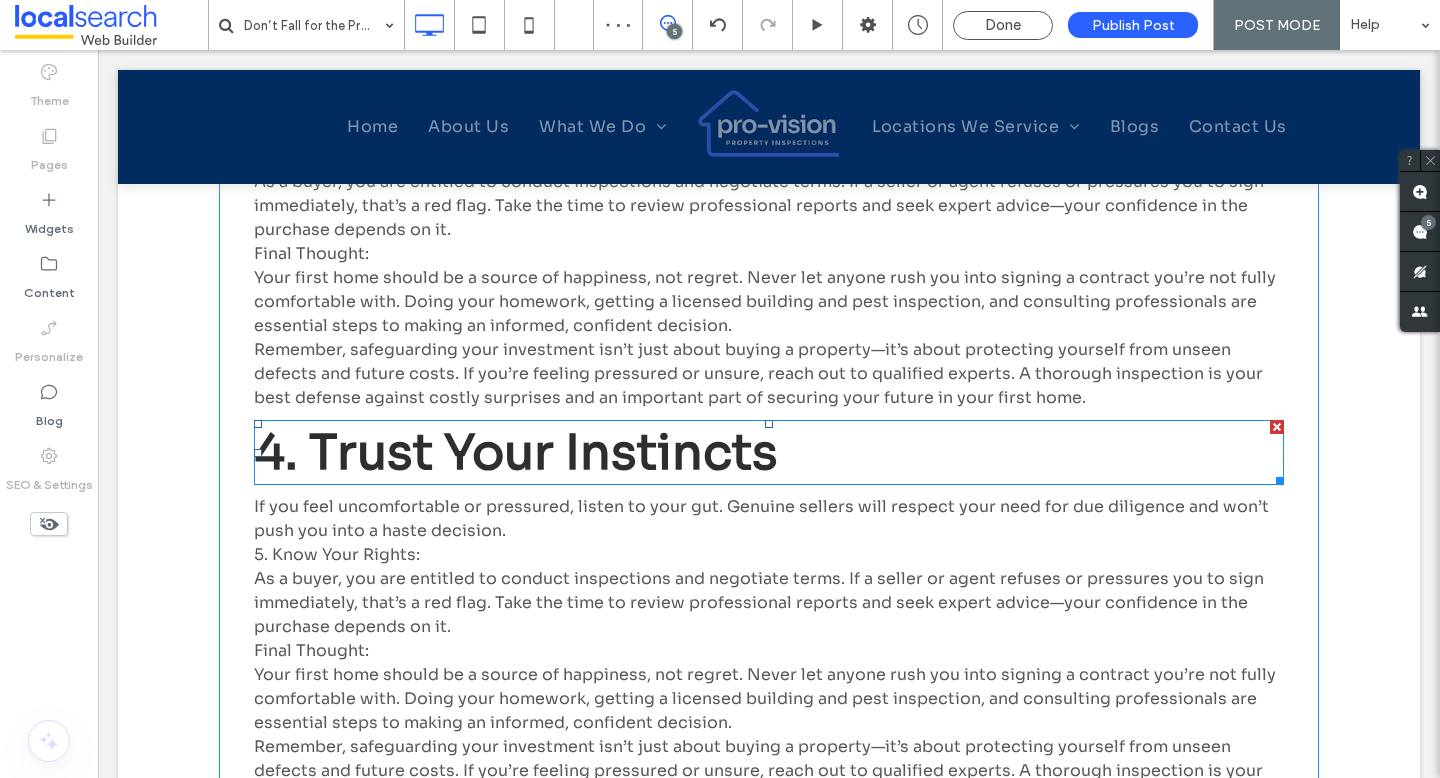 scroll, scrollTop: 2210, scrollLeft: 0, axis: vertical 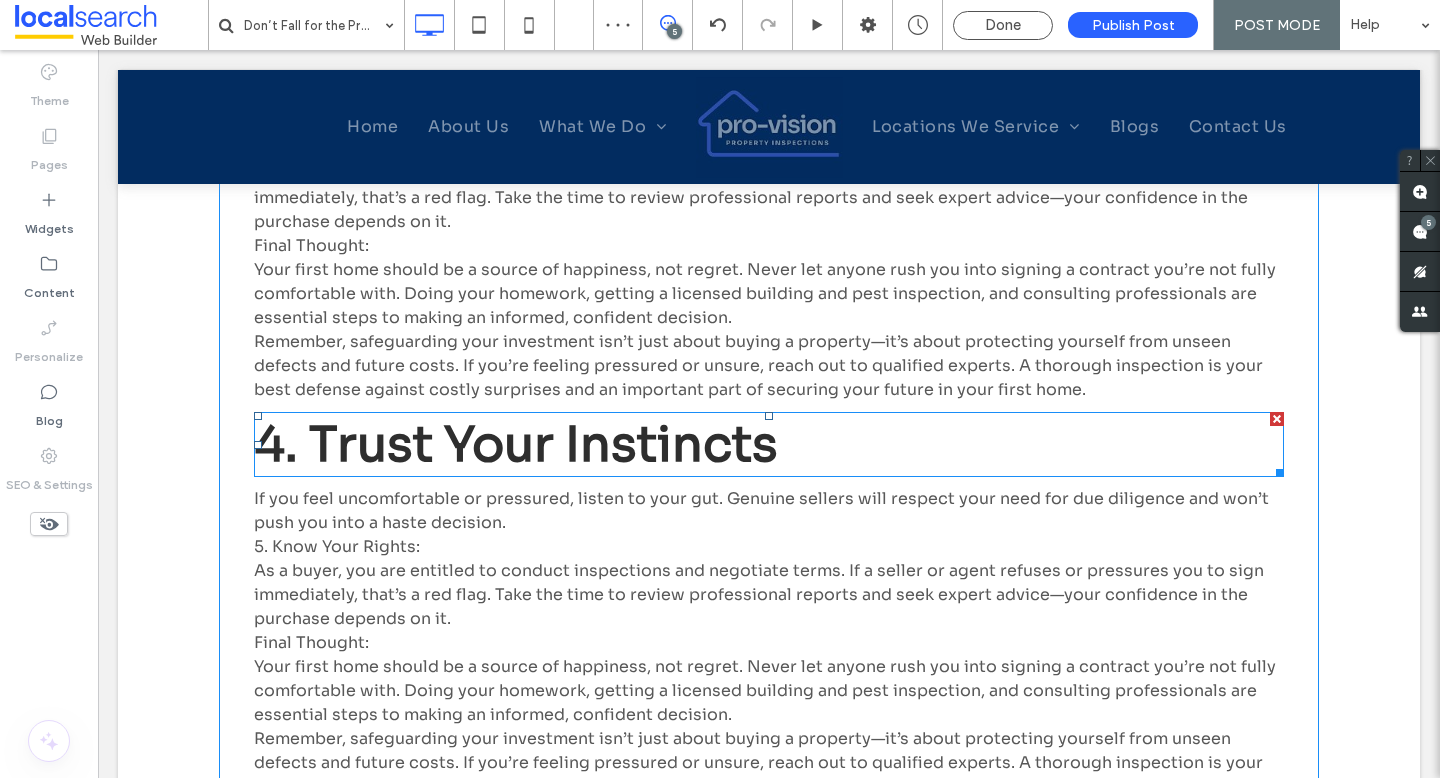 click on "4. Trust Your Instincts" at bounding box center [516, 444] 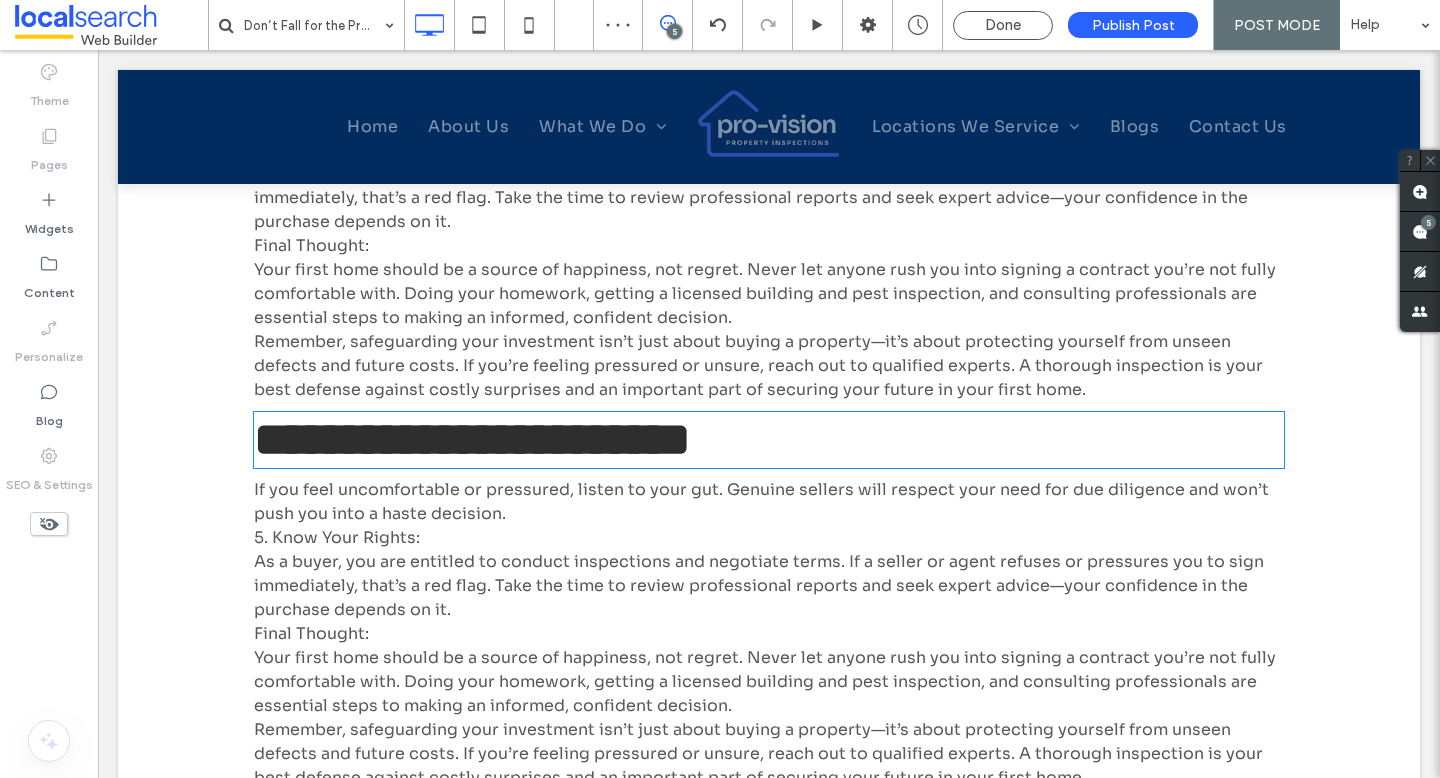 type on "**********" 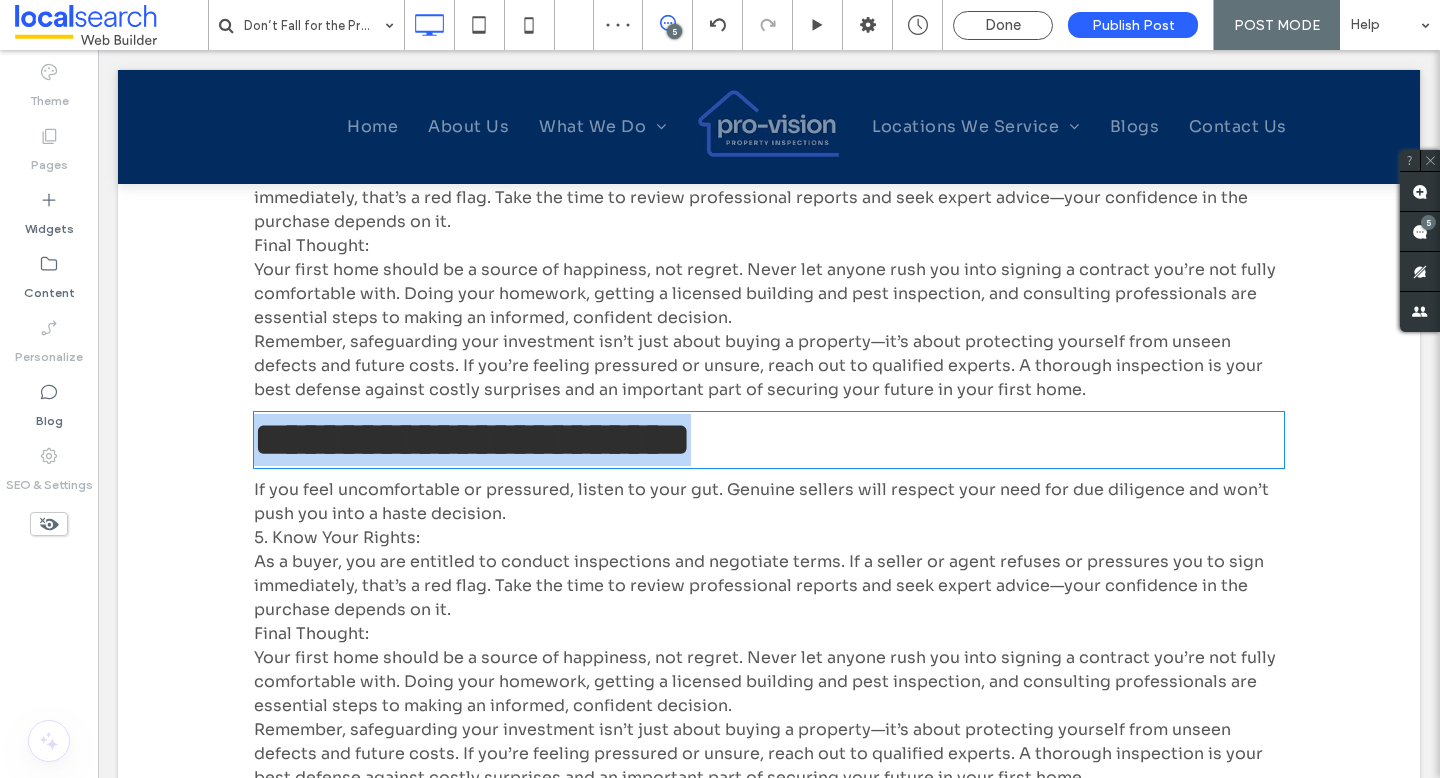 click on "**********" at bounding box center (472, 439) 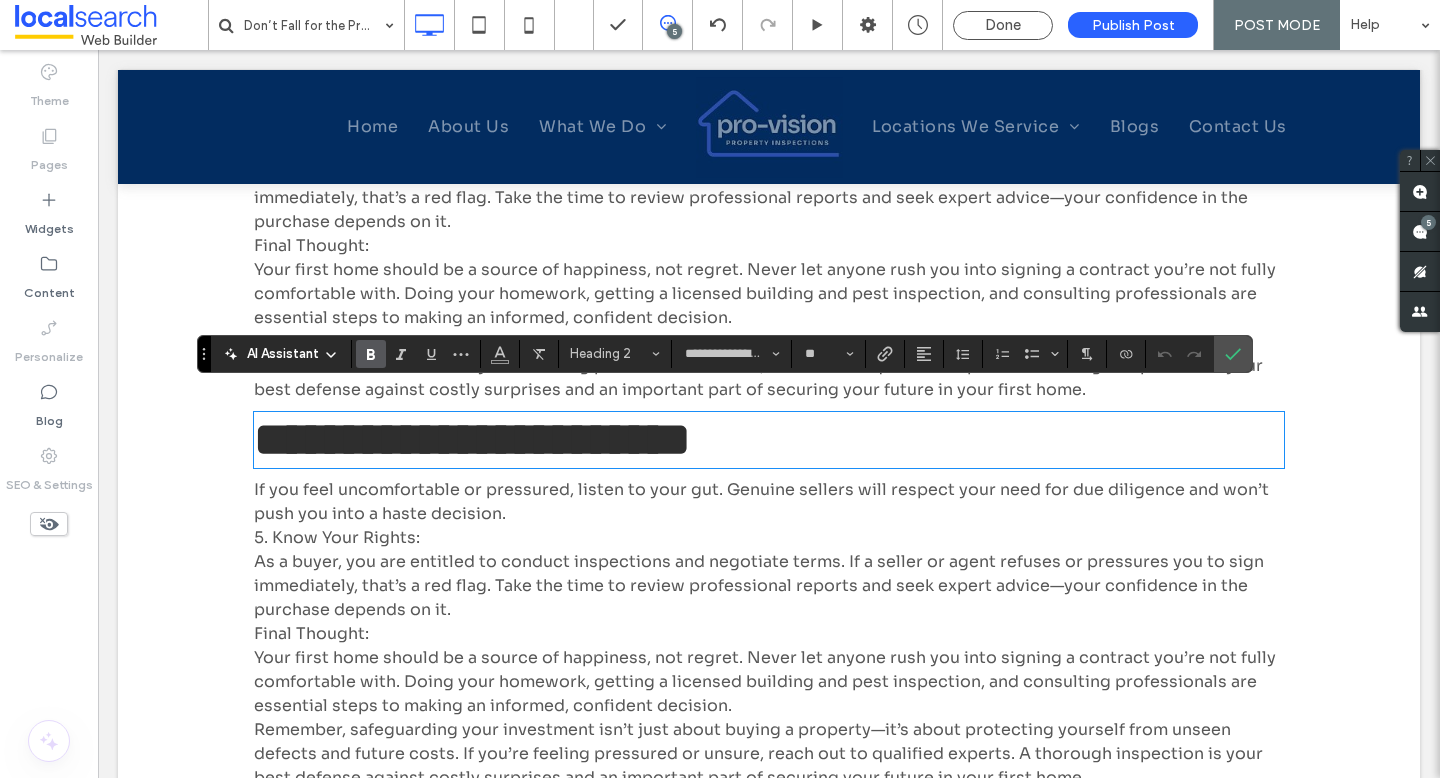 click on "If you feel uncomfortable or pressured, listen to your gut. Genuine sellers will respect your need for due diligence and won’t push you into a haste decision." at bounding box center (761, 501) 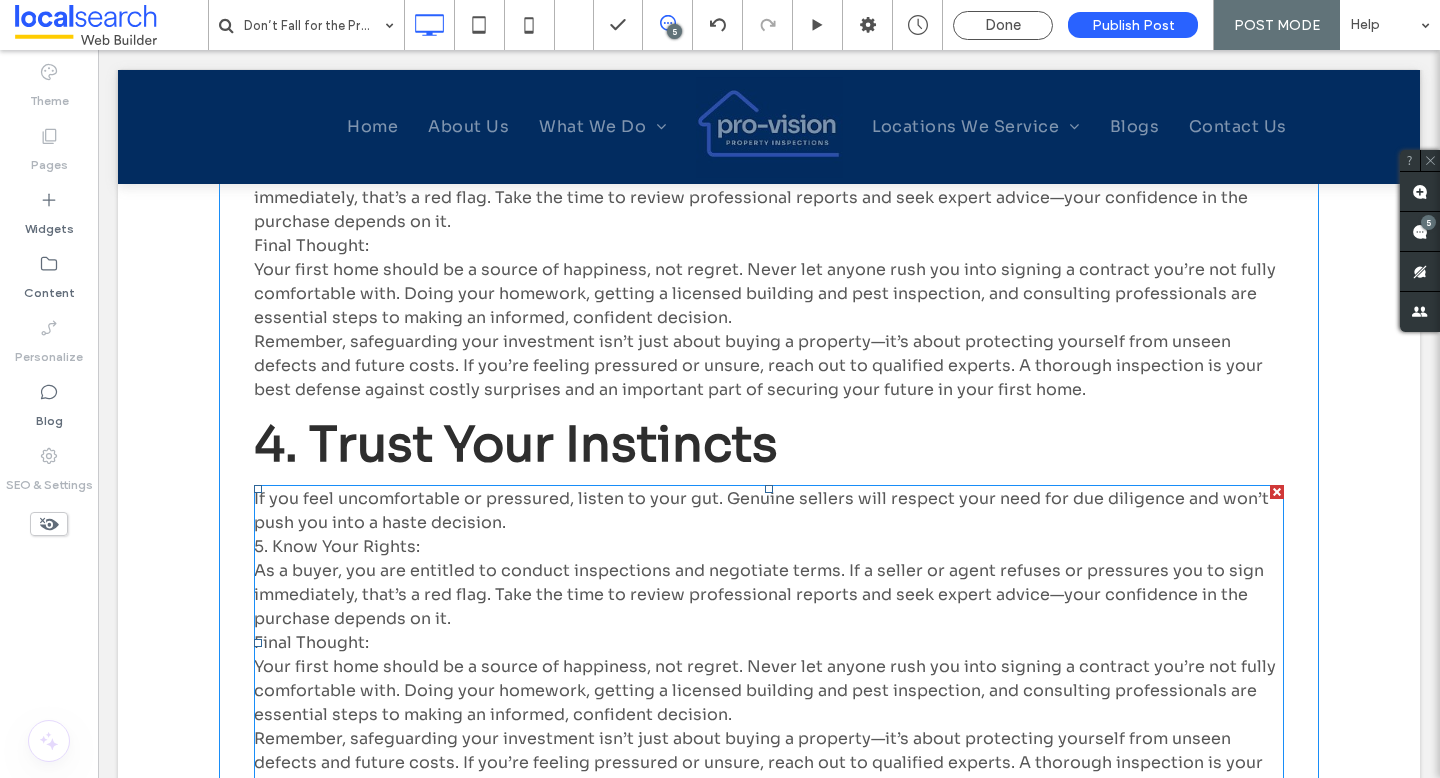 click on "If you feel uncomfortable or pressured, listen to your gut. Genuine sellers will respect your need for due diligence and won’t push you into a haste decision." at bounding box center (761, 510) 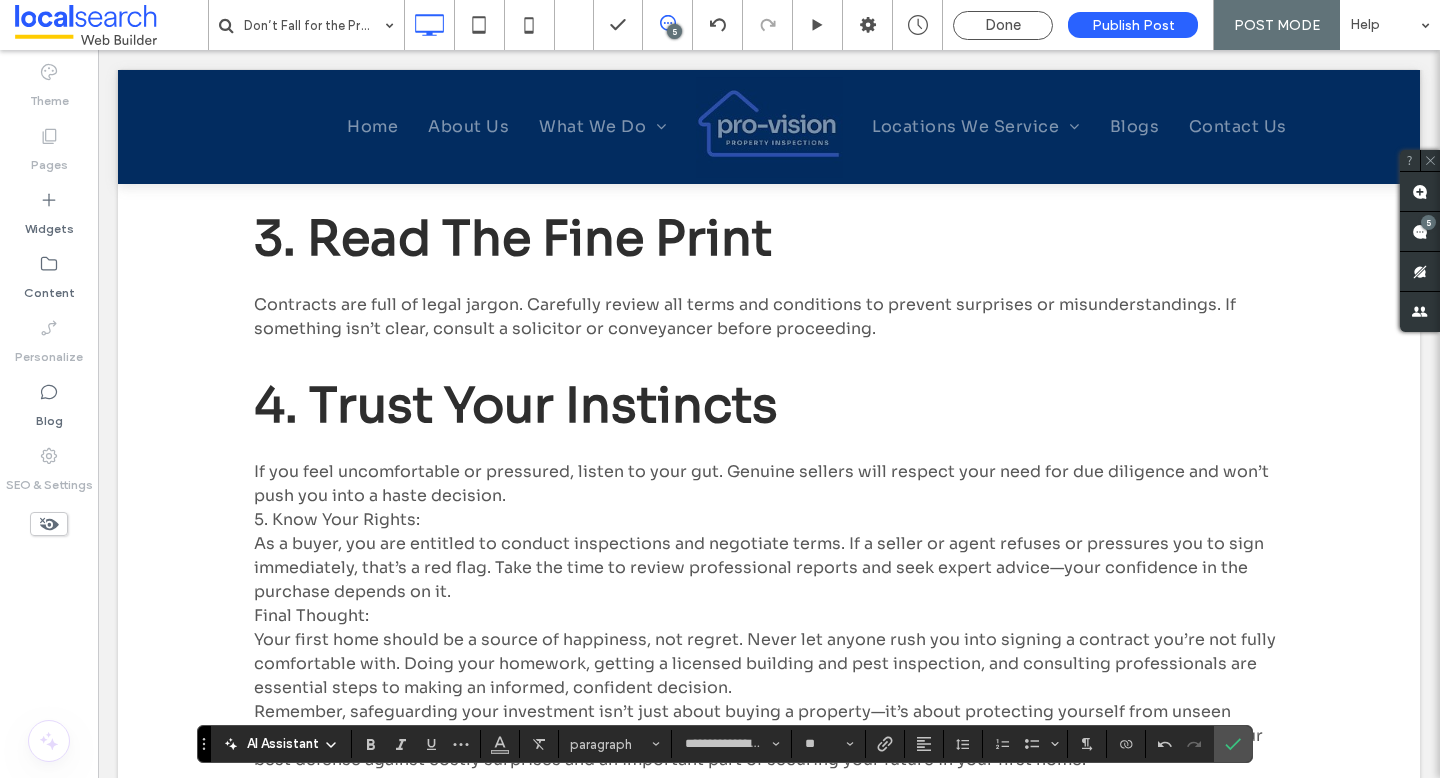 scroll, scrollTop: 1924, scrollLeft: 0, axis: vertical 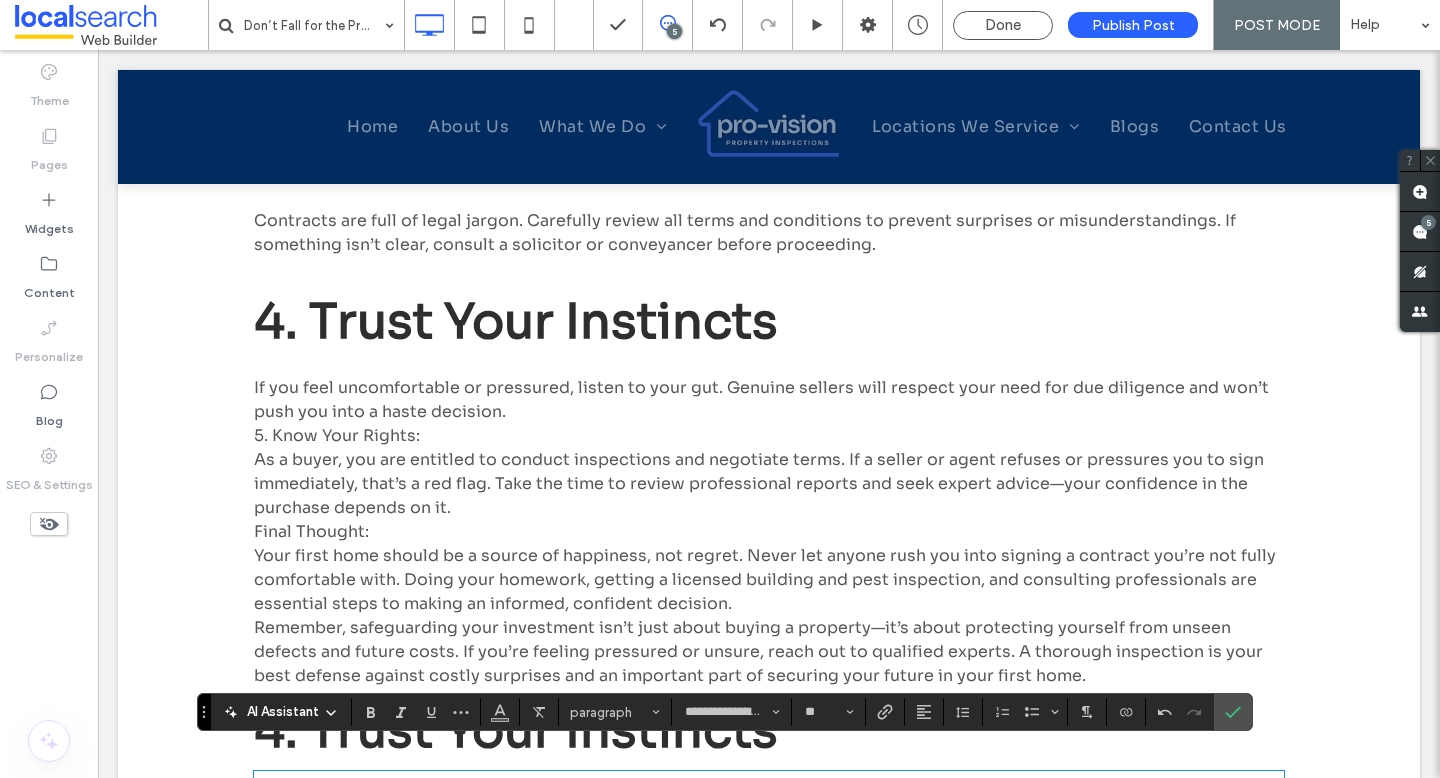 click on "5. Know Your Rights: As a buyer, you are entitled to conduct inspections and negotiate terms. If a seller or agent refuses or pressures you to sign immediately, that’s a red flag. Take the time to review professional reports and seek expert advice—your confidence in the purchase depends on it." at bounding box center [769, 472] 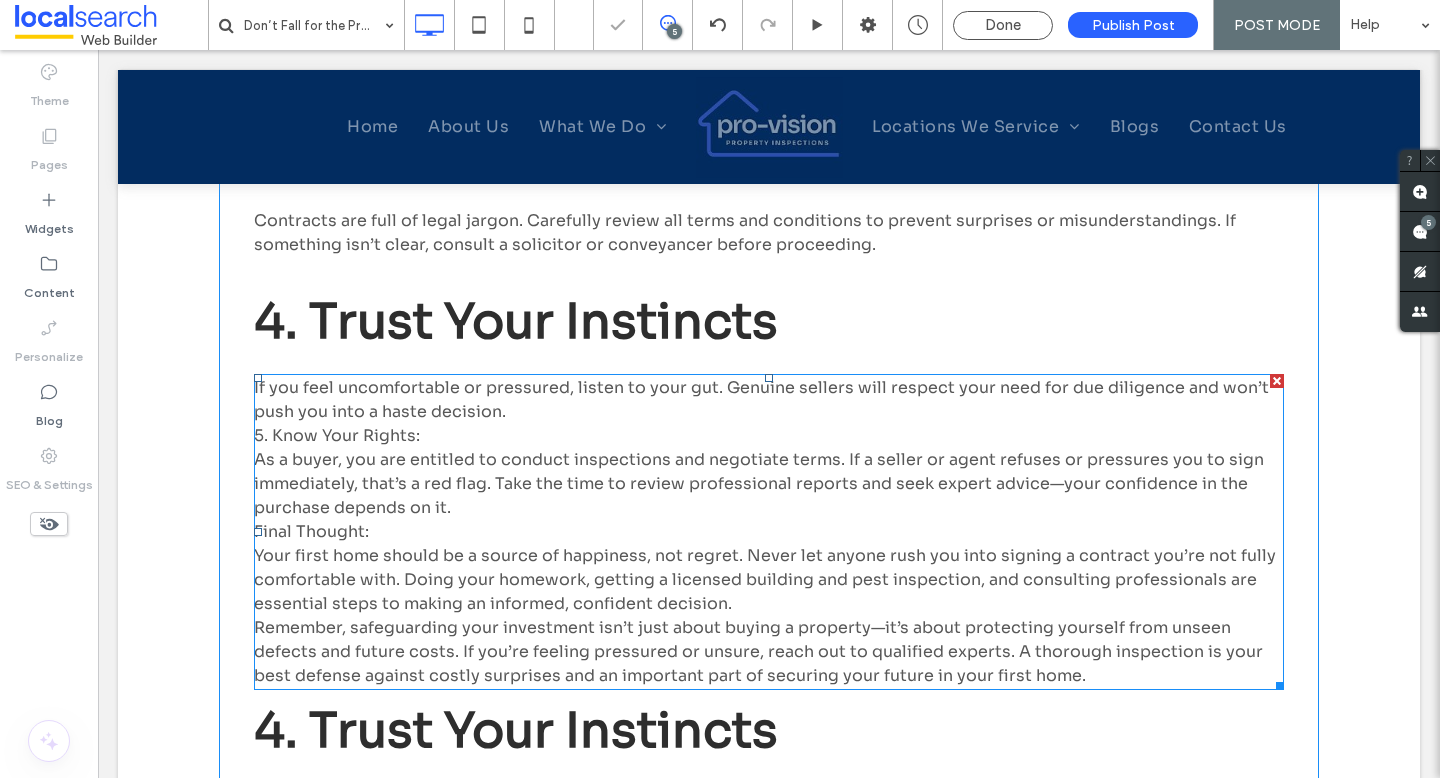 click on "5. Know Your Rights: As a buyer, you are entitled to conduct inspections and negotiate terms. If a seller or agent refuses or pressures you to sign immediately, that’s a red flag. Take the time to review professional reports and seek expert advice—your confidence in the purchase depends on it." at bounding box center (769, 472) 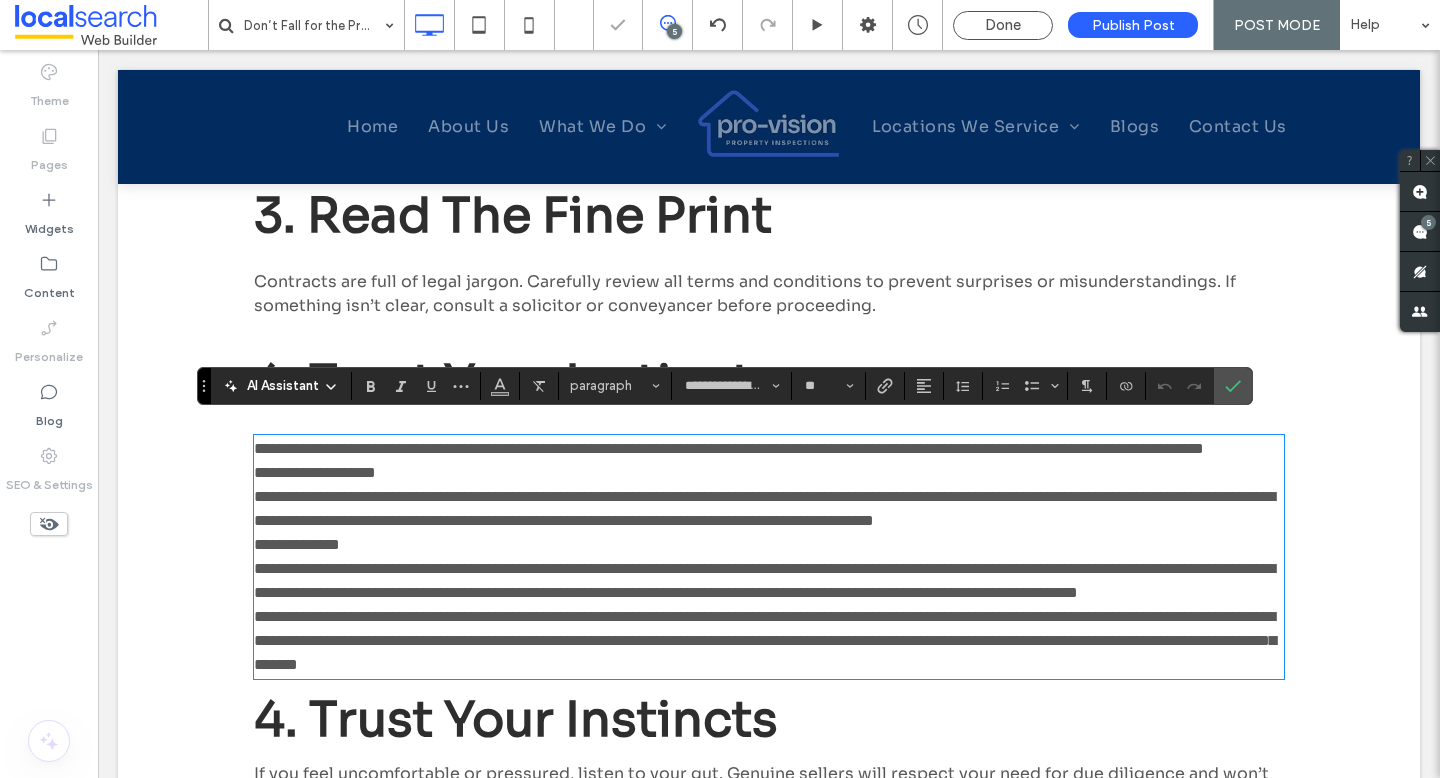 scroll, scrollTop: 1894, scrollLeft: 0, axis: vertical 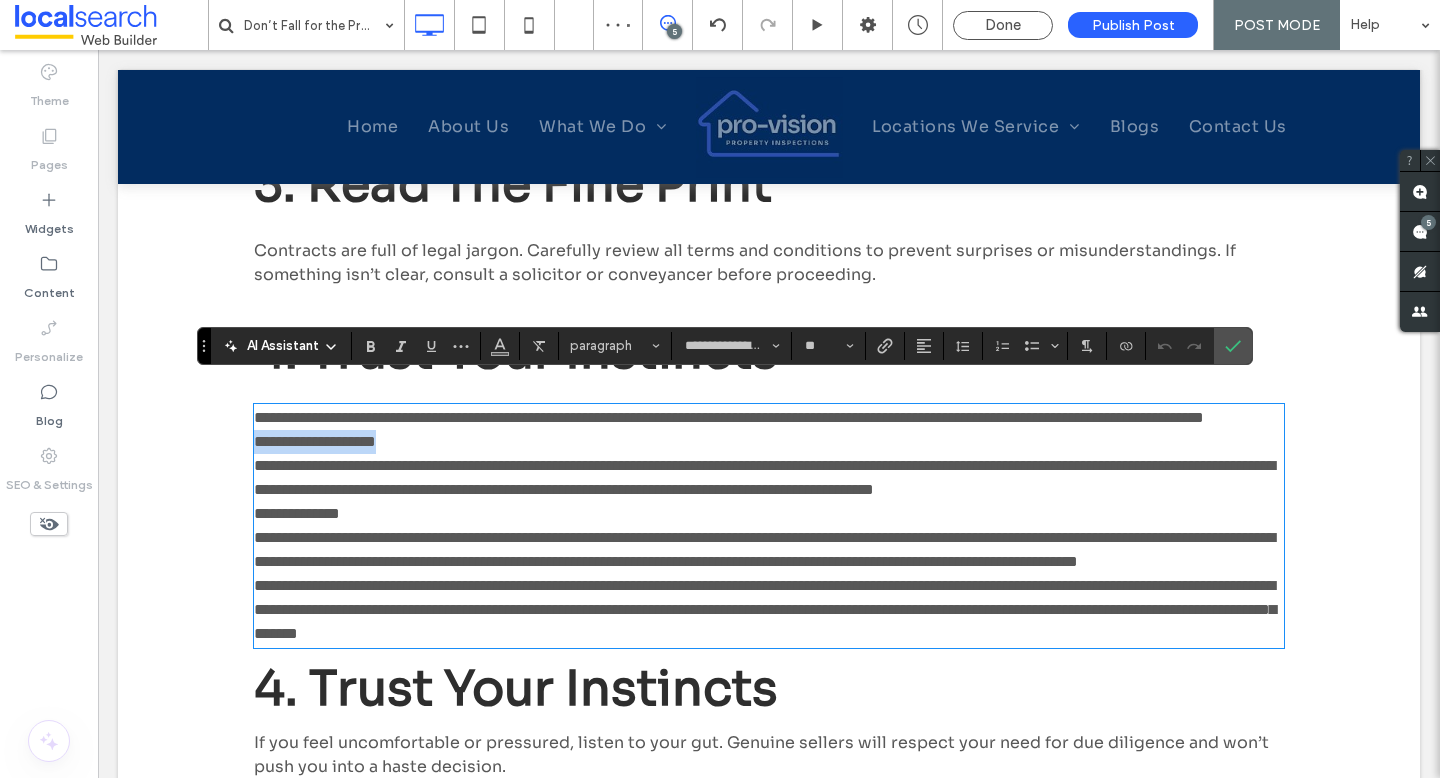 drag, startPoint x: 255, startPoint y: 439, endPoint x: 418, endPoint y: 444, distance: 163.07668 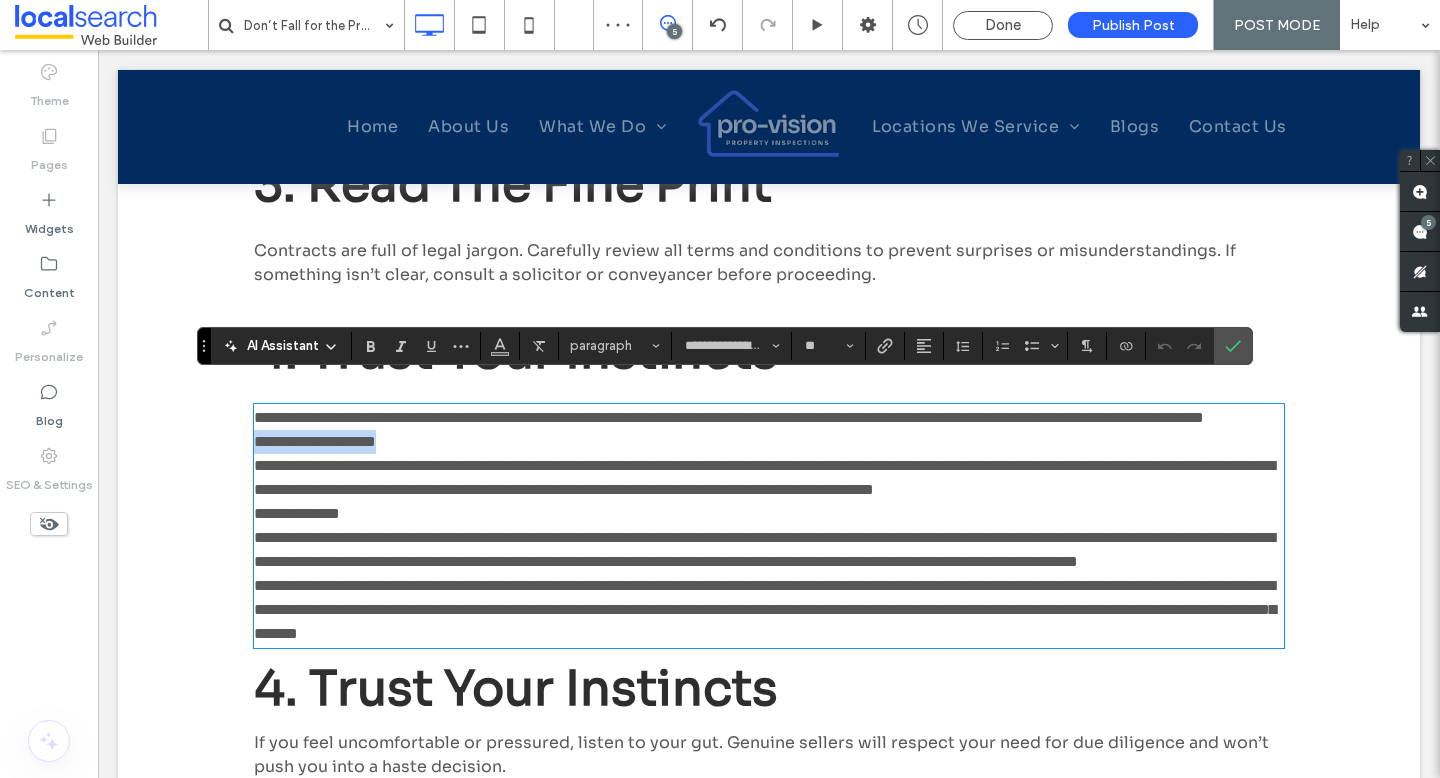 click on "**********" at bounding box center (769, 466) 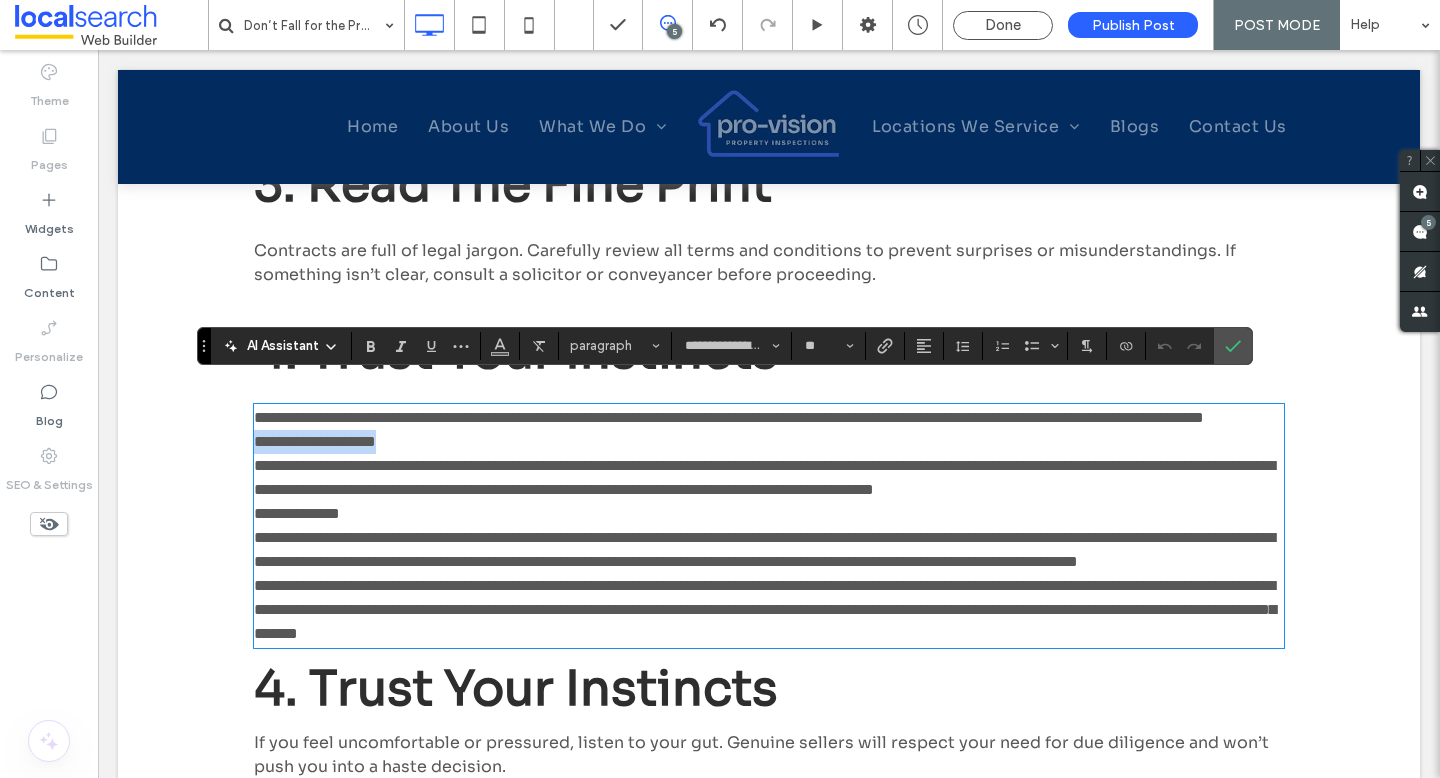 type 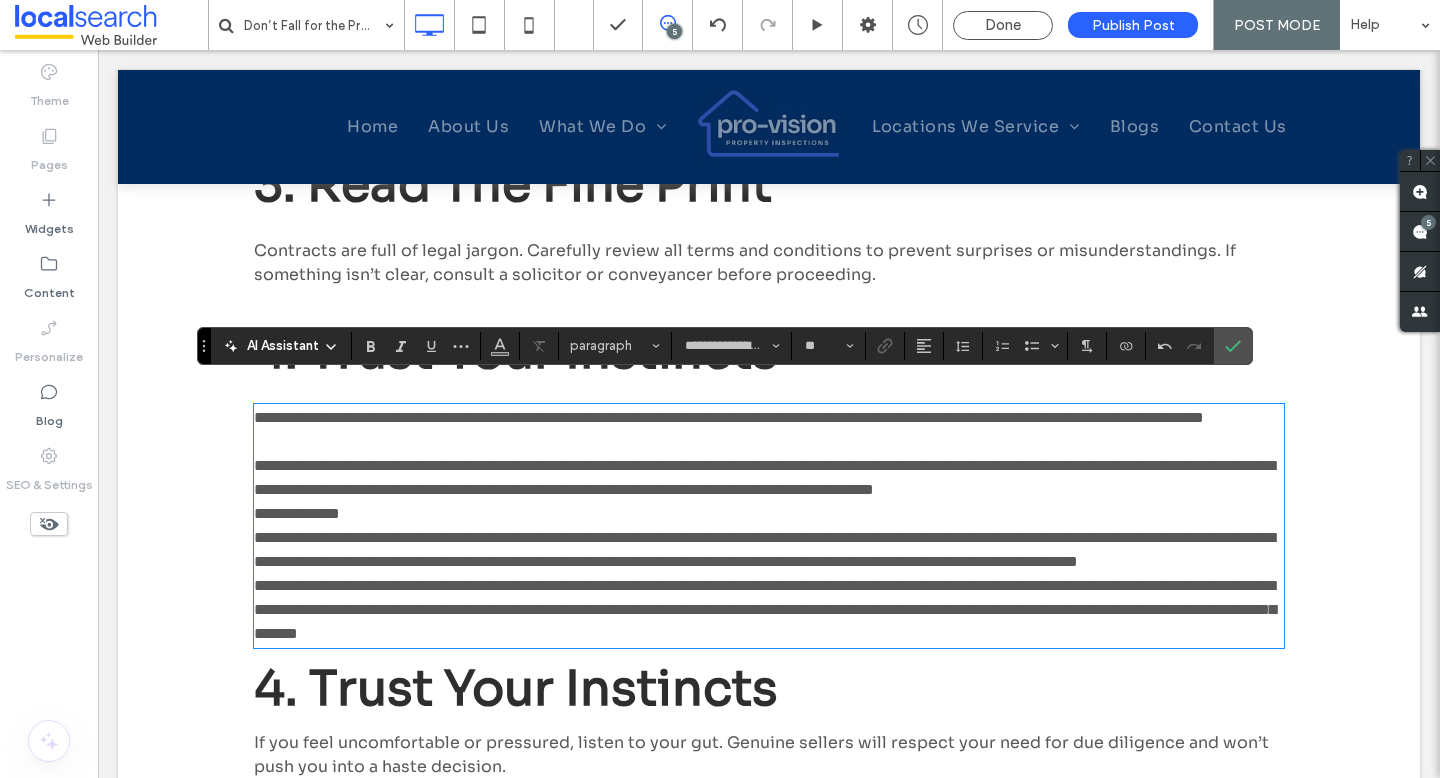 click on "4. Trust Your Instincts" at bounding box center [516, 688] 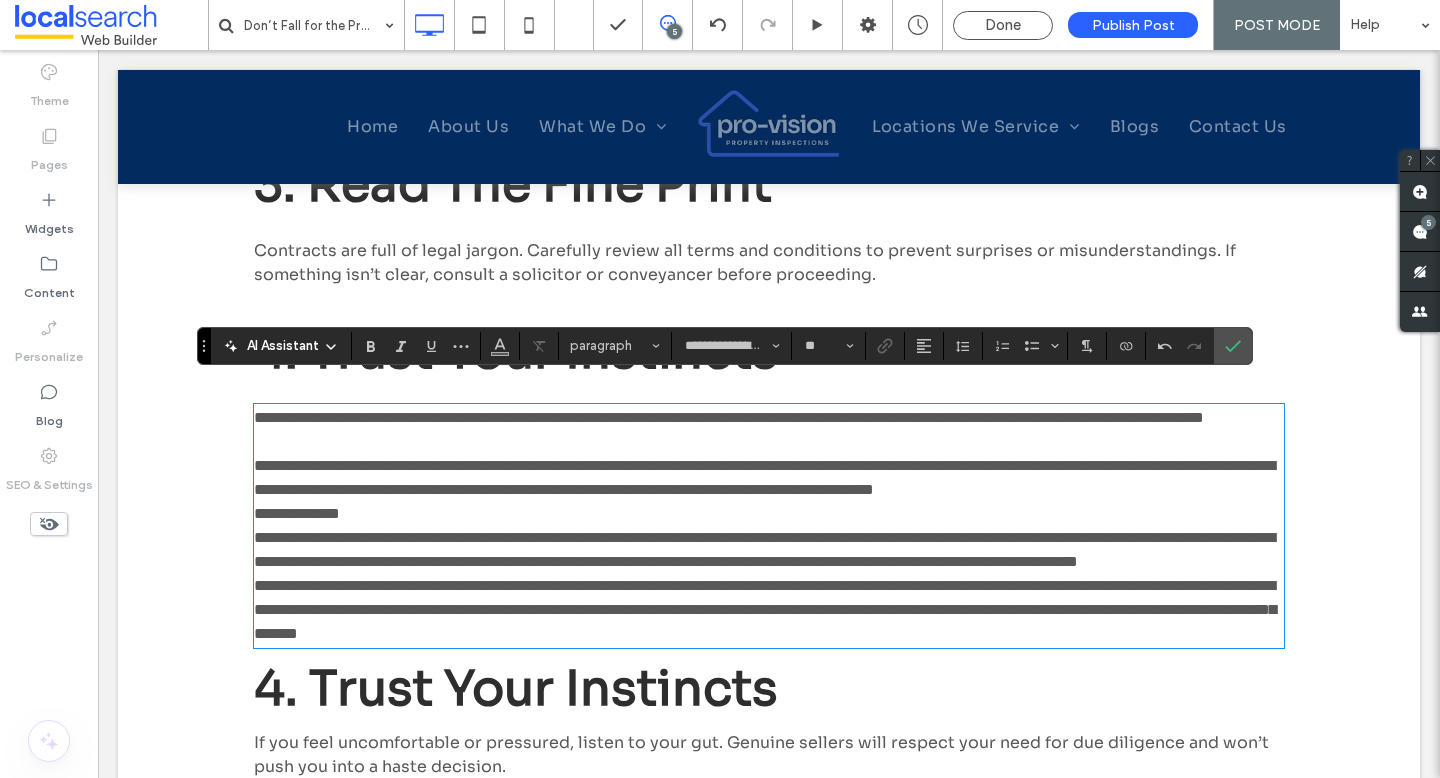 click on "4. Trust Your Instincts" at bounding box center [516, 688] 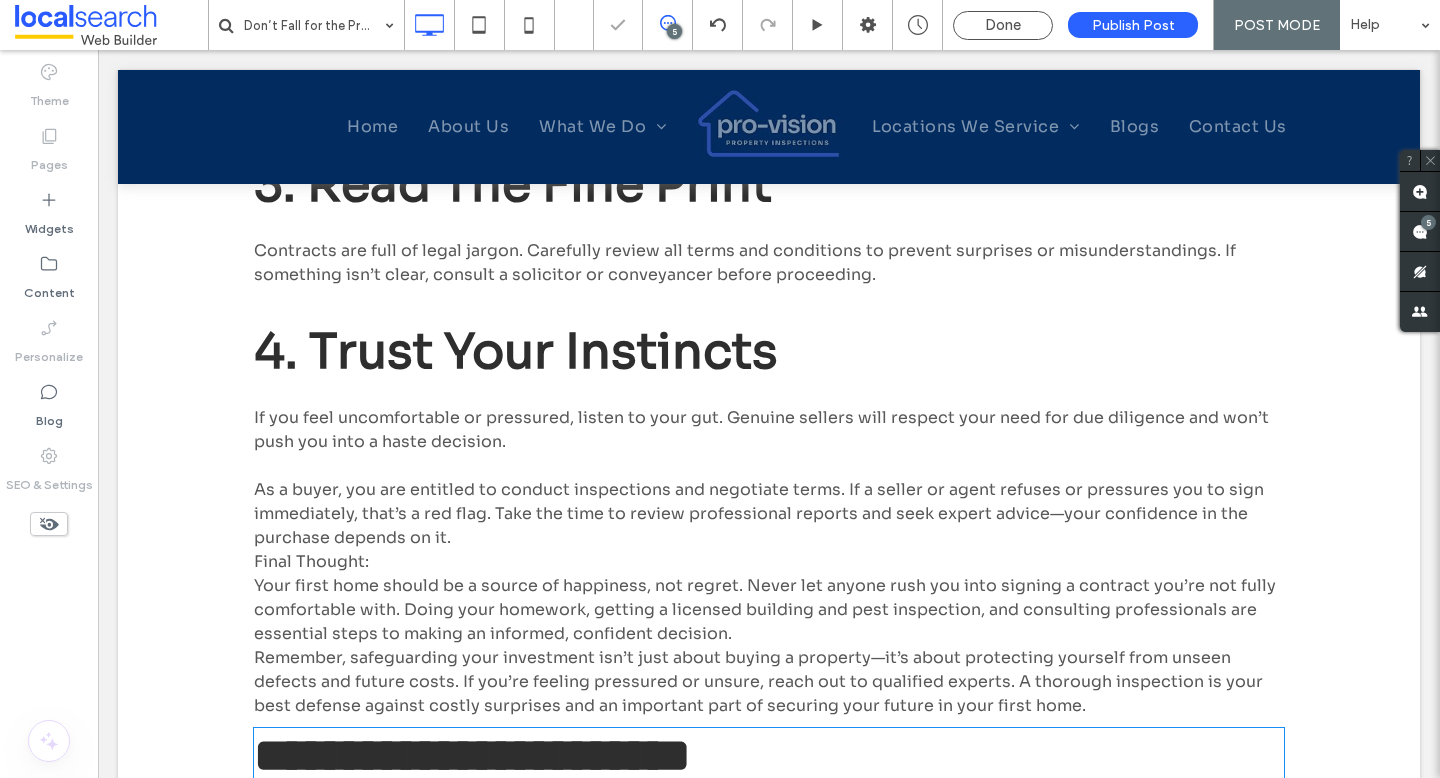 type on "**********" 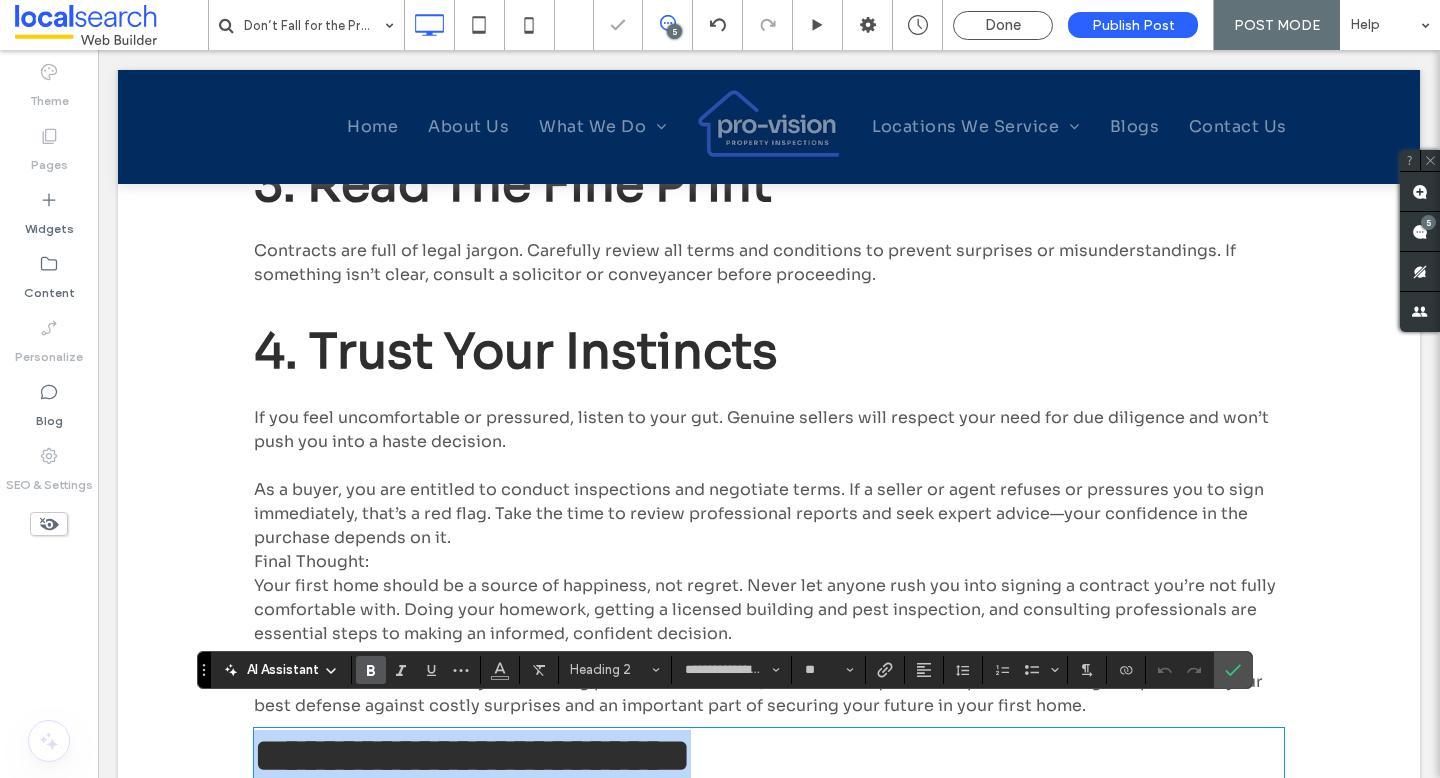 type on "**" 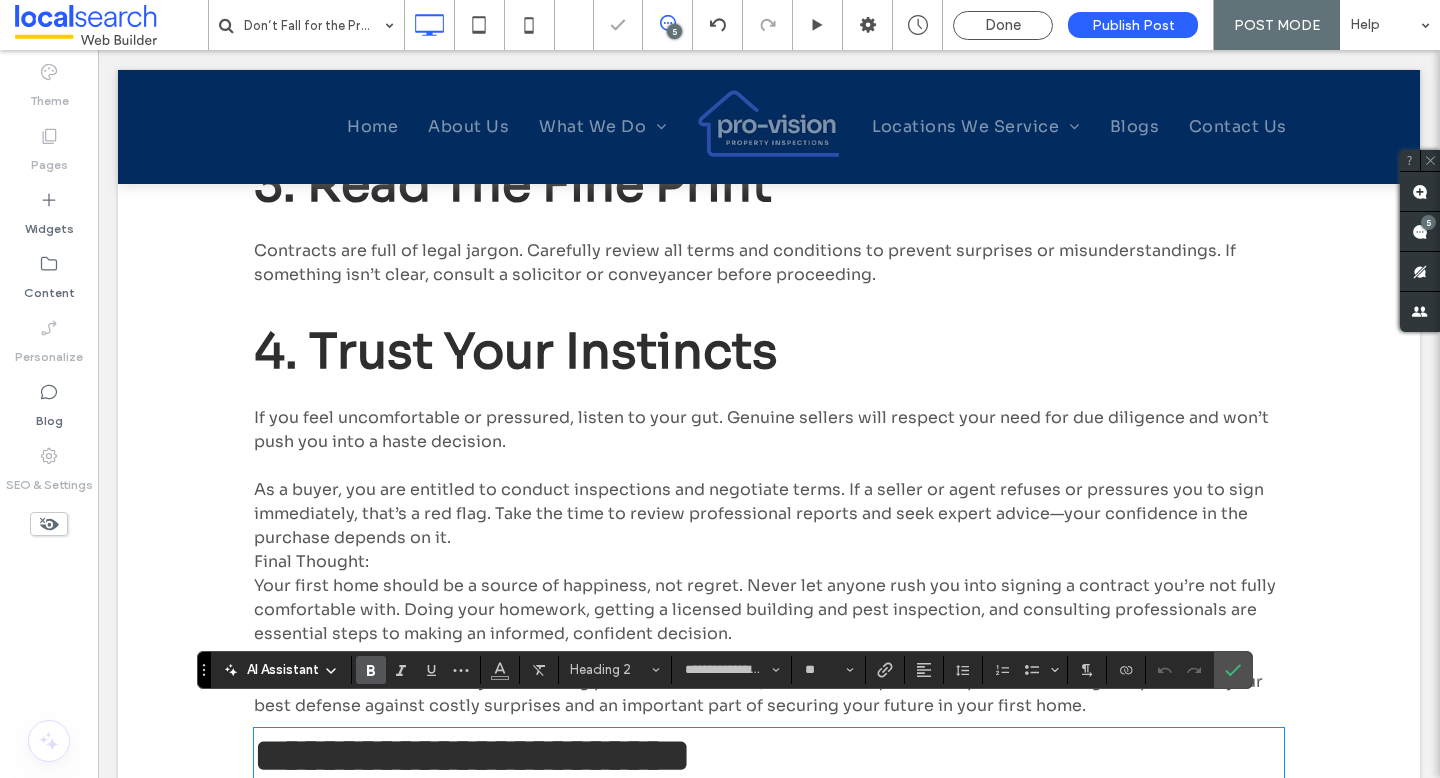 scroll, scrollTop: 0, scrollLeft: 0, axis: both 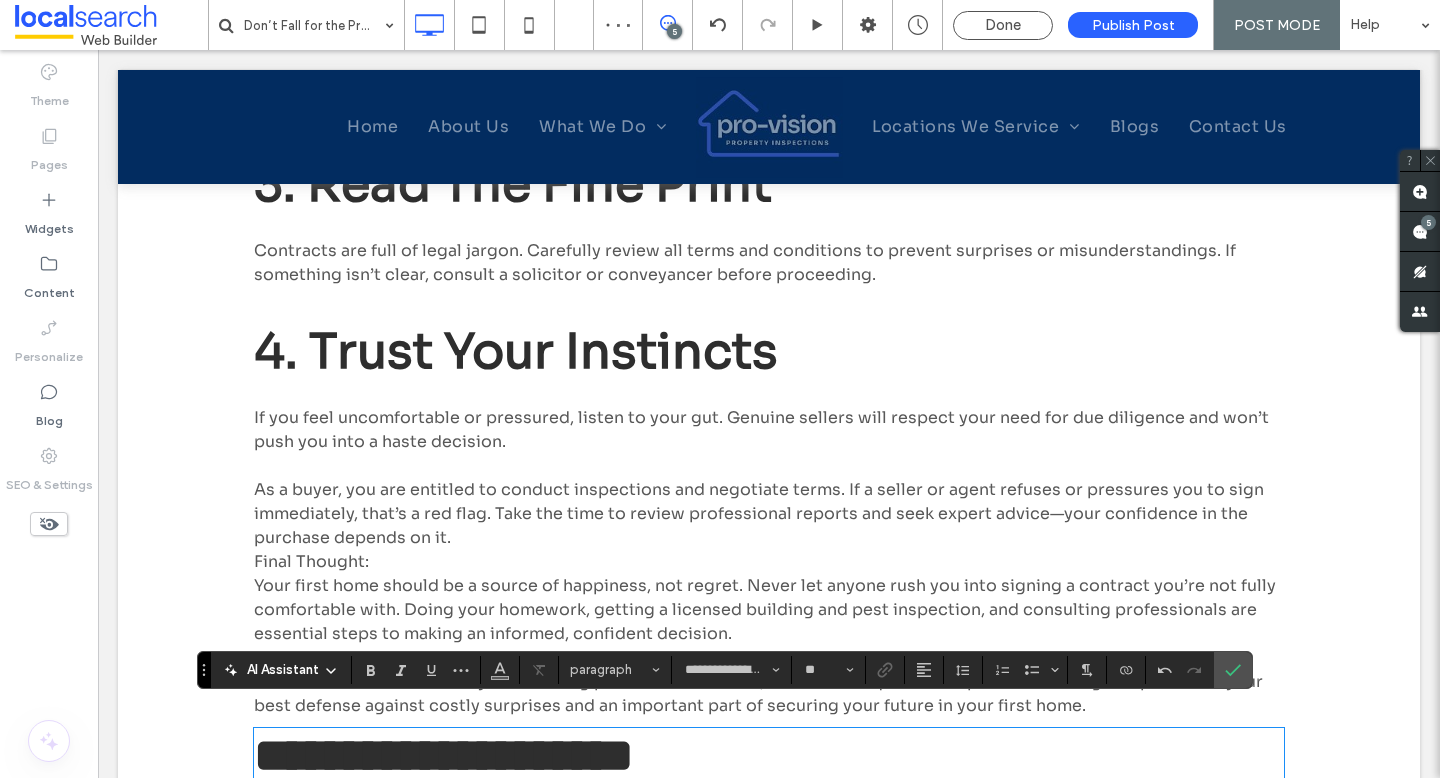 click on "As a buyer, you are entitled to conduct inspections and negotiate terms. If a seller or agent refuses or pressures you to sign immediately, that’s a red flag. Take the time to review professional reports and seek expert advice—your confidence in the purchase depends on it." at bounding box center (769, 502) 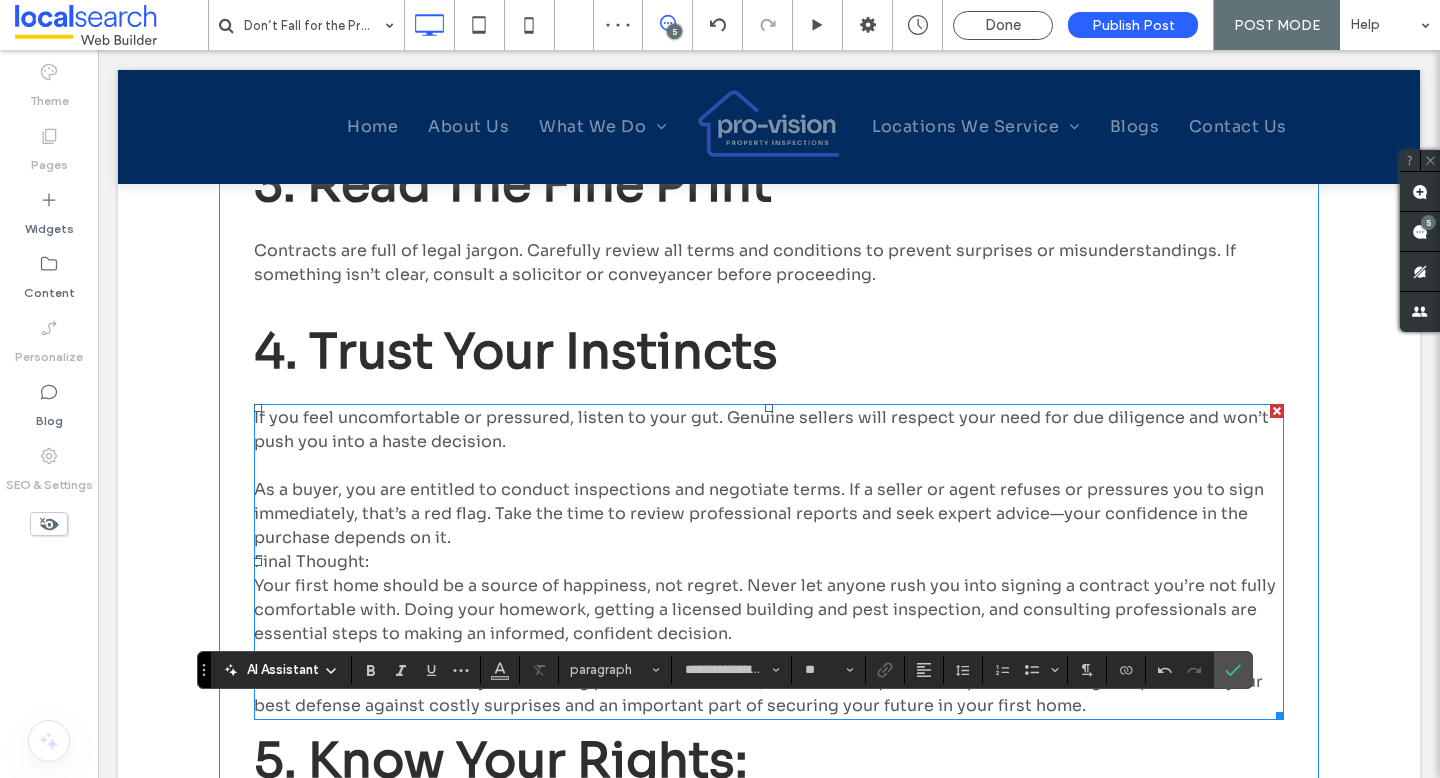 click on "As a buyer, you are entitled to conduct inspections and negotiate terms. If a seller or agent refuses or pressures you to sign immediately, that’s a red flag. Take the time to review professional reports and seek expert advice—your confidence in the purchase depends on it." at bounding box center (769, 502) 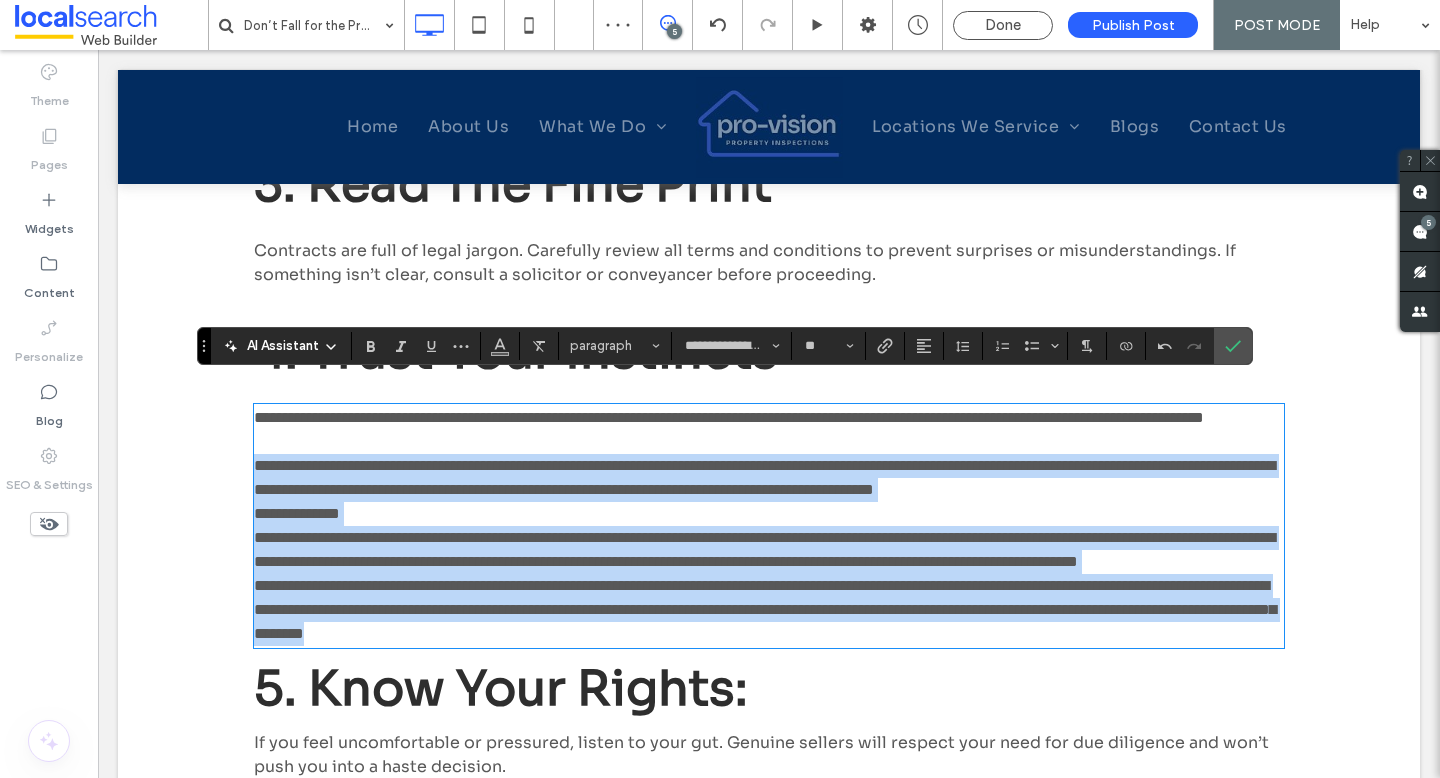 drag, startPoint x: 258, startPoint y: 463, endPoint x: 1051, endPoint y: 693, distance: 825.6809 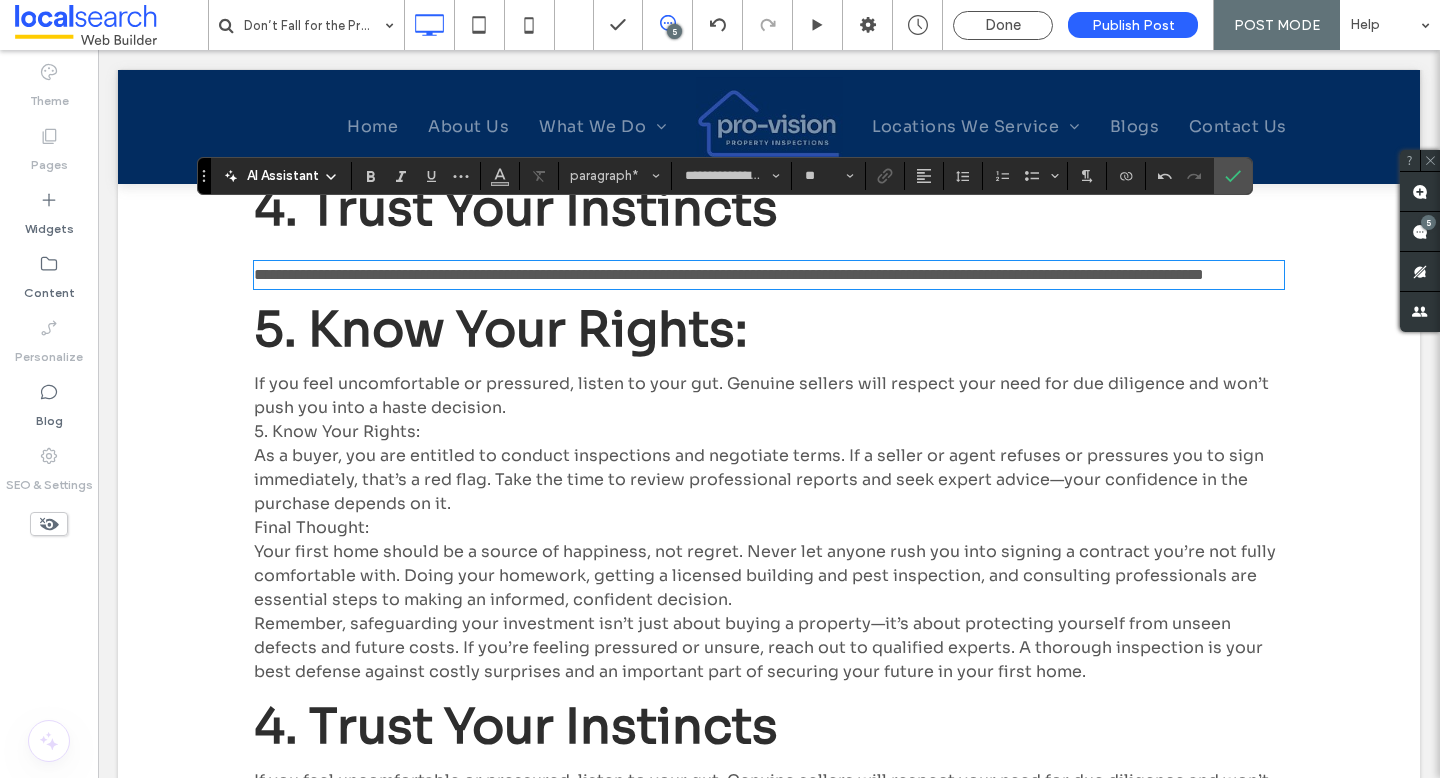 scroll, scrollTop: 2107, scrollLeft: 0, axis: vertical 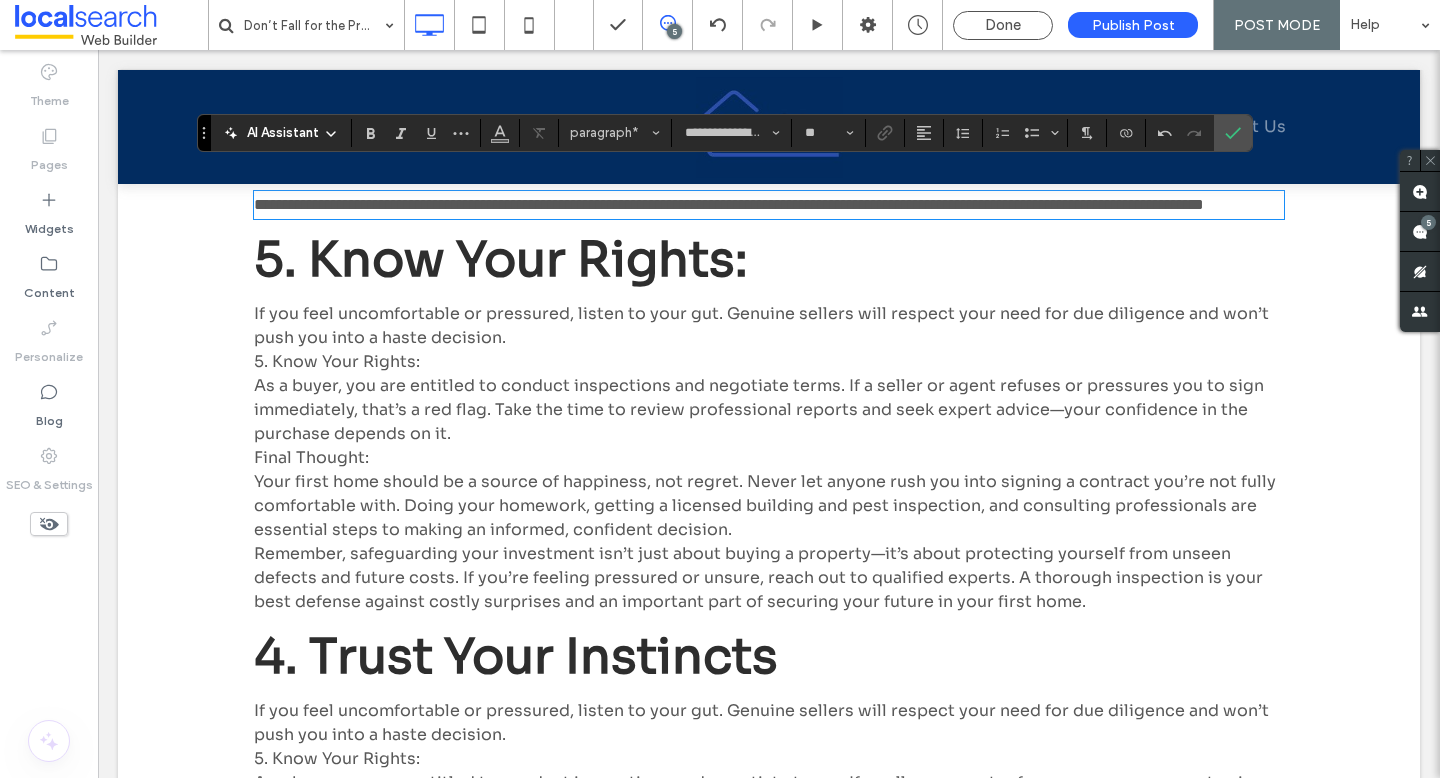 click on "If you feel uncomfortable or pressured, listen to your gut. Genuine sellers will respect your need for due diligence and won’t push you into a haste decision." at bounding box center [761, 325] 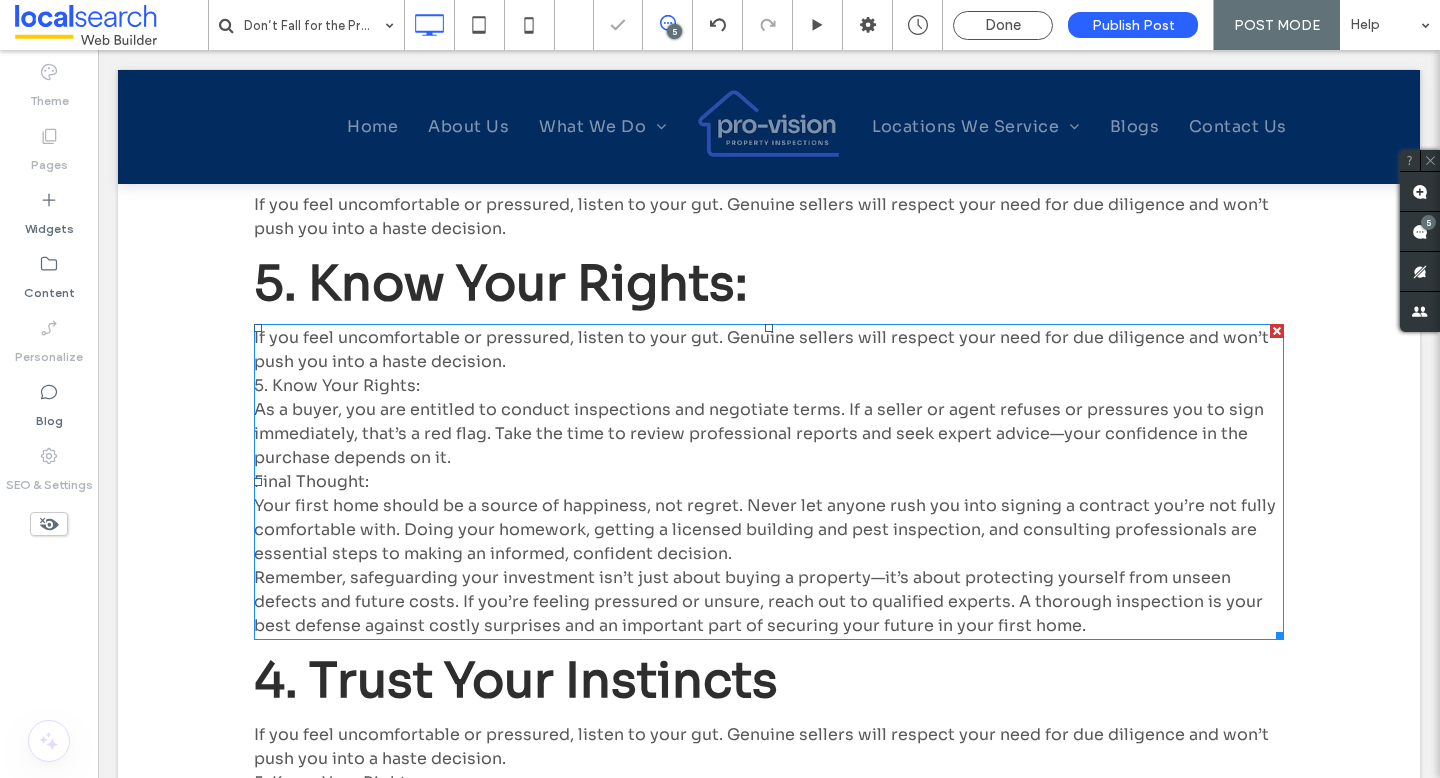 click on "If you feel uncomfortable or pressured, listen to your gut. Genuine sellers will respect your need for due diligence and won’t push you into a haste decision." at bounding box center [761, 349] 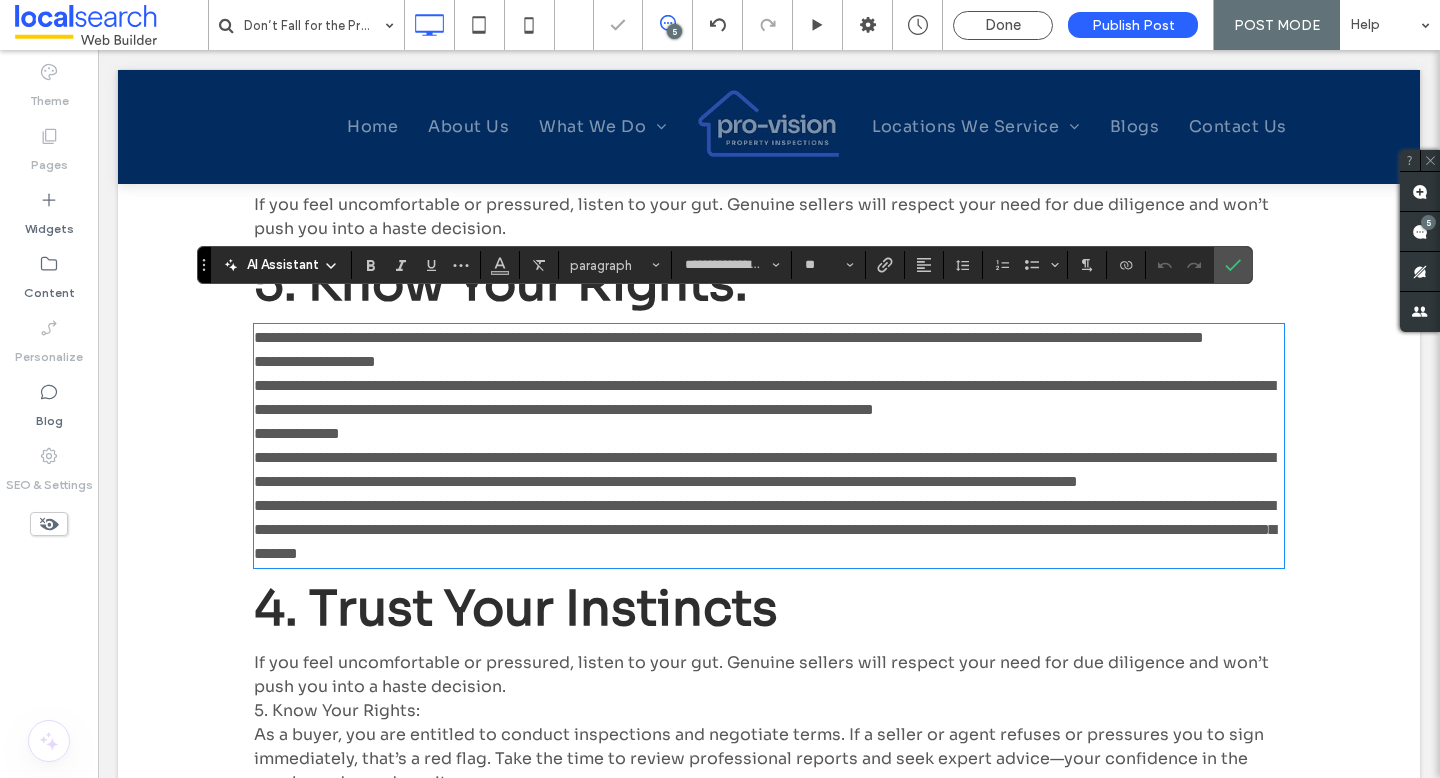 click on "**********" at bounding box center [769, 446] 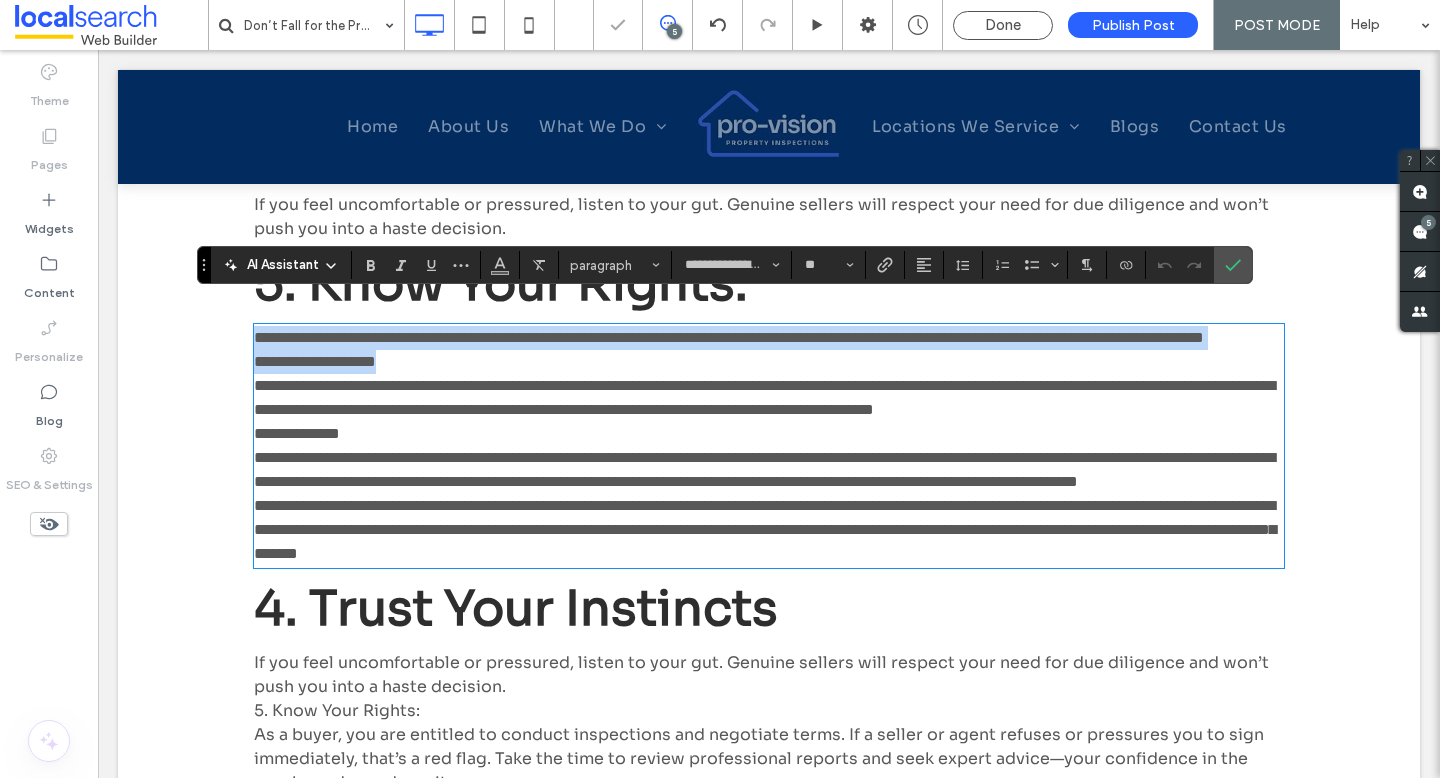 drag, startPoint x: 444, startPoint y: 363, endPoint x: 232, endPoint y: 298, distance: 221.74084 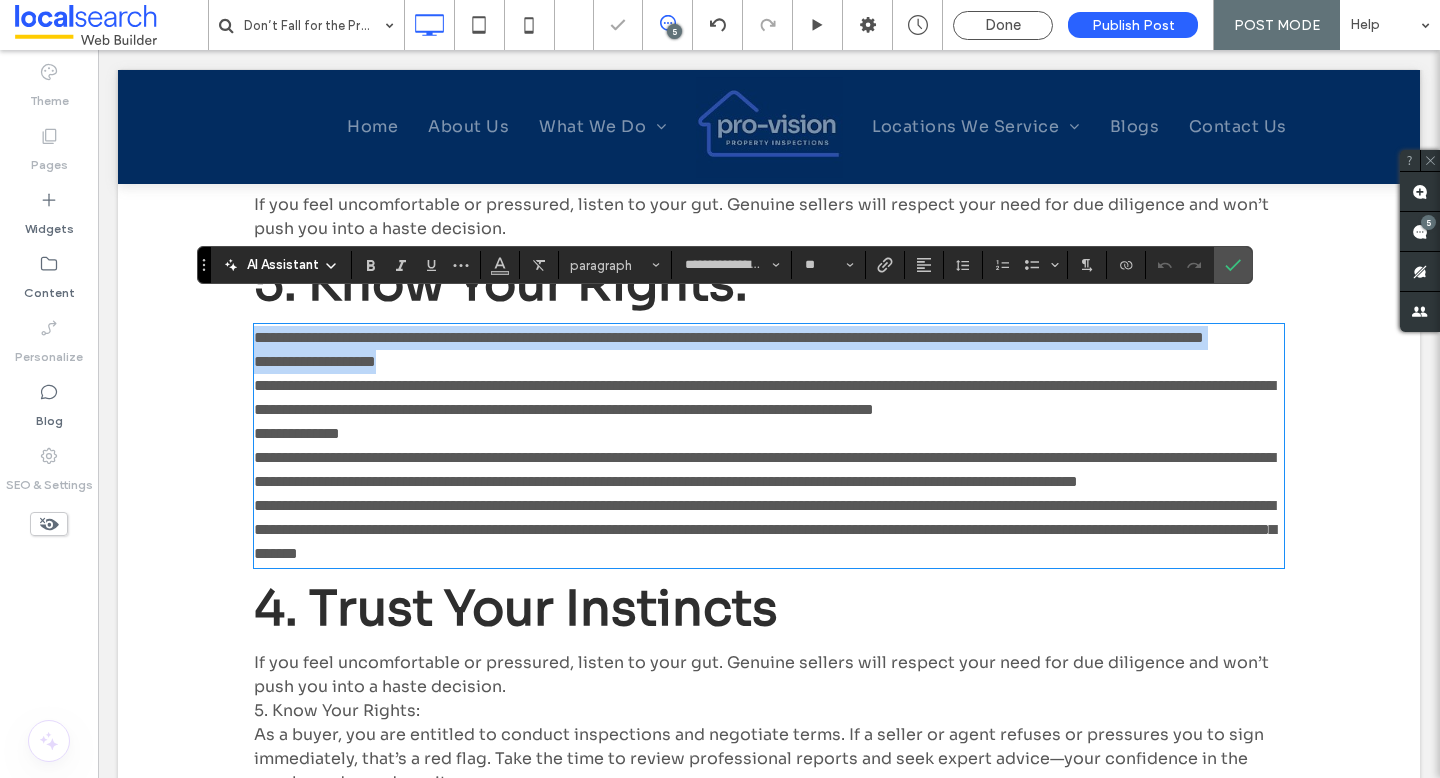 click on "Buying your first home is an exciting milestone, but it can also be incredibly stressful—especially when you start feeling pressured into signing a contract quickly. Real estate agents or sellers may push for a swift decision, but rushing into a property purchase without proper due diligence can cost you thousands—and potentially tens of thousands—in hidden, costly defects. Here’s what every first home buyer needs to know when under pressure to sign:   1. Take Your Time
No matter how eager you are, never rush the process. A legitimate seller will understand that making an informed decision takes time. Always request a cooling-off period or ask for extra time to review the contract thoroughly. ﻿
2. Get a Professional Inspection
﻿
3. Read the Fine Print
Contracts are full of legal jargon. Carefully review all terms and conditions to prevent surprises or misunderstandings. If something isn’t clear, consult a solicitor or conveyancer before proceeding. ﻿" at bounding box center [769, -201] 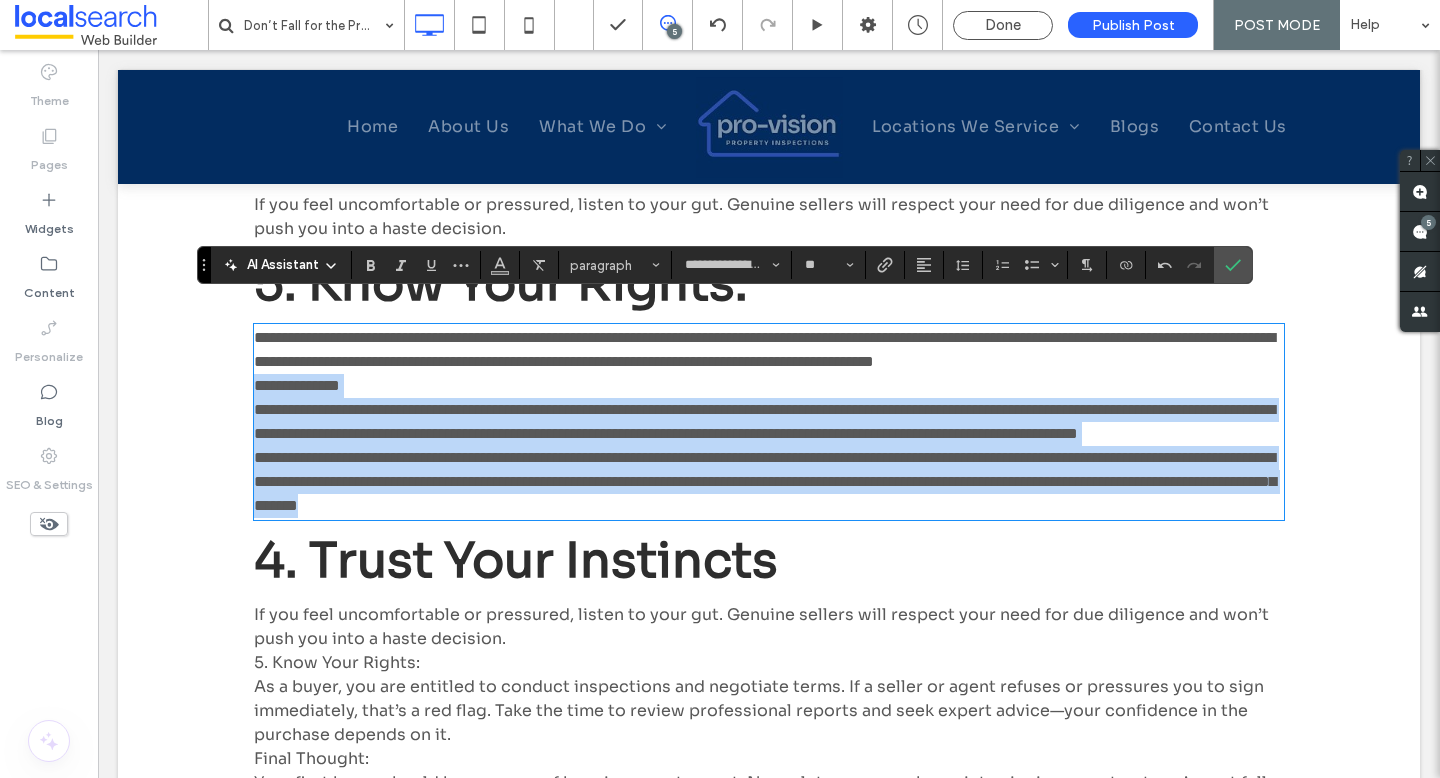 drag, startPoint x: 255, startPoint y: 385, endPoint x: 992, endPoint y: 544, distance: 753.95624 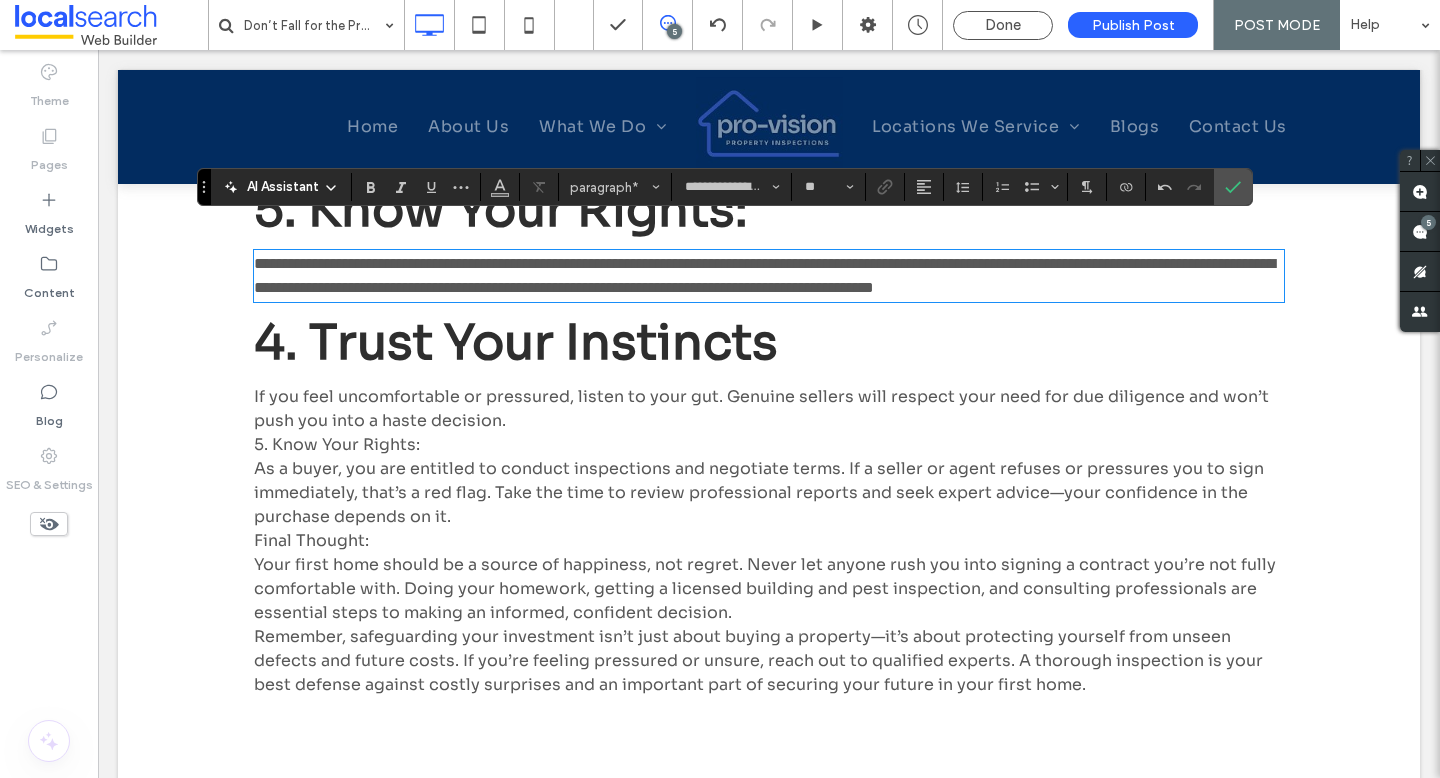 scroll, scrollTop: 2185, scrollLeft: 0, axis: vertical 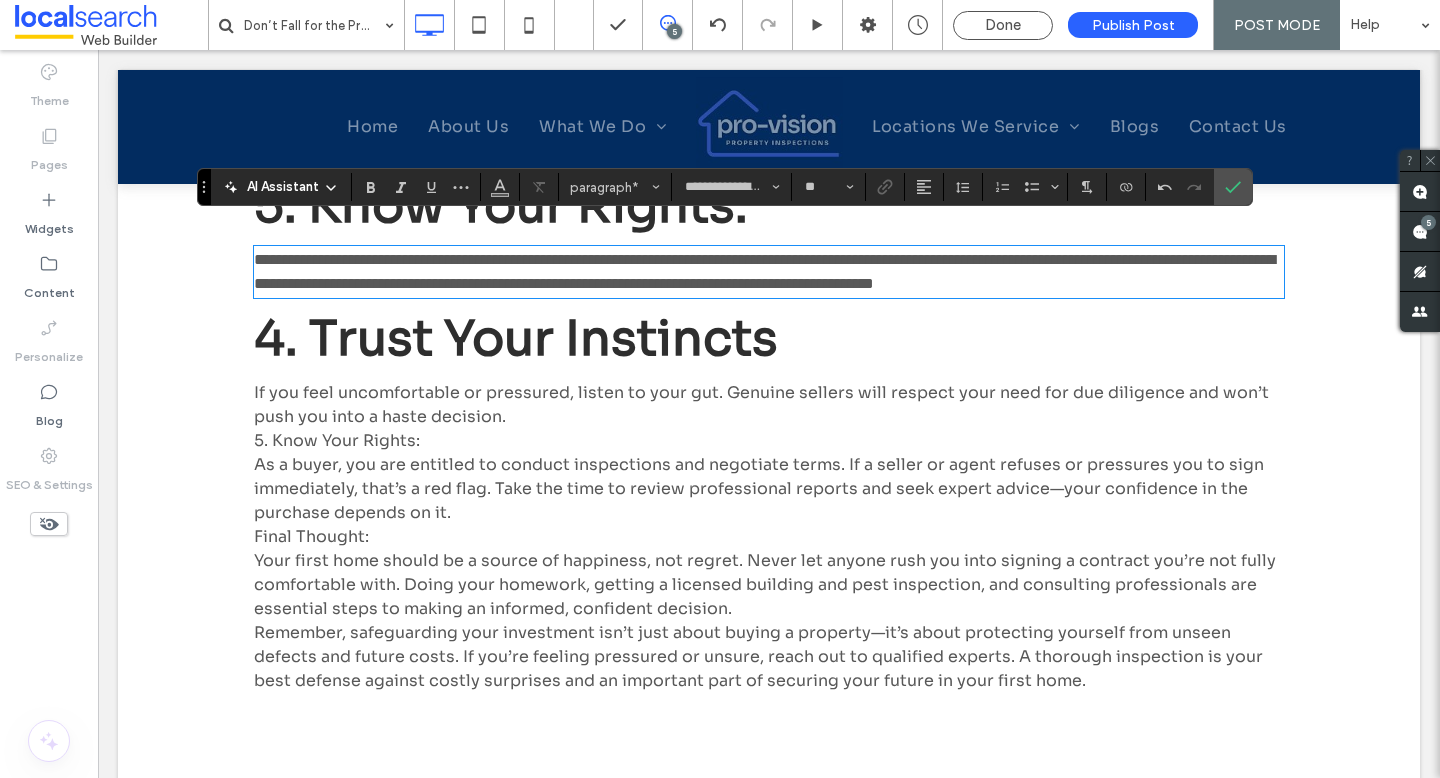 click on "5. Know Your Rights: As a buyer, you are entitled to conduct inspections and negotiate terms. If a seller or agent refuses or pressures you to sign immediately, that’s a red flag. Take the time to review professional reports and seek expert advice—your confidence in the purchase depends on it." at bounding box center (769, 477) 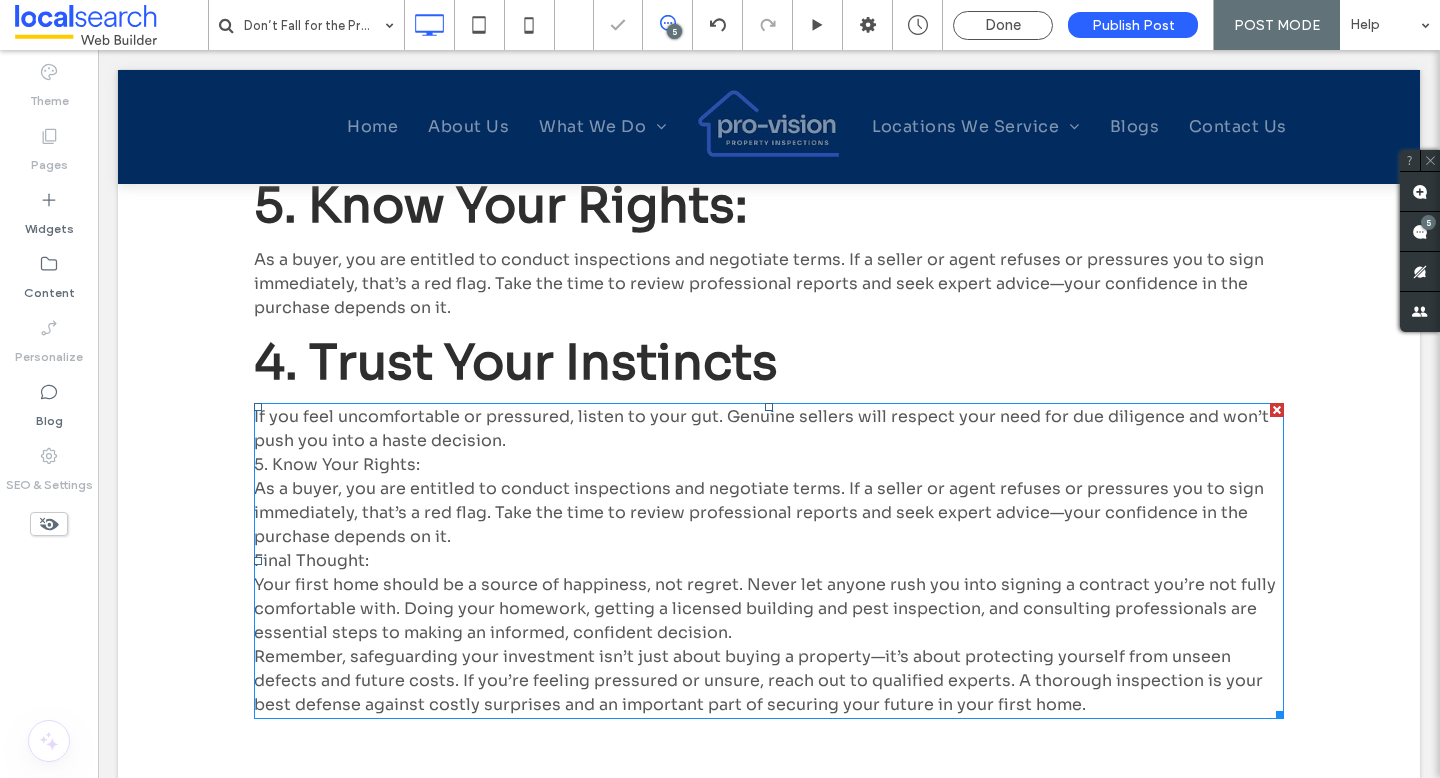 click on "5. Know Your Rights: As a buyer, you are entitled to conduct inspections and negotiate terms. If a seller or agent refuses or pressures you to sign immediately, that’s a red flag. Take the time to review professional reports and seek expert advice—your confidence in the purchase depends on it." at bounding box center [769, 501] 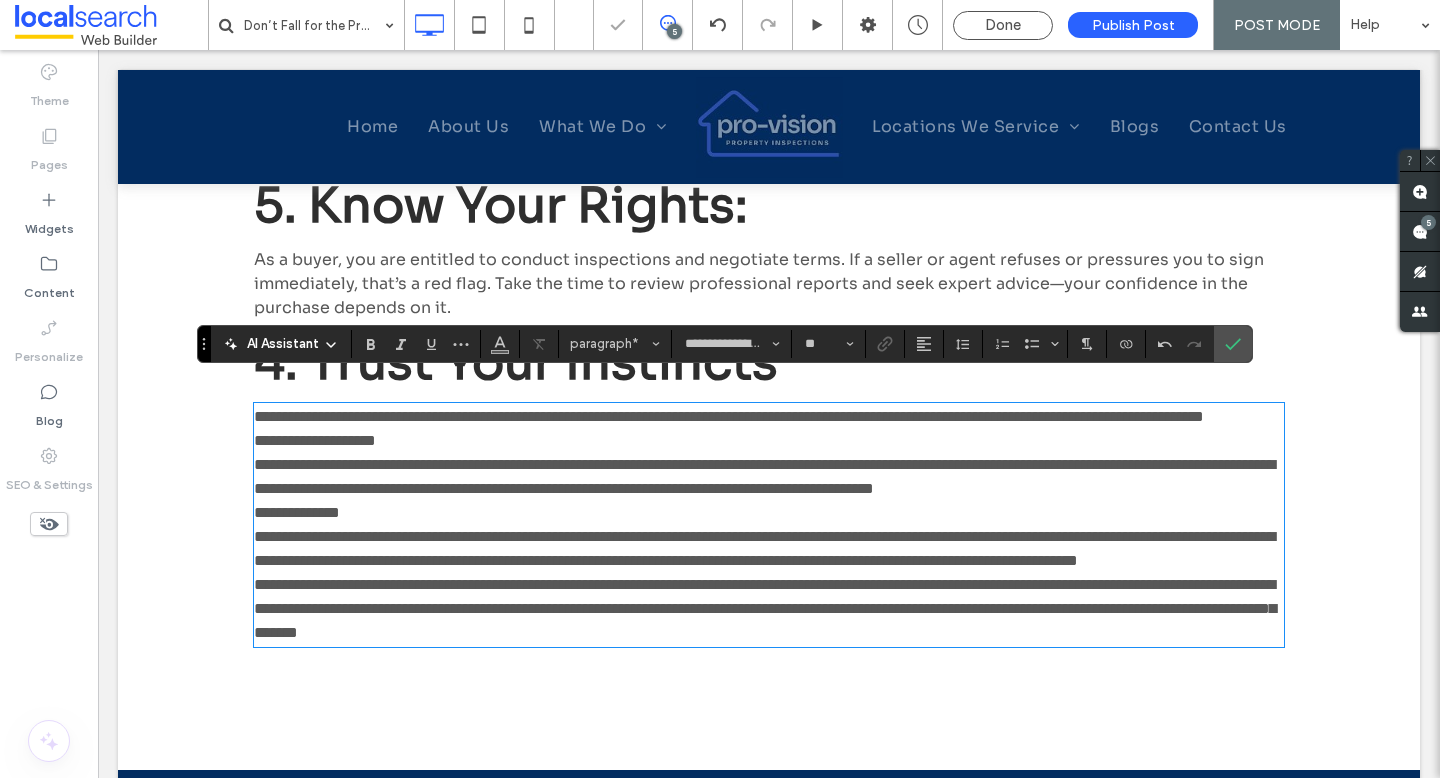 click on "**********" at bounding box center (729, 416) 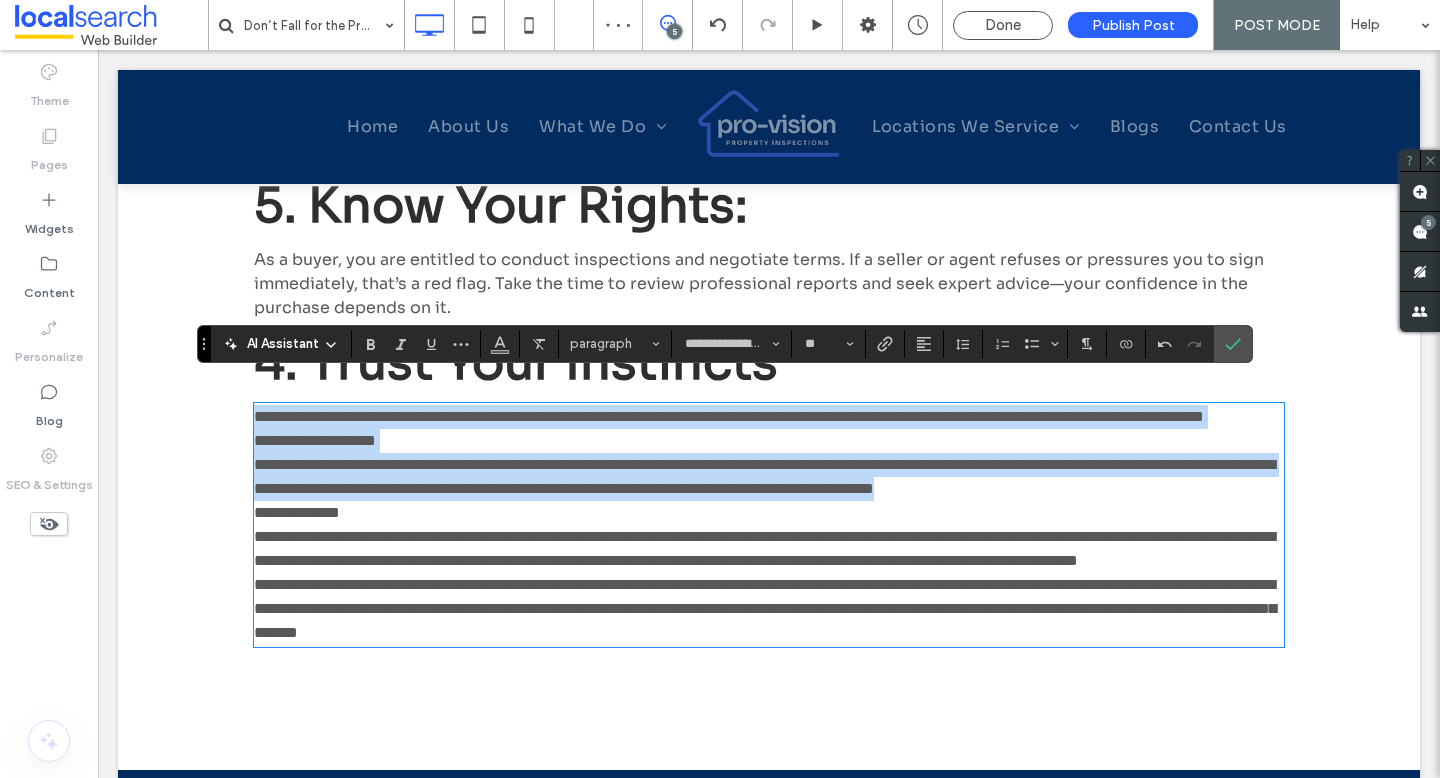 drag, startPoint x: 255, startPoint y: 389, endPoint x: 481, endPoint y: 508, distance: 255.41534 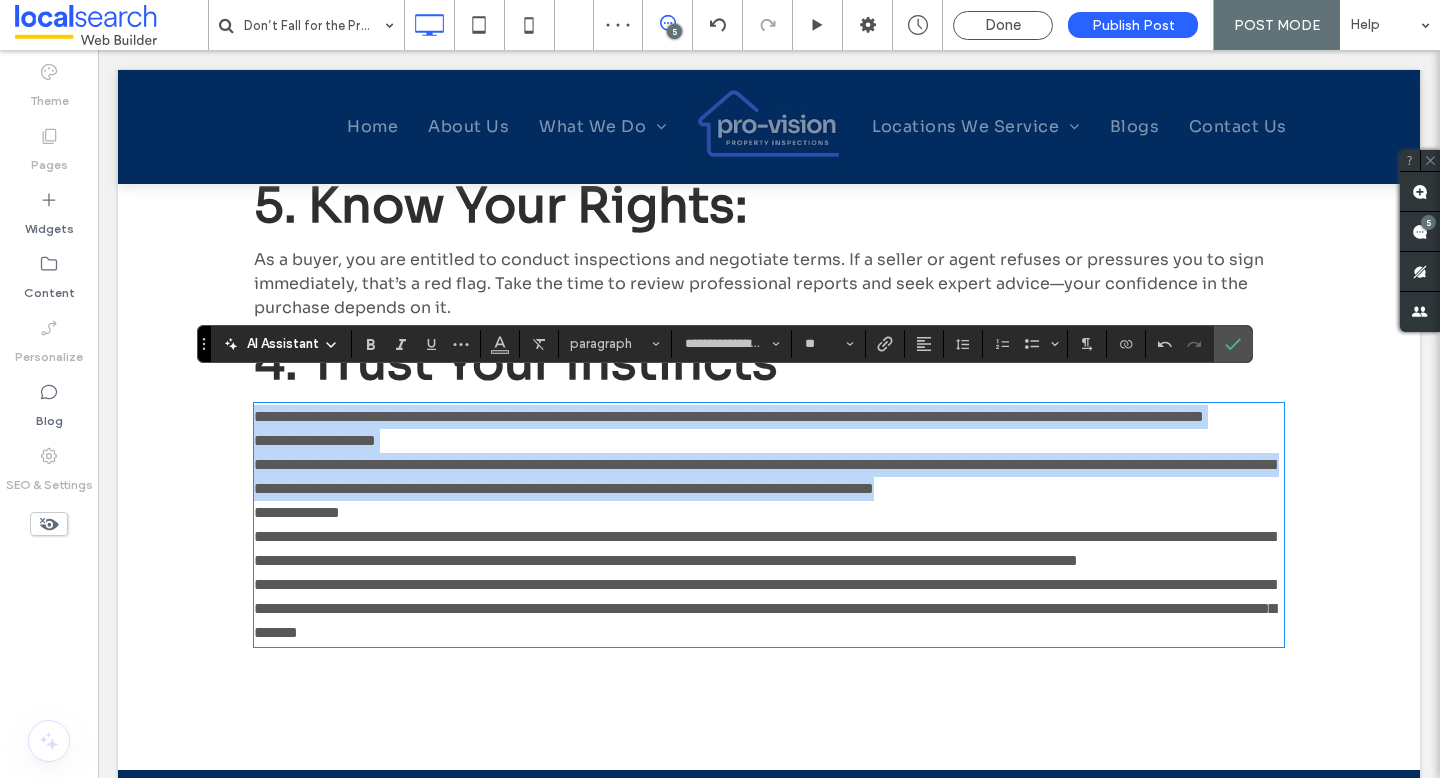 click on "**********" at bounding box center [769, 525] 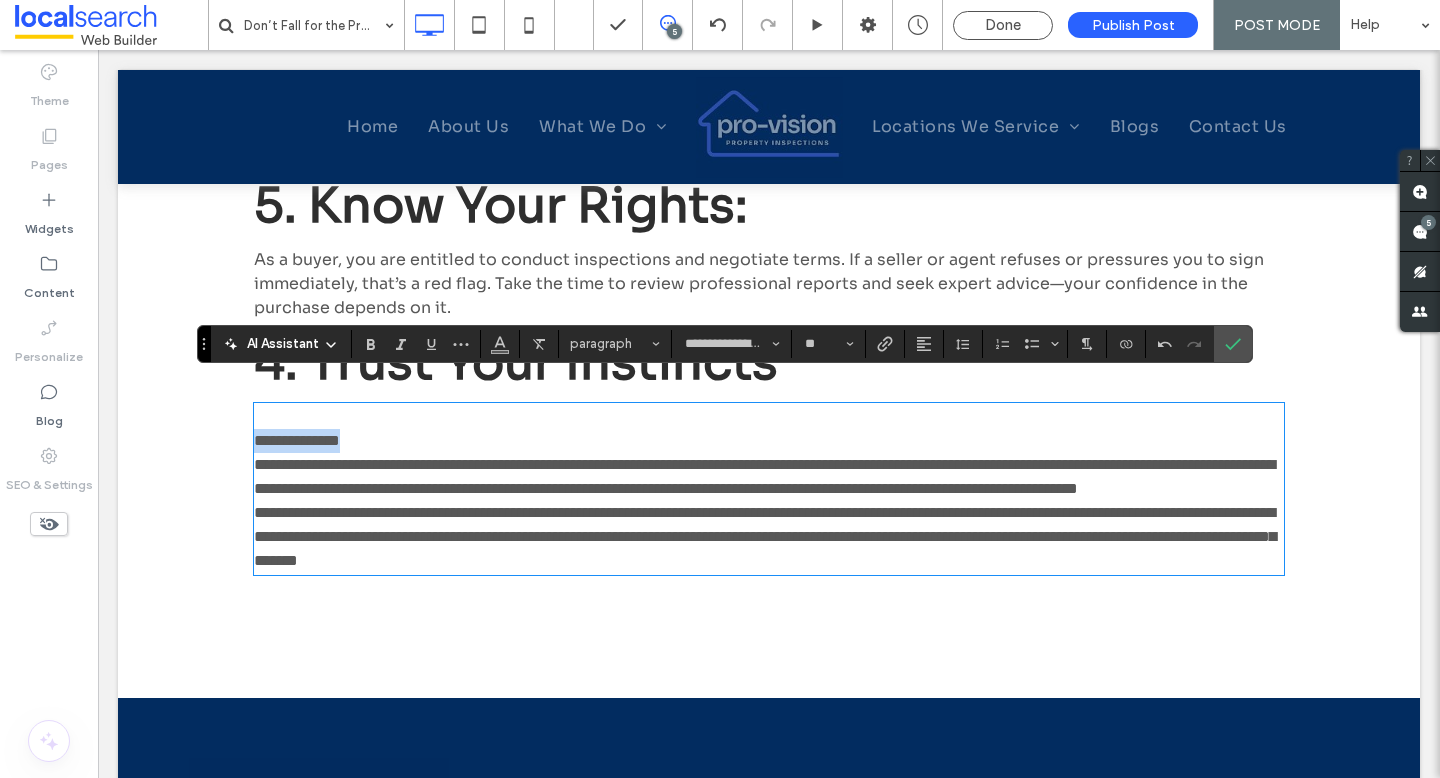 drag, startPoint x: 373, startPoint y: 417, endPoint x: 209, endPoint y: 416, distance: 164.00305 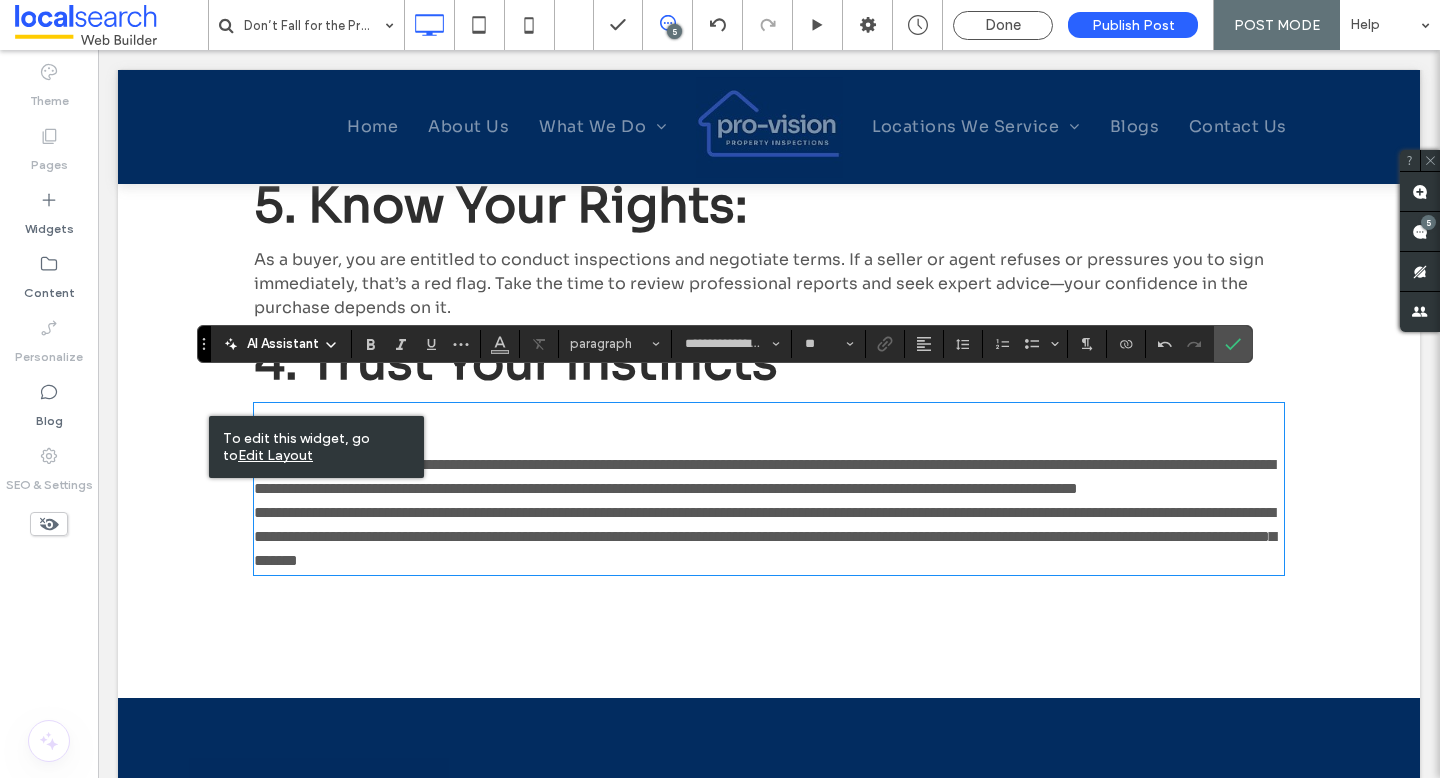 click on "4. Trust Your Instincts" at bounding box center (516, 362) 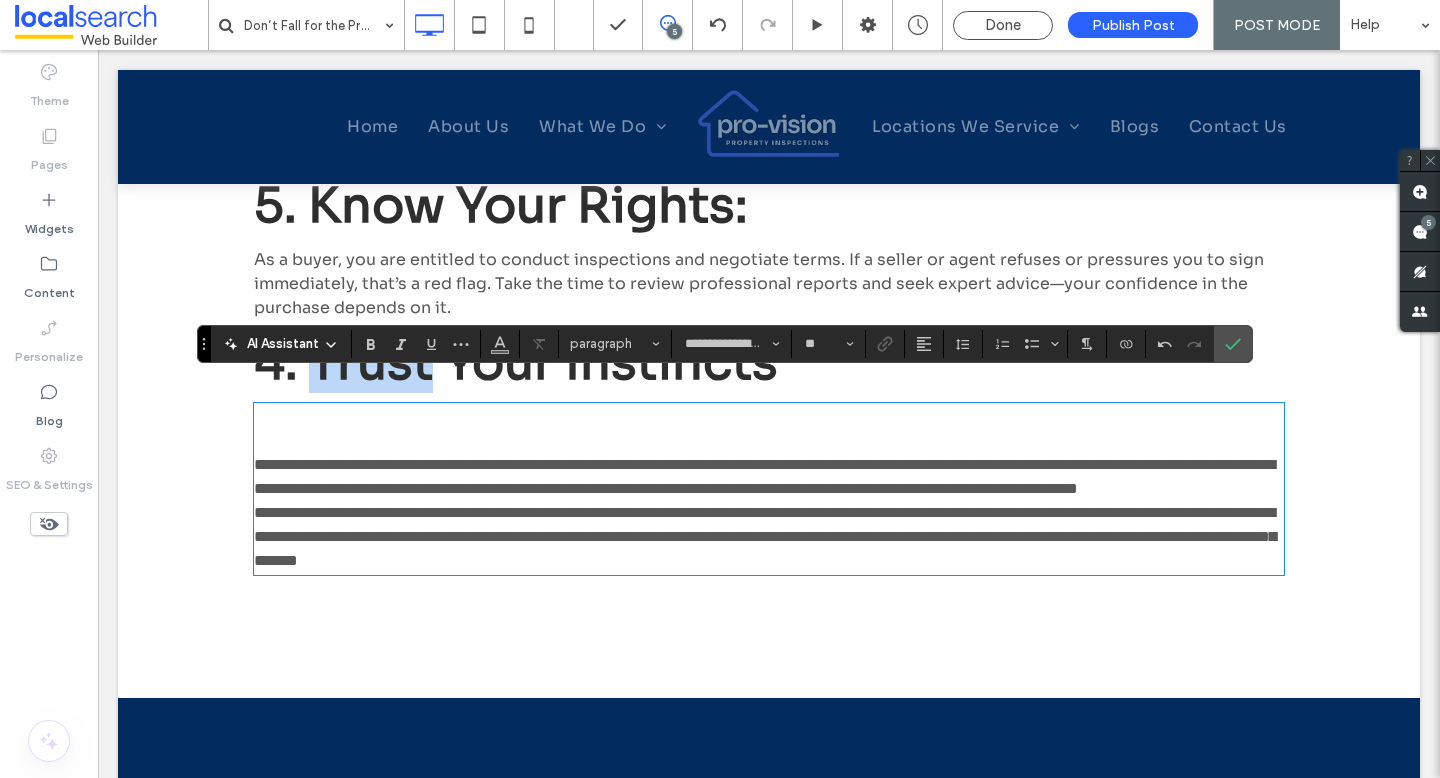 click on "4. Trust Your Instincts" at bounding box center (516, 362) 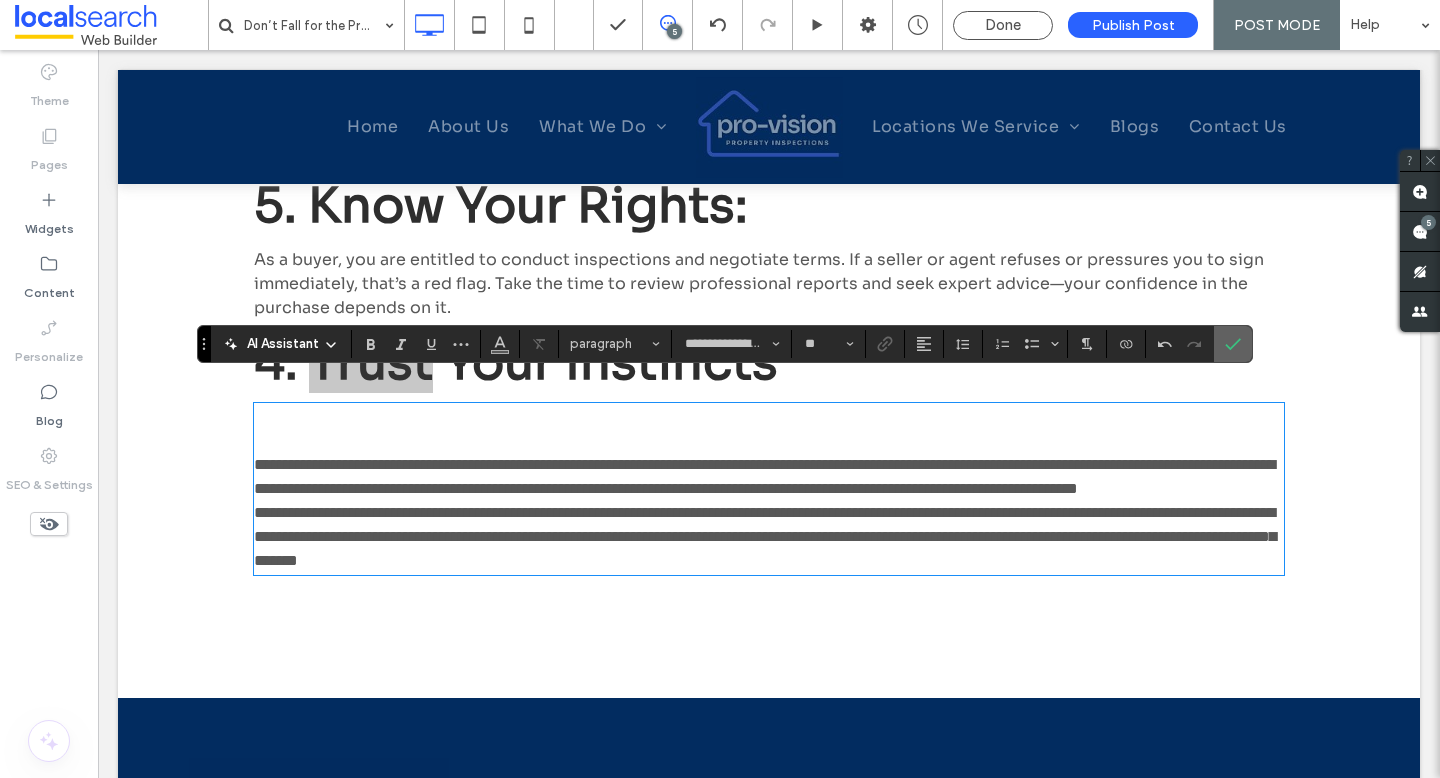 click 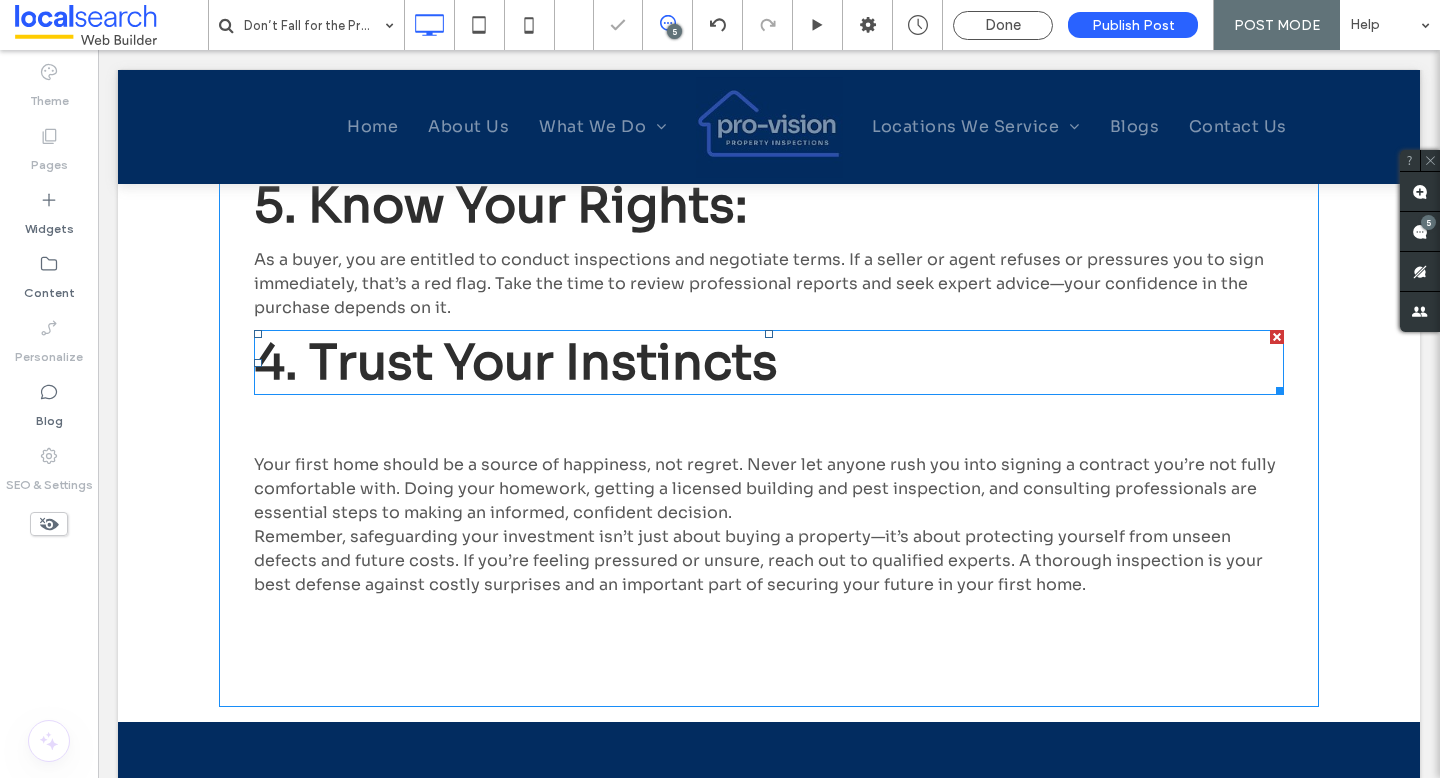 click on "4. Trust Your Instincts" at bounding box center [516, 362] 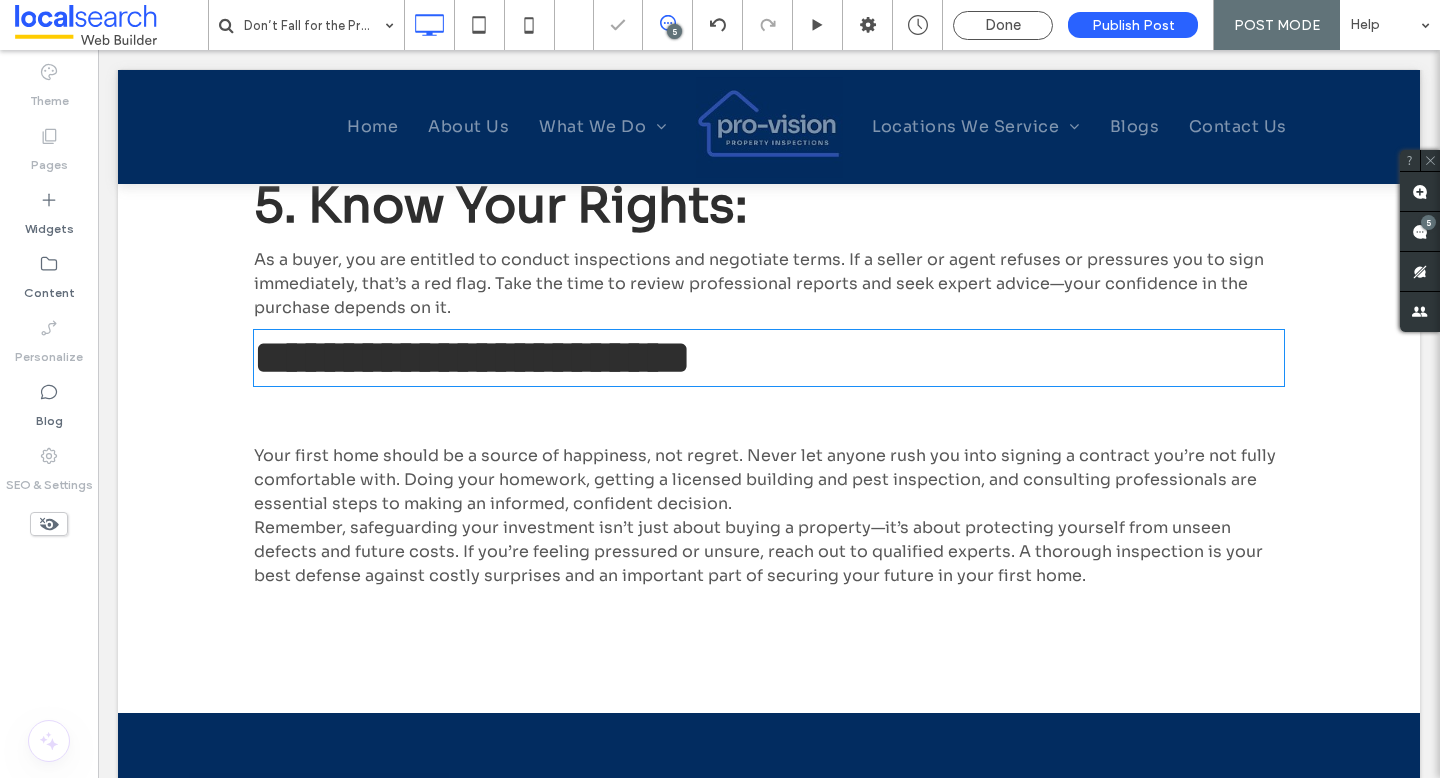 type on "**********" 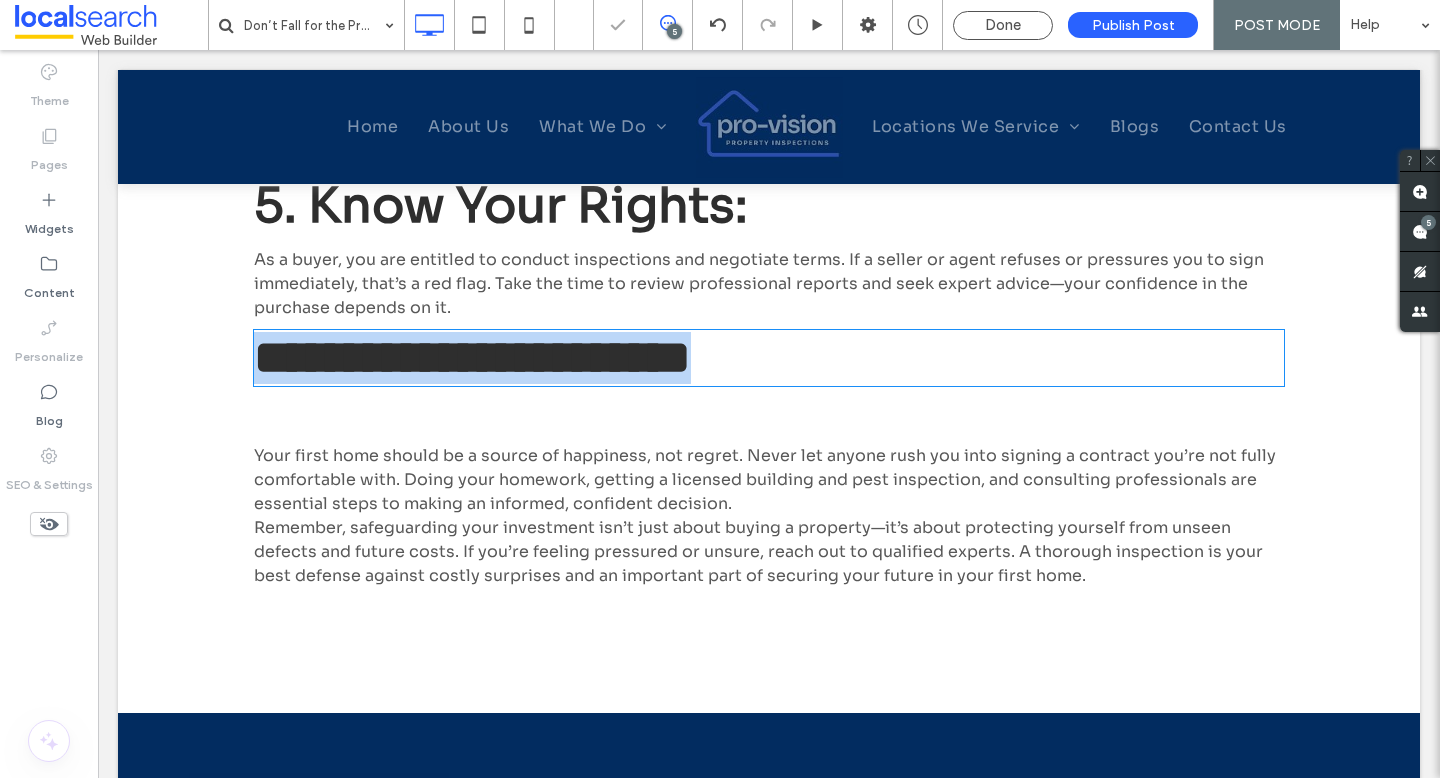 click on "**********" at bounding box center (472, 357) 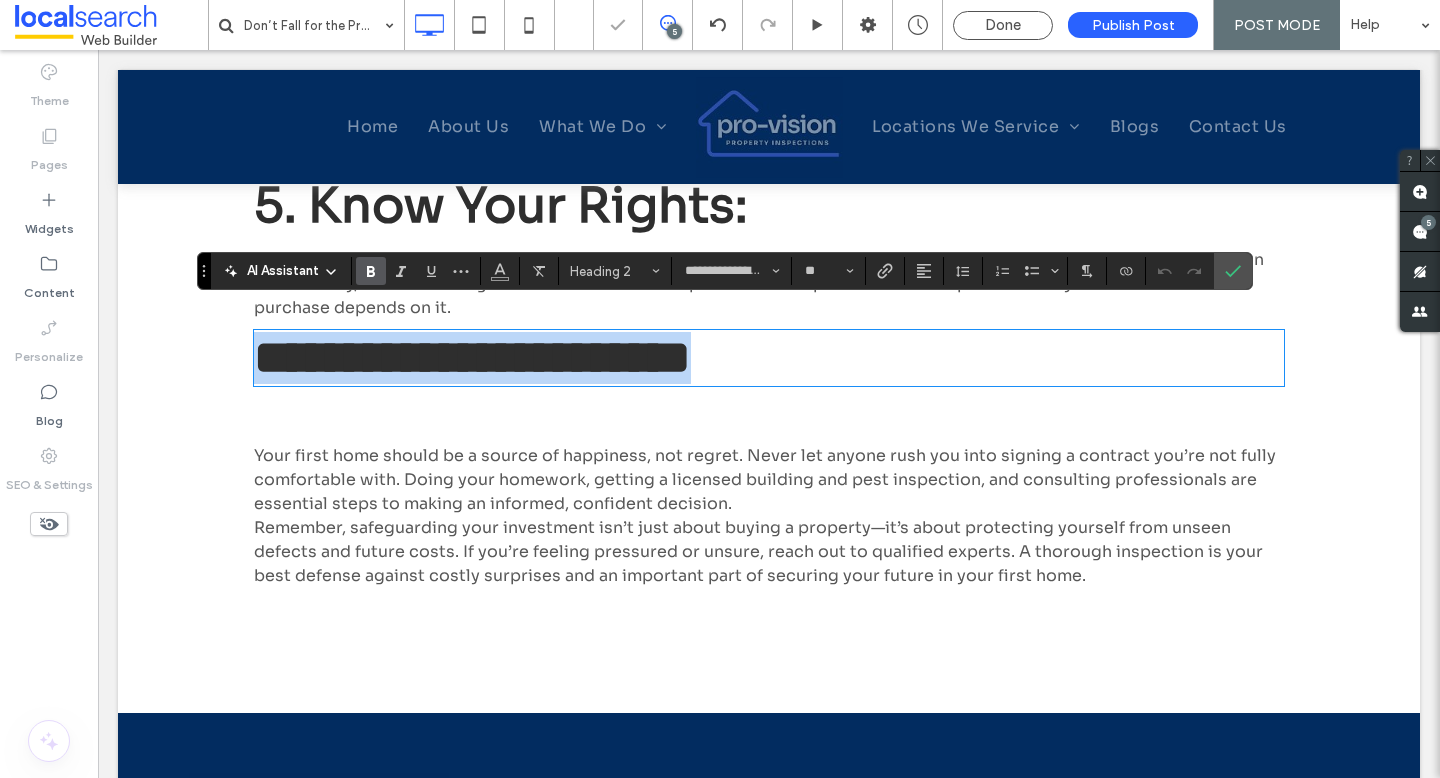 type on "**" 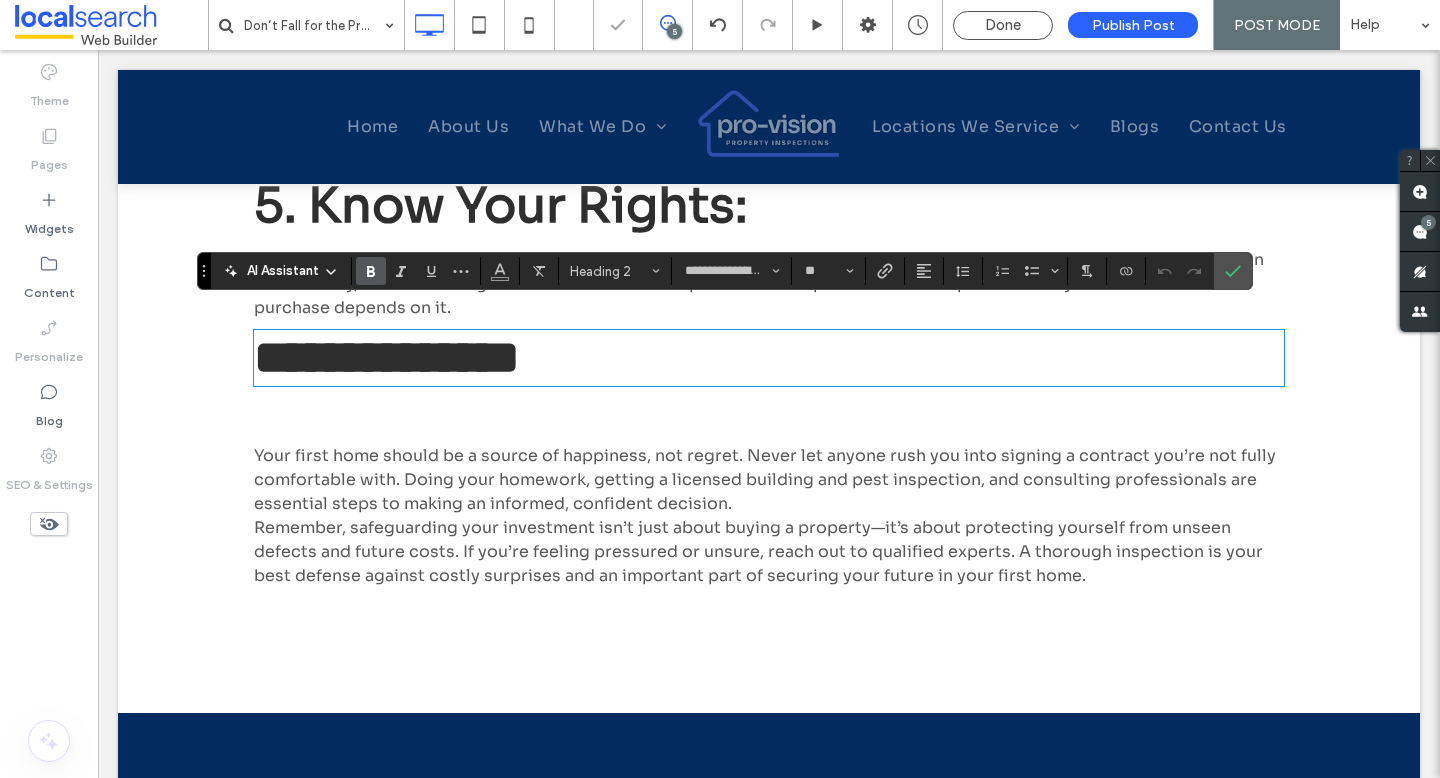 scroll, scrollTop: 0, scrollLeft: 0, axis: both 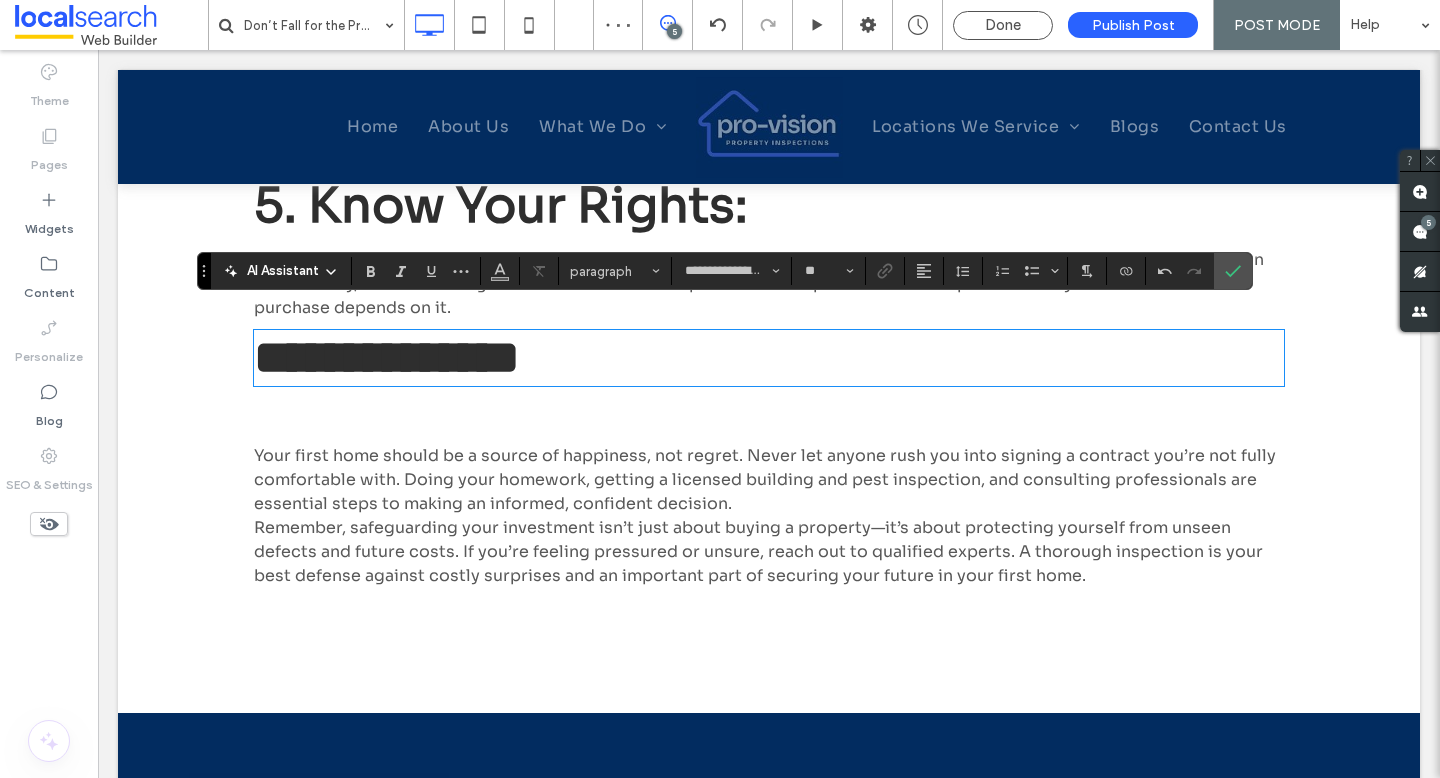 type 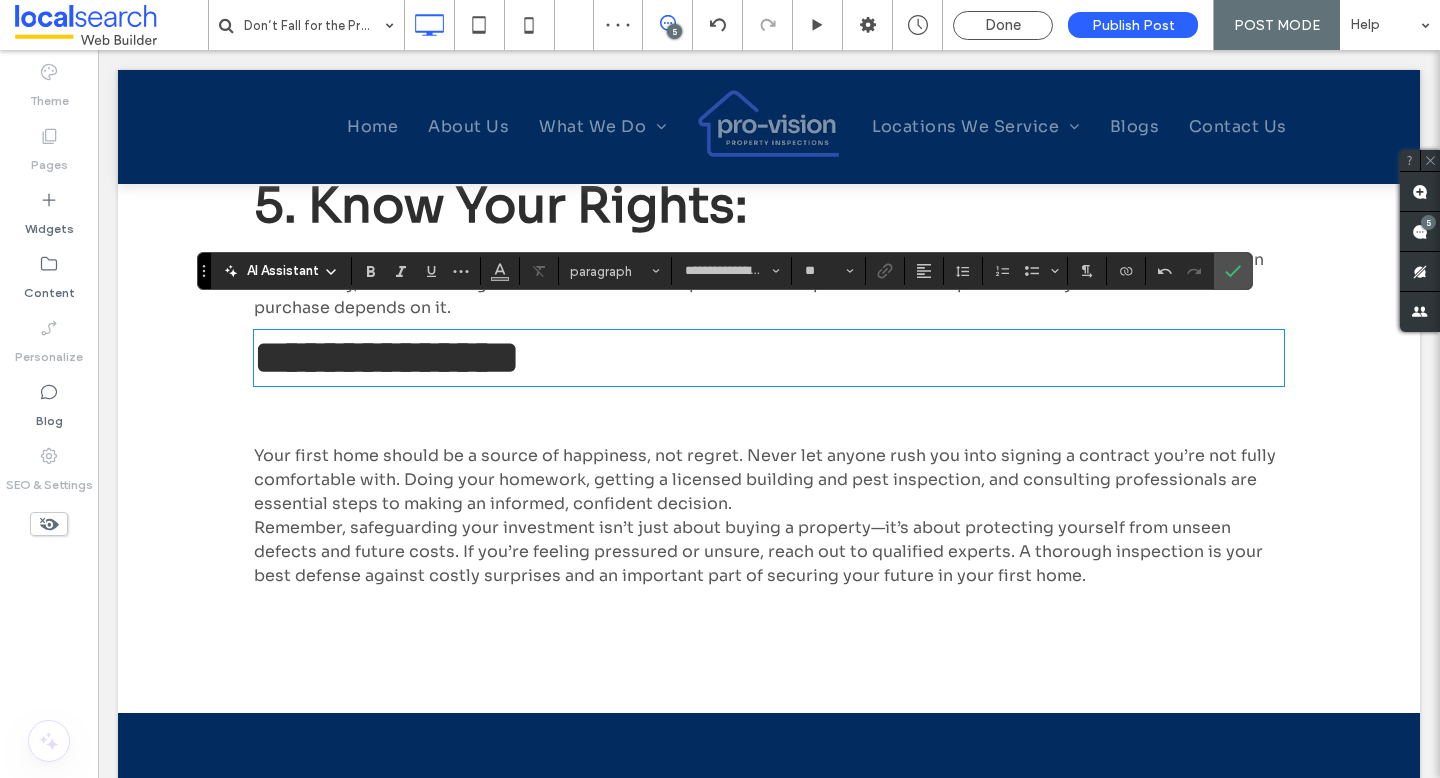 type on "**" 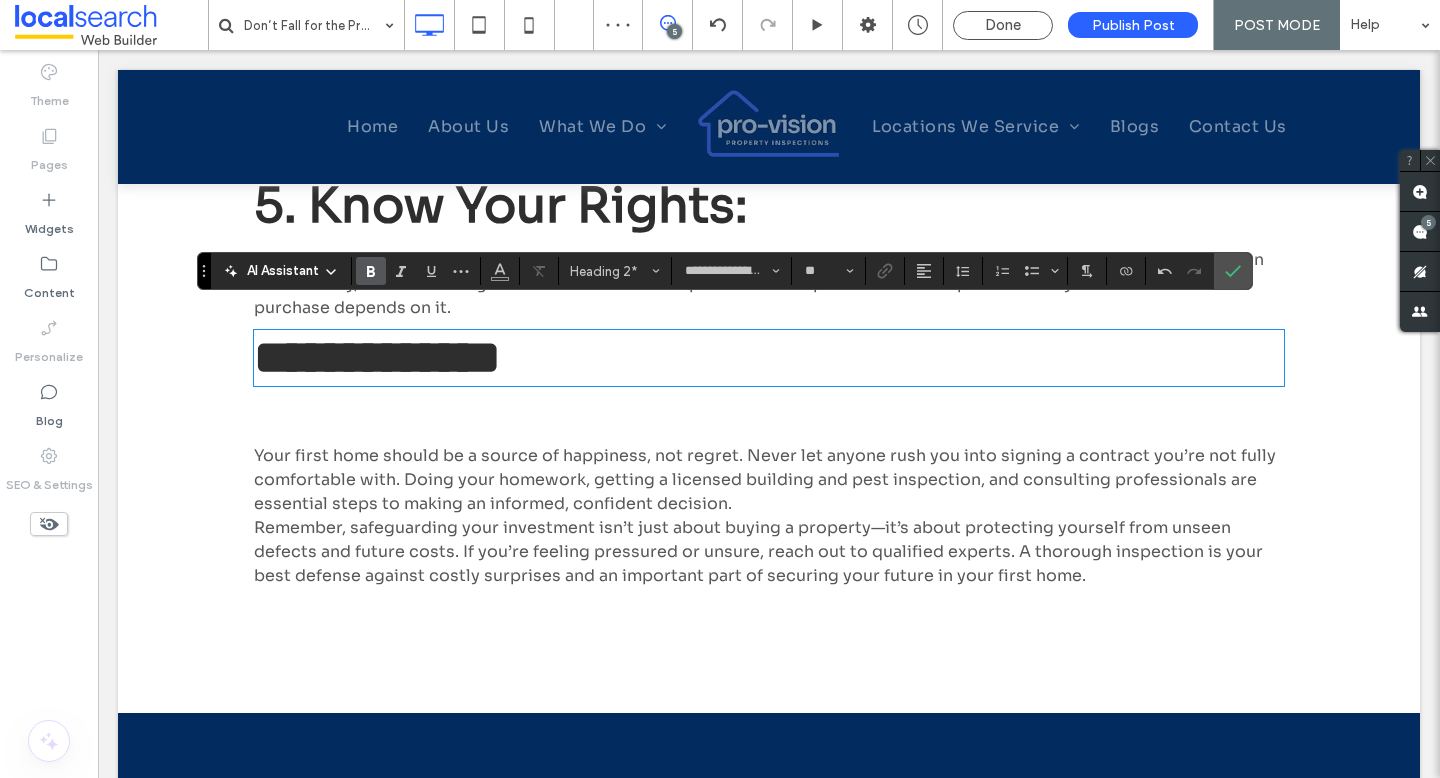 click on "Your first home should be a source of happiness, not regret. Never let anyone rush you into signing a contract you’re not fully comfortable with. Doing your homework, getting a licensed building and pest inspection, and consulting professionals are essential steps to making an informed, confident decision." at bounding box center [765, 479] 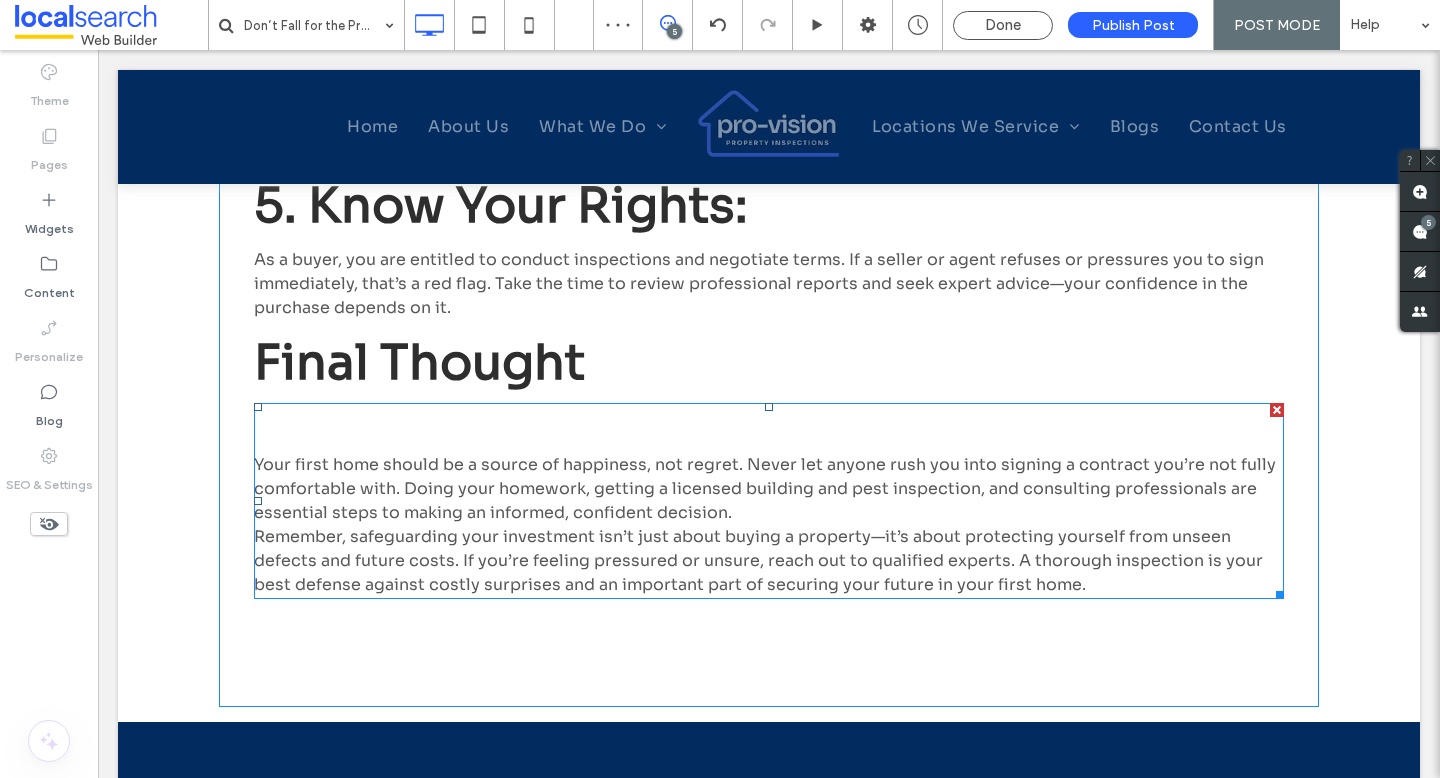 click on "Your first home should be a source of happiness, not regret. Never let anyone rush you into signing a contract you’re not fully comfortable with. Doing your homework, getting a licensed building and pest inspection, and consulting professionals are essential steps to making an informed, confident decision." at bounding box center (765, 488) 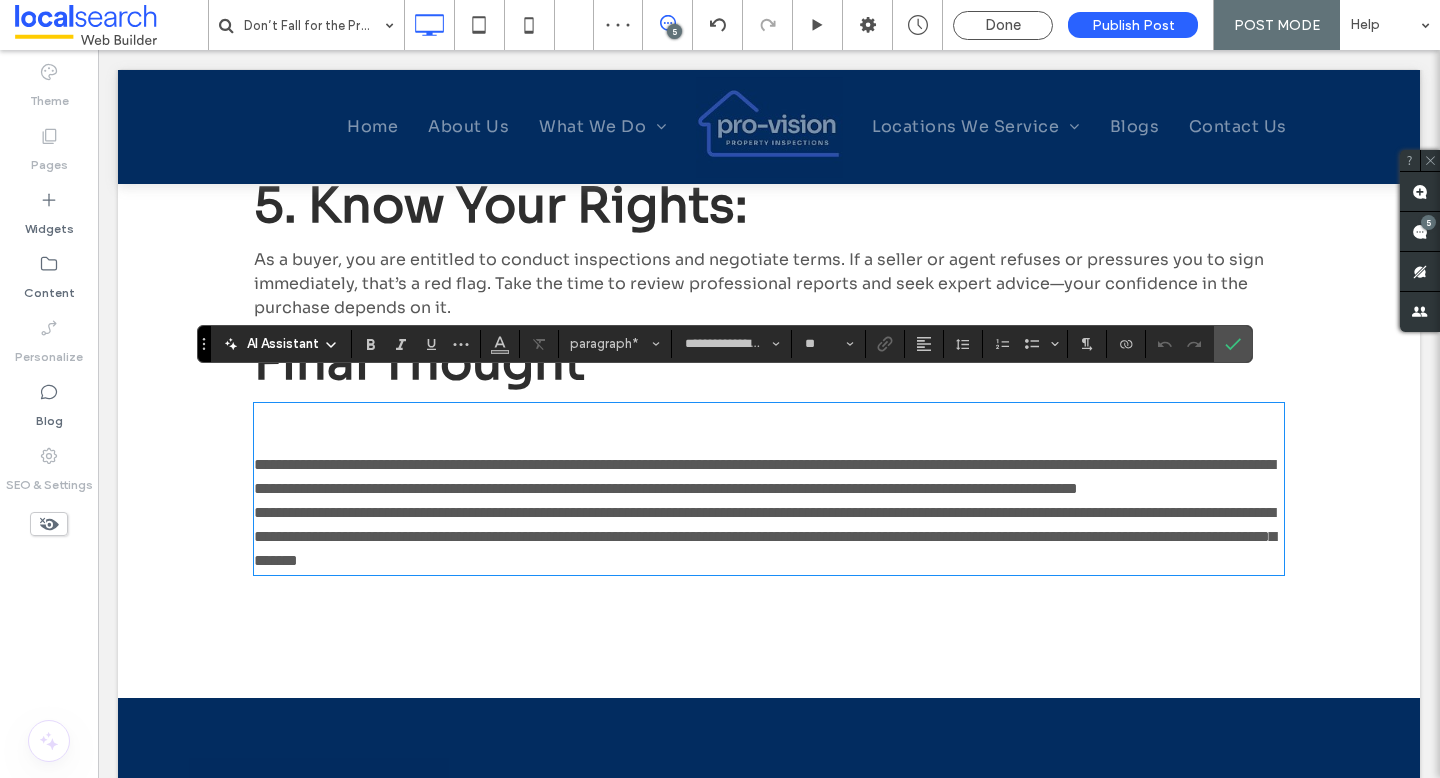 click on "**********" at bounding box center [764, 476] 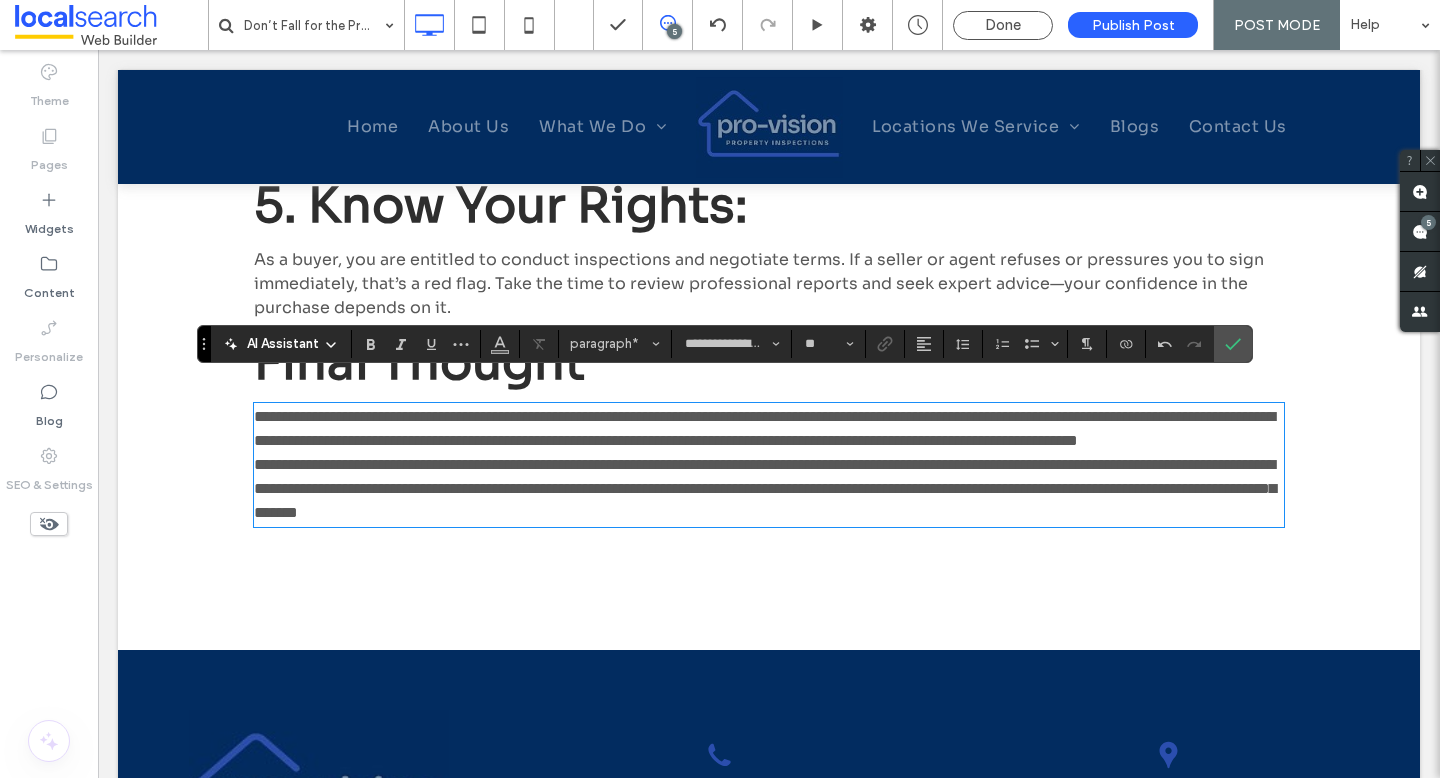 click on "**********" at bounding box center [769, 429] 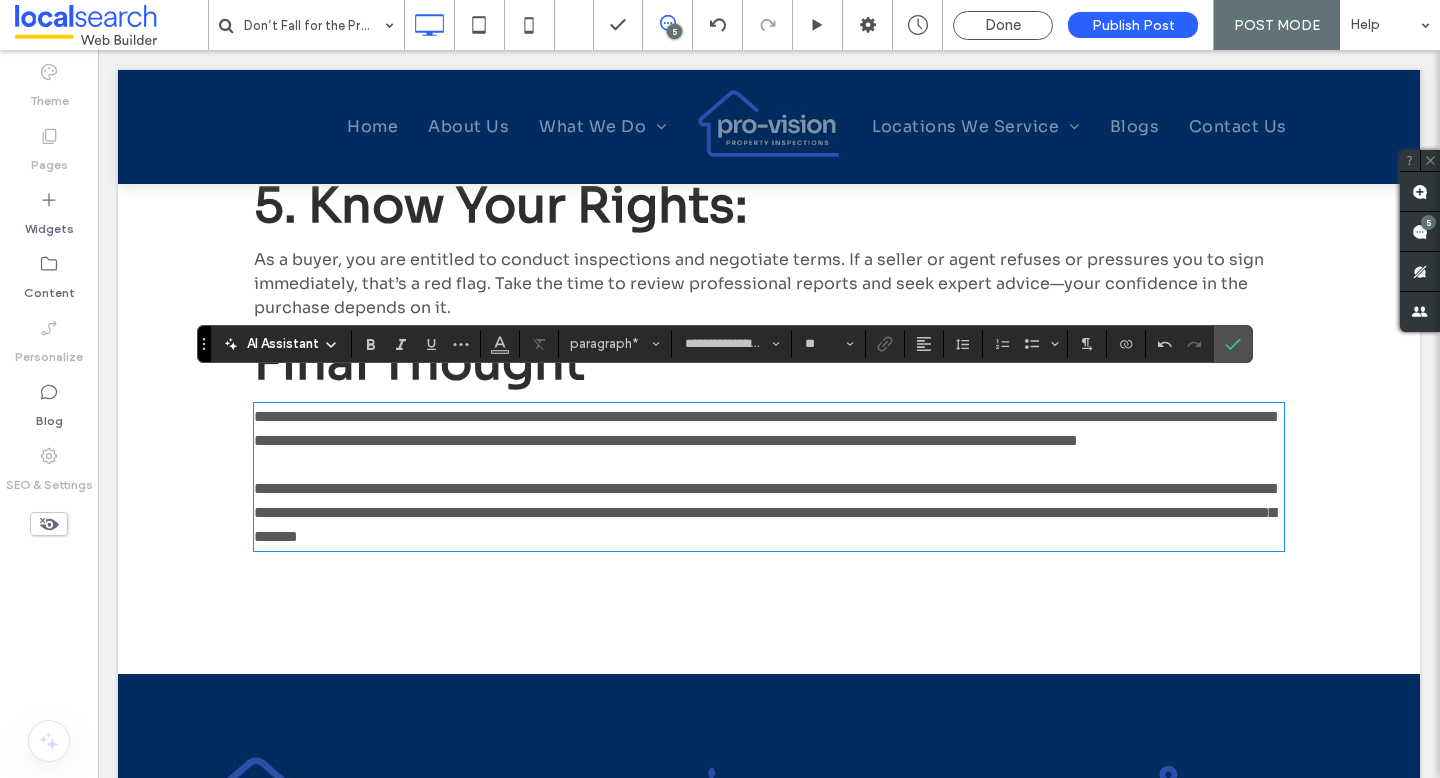 click on "**********" at bounding box center [724, 344] 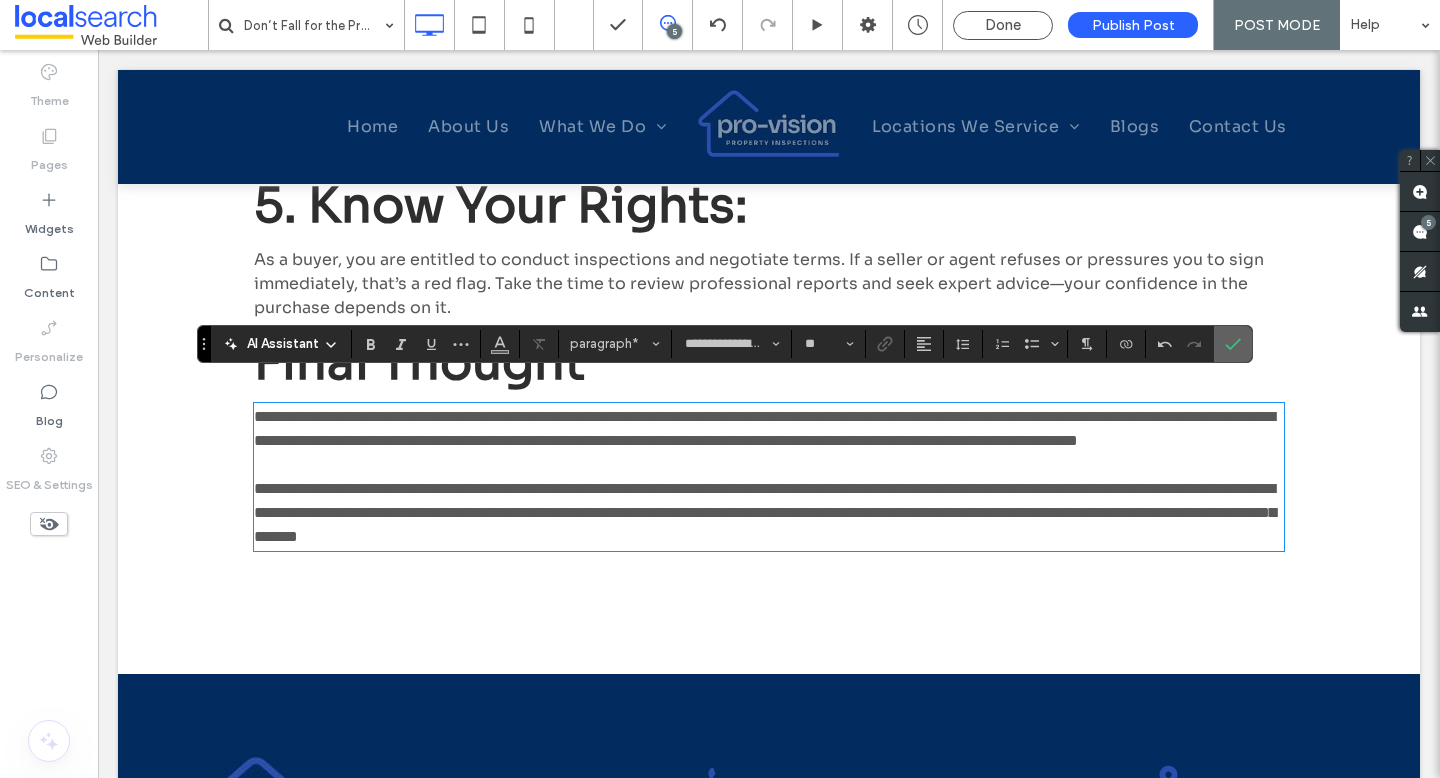 click at bounding box center (1233, 344) 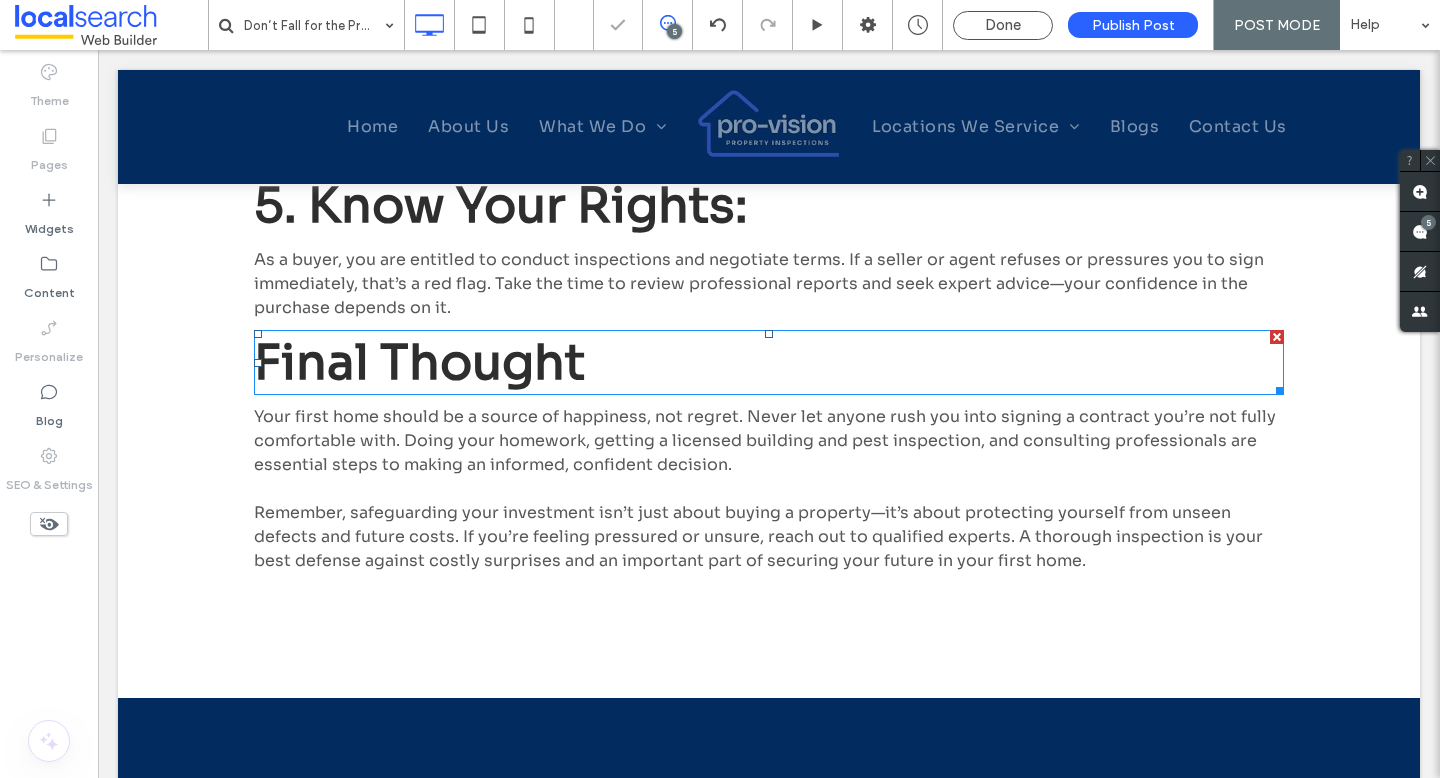 click on "Final Thought" at bounding box center (769, 362) 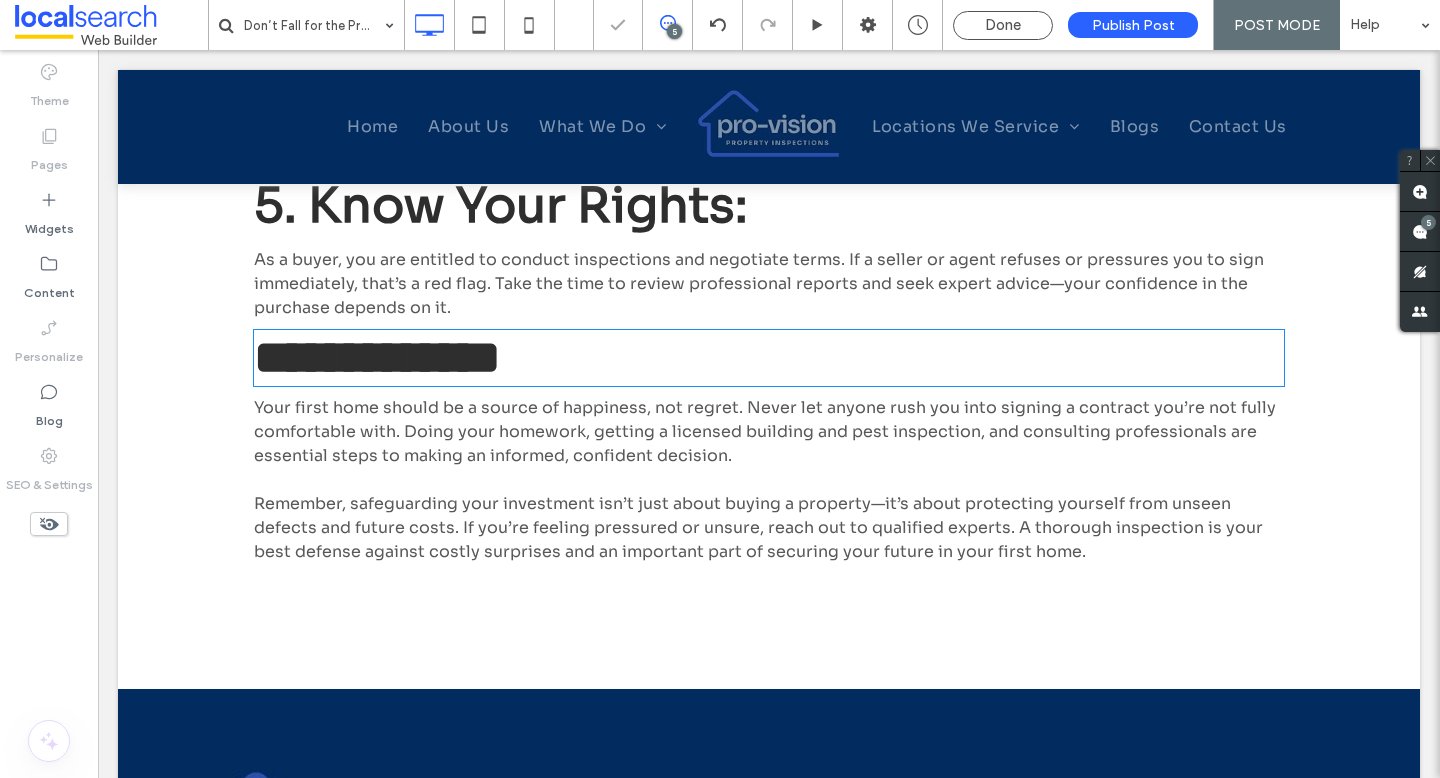 type on "**********" 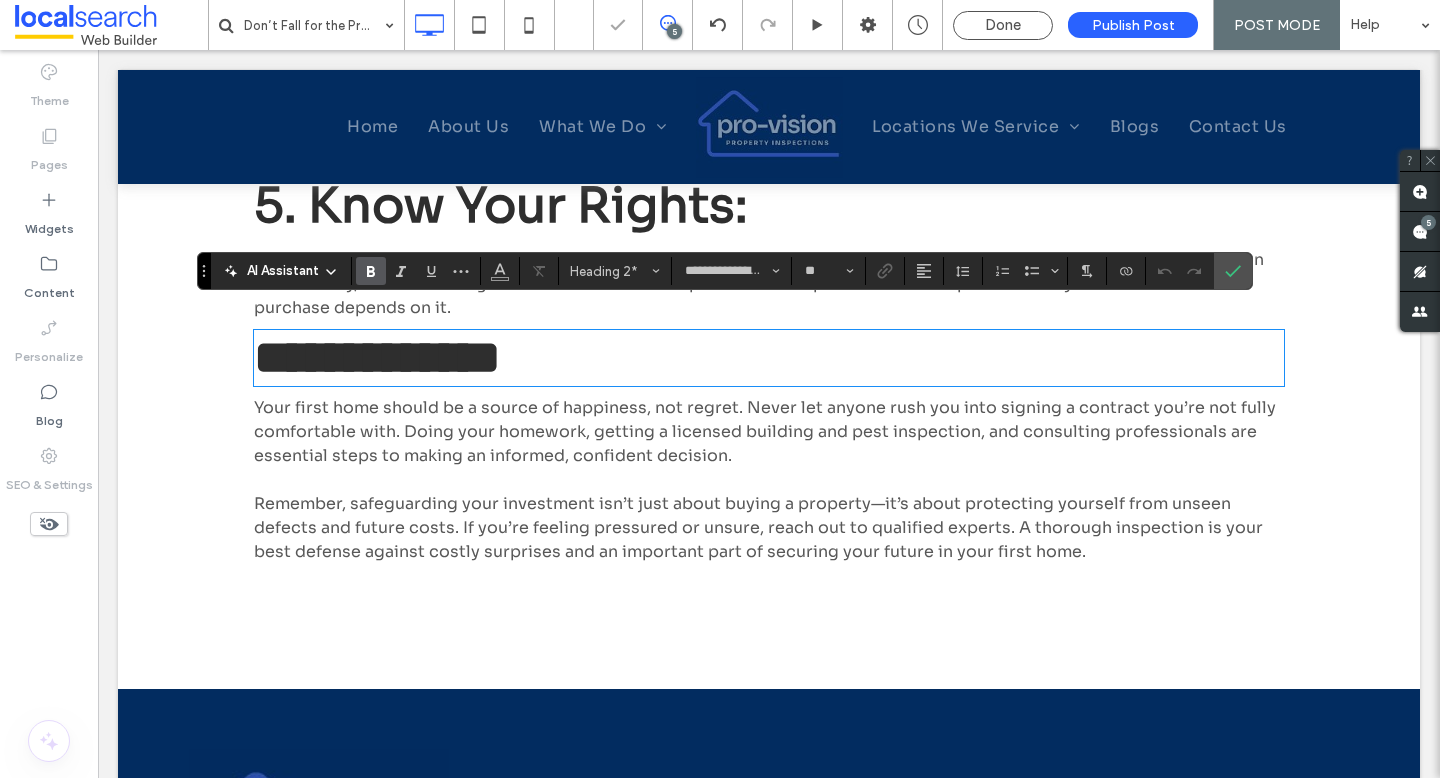 type 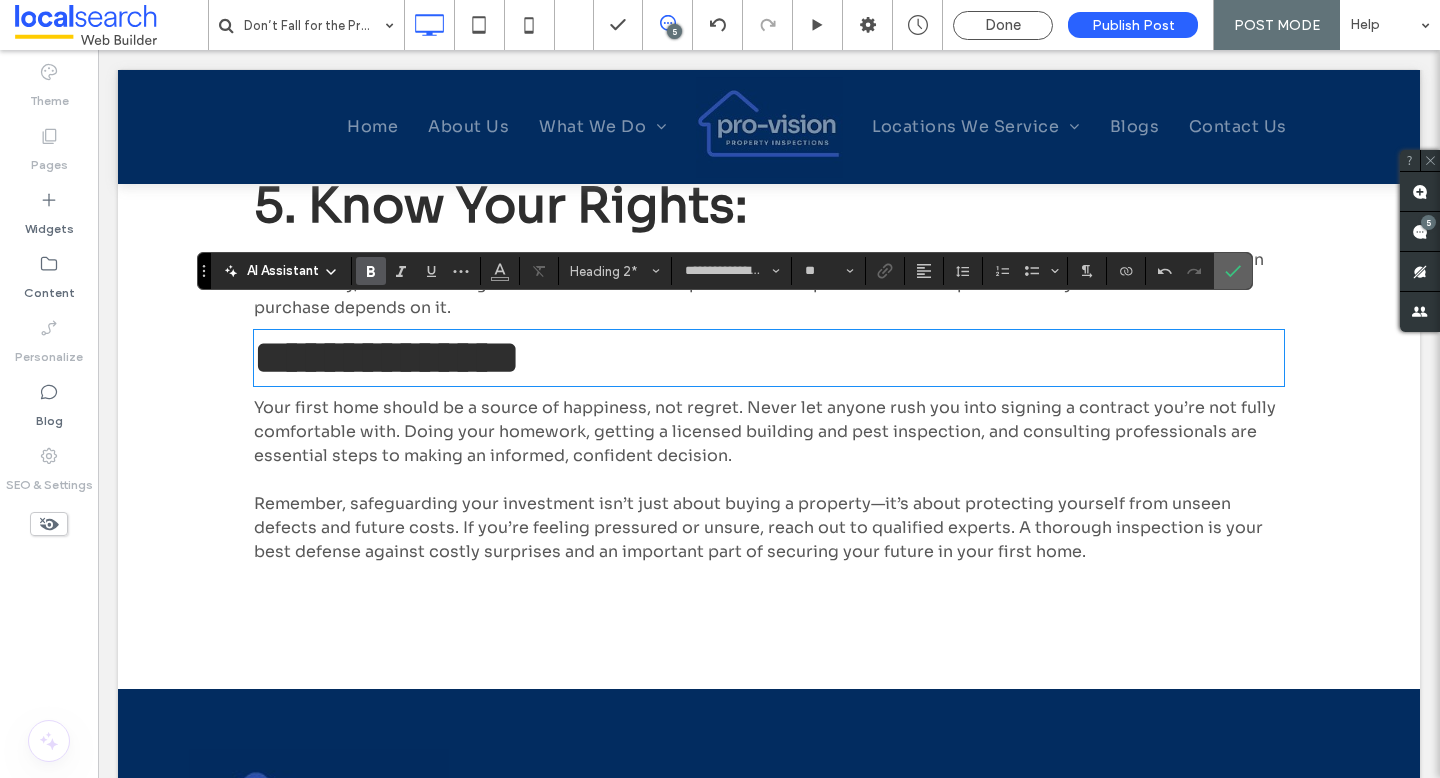 click at bounding box center [1233, 271] 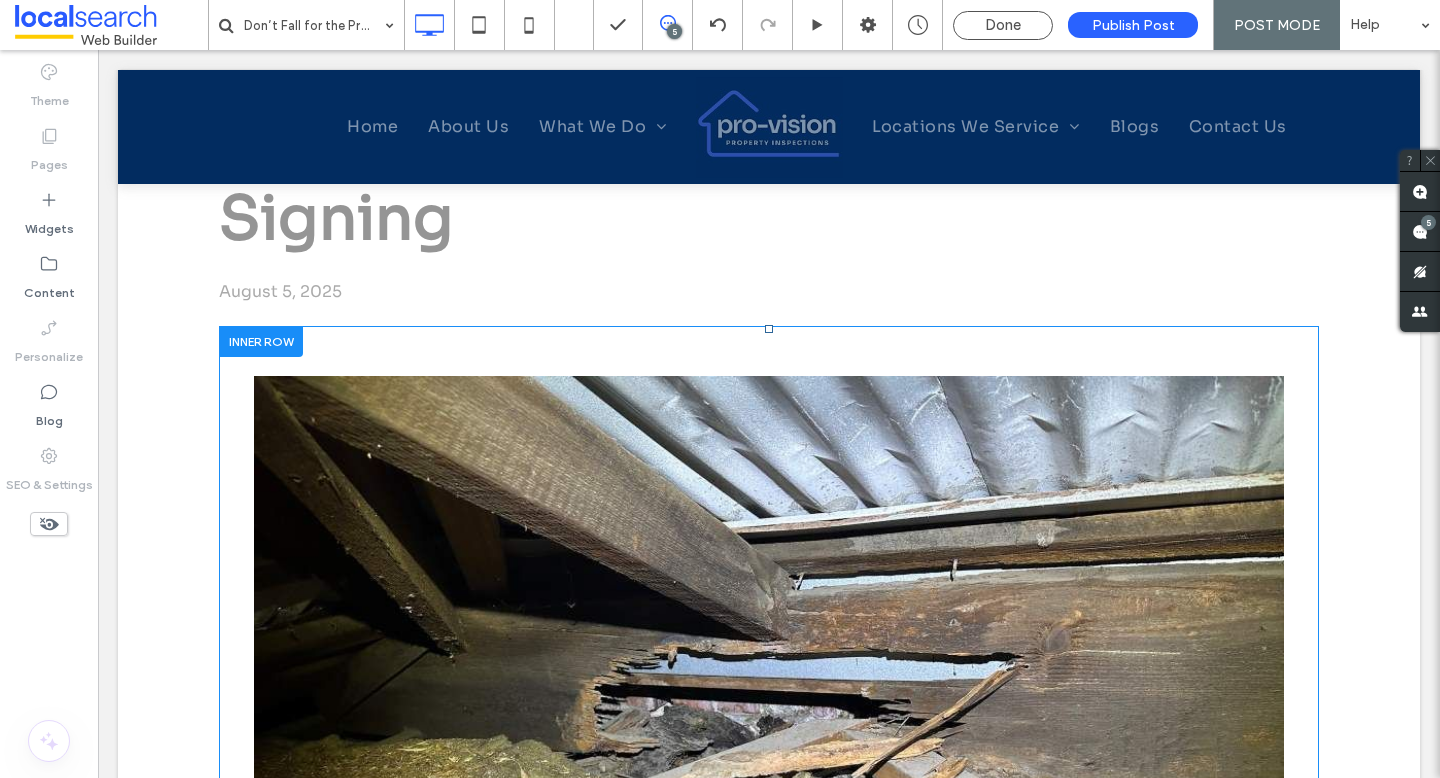 scroll, scrollTop: 0, scrollLeft: 0, axis: both 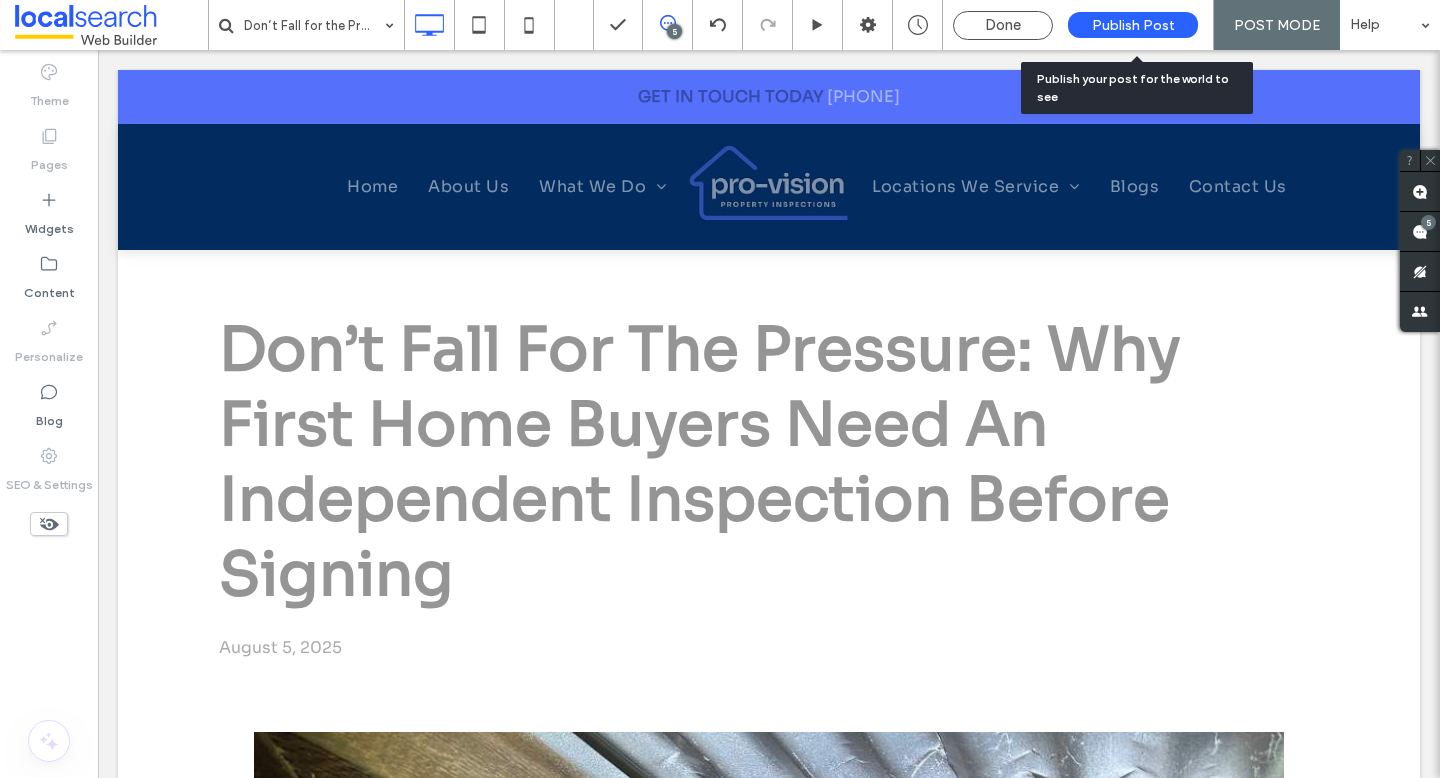 click on "Publish Post" at bounding box center [1133, 25] 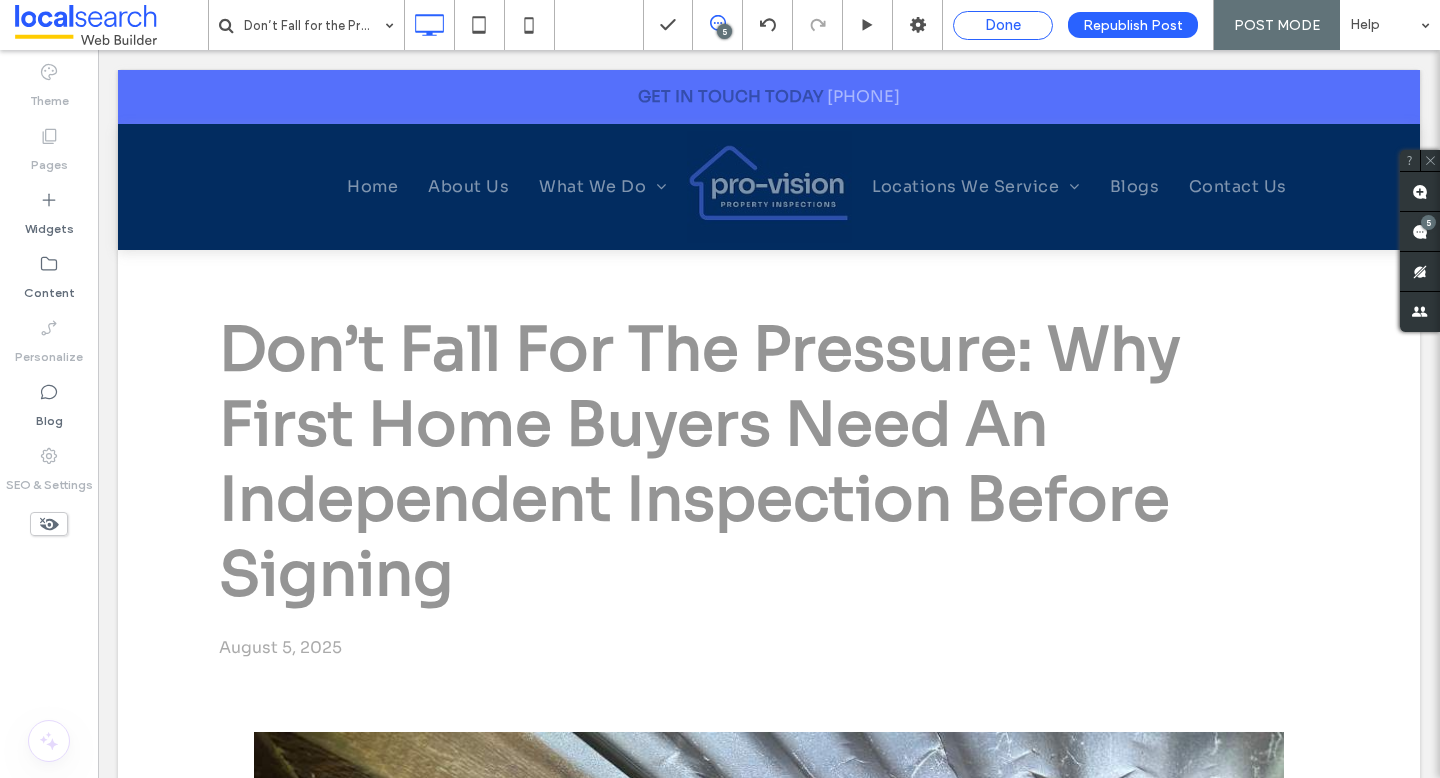 click on "Done" at bounding box center (1003, 25) 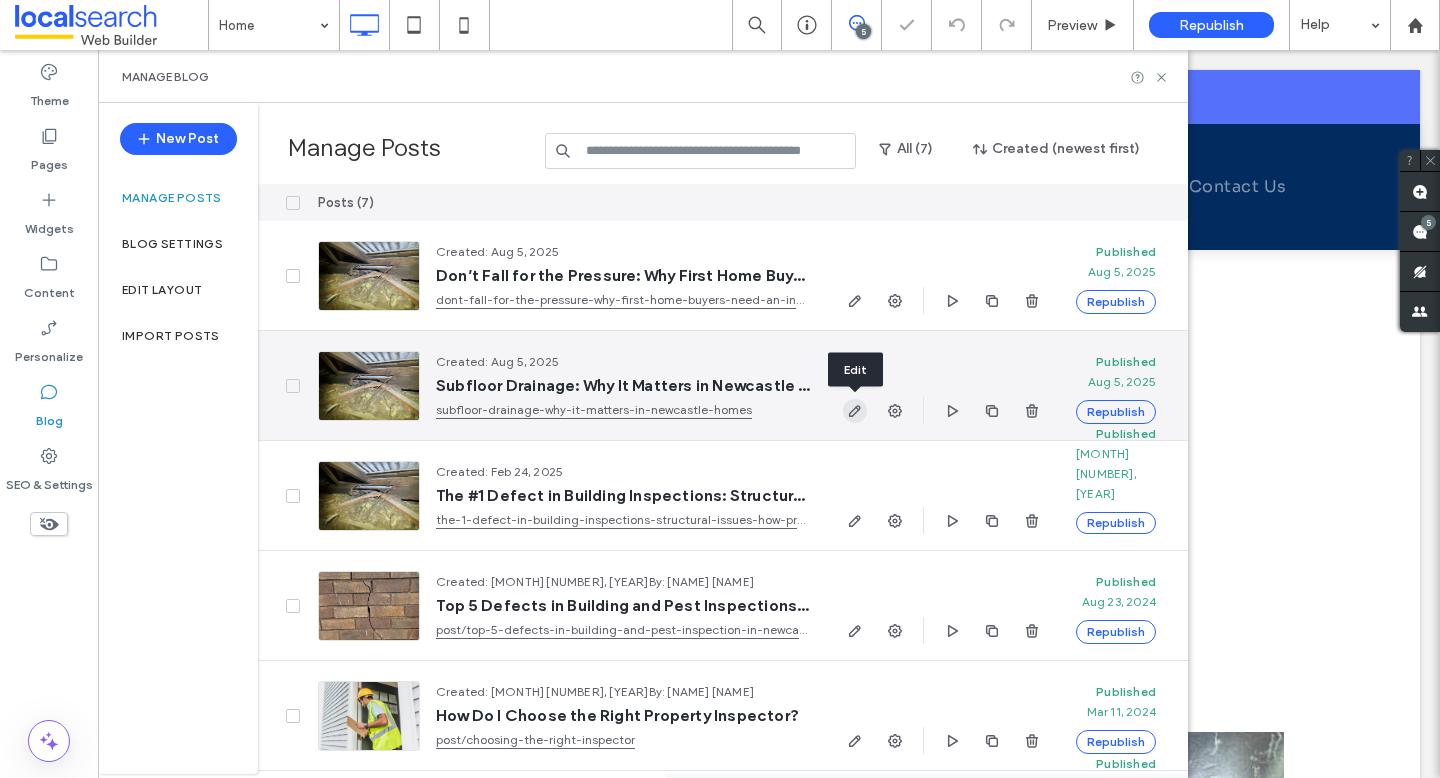 click 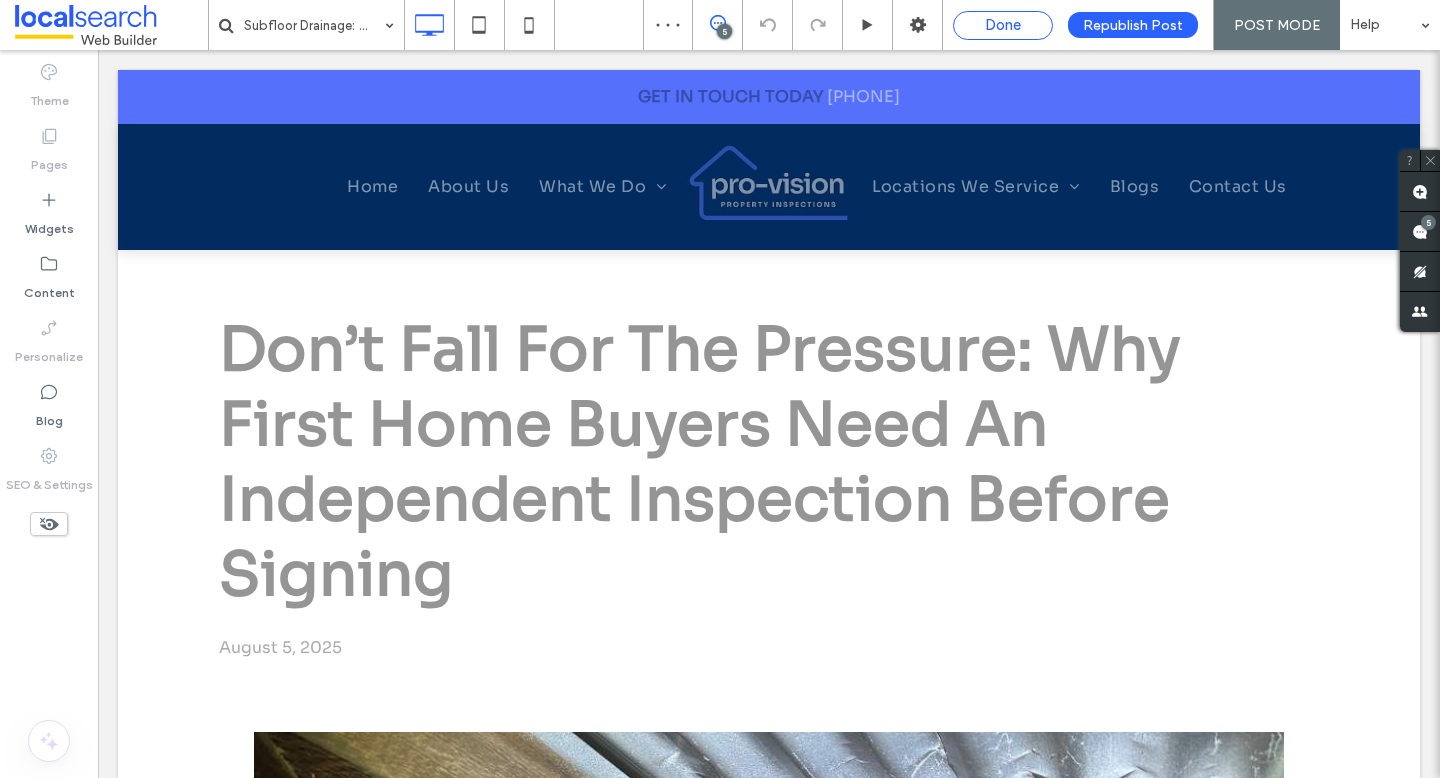 click on "Done" at bounding box center [1003, 25] 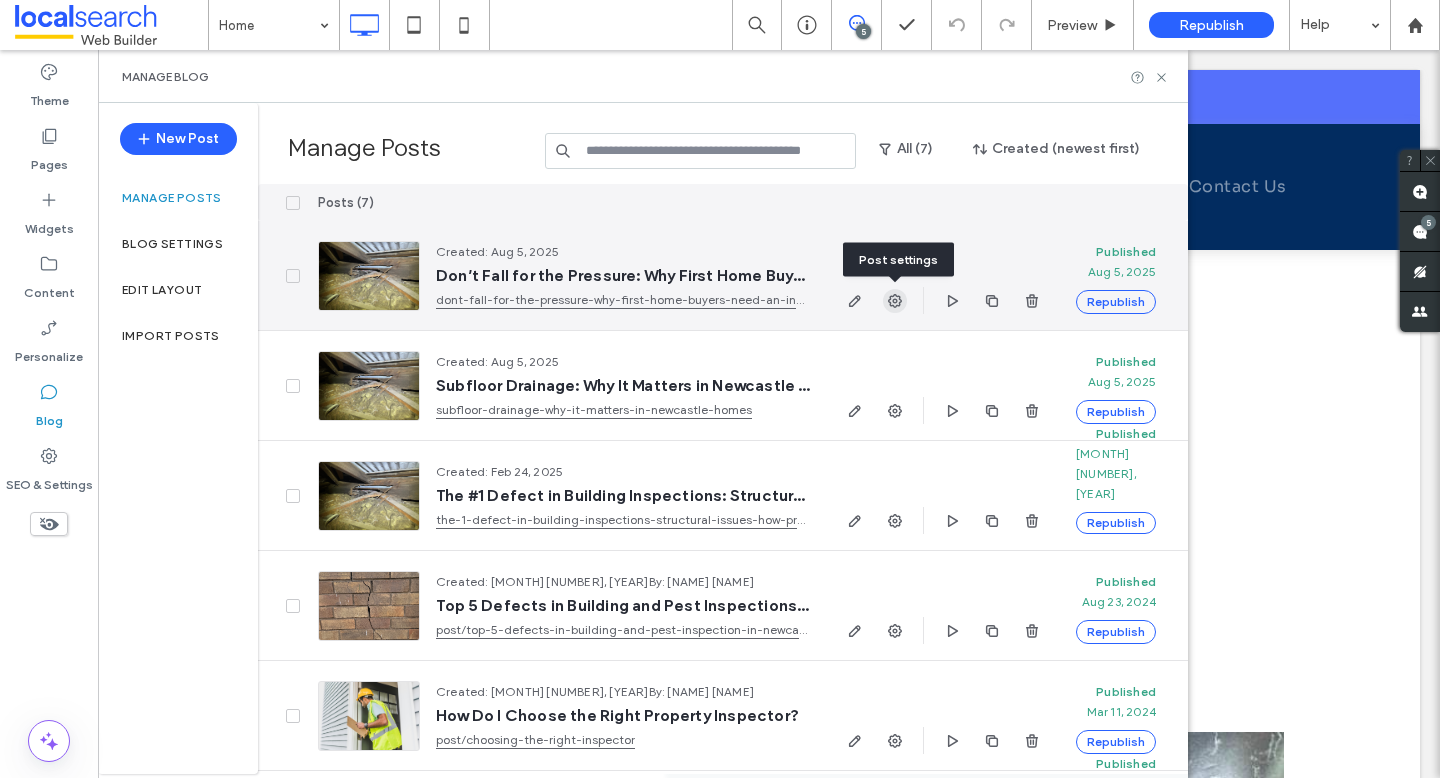 click 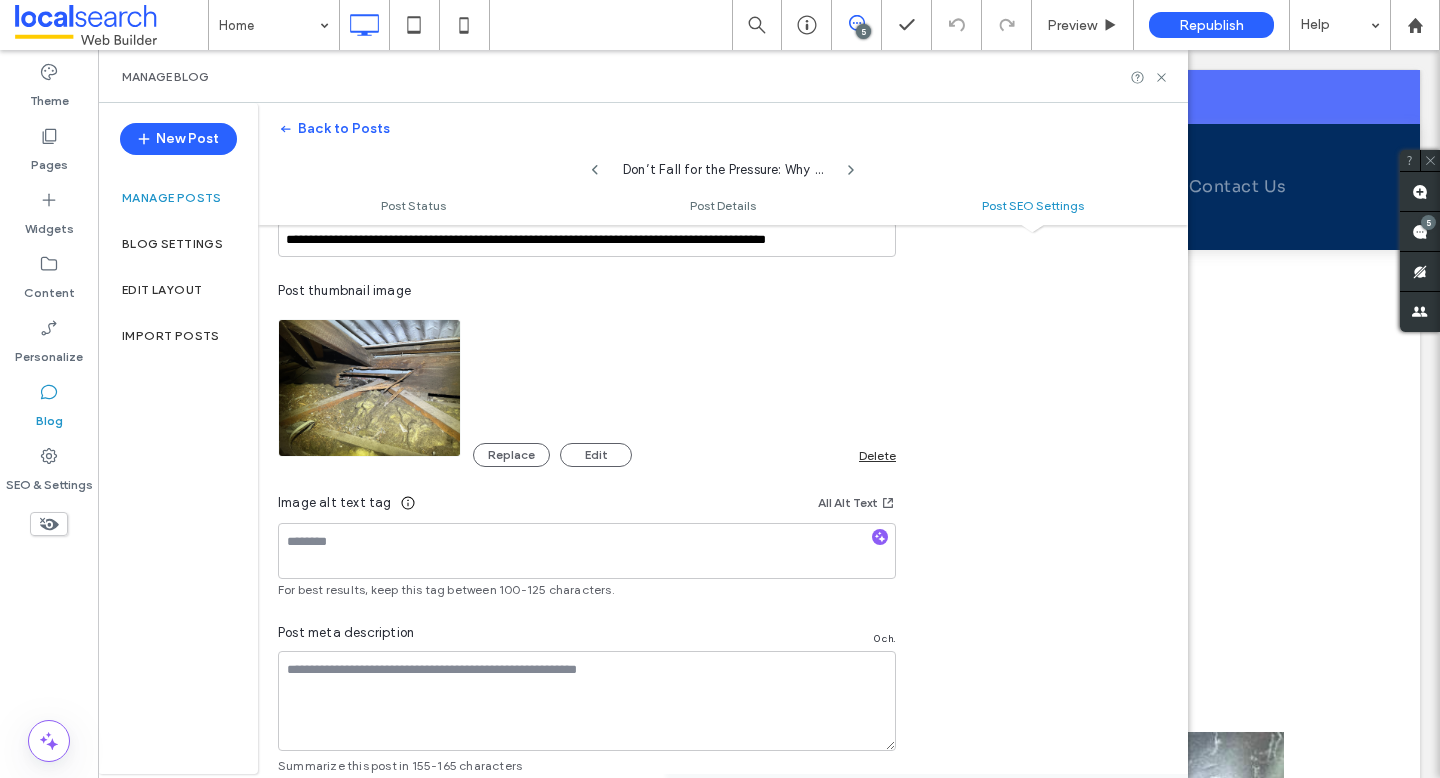 scroll, scrollTop: 1314, scrollLeft: 0, axis: vertical 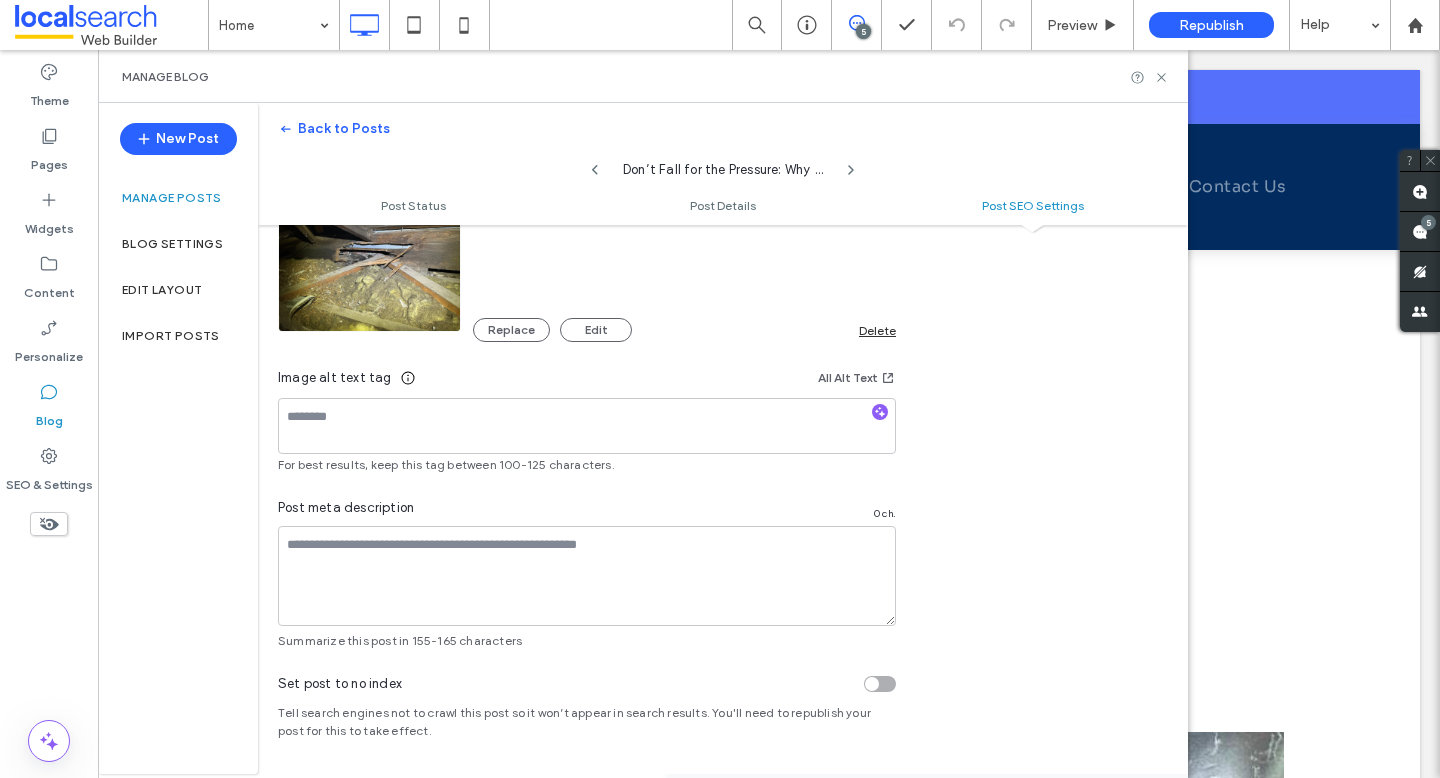 click 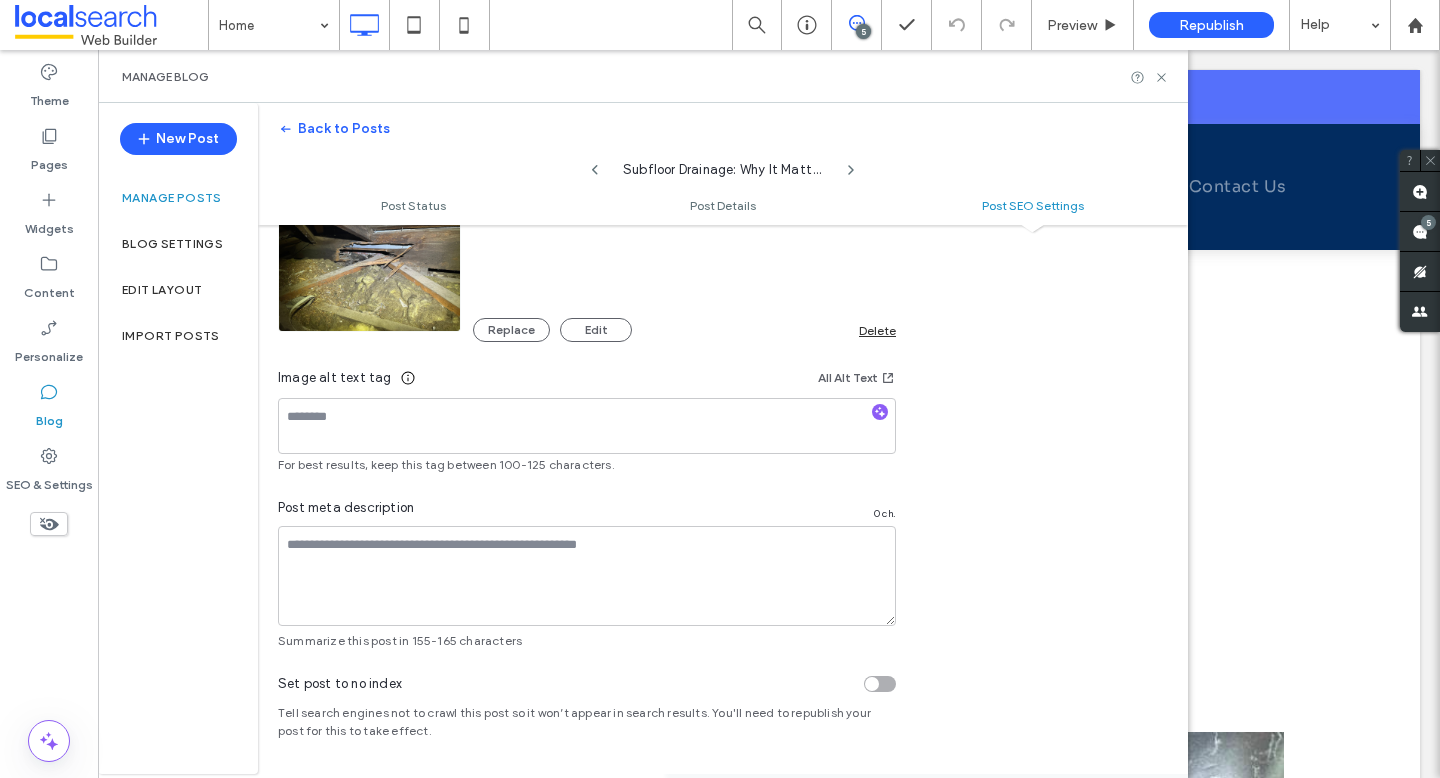 click 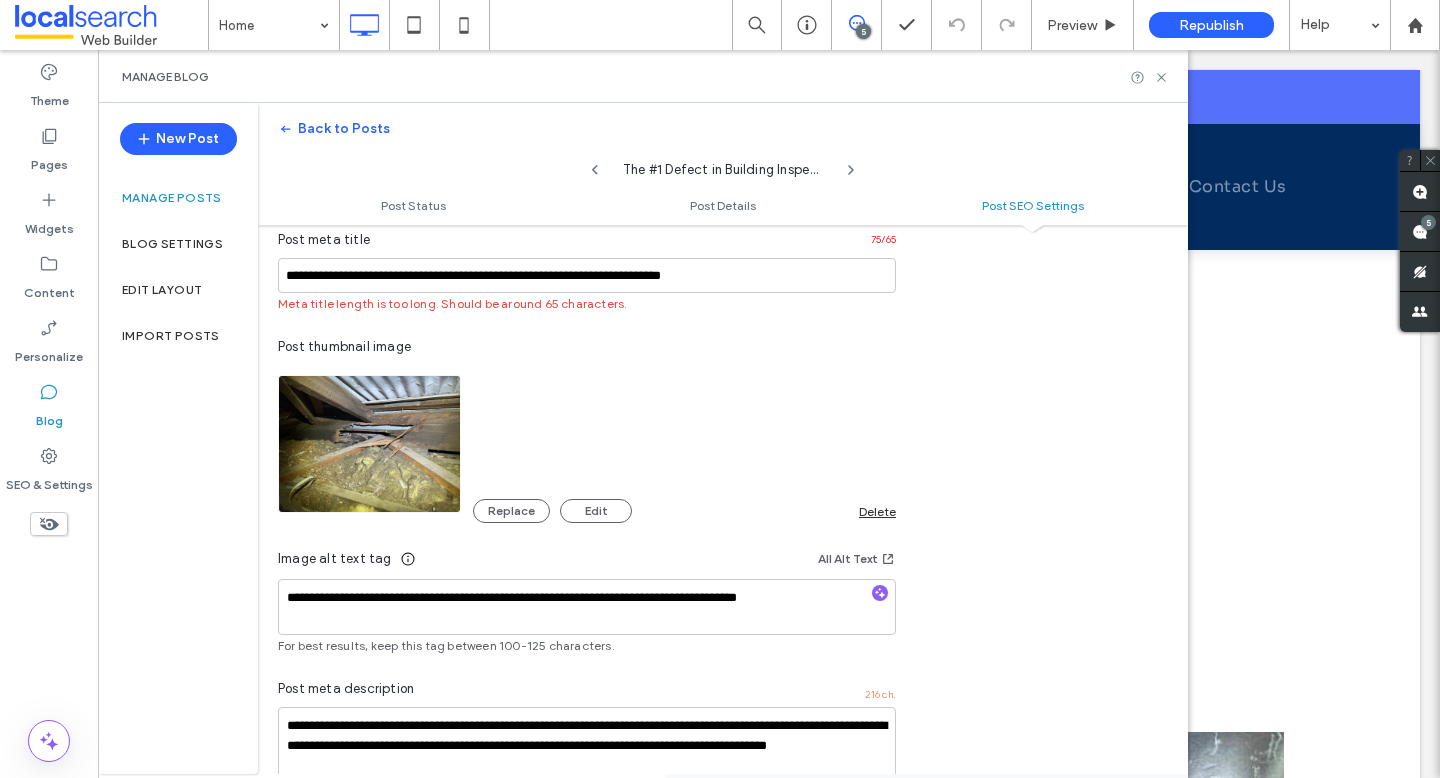 scroll, scrollTop: 1119, scrollLeft: 0, axis: vertical 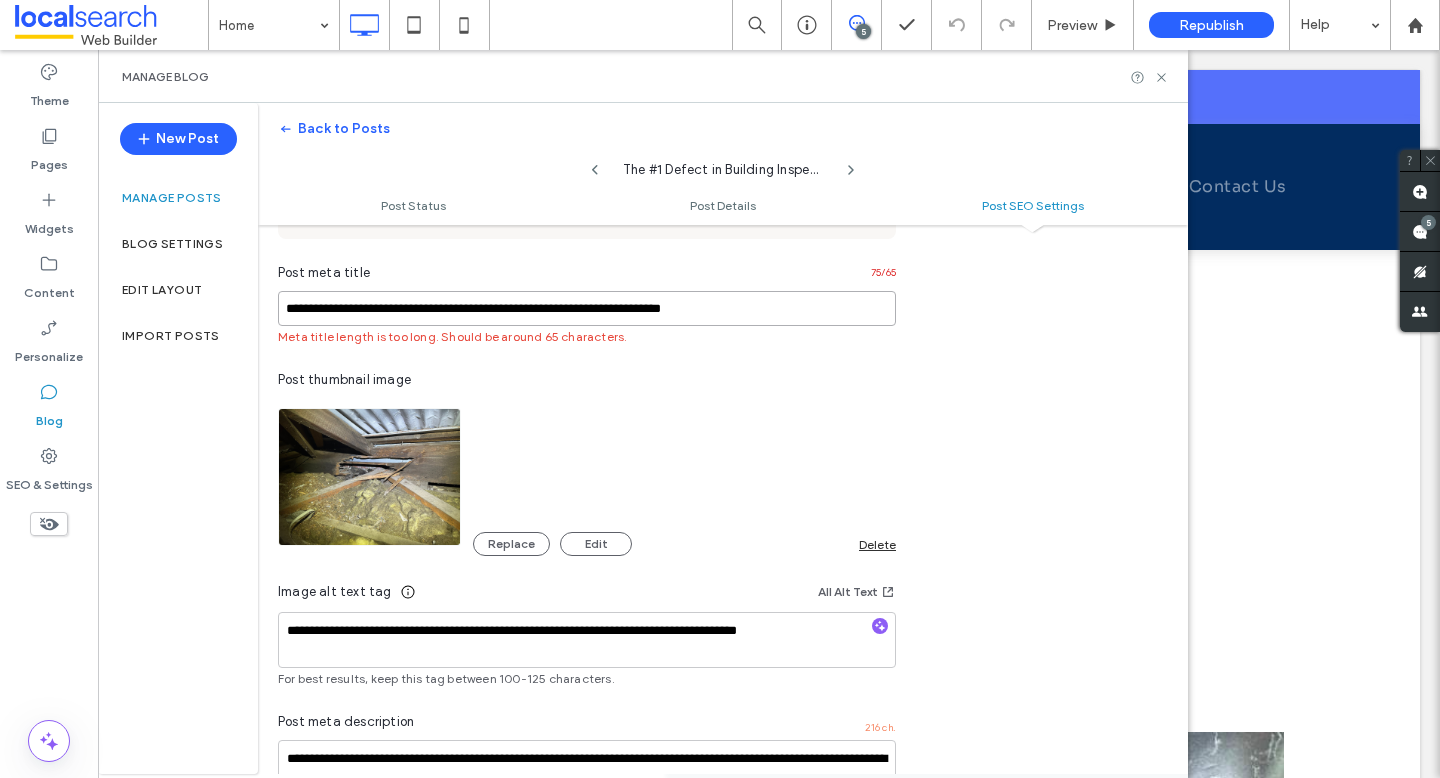 drag, startPoint x: 765, startPoint y: 301, endPoint x: 571, endPoint y: 301, distance: 194 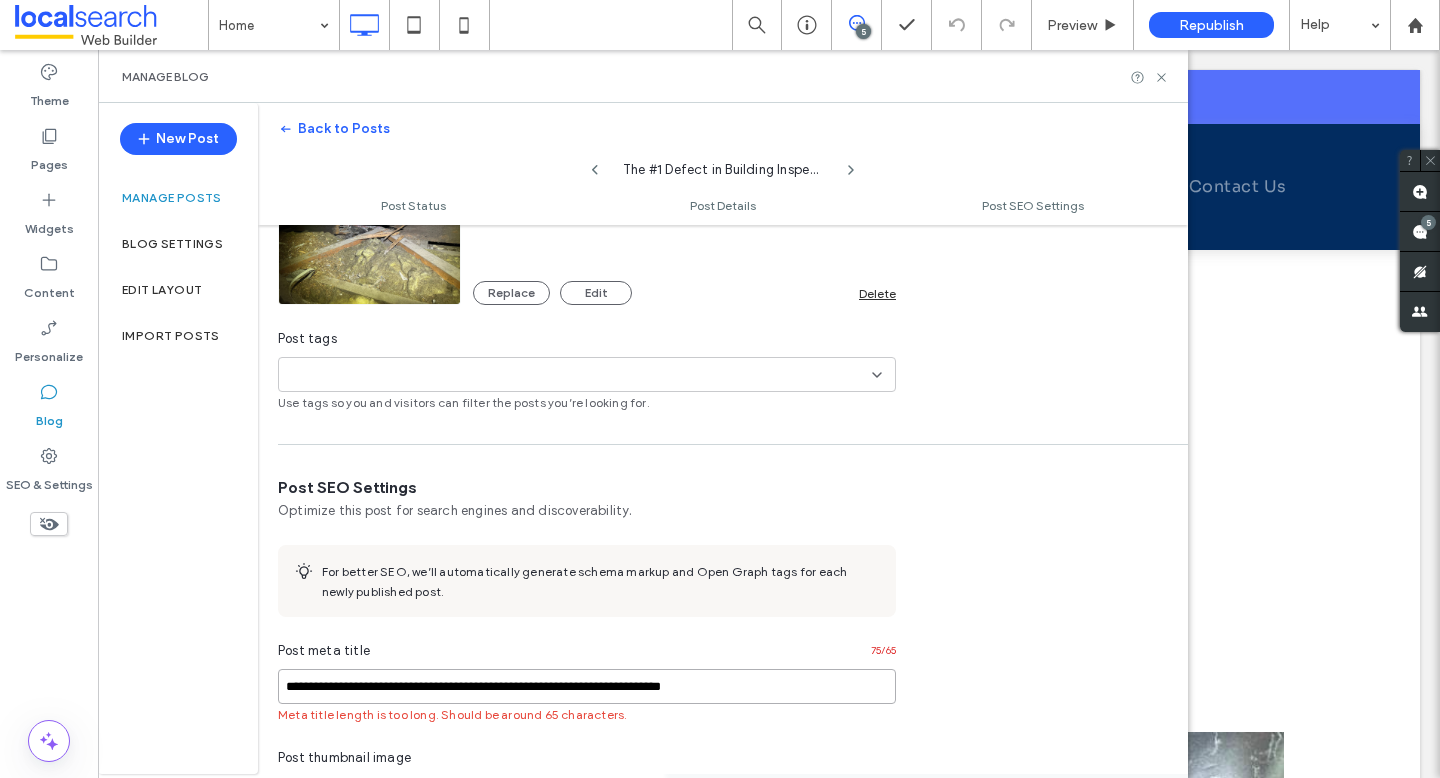 scroll, scrollTop: 998, scrollLeft: 0, axis: vertical 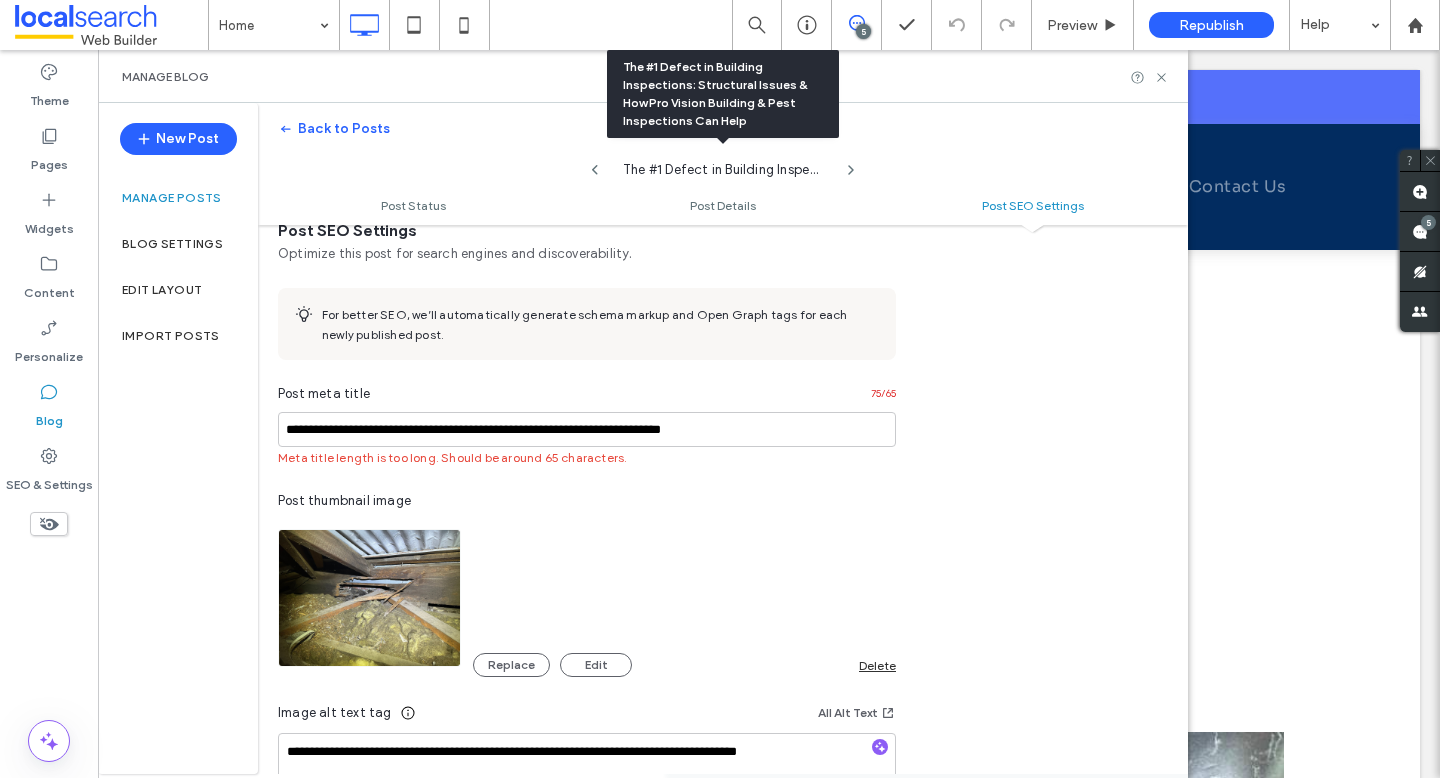click 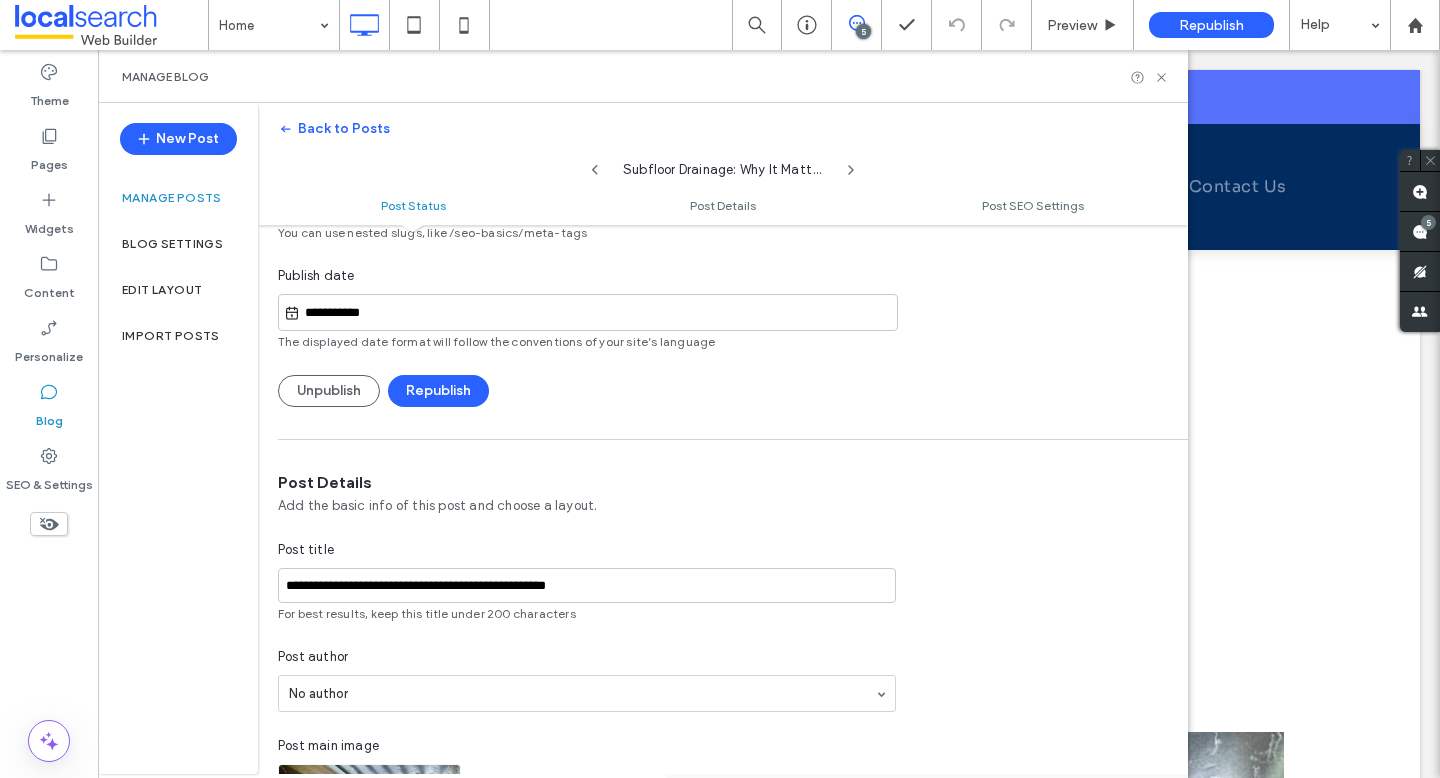 scroll, scrollTop: 0, scrollLeft: 0, axis: both 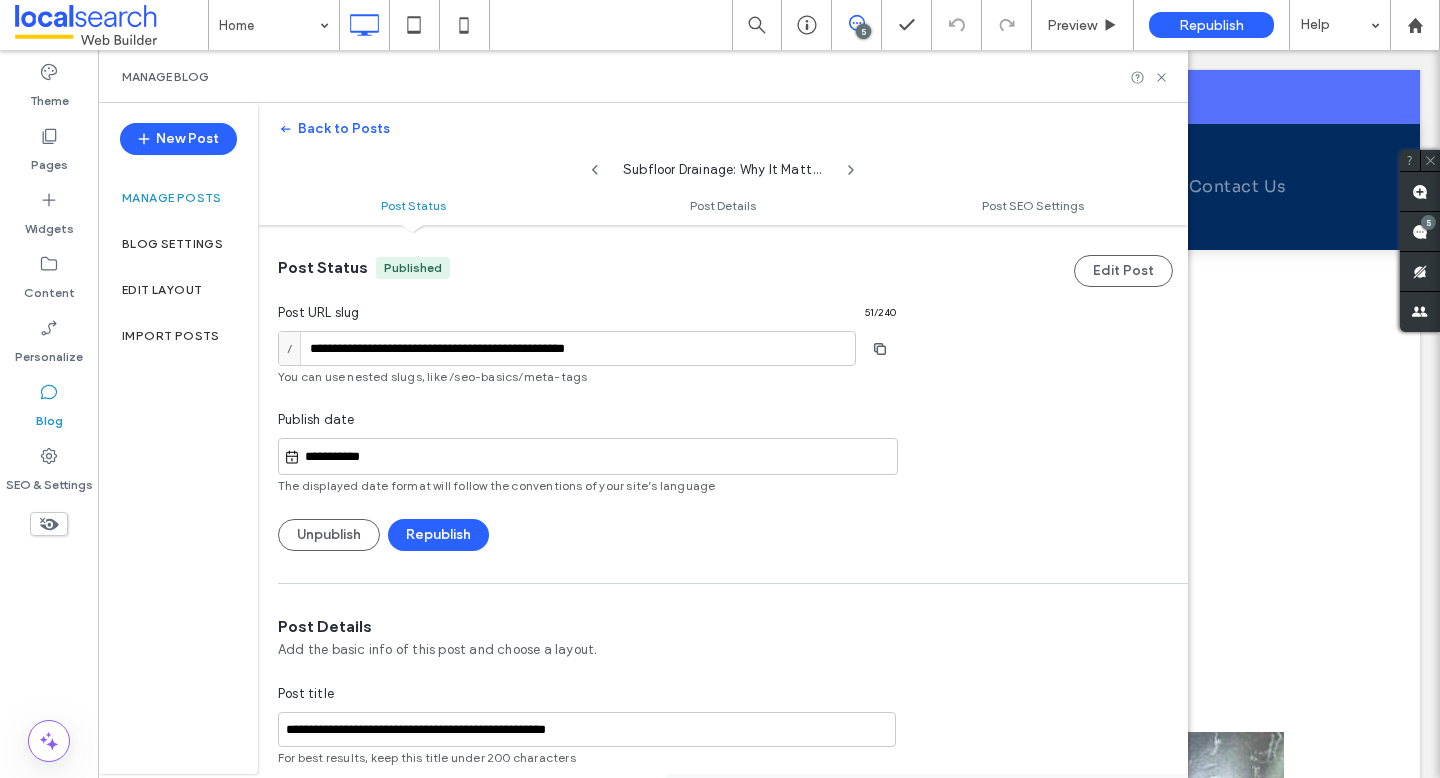 click 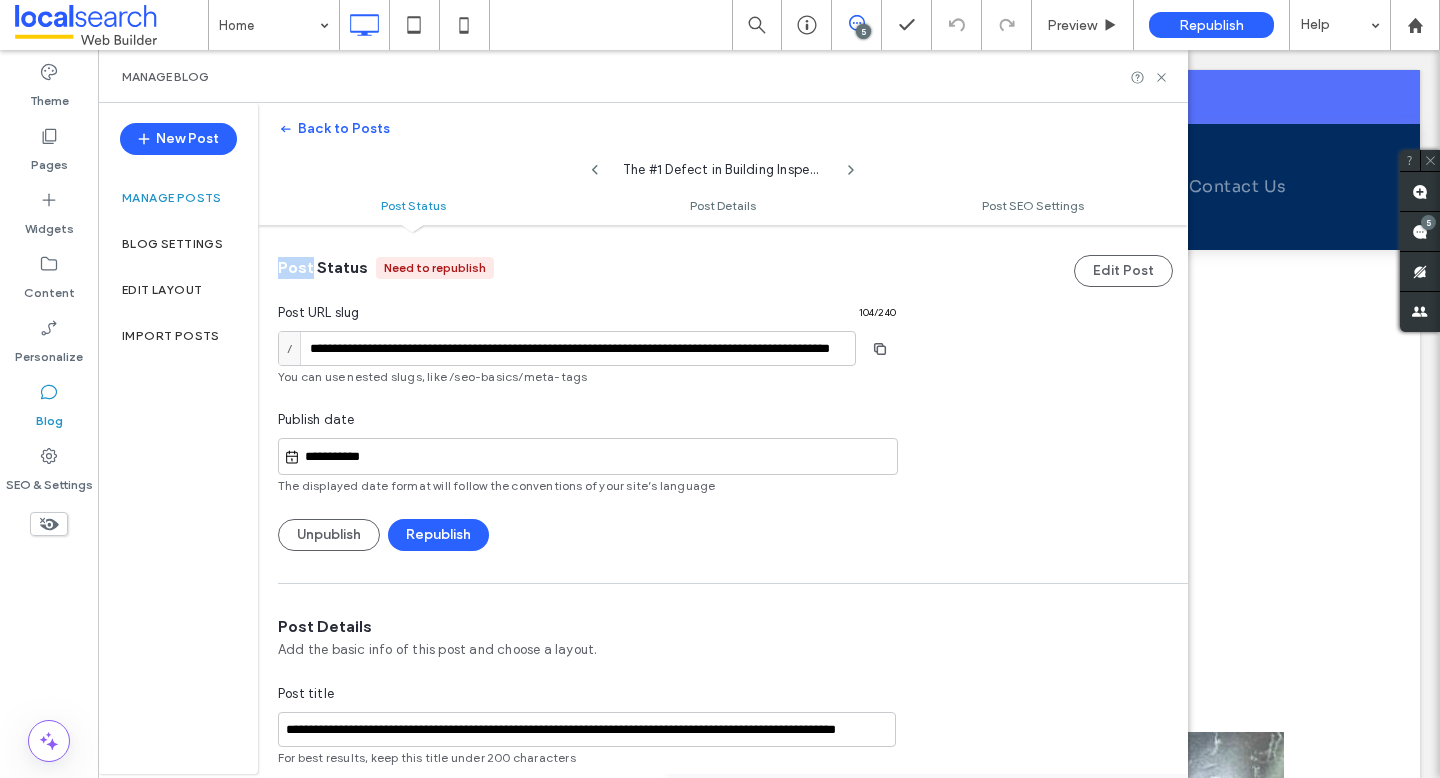 click 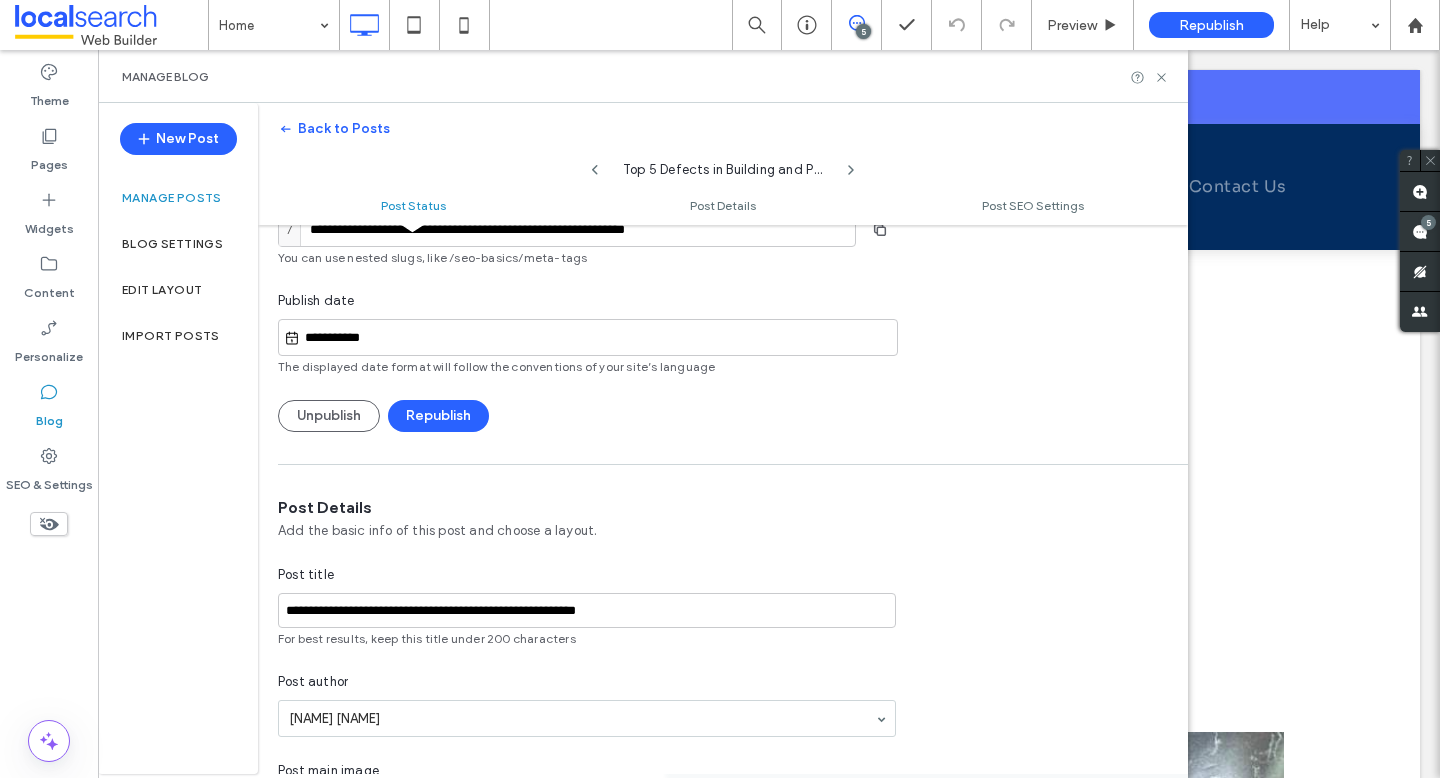 scroll, scrollTop: 0, scrollLeft: 0, axis: both 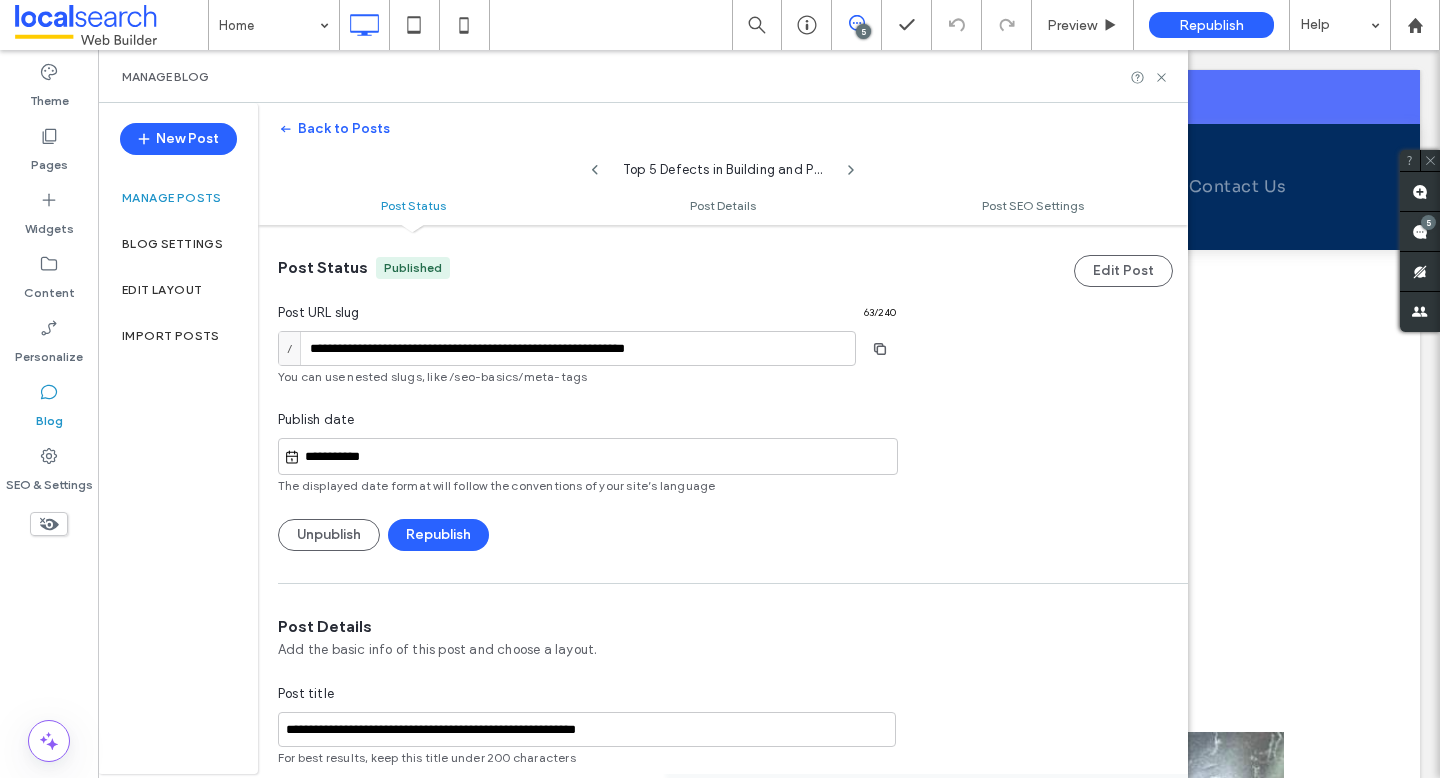 click 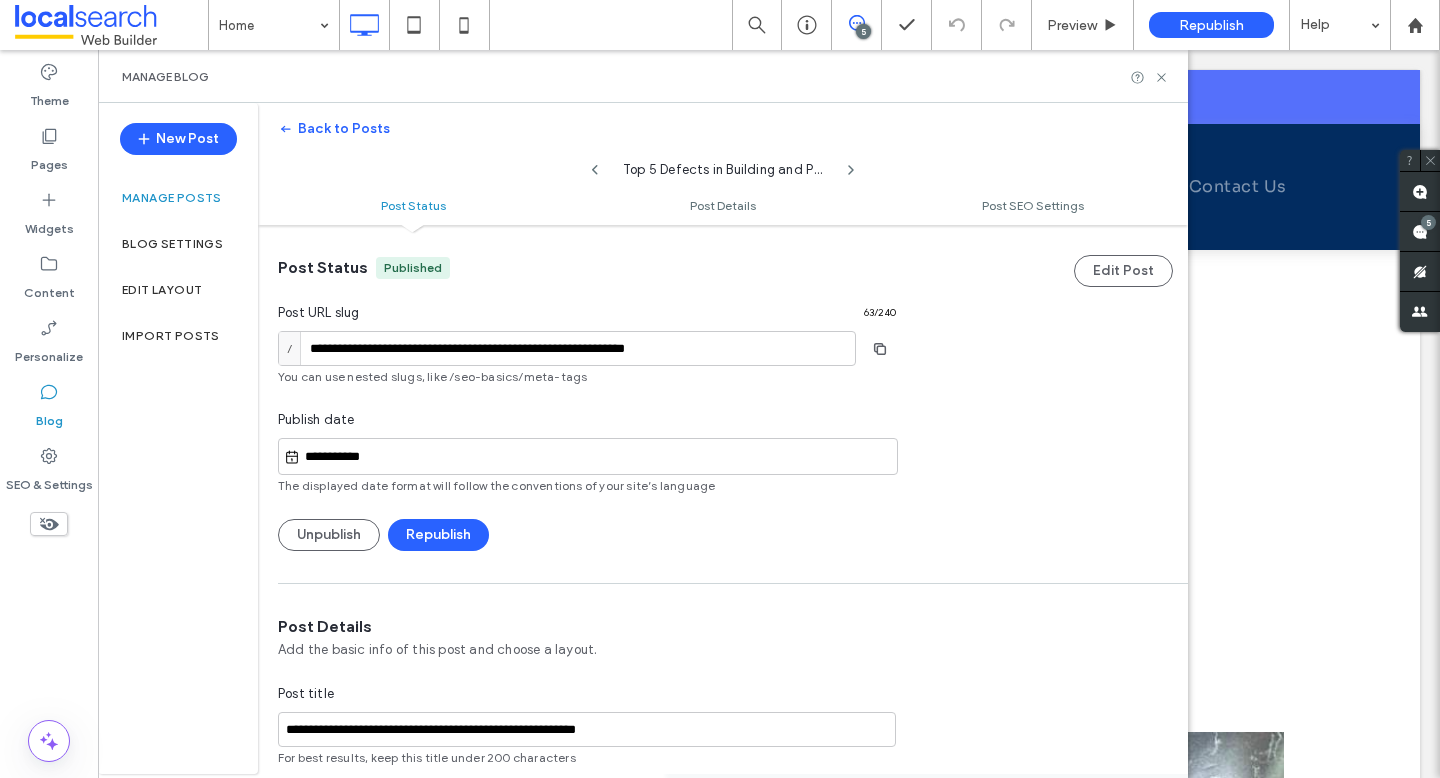 type on "**********" 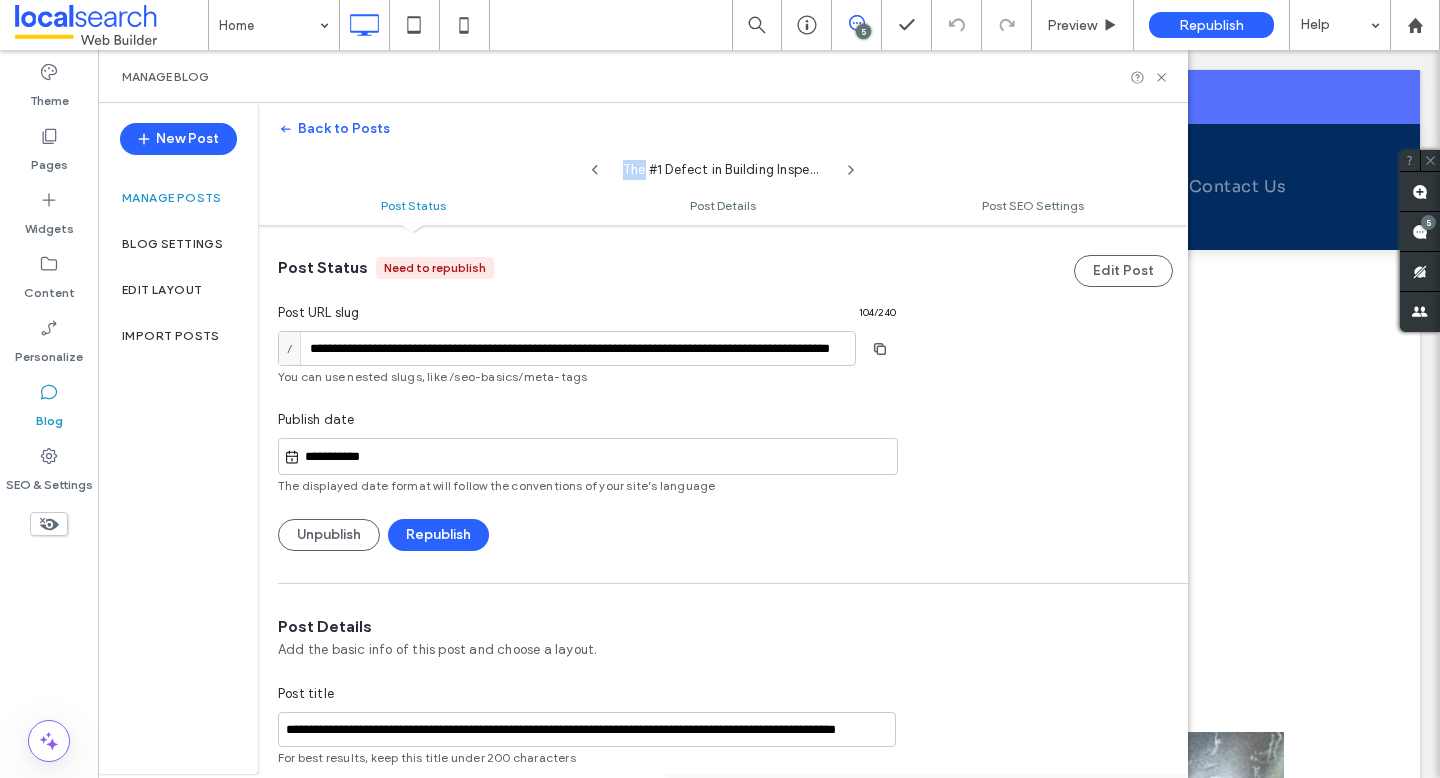 click 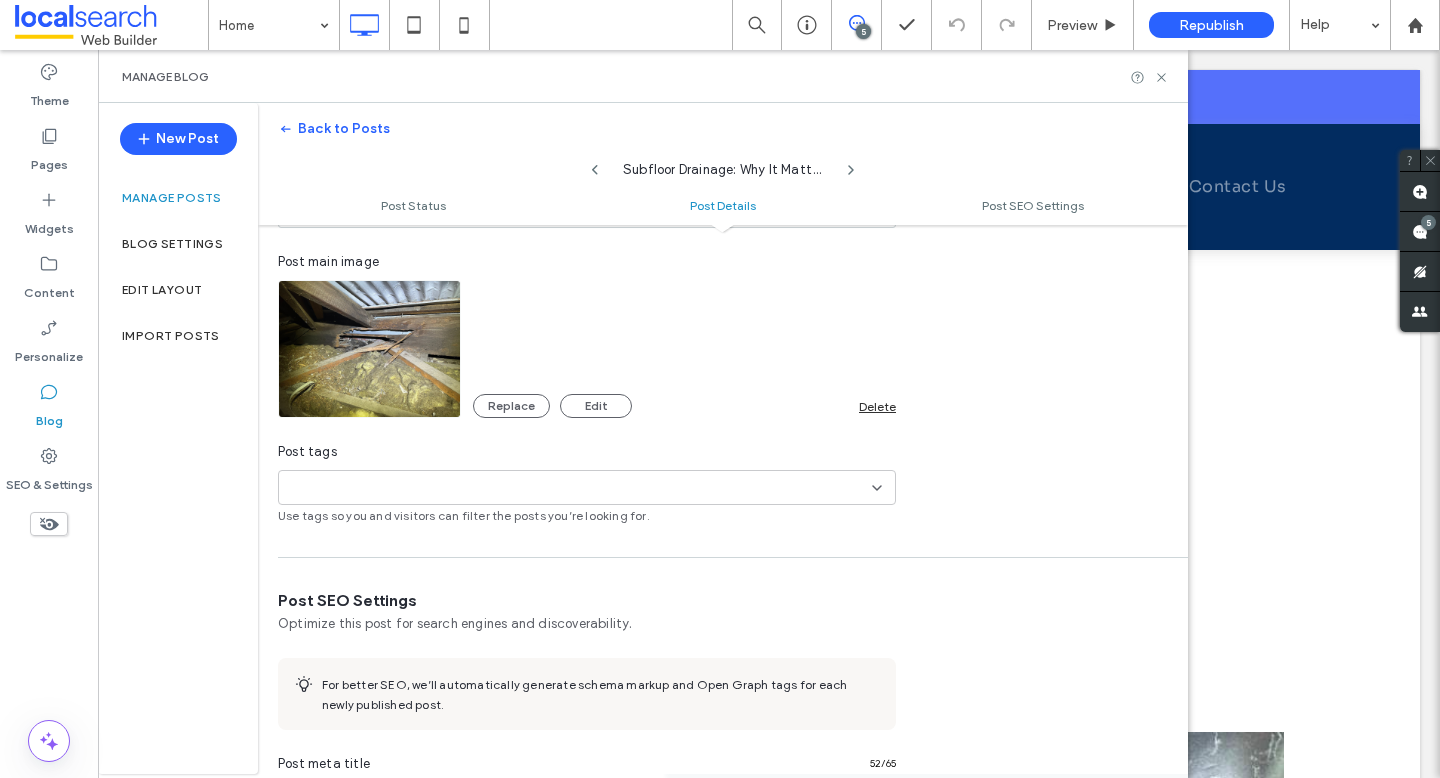 scroll, scrollTop: 685, scrollLeft: 0, axis: vertical 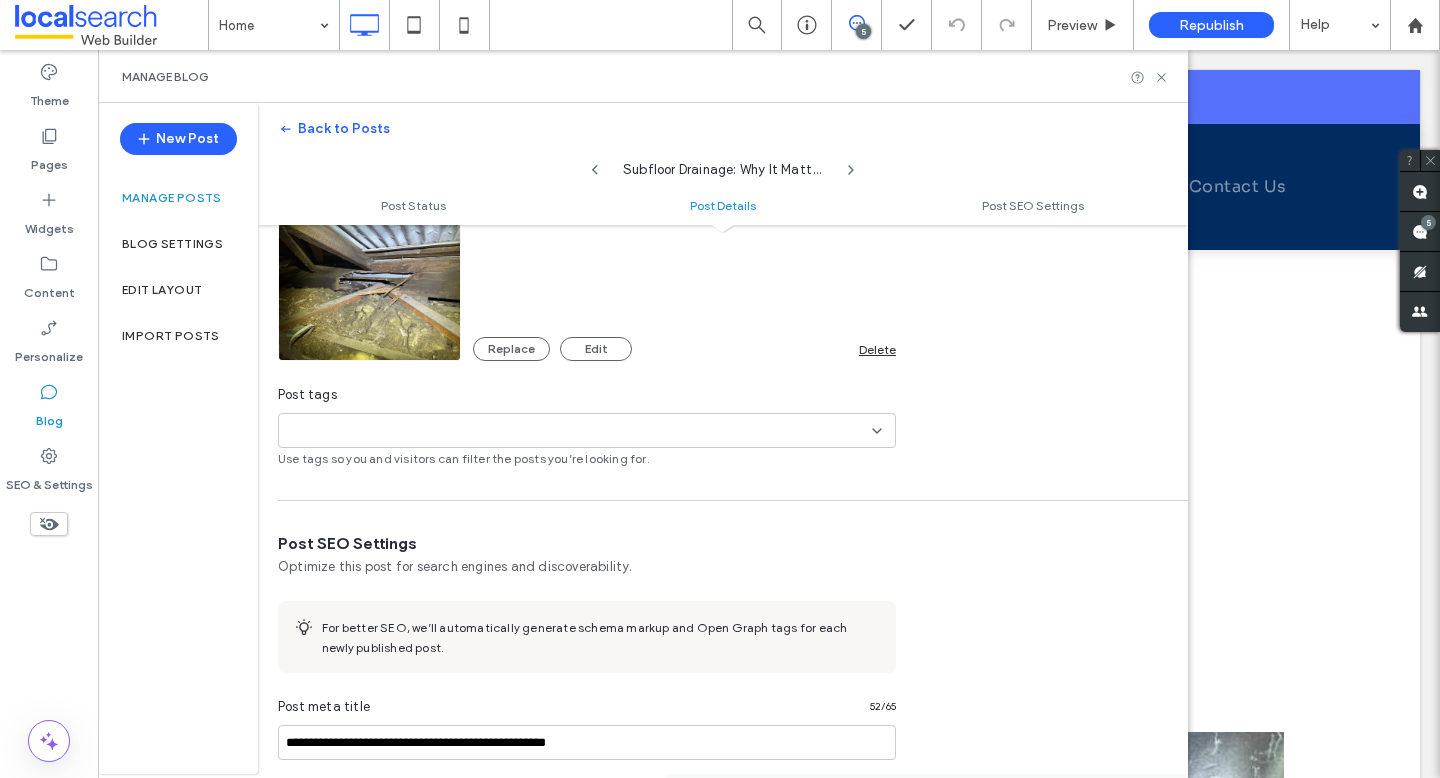 click on "+0 +0" at bounding box center [579, 430] 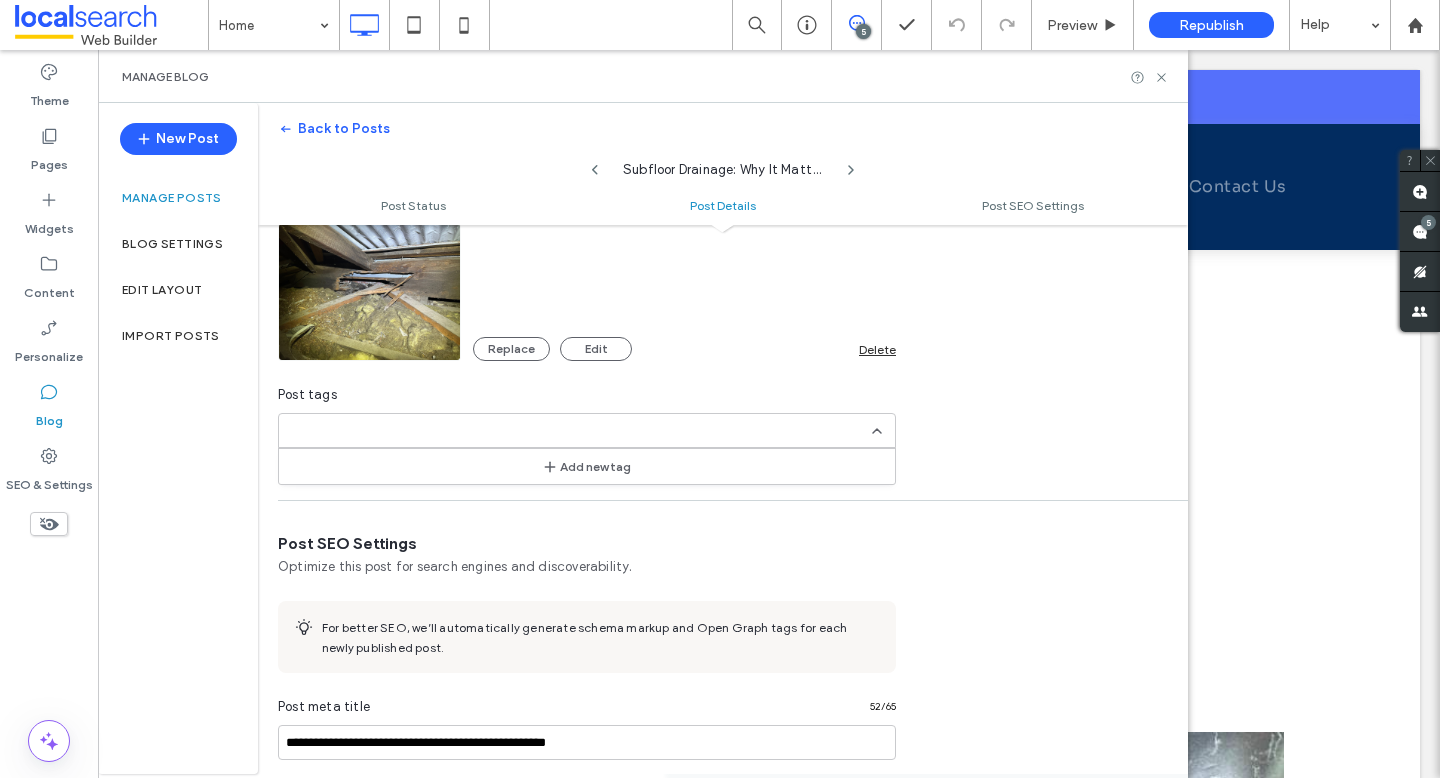 paste on "**********" 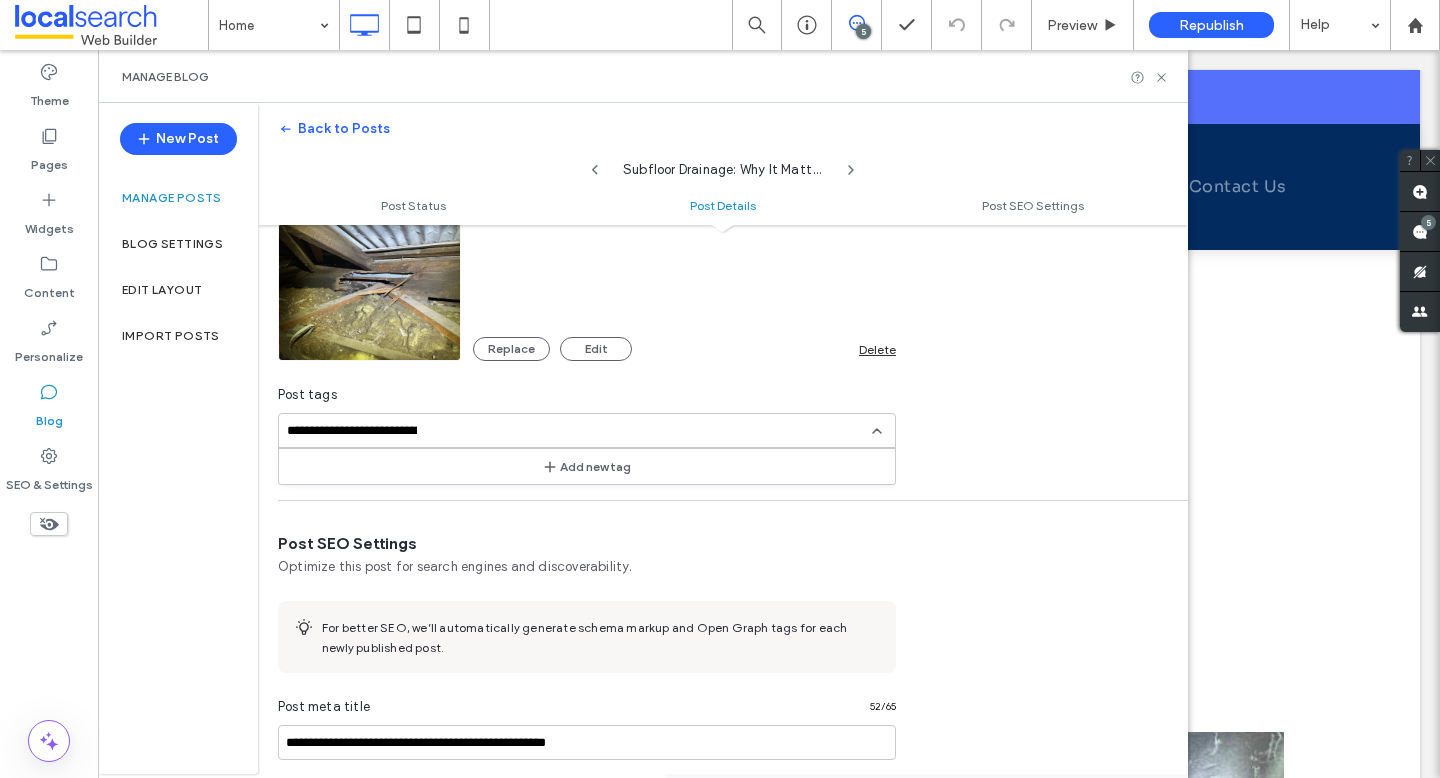 scroll, scrollTop: 0, scrollLeft: 72, axis: horizontal 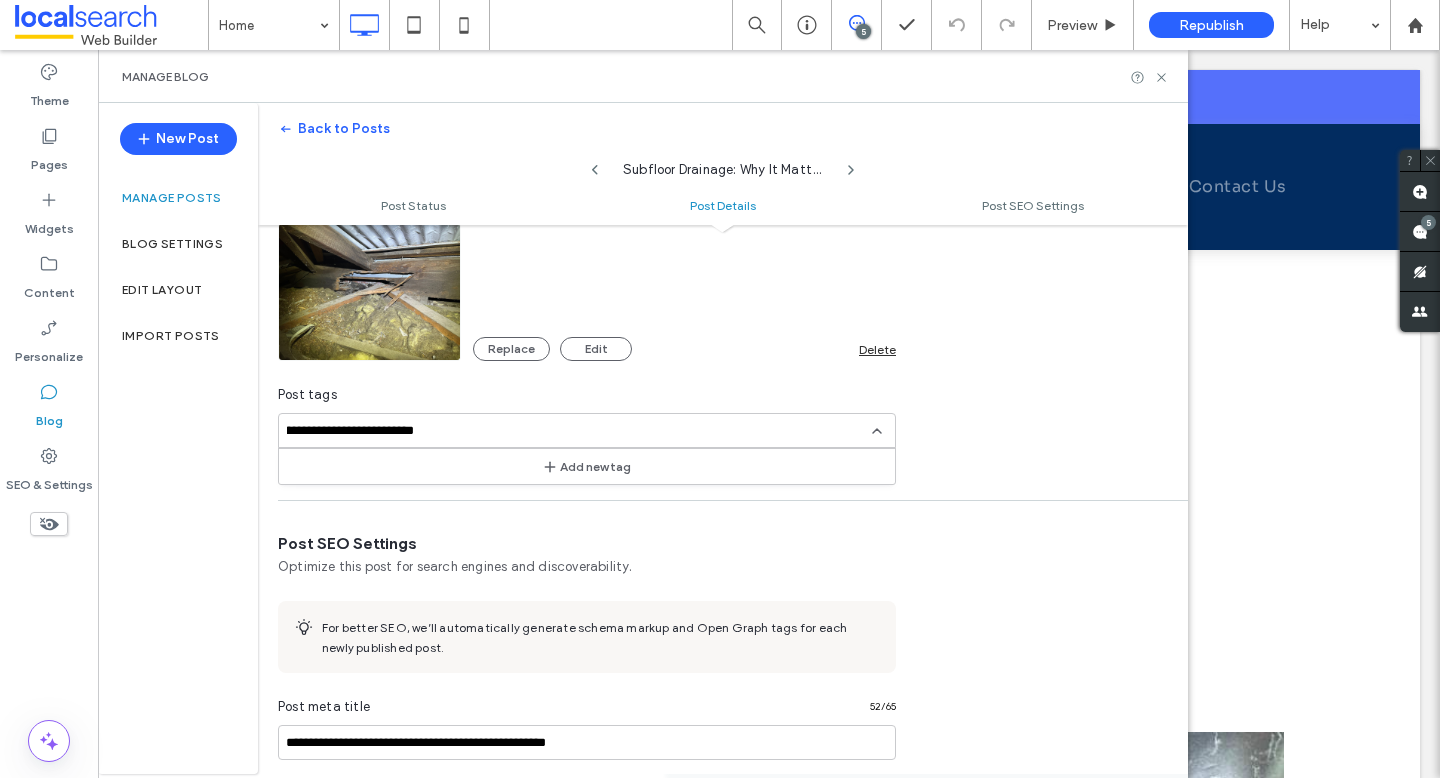 type 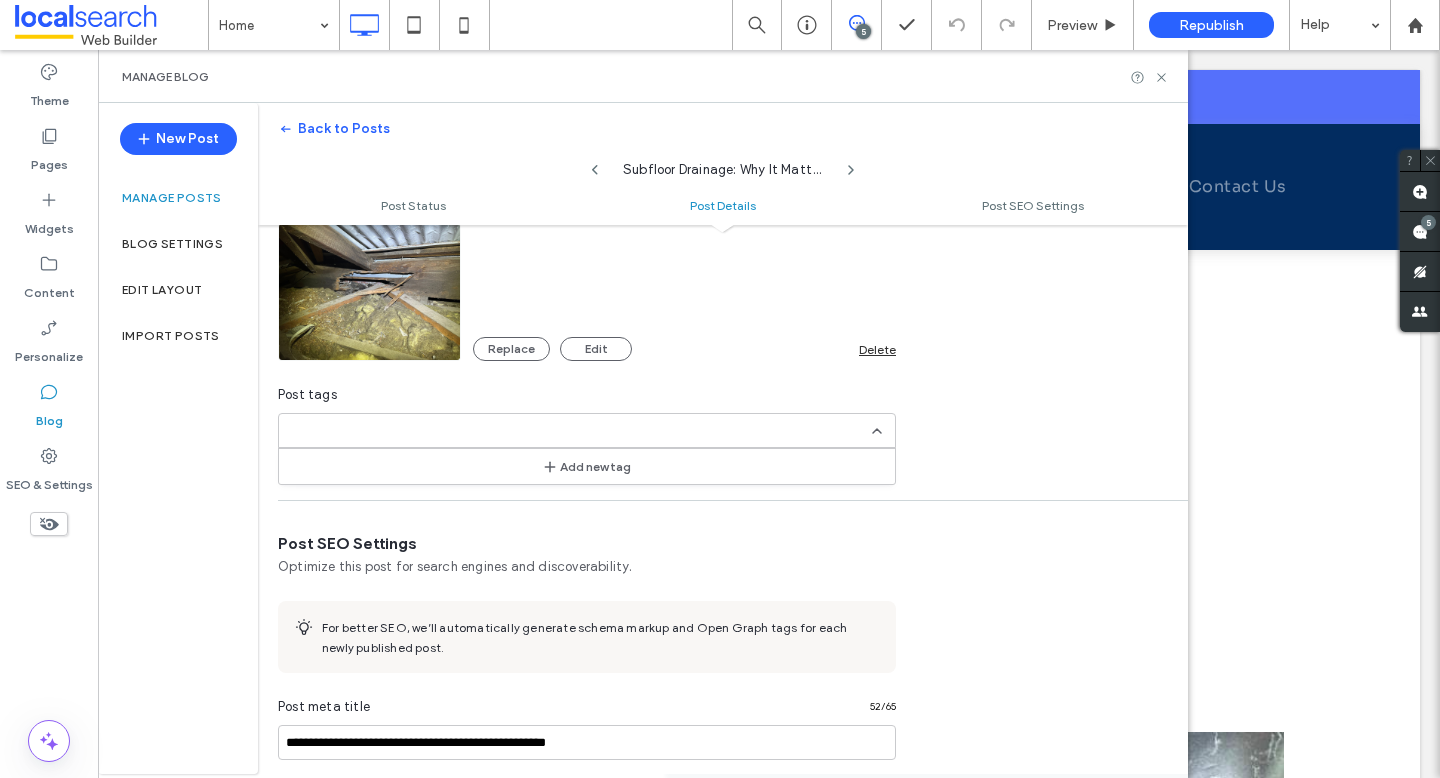 scroll, scrollTop: 0, scrollLeft: 0, axis: both 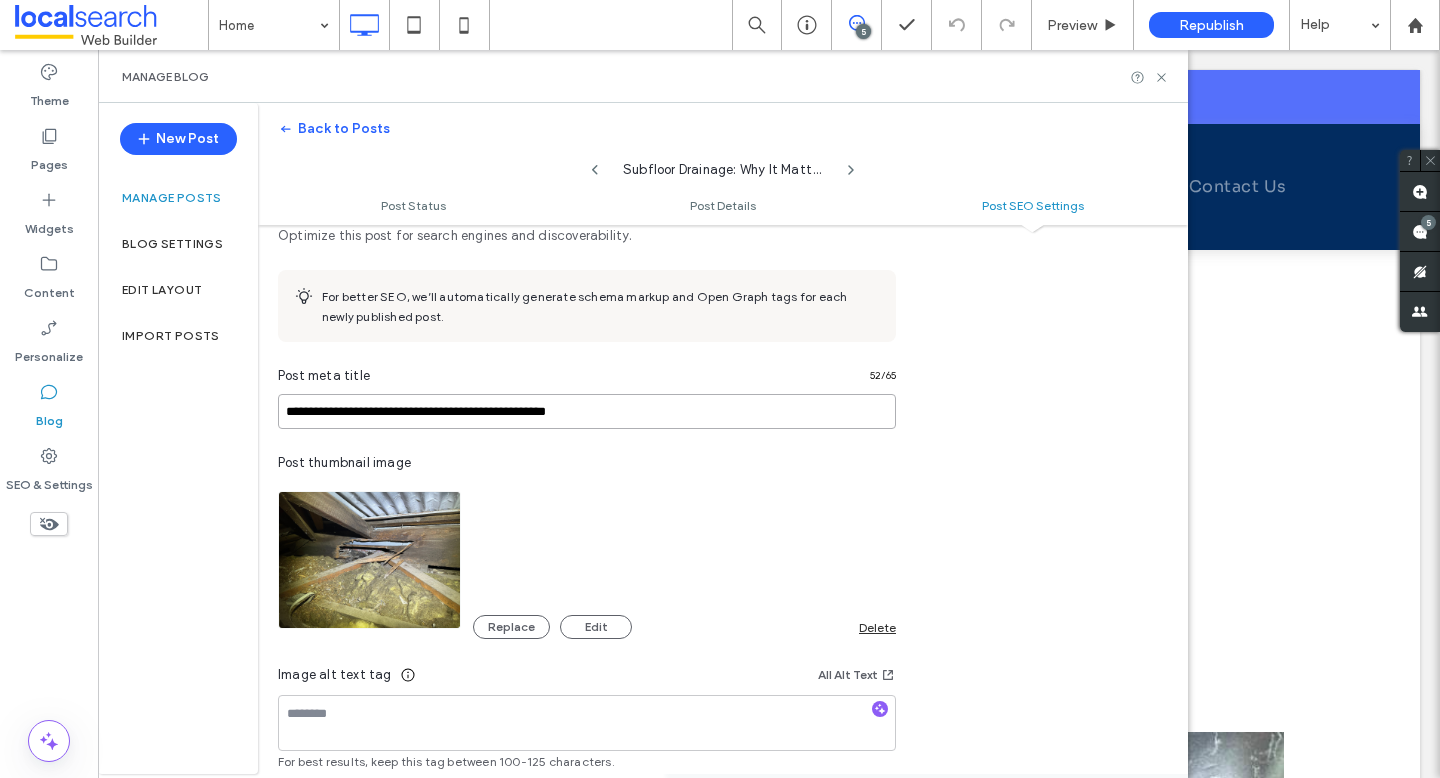 click on "**********" at bounding box center (587, 411) 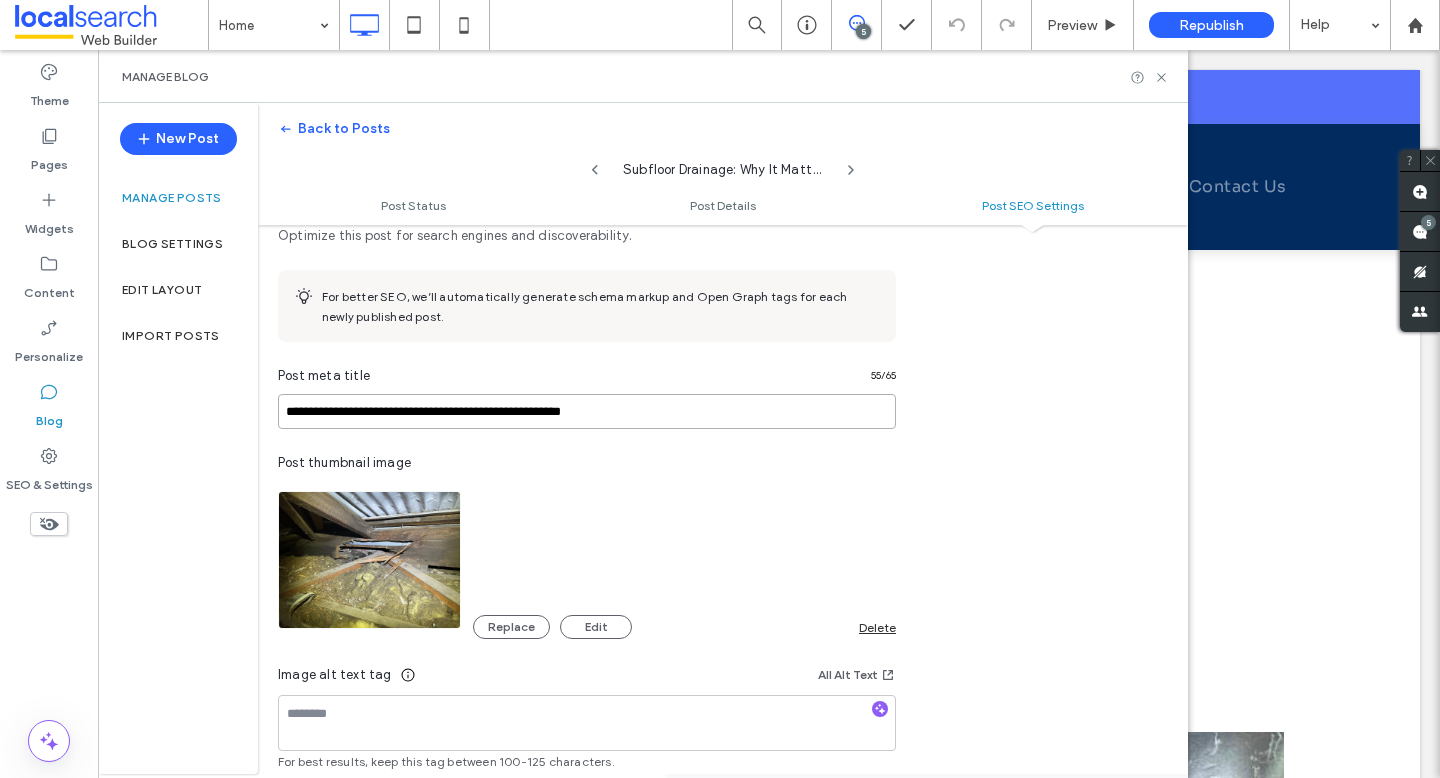 paste on "**********" 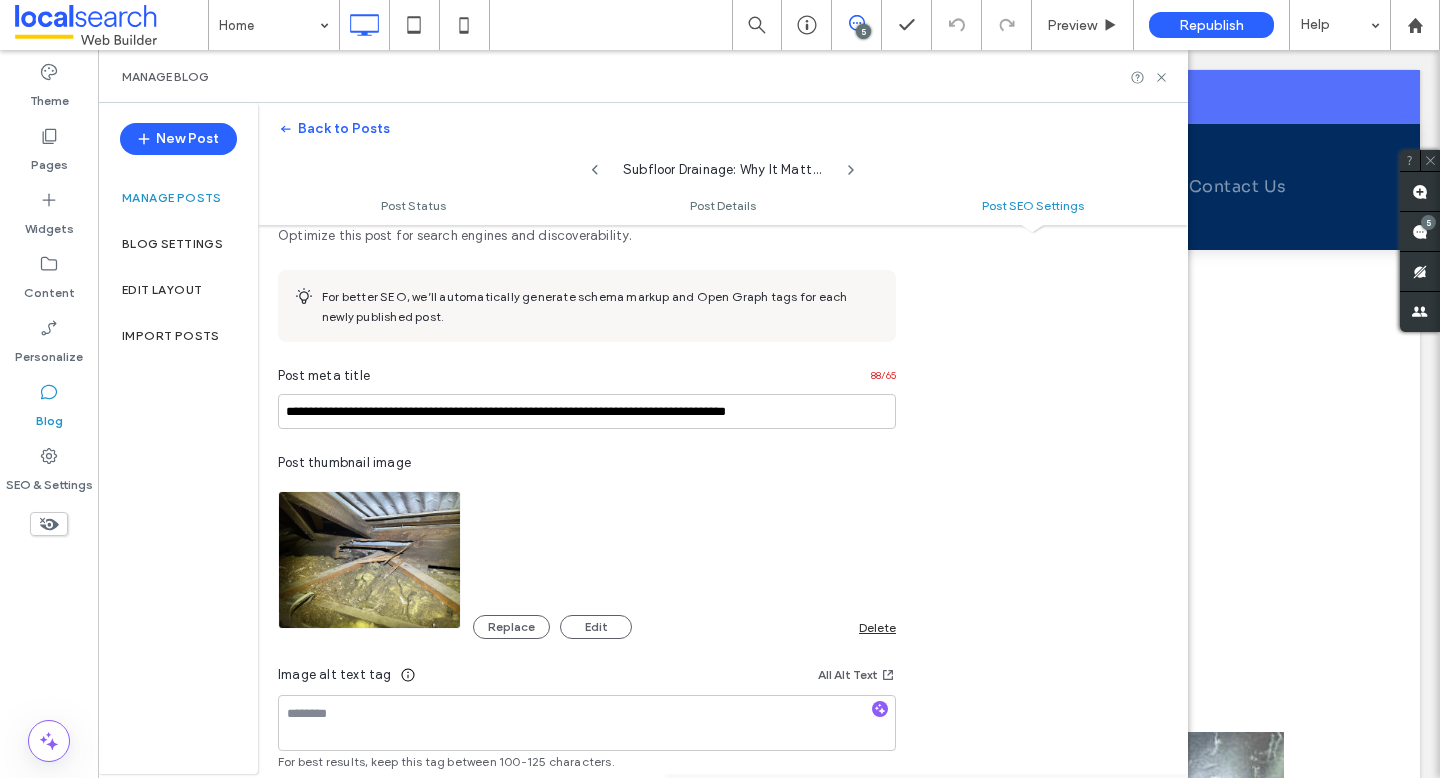 click on "Replace Edit Delete" at bounding box center [587, 560] 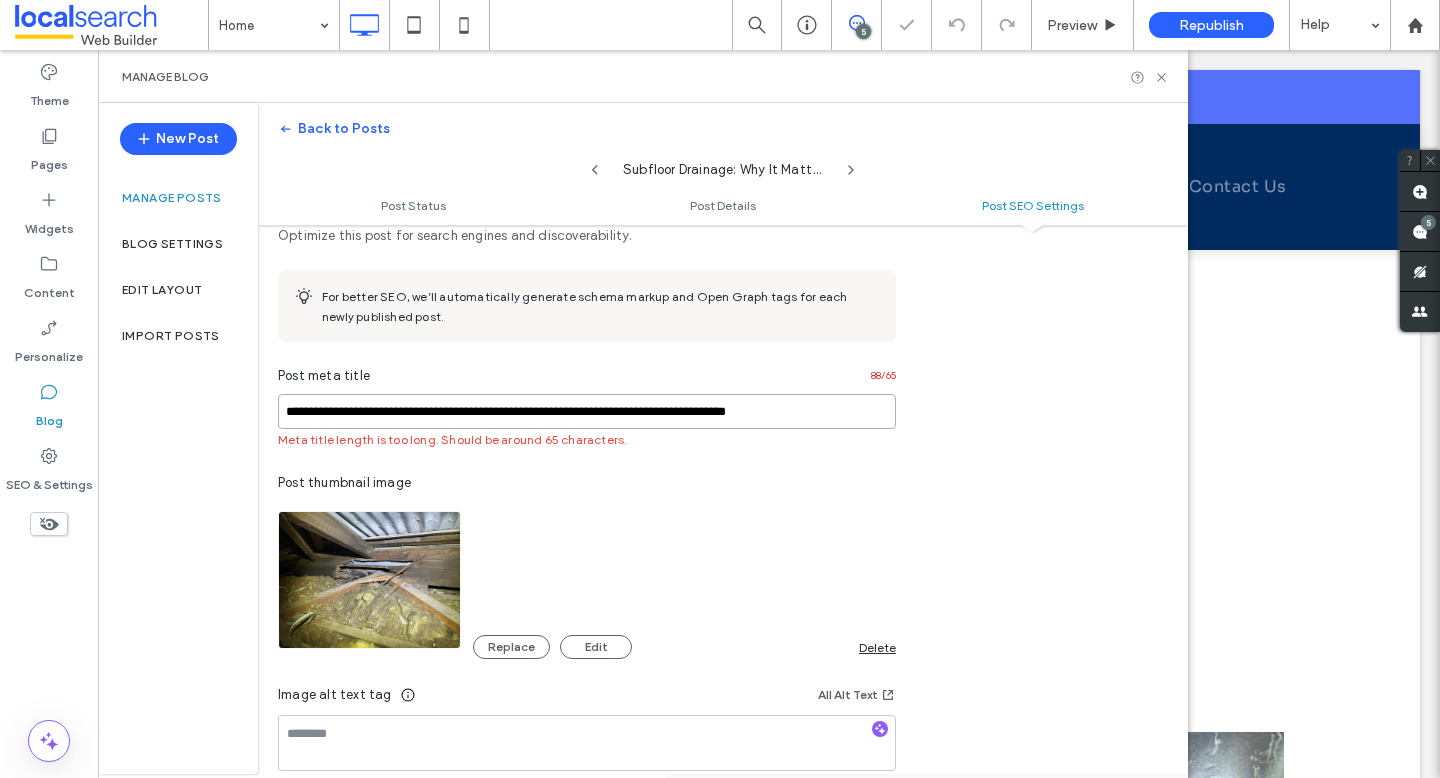 click on "**********" at bounding box center (587, 411) 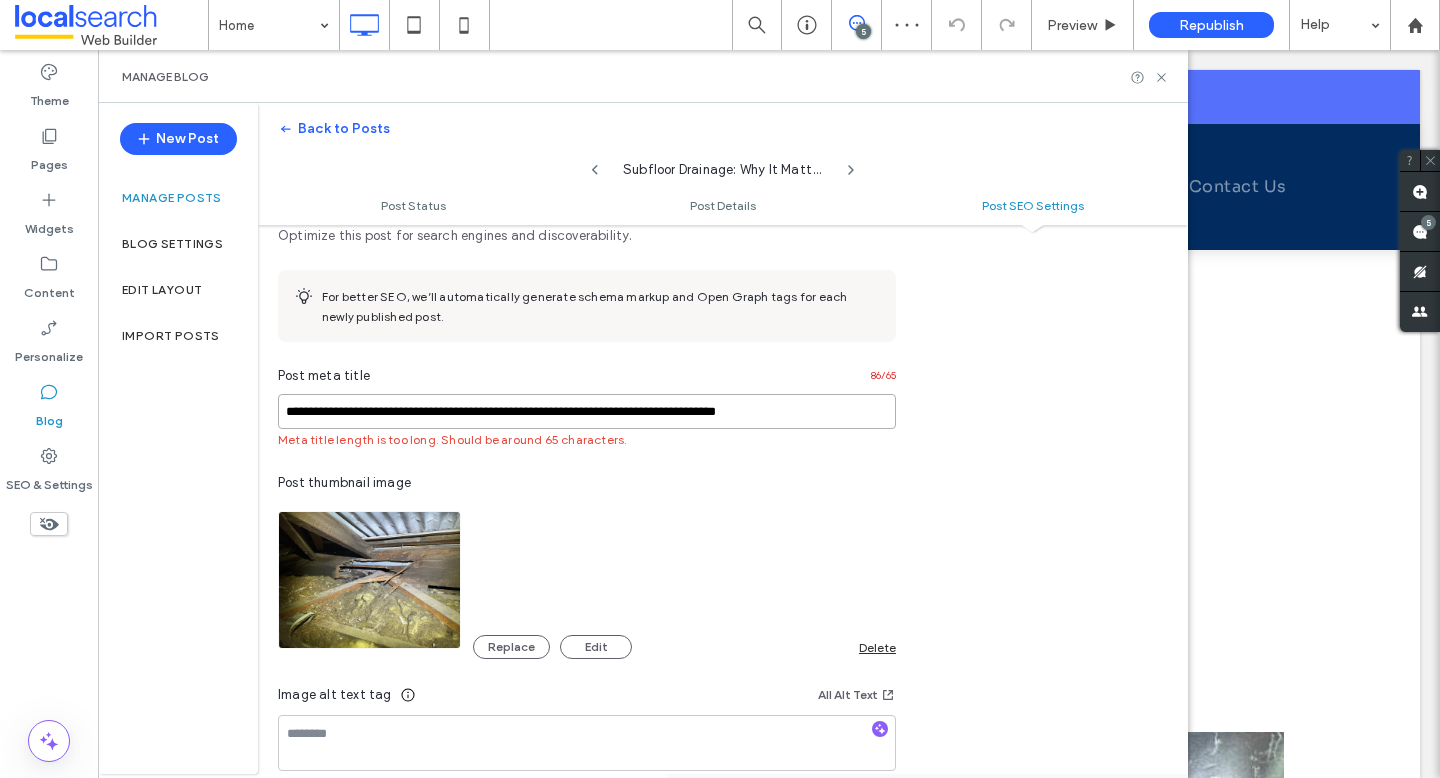type on "**********" 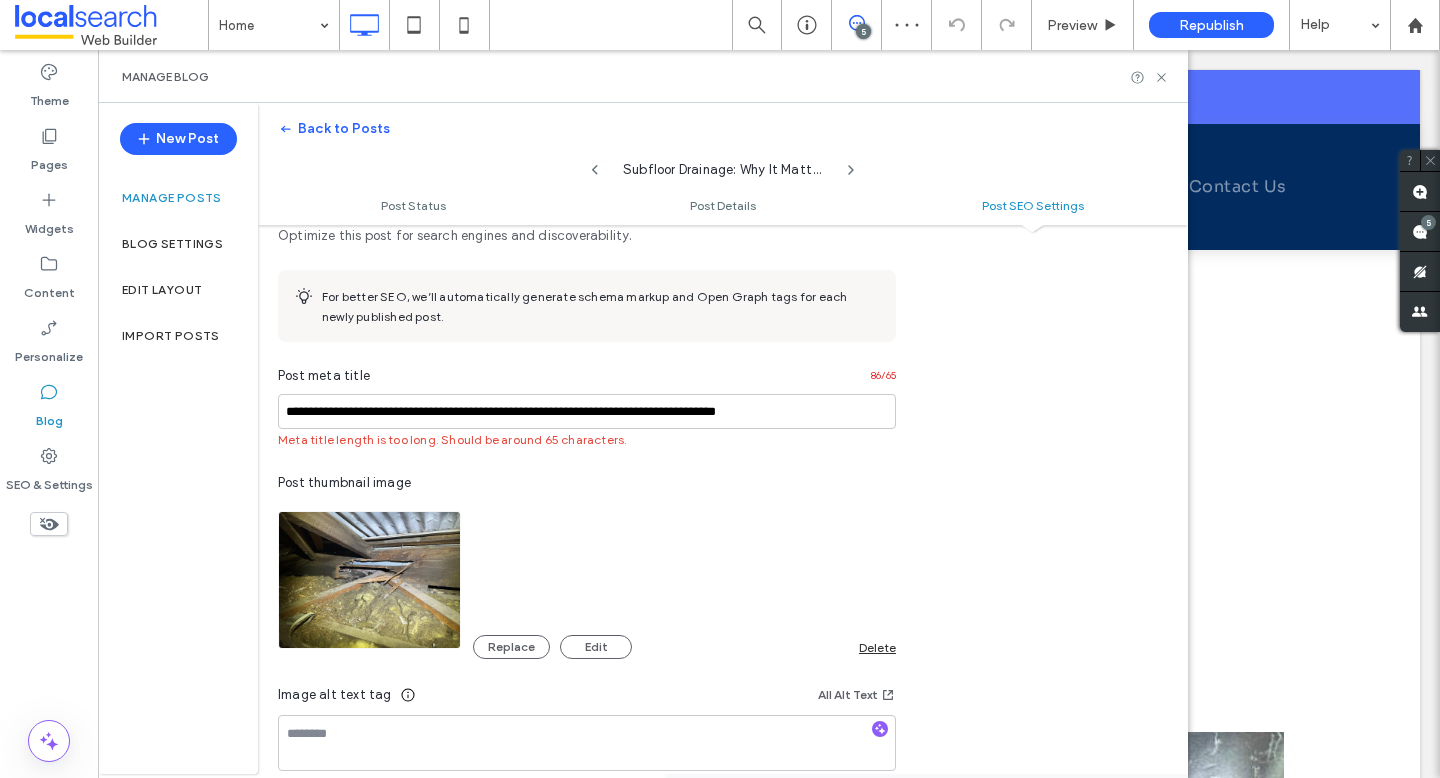 click on "Replace Edit Delete" at bounding box center (587, 580) 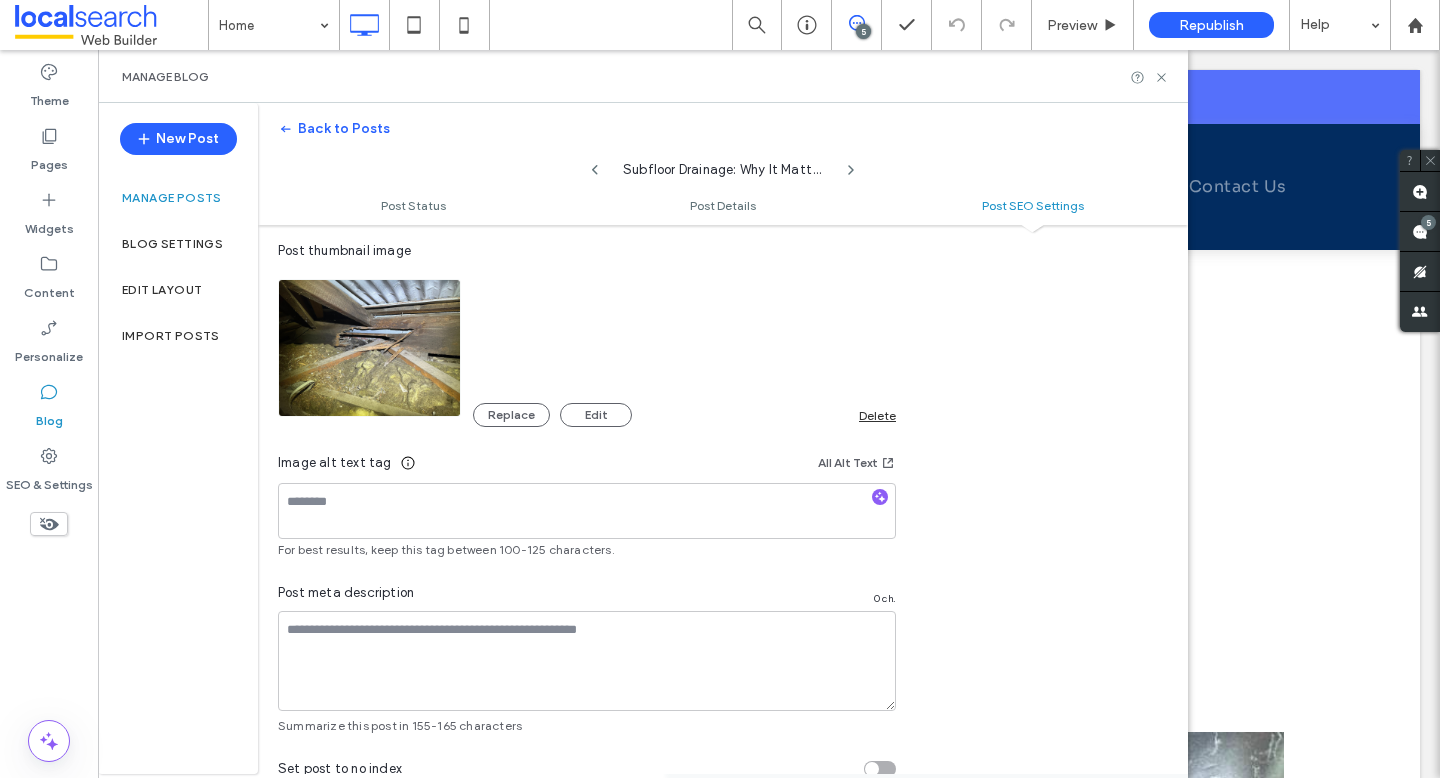 scroll, scrollTop: 1253, scrollLeft: 0, axis: vertical 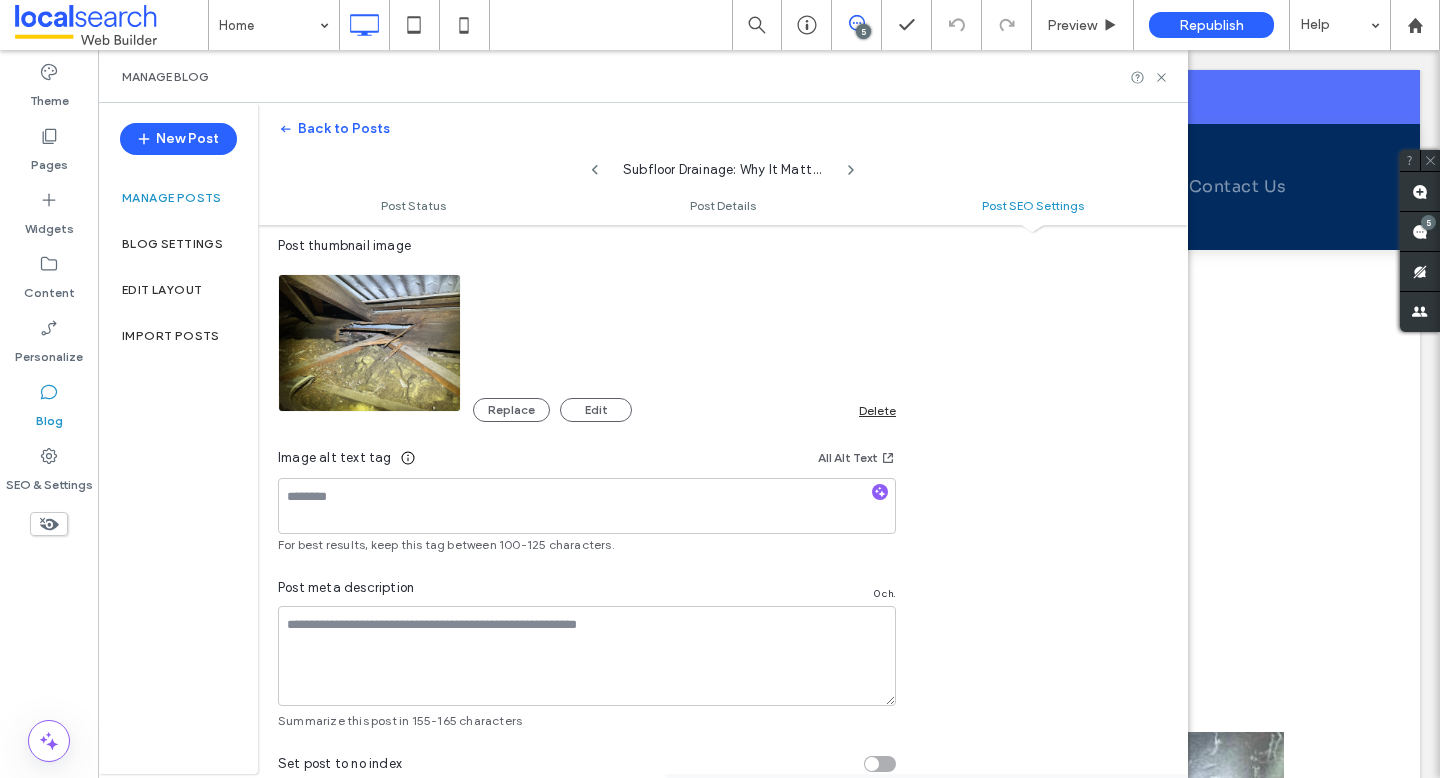click 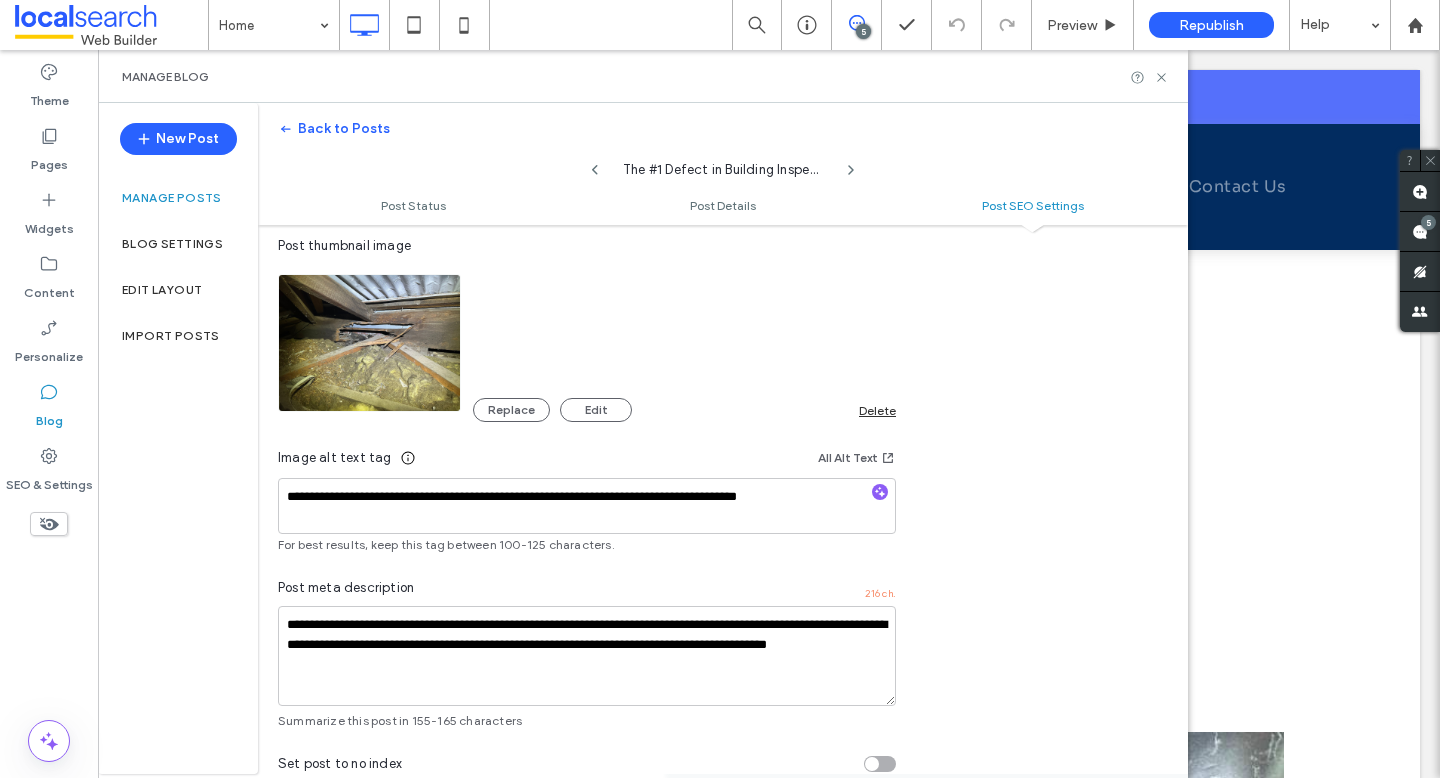 click 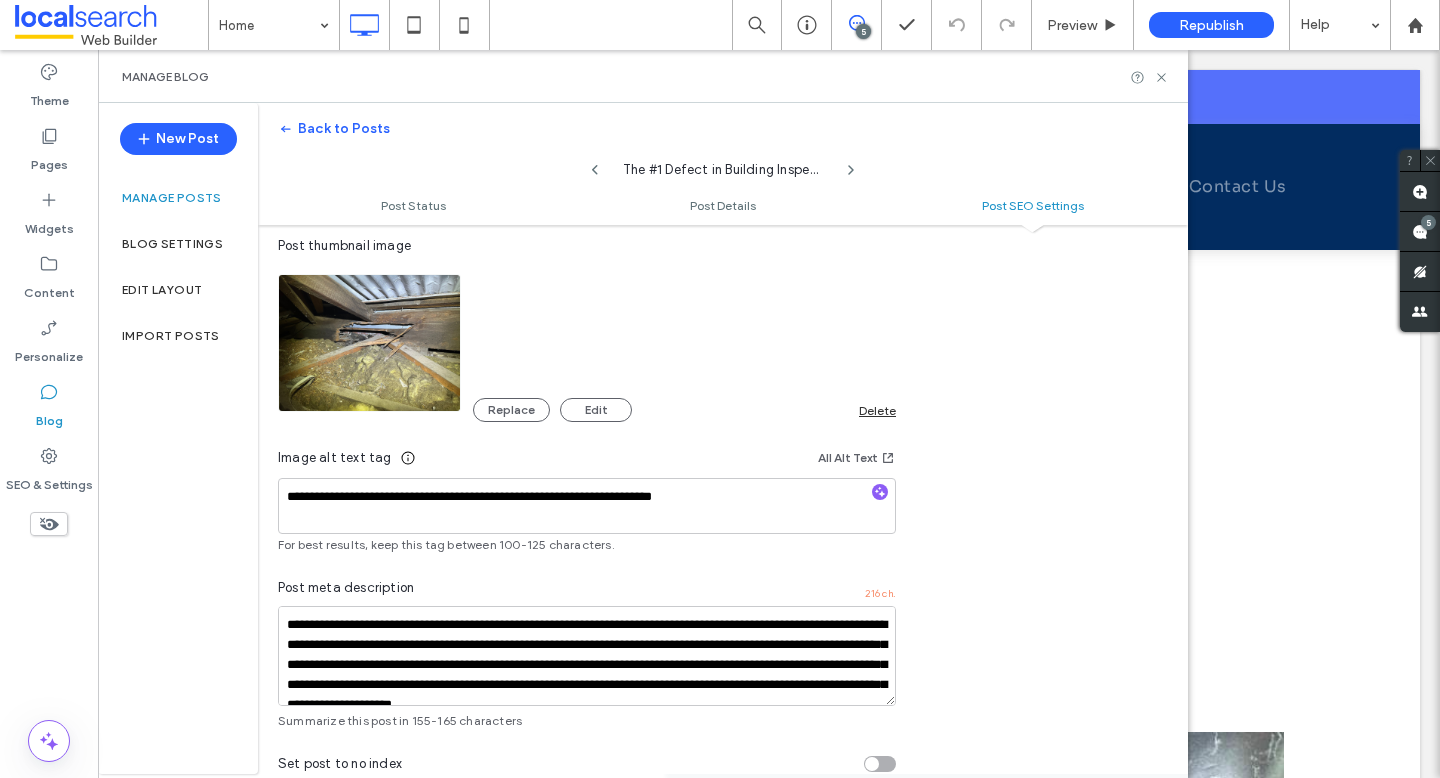 scroll, scrollTop: 1237, scrollLeft: 0, axis: vertical 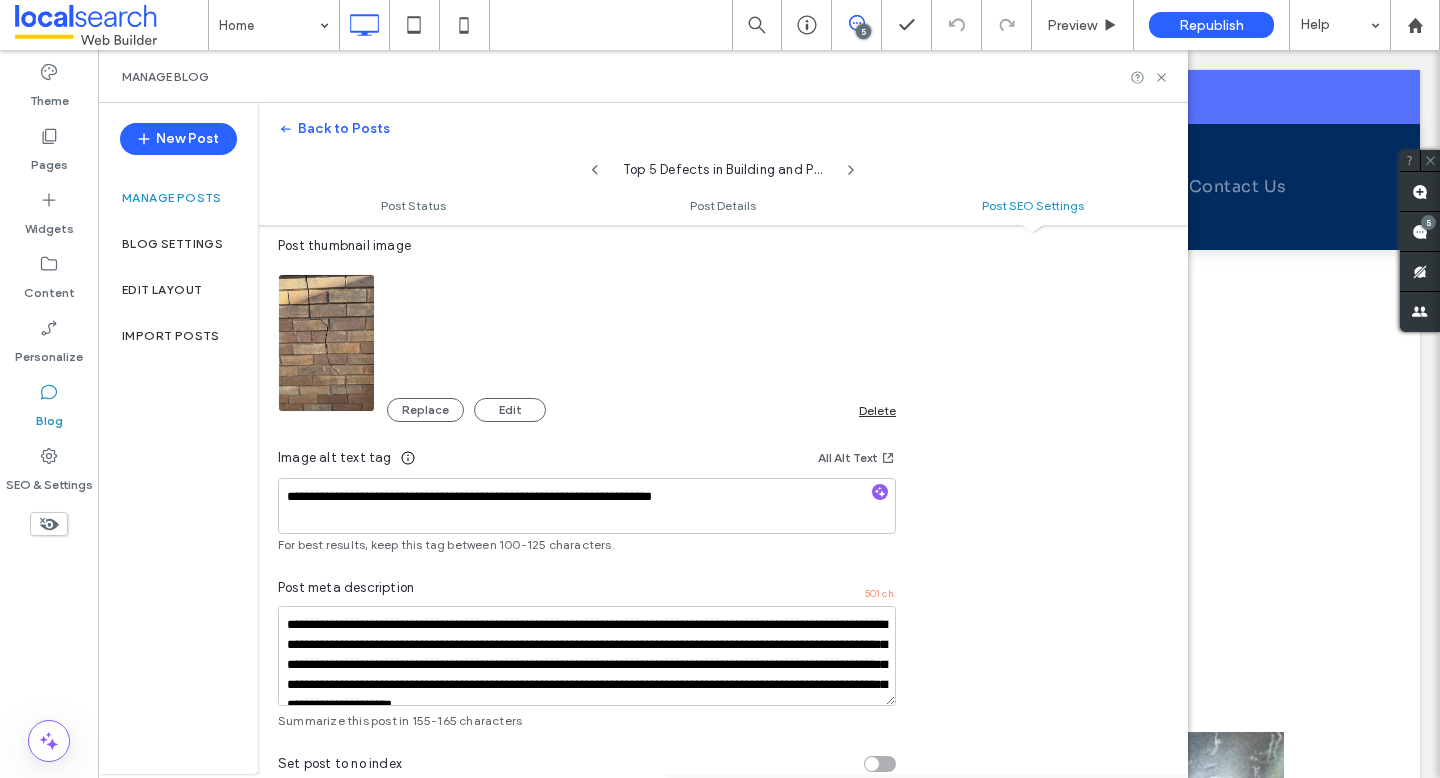 click 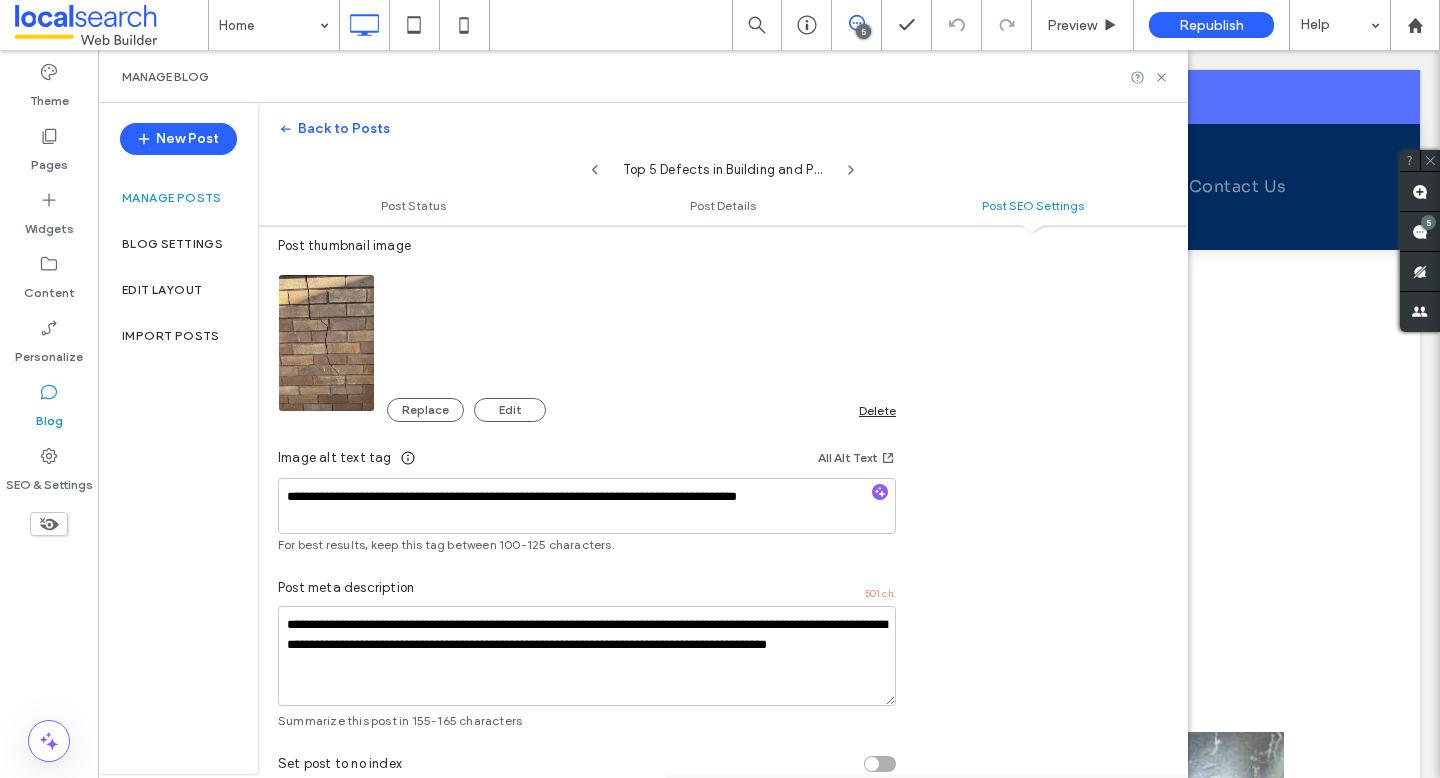 scroll, scrollTop: 1253, scrollLeft: 0, axis: vertical 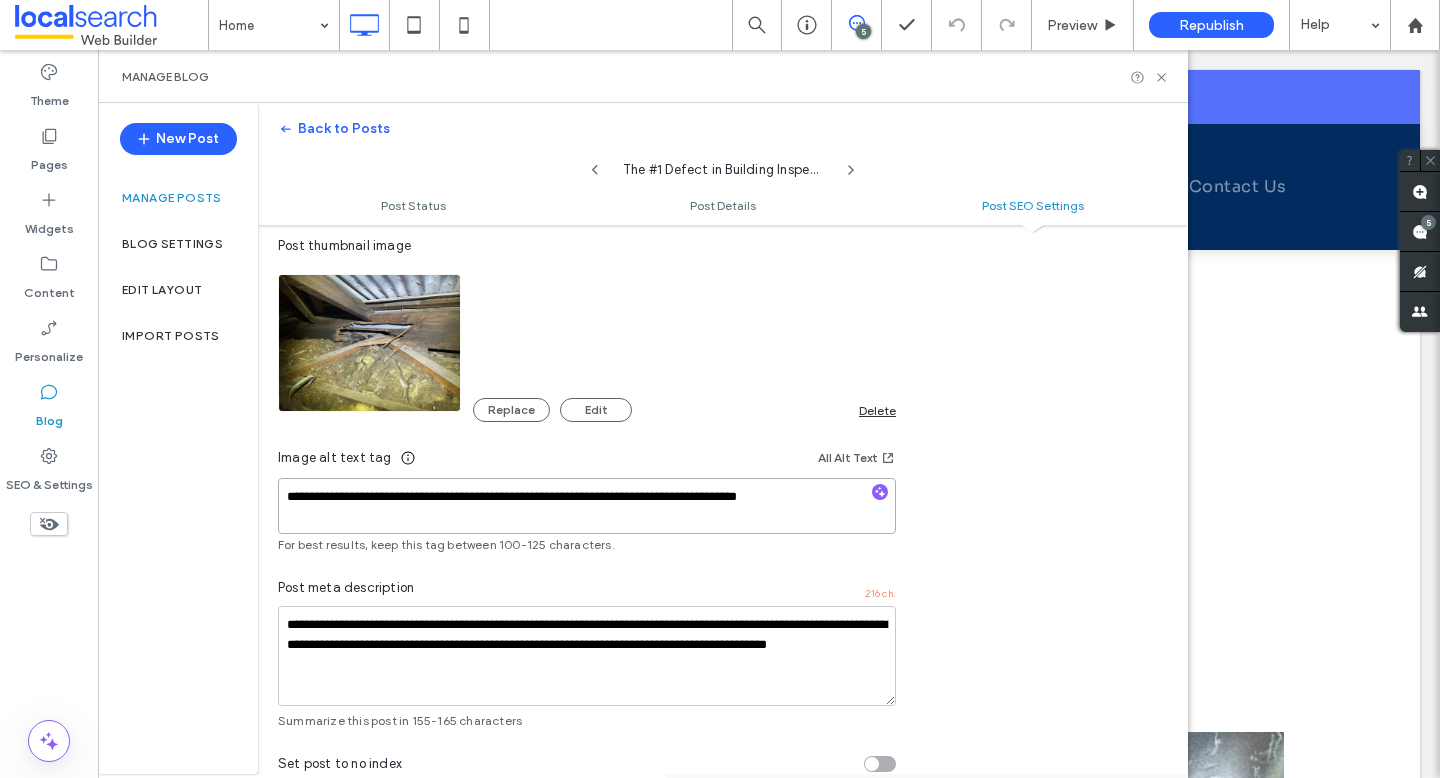 drag, startPoint x: 846, startPoint y: 493, endPoint x: 284, endPoint y: 457, distance: 563.15186 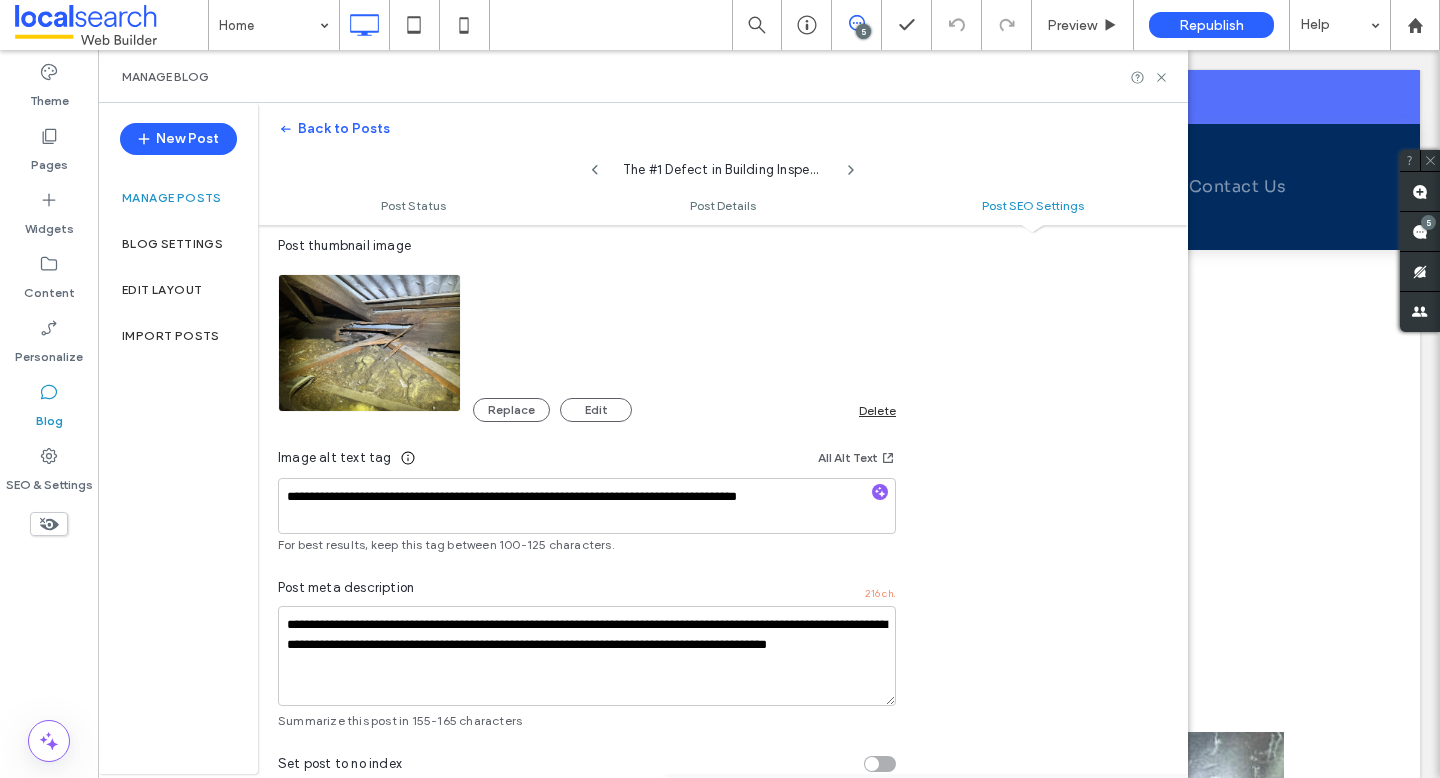 click 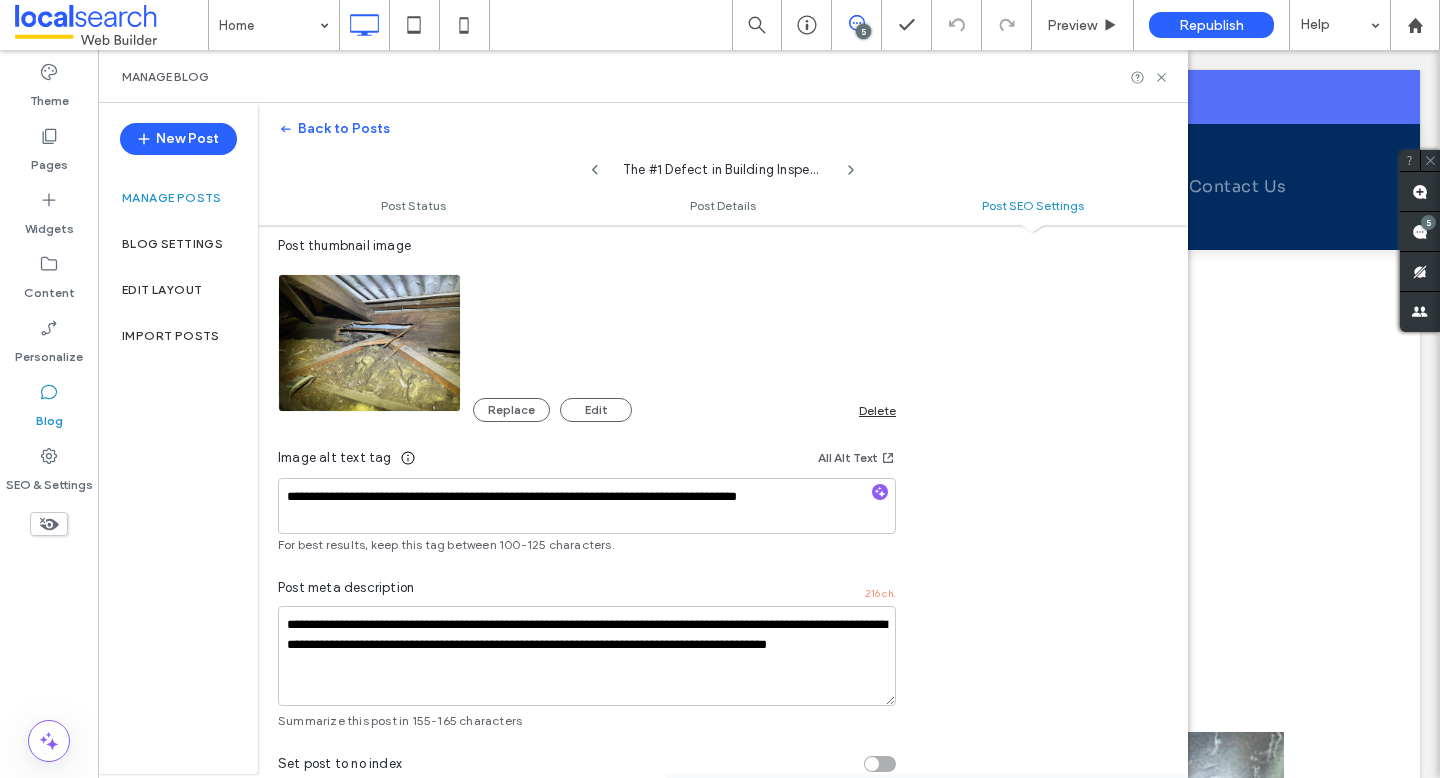 type on "**********" 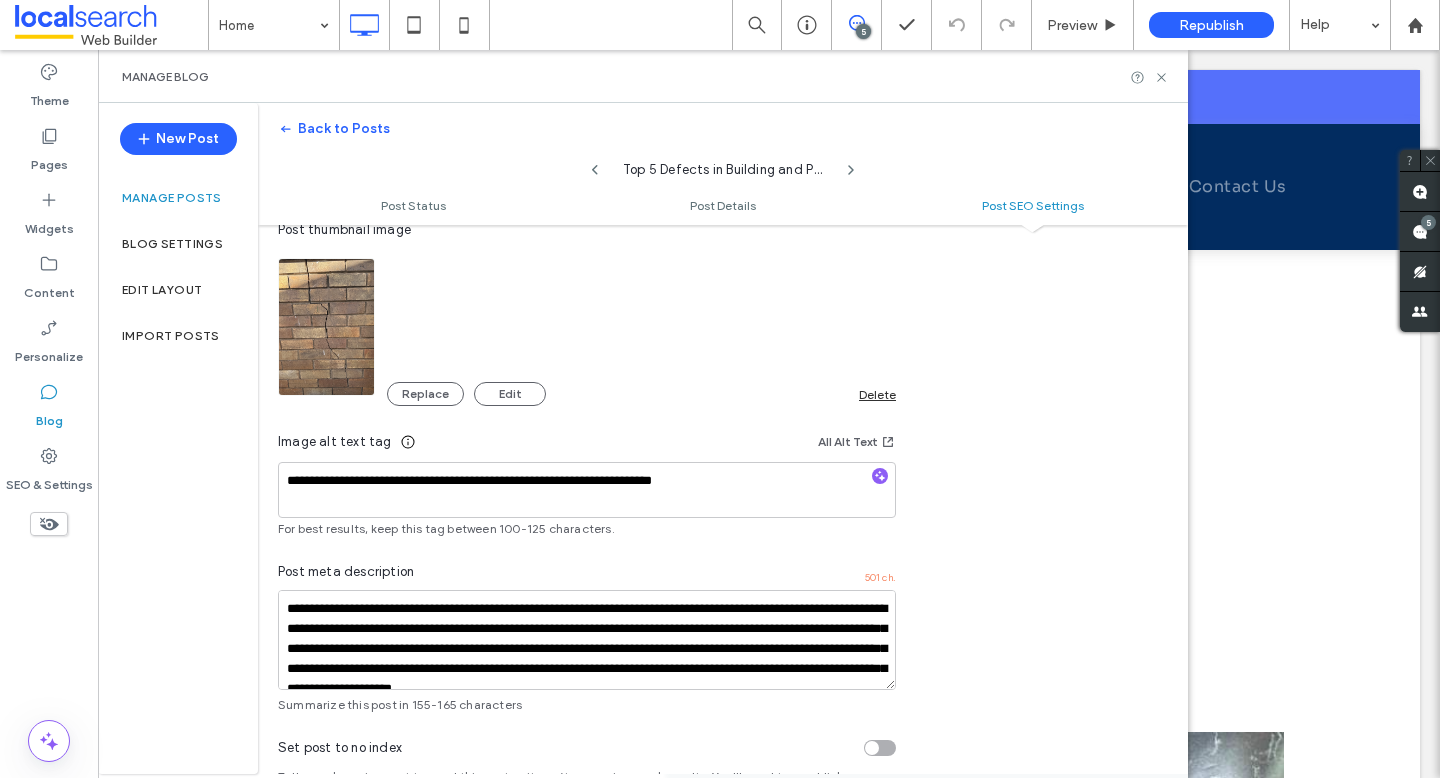 scroll, scrollTop: 1237, scrollLeft: 0, axis: vertical 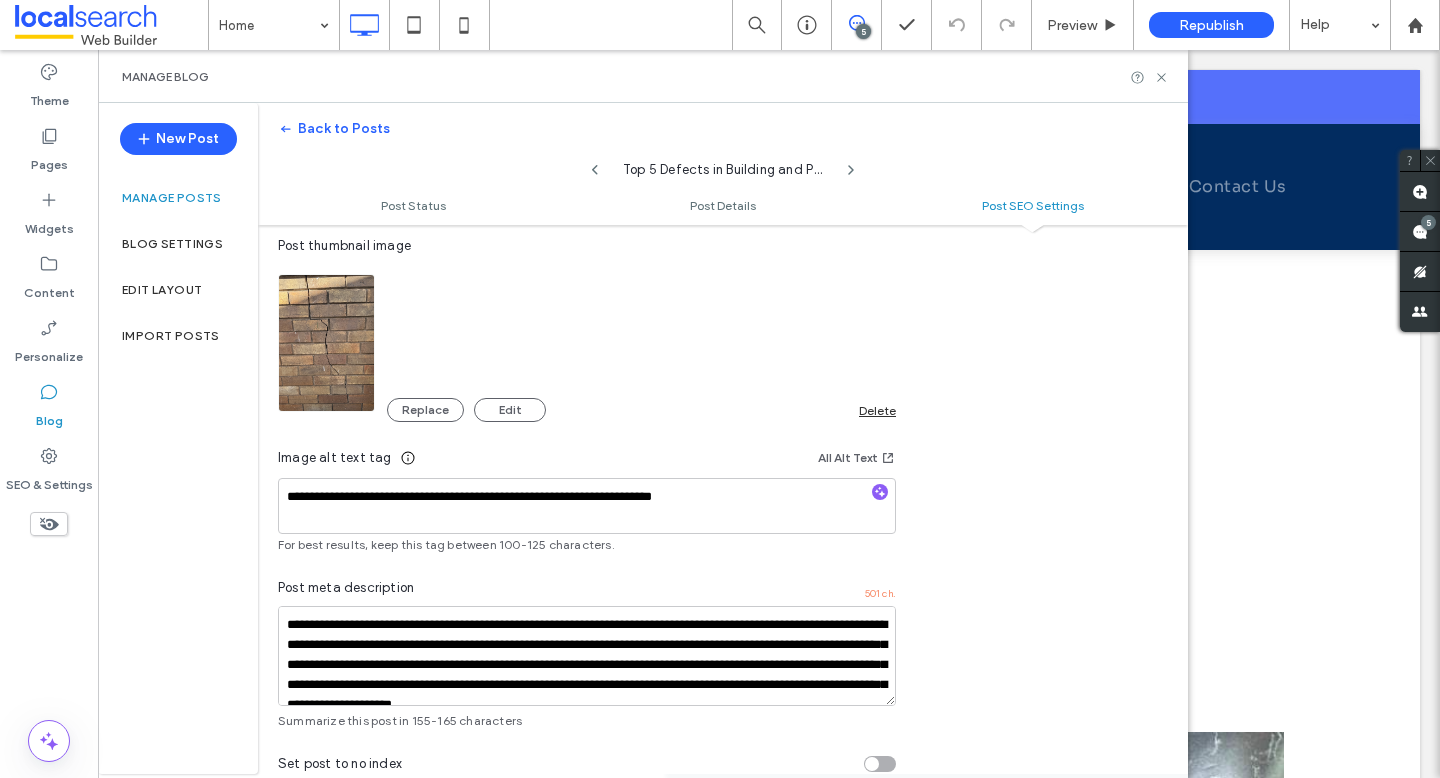 click 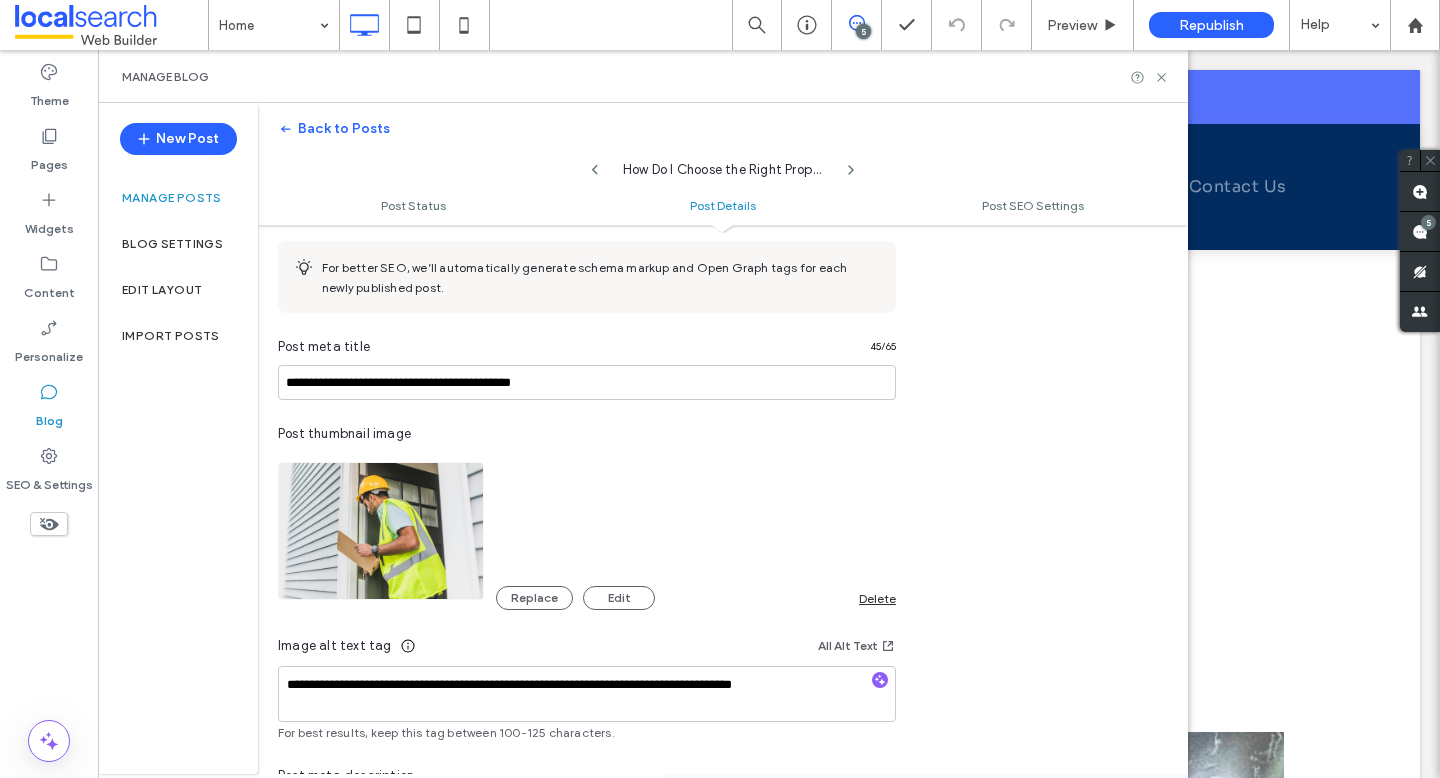 scroll, scrollTop: 1158, scrollLeft: 0, axis: vertical 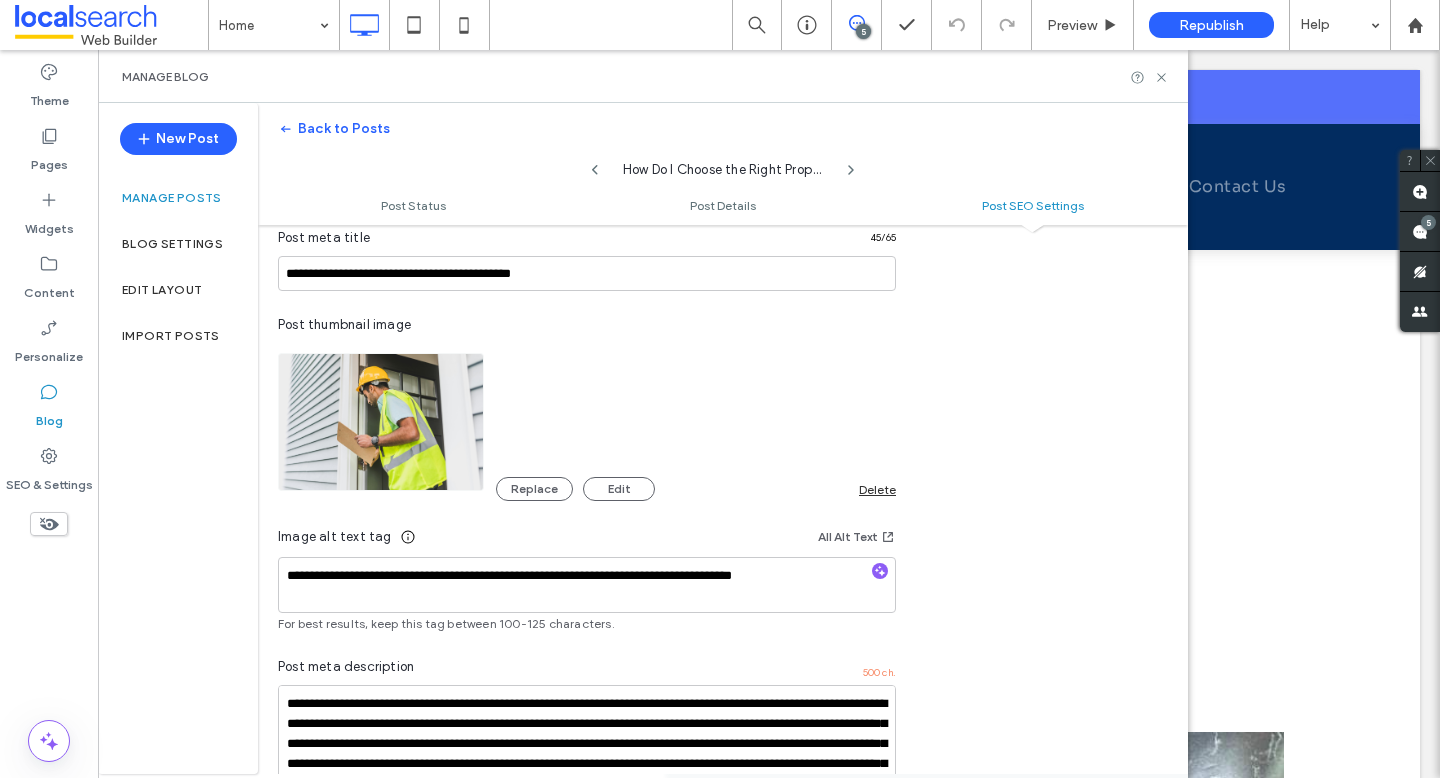click 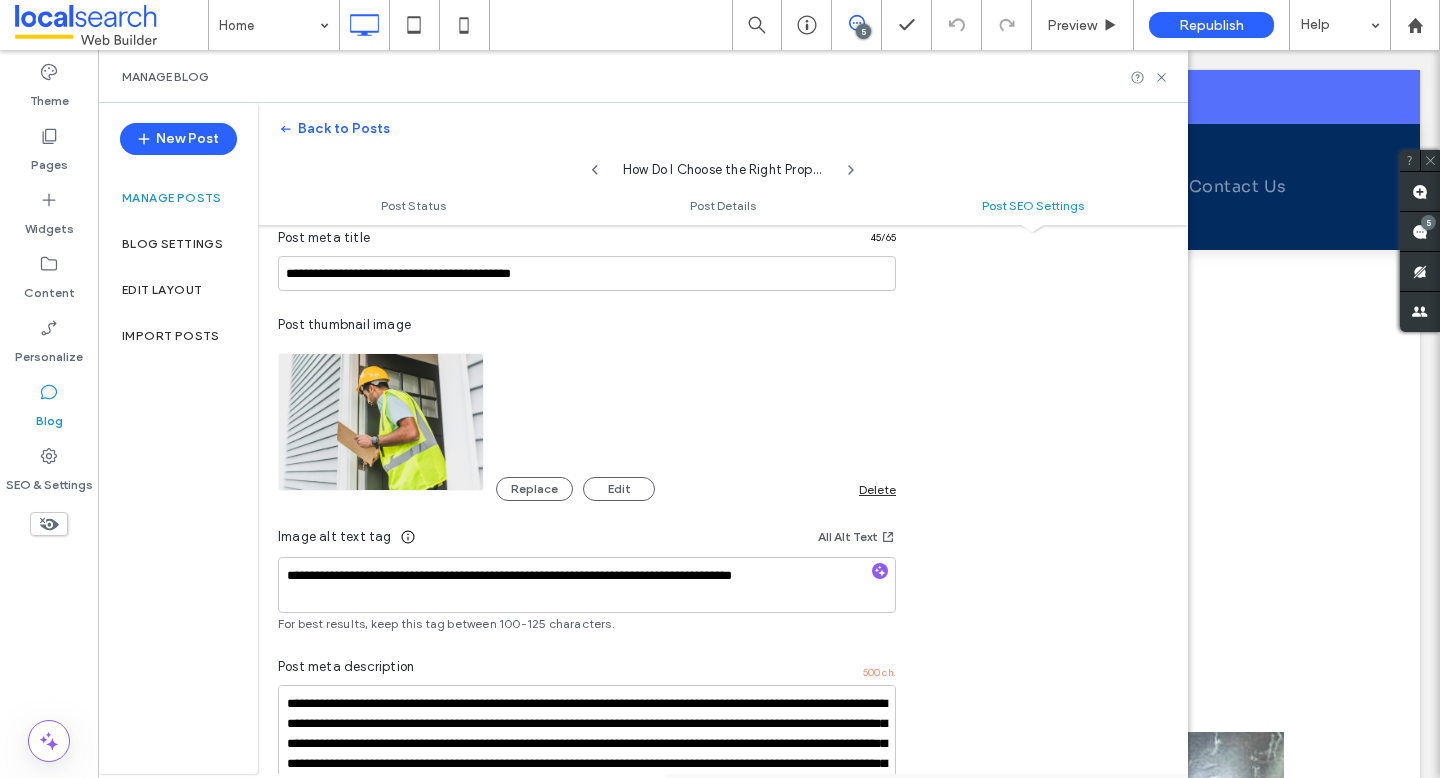 type on "**********" 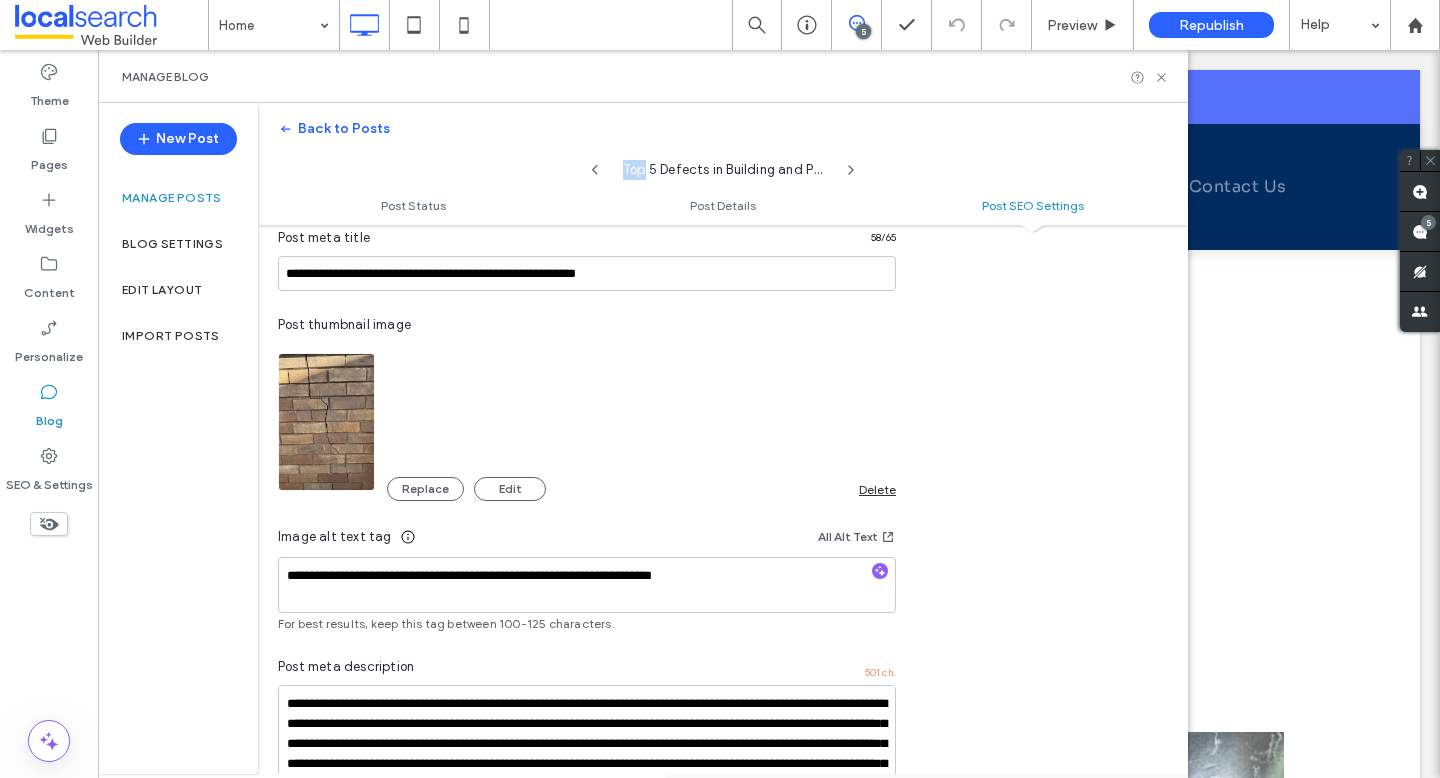 click 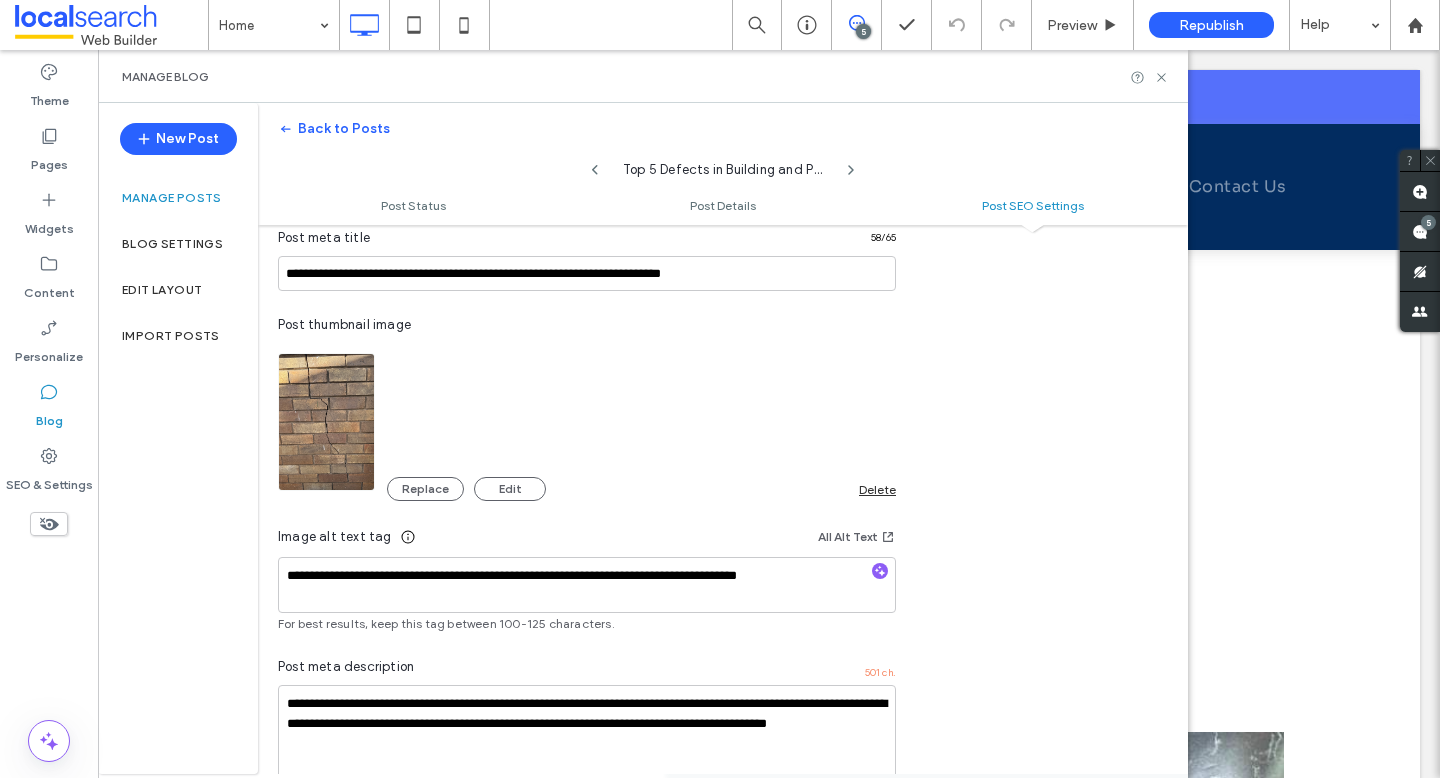 scroll, scrollTop: 1154, scrollLeft: 0, axis: vertical 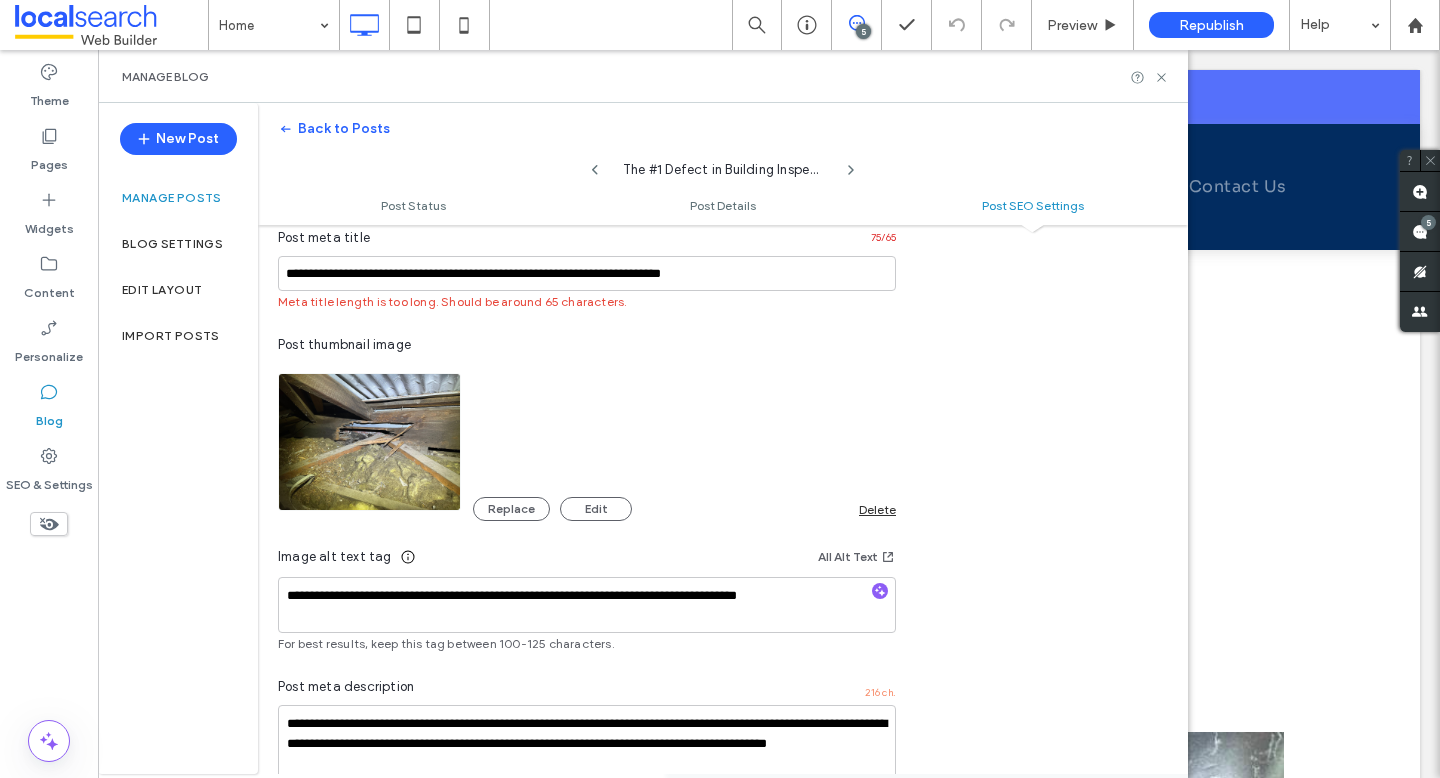 click 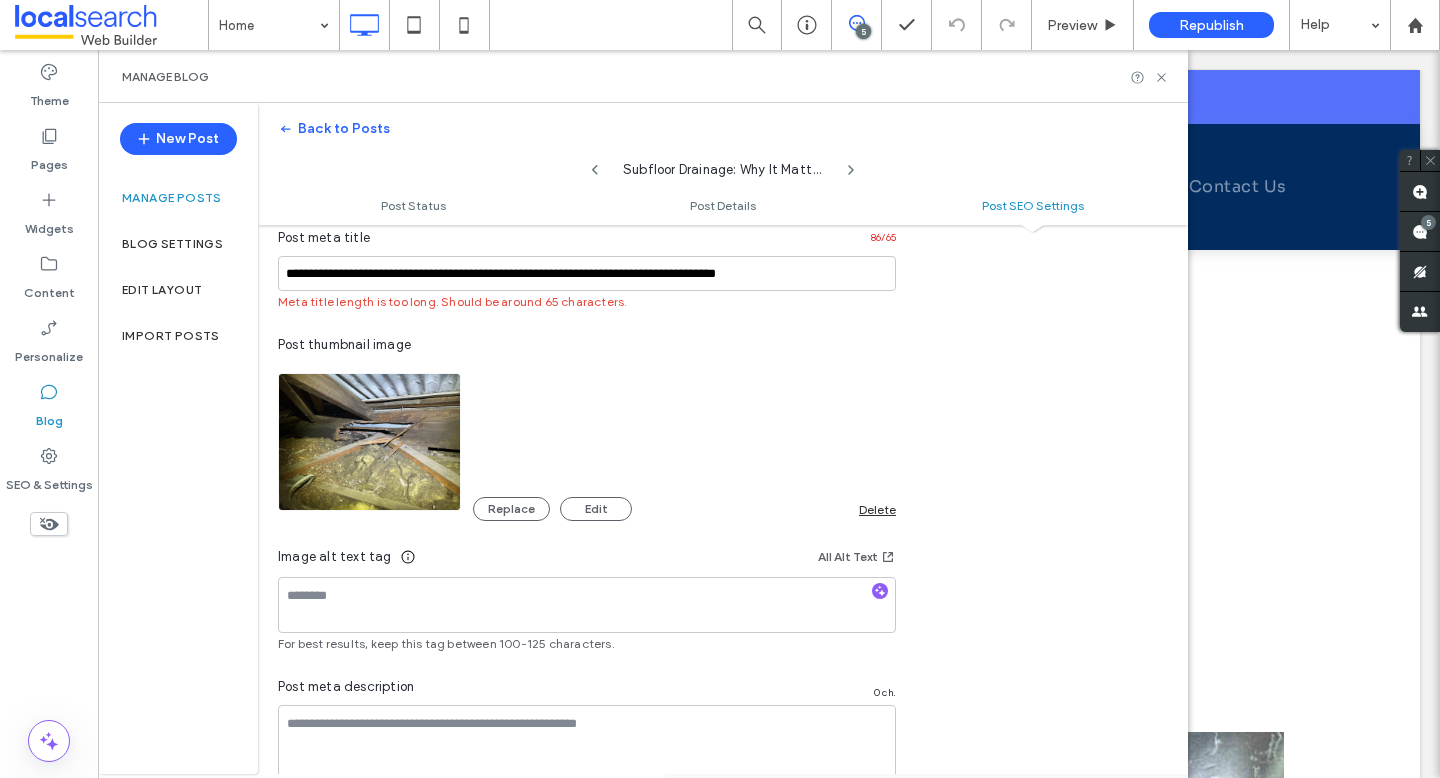 scroll, scrollTop: 1142, scrollLeft: 0, axis: vertical 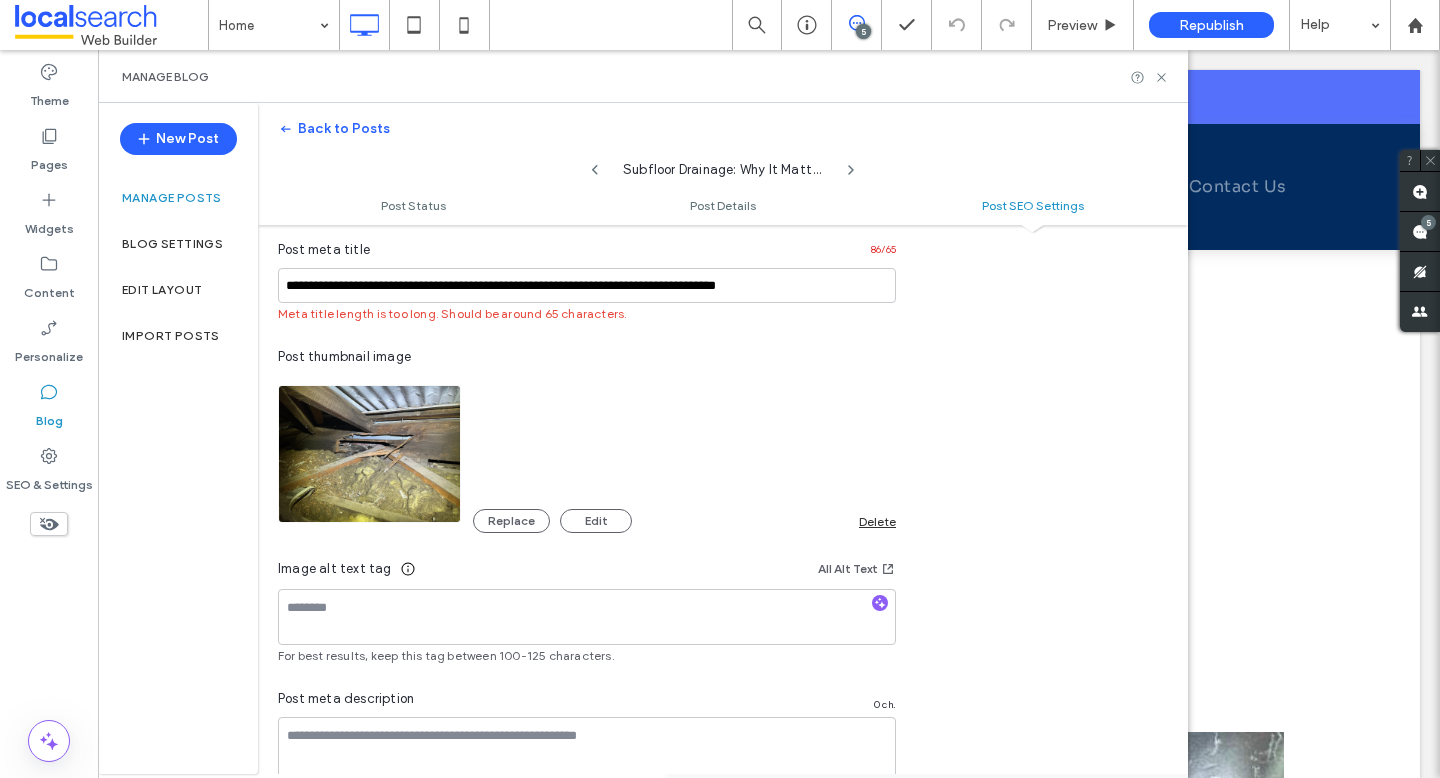 click 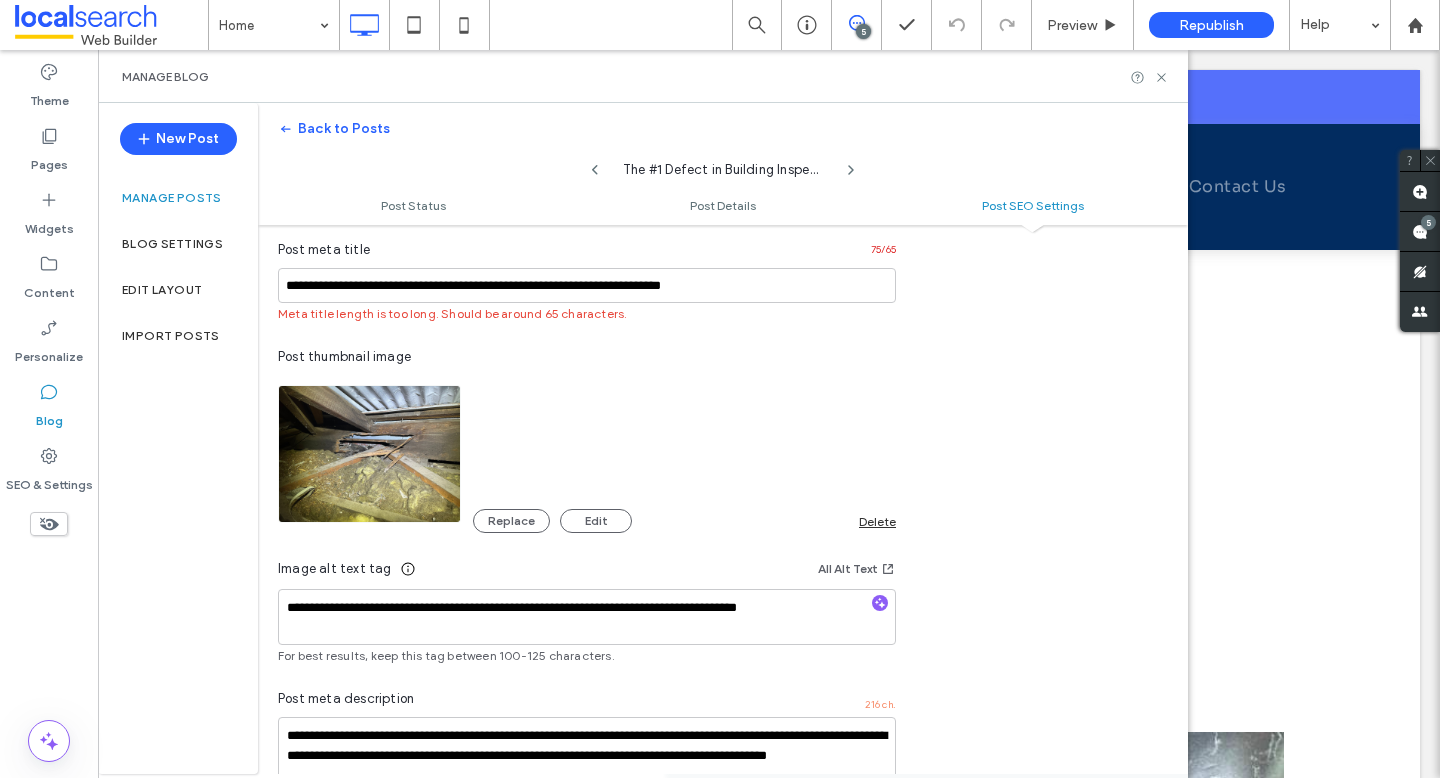 click 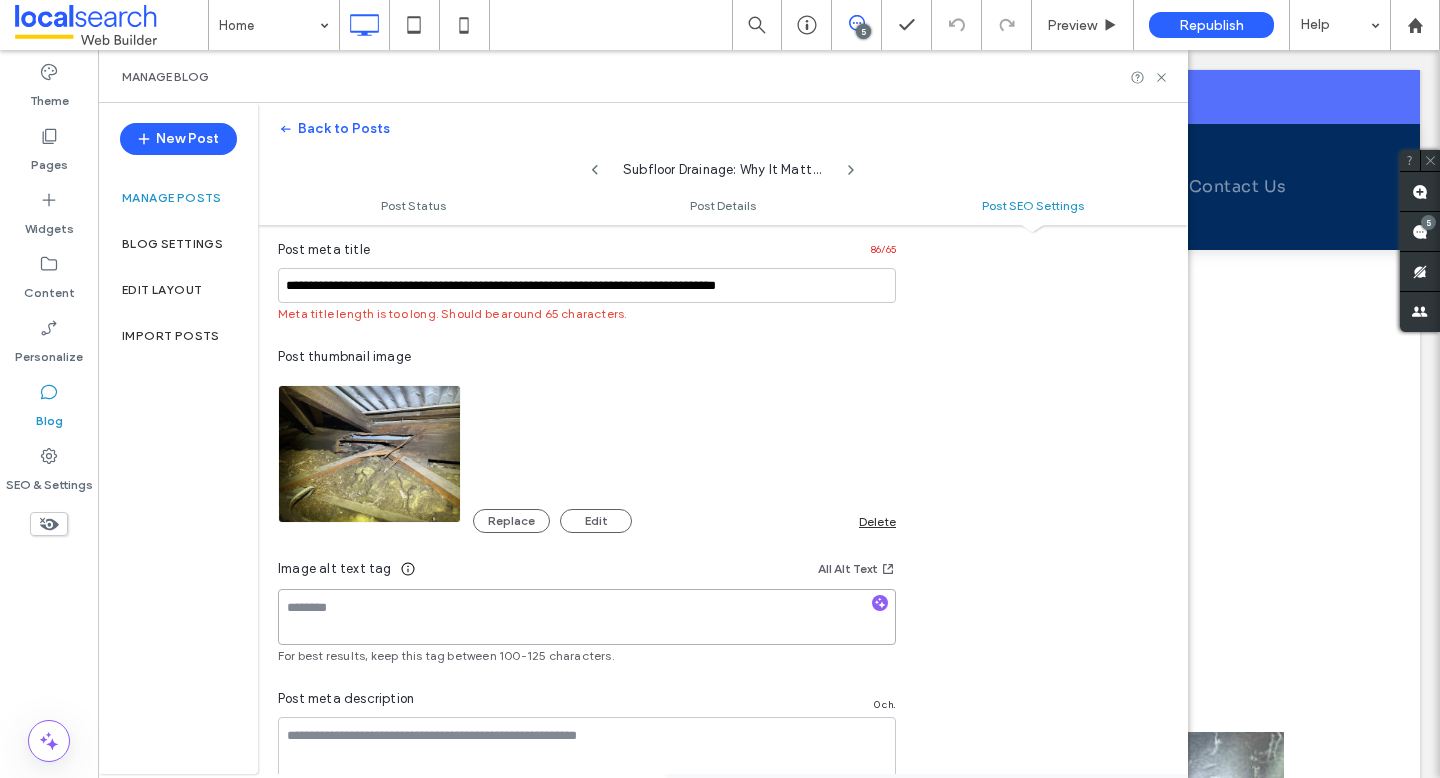 click at bounding box center [587, 617] 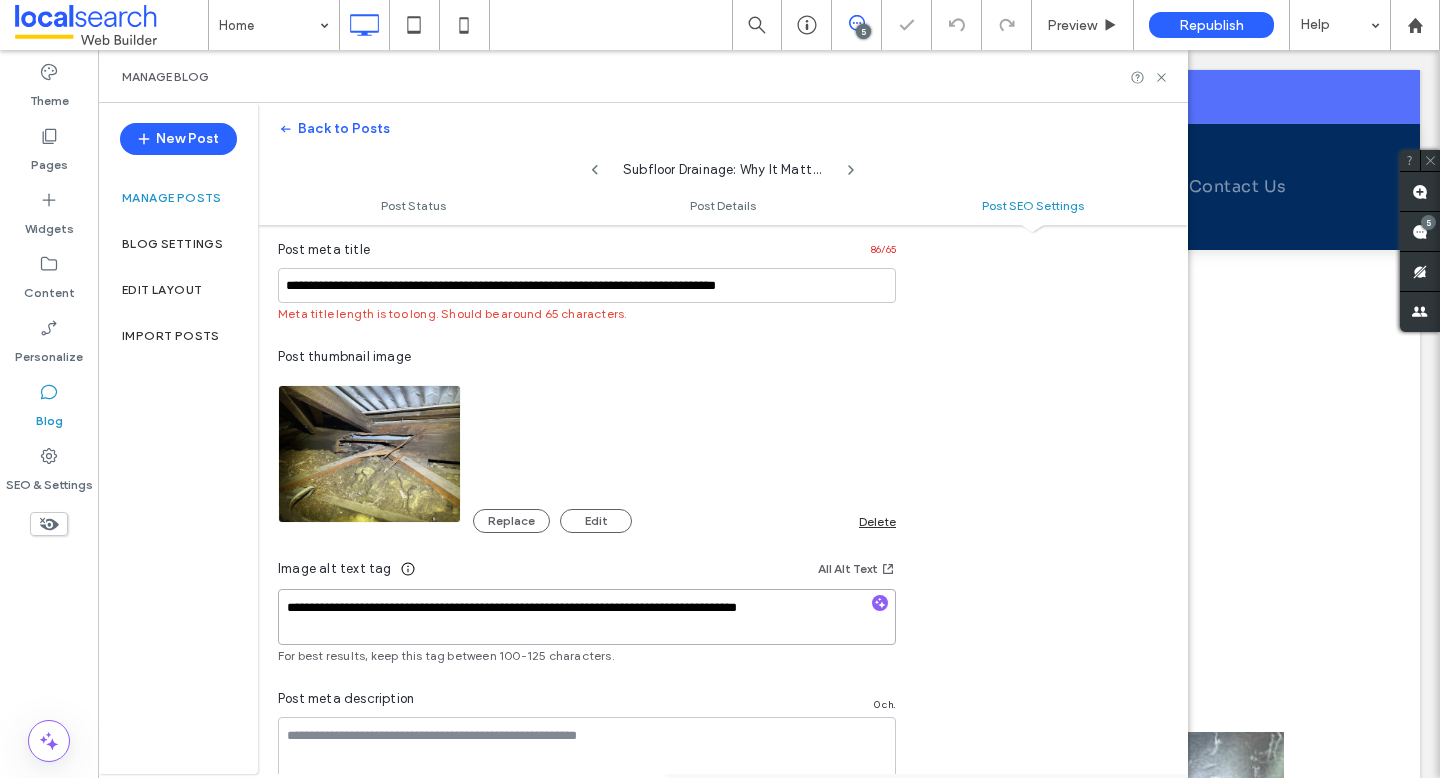 drag, startPoint x: 509, startPoint y: 606, endPoint x: 240, endPoint y: 604, distance: 269.00745 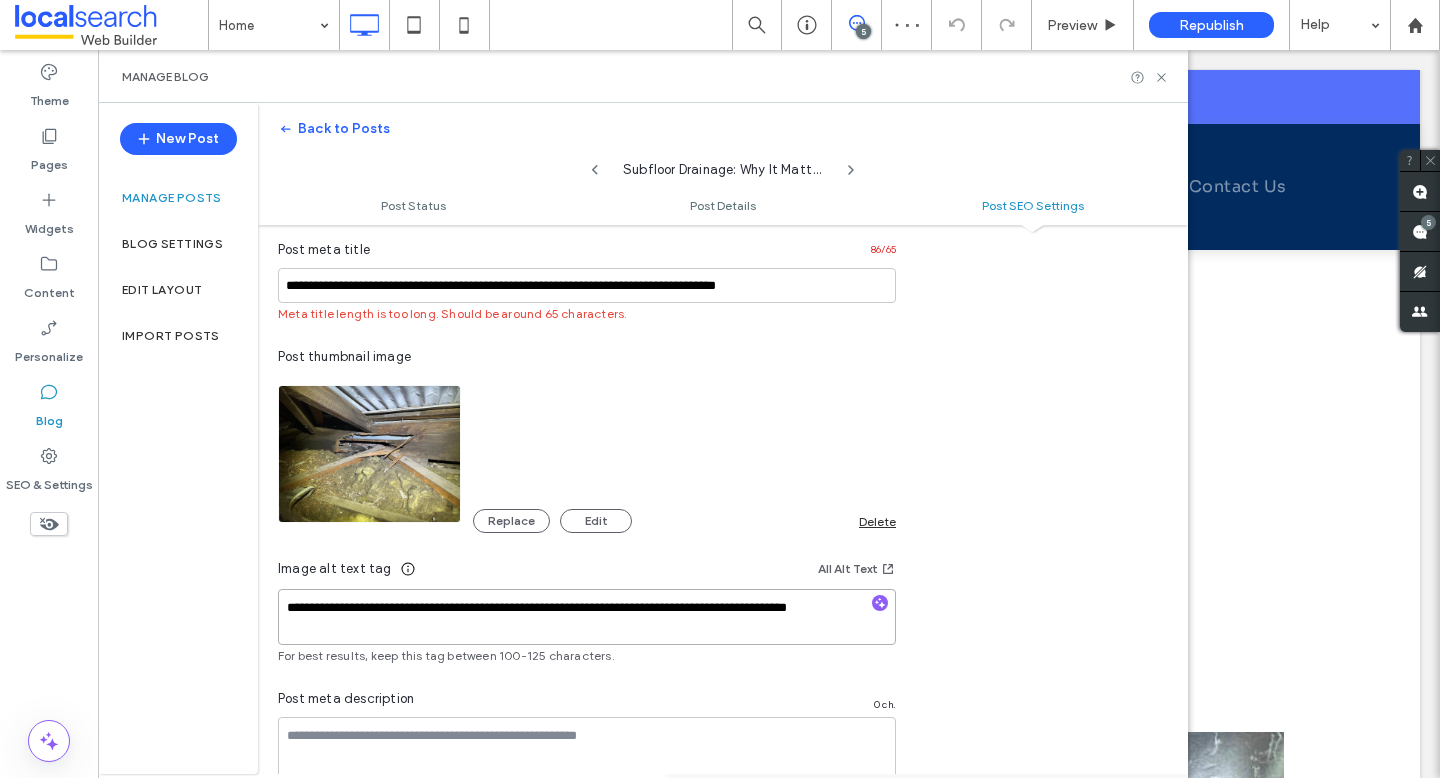 drag, startPoint x: 412, startPoint y: 631, endPoint x: 385, endPoint y: 631, distance: 27 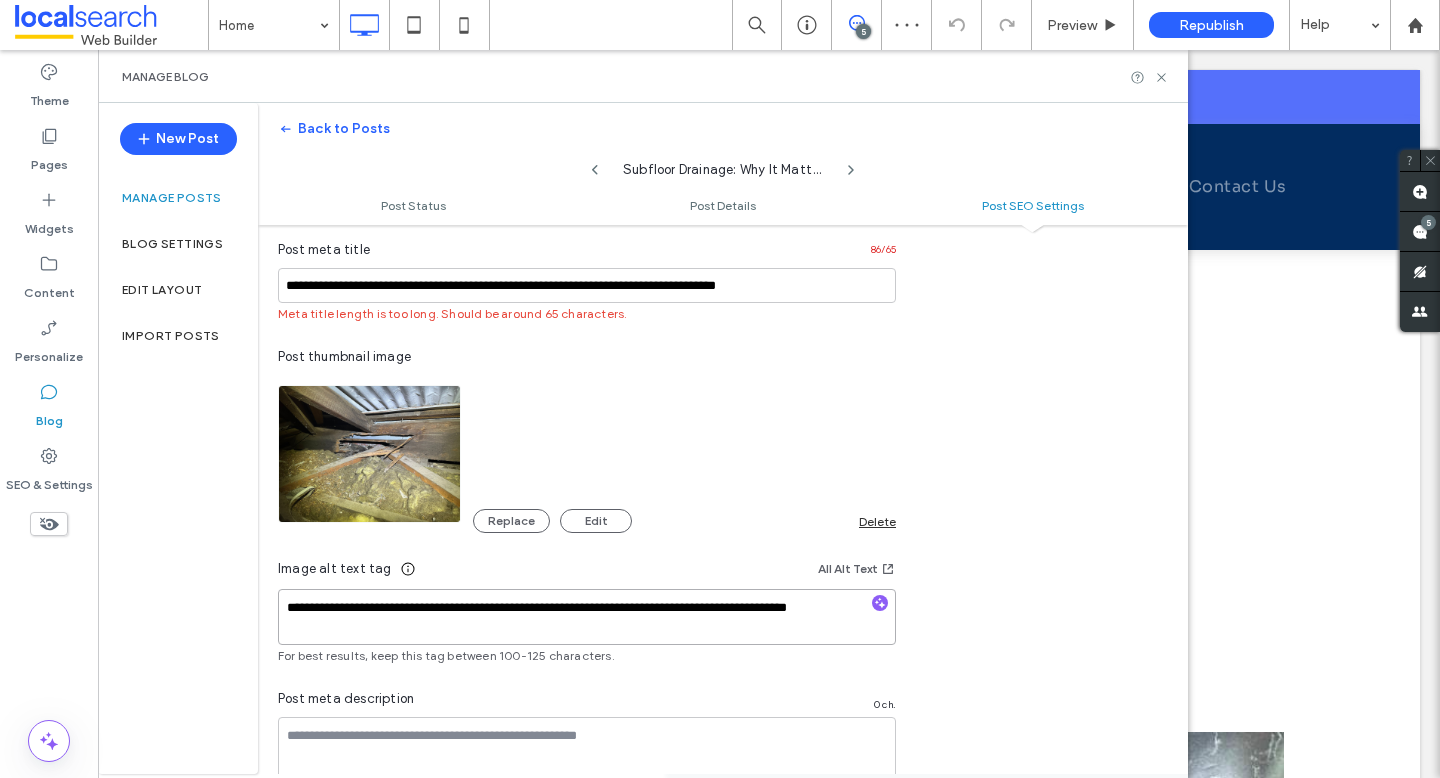 click on "**********" at bounding box center (587, 617) 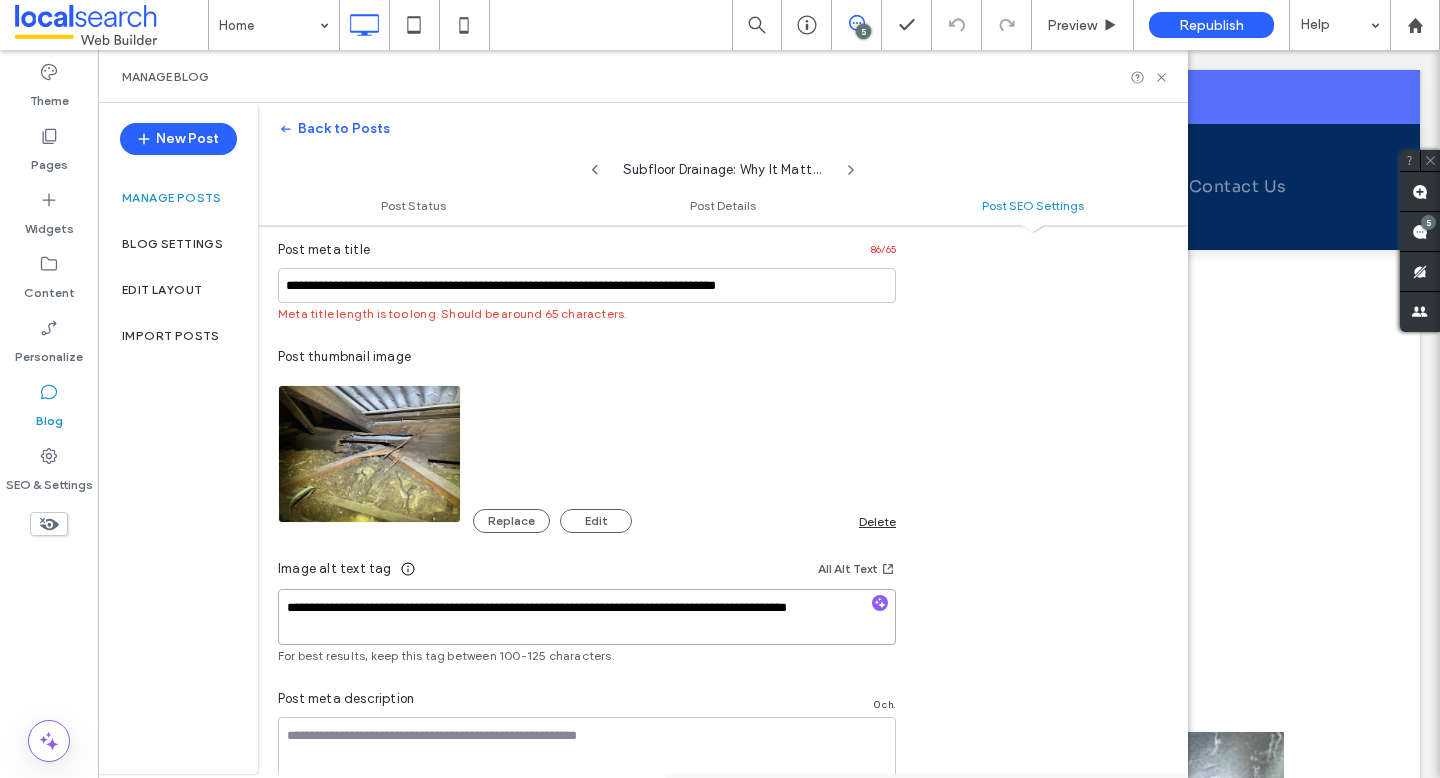 drag, startPoint x: 385, startPoint y: 631, endPoint x: 316, endPoint y: 630, distance: 69.00725 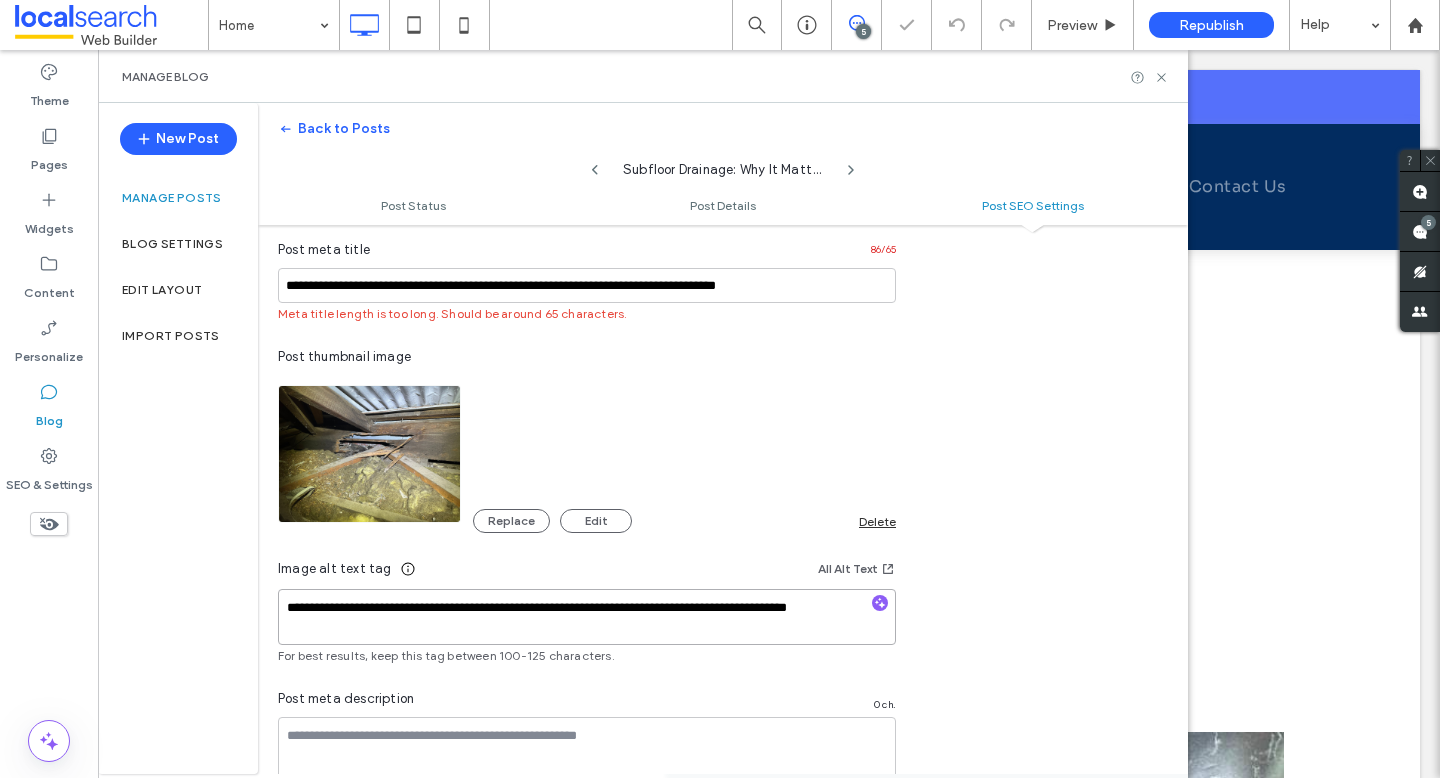 drag, startPoint x: 385, startPoint y: 627, endPoint x: 316, endPoint y: 626, distance: 69.00725 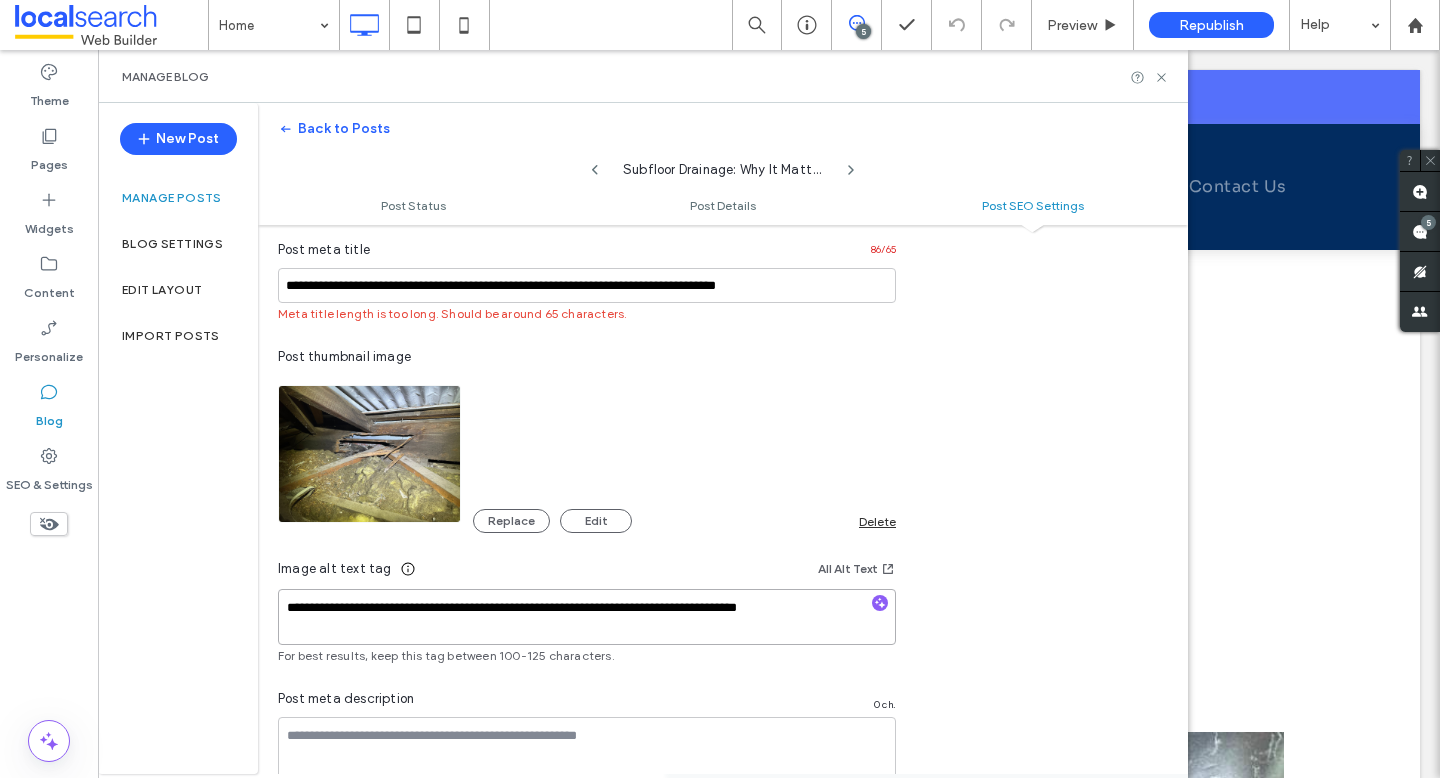 drag, startPoint x: 511, startPoint y: 611, endPoint x: 283, endPoint y: 600, distance: 228.2652 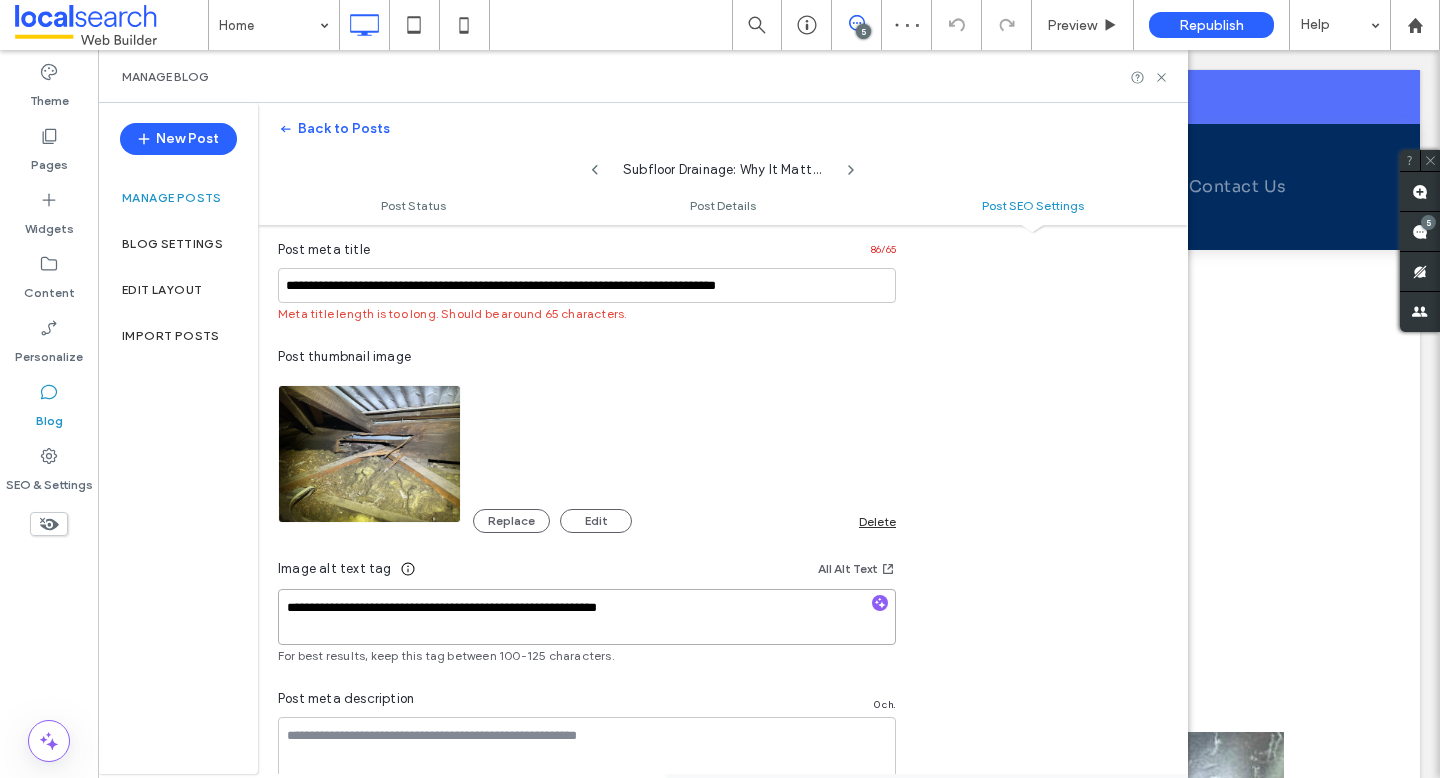 click on "**********" at bounding box center [587, 617] 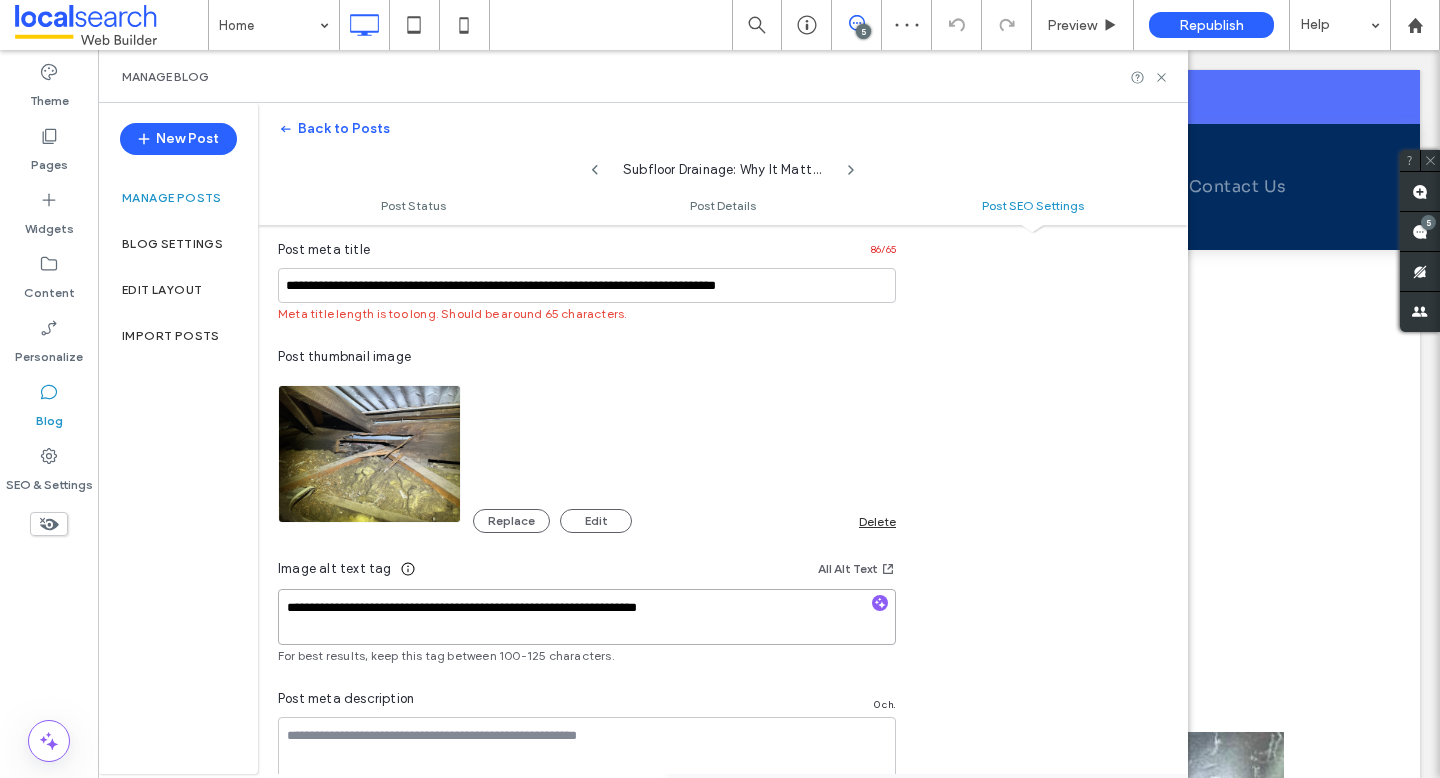 click on "**********" at bounding box center [587, 617] 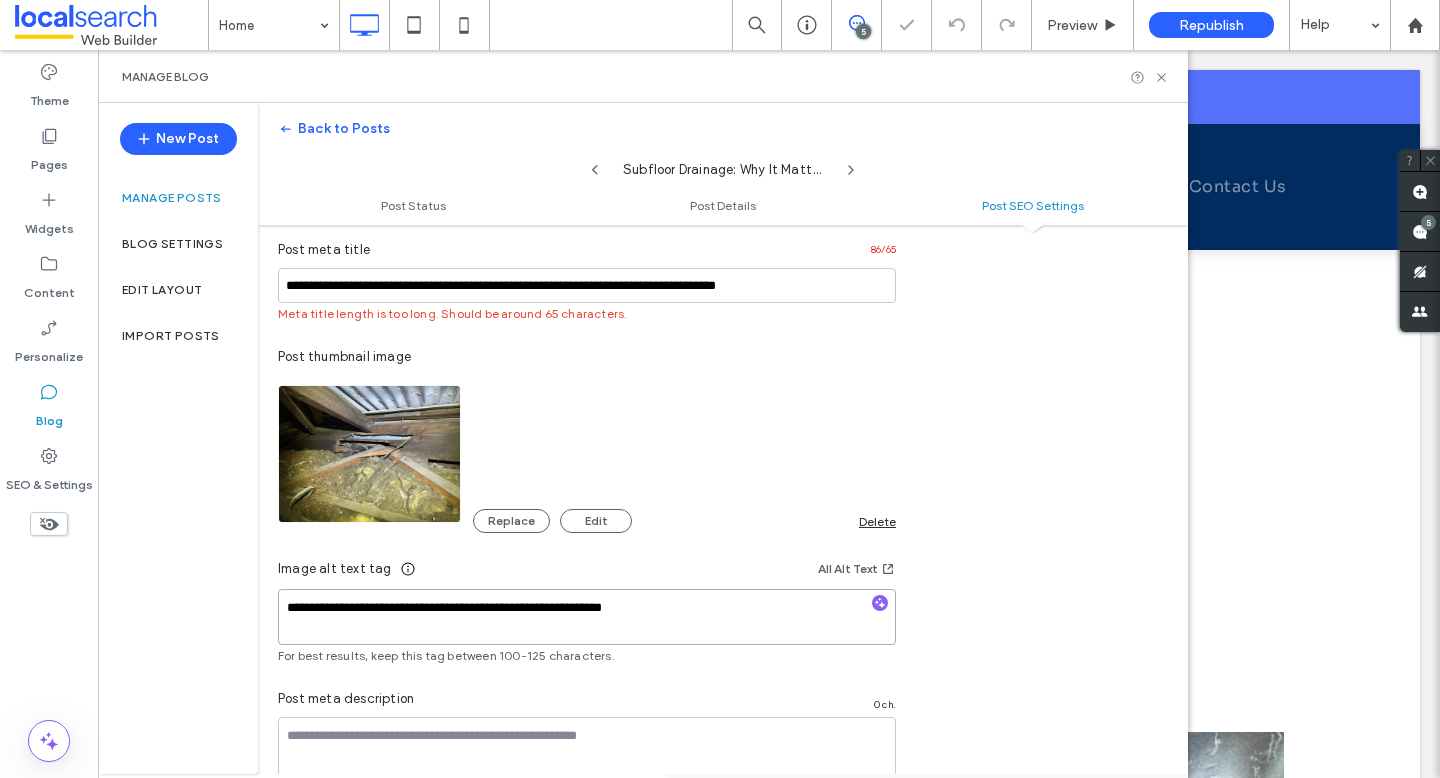 click on "**********" at bounding box center [587, 617] 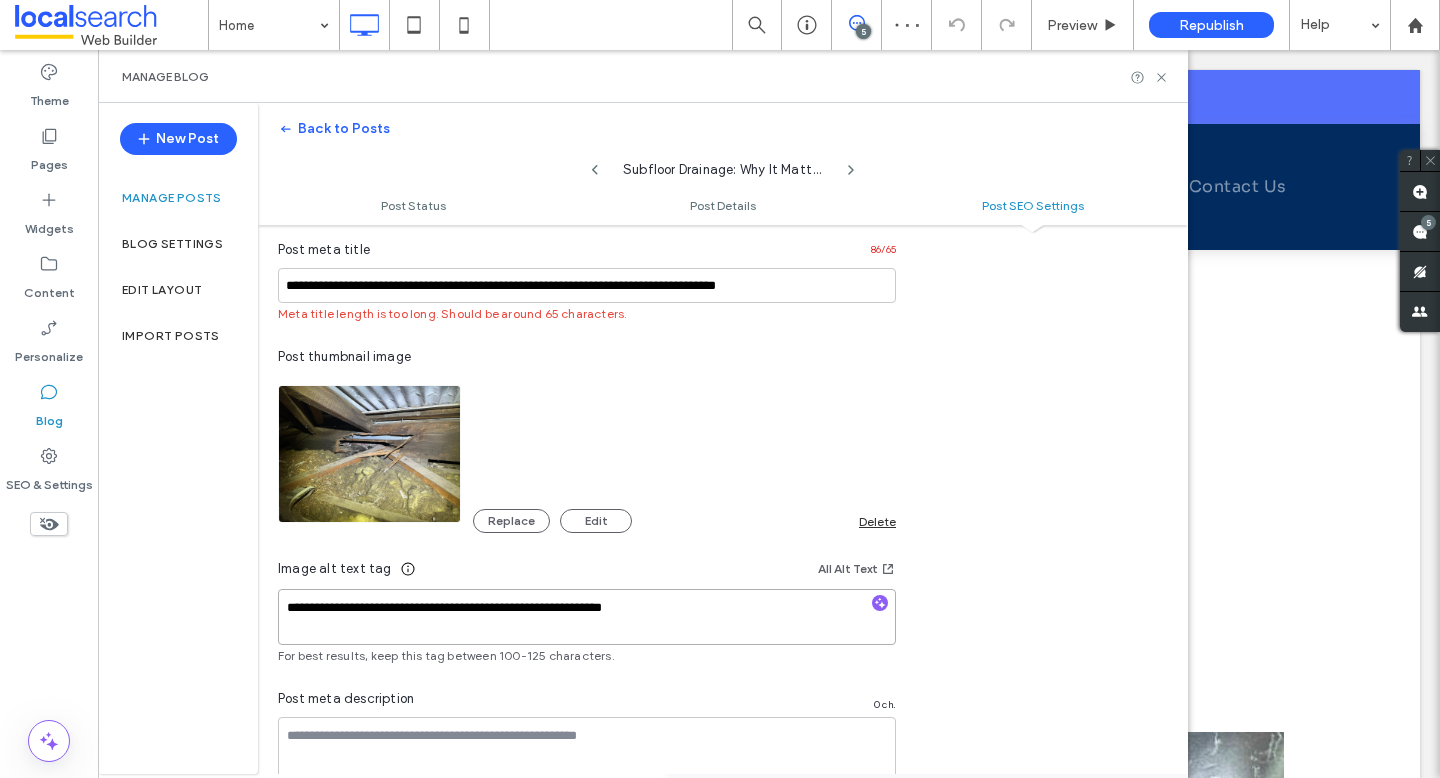 type on "**********" 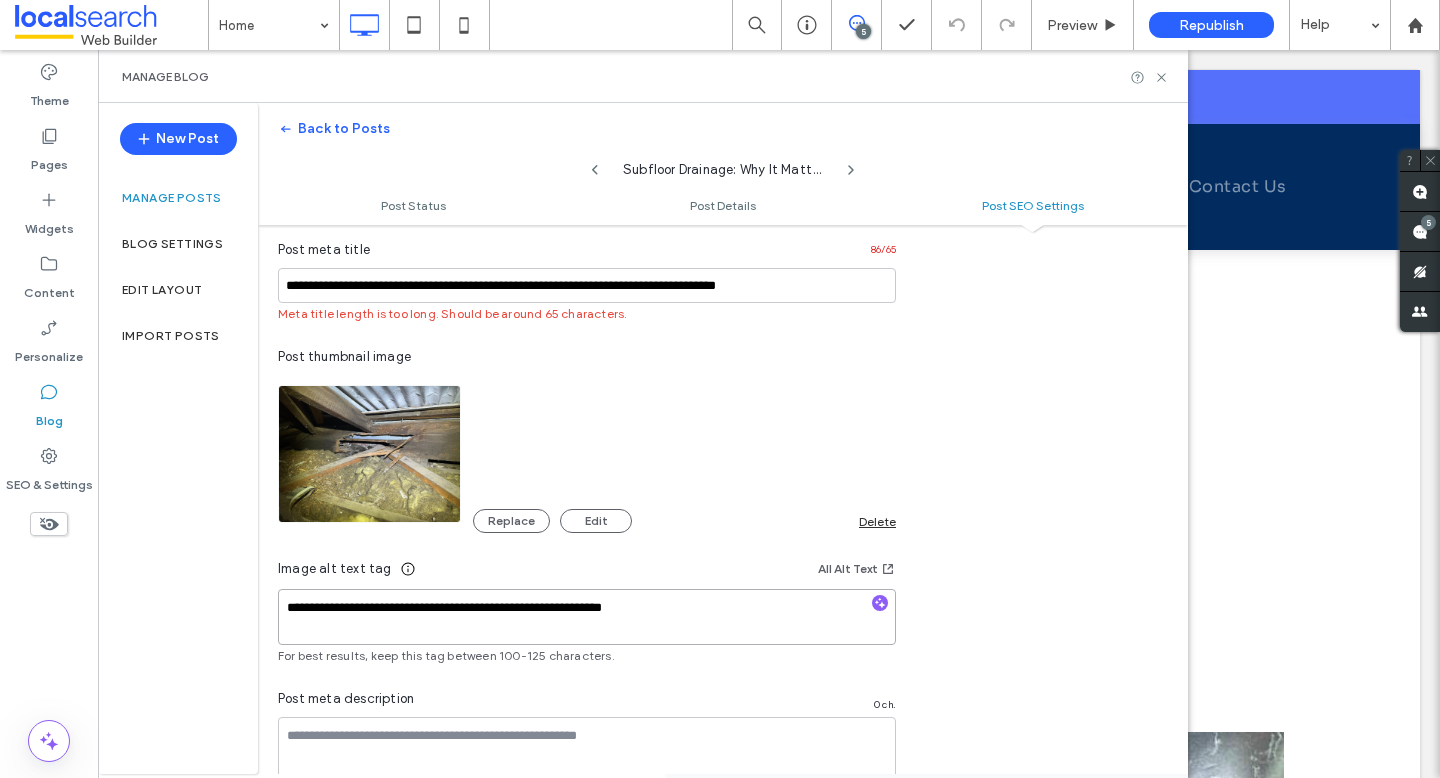 click on "**********" at bounding box center [587, 617] 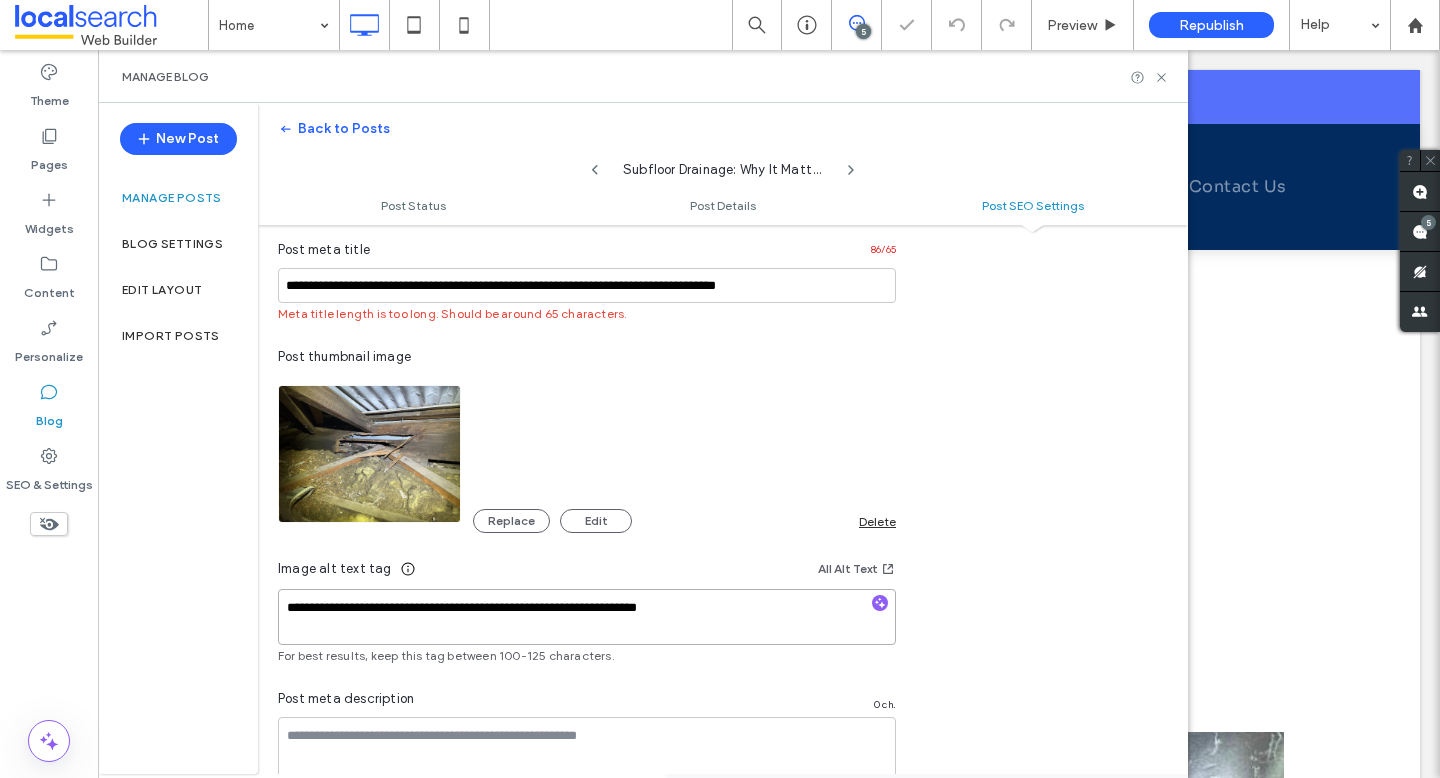 type on "**********" 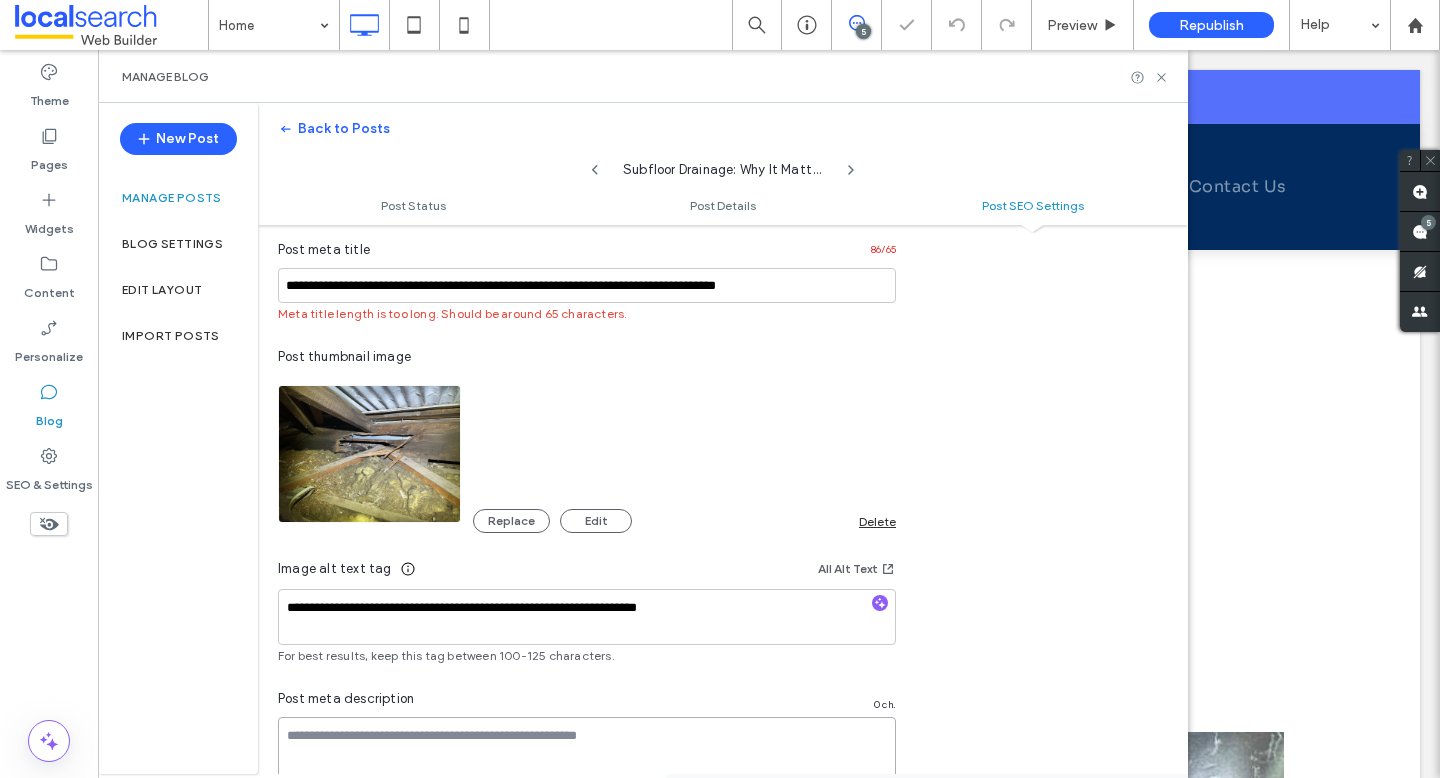click at bounding box center [587, 767] 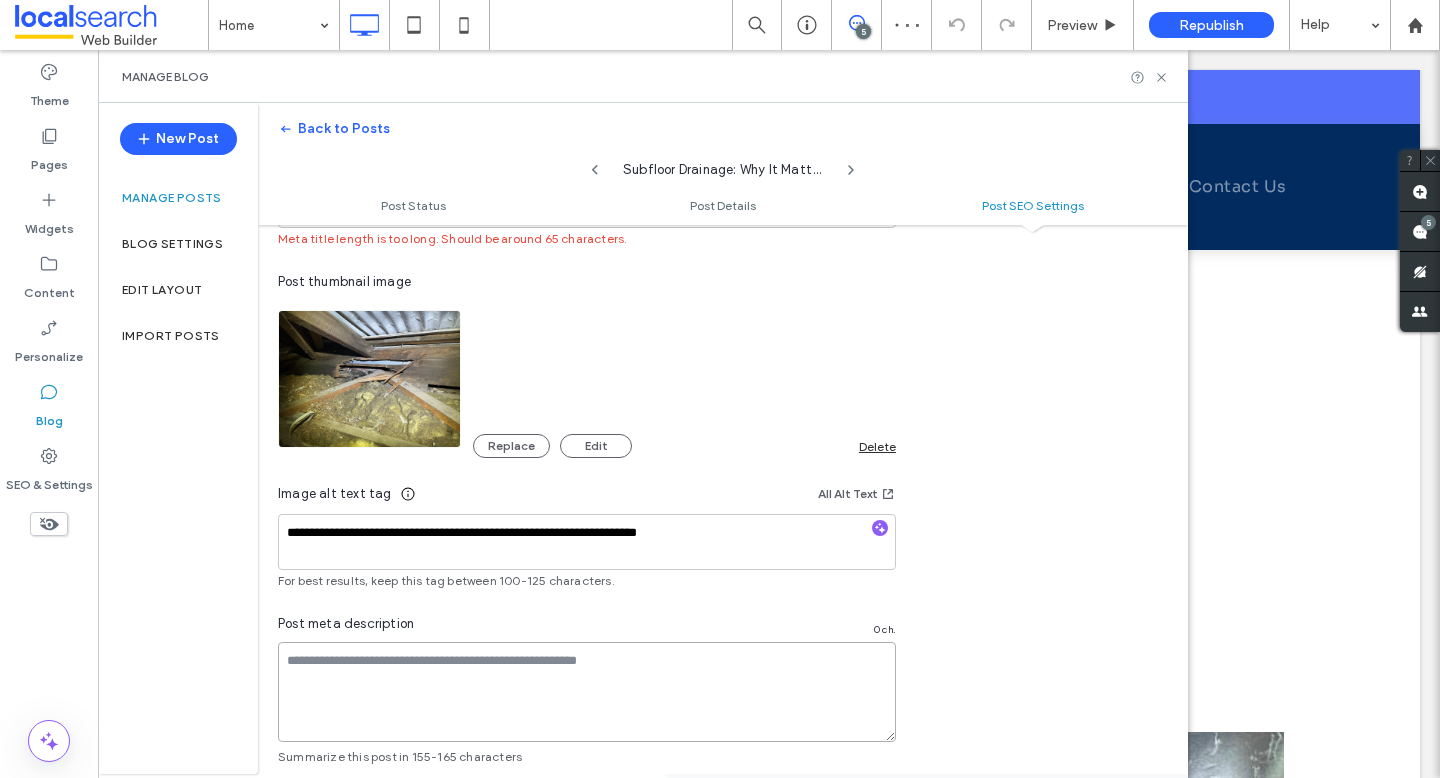 scroll, scrollTop: 1218, scrollLeft: 0, axis: vertical 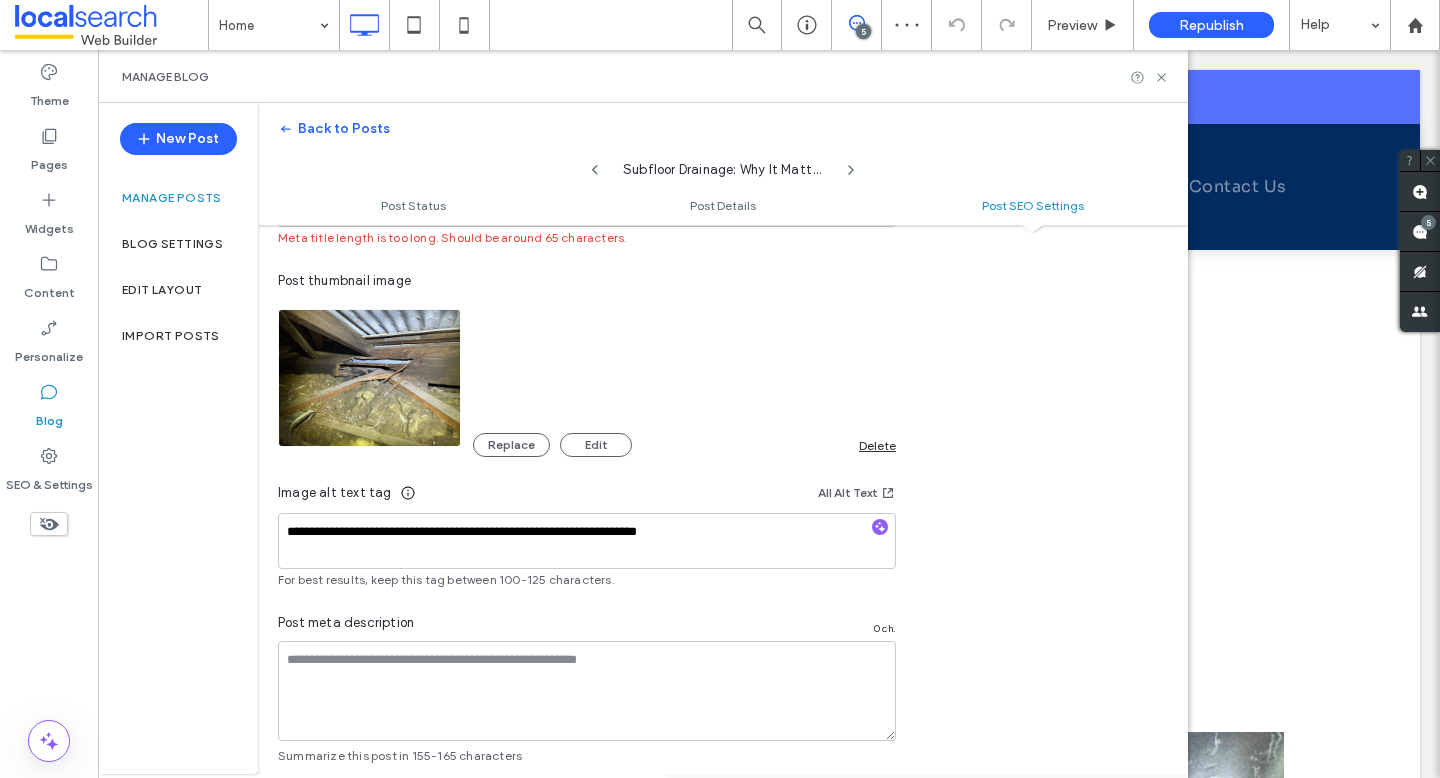 click 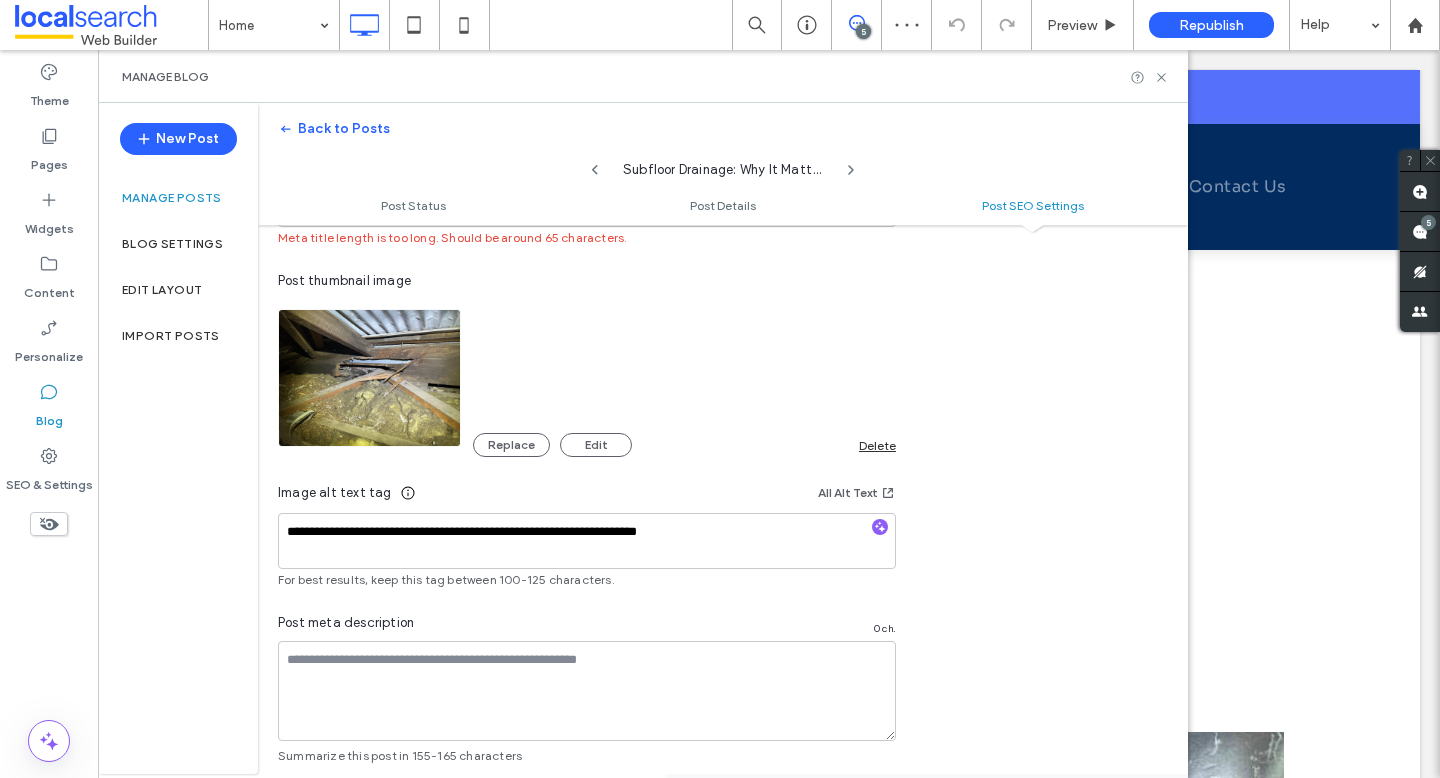 type on "**********" 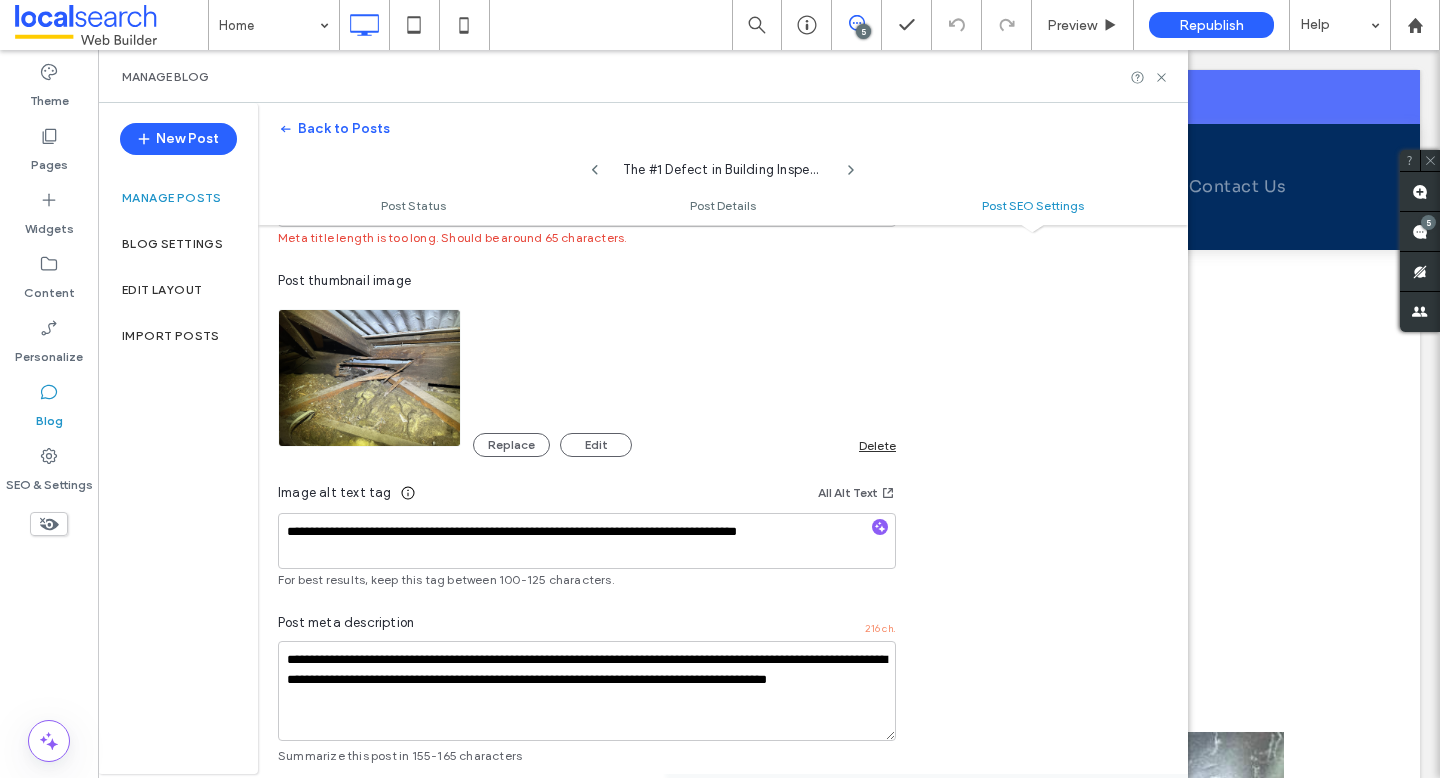 click 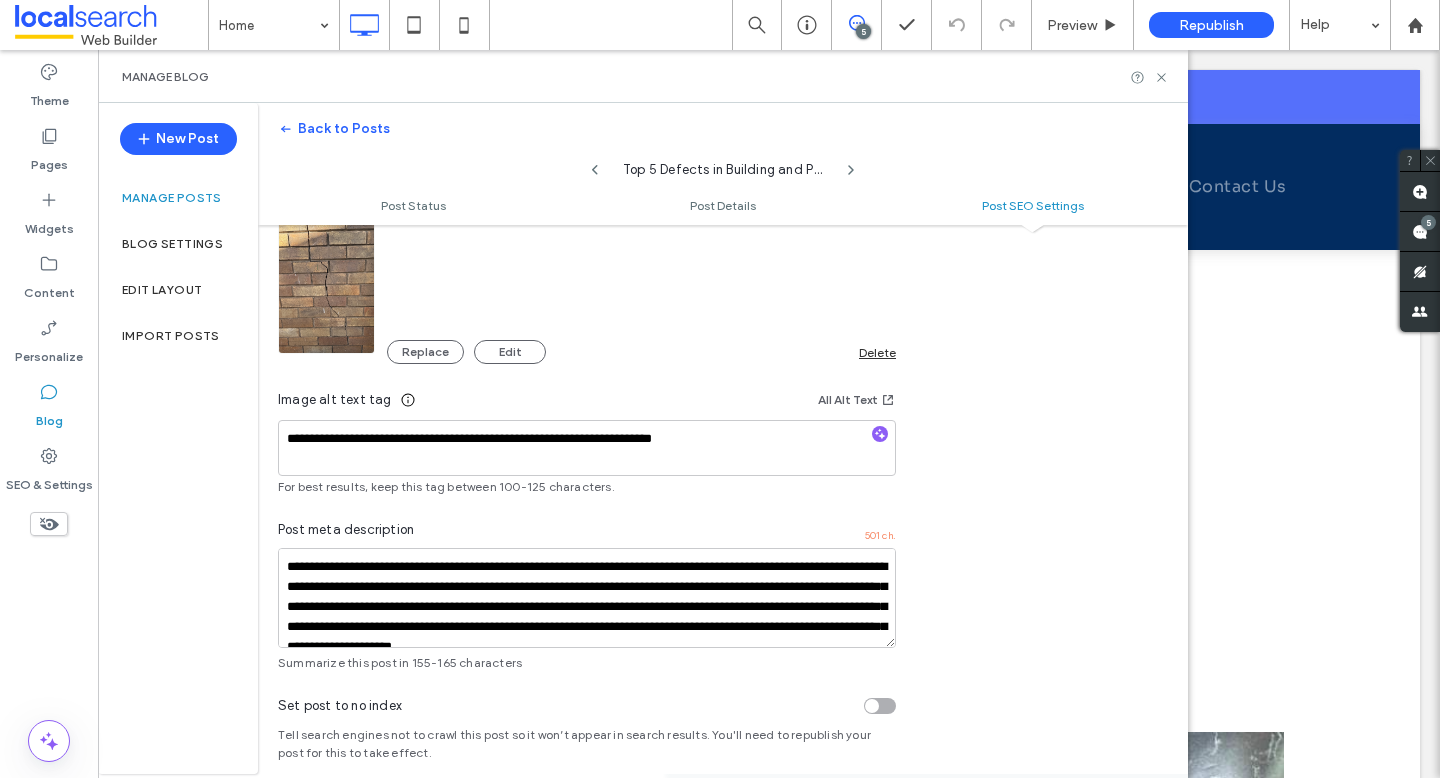 scroll, scrollTop: 1297, scrollLeft: 0, axis: vertical 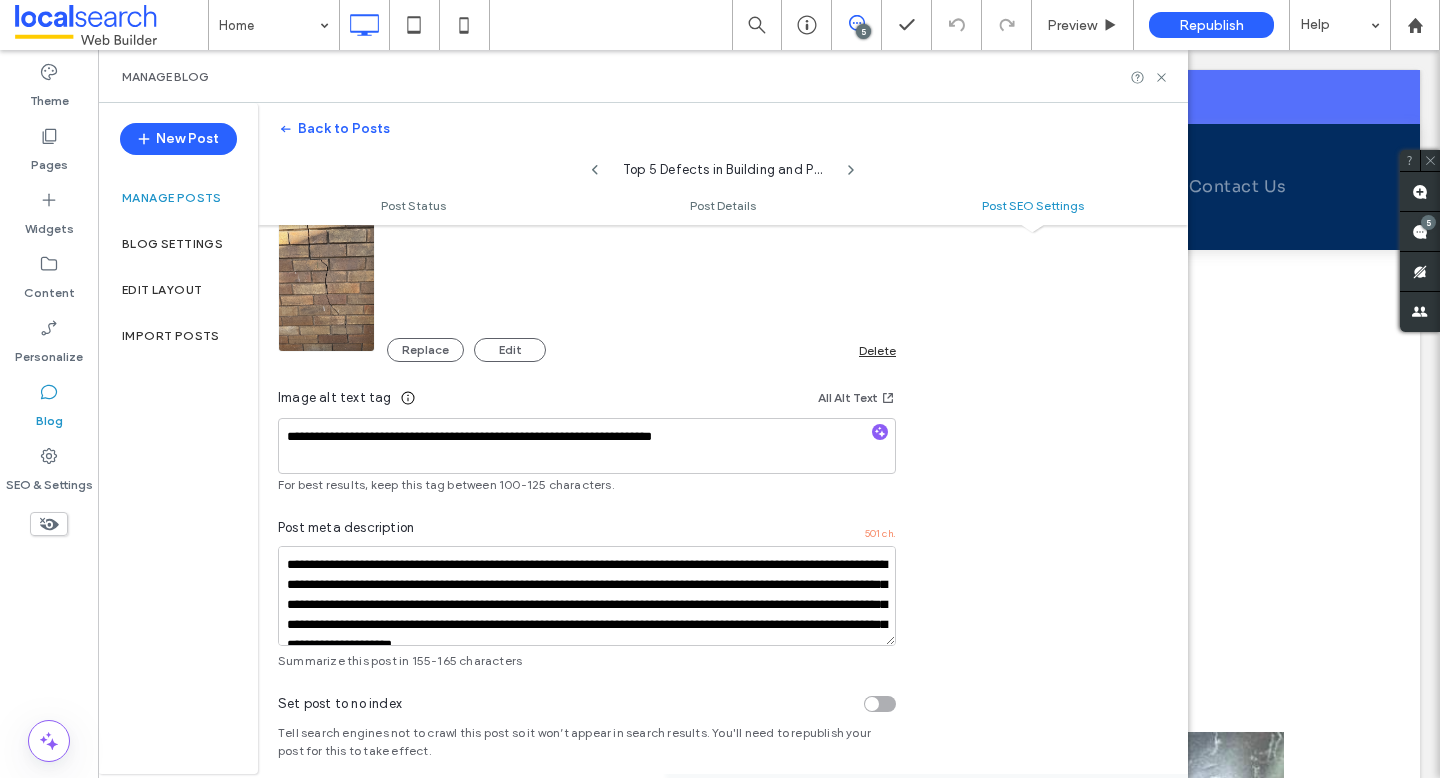 click 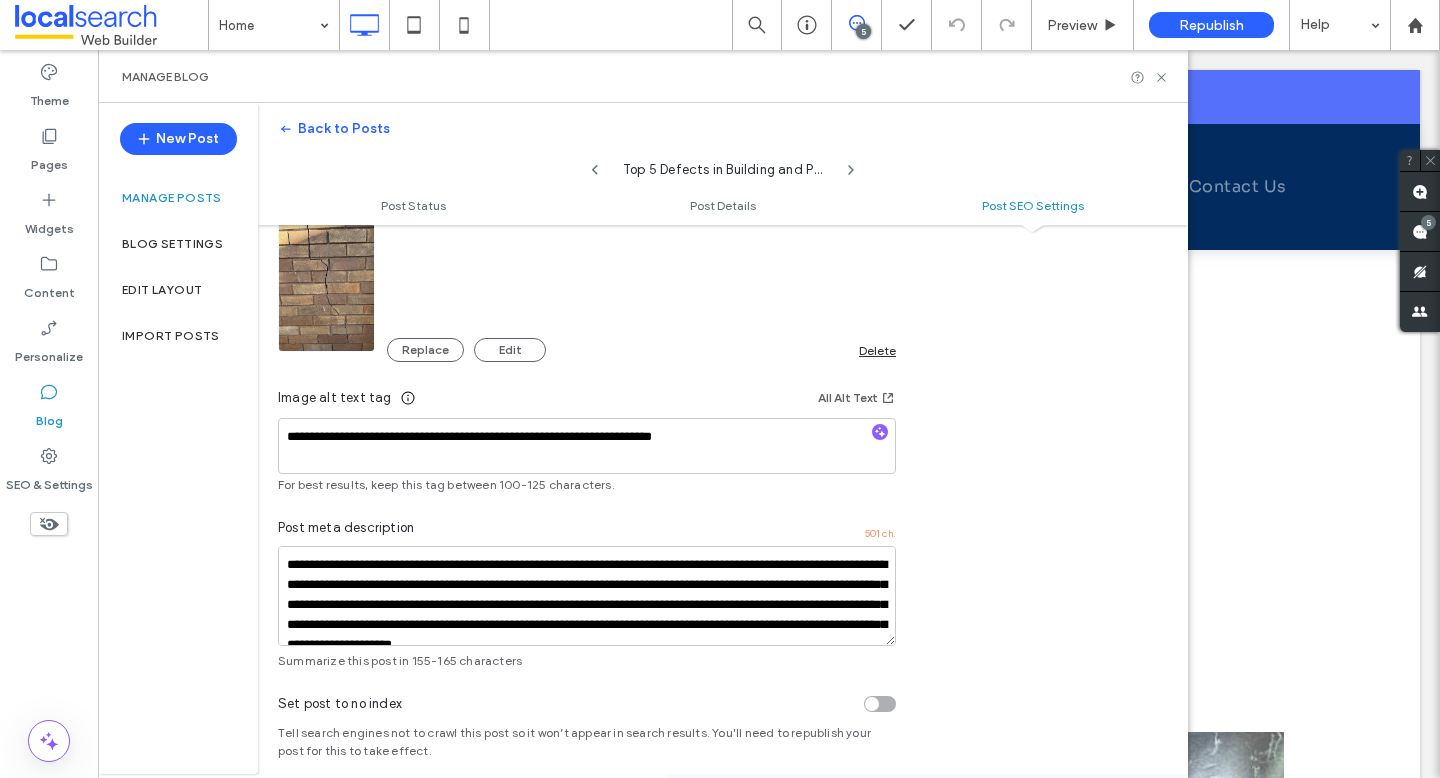 type on "**********" 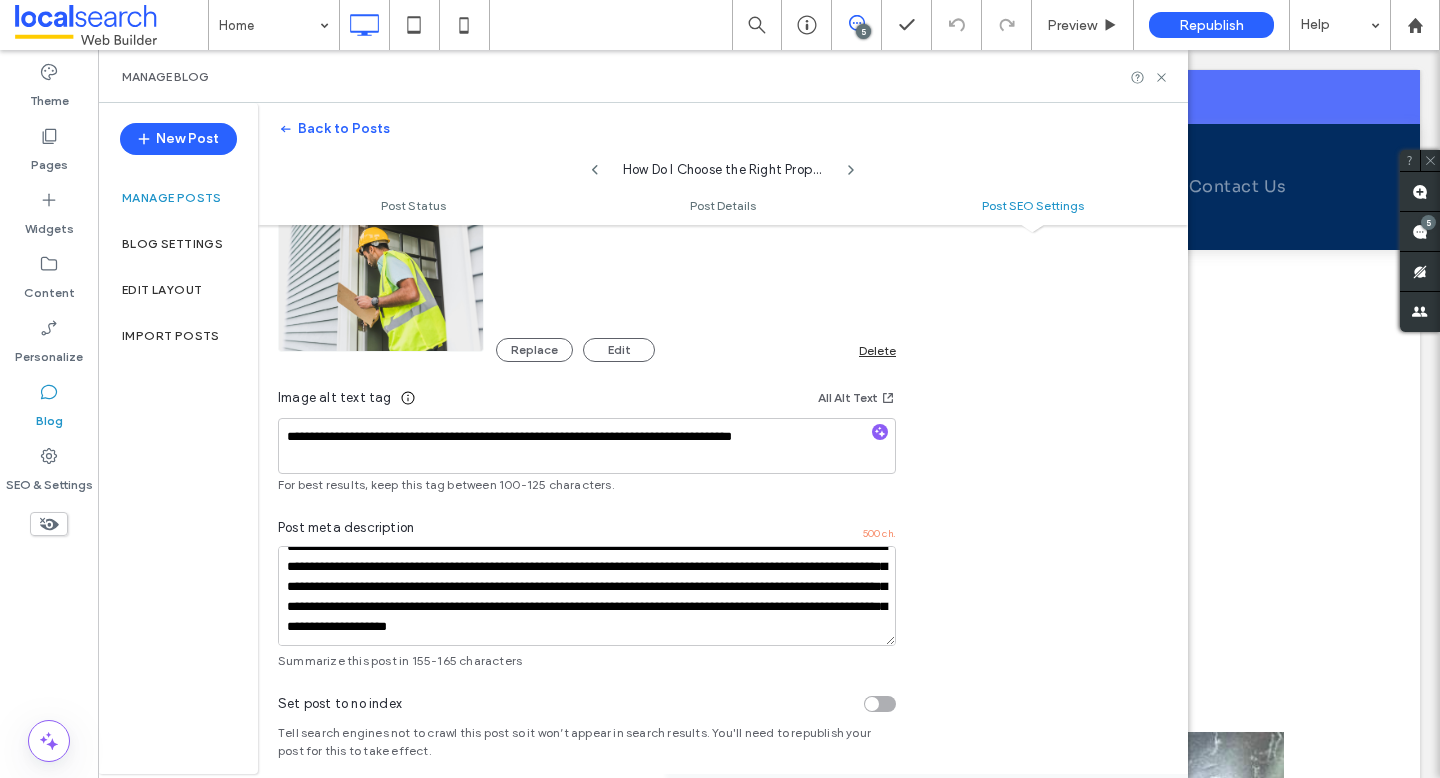 scroll, scrollTop: 0, scrollLeft: 0, axis: both 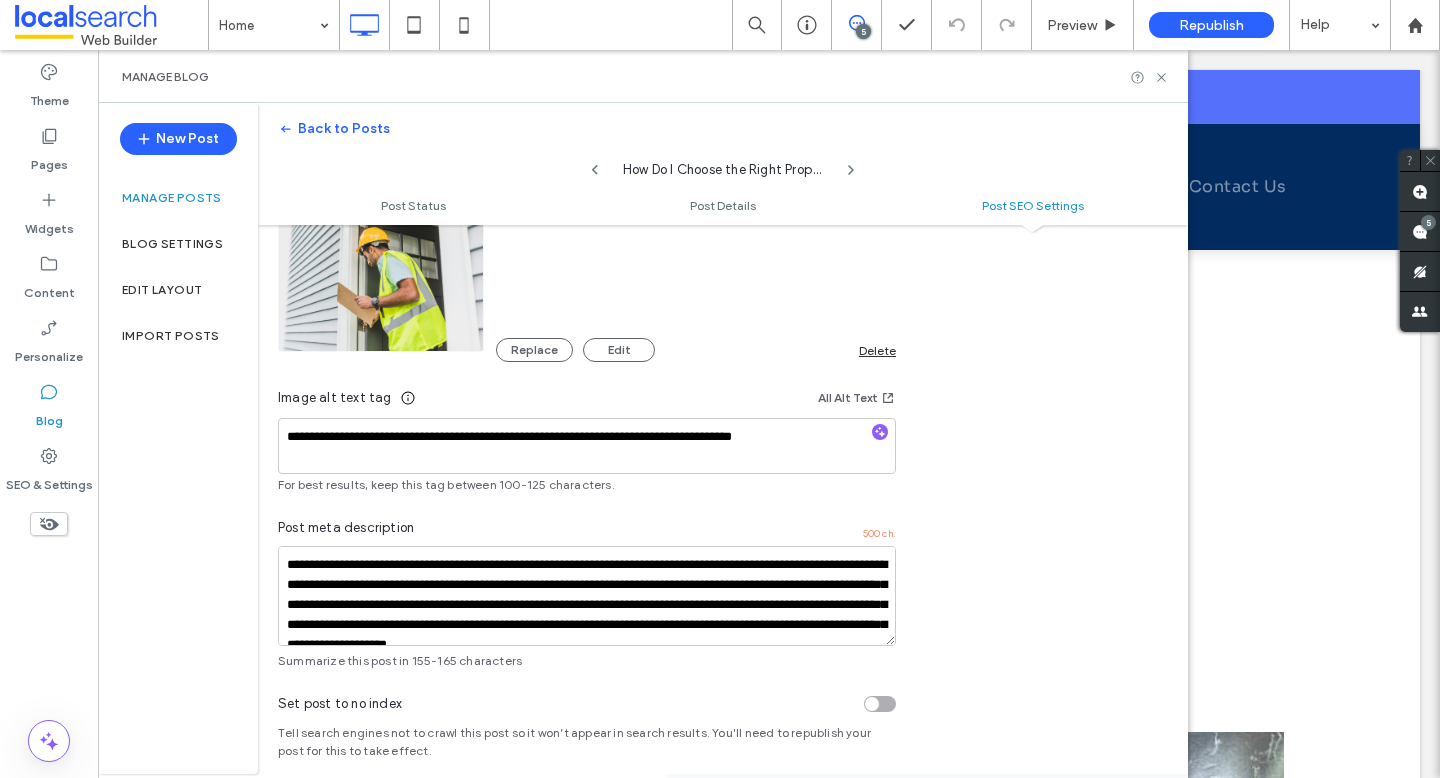 click 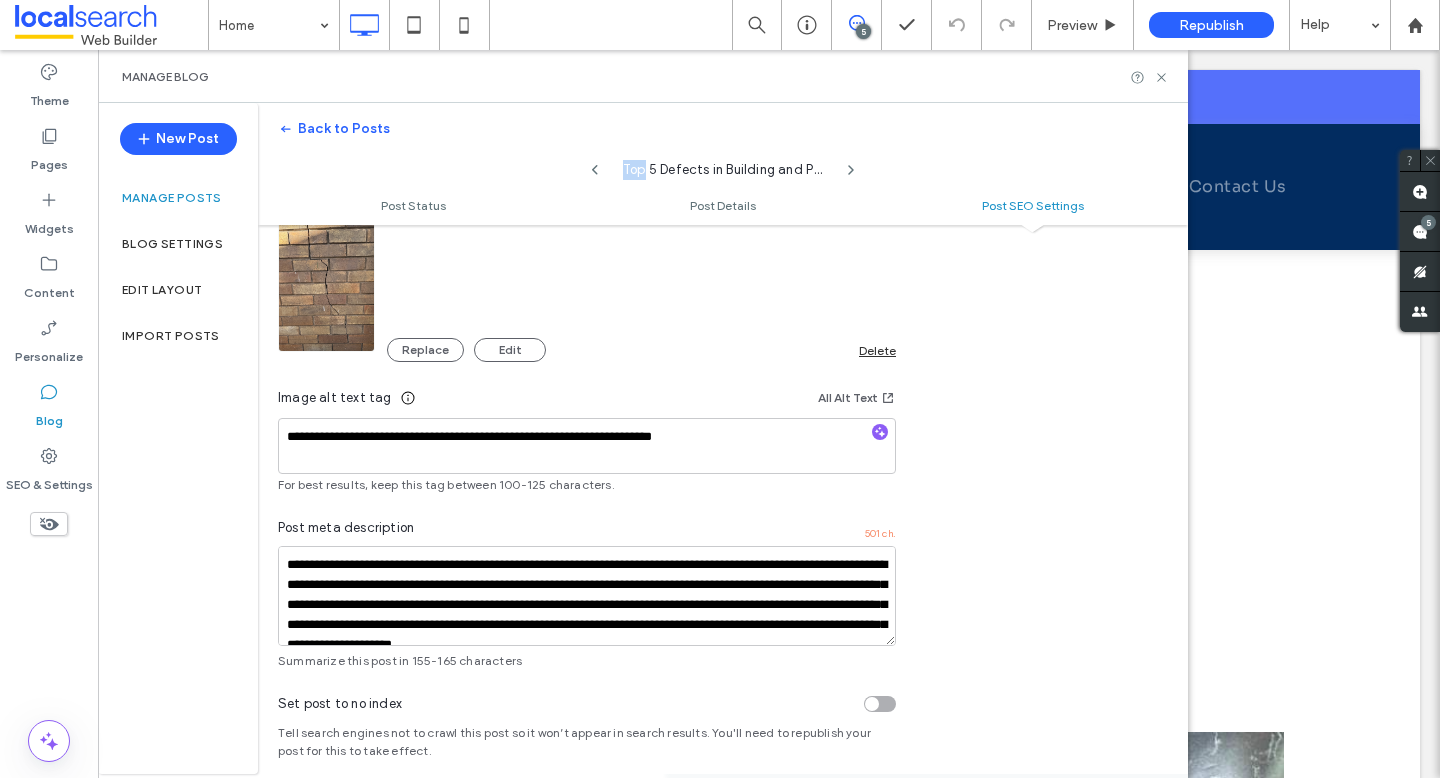 click 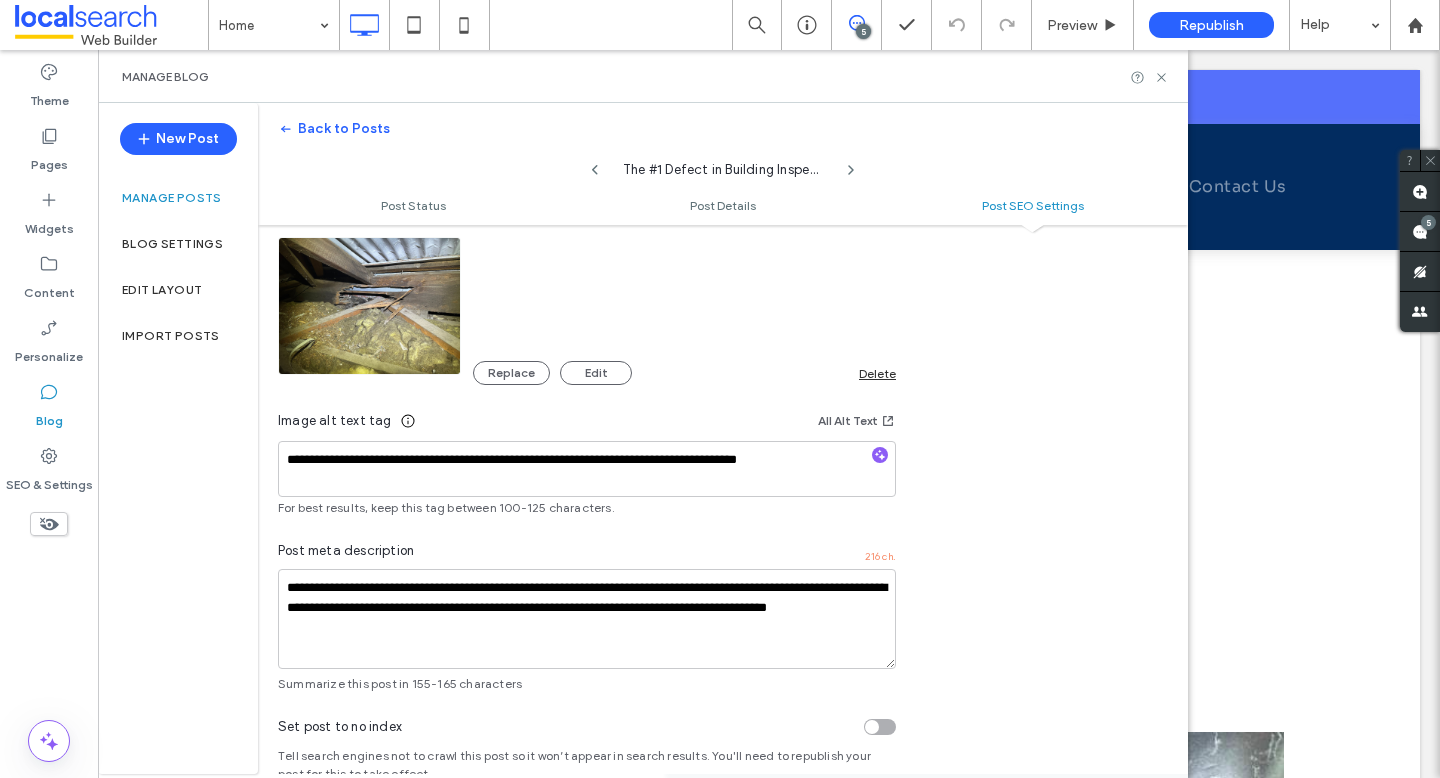 scroll, scrollTop: 1288, scrollLeft: 0, axis: vertical 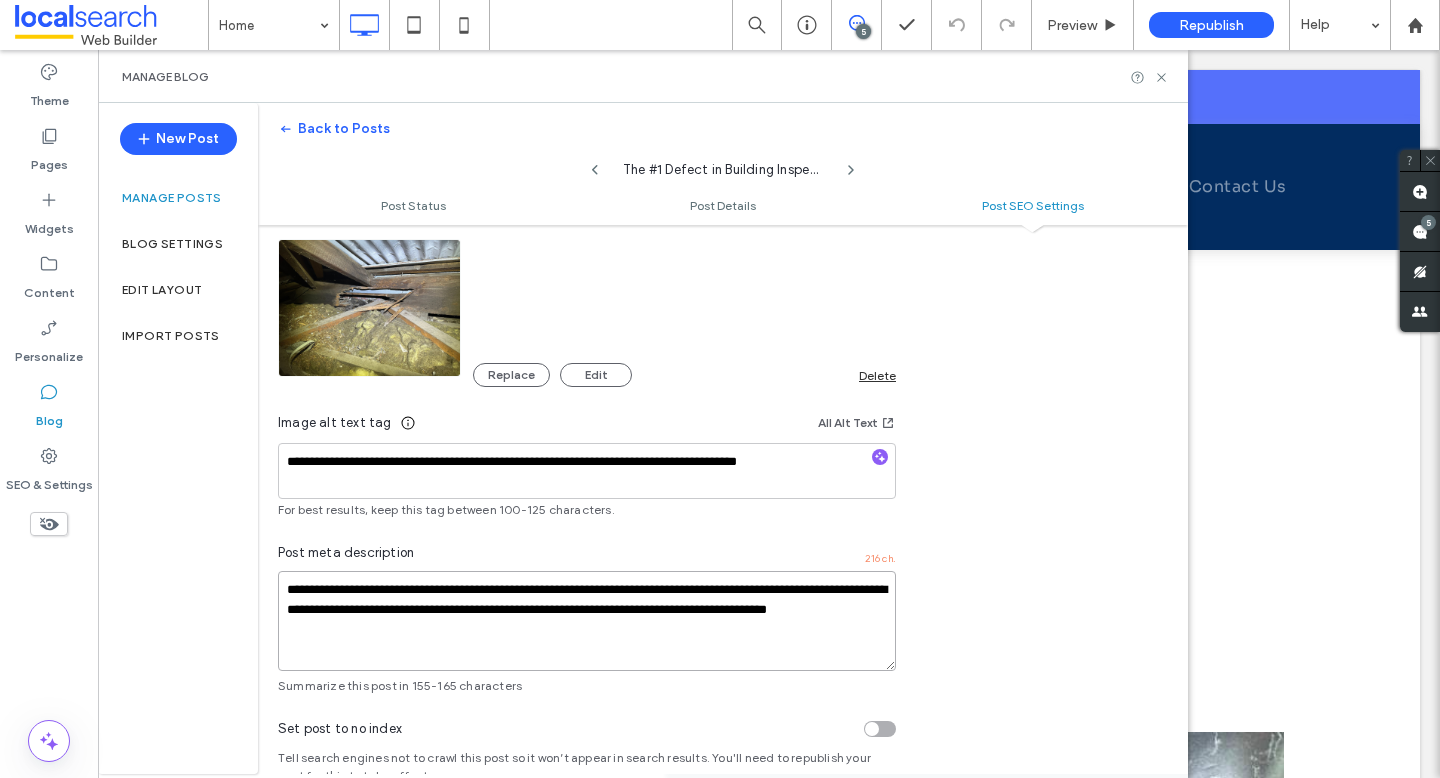 click on "**********" at bounding box center (587, 621) 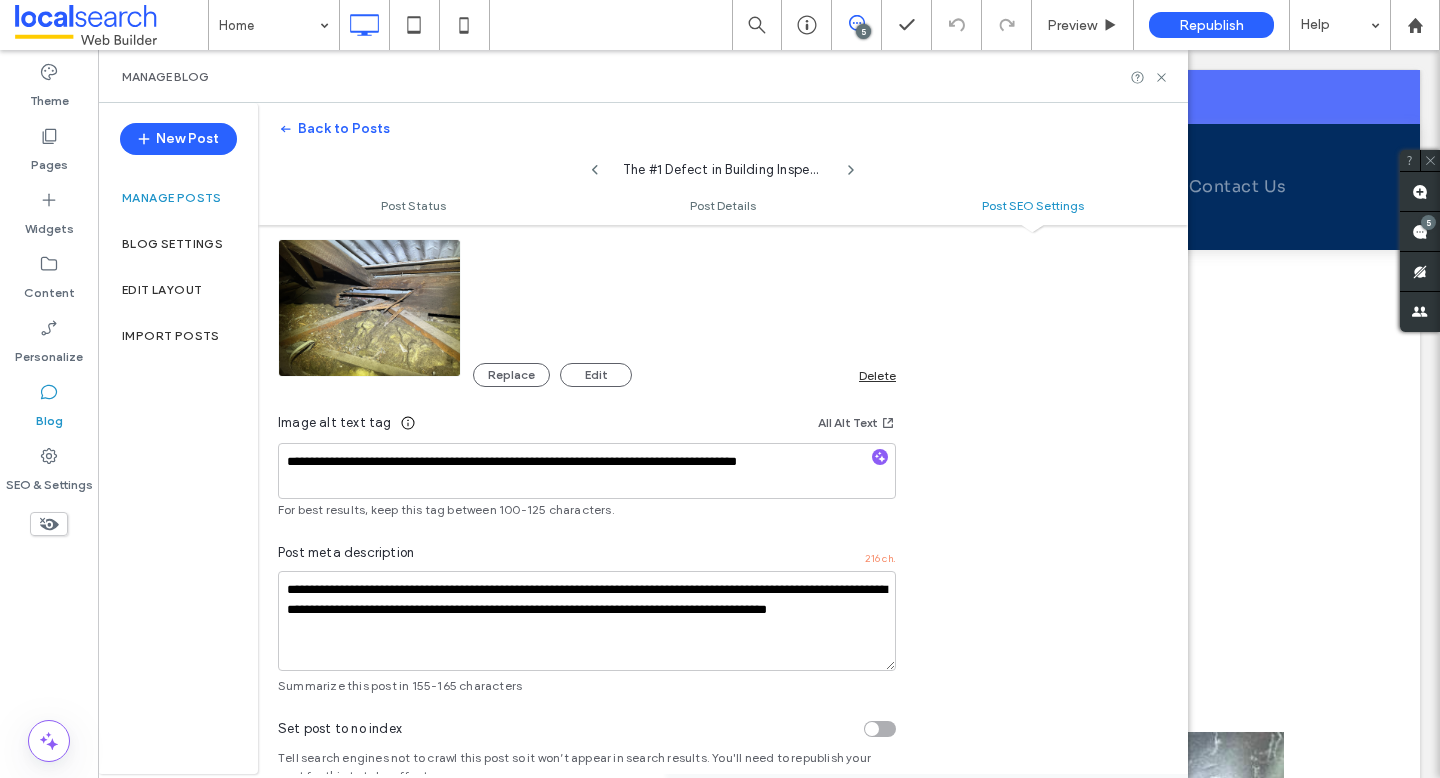 click 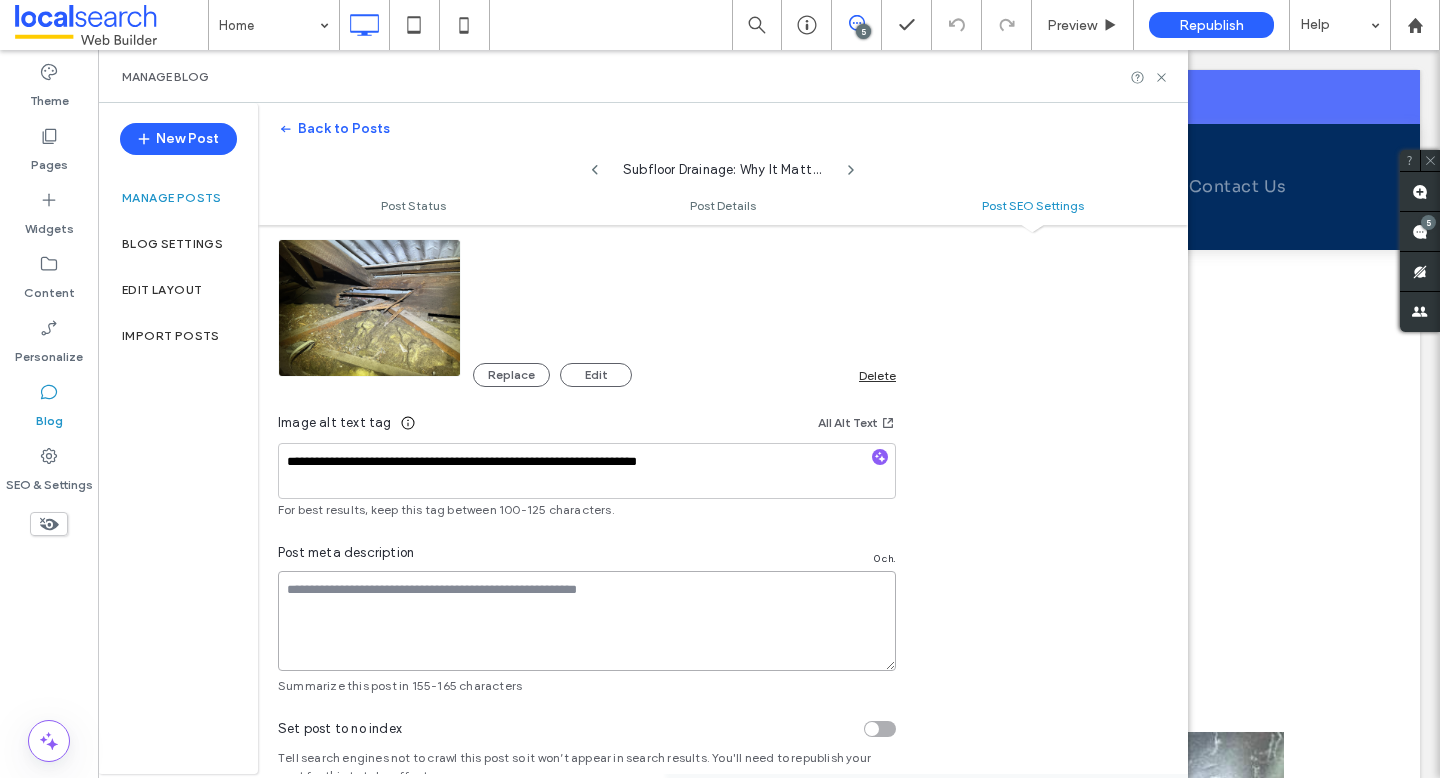 click at bounding box center [587, 621] 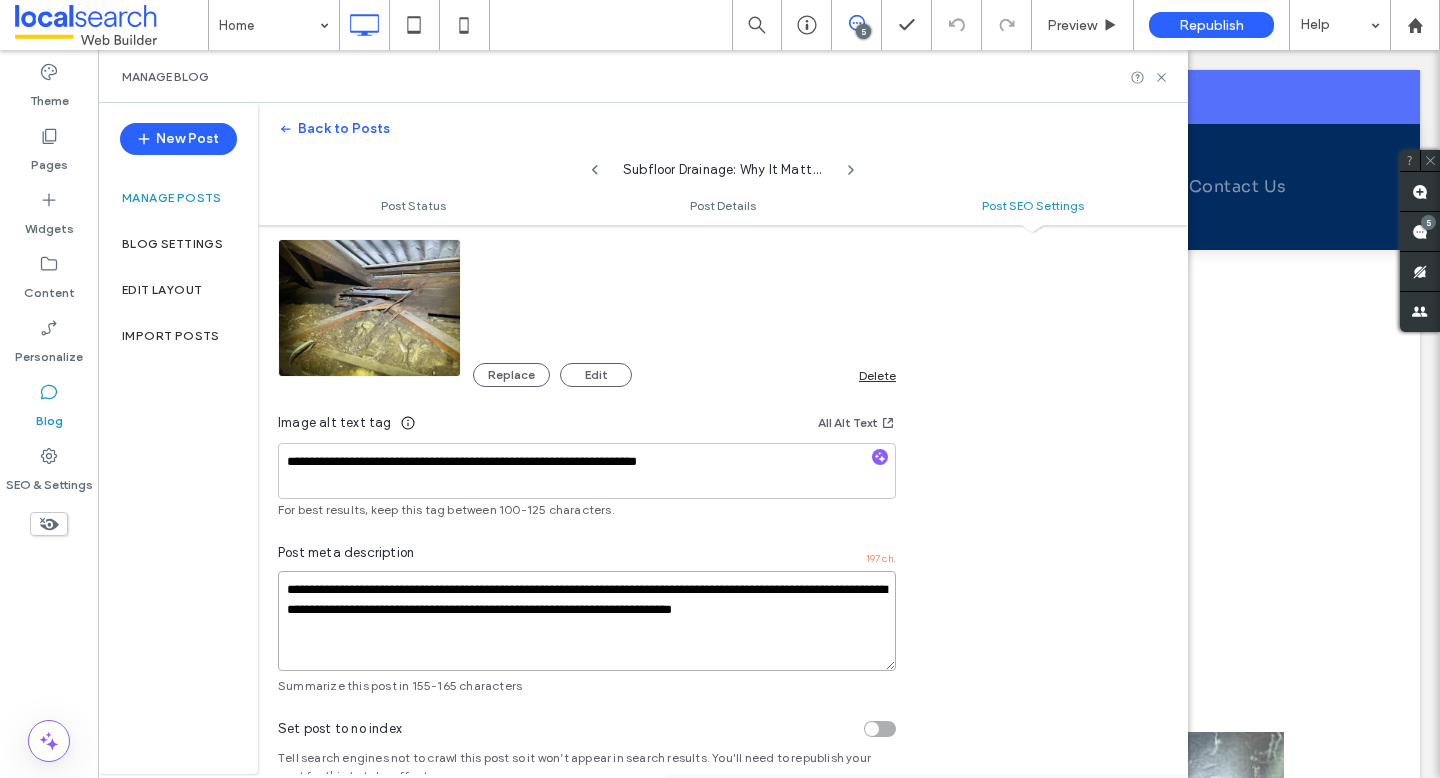 type on "**********" 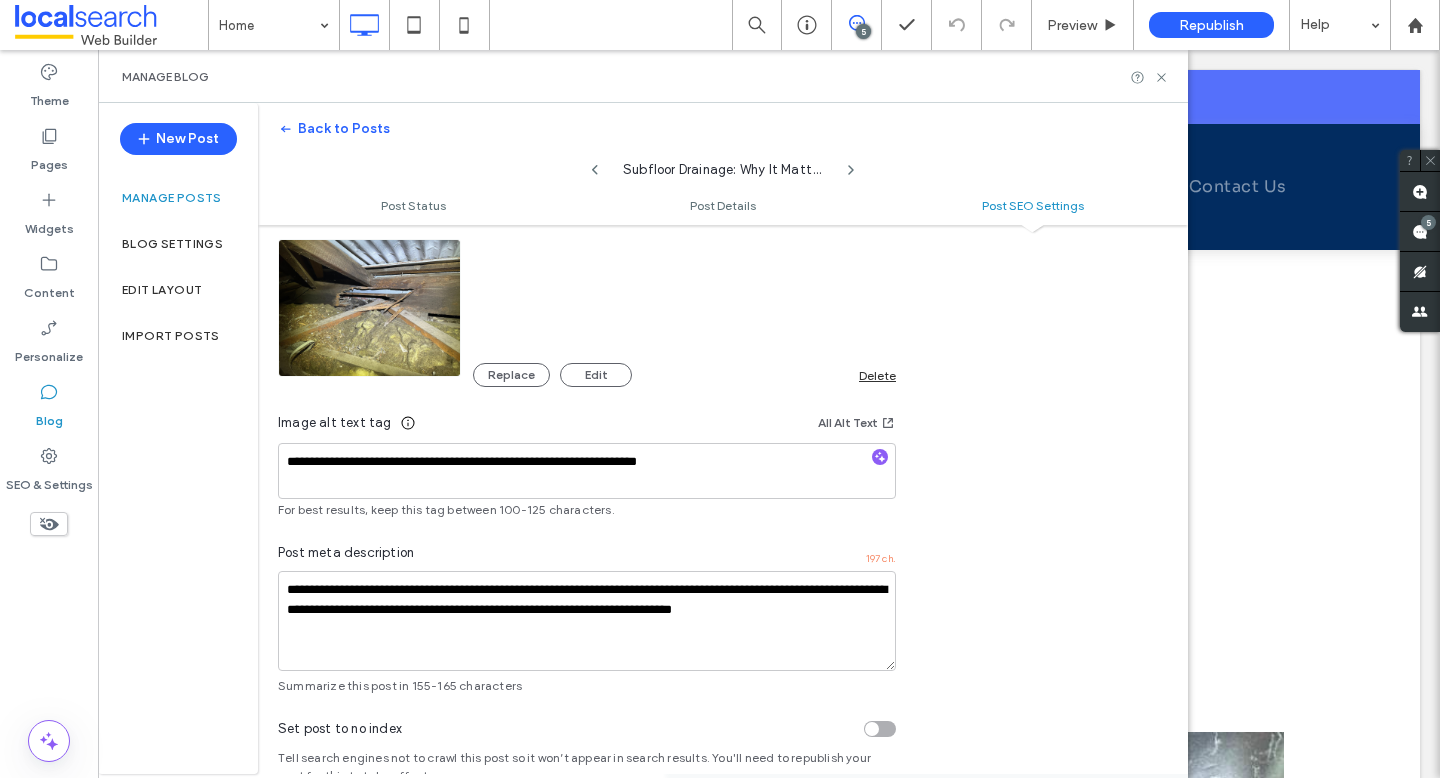 click 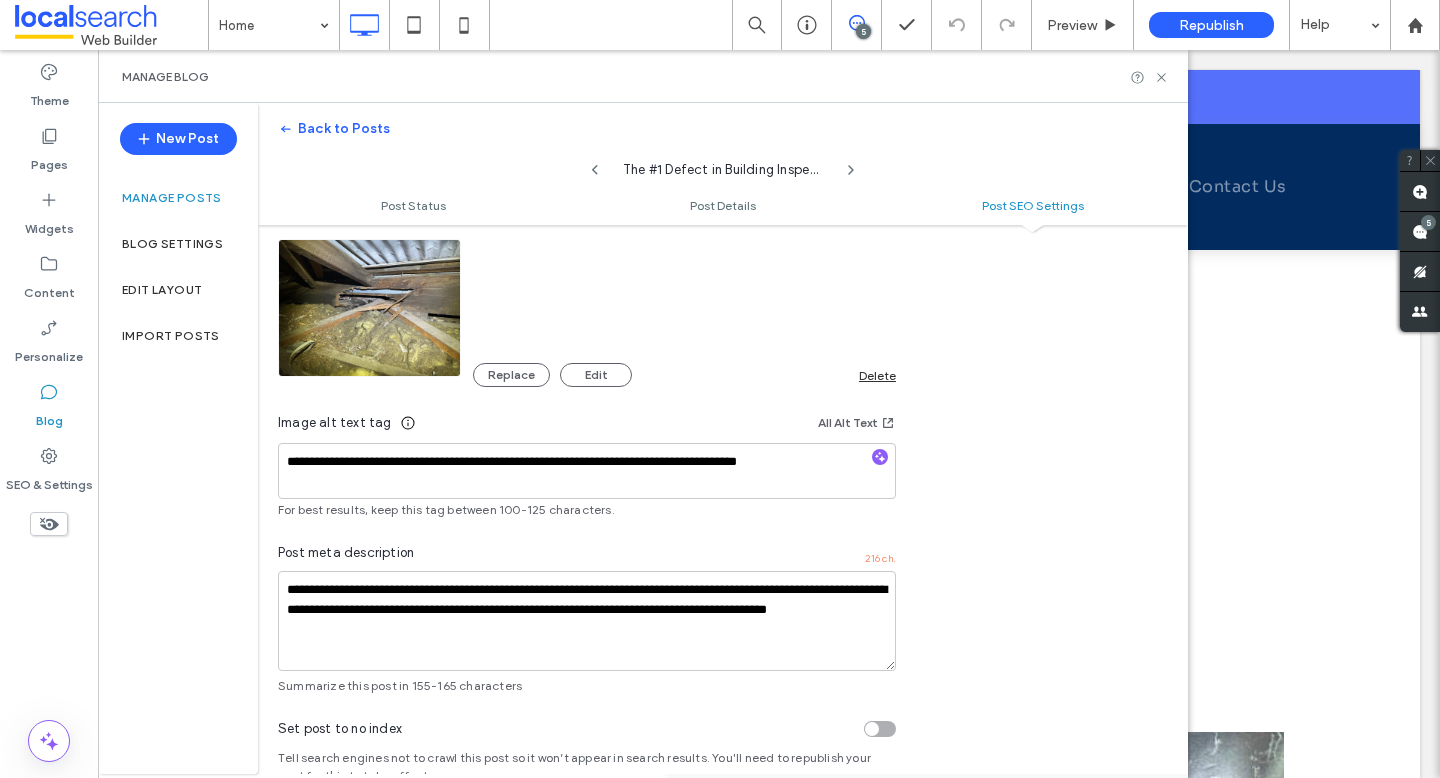 click 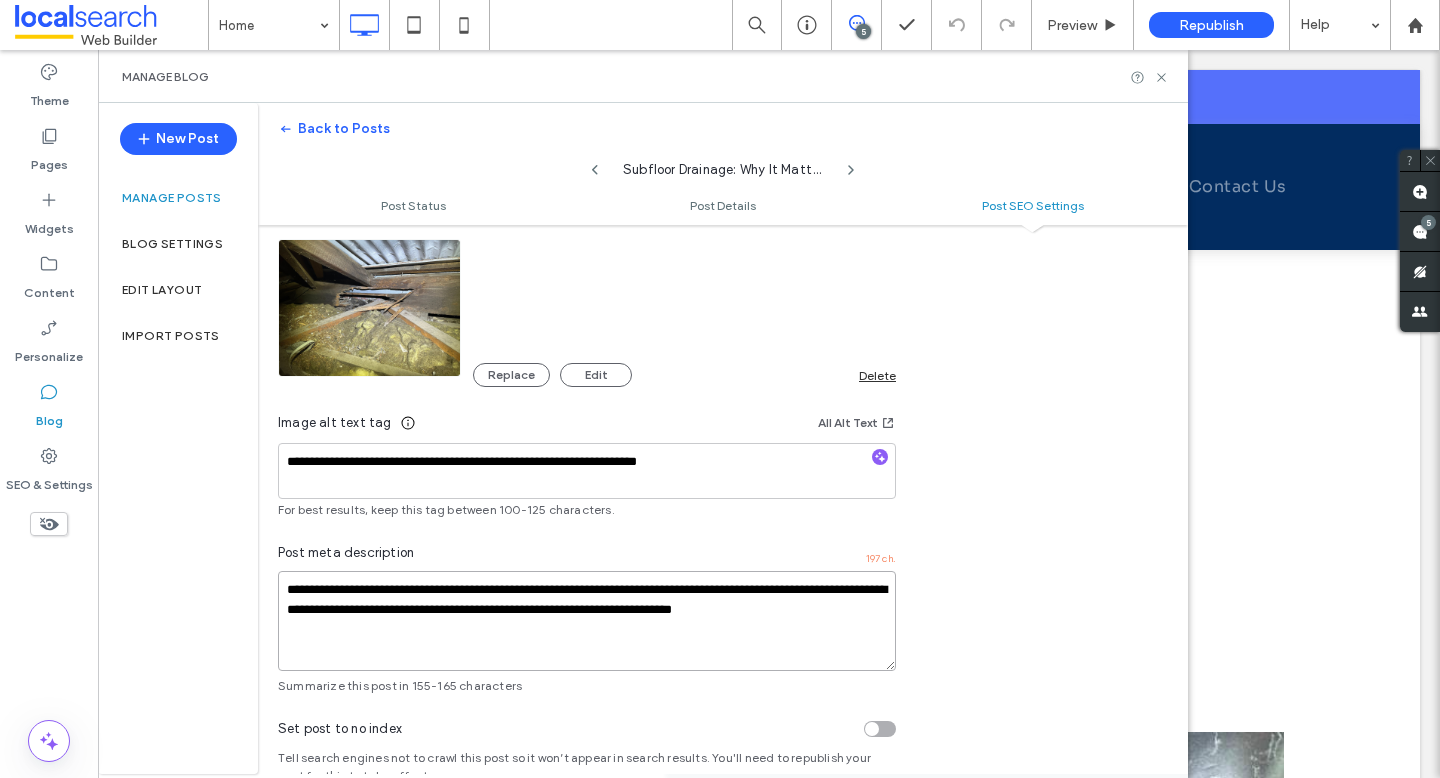 click on "**********" at bounding box center (587, 621) 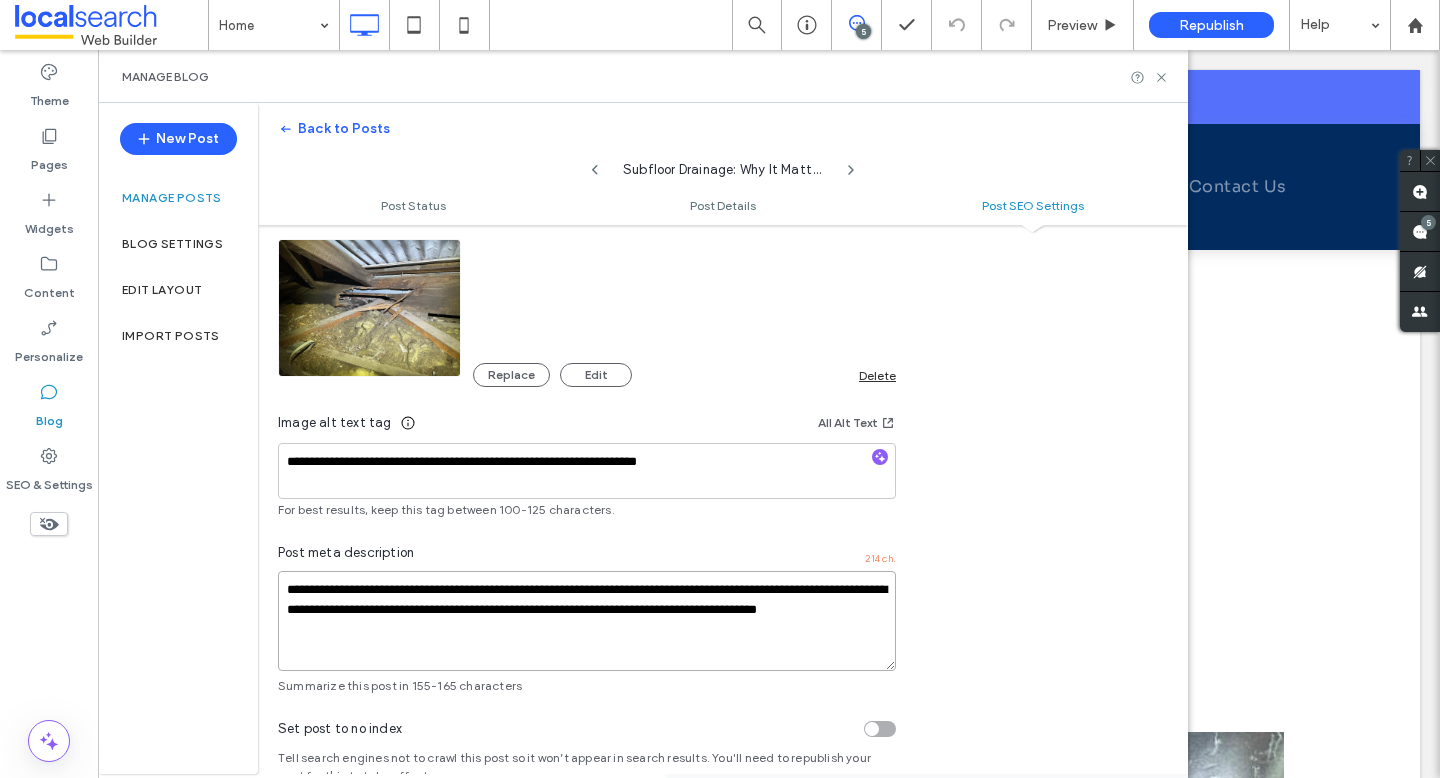 drag, startPoint x: 597, startPoint y: 635, endPoint x: 553, endPoint y: 615, distance: 48.332184 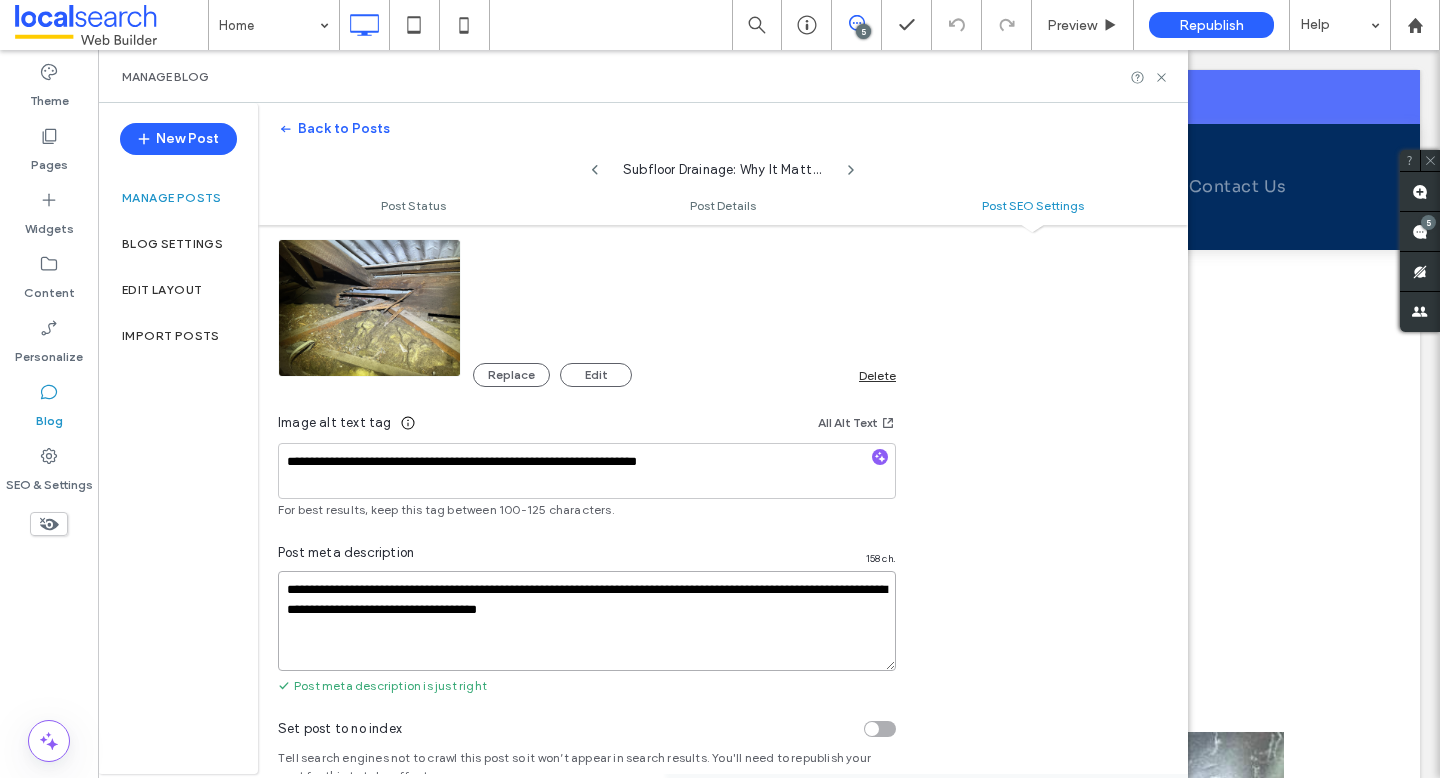 type on "**********" 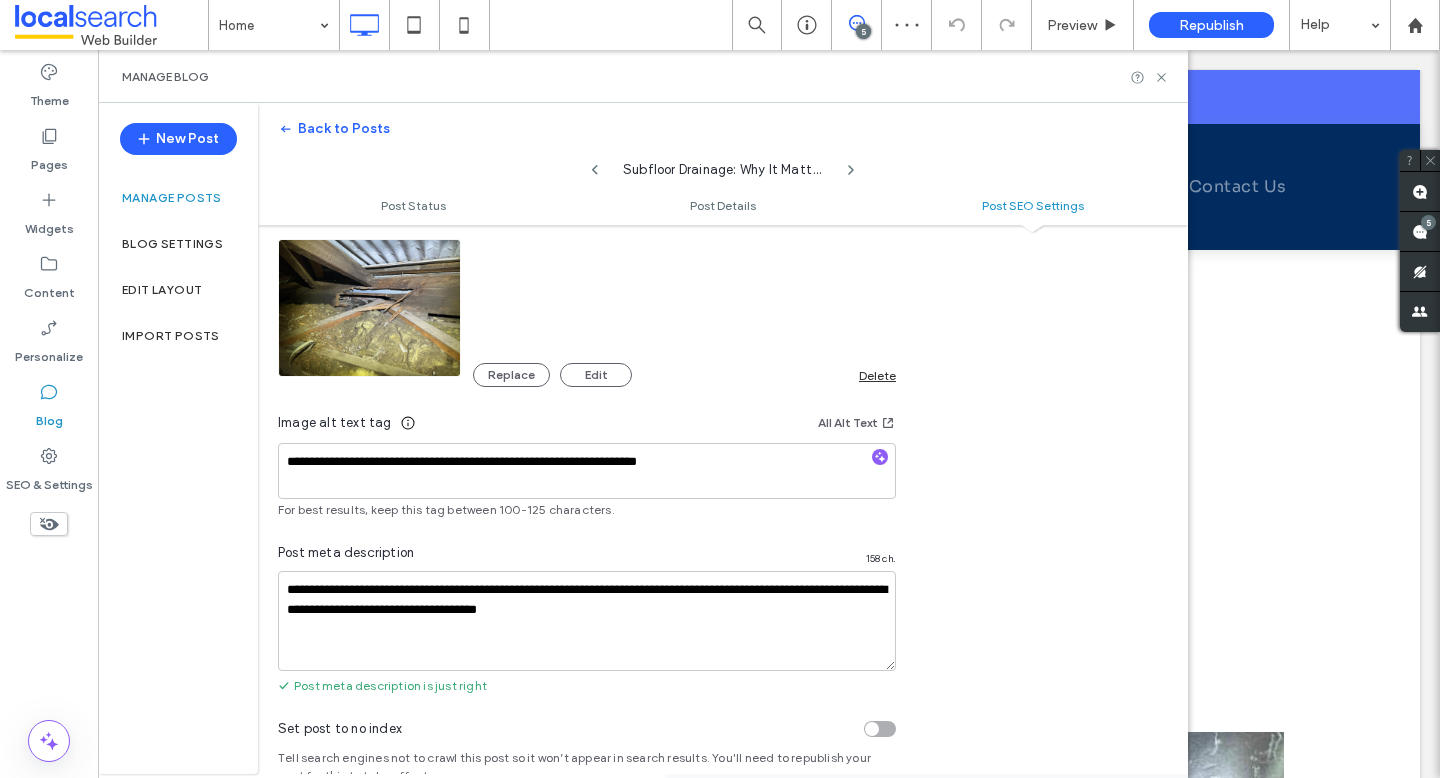 click 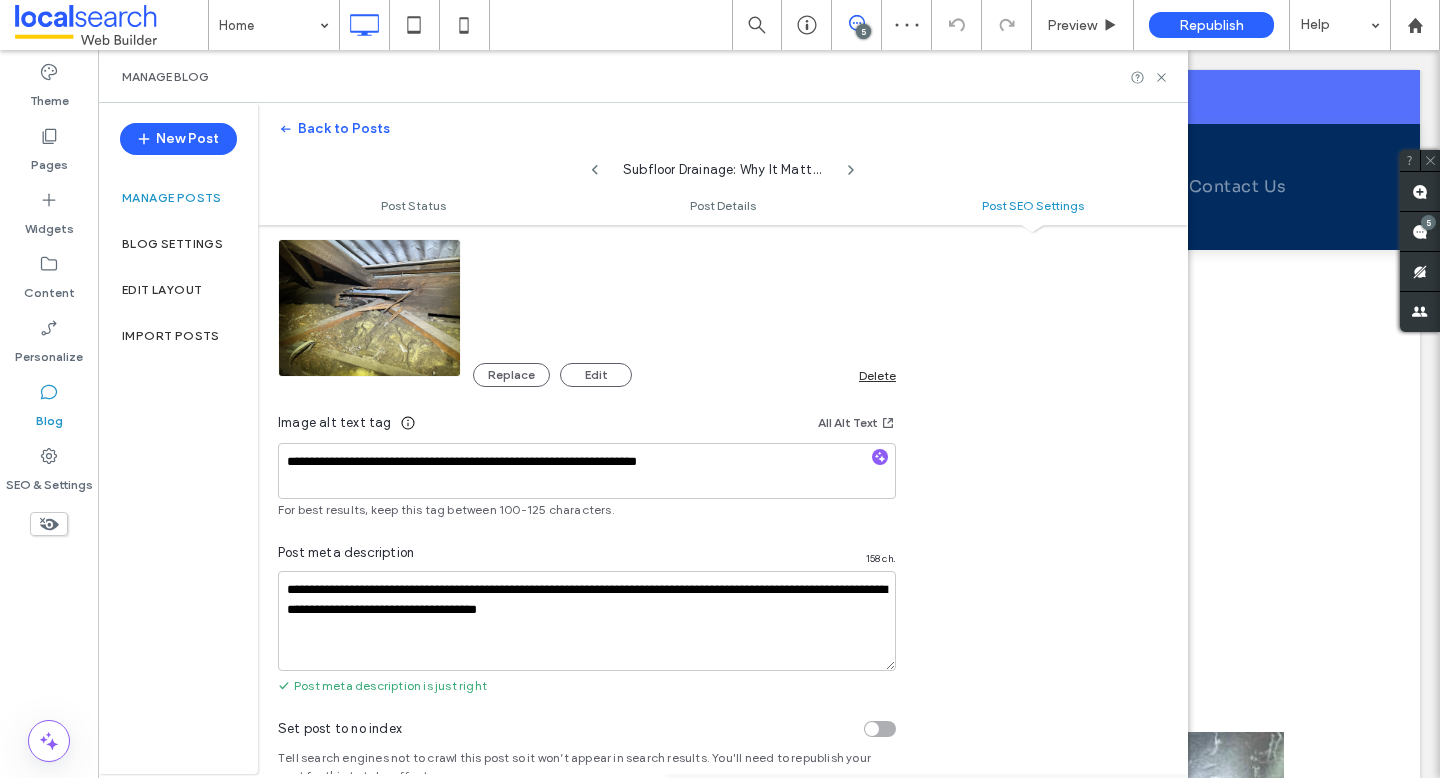 type on "**********" 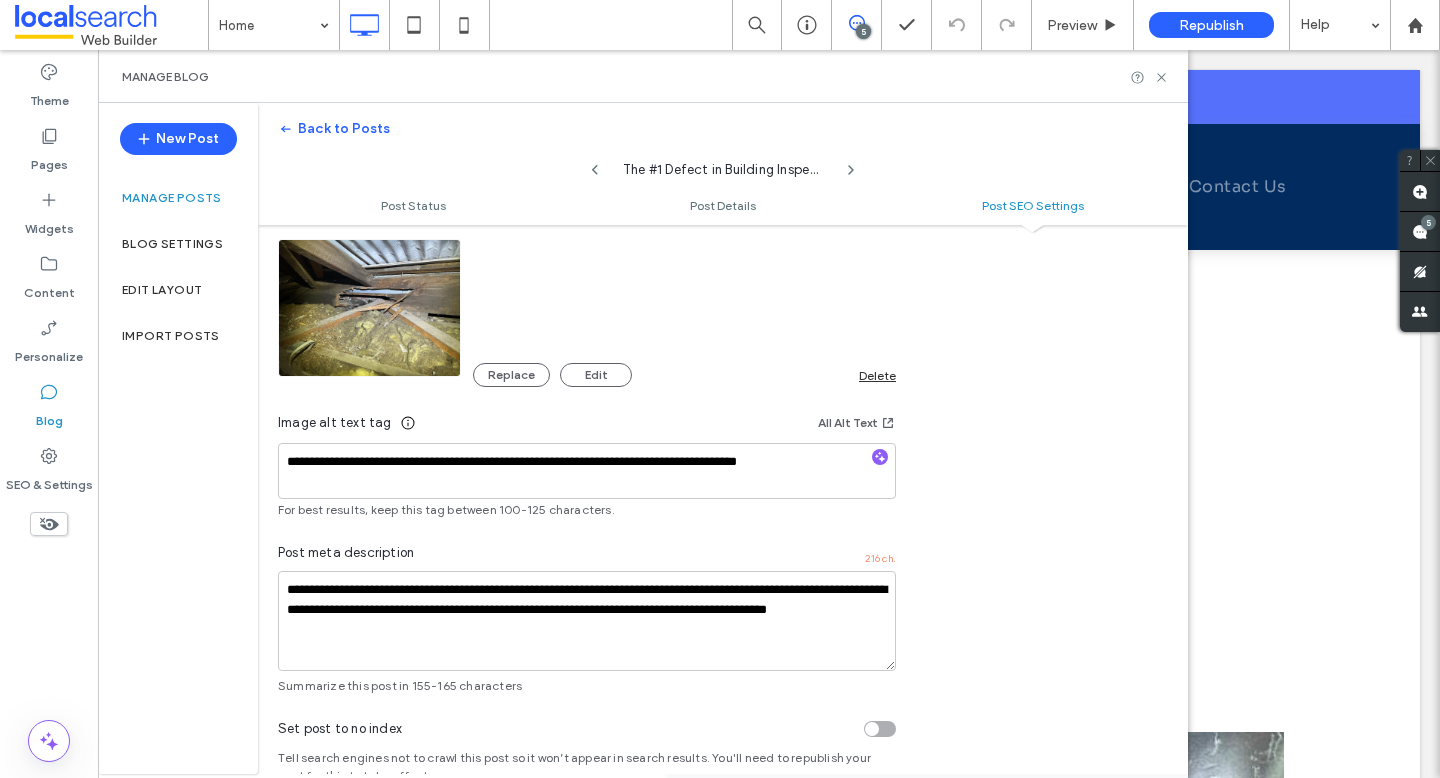 click 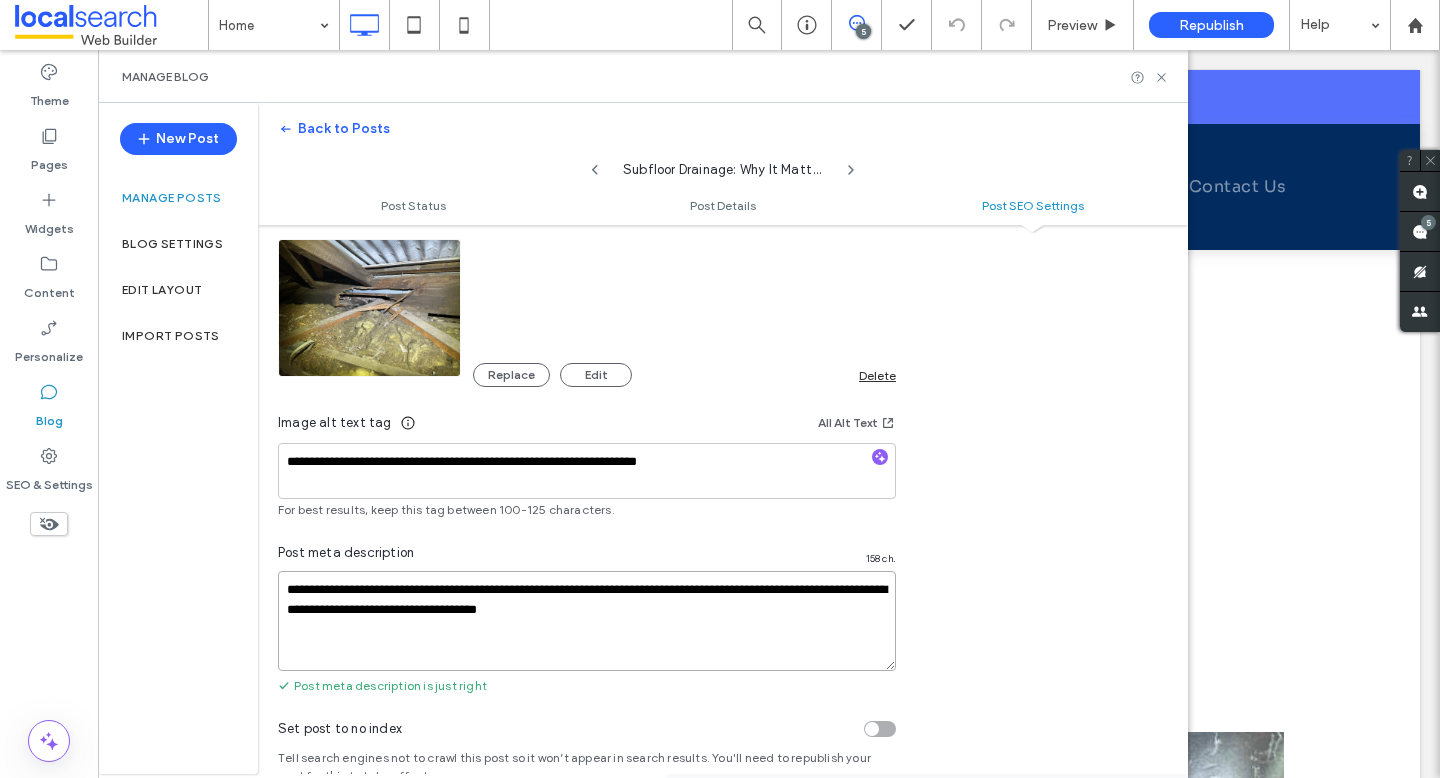 click on "**********" at bounding box center [587, 621] 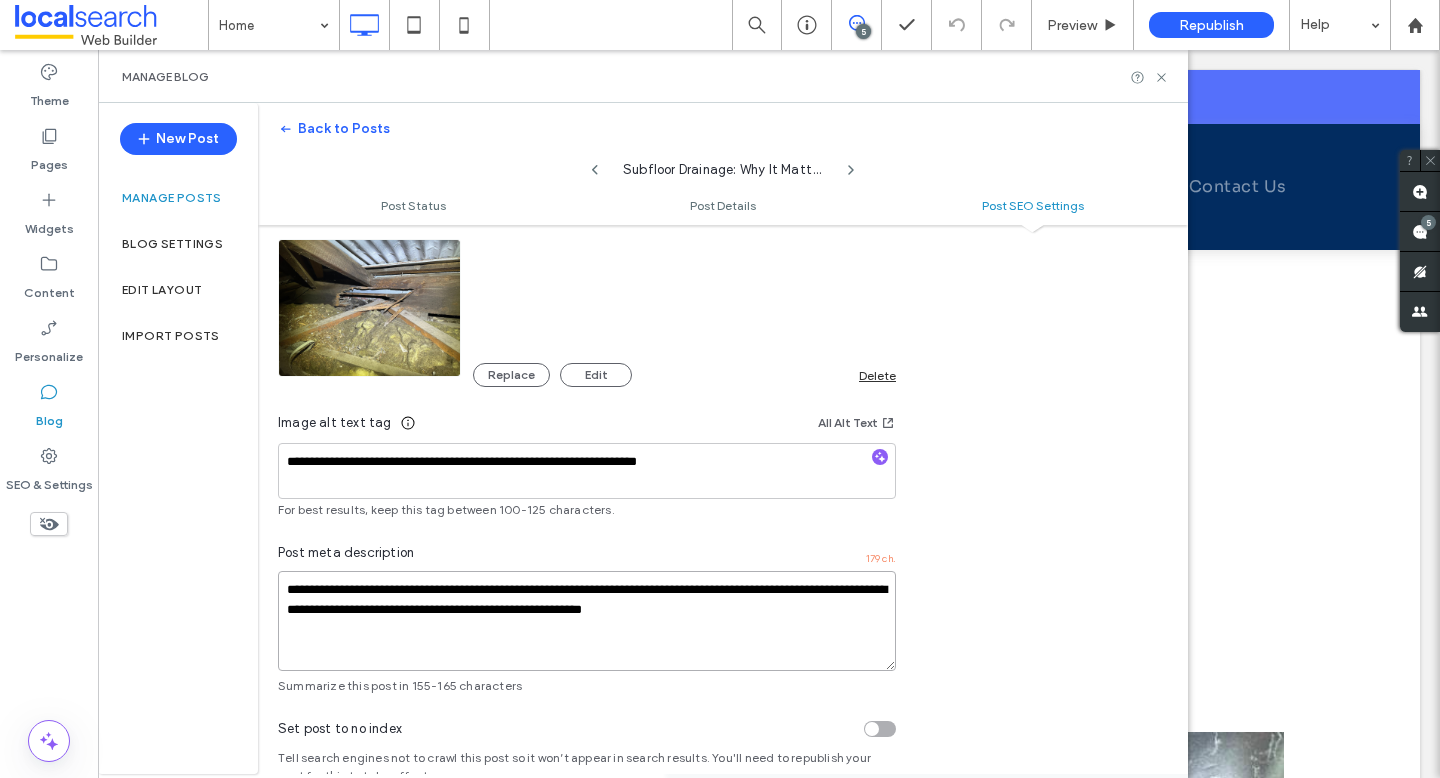 click on "**********" at bounding box center [587, 621] 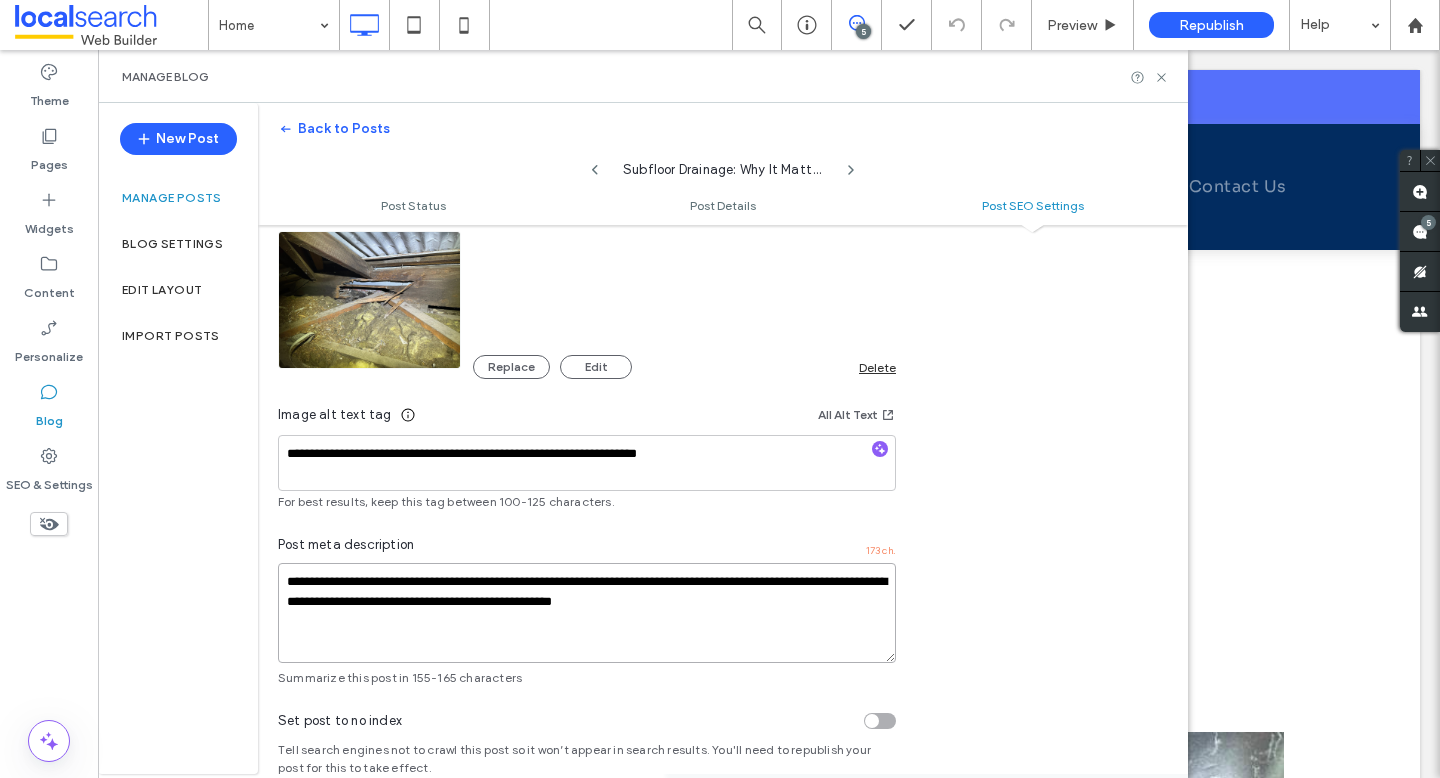 scroll, scrollTop: 1299, scrollLeft: 0, axis: vertical 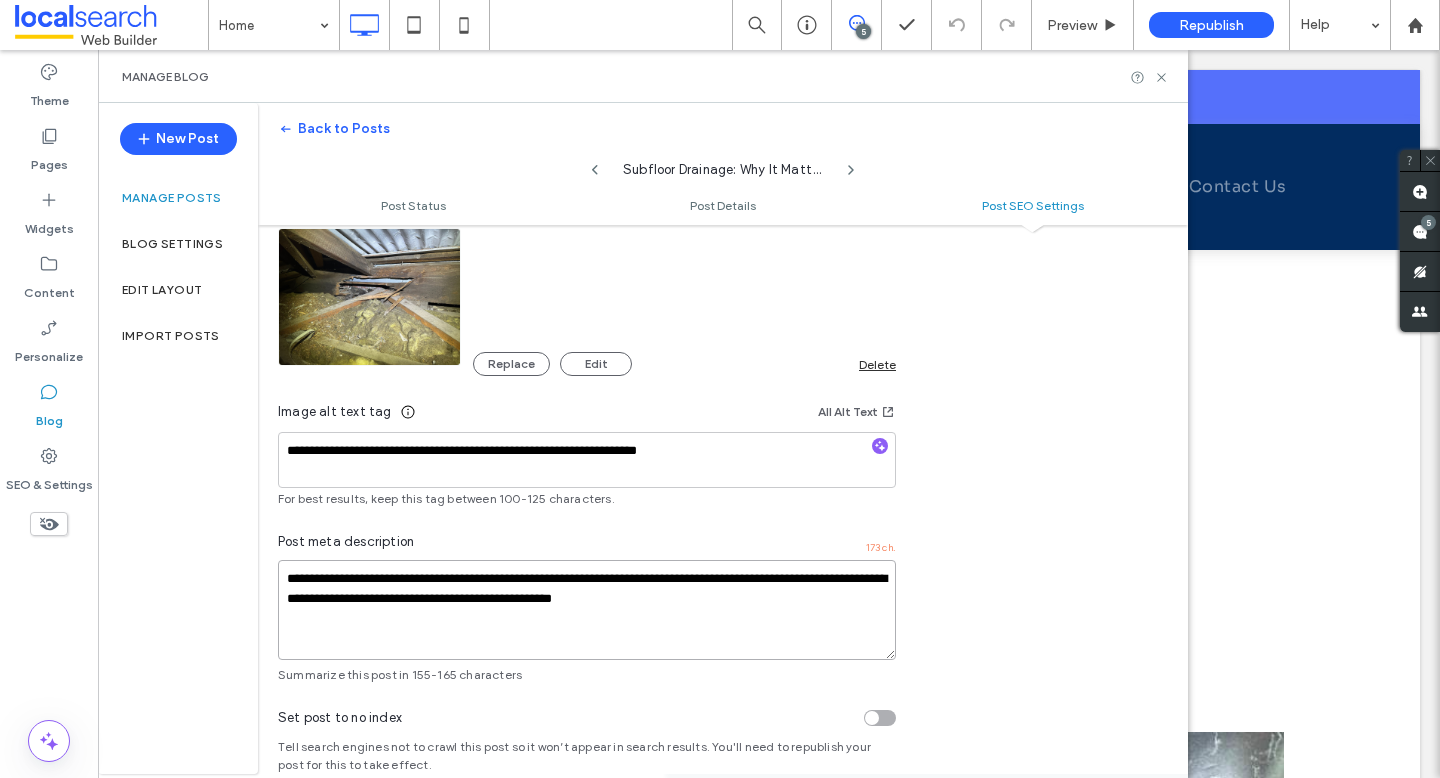 drag, startPoint x: 778, startPoint y: 579, endPoint x: 359, endPoint y: 592, distance: 419.20163 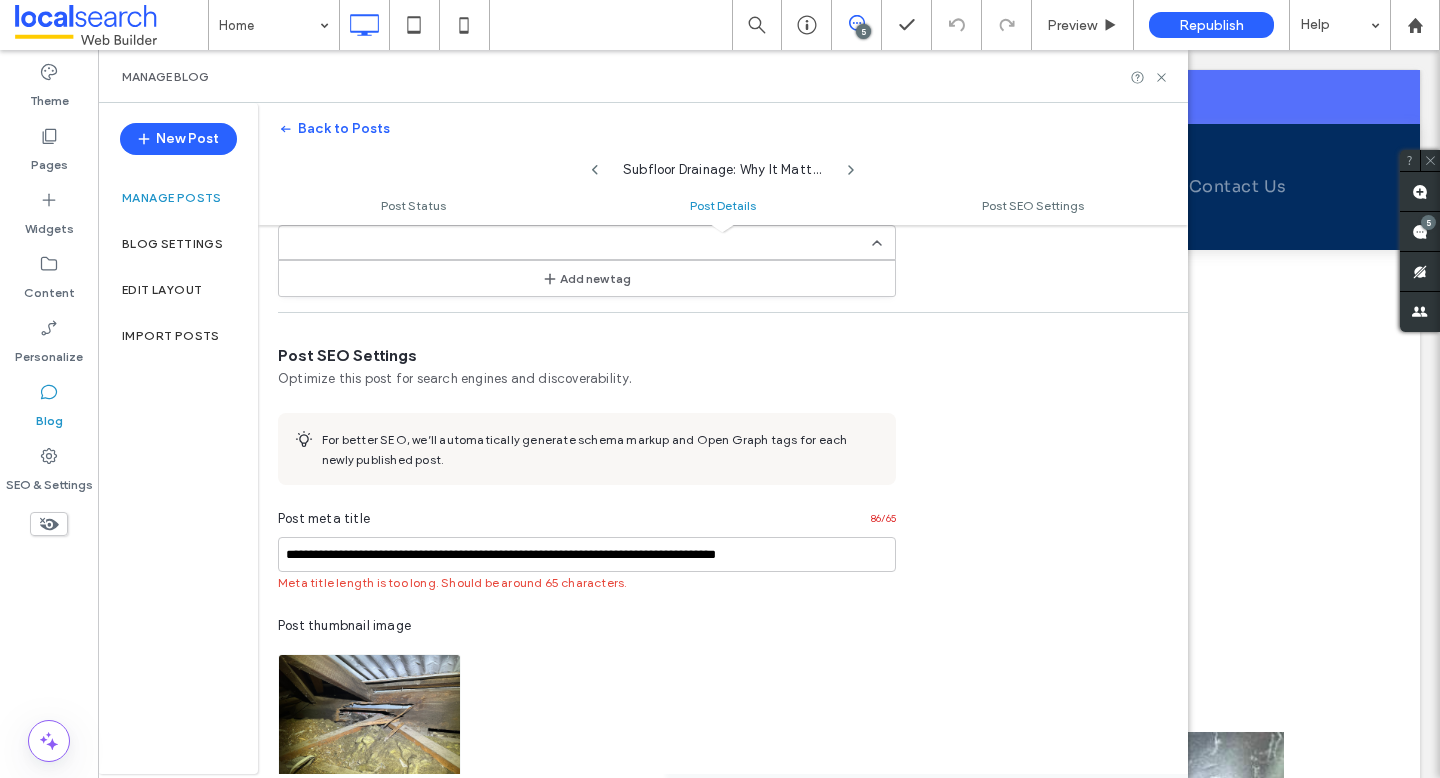 scroll, scrollTop: 872, scrollLeft: 0, axis: vertical 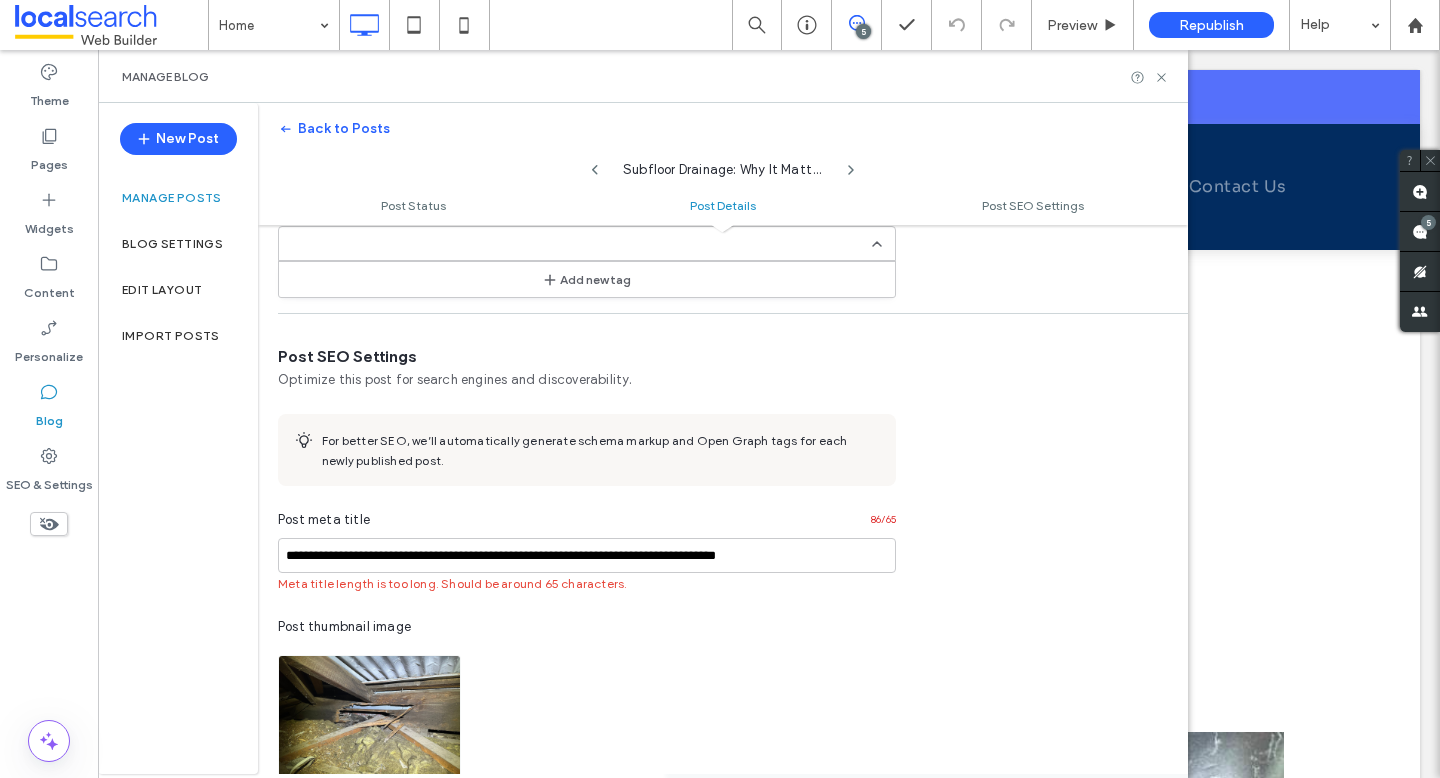 type on "**********" 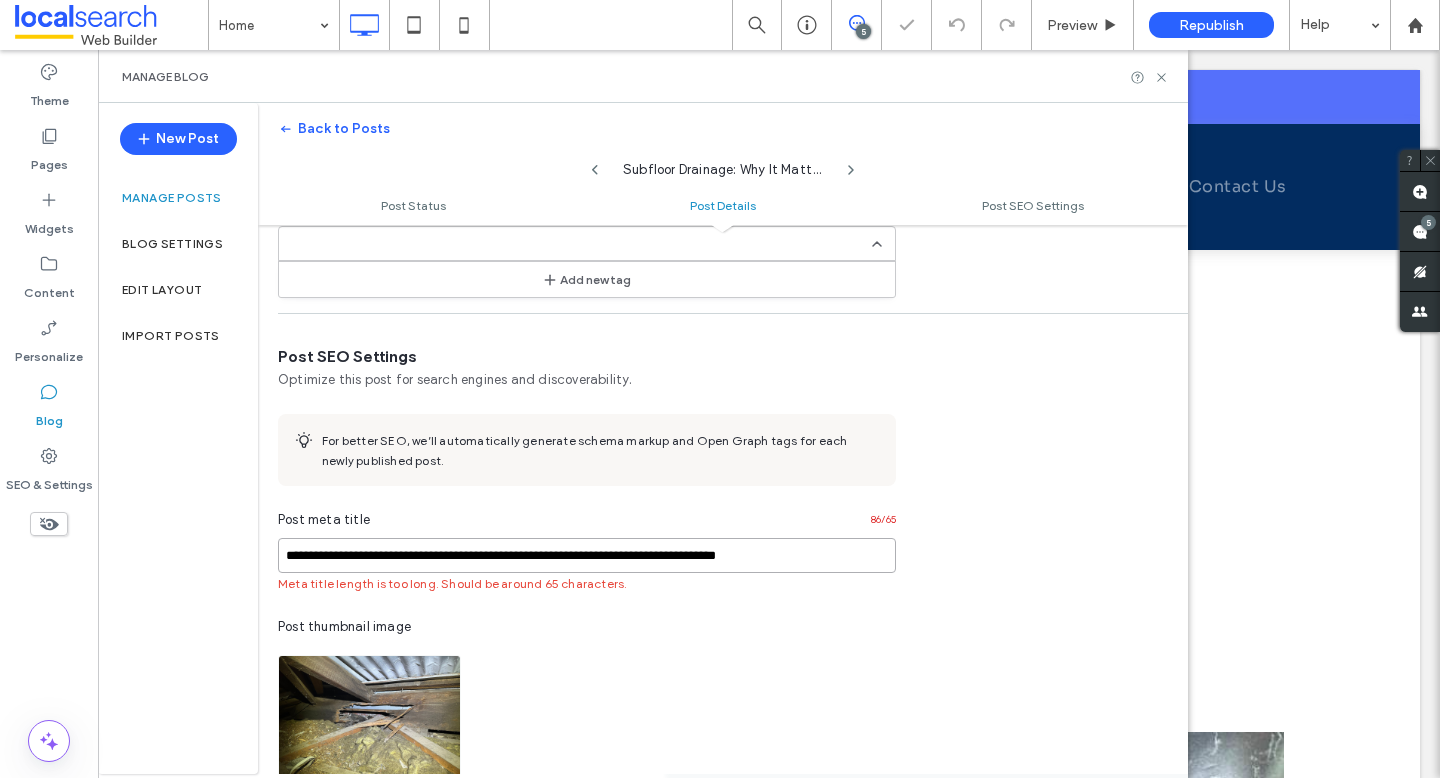 drag, startPoint x: 488, startPoint y: 555, endPoint x: 611, endPoint y: 557, distance: 123.01626 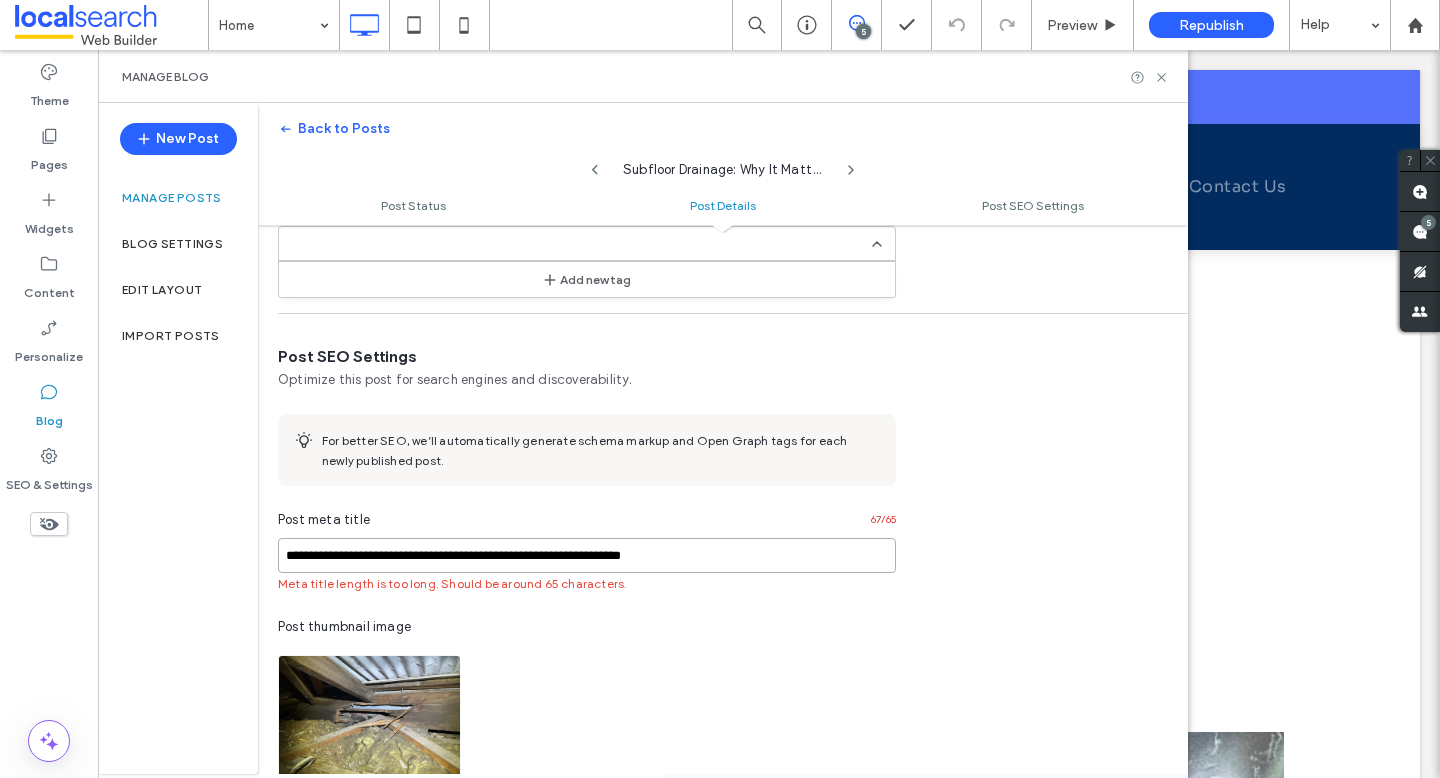 type on "**********" 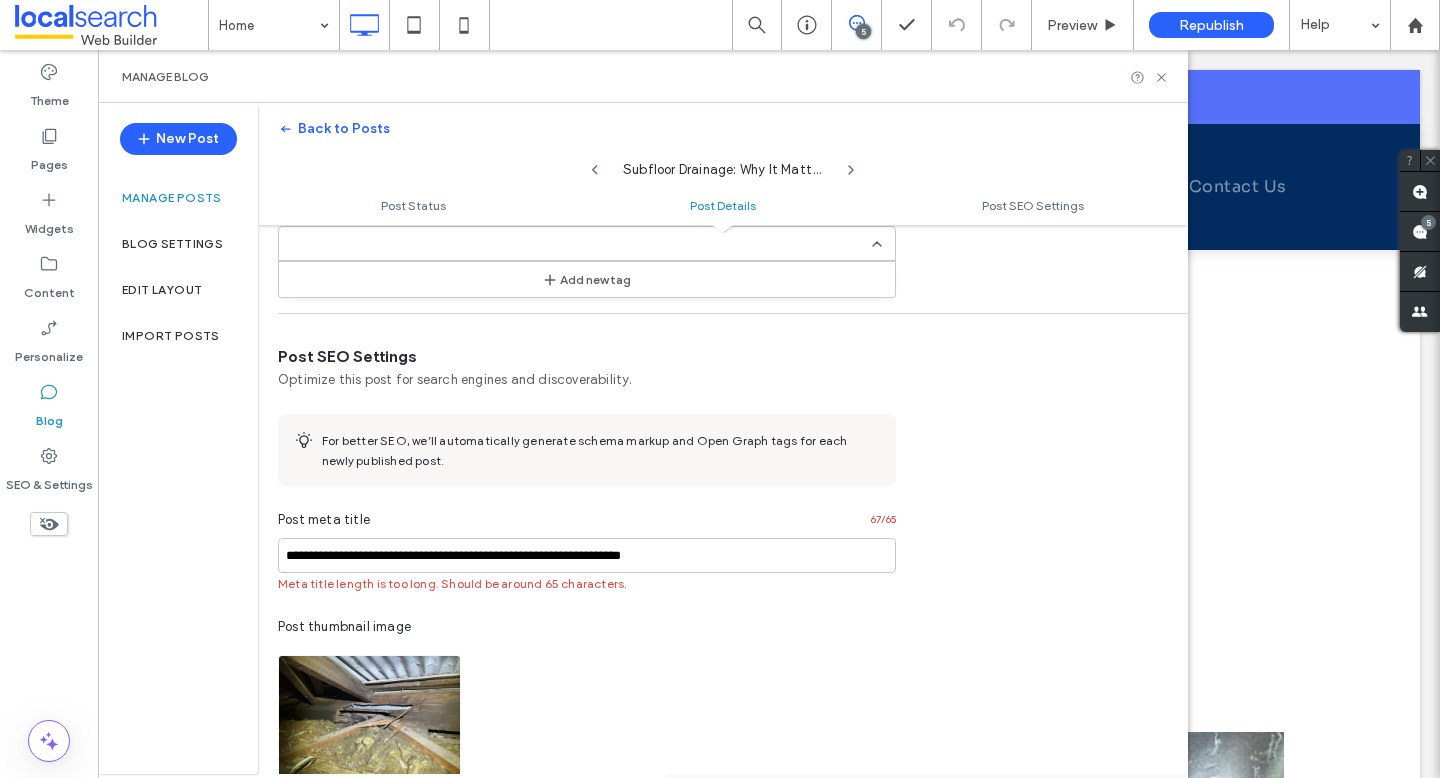 click on "**********" at bounding box center [587, 728] 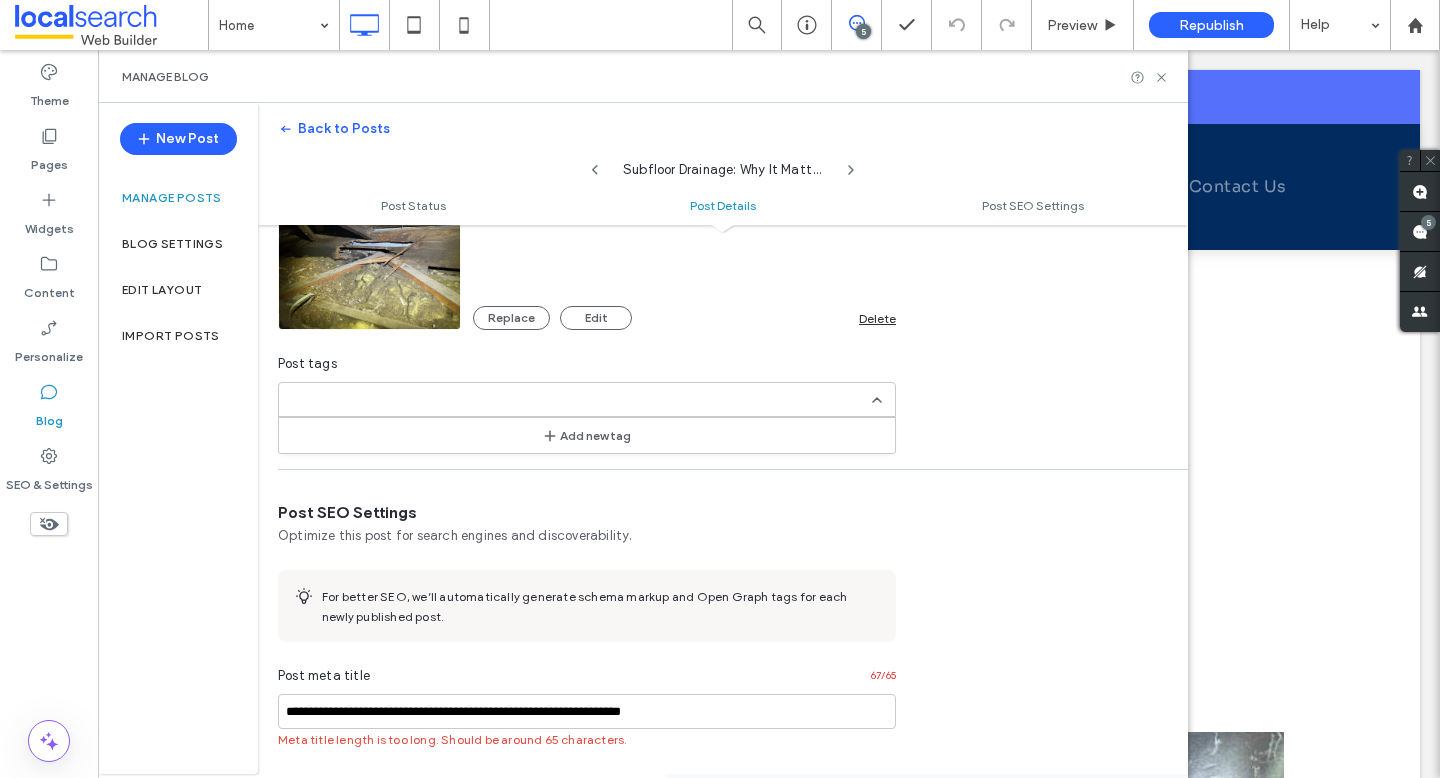 scroll, scrollTop: 689, scrollLeft: 0, axis: vertical 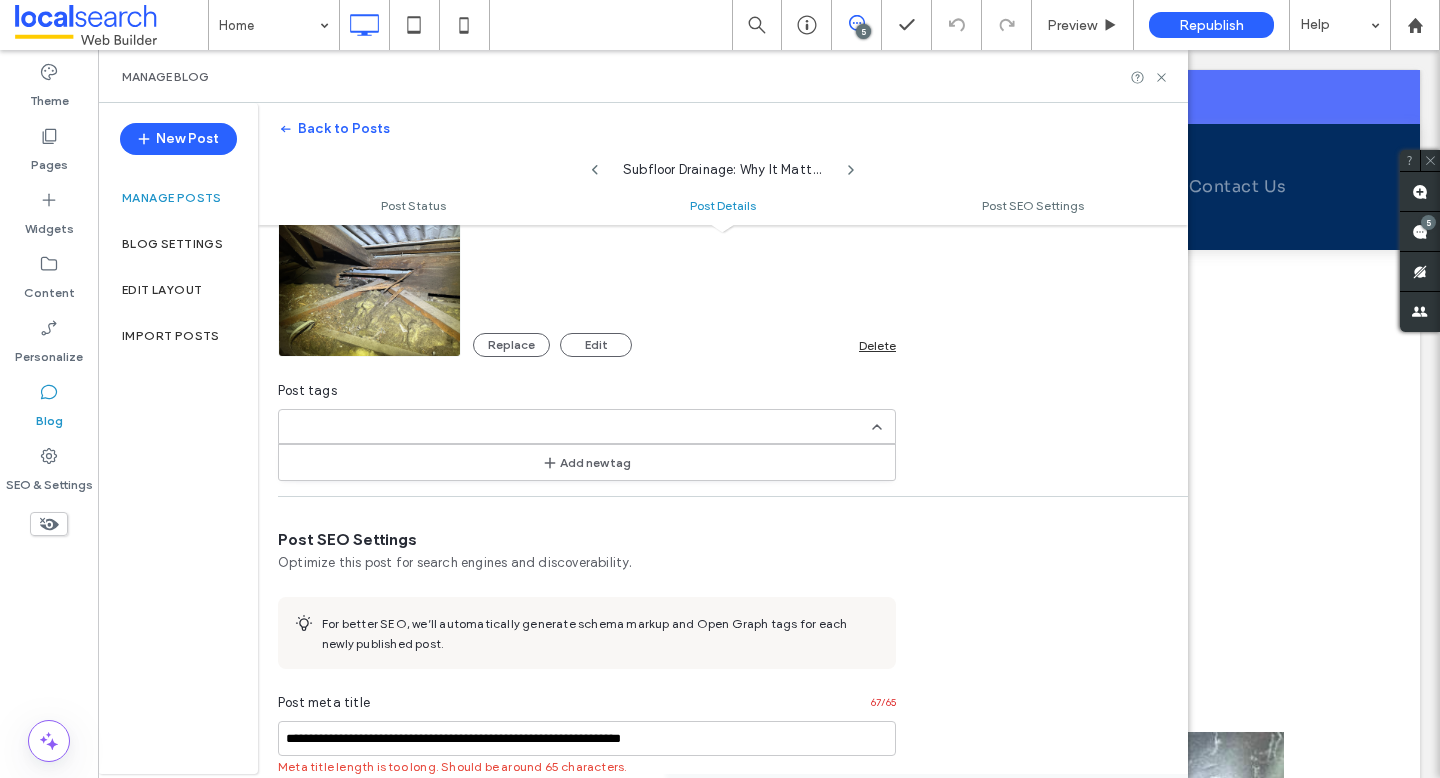 click 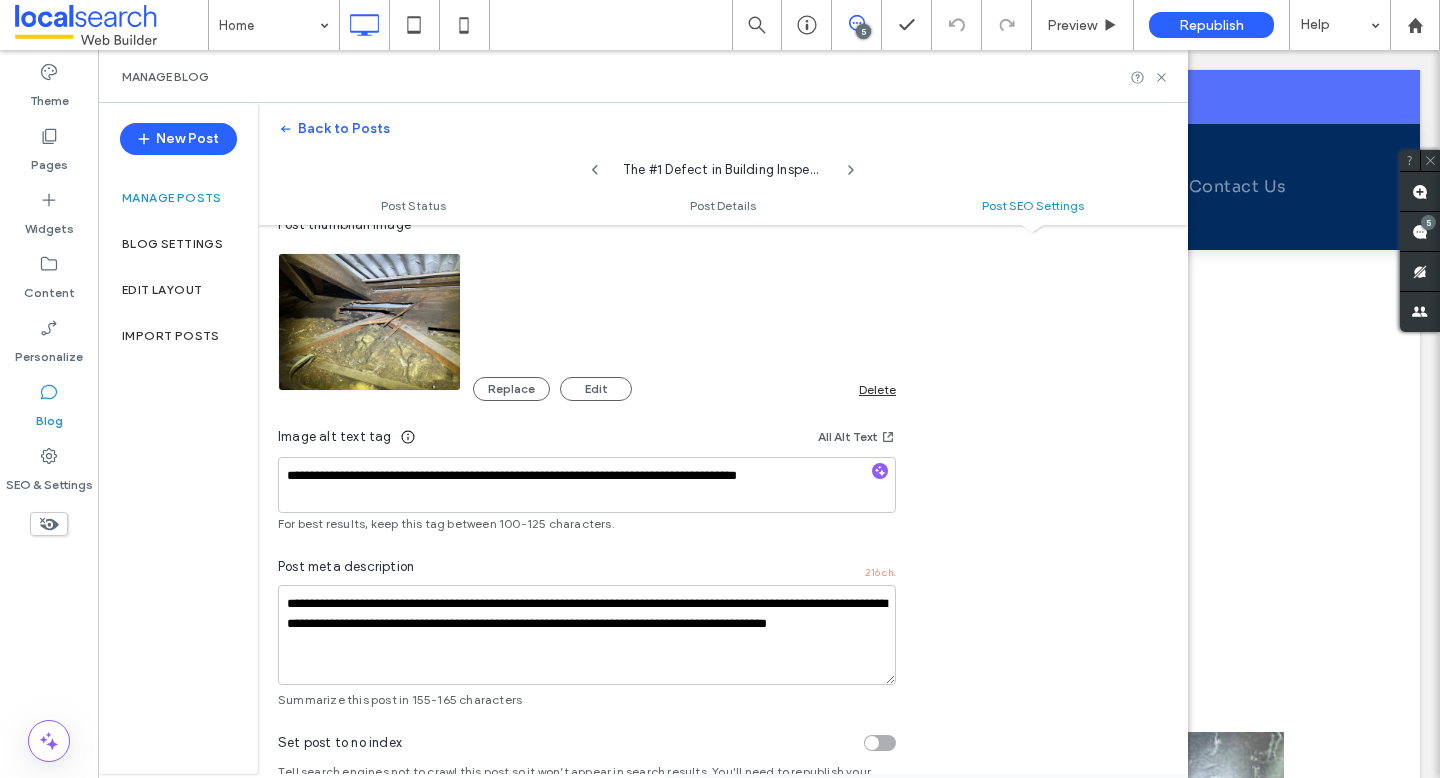 scroll, scrollTop: 1334, scrollLeft: 0, axis: vertical 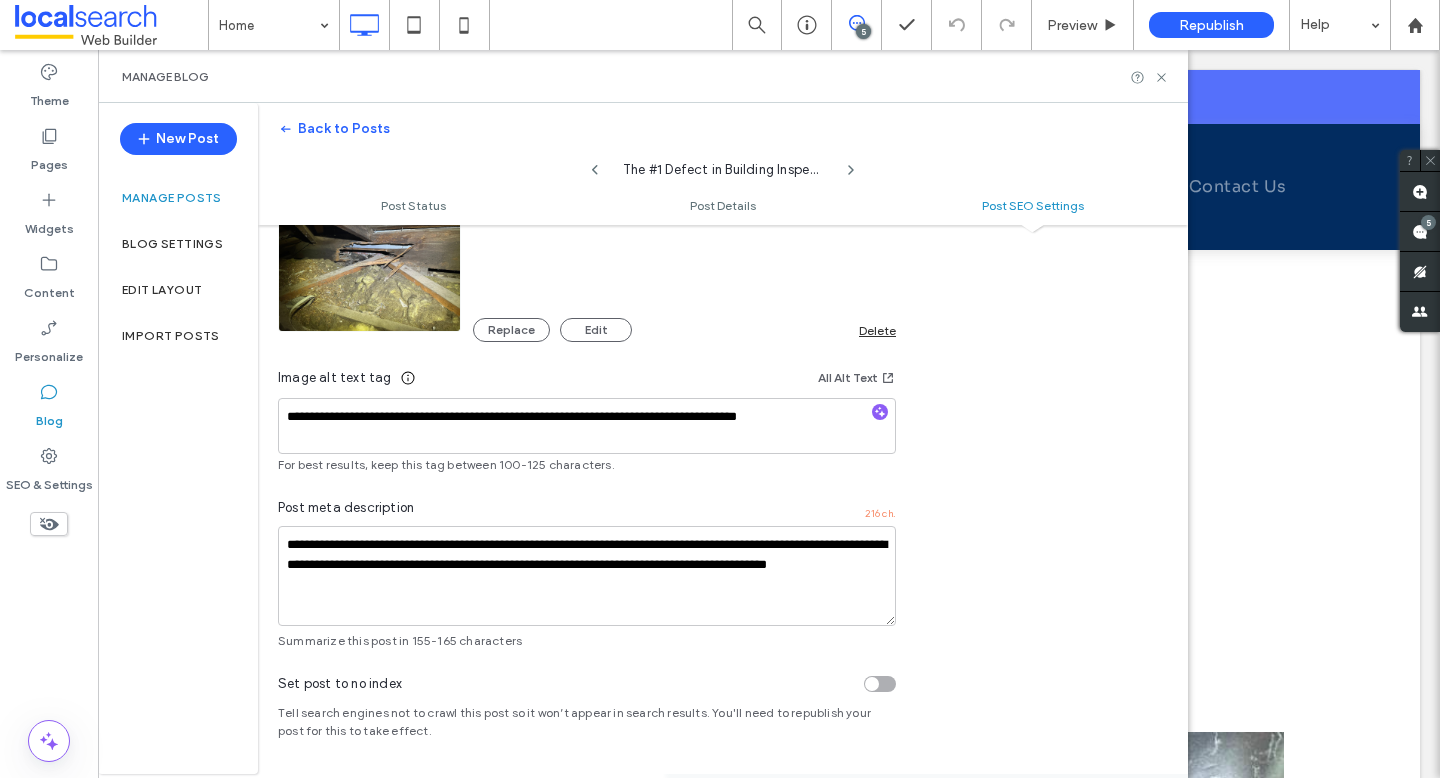 click 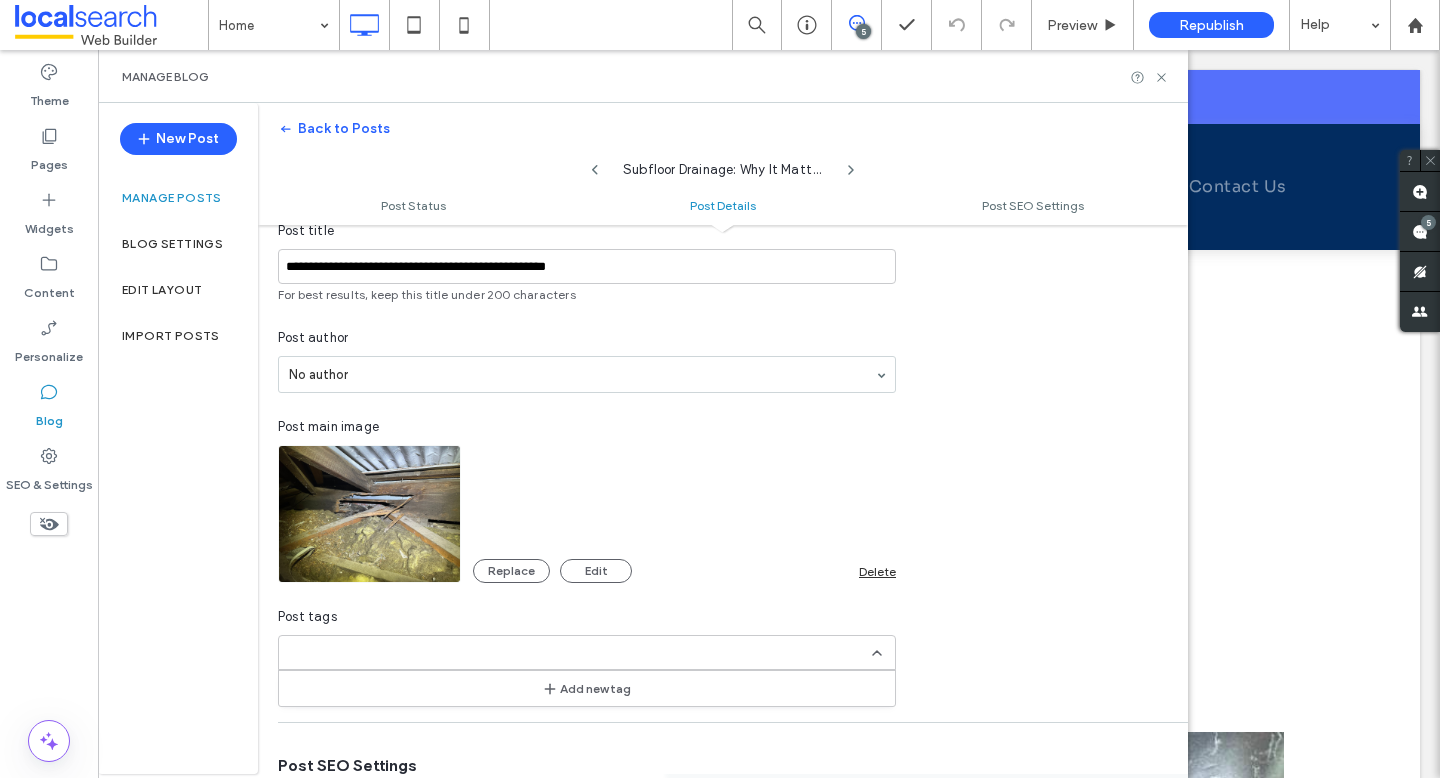 scroll, scrollTop: 537, scrollLeft: 0, axis: vertical 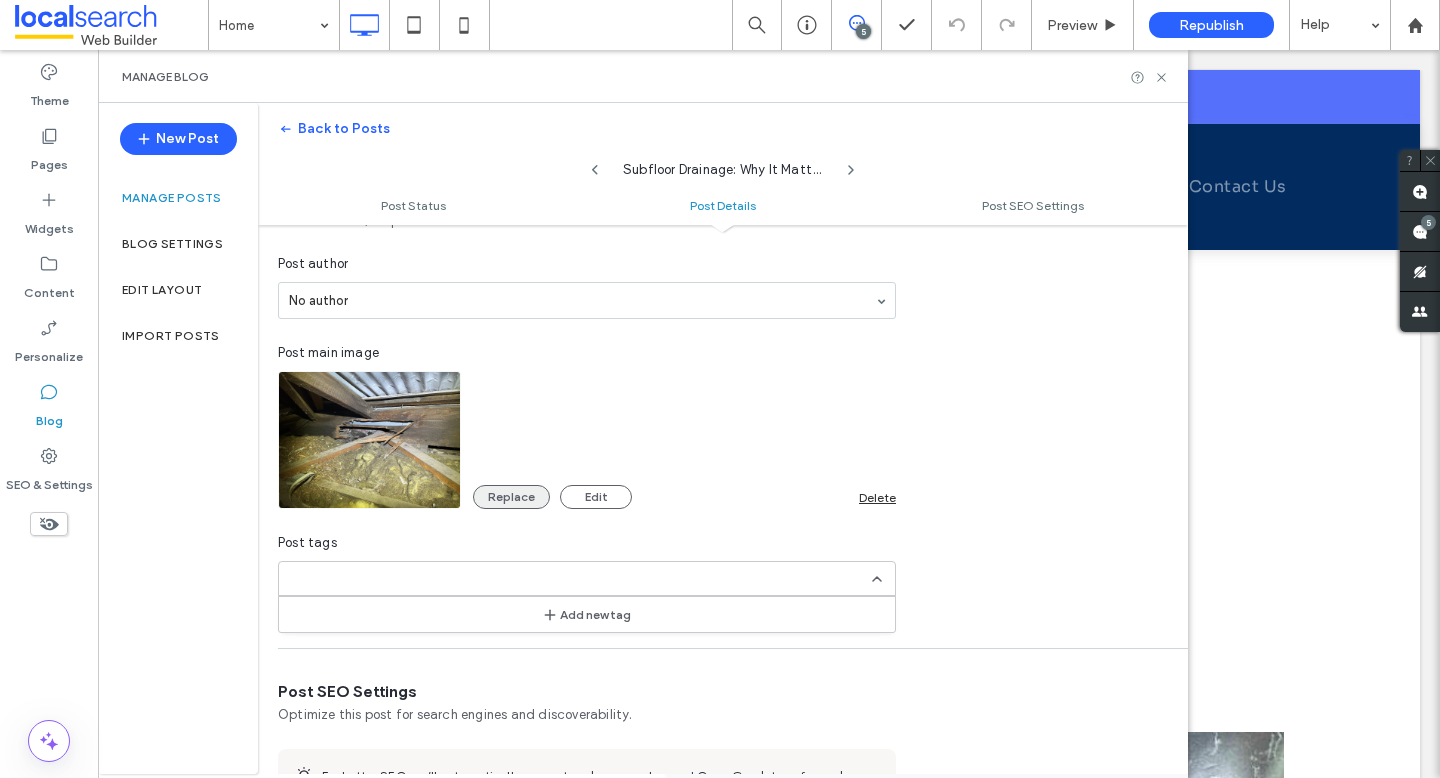 click on "Replace" at bounding box center [511, 497] 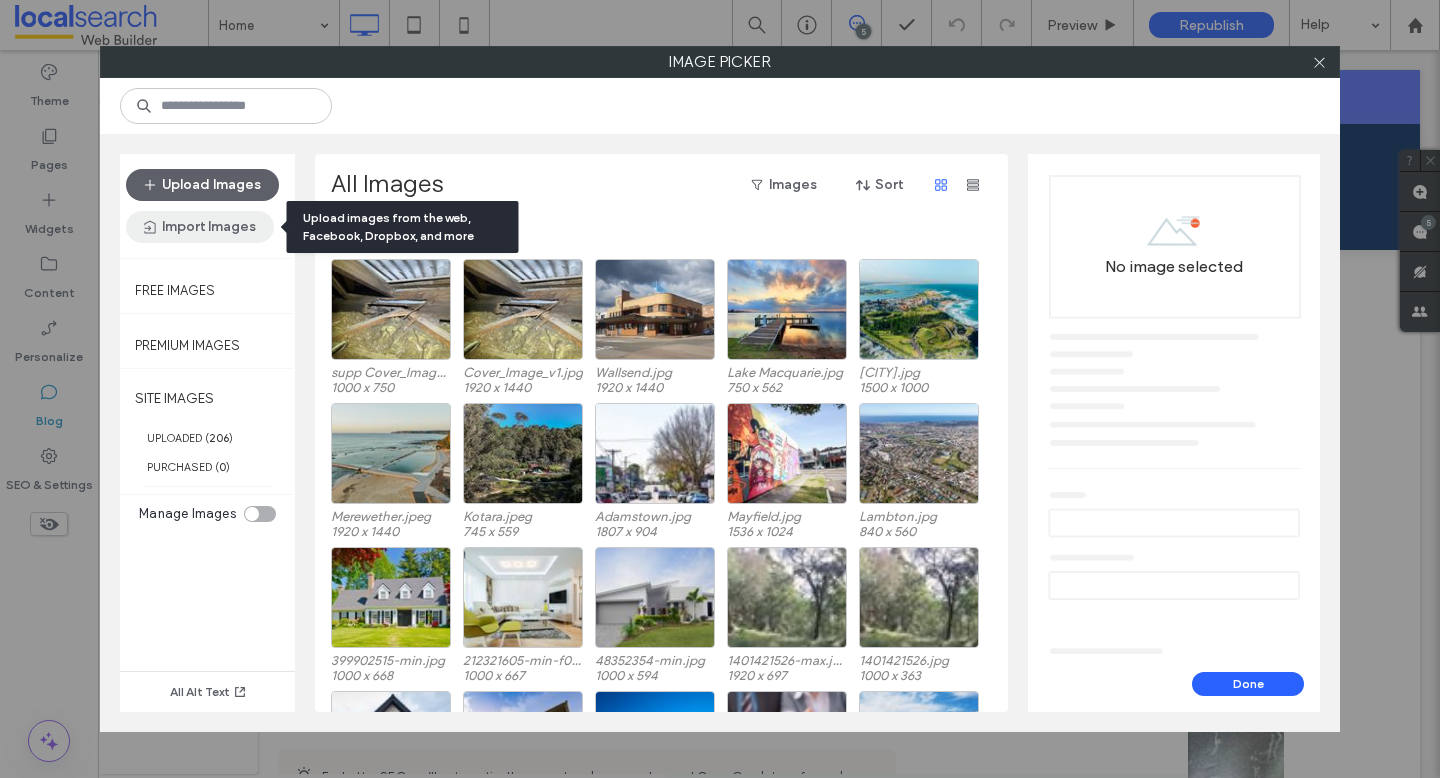 click on "Import Images" at bounding box center [200, 227] 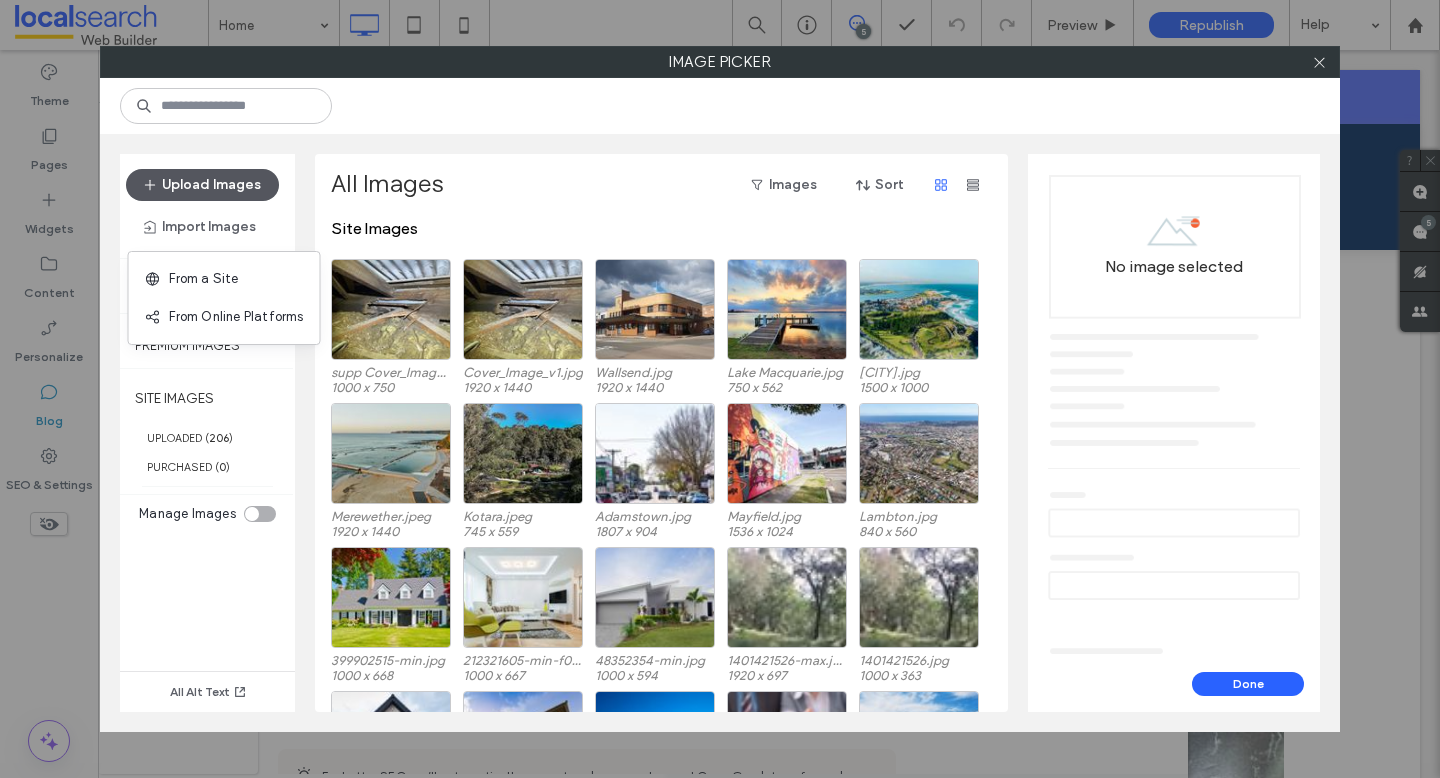 click on "Upload Images" at bounding box center [202, 185] 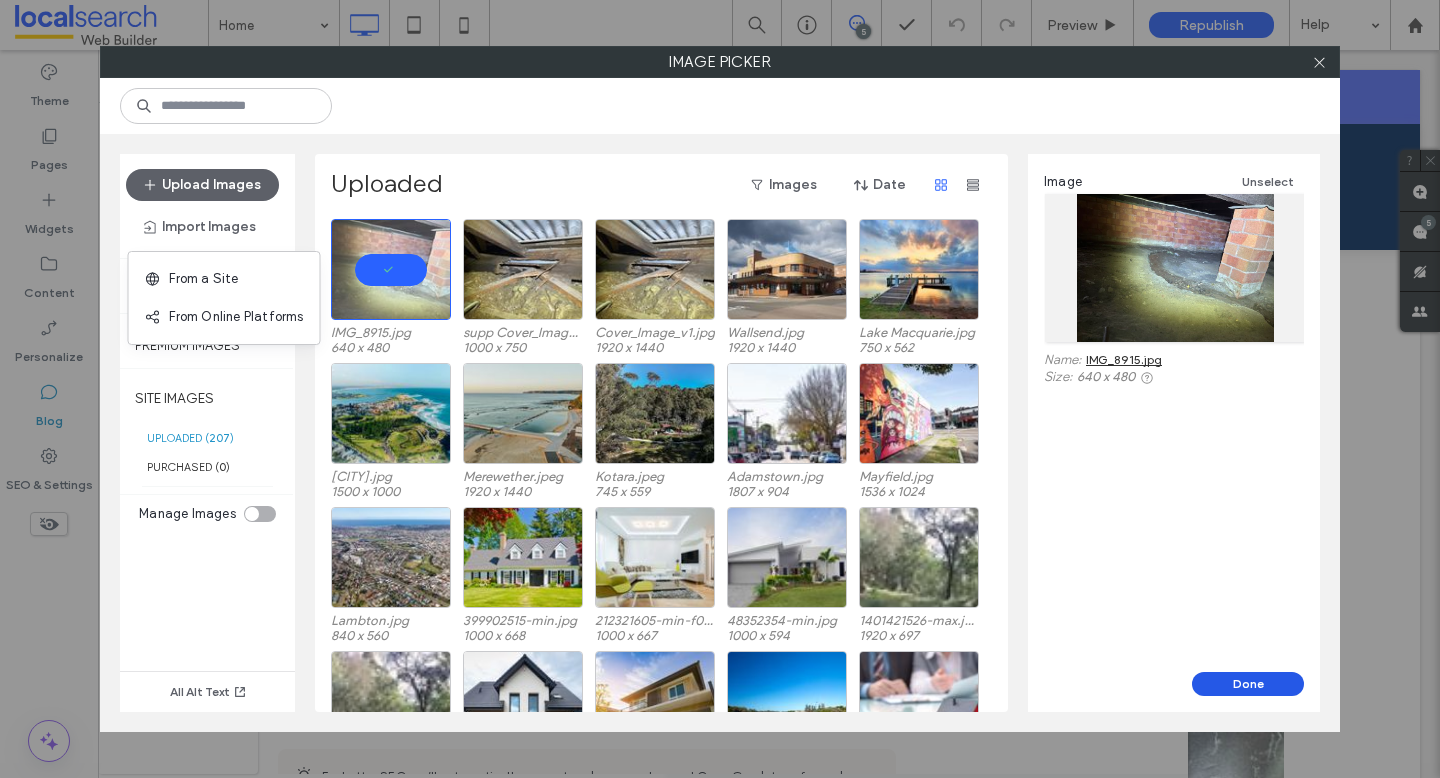 click on "Done" at bounding box center (1248, 684) 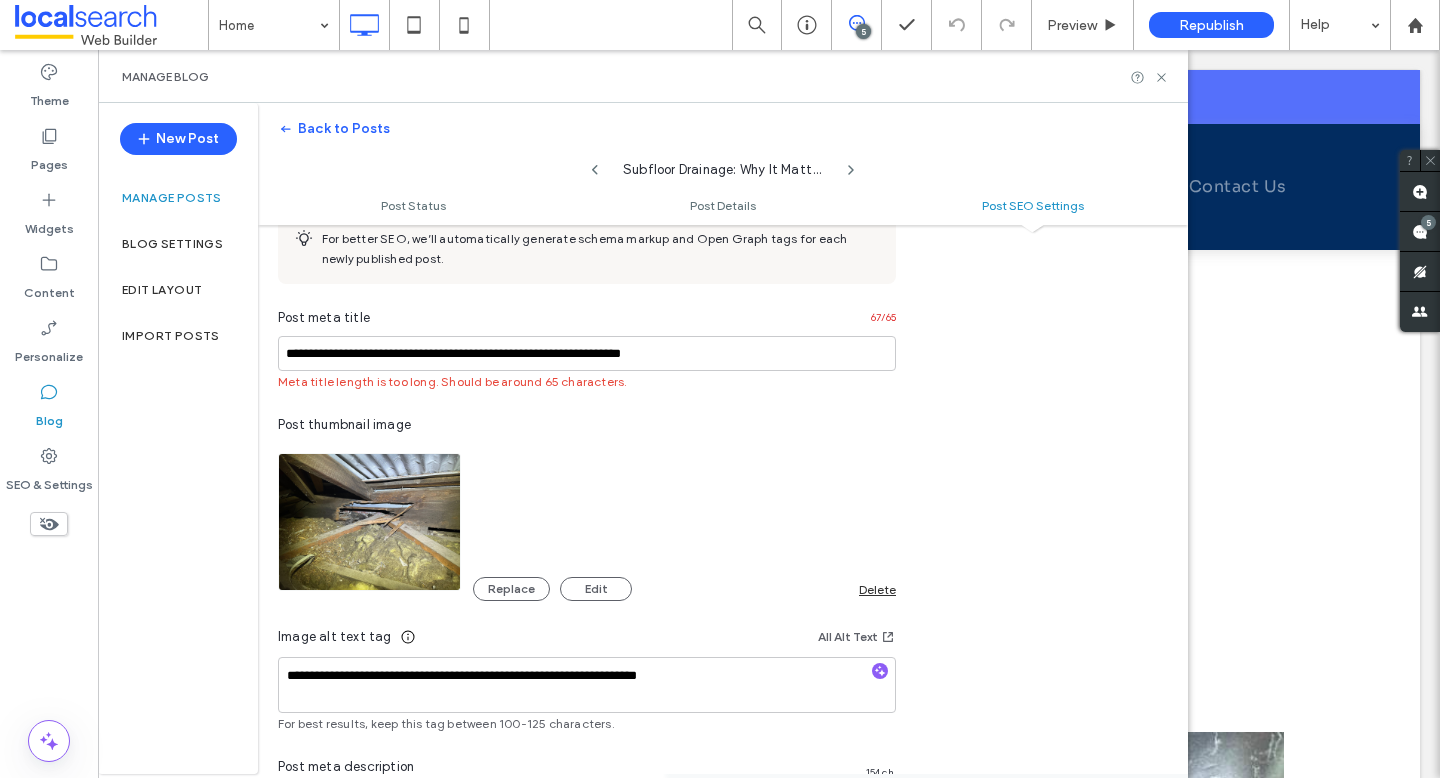 scroll, scrollTop: 1207, scrollLeft: 0, axis: vertical 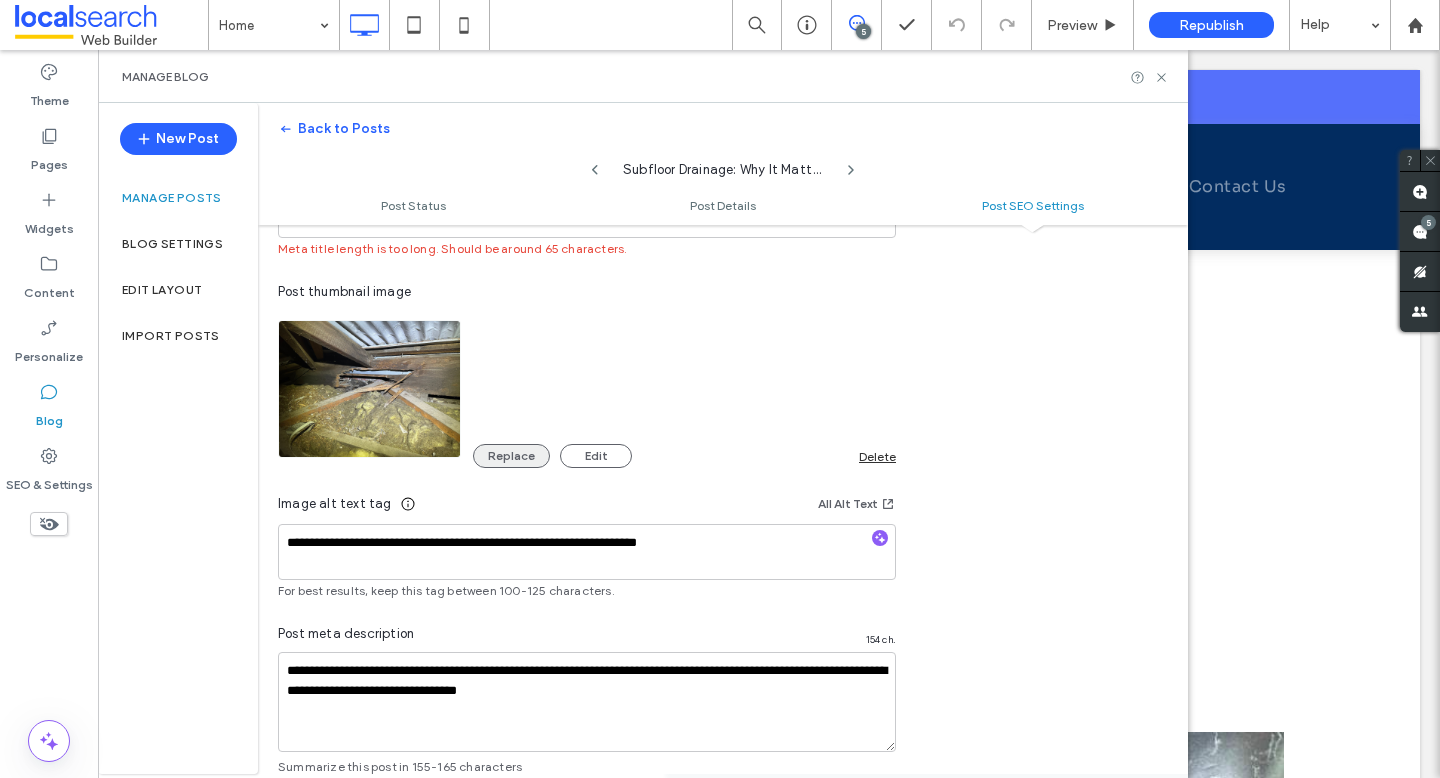 click on "Replace" at bounding box center (511, 456) 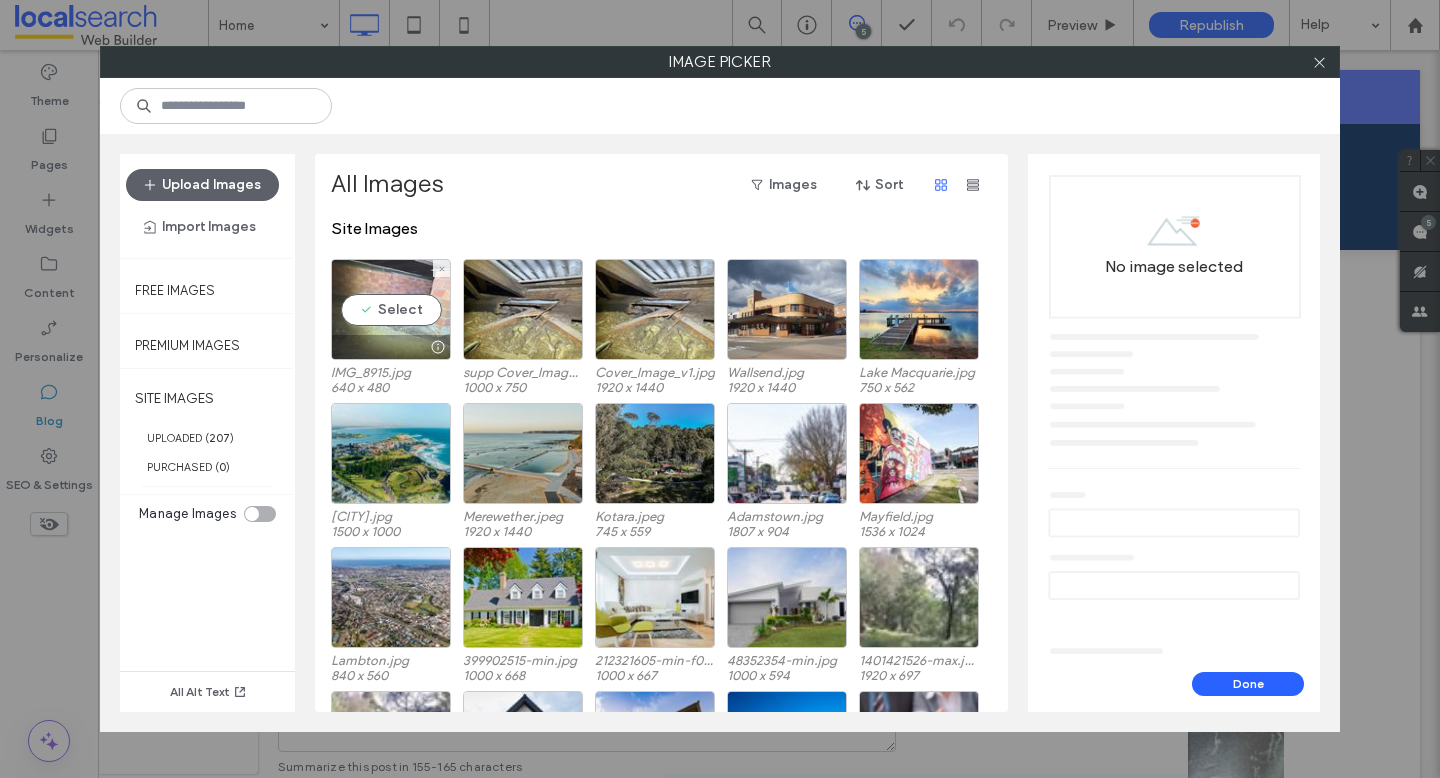 click on "Select" at bounding box center (391, 309) 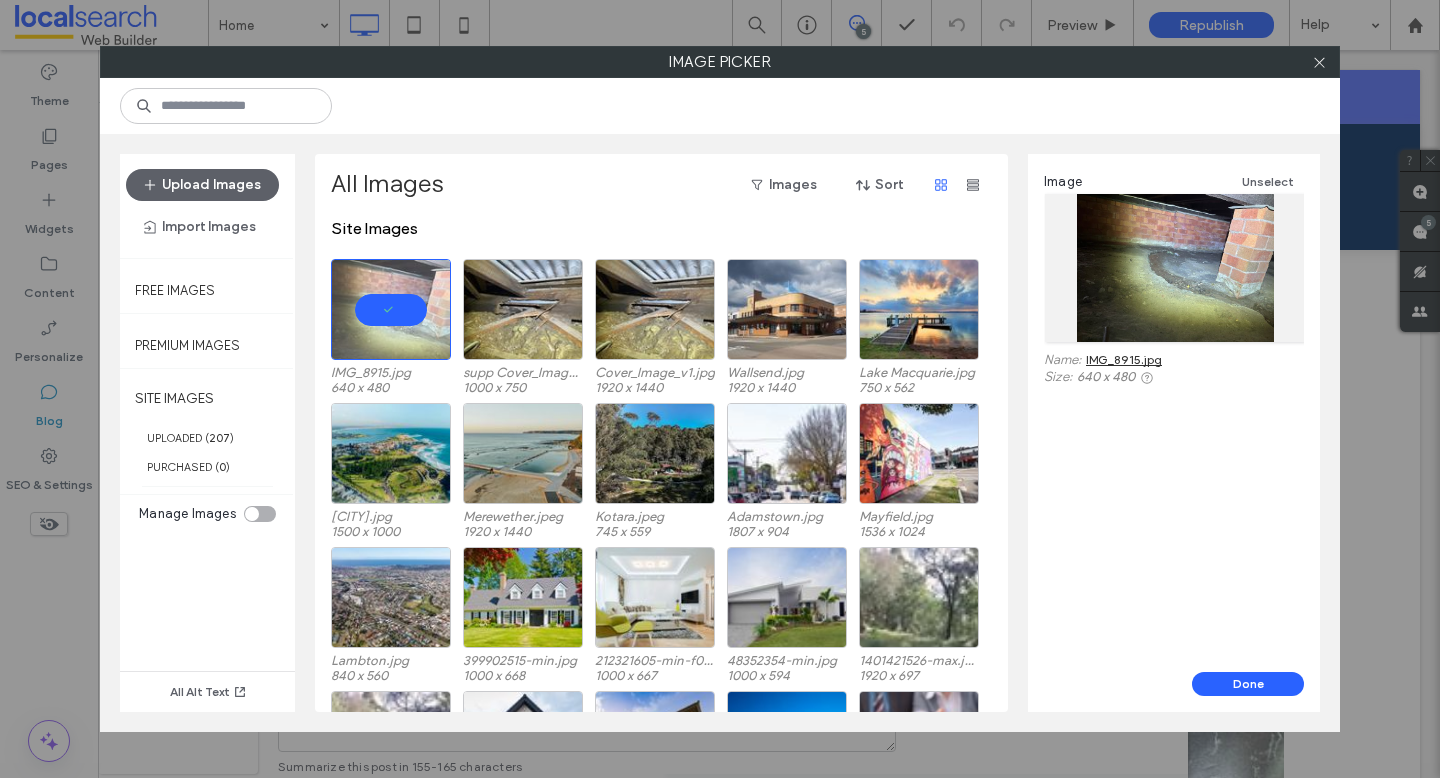 click on "Done" at bounding box center (1174, 692) 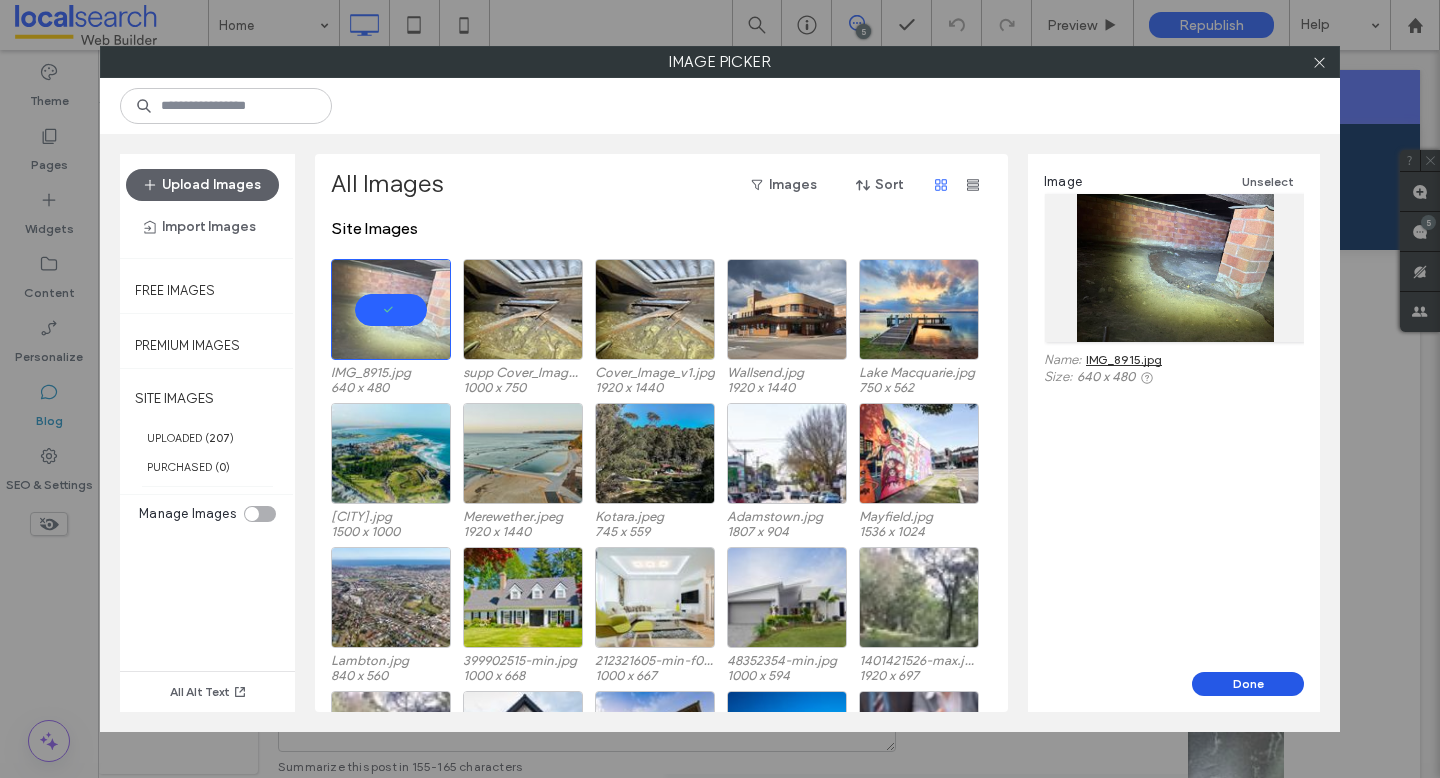 click on "Done" at bounding box center [1248, 684] 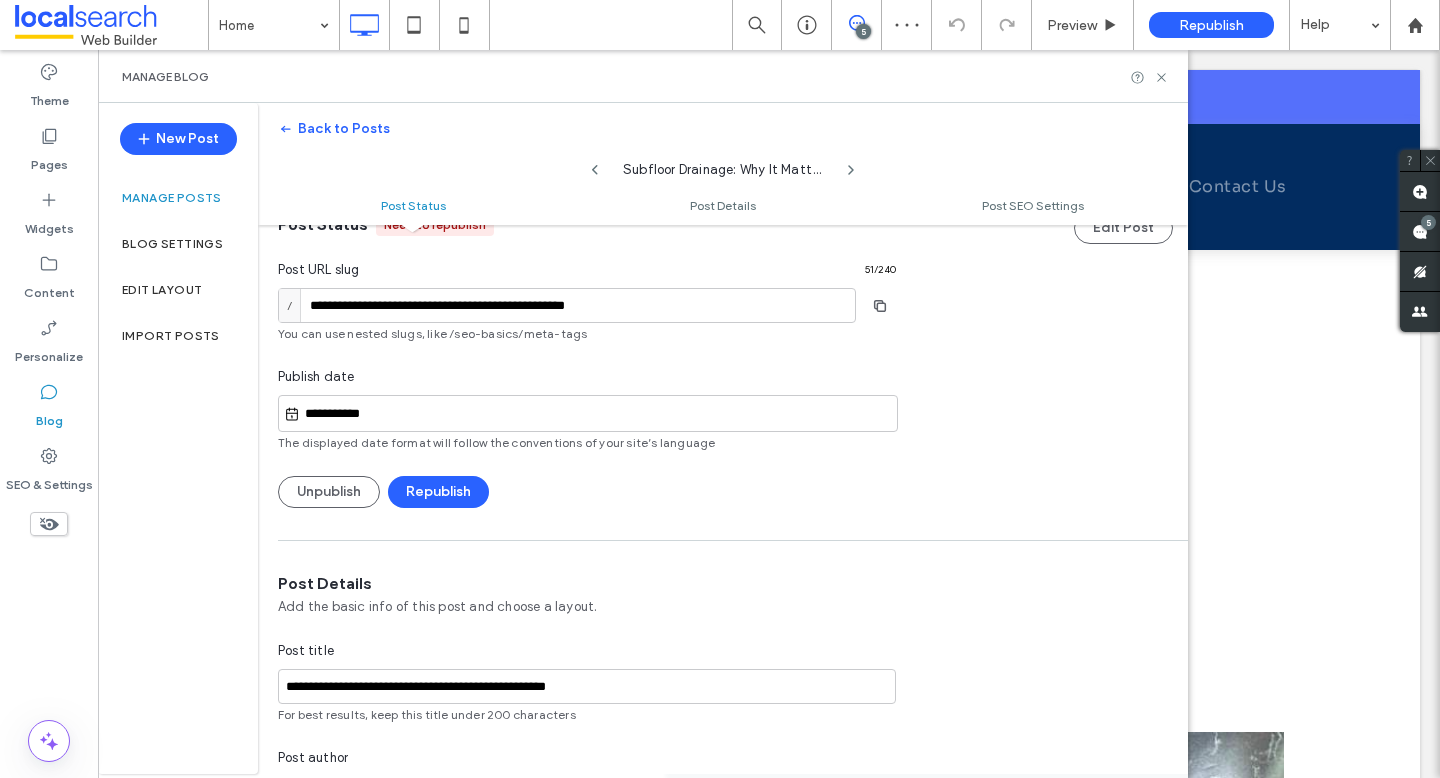 scroll, scrollTop: 0, scrollLeft: 0, axis: both 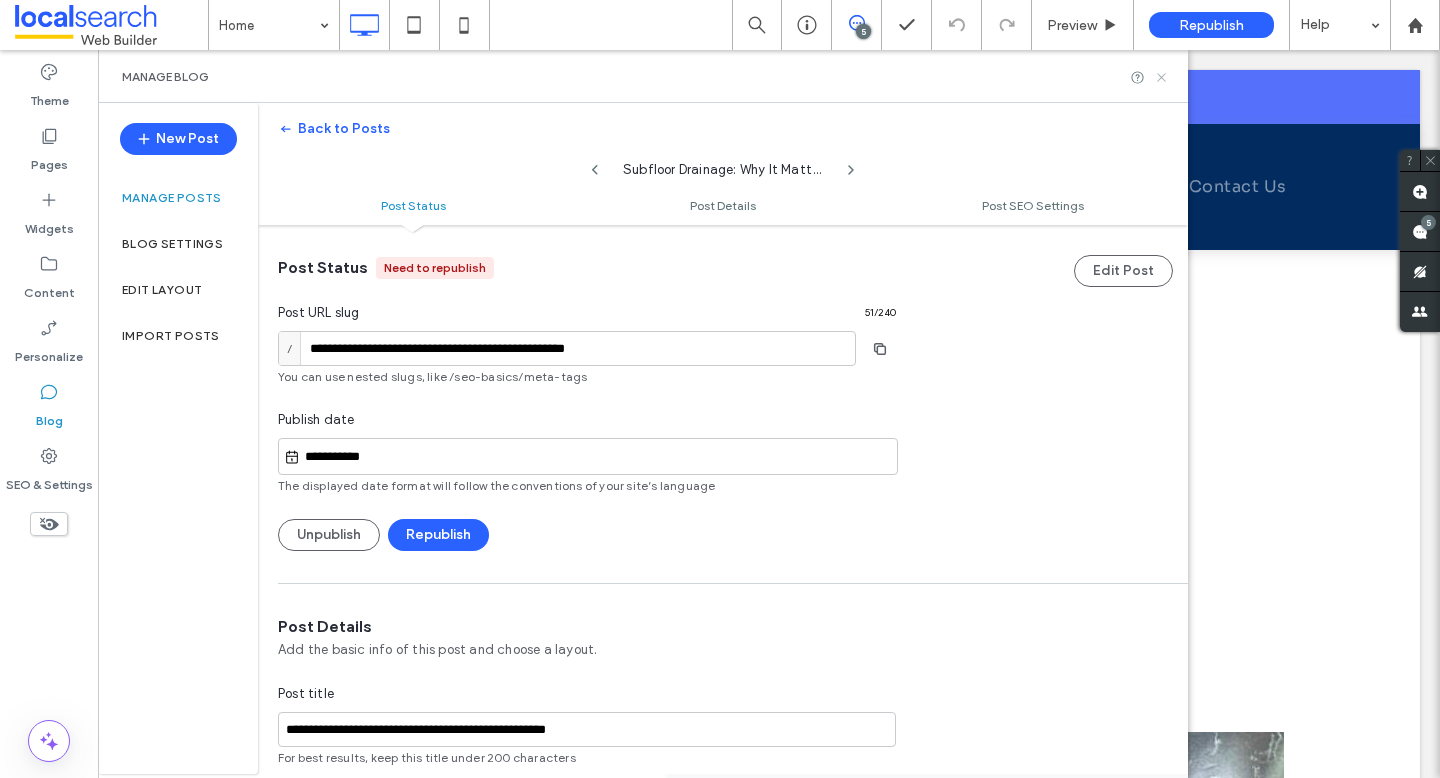 click 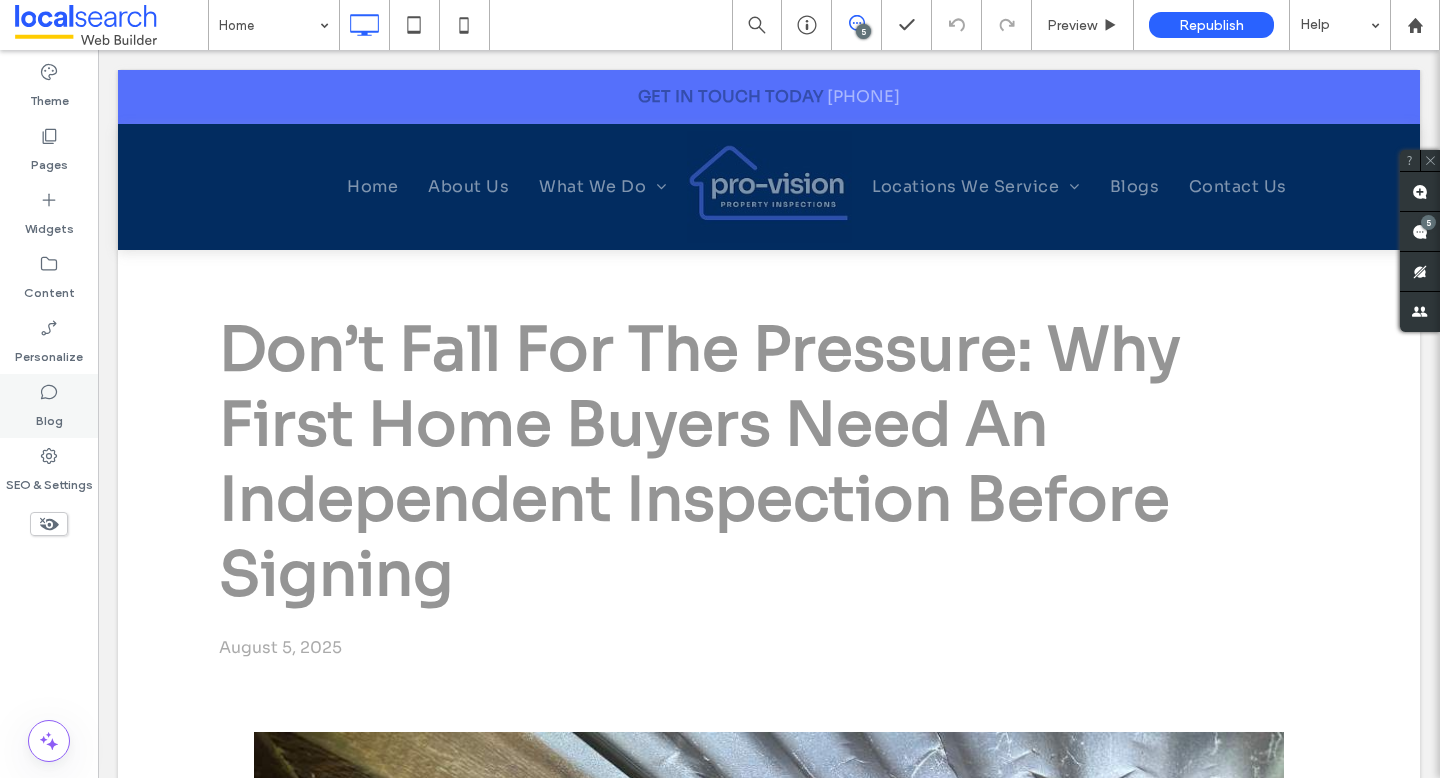 click 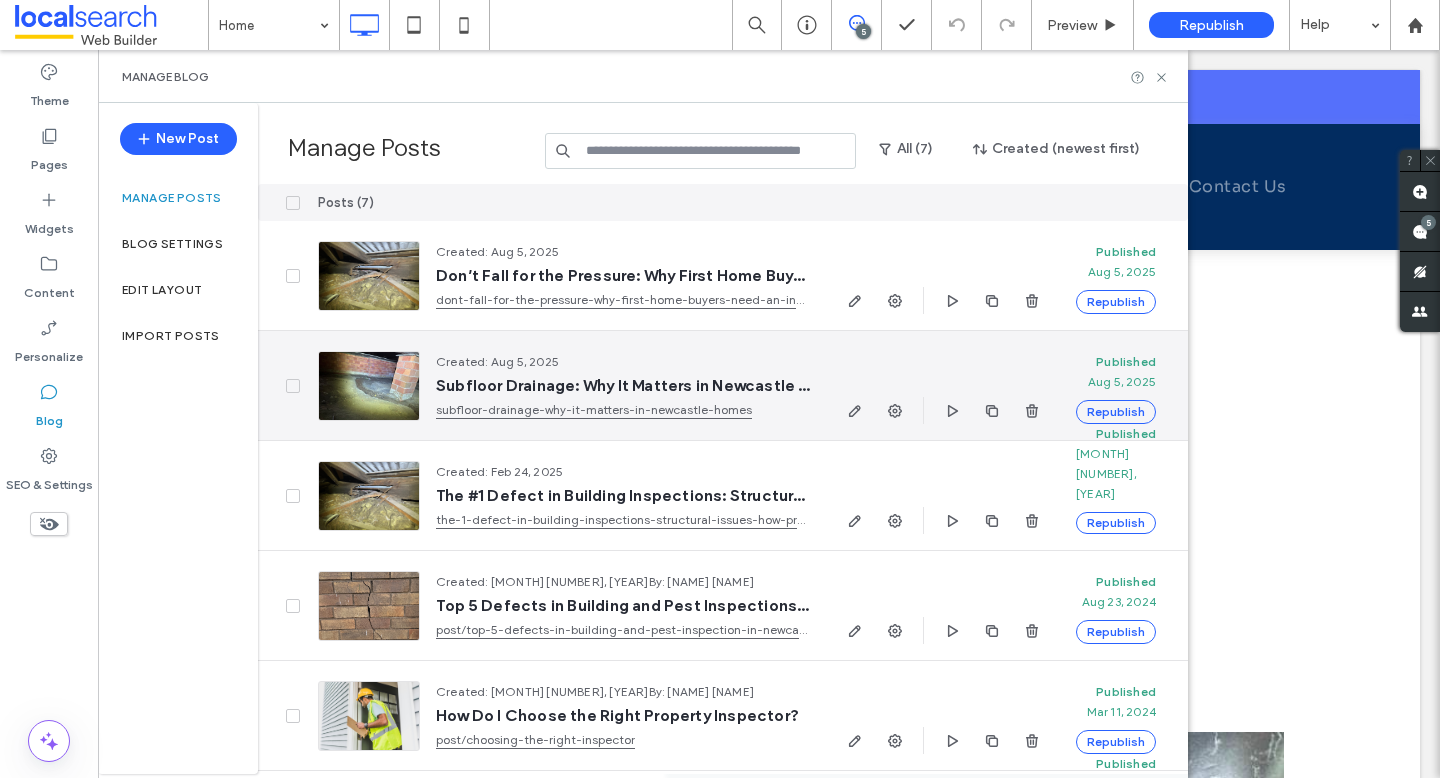click at bounding box center (943, 410) 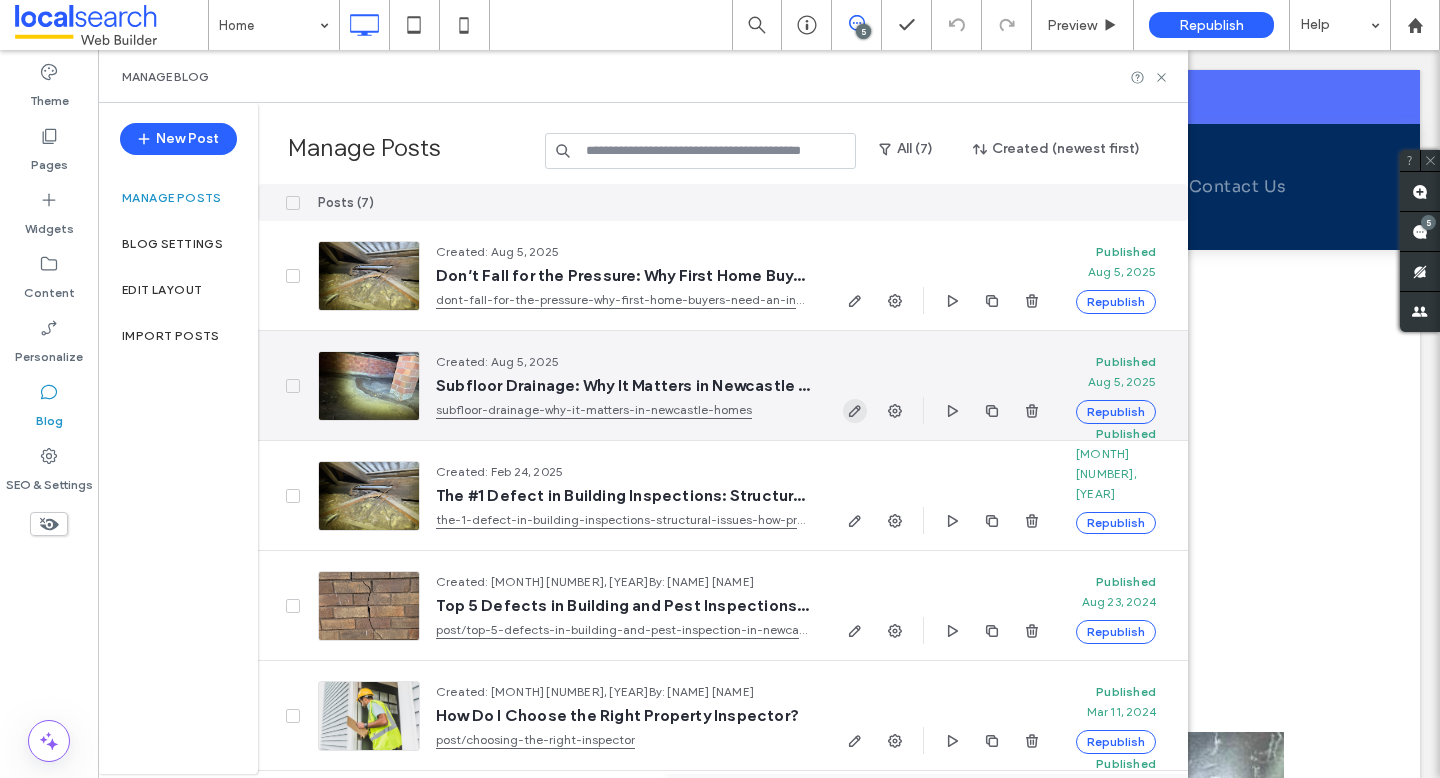 click 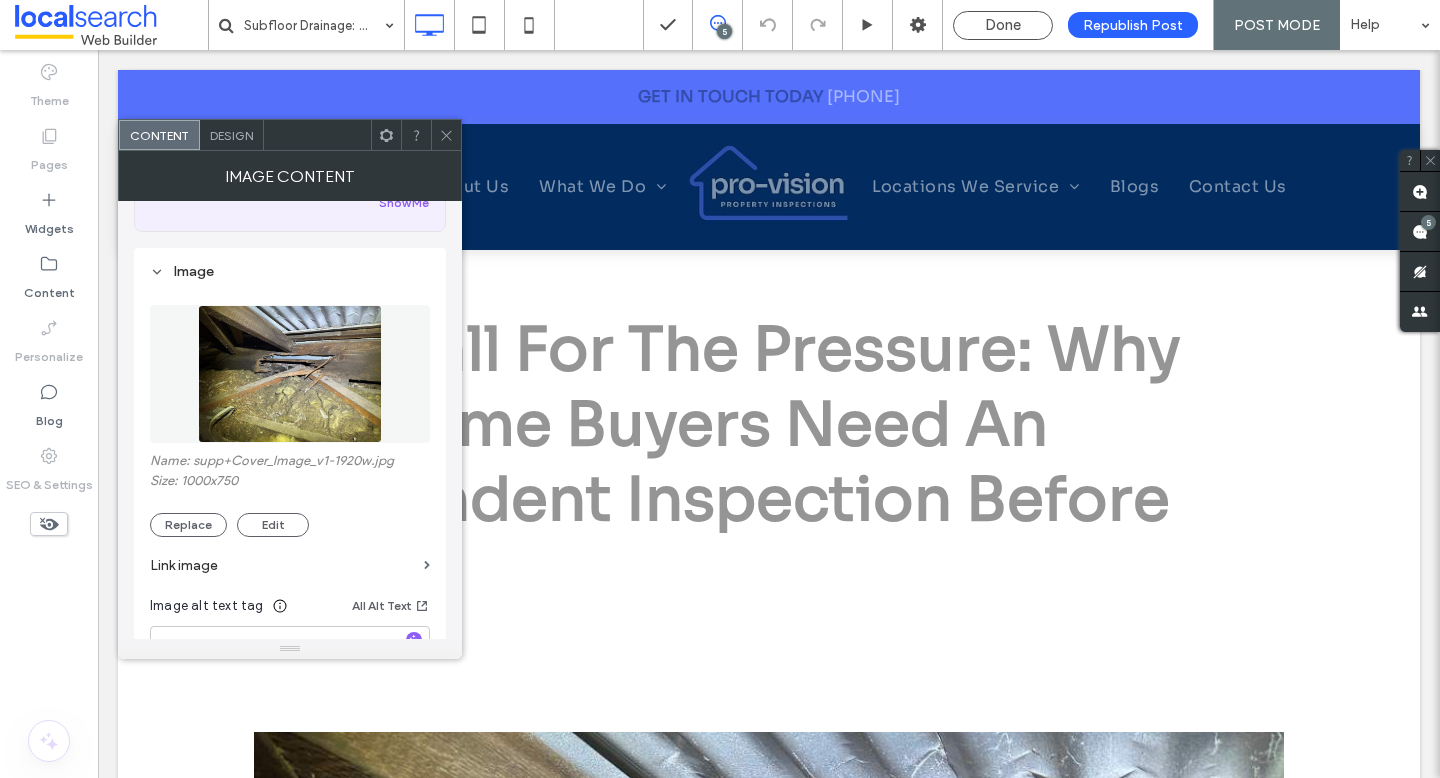 scroll, scrollTop: 186, scrollLeft: 0, axis: vertical 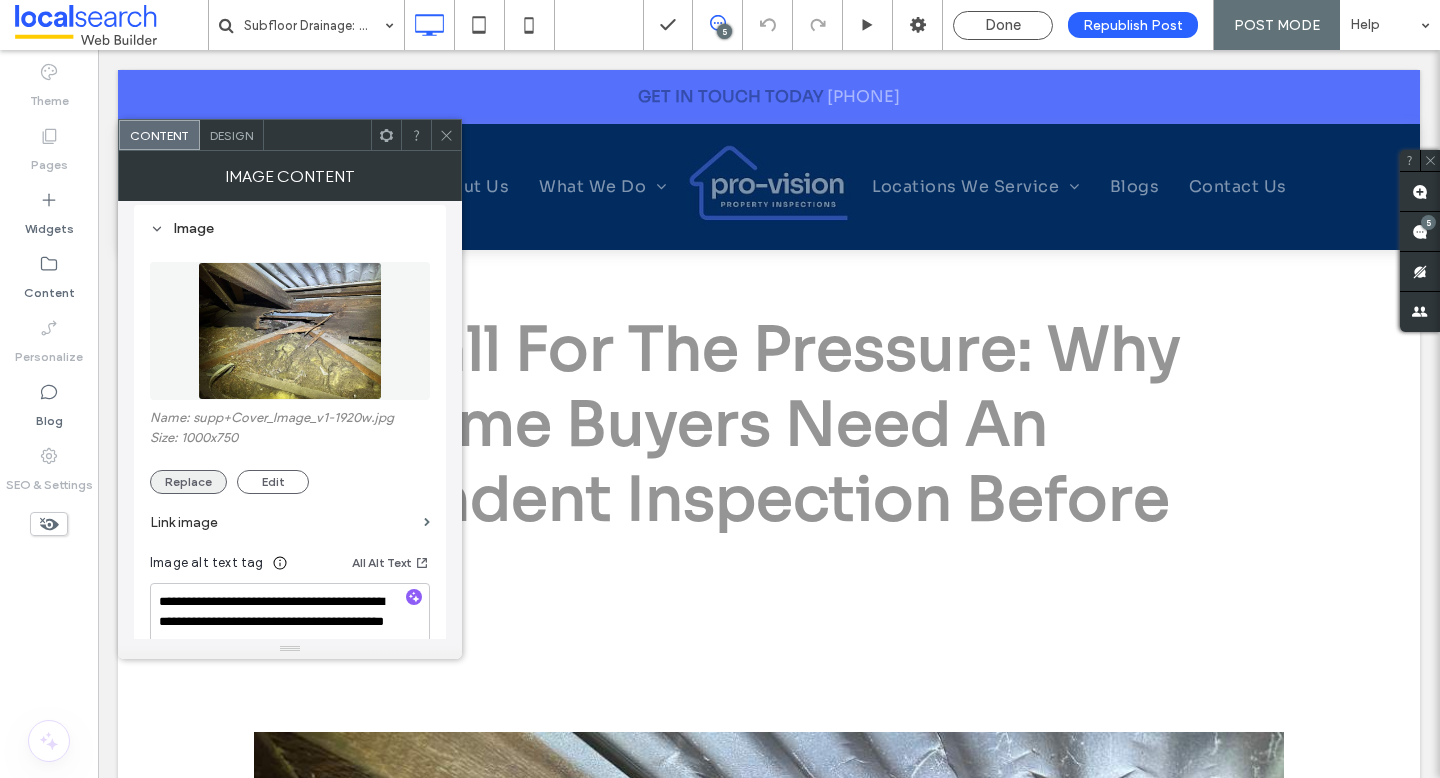 click on "Replace" at bounding box center (188, 482) 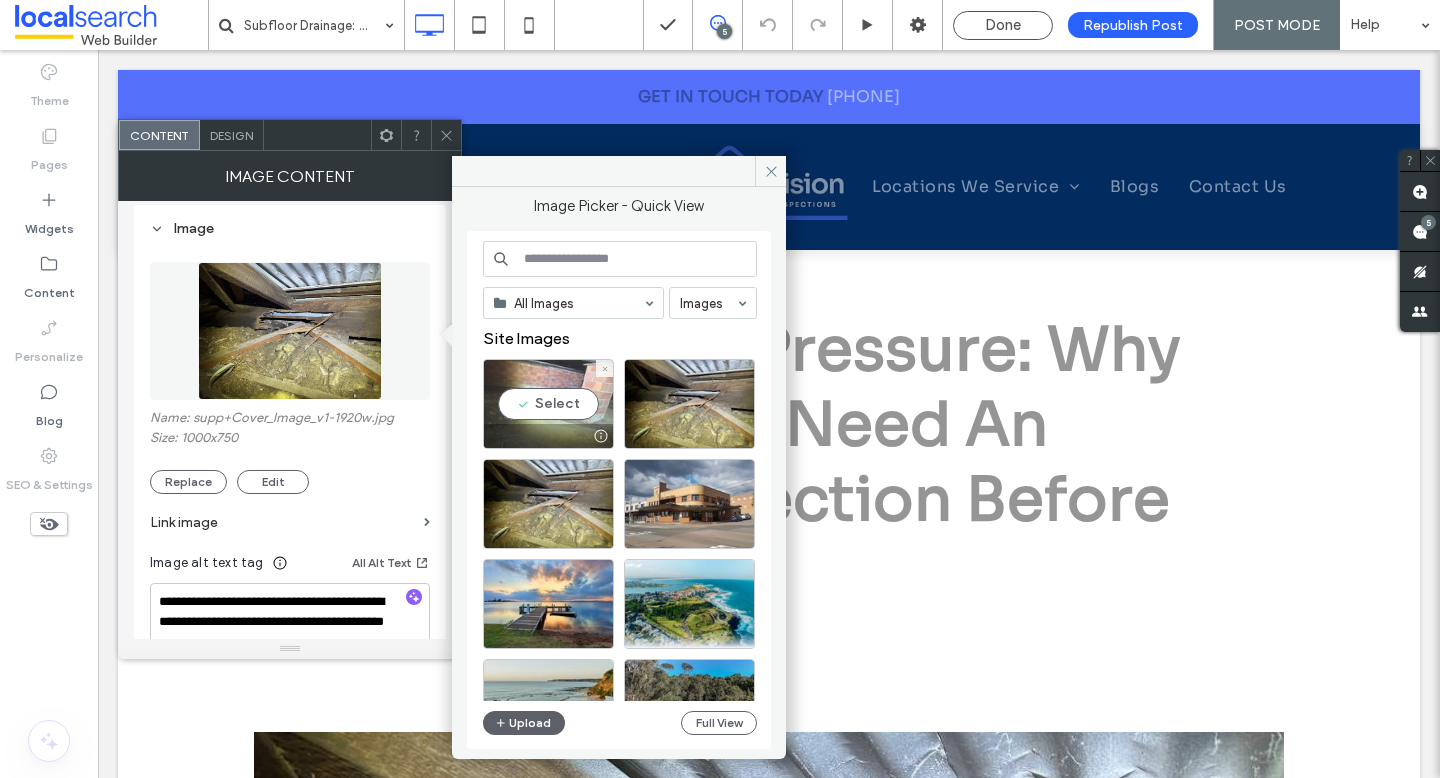 click on "Select" at bounding box center (548, 404) 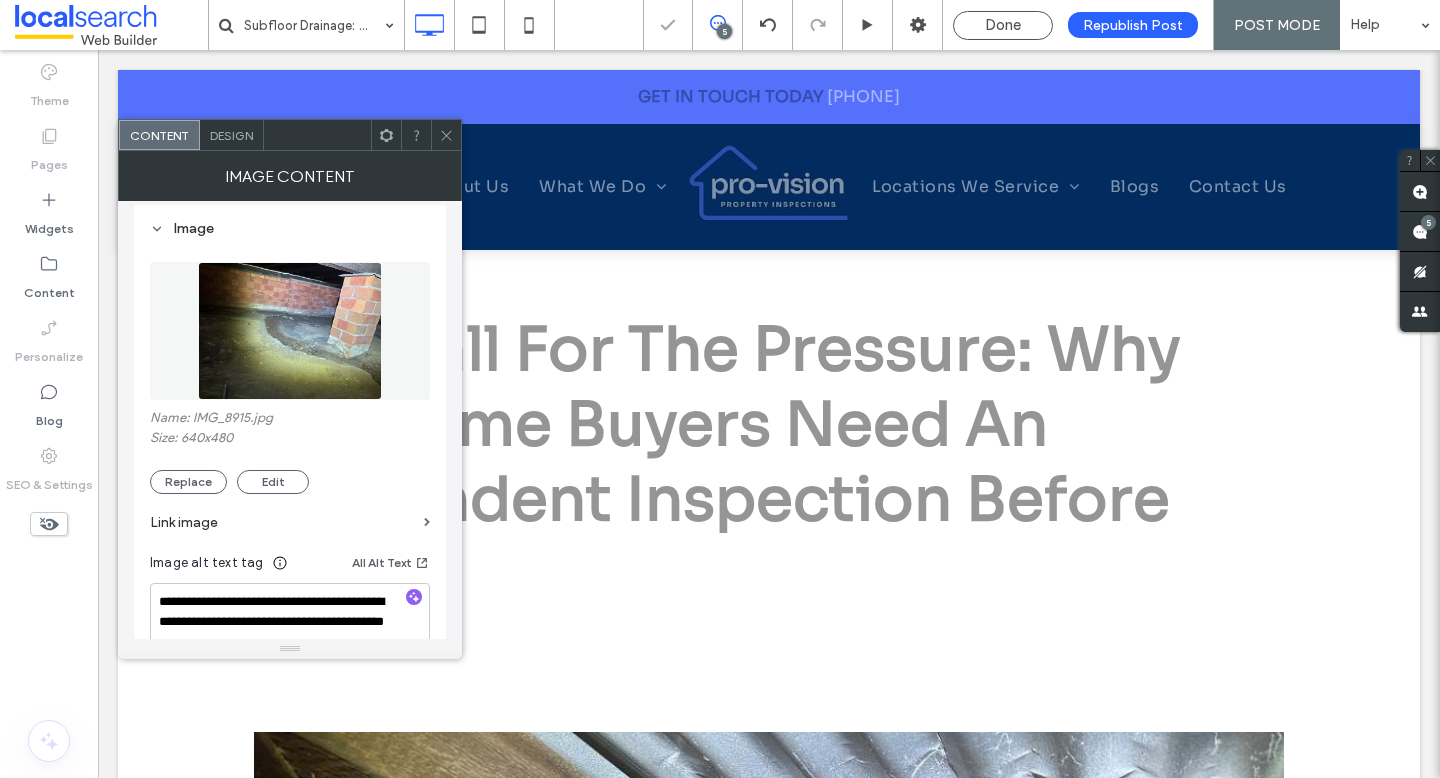 click 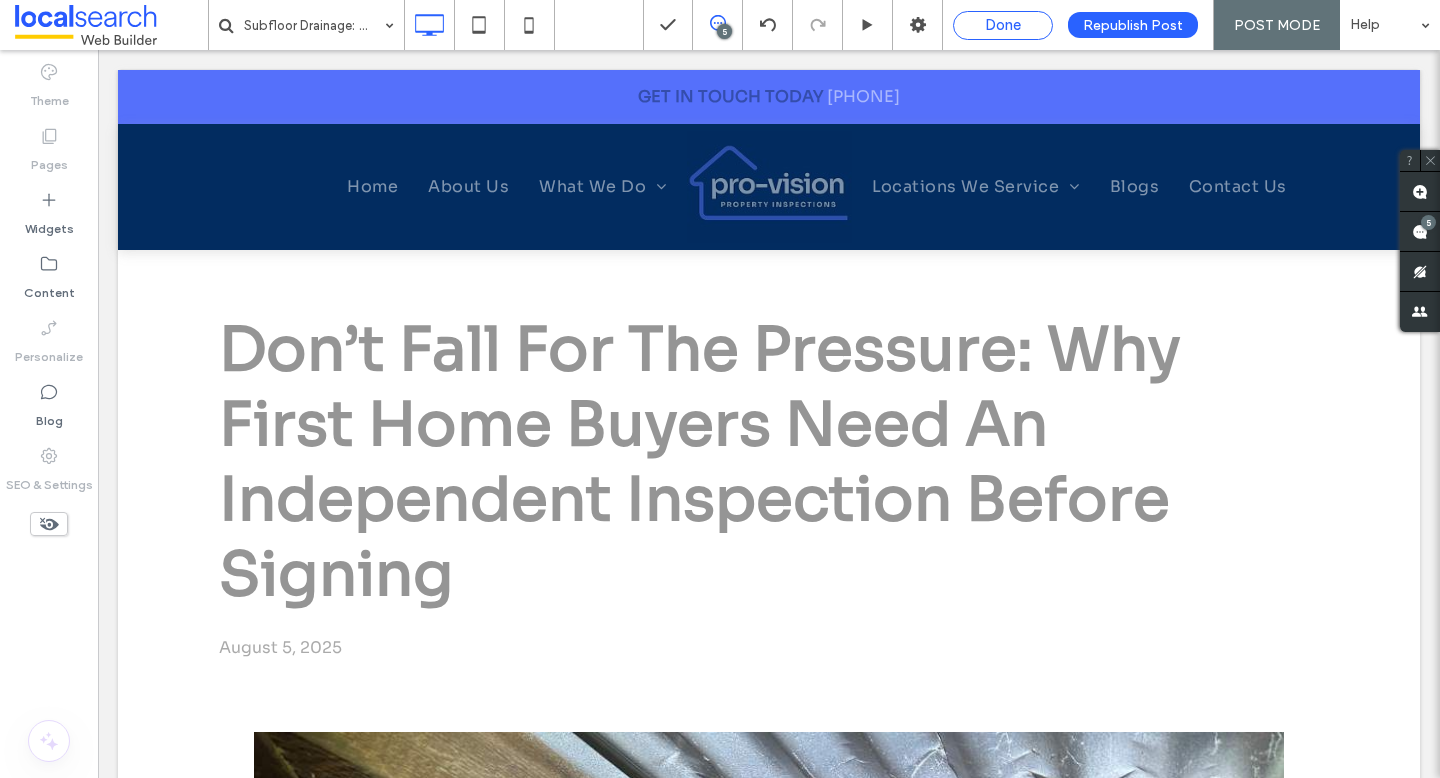 click on "Done" at bounding box center [1003, 25] 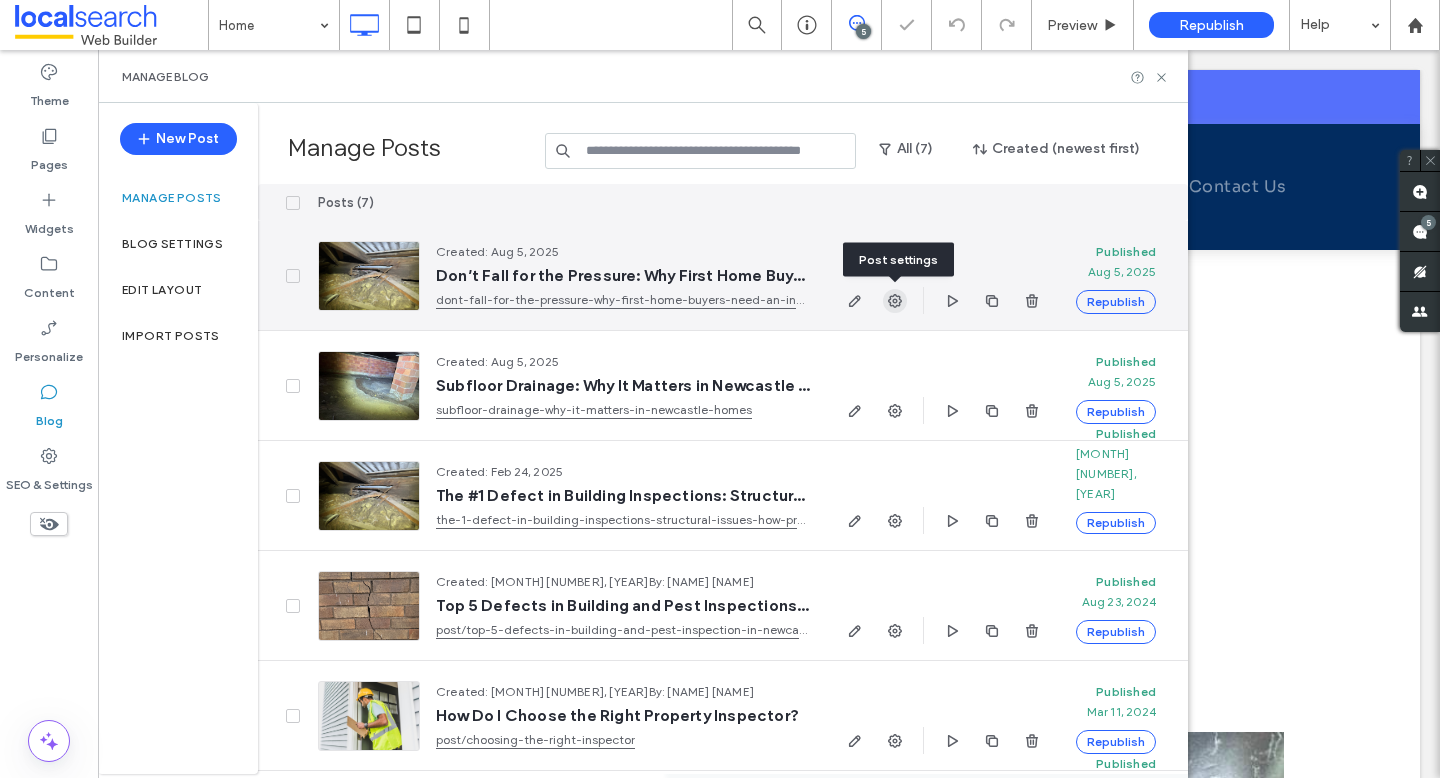 click 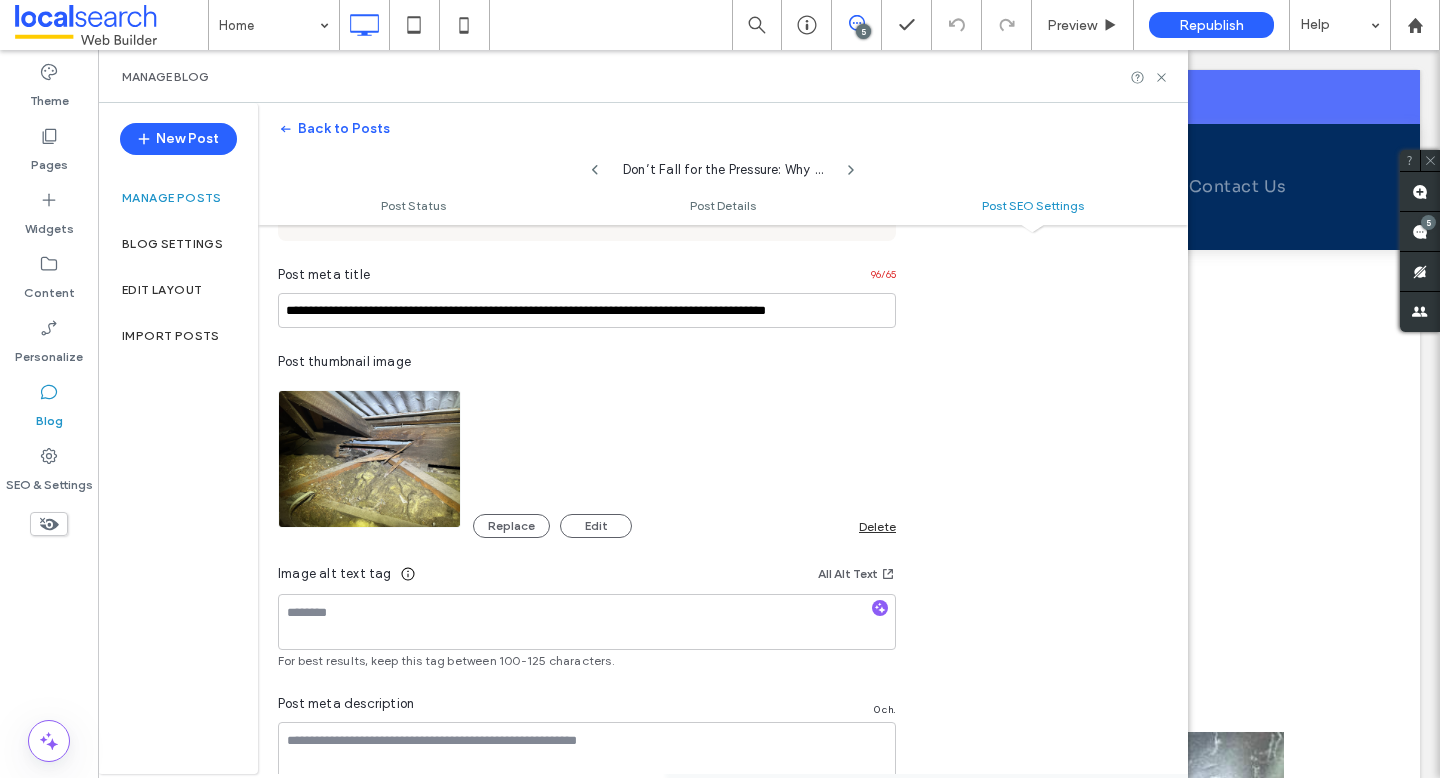 scroll, scrollTop: 1118, scrollLeft: 0, axis: vertical 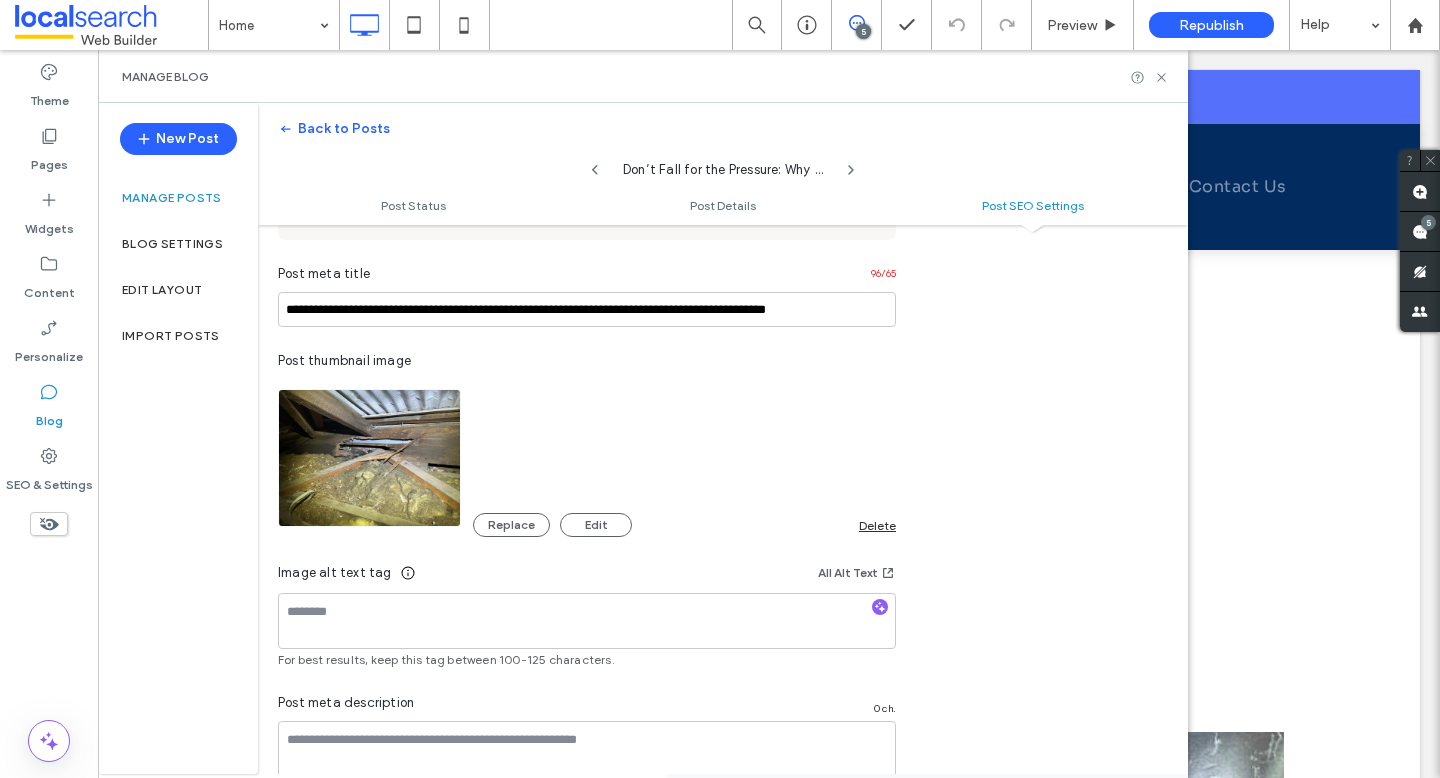 click 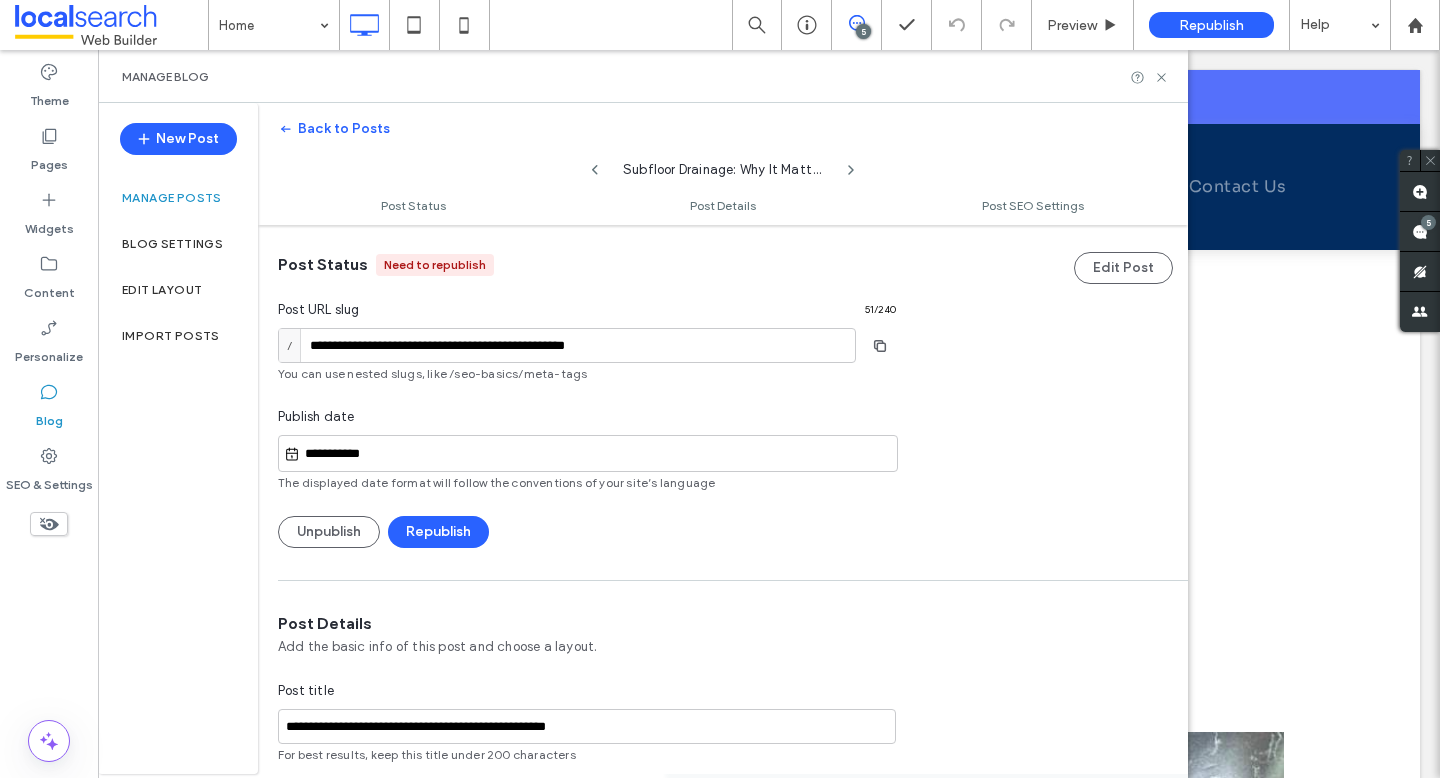 scroll, scrollTop: 0, scrollLeft: 0, axis: both 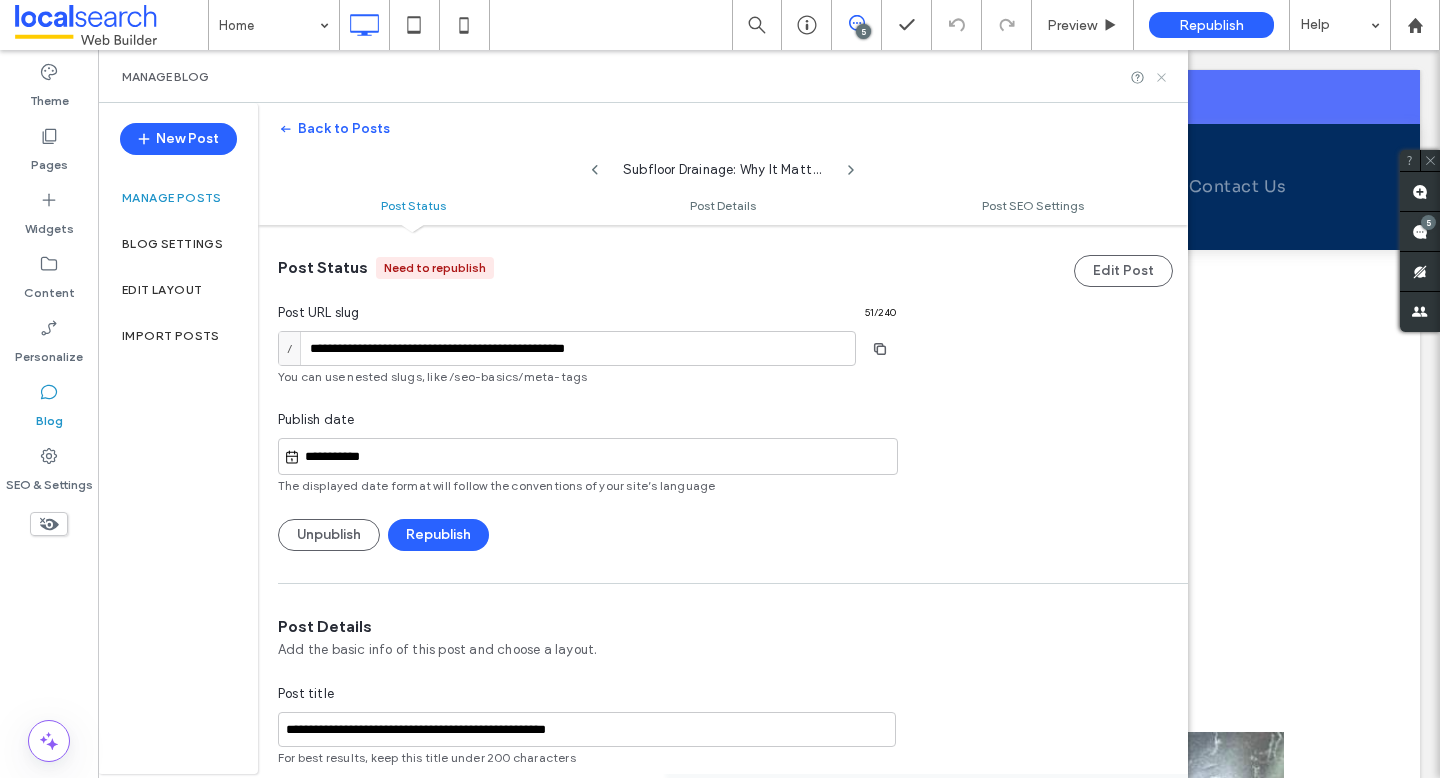 click 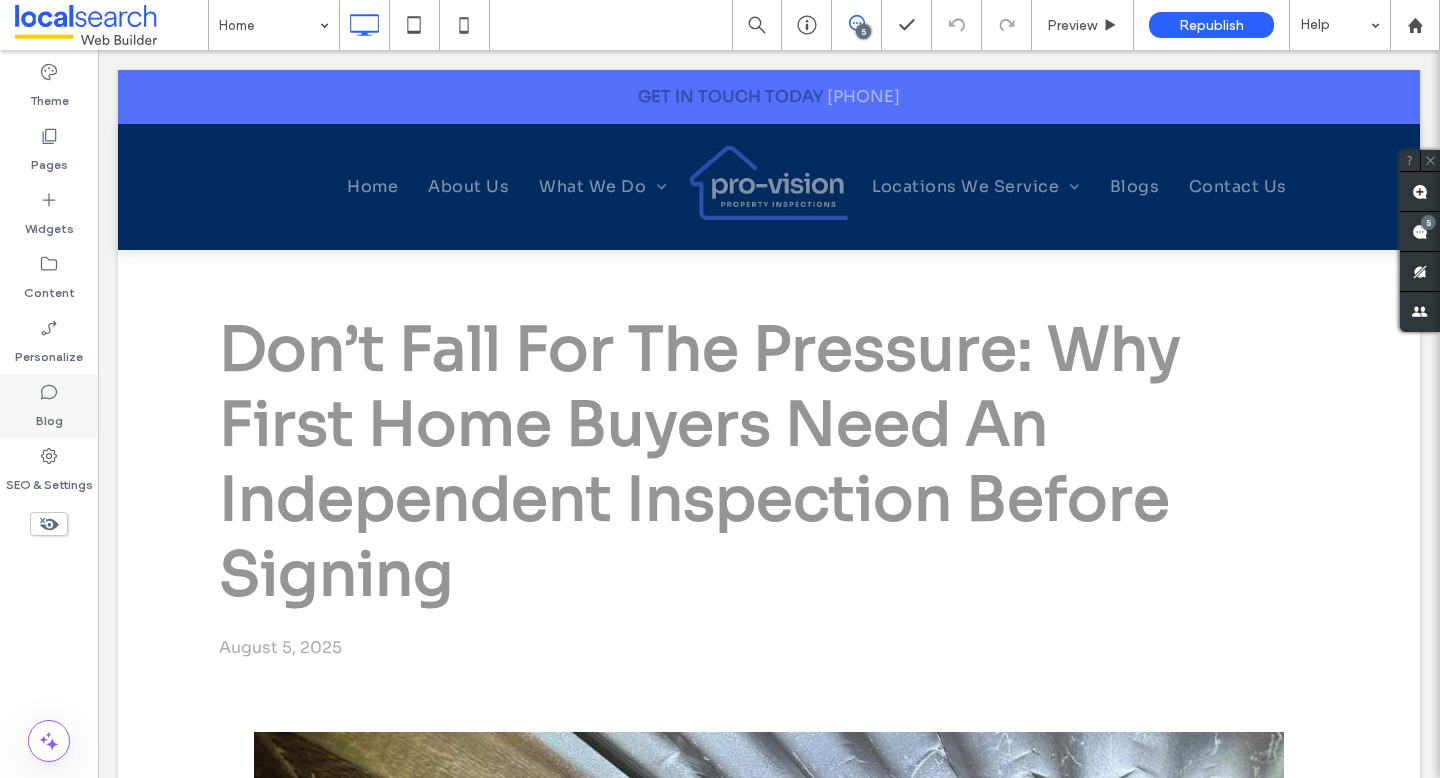 click on "Blog" at bounding box center [49, 416] 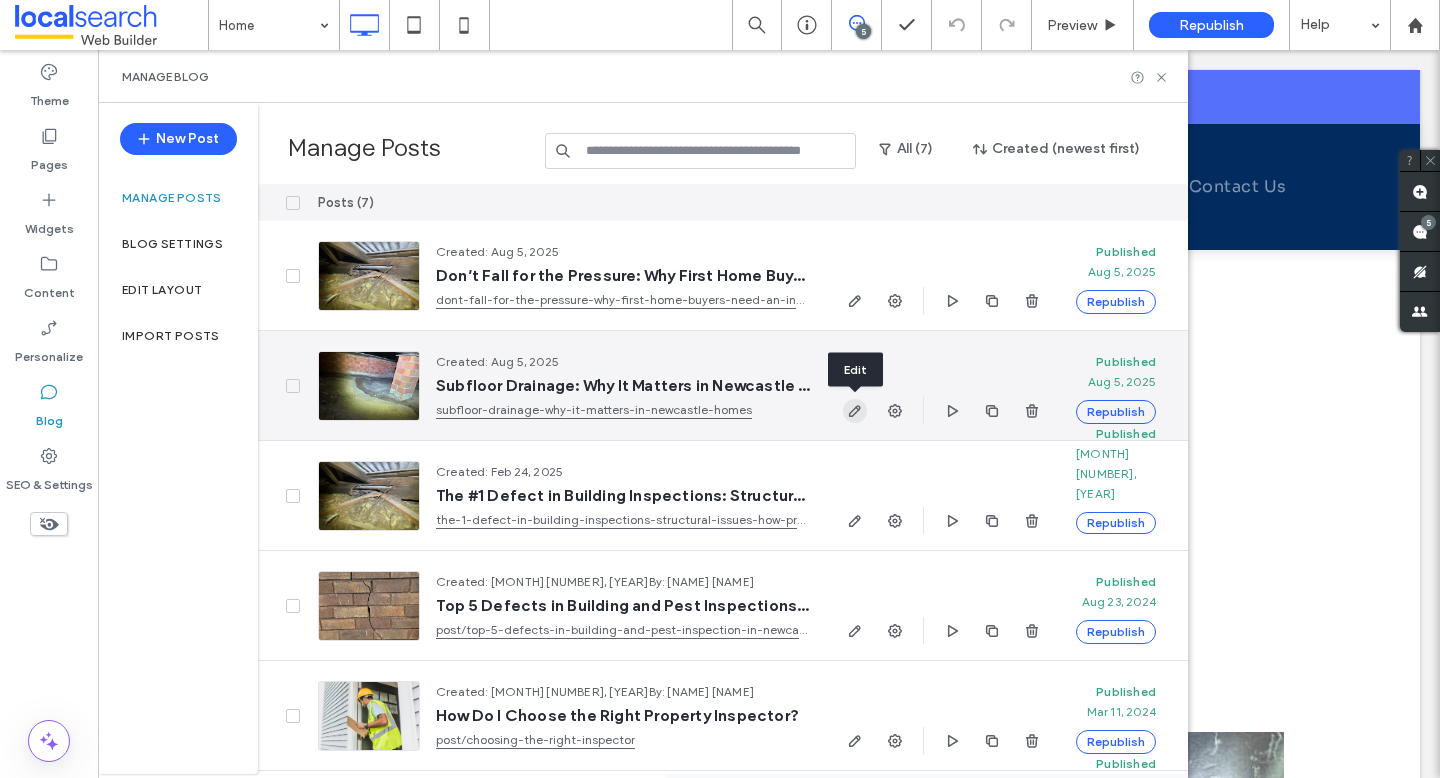 click at bounding box center [855, 411] 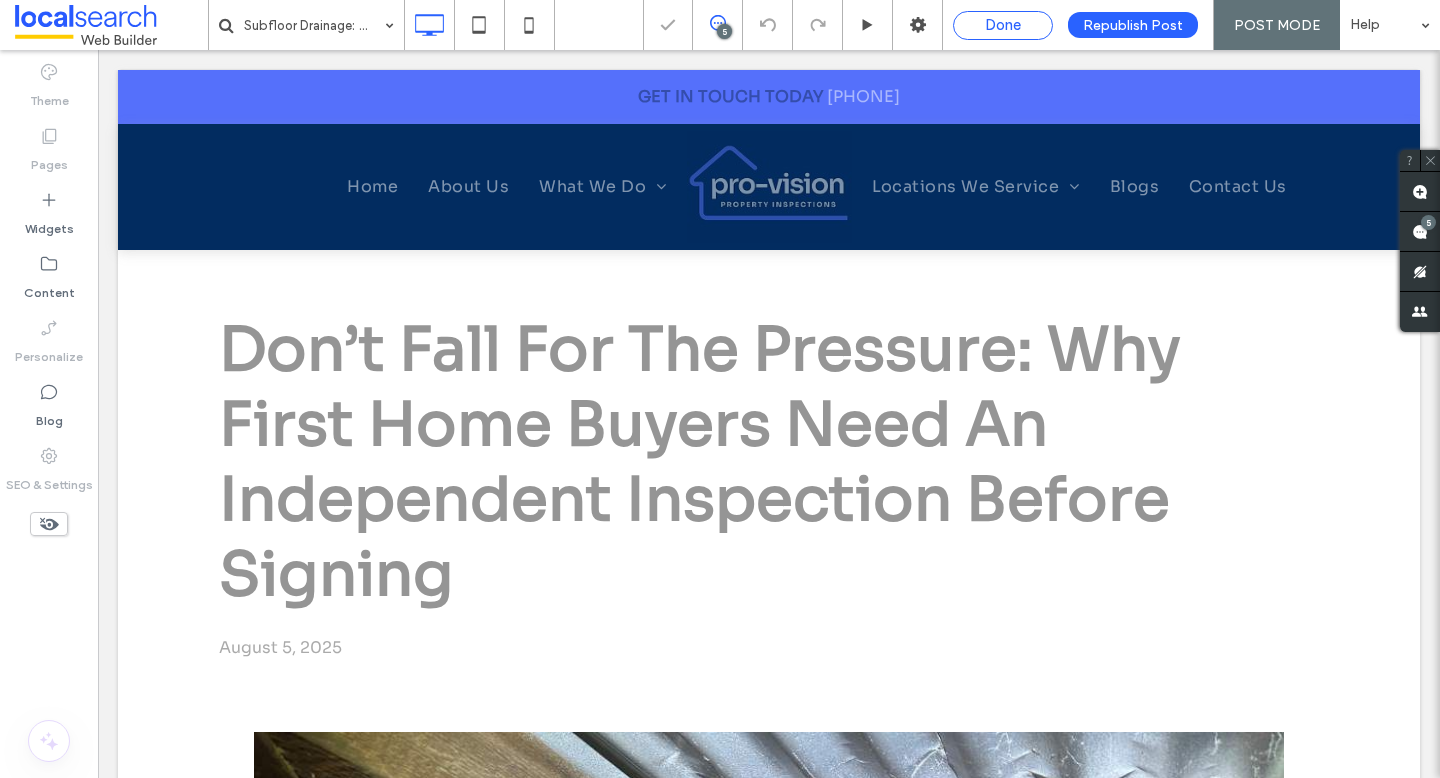 click on "Done" at bounding box center [1003, 25] 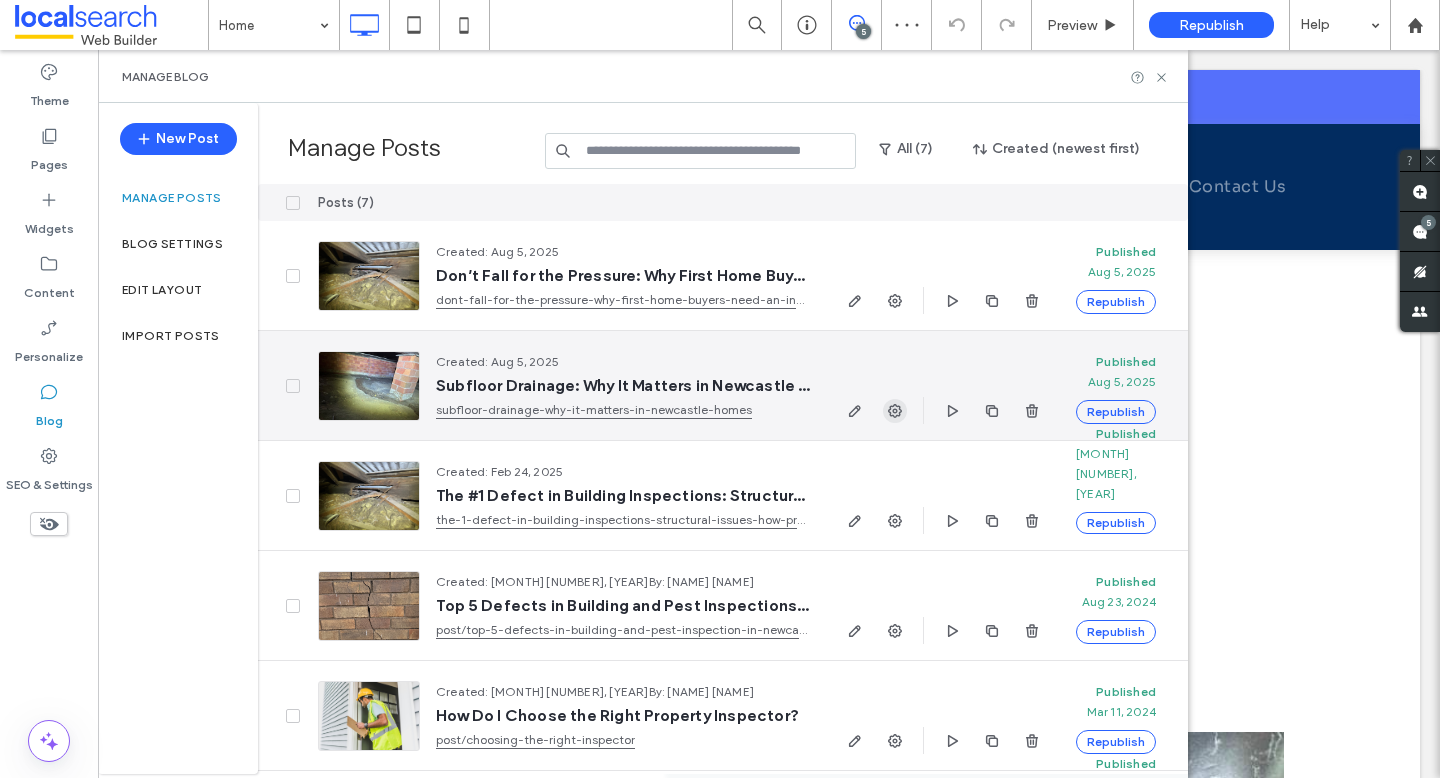 click 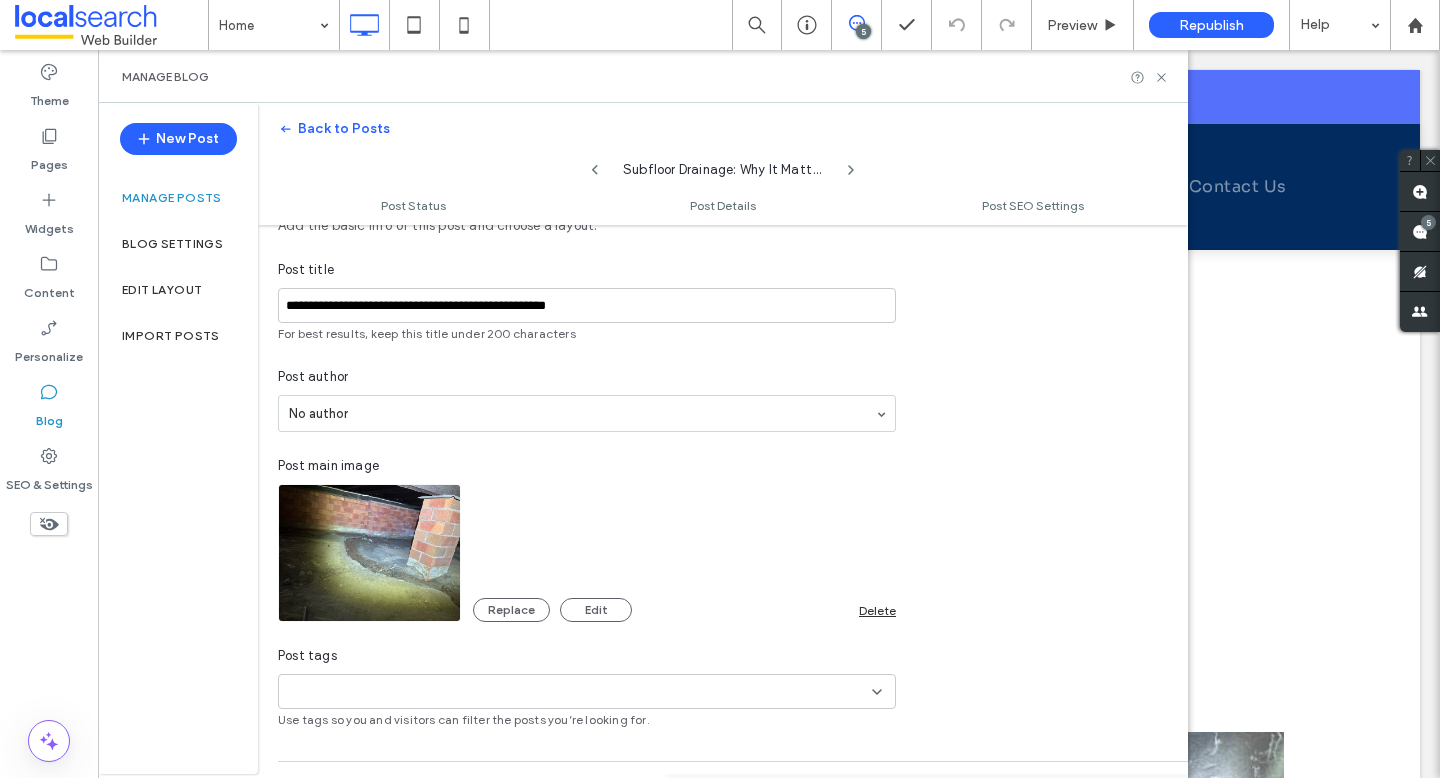 scroll, scrollTop: 360, scrollLeft: 0, axis: vertical 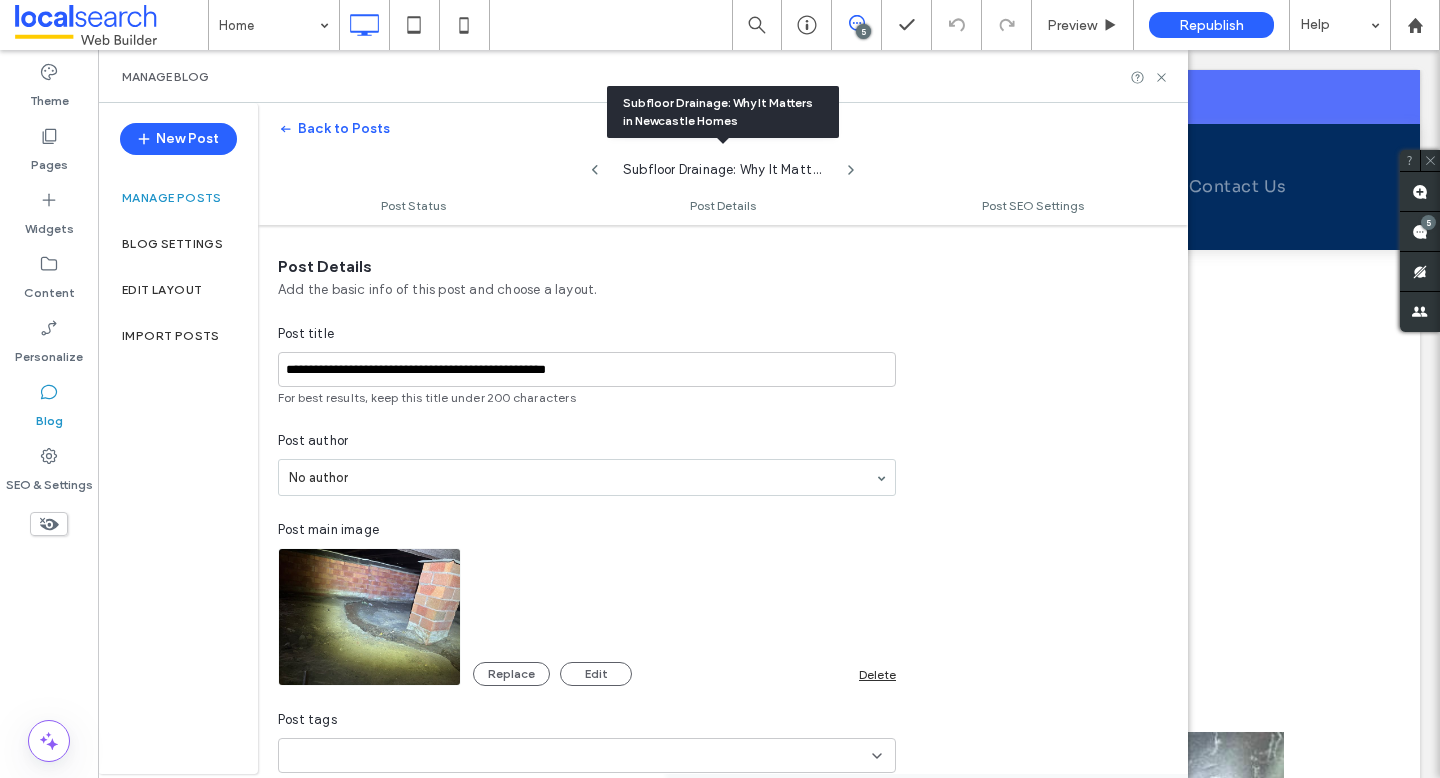click 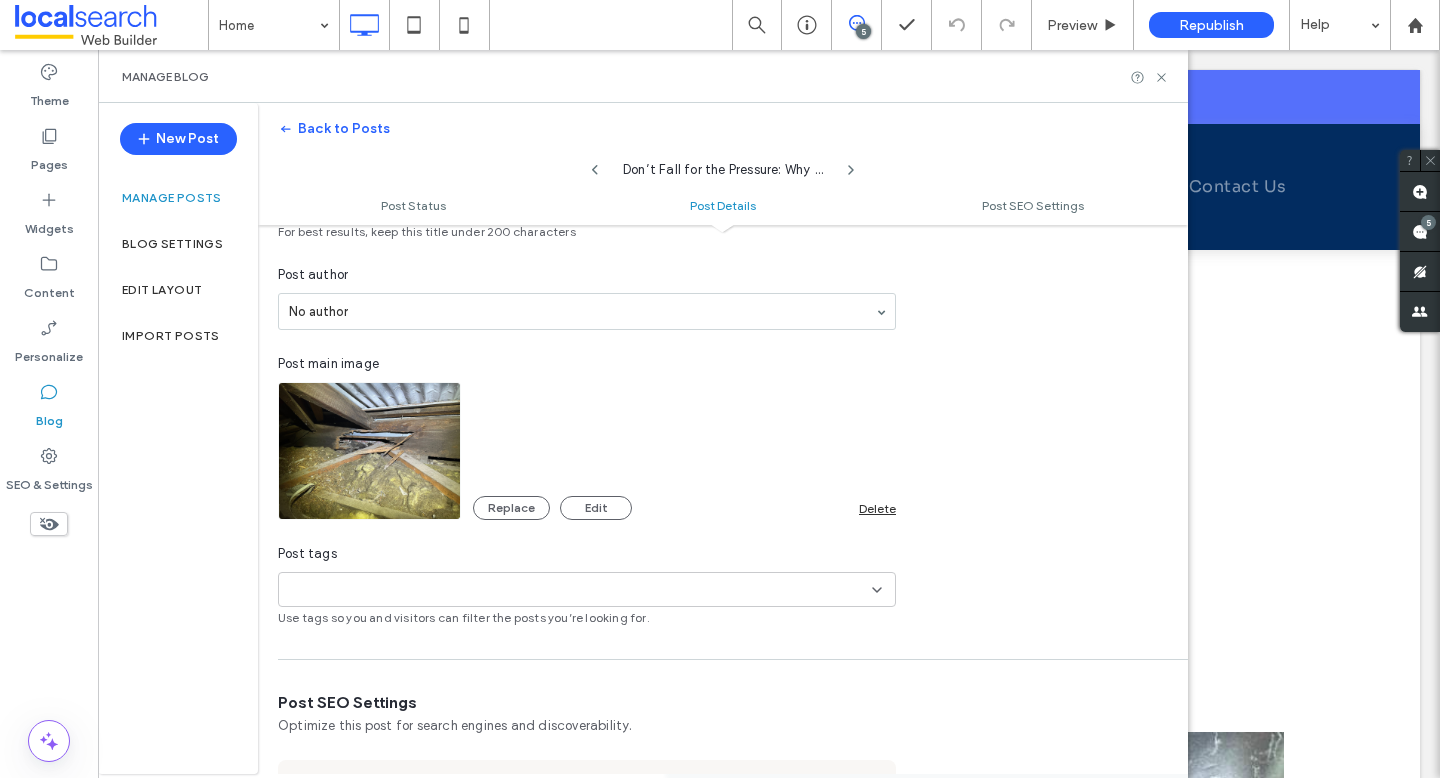scroll, scrollTop: 537, scrollLeft: 0, axis: vertical 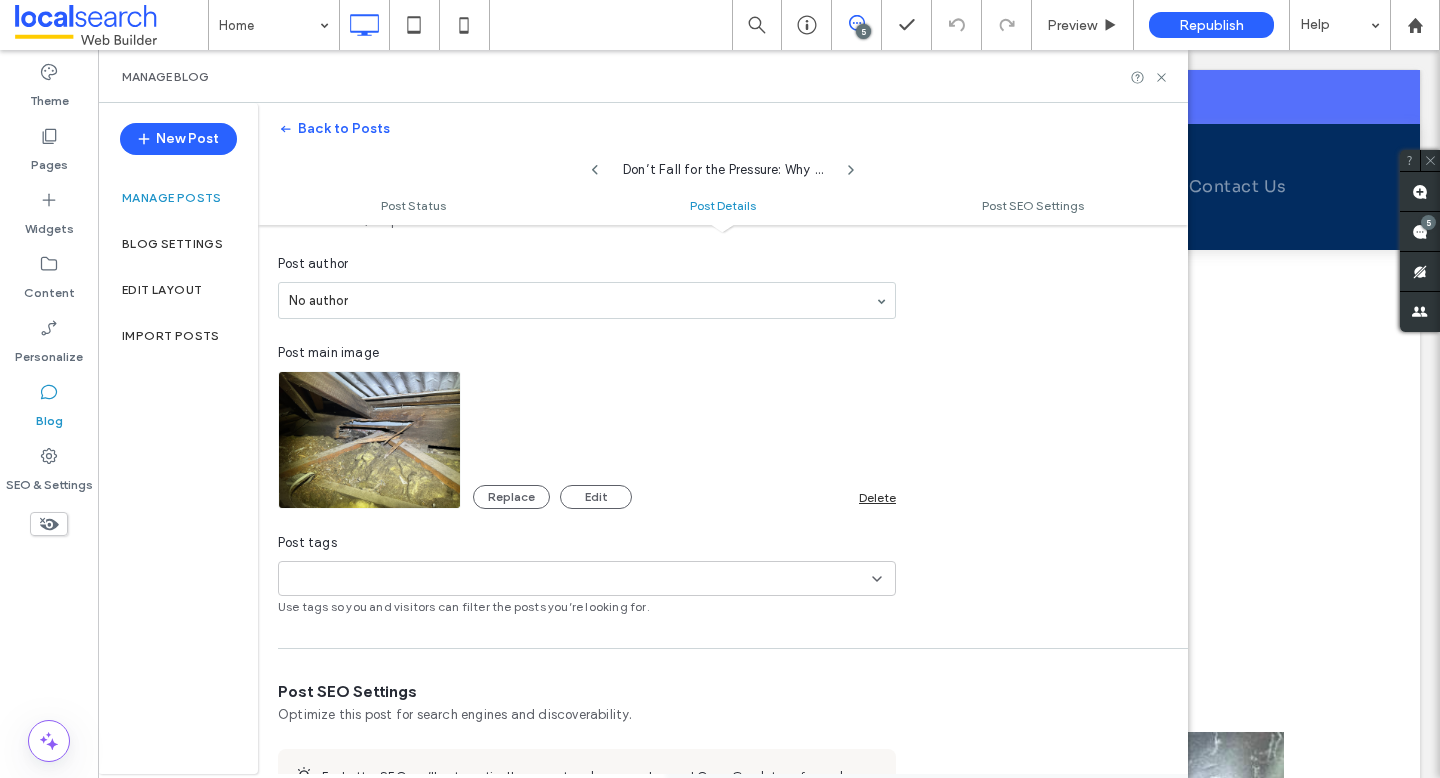 click 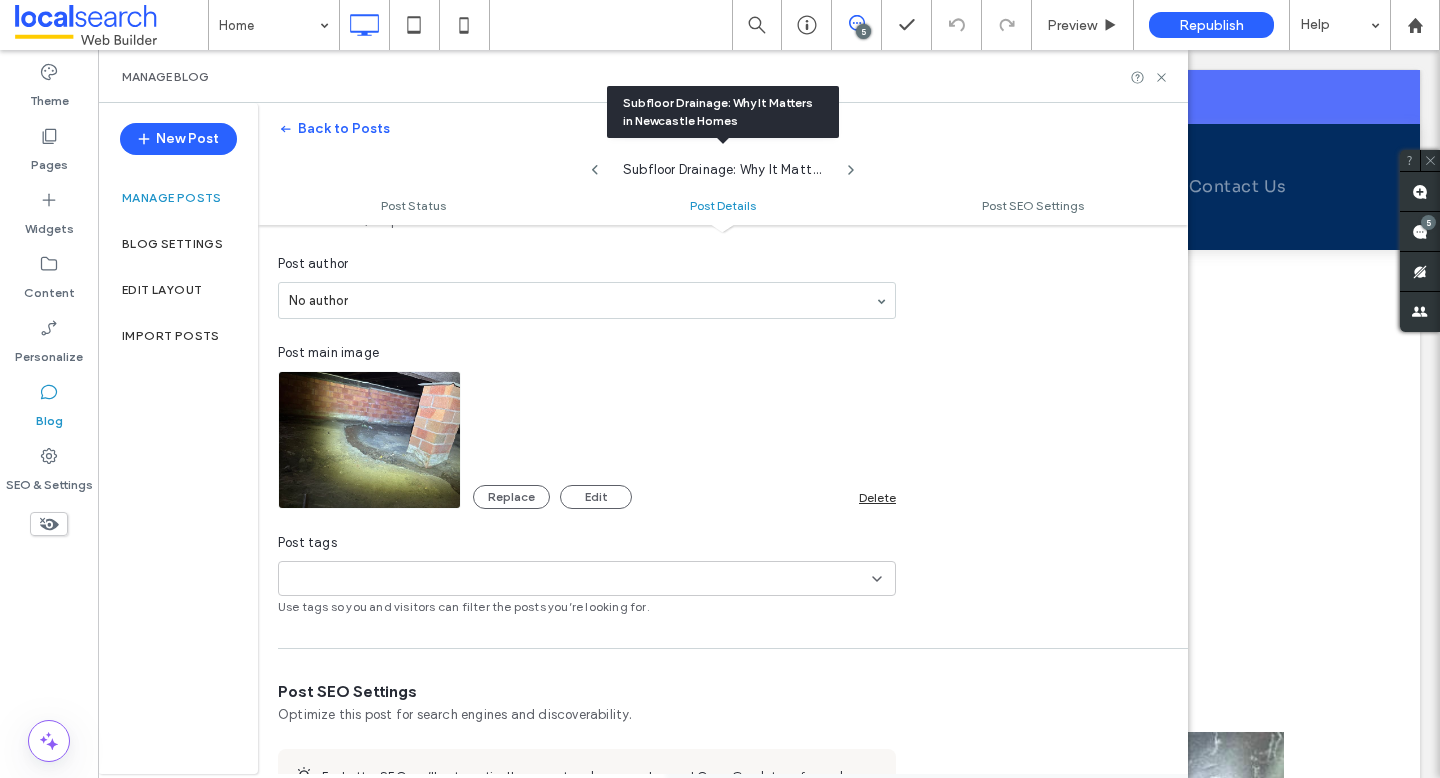 click 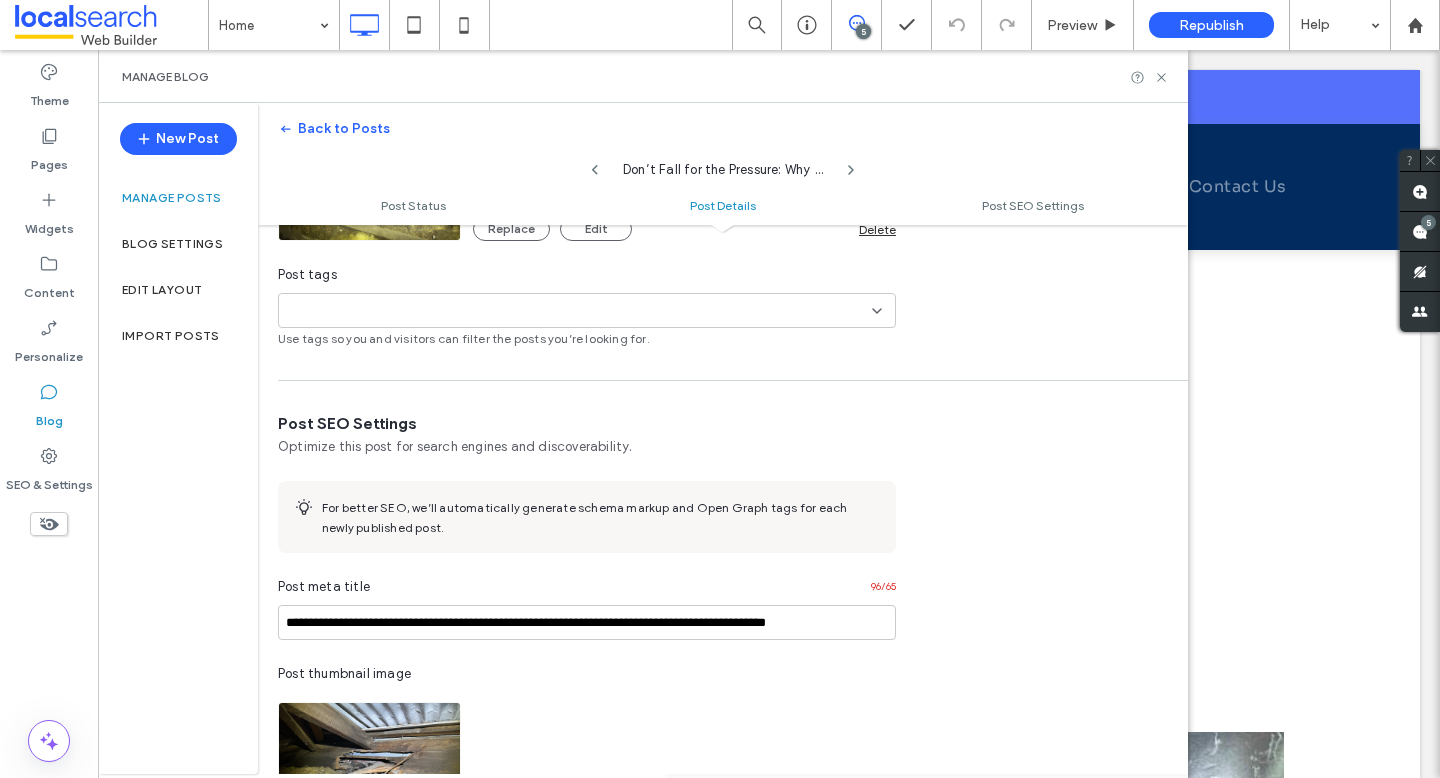 scroll, scrollTop: 990, scrollLeft: 0, axis: vertical 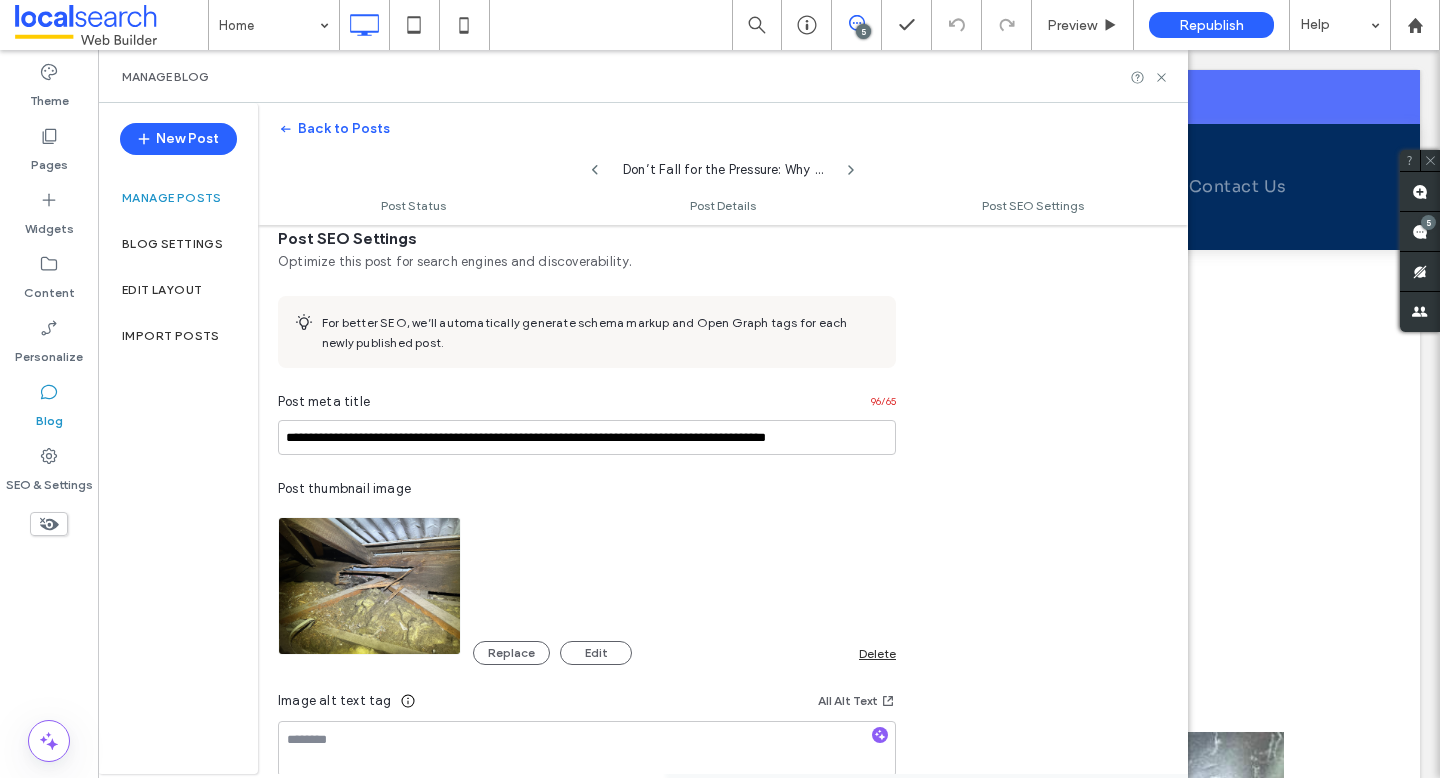 click 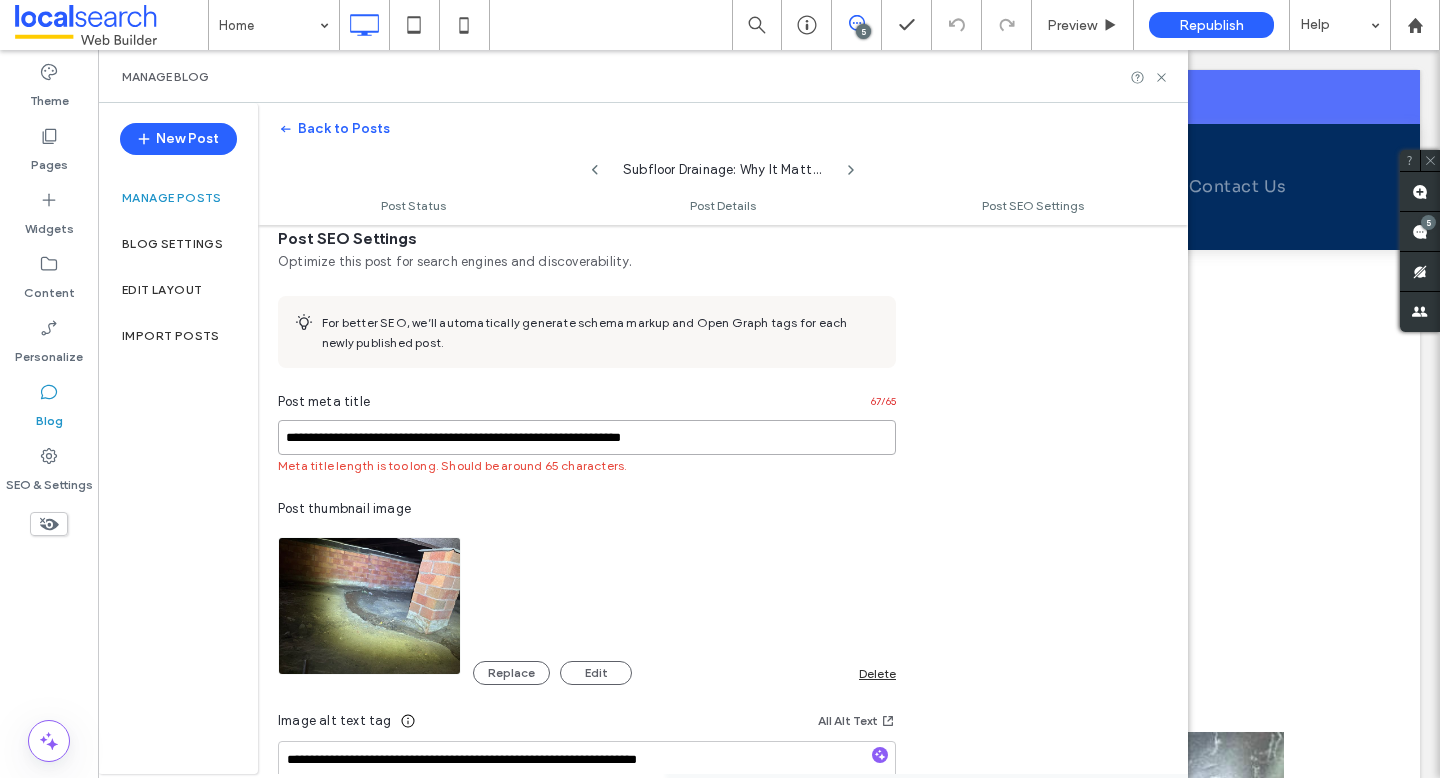 drag, startPoint x: 696, startPoint y: 436, endPoint x: 488, endPoint y: 434, distance: 208.00961 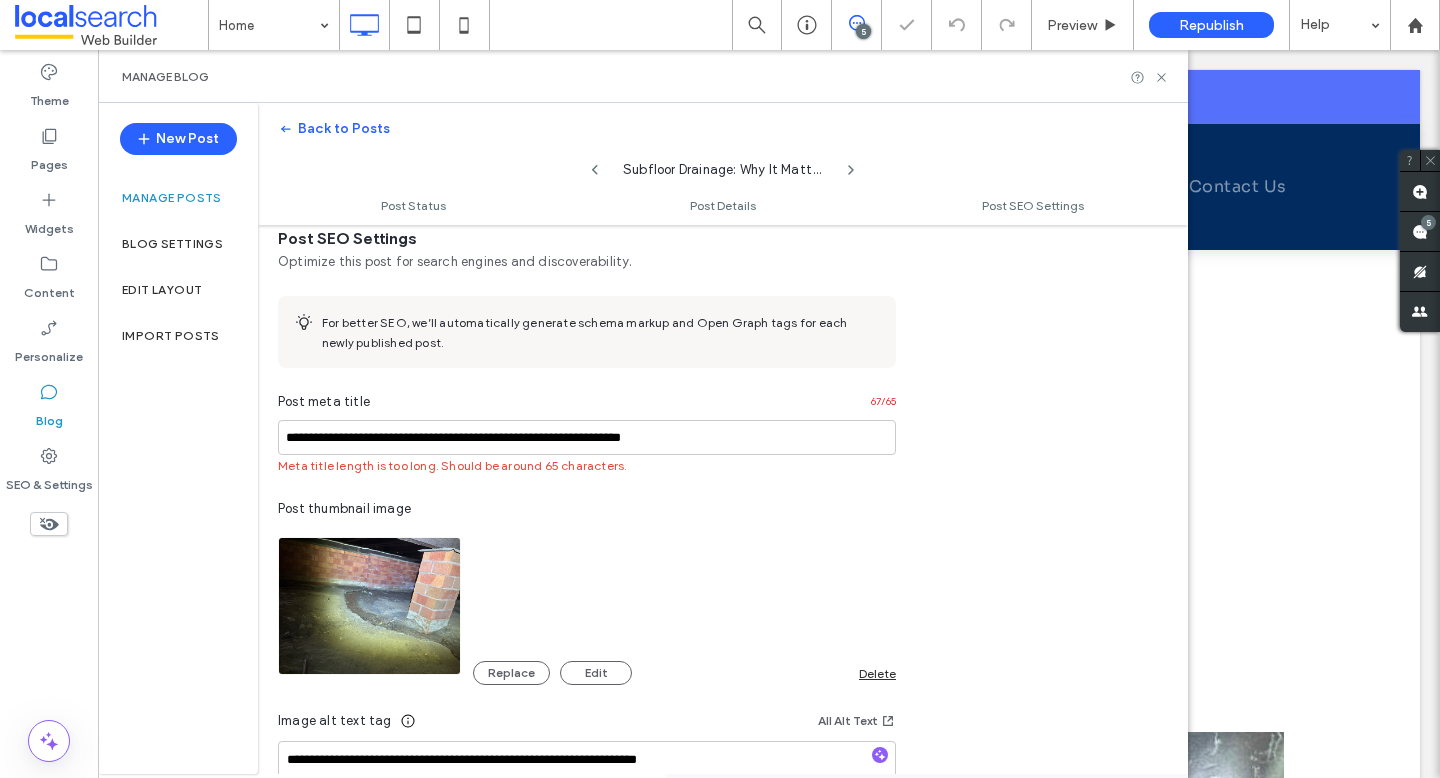 click 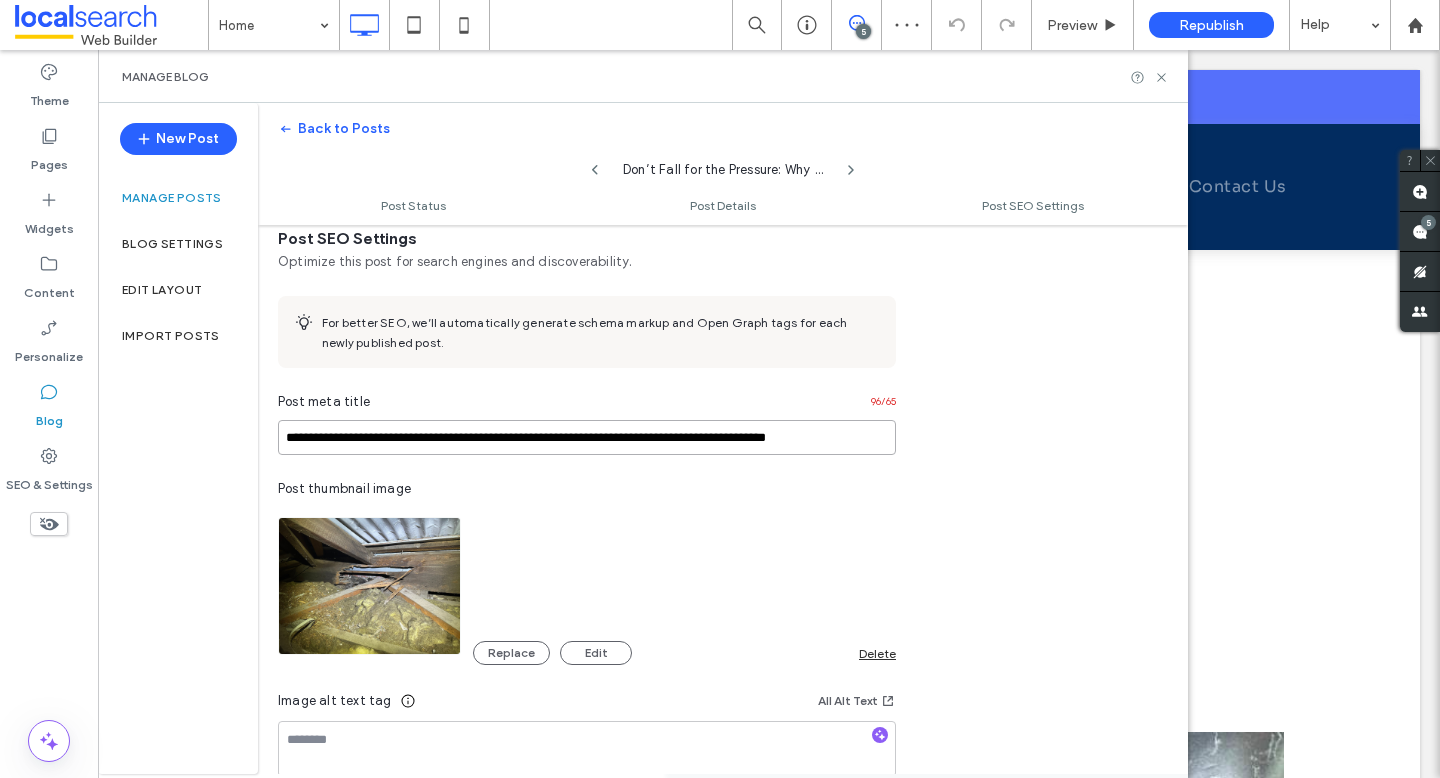 drag, startPoint x: 447, startPoint y: 433, endPoint x: 229, endPoint y: 432, distance: 218.00229 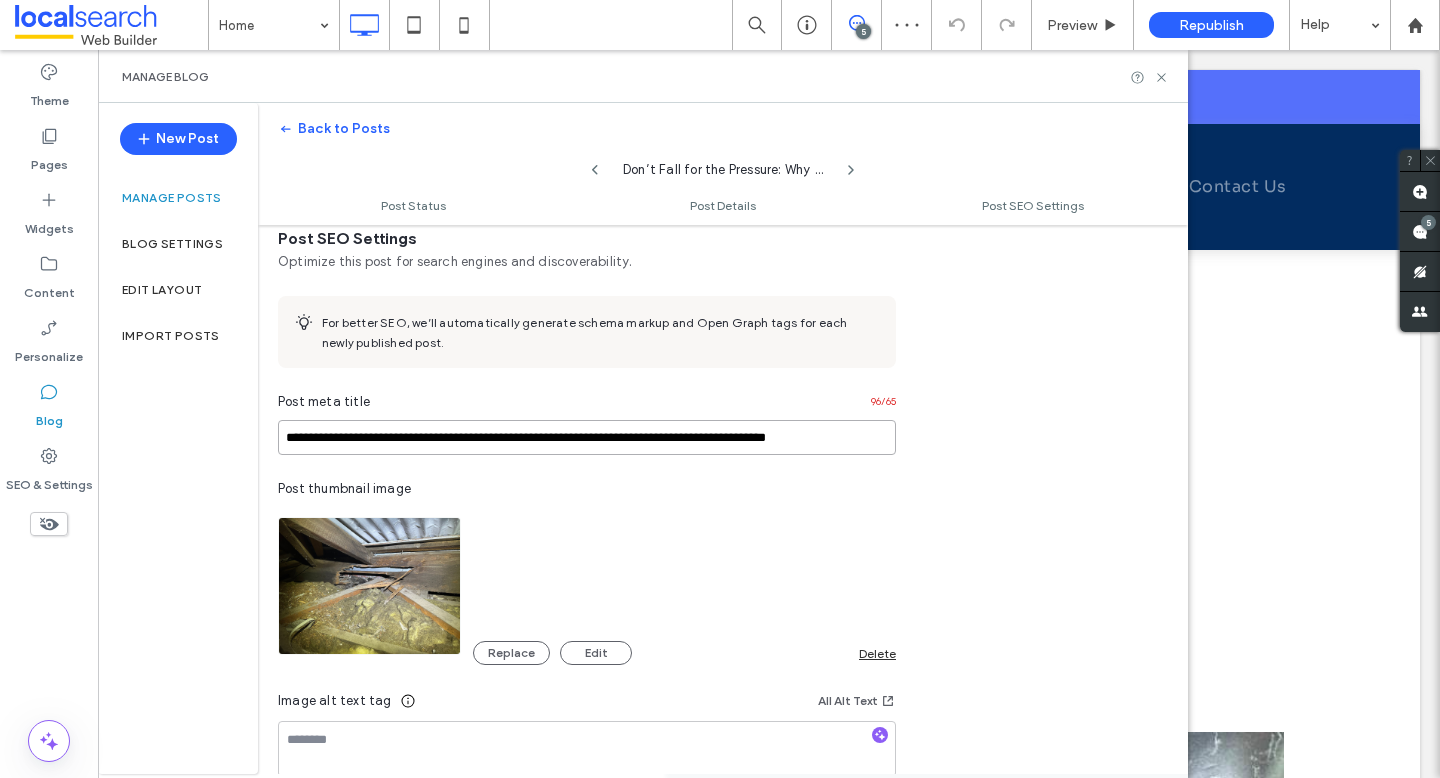 click on "**********" at bounding box center (643, 438) 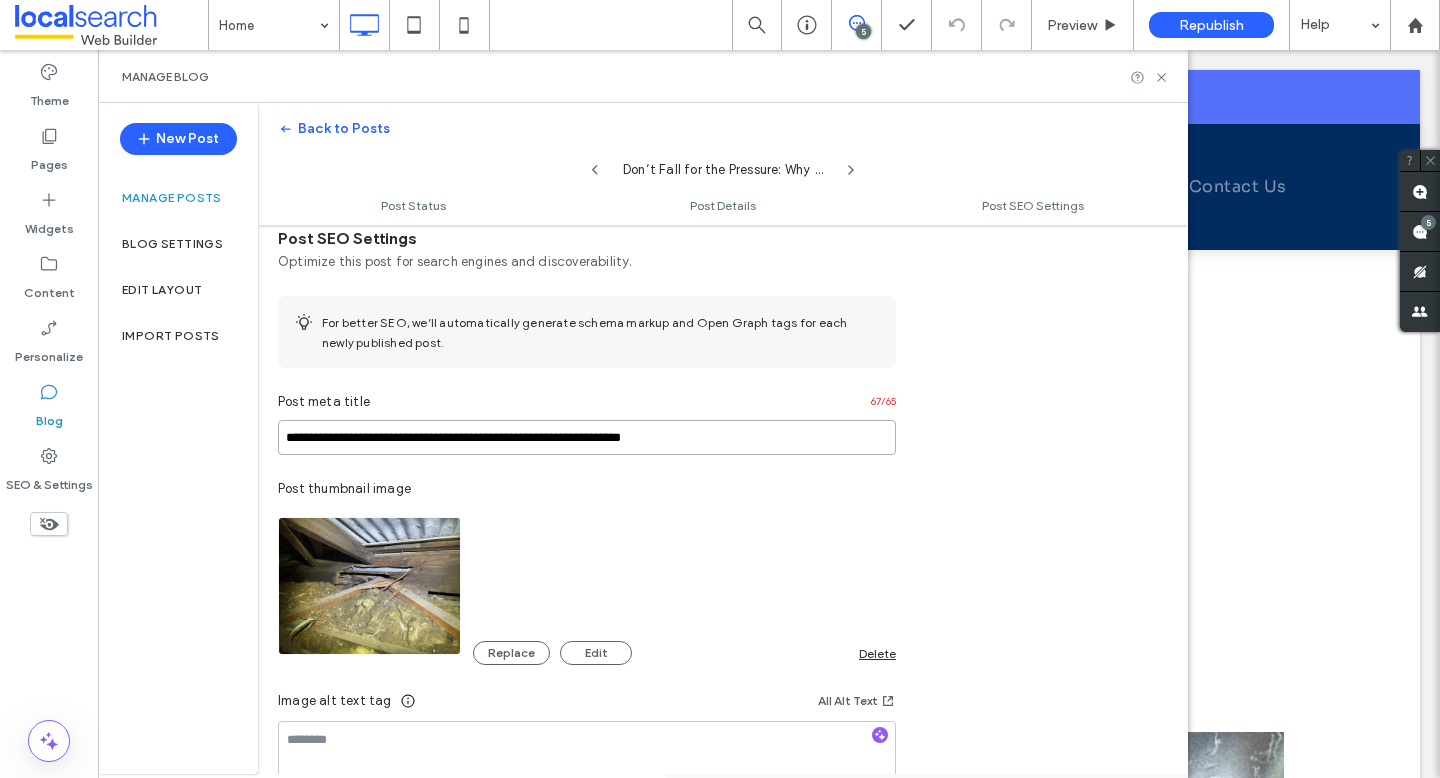 drag, startPoint x: 724, startPoint y: 433, endPoint x: 619, endPoint y: 435, distance: 105.01904 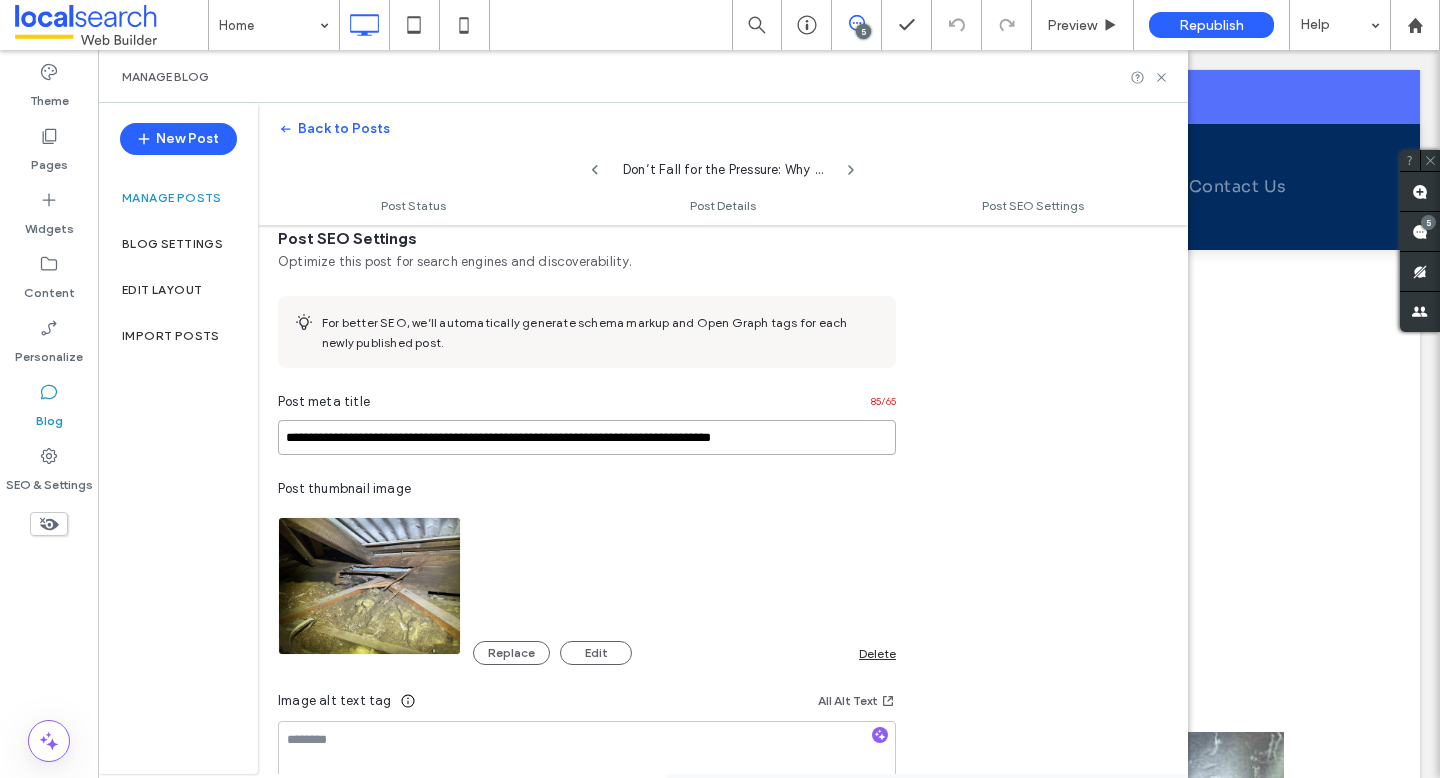 click on "**********" at bounding box center [587, 437] 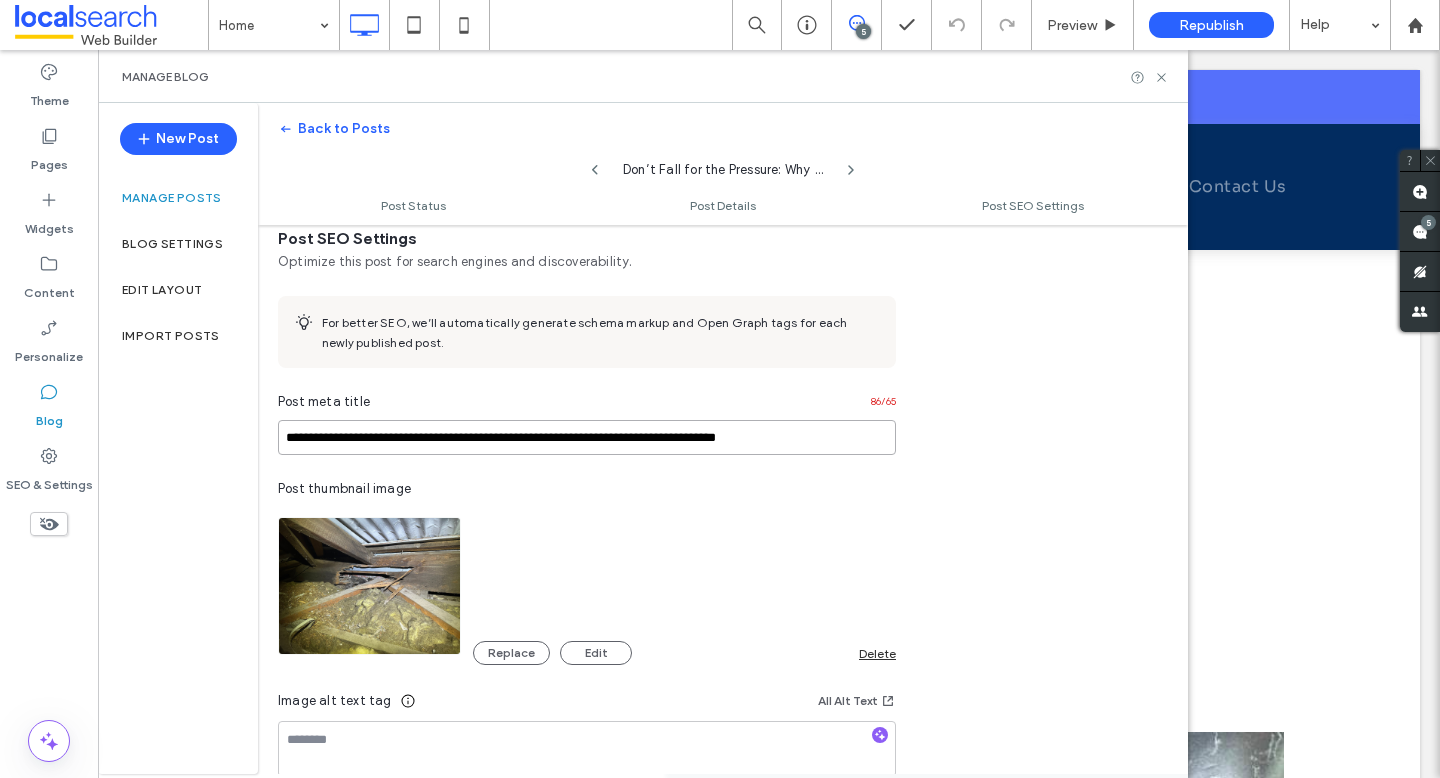 click on "**********" at bounding box center (587, 437) 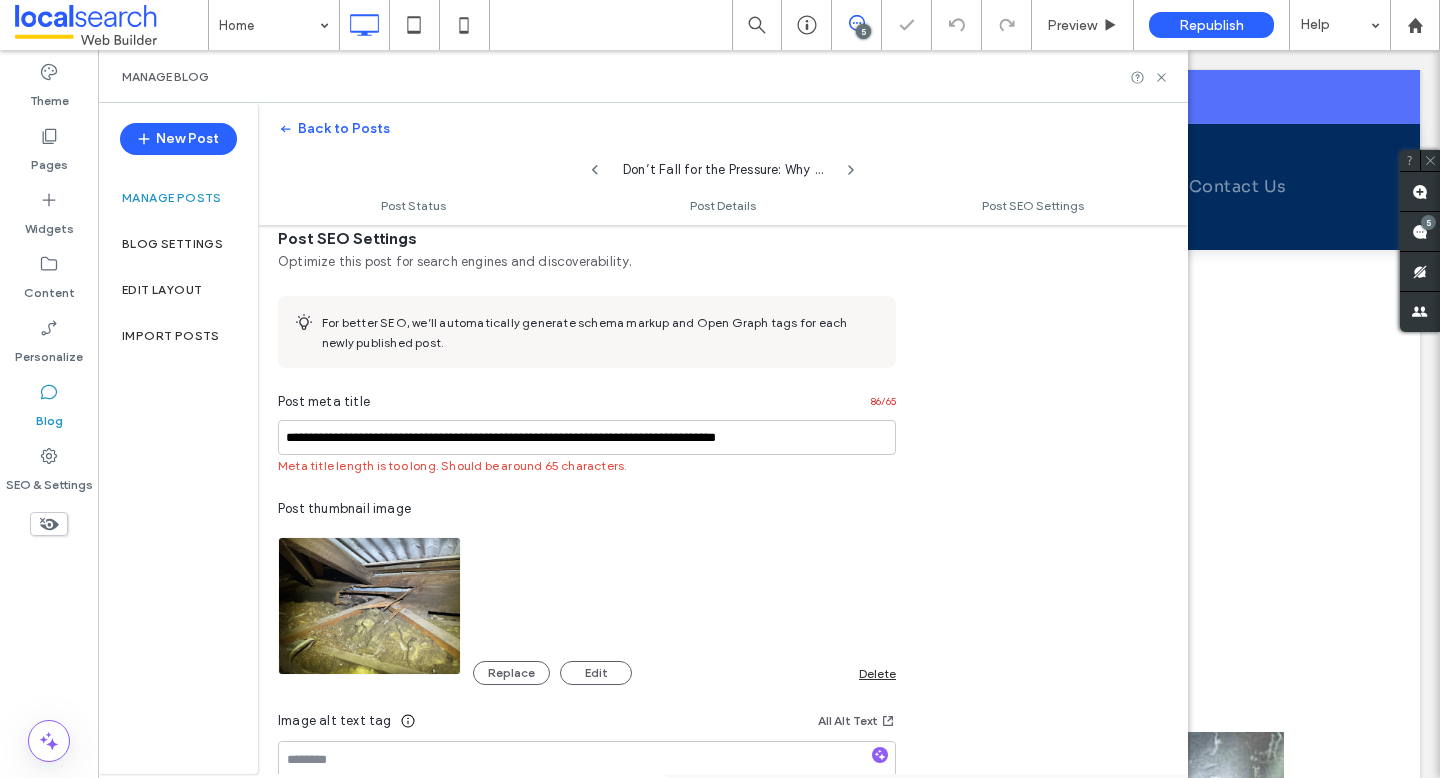 click on "Post thumbnail image Replace Edit Delete" at bounding box center [587, 592] 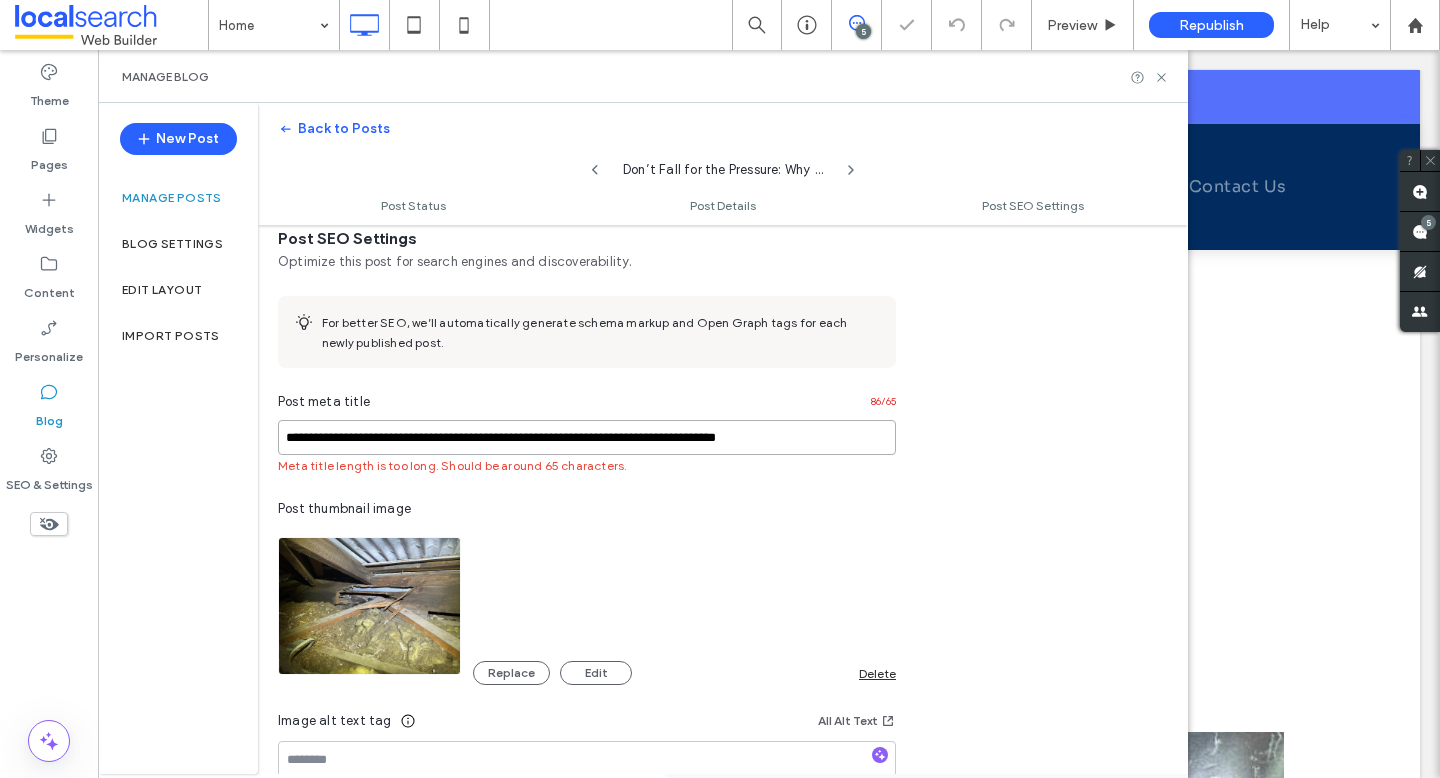 click on "**********" at bounding box center (587, 437) 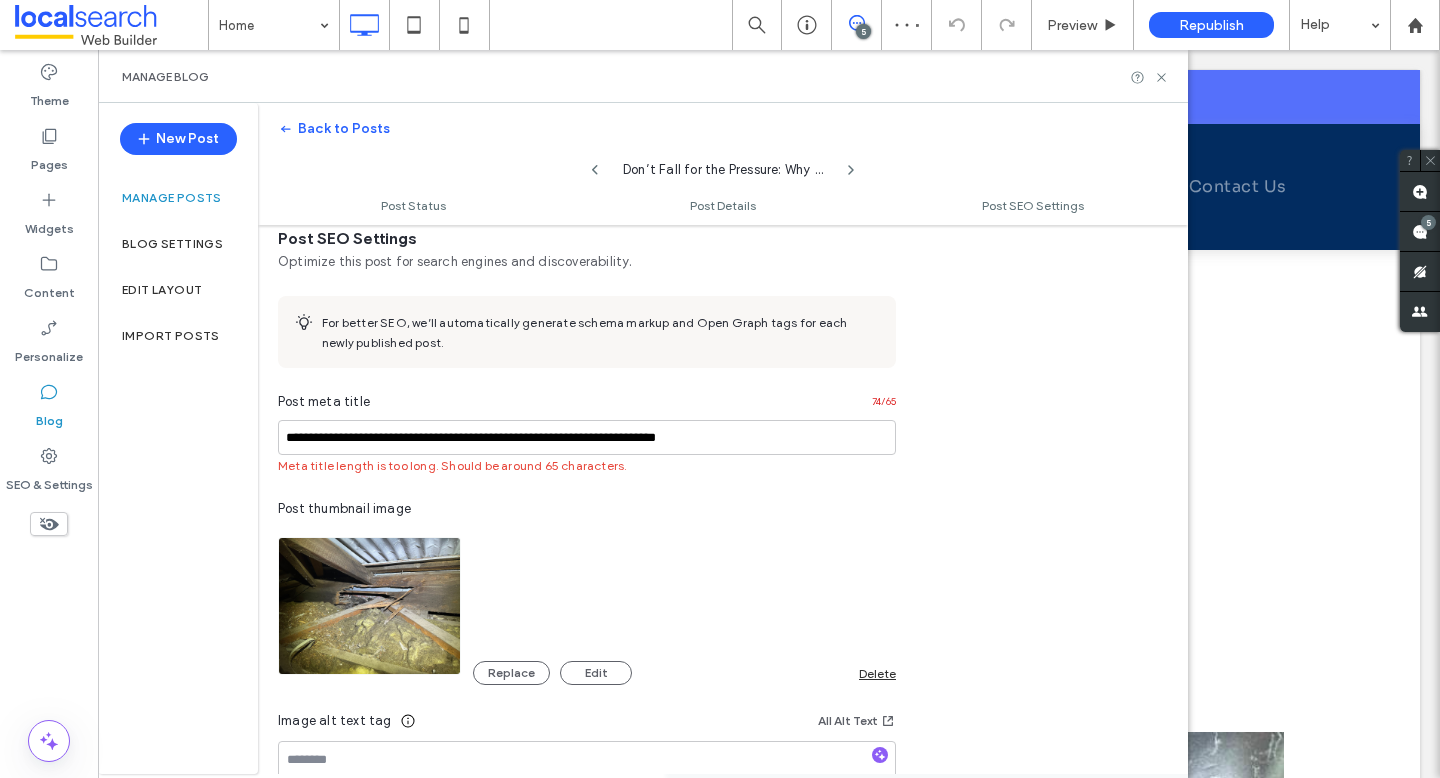 click on "Replace Edit Delete" at bounding box center [587, 606] 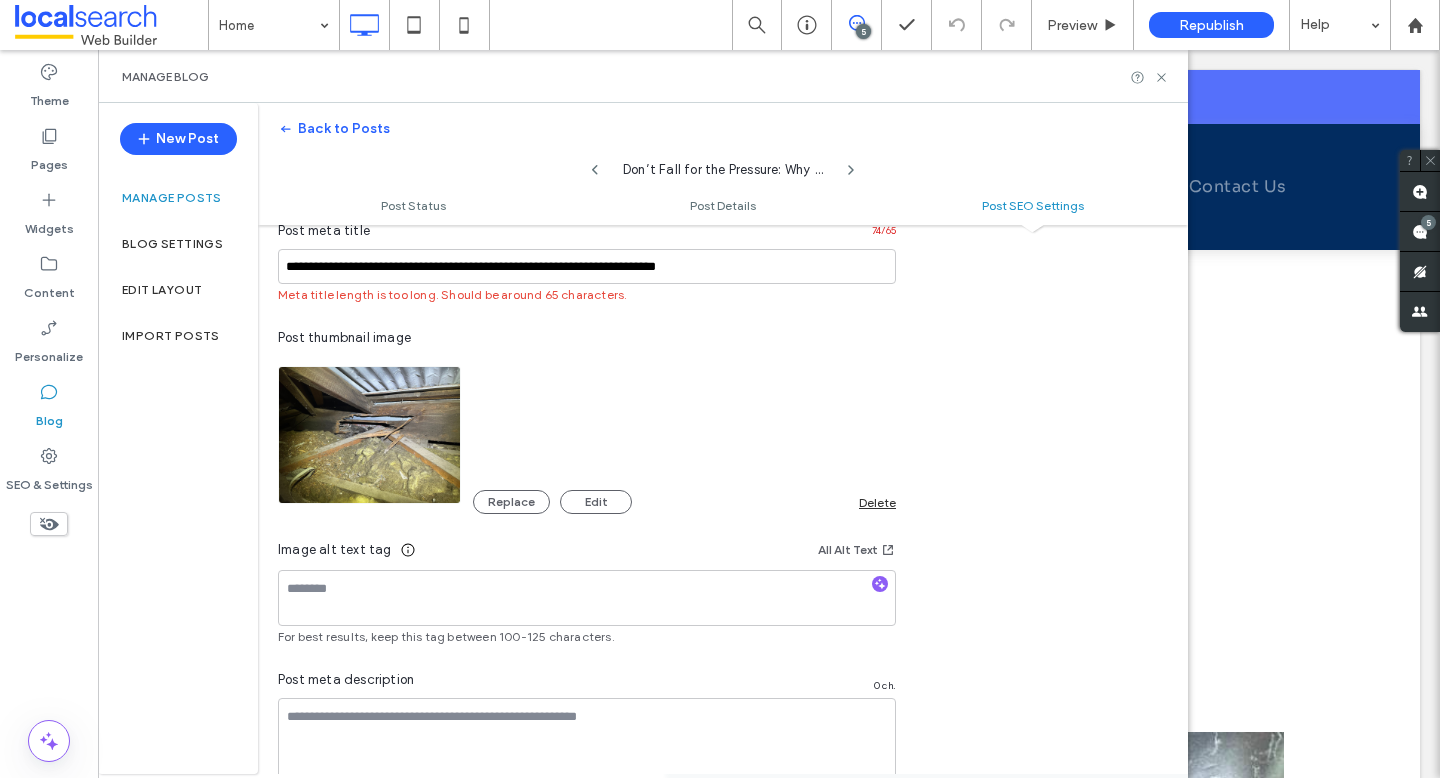 scroll, scrollTop: 1200, scrollLeft: 0, axis: vertical 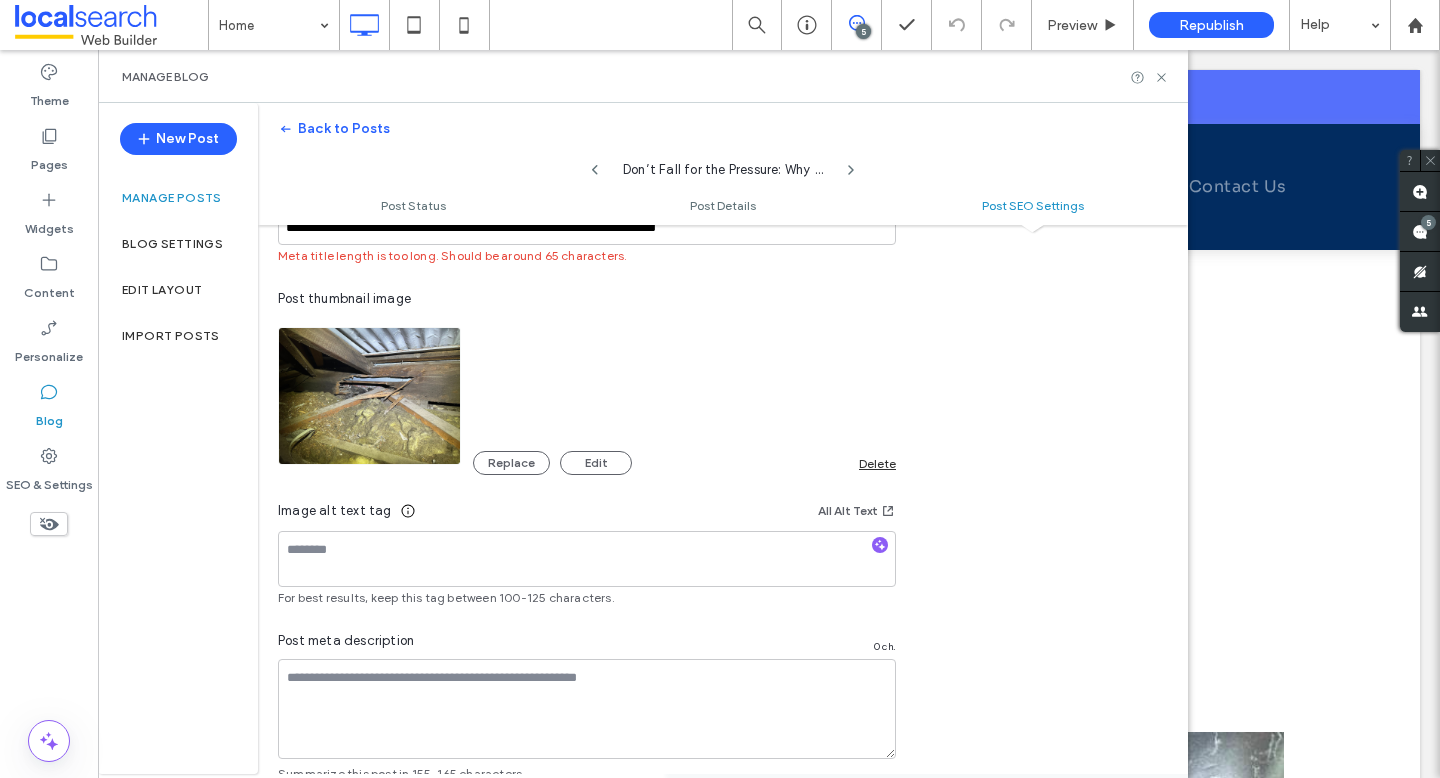 click 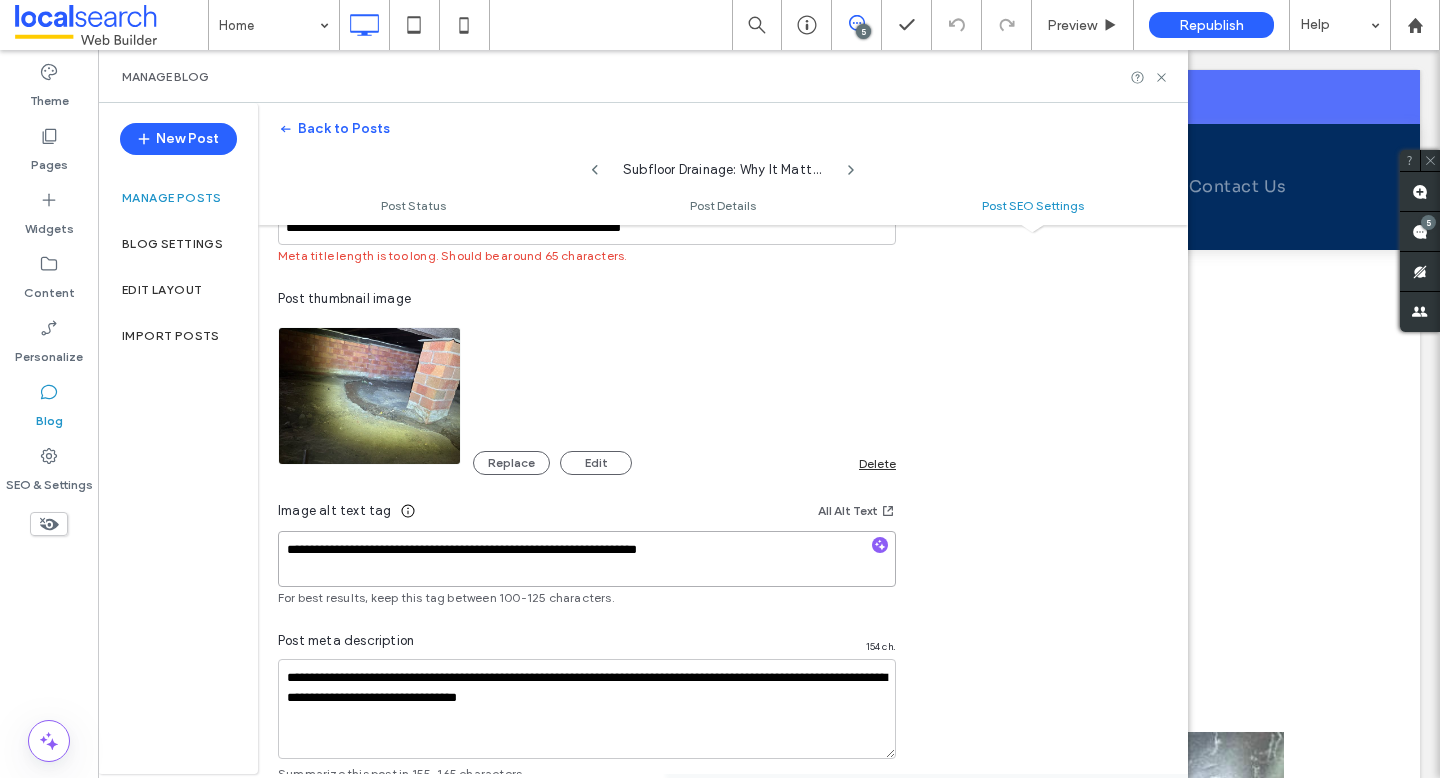 drag, startPoint x: 735, startPoint y: 552, endPoint x: 274, endPoint y: 550, distance: 461.00433 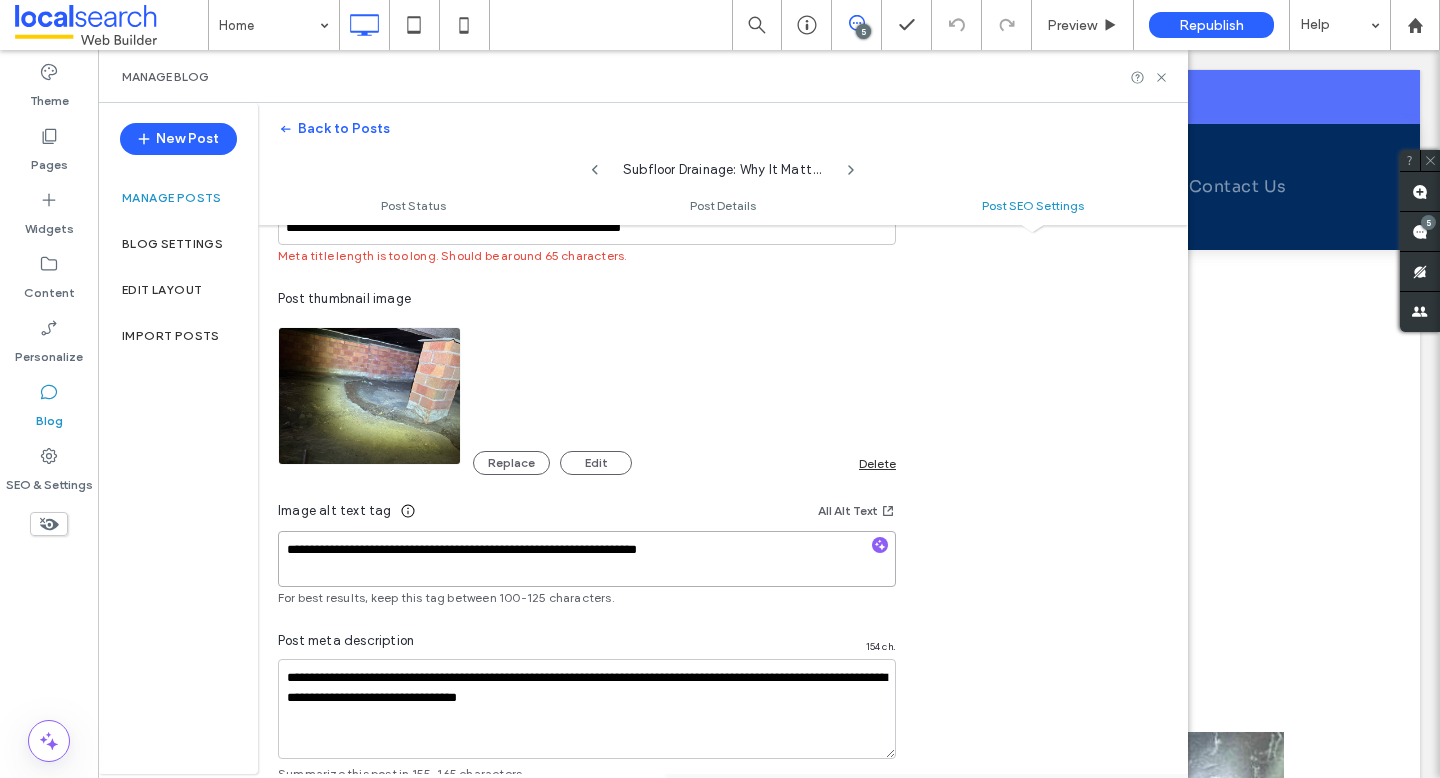 click on "**********" at bounding box center [587, 400] 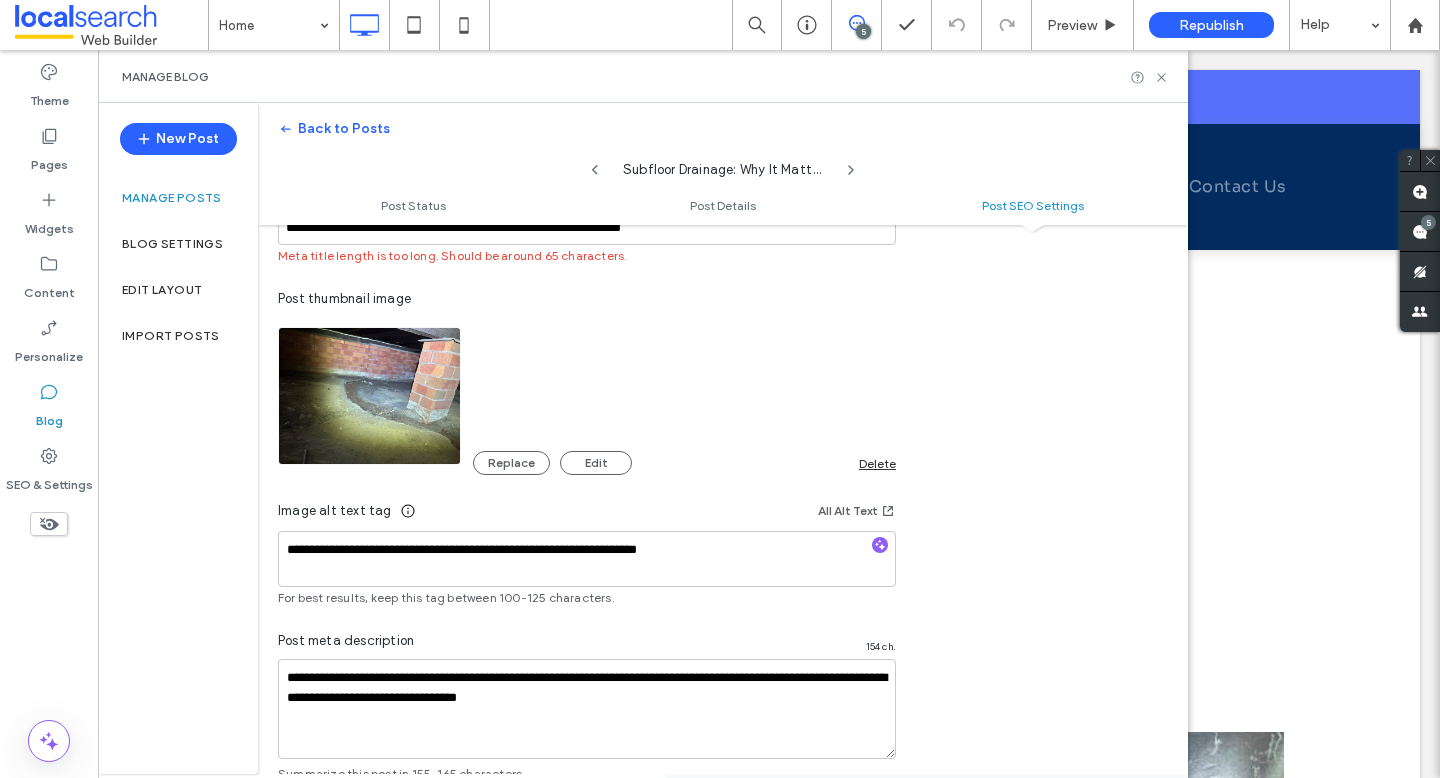 click 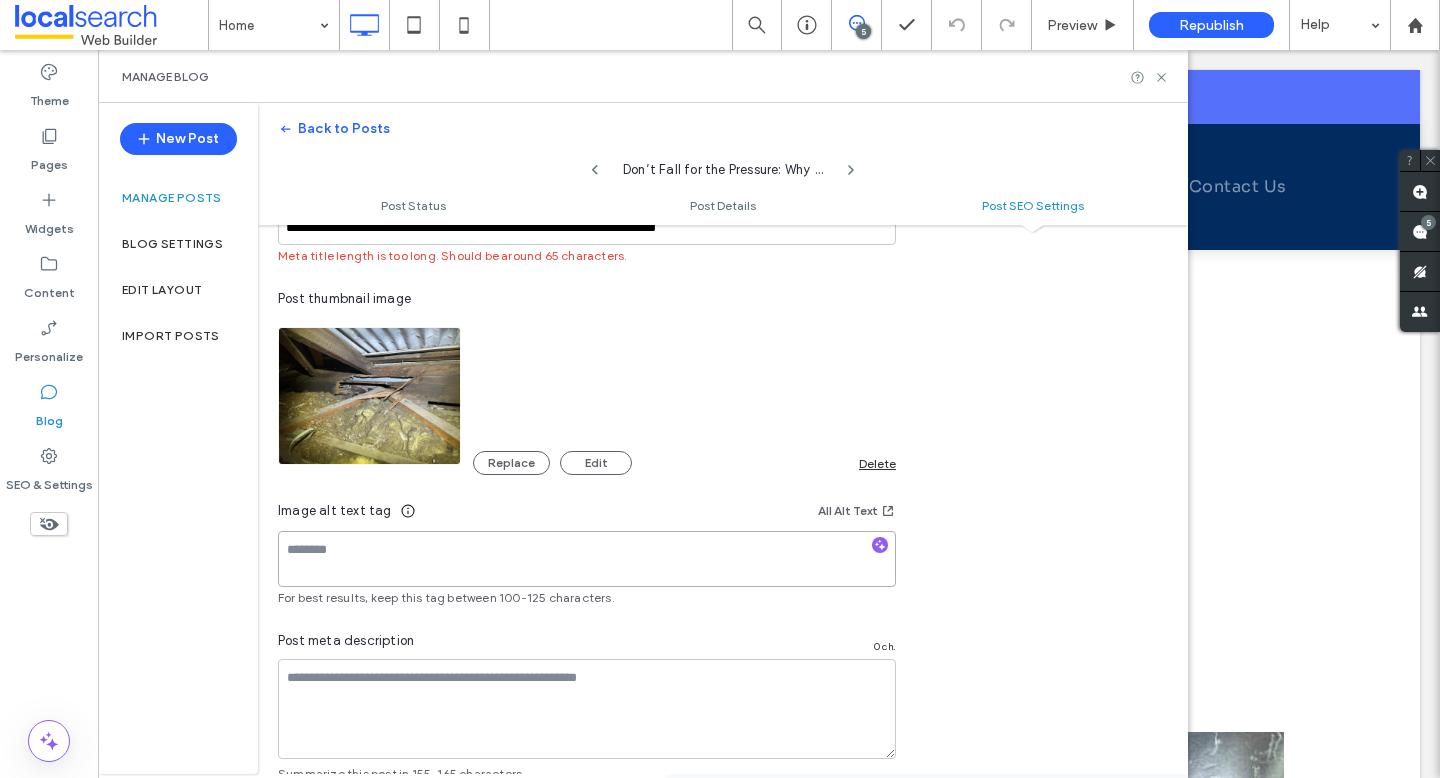 click at bounding box center (587, 559) 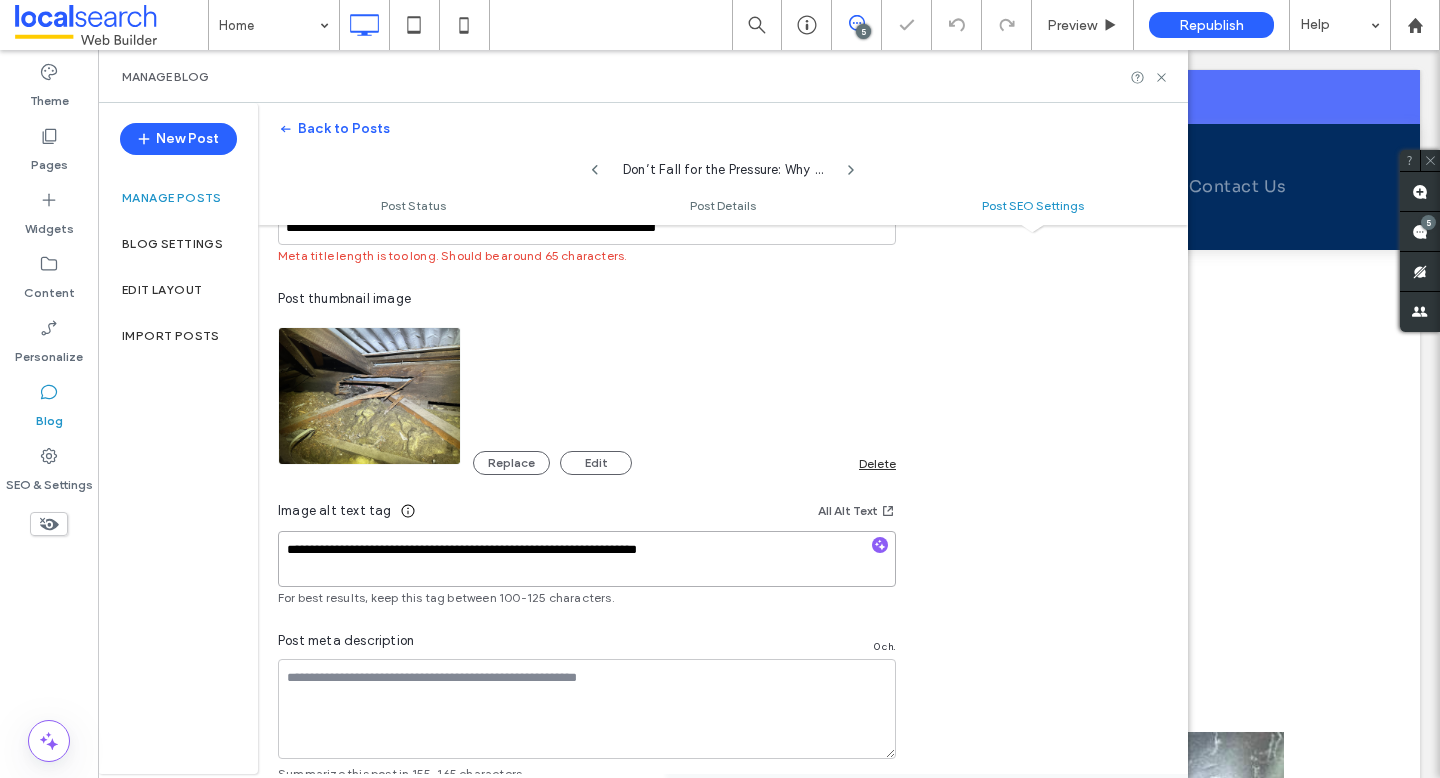 drag, startPoint x: 394, startPoint y: 551, endPoint x: 217, endPoint y: 551, distance: 177 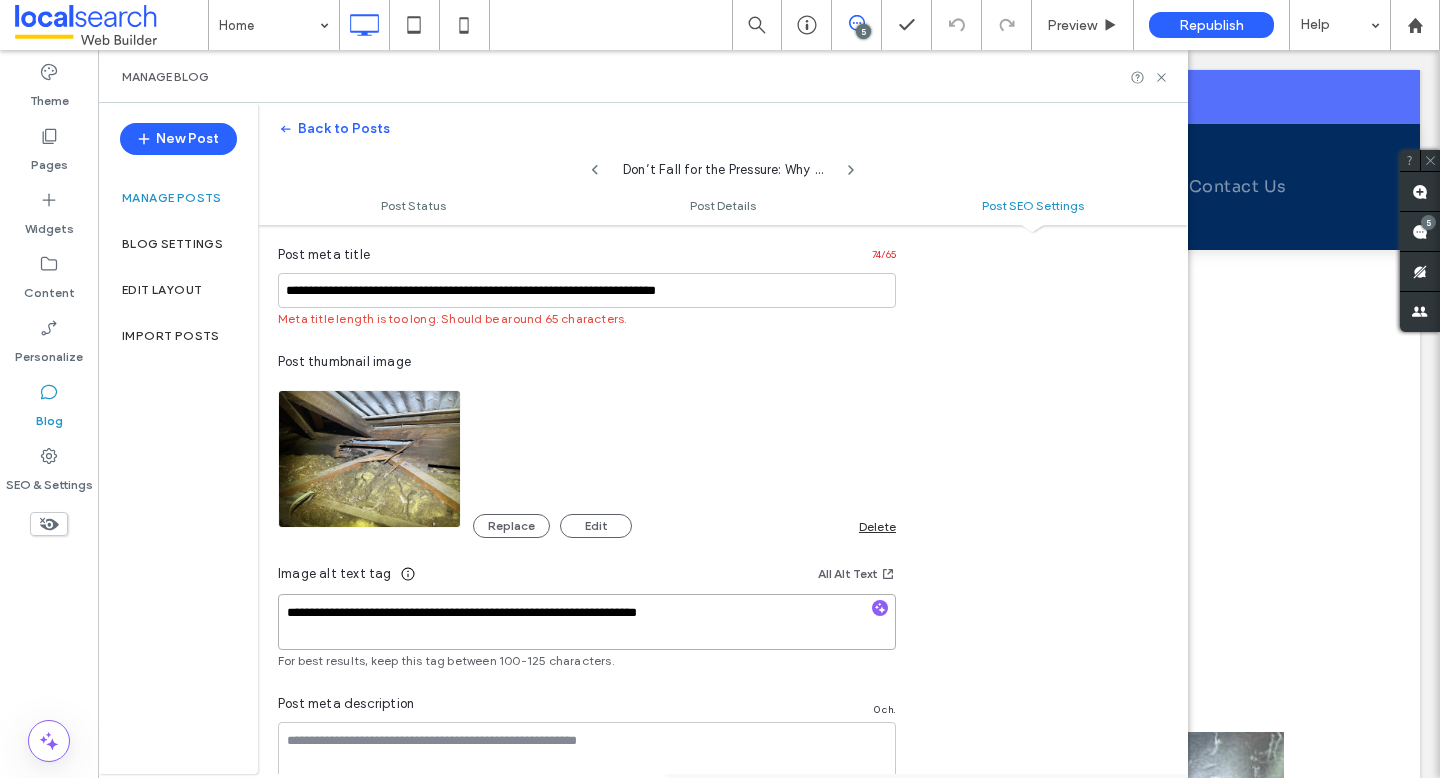 scroll, scrollTop: 1149, scrollLeft: 0, axis: vertical 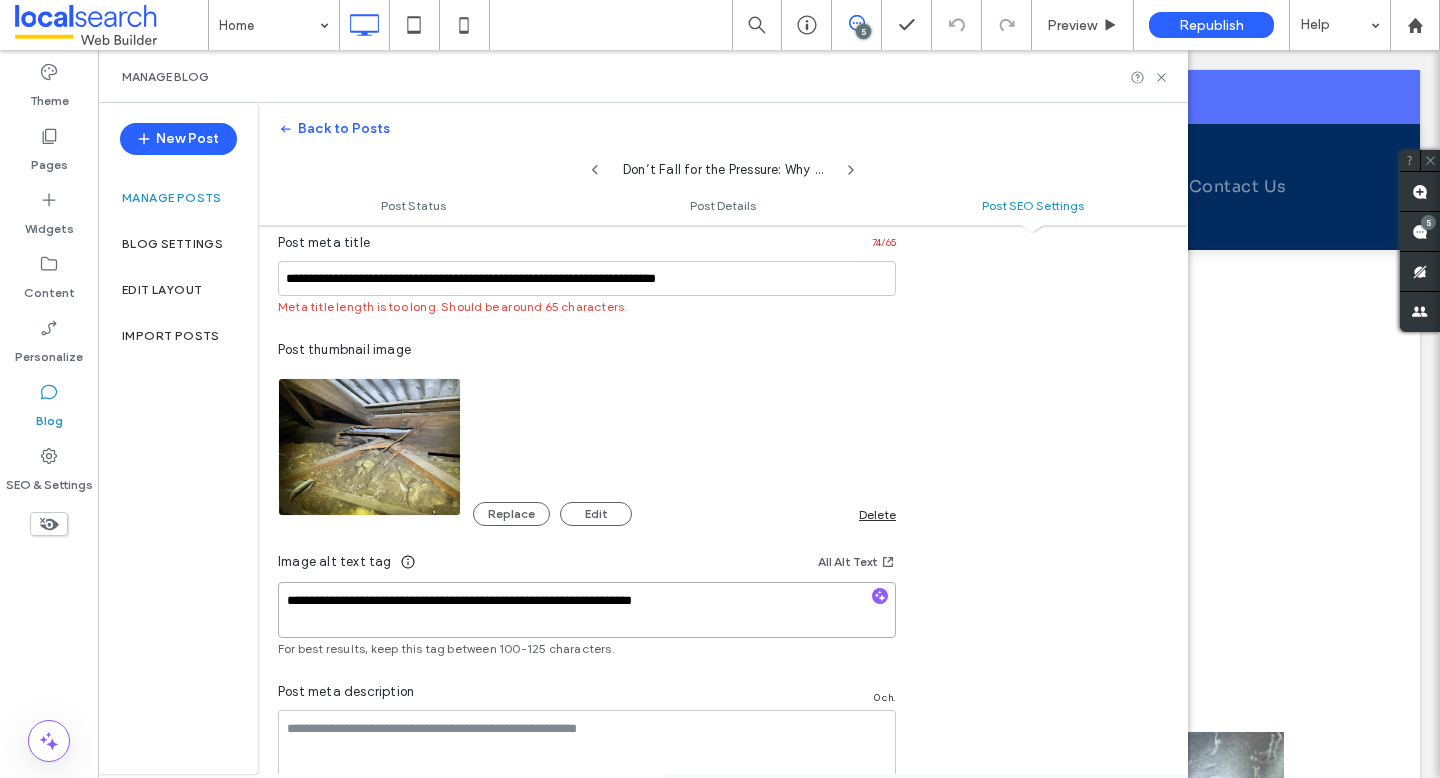 click on "**********" at bounding box center (587, 610) 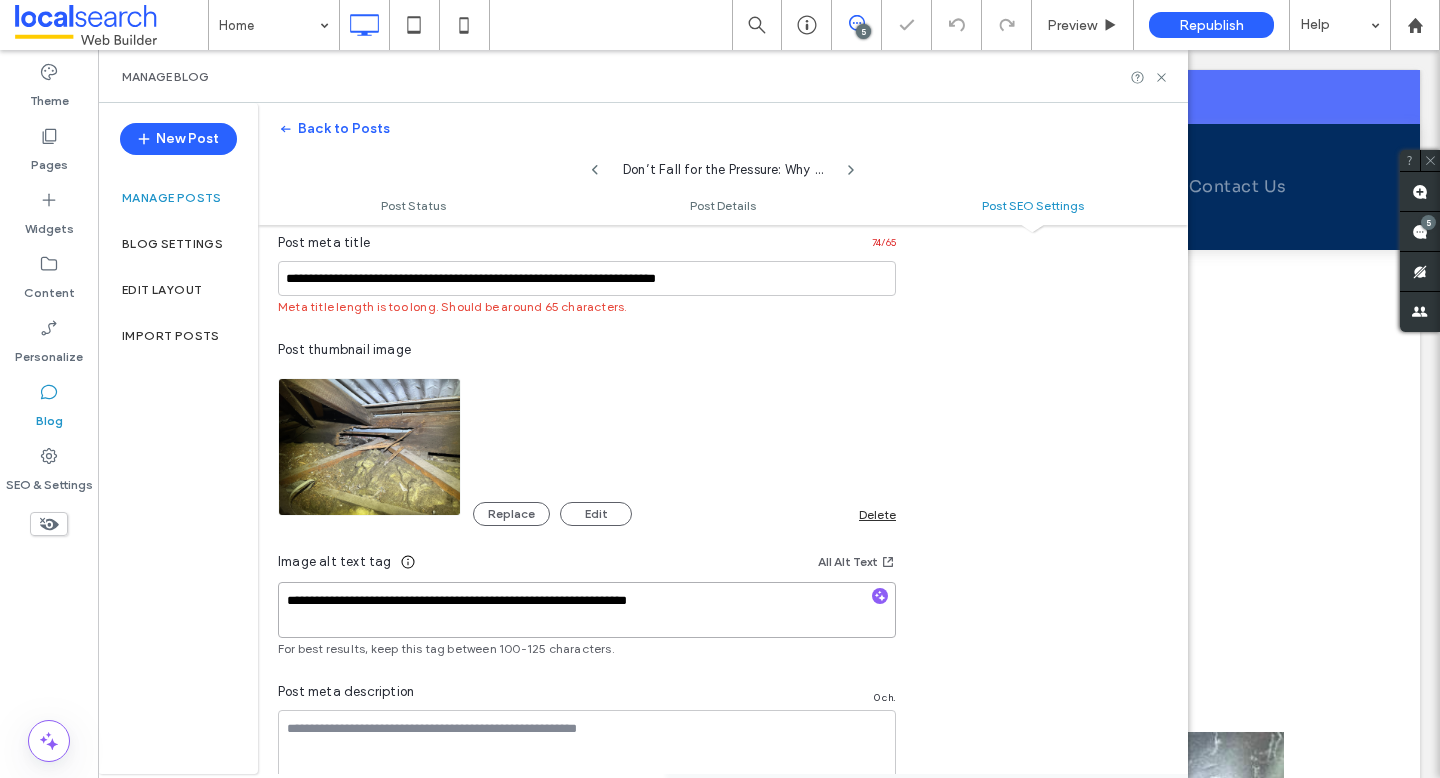 click on "**********" at bounding box center (587, 610) 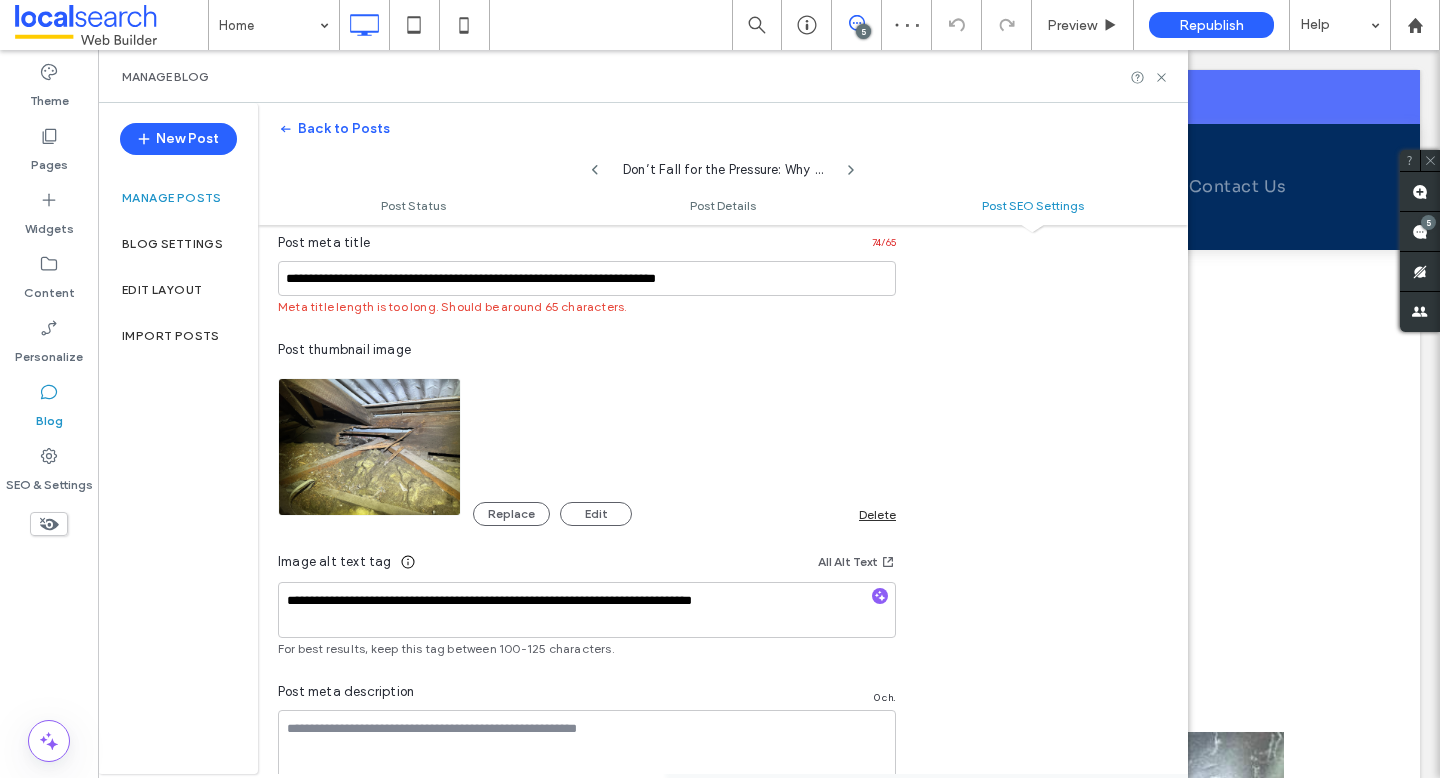 click on "**********" at bounding box center (720, 389) 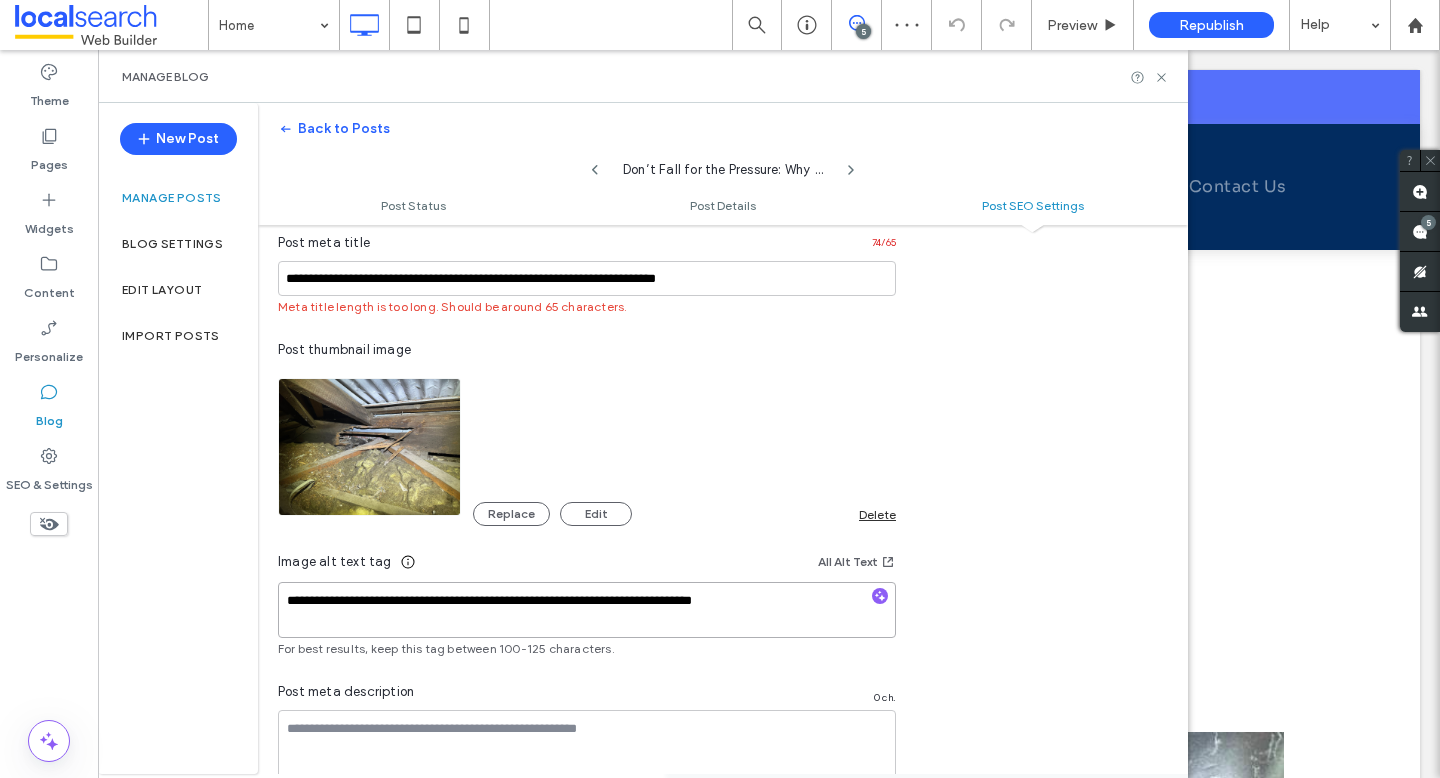 click on "**********" at bounding box center (587, 610) 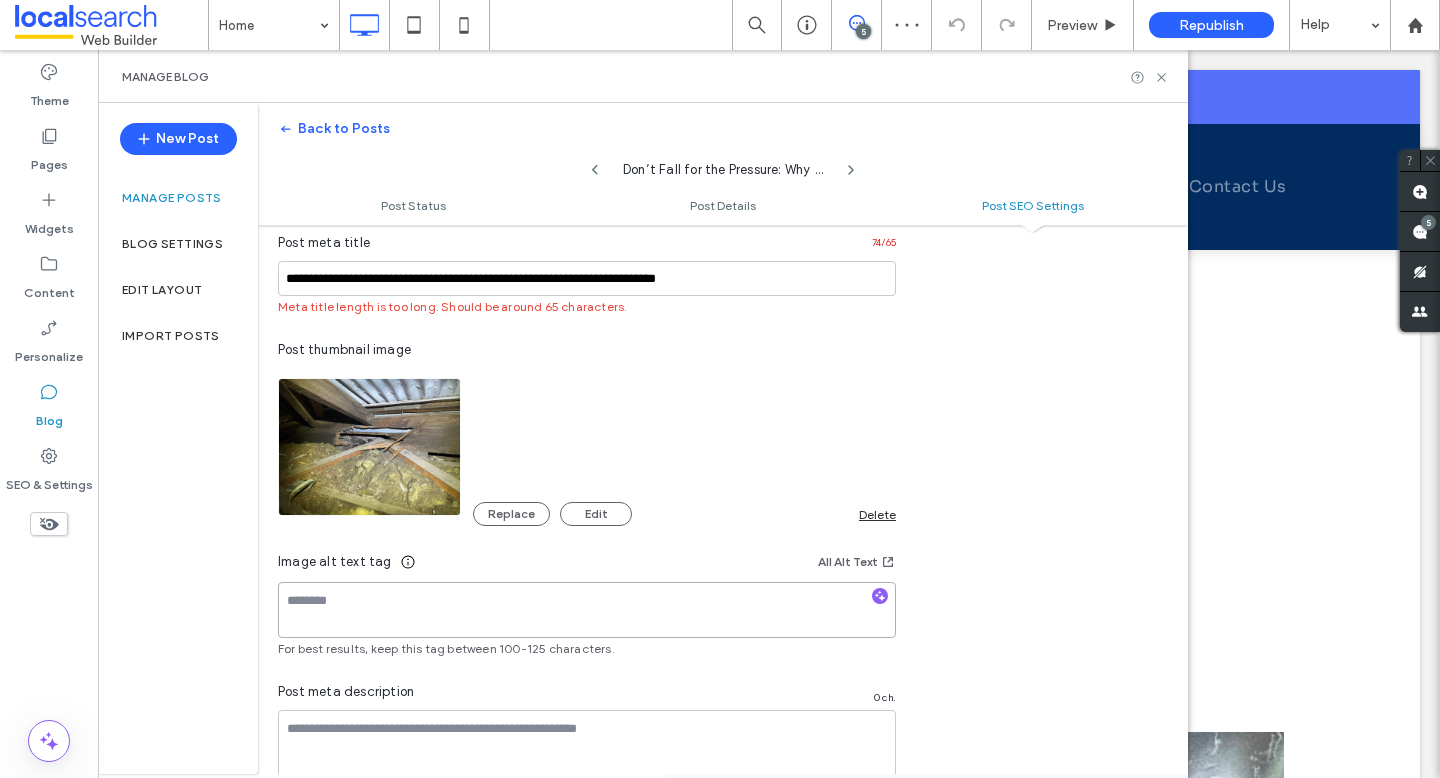 paste on "**********" 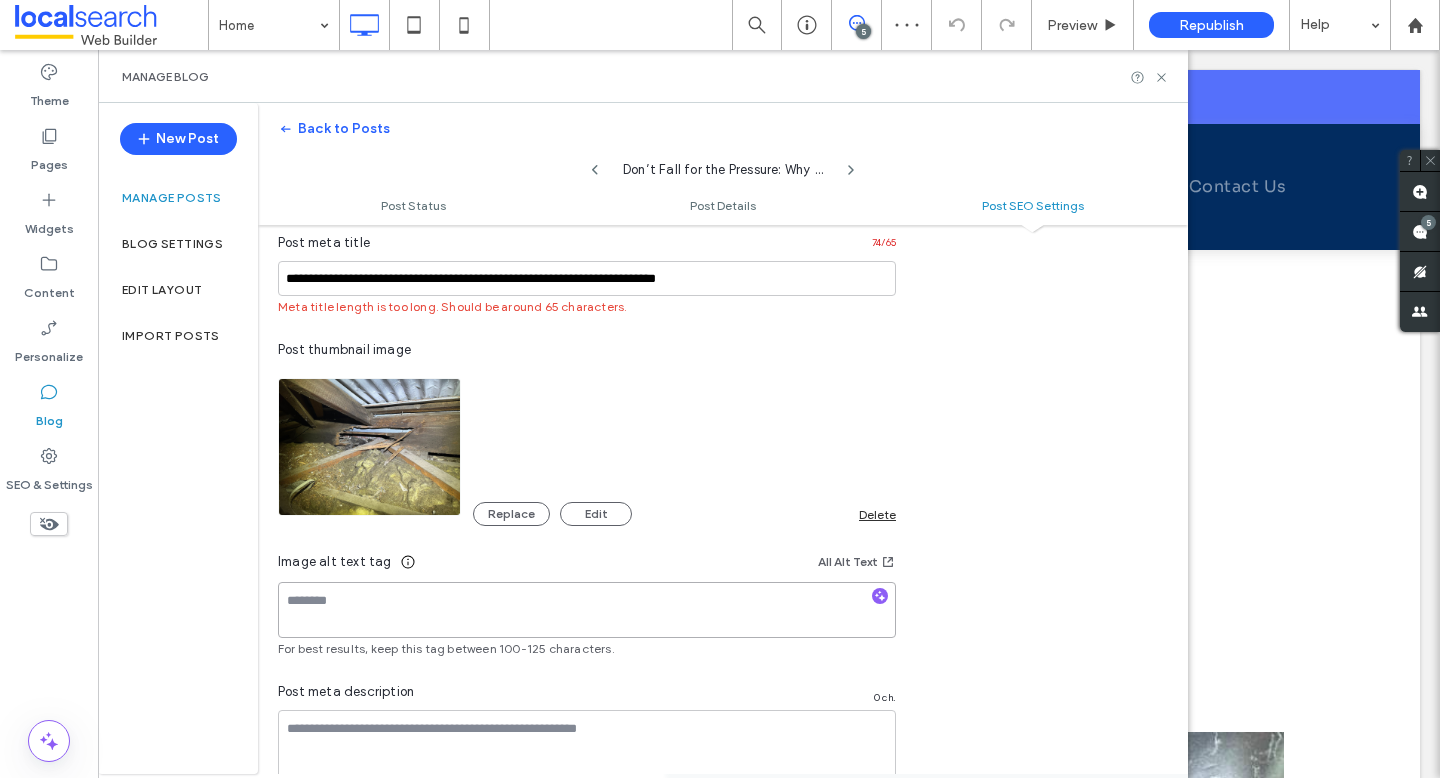 click at bounding box center [587, 610] 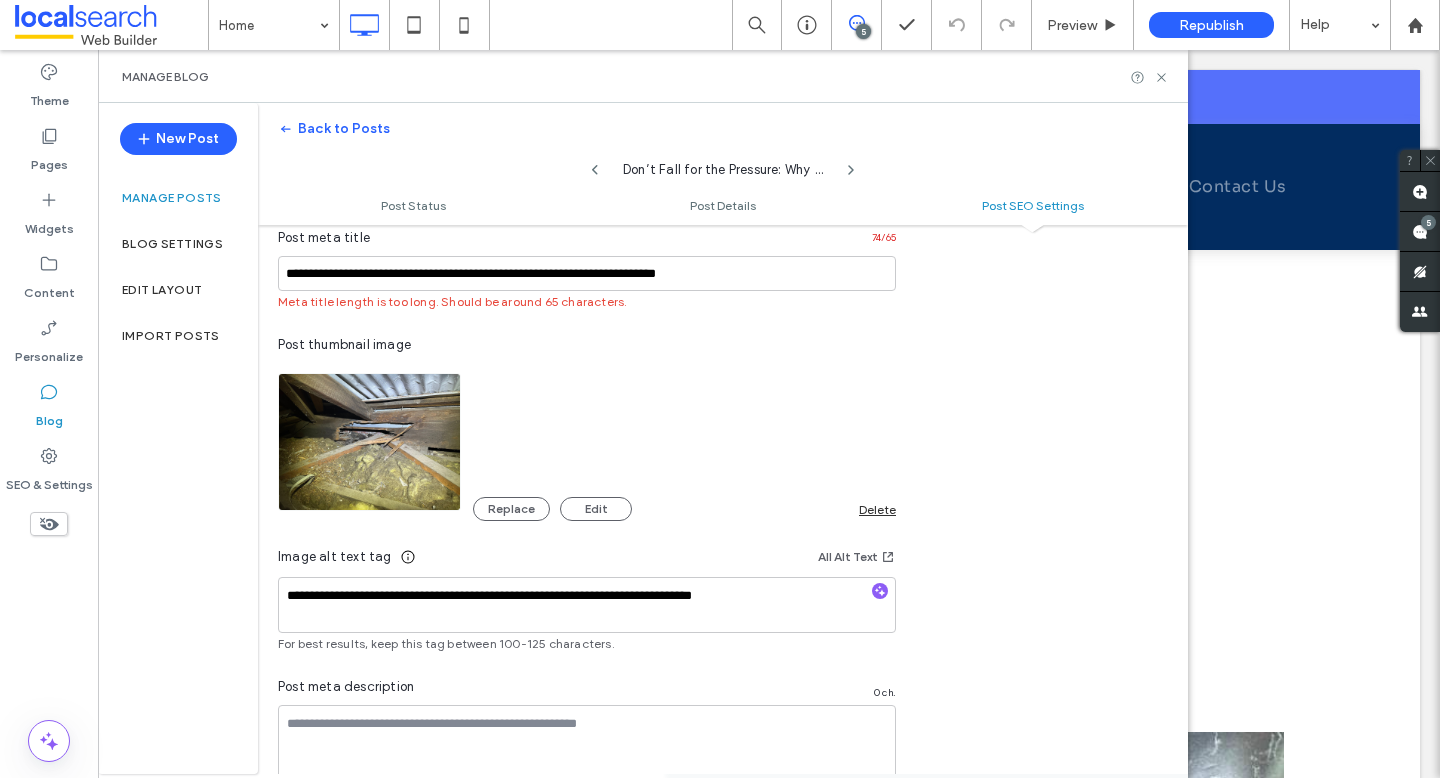 click on "Post meta description 0   ch." at bounding box center (587, 691) 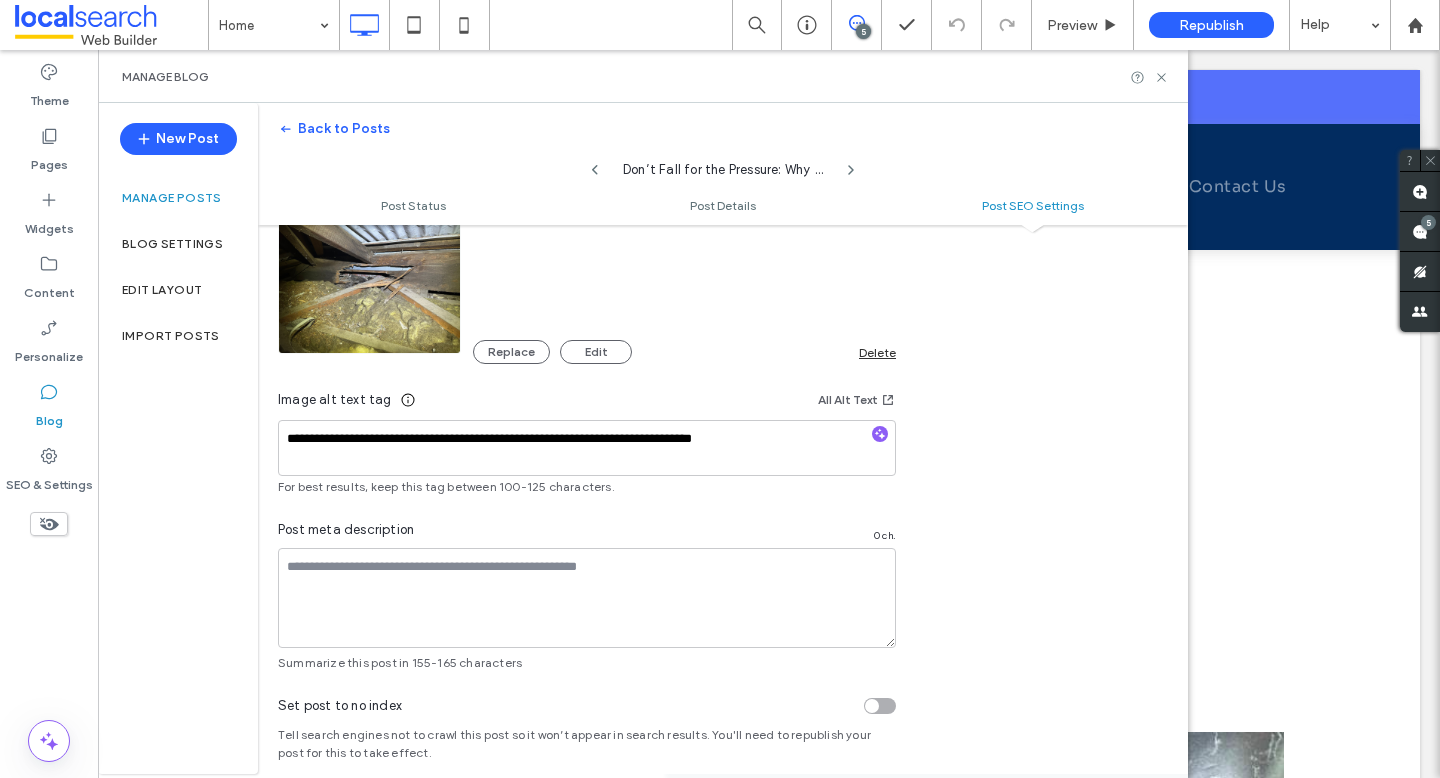 scroll, scrollTop: 1324, scrollLeft: 0, axis: vertical 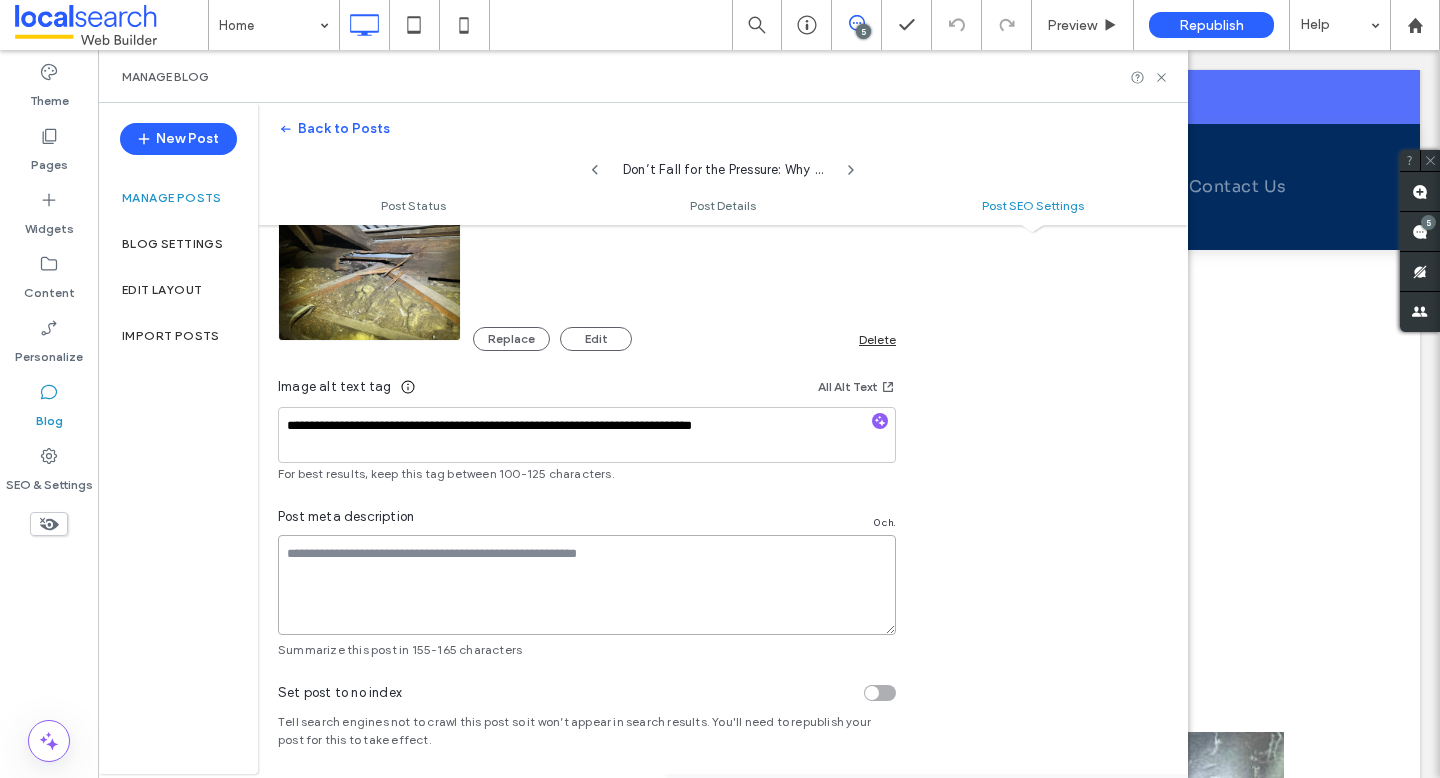 click at bounding box center [587, 585] 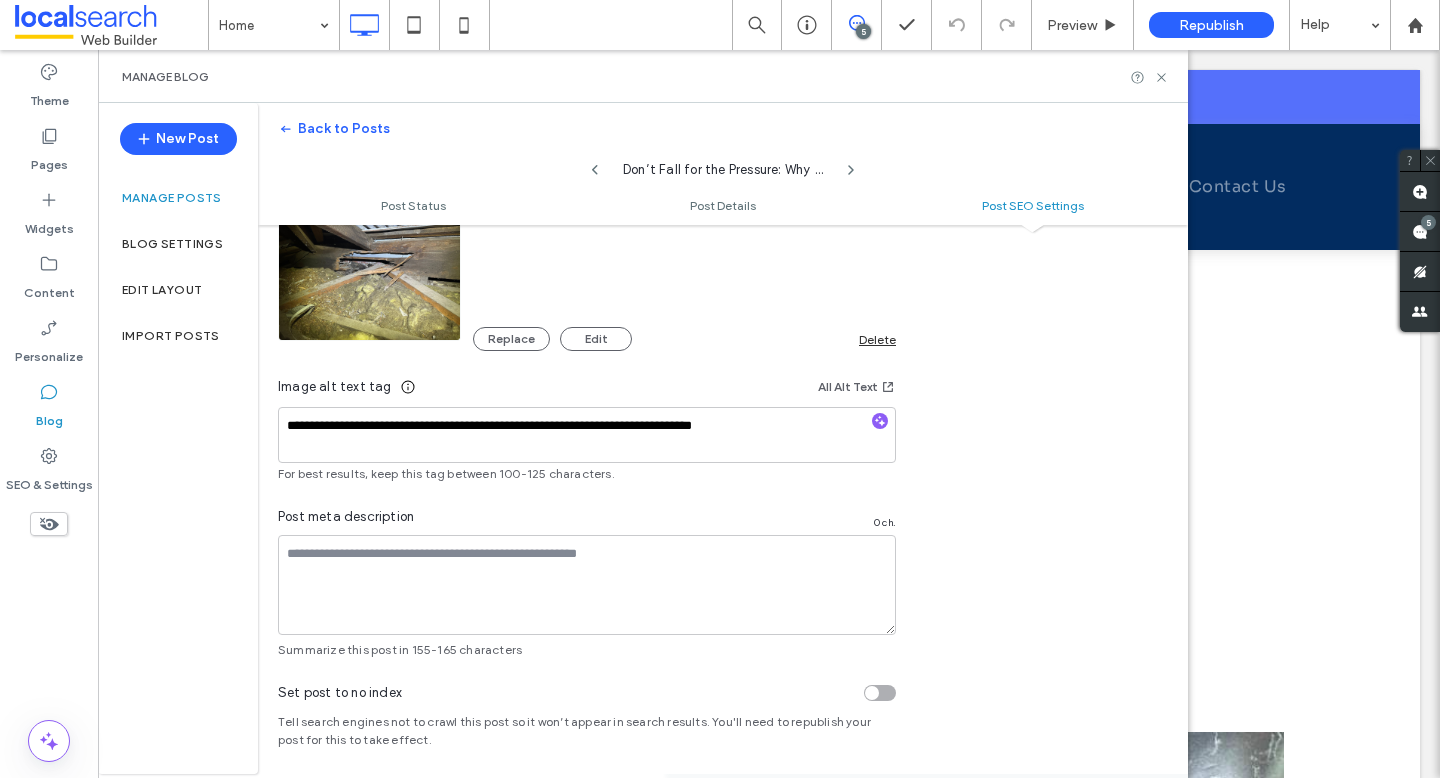 click 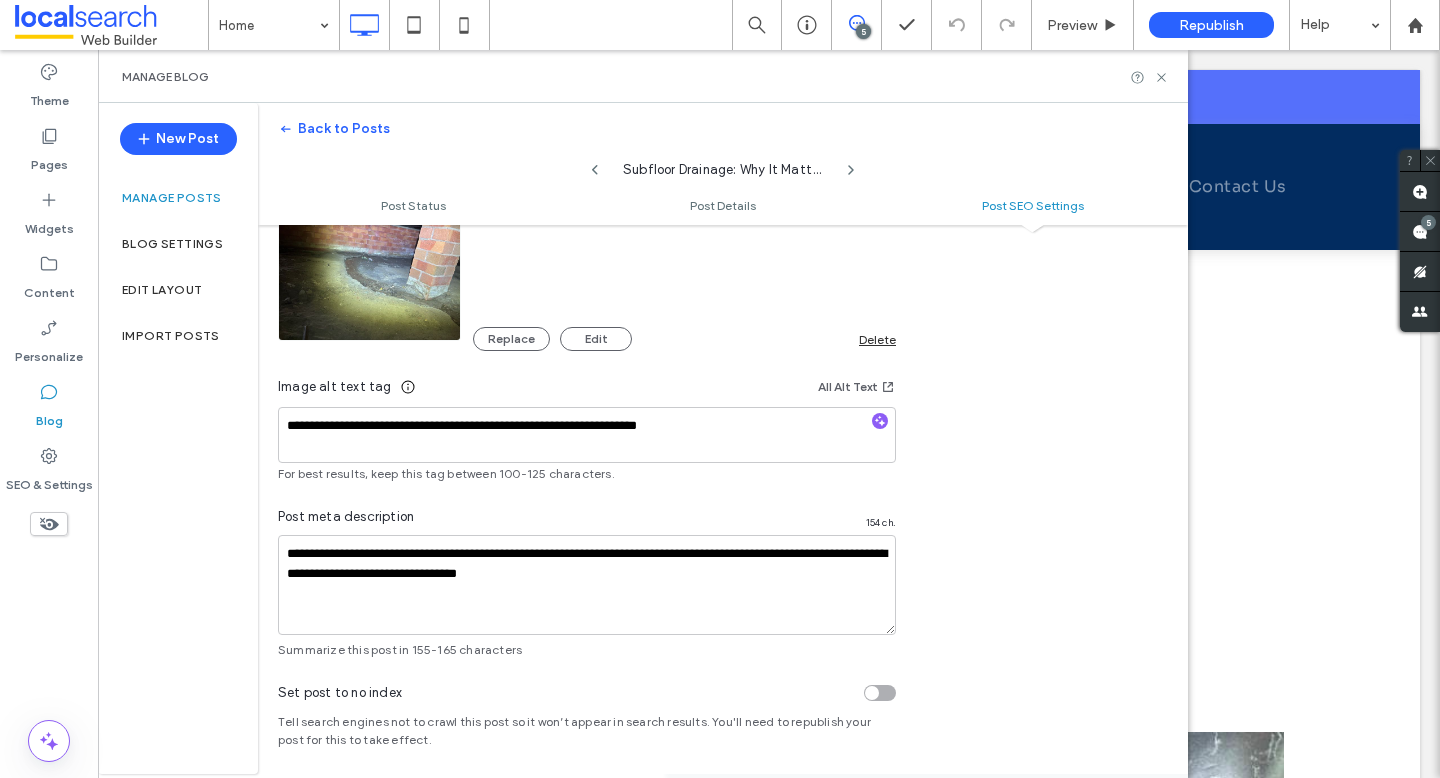 click 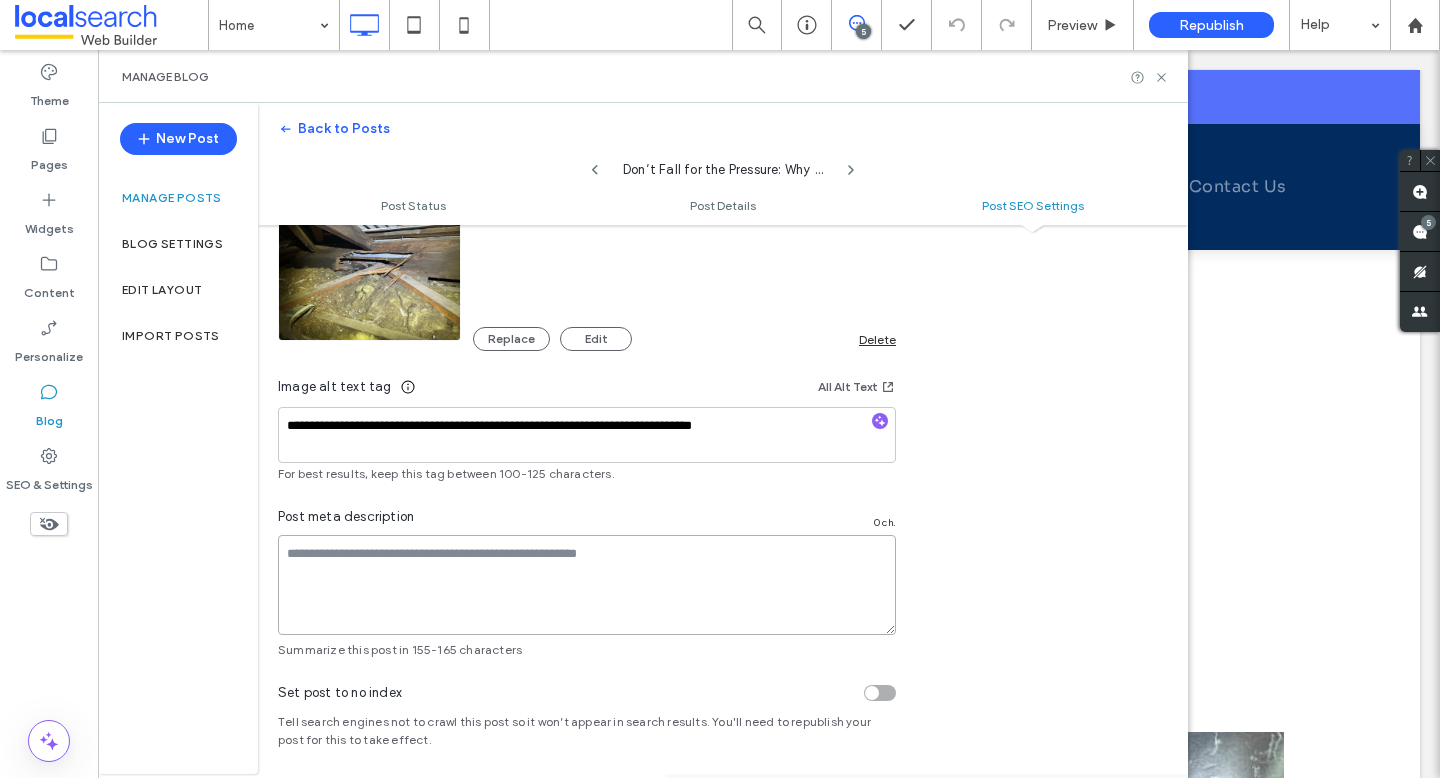click at bounding box center [587, 585] 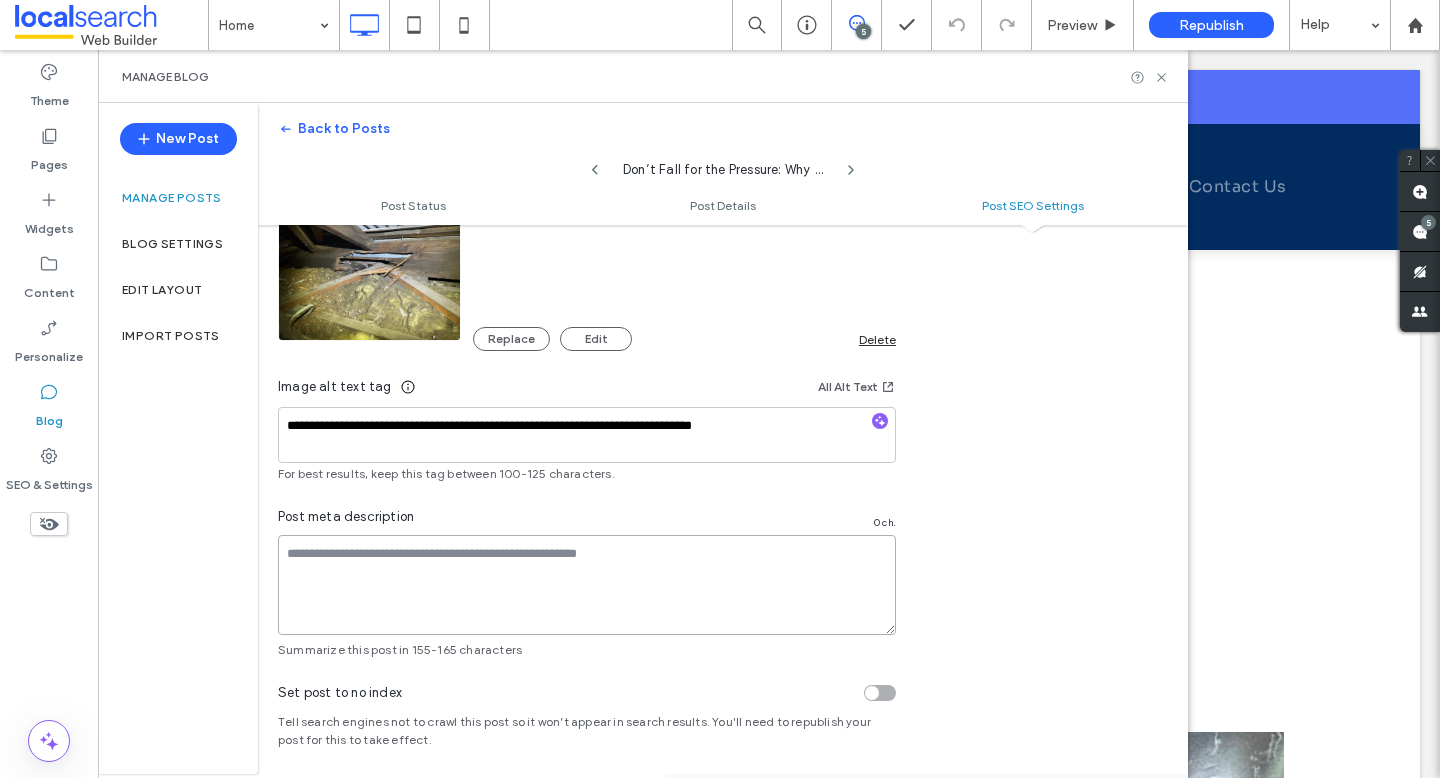 paste on "**********" 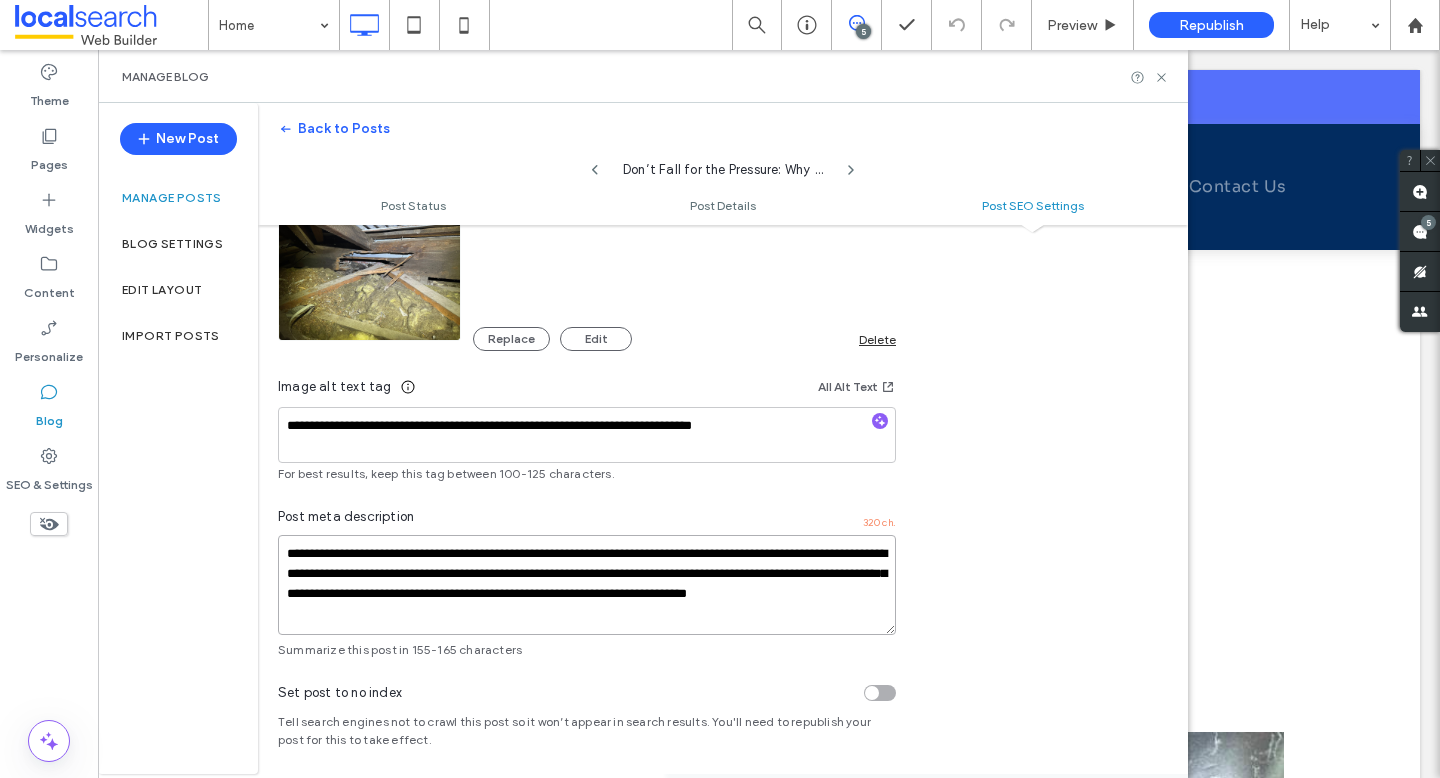 drag, startPoint x: 677, startPoint y: 581, endPoint x: 250, endPoint y: 564, distance: 427.3383 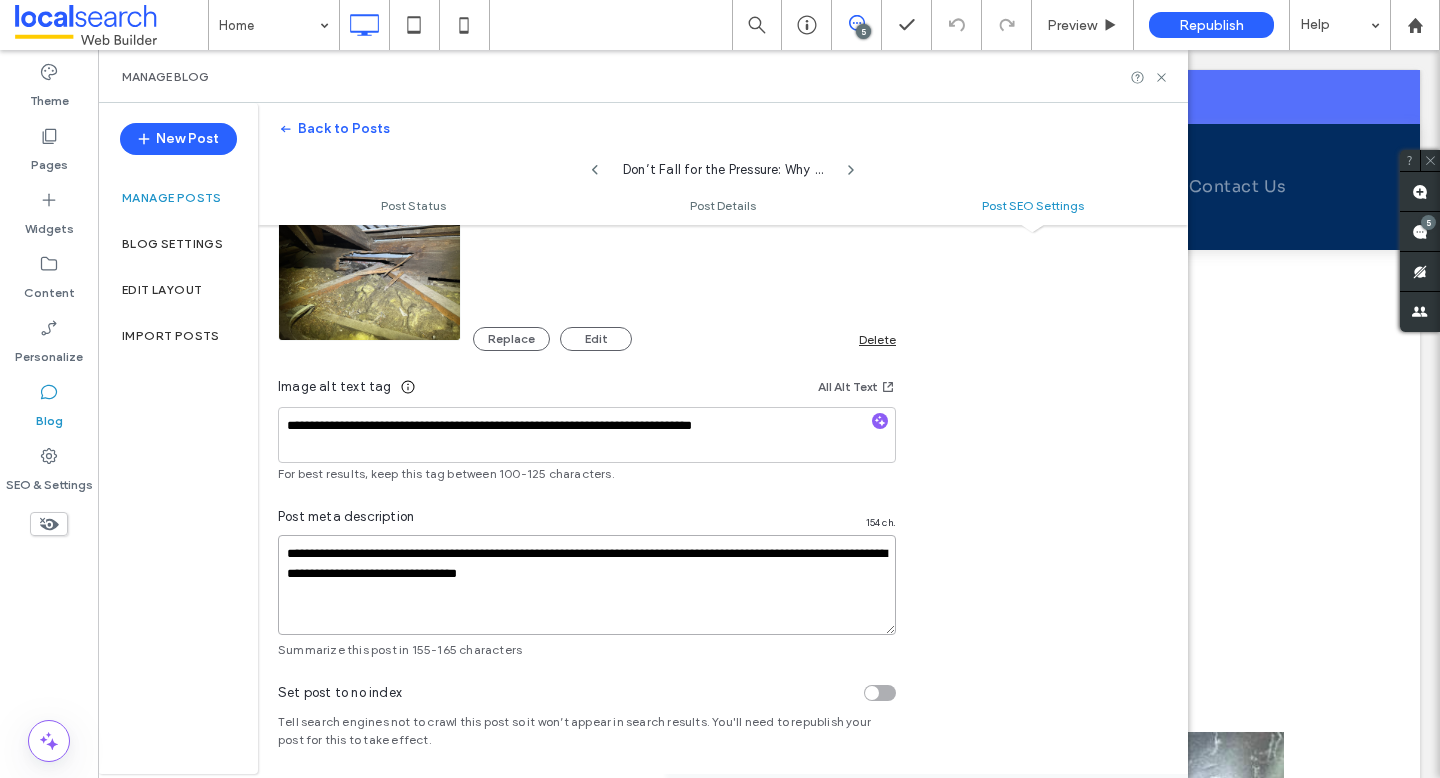 drag, startPoint x: 671, startPoint y: 556, endPoint x: 294, endPoint y: 562, distance: 377.04773 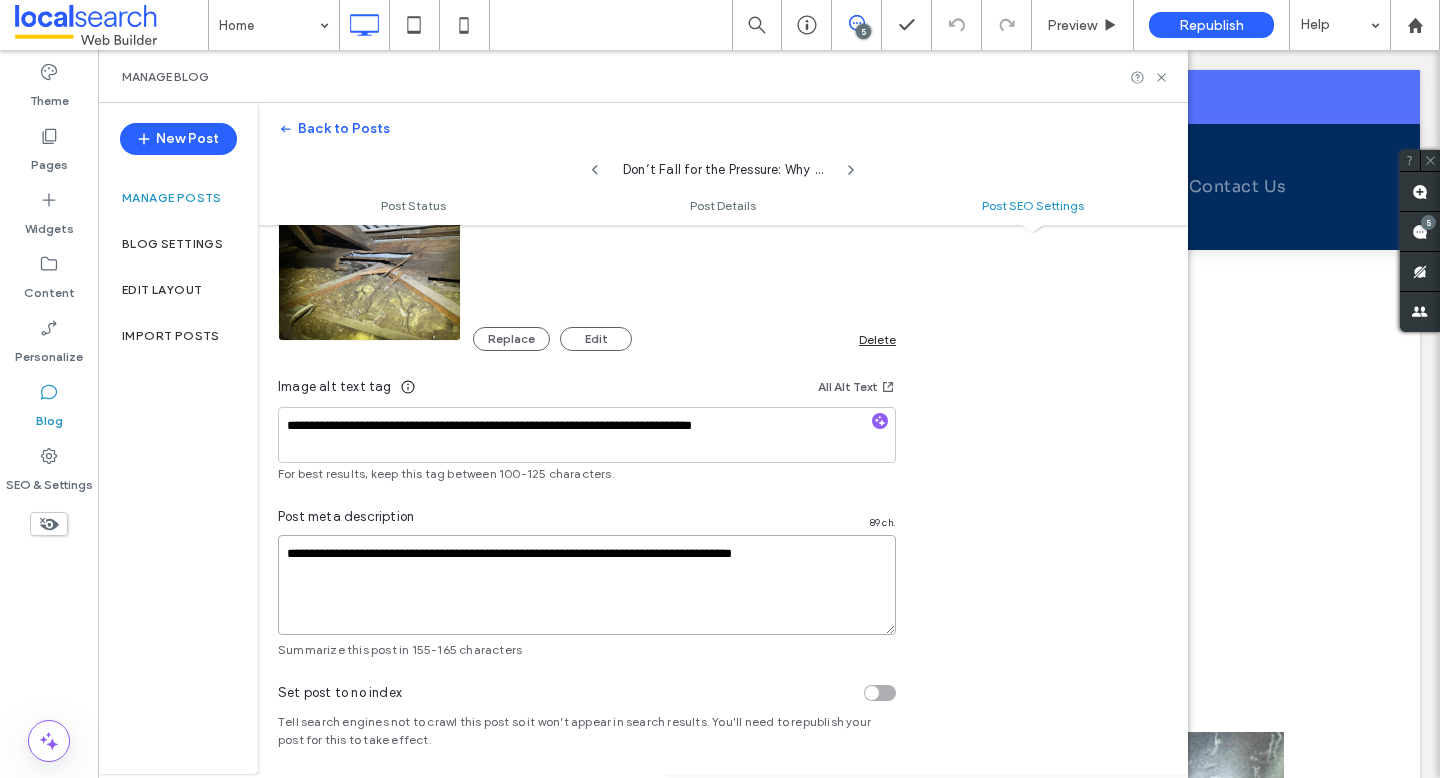 drag, startPoint x: 850, startPoint y: 555, endPoint x: 815, endPoint y: 555, distance: 35 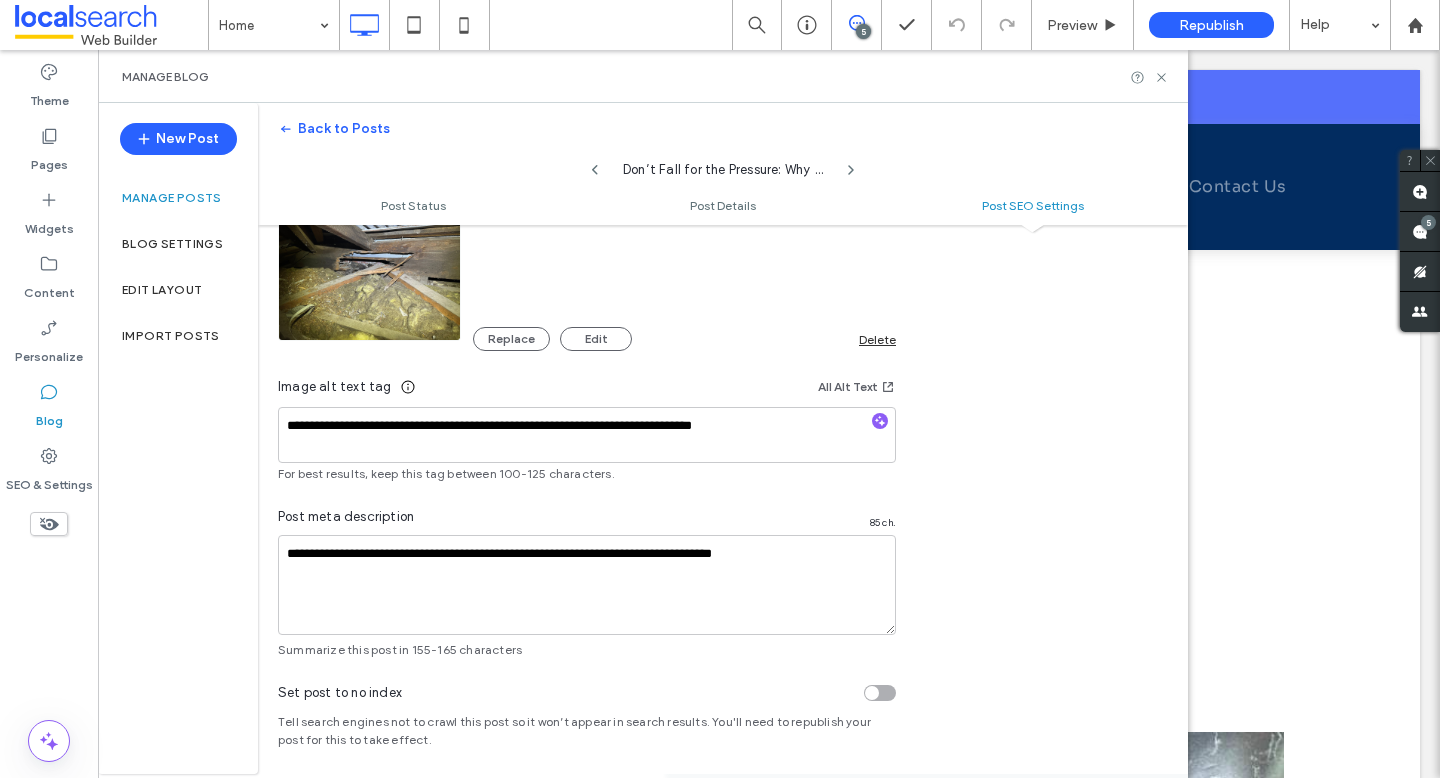 click at bounding box center [851, 165] 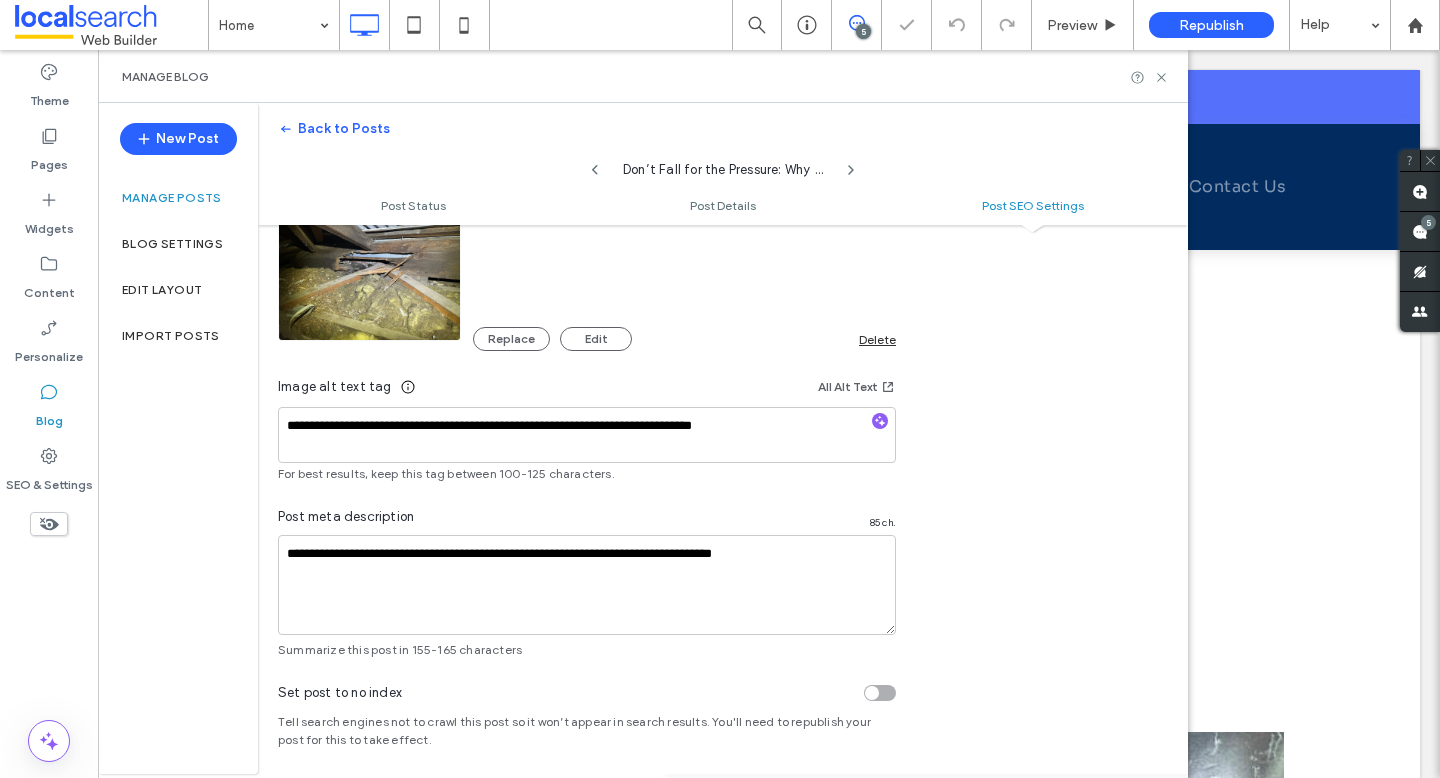 click at bounding box center [720, 389] 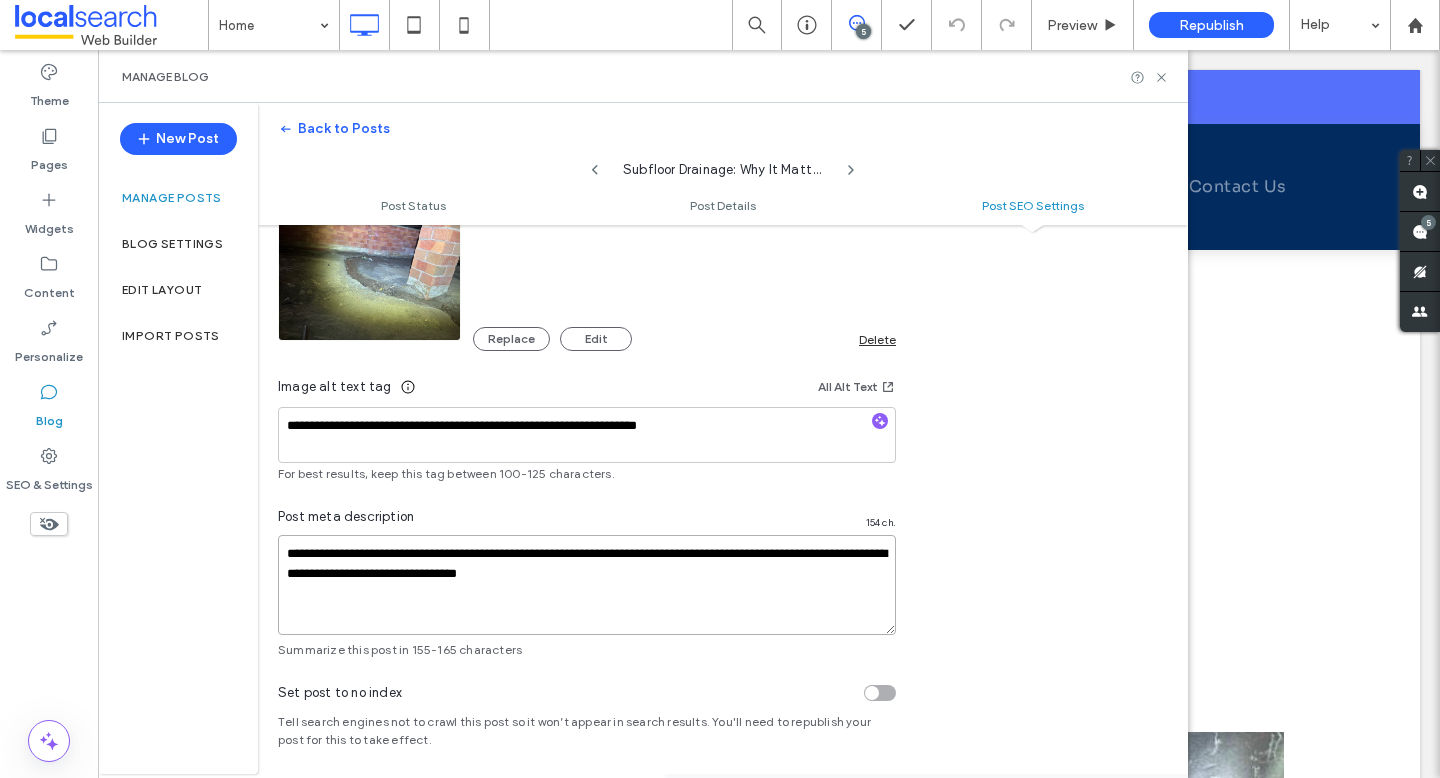 drag, startPoint x: 742, startPoint y: 582, endPoint x: 429, endPoint y: 569, distance: 313.26987 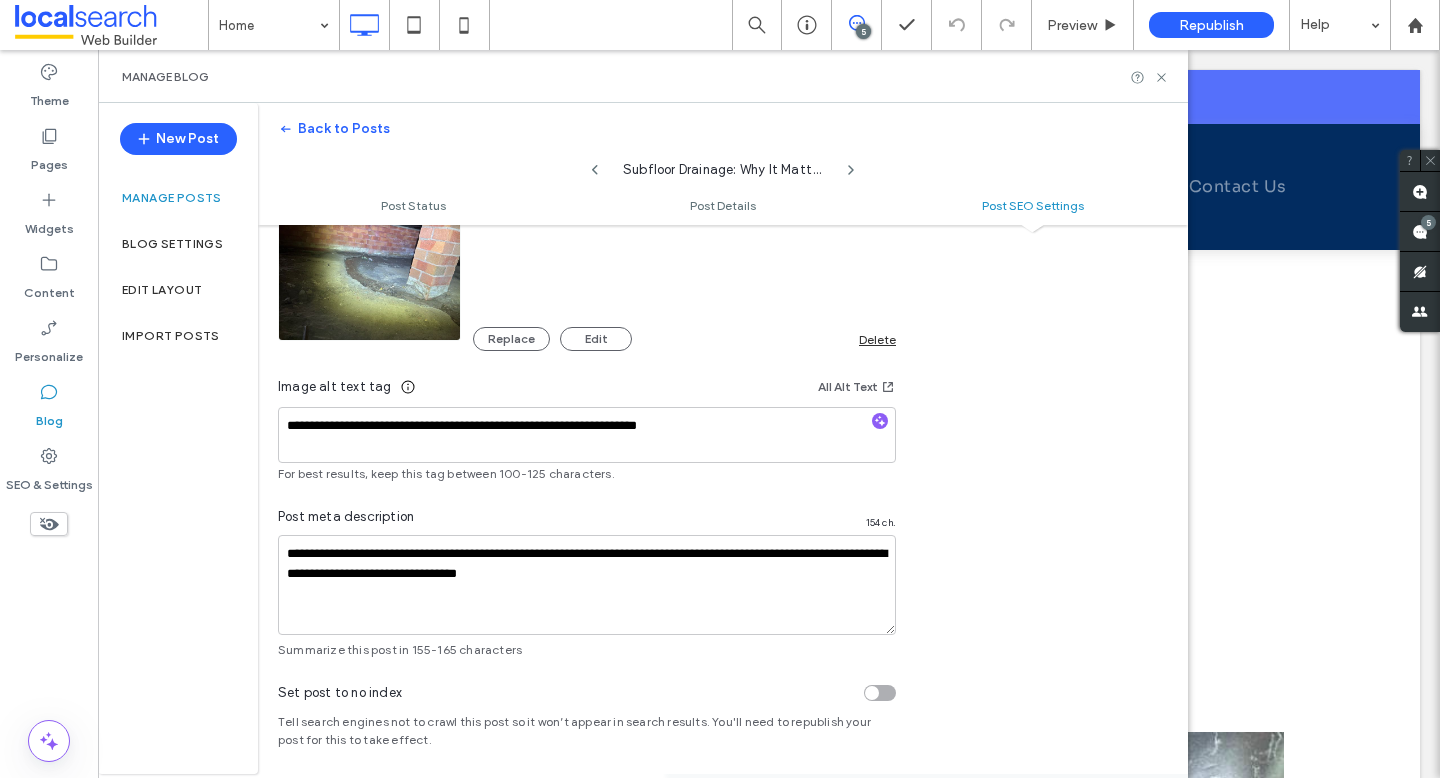 click 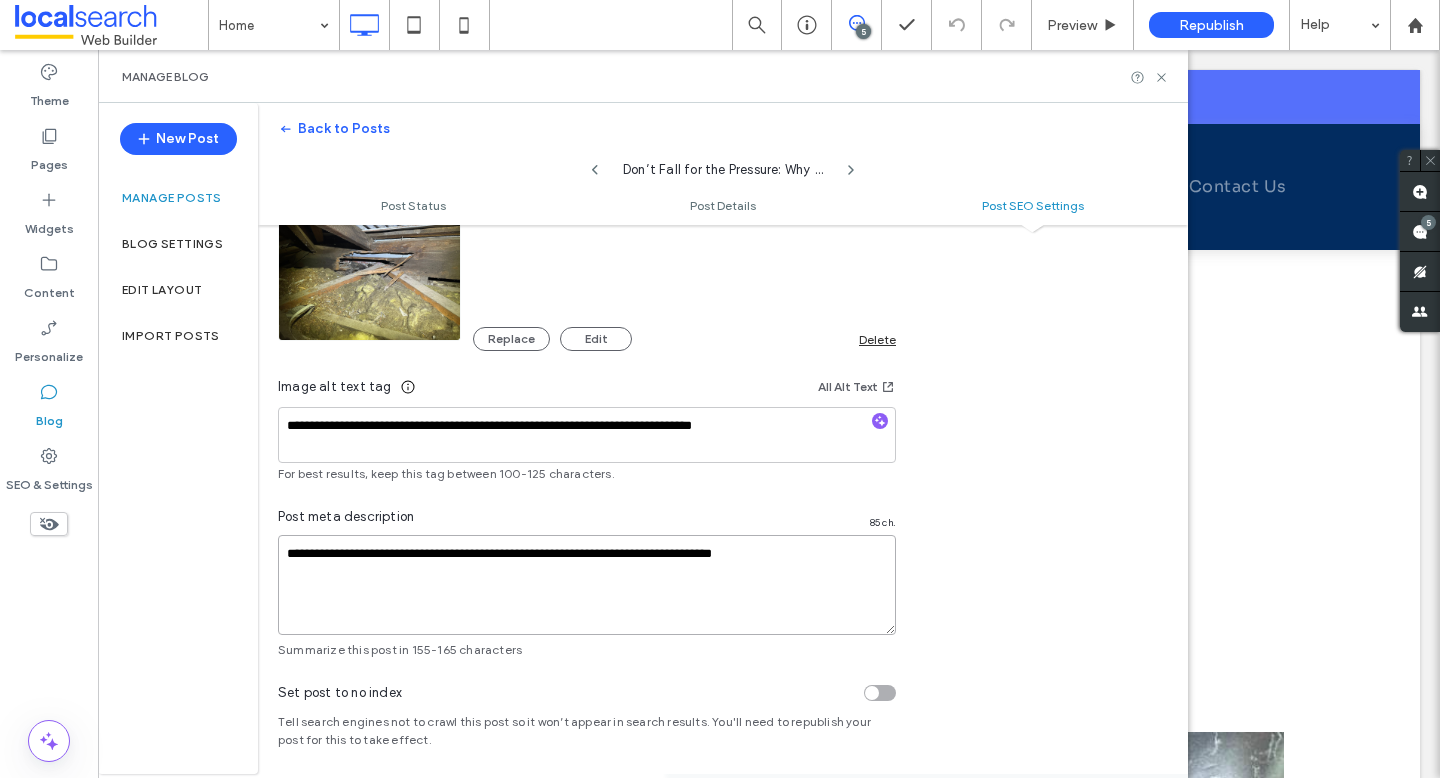 click on "**********" at bounding box center (587, 585) 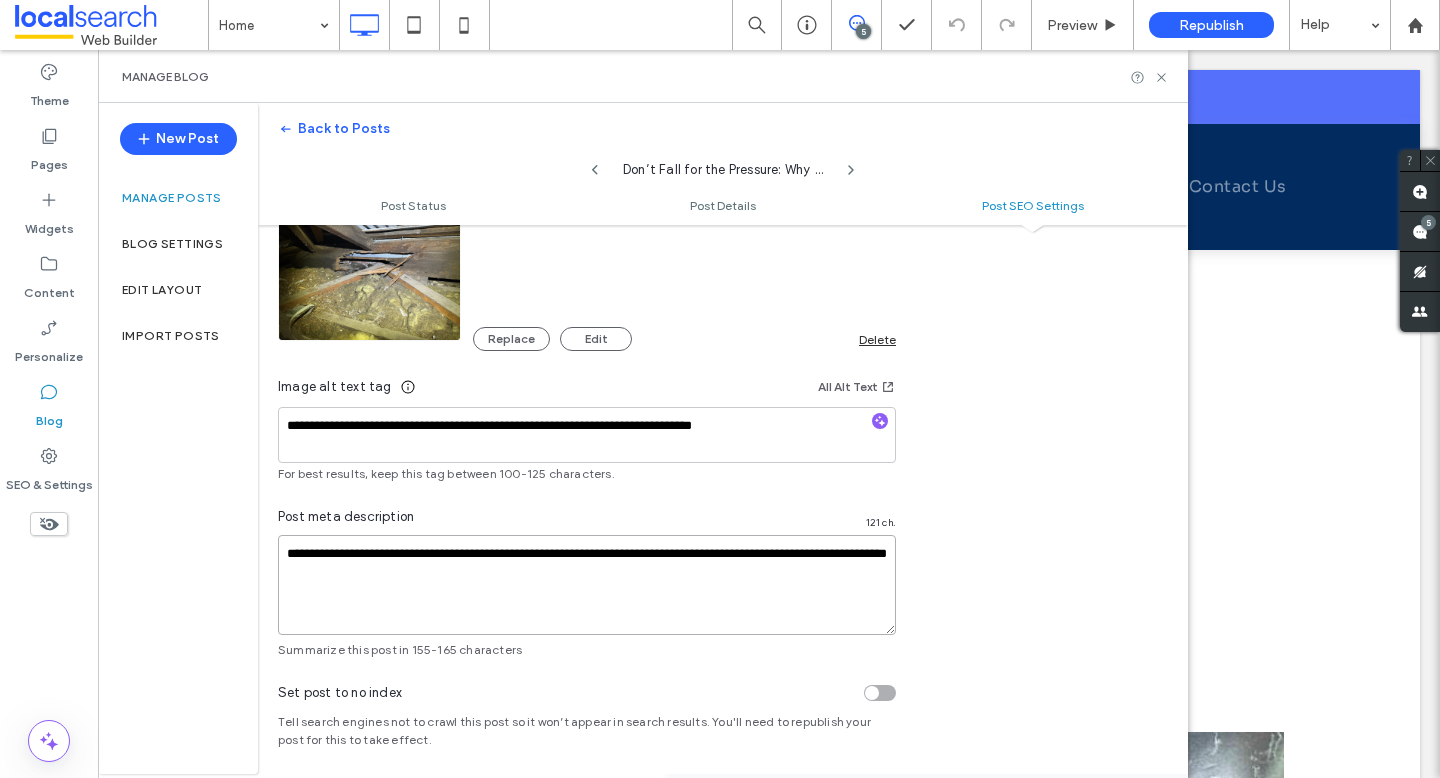 paste on "**********" 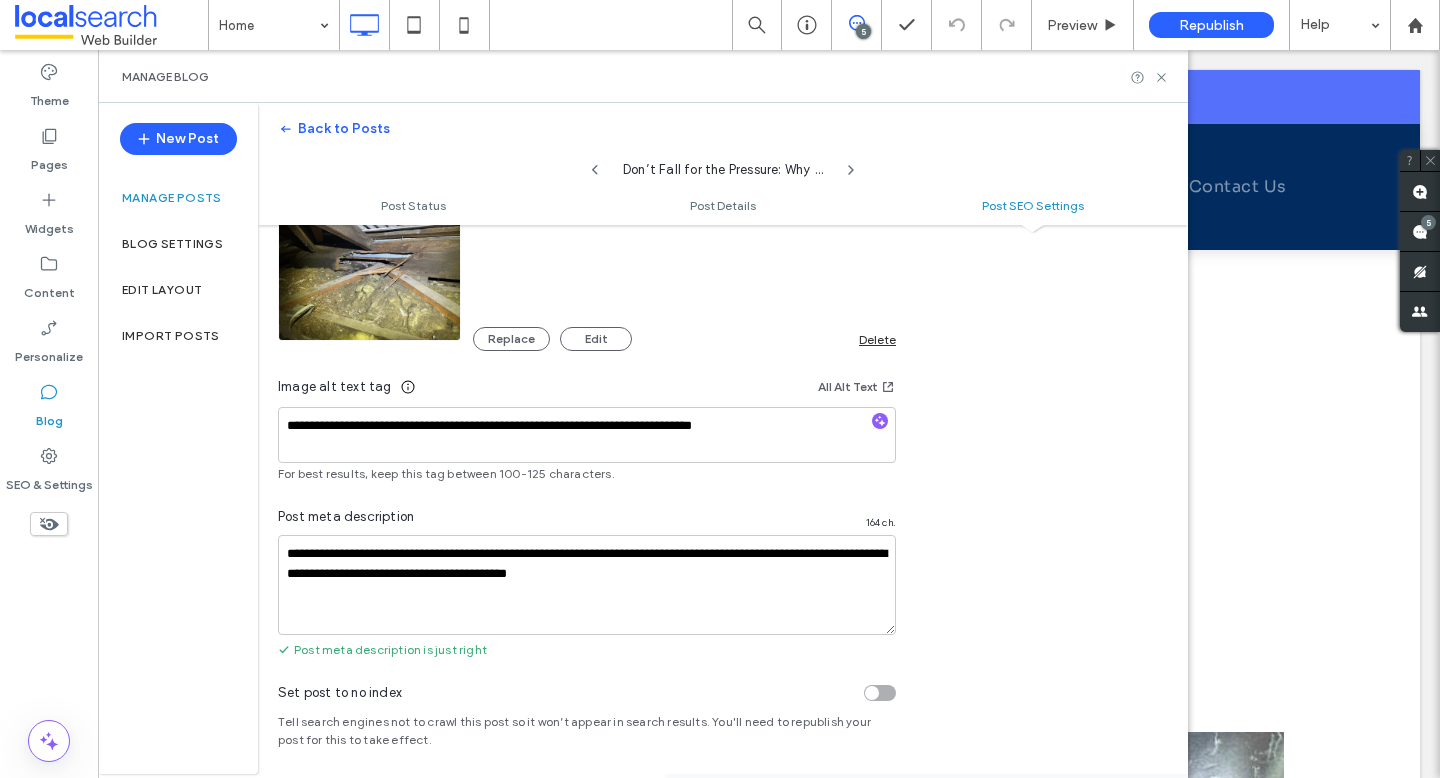click 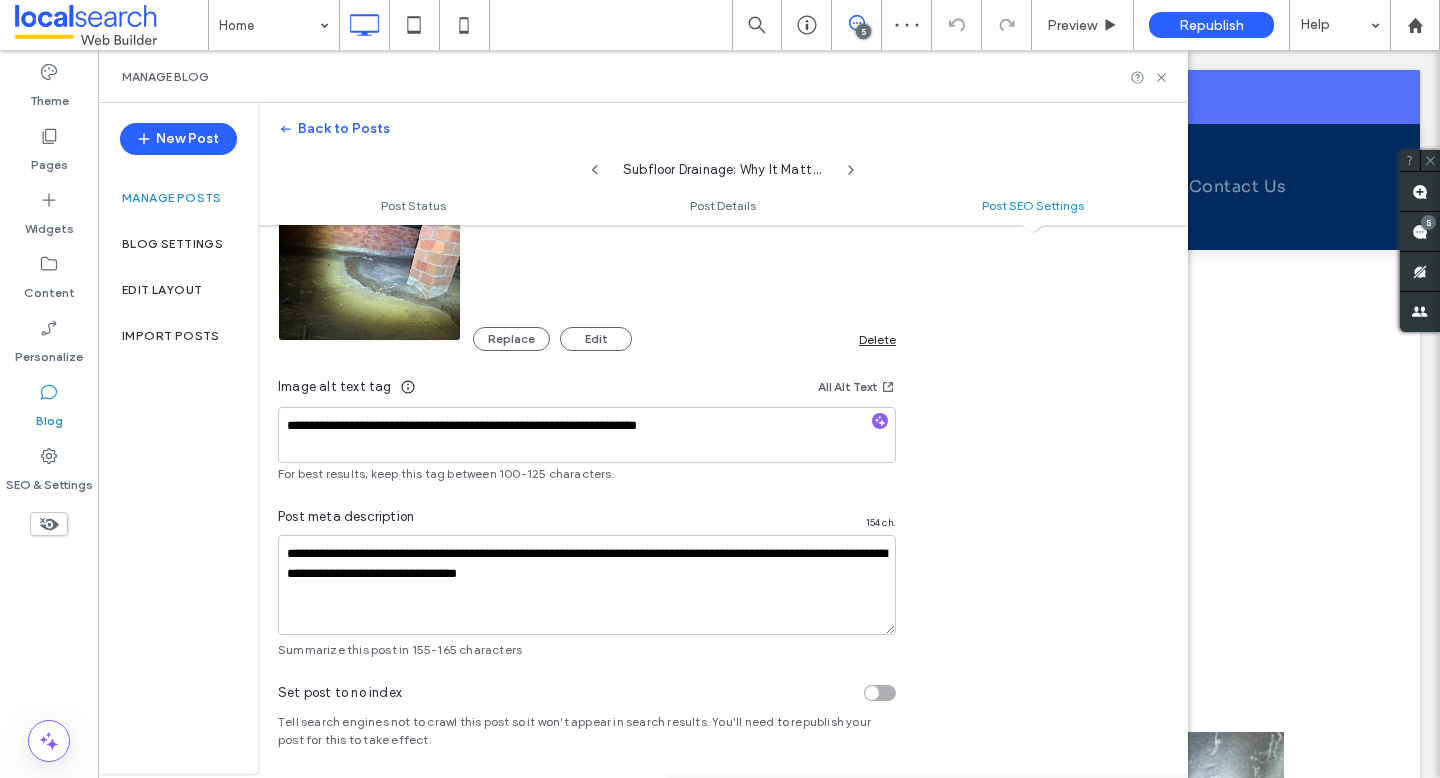 click 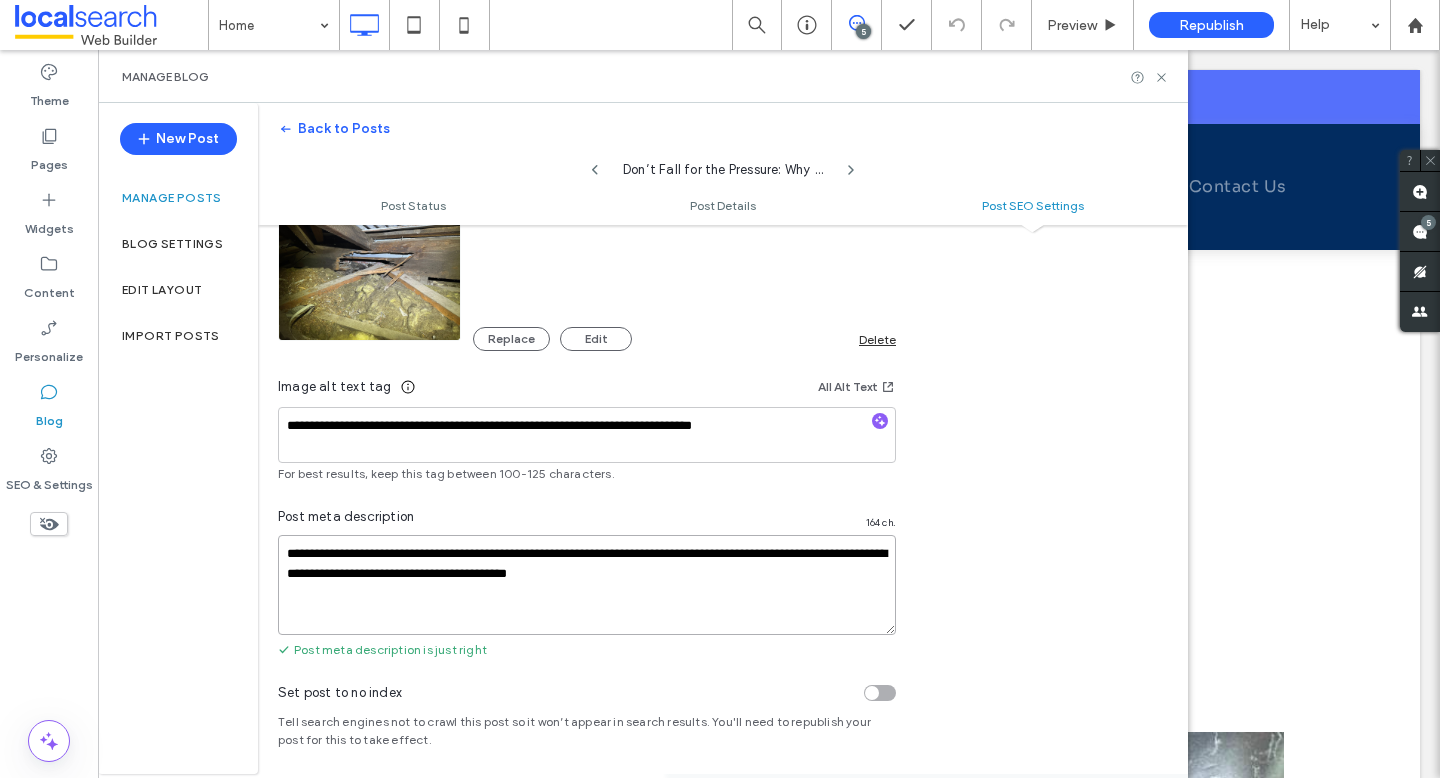 click on "**********" at bounding box center (587, 585) 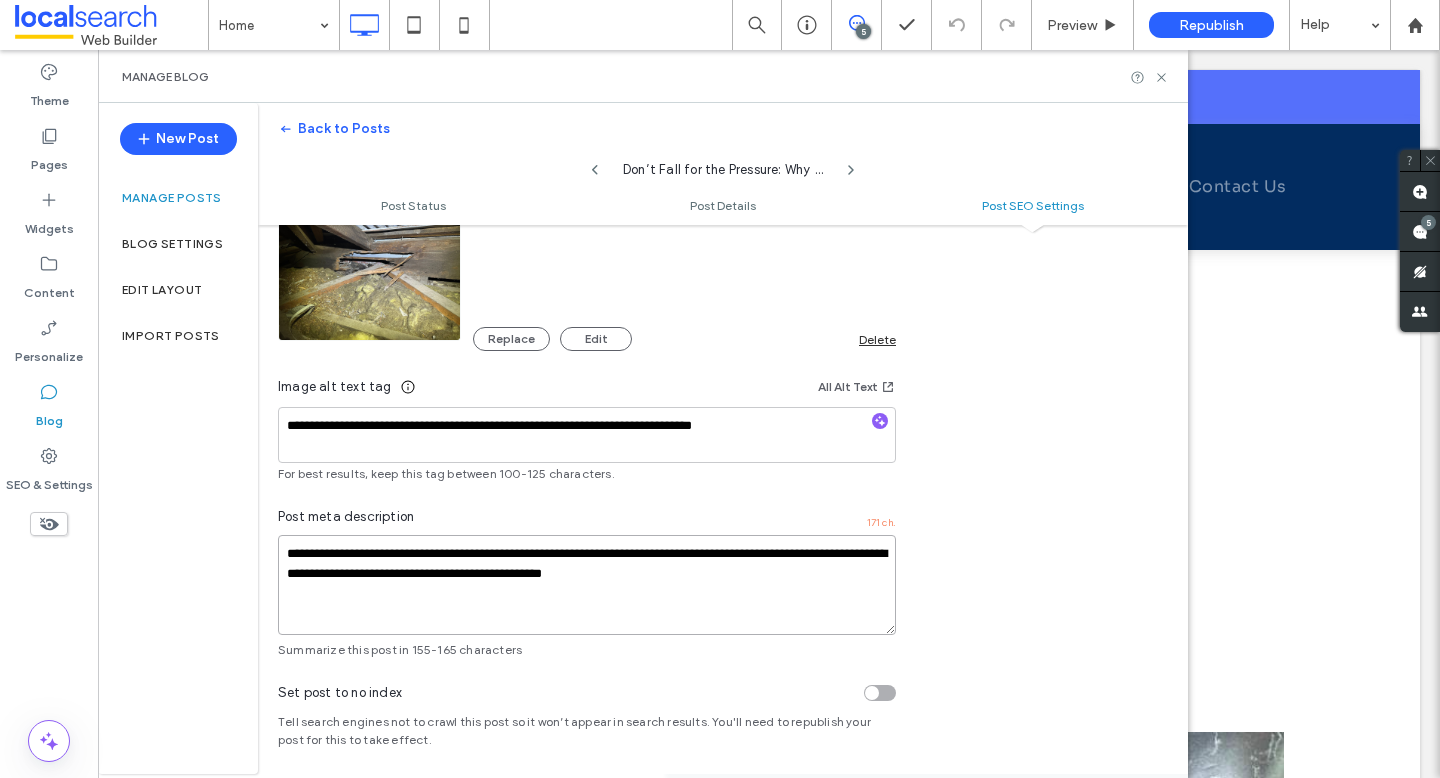 drag, startPoint x: 774, startPoint y: 577, endPoint x: 483, endPoint y: 574, distance: 291.01547 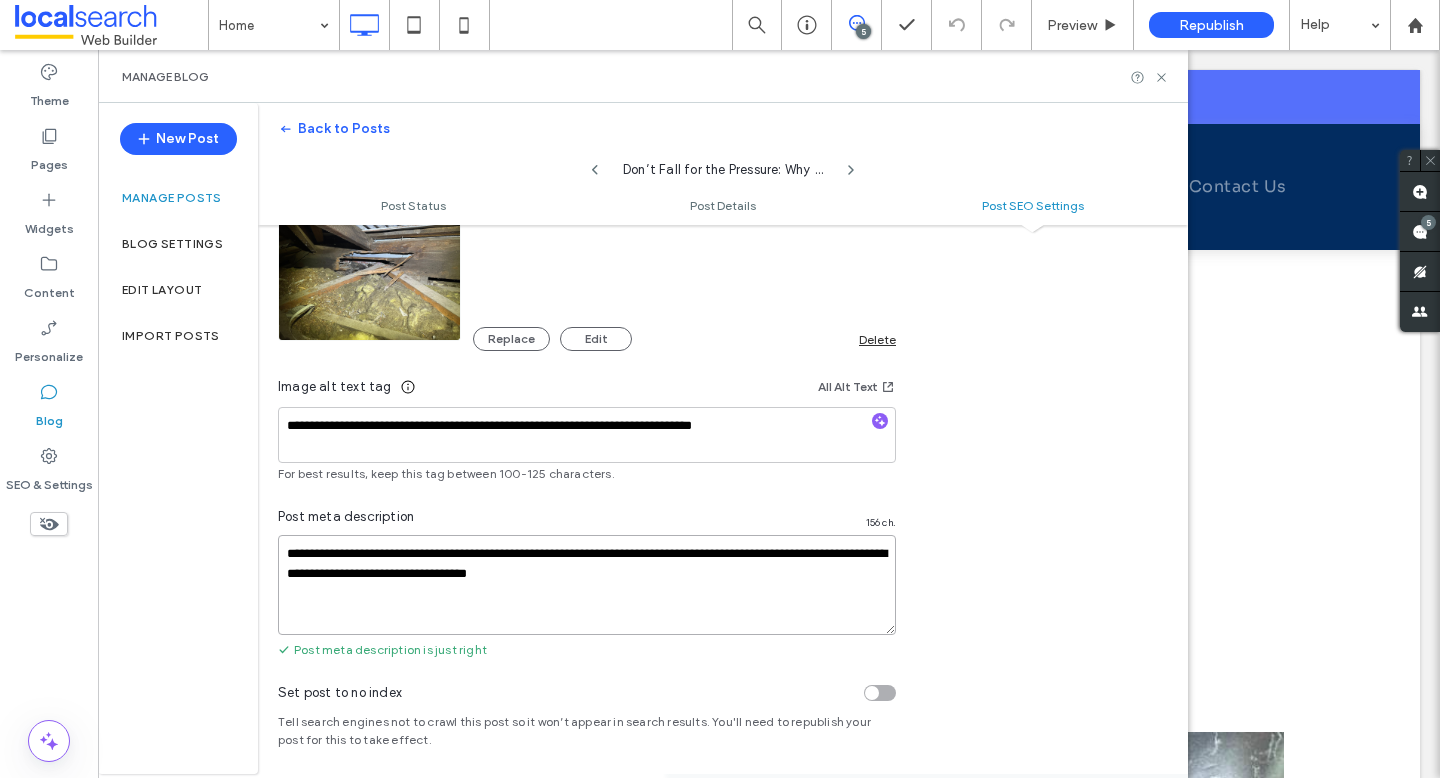 click on "**********" at bounding box center (587, 585) 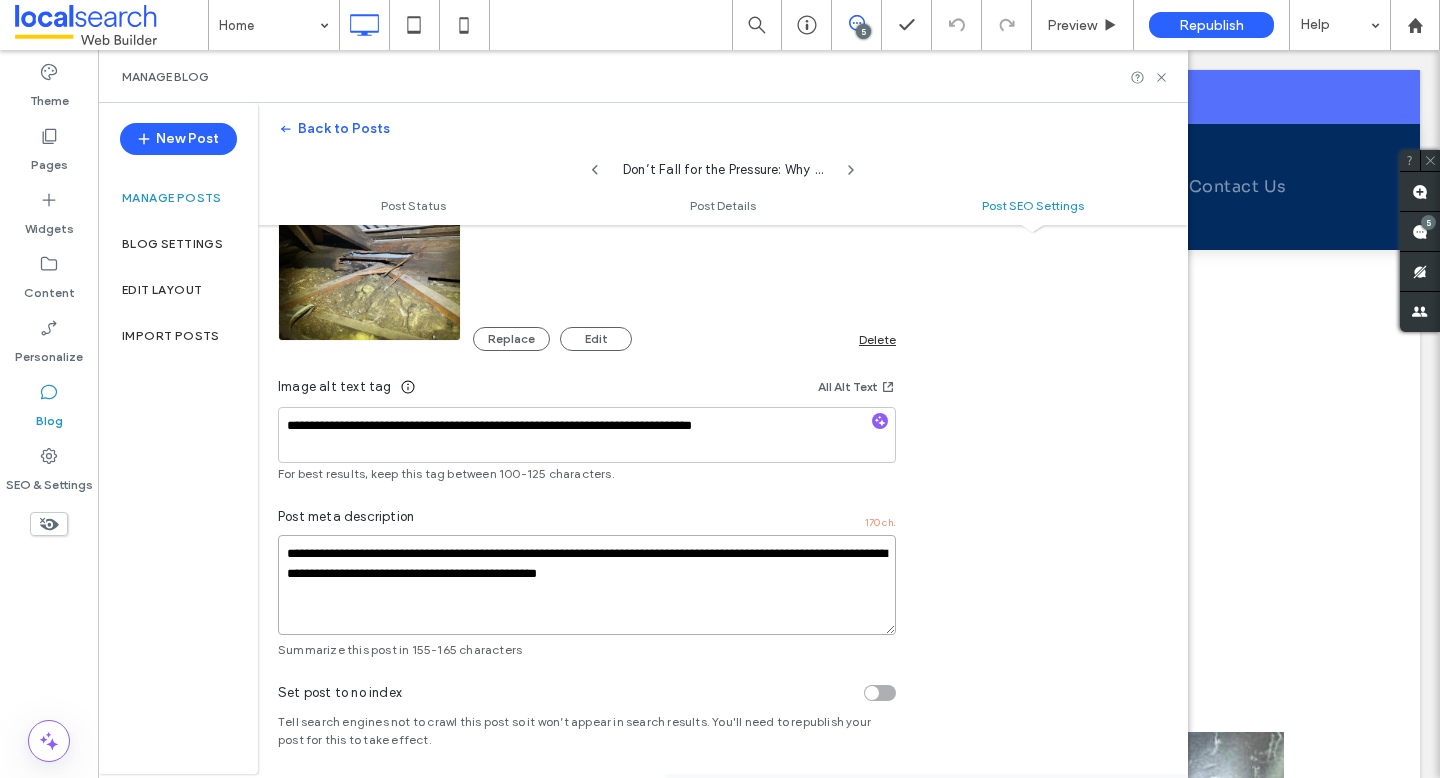 click on "**********" at bounding box center (587, 585) 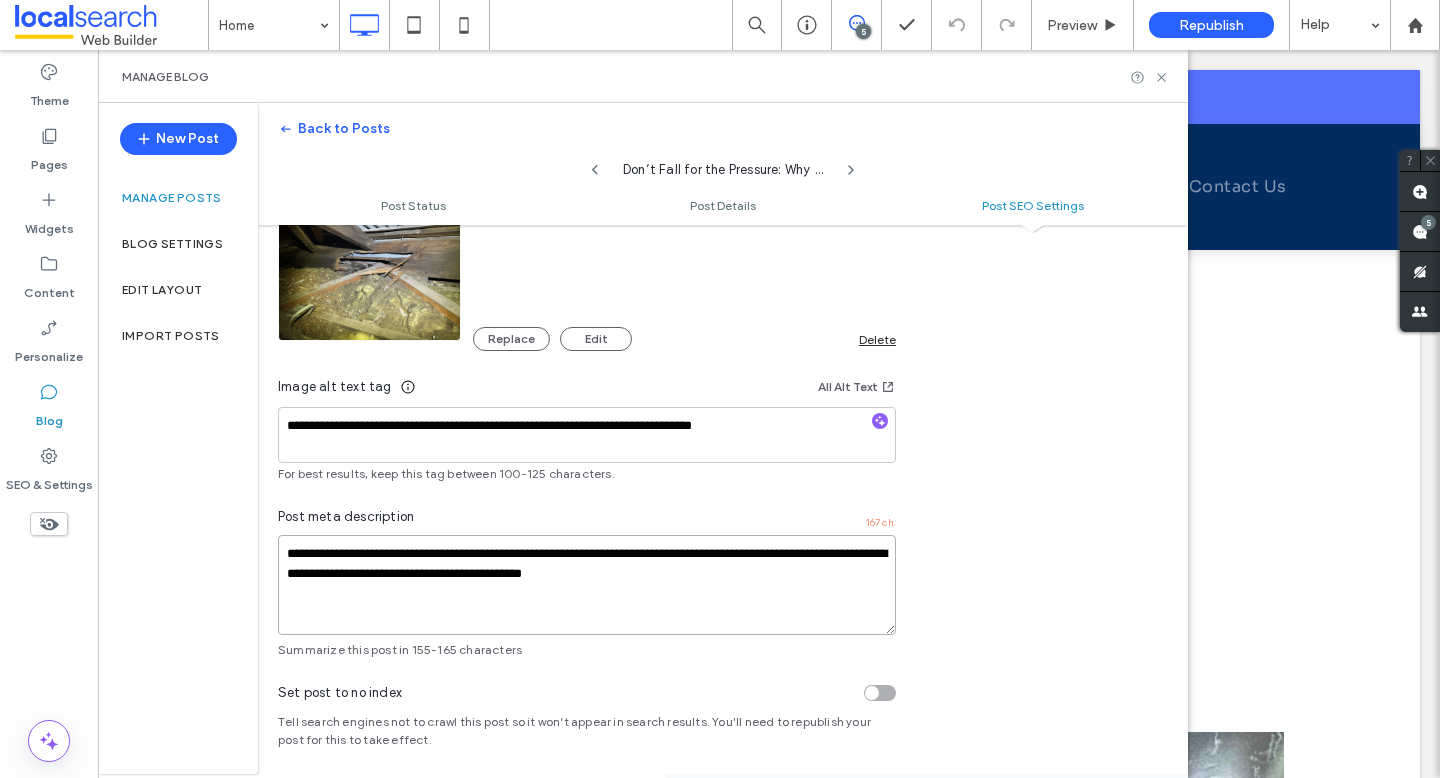 click on "**********" at bounding box center [587, 585] 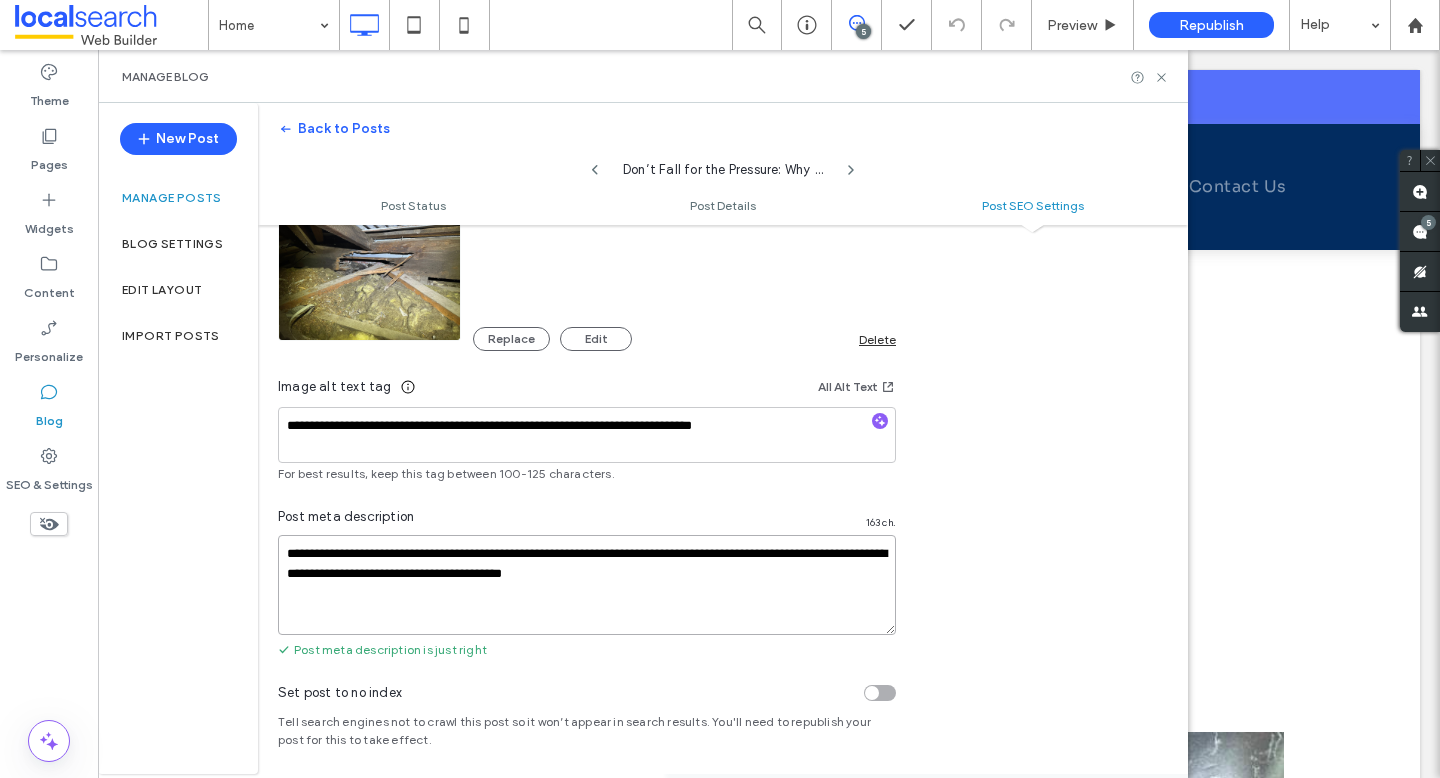 drag, startPoint x: 741, startPoint y: 580, endPoint x: 665, endPoint y: 579, distance: 76.00658 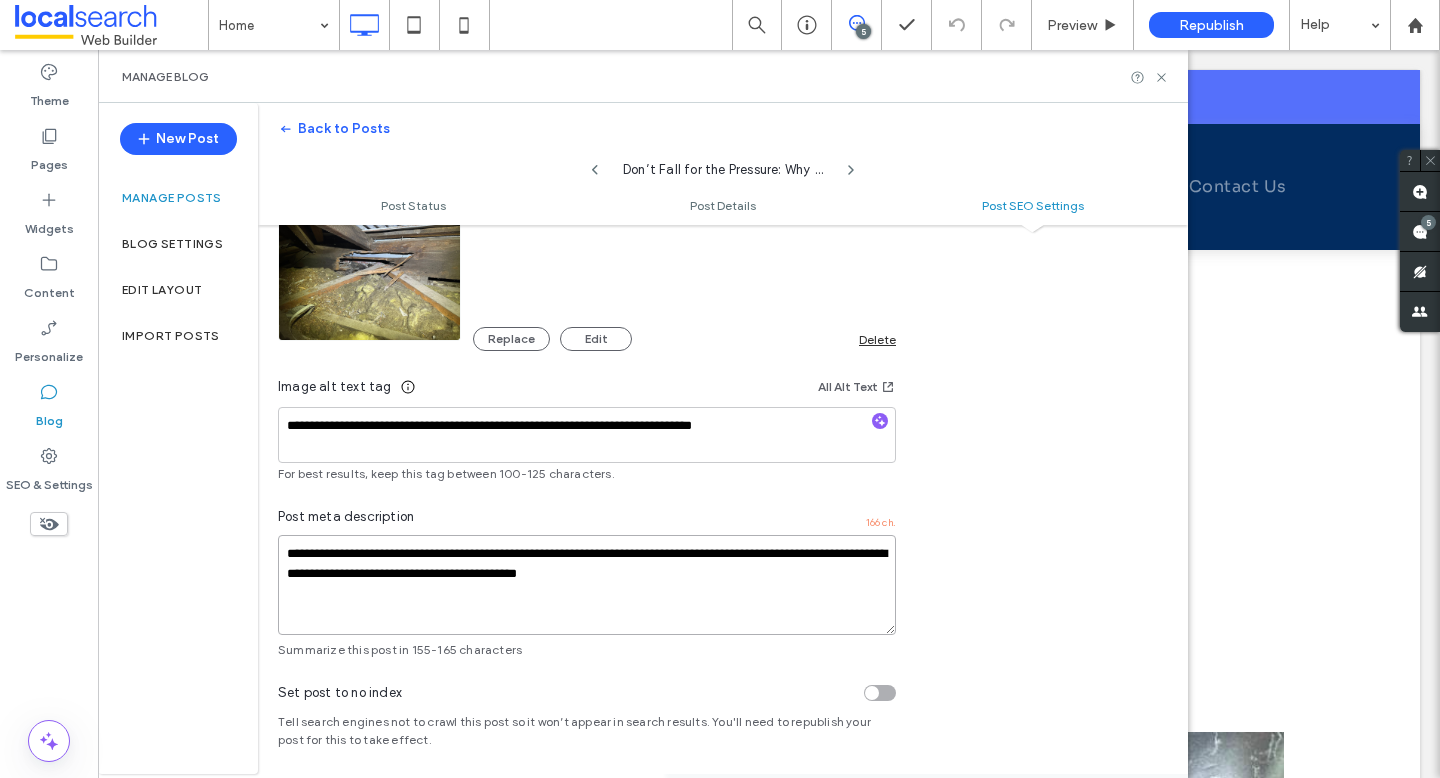 scroll, scrollTop: 1334, scrollLeft: 0, axis: vertical 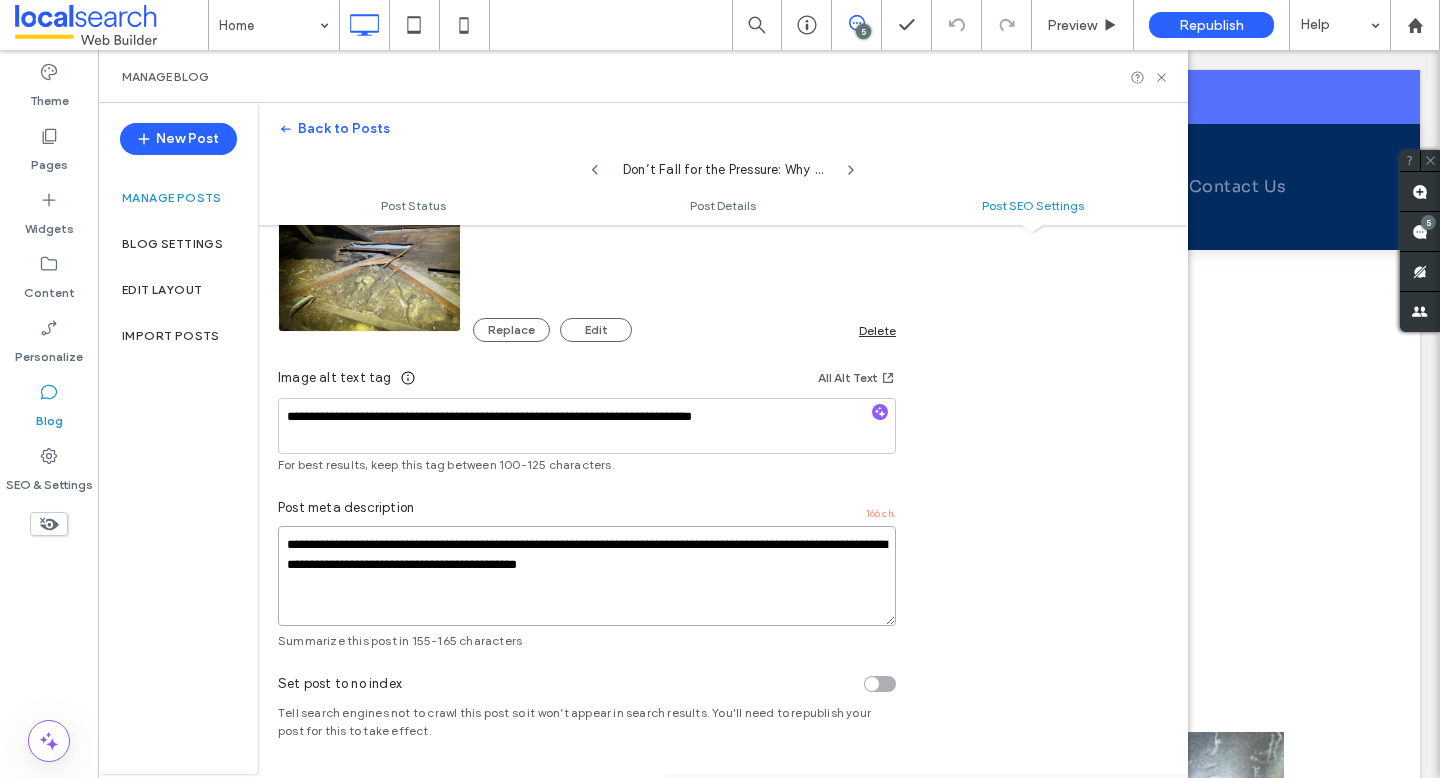 click on "**********" at bounding box center (587, 576) 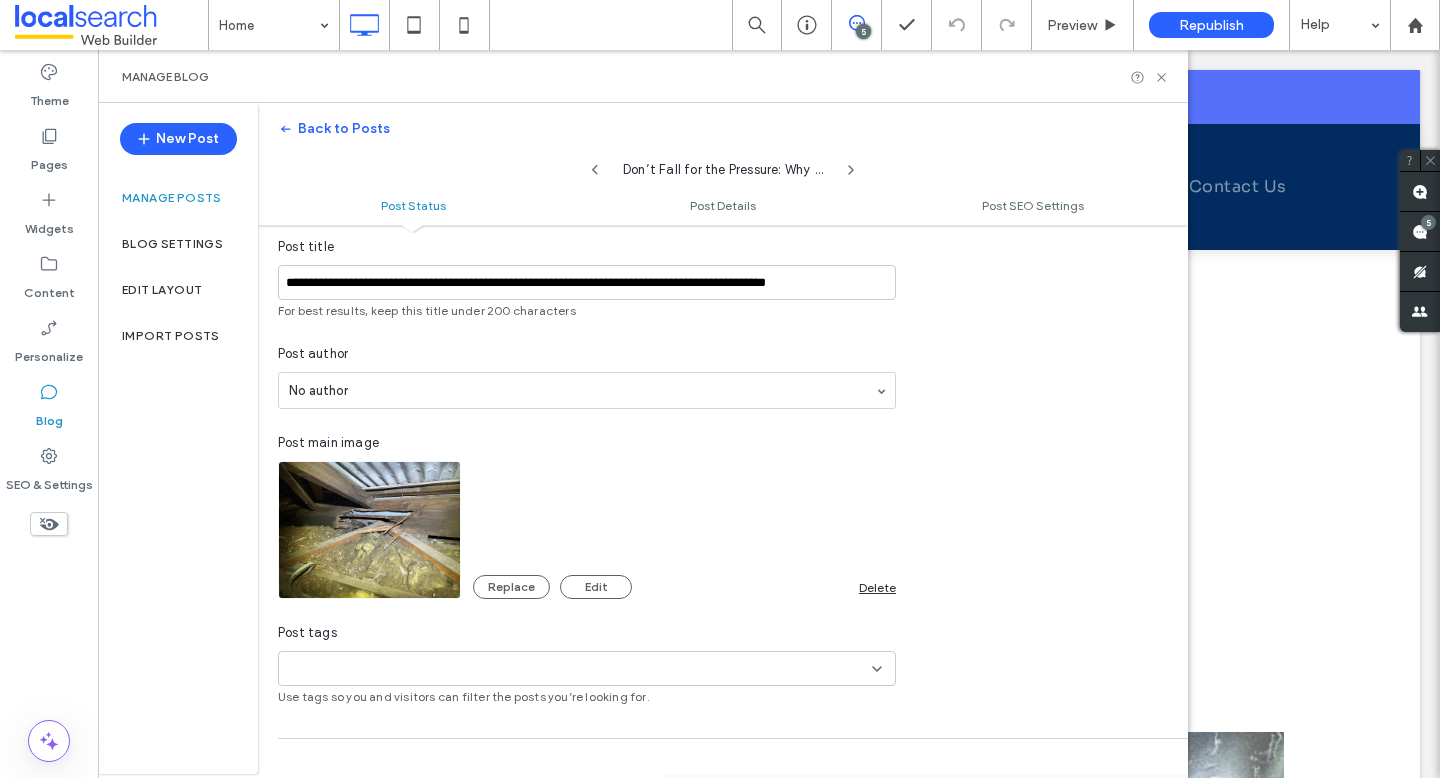 scroll, scrollTop: 0, scrollLeft: 0, axis: both 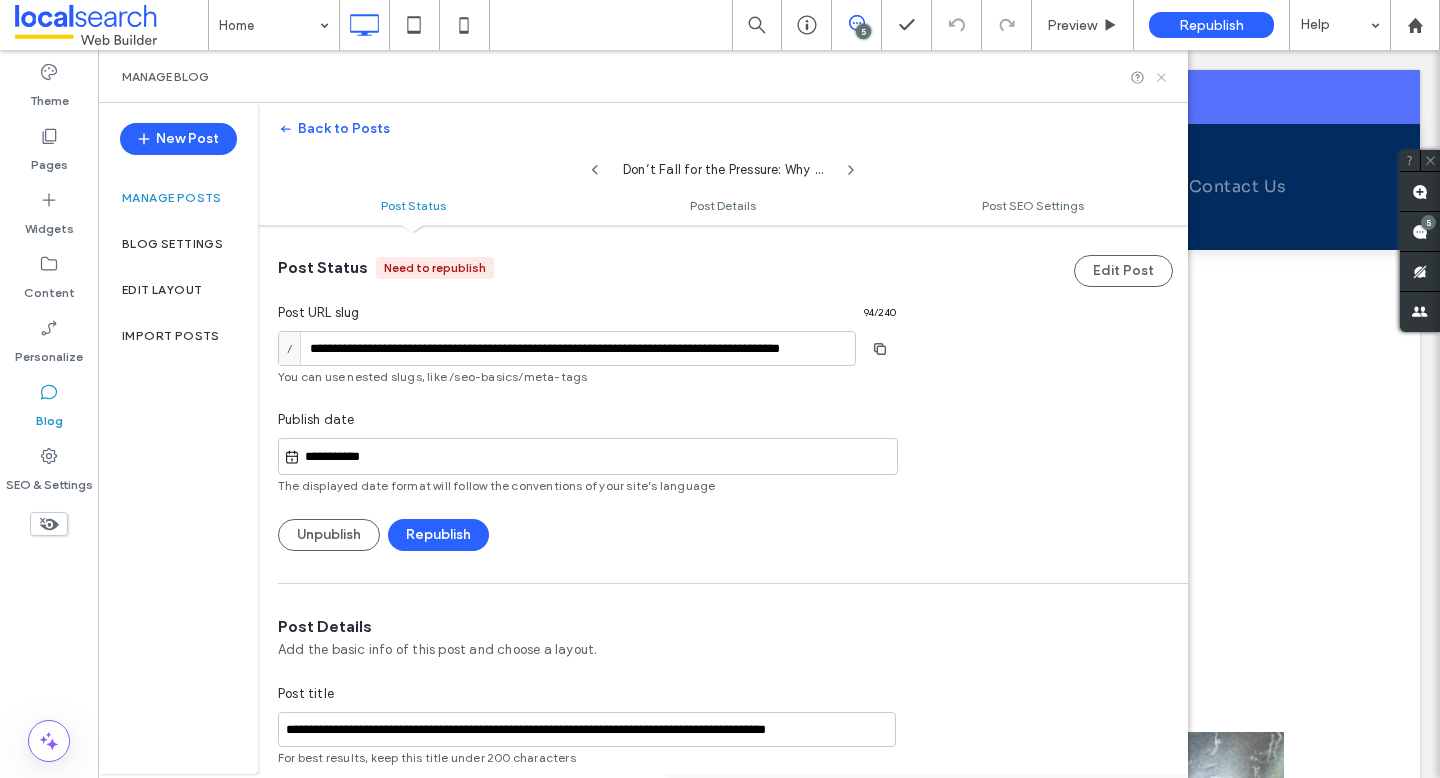 click 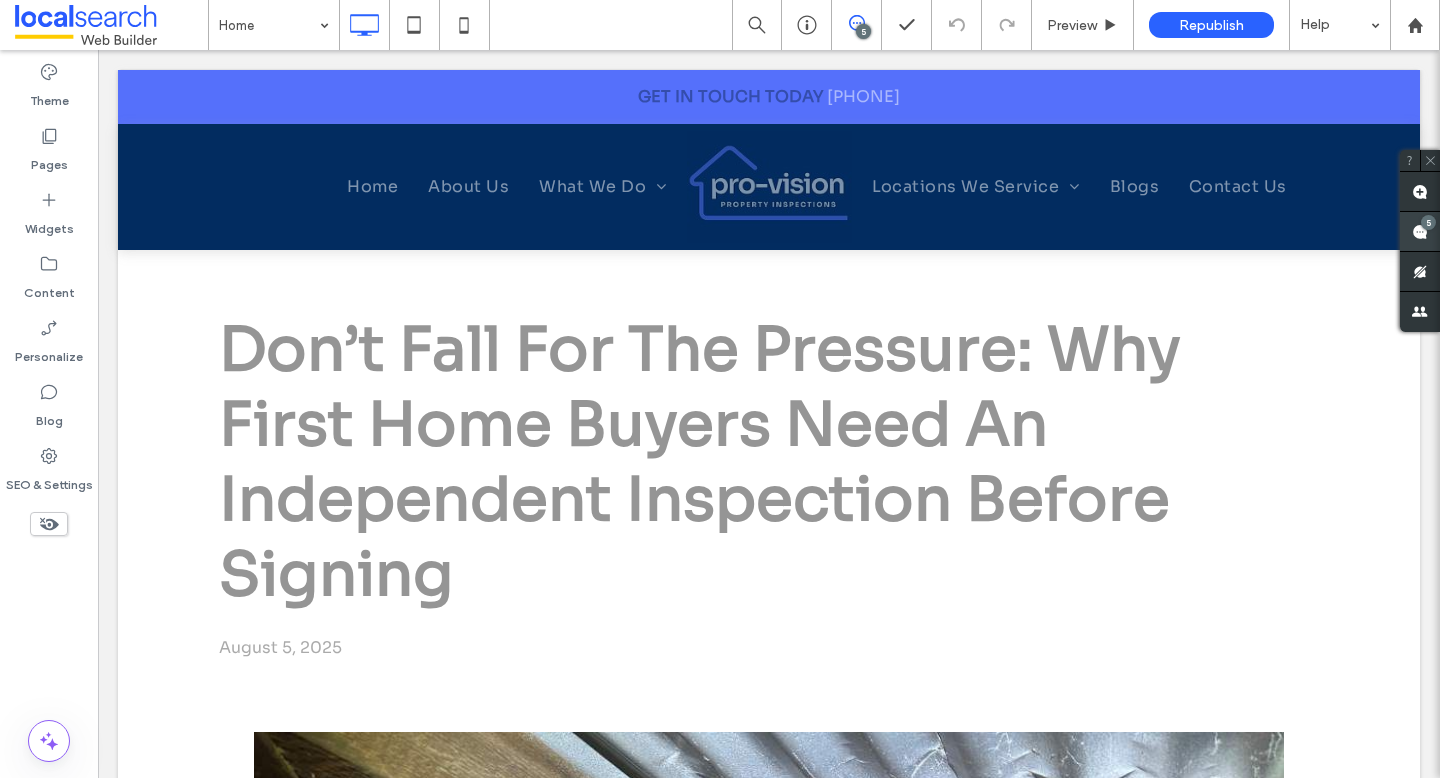 click at bounding box center (1420, 231) 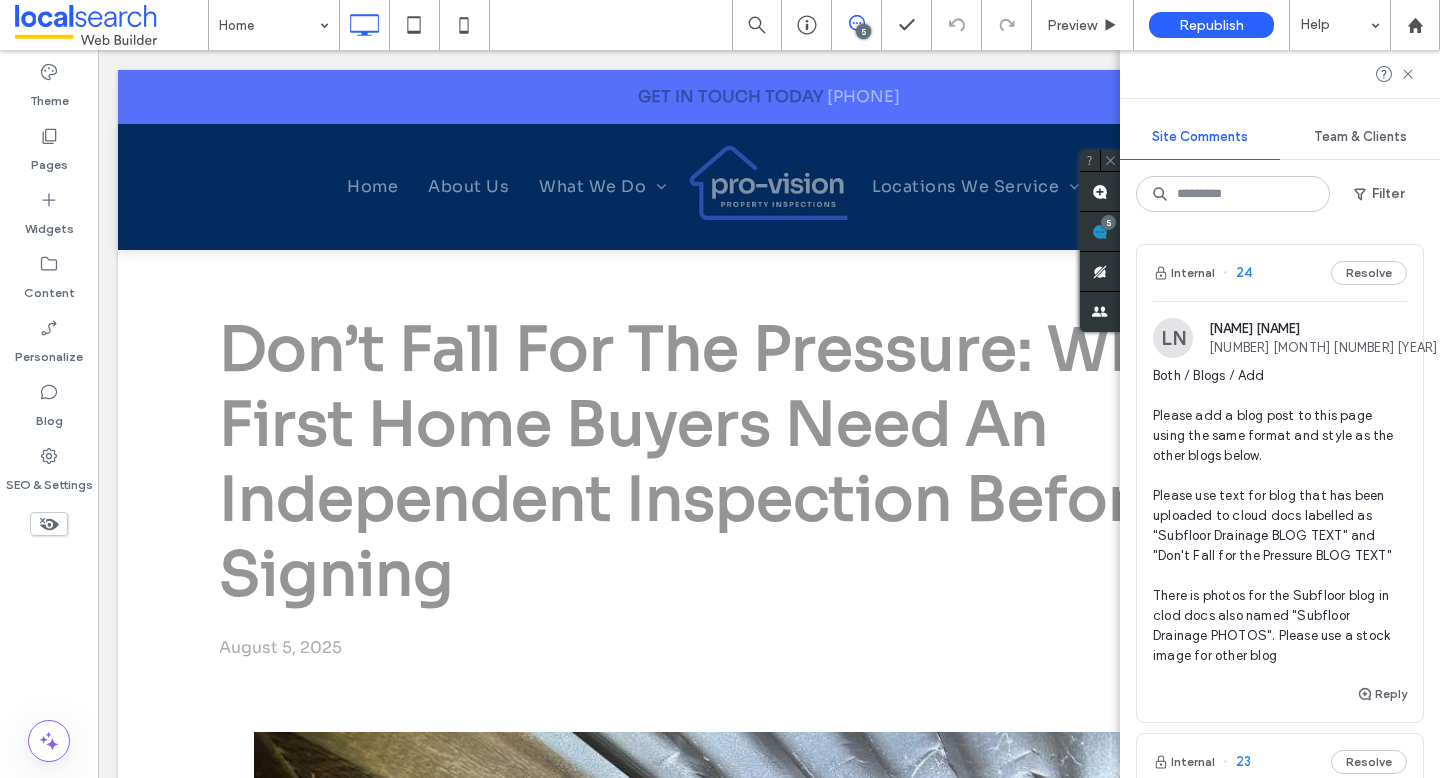 scroll, scrollTop: 41, scrollLeft: 0, axis: vertical 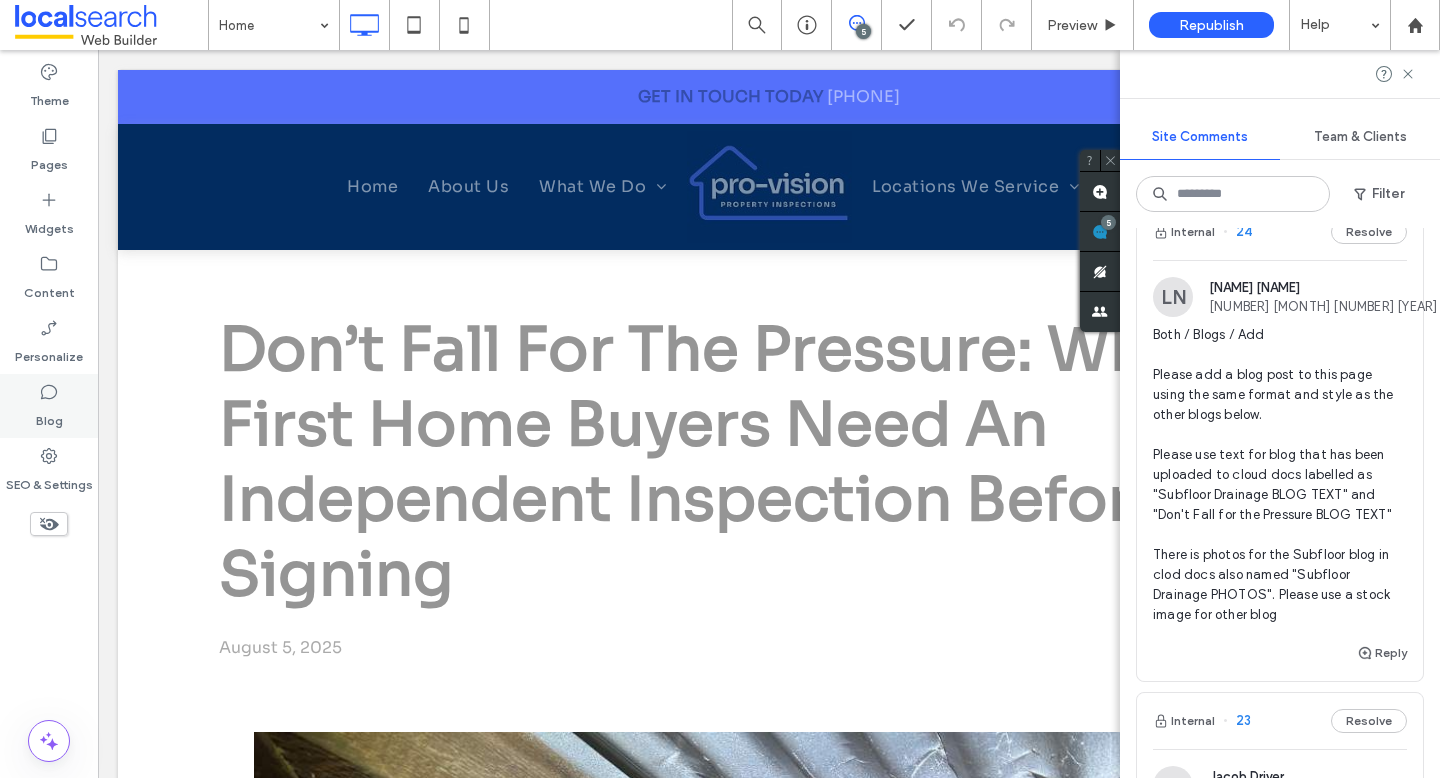 click on "Blog" at bounding box center [49, 416] 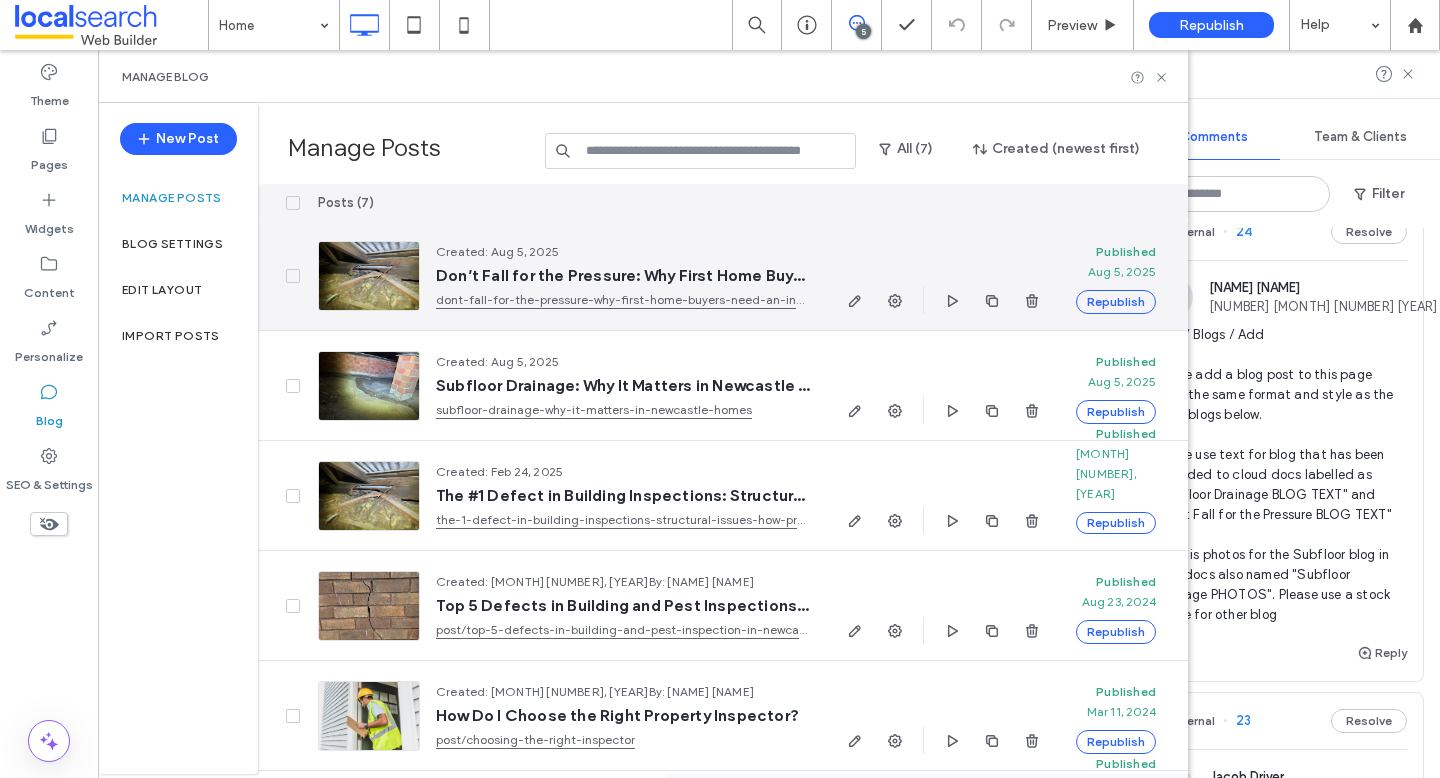 click at bounding box center (369, 276) 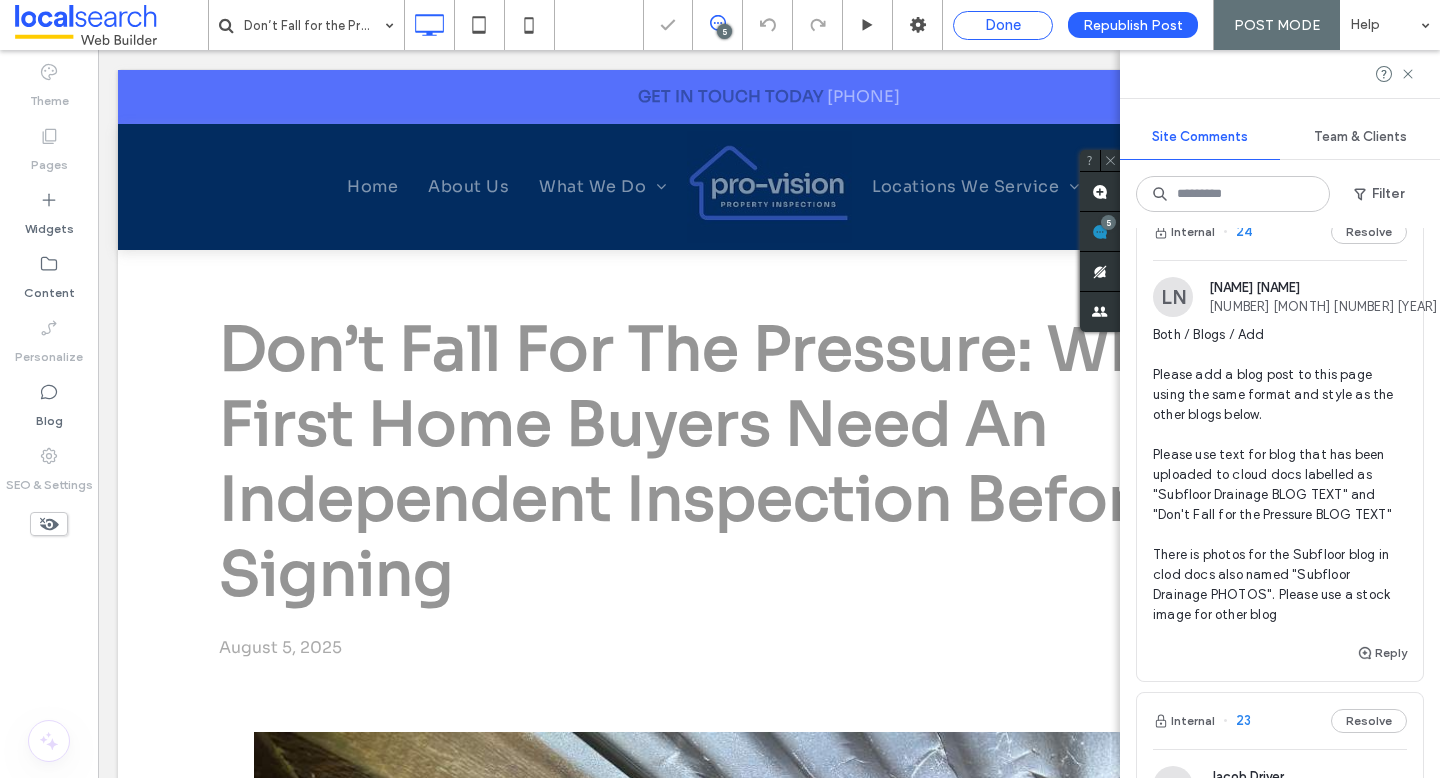 click on "Done" at bounding box center [1003, 25] 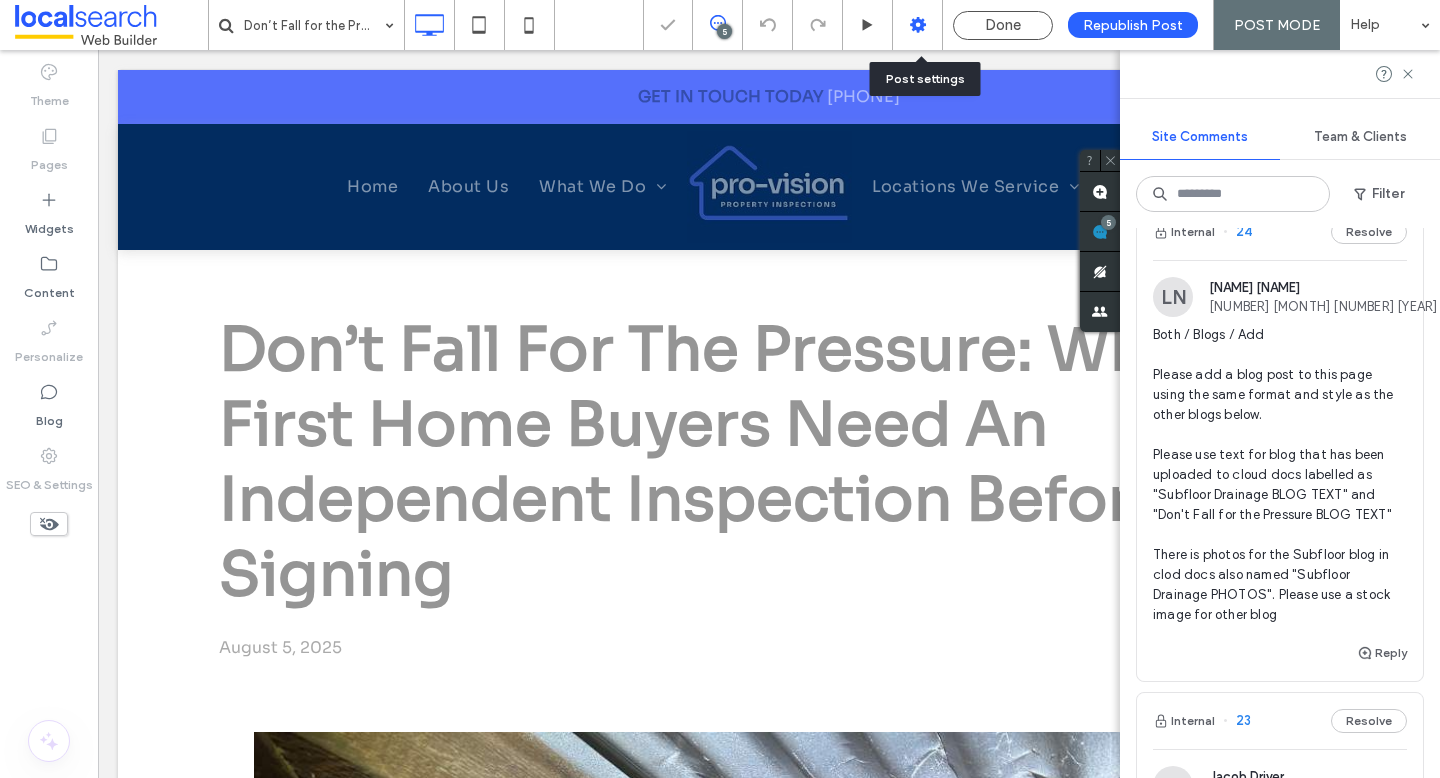 click at bounding box center (917, 25) 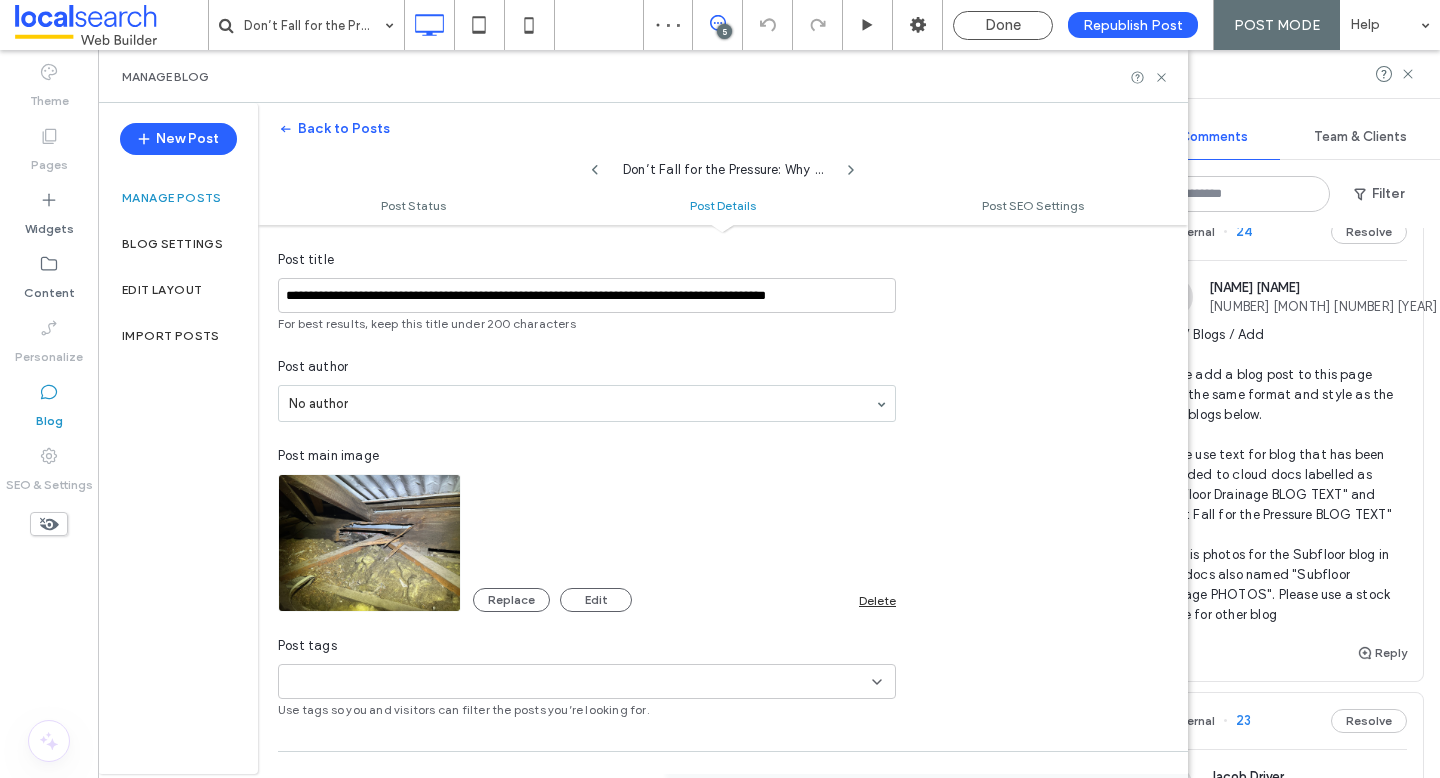 scroll, scrollTop: 459, scrollLeft: 0, axis: vertical 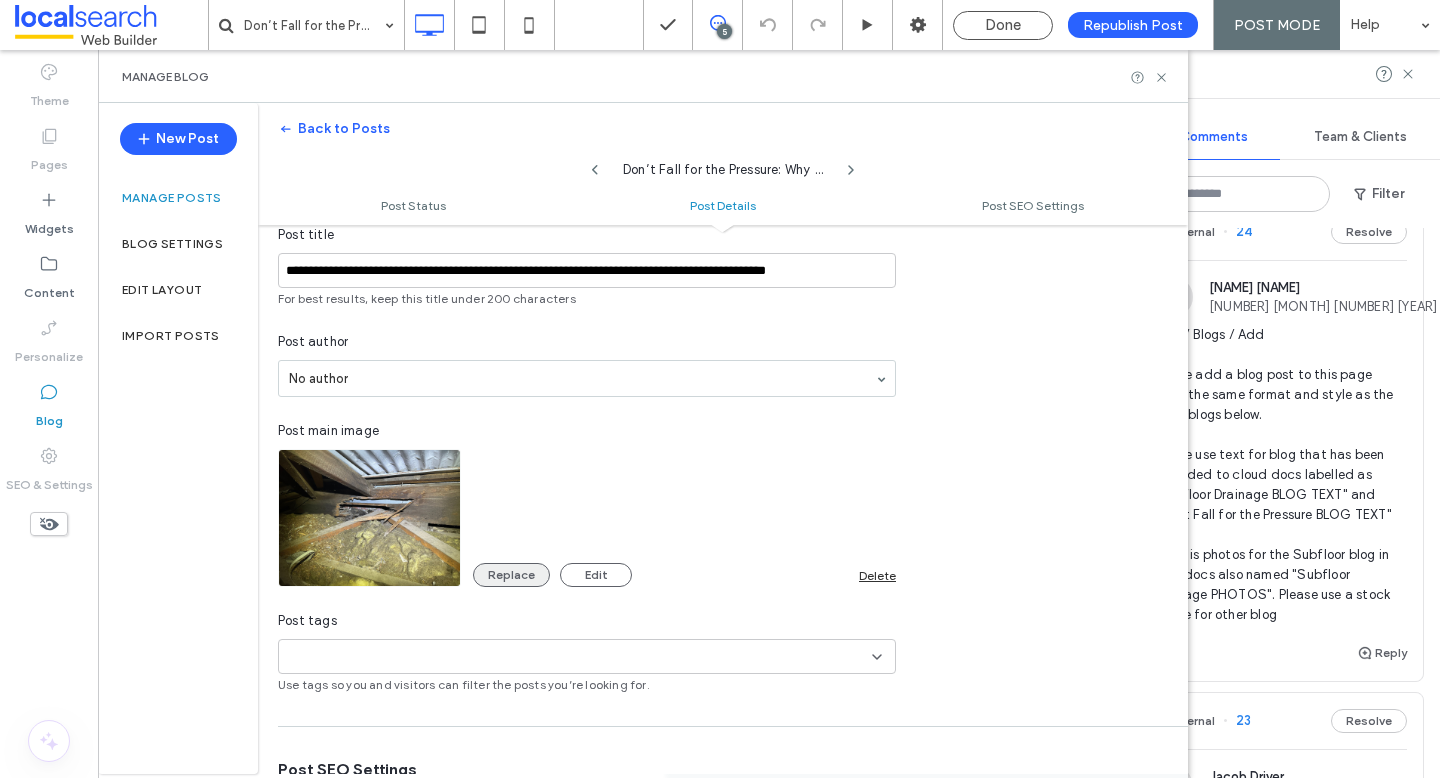 click on "Replace" at bounding box center [511, 575] 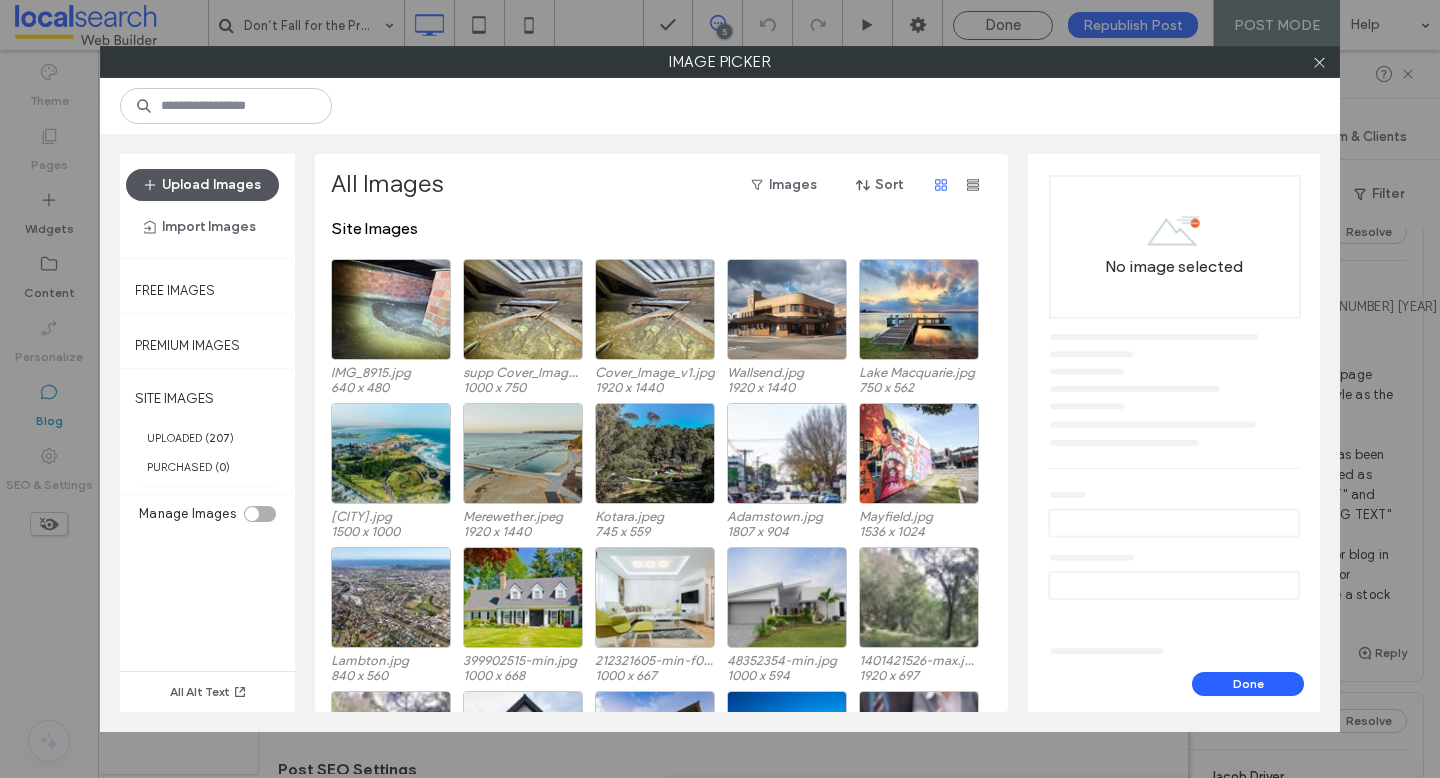 click on "Upload Images" at bounding box center (202, 185) 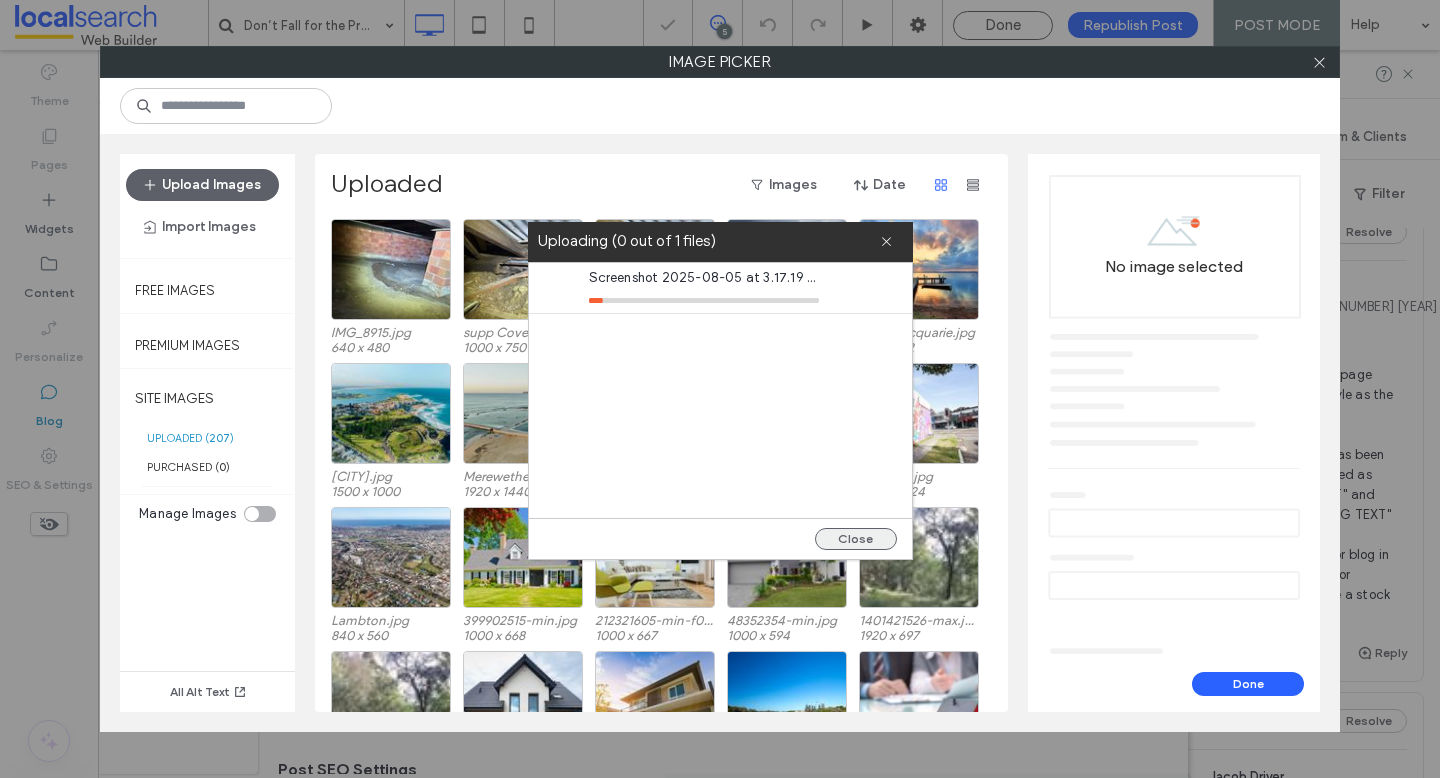 click on "Close" at bounding box center (856, 539) 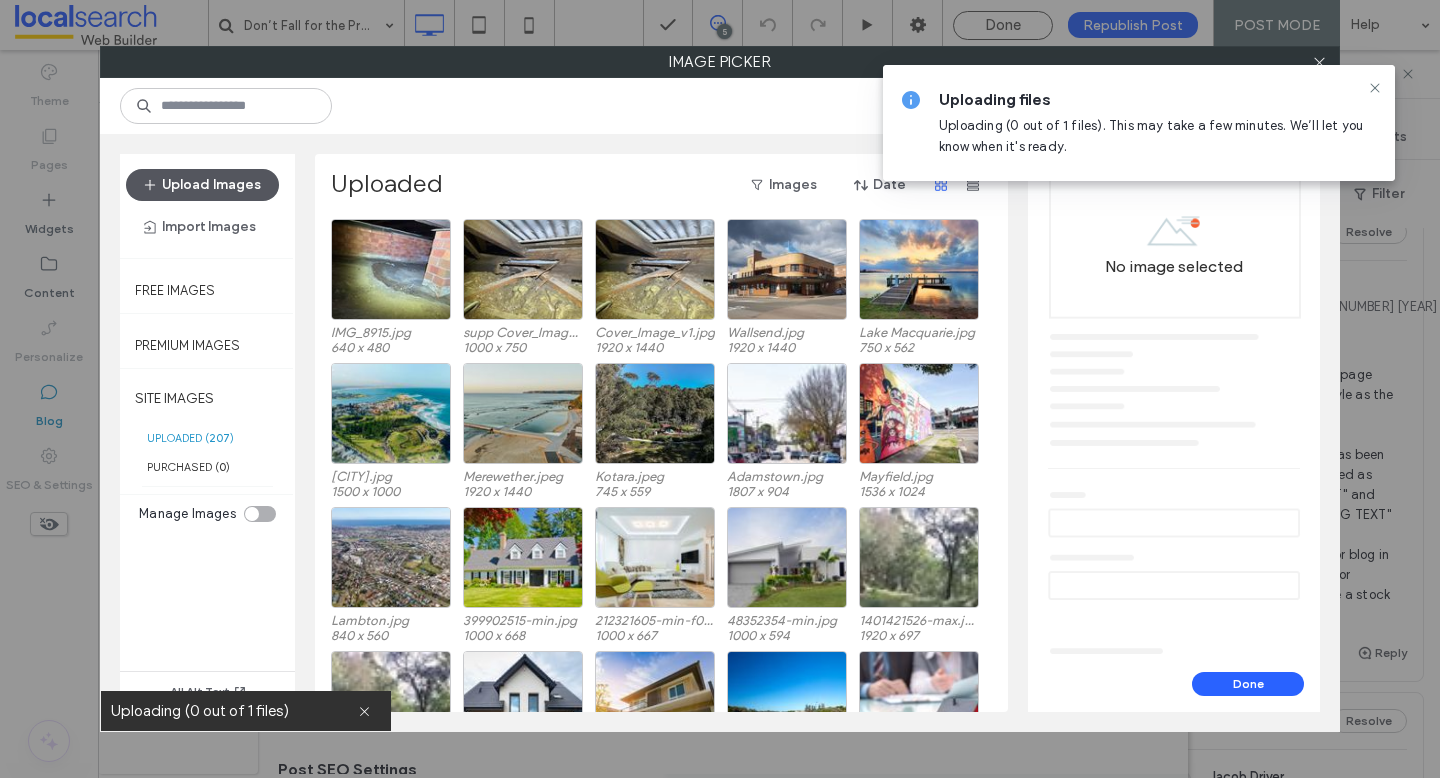 click on "Upload Images" at bounding box center (202, 185) 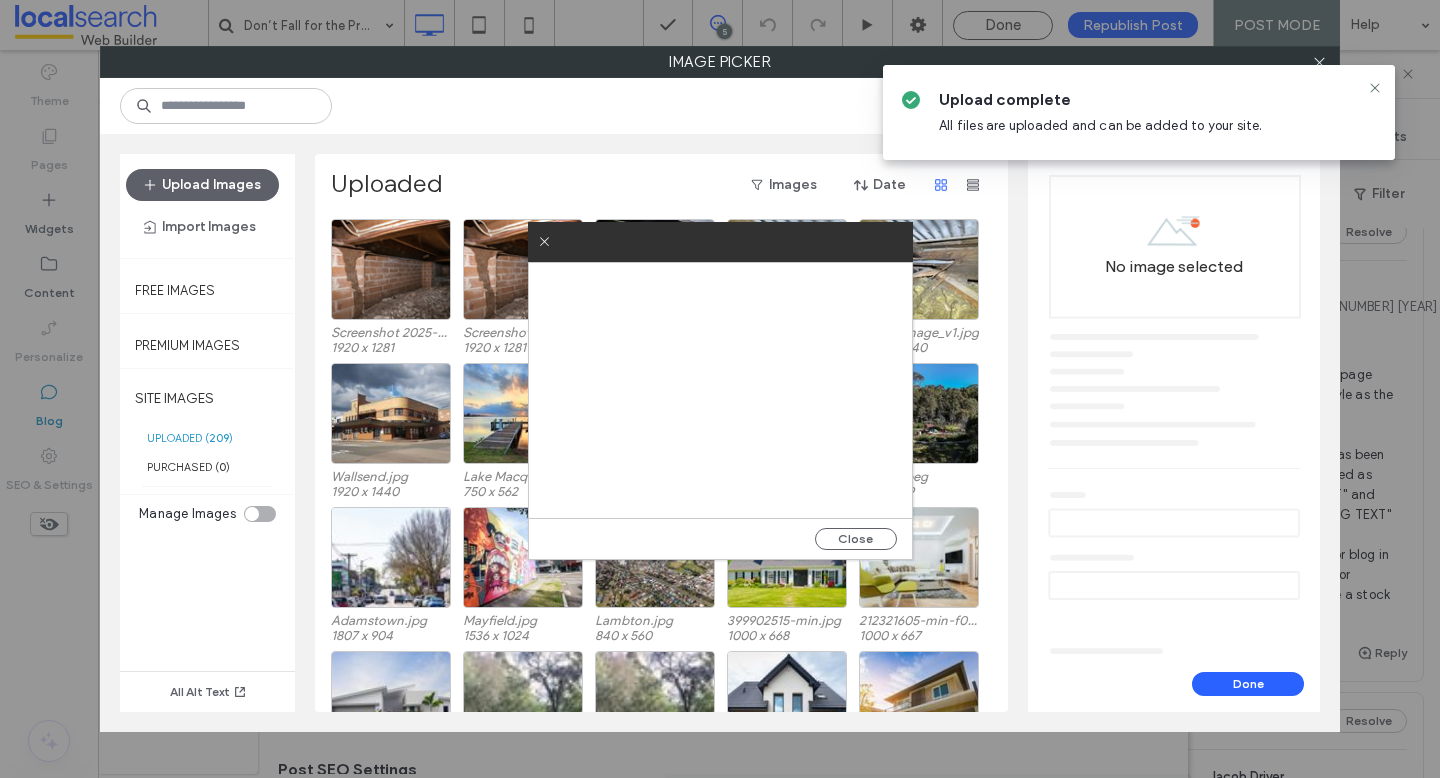 click at bounding box center (1375, 88) 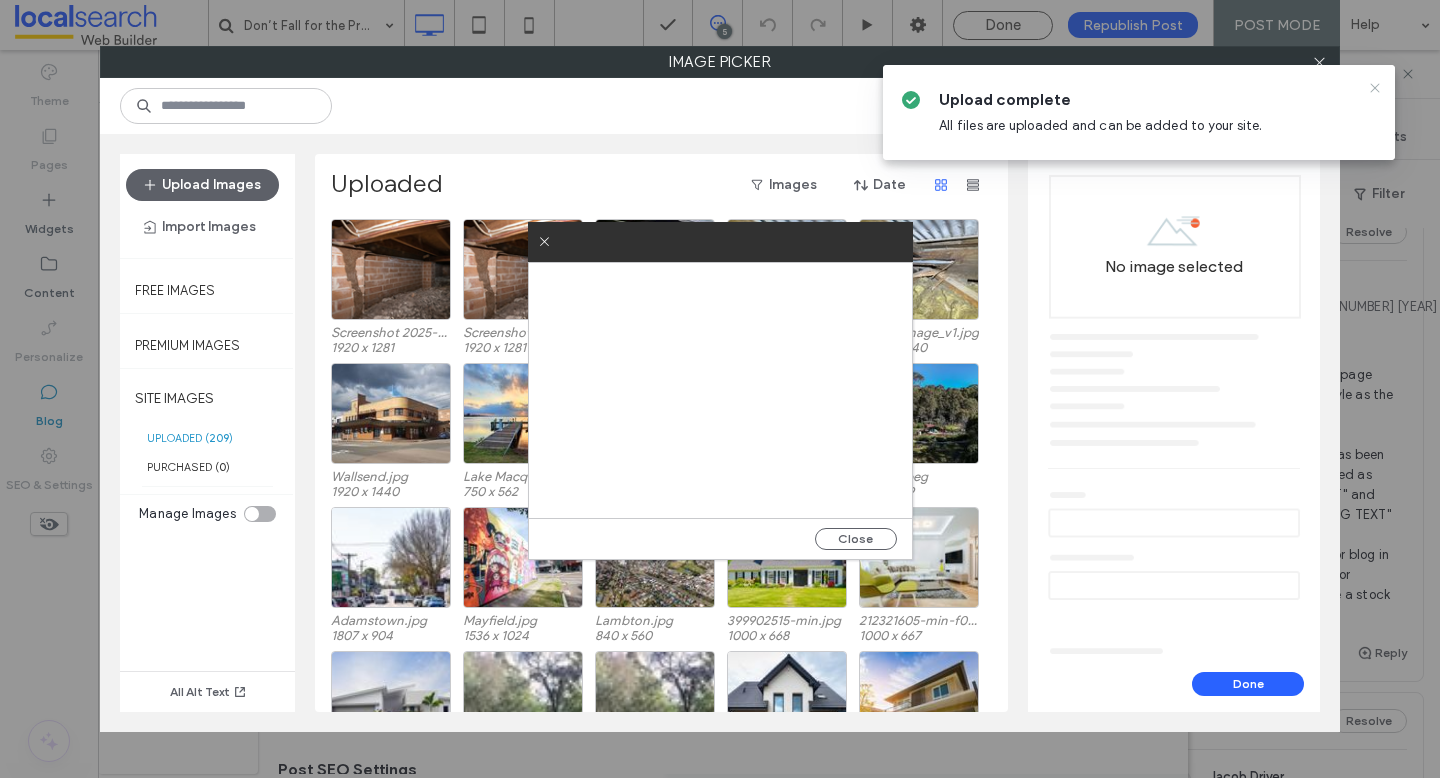 click 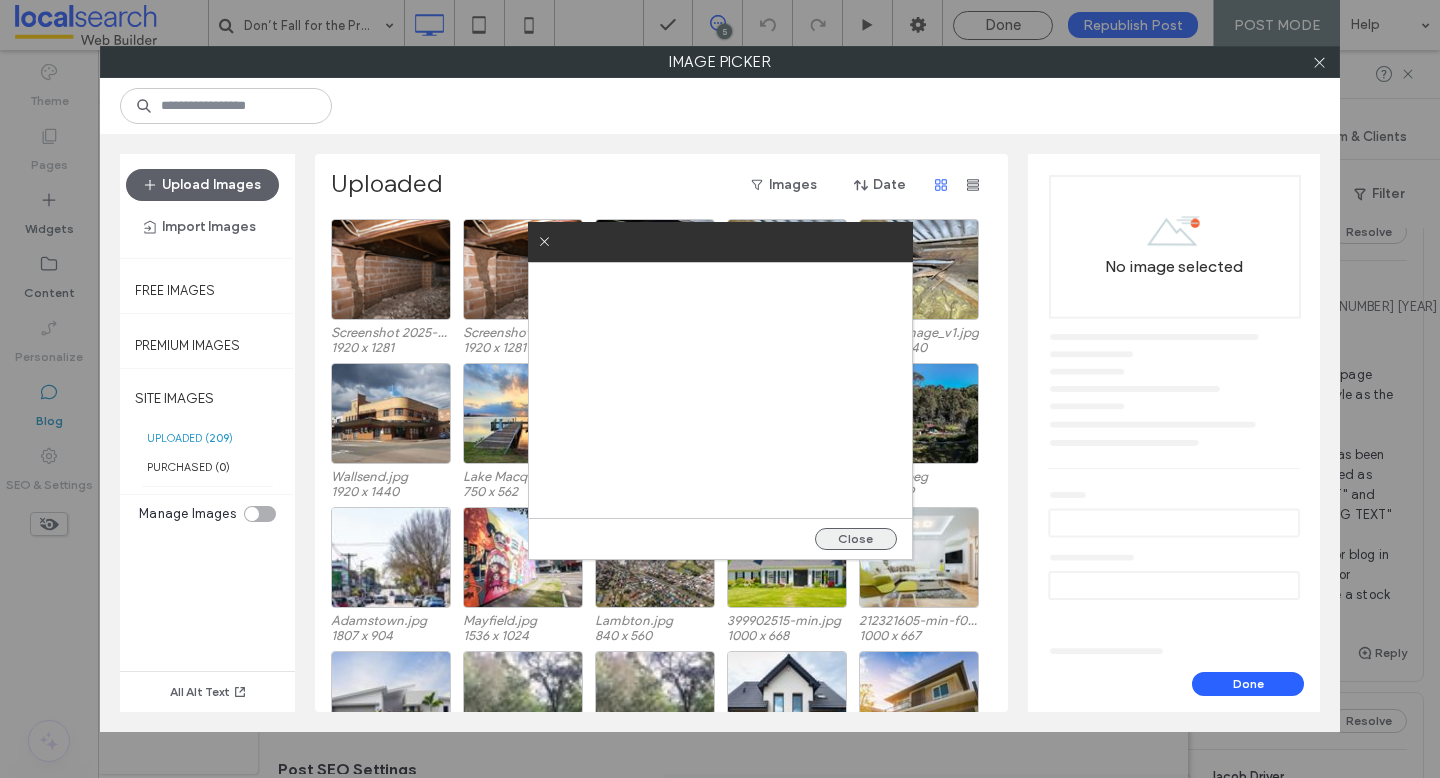 click on "Close" at bounding box center (856, 539) 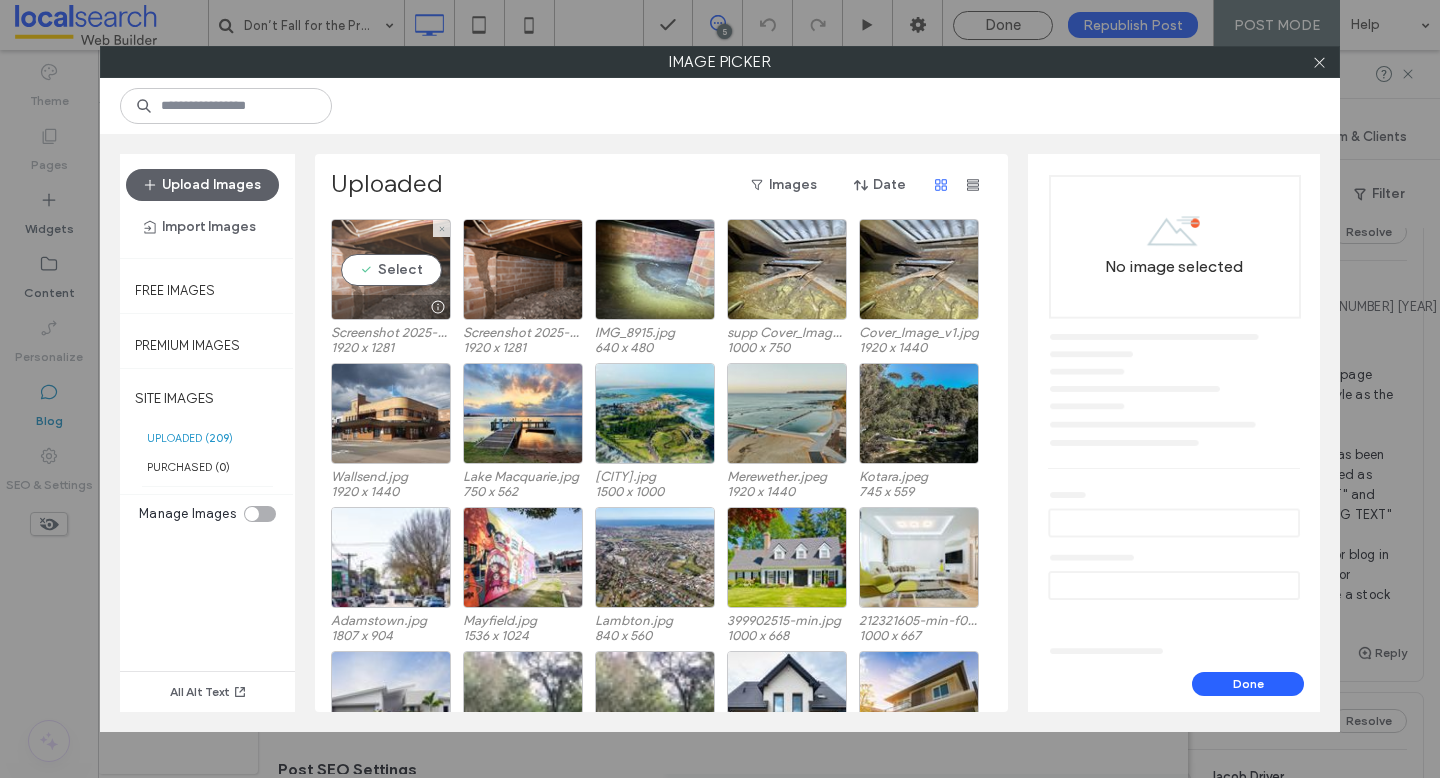 click on "Select" at bounding box center [391, 269] 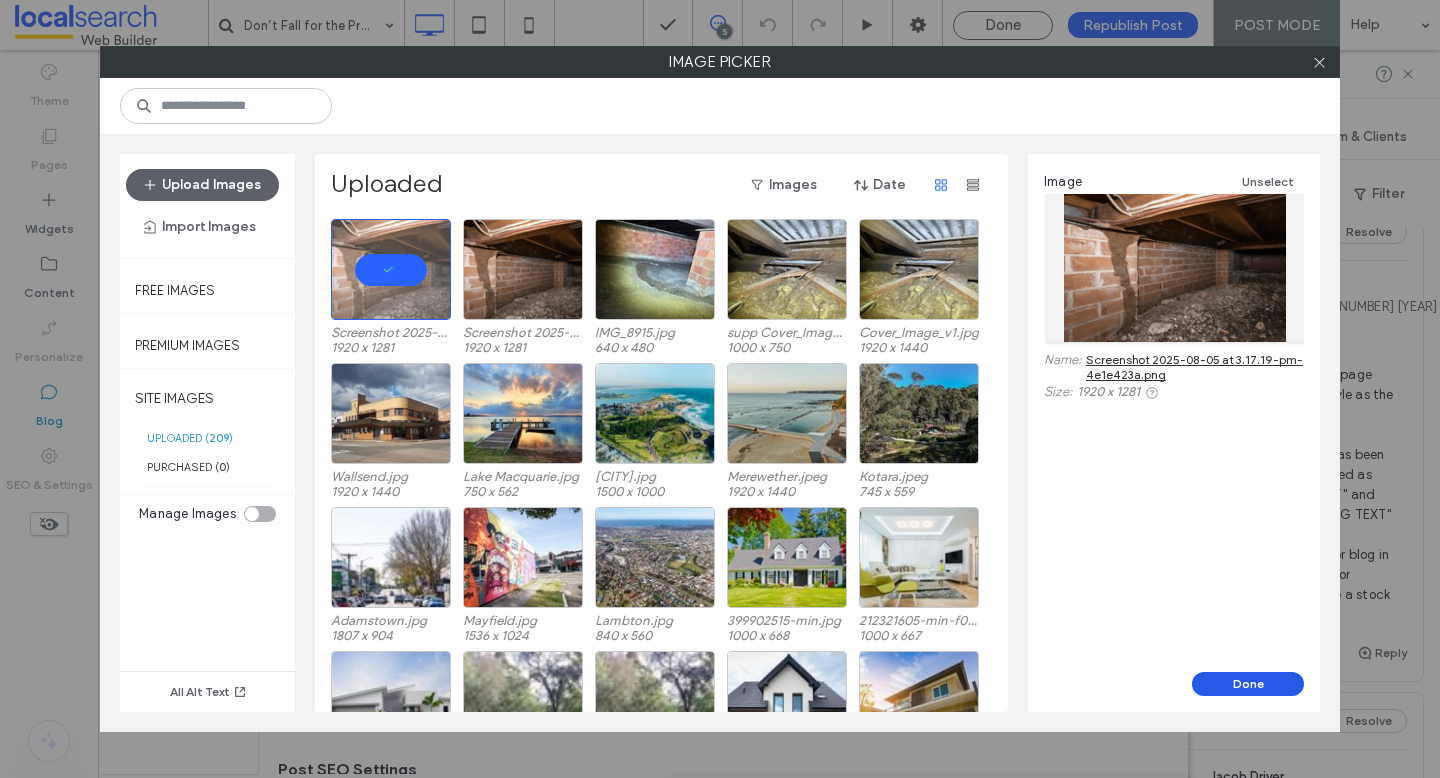click on "Done" at bounding box center [1248, 684] 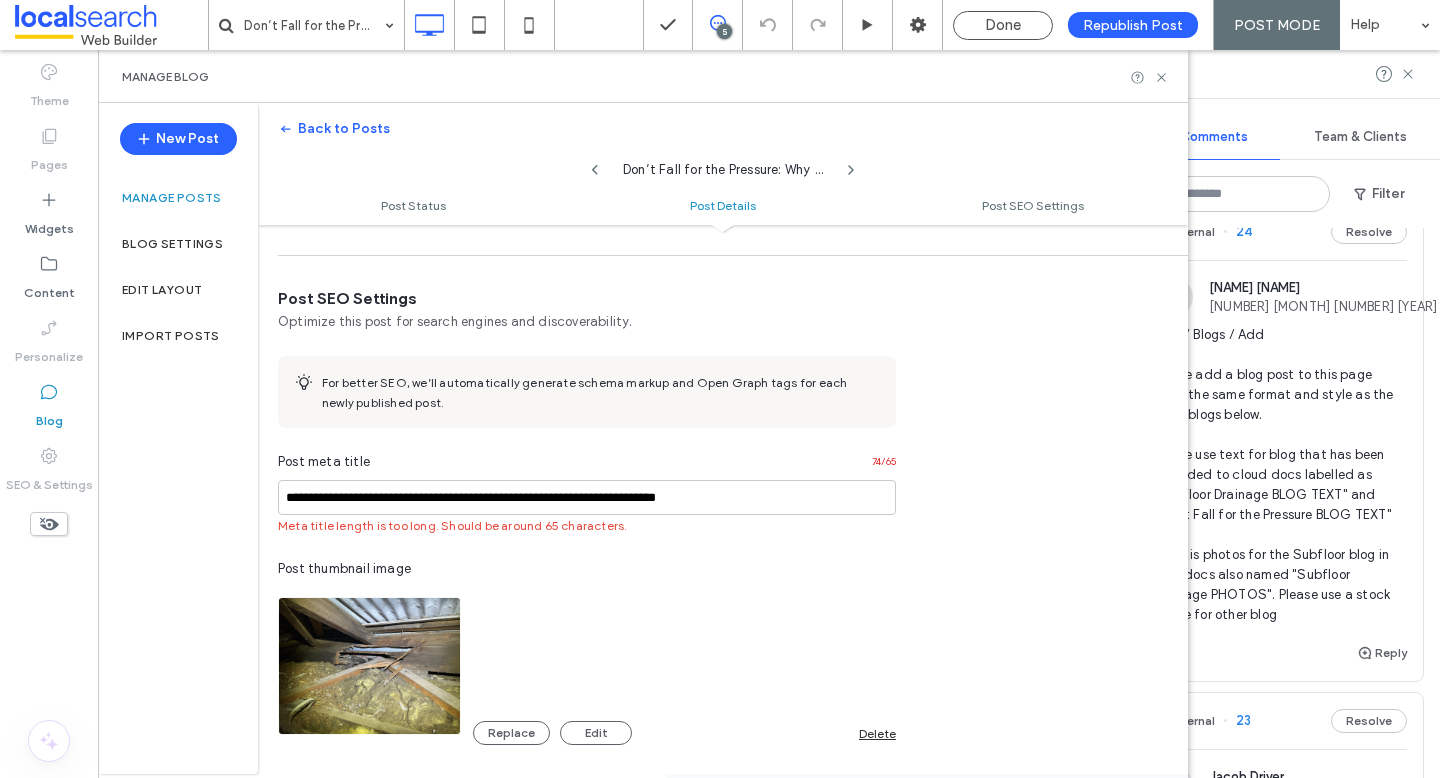scroll, scrollTop: 1076, scrollLeft: 0, axis: vertical 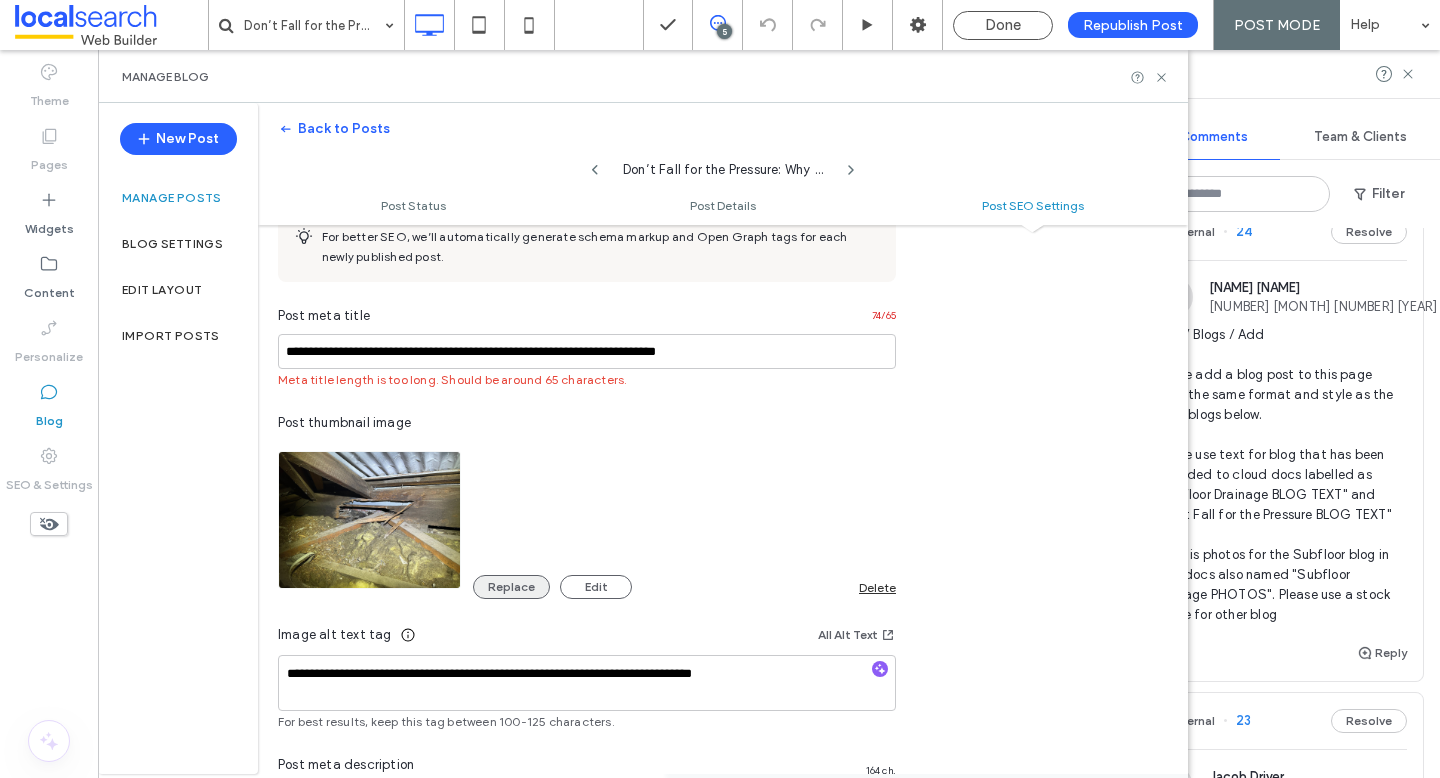 click on "Replace" at bounding box center (511, 587) 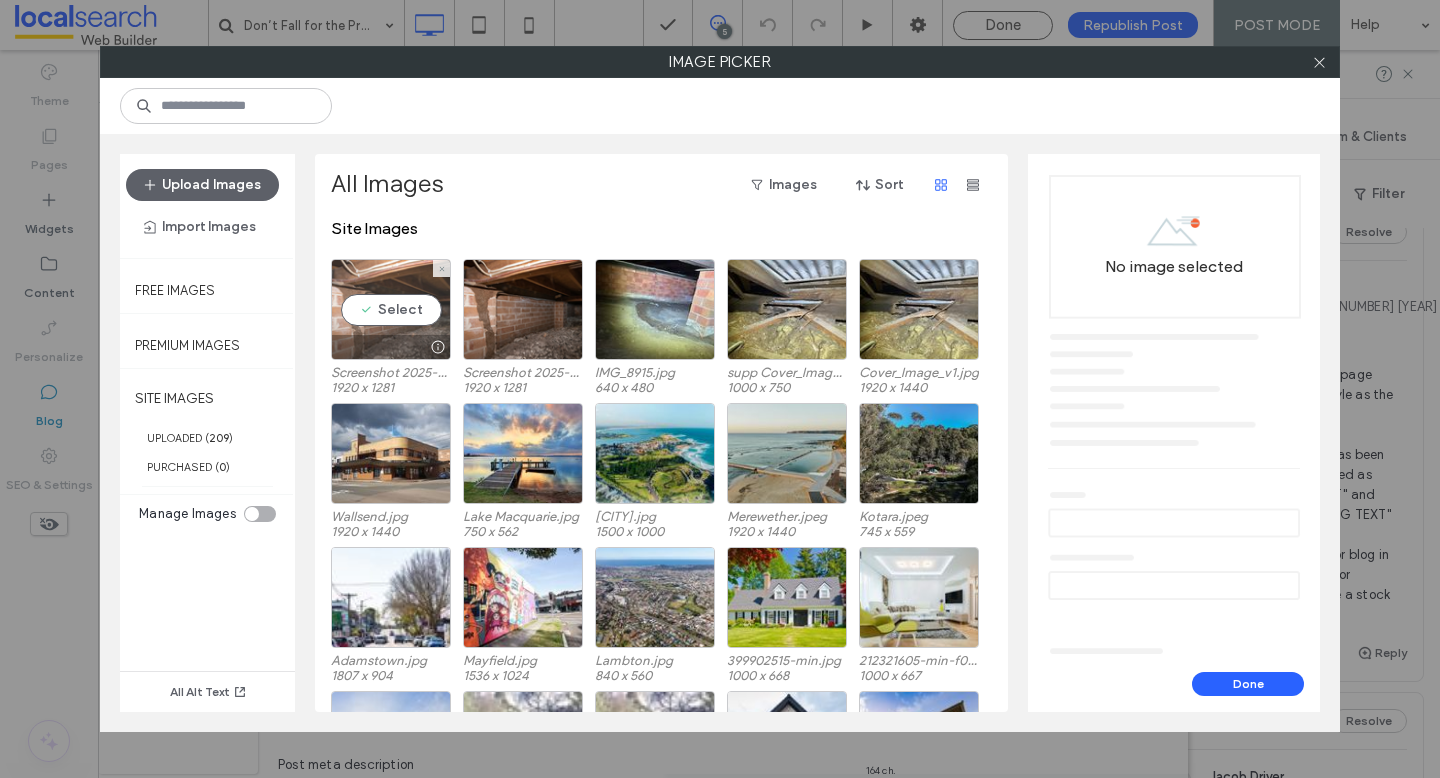 click on "Select" at bounding box center (391, 309) 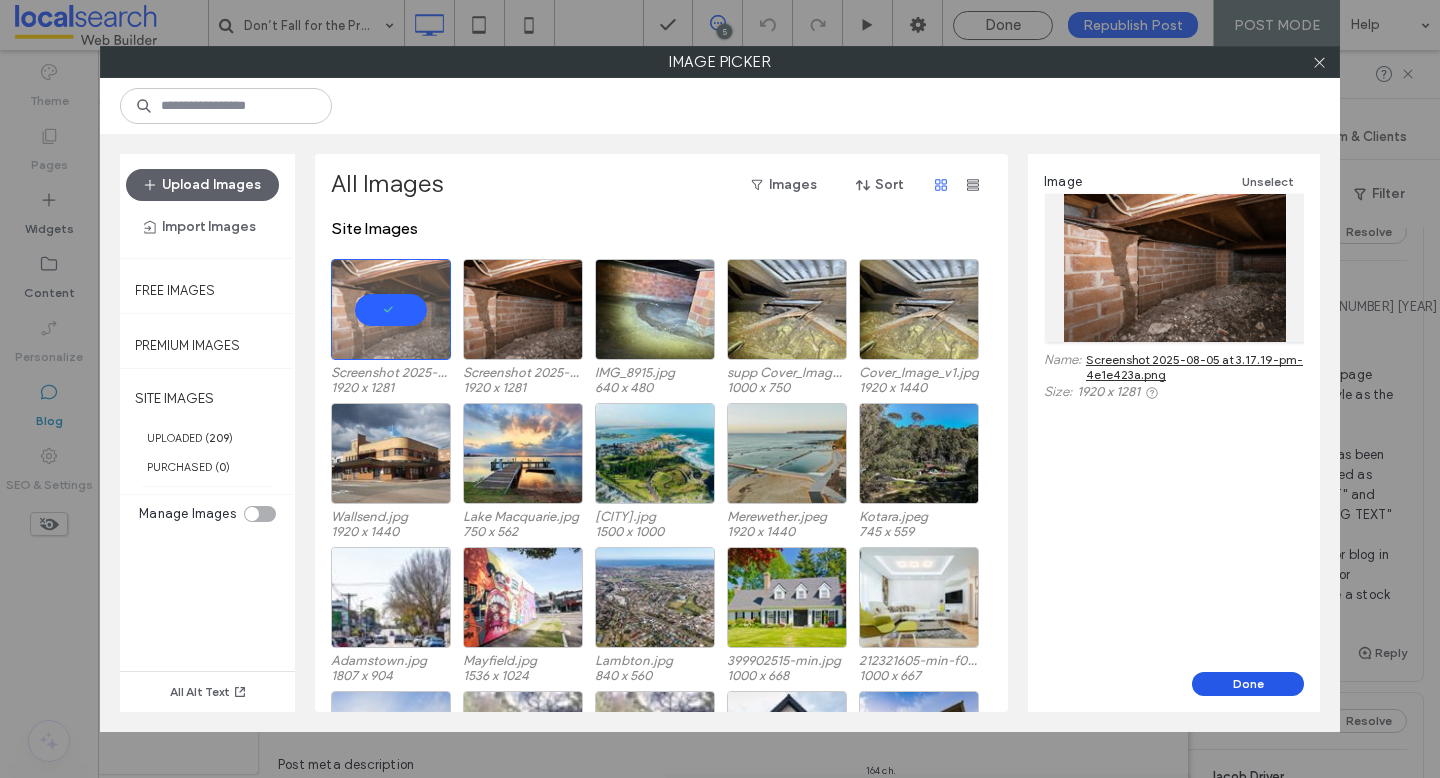 click on "Done" at bounding box center [1248, 684] 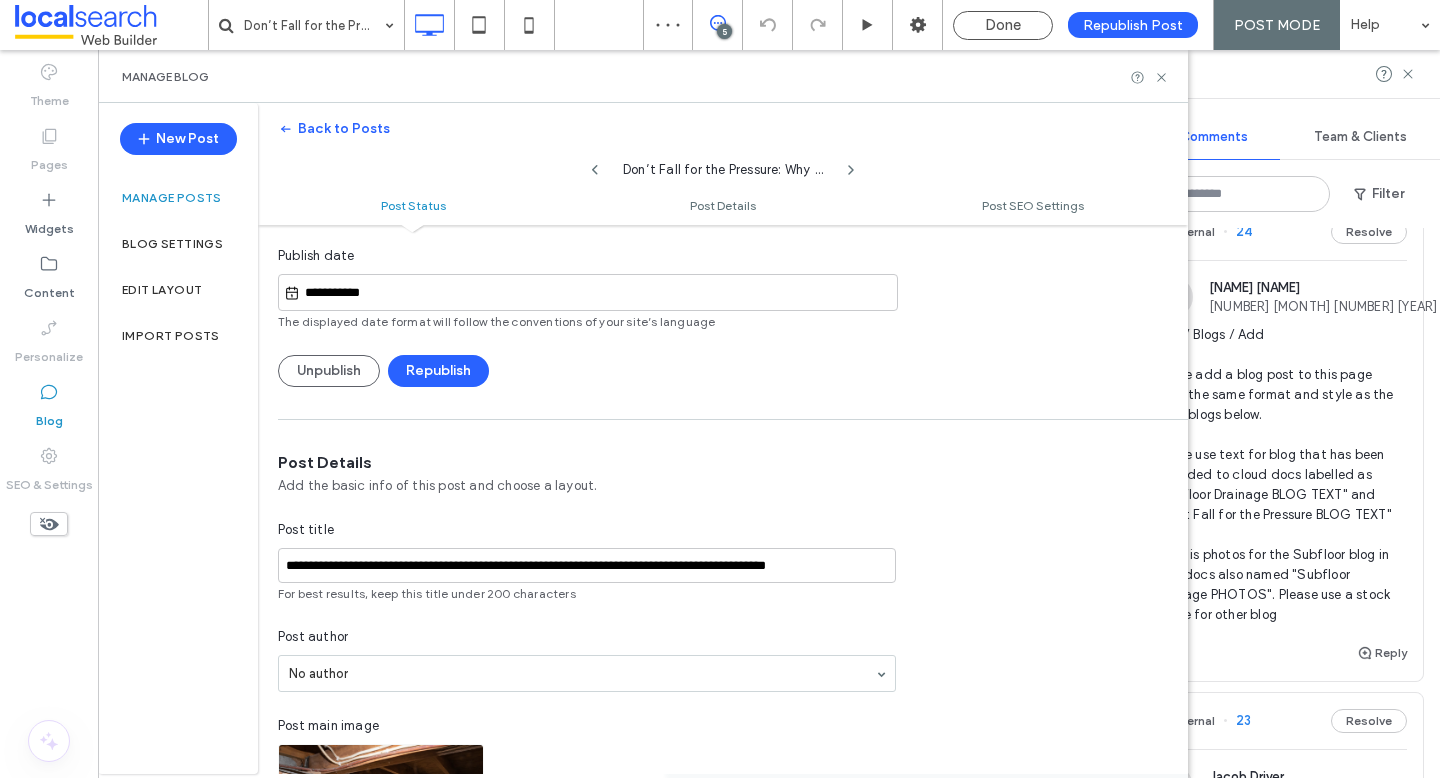 scroll, scrollTop: 0, scrollLeft: 0, axis: both 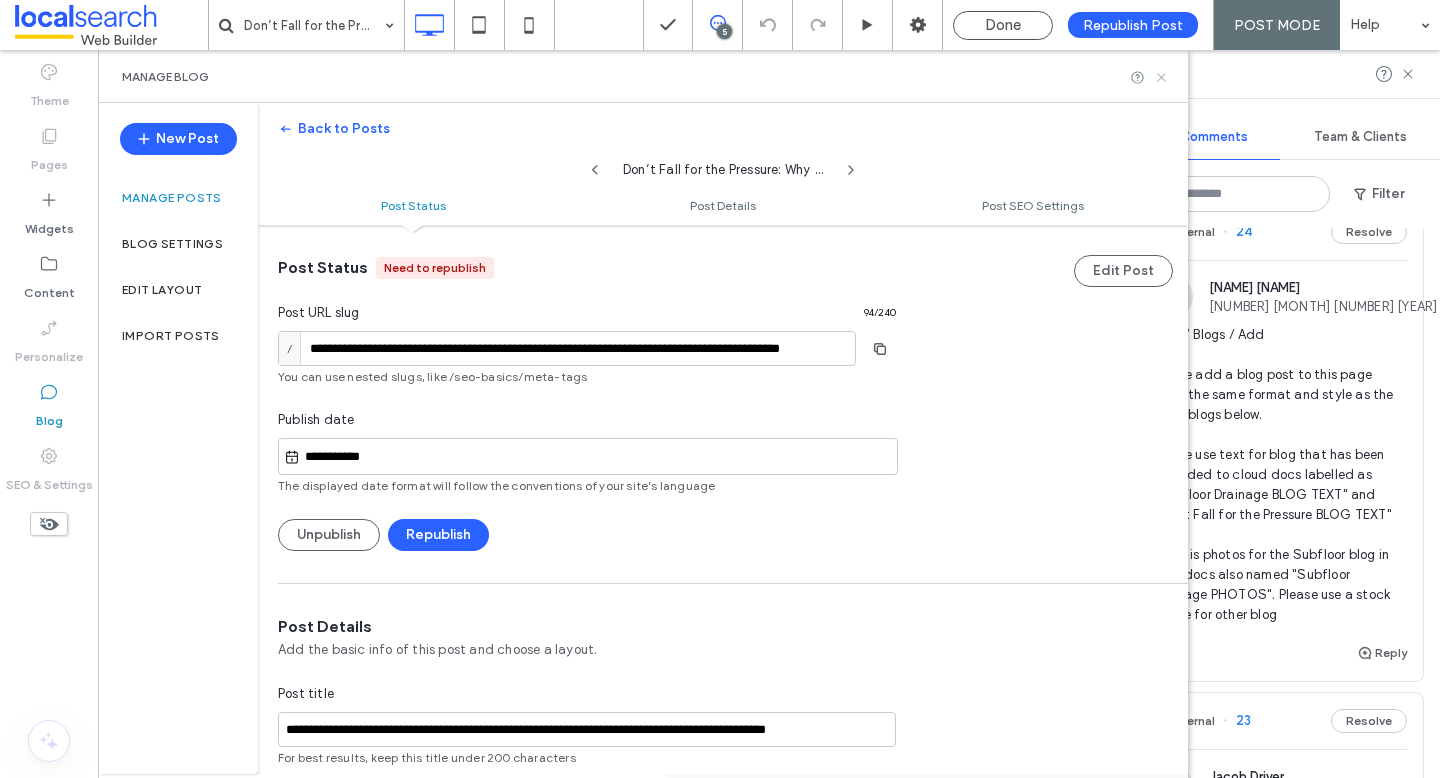 click 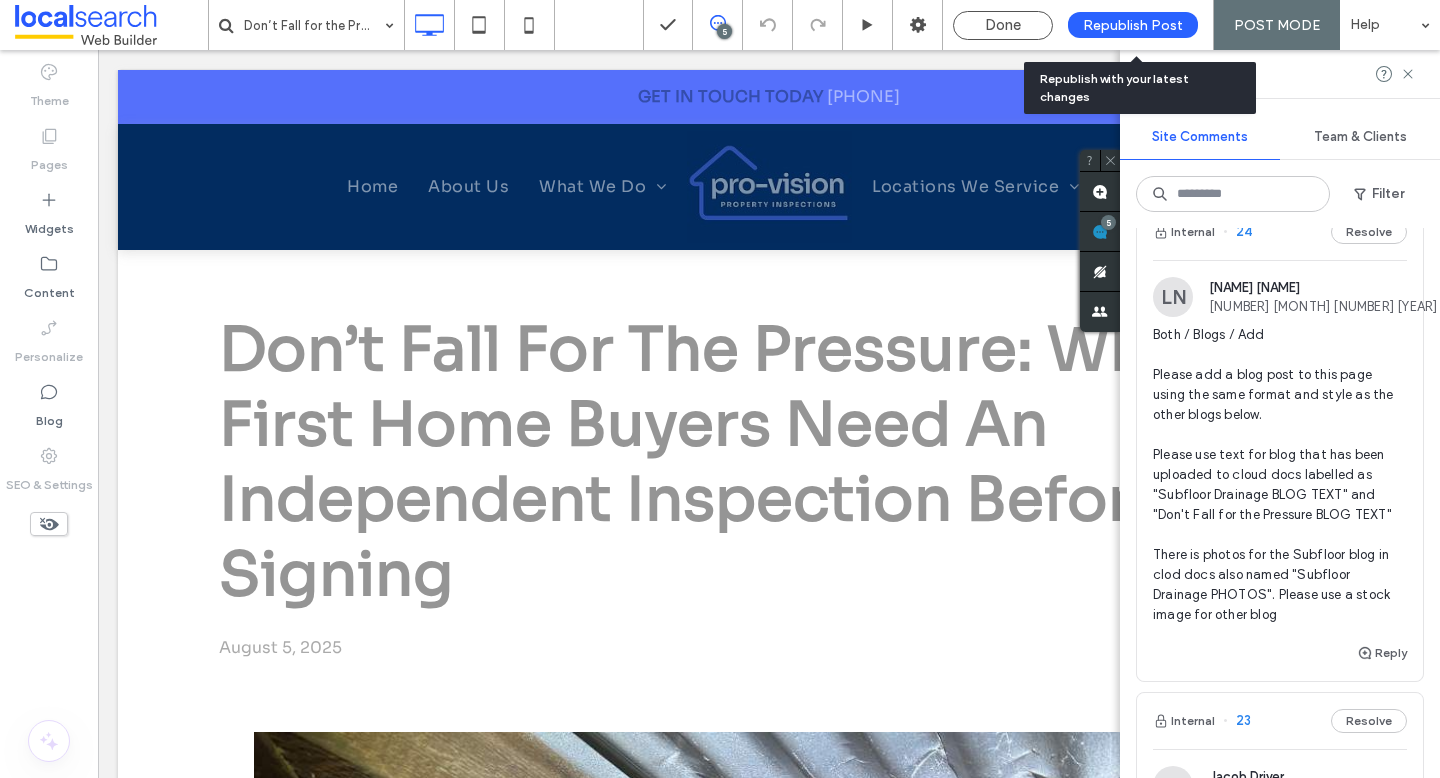 click on "Republish Post" at bounding box center (1133, 25) 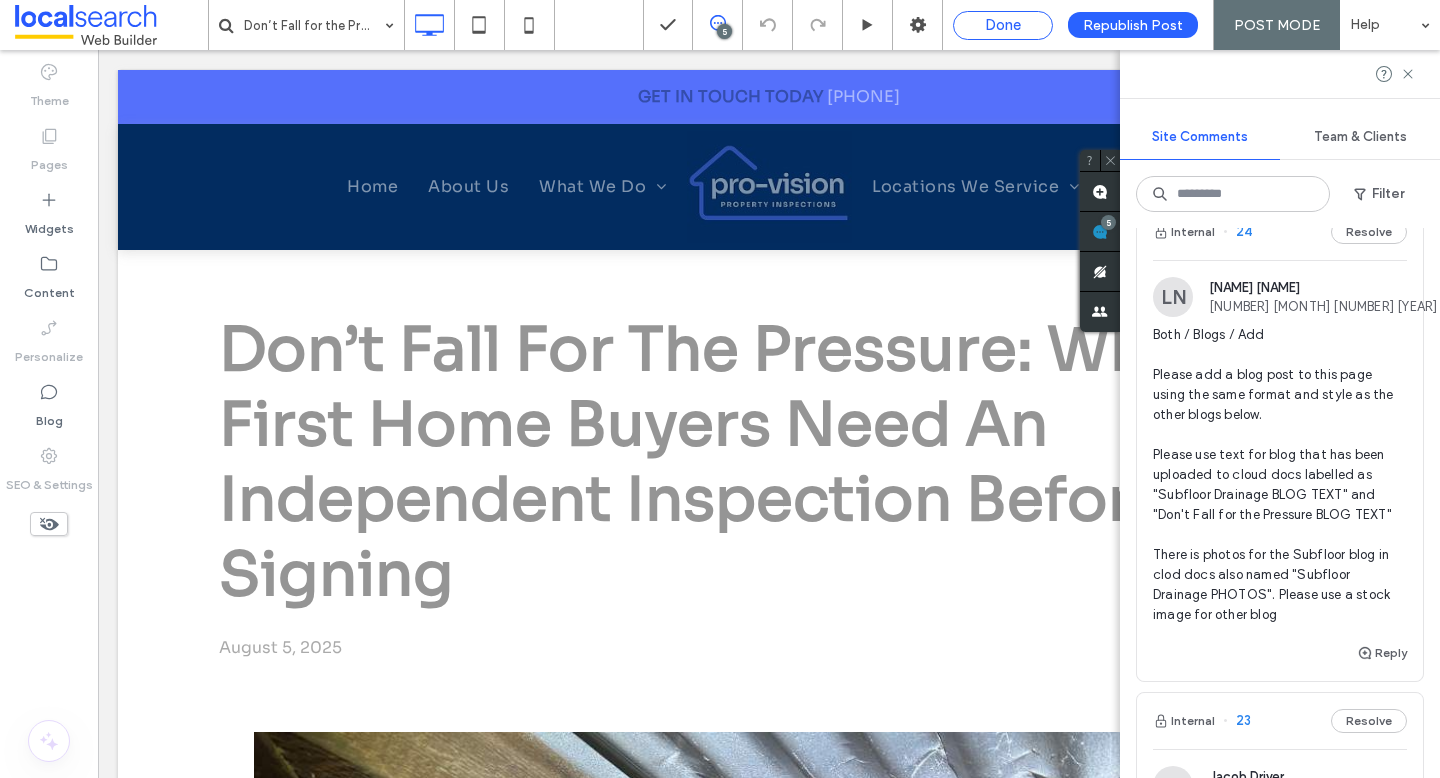click on "Done" at bounding box center (1003, 25) 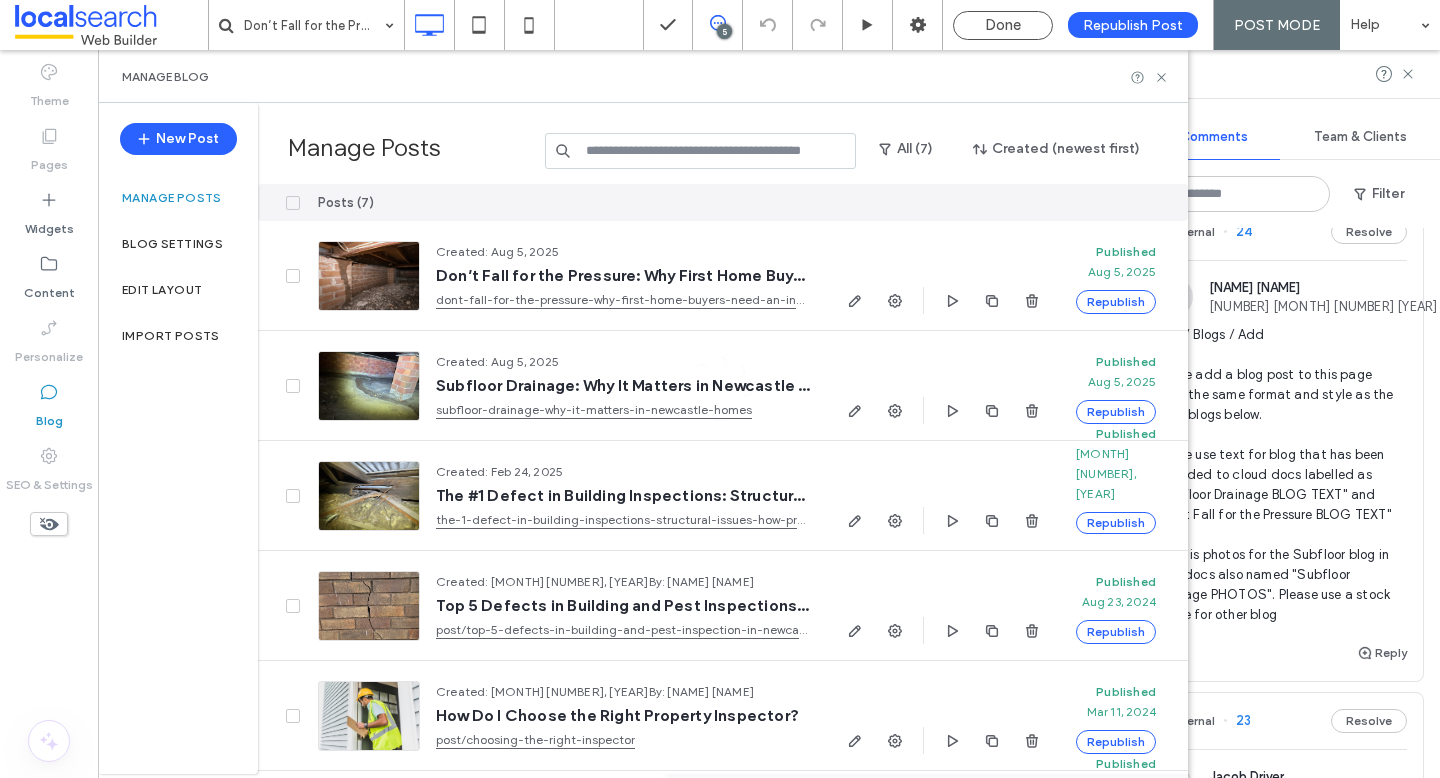 click at bounding box center (720, 389) 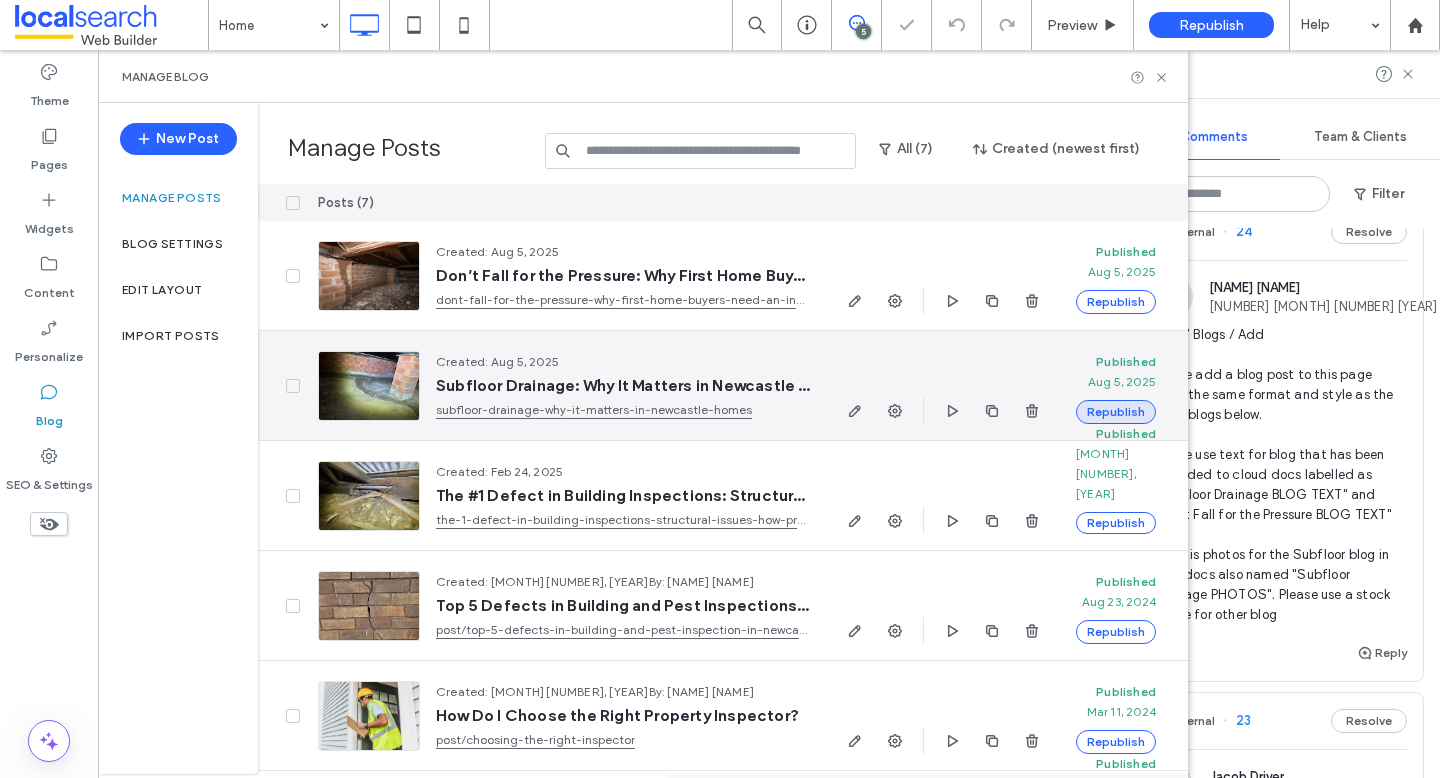 click on "Republish" at bounding box center (1116, 412) 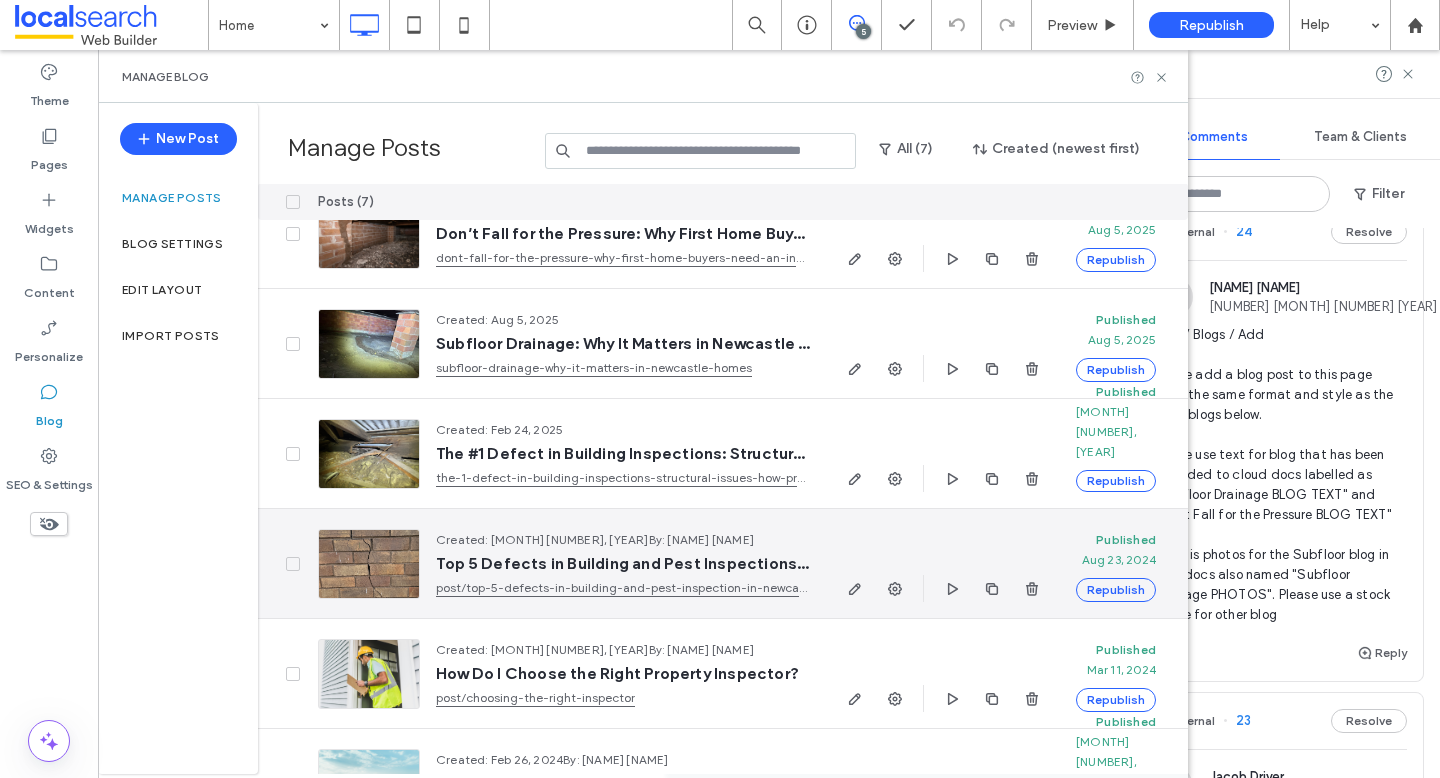 scroll, scrollTop: 45, scrollLeft: 0, axis: vertical 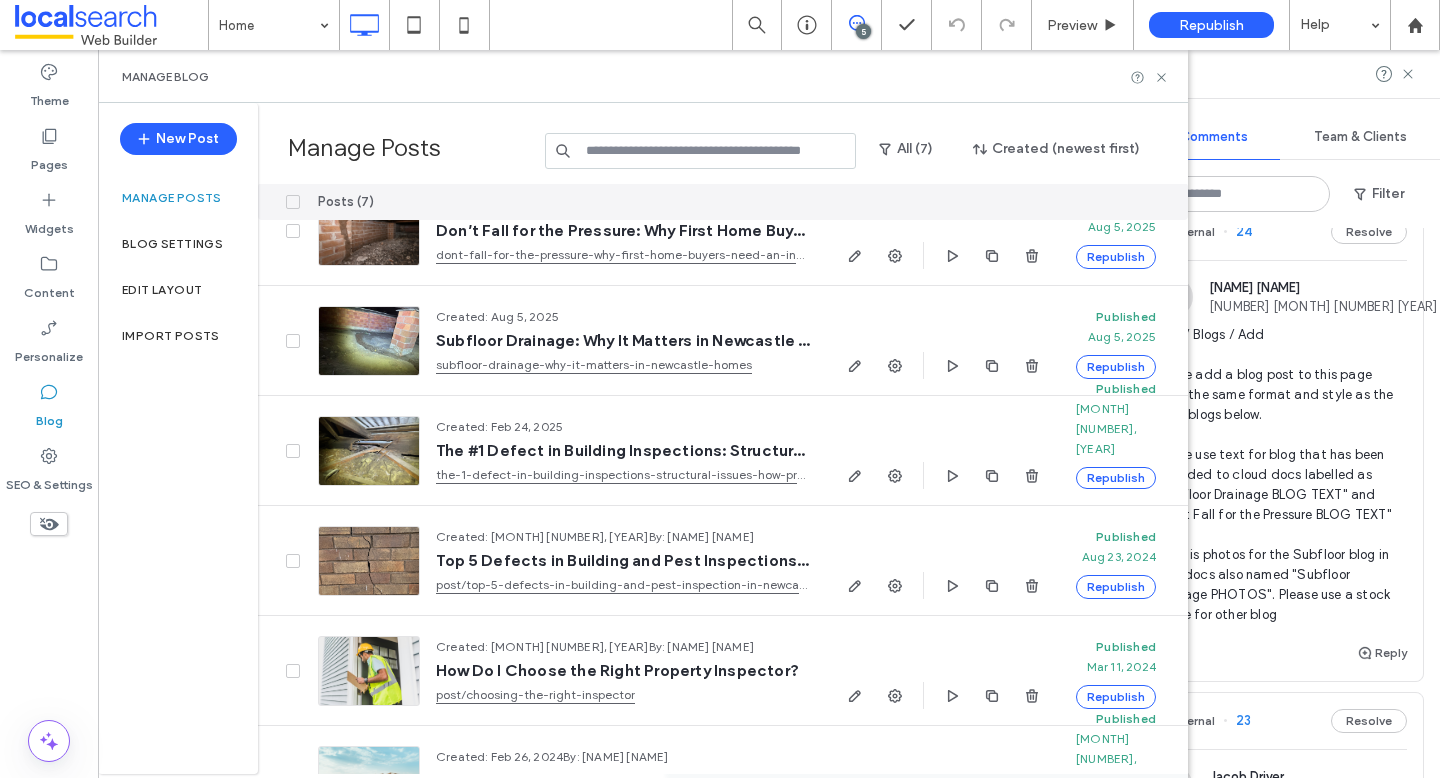 click on "Manage Blog" at bounding box center [643, 77] 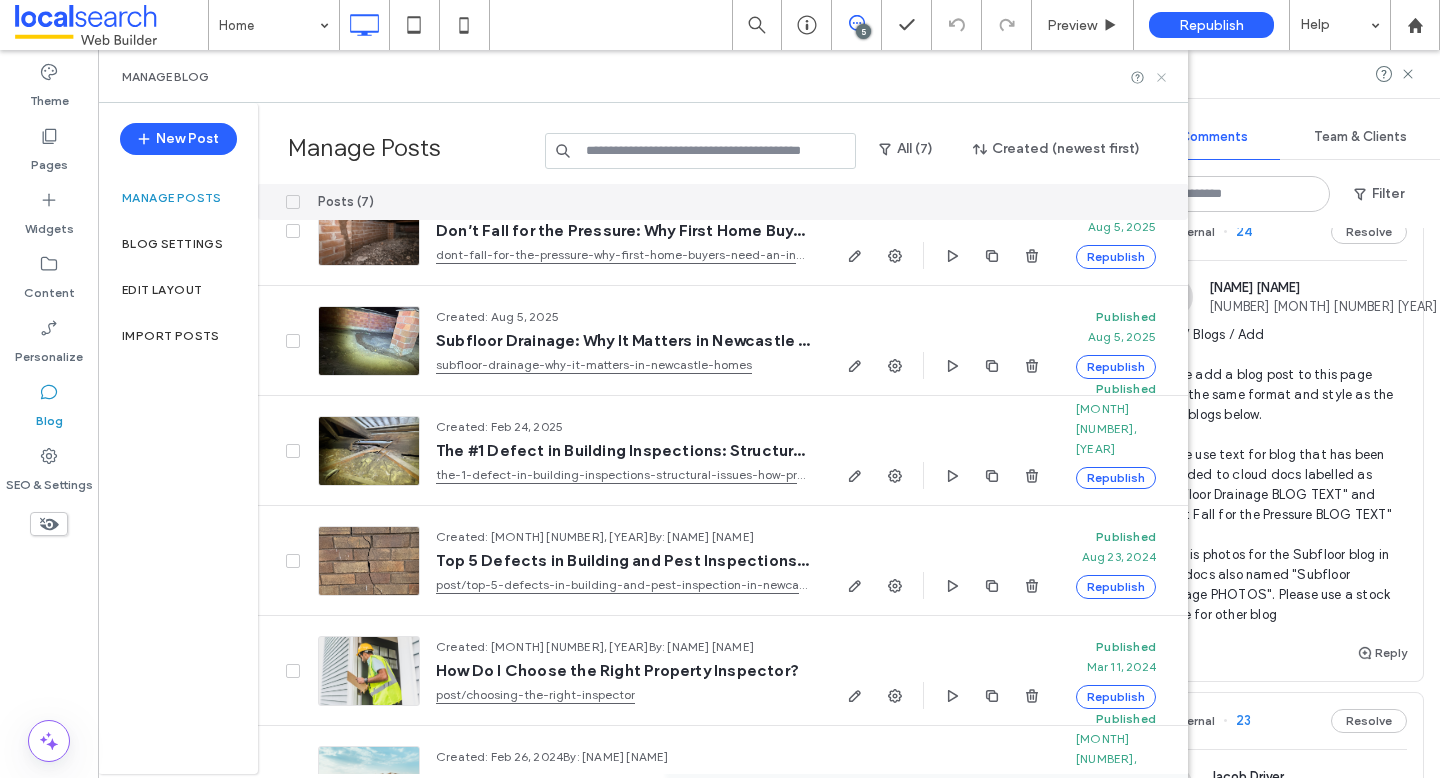click 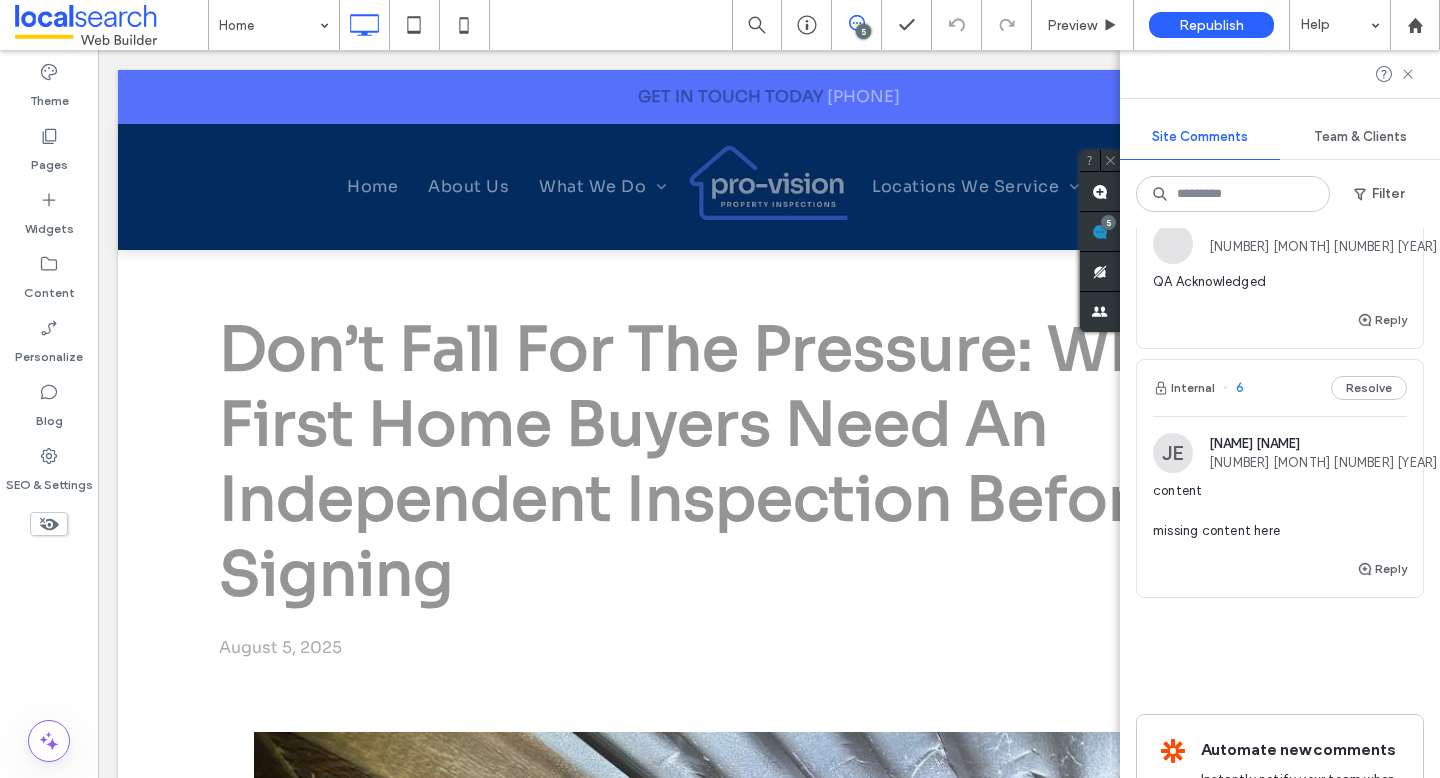 scroll, scrollTop: 1633, scrollLeft: 0, axis: vertical 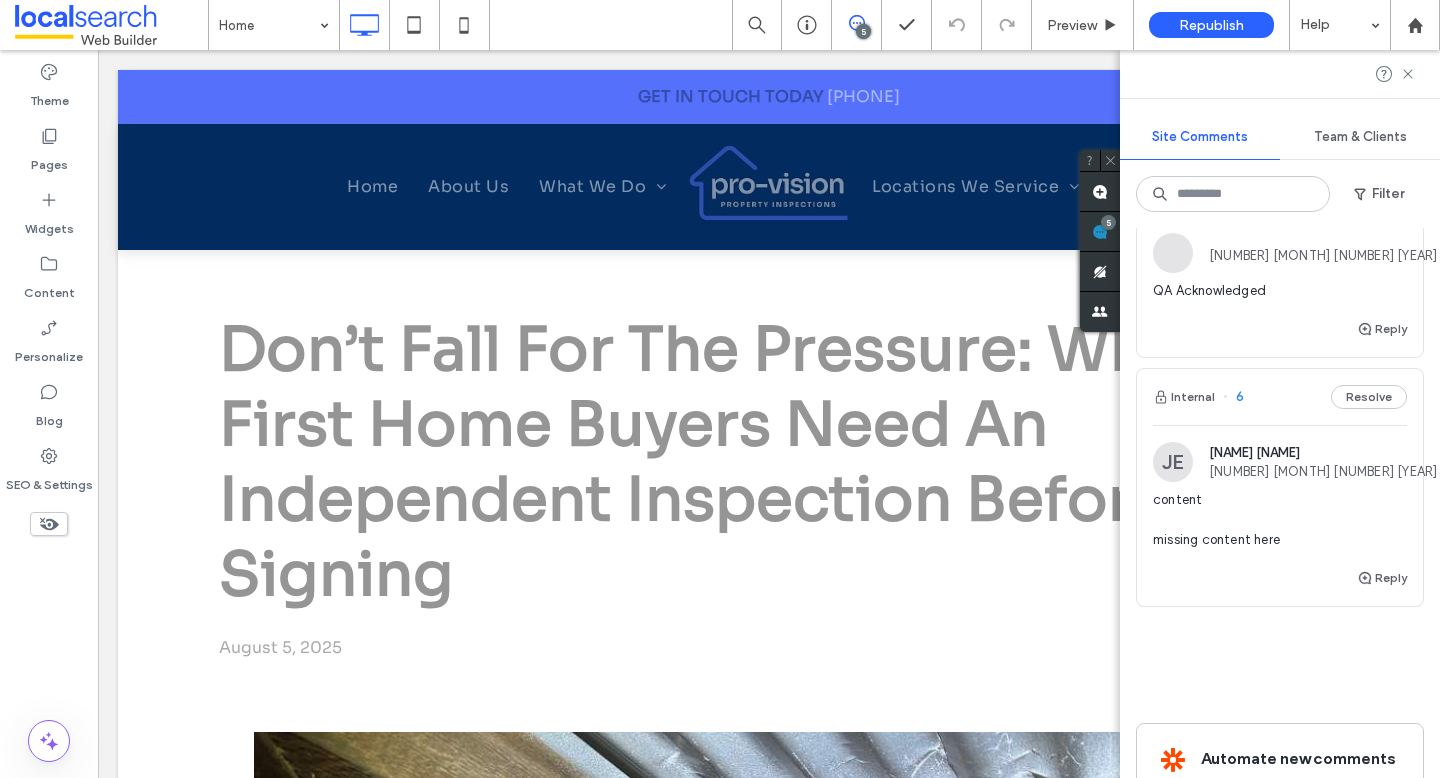 click on "JE Jordan Evans 14:59 Oct 4 2024" at bounding box center [1295, 462] 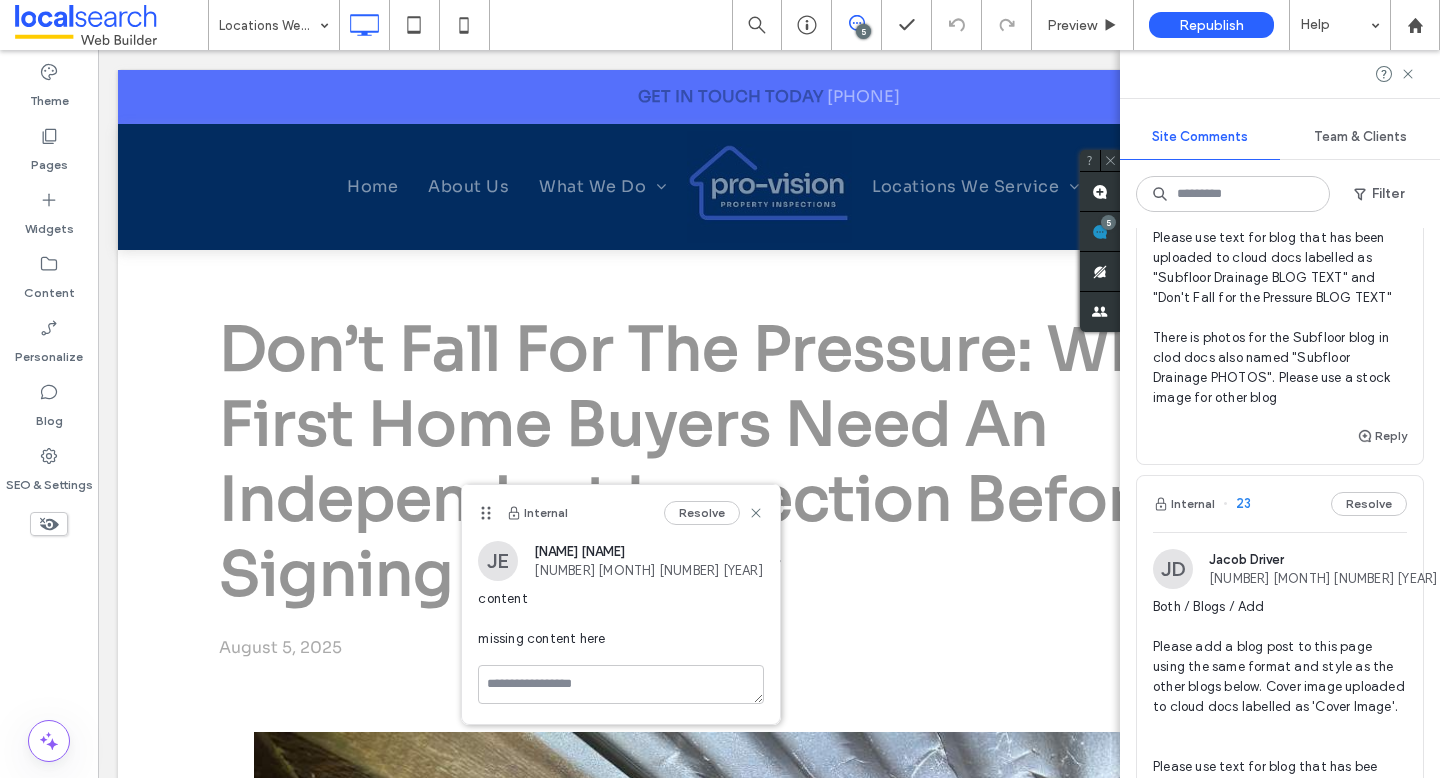 scroll, scrollTop: 321, scrollLeft: 0, axis: vertical 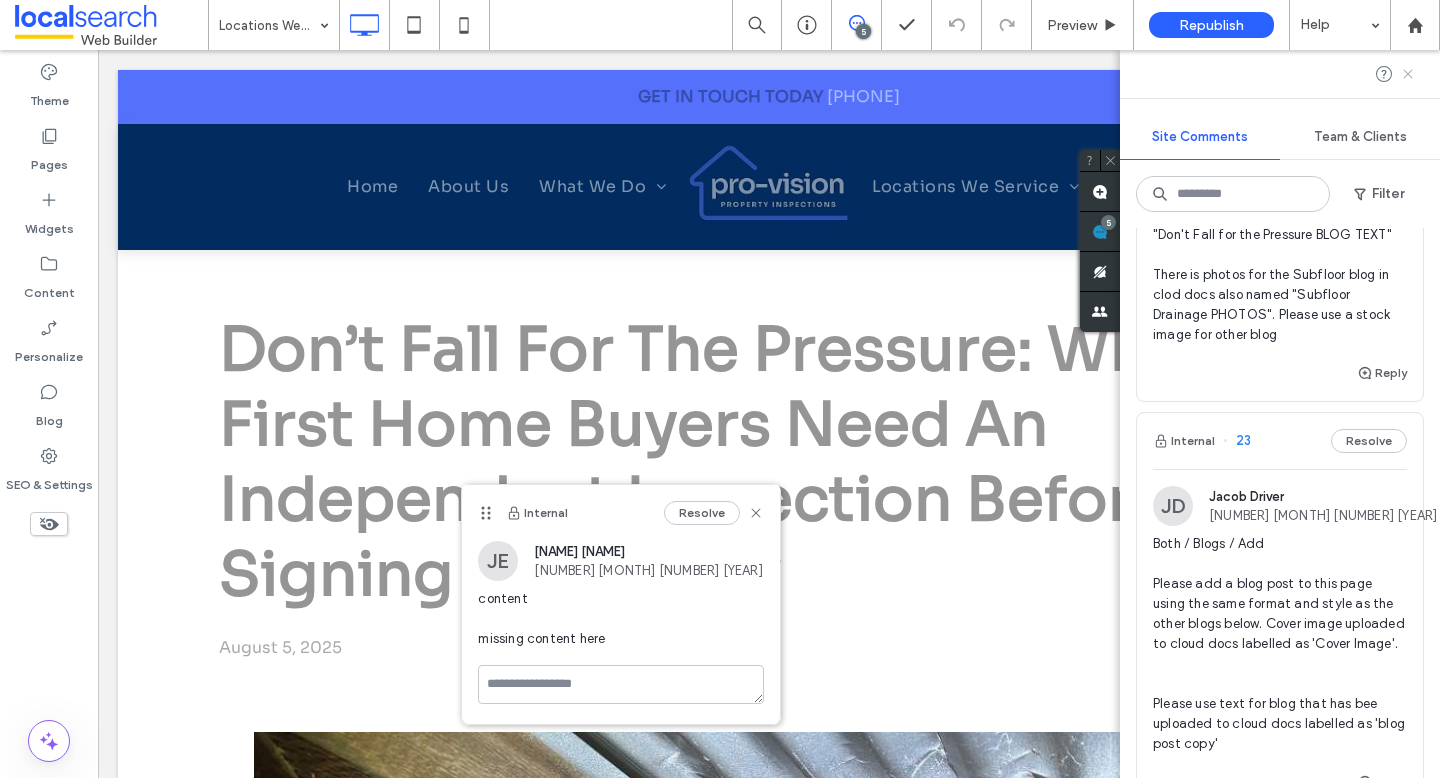 click 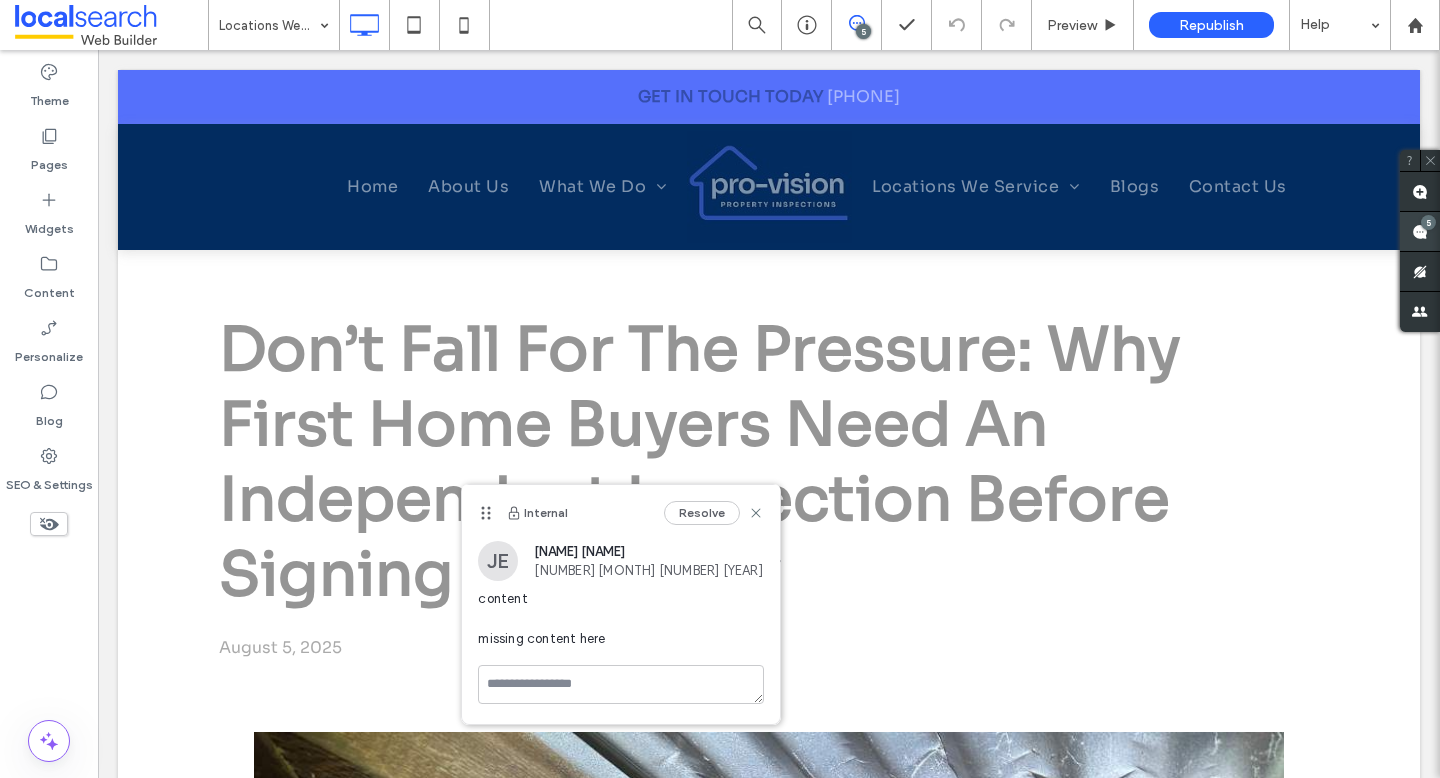 click on "5" at bounding box center (1428, 222) 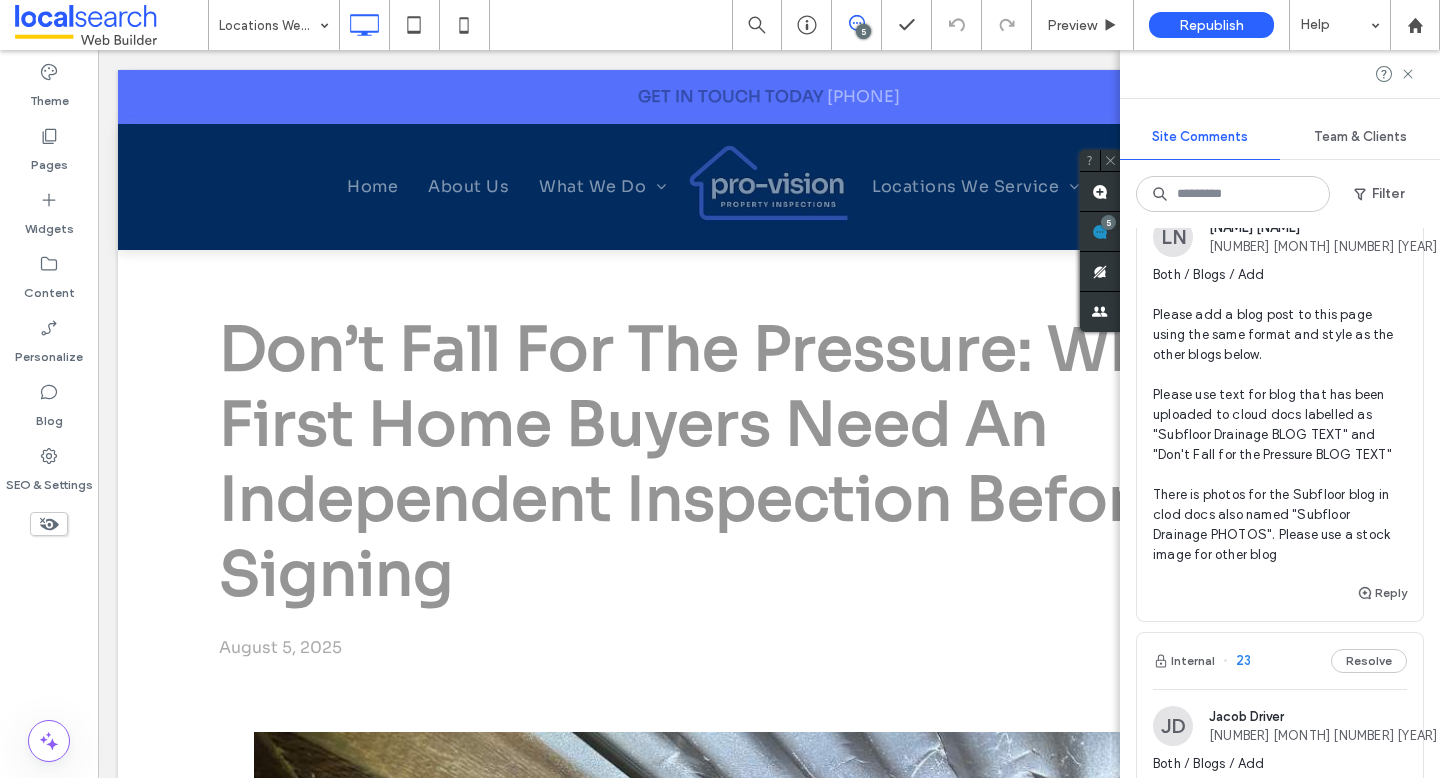 scroll, scrollTop: 128, scrollLeft: 0, axis: vertical 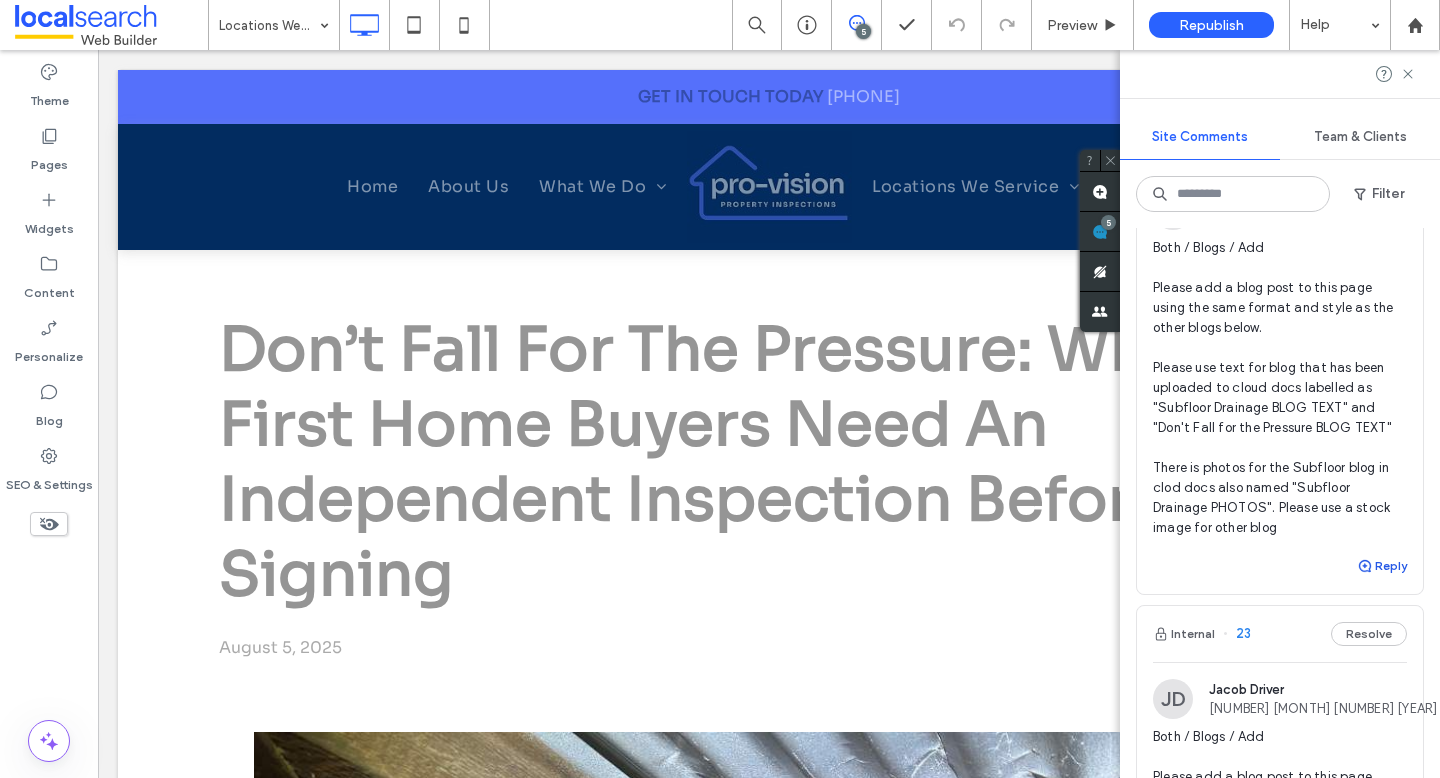 click on "Reply" at bounding box center [1382, 566] 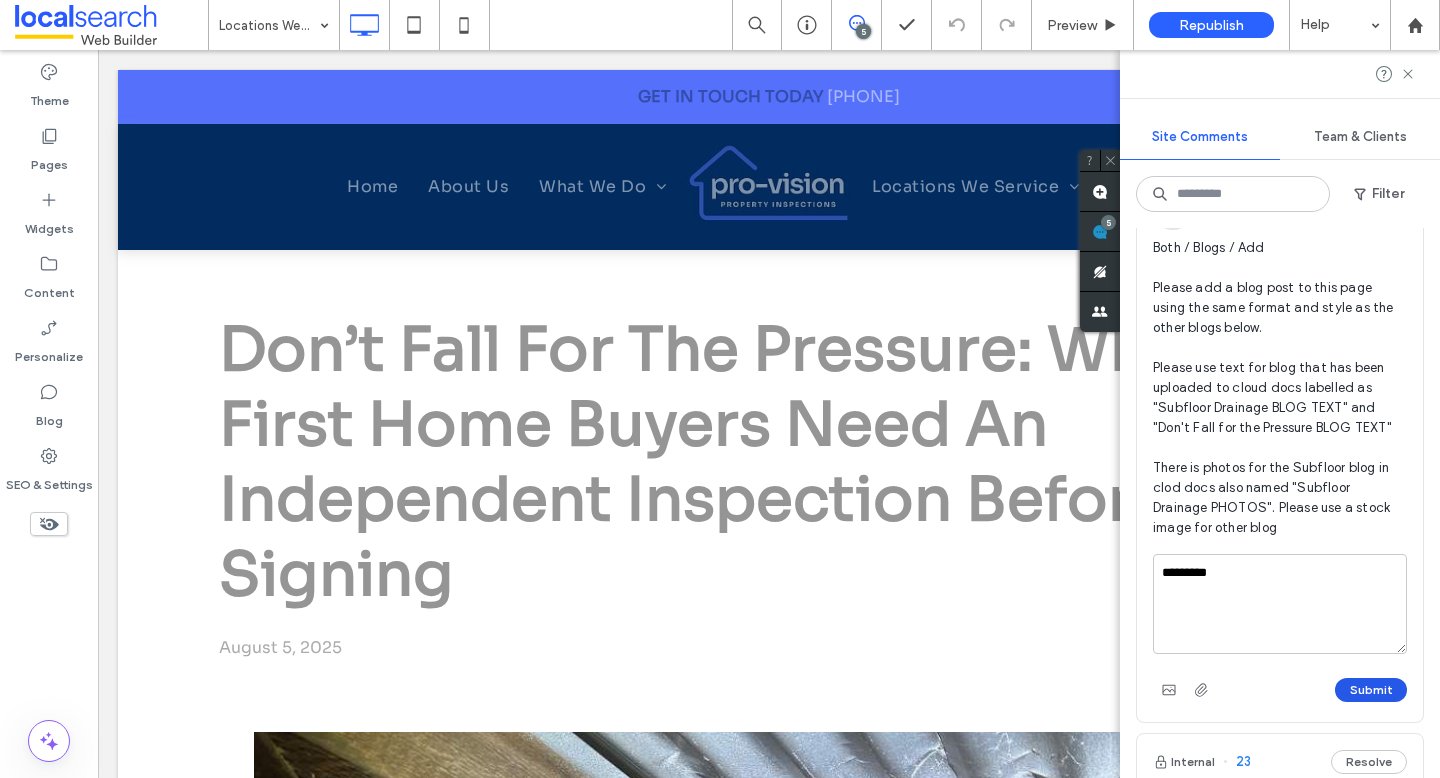 click on "Submit" at bounding box center [1371, 690] 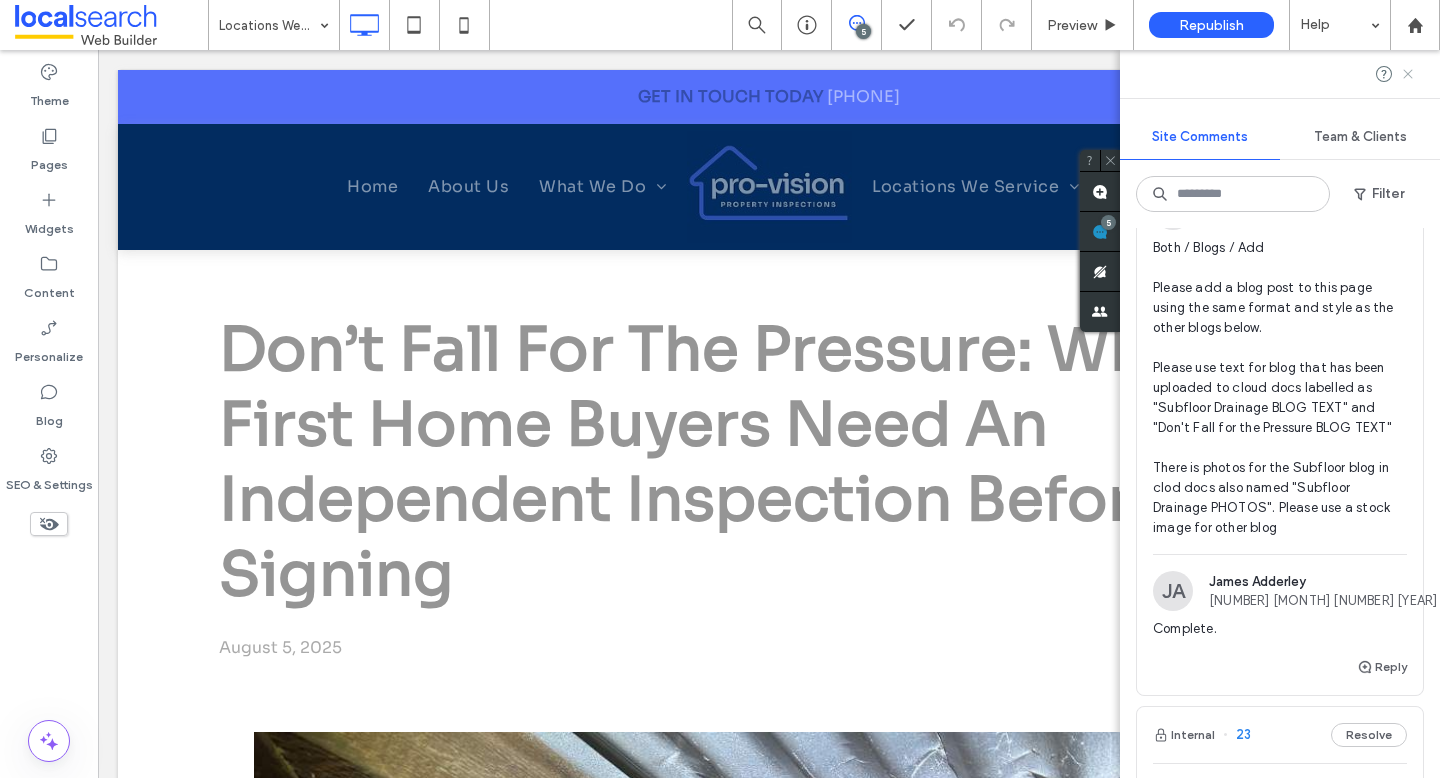 click 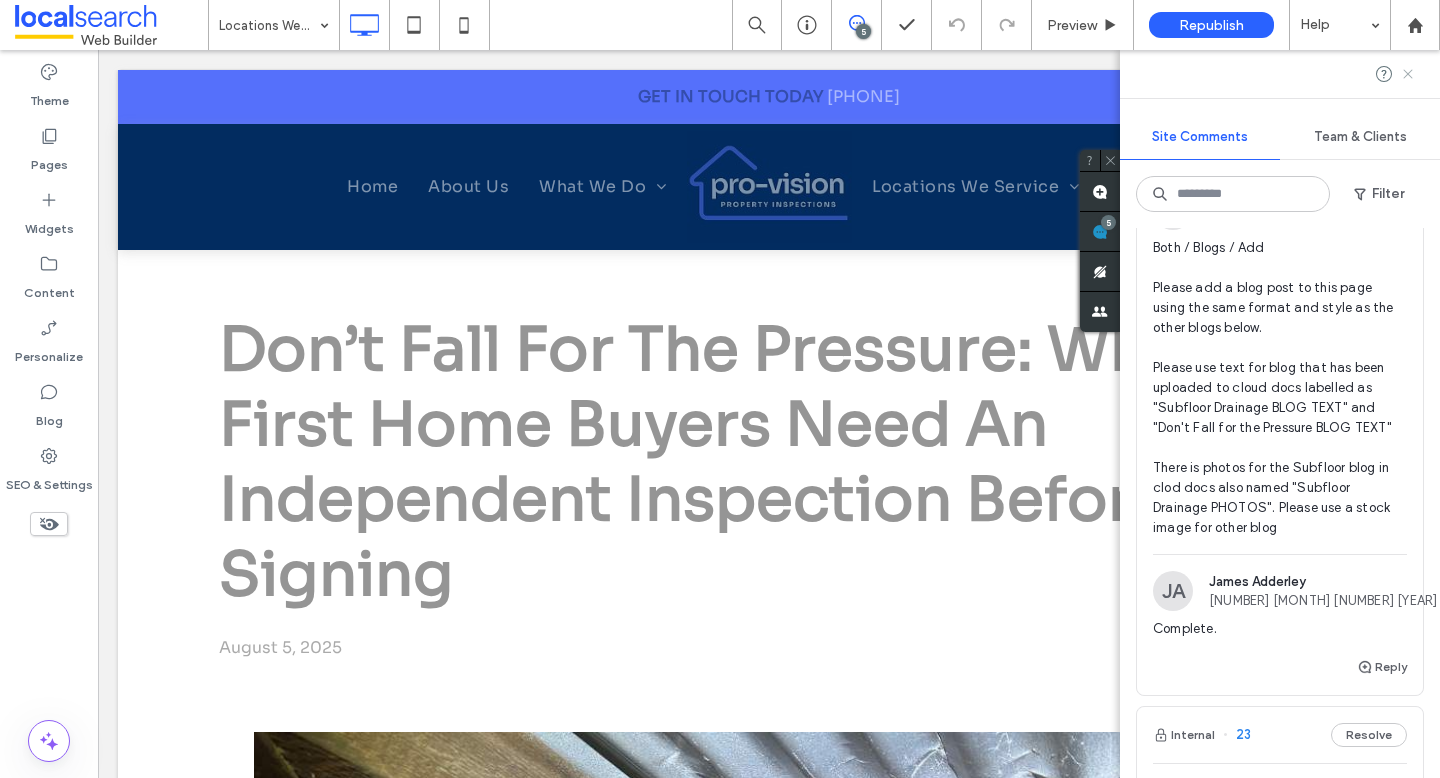 scroll, scrollTop: 0, scrollLeft: 0, axis: both 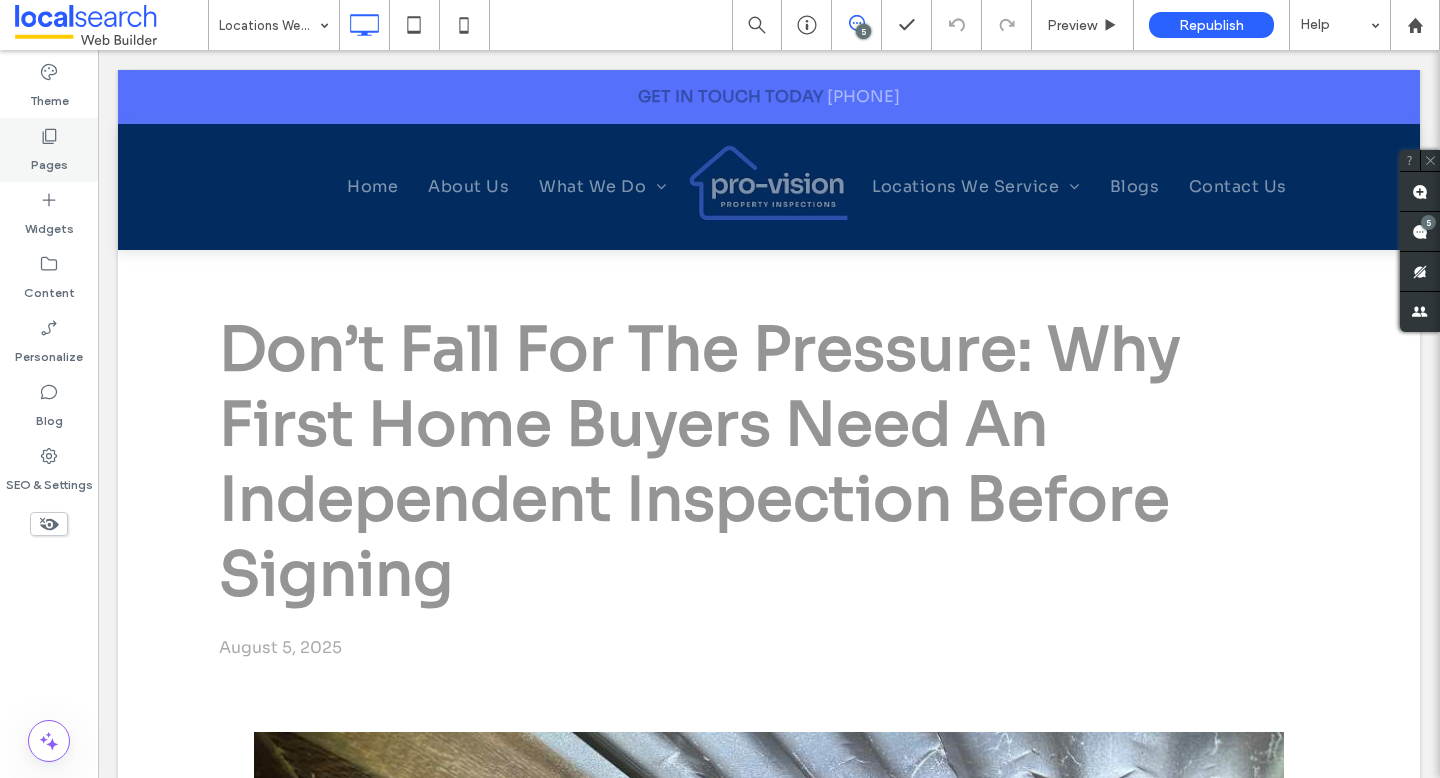 click on "Pages" at bounding box center (49, 160) 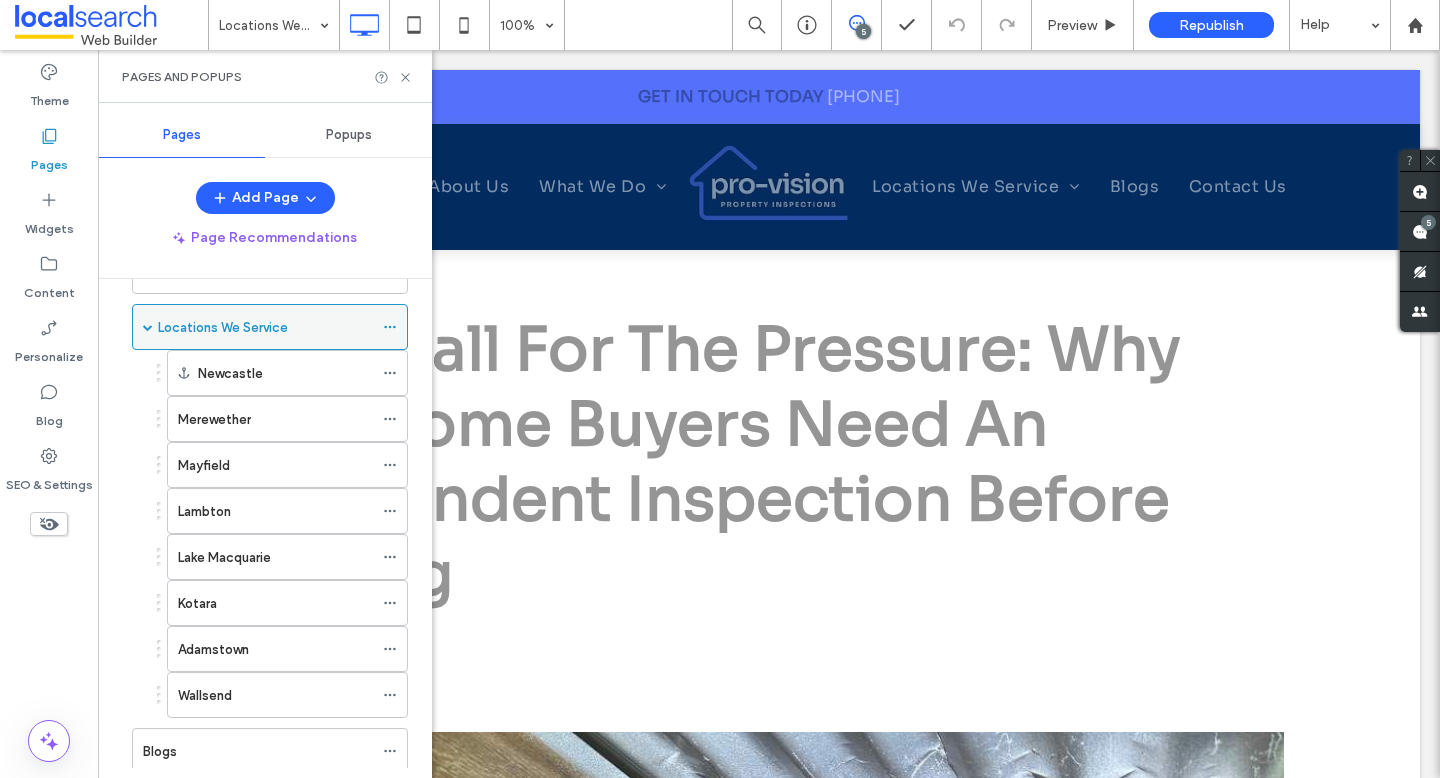 scroll, scrollTop: 0, scrollLeft: 0, axis: both 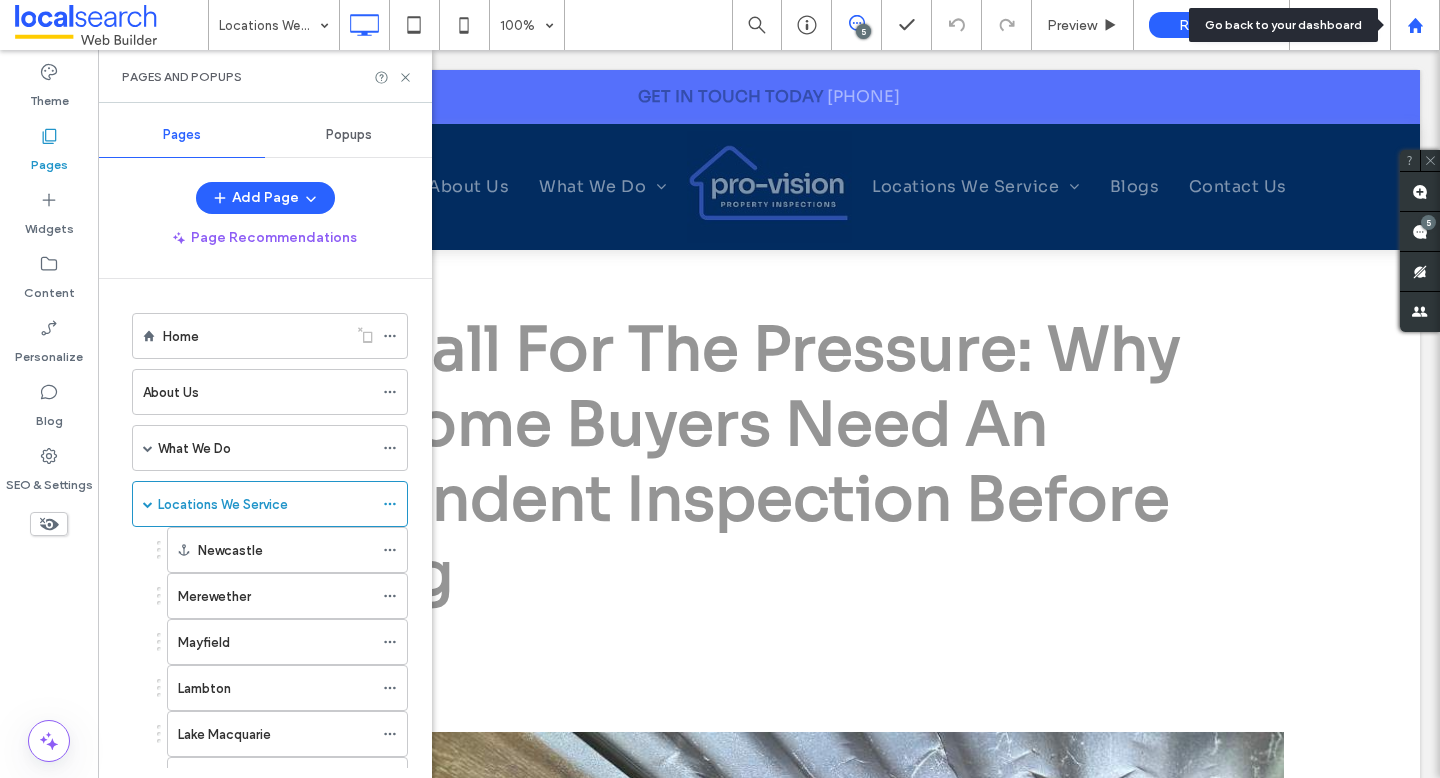 click 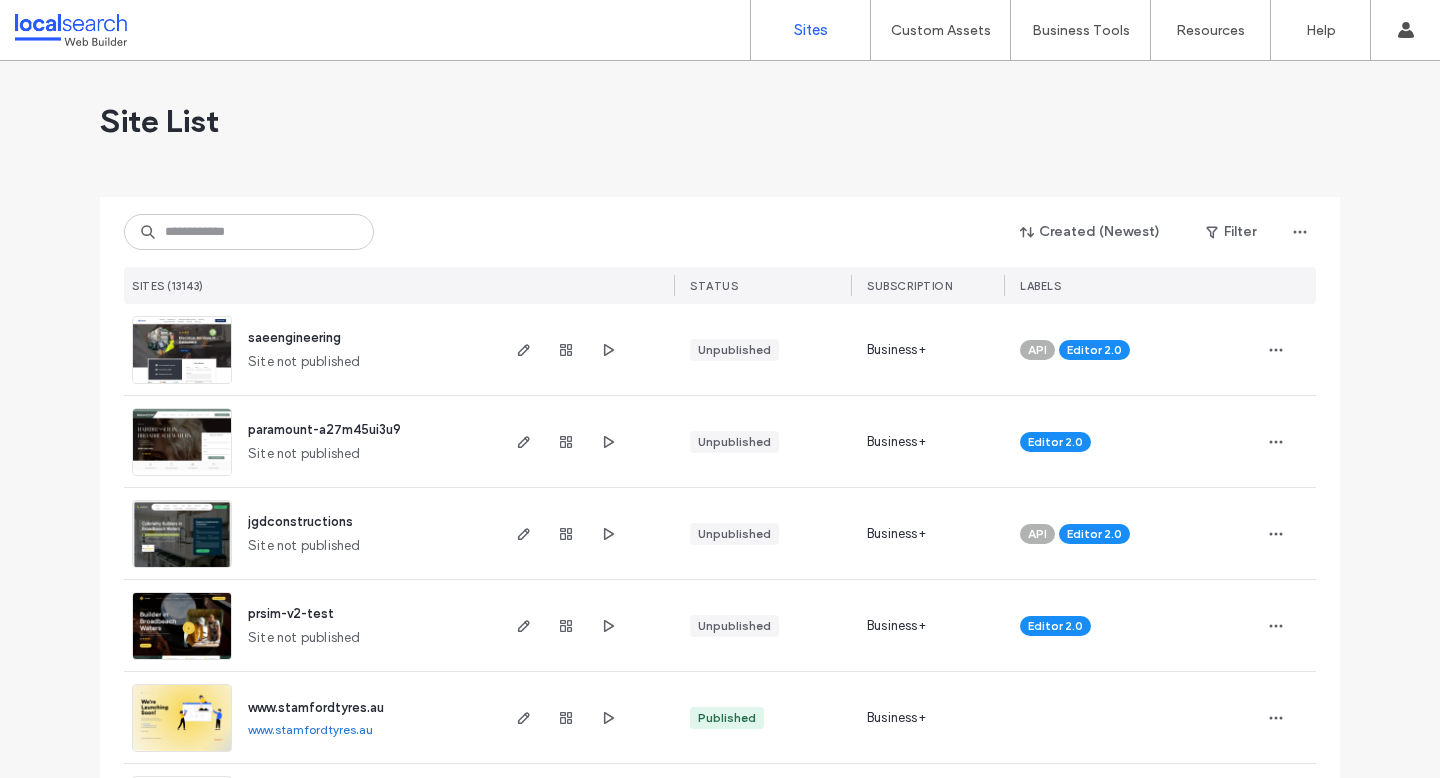 scroll, scrollTop: 0, scrollLeft: 0, axis: both 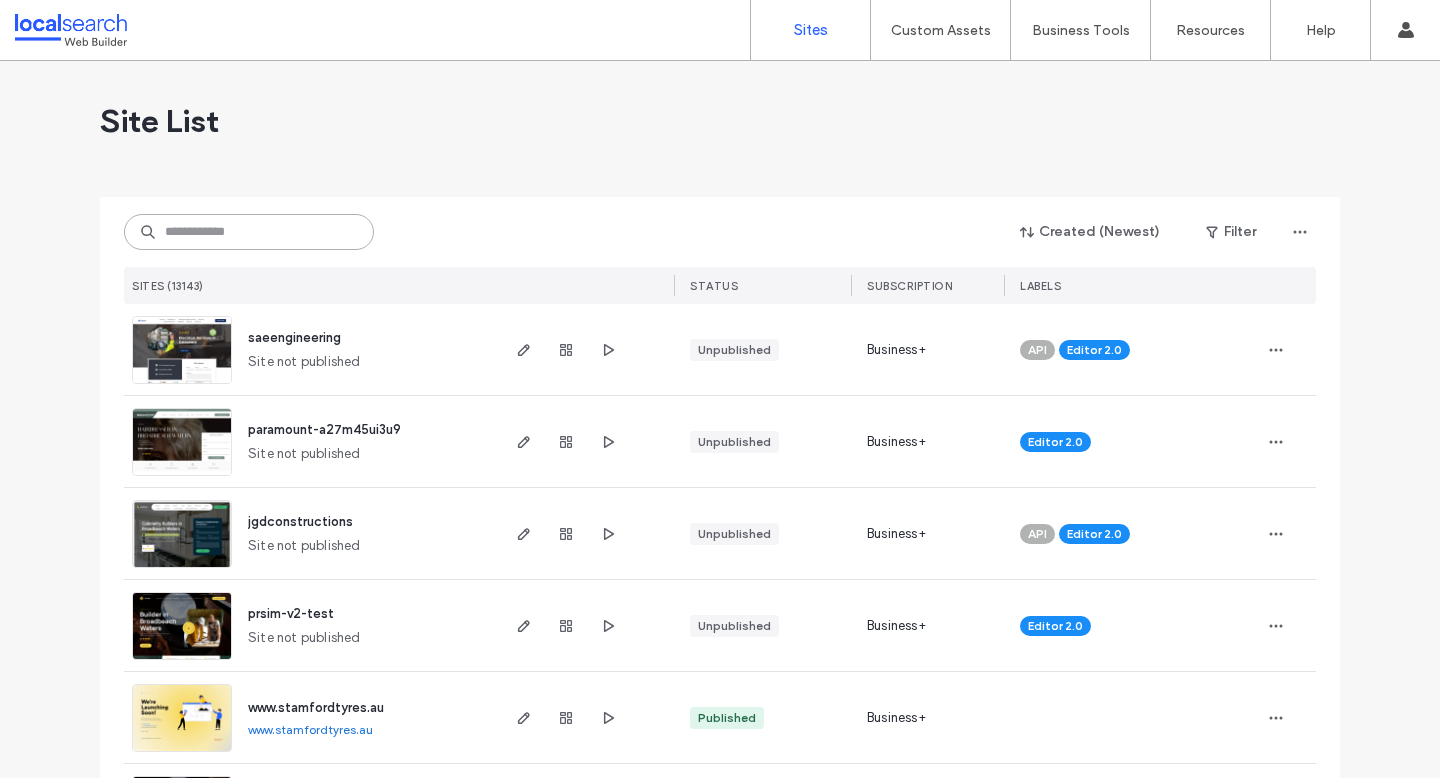 click at bounding box center (249, 232) 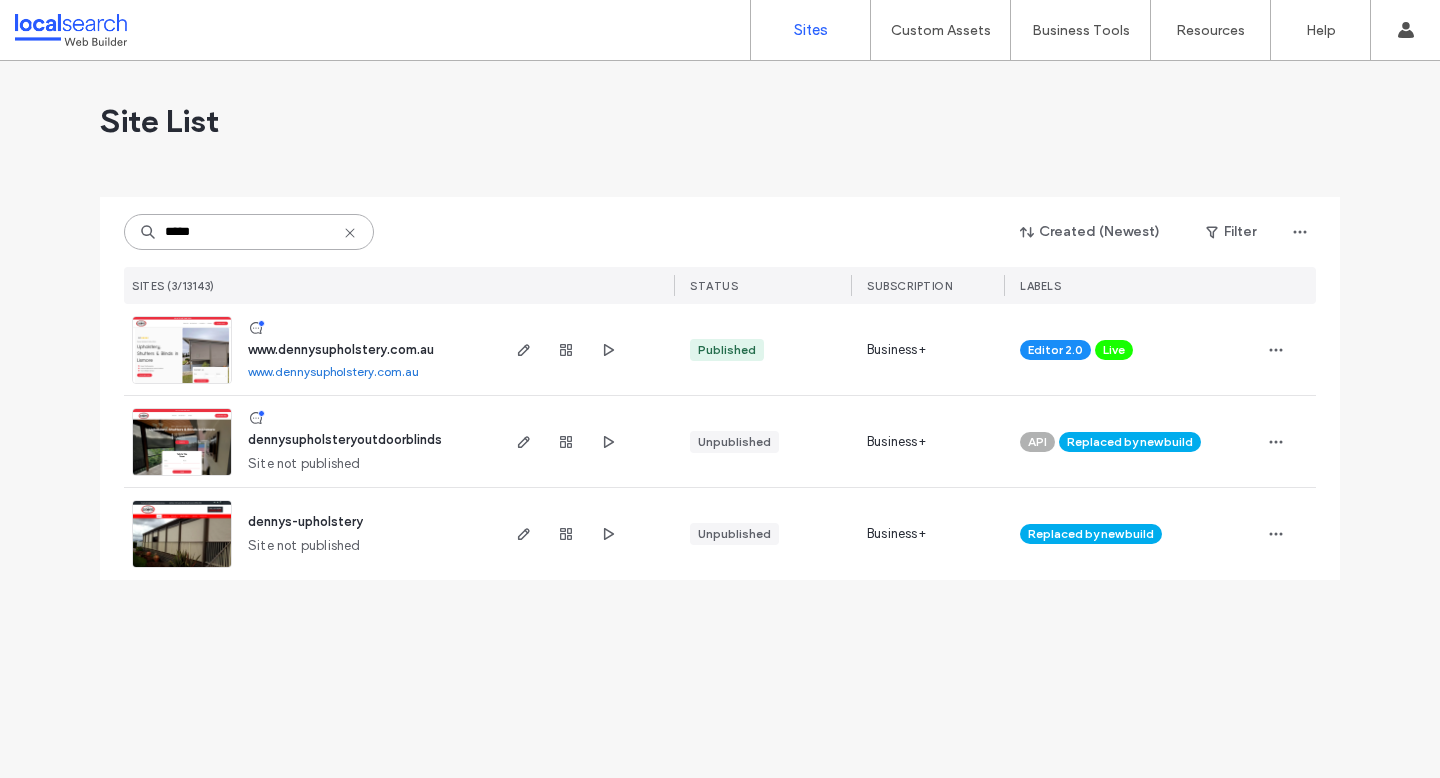 type on "*****" 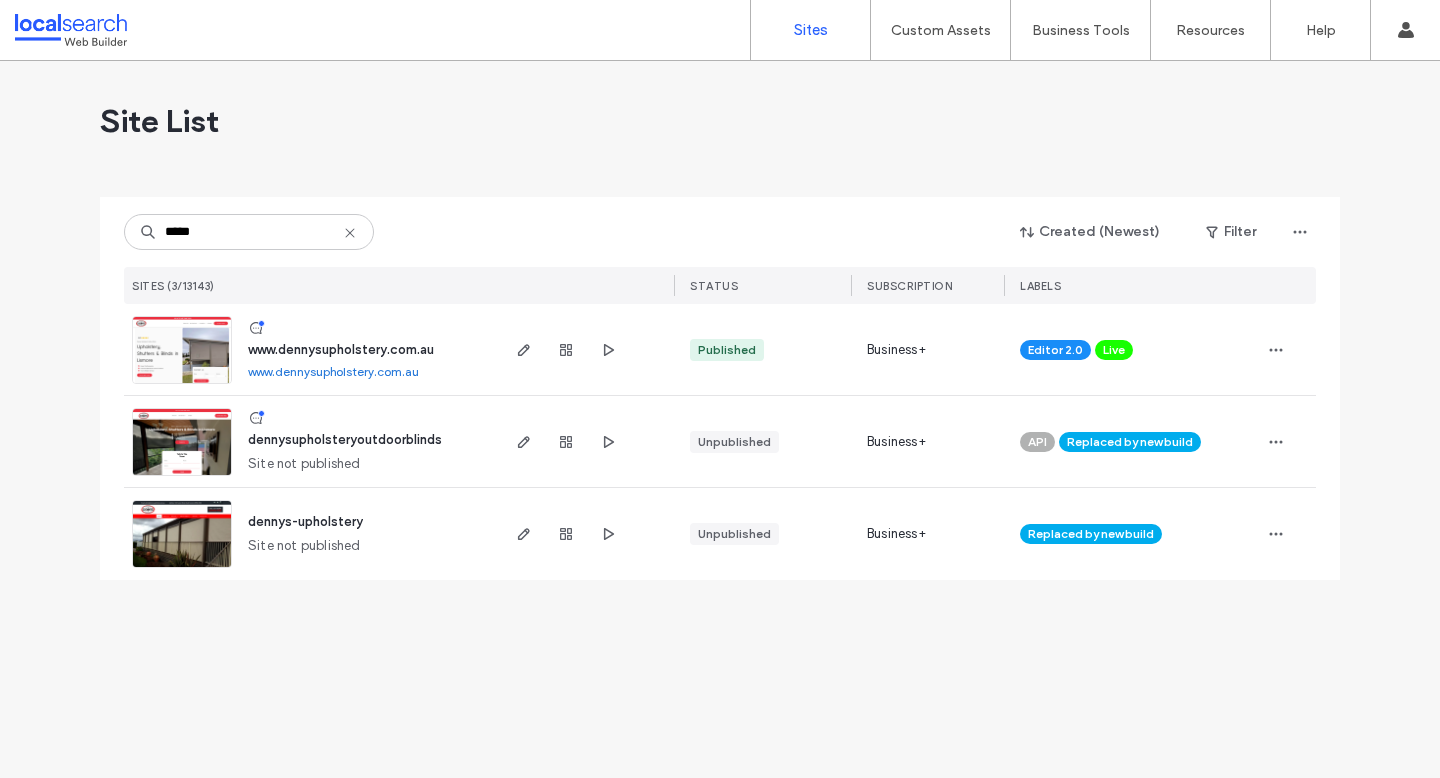 click at bounding box center (182, 350) 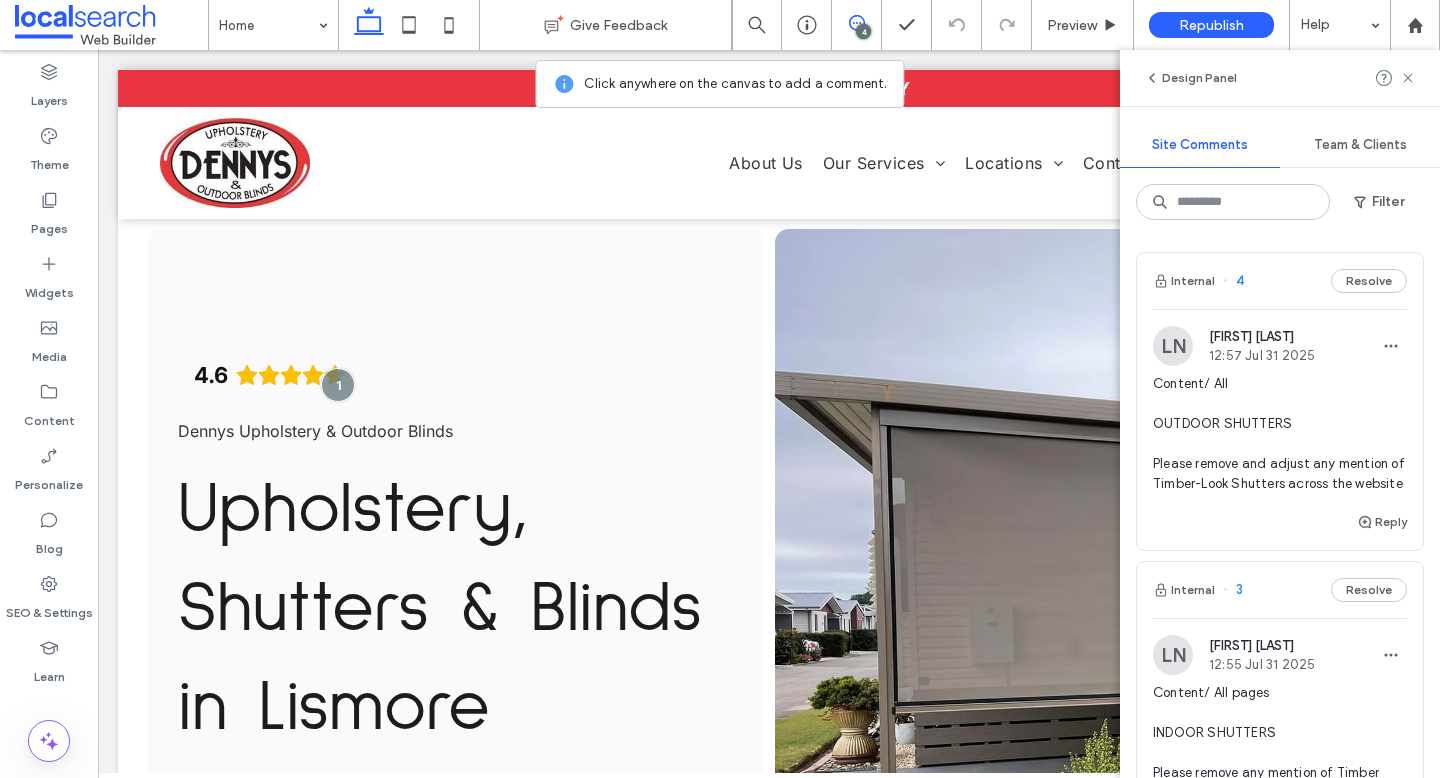 scroll, scrollTop: 0, scrollLeft: 0, axis: both 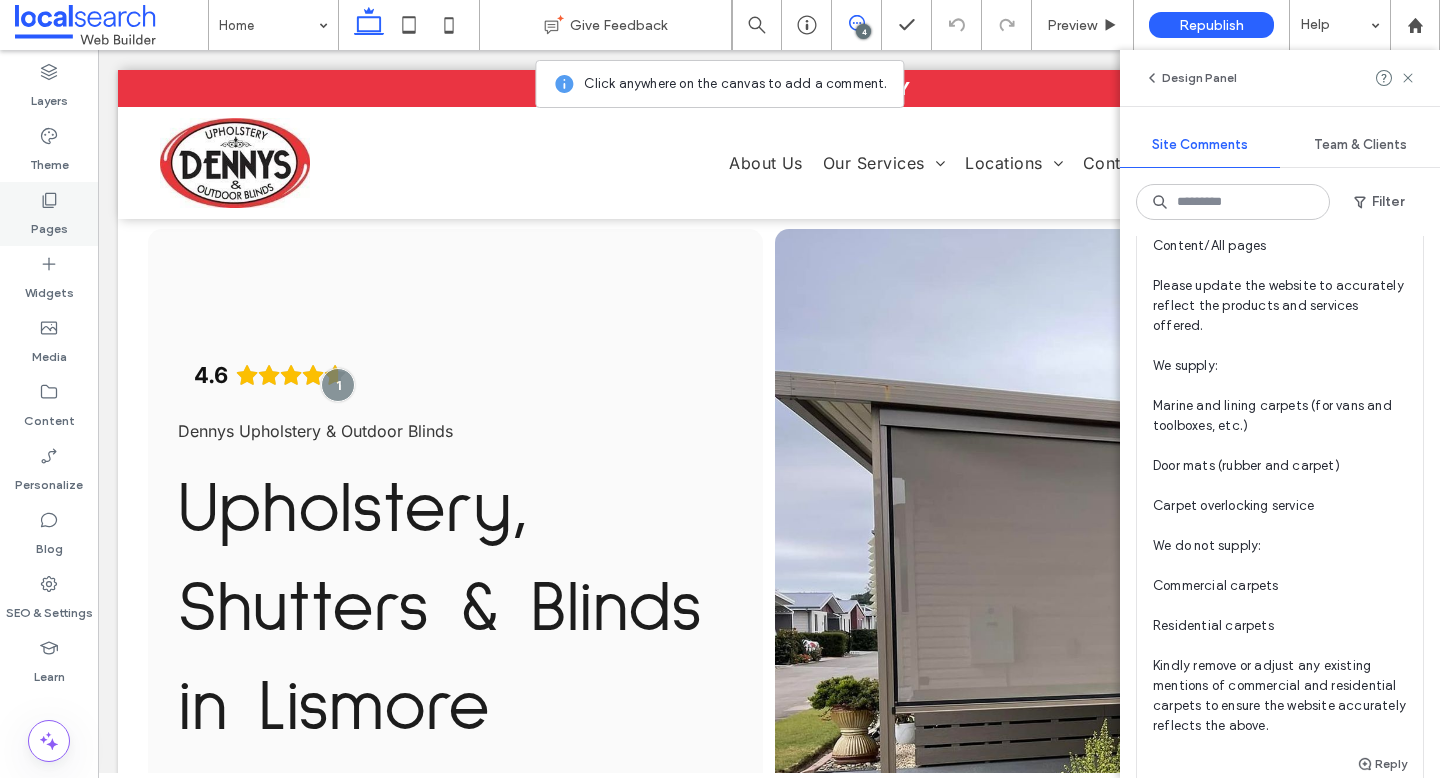 click 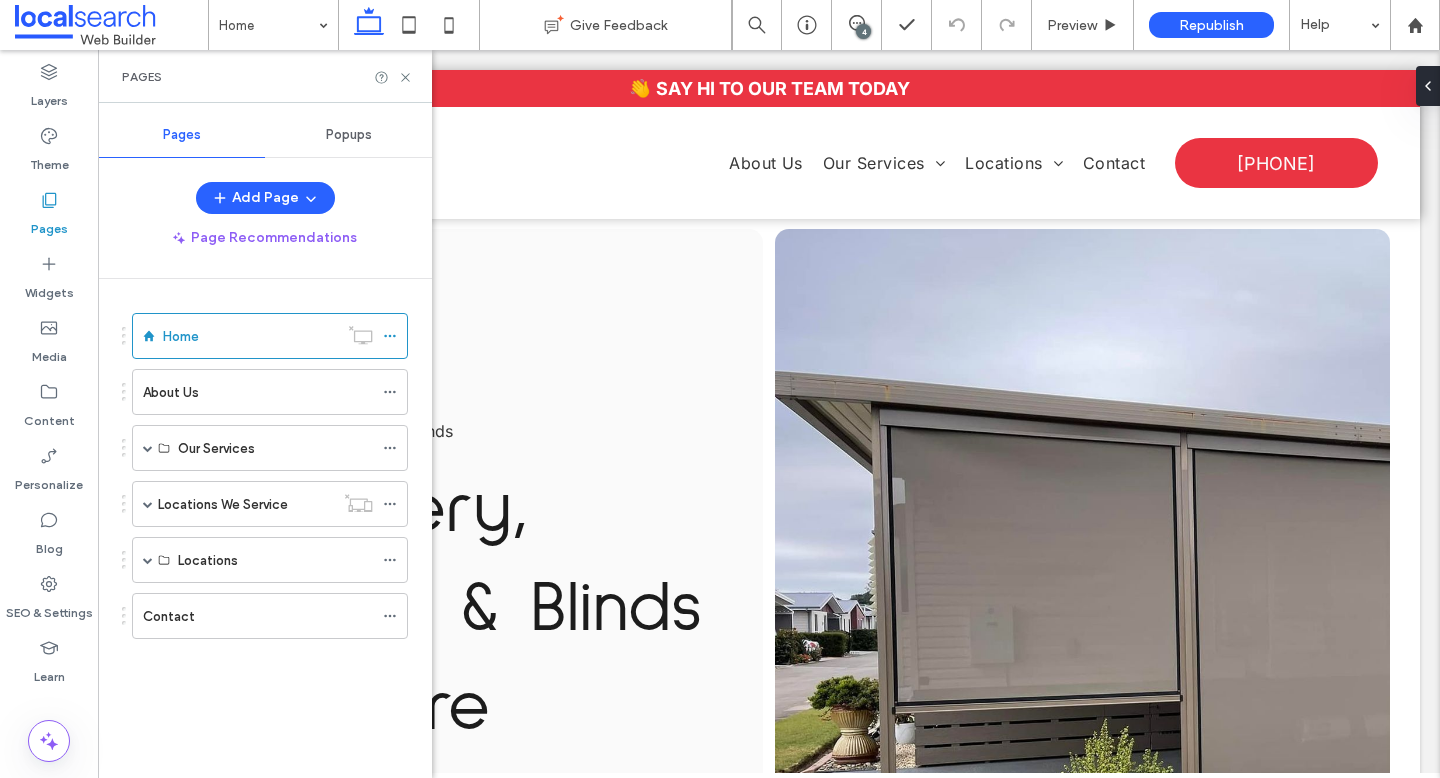 scroll, scrollTop: 0, scrollLeft: 0, axis: both 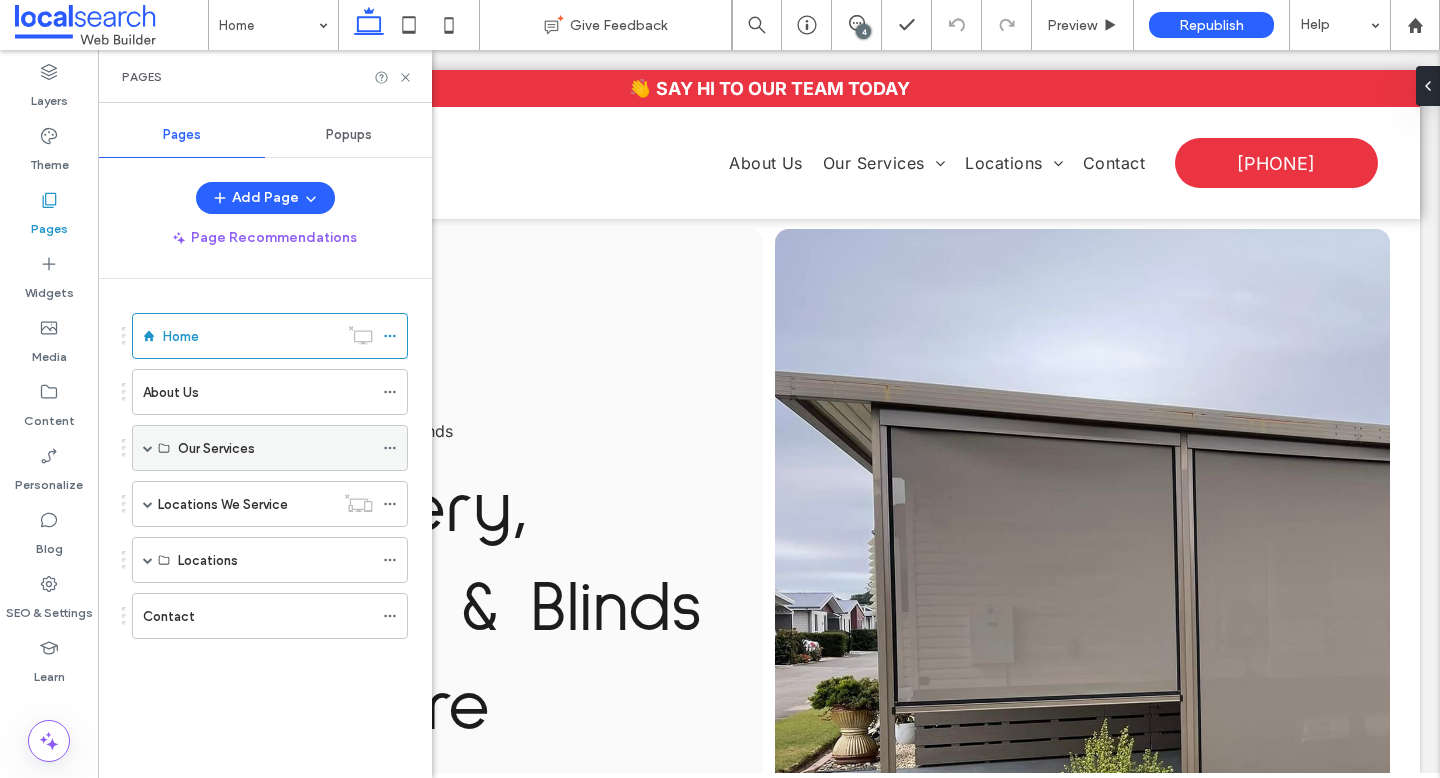 click at bounding box center (148, 448) 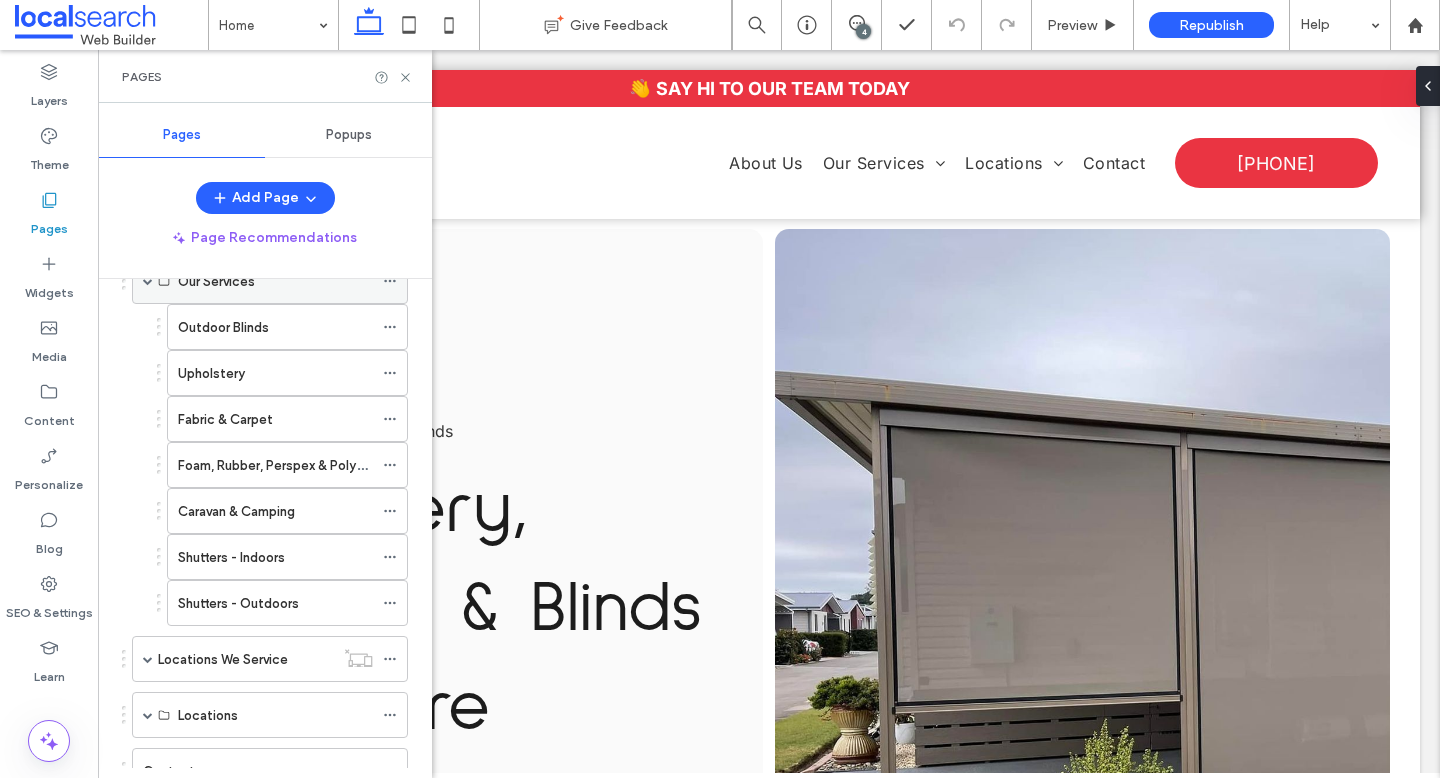 scroll, scrollTop: 243, scrollLeft: 0, axis: vertical 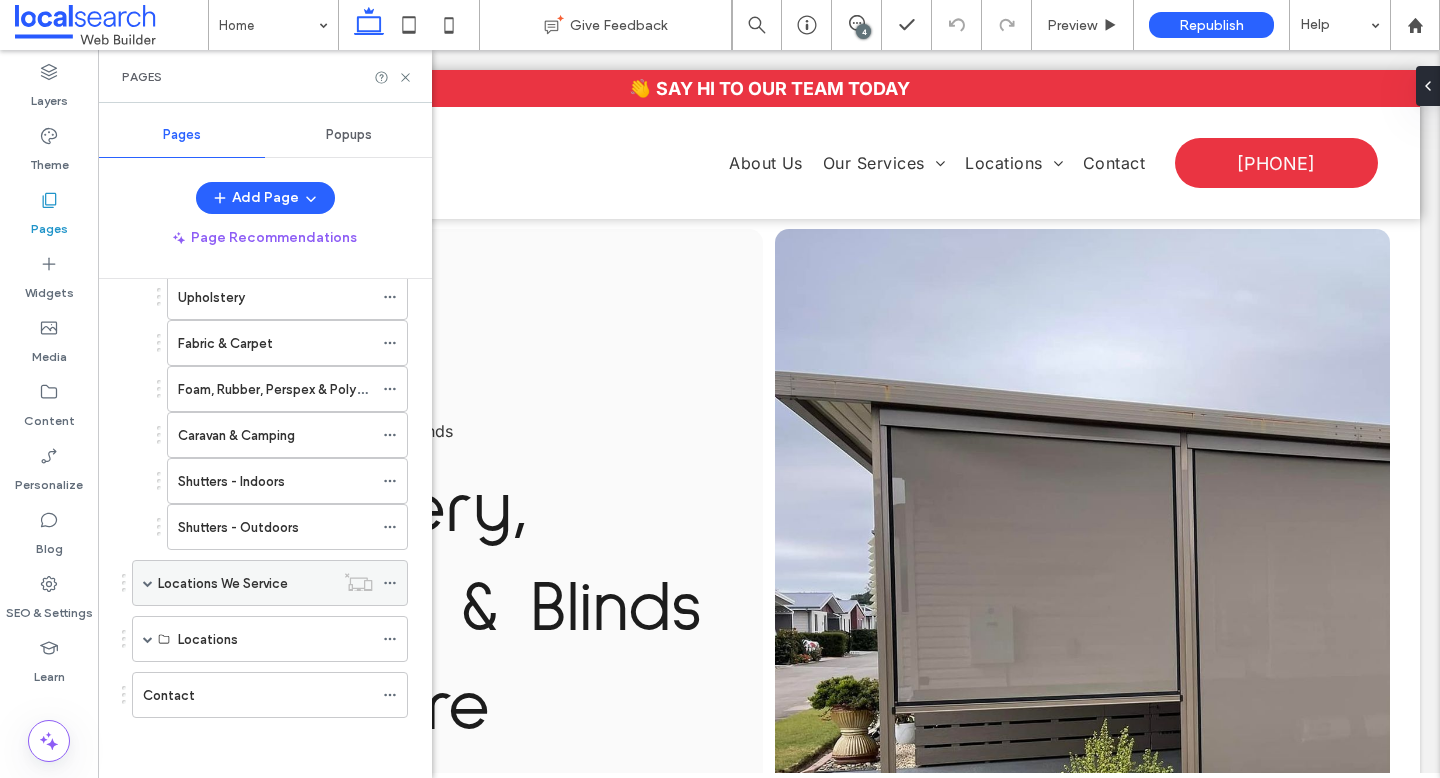 click at bounding box center [148, 583] 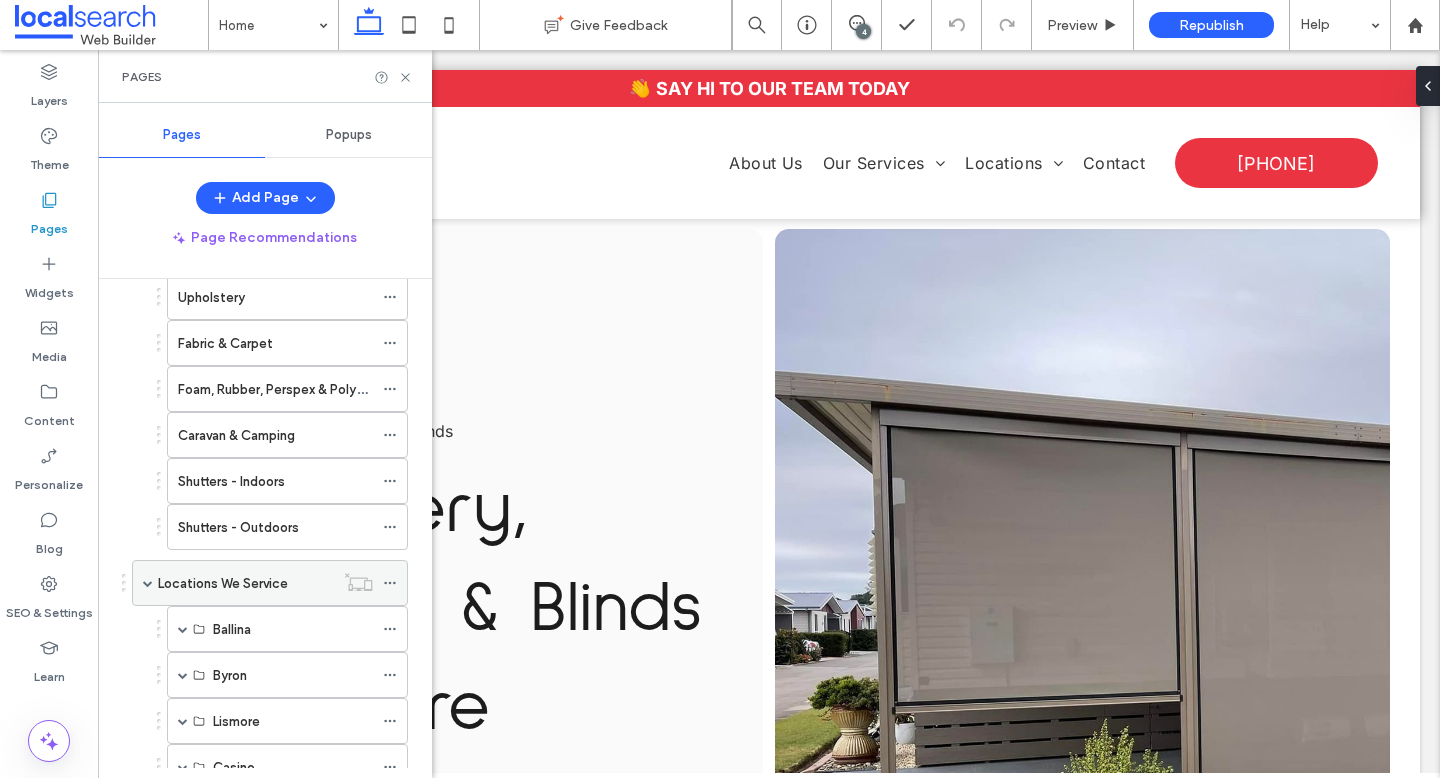 scroll, scrollTop: 473, scrollLeft: 0, axis: vertical 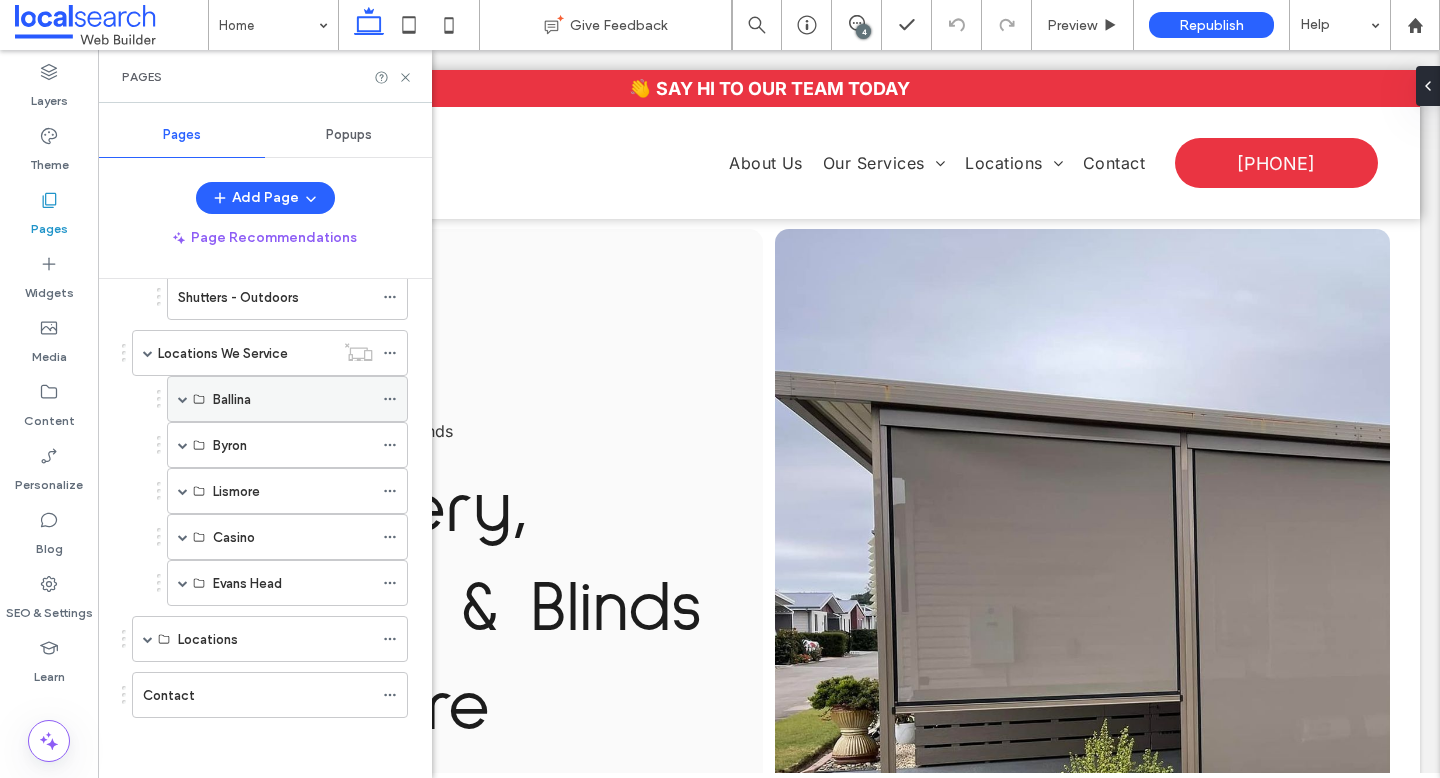 click at bounding box center [183, 399] 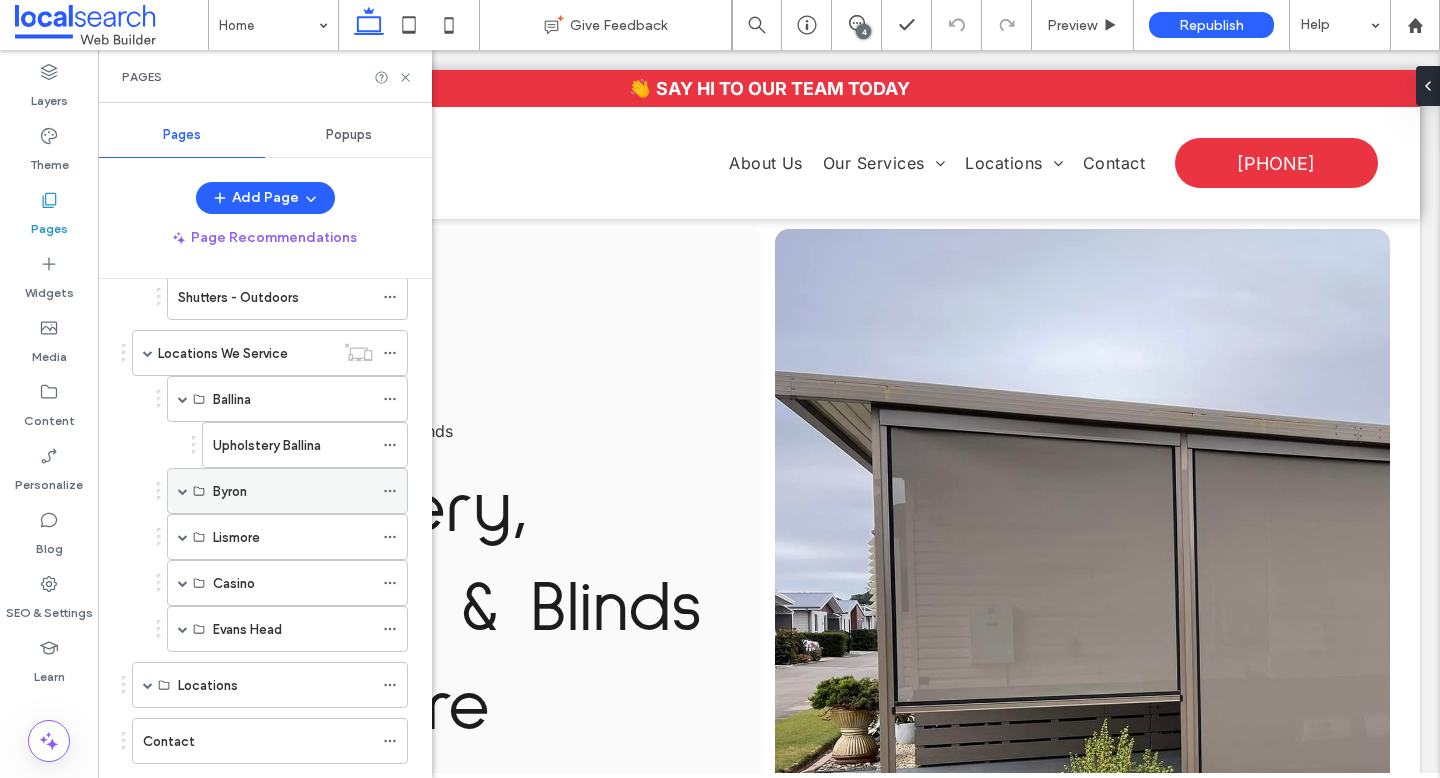 click at bounding box center (183, 491) 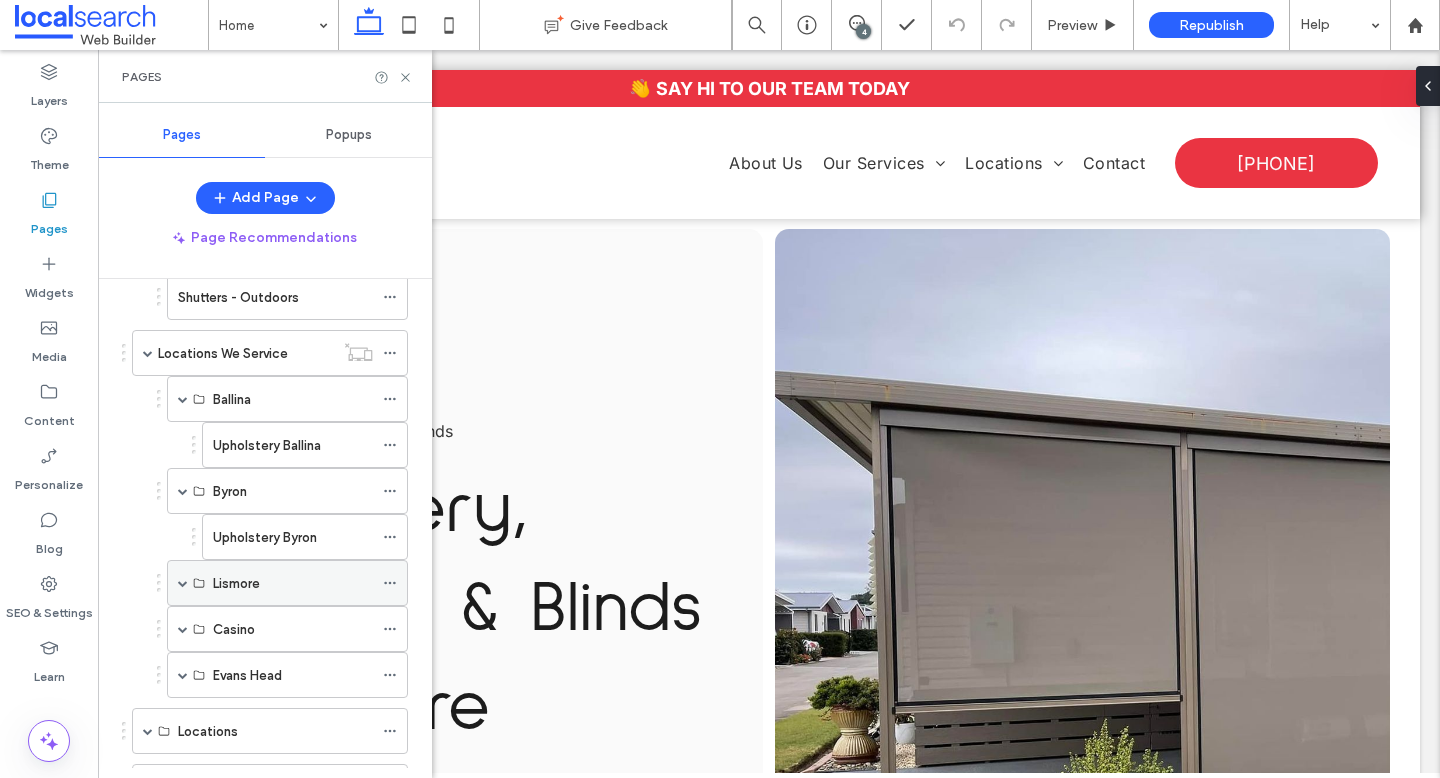 click at bounding box center (183, 583) 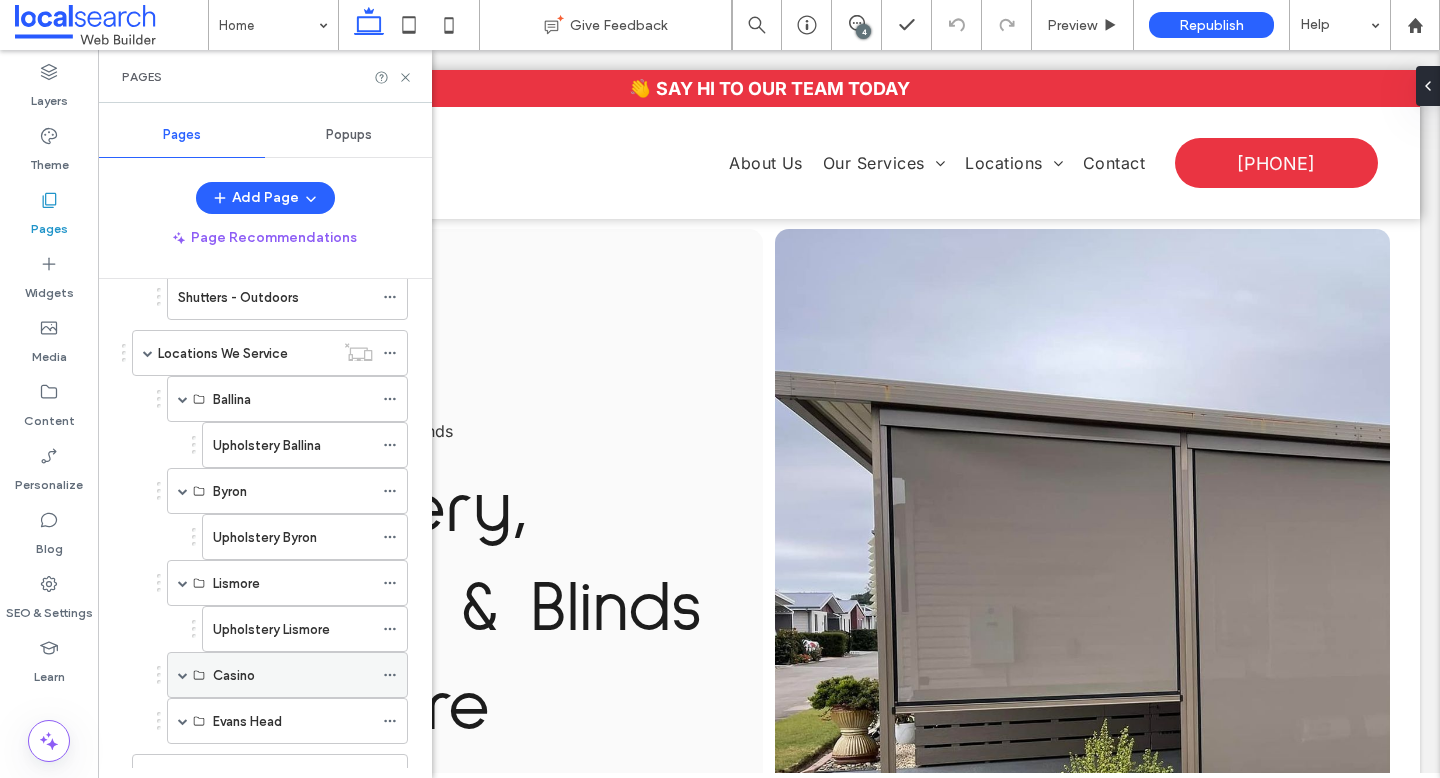 click at bounding box center (183, 675) 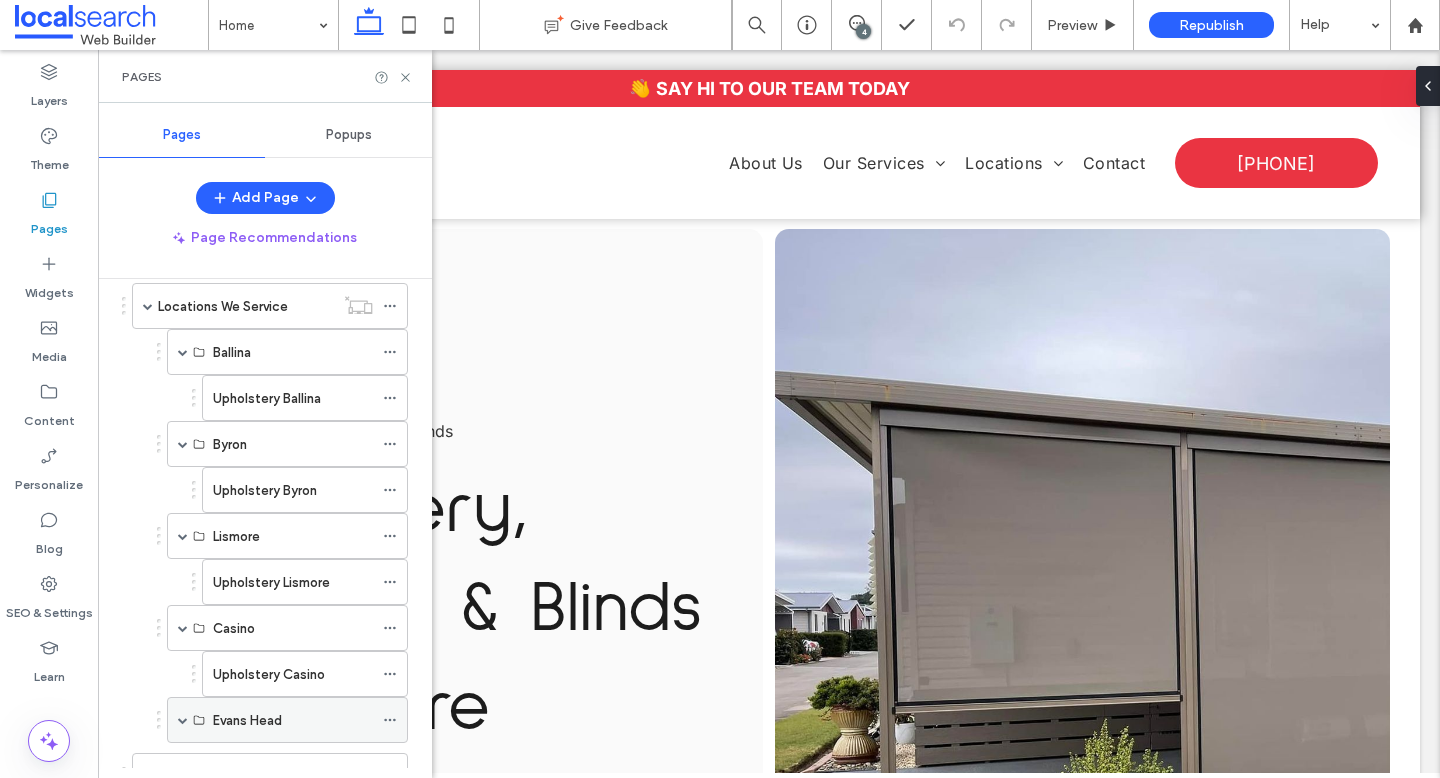 scroll, scrollTop: 536, scrollLeft: 0, axis: vertical 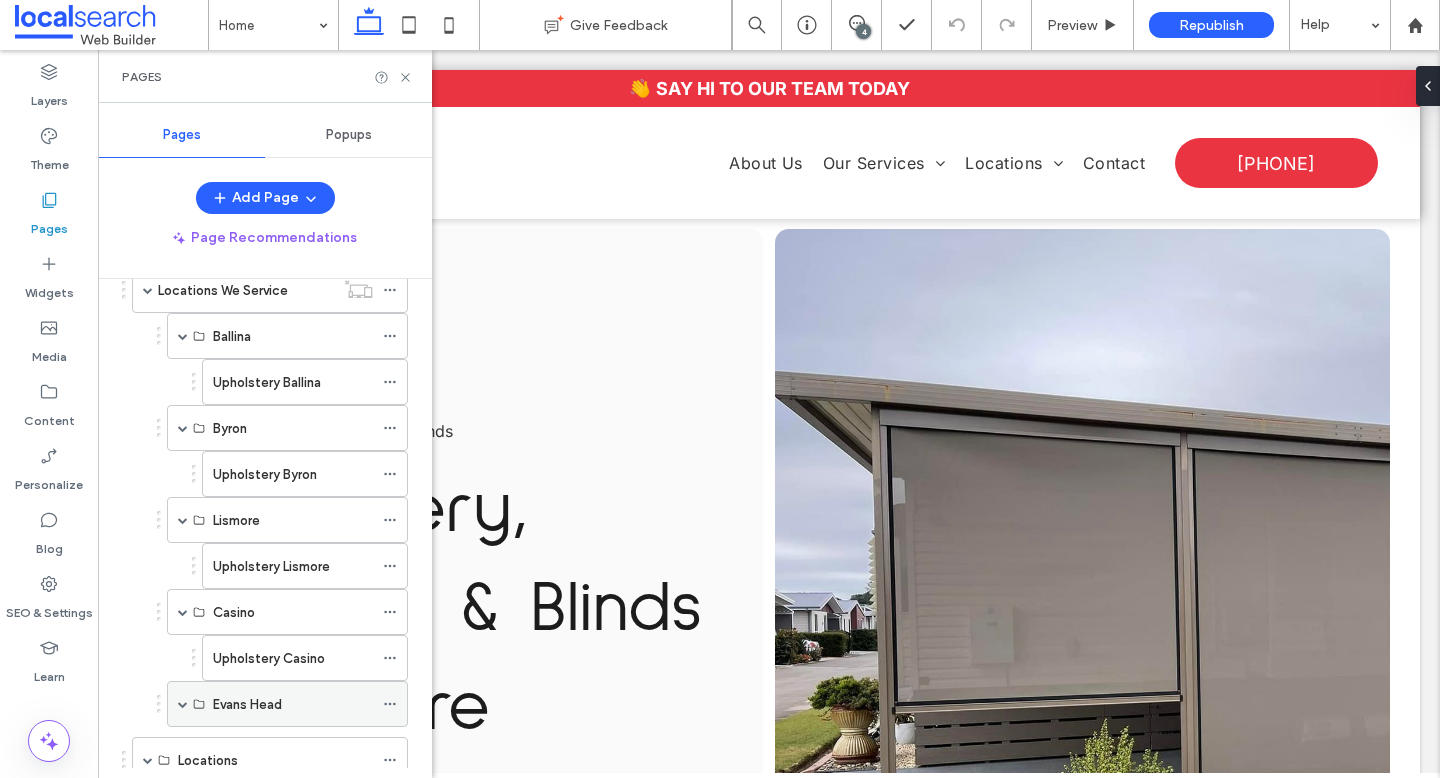 click at bounding box center (183, 704) 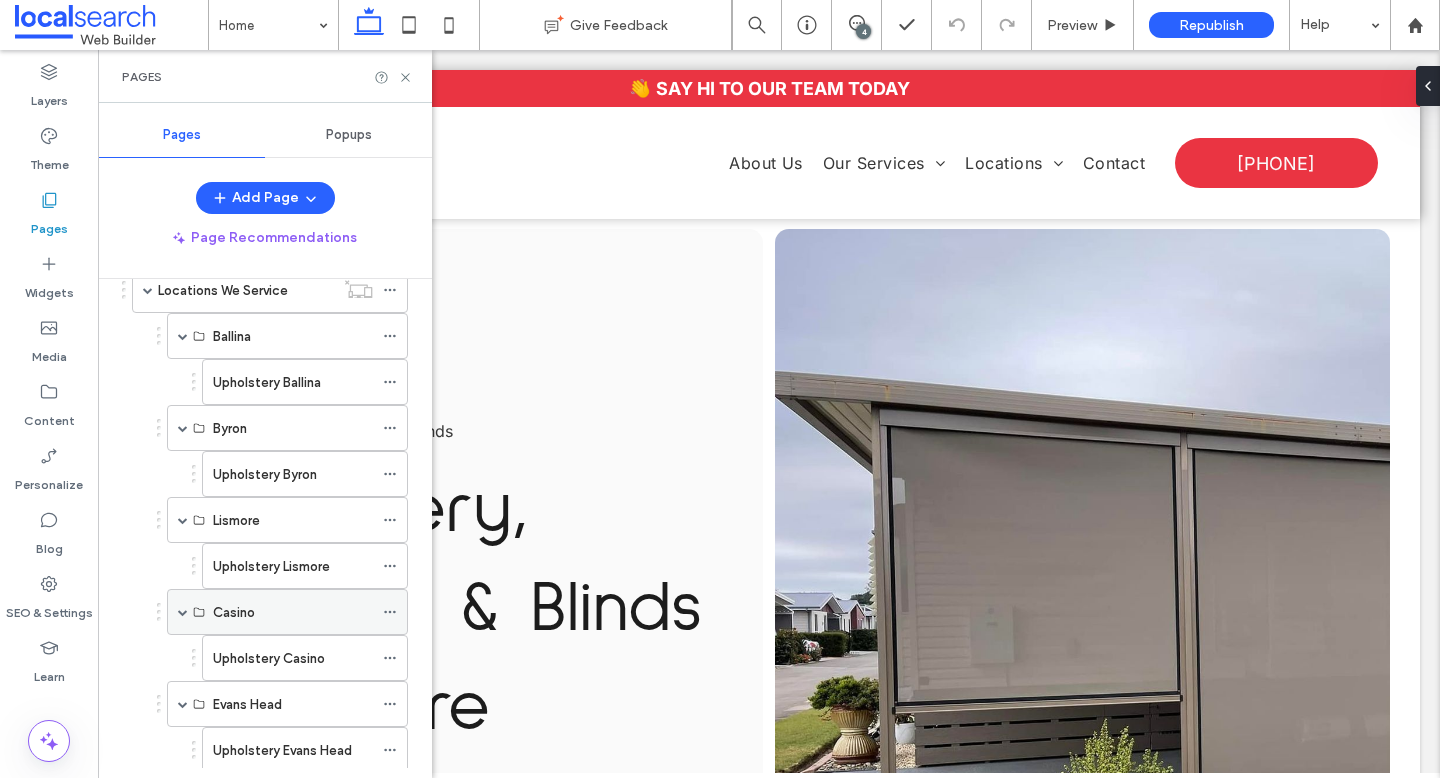 scroll, scrollTop: 0, scrollLeft: 0, axis: both 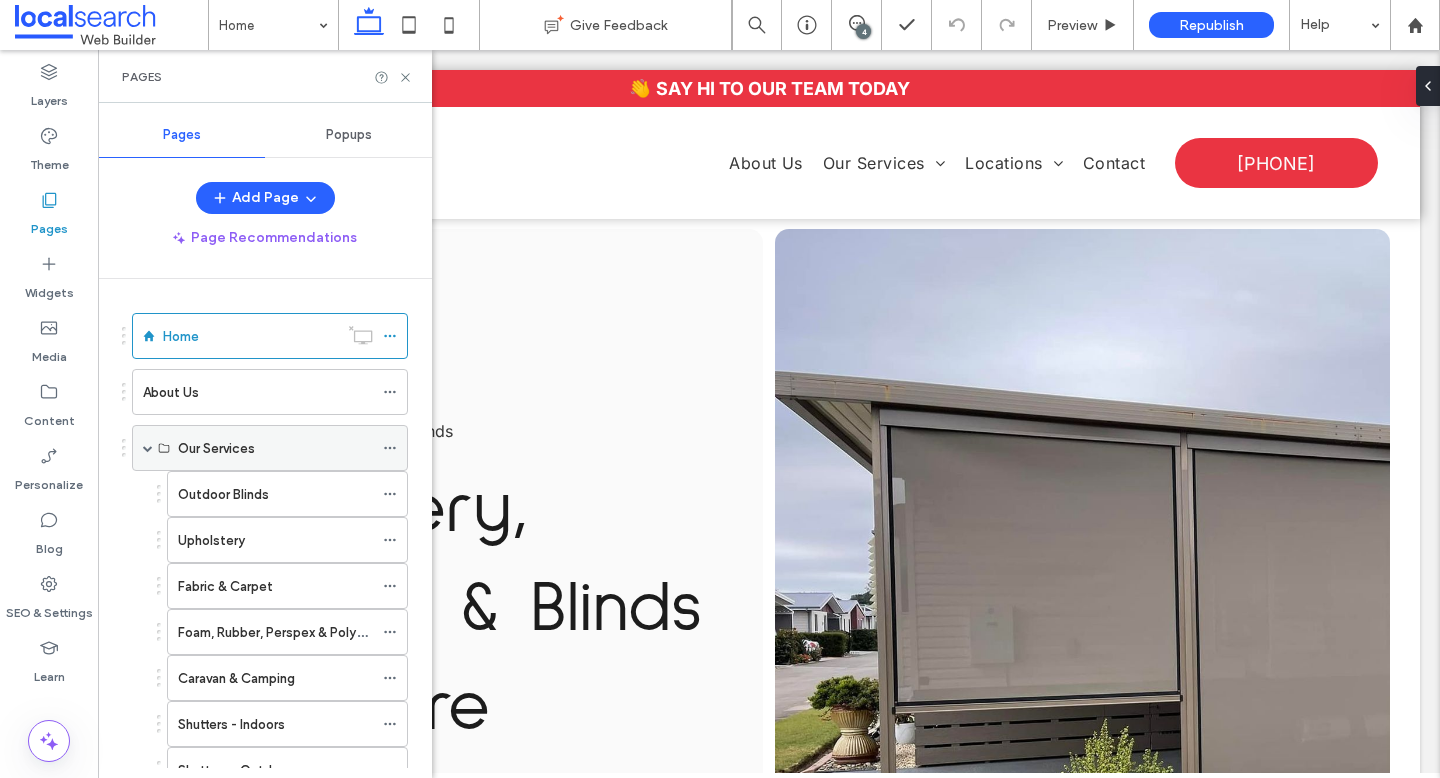 click at bounding box center (148, 448) 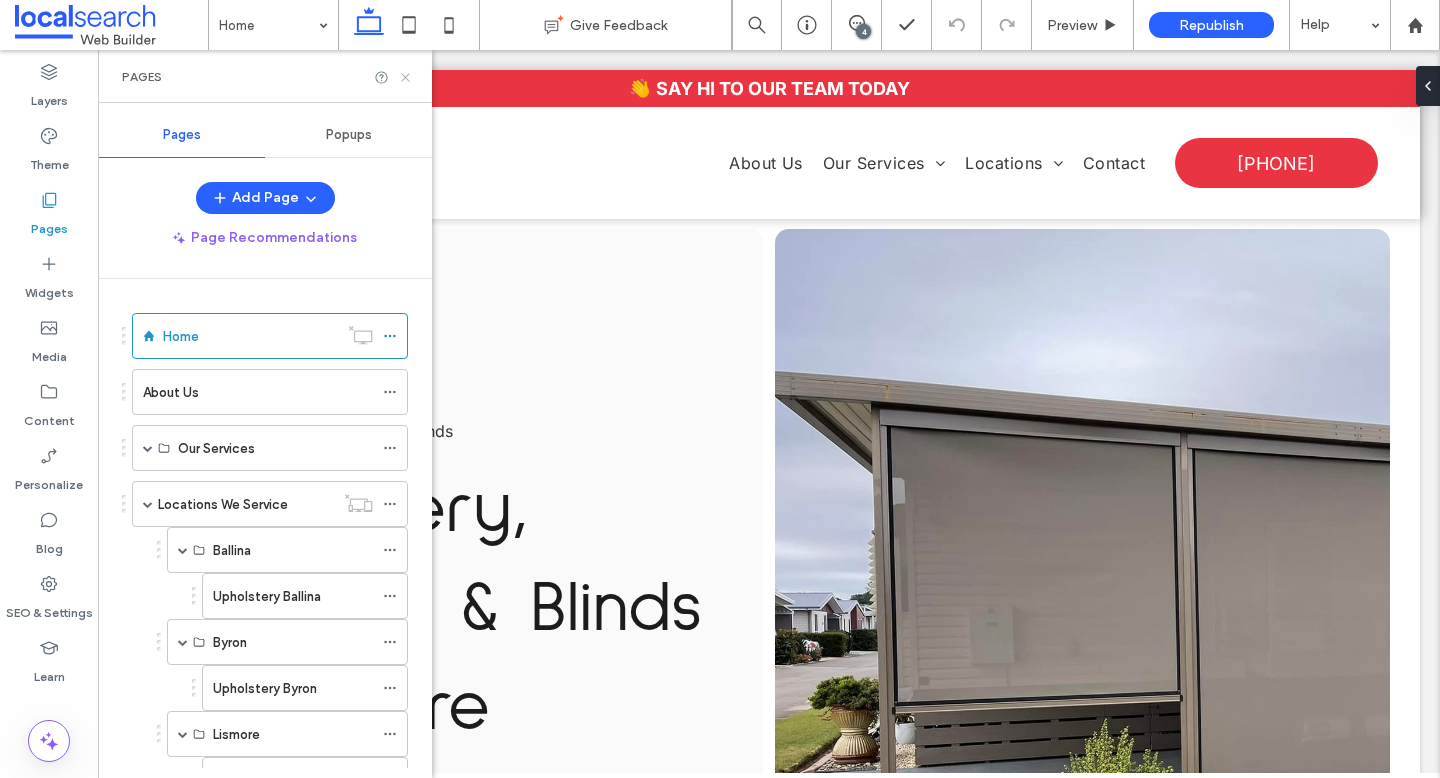 click 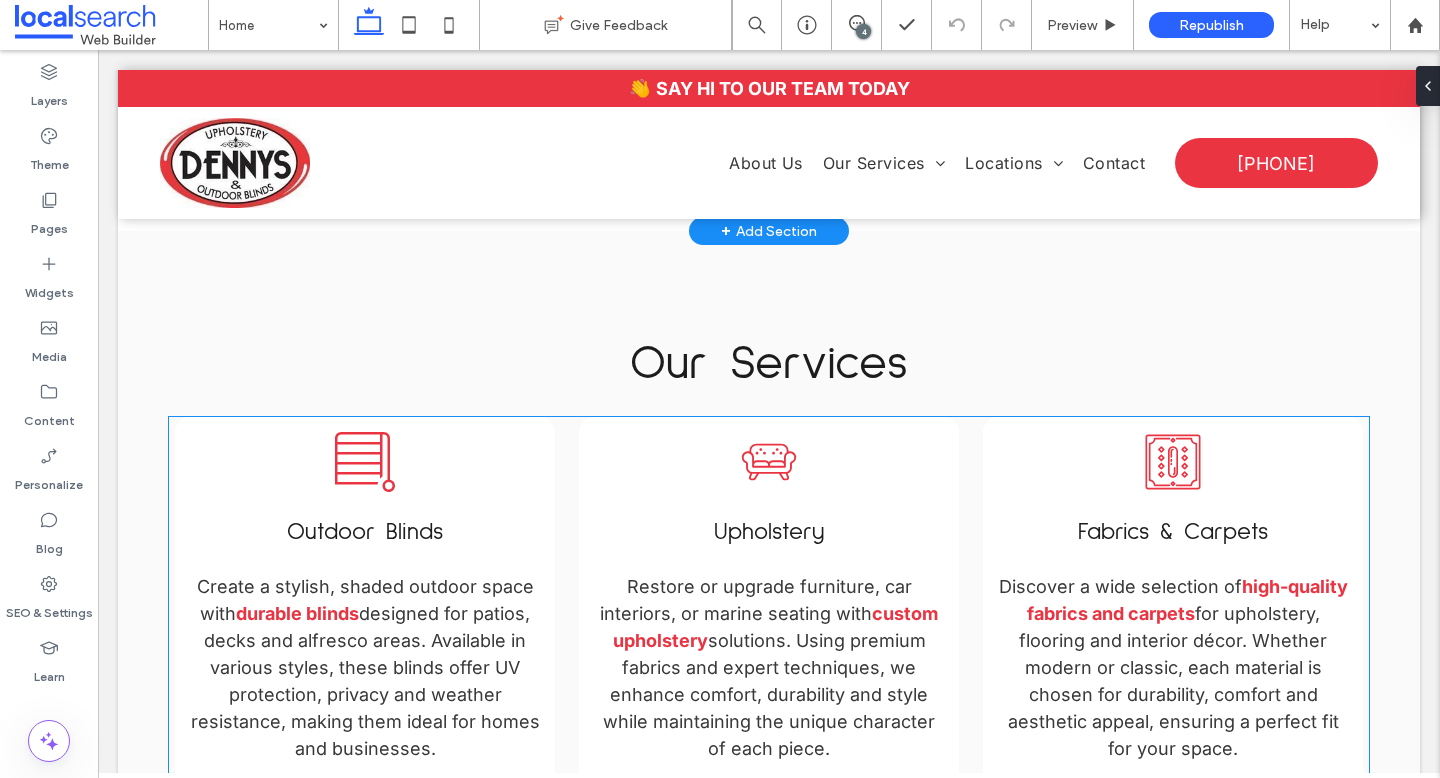 scroll, scrollTop: 2069, scrollLeft: 0, axis: vertical 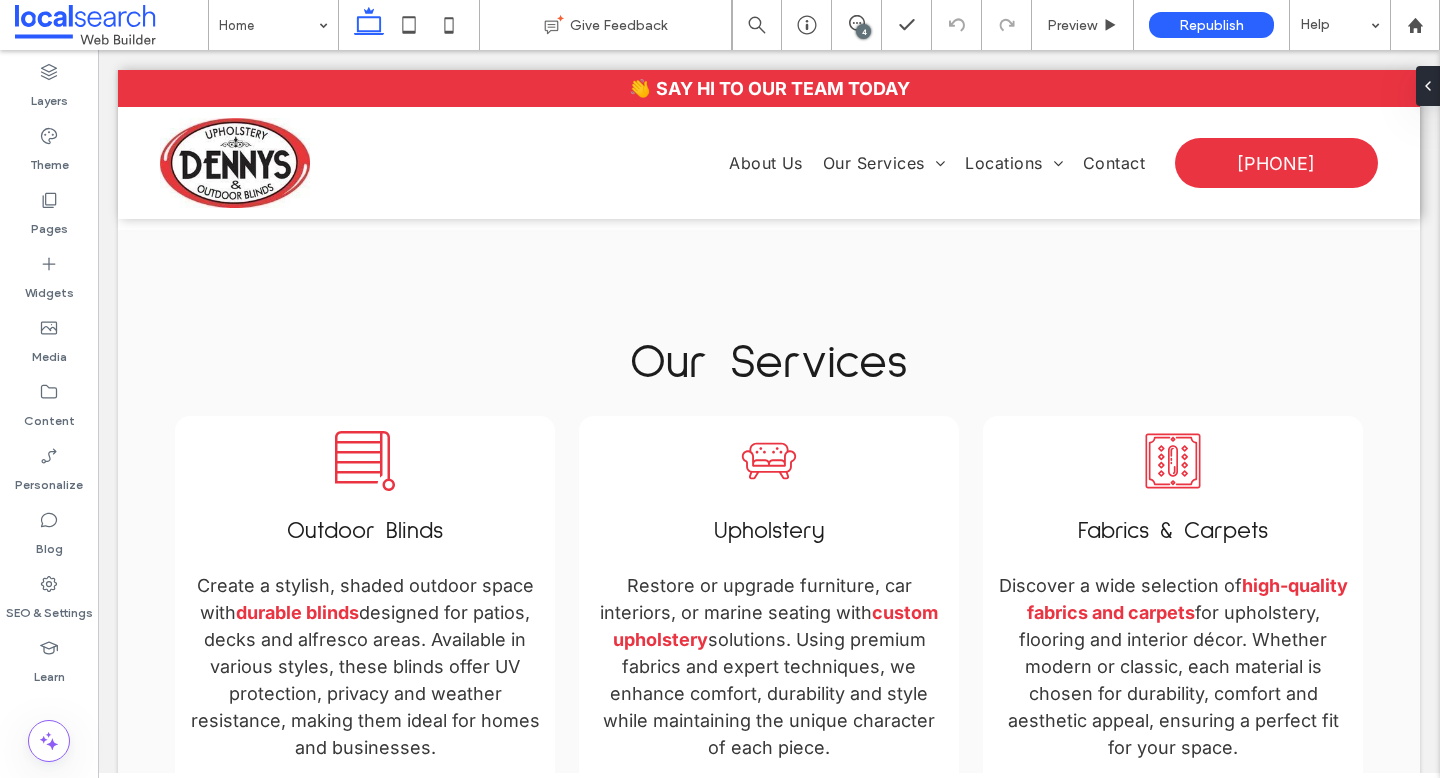 click on "4" at bounding box center (857, 25) 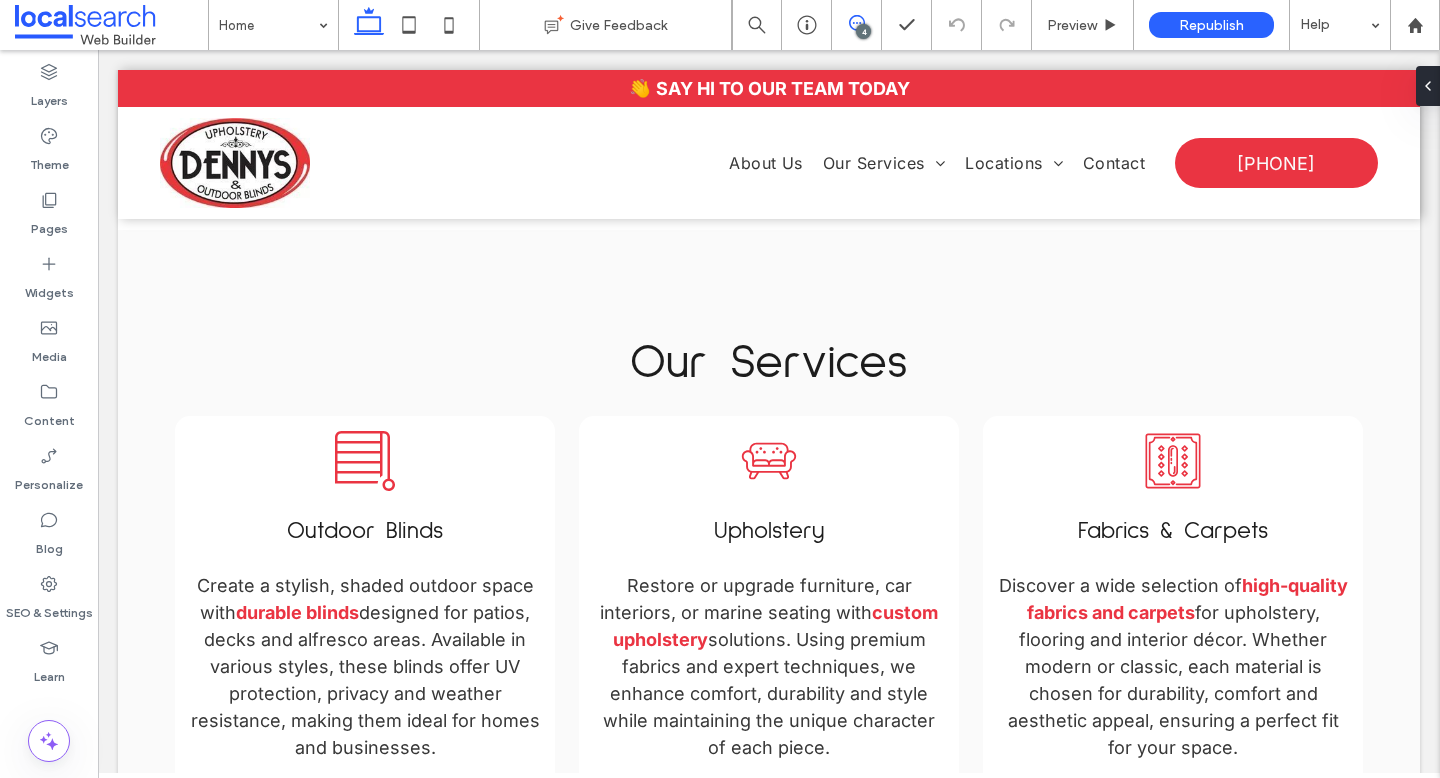 click 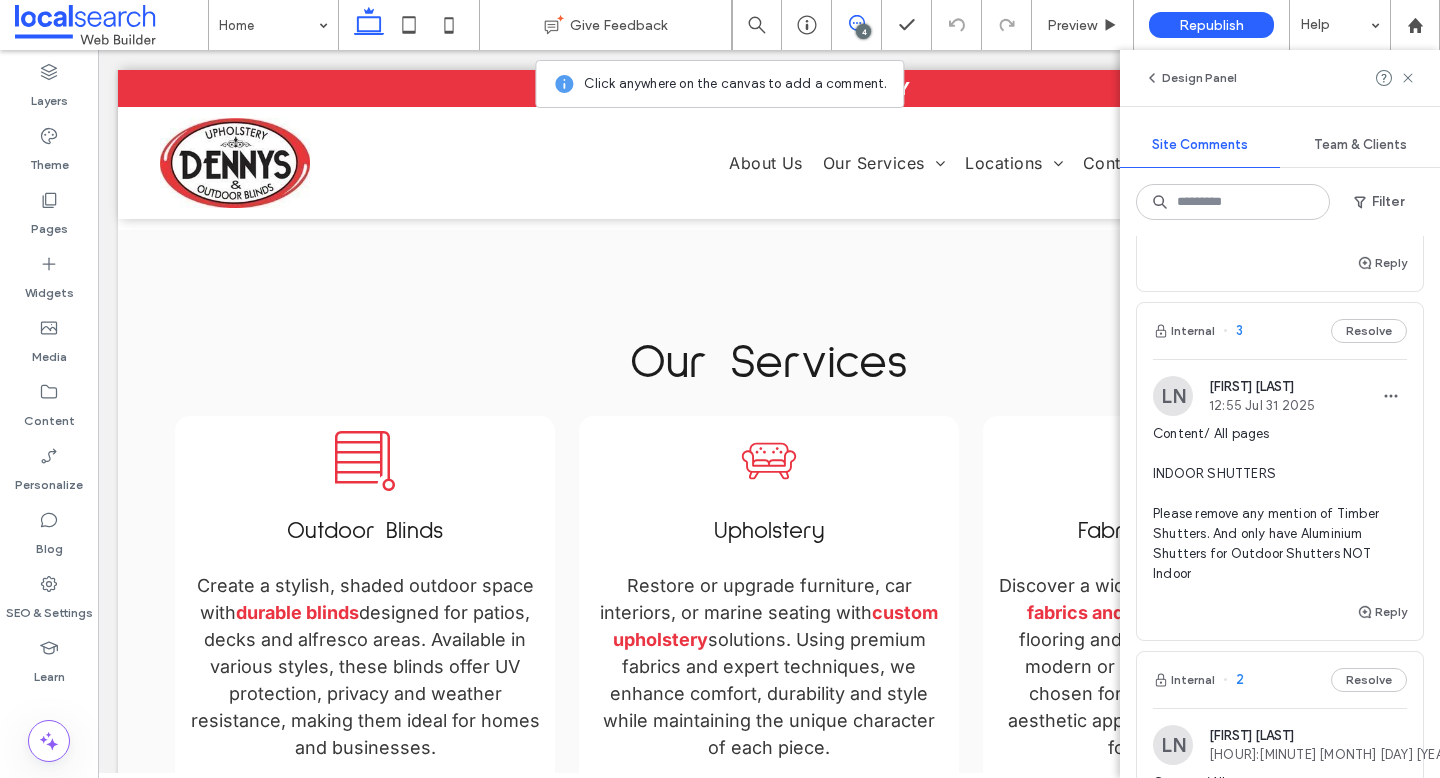 scroll, scrollTop: 263, scrollLeft: 0, axis: vertical 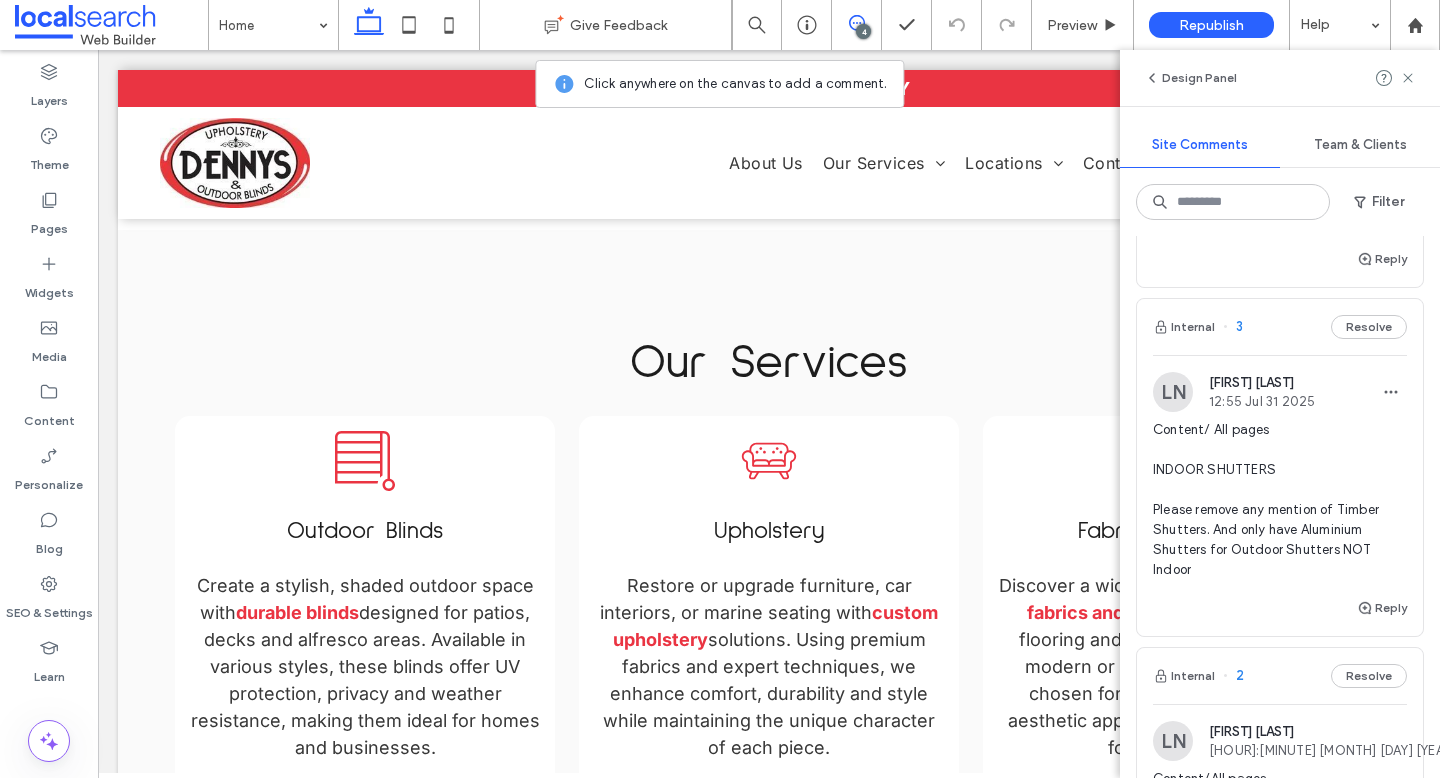 click on "Content/ All pages
INDOOR SHUTTERS
Please remove any mention of Timber Shutters. And only have Aluminium Shutters for Outdoor Shutters NOT Indoor" at bounding box center [1280, 500] 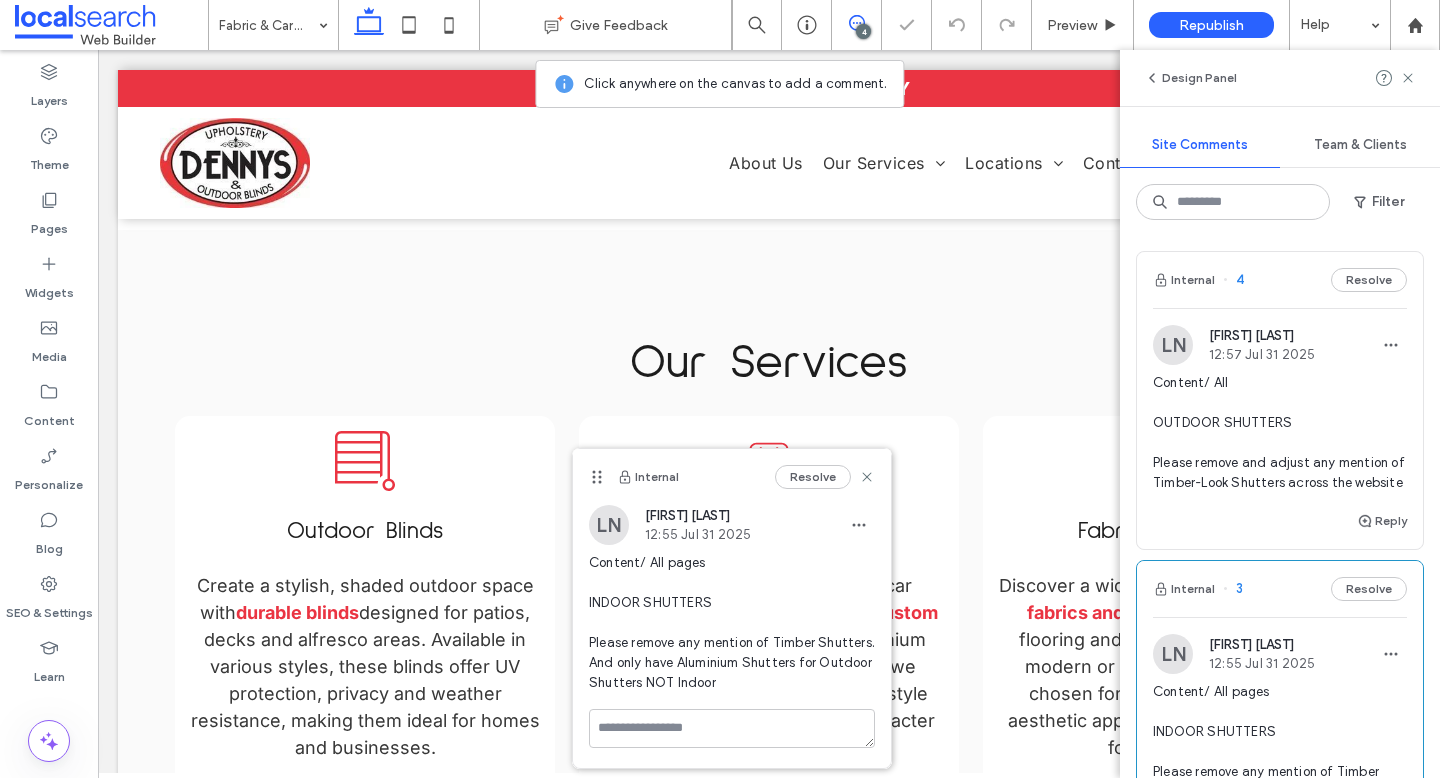 scroll, scrollTop: 0, scrollLeft: 0, axis: both 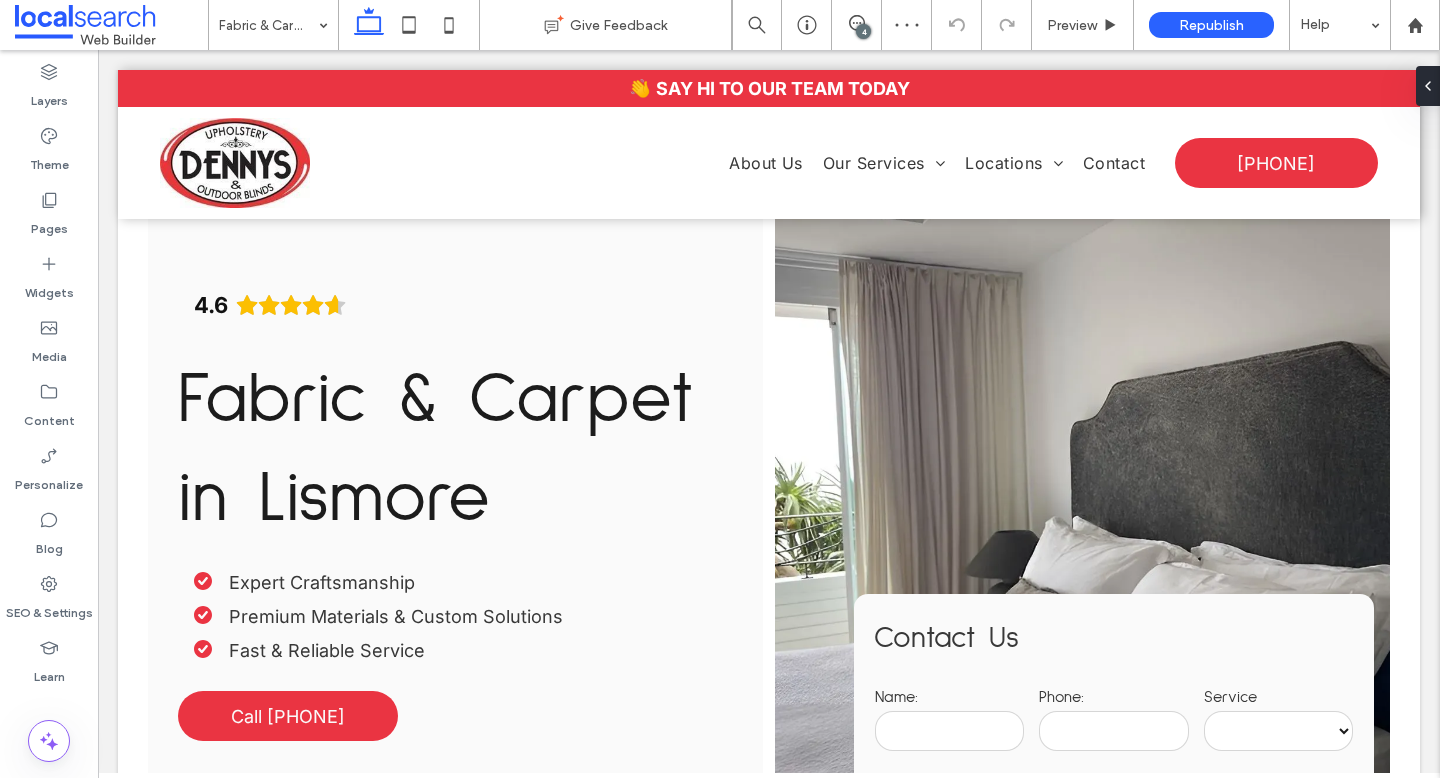 click on "4" at bounding box center [863, 31] 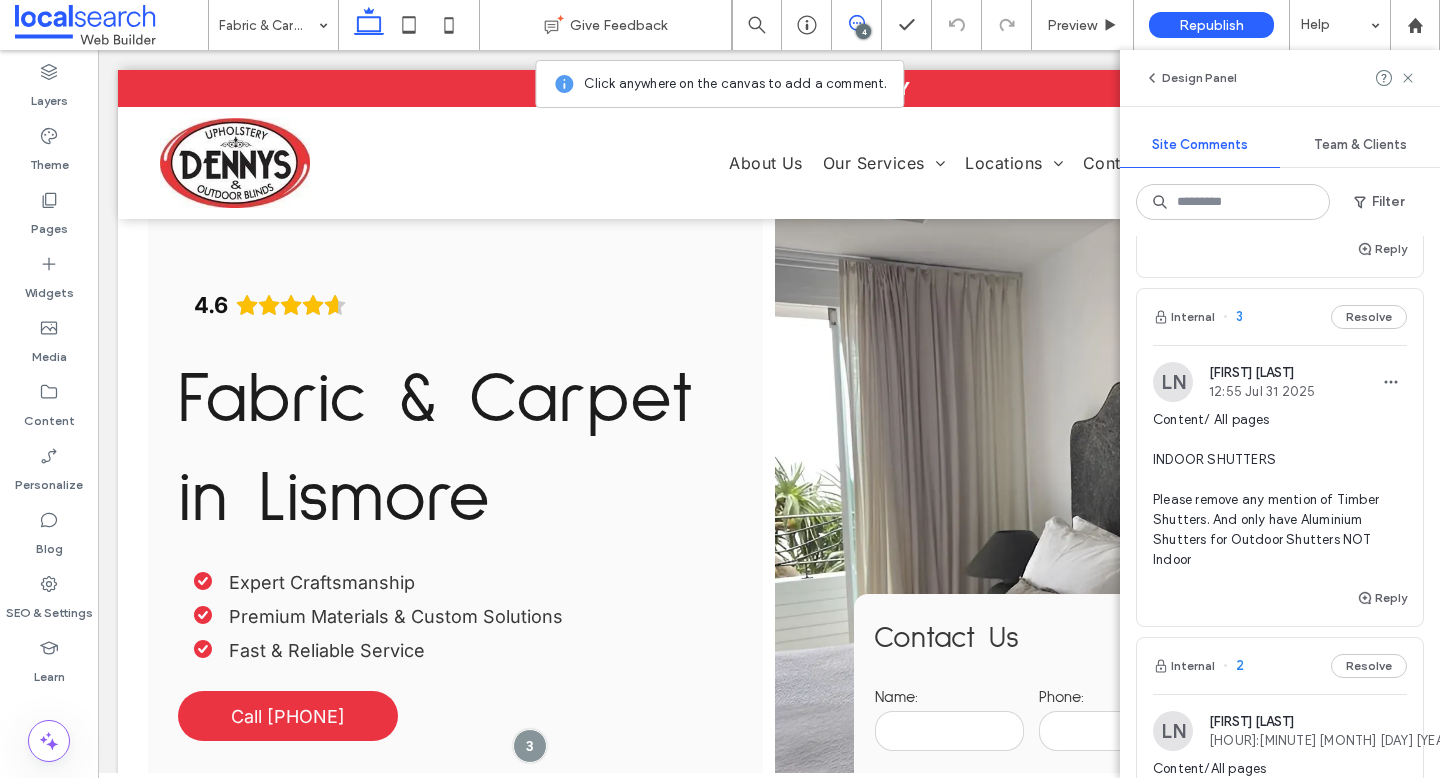 scroll, scrollTop: 275, scrollLeft: 0, axis: vertical 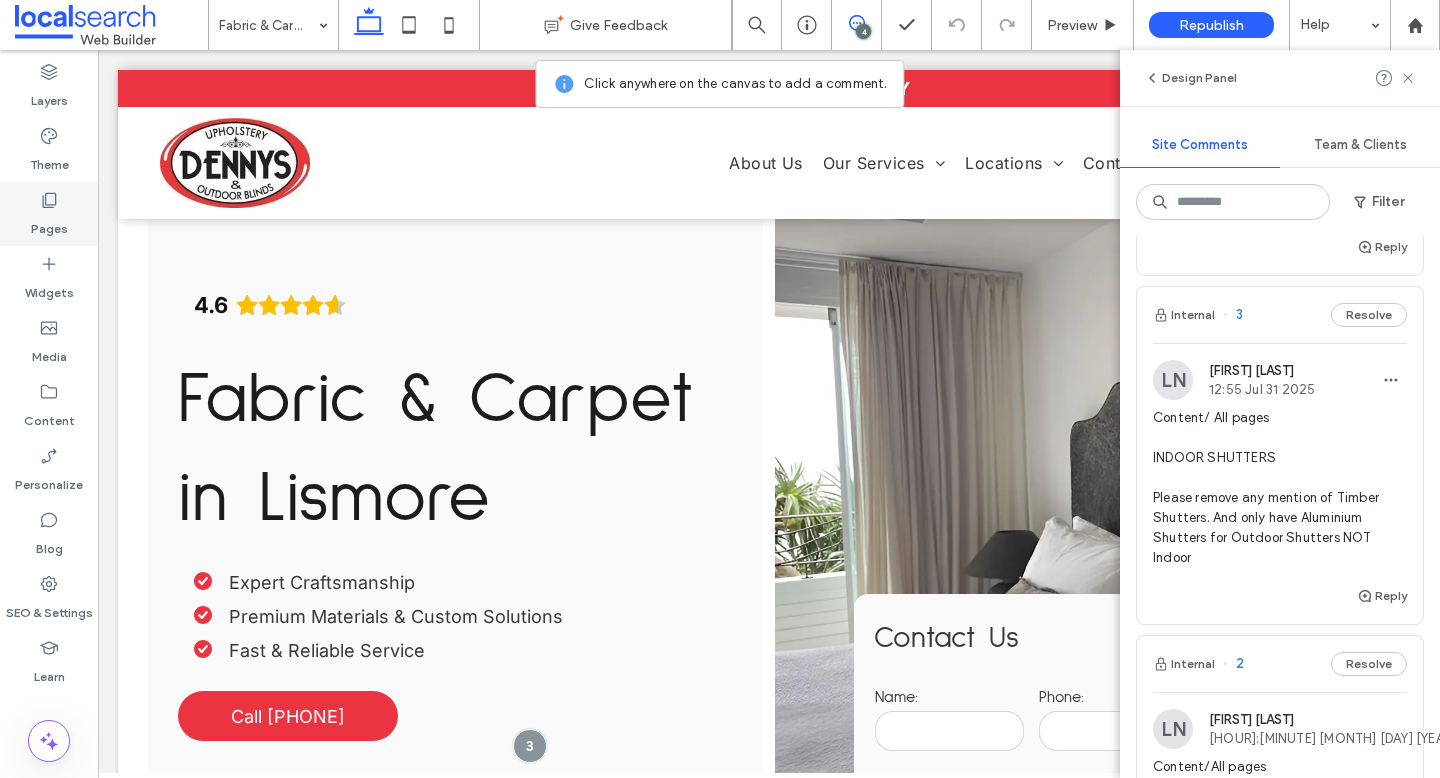 click on "Pages" at bounding box center [49, 214] 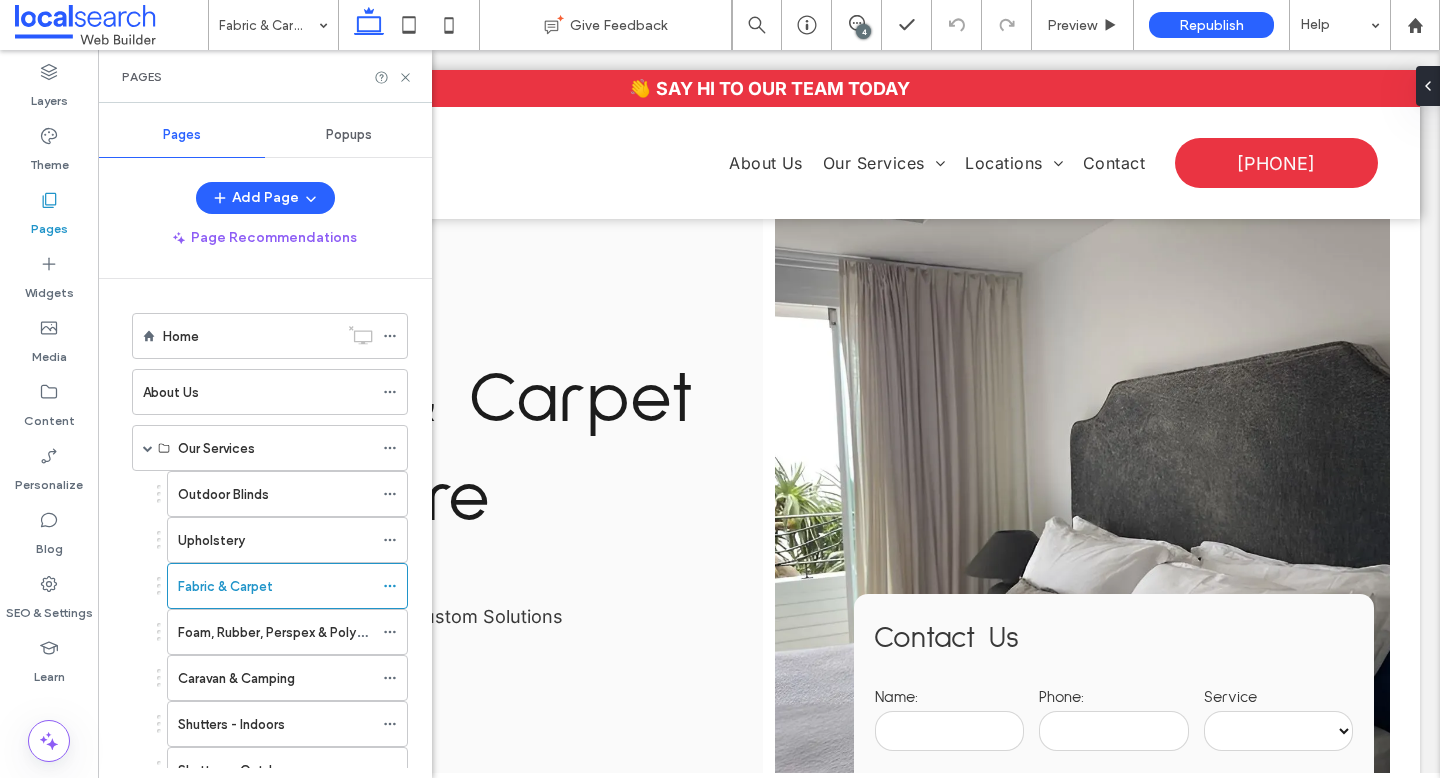 scroll, scrollTop: 0, scrollLeft: 0, axis: both 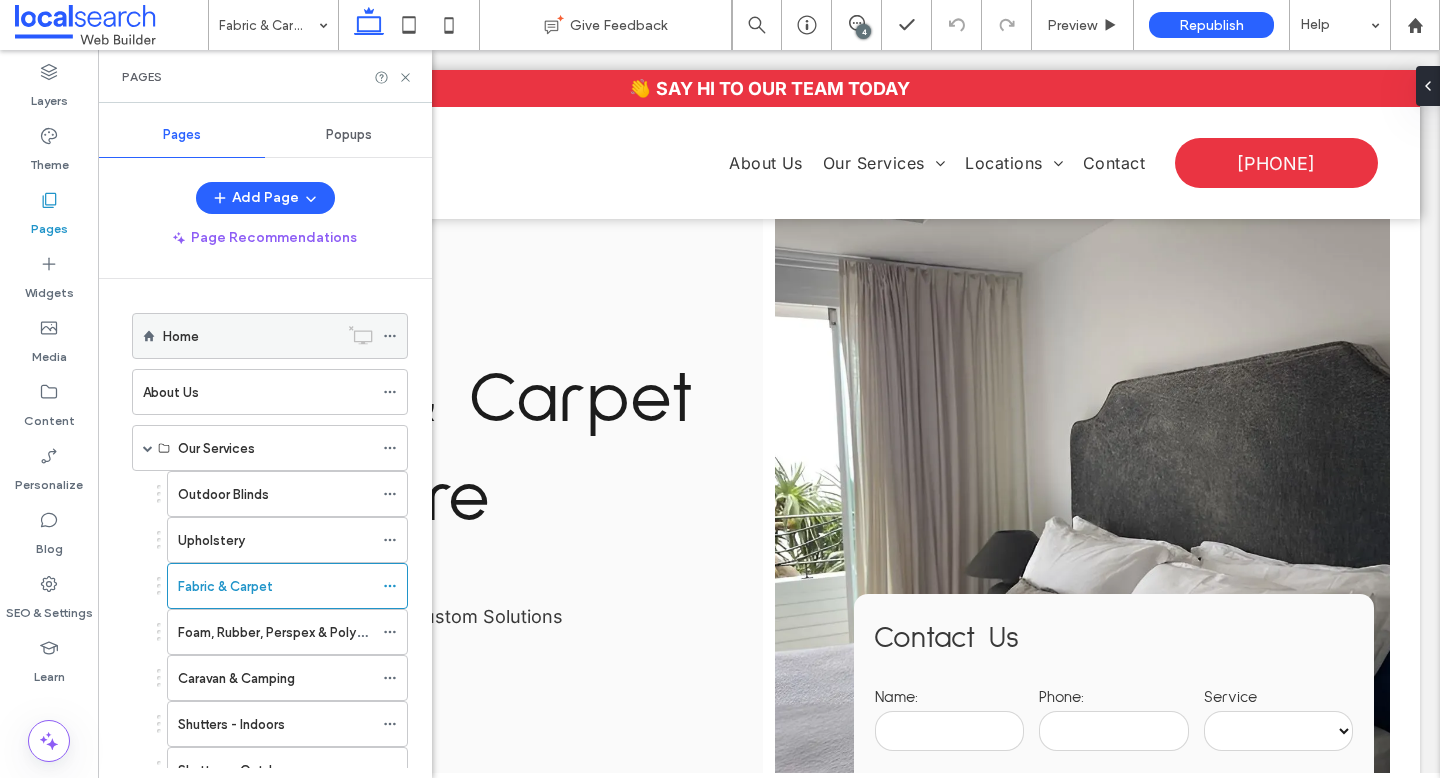 click on "Home" at bounding box center (250, 336) 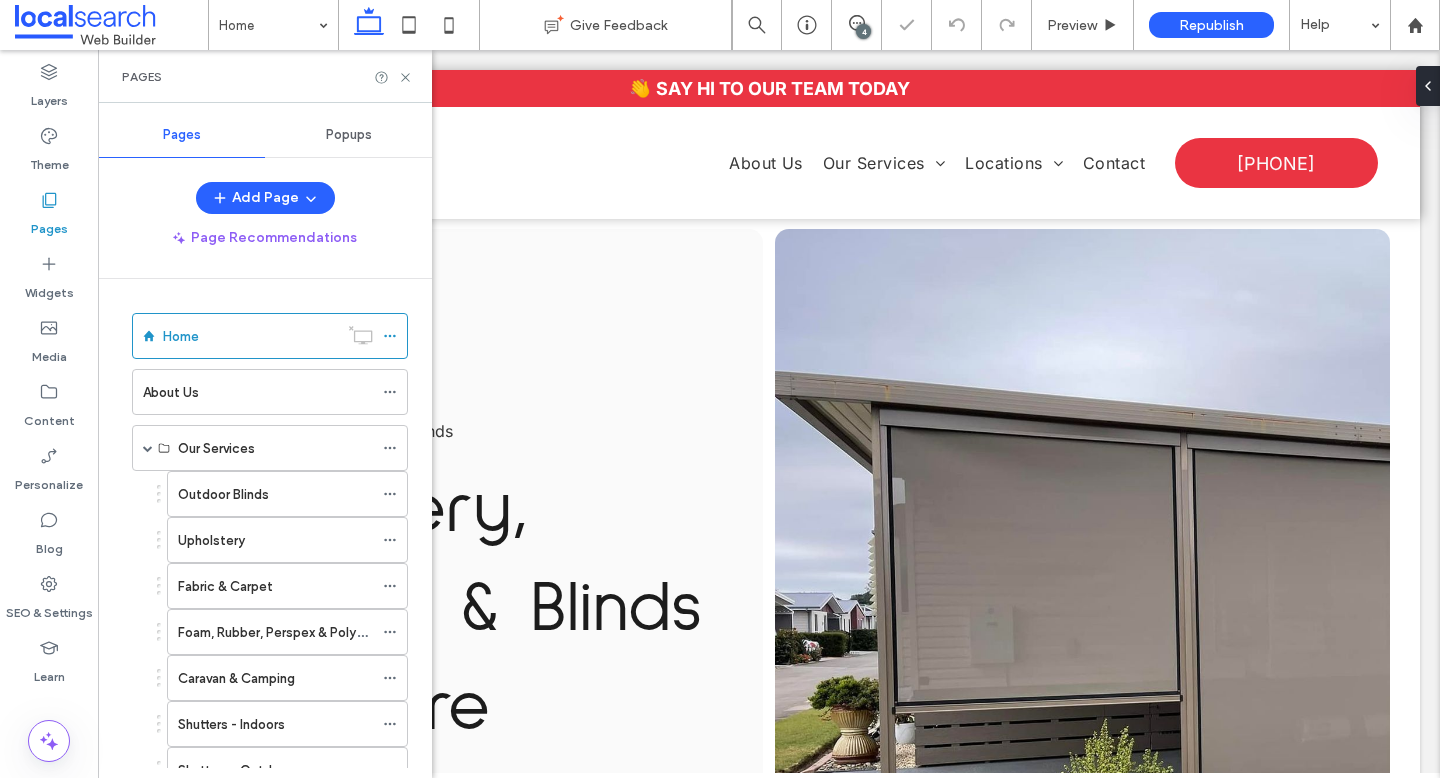 scroll, scrollTop: 0, scrollLeft: 0, axis: both 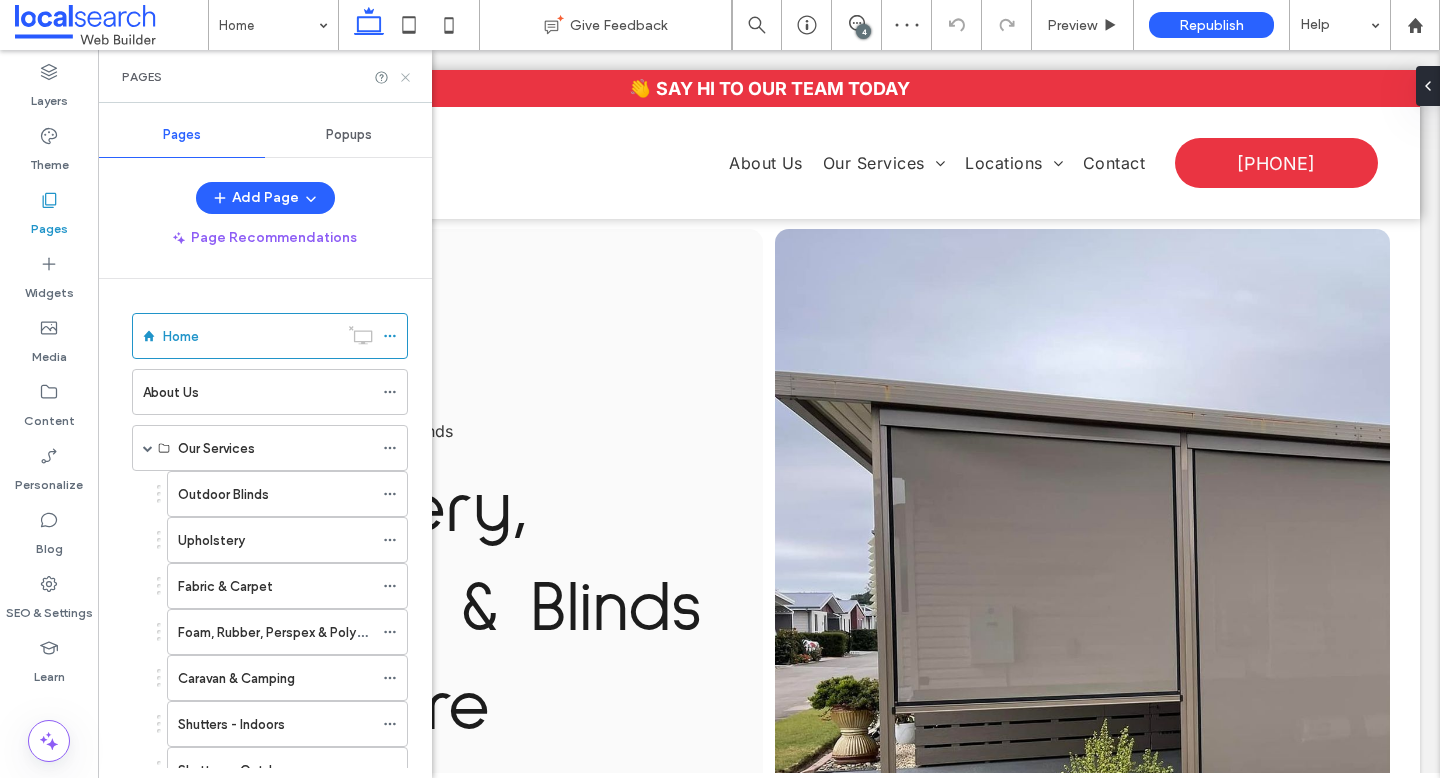 click 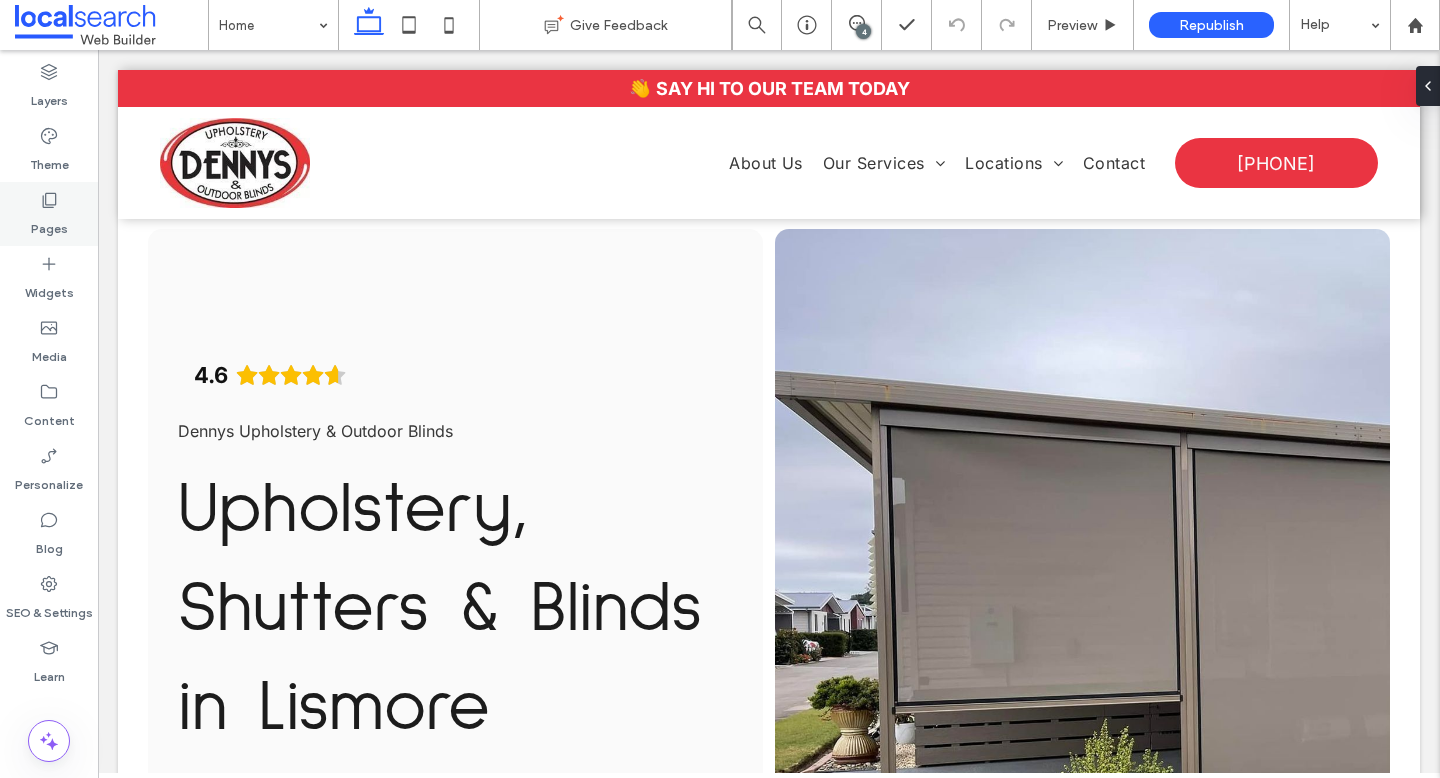 click on "Pages" at bounding box center [49, 214] 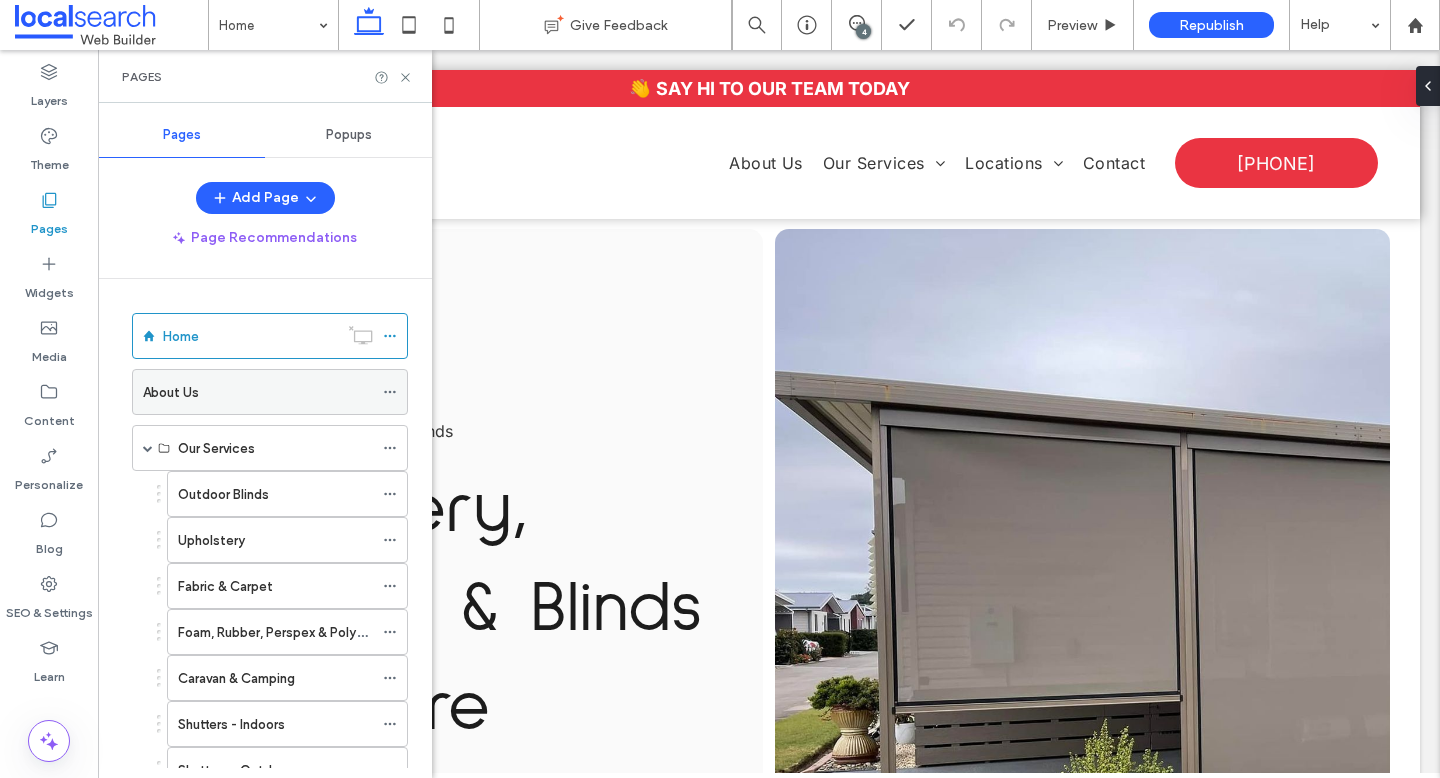 click on "About Us" at bounding box center (258, 392) 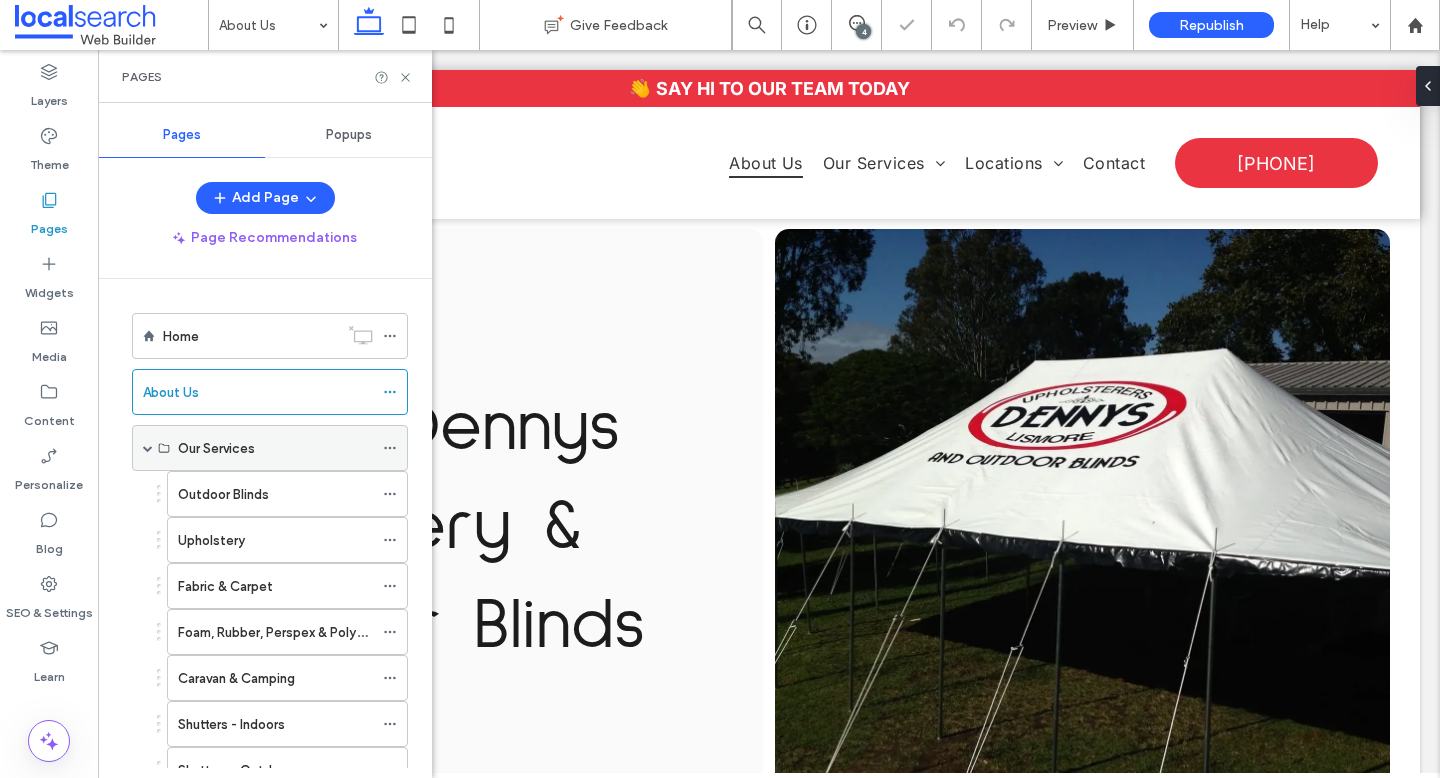 scroll, scrollTop: 0, scrollLeft: 0, axis: both 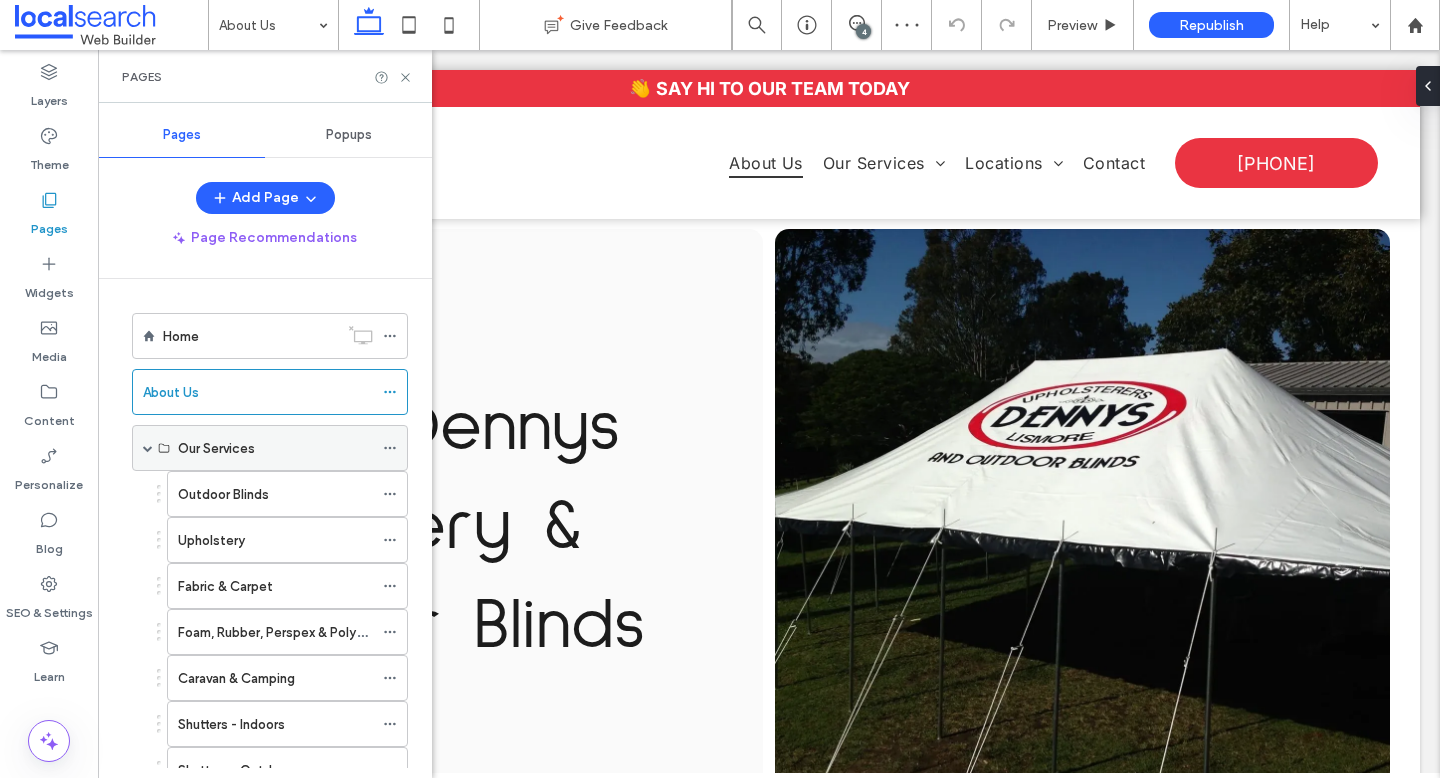 click on "Our Services" at bounding box center [275, 448] 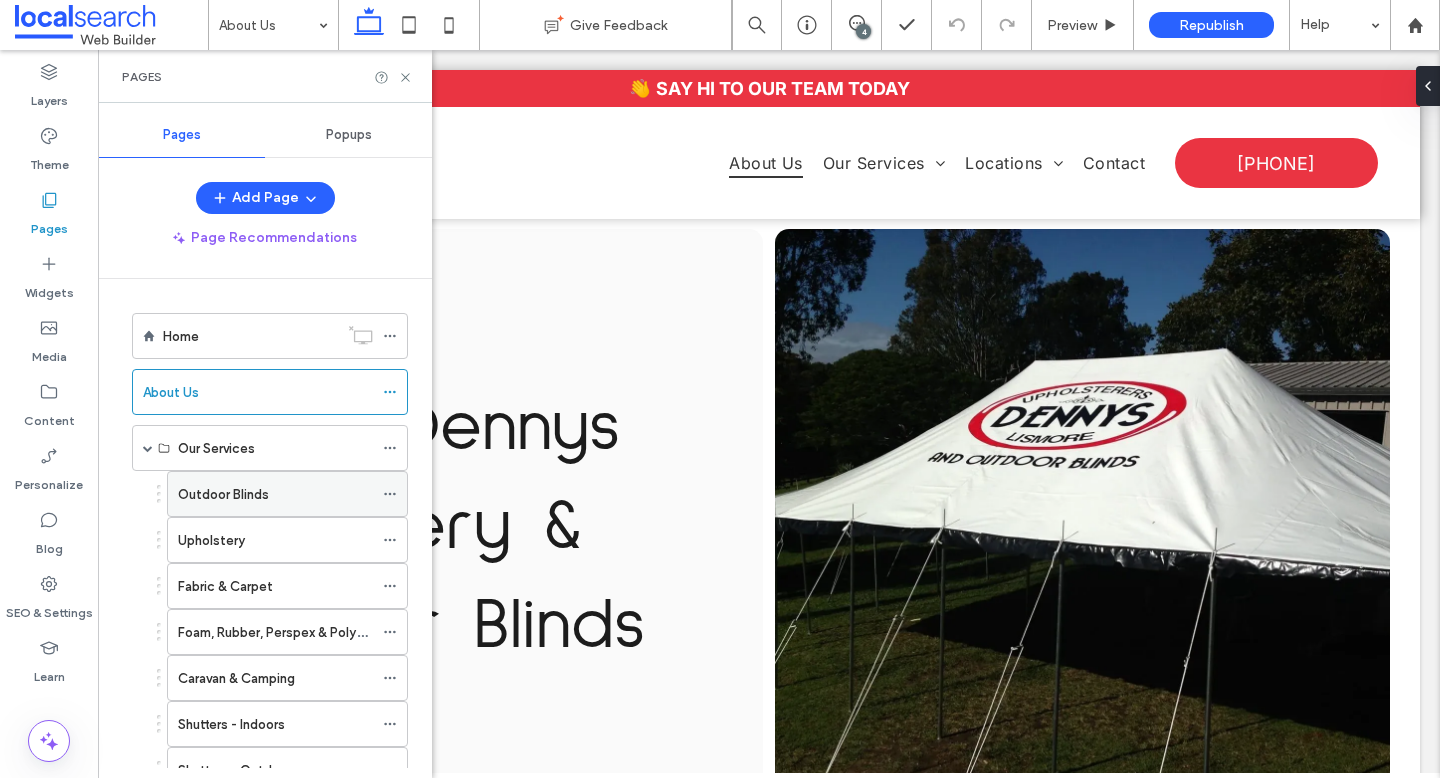 click on "Outdoor Blinds" at bounding box center (275, 494) 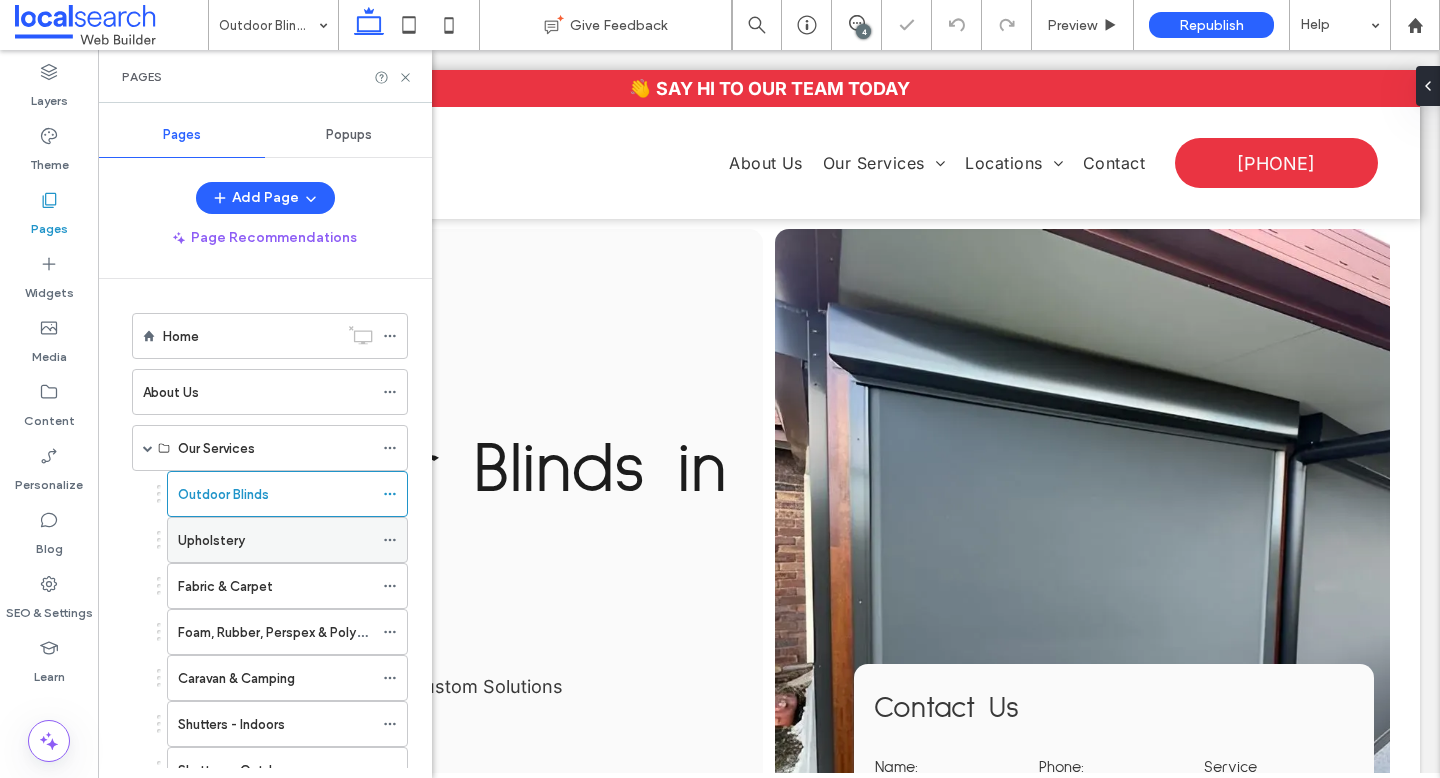 scroll, scrollTop: 0, scrollLeft: 0, axis: both 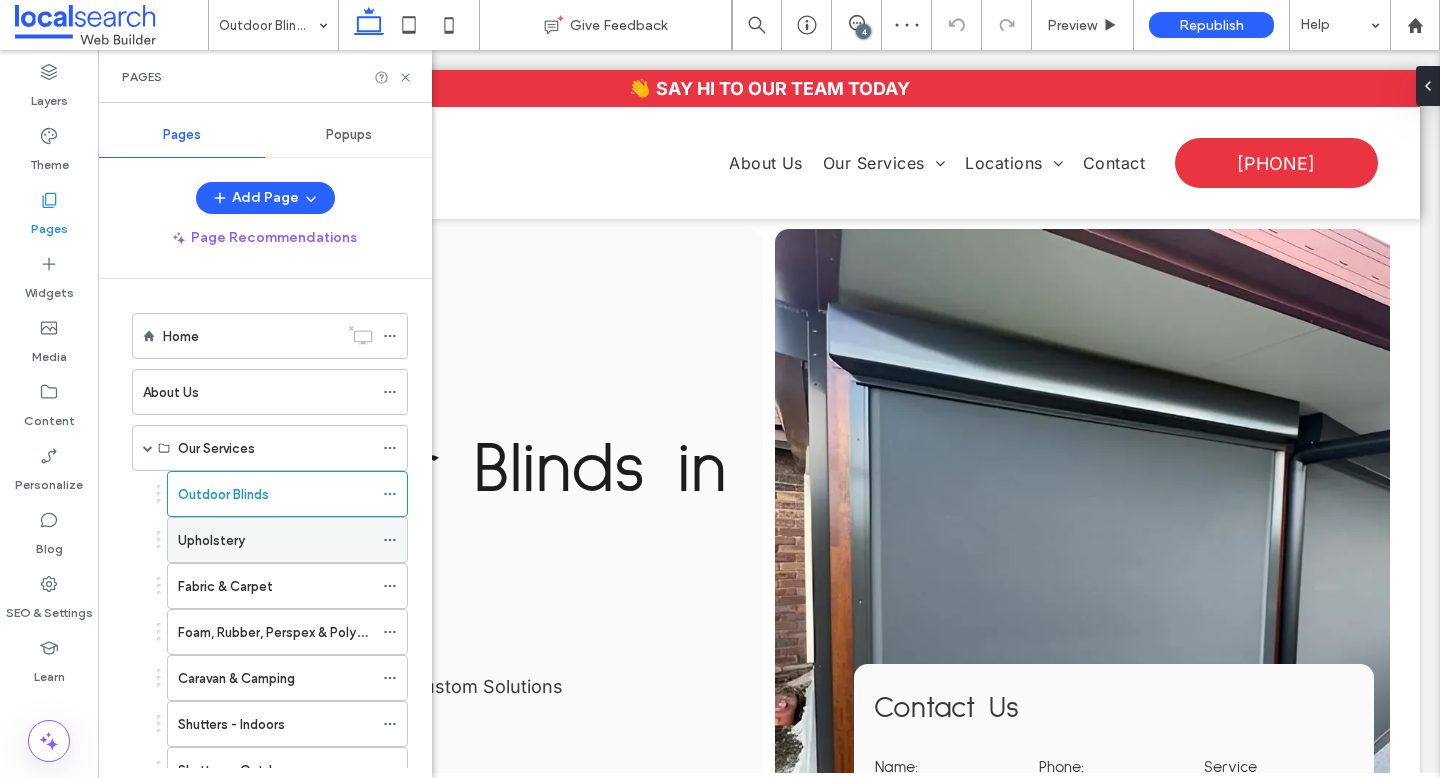 click on "Upholstery" at bounding box center [275, 540] 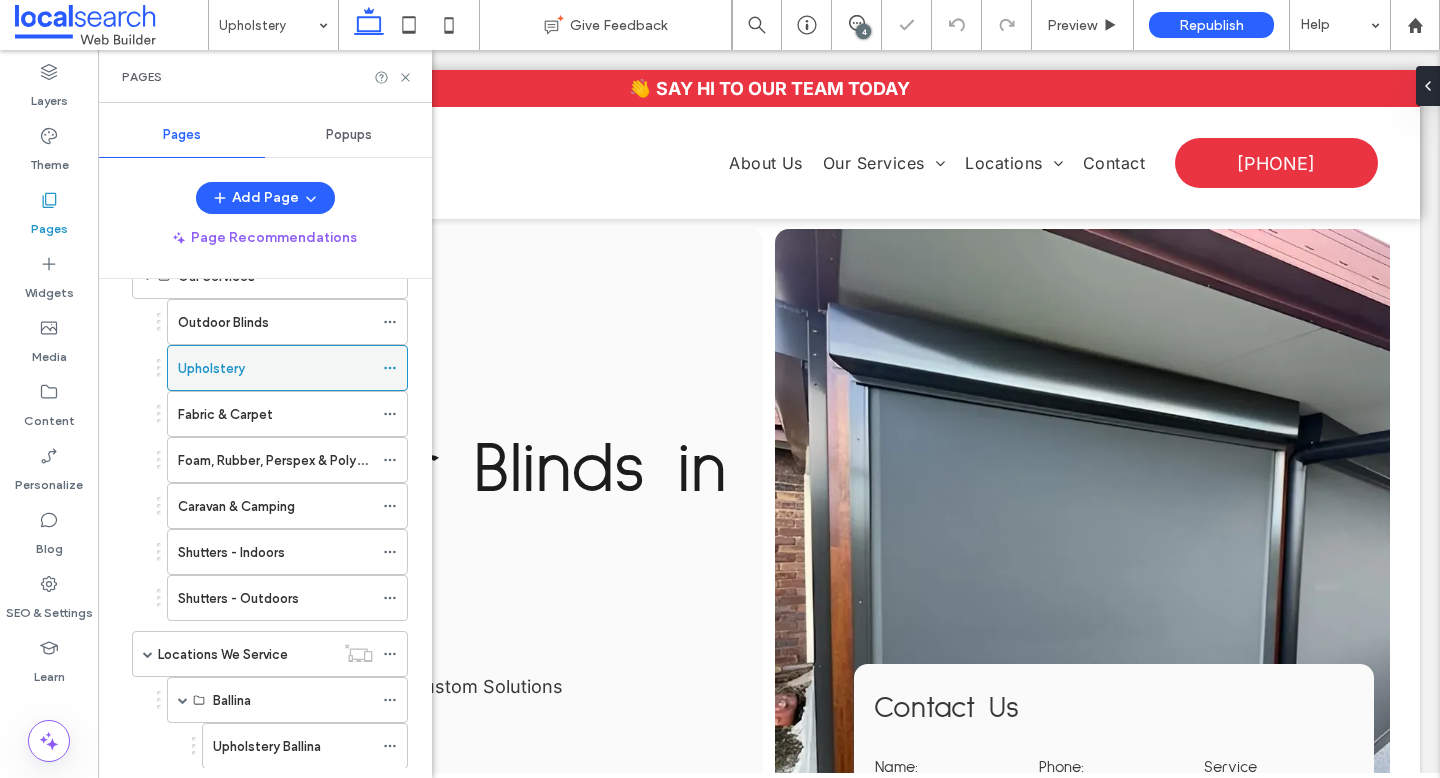 scroll, scrollTop: 180, scrollLeft: 0, axis: vertical 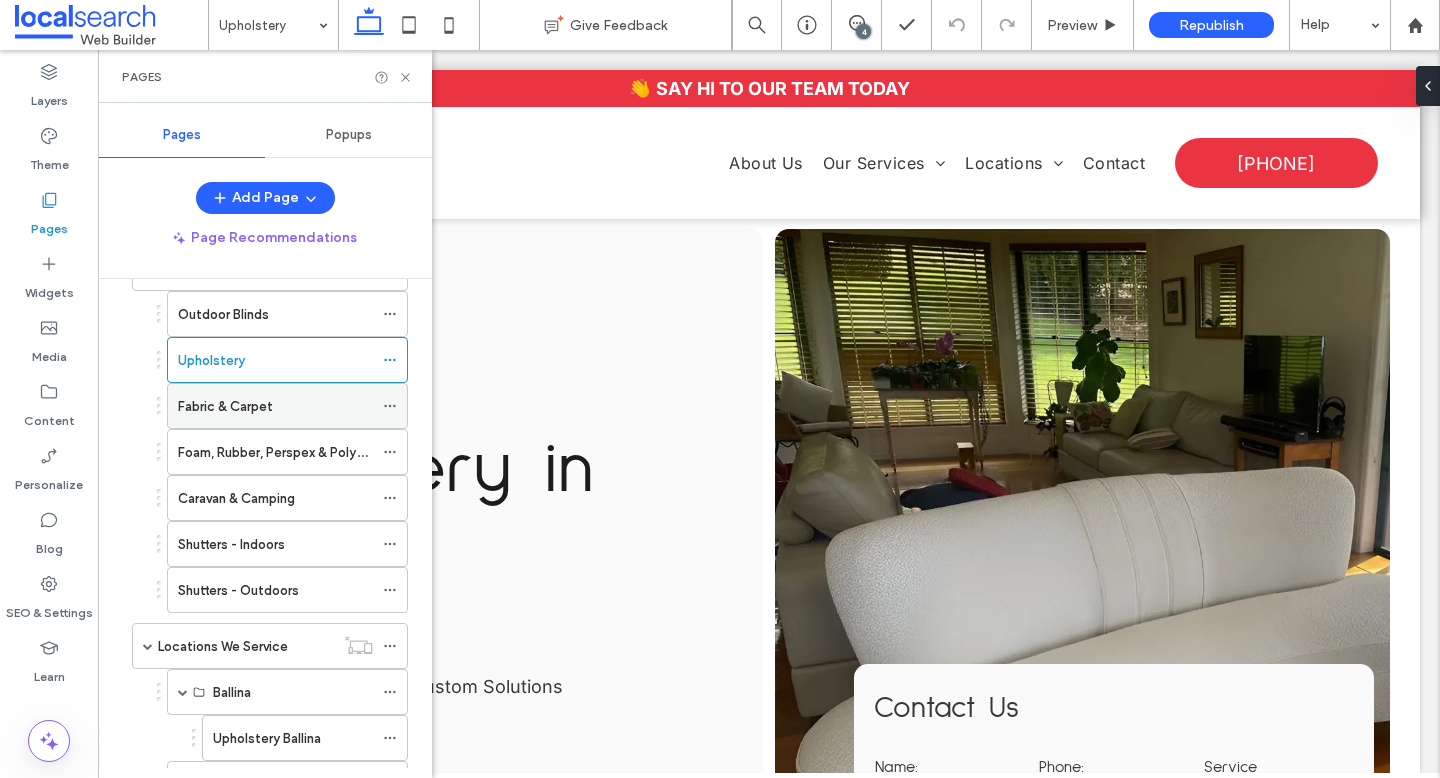 click on "Fabric & Carpet" at bounding box center (225, 406) 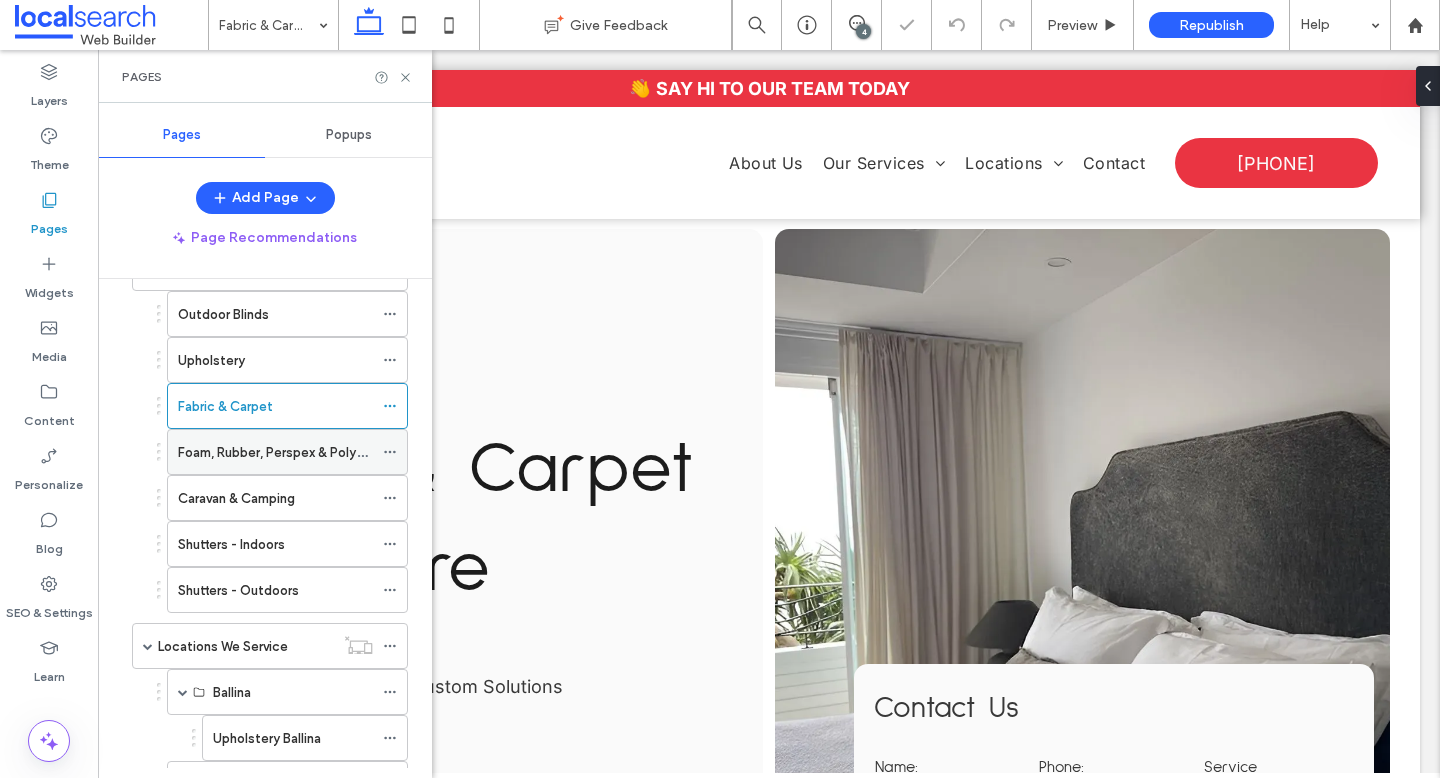 scroll, scrollTop: 0, scrollLeft: 0, axis: both 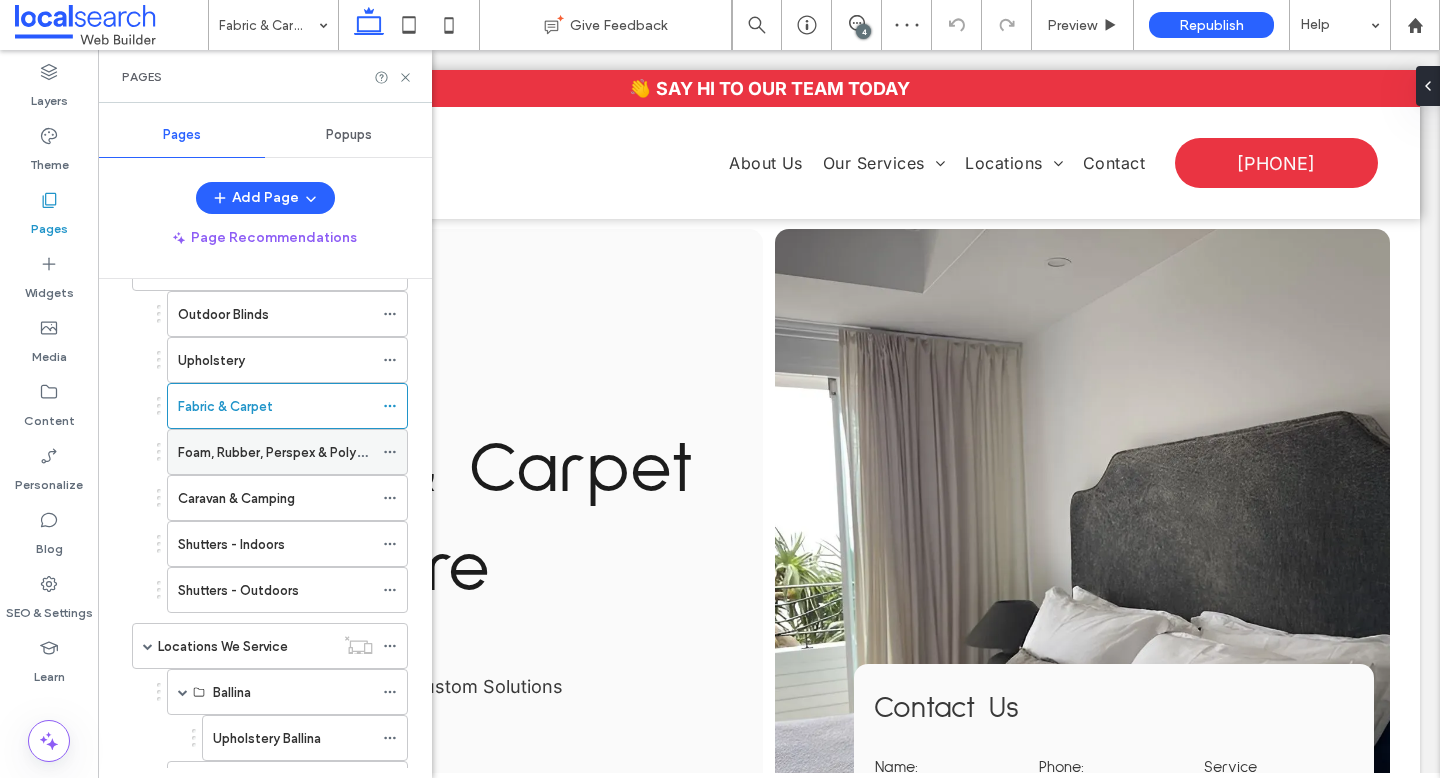 click on "Foam, Rubber, Perspex & Polystyrene" at bounding box center [290, 452] 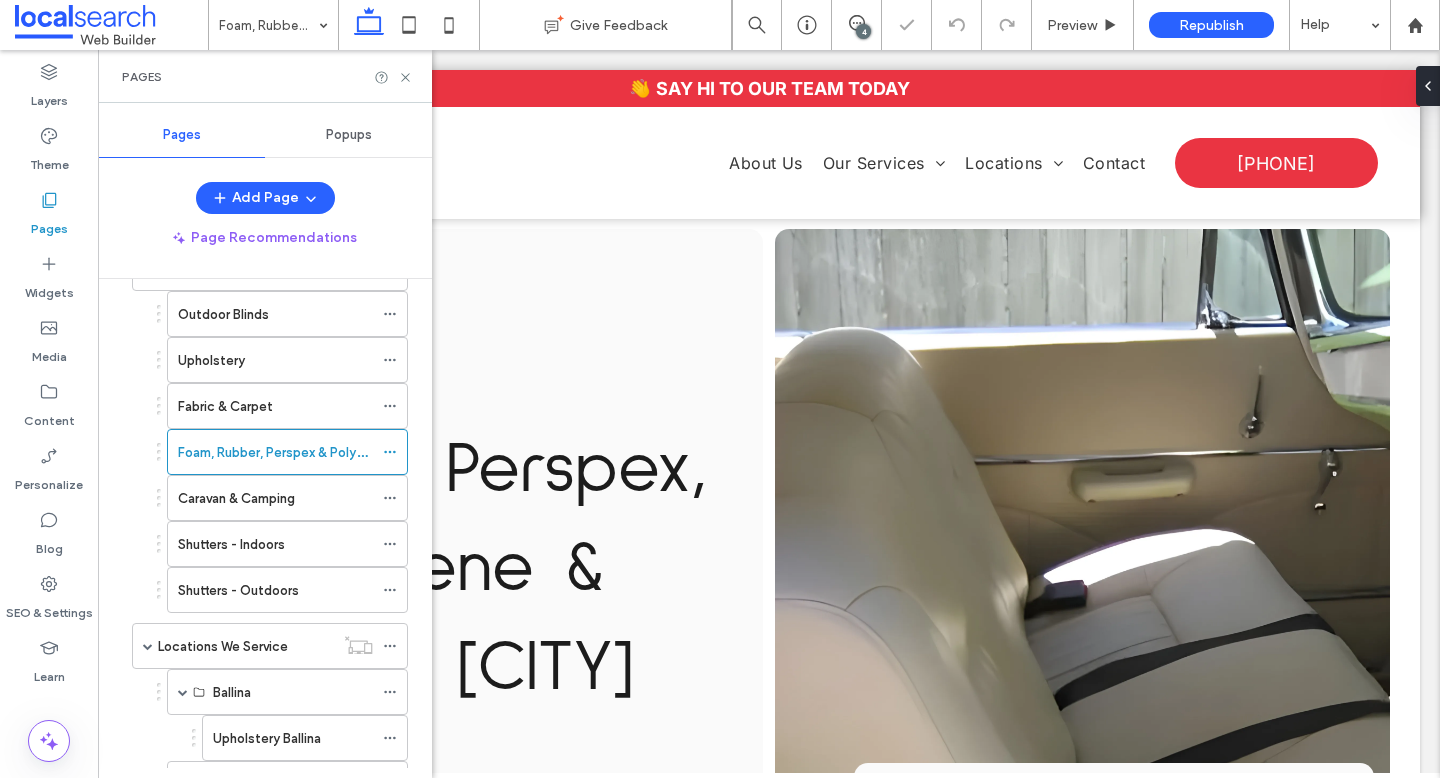scroll, scrollTop: 0, scrollLeft: 0, axis: both 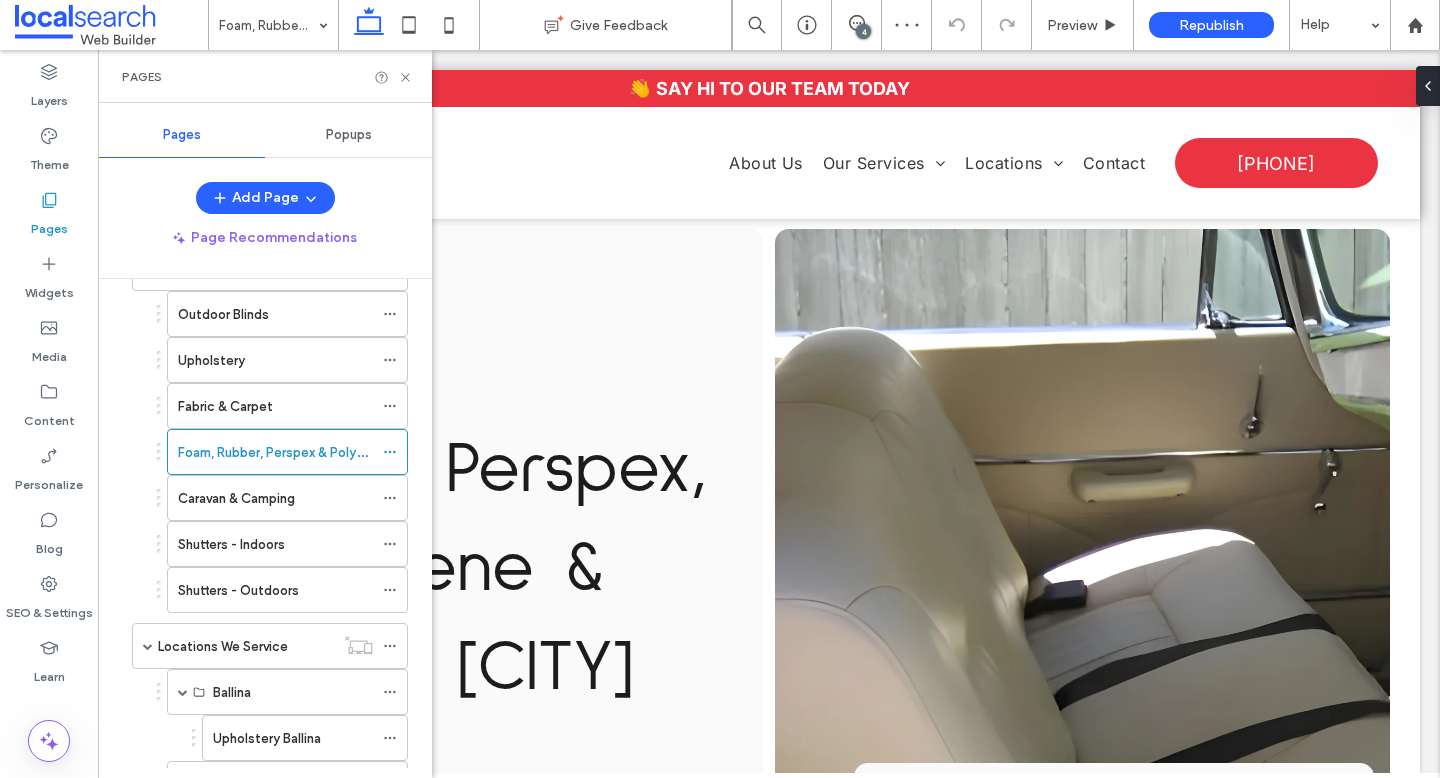 click on "Caravan & Camping" at bounding box center [236, 498] 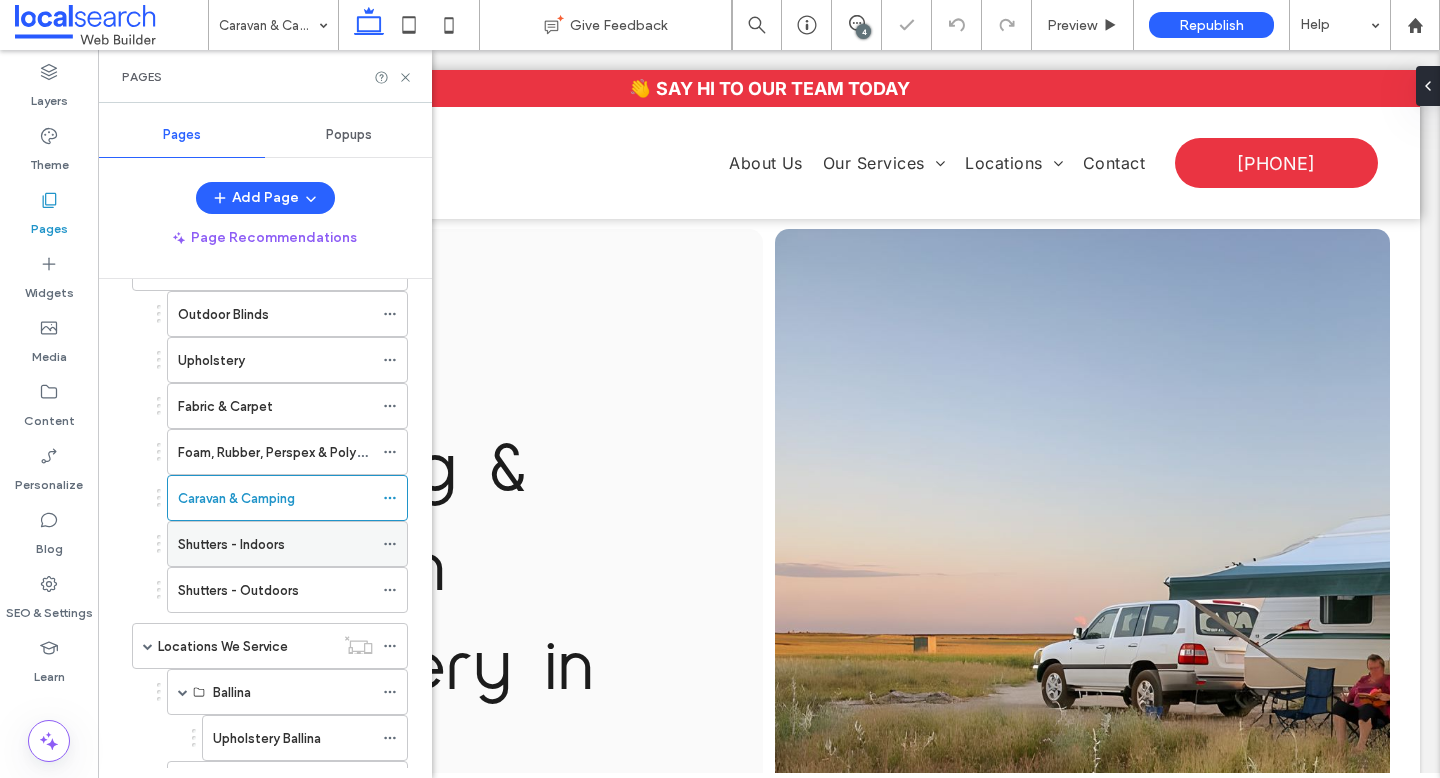 scroll, scrollTop: 0, scrollLeft: 0, axis: both 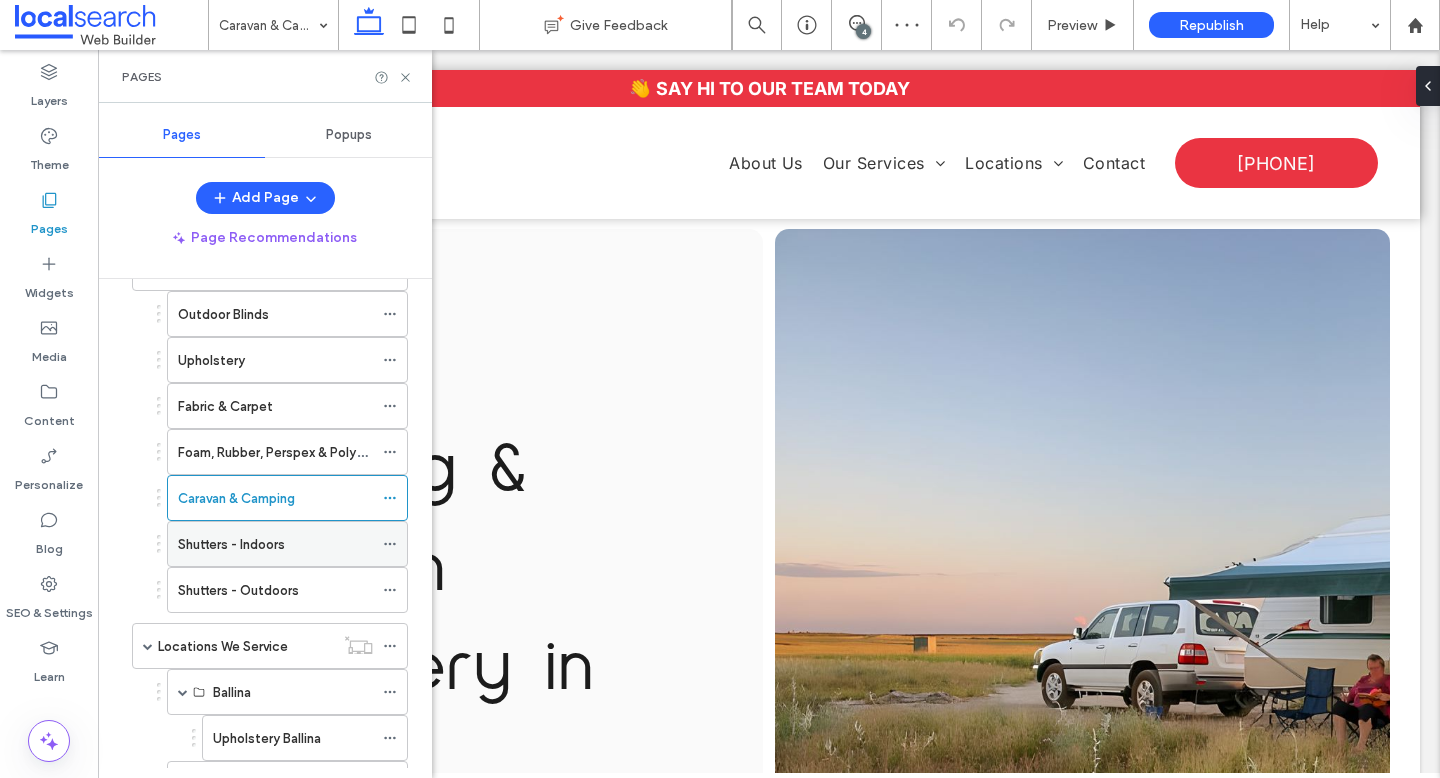 click on "Shutters - Indoors" at bounding box center [231, 544] 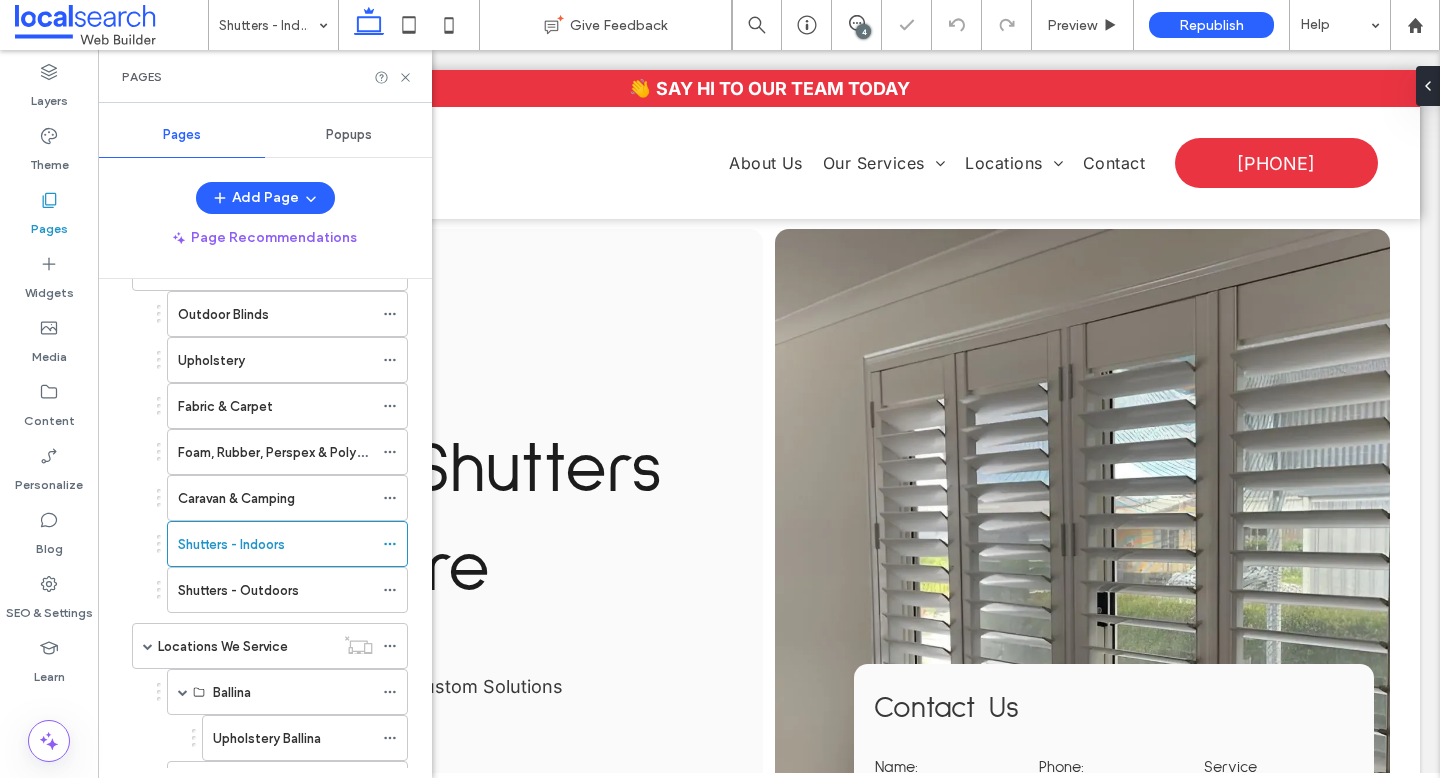 scroll, scrollTop: 1313, scrollLeft: 0, axis: vertical 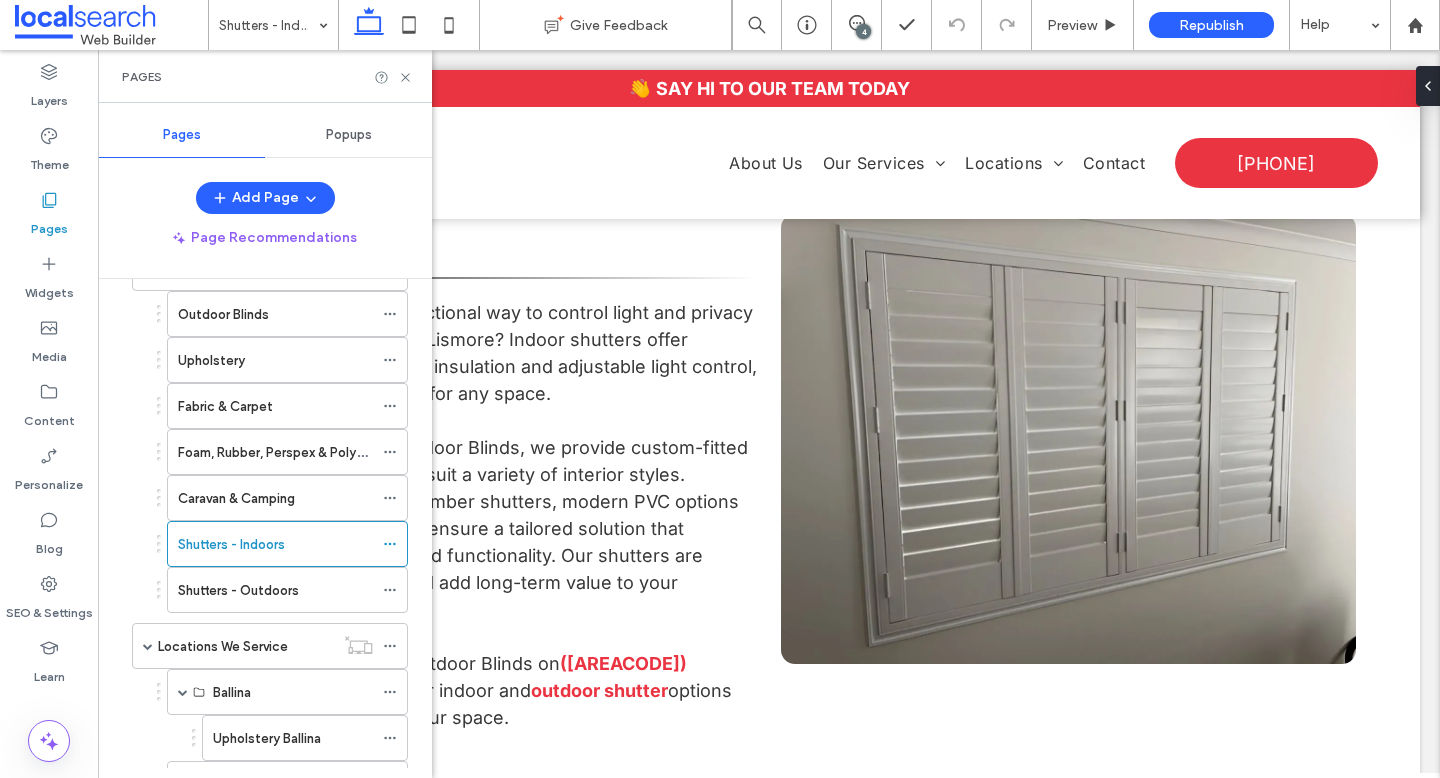 click on "Pages" at bounding box center (265, 76) 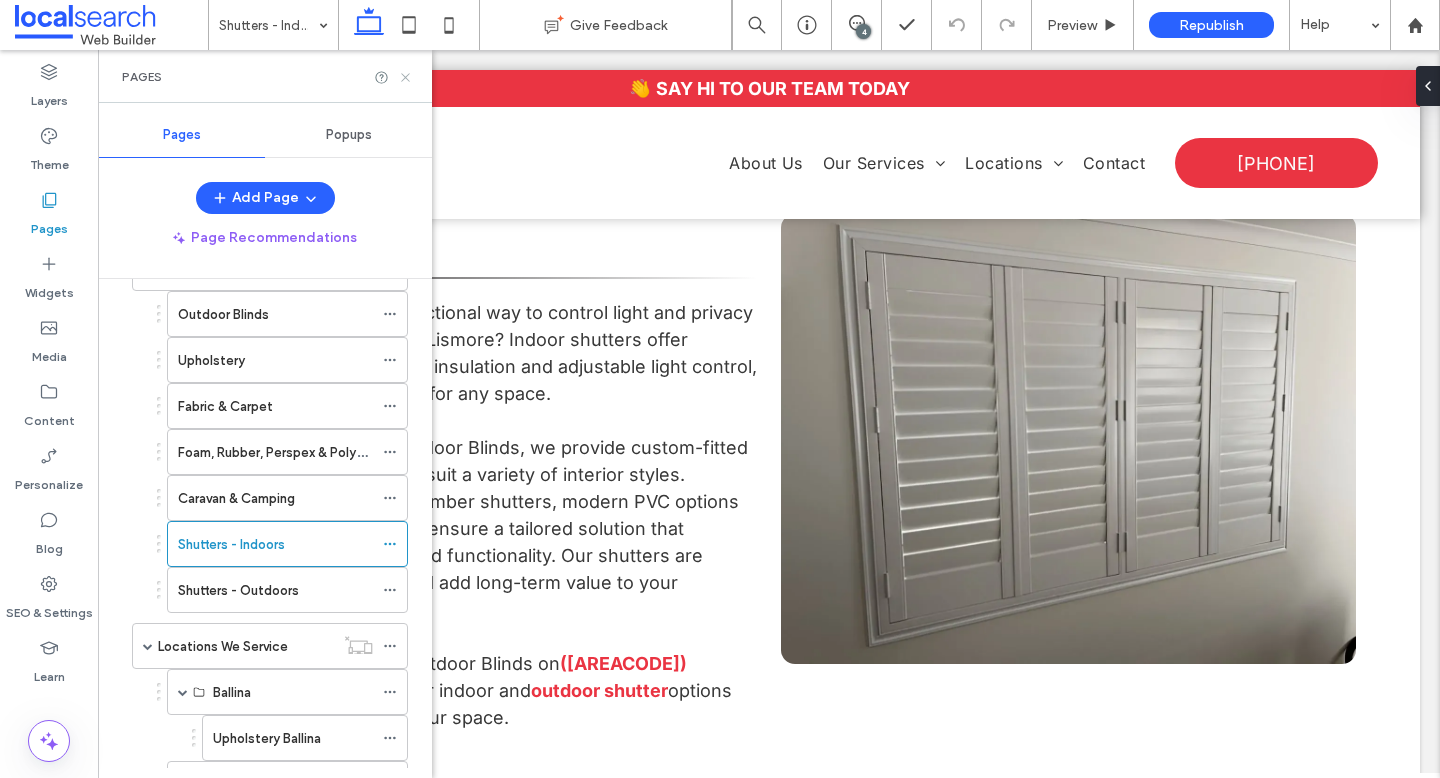 click 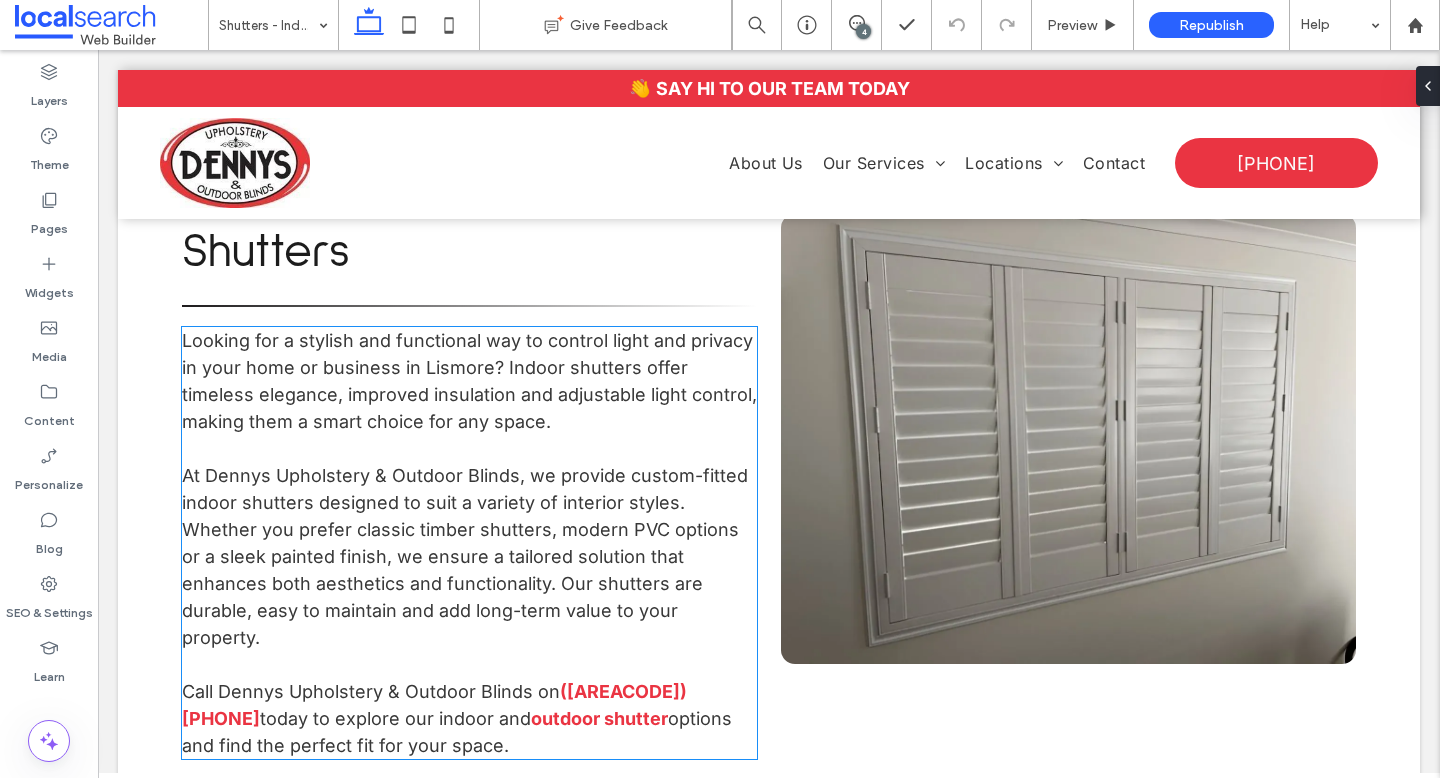 scroll, scrollTop: 1223, scrollLeft: 0, axis: vertical 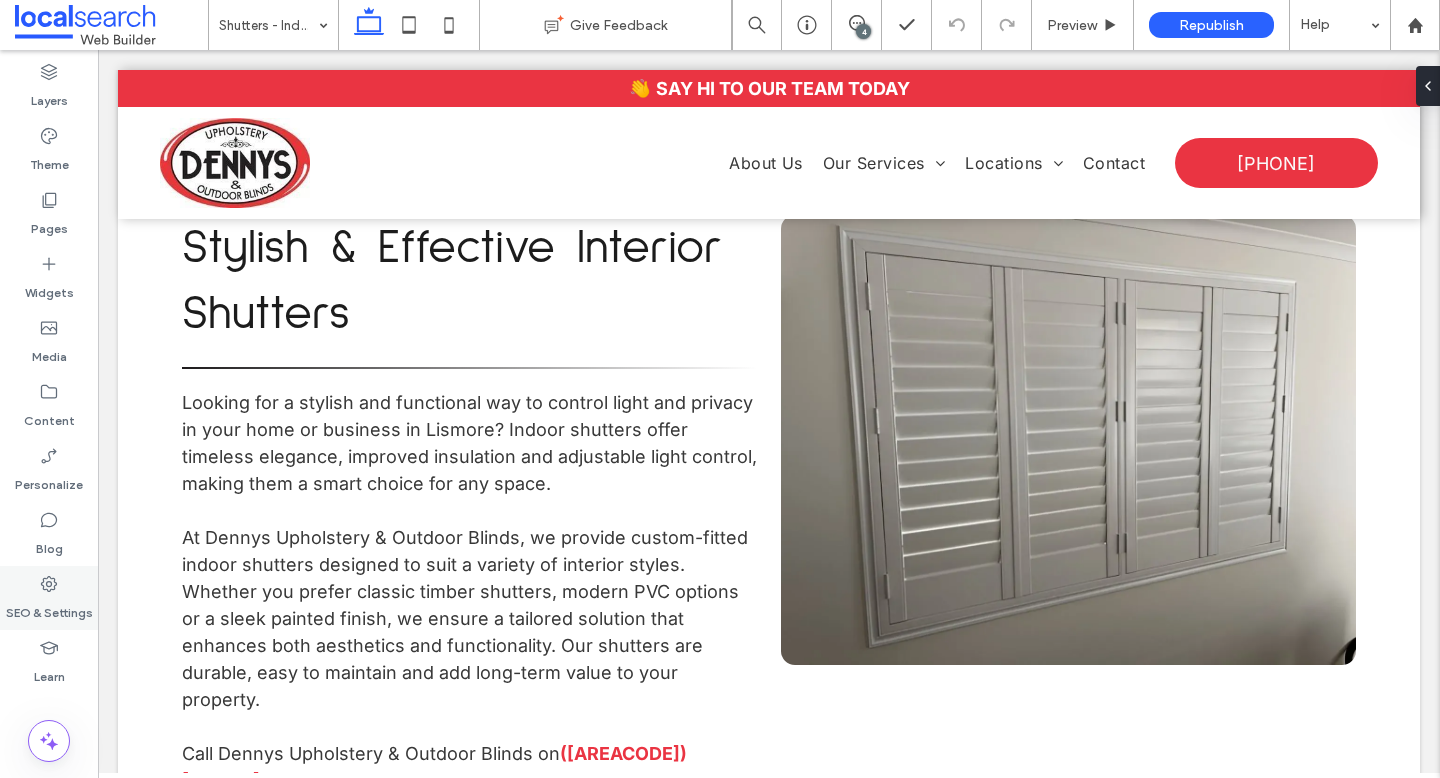 click on "SEO & Settings" at bounding box center (49, 598) 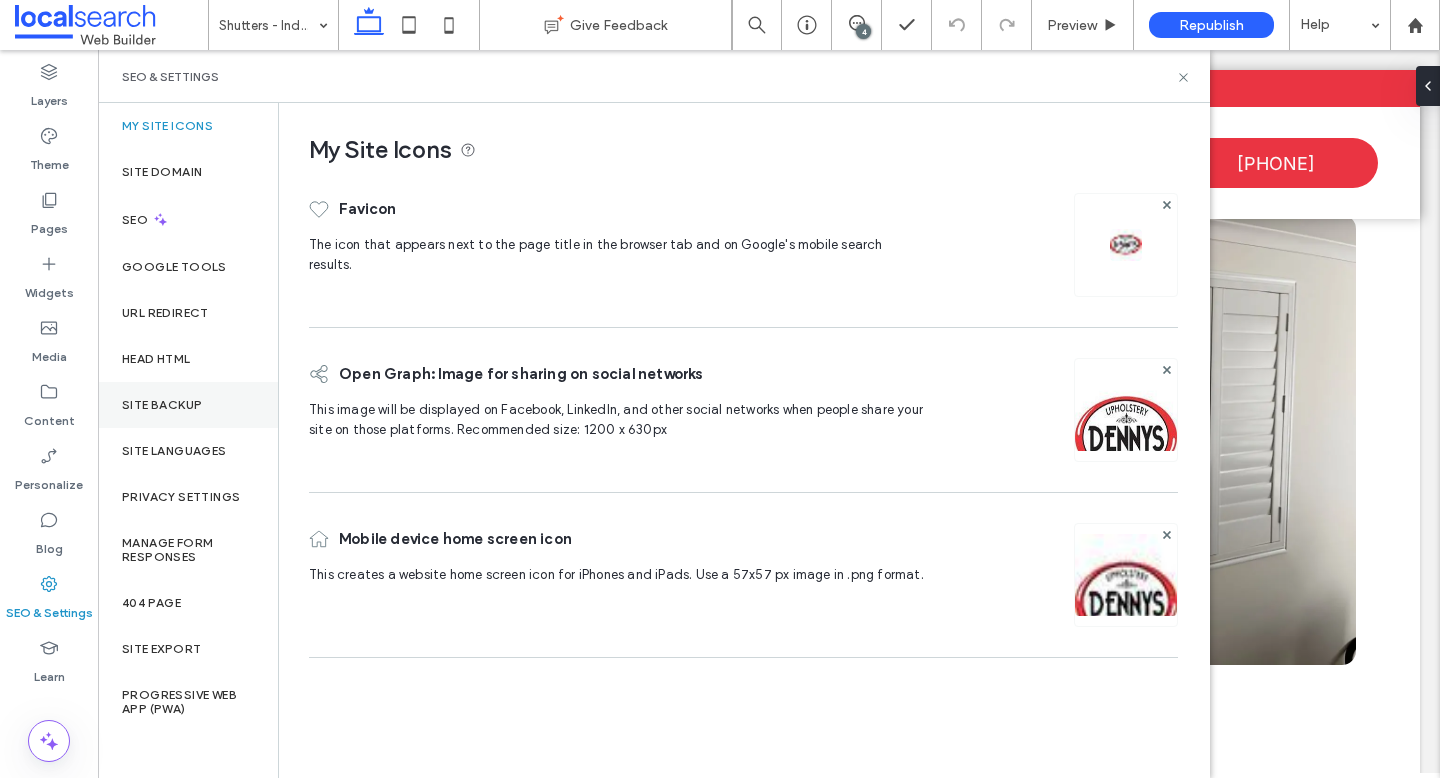 click on "Site Backup" at bounding box center (162, 405) 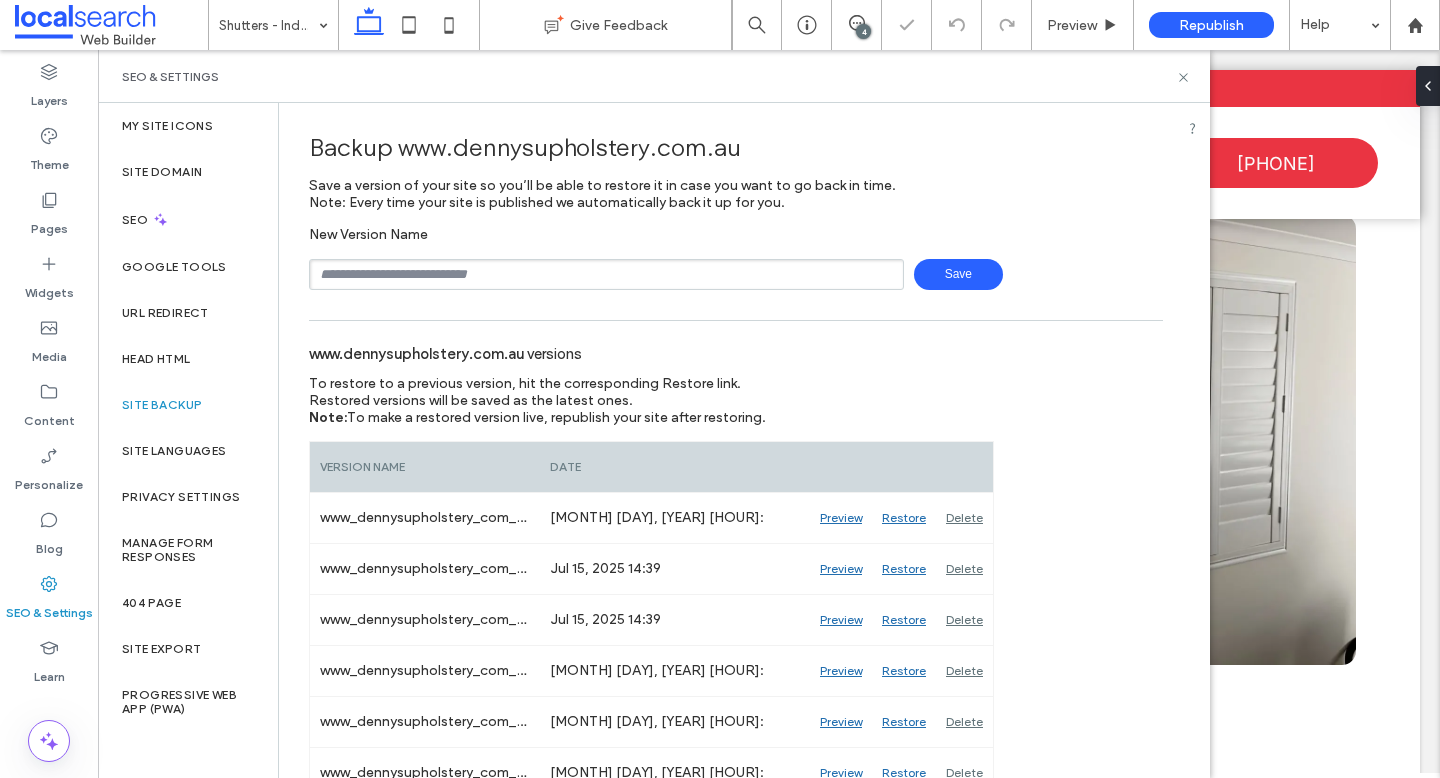click at bounding box center [606, 274] 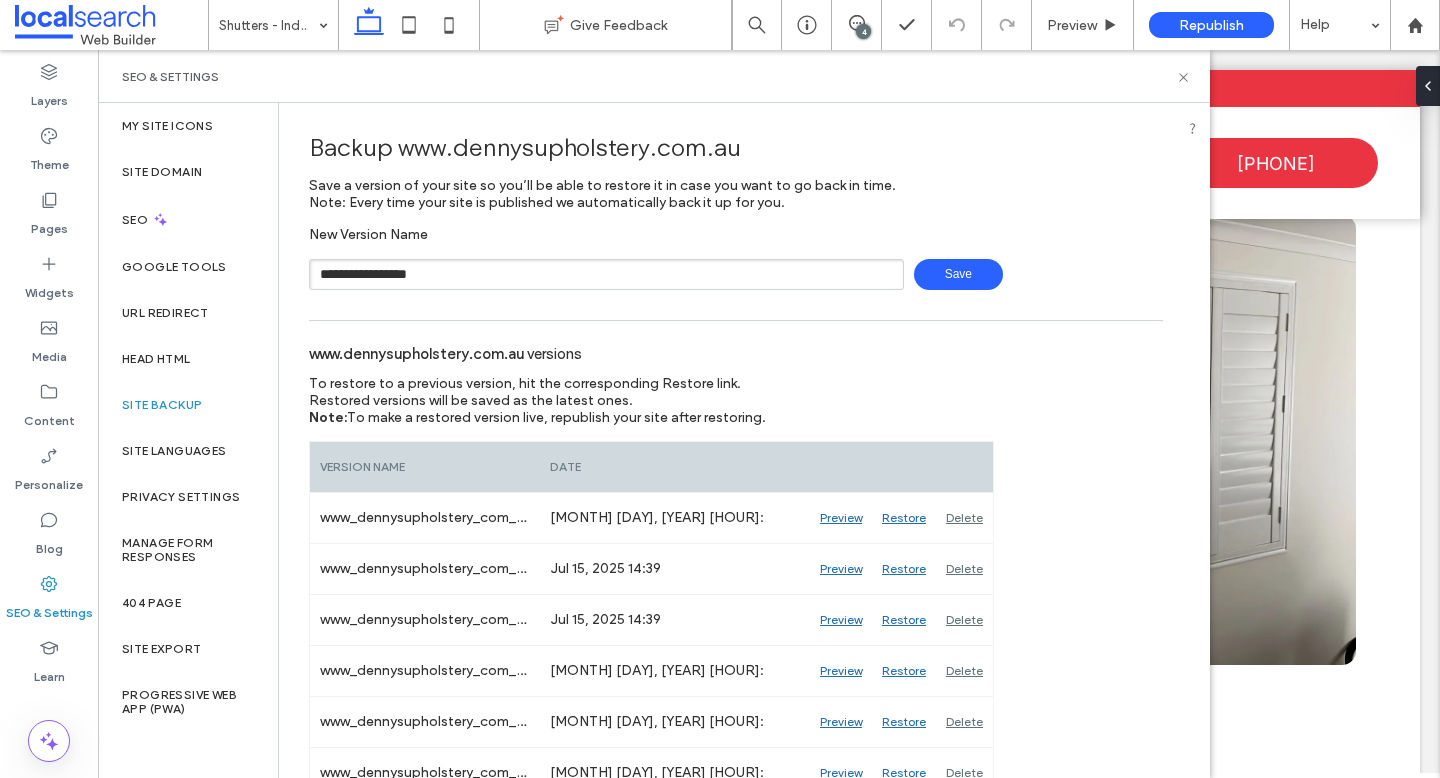 type on "**********" 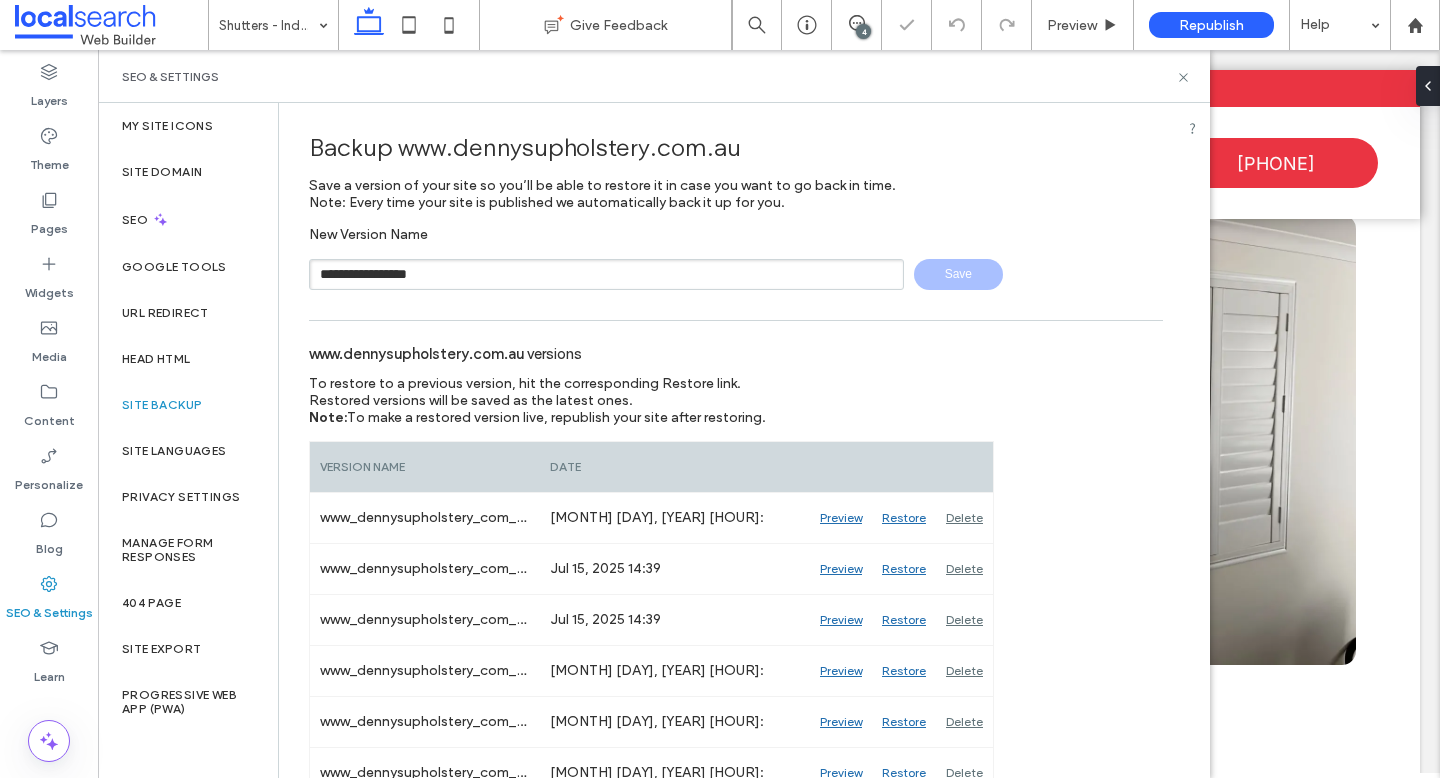 type 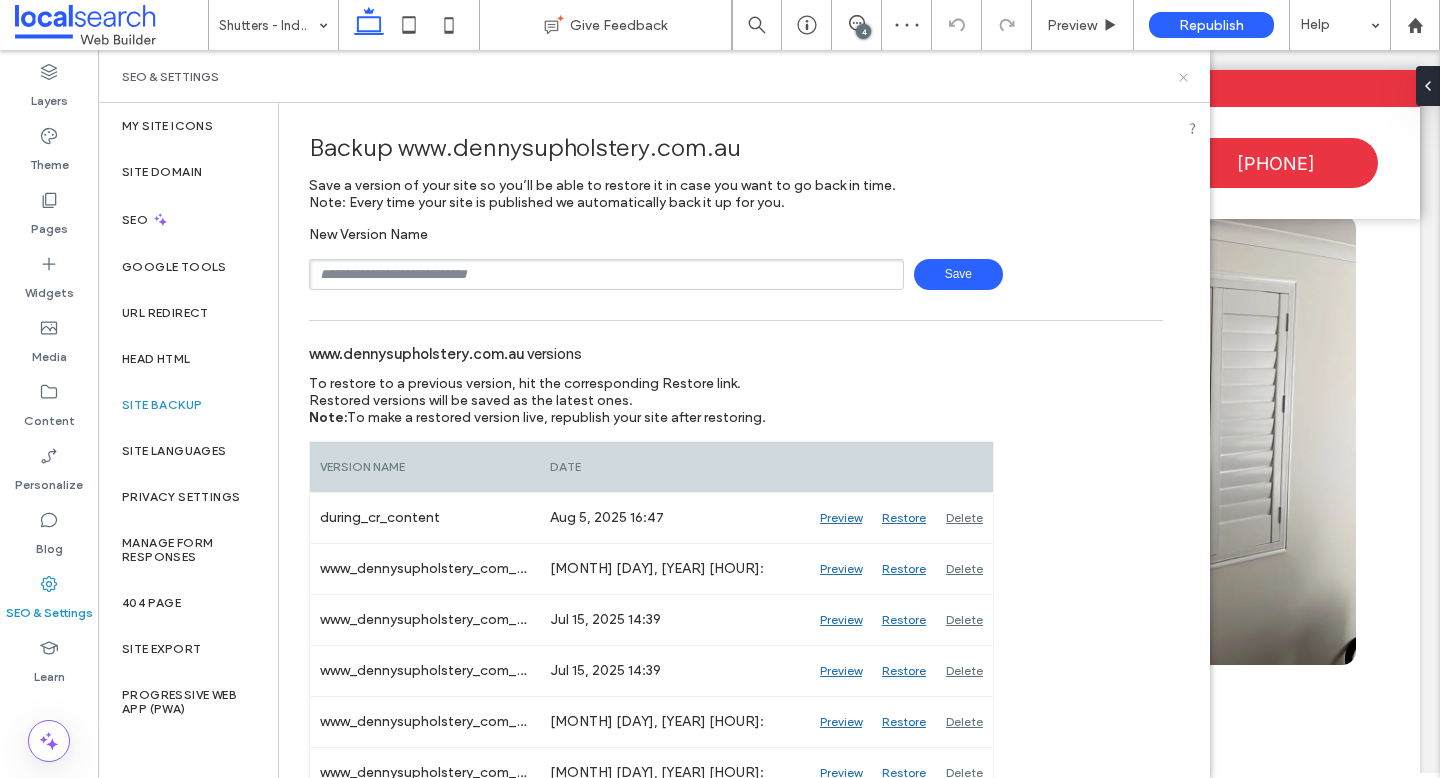 click 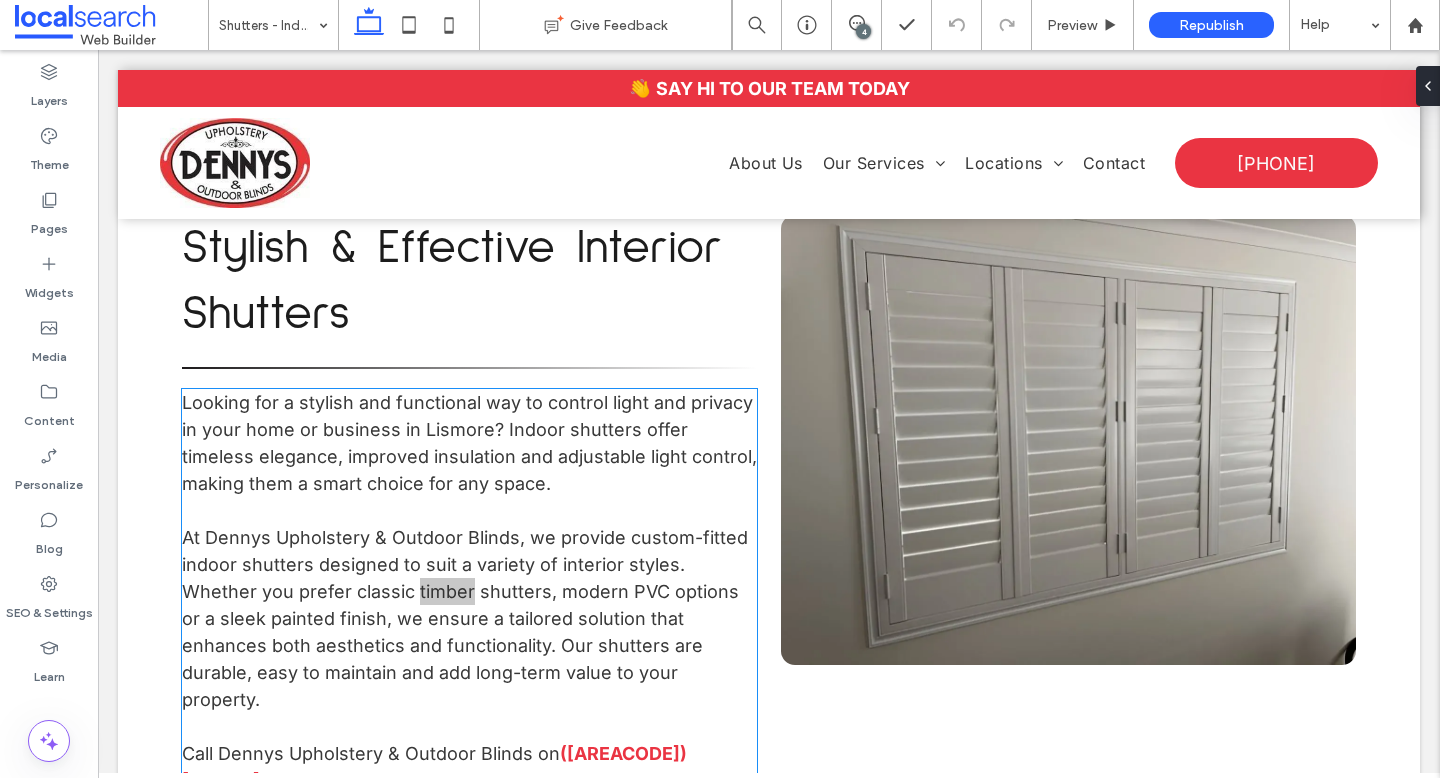 click on "At Dennys Upholstery & Outdoor Blinds, we provide custom-fitted indoor shutters designed to suit a variety of interior styles. Whether you prefer classic timber shutters, modern PVC options or a sleek painted finish, we ensure a tailored solution that enhances both aesthetics and functionality. Our shutters are durable, easy to maintain and add long-term value to your property." at bounding box center (465, 618) 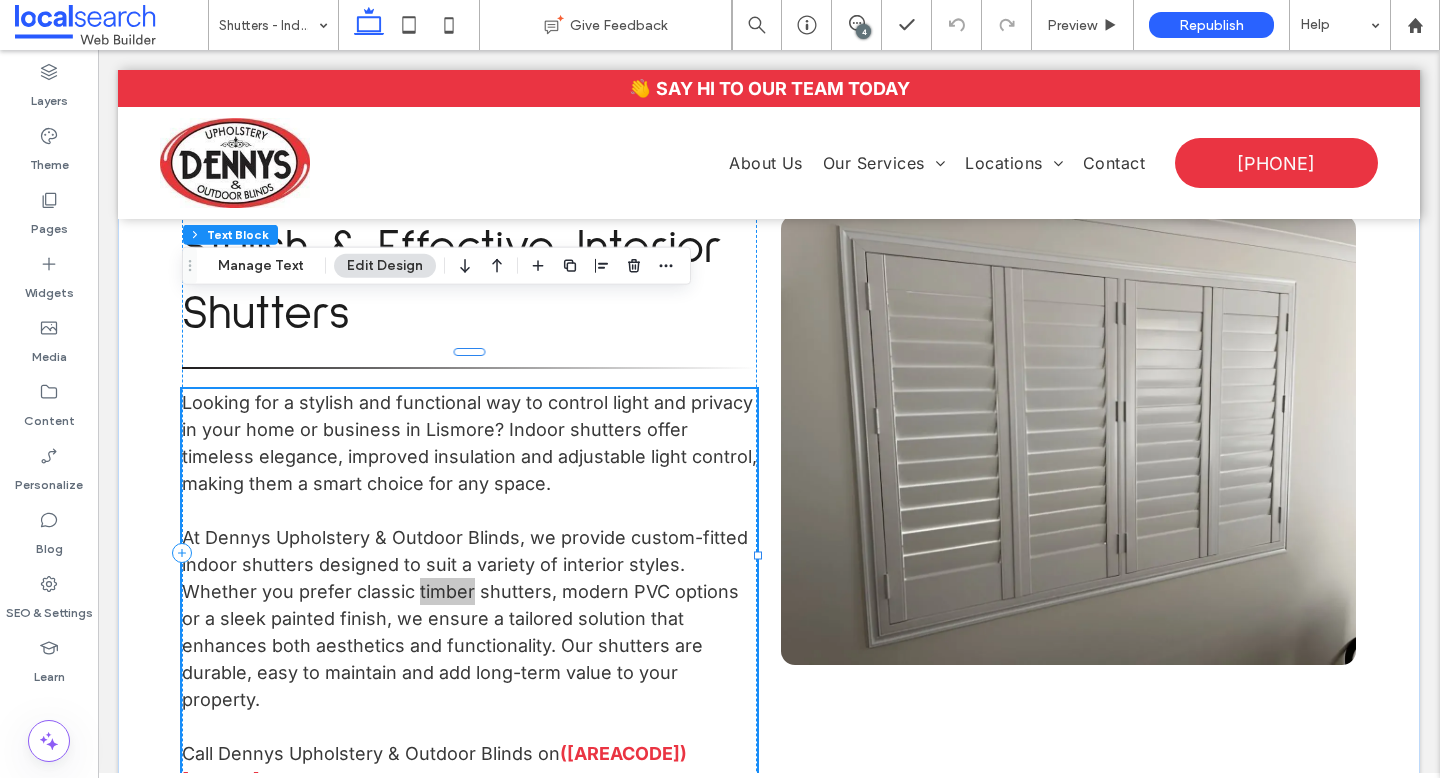 click on "At Dennys Upholstery & Outdoor Blinds, we provide custom-fitted indoor shutters designed to suit a variety of interior styles. Whether you prefer classic timber shutters, modern PVC options or a sleek painted finish, we ensure a tailored solution that enhances both aesthetics and functionality. Our shutters are durable, easy to maintain and add long-term value to your property." at bounding box center (465, 618) 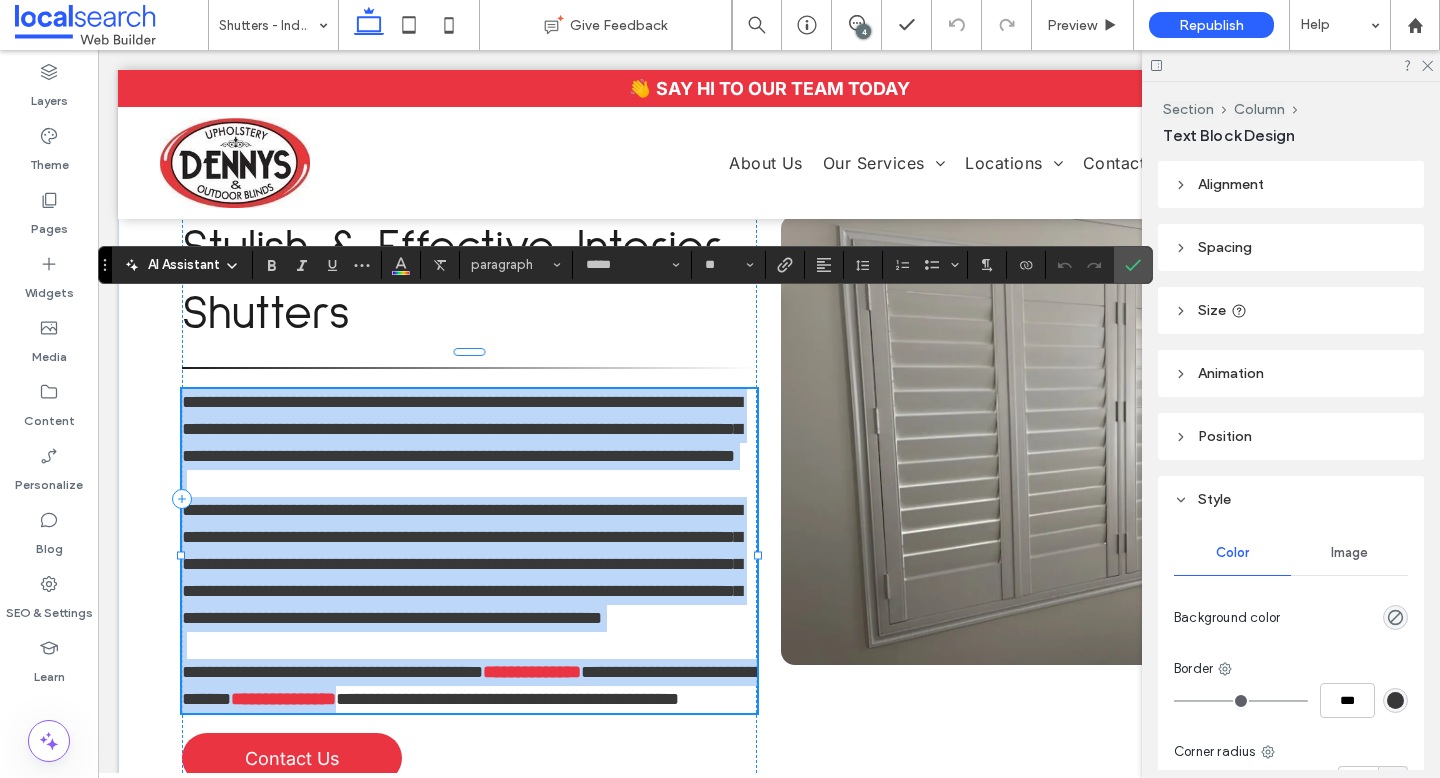 click on "**********" at bounding box center [462, 564] 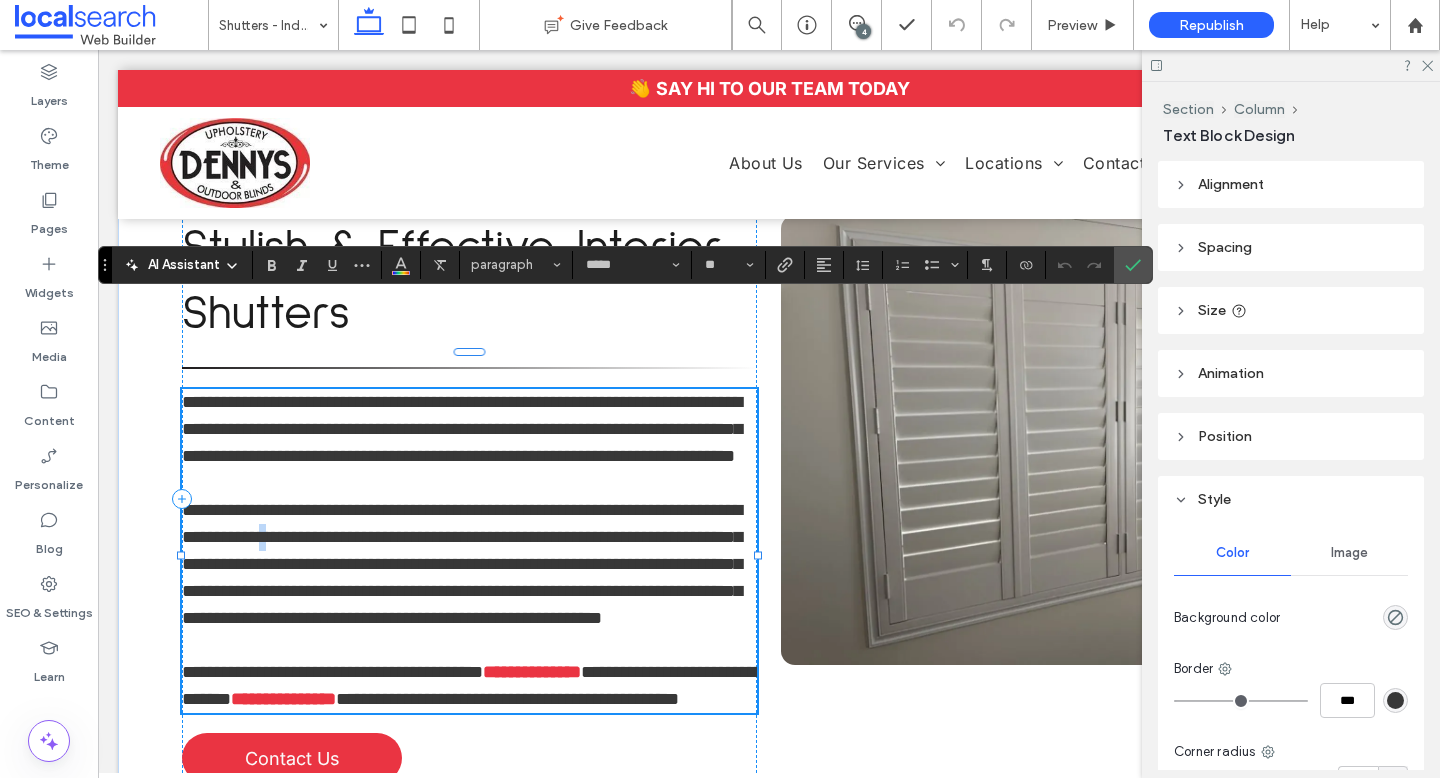click on "**********" at bounding box center [462, 564] 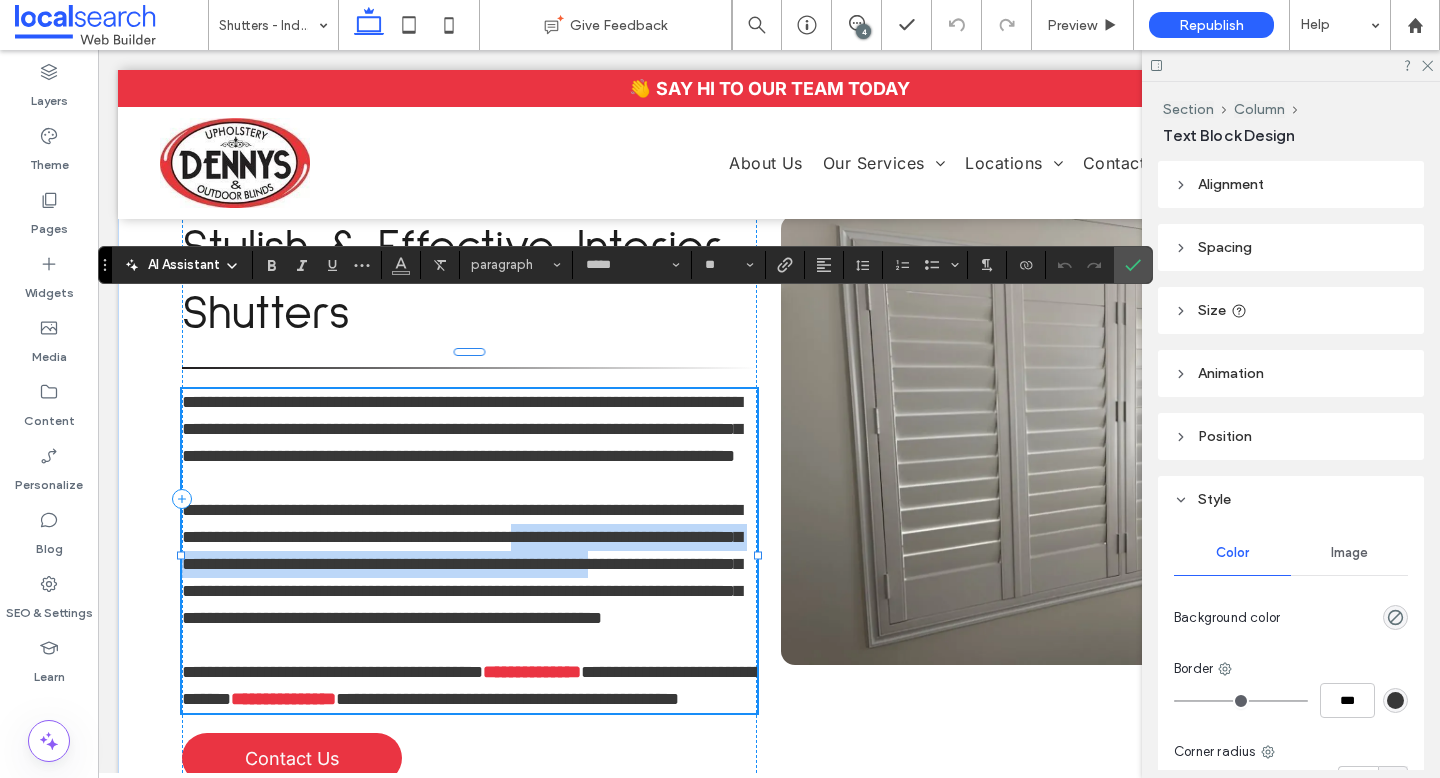 drag, startPoint x: 686, startPoint y: 475, endPoint x: 318, endPoint y: 531, distance: 372.23648 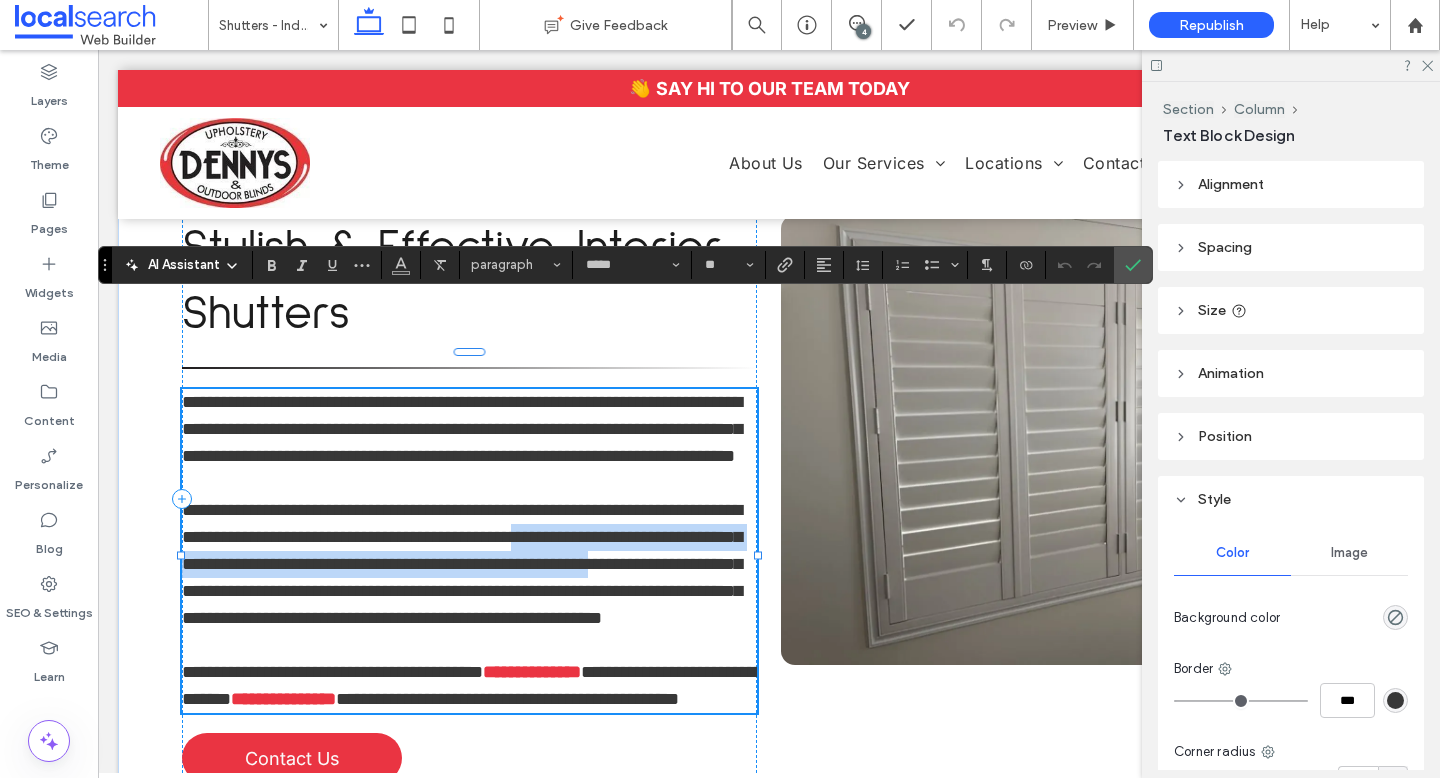 click on "**********" at bounding box center [462, 564] 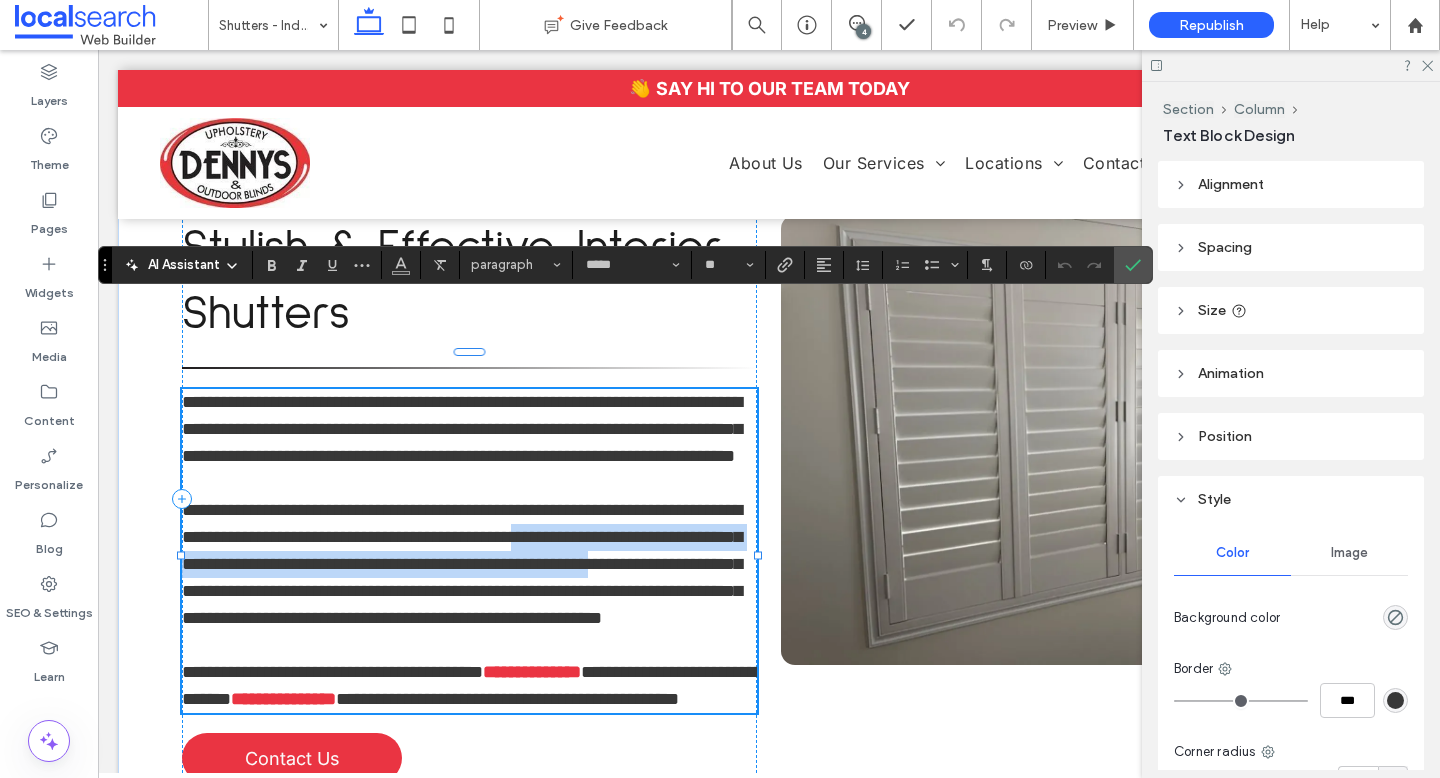 type 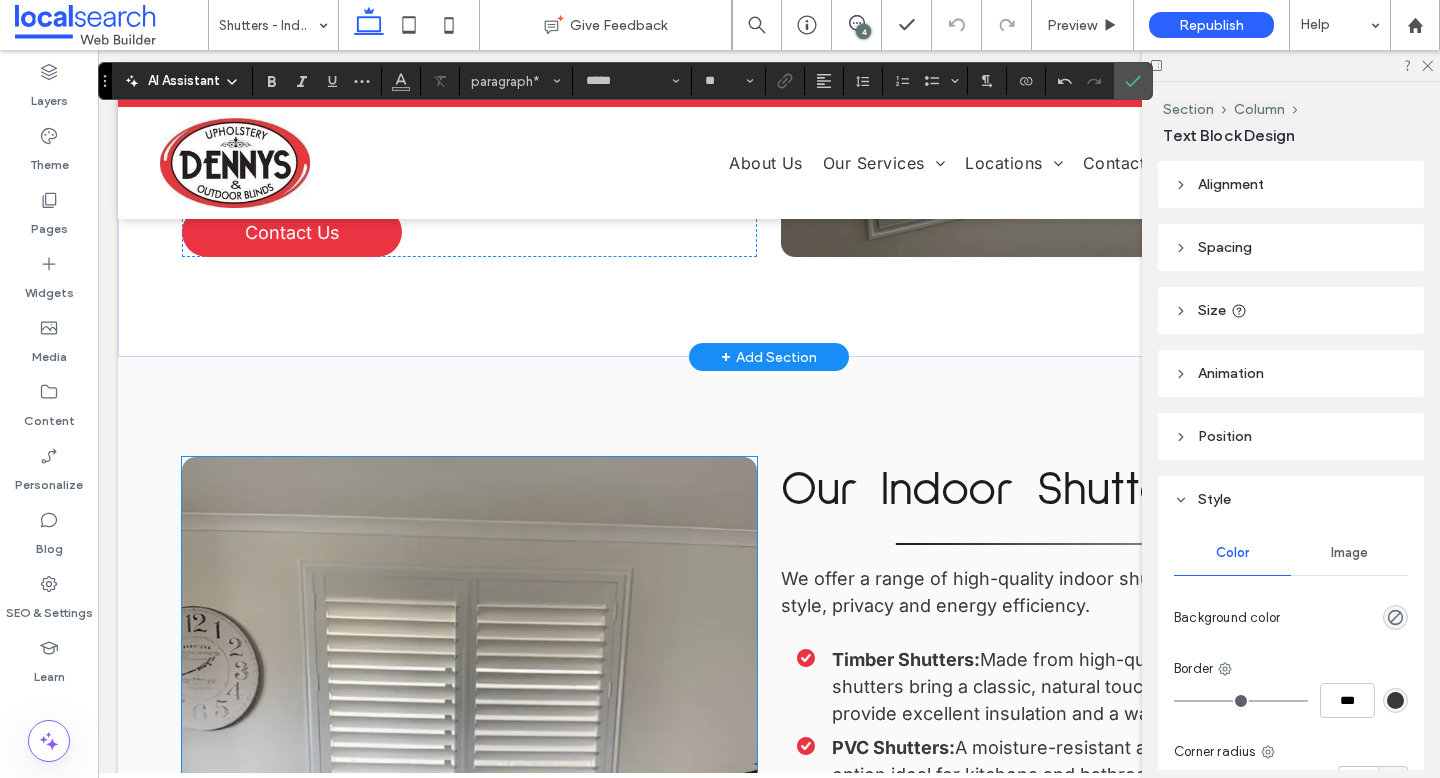 scroll, scrollTop: 1695, scrollLeft: 0, axis: vertical 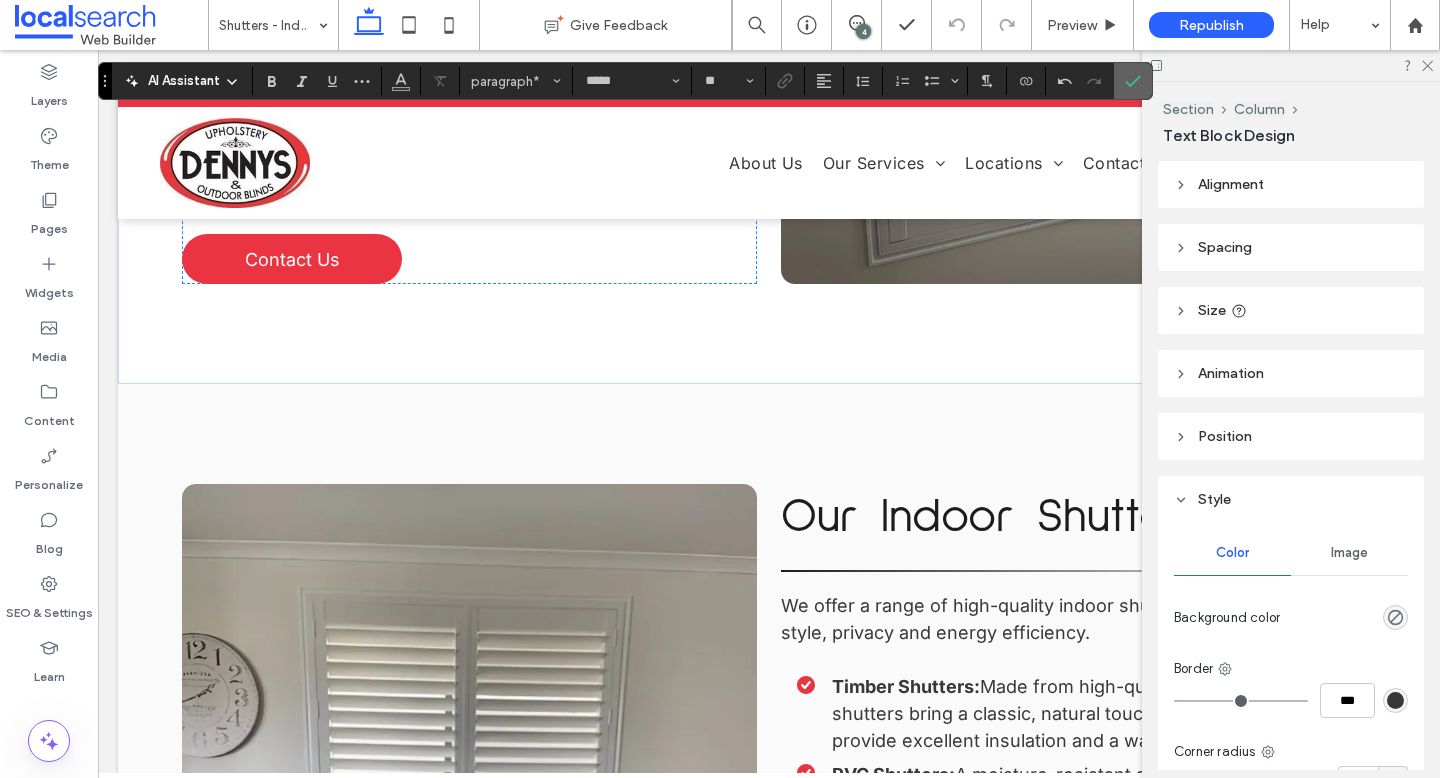 click at bounding box center [1133, 81] 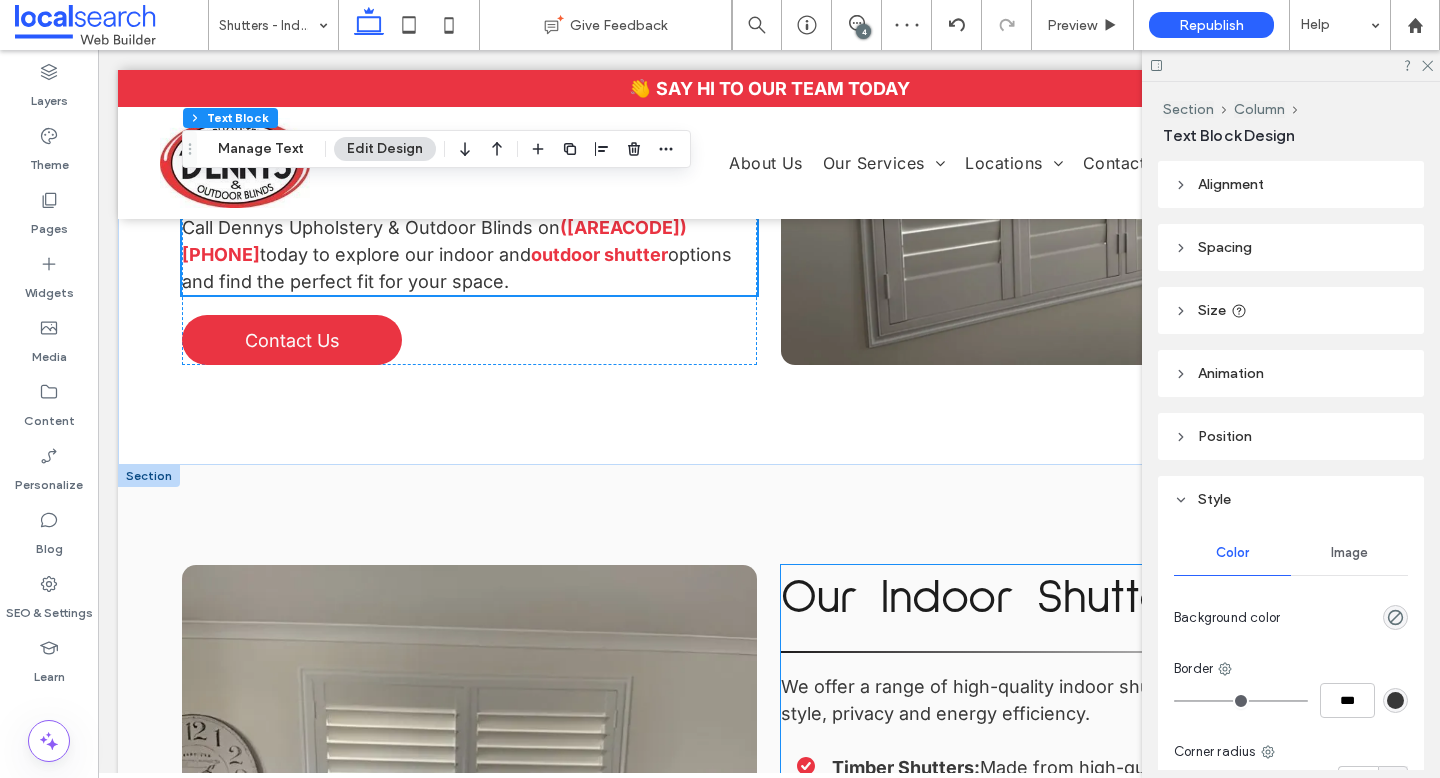 scroll, scrollTop: 2047, scrollLeft: 0, axis: vertical 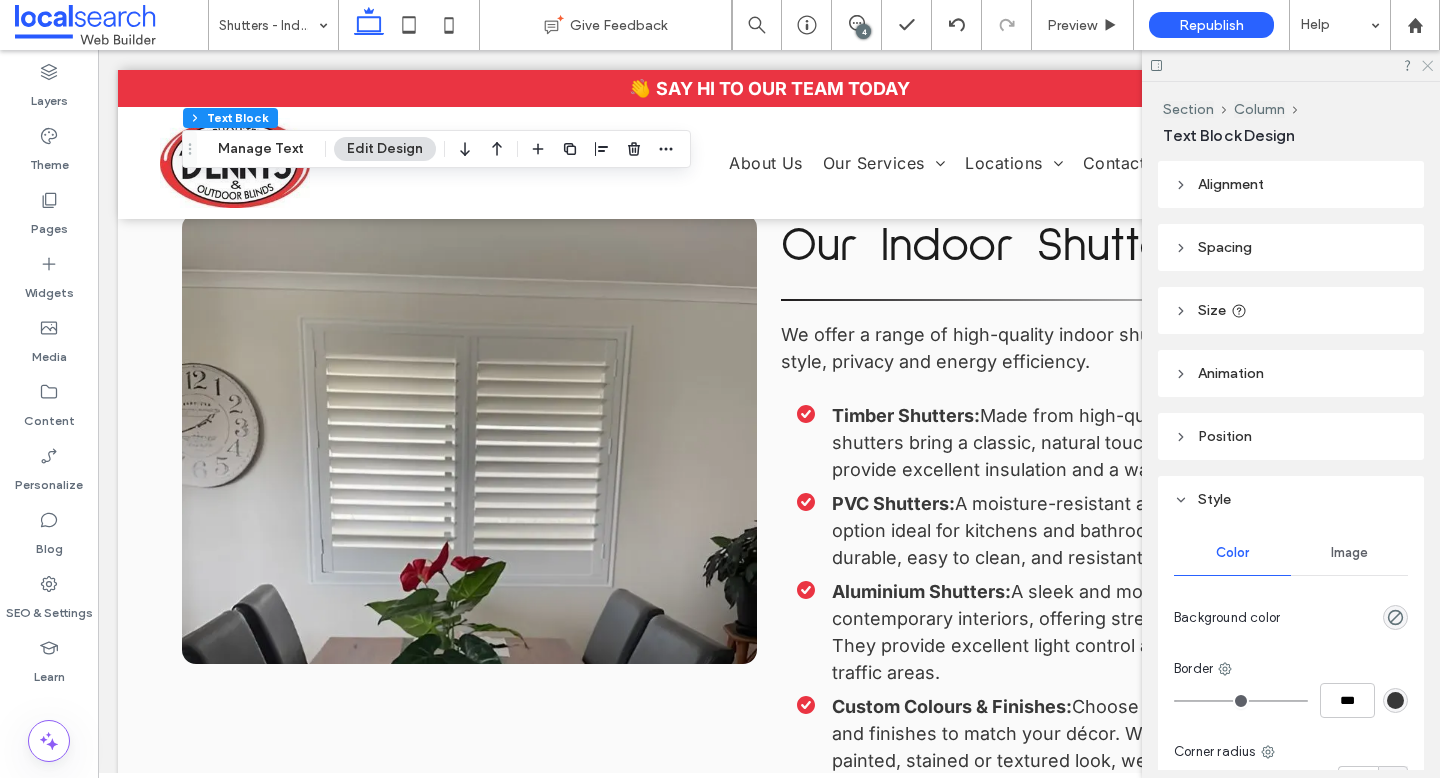 click 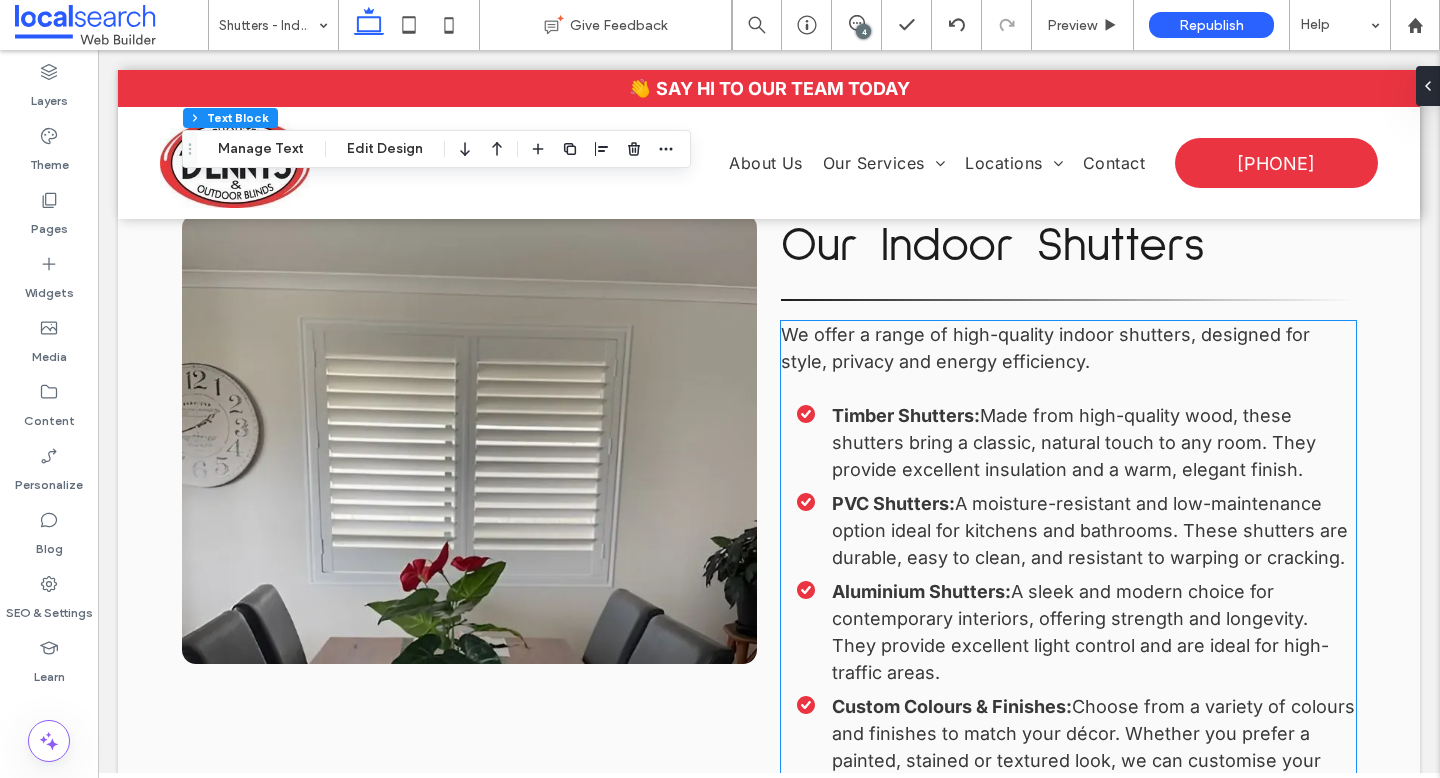 click on "Made from high-quality wood, these shutters bring a classic, natural touch to any room. They provide excellent insulation and a warm, elegant finish." at bounding box center [1074, 442] 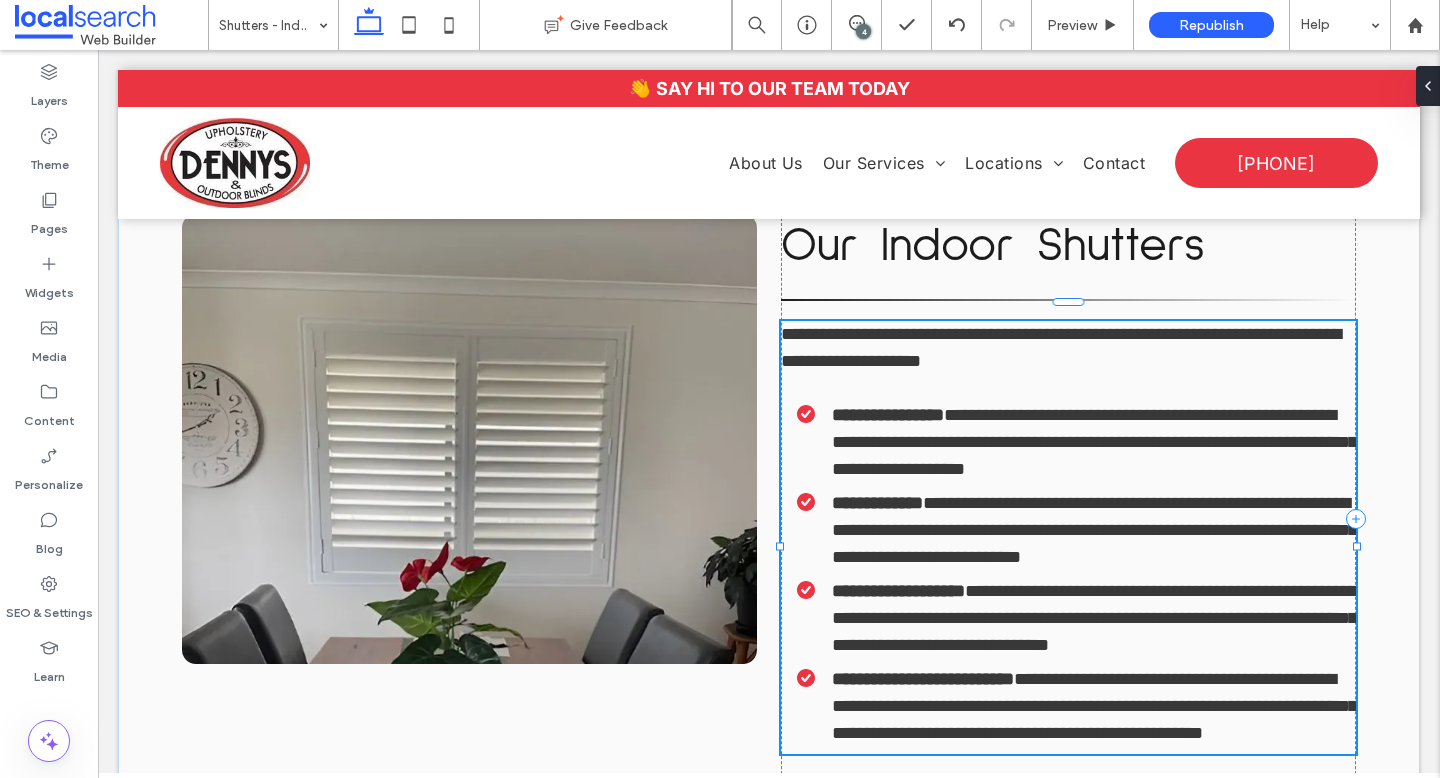 type on "*****" 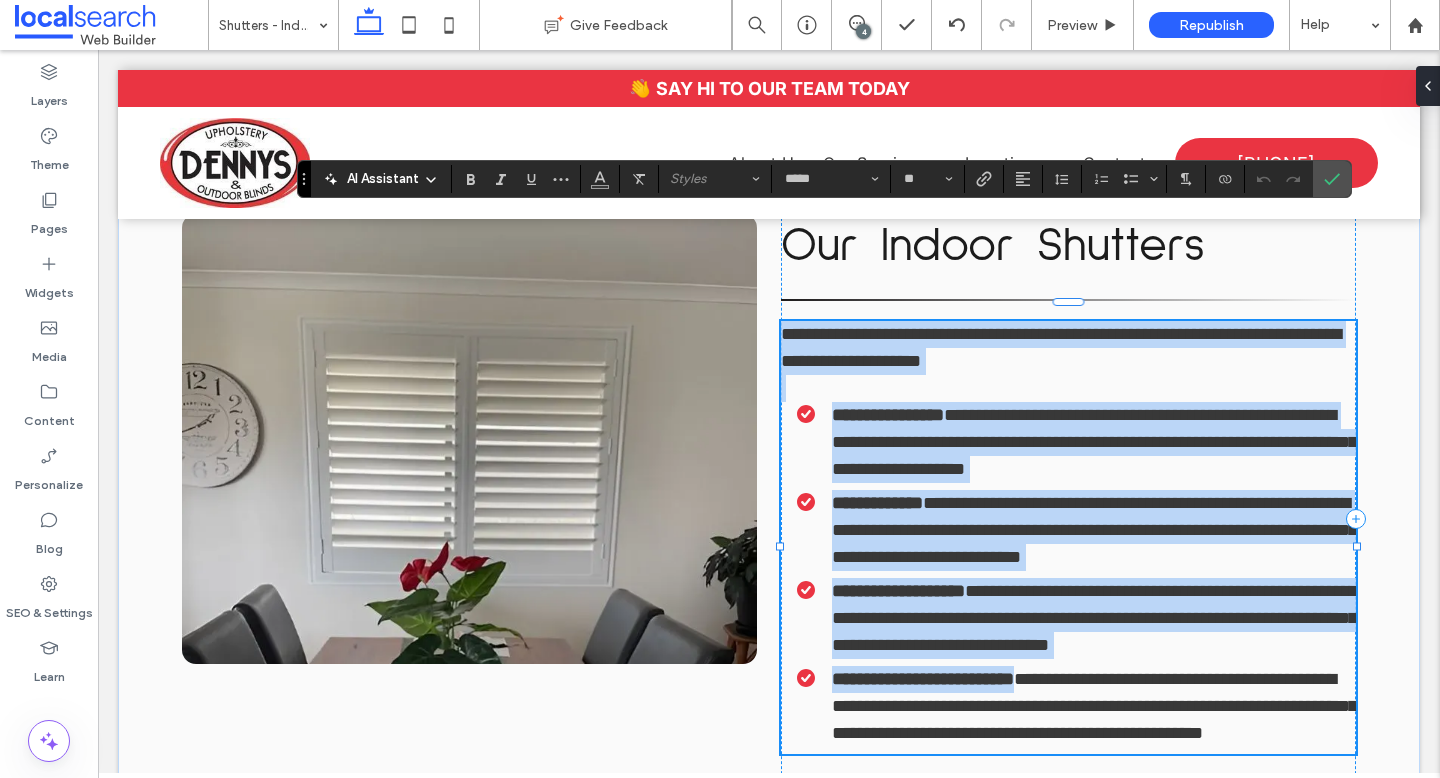 click on "**********" at bounding box center (1094, 442) 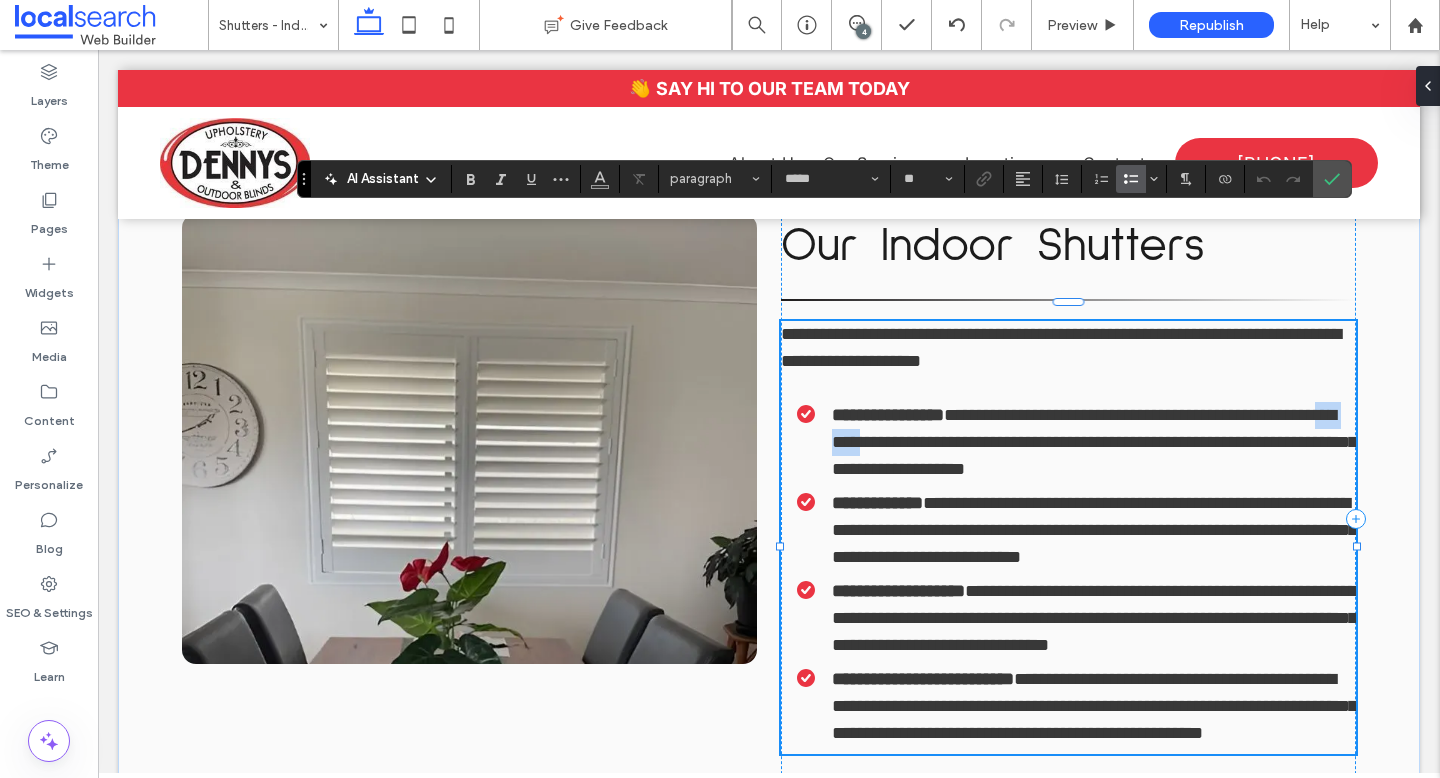 click on "**********" at bounding box center (1094, 442) 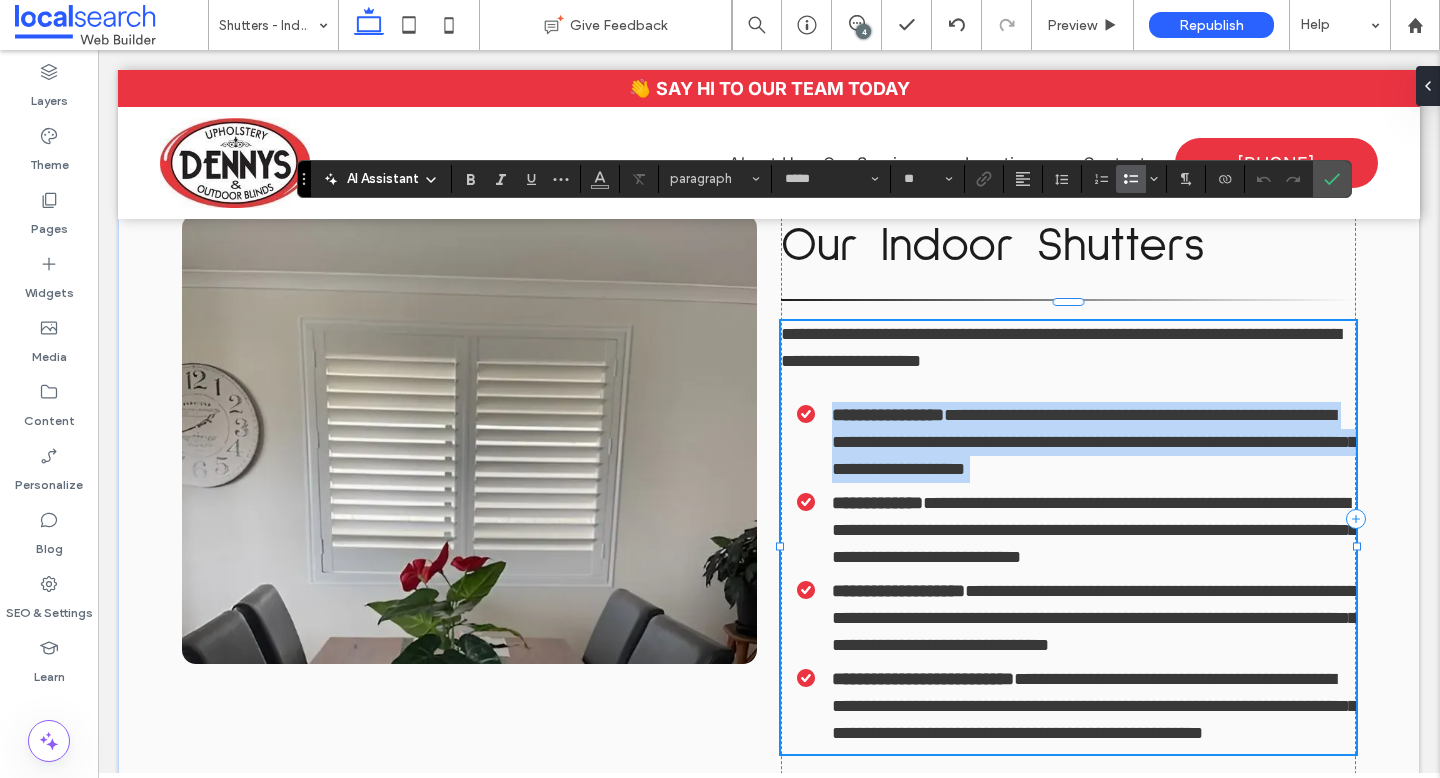 click on "**********" at bounding box center [1094, 442] 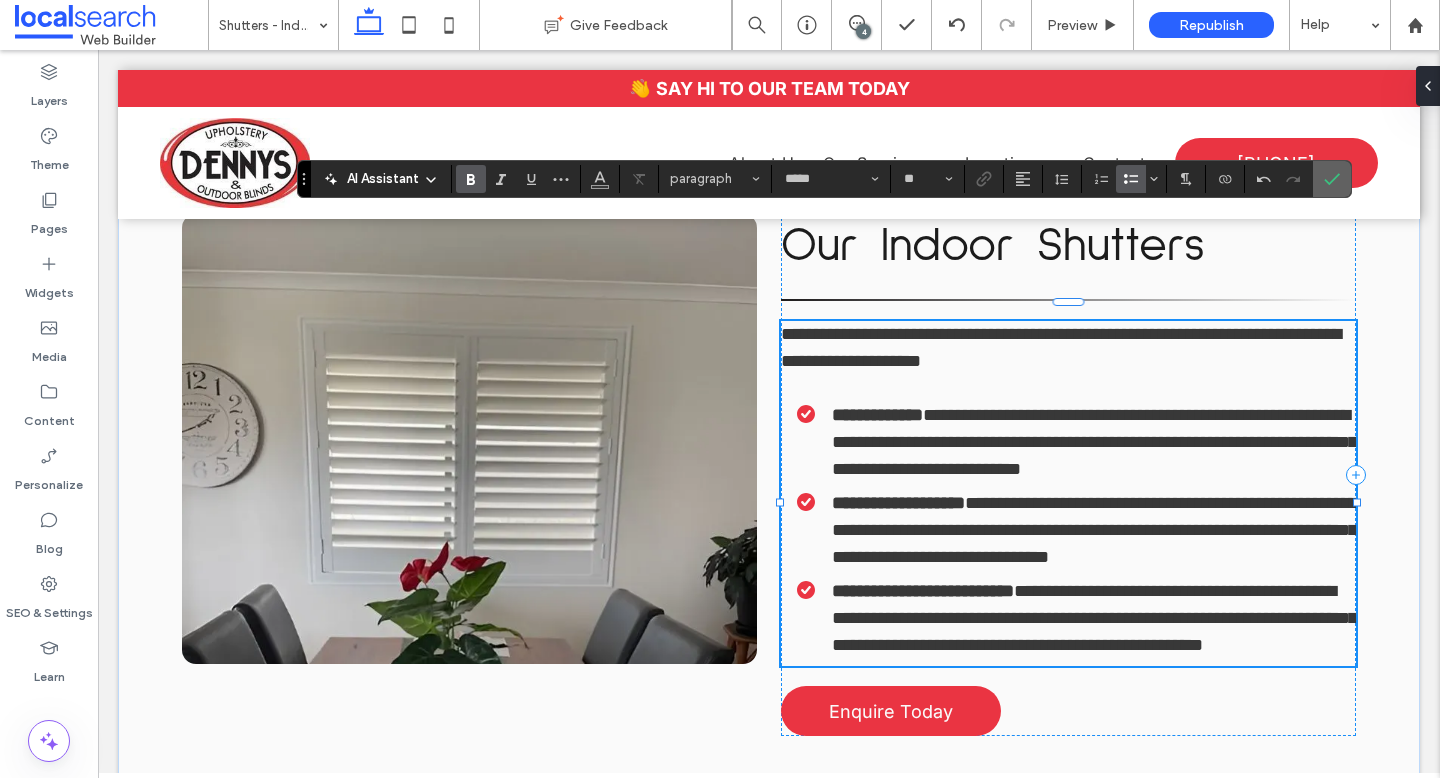 click at bounding box center (1332, 179) 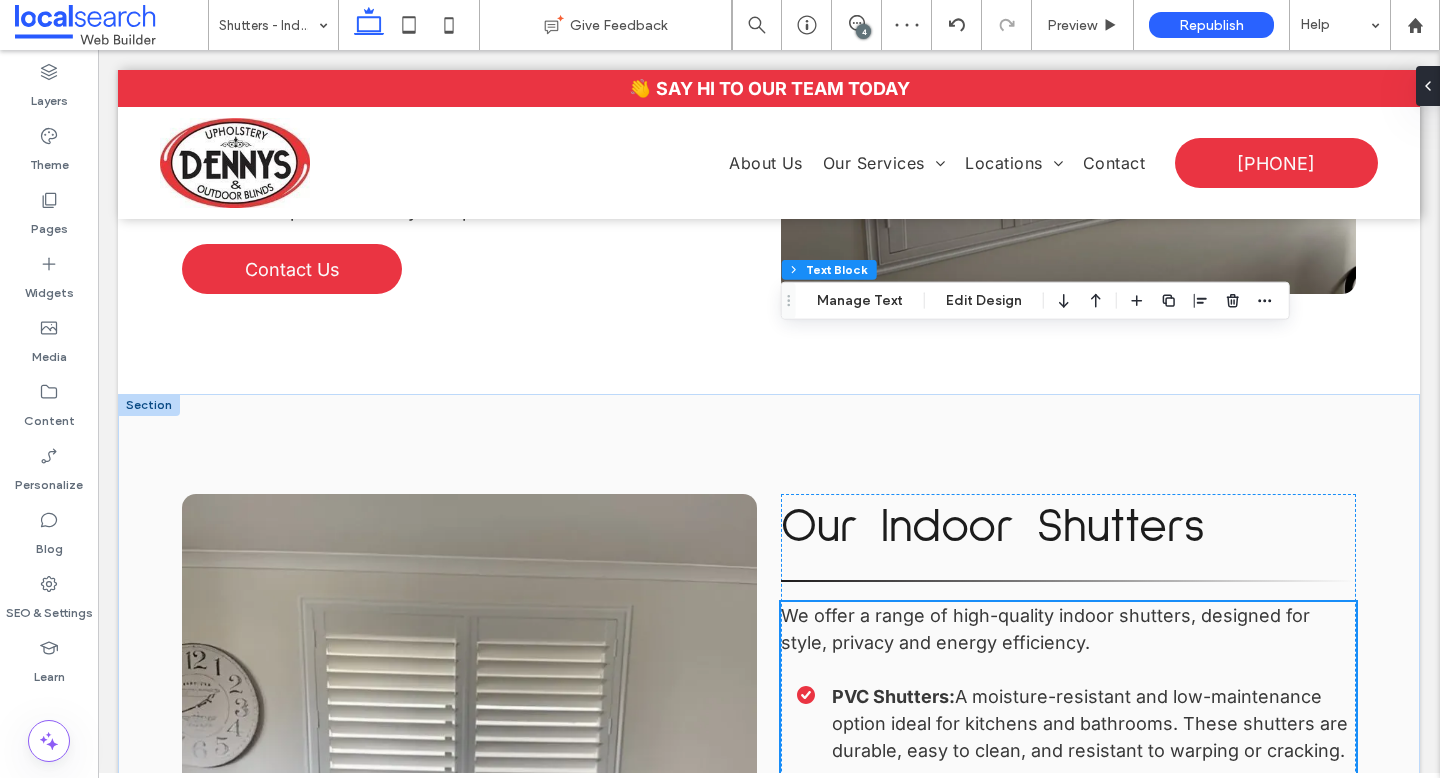 scroll, scrollTop: 1926, scrollLeft: 0, axis: vertical 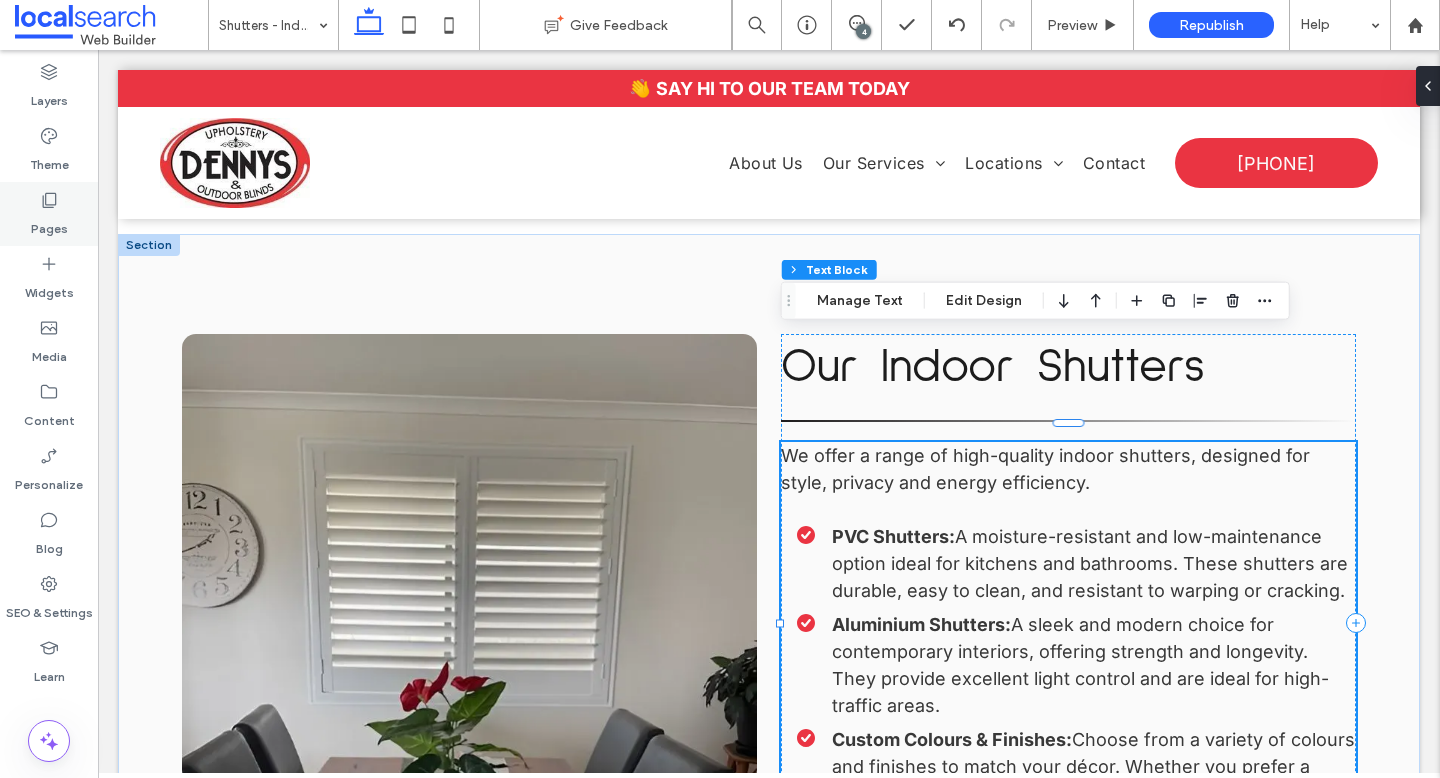 click on "Pages" at bounding box center (49, 224) 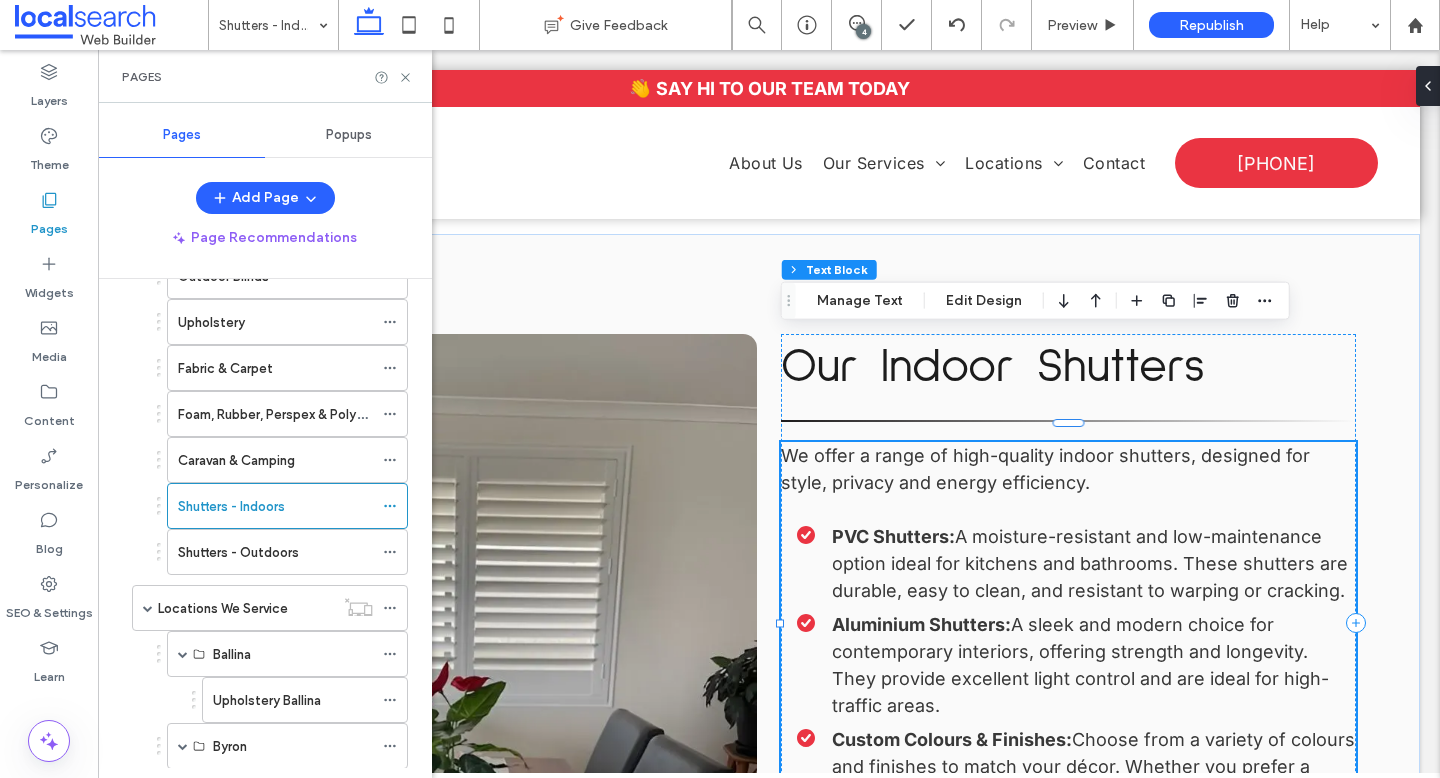 scroll, scrollTop: 317, scrollLeft: 0, axis: vertical 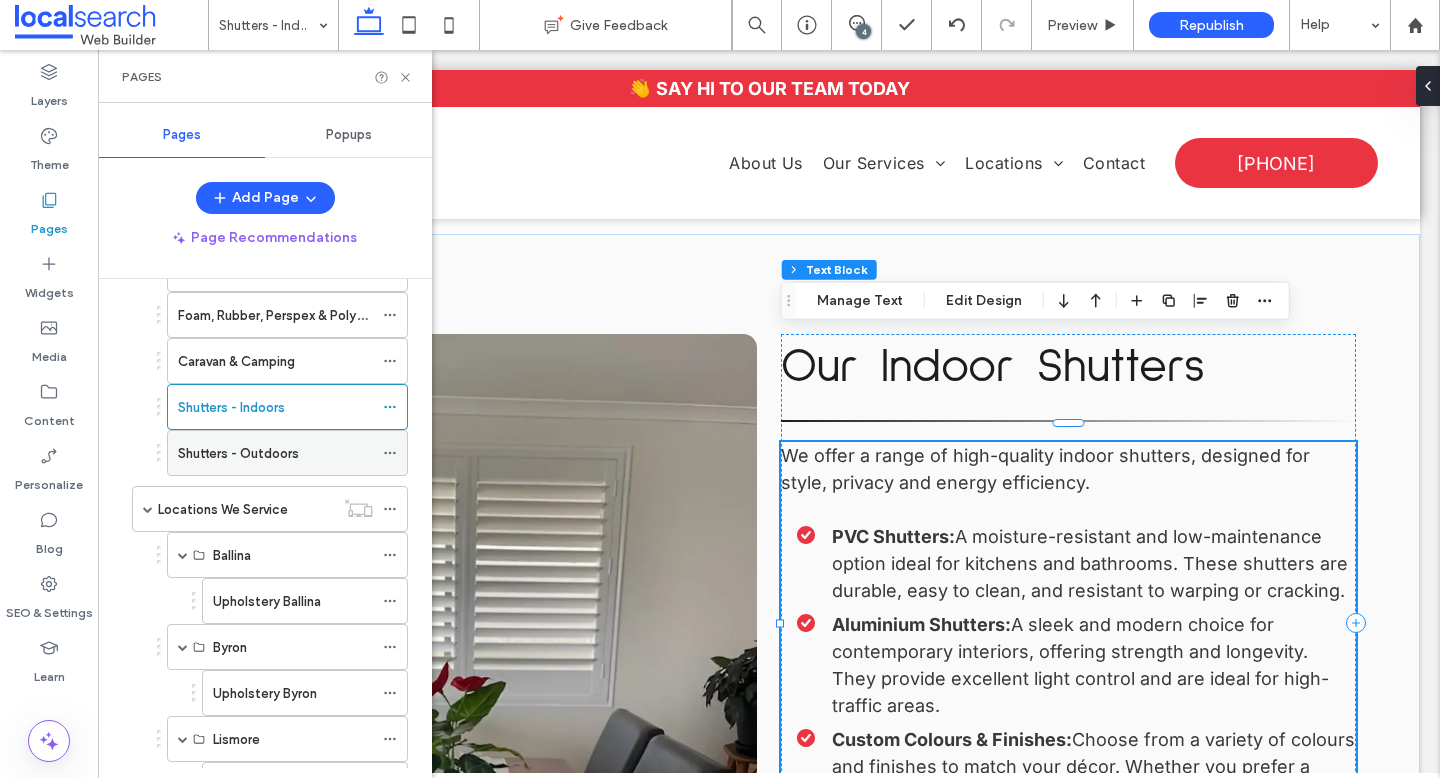 click on "Shutters - Outdoors" at bounding box center (275, 453) 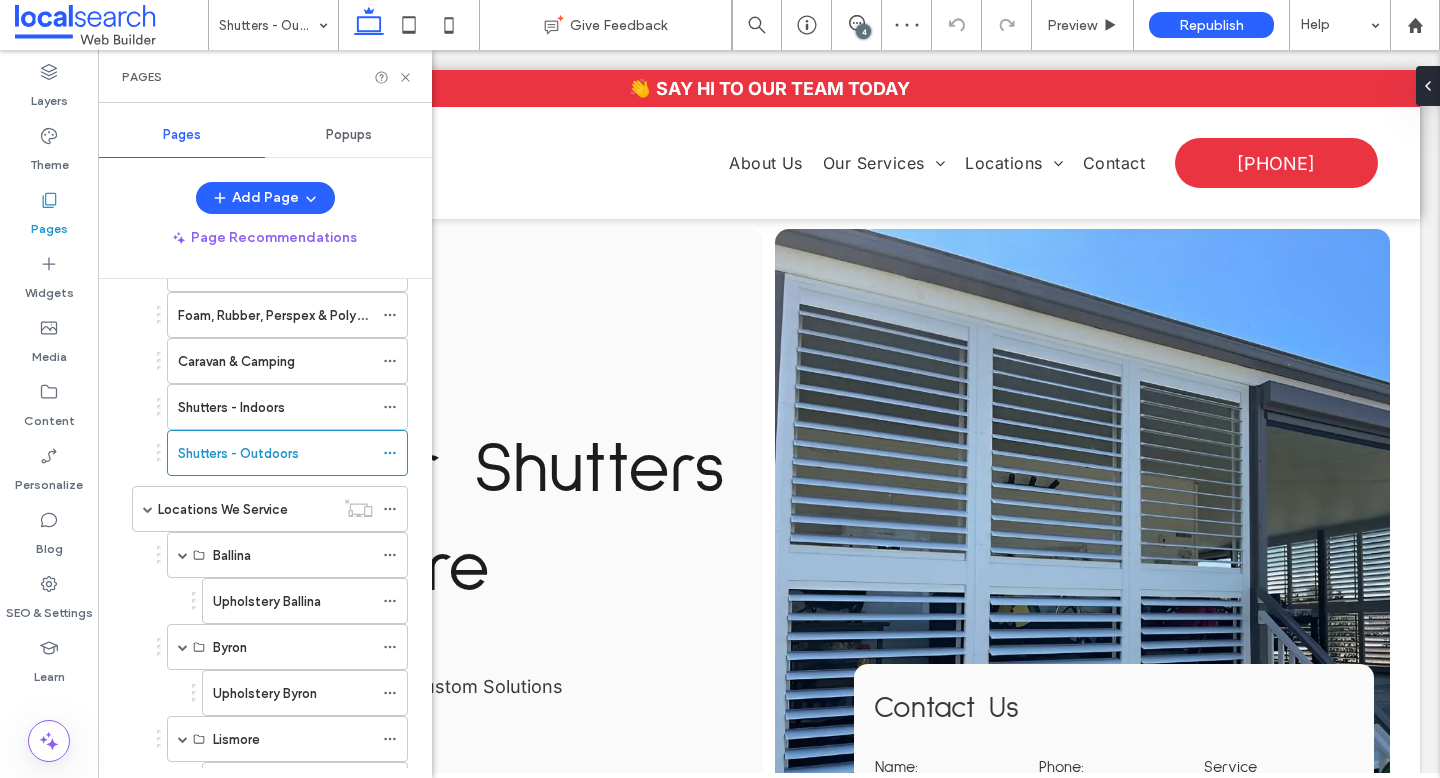 scroll, scrollTop: 1340, scrollLeft: 0, axis: vertical 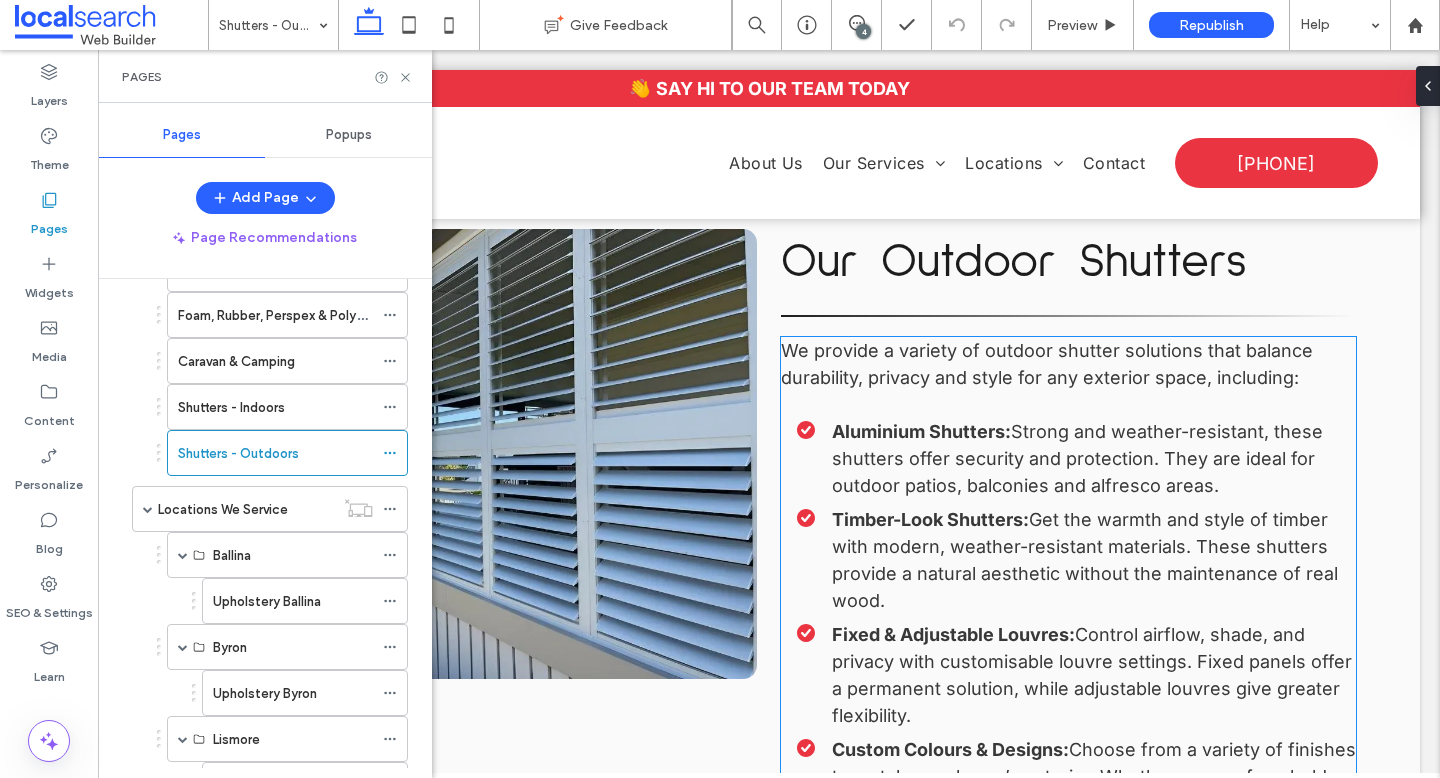 click on "Aluminium Shutters:  Strong and weather-resistant, these shutters offer security and protection. They are ideal for outdoor patios, balconies and alfresco areas. Timber-Look Shutters:  Get the warmth and style of timber with modern, weather-resistant materials. These shutters provide a natural aesthetic without the maintenance of real wood. Fixed & Adjustable Louvres:  Control airflow, shade, and privacy with customisable louvre settings. Fixed panels offer a permanent solution, while adjustable louvres give greater flexibility. Custom Colours & Designs:  Choose from a variety of finishes to match your home’s exterior. Whether you prefer a bold statement or a seamless integration, we tailor shutters to your needs." at bounding box center (1058, 631) 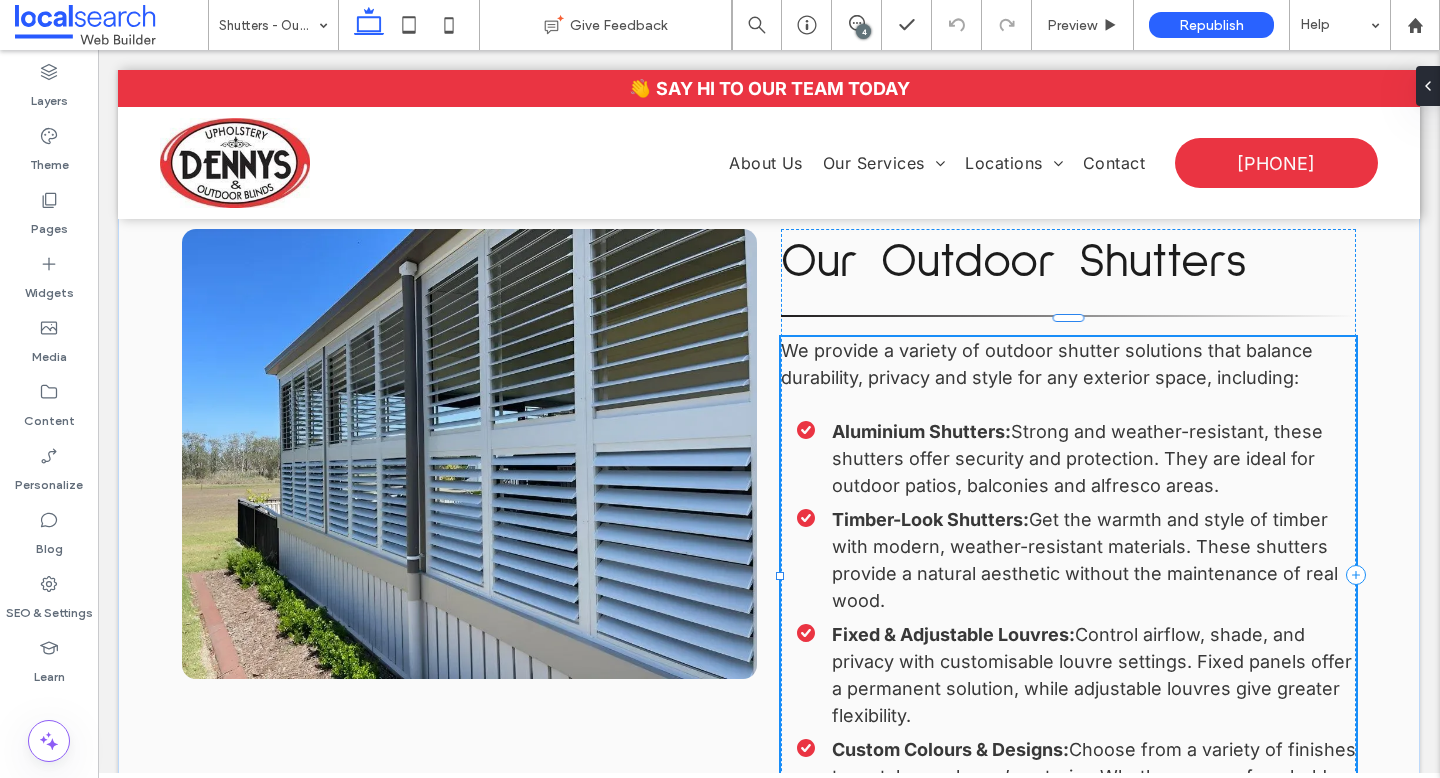 click on "We provide a variety of outdoor shutter solutions that balance durability, privacy and style for any exterior space, including:   Aluminium Shutters:  Strong and weather-resistant, these shutters offer security and protection. They are ideal for outdoor patios, balconies and alfresco areas. Timber-Look Shutters:  Get the warmth and style of timber with modern, weather-resistant materials. These shutters provide a natural aesthetic without the maintenance of real wood. Fixed & Adjustable Louvres:  Control airflow, shade, and privacy with customisable louvre settings. Fixed panels offer a permanent solution, while adjustable louvres give greater flexibility. Custom Colours & Designs:  Choose from a variety of finishes to match your home’s exterior. Whether you prefer a bold statement or a seamless integration, we tailor shutters to your needs." at bounding box center (1068, 594) 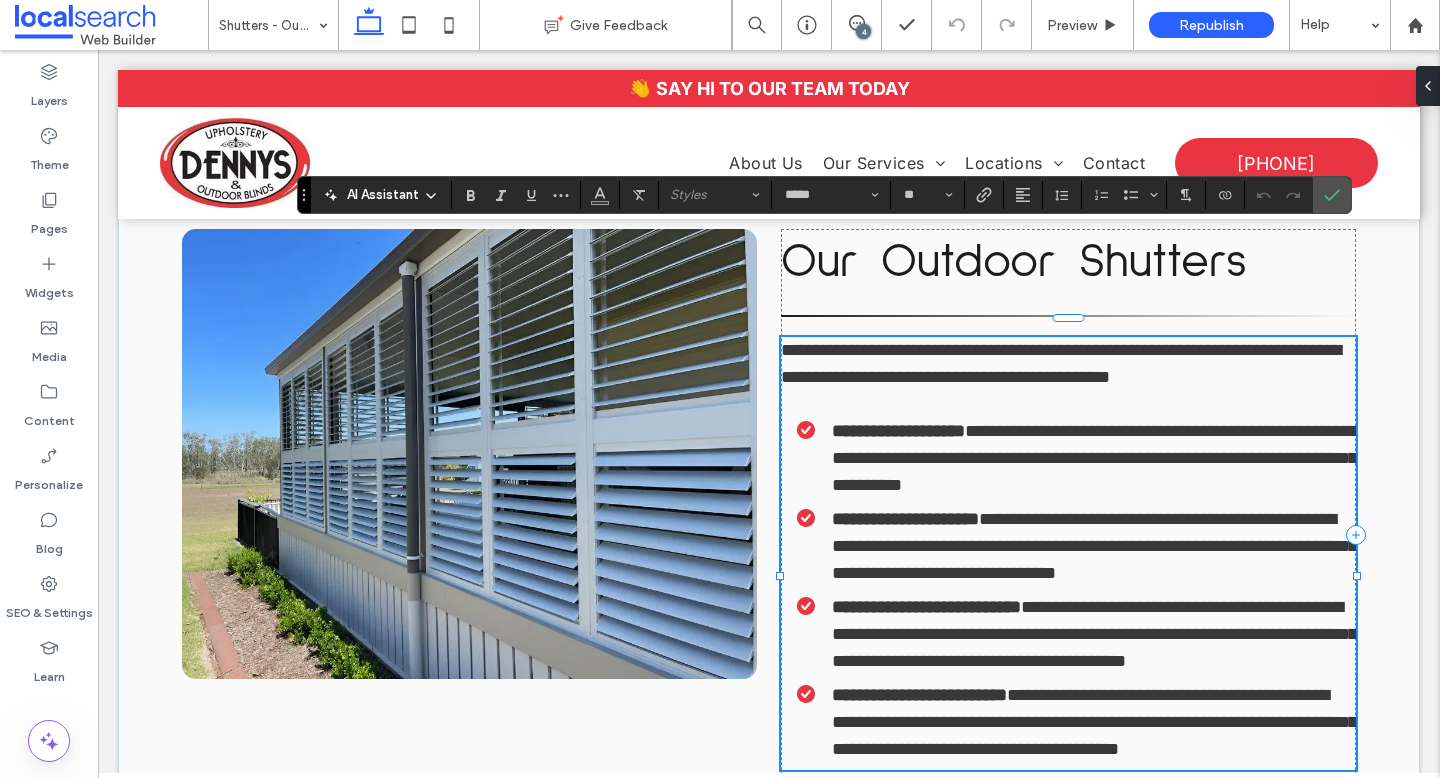 click on "**********" at bounding box center (905, 519) 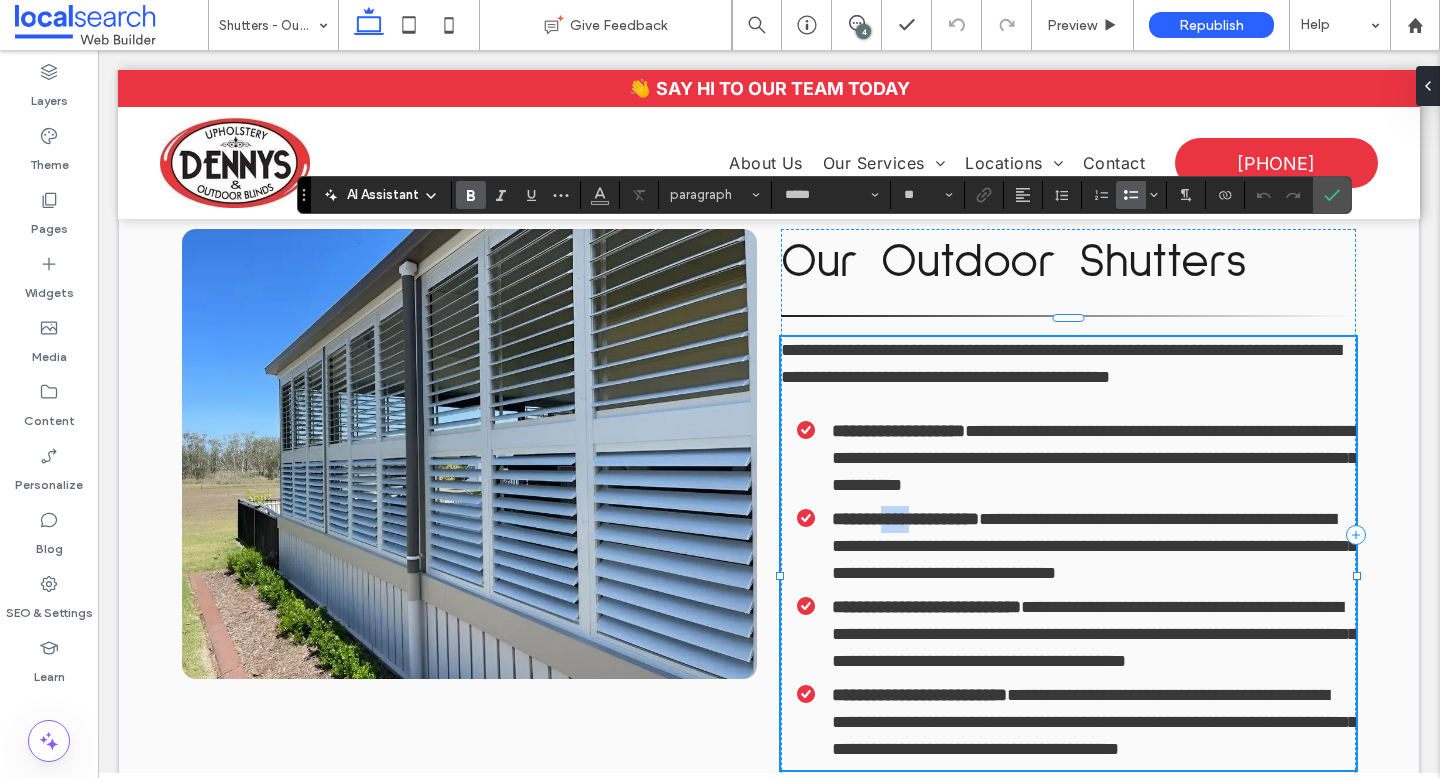 click on "**********" at bounding box center [905, 519] 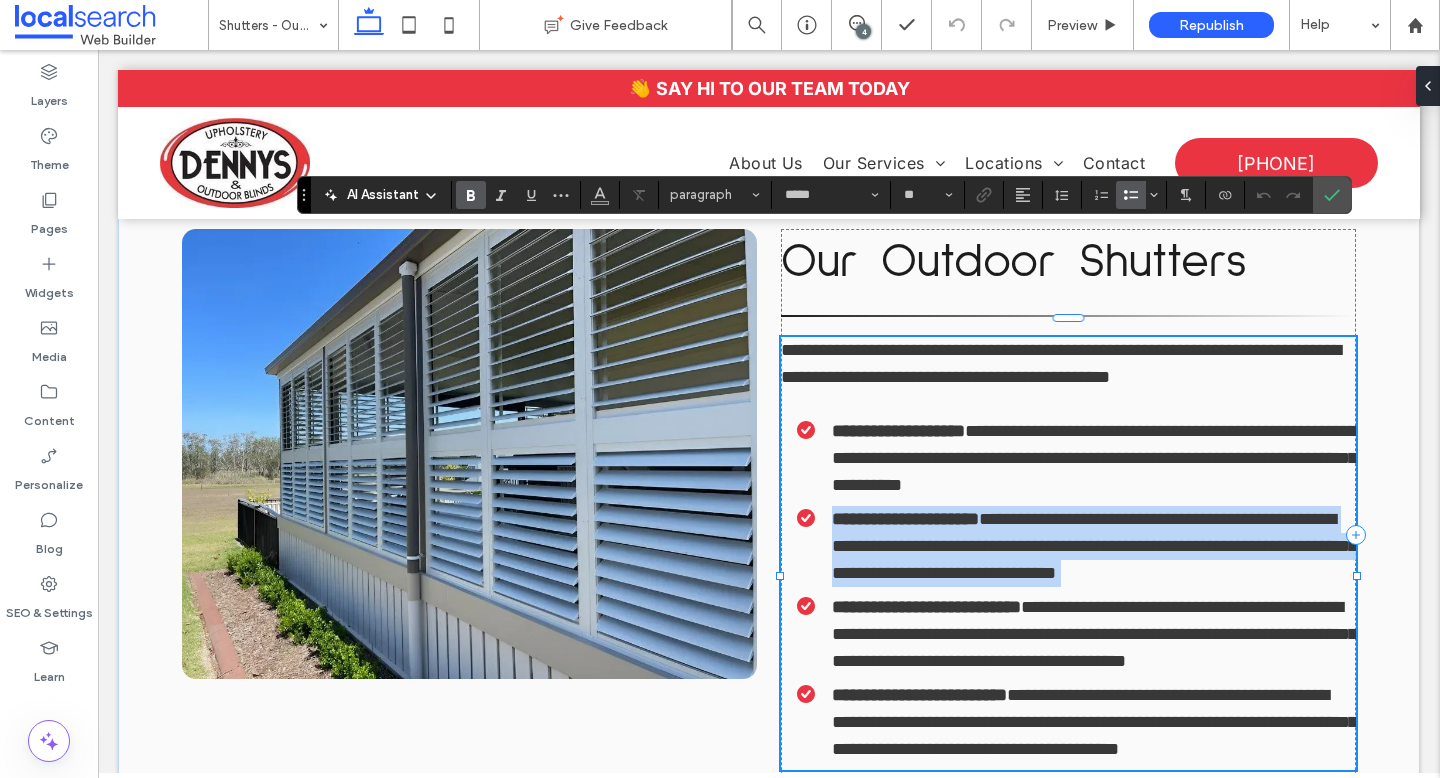 click on "**********" at bounding box center (905, 519) 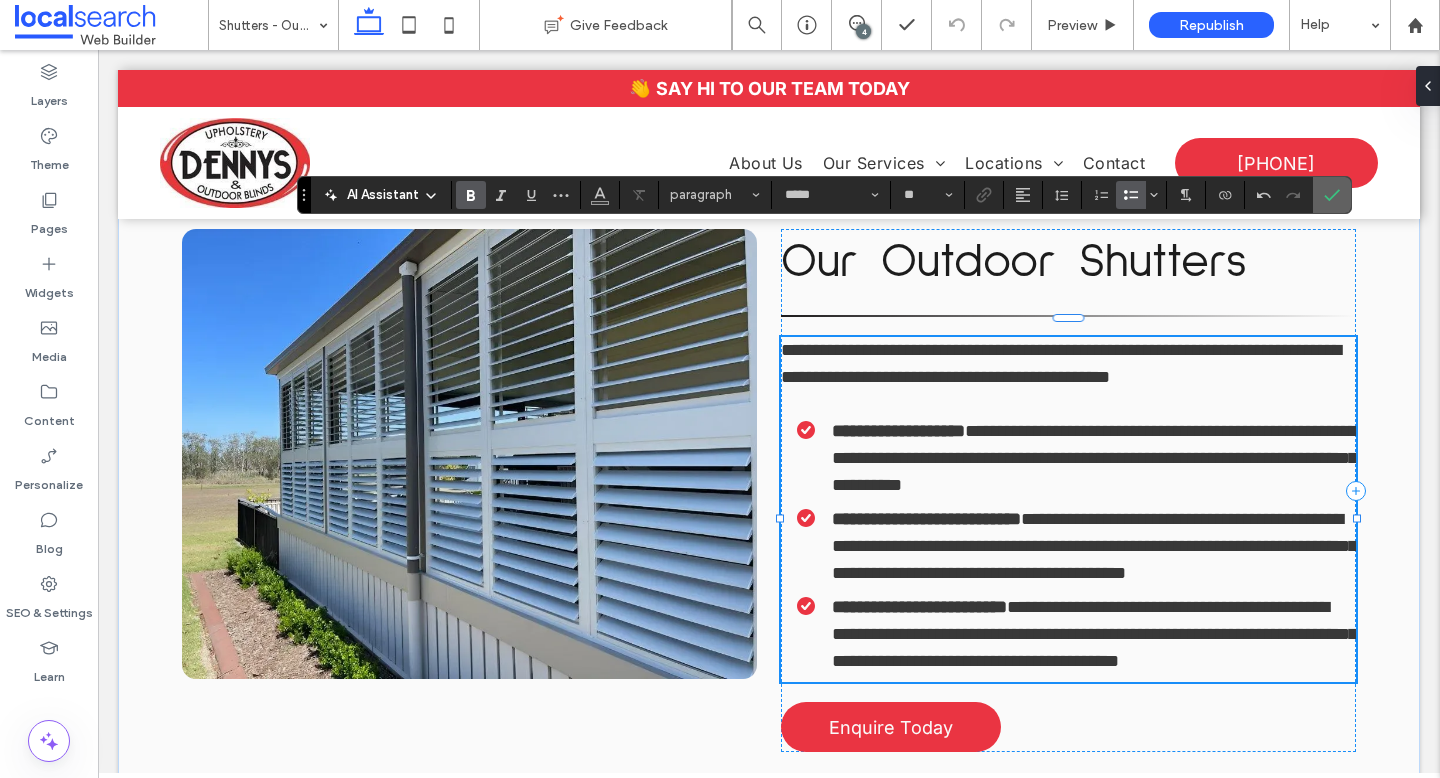 click at bounding box center [1332, 195] 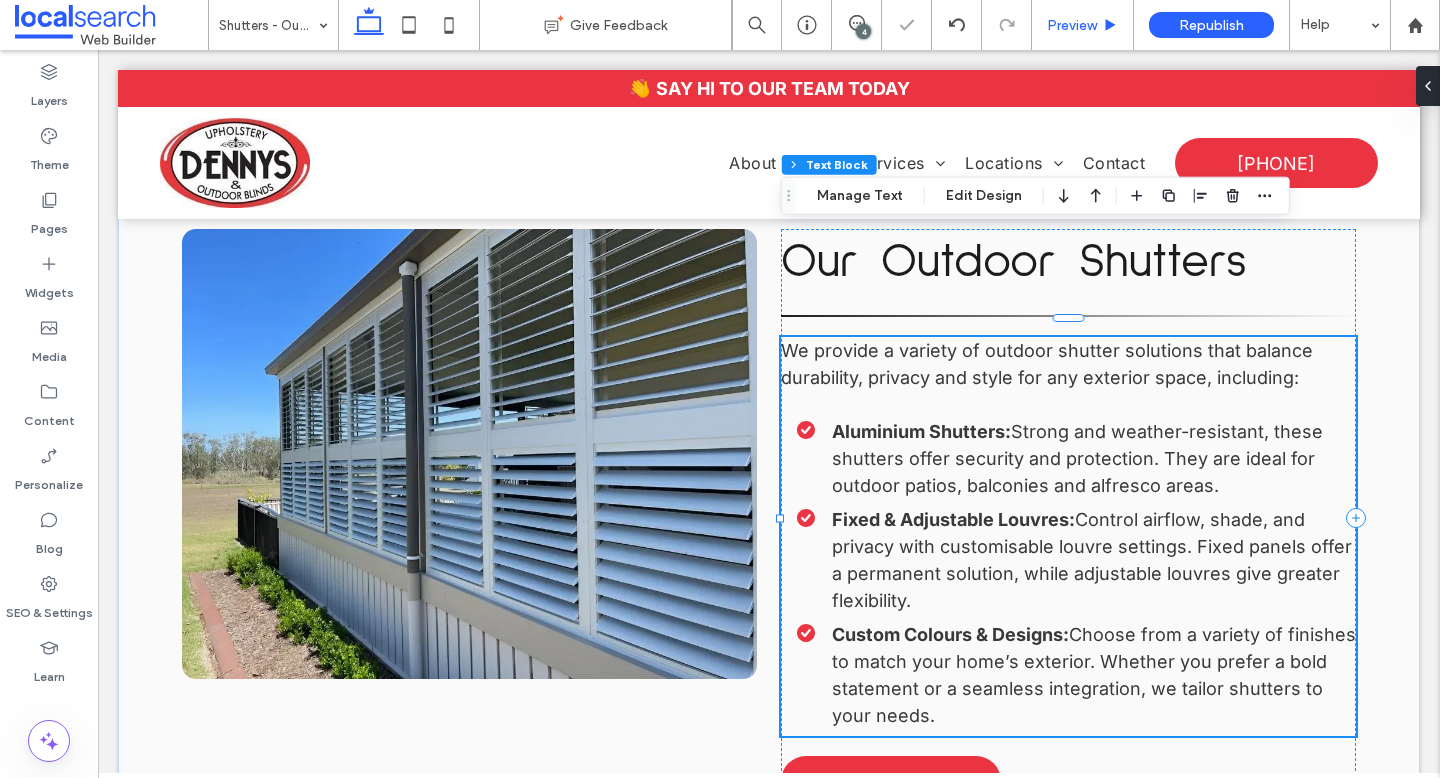 scroll, scrollTop: 1340, scrollLeft: 0, axis: vertical 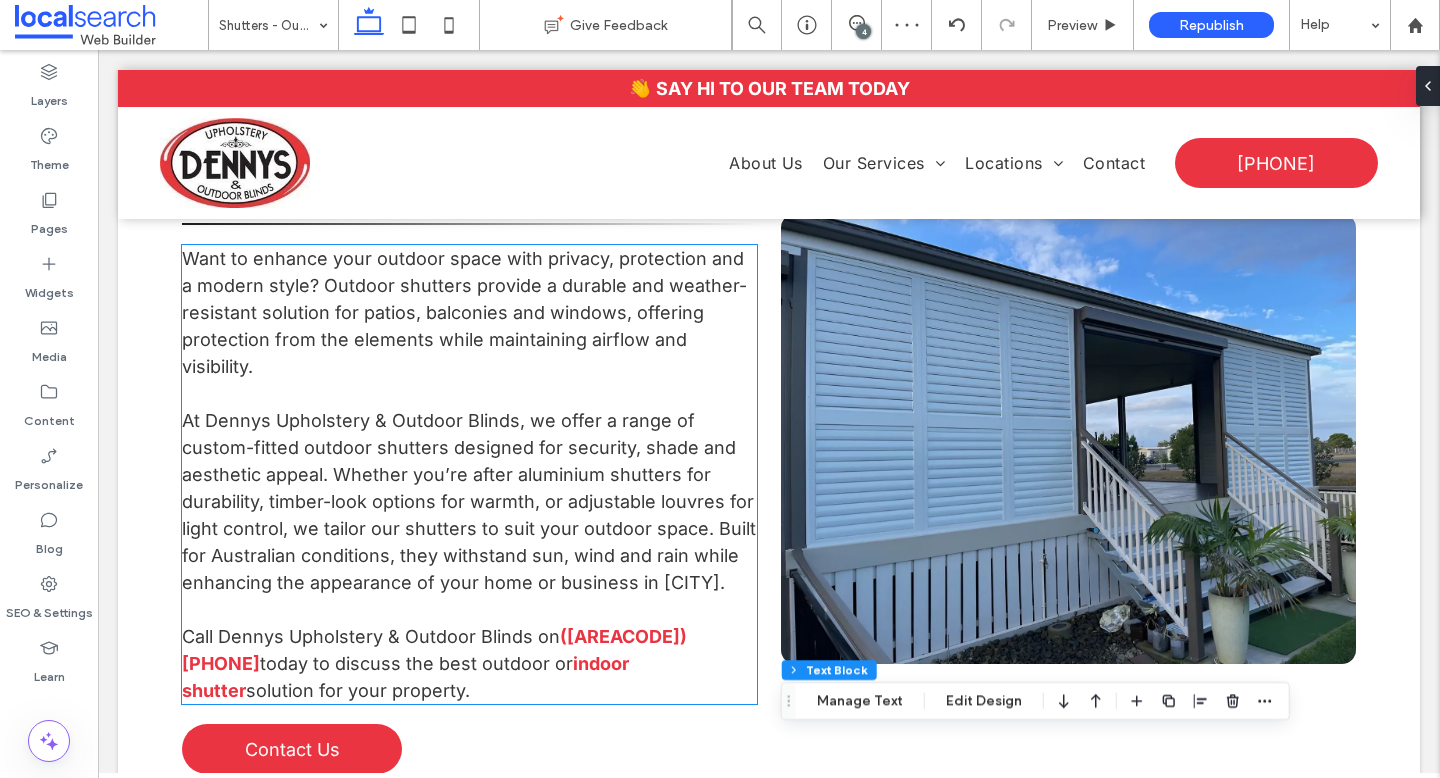 click on "At Dennys Upholstery & Outdoor Blinds, we offer a range of custom-fitted outdoor shutters designed for security, shade and aesthetic appeal. Whether you’re after aluminium shutters for durability, timber-look options for warmth, or adjustable louvres for light control, we tailor our shutters to suit your outdoor space. Built for Australian conditions, they withstand sun, wind and rain while enhancing the appearance of your home or business in Lismore." at bounding box center (469, 501) 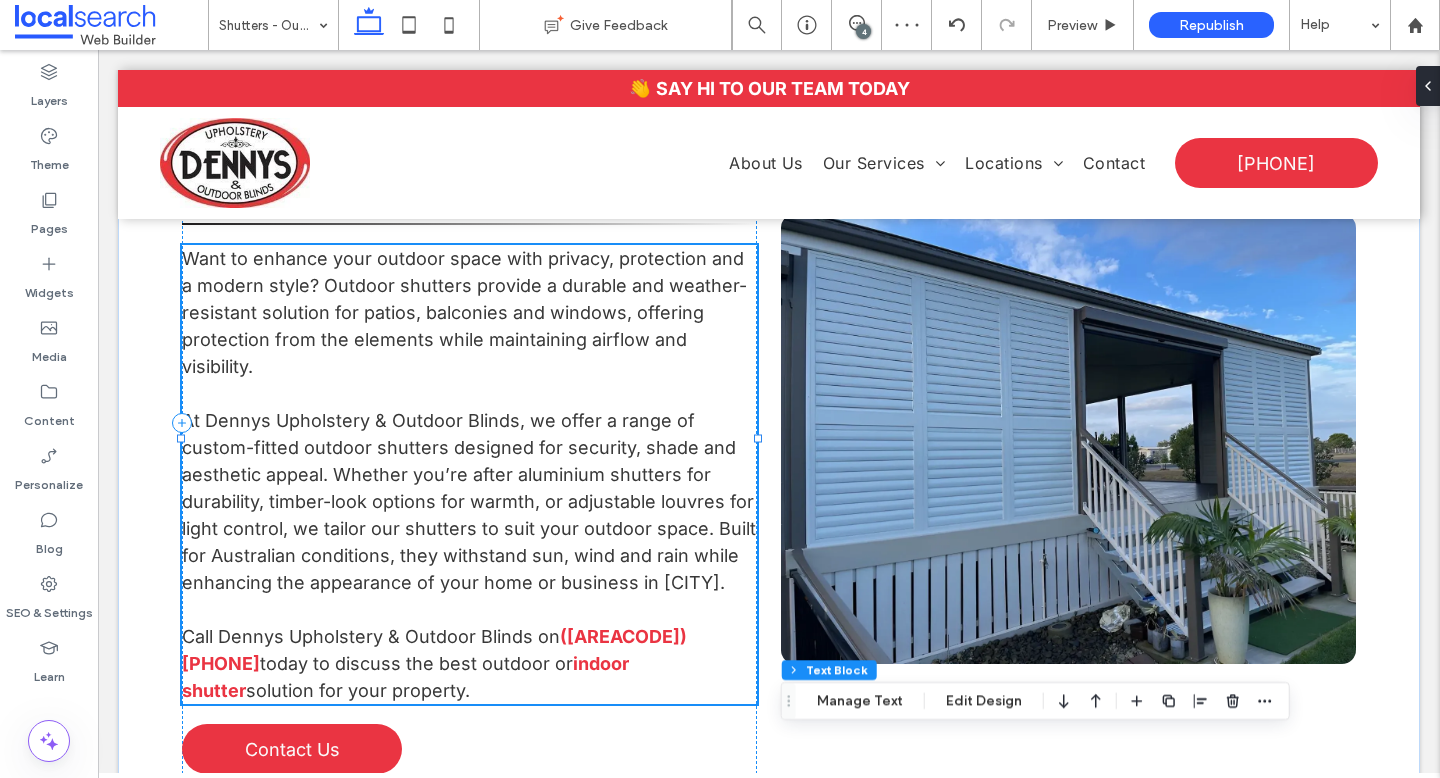 click on "Want to enhance your outdoor space with privacy, protection and a modern style? Outdoor shutters provide a durable and weather-resistant solution for patios, balconies and windows, offering protection from the elements while maintaining airflow and visibility. At Dennys Upholstery & Outdoor Blinds, we offer a range of custom-fitted outdoor shutters designed for security, shade and aesthetic appeal. Whether you’re after aluminium shutters for durability, timber-look options for warmth, or adjustable louvres for light control, we tailor our shutters to suit your outdoor space. Built for Australian conditions, they withstand sun, wind and rain while enhancing the appearance of your home or business in Lismore. Call Dennys Upholstery & Outdoor Blinds on  (02) 6621 4333  today to discuss the best outdoor or  indoor shutter  solution for your property." at bounding box center [469, 474] 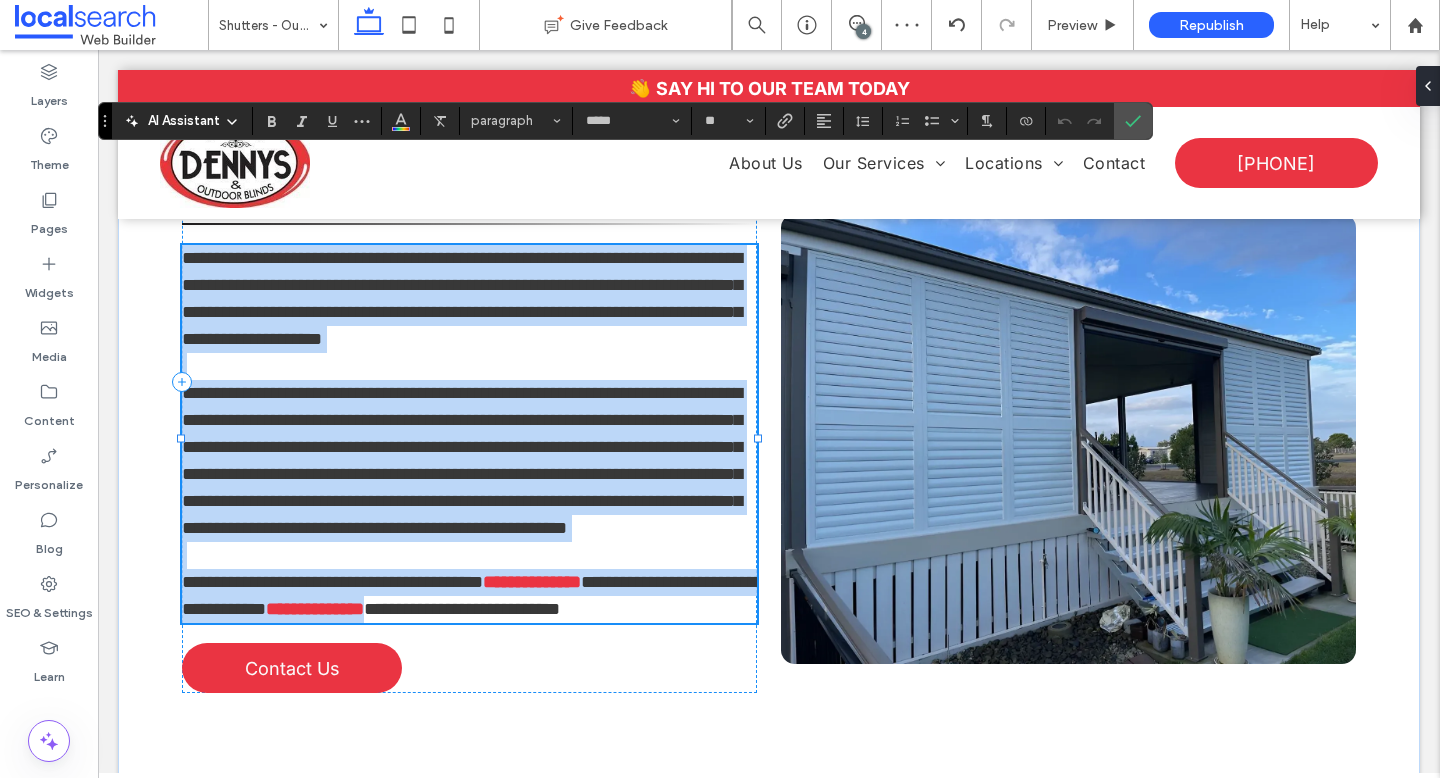 click on "**********" at bounding box center [462, 460] 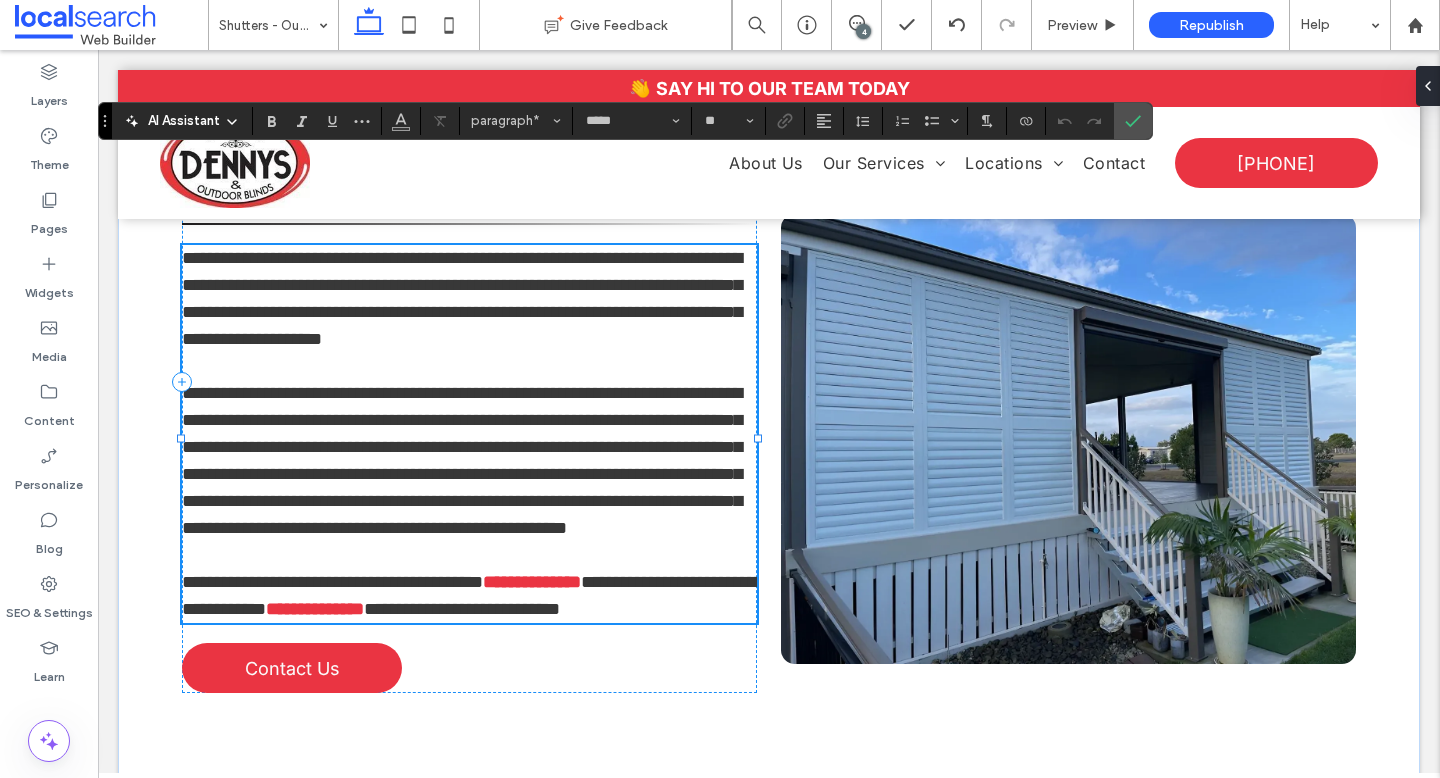 click on "**********" at bounding box center (462, 460) 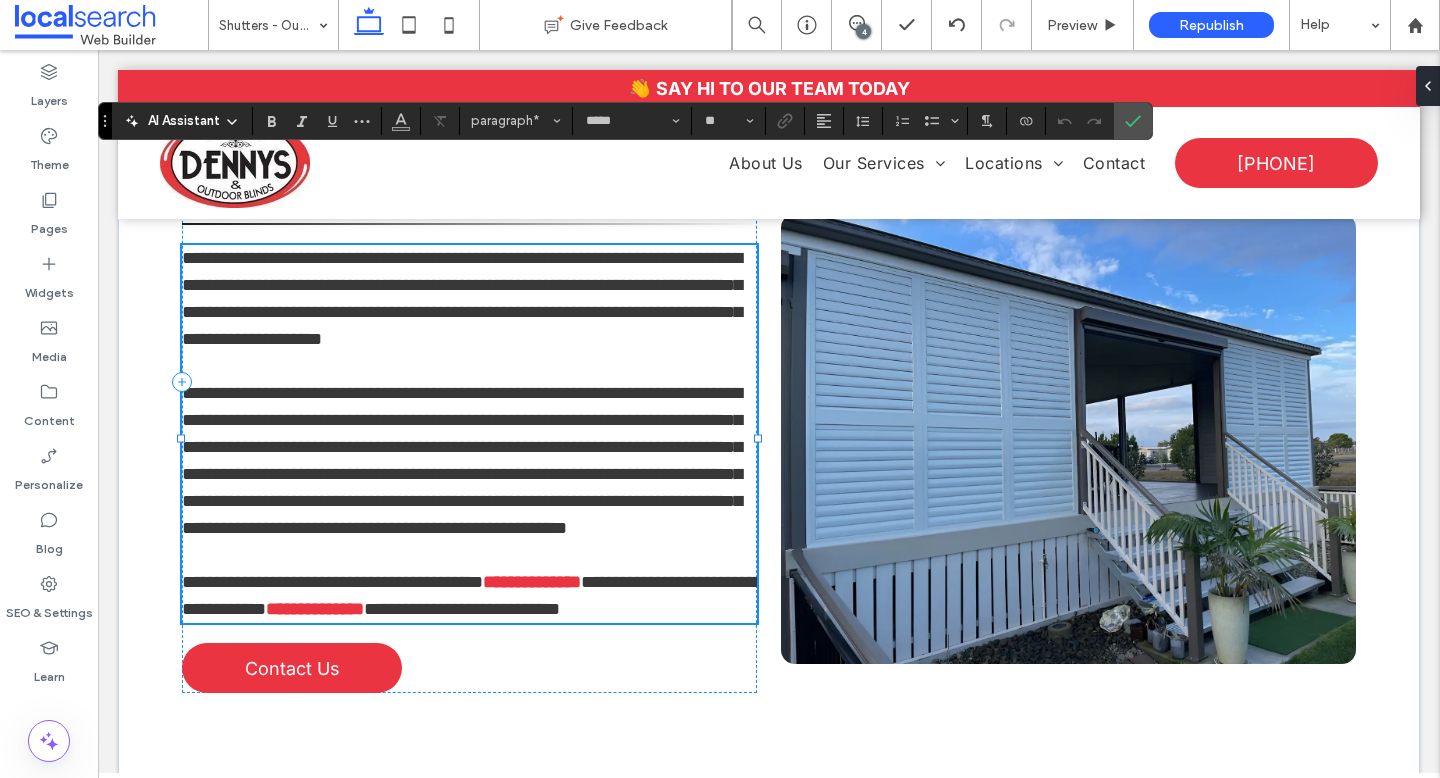 type 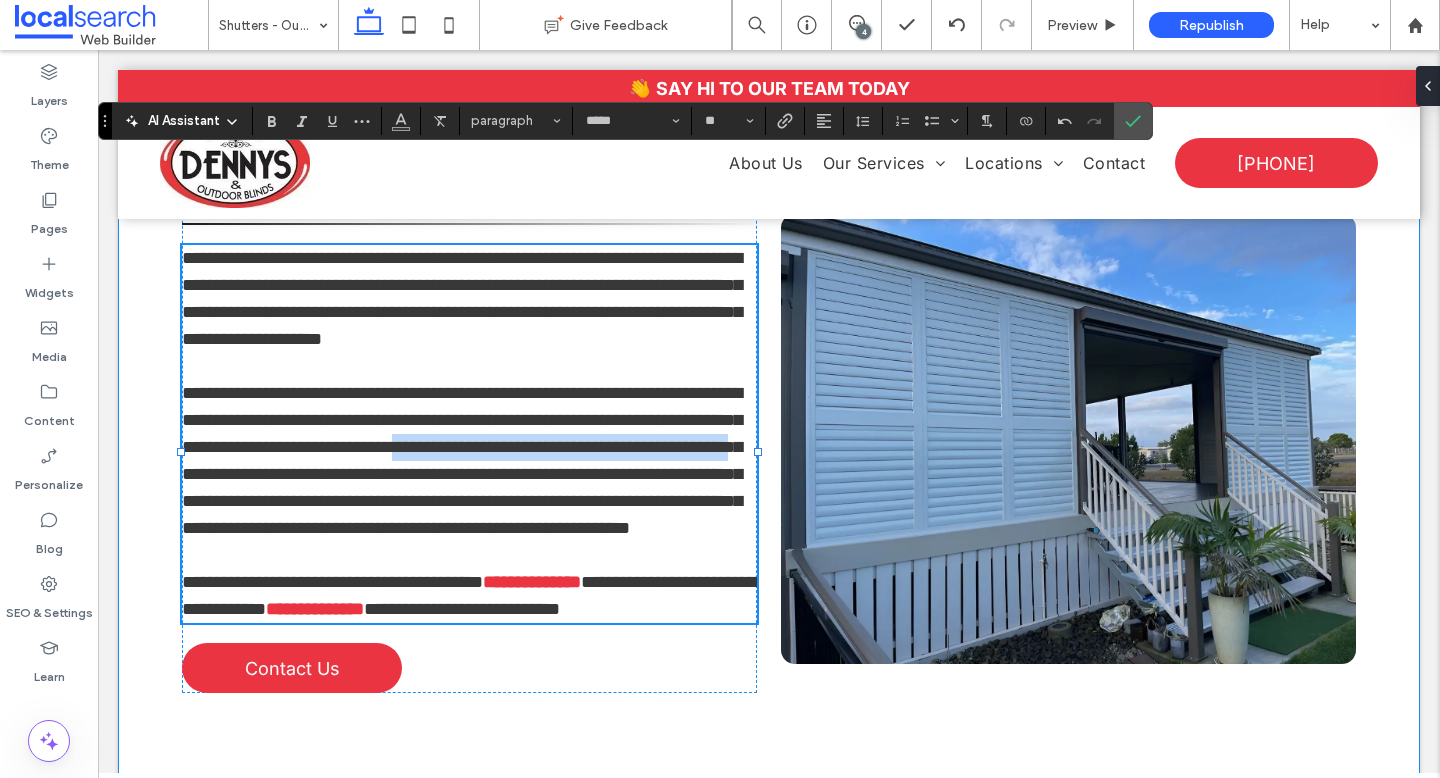 drag, startPoint x: 575, startPoint y: 414, endPoint x: 177, endPoint y: 404, distance: 398.1256 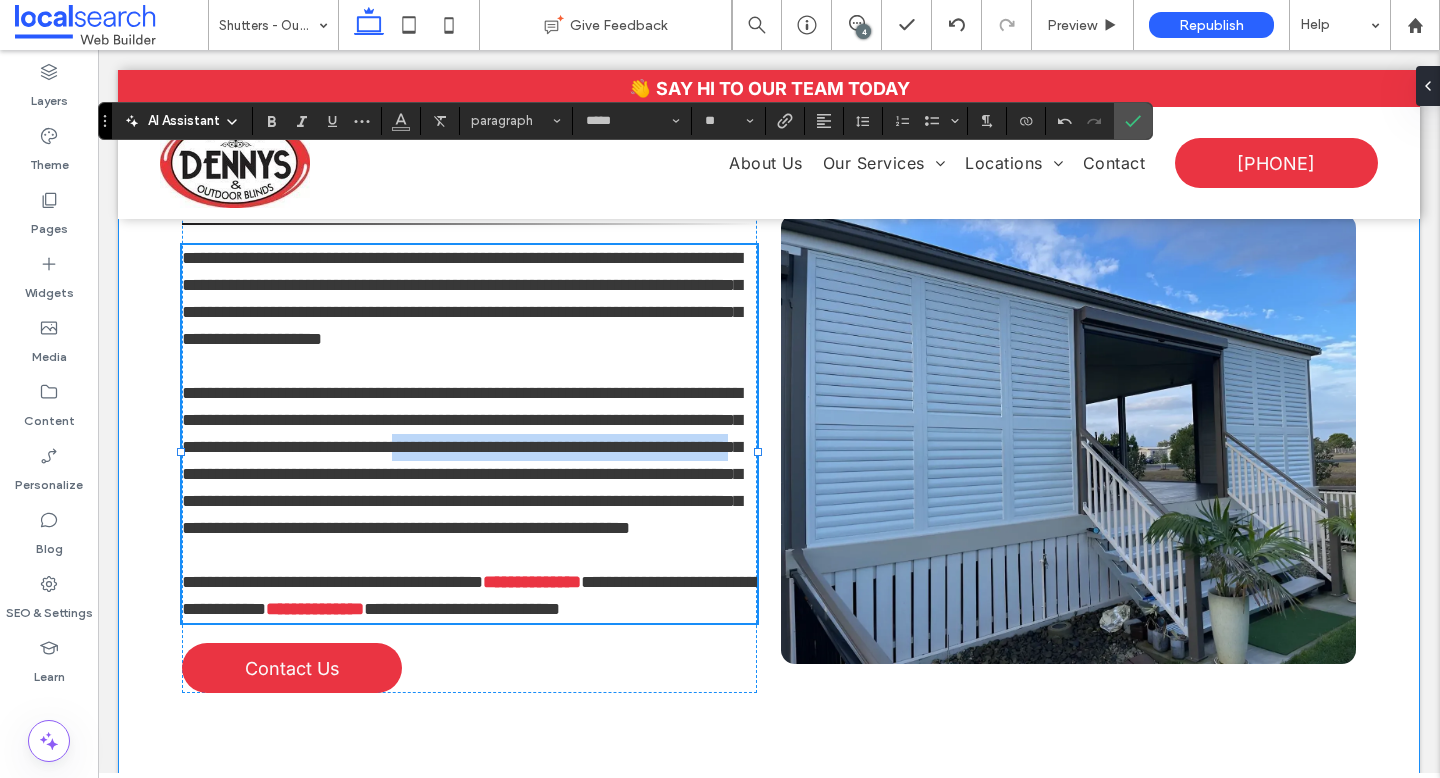 click on "**********" at bounding box center (769, 382) 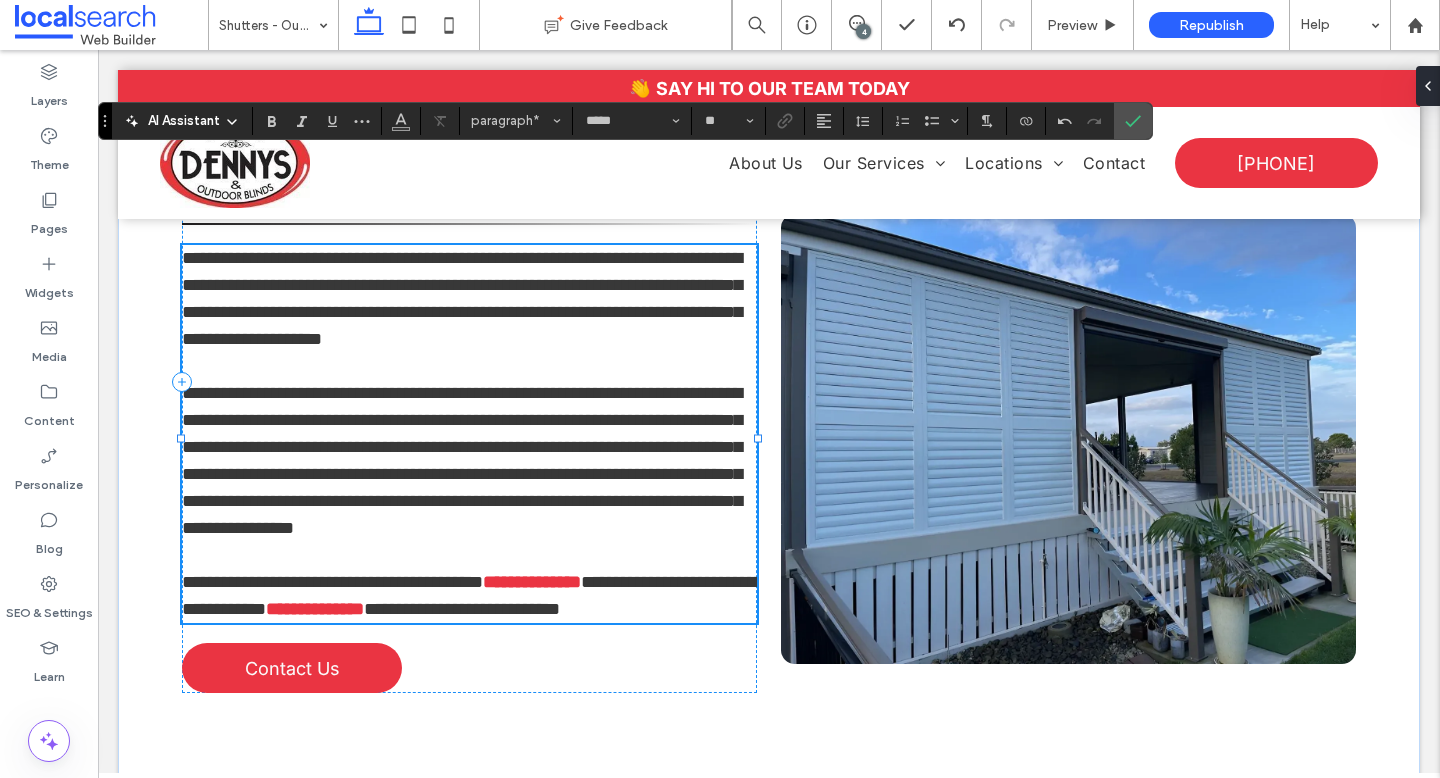 click on "**********" at bounding box center [462, 460] 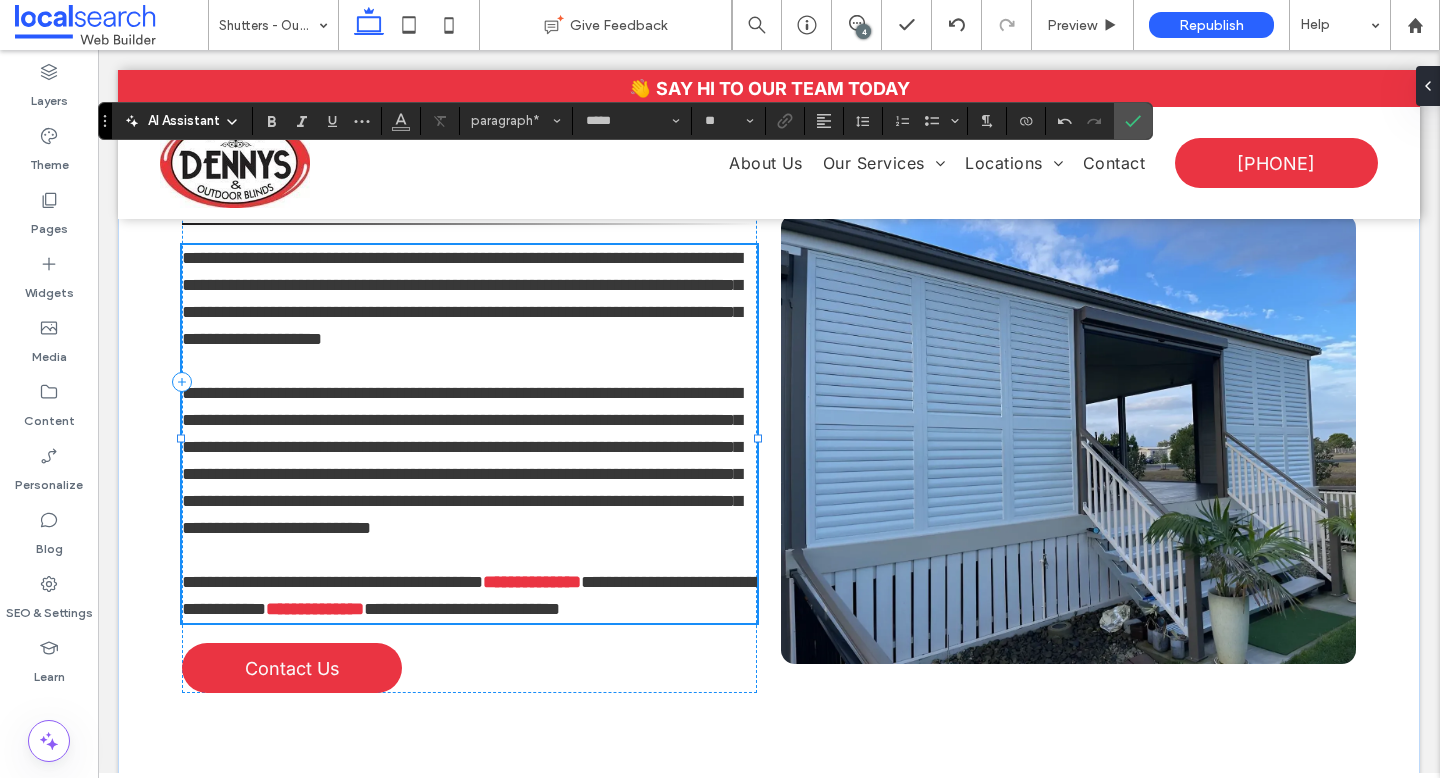 click on "**********" at bounding box center (462, 460) 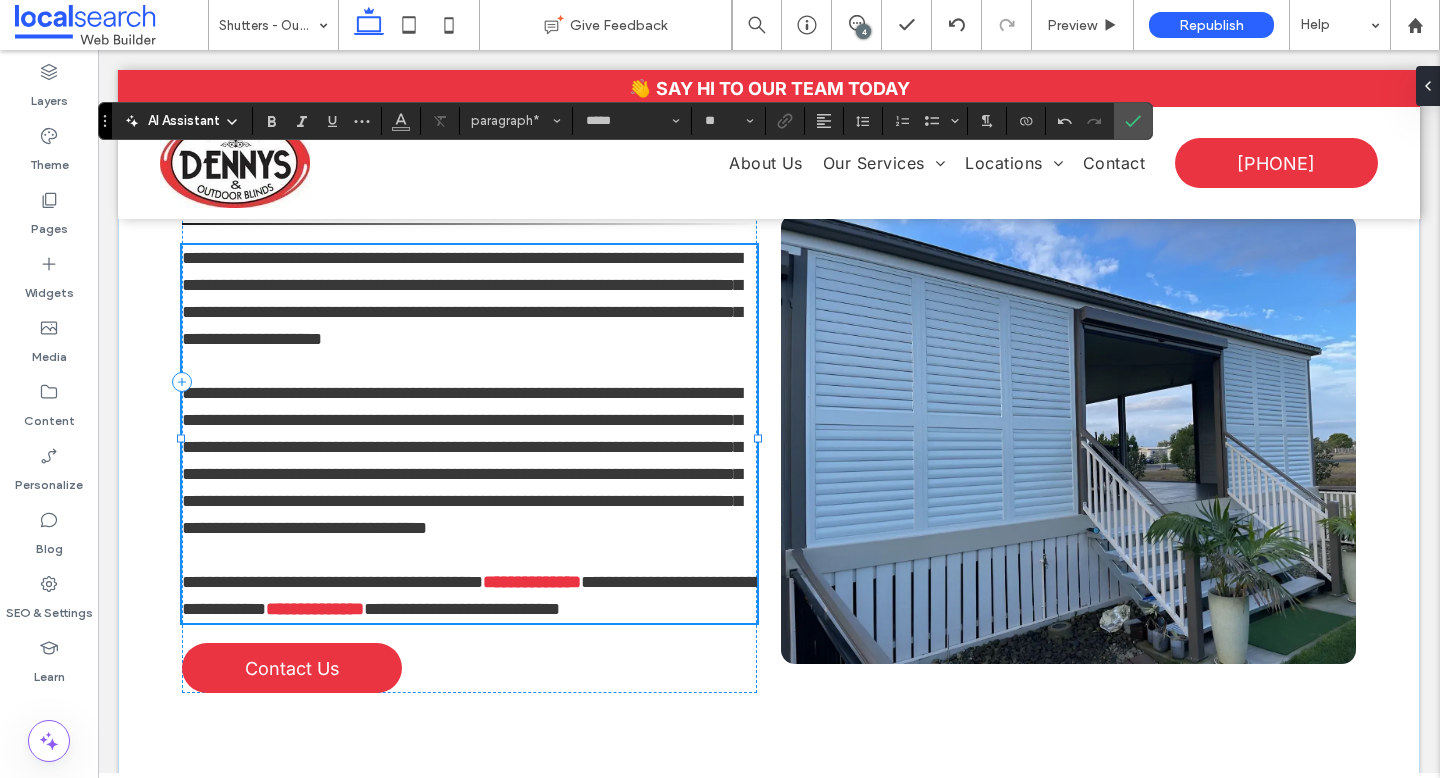 click on "**********" at bounding box center [462, 460] 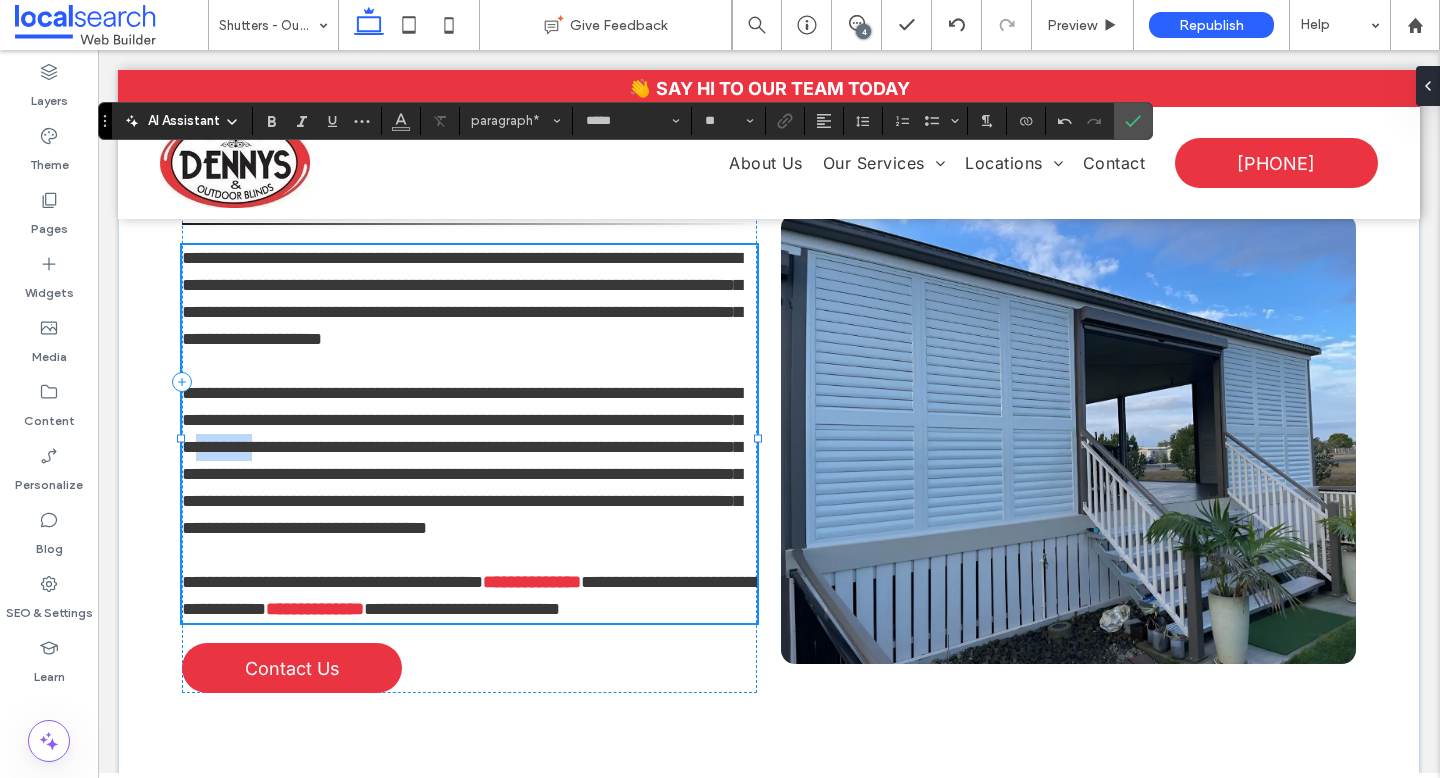 click on "**********" at bounding box center [462, 460] 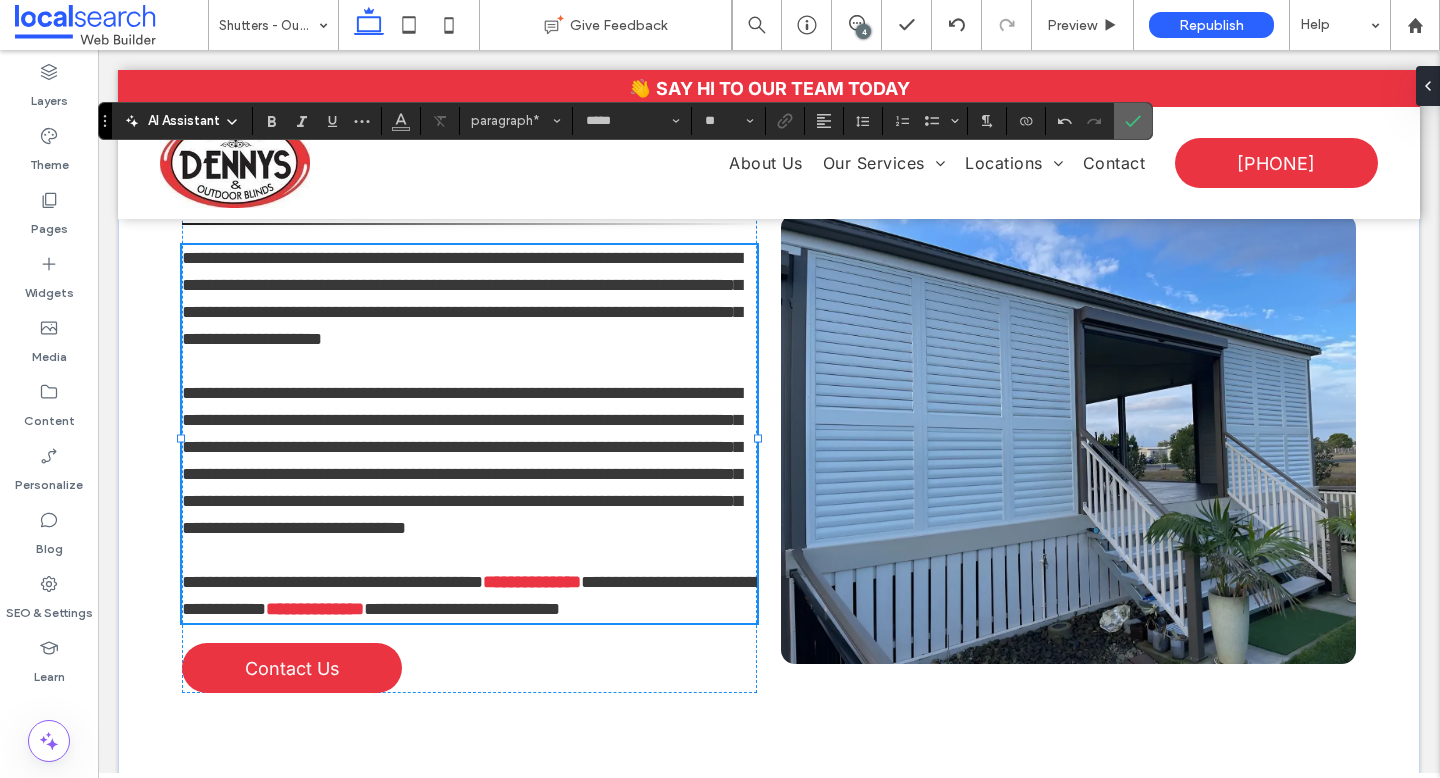 click at bounding box center (1133, 121) 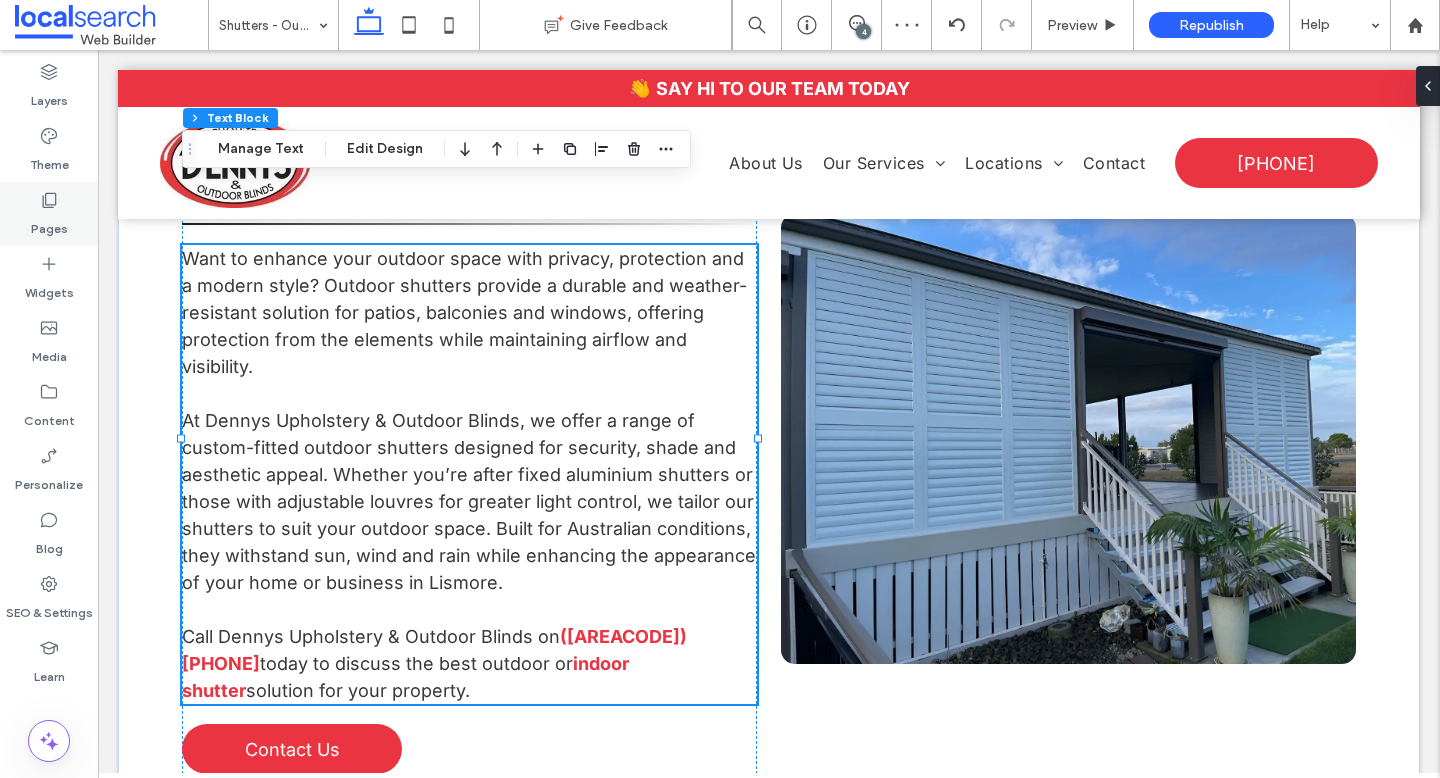 click on "Pages" at bounding box center [49, 214] 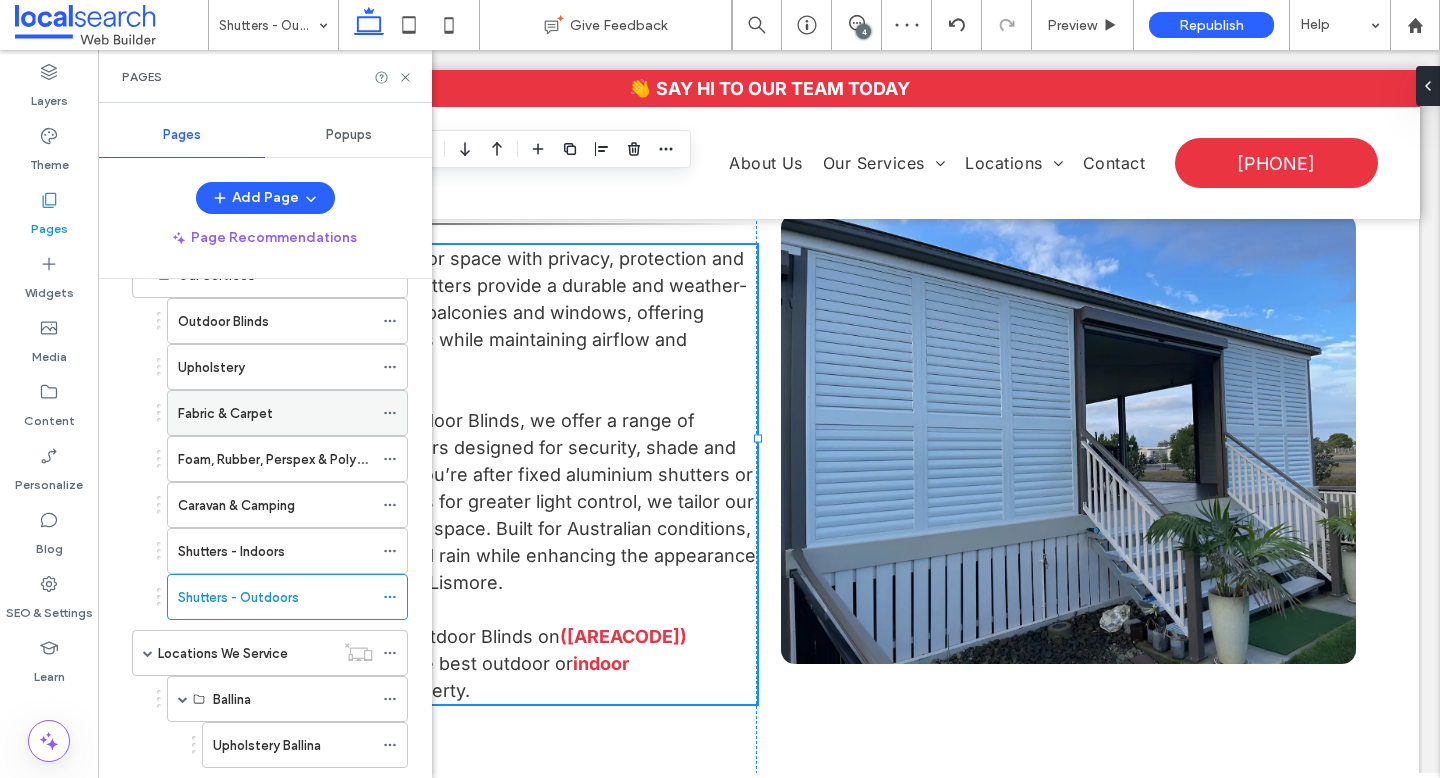 scroll, scrollTop: 266, scrollLeft: 0, axis: vertical 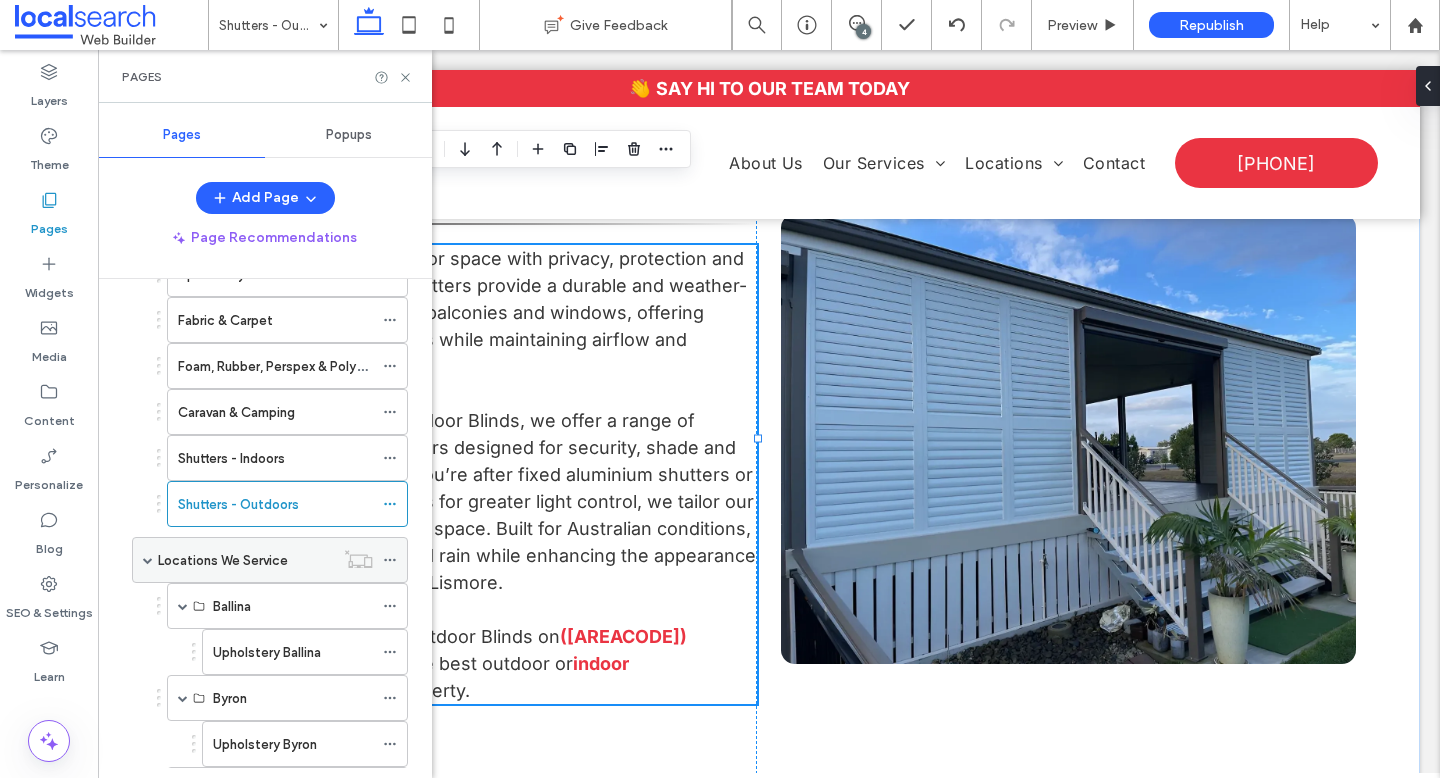 click on "Locations We Service" at bounding box center (223, 560) 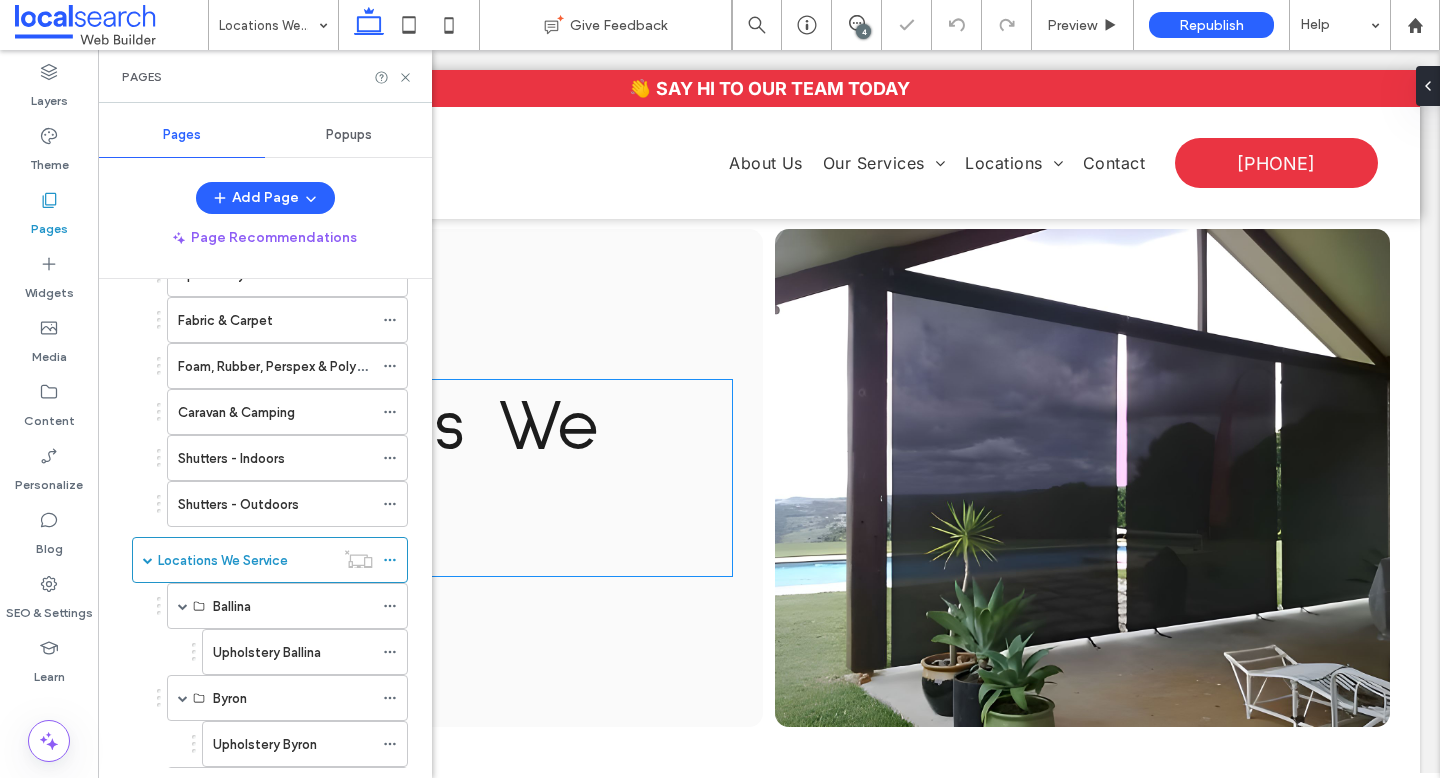 scroll, scrollTop: 0, scrollLeft: 0, axis: both 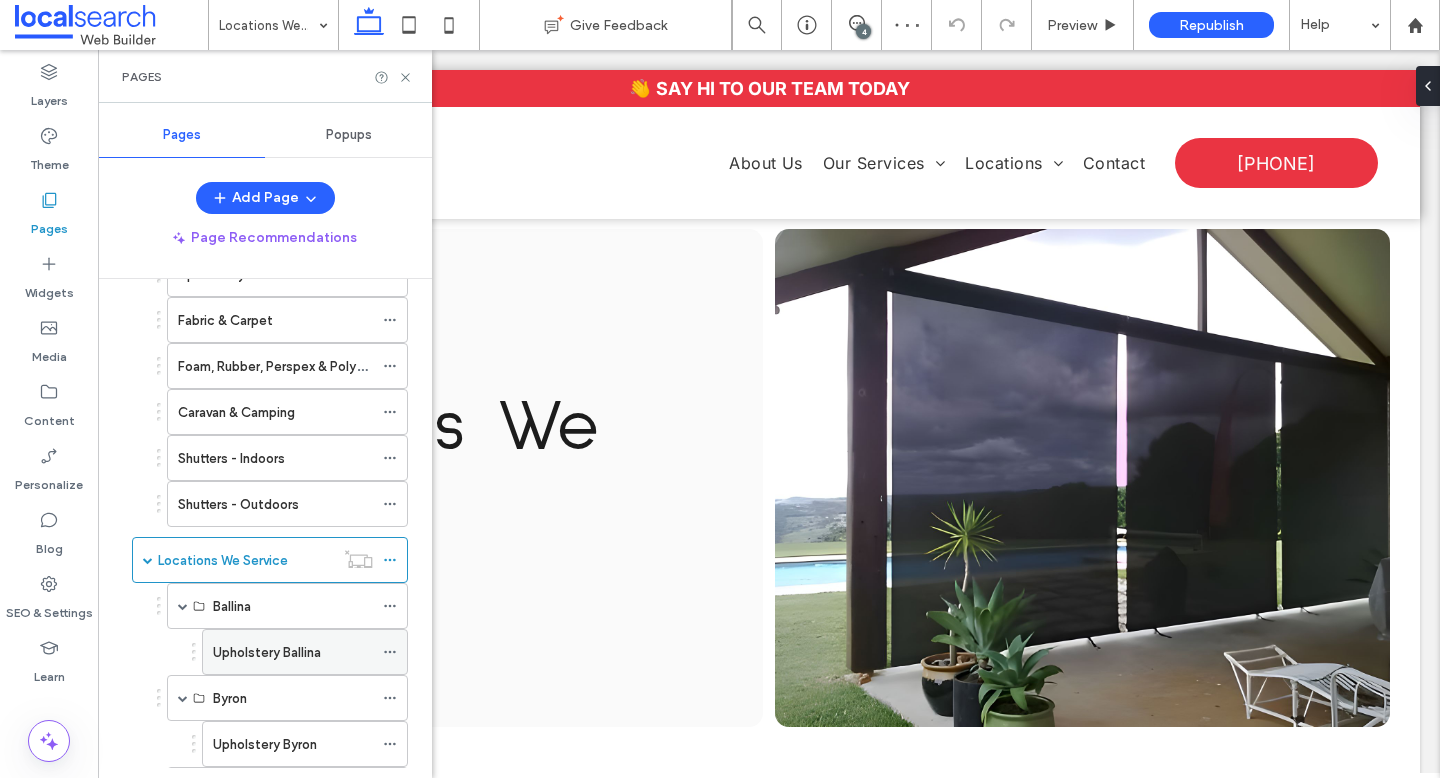 click on "Upholstery Ballina" at bounding box center (267, 652) 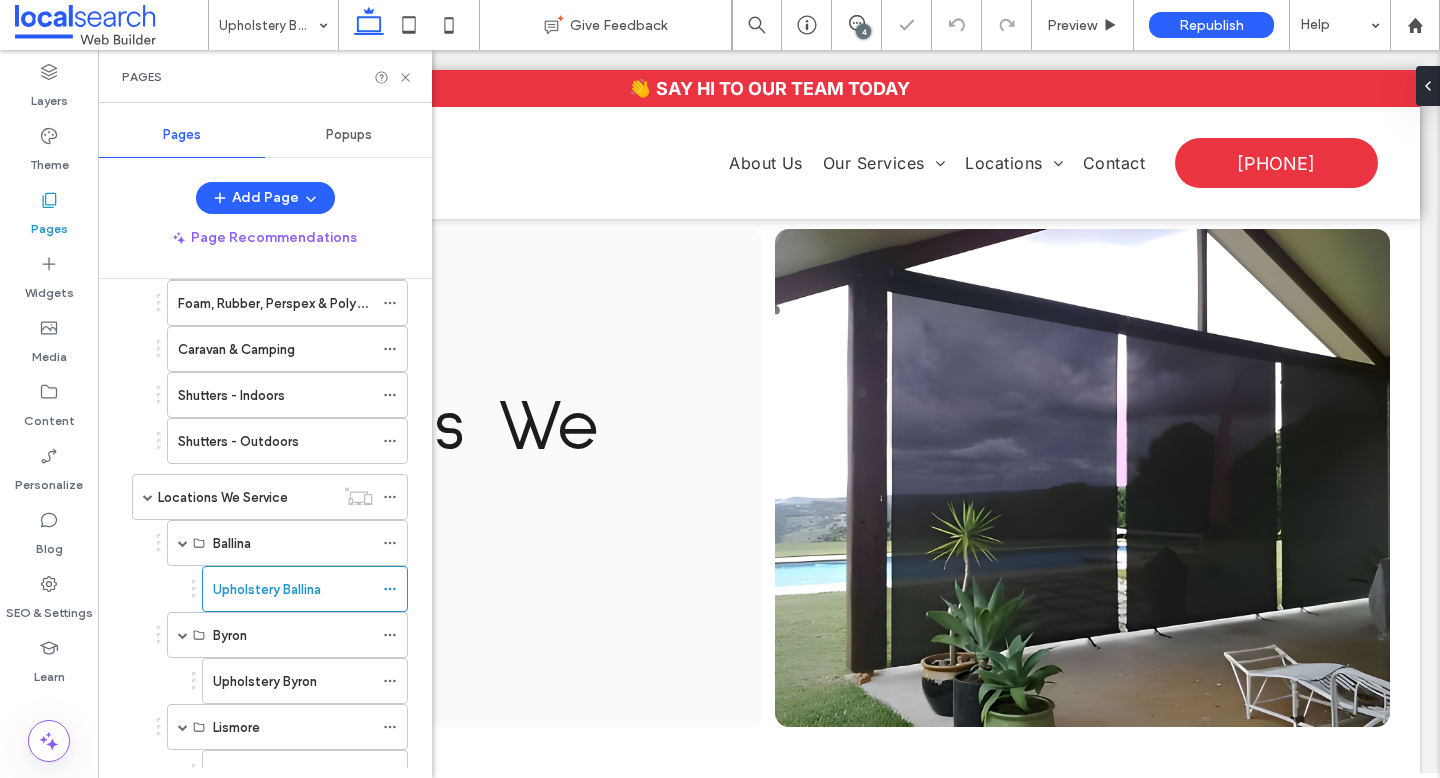scroll, scrollTop: 330, scrollLeft: 0, axis: vertical 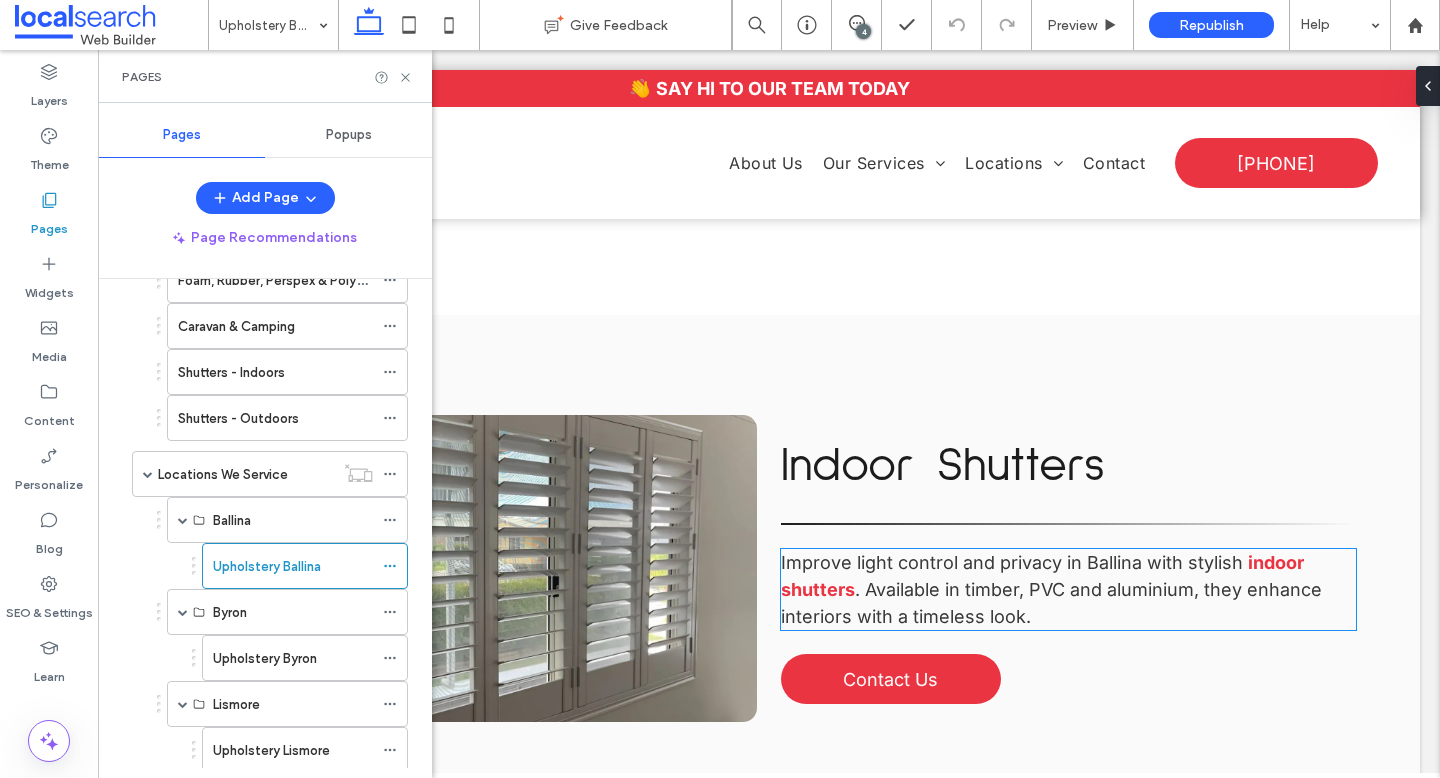 click on ". Available in timber, PVC and aluminium, they enhance interiors with a timeless look." at bounding box center (1051, 603) 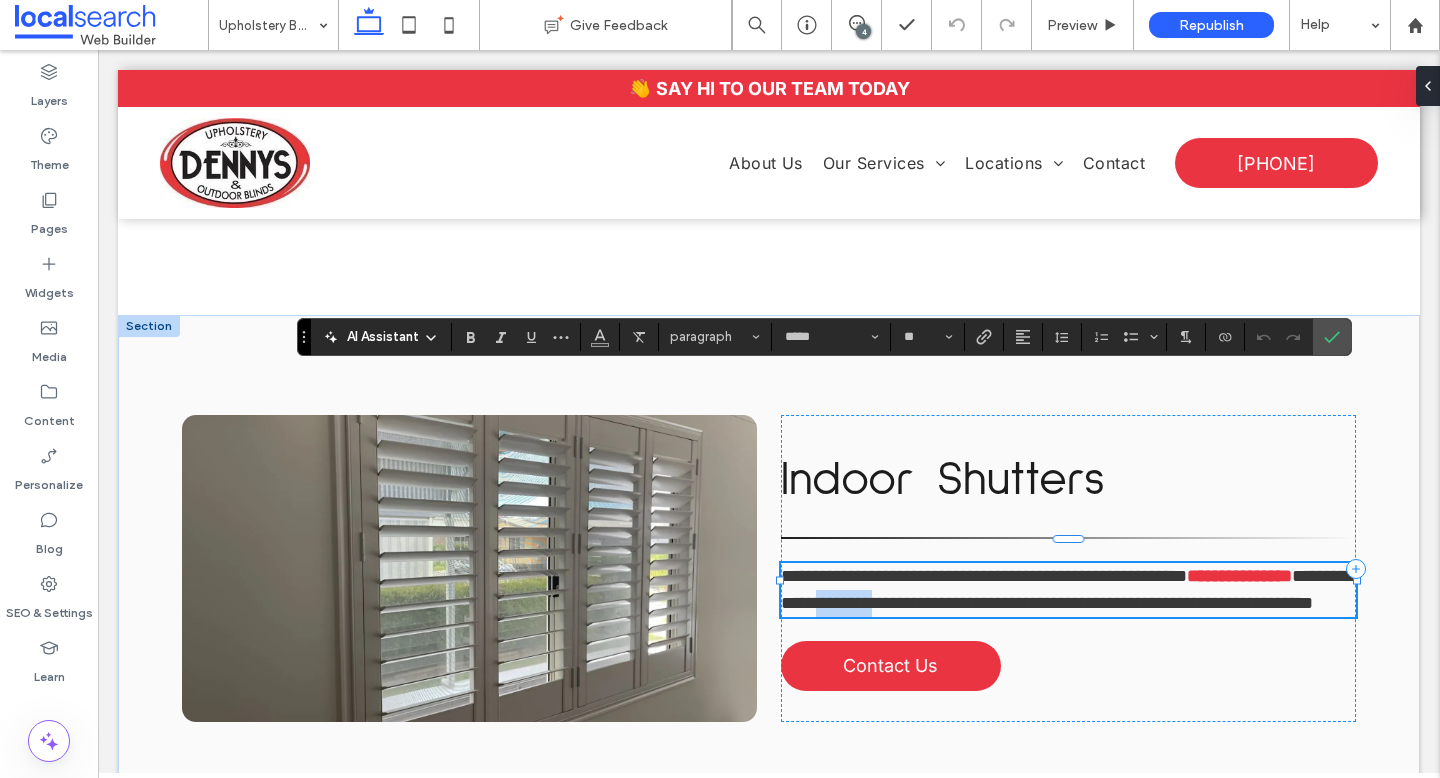 drag, startPoint x: 963, startPoint y: 411, endPoint x: 1031, endPoint y: 409, distance: 68.0294 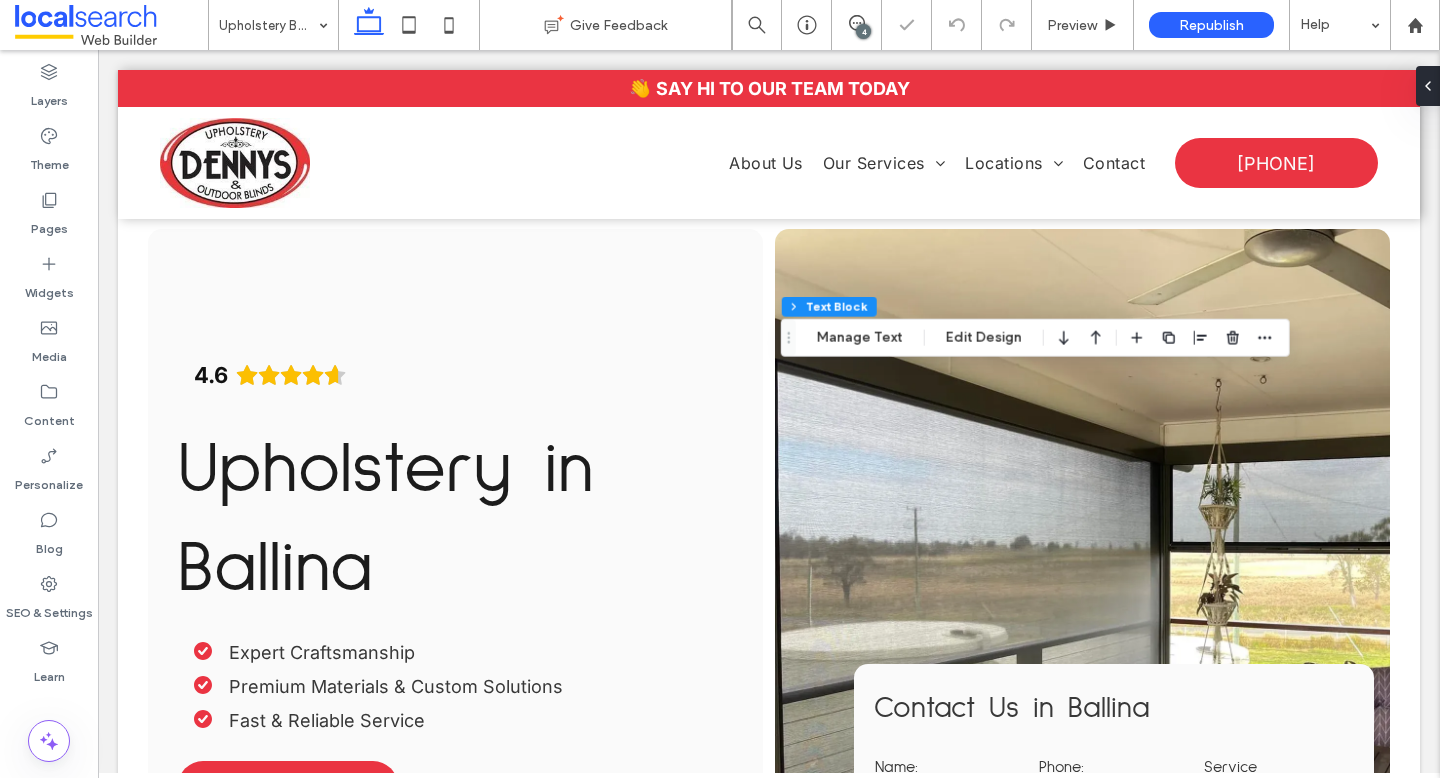 scroll, scrollTop: 5027, scrollLeft: 0, axis: vertical 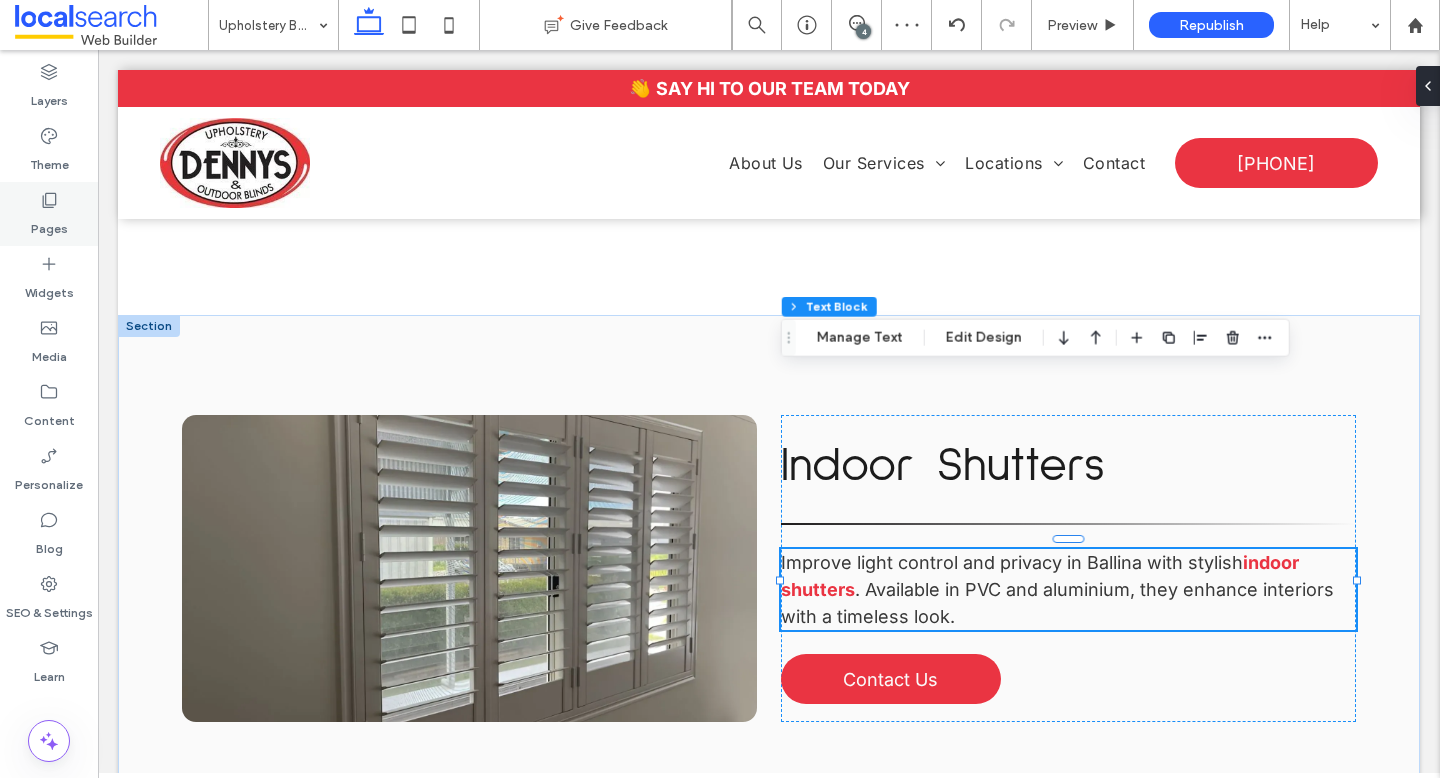 click on "Pages" at bounding box center (49, 224) 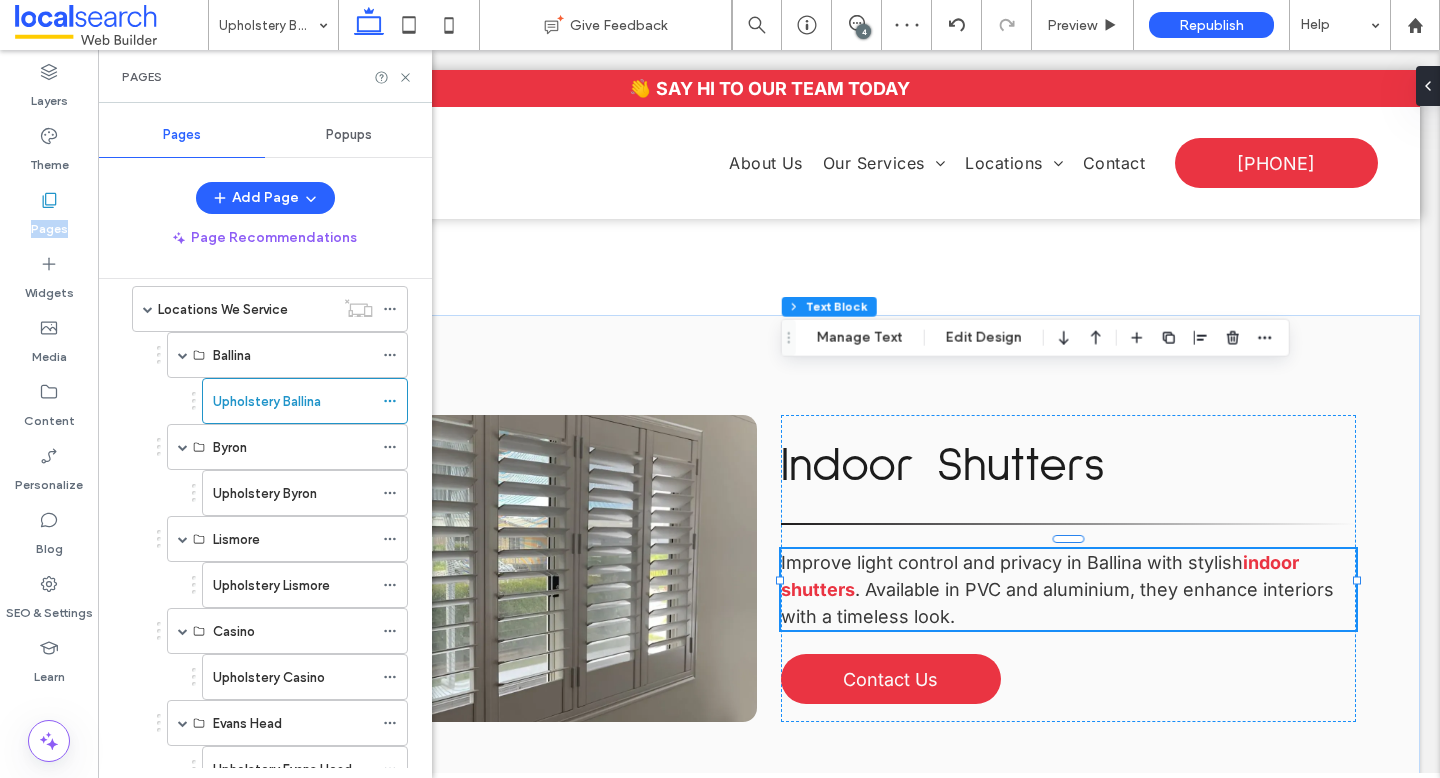 scroll, scrollTop: 459, scrollLeft: 0, axis: vertical 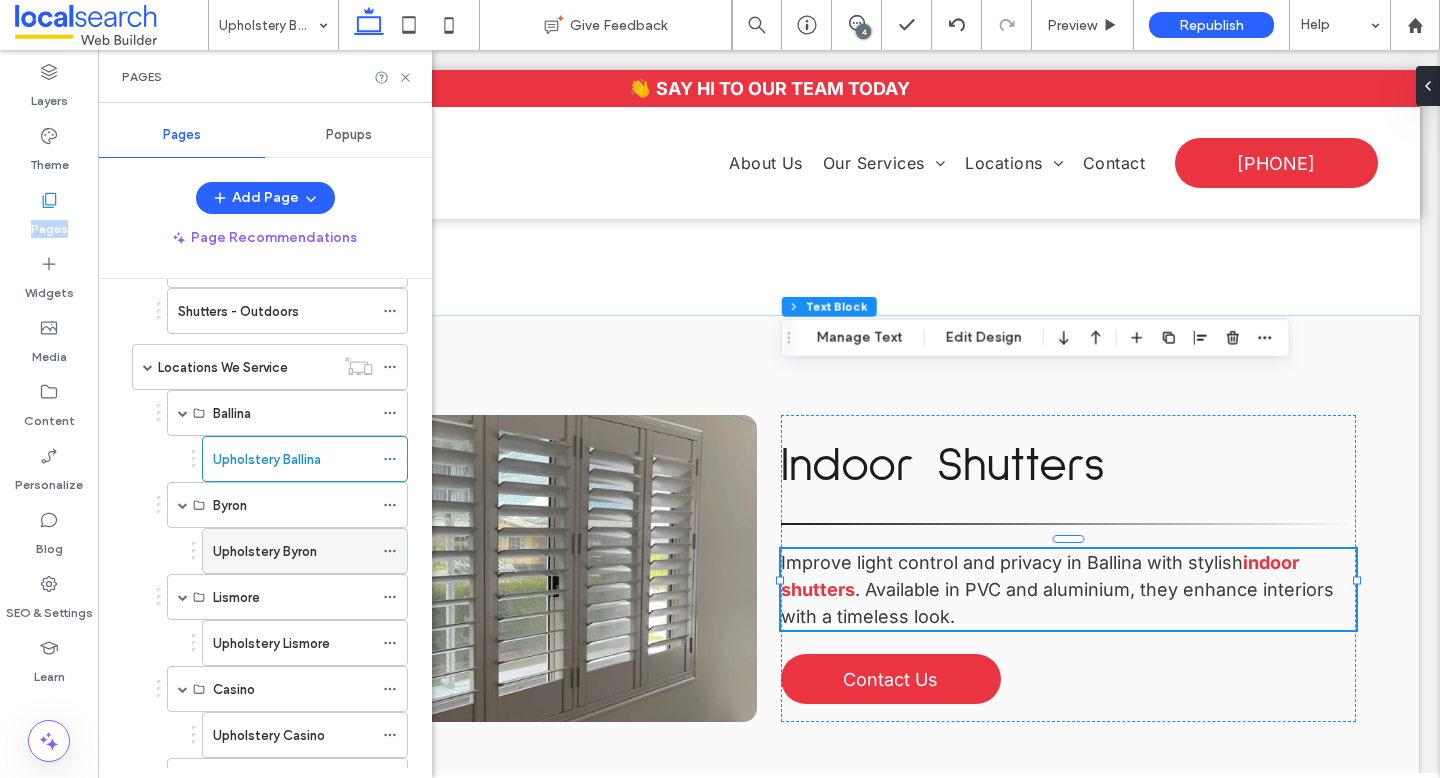 click on "Upholstery Byron" at bounding box center (265, 551) 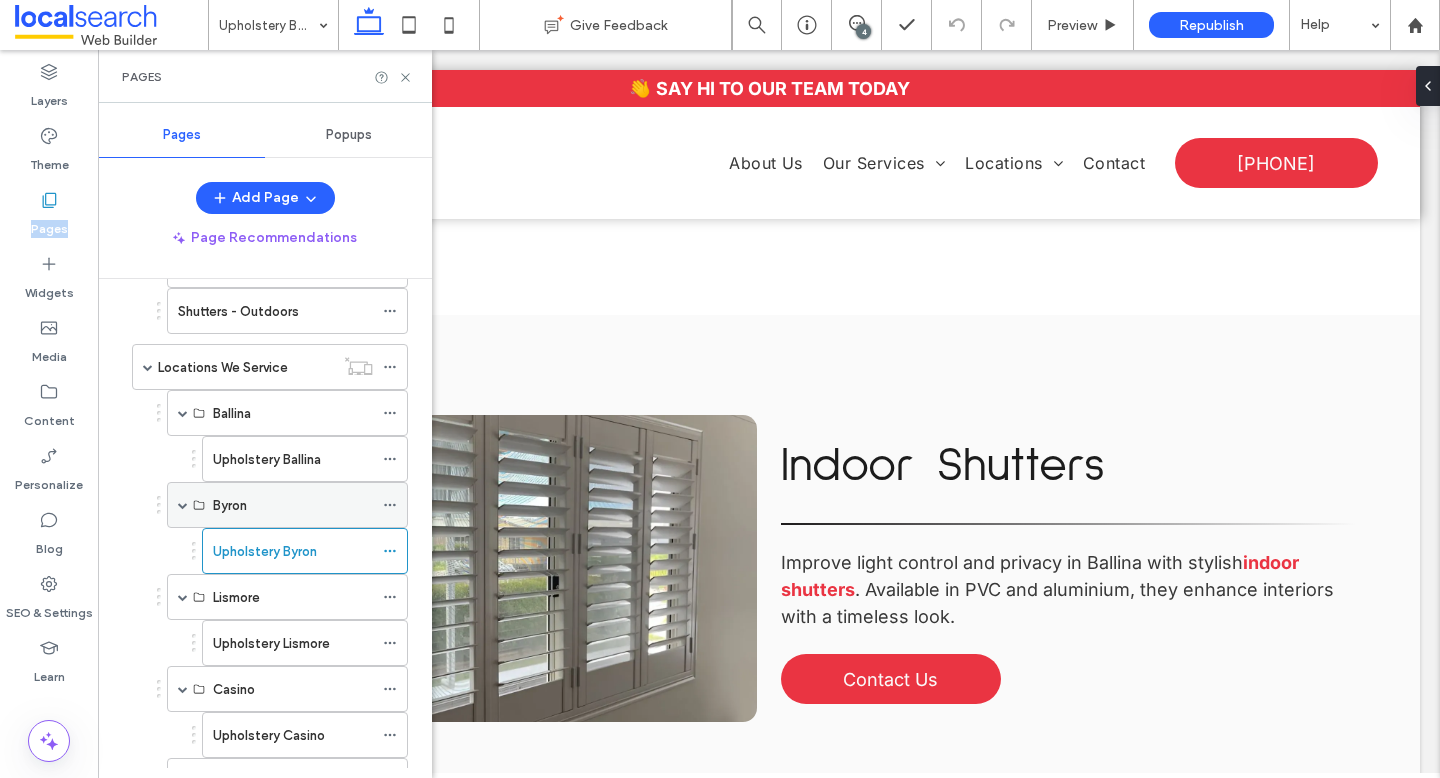 scroll, scrollTop: 569, scrollLeft: 0, axis: vertical 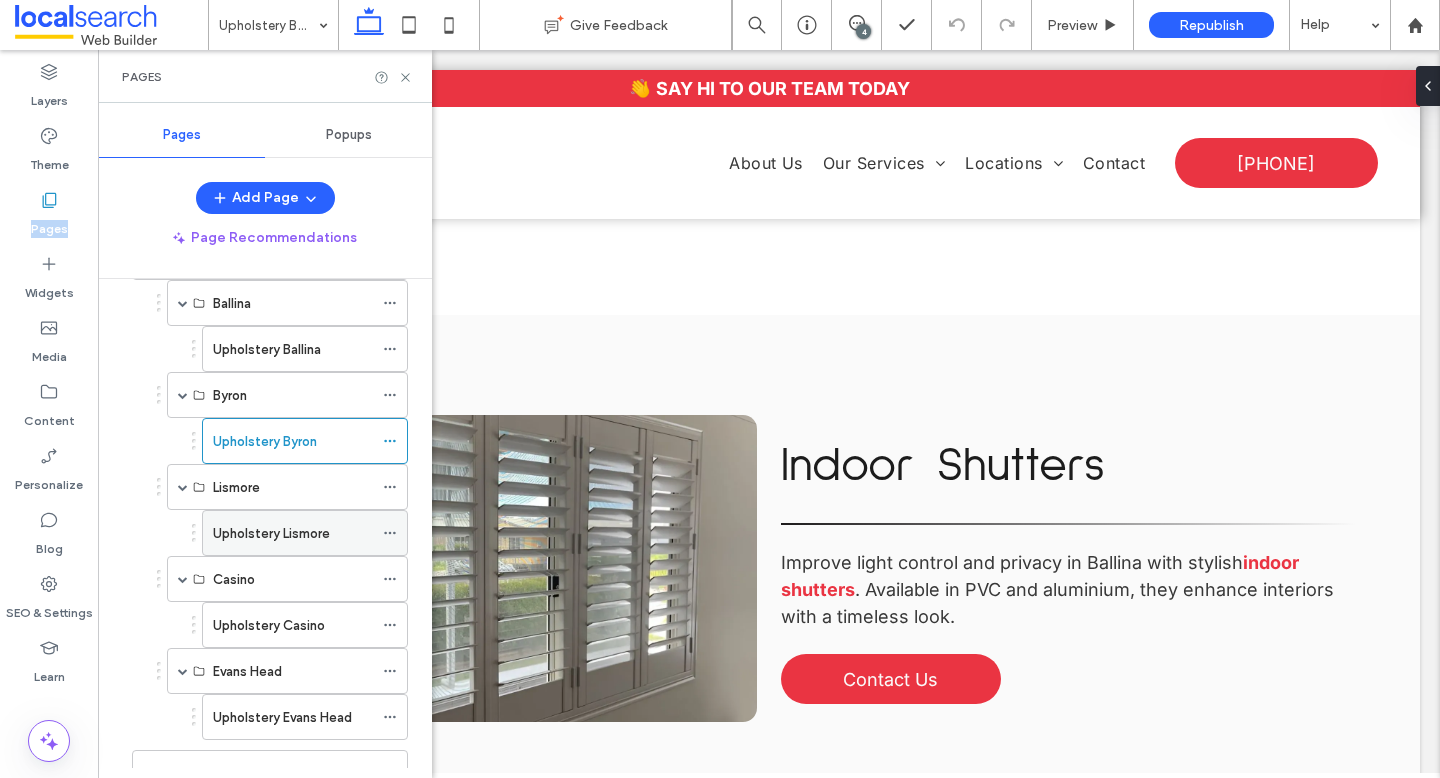 click on "Upholstery Lismore" at bounding box center [293, 533] 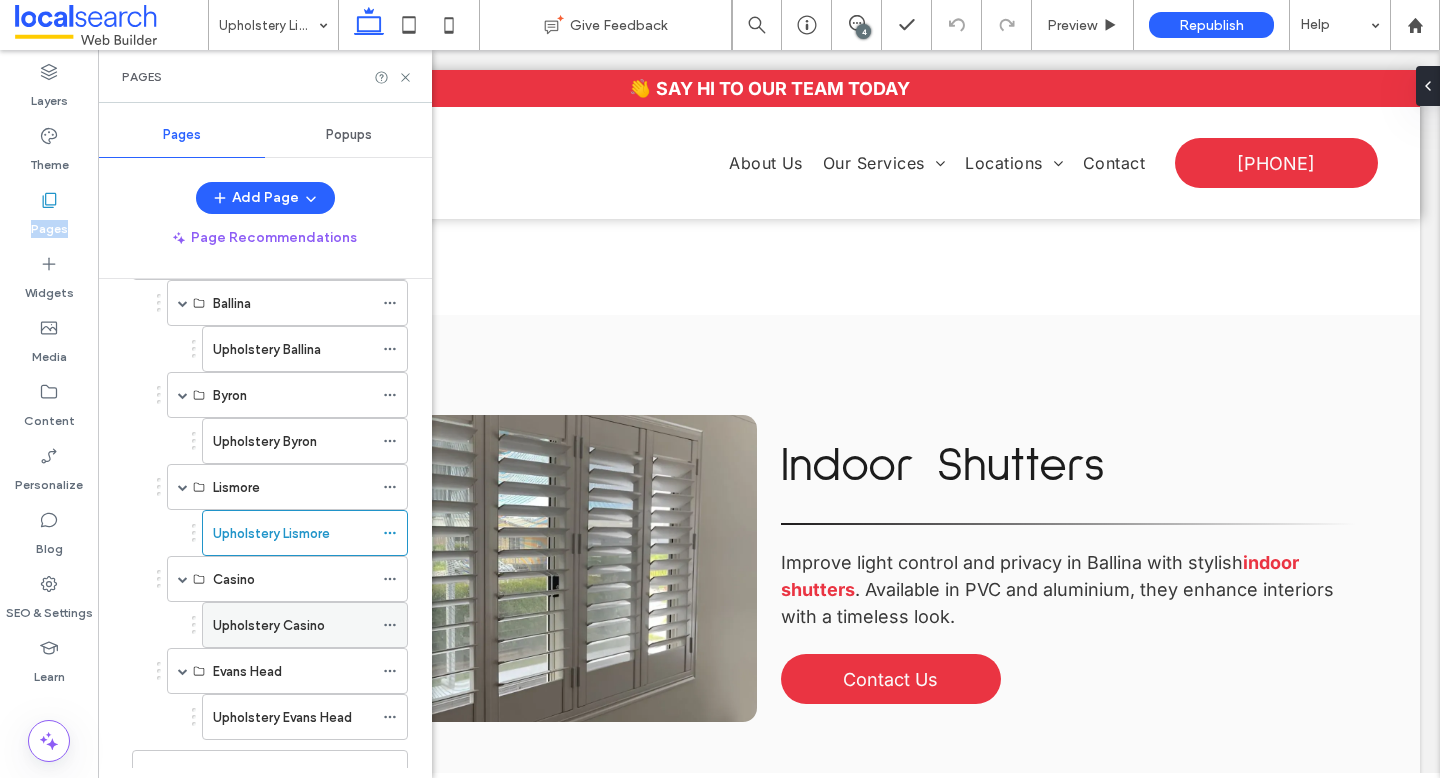 click on "Upholstery Casino" at bounding box center (293, 625) 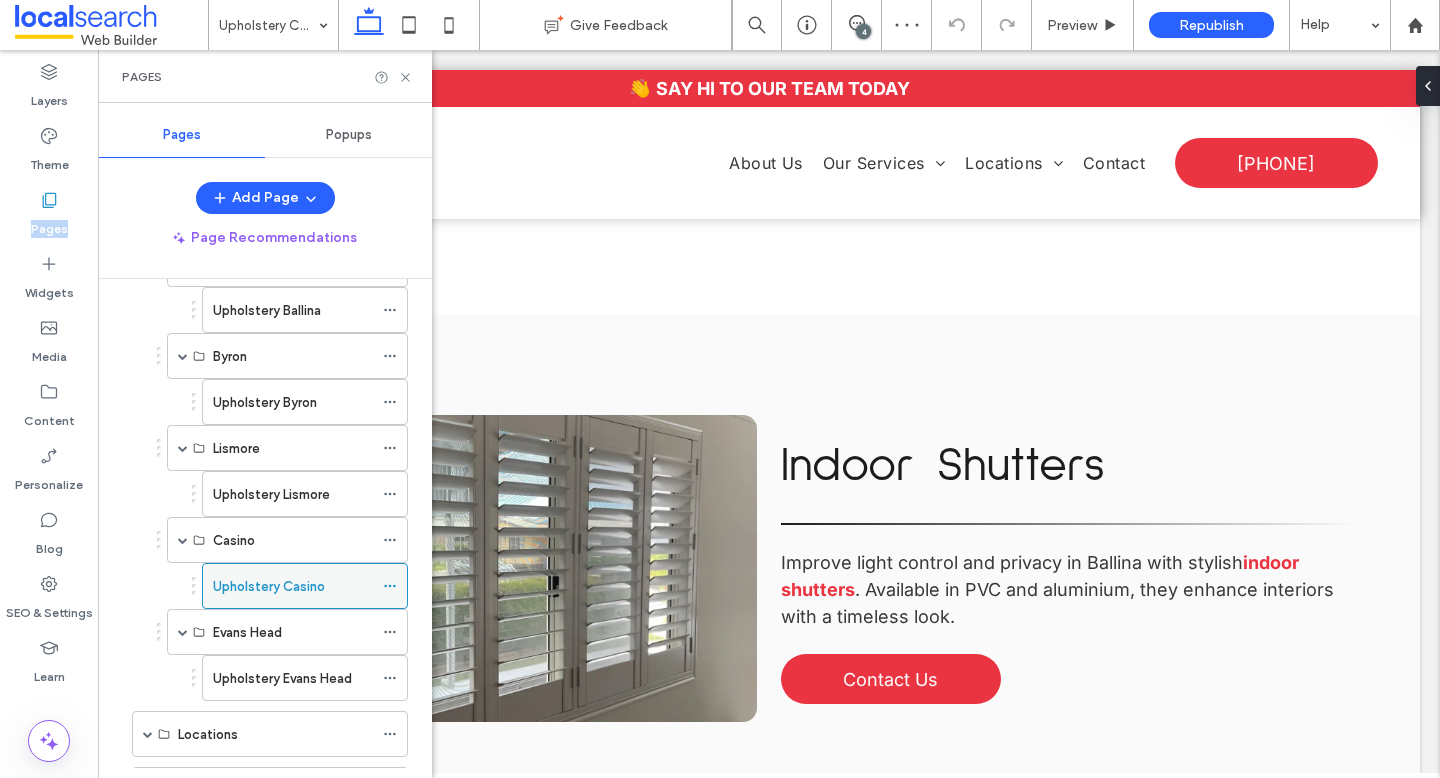 scroll, scrollTop: 643, scrollLeft: 0, axis: vertical 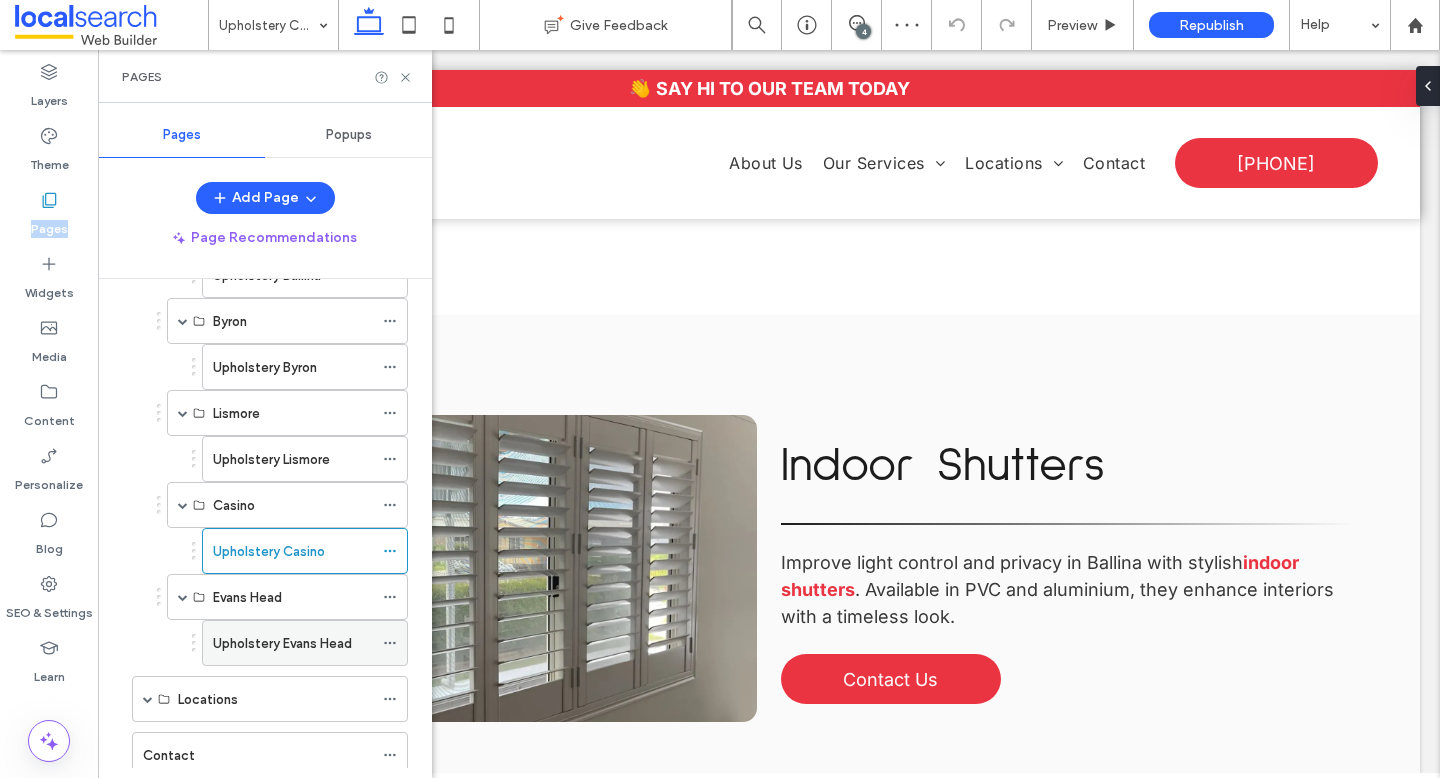 click on "Upholstery Evans Head" at bounding box center [282, 643] 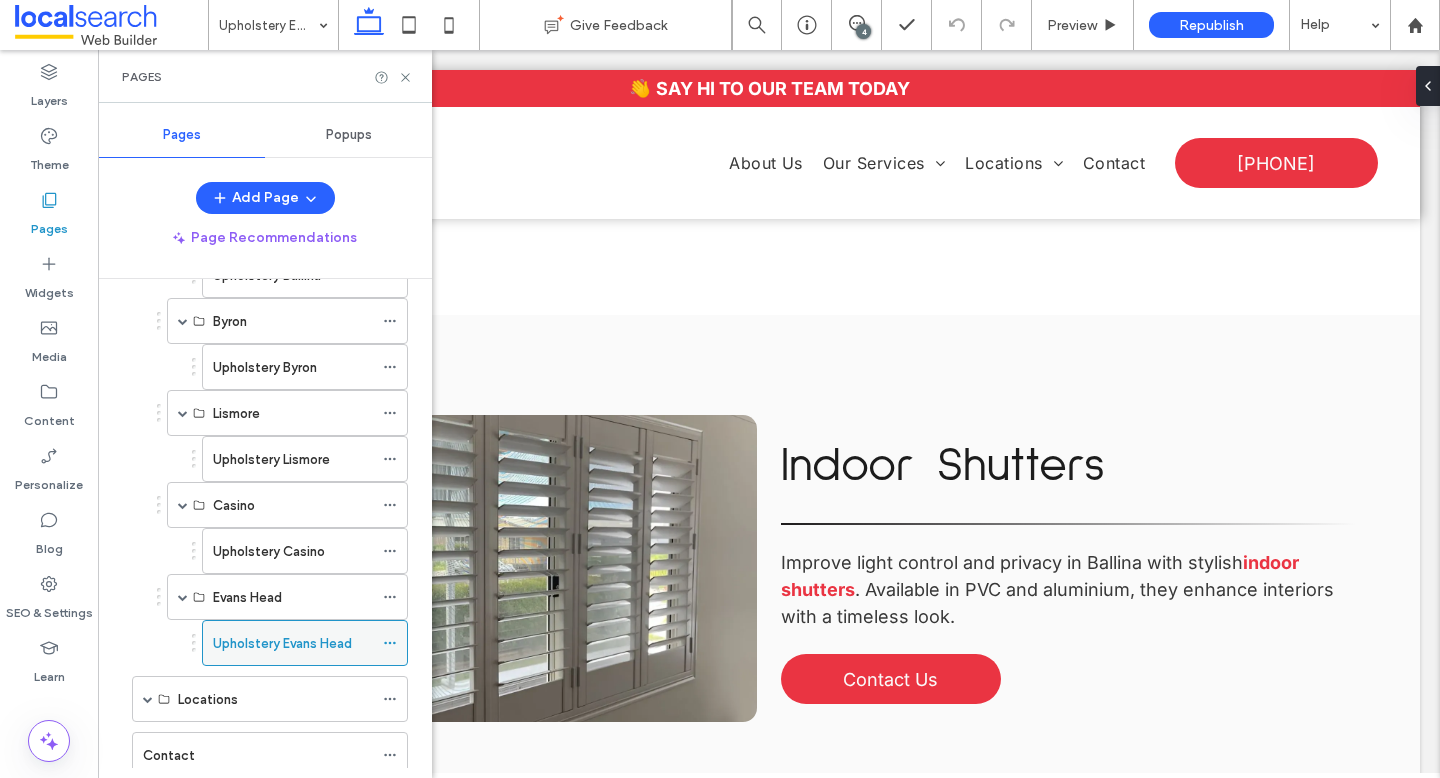 scroll, scrollTop: 703, scrollLeft: 0, axis: vertical 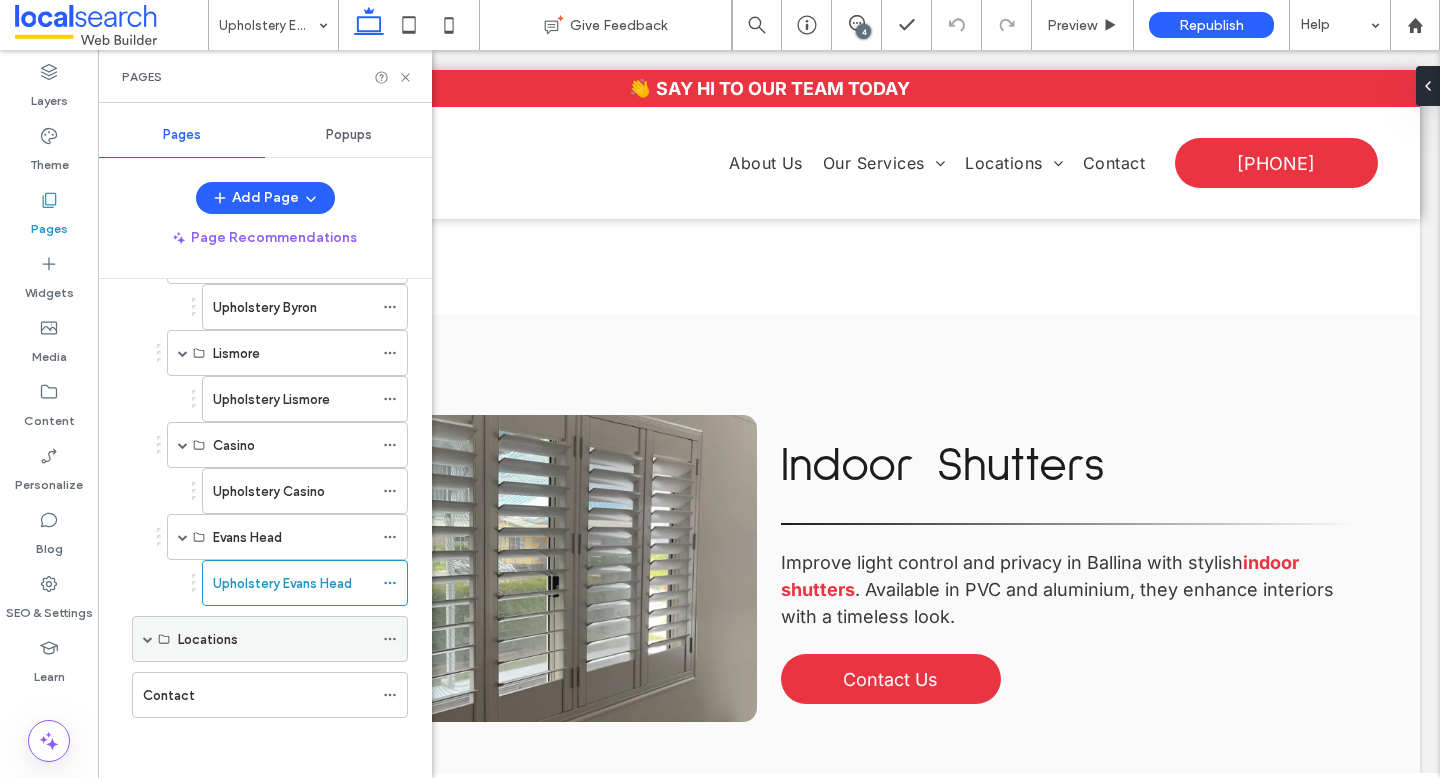 click at bounding box center (148, 639) 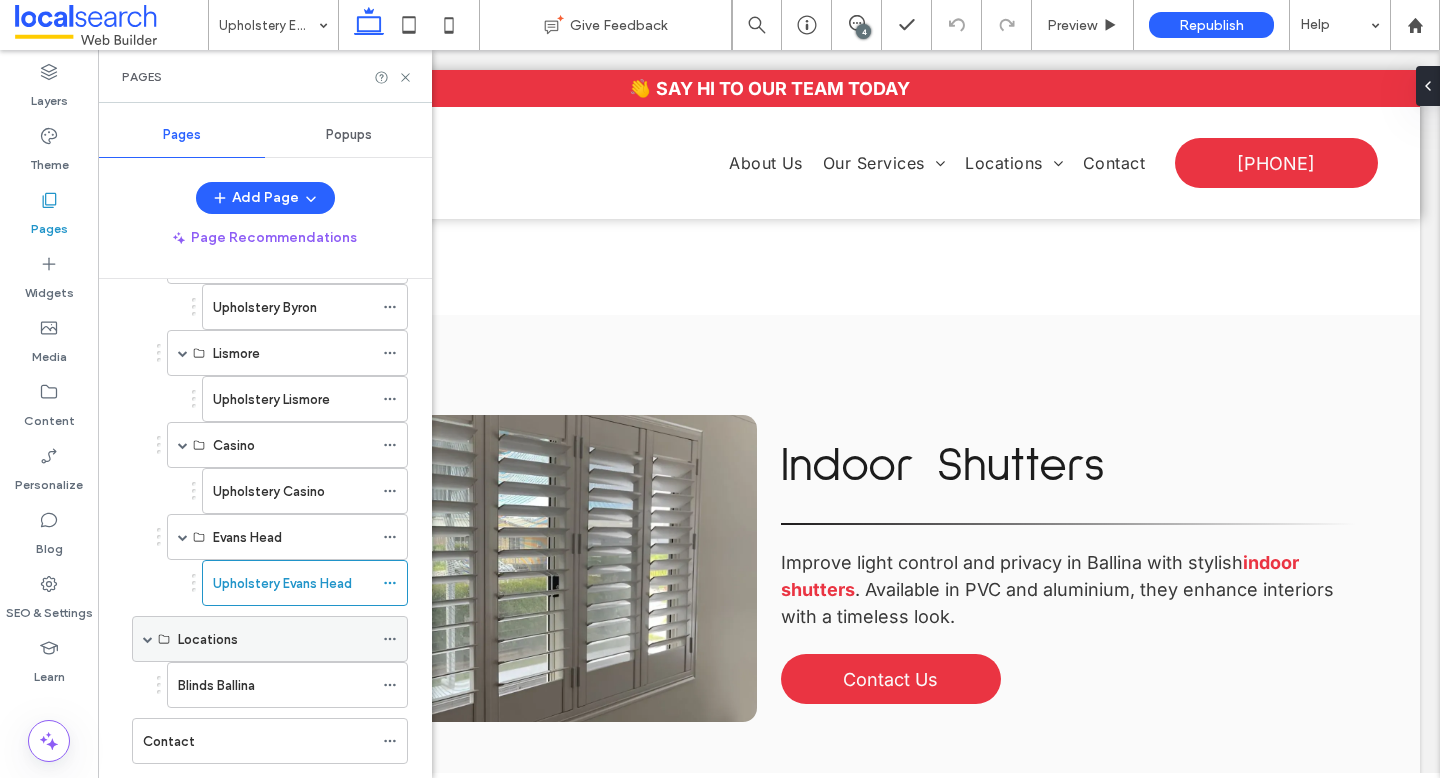 scroll, scrollTop: 749, scrollLeft: 0, axis: vertical 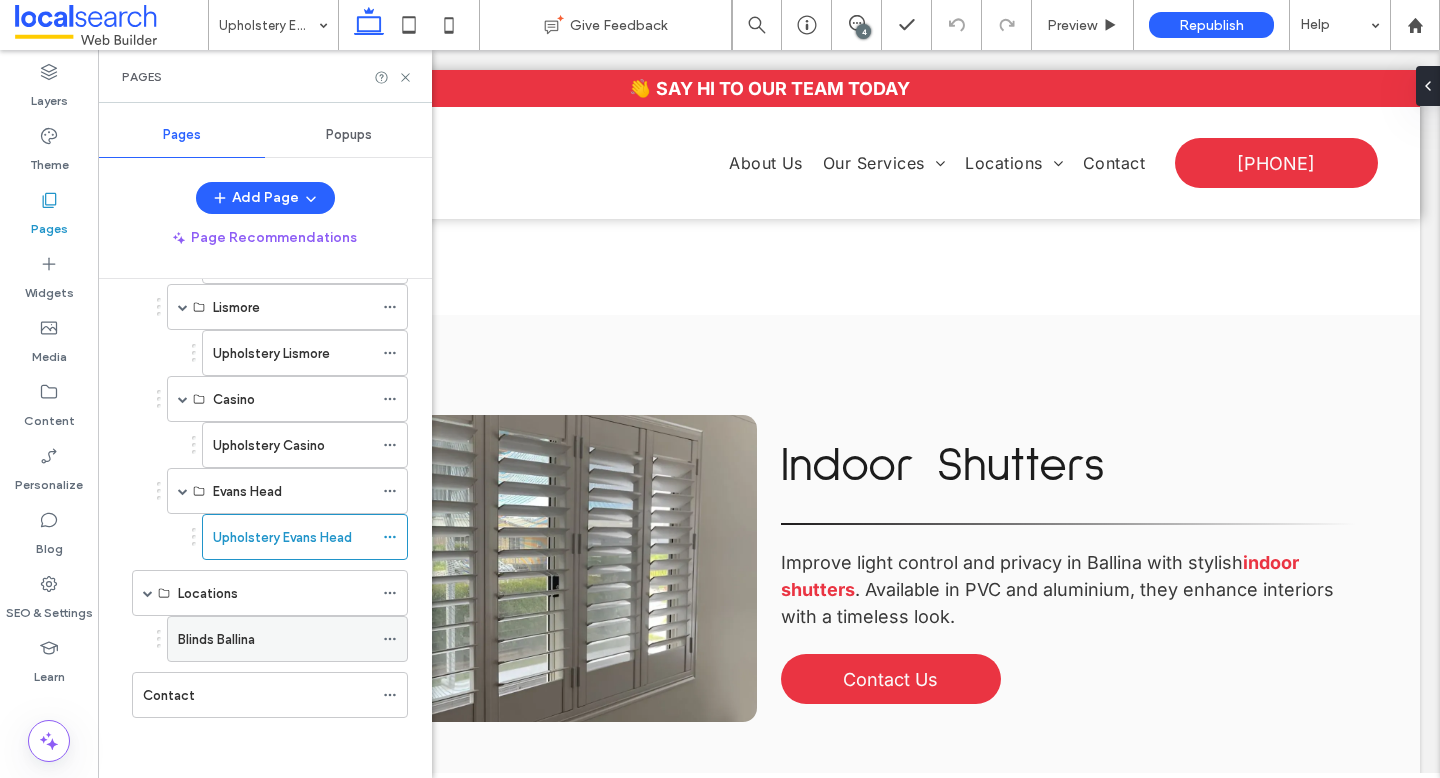click on "Blinds Ballina" at bounding box center (275, 639) 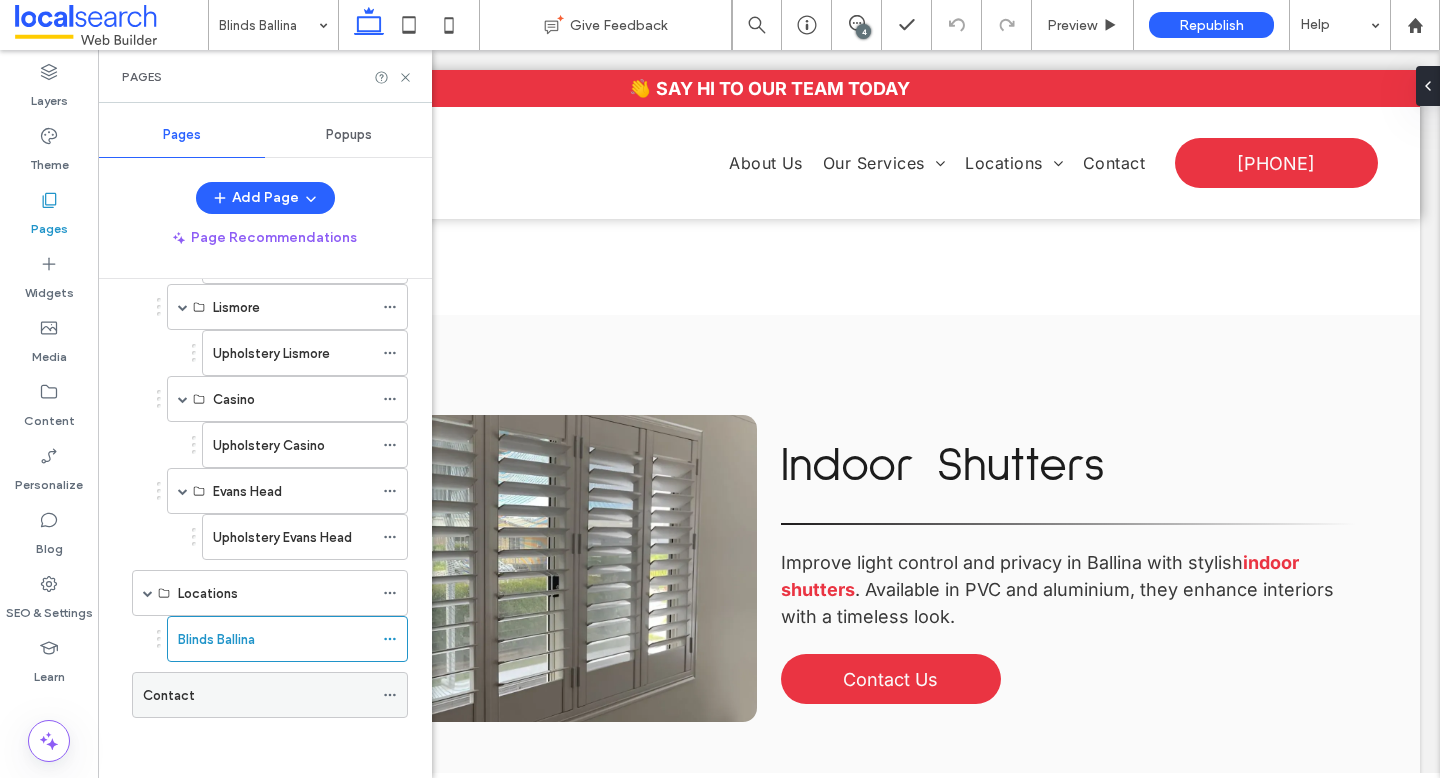 click on "Contact" at bounding box center [258, 695] 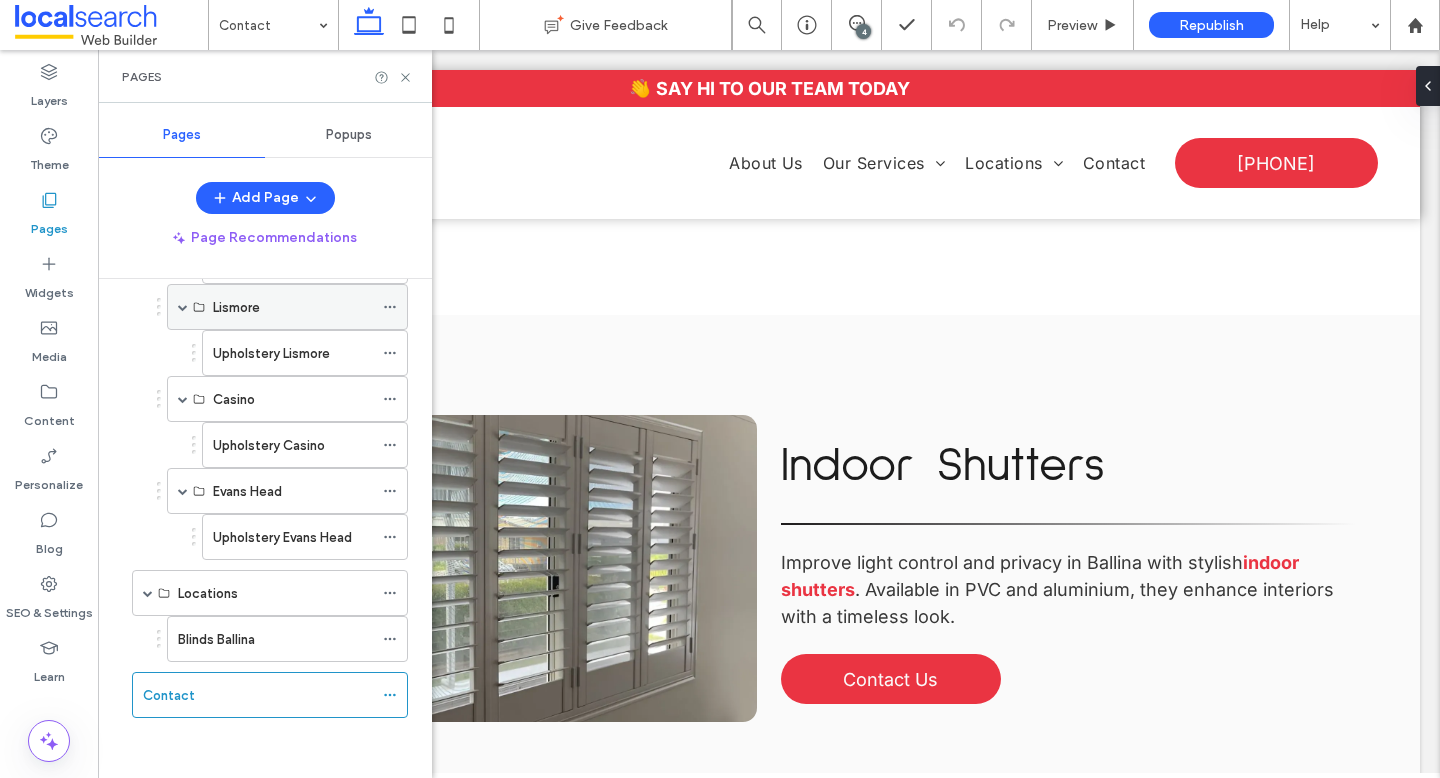 scroll, scrollTop: 0, scrollLeft: 0, axis: both 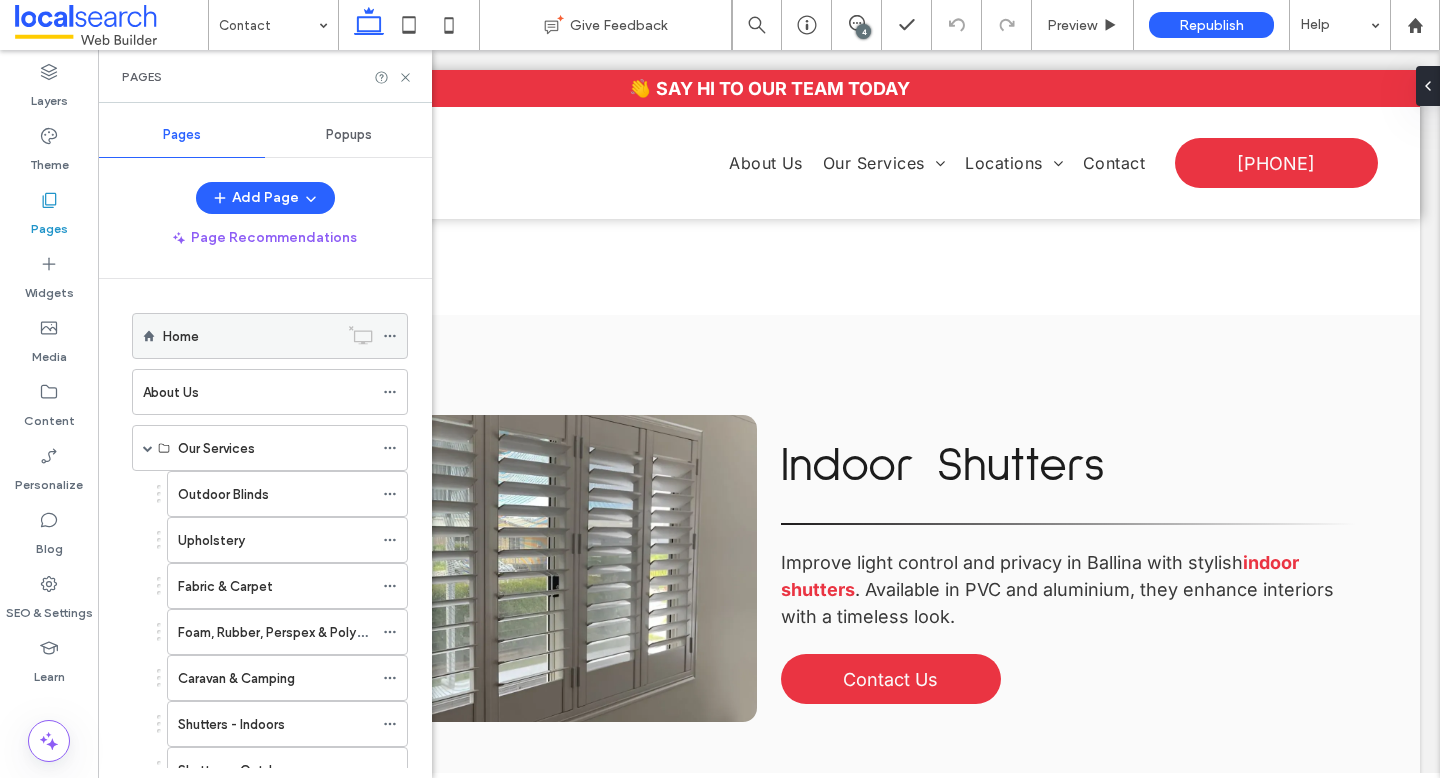 click 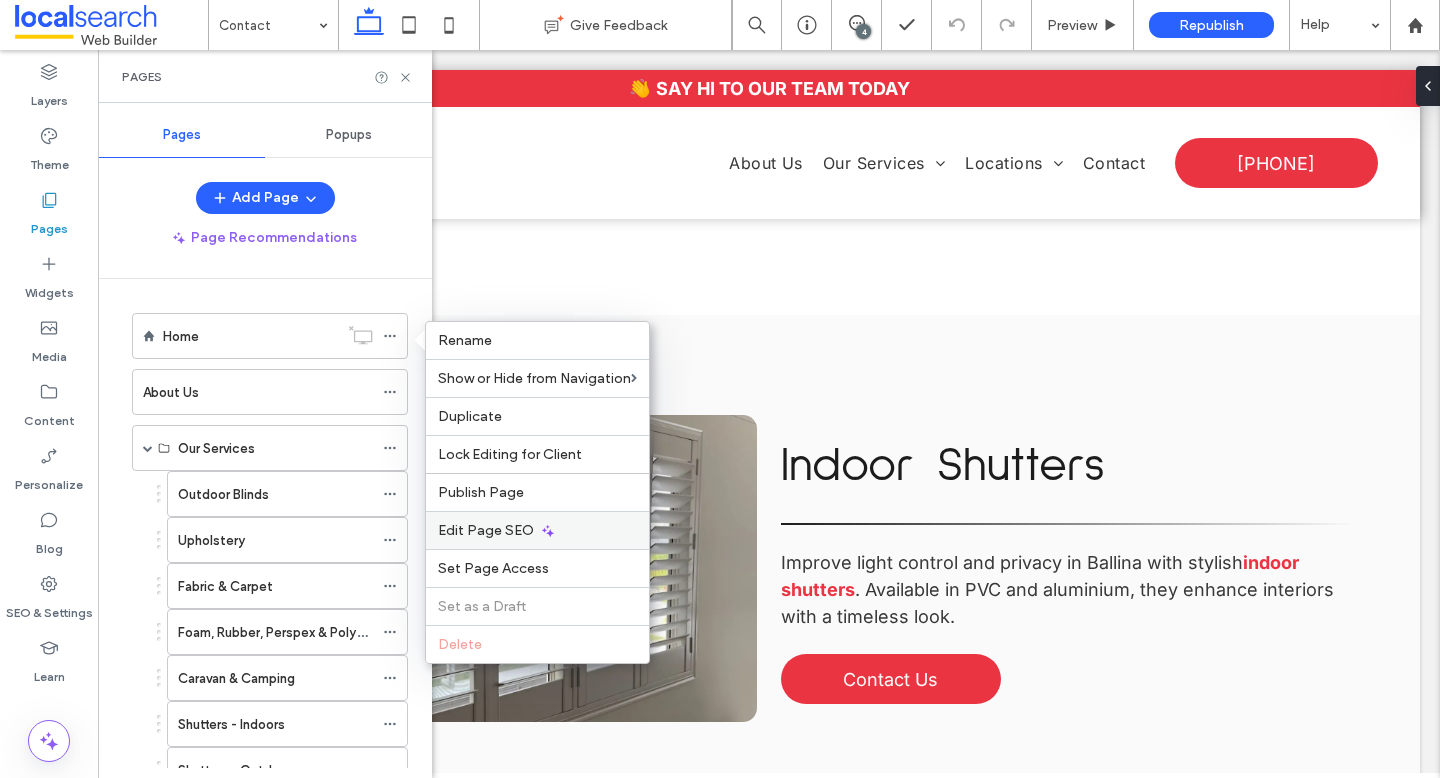 click on "Edit Page SEO" at bounding box center (537, 530) 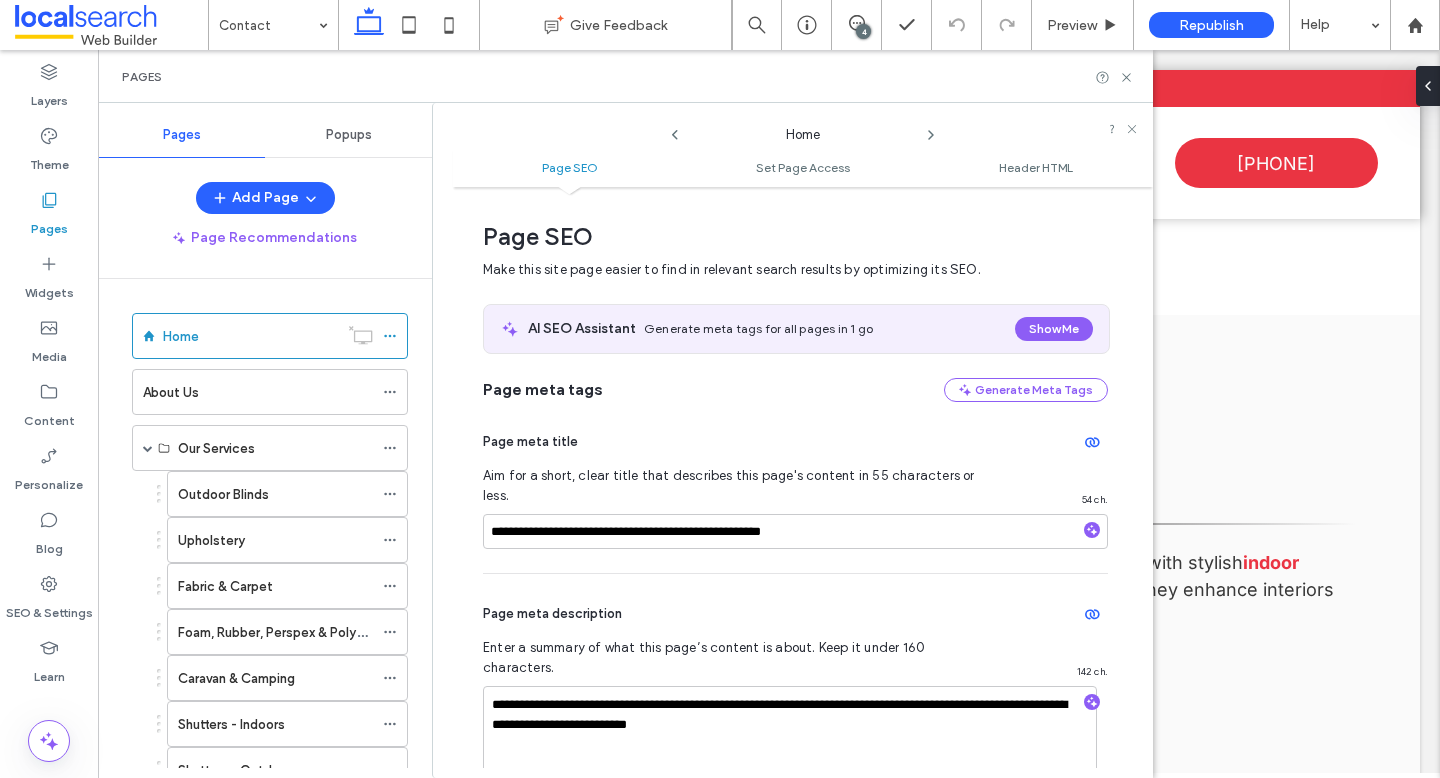 scroll, scrollTop: 10, scrollLeft: 0, axis: vertical 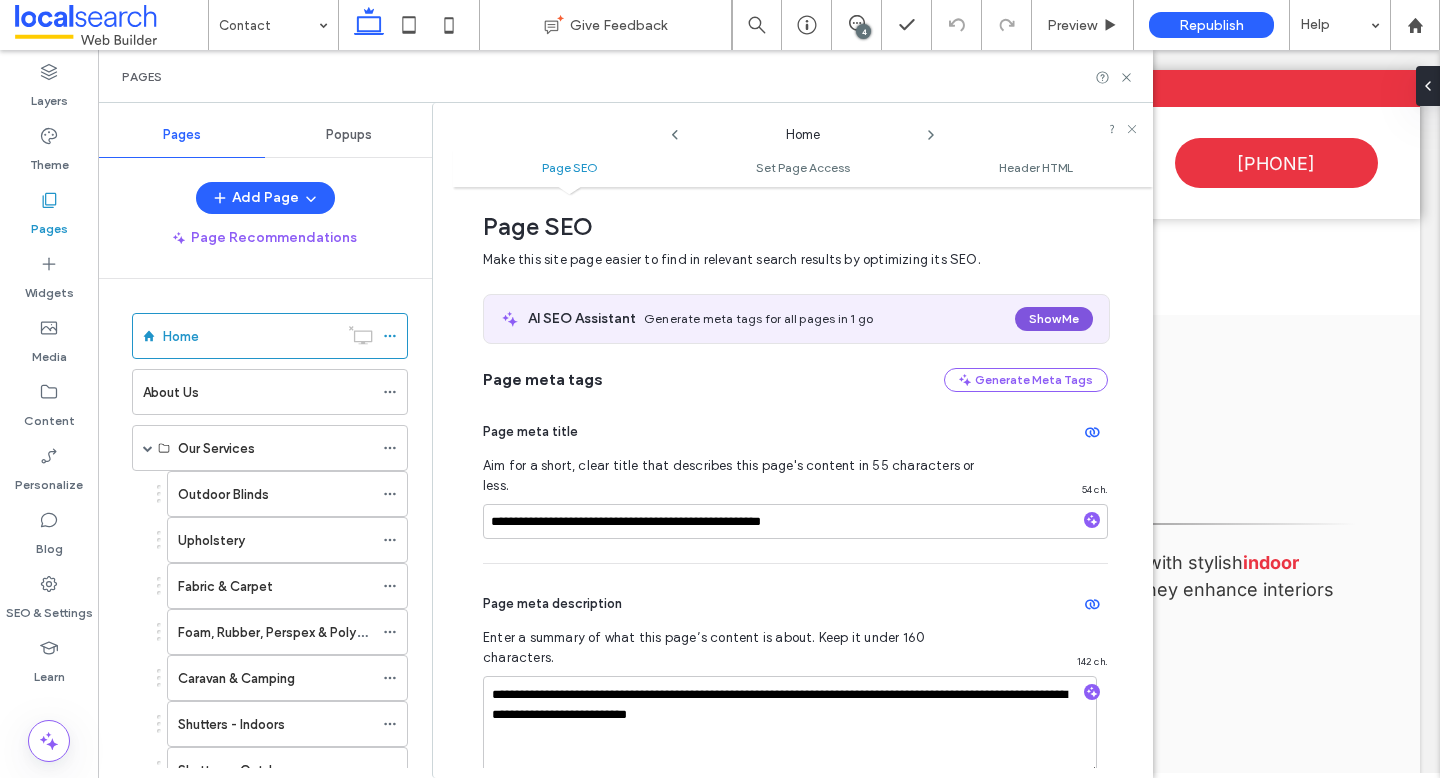 click on "Show Me" at bounding box center [1054, 319] 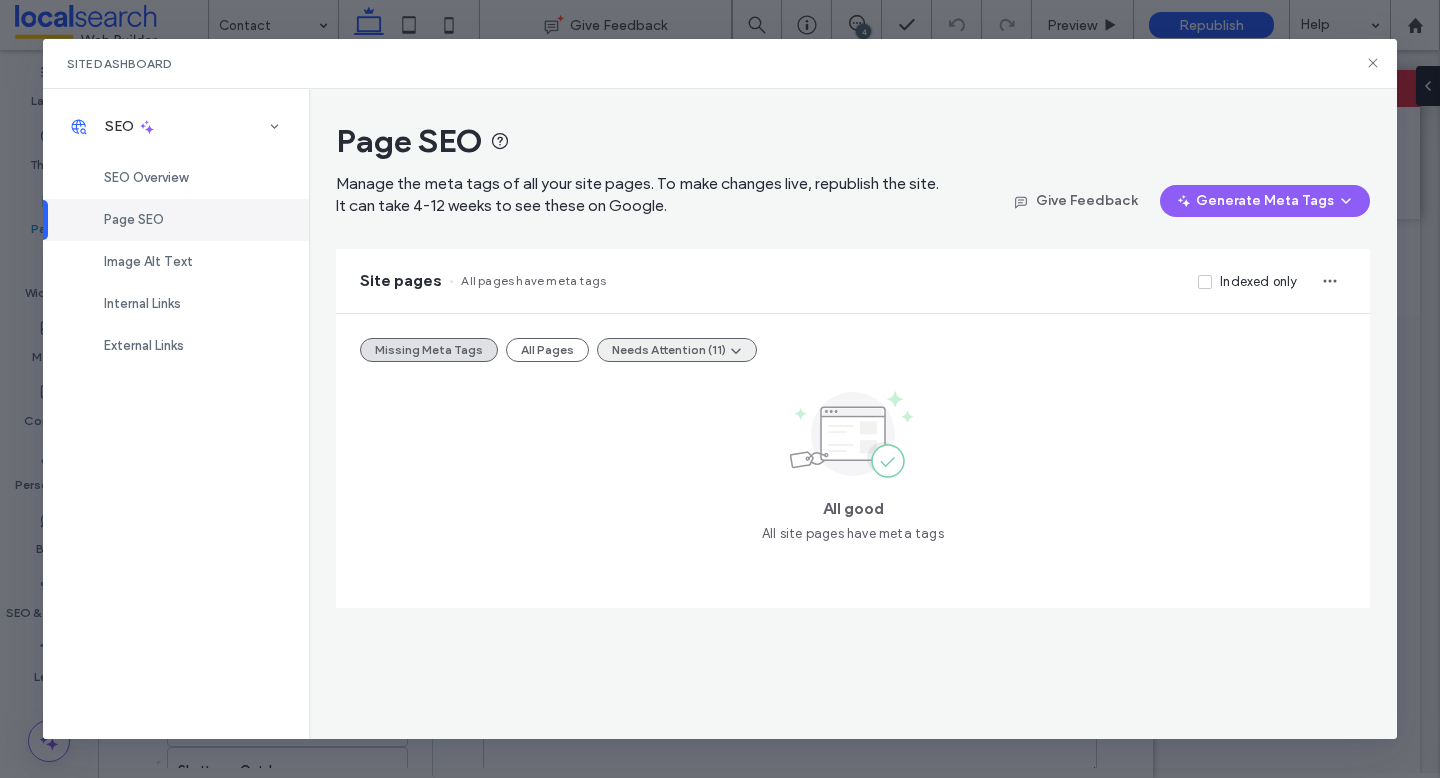 click on "Needs Attention (11)" at bounding box center [677, 350] 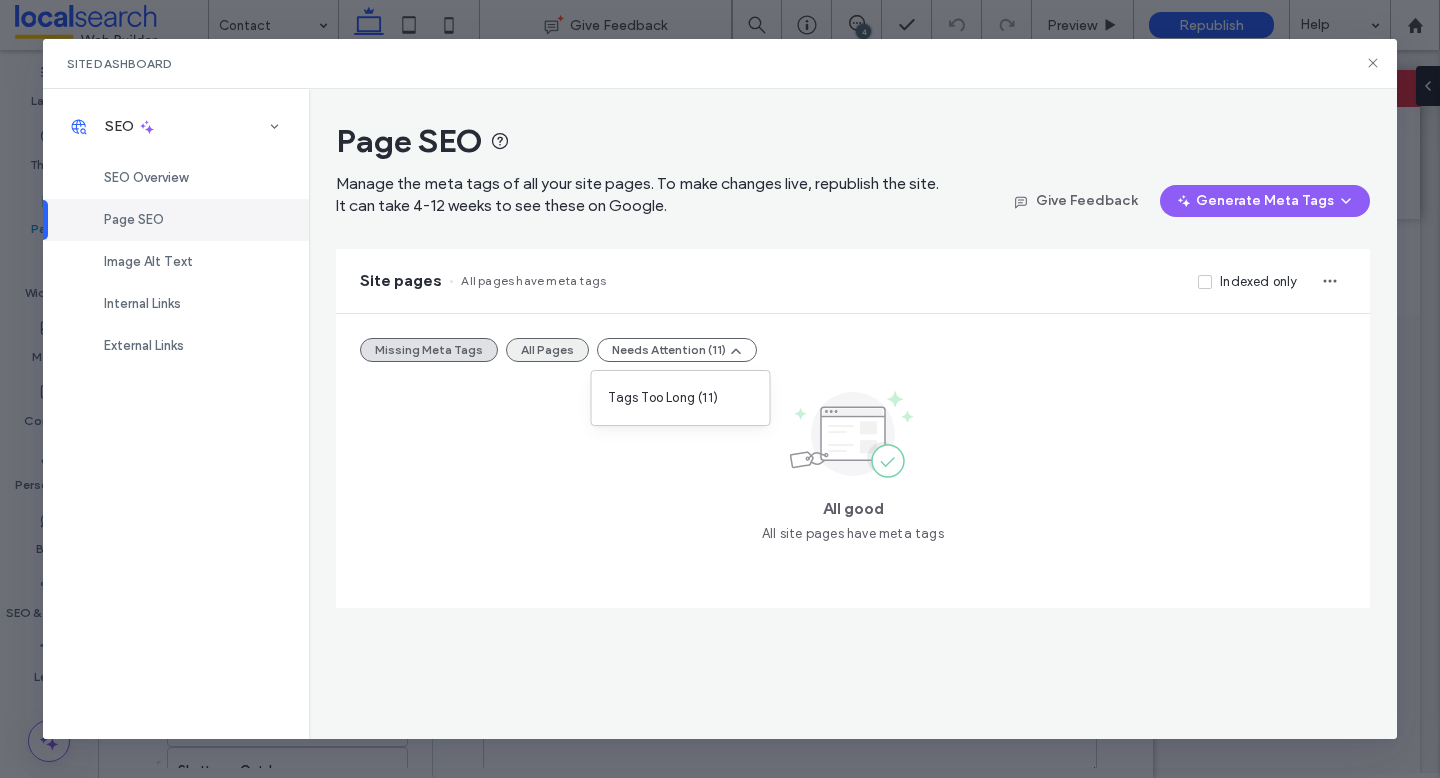 click on "All Pages" at bounding box center (547, 350) 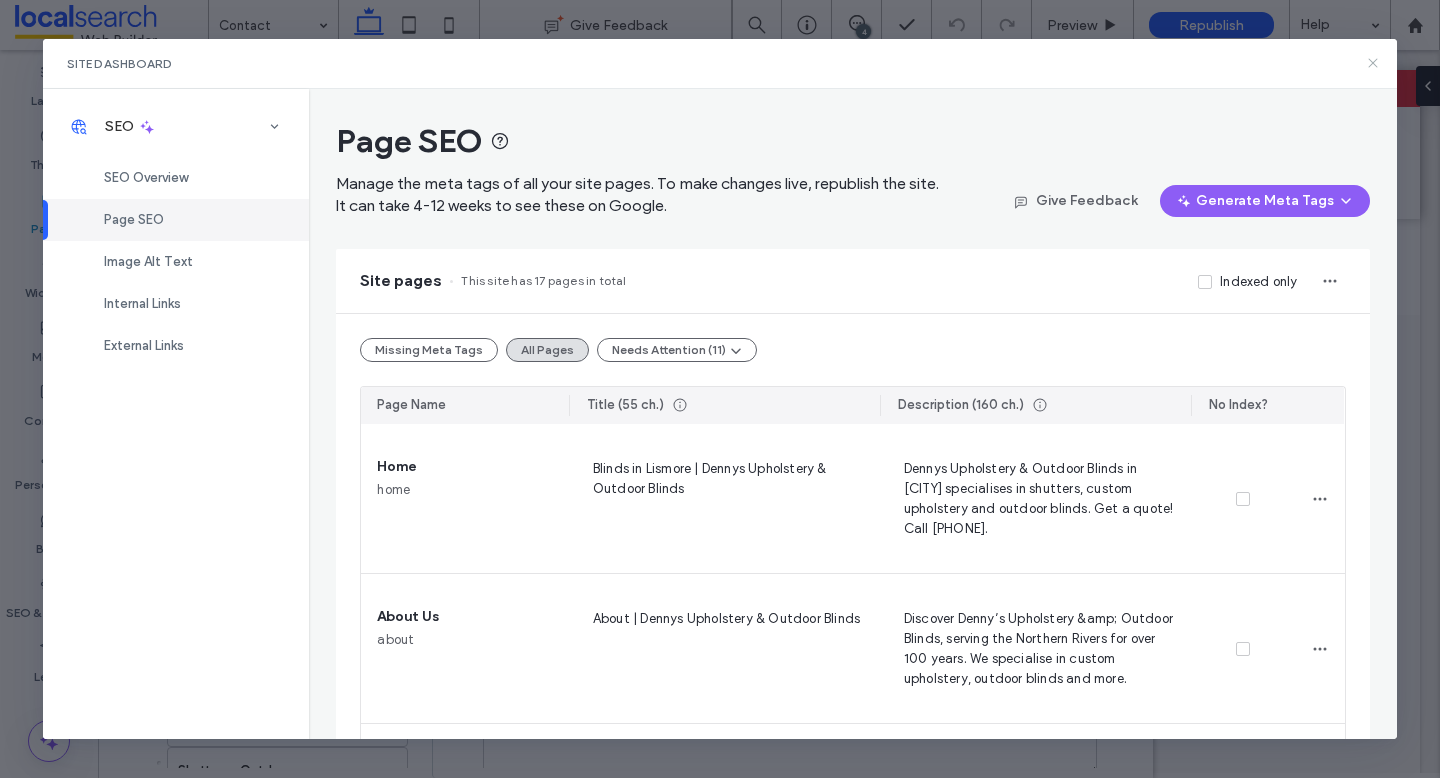 click 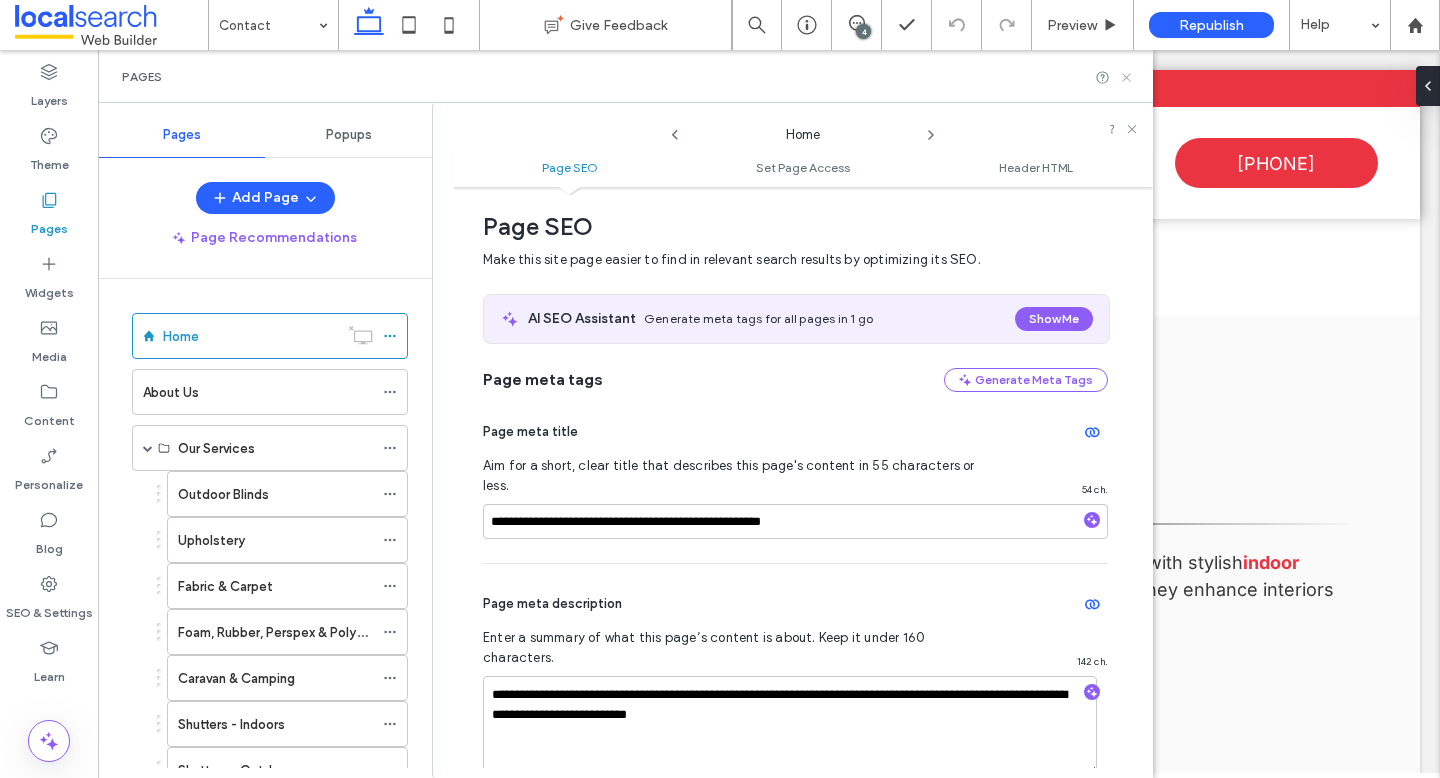 click 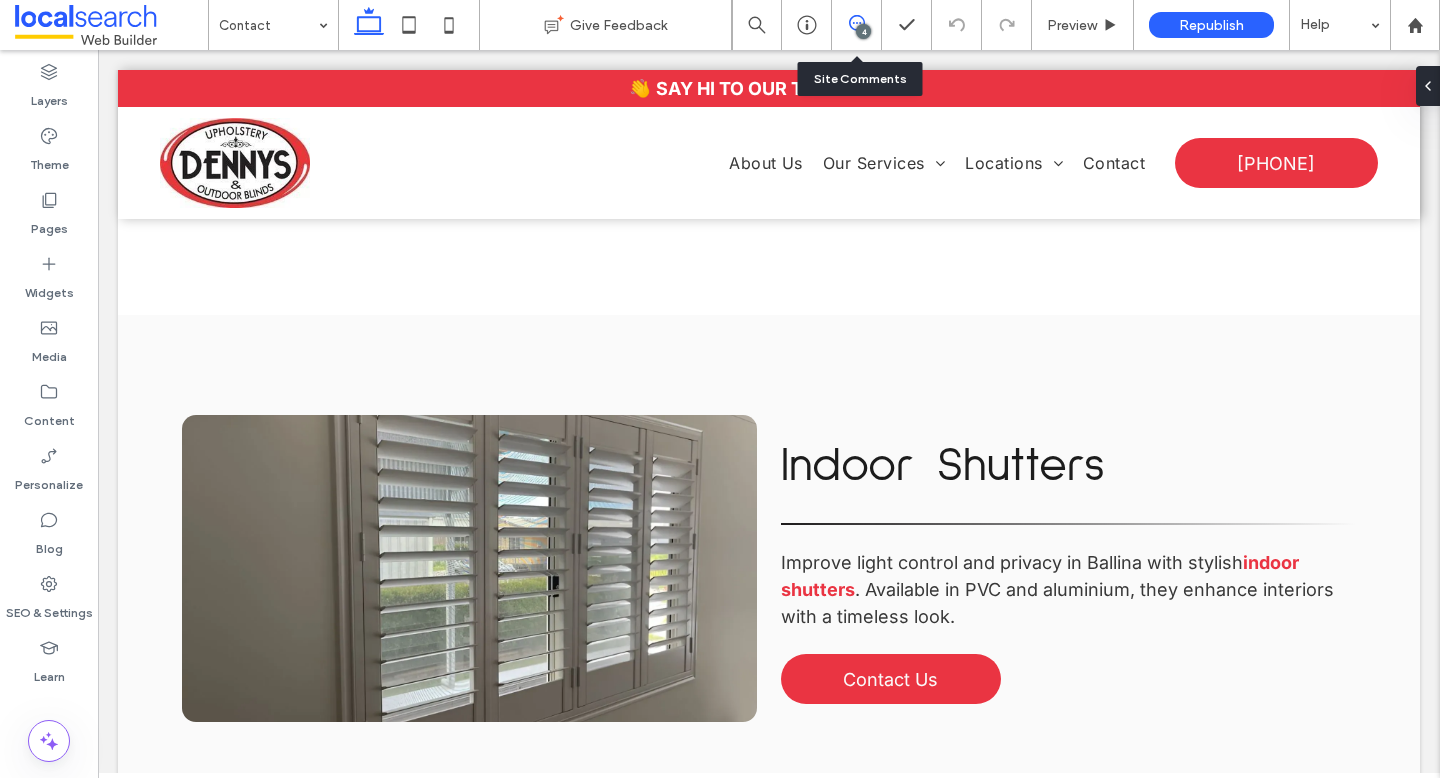 click at bounding box center [856, 23] 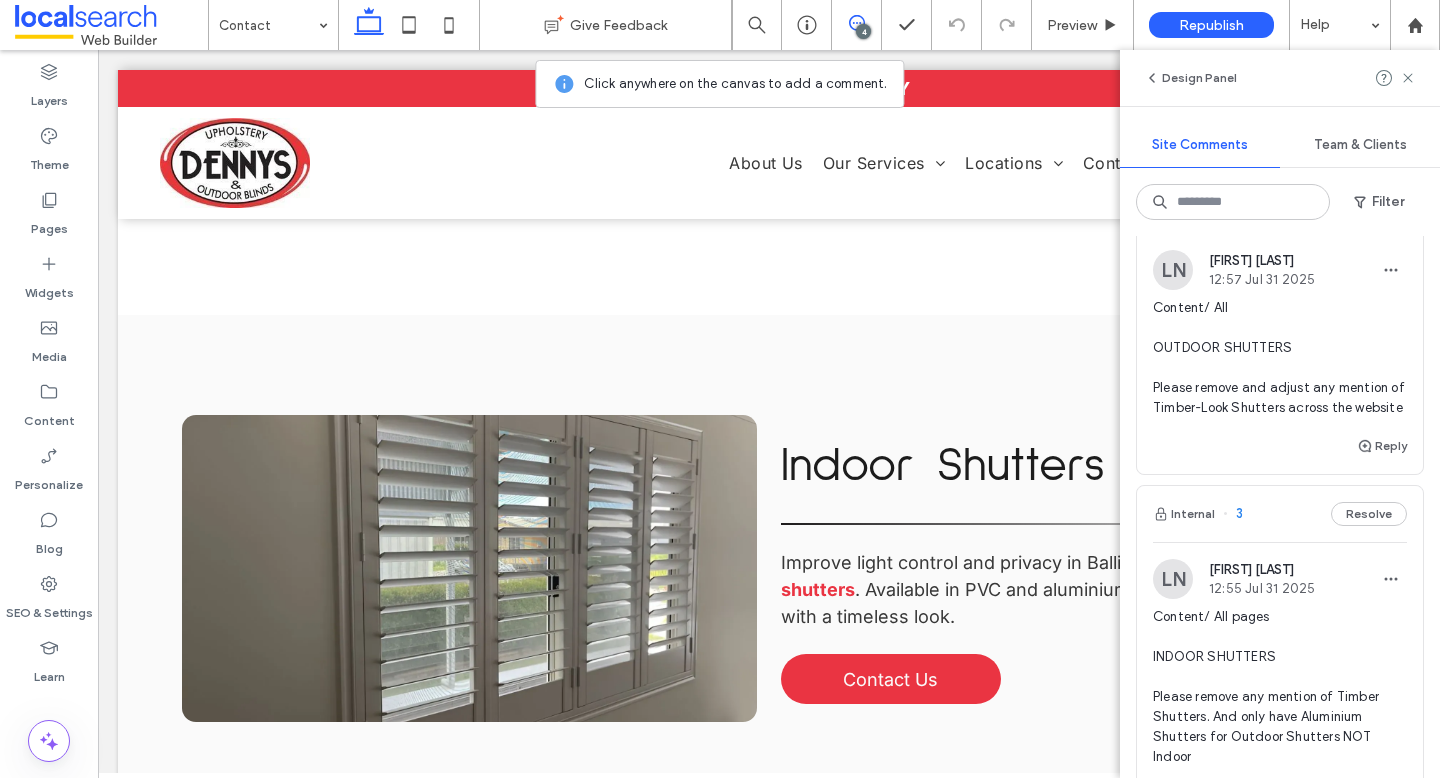 scroll, scrollTop: 61, scrollLeft: 0, axis: vertical 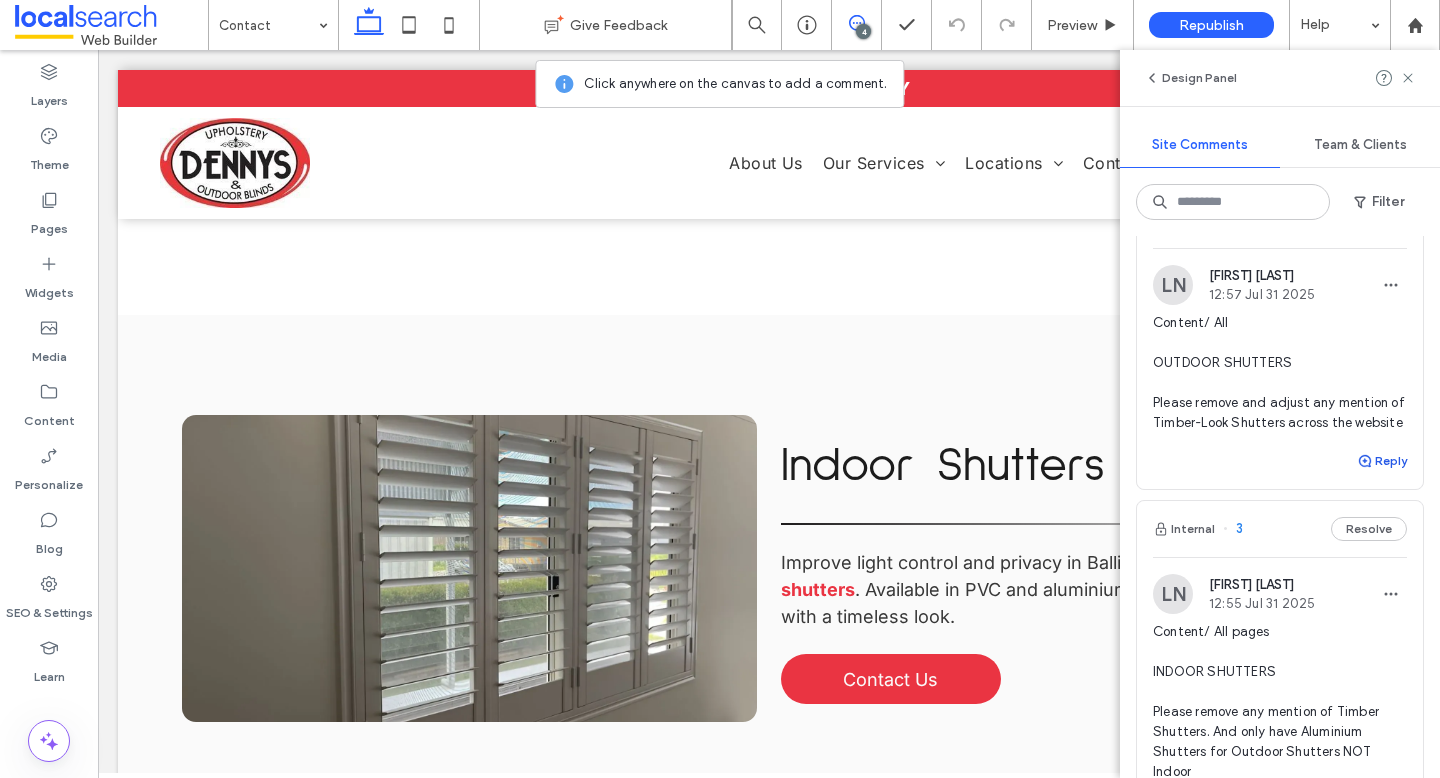 click on "Reply" at bounding box center (1382, 461) 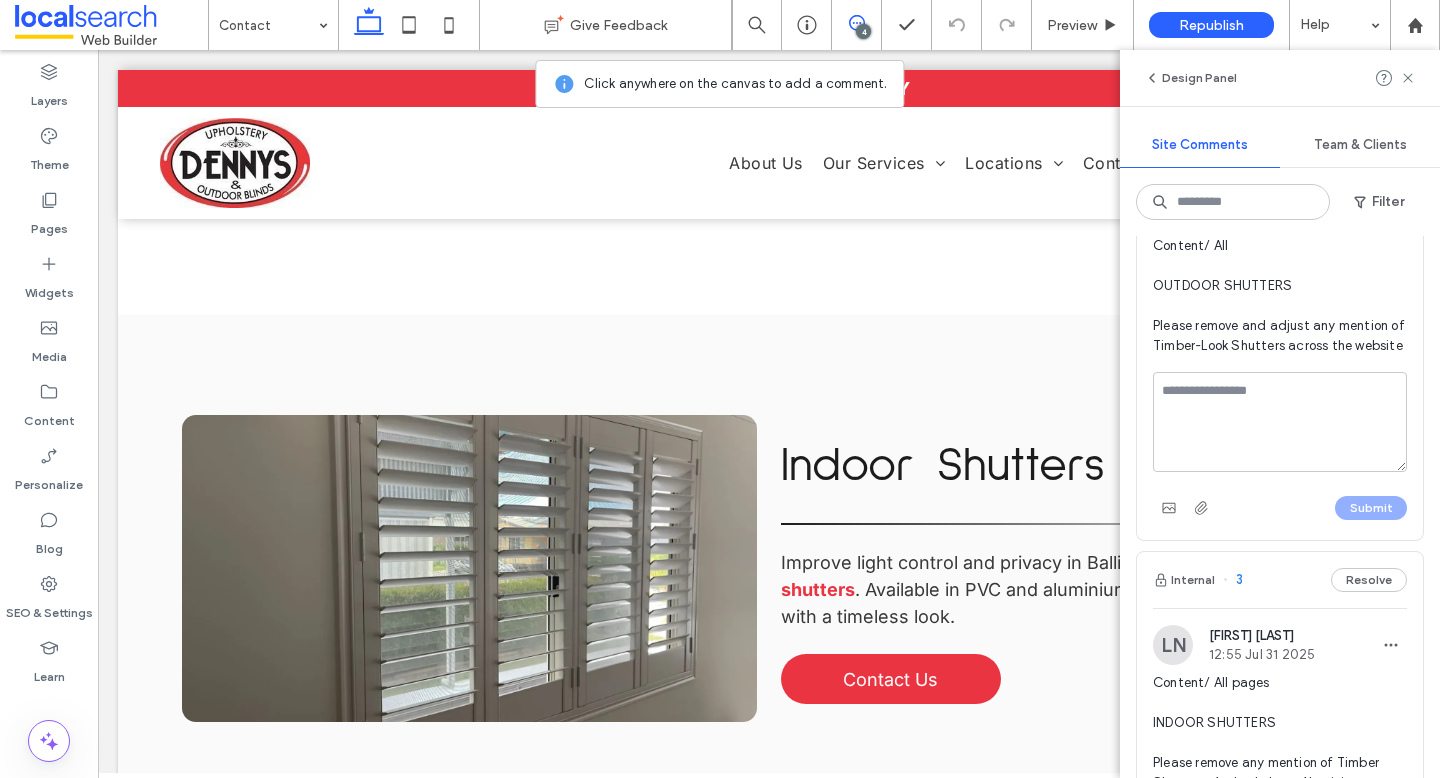 scroll, scrollTop: 79, scrollLeft: 0, axis: vertical 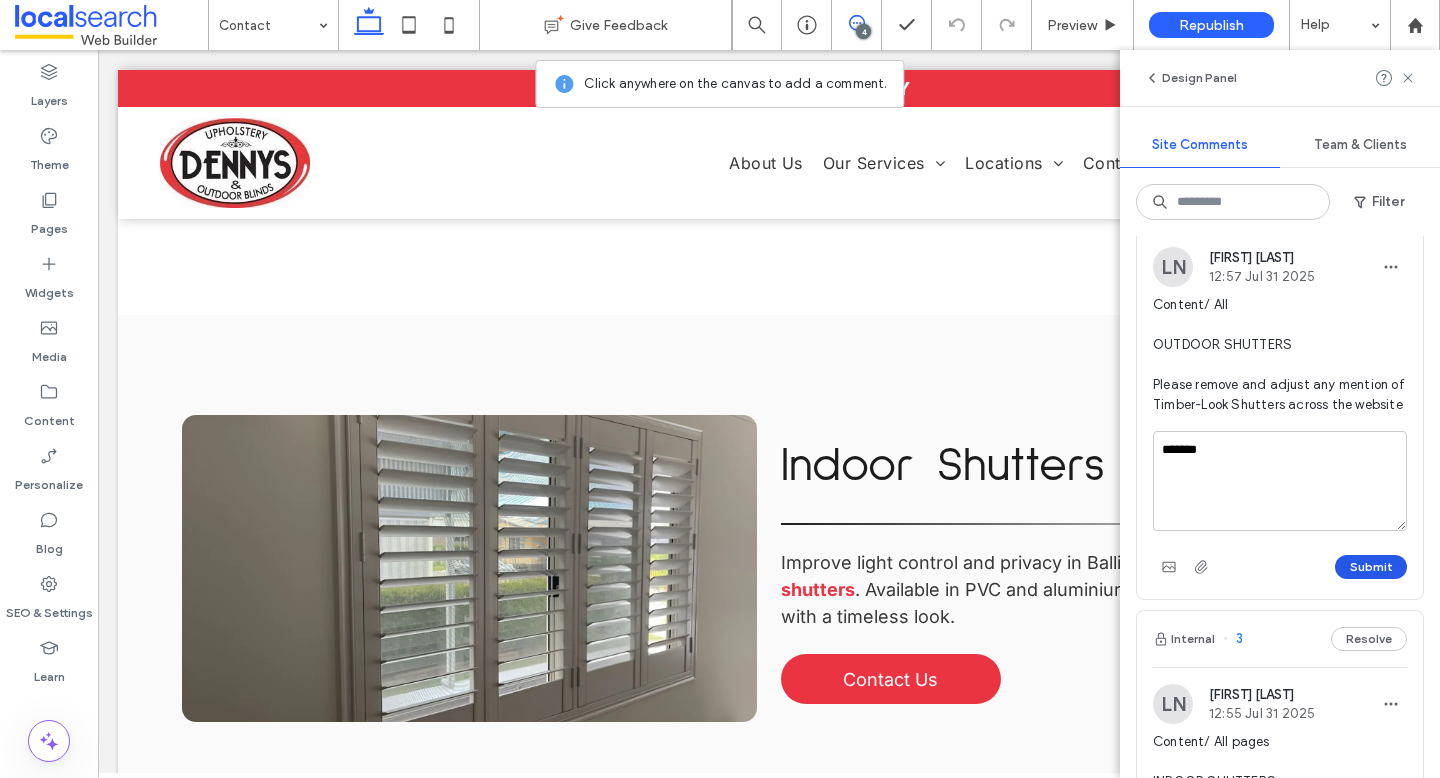 type on "*******" 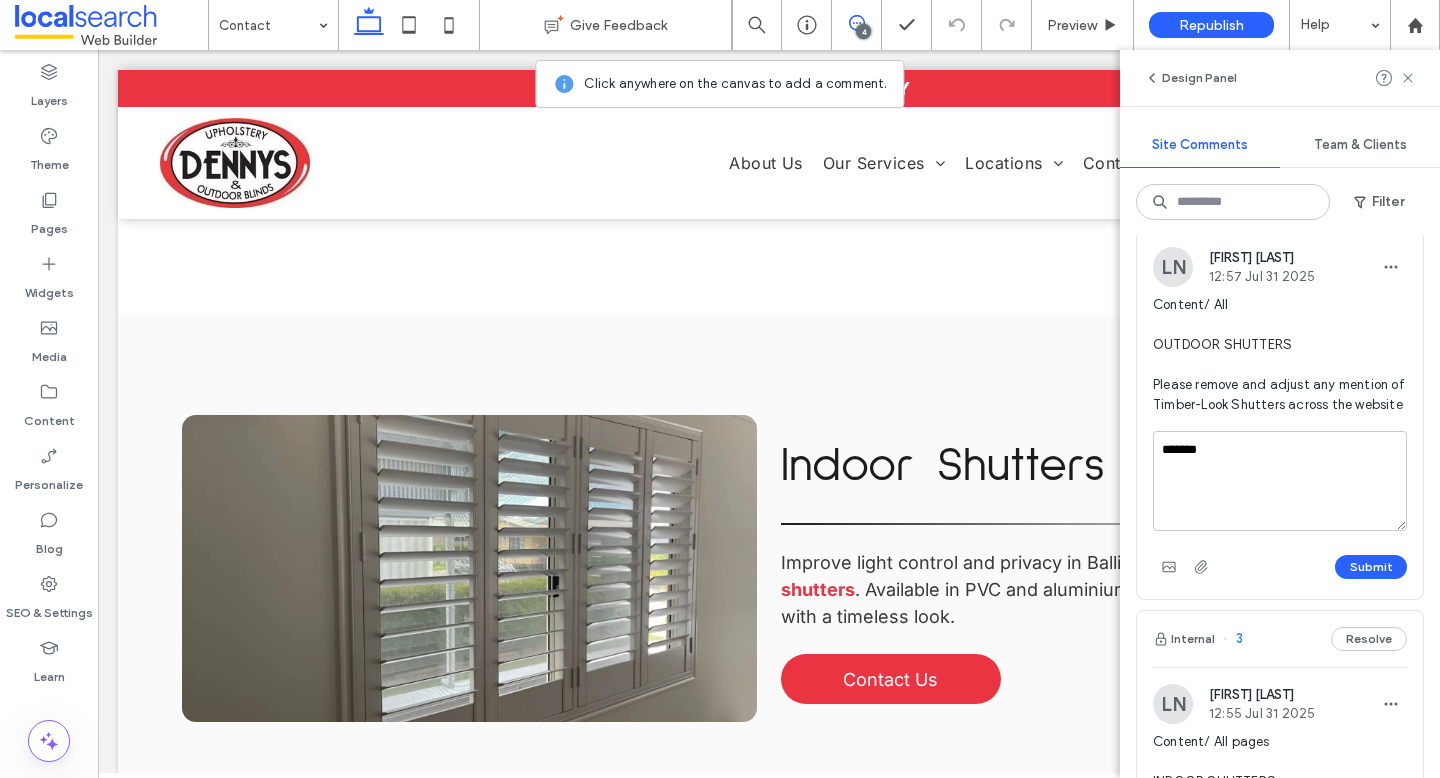drag, startPoint x: 1374, startPoint y: 567, endPoint x: 1187, endPoint y: 450, distance: 220.58559 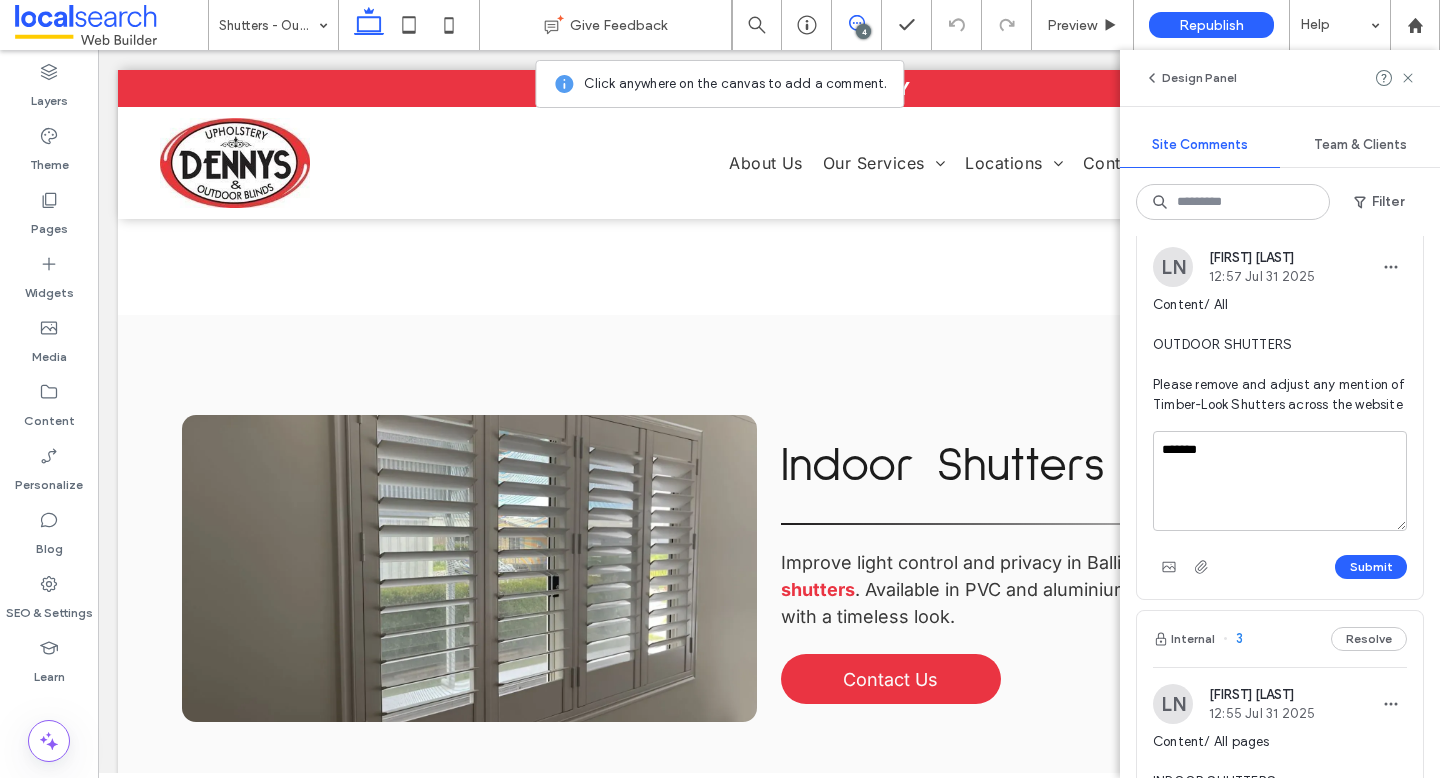 click on "Shutters - Outdoors Give Feedback 4 Preview Republish Help
Design Panel Site Comments Team & Clients Filter Internal 4 Resolve LN Lily Newman 12:57 Jul 31 2025 Content/ All
OUTDOOR SHUTTERS
Please remove and adjust any mention of Timber-Look Shutters across the website ******* Submit Internal 3 Resolve LN Lily Newman 12:55 Jul 31 2025 Content/ All pages
INDOOR SHUTTERS
Please remove any mention of Timber Shutters. And only have Aluminium Shutters for Outdoor Shutters NOT Indoor
Reply Internal 2 Resolve LN Lily Newman 12:46 Jul 31 2025 Content/All pages
Please update the website to accurately reflect the products and services offered.
We supply:
Marine and lining carpets (for vans and toolboxes, etc.)
Door mats (rubber and carpet)
Carpet overlocking service
We do not supply:
Commercial carpets
Residential carpets
Kindly remove or adjust any existing mentions of commercial and residential carpets to ensure the website accurately reflects the above. Reply 1 JE" at bounding box center (720, 389) 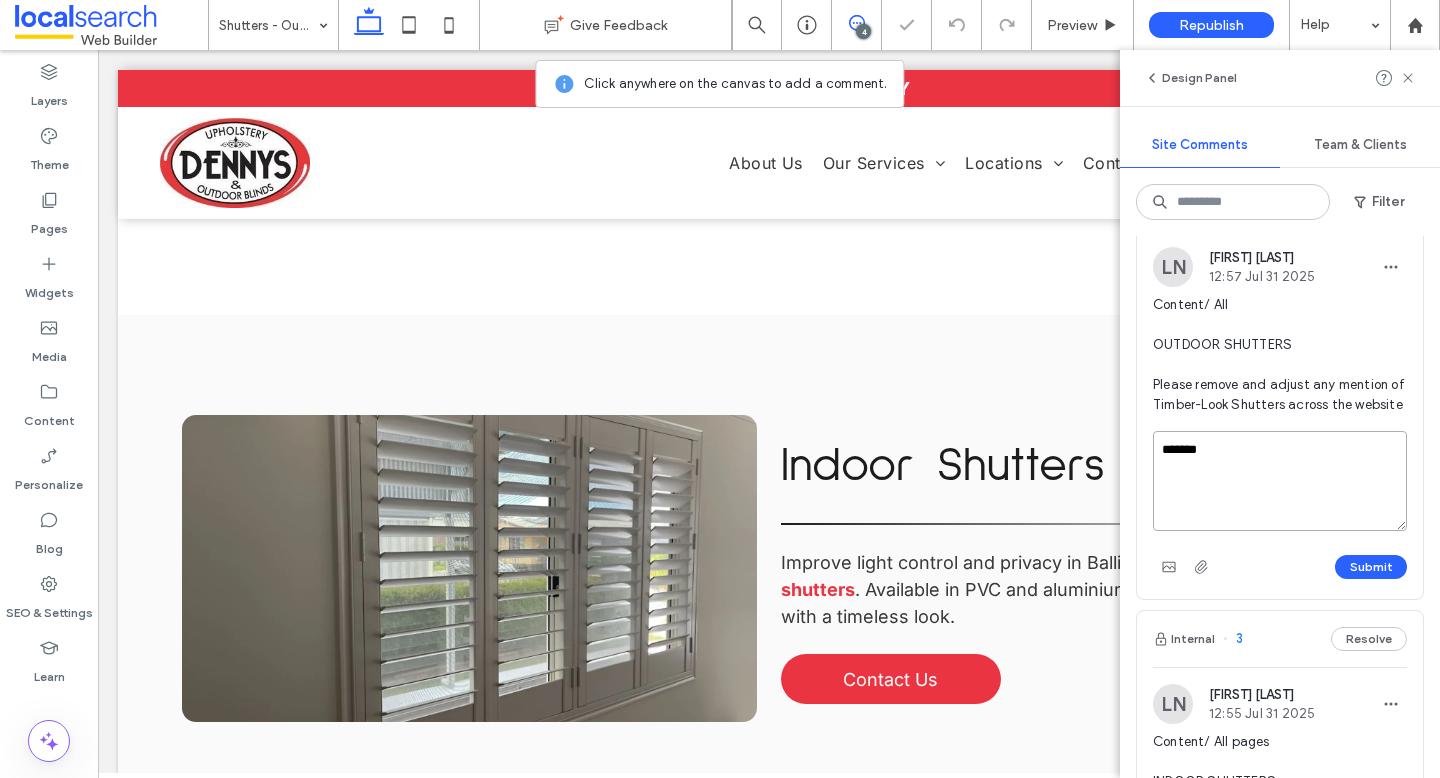 click on "*******" at bounding box center [1280, 481] 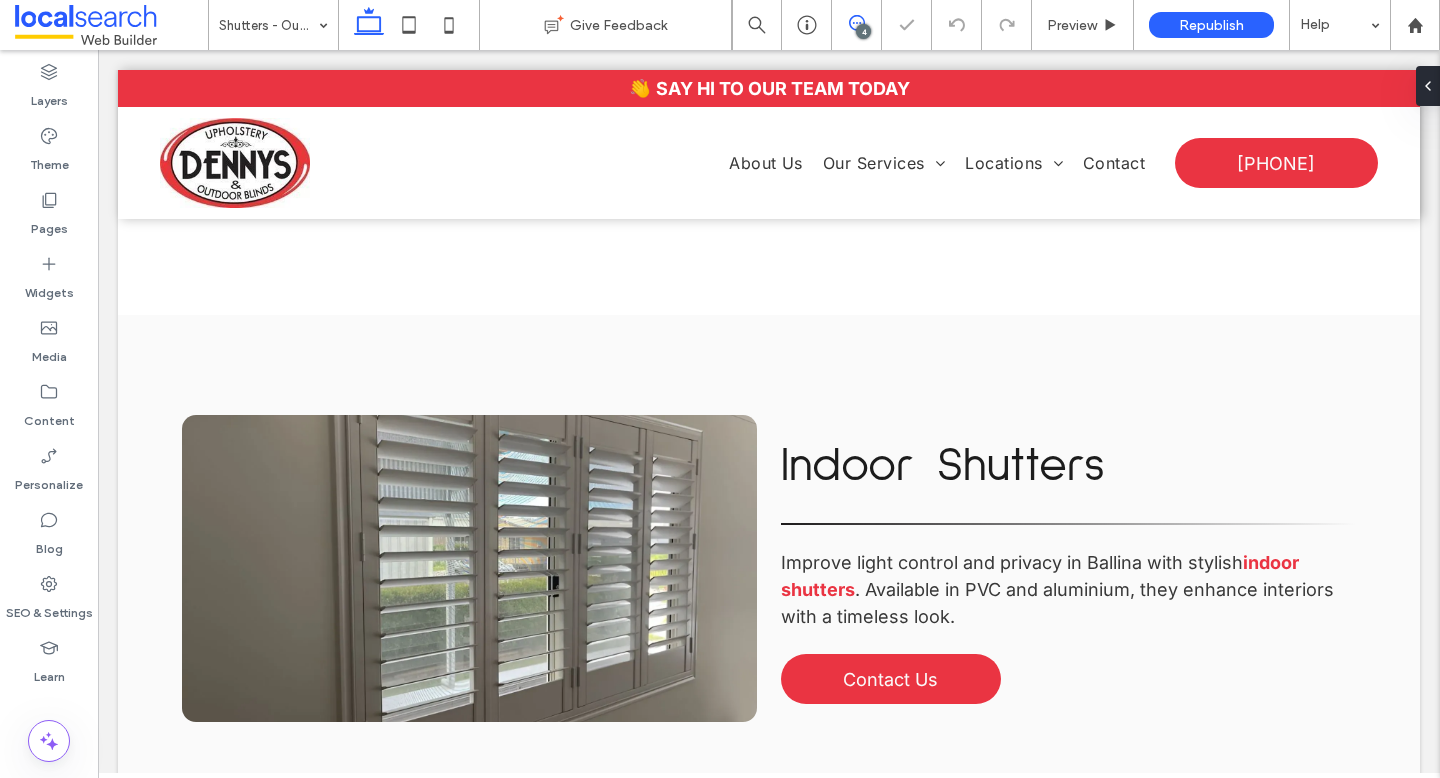 scroll, scrollTop: 0, scrollLeft: 0, axis: both 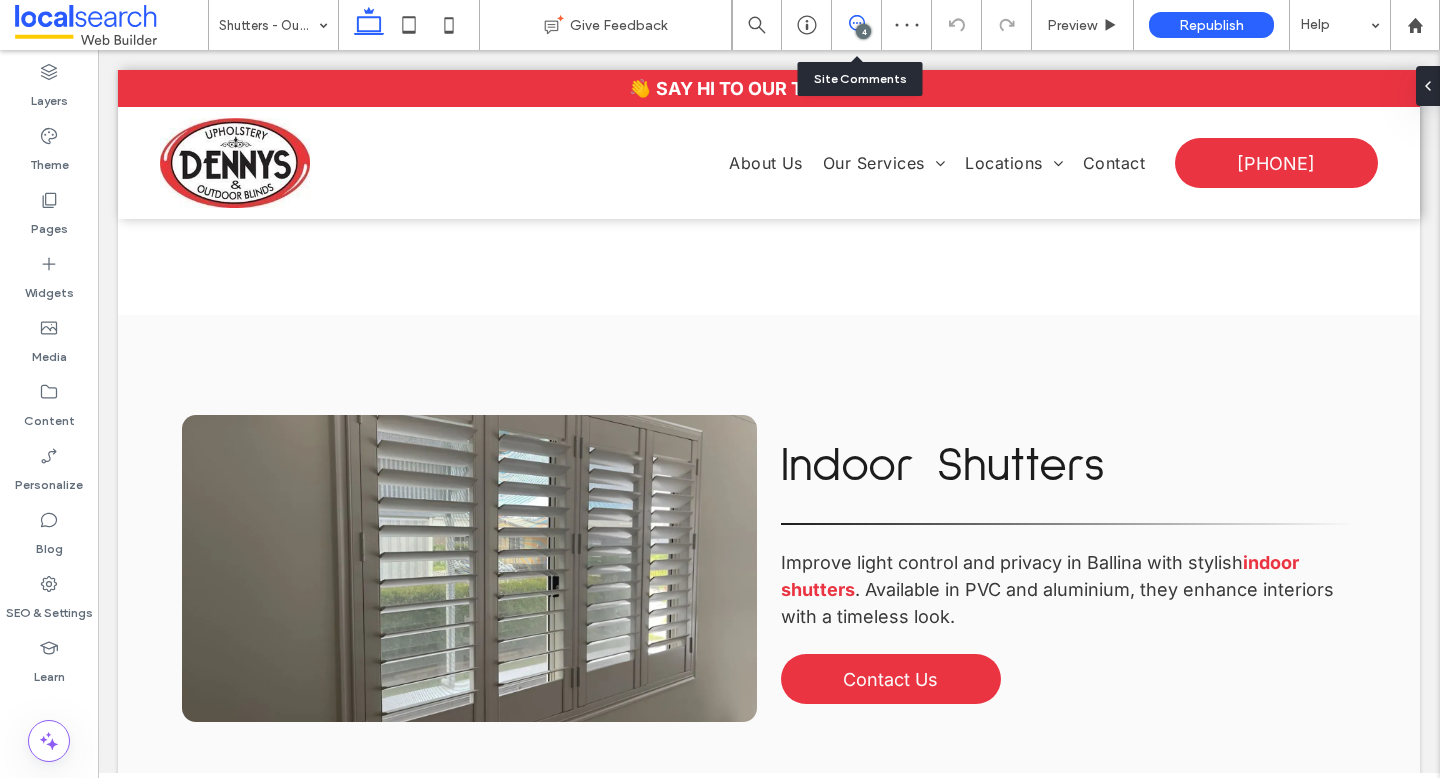 click 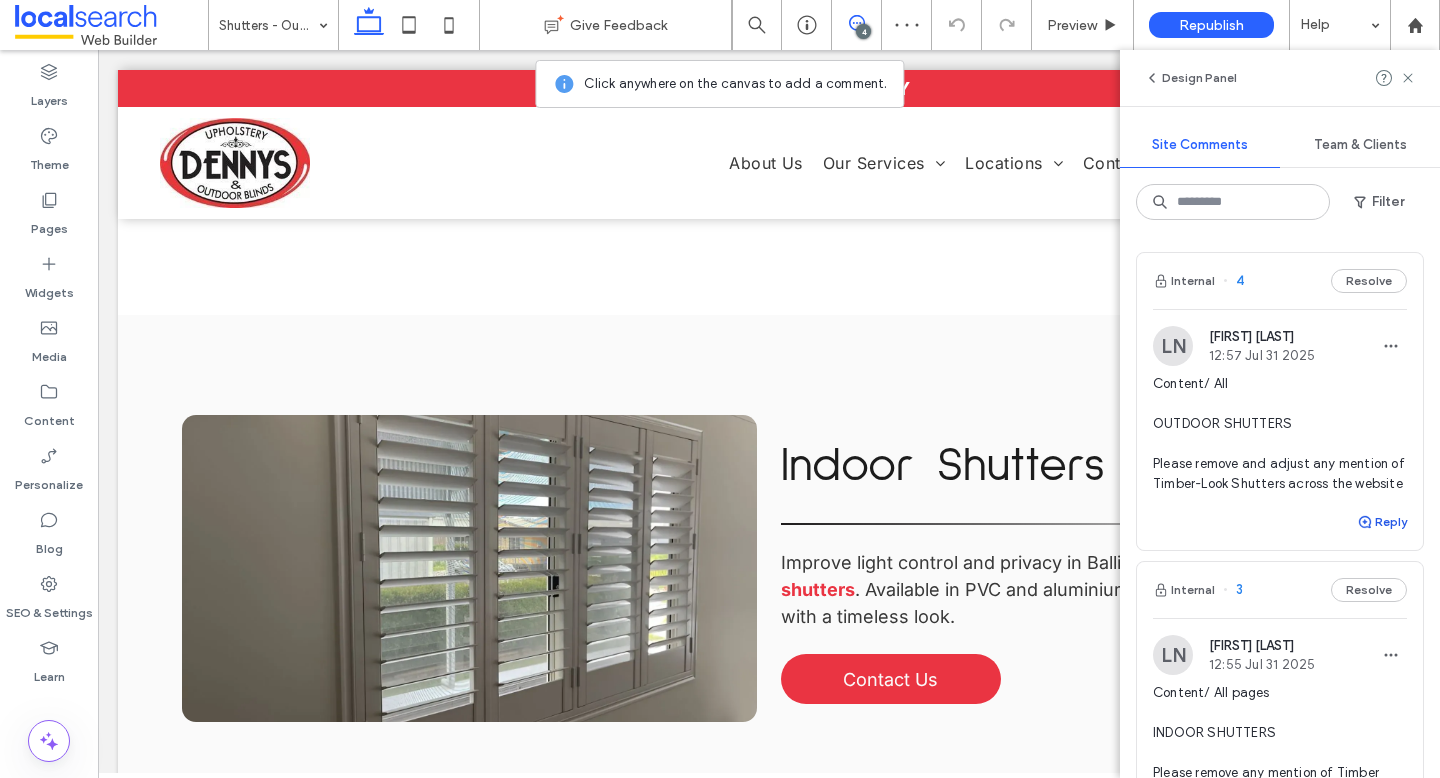 click on "Reply" at bounding box center [1382, 522] 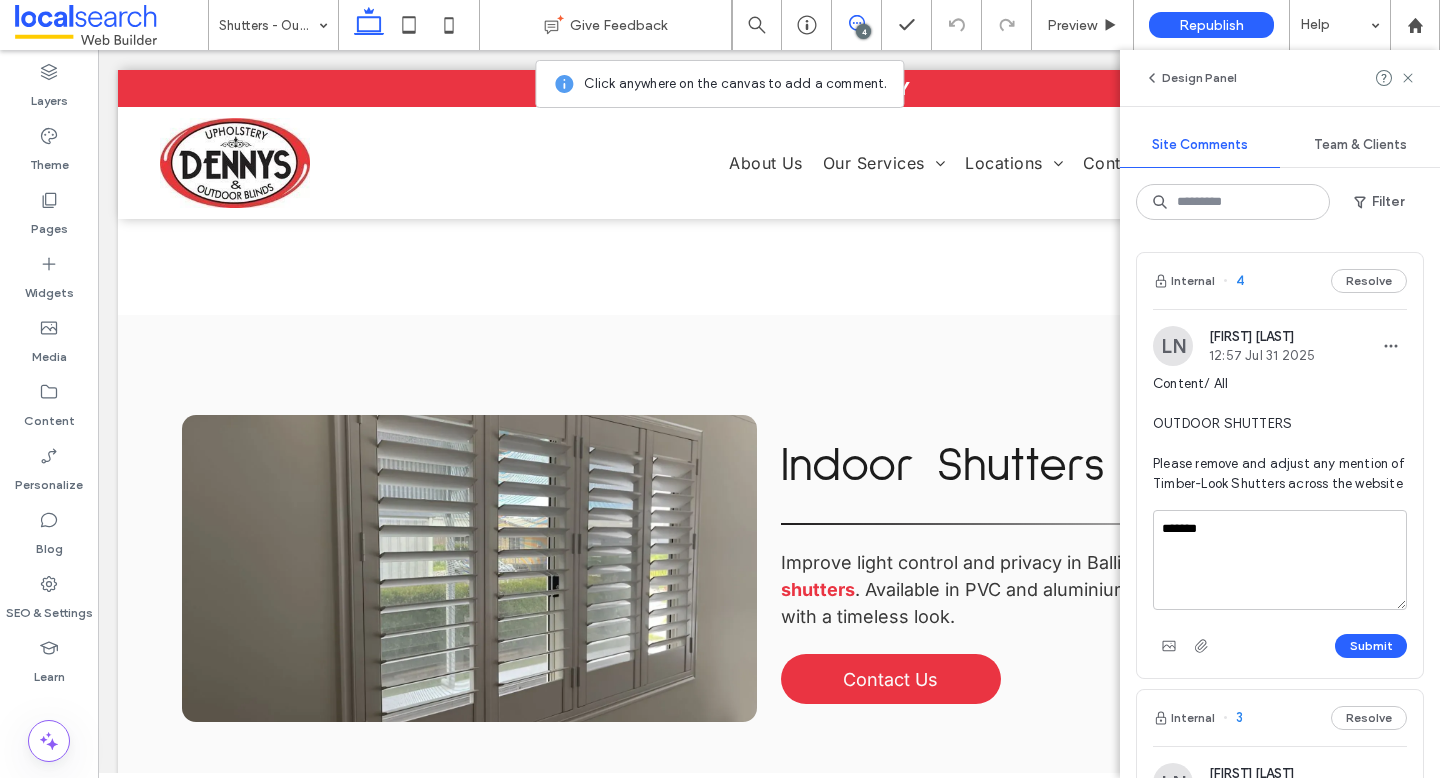 click on "*******" at bounding box center (1280, 560) 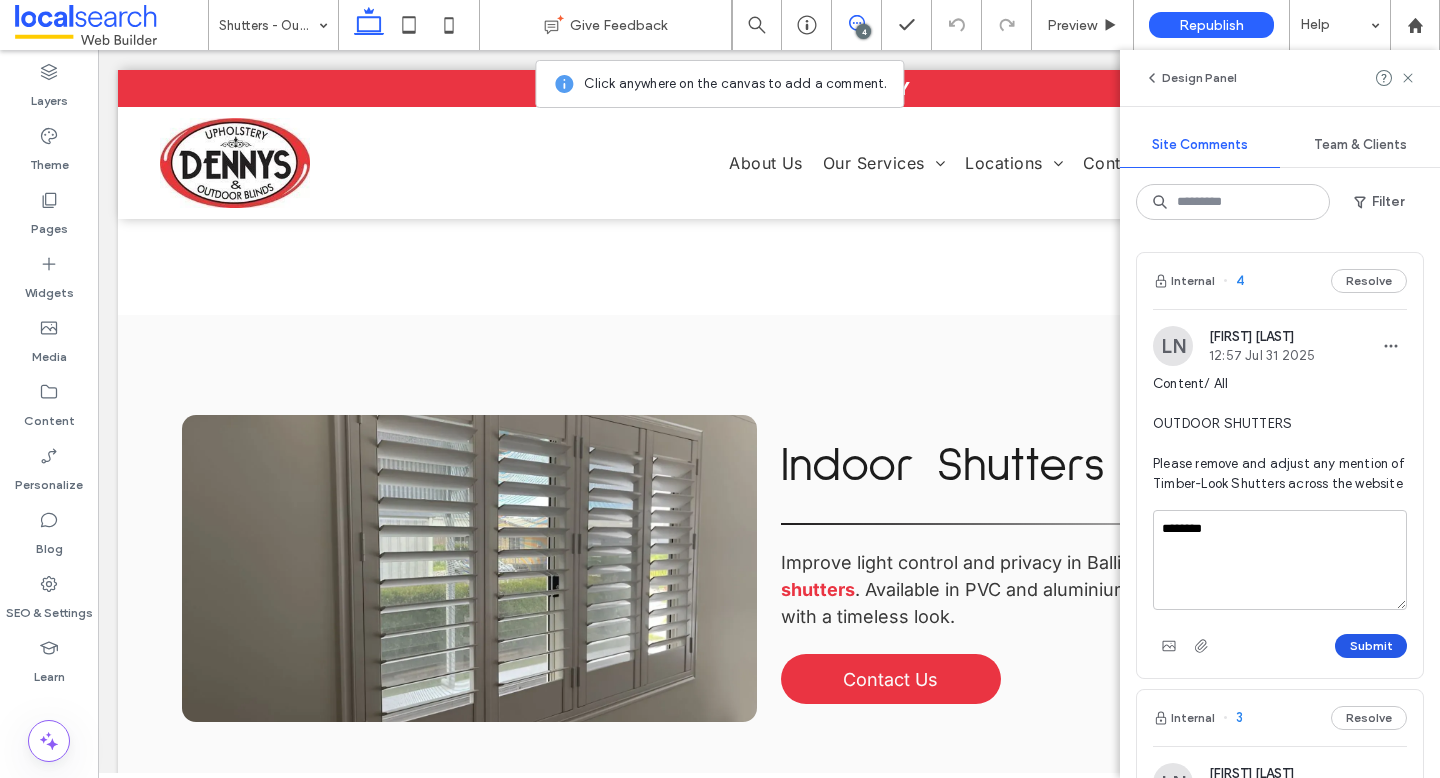 type on "********" 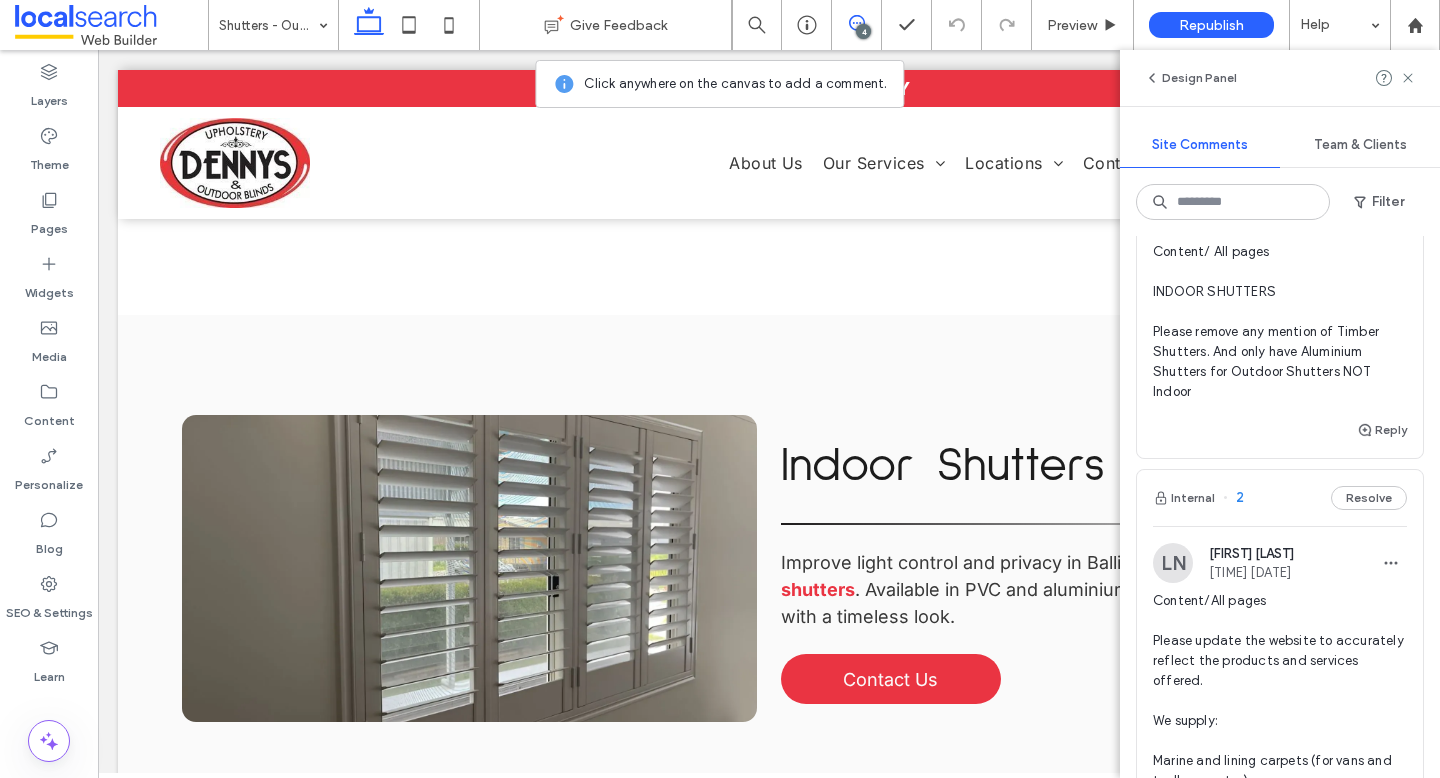 scroll, scrollTop: 532, scrollLeft: 0, axis: vertical 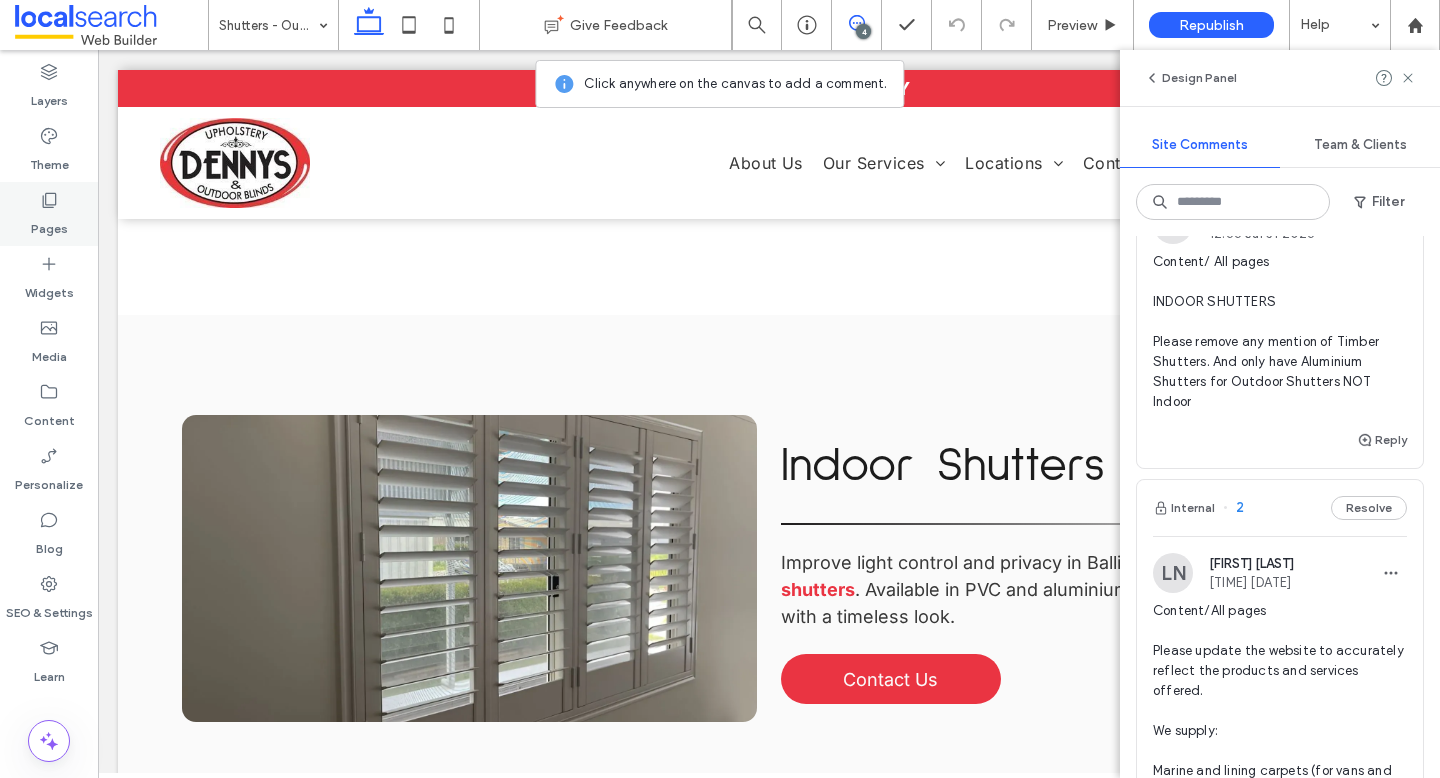 click on "Pages" at bounding box center [49, 214] 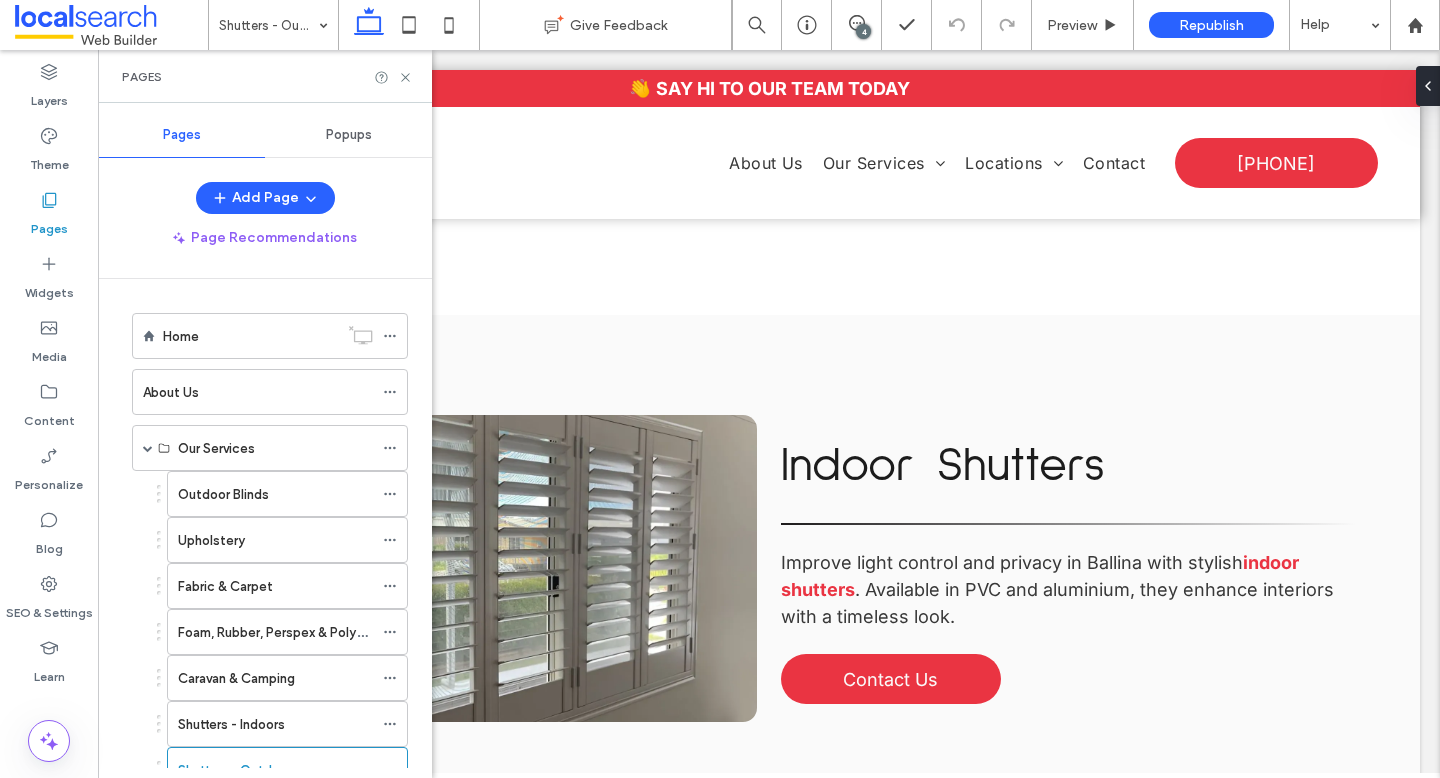 scroll, scrollTop: 0, scrollLeft: 0, axis: both 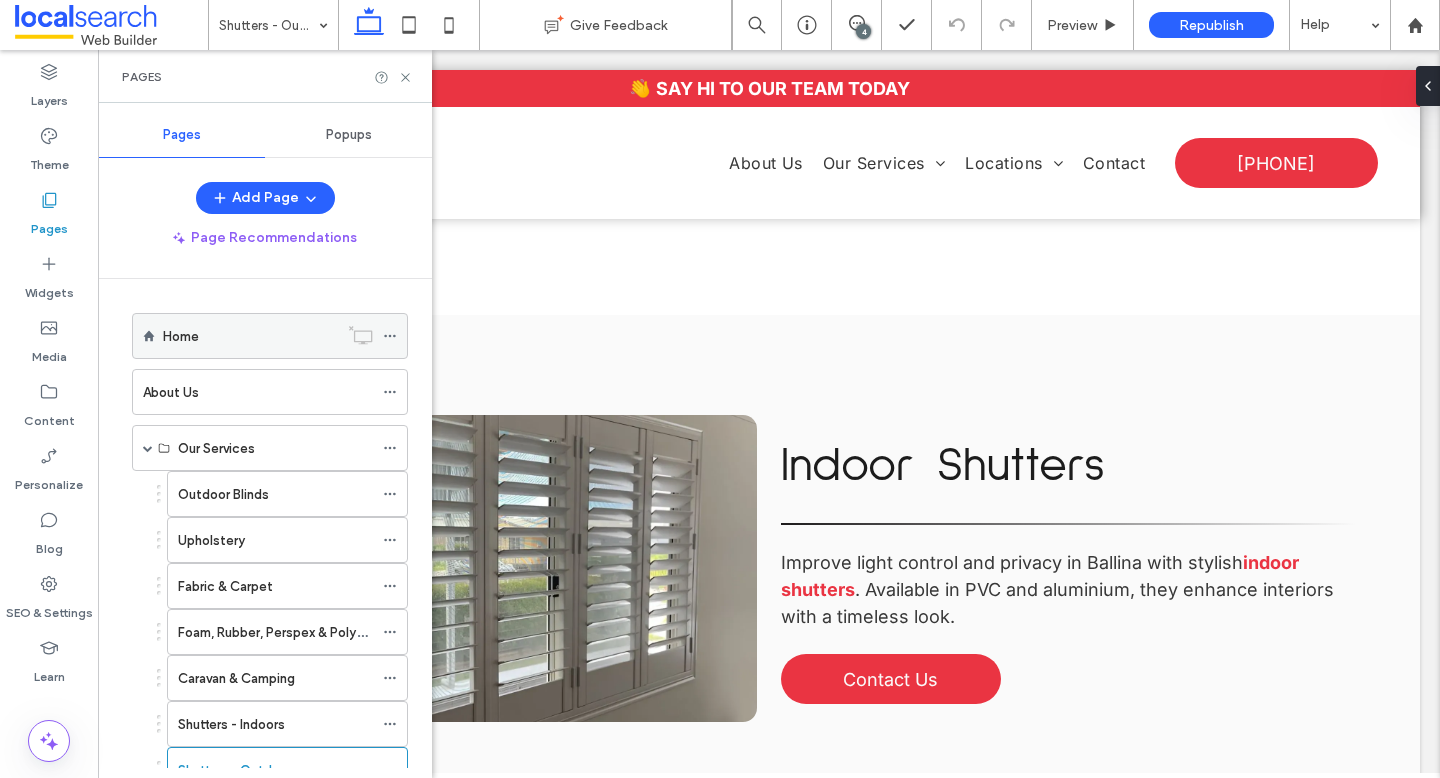 click on "Home" at bounding box center (250, 336) 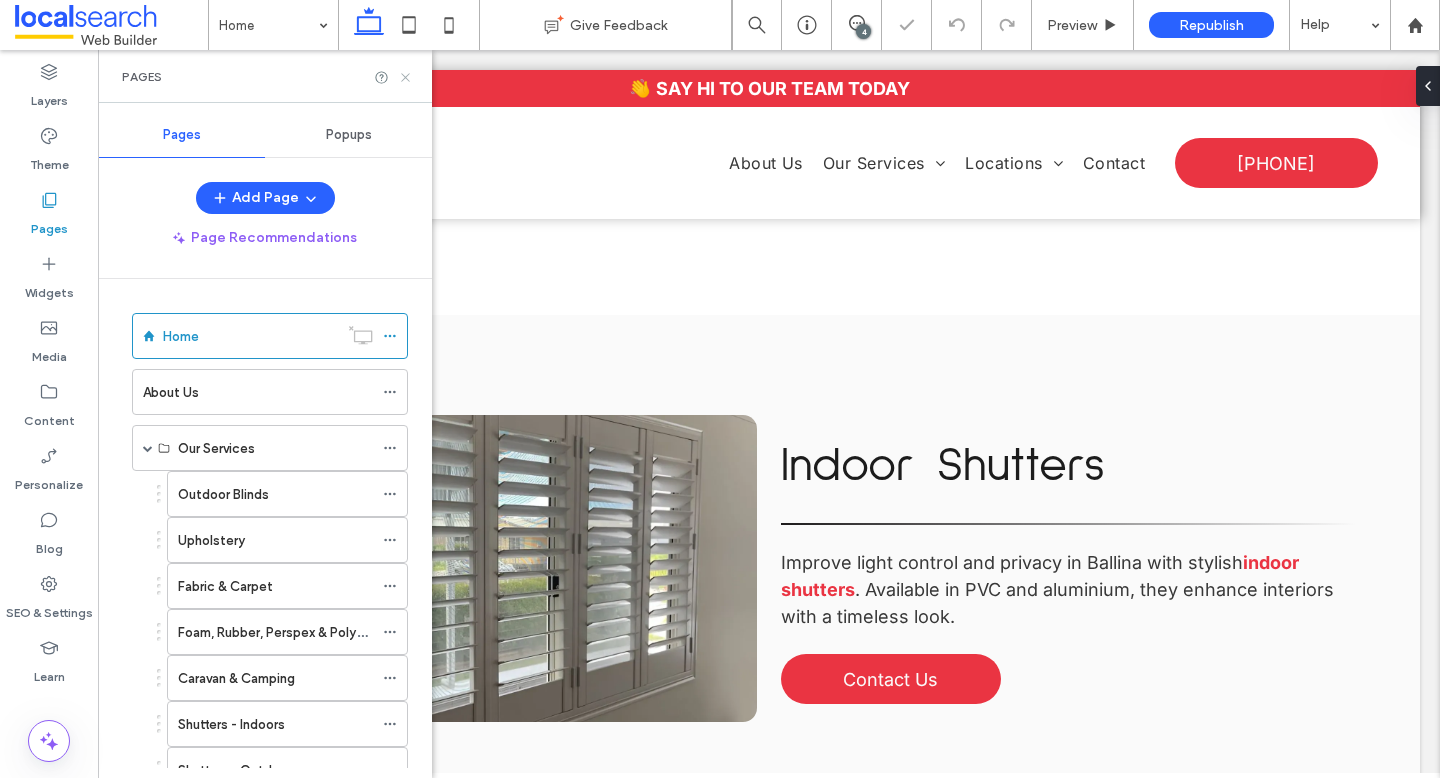 click 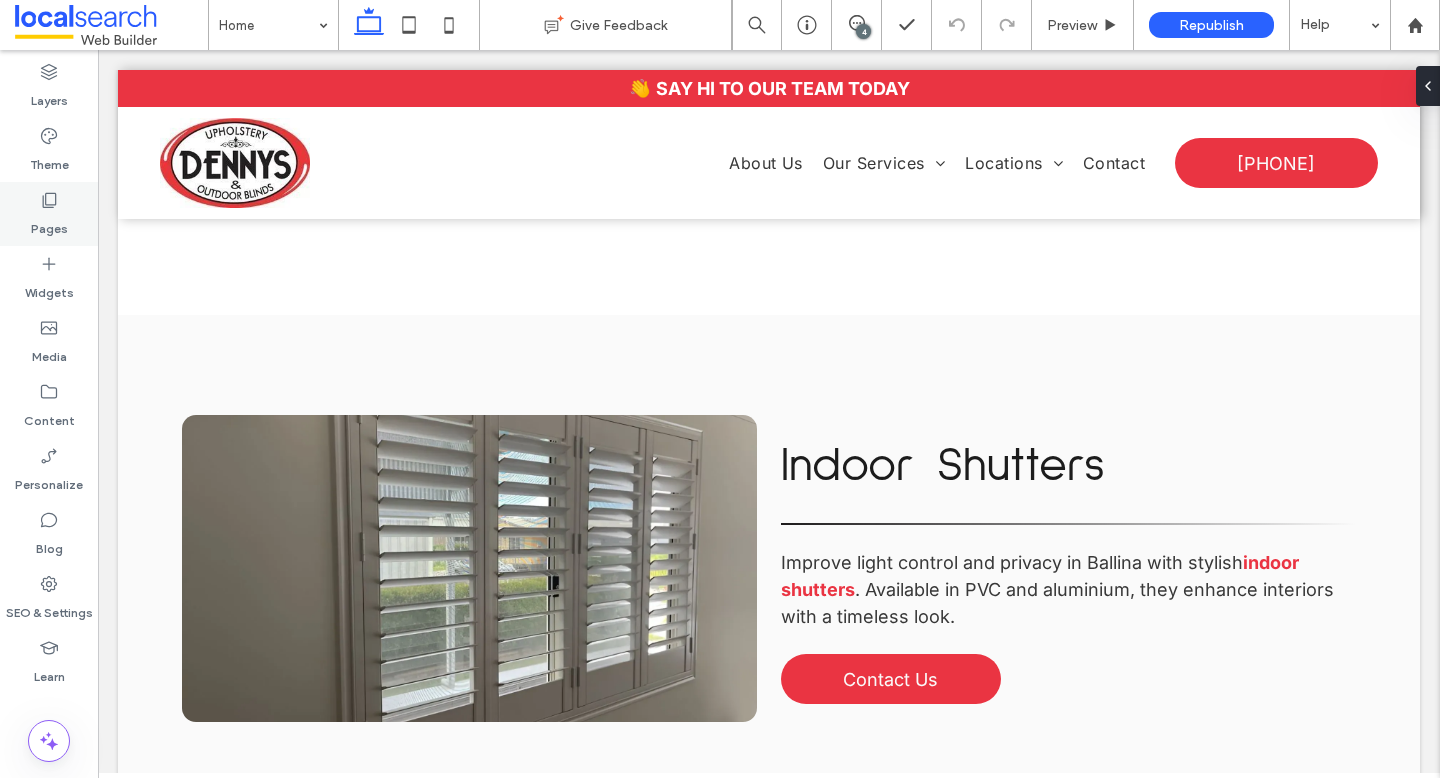 click on "Pages" at bounding box center (49, 224) 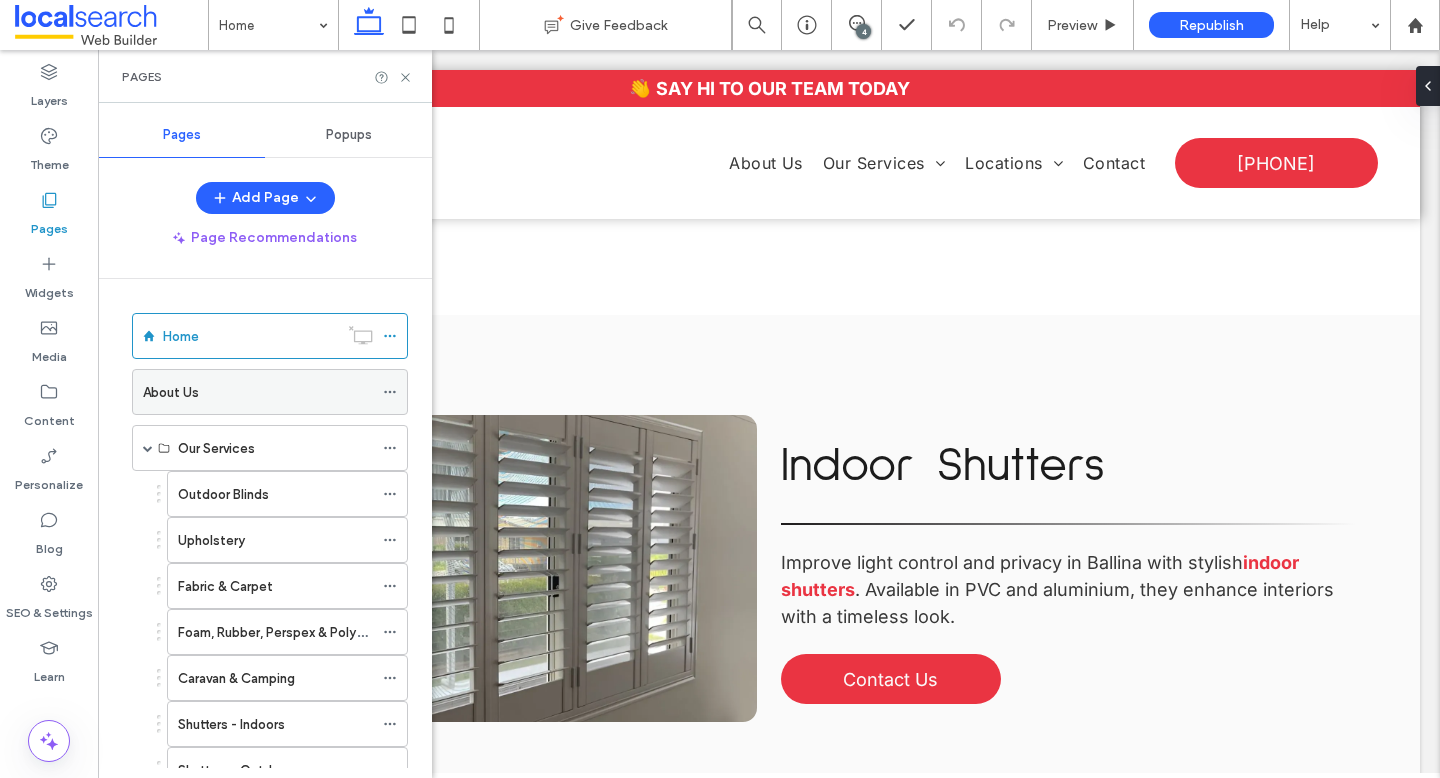 click on "About Us" at bounding box center (258, 392) 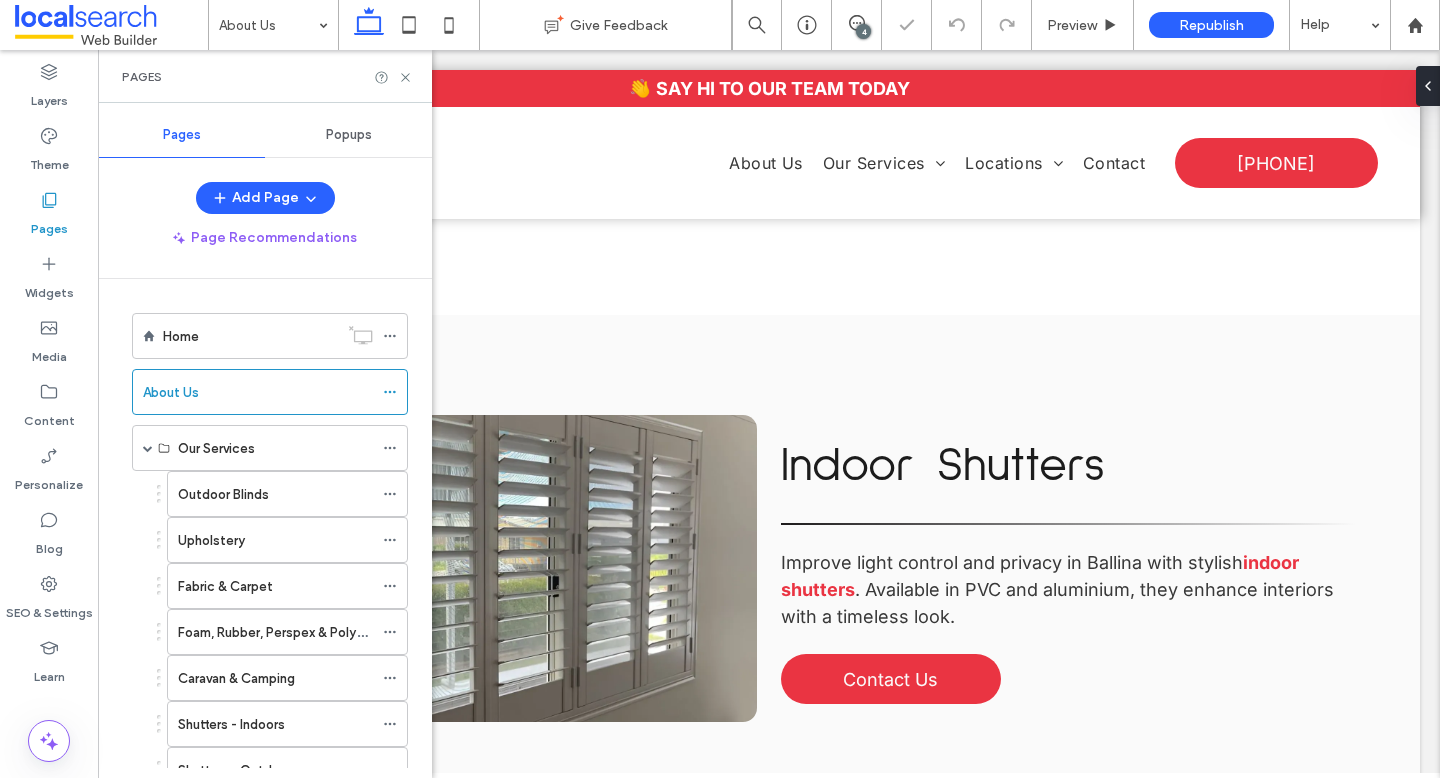 click on "Outdoor Blinds" at bounding box center (223, 494) 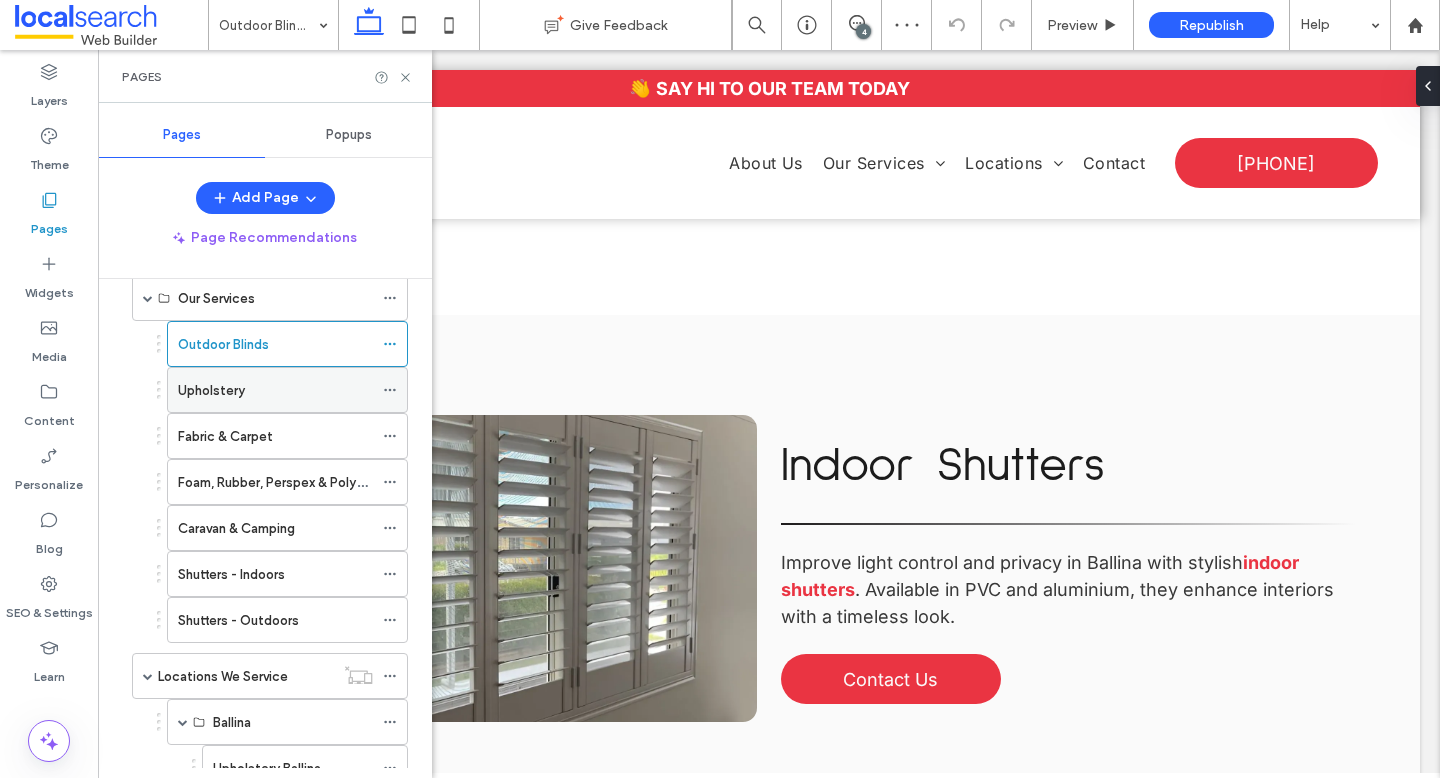 scroll, scrollTop: 155, scrollLeft: 0, axis: vertical 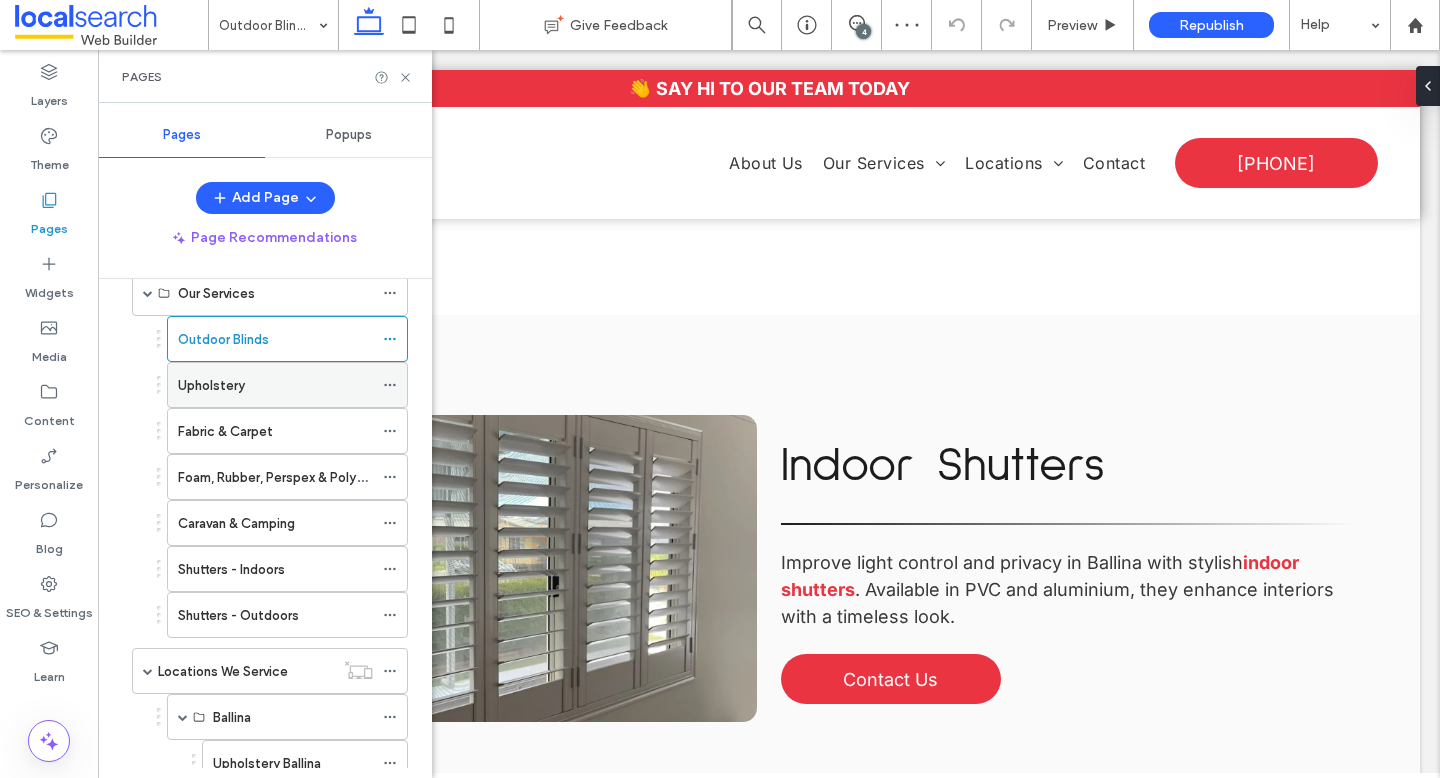 click on "Upholstery" at bounding box center (211, 385) 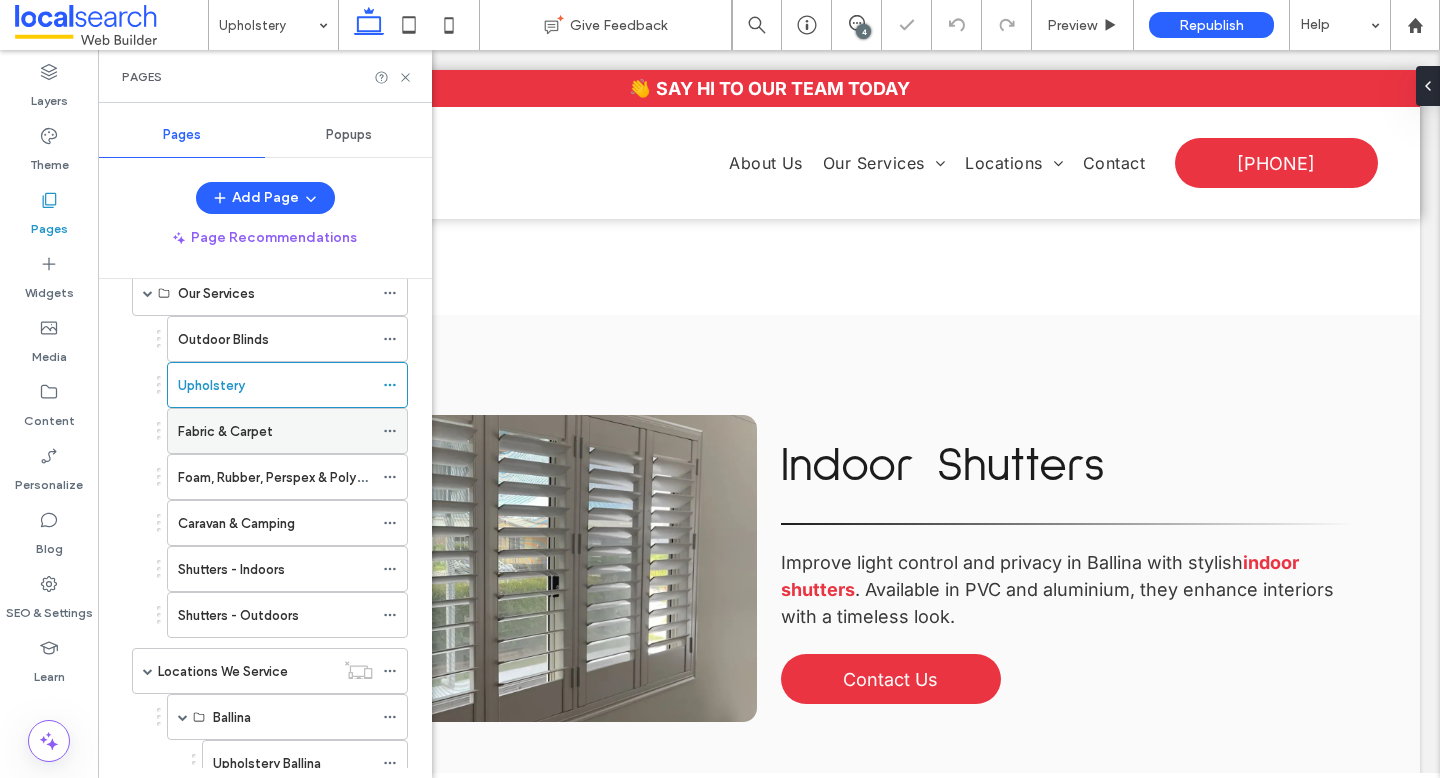 click on "Fabric & Carpet" at bounding box center [225, 431] 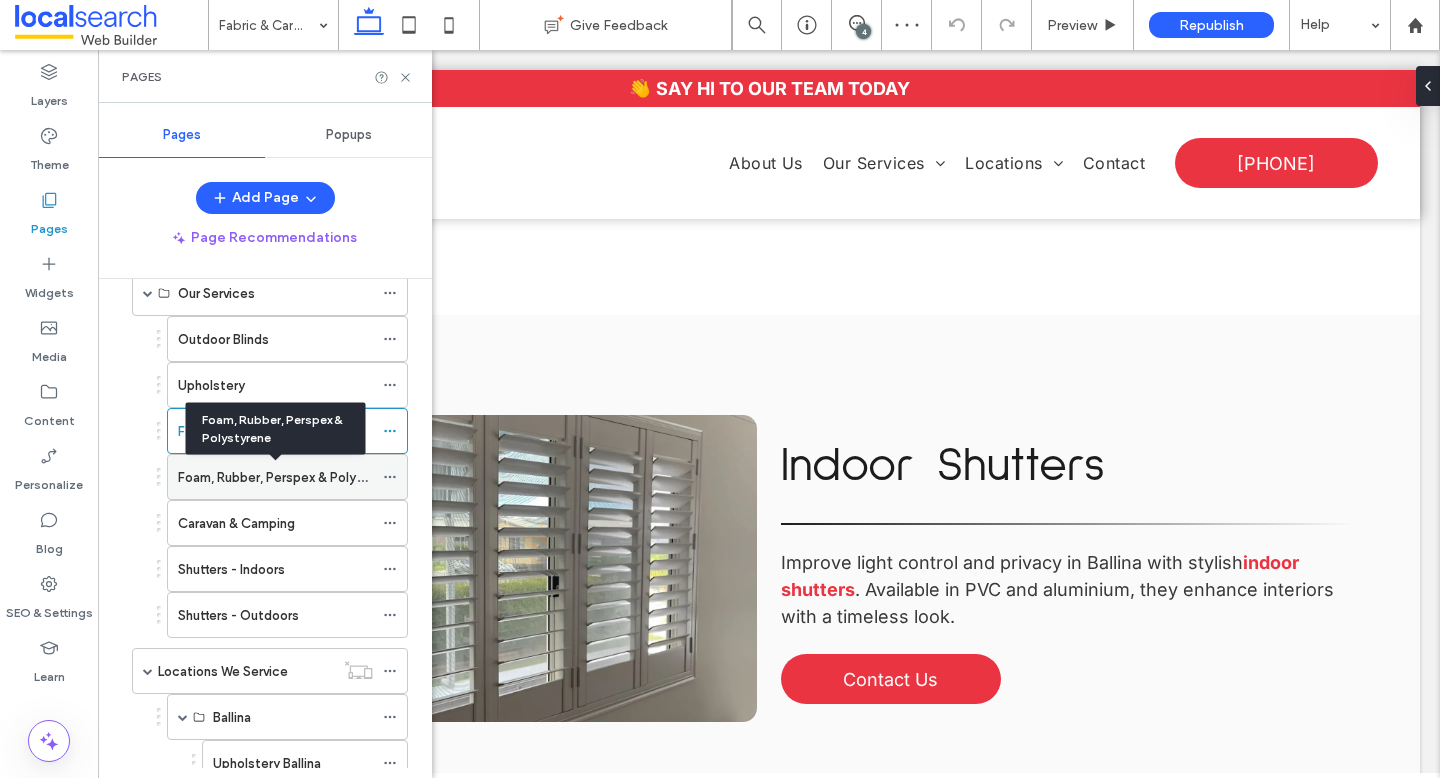 click on "Foam, Rubber, Perspex & Polystyrene" at bounding box center (290, 477) 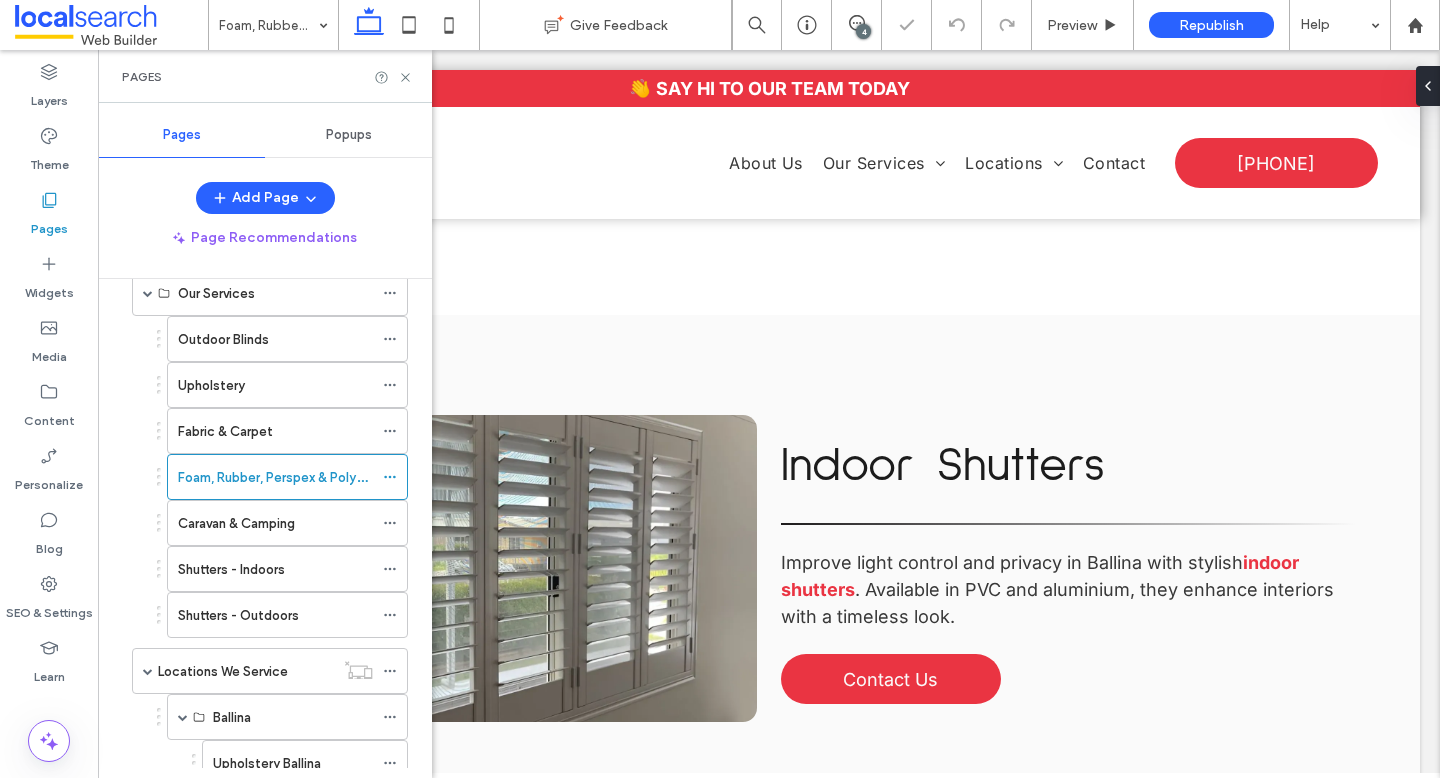 click on "Caravan & Camping" at bounding box center (236, 523) 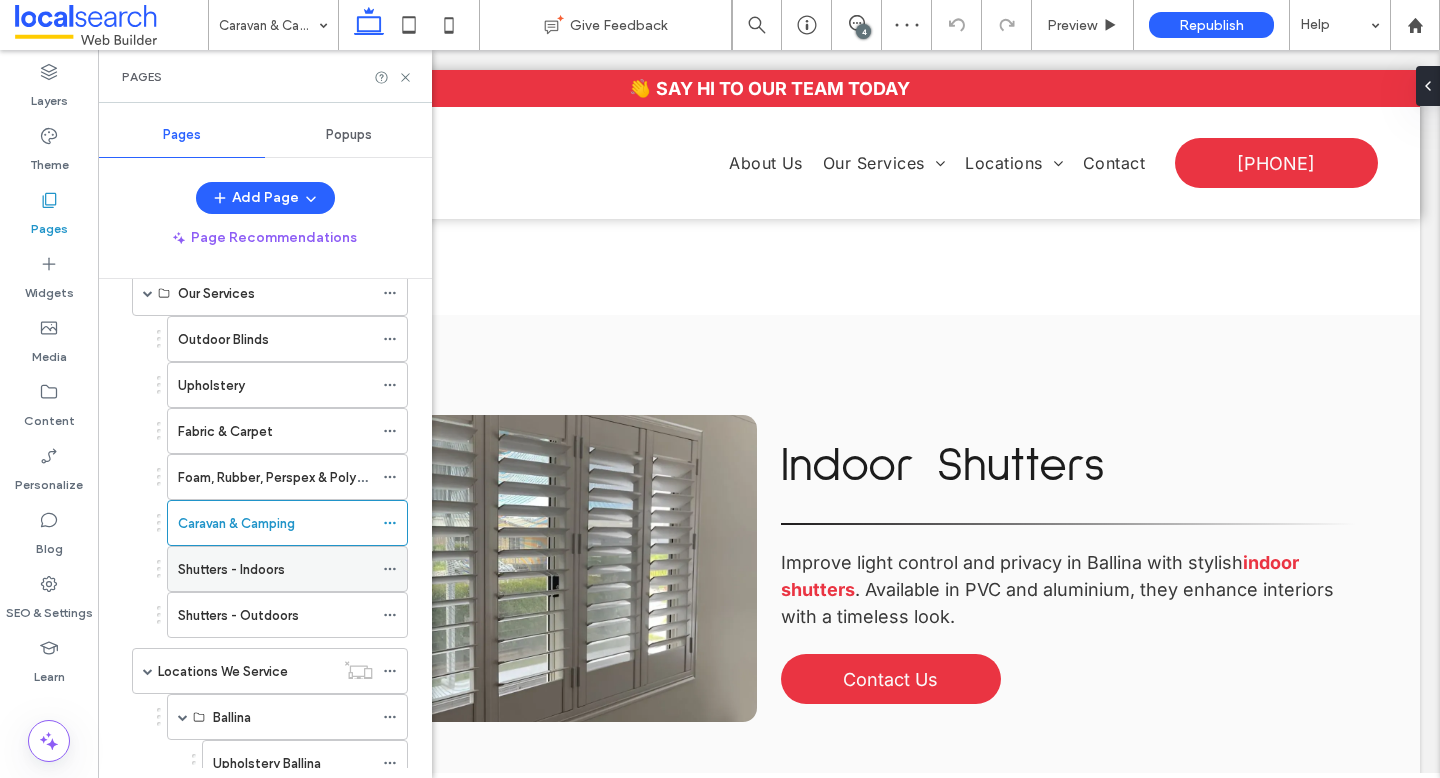 click on "Shutters - Indoors" at bounding box center [231, 569] 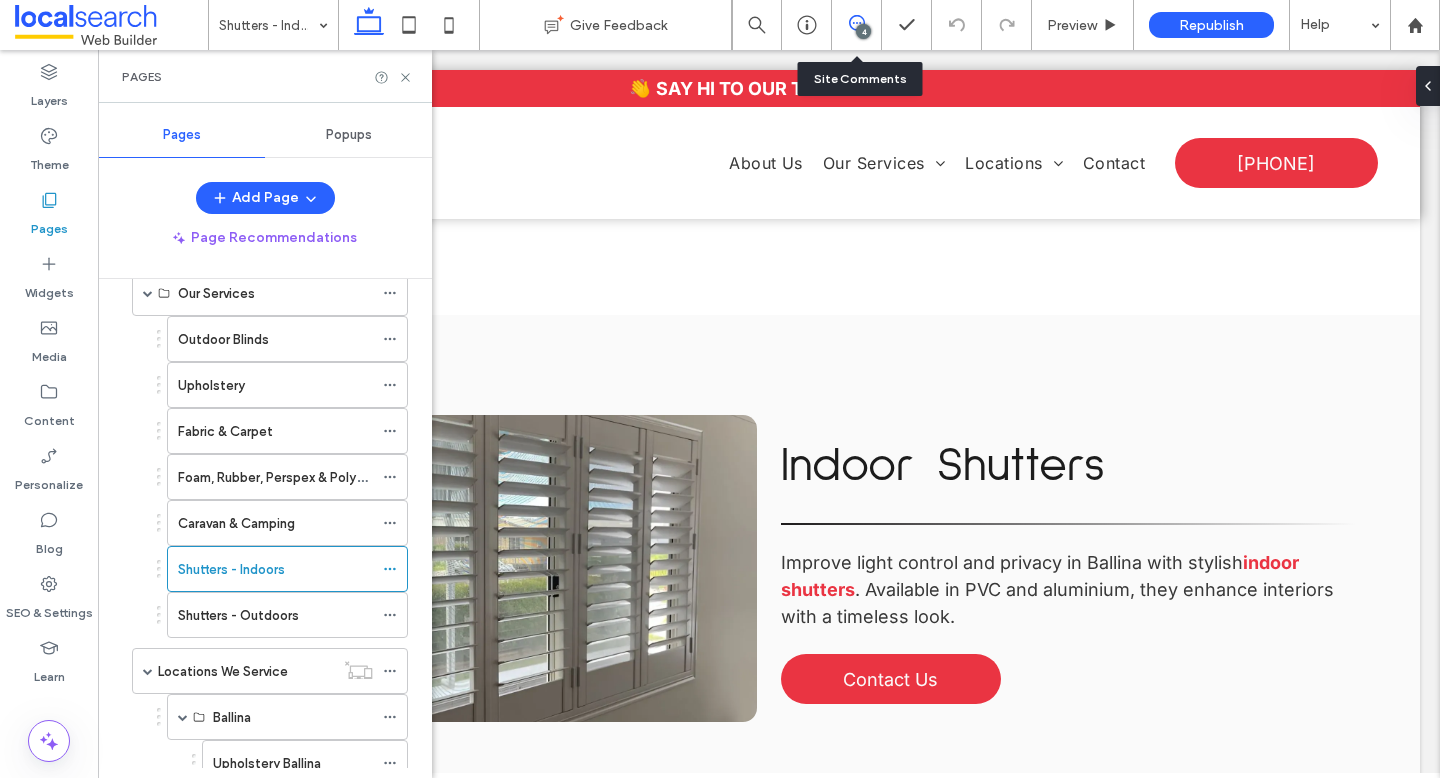 click 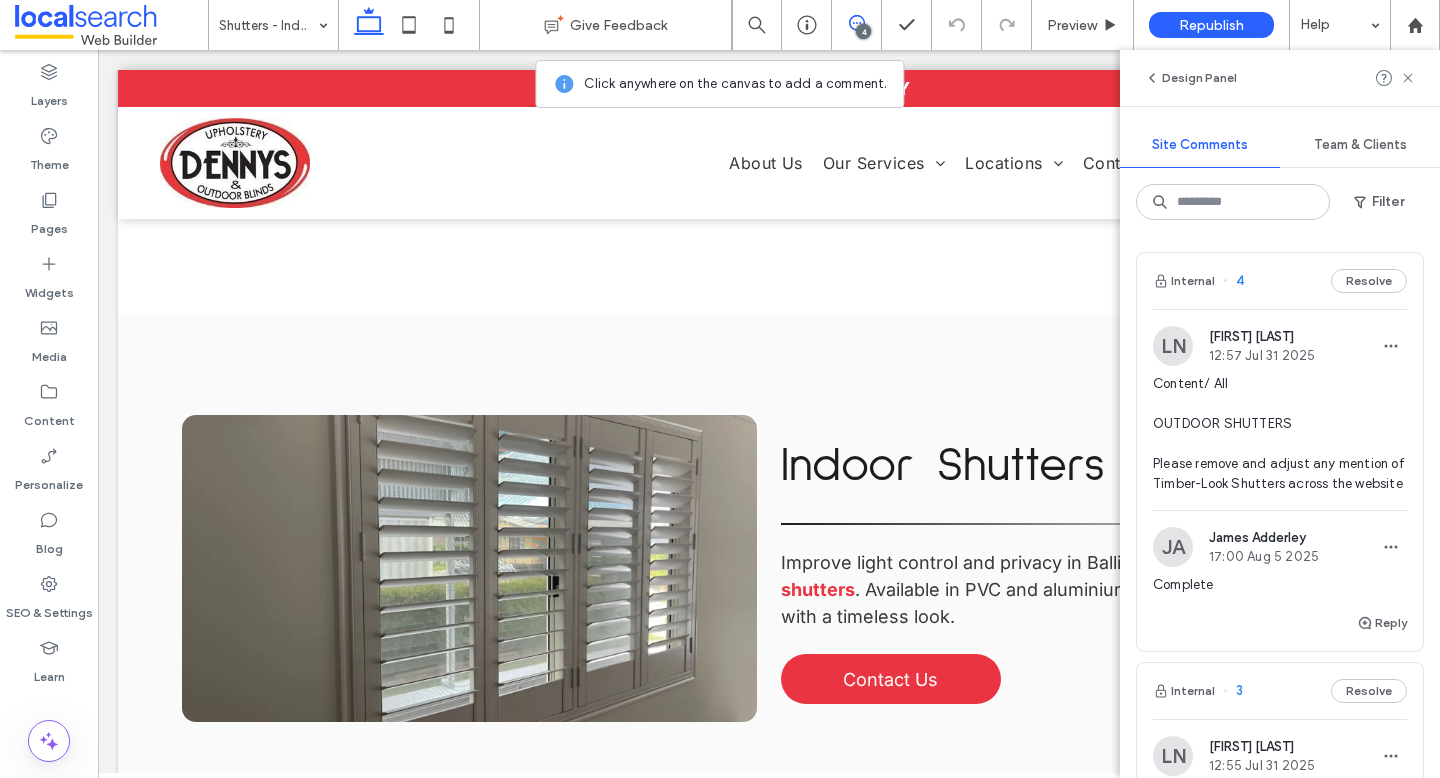 click 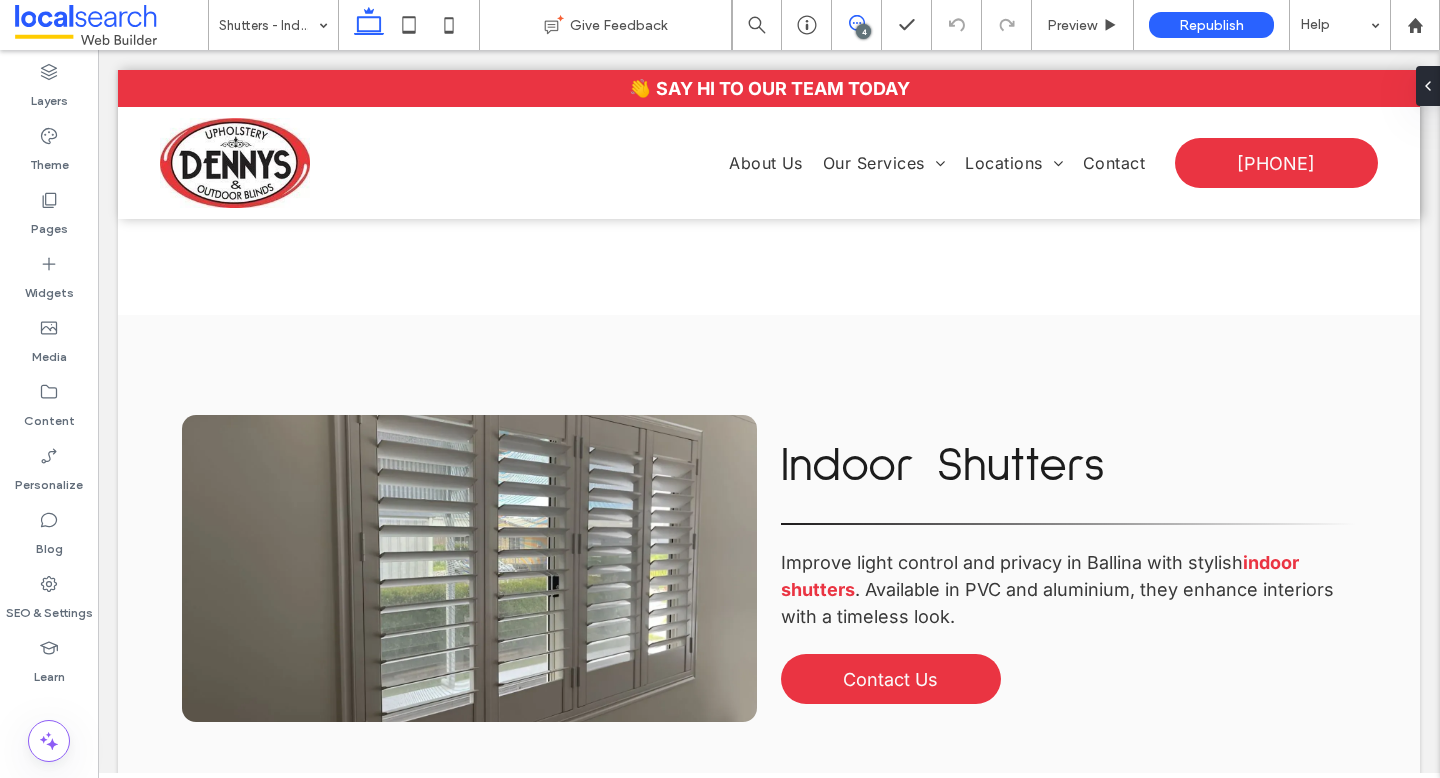 click 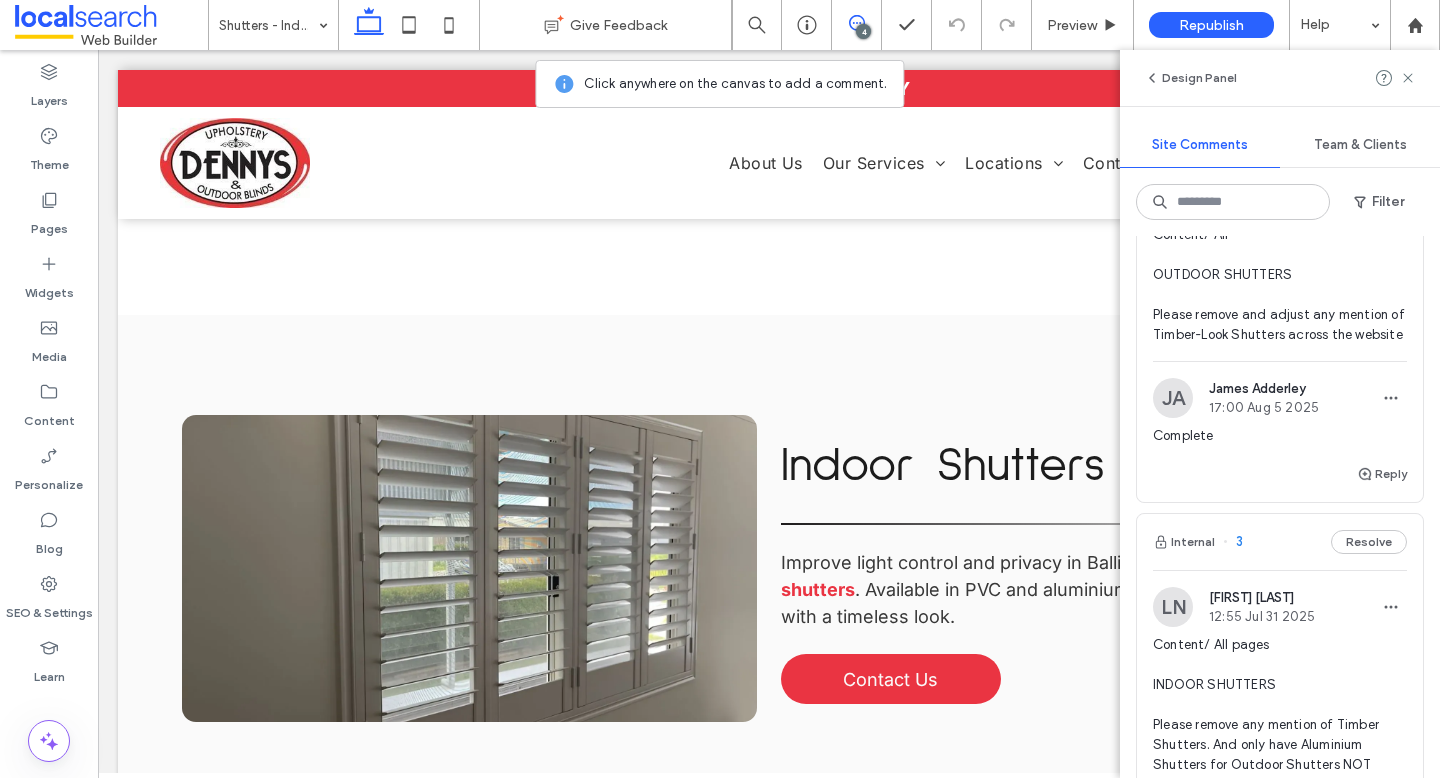 scroll, scrollTop: 426, scrollLeft: 0, axis: vertical 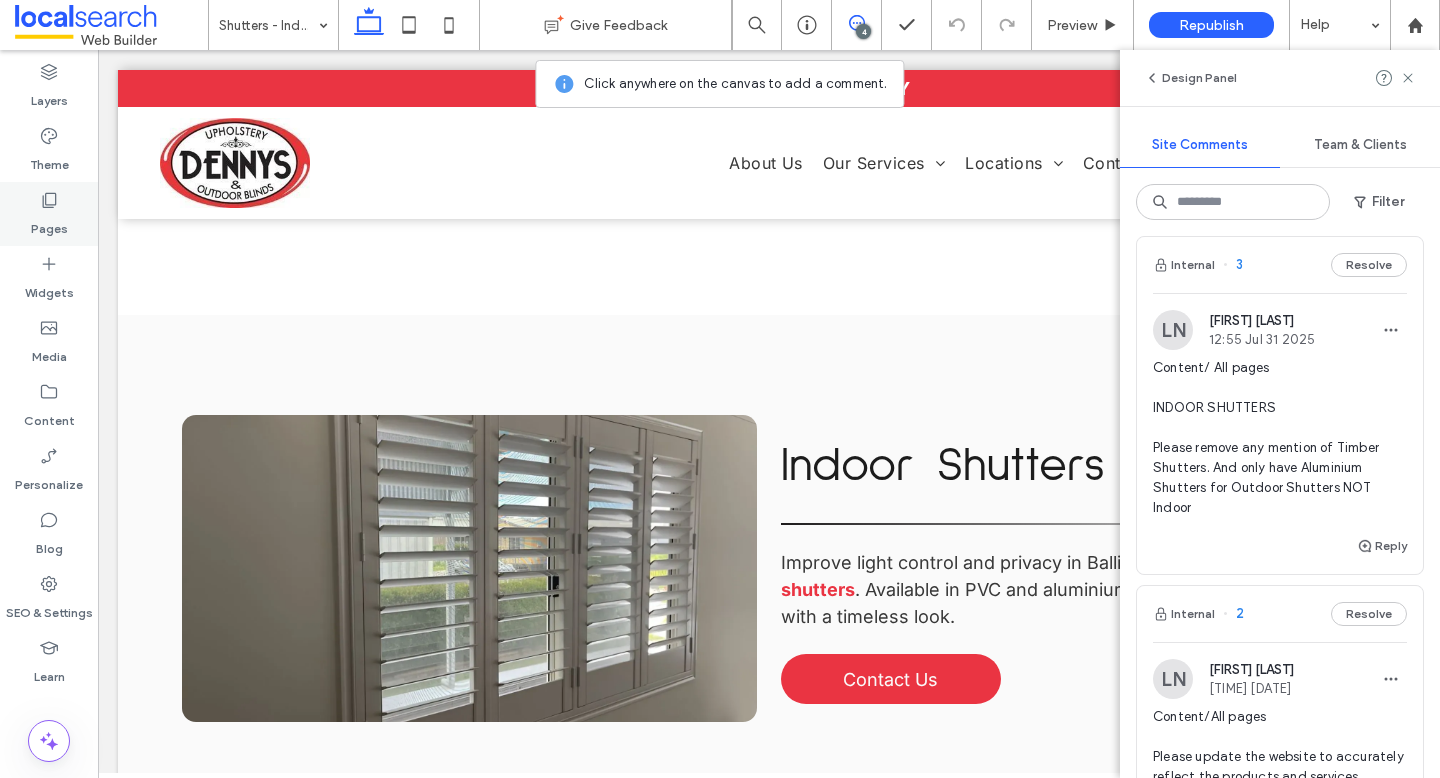 click on "Pages" at bounding box center (49, 214) 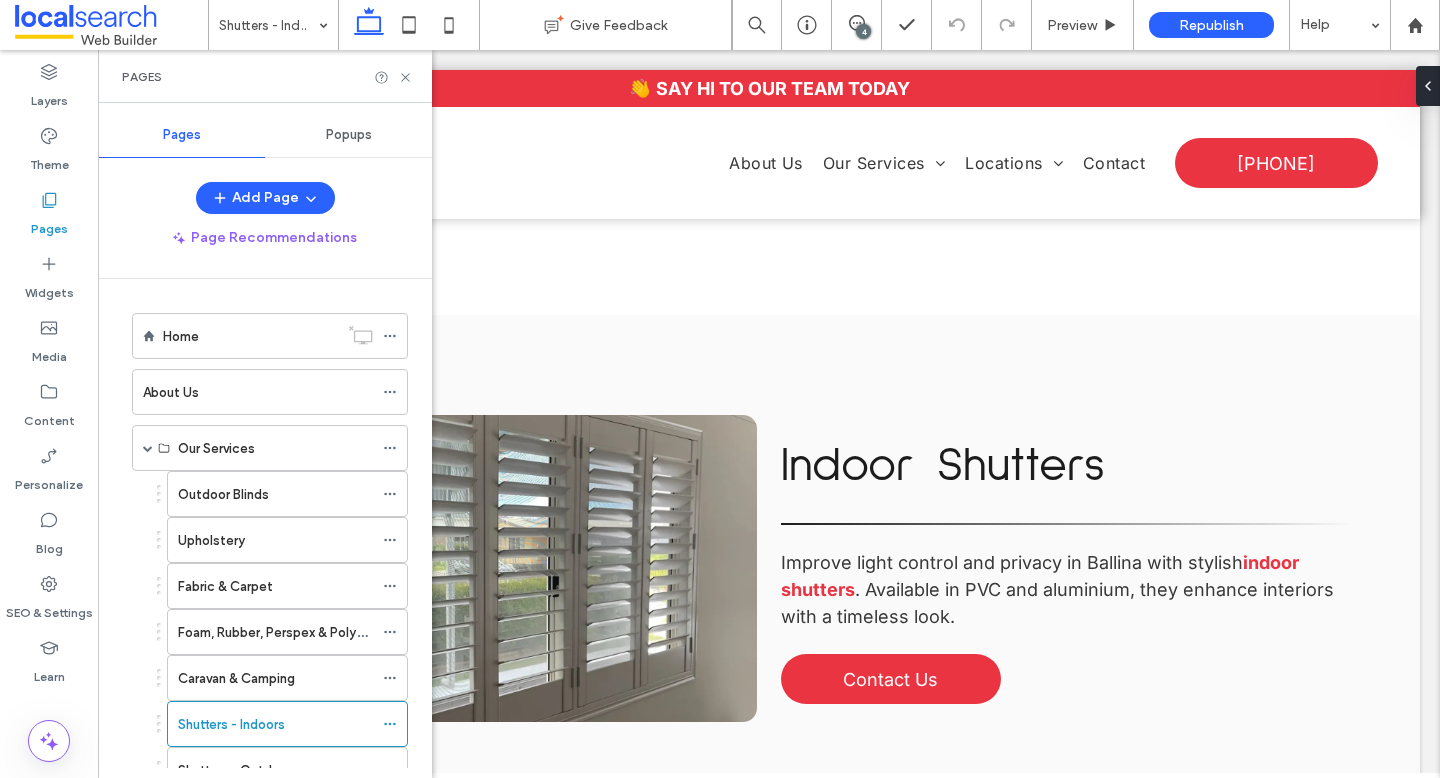 scroll, scrollTop: 0, scrollLeft: 0, axis: both 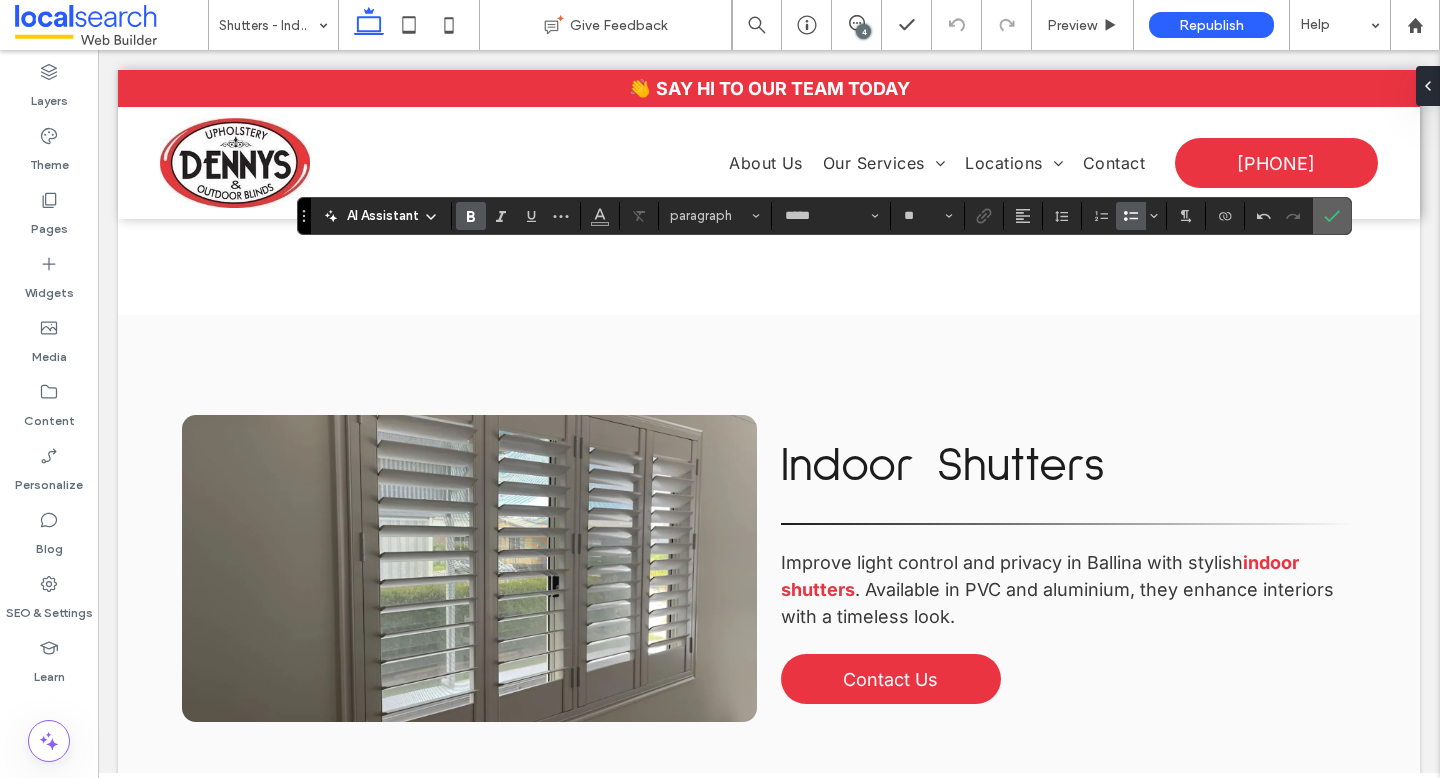 click 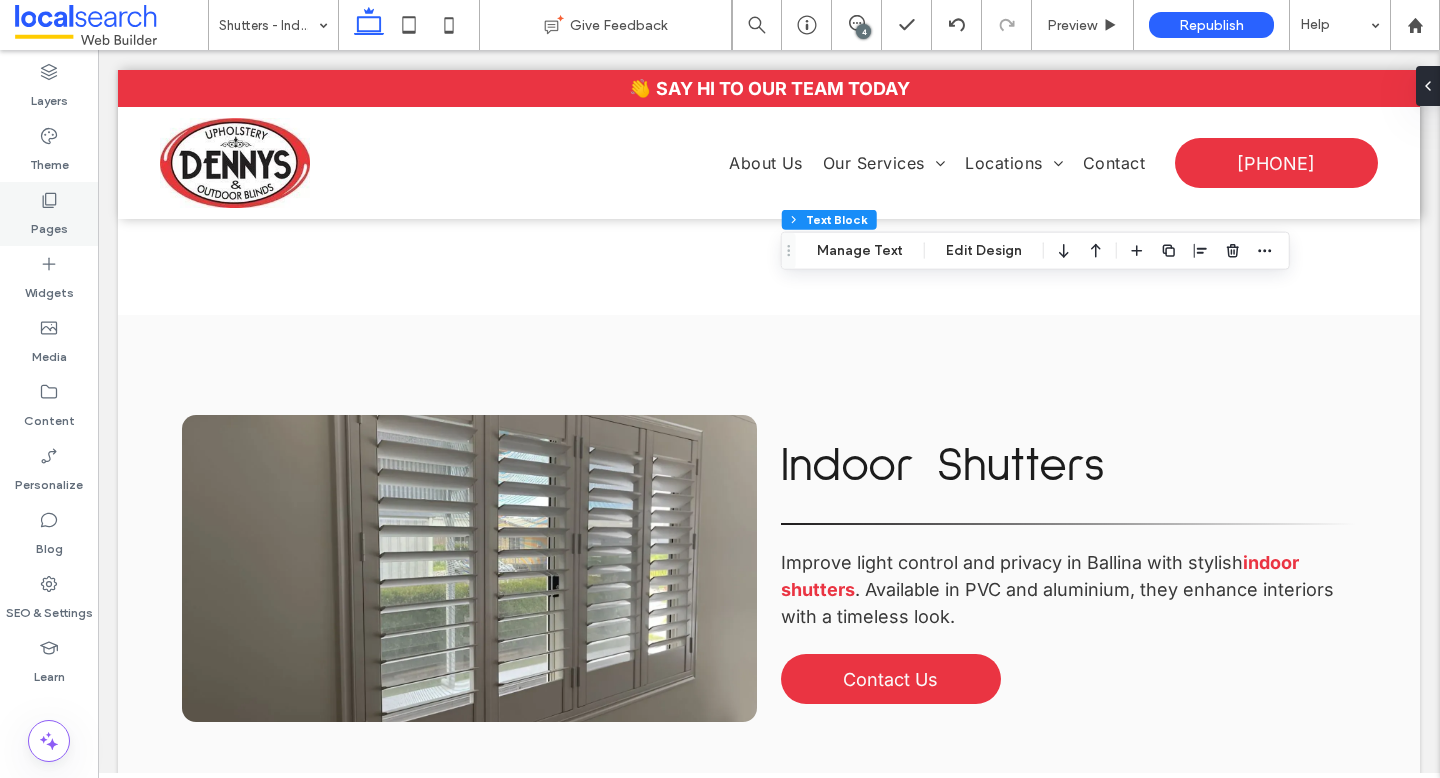 click on "Pages" at bounding box center [49, 224] 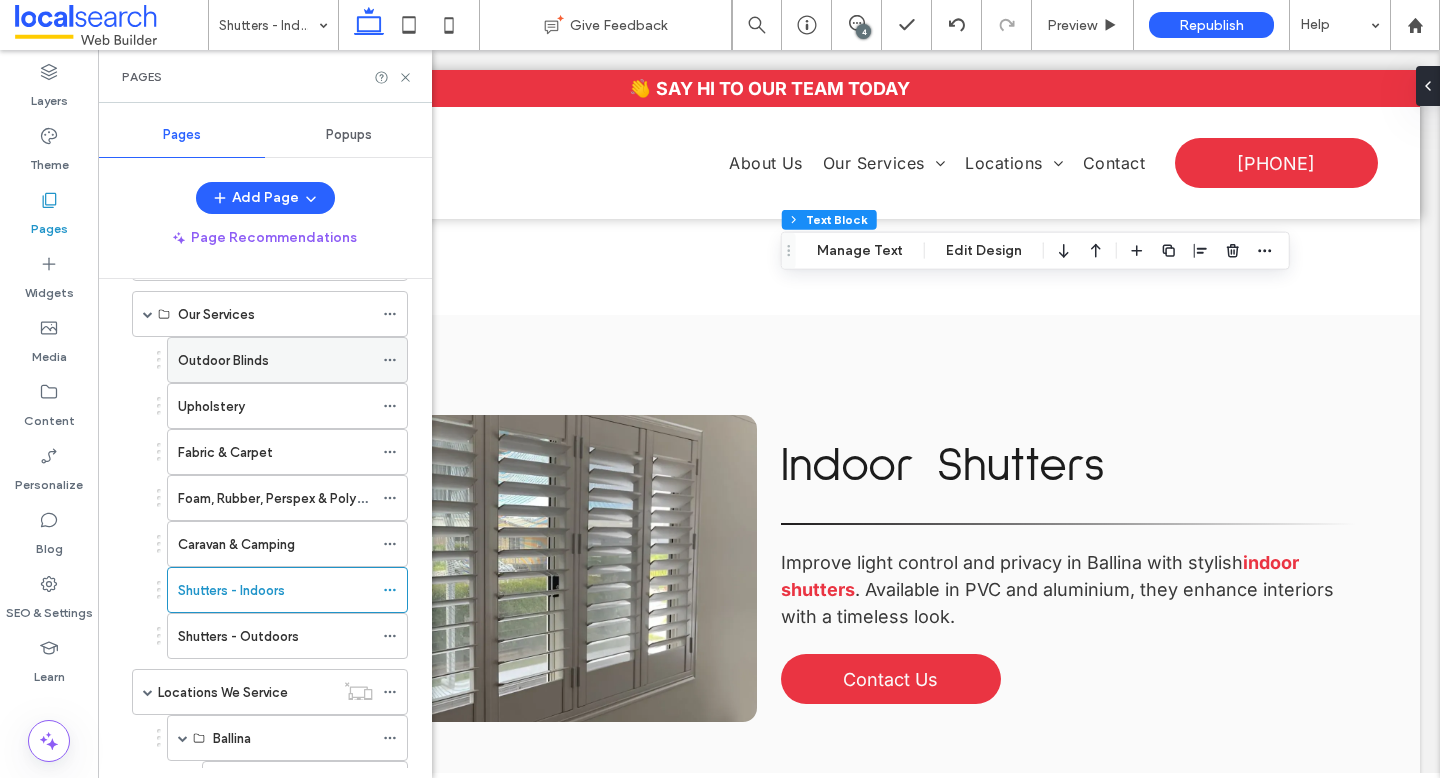 scroll, scrollTop: 158, scrollLeft: 0, axis: vertical 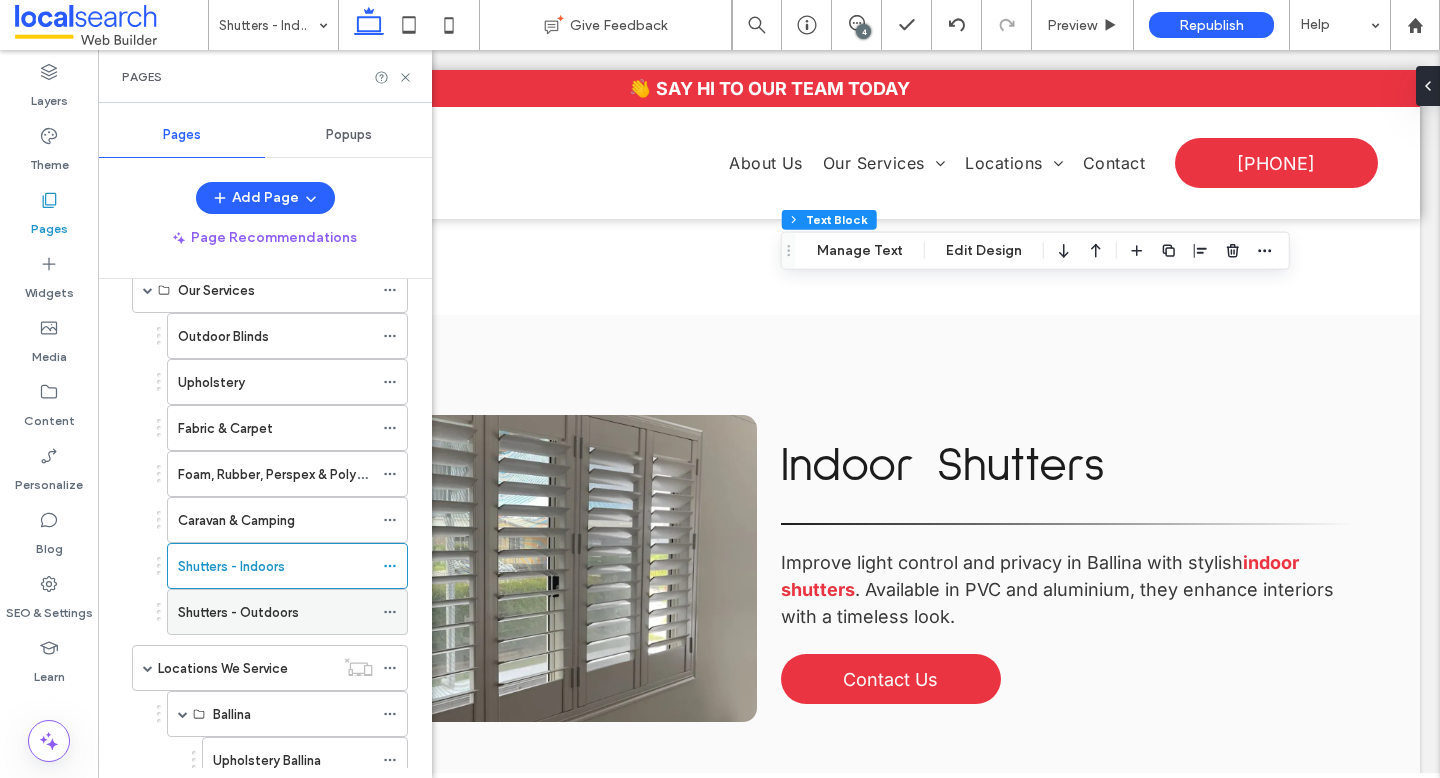 click on "Shutters - Outdoors" at bounding box center (275, 612) 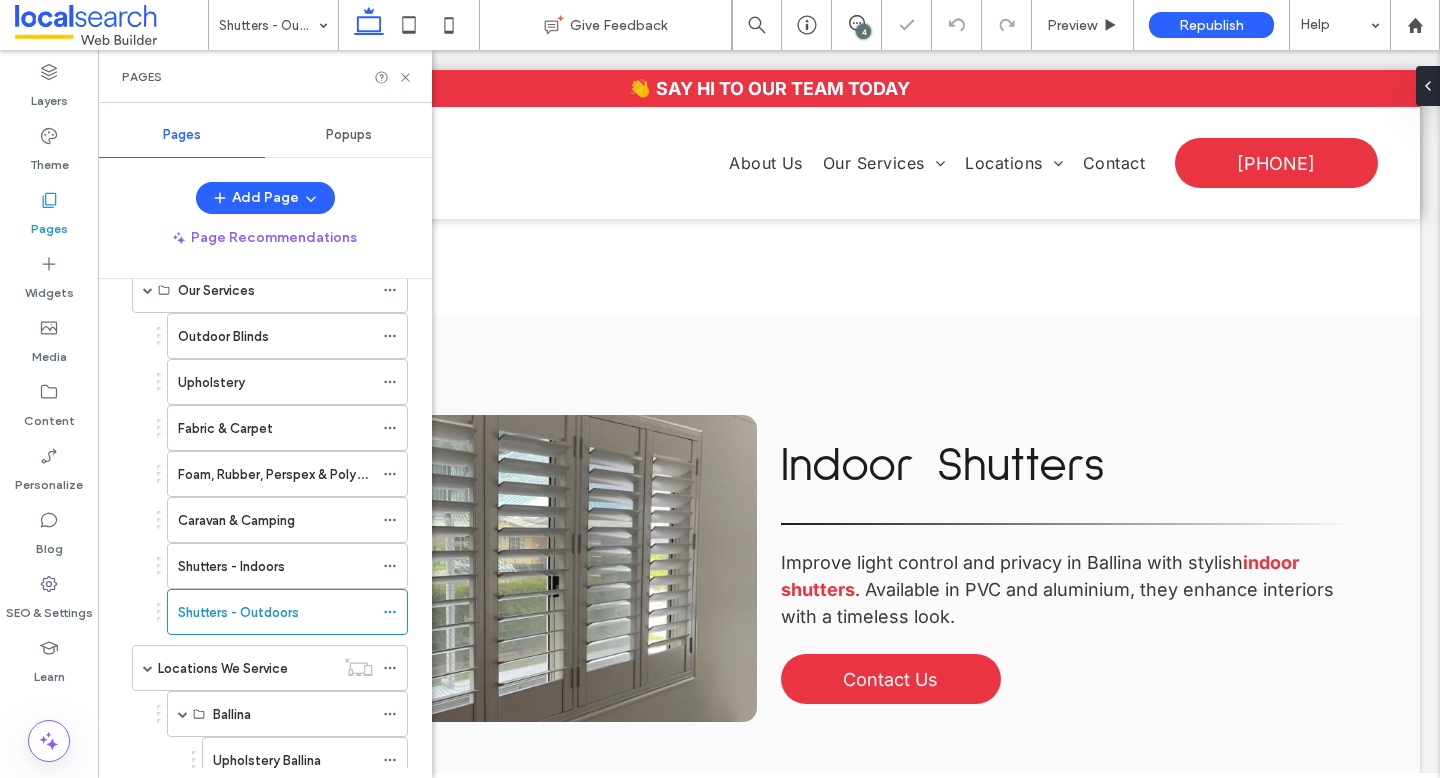 click on "Shutters - Indoors" at bounding box center [231, 566] 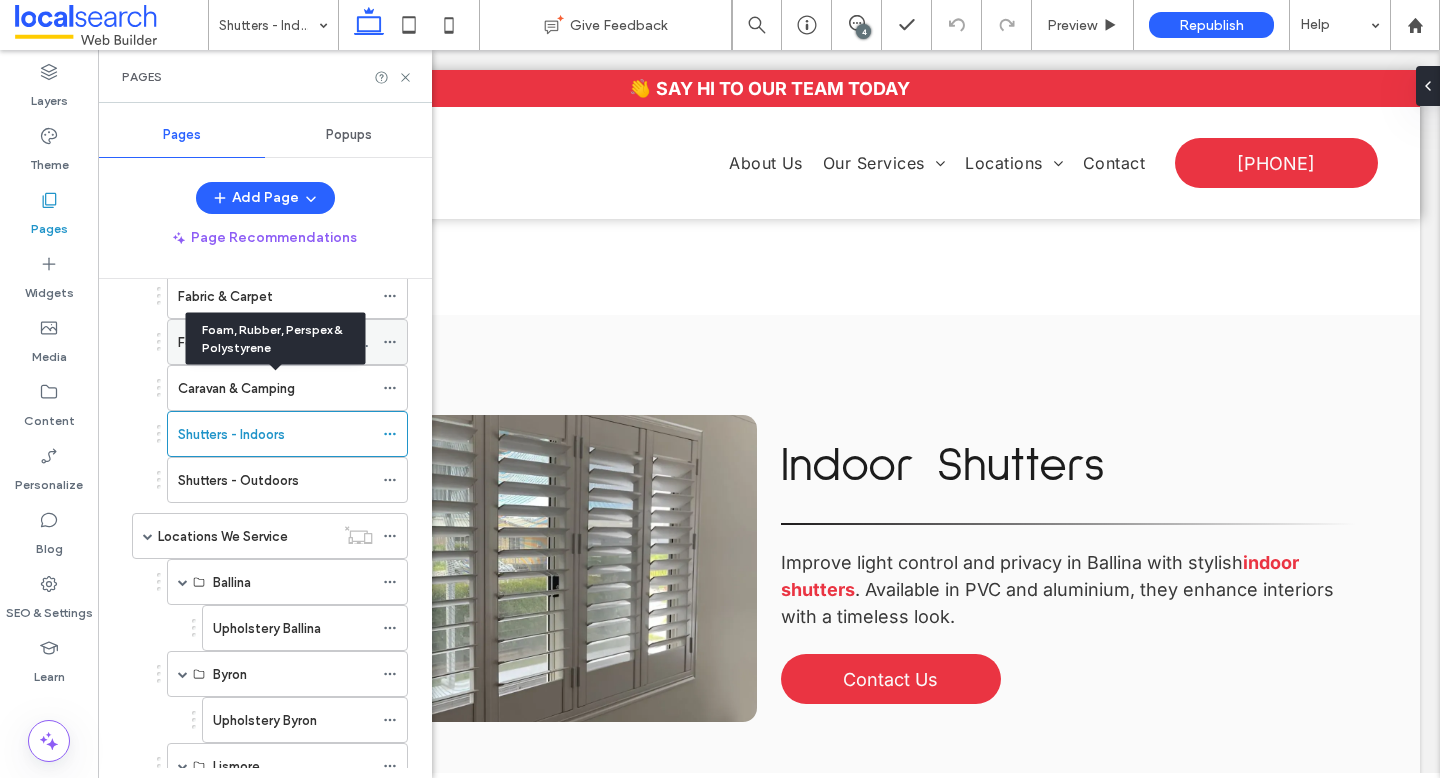 scroll, scrollTop: 350, scrollLeft: 0, axis: vertical 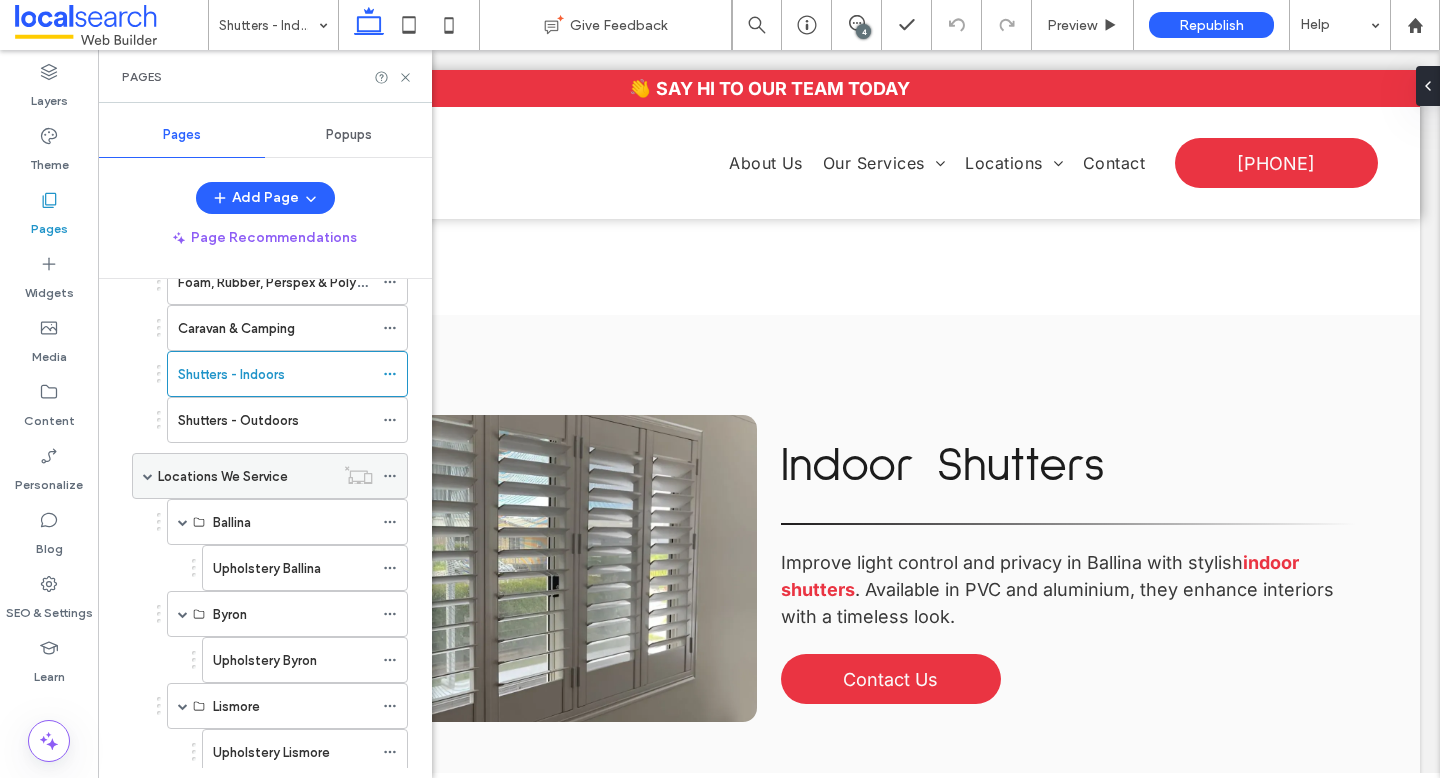 click on "Locations We Service" at bounding box center [223, 476] 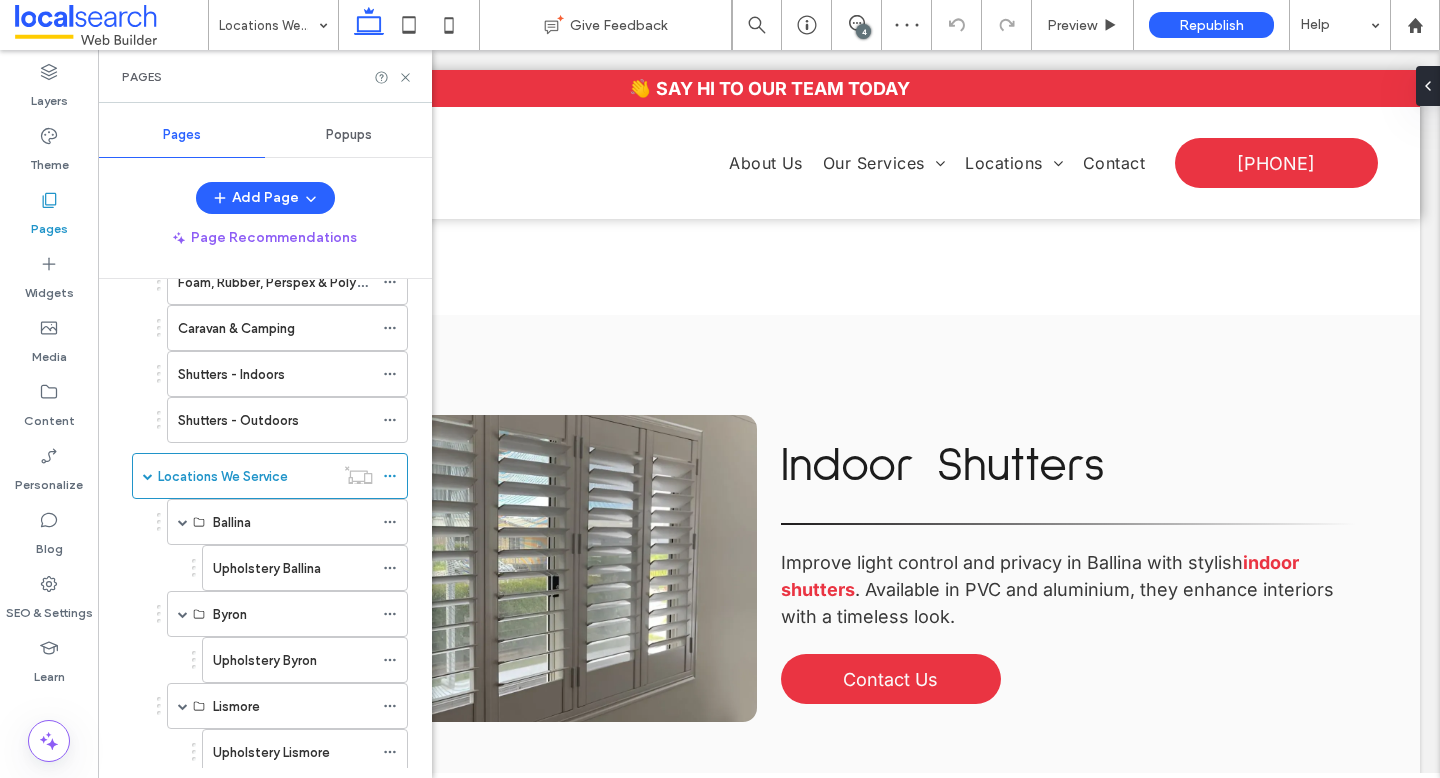click on "Upholstery Ballina" at bounding box center (267, 568) 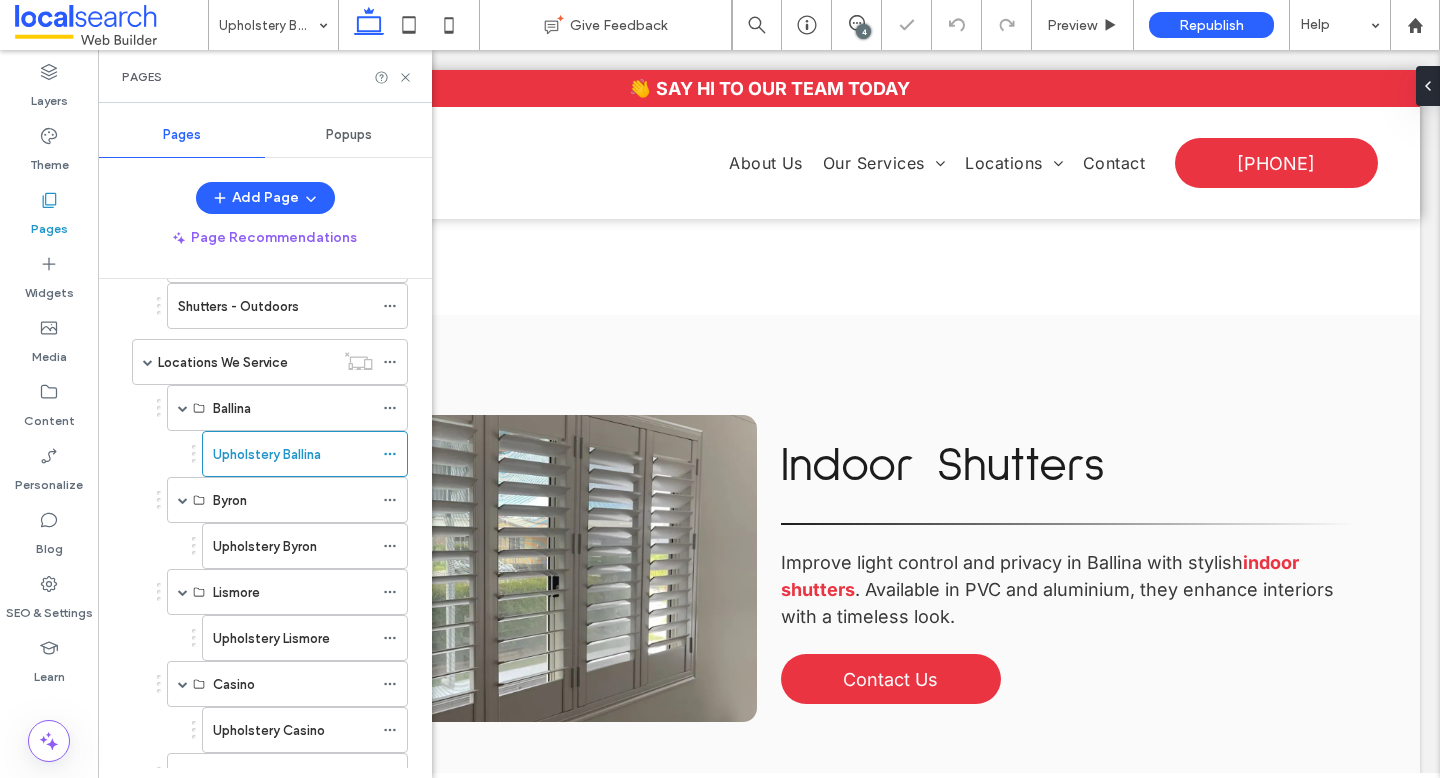 scroll, scrollTop: 546, scrollLeft: 0, axis: vertical 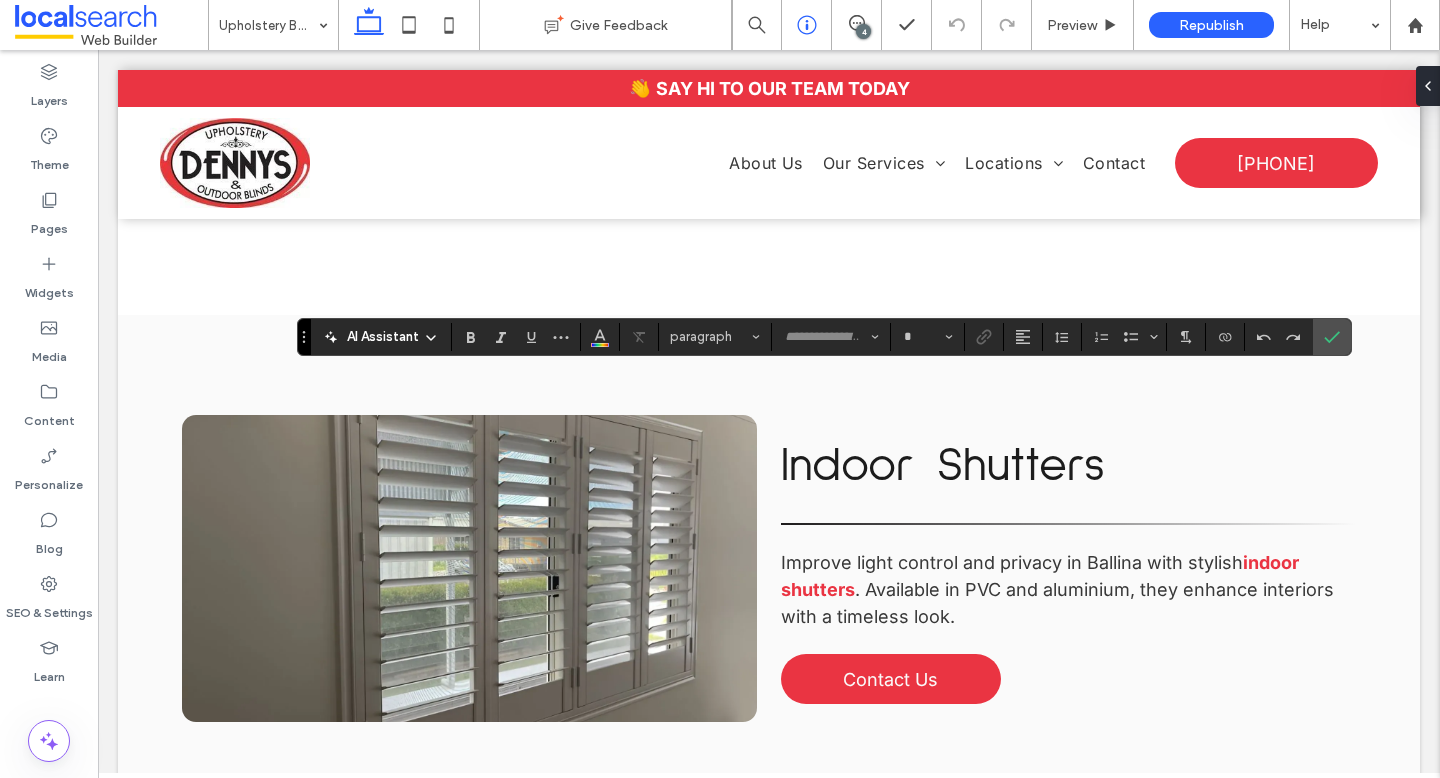 type on "*****" 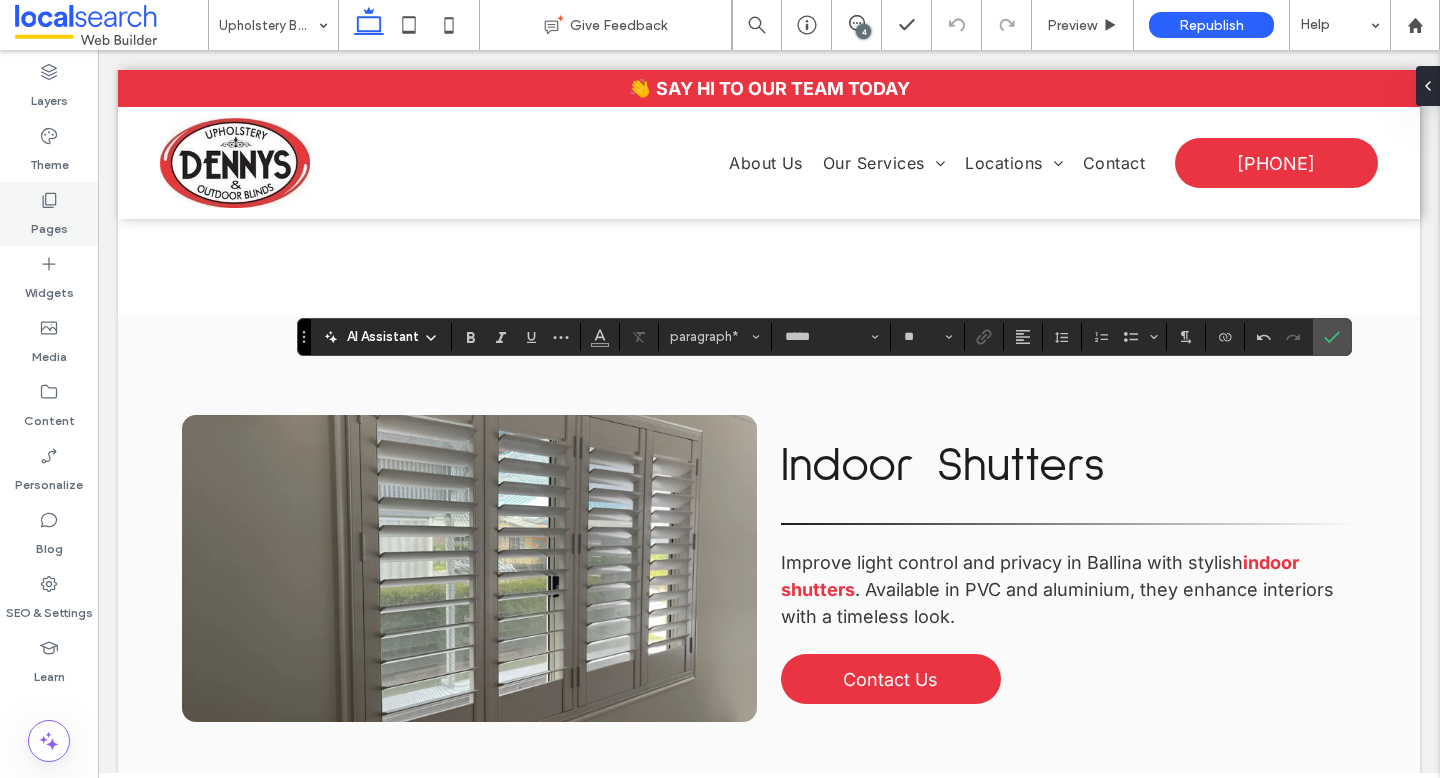 click on "Pages" at bounding box center (49, 214) 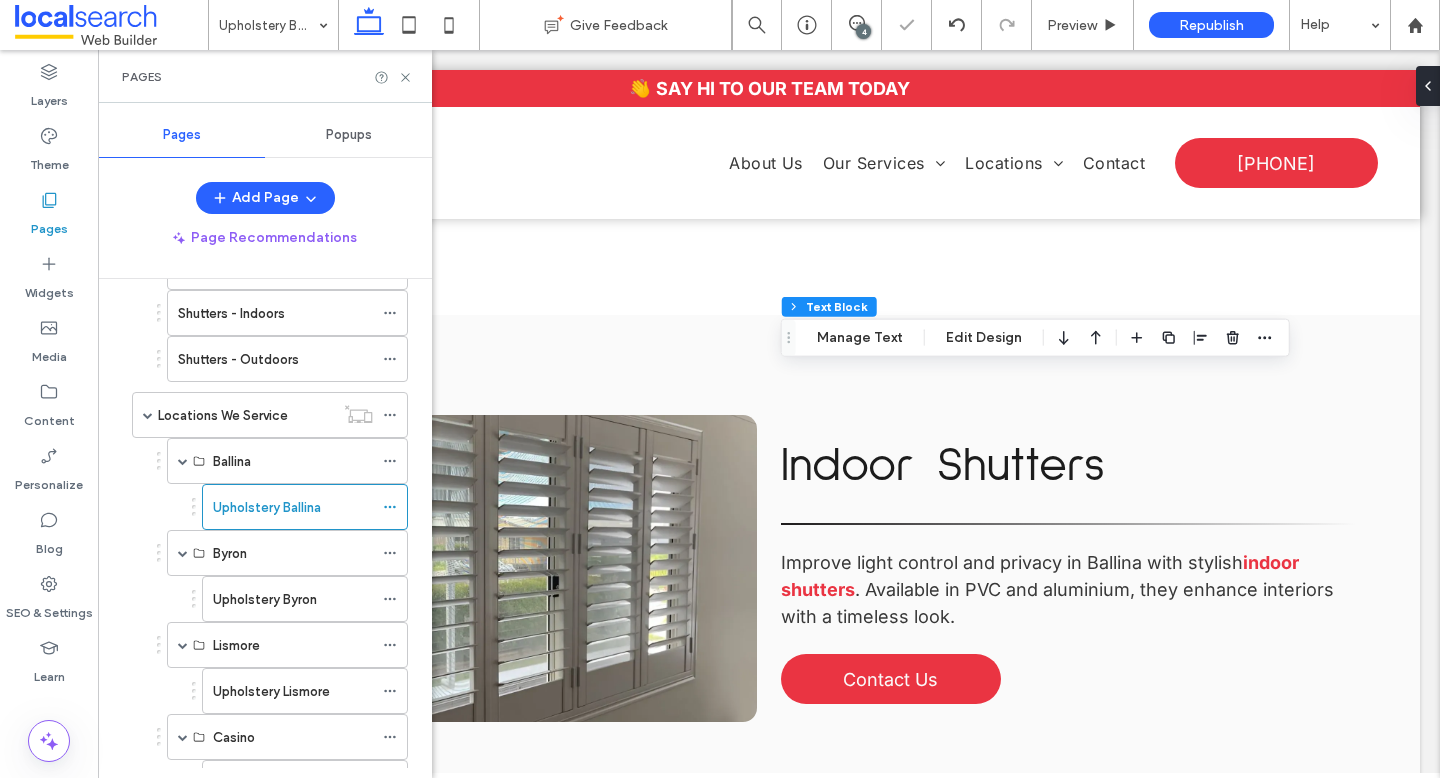 scroll, scrollTop: 496, scrollLeft: 0, axis: vertical 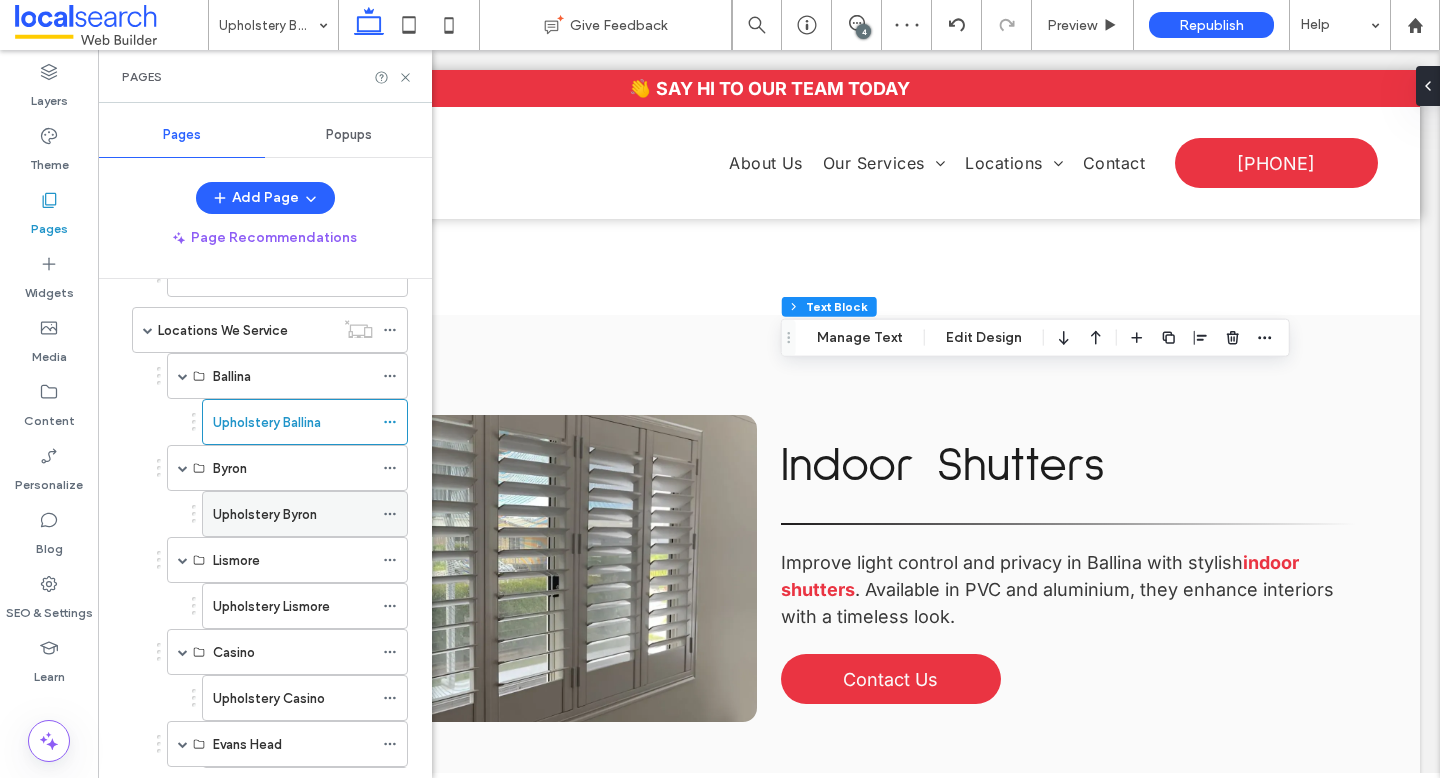 click on "Upholstery Byron" at bounding box center [293, 514] 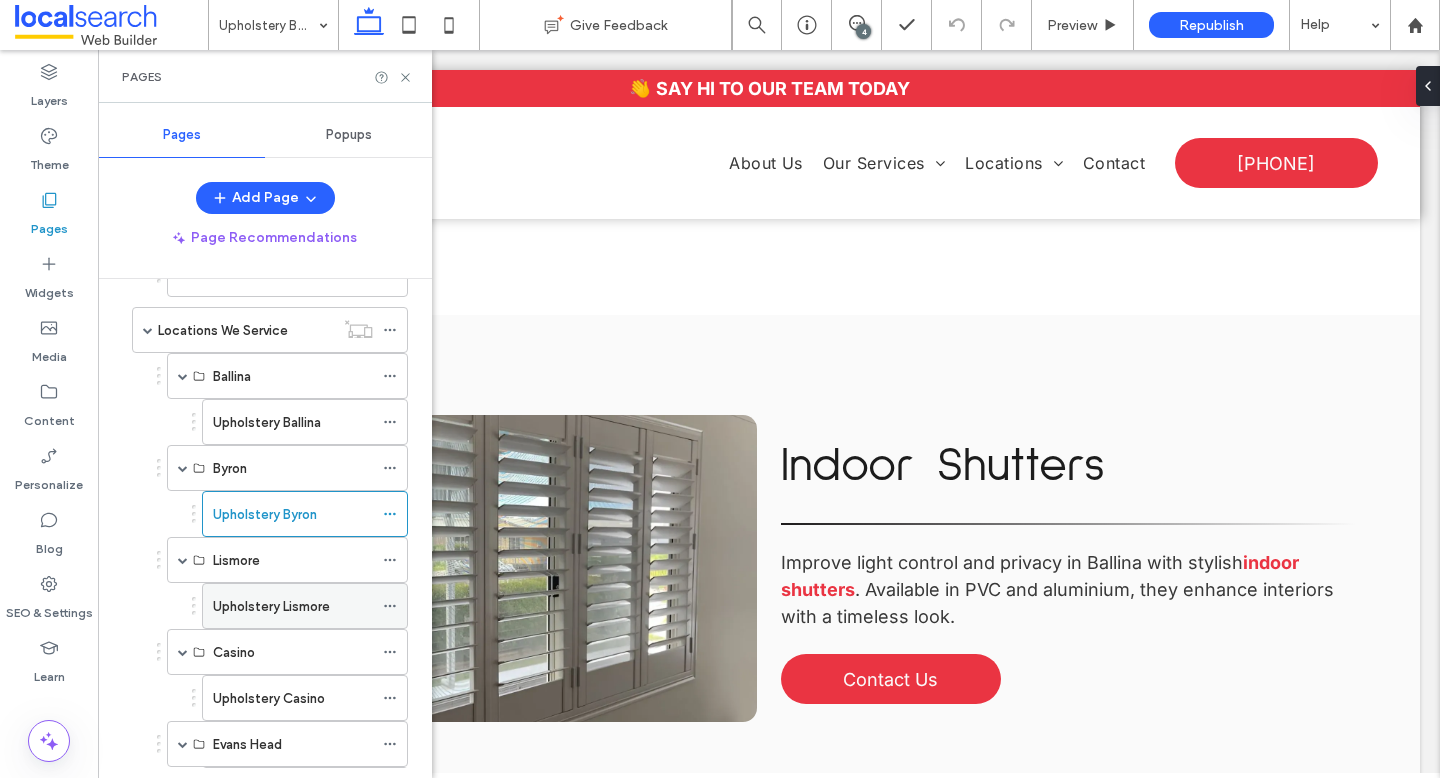 click on "Upholstery Lismore" at bounding box center [271, 606] 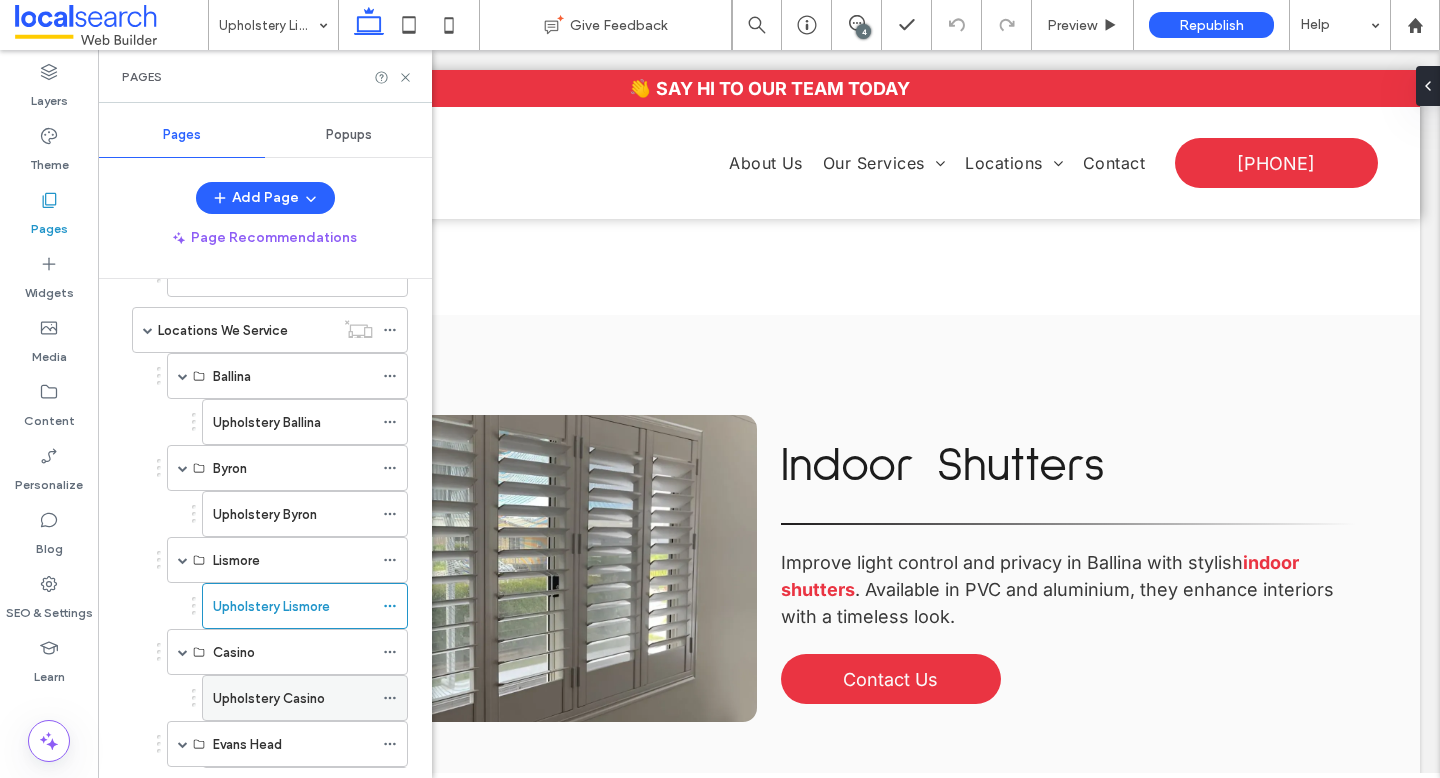 click on "Upholstery Casino" at bounding box center (269, 698) 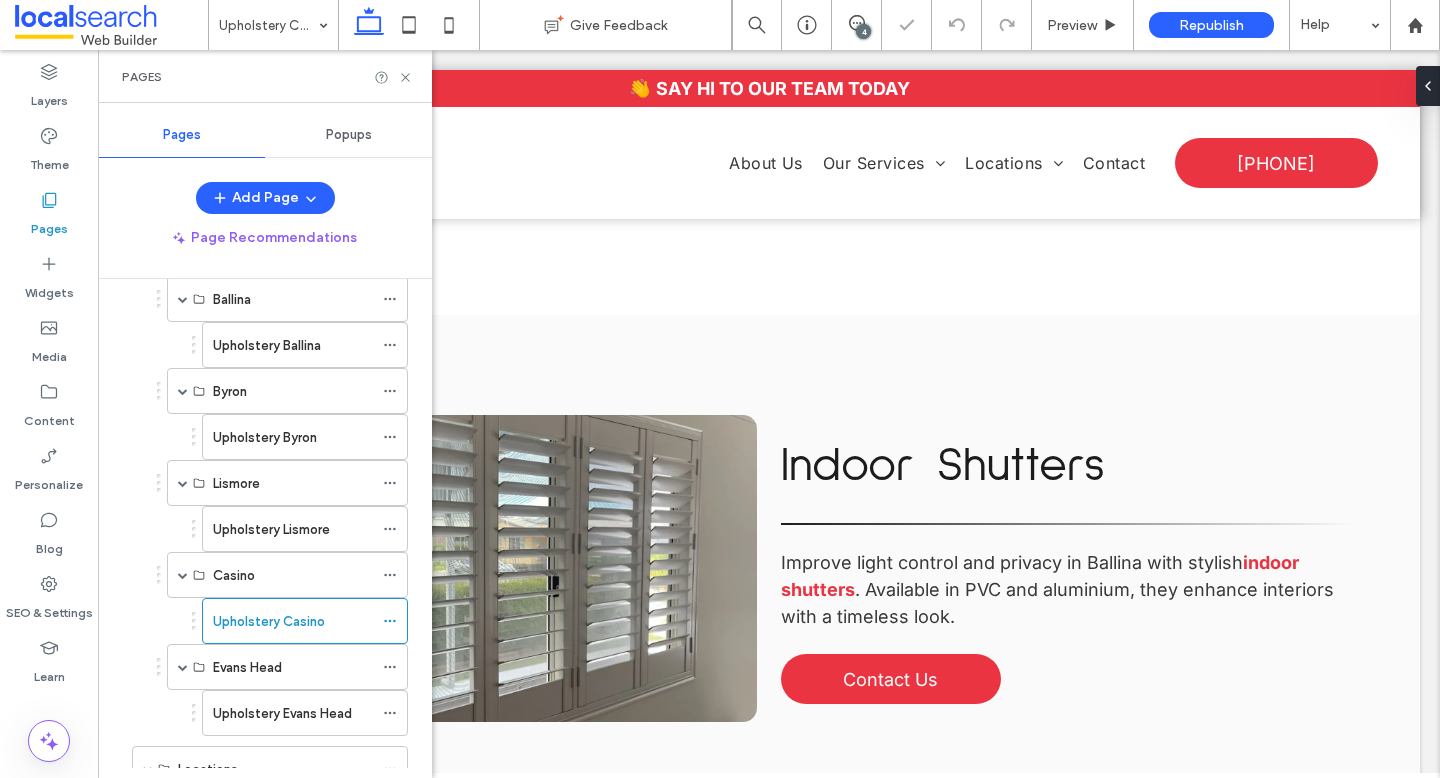 scroll, scrollTop: 749, scrollLeft: 0, axis: vertical 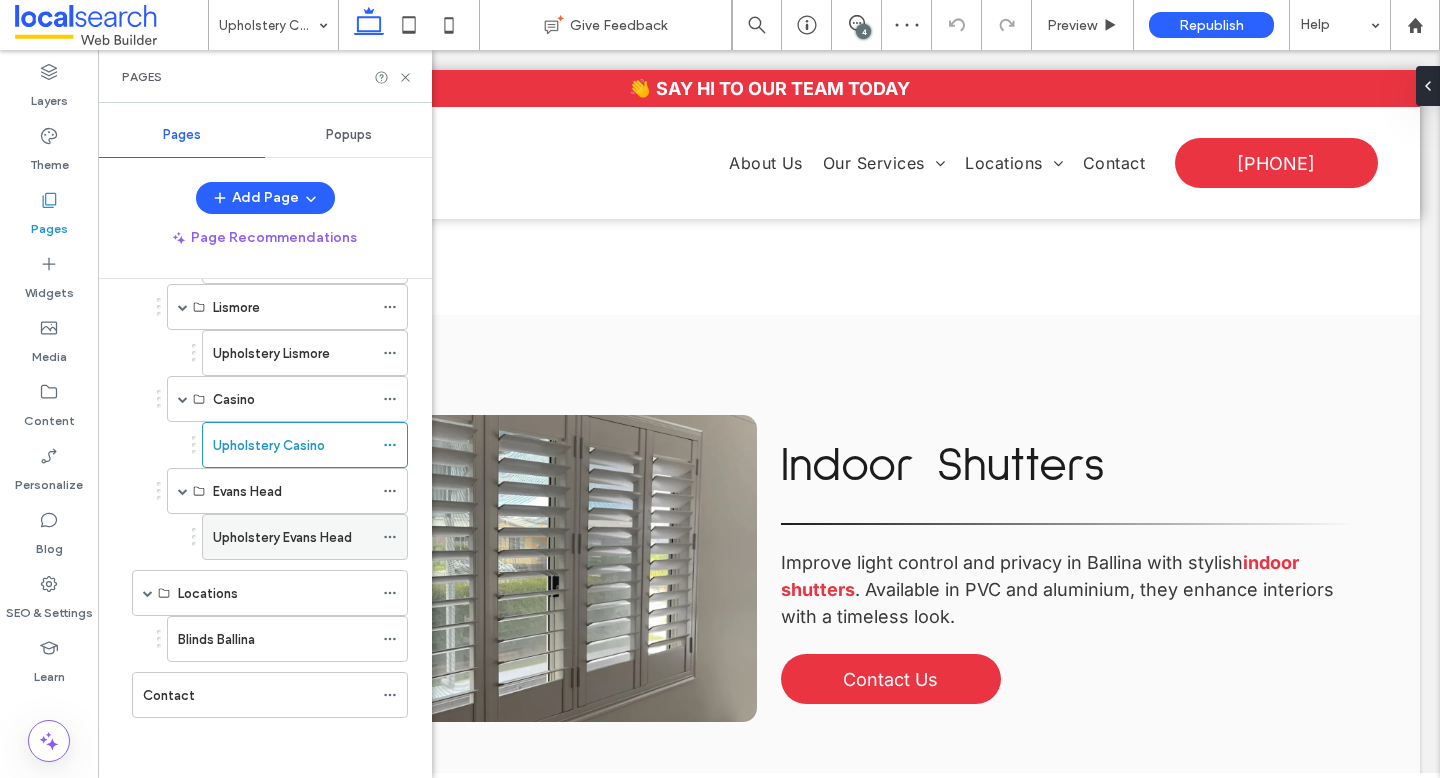 click on "Upholstery Evans Head" at bounding box center (293, 537) 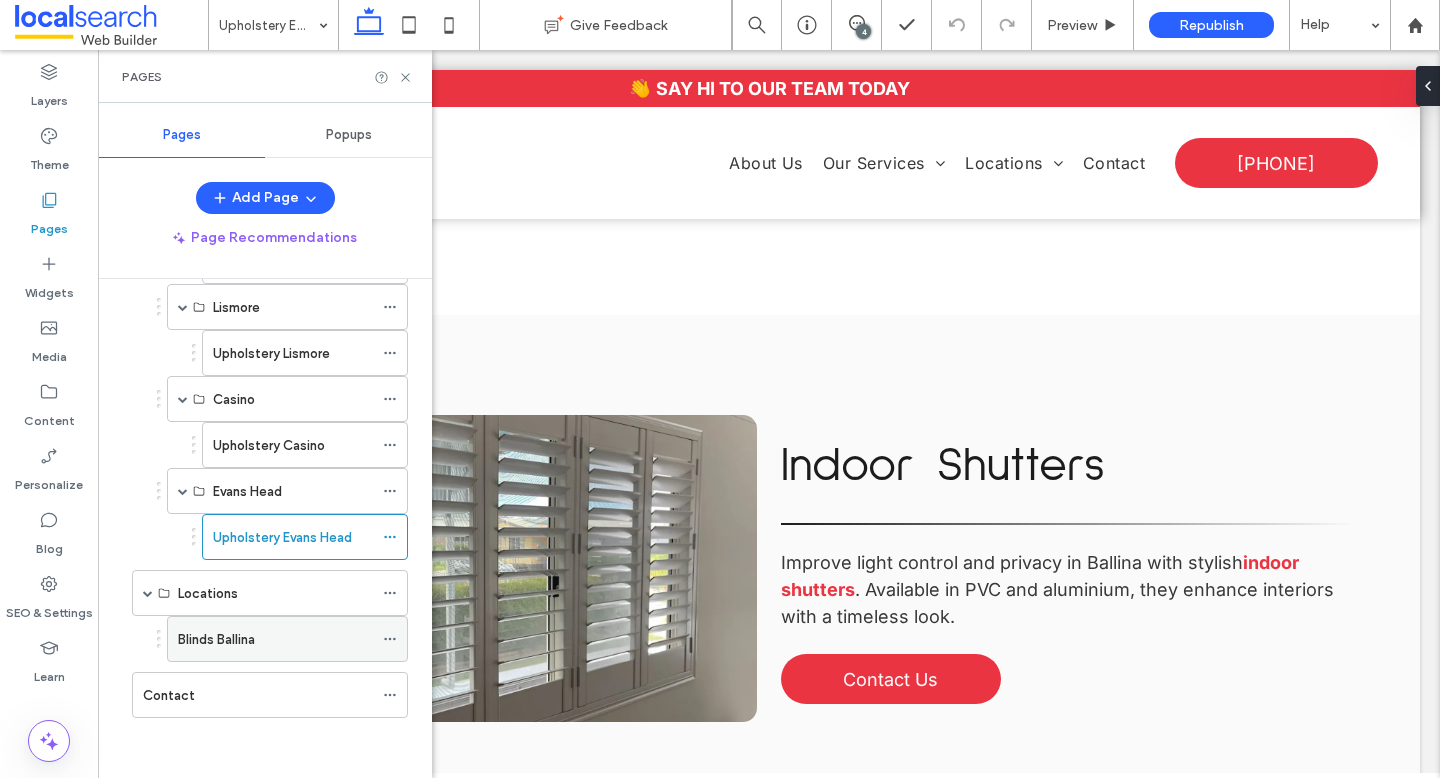 click on "Blinds Ballina" at bounding box center (216, 639) 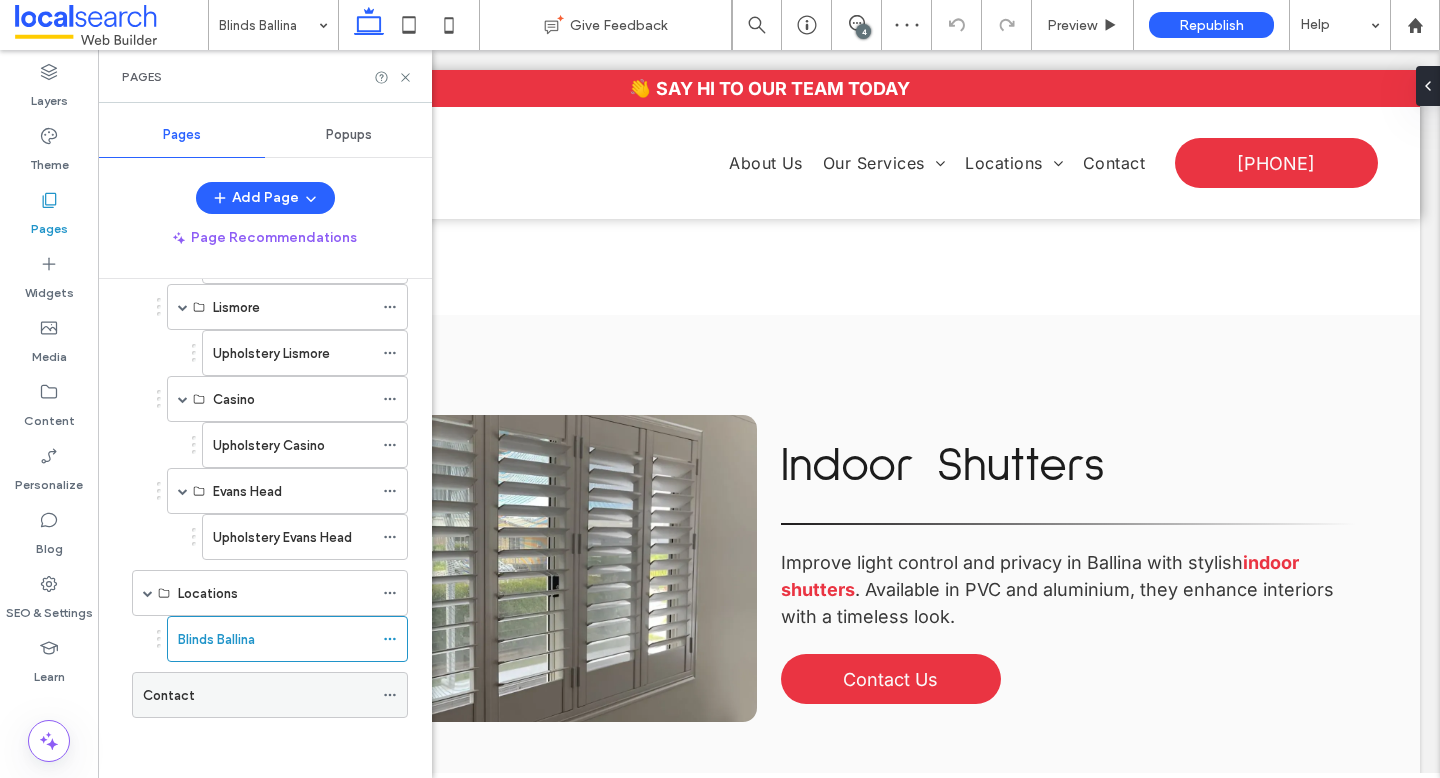 click on "Contact" at bounding box center (258, 695) 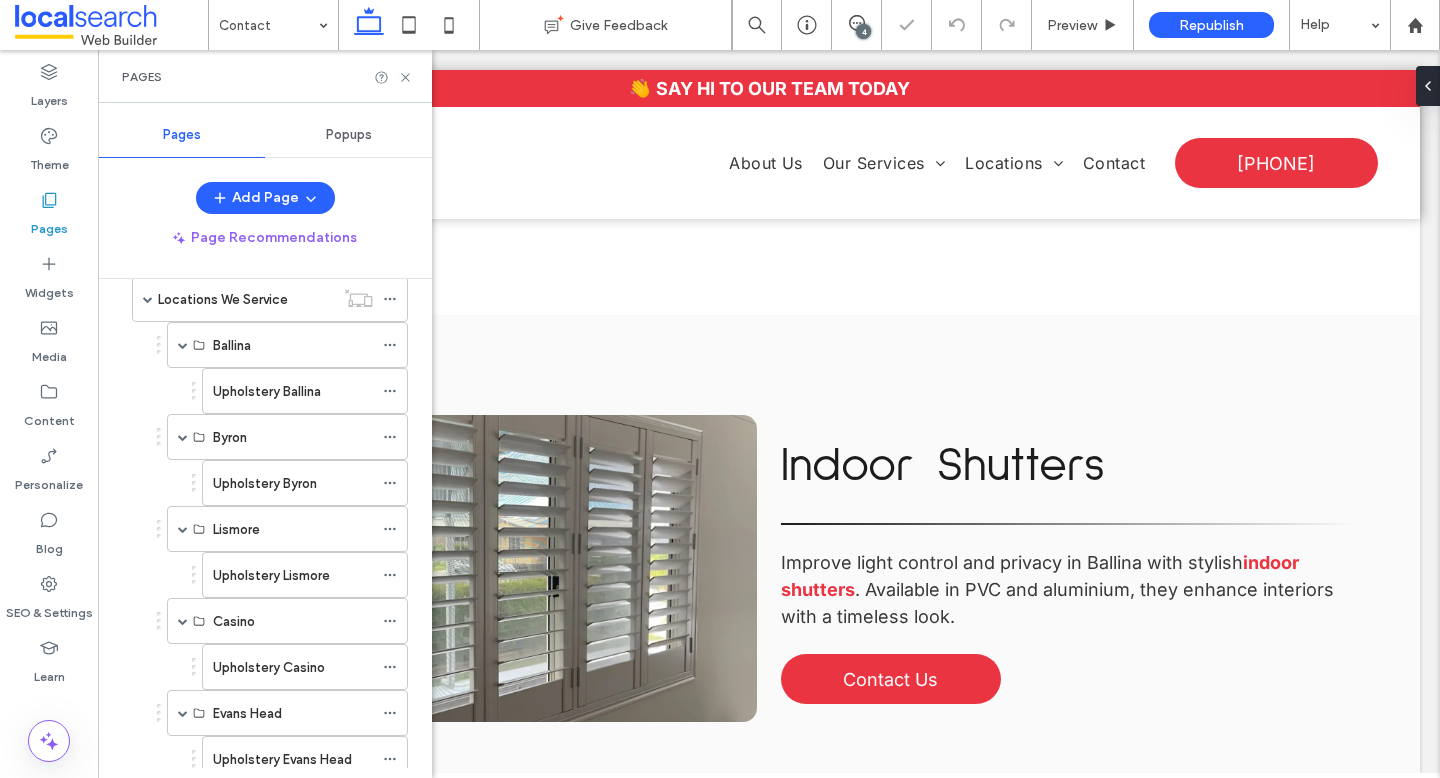 scroll, scrollTop: 0, scrollLeft: 0, axis: both 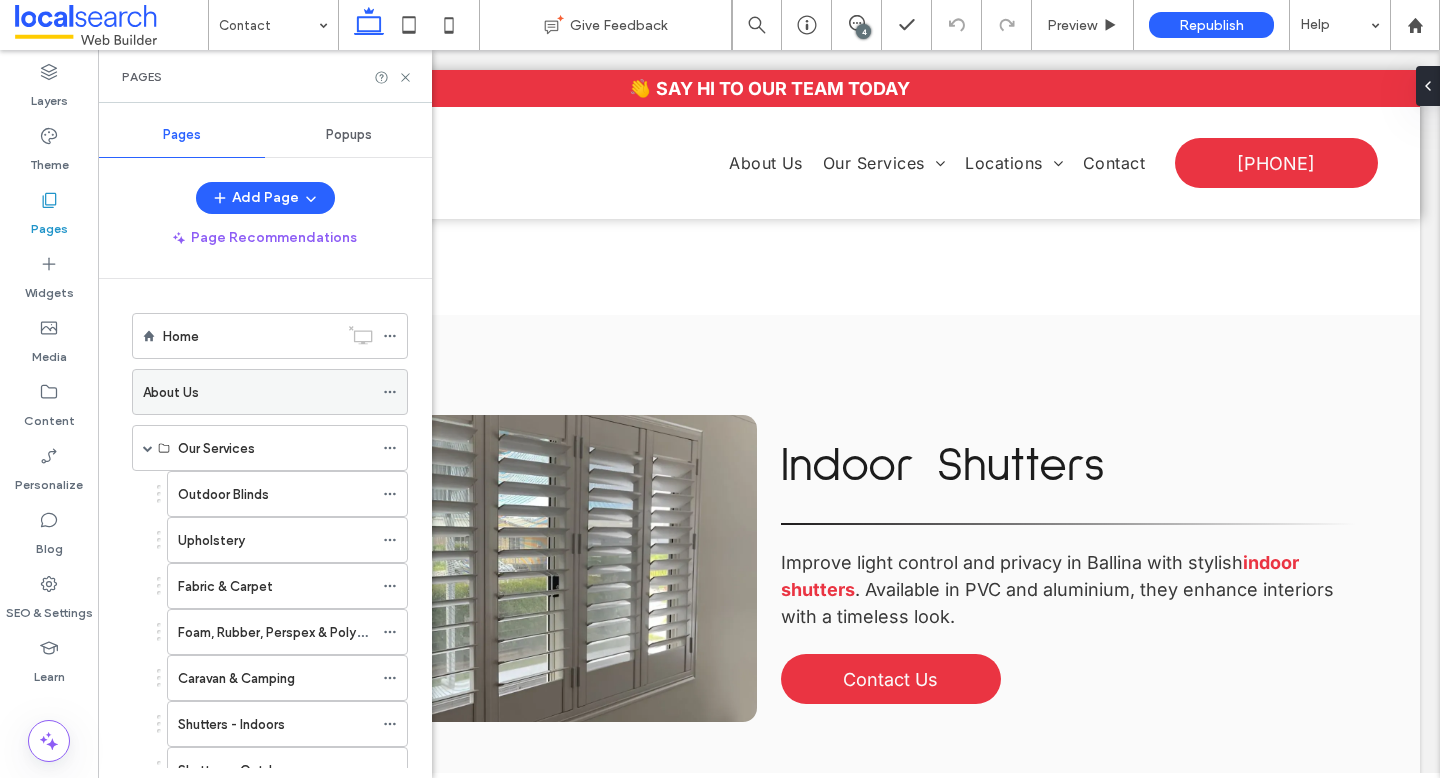 click 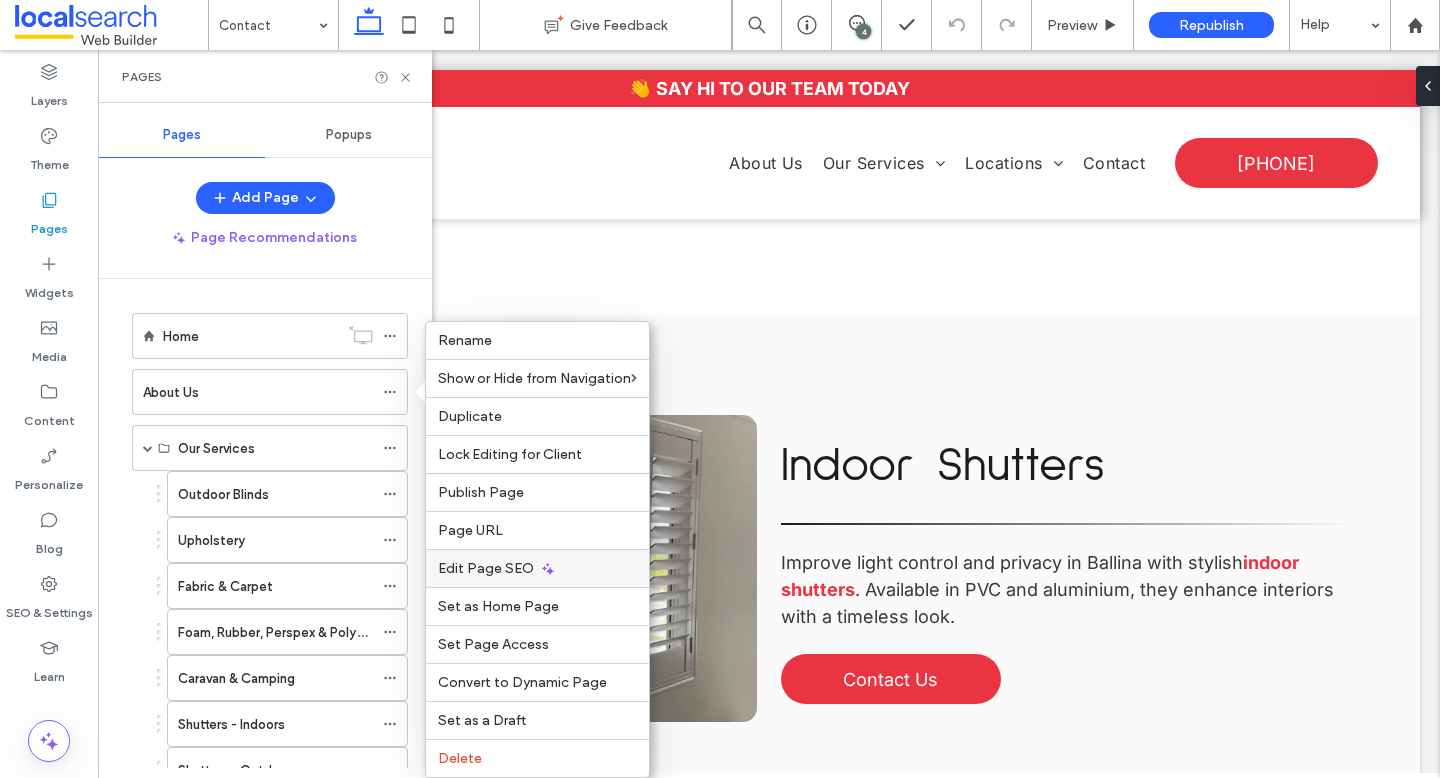 click on "Edit Page SEO" at bounding box center [537, 568] 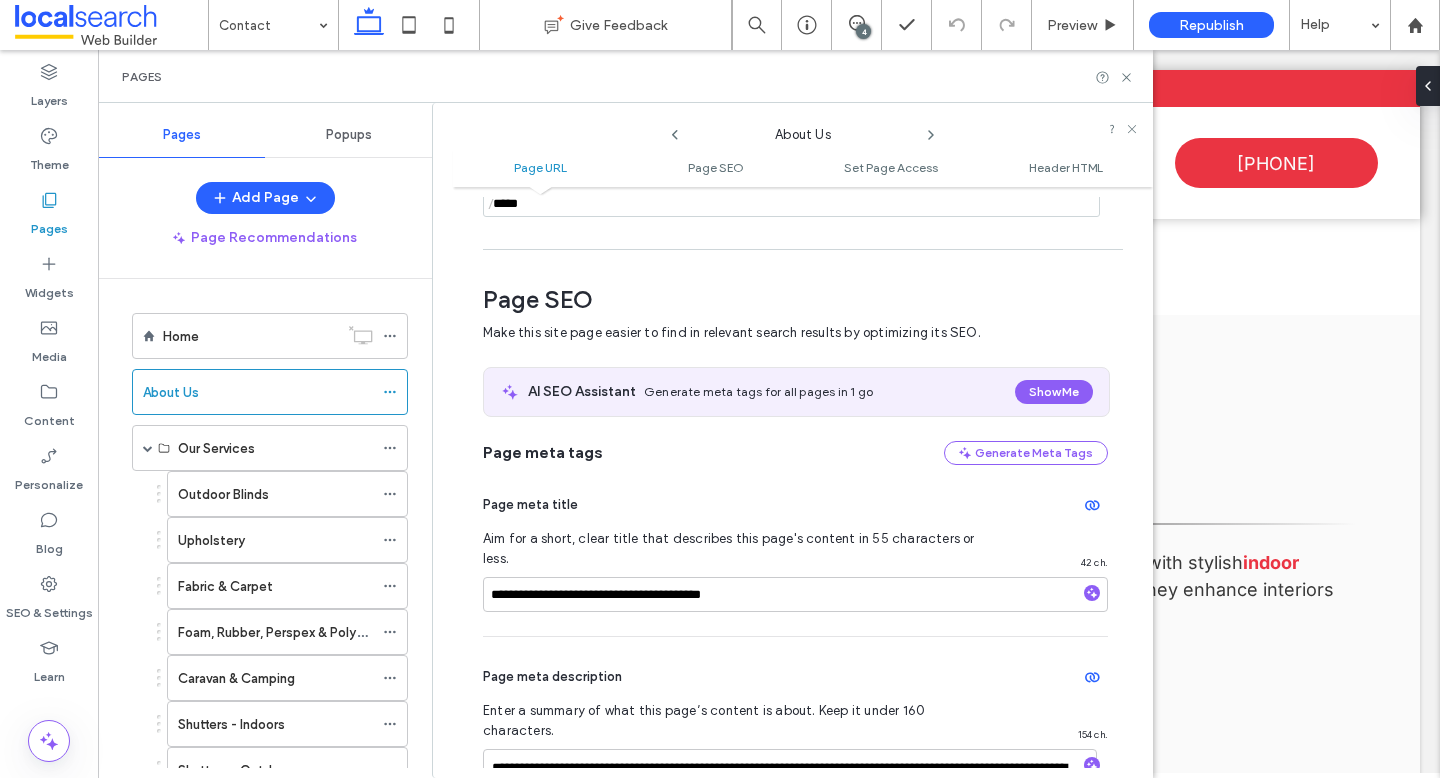 scroll, scrollTop: 275, scrollLeft: 0, axis: vertical 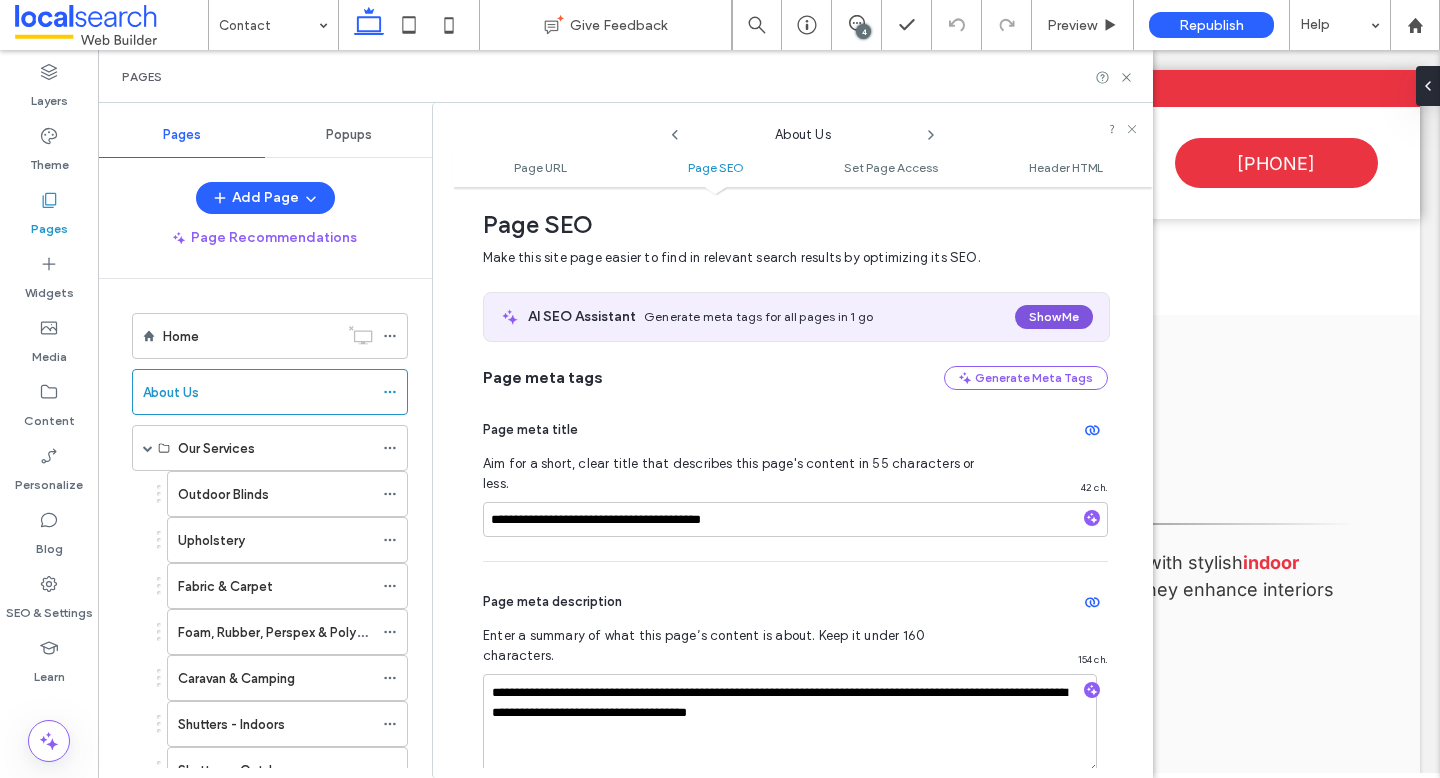 click on "Show Me" at bounding box center [1054, 317] 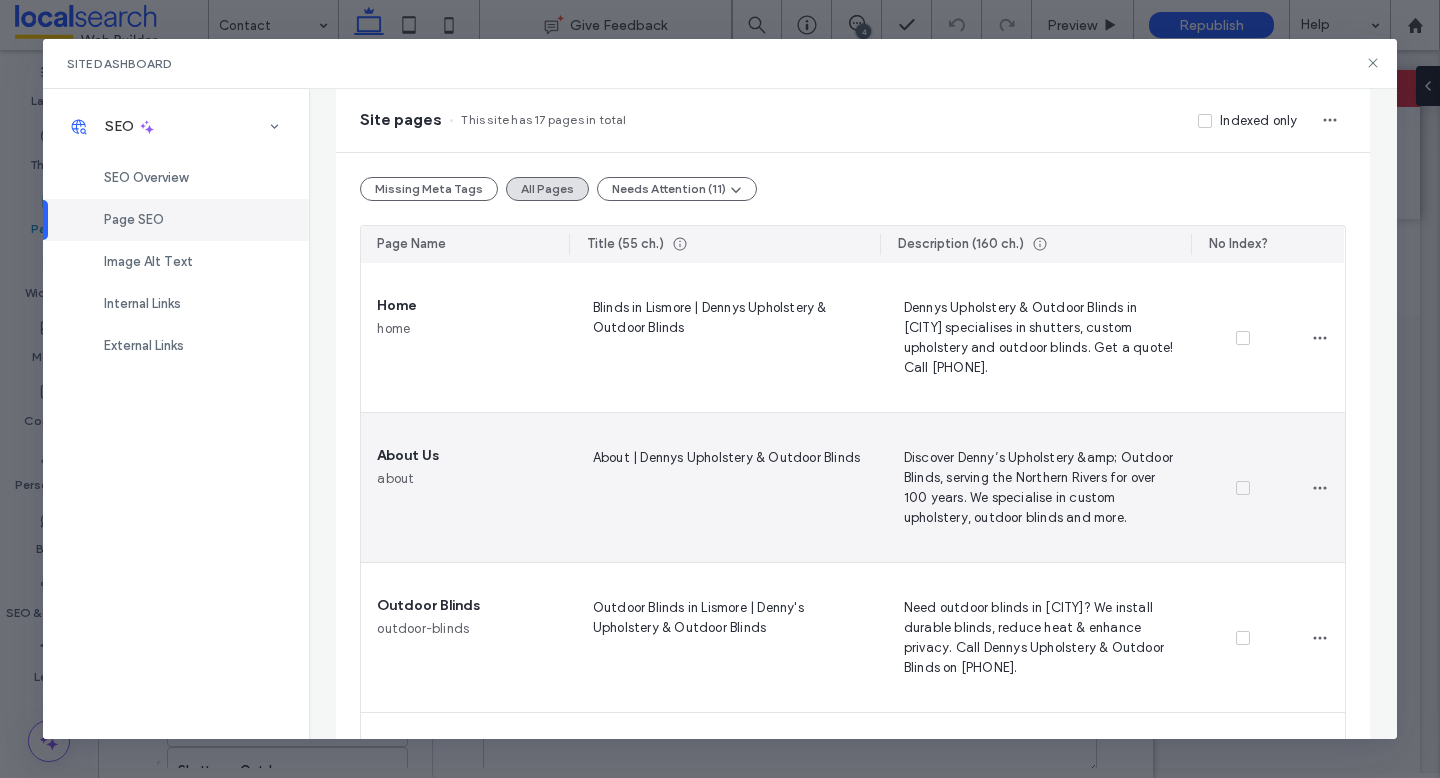 scroll, scrollTop: 0, scrollLeft: 0, axis: both 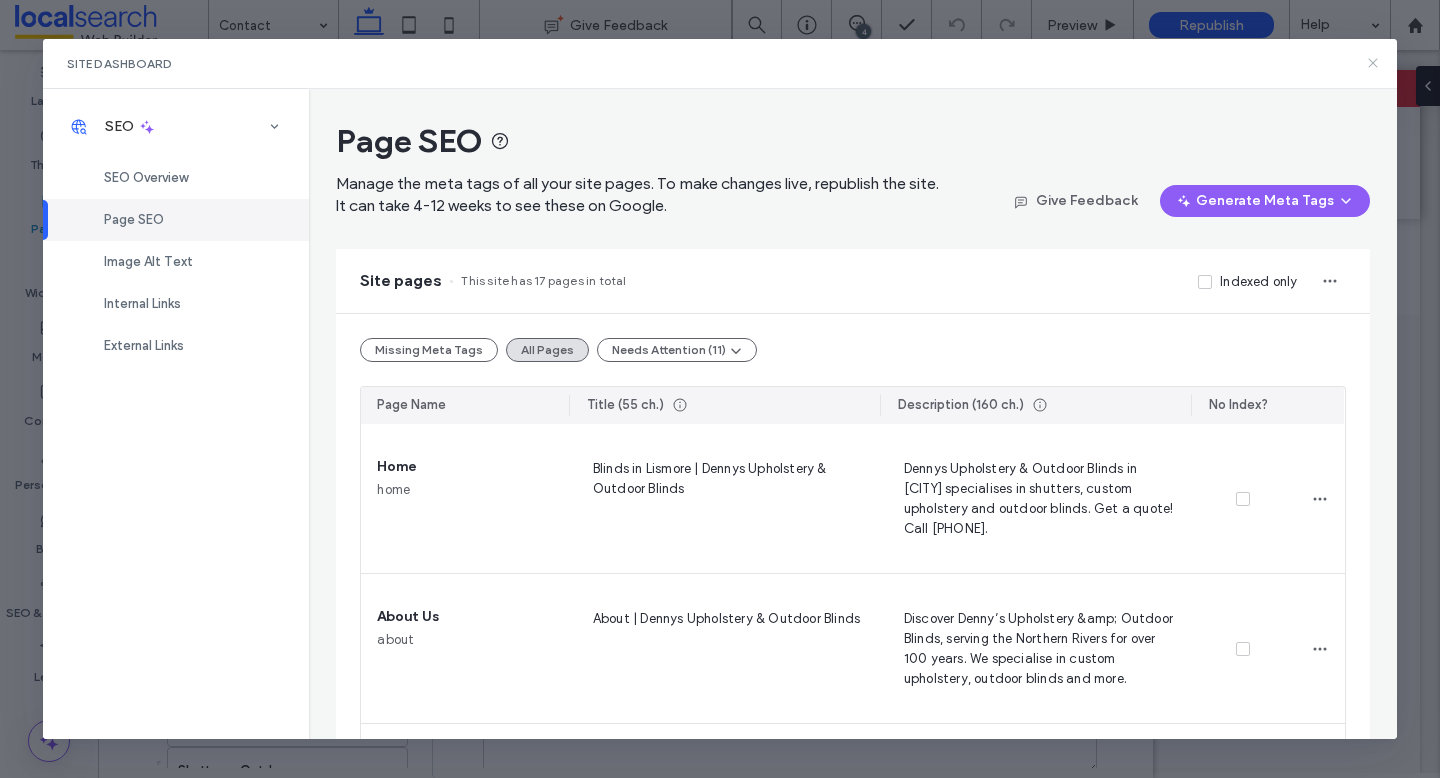 click 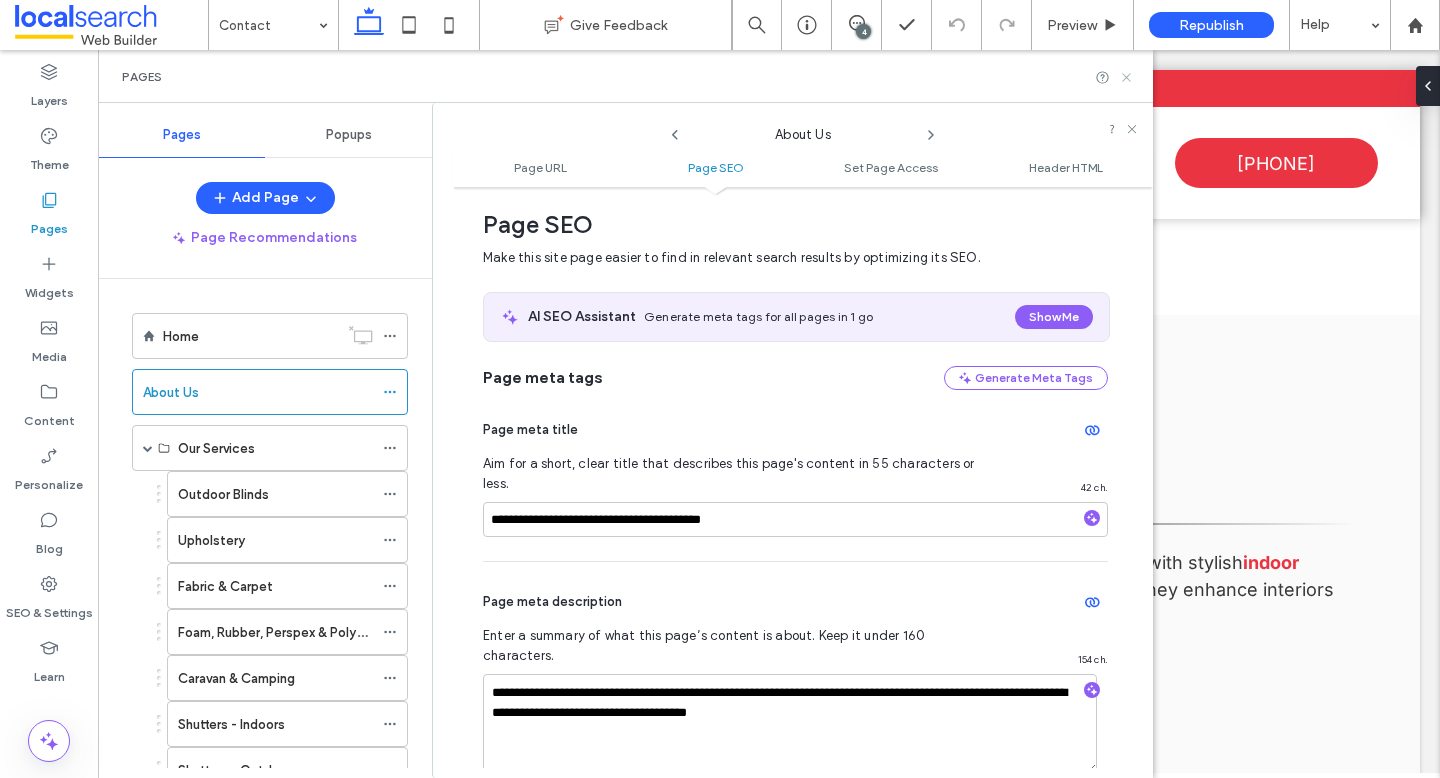 click 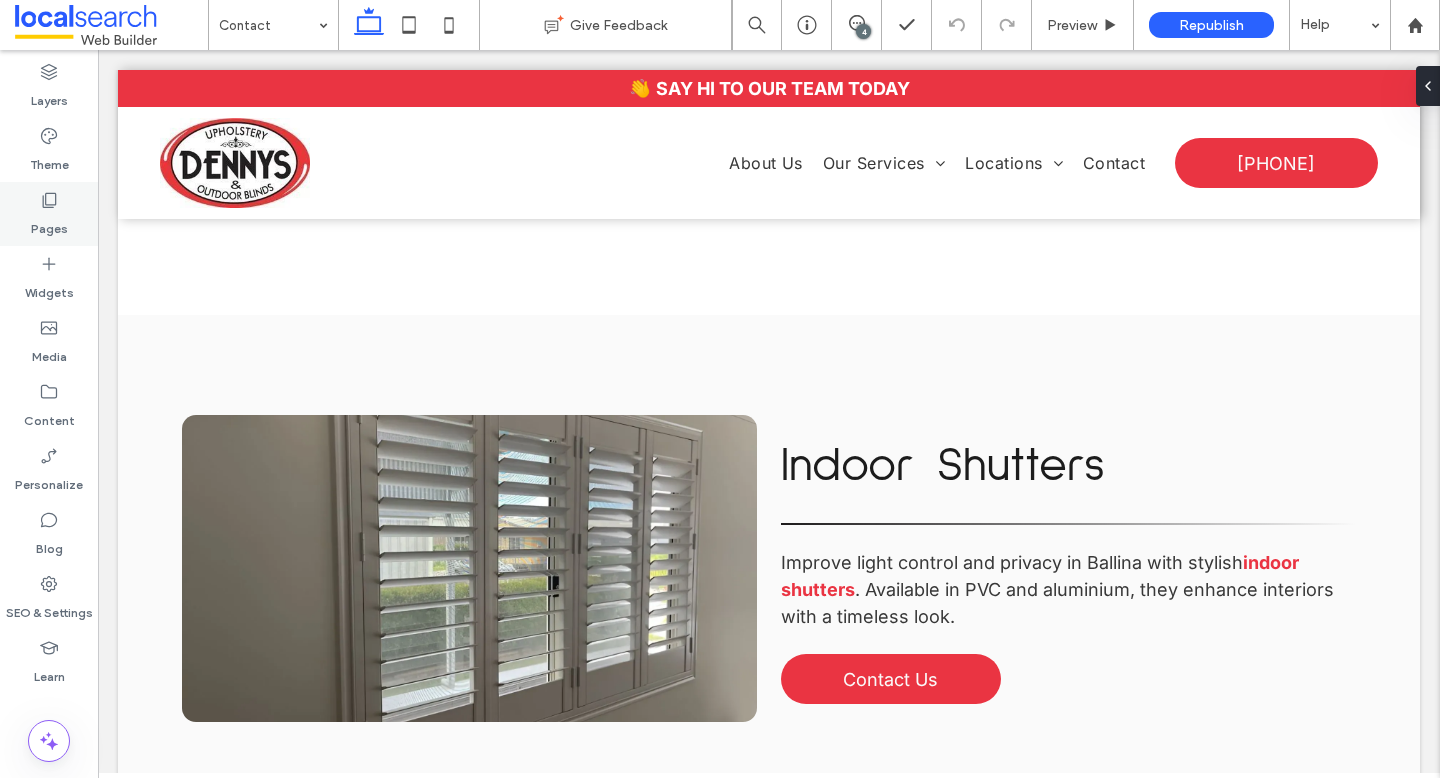 click 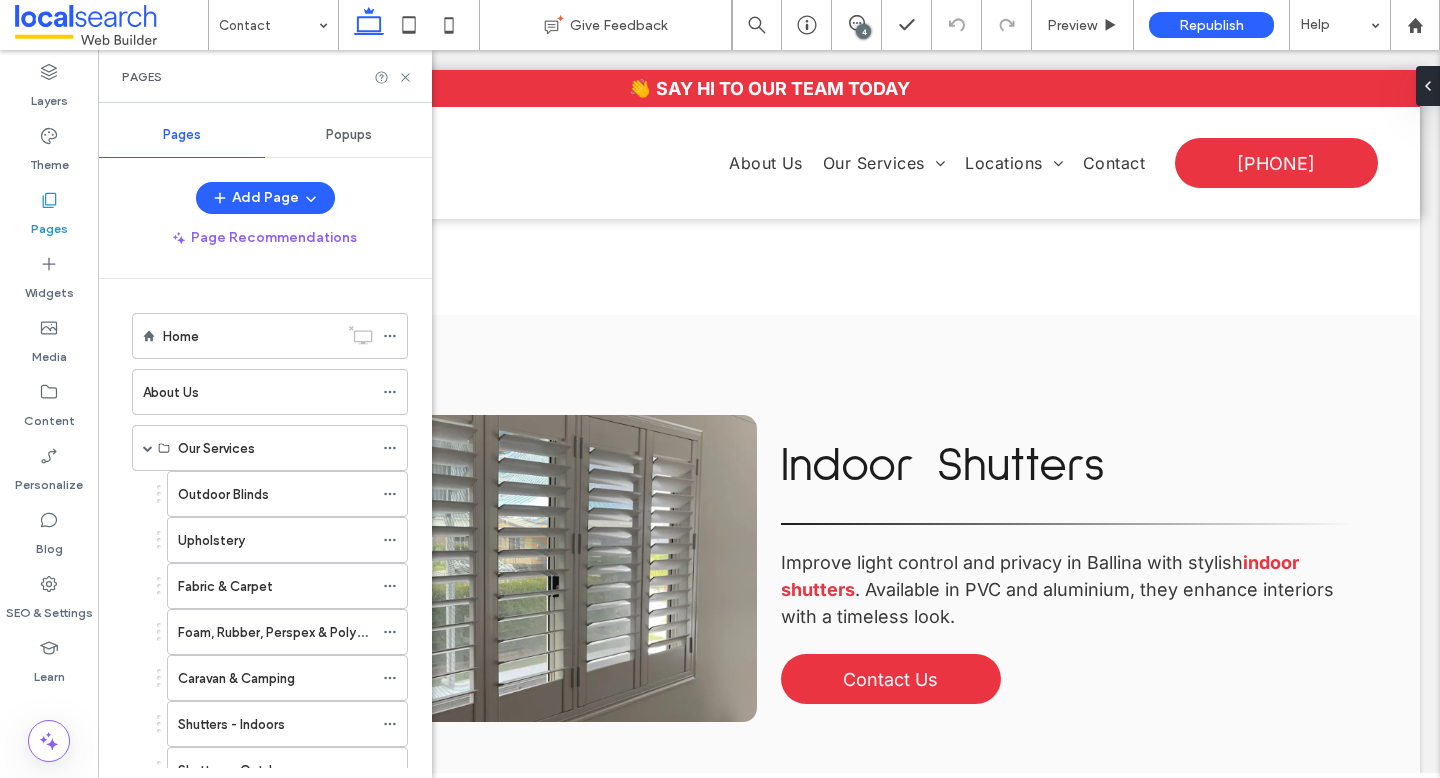 click 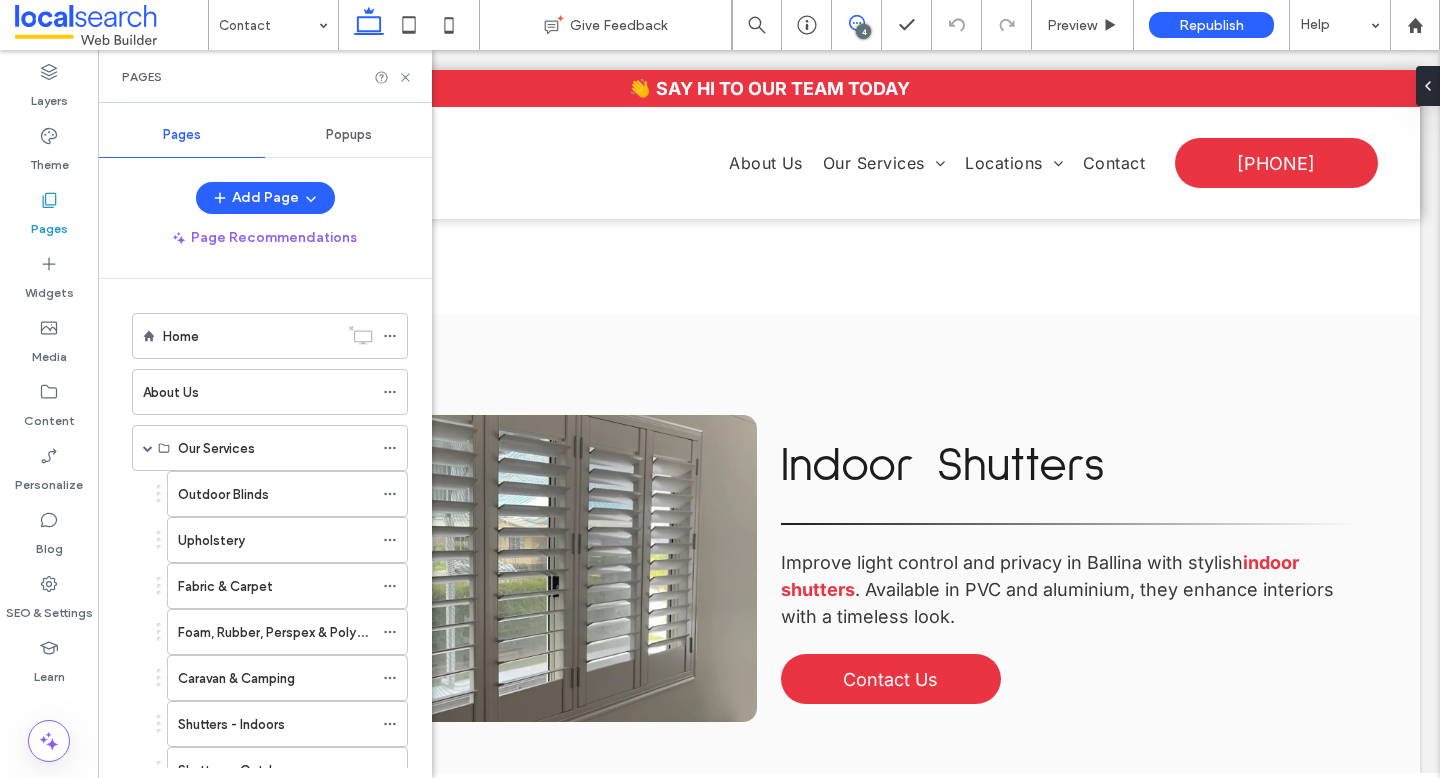 click 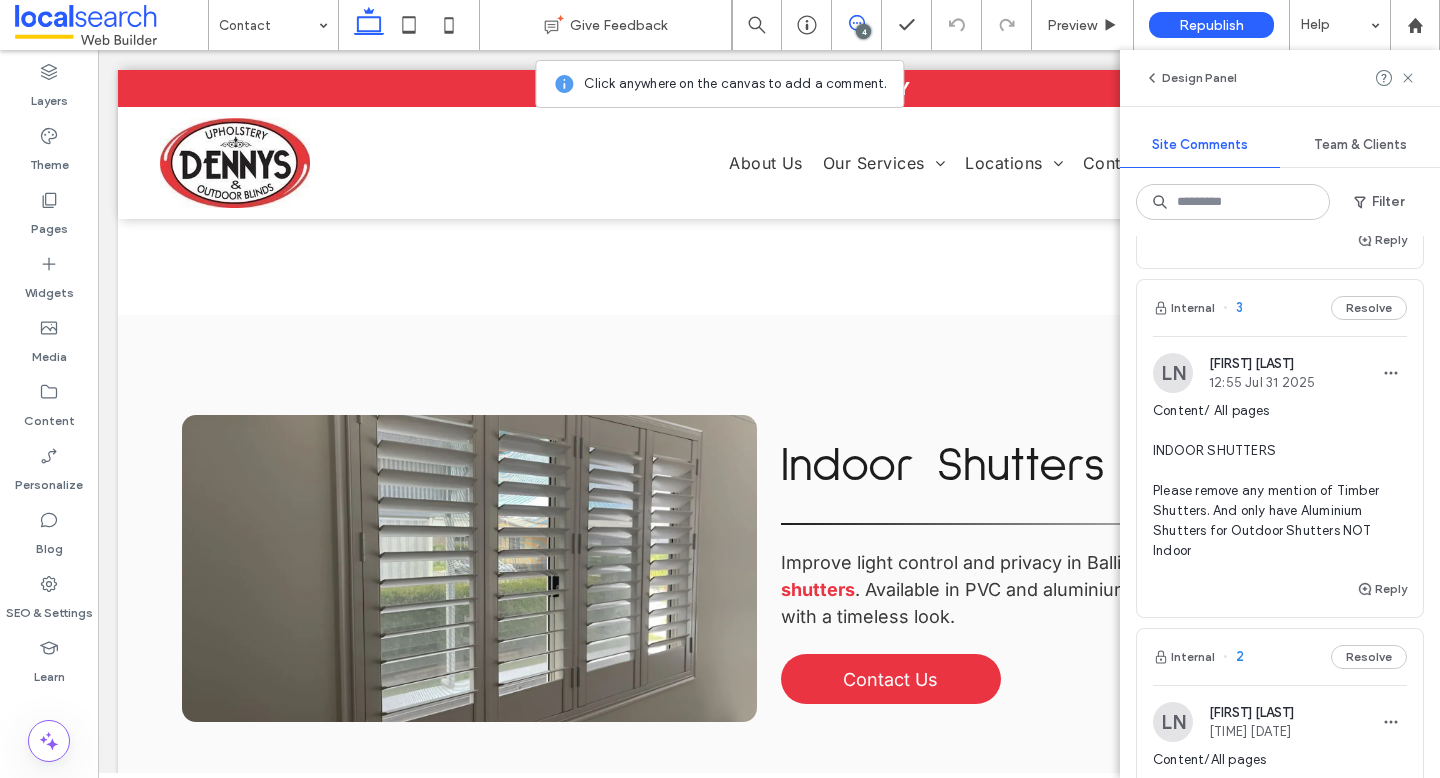 scroll, scrollTop: 395, scrollLeft: 0, axis: vertical 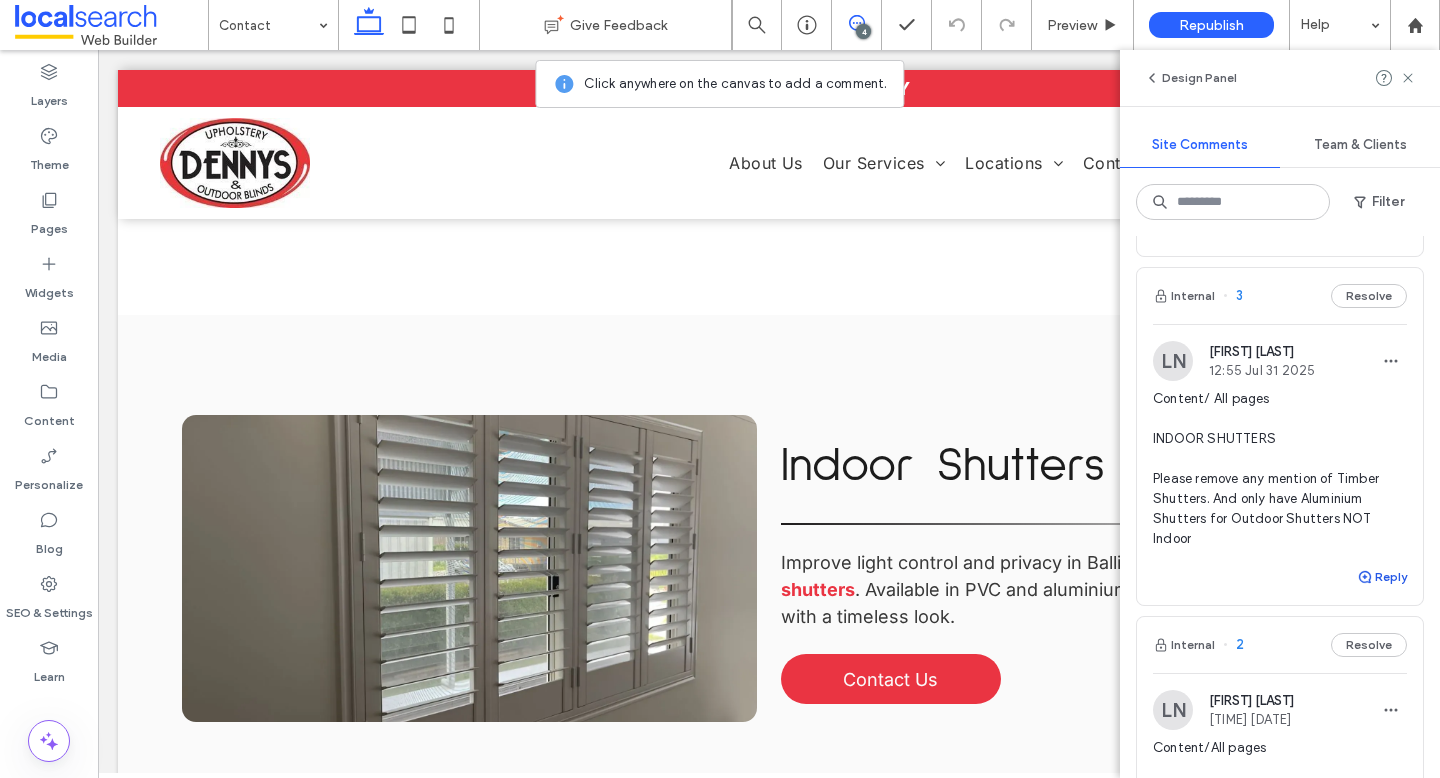 click at bounding box center (1366, 577) 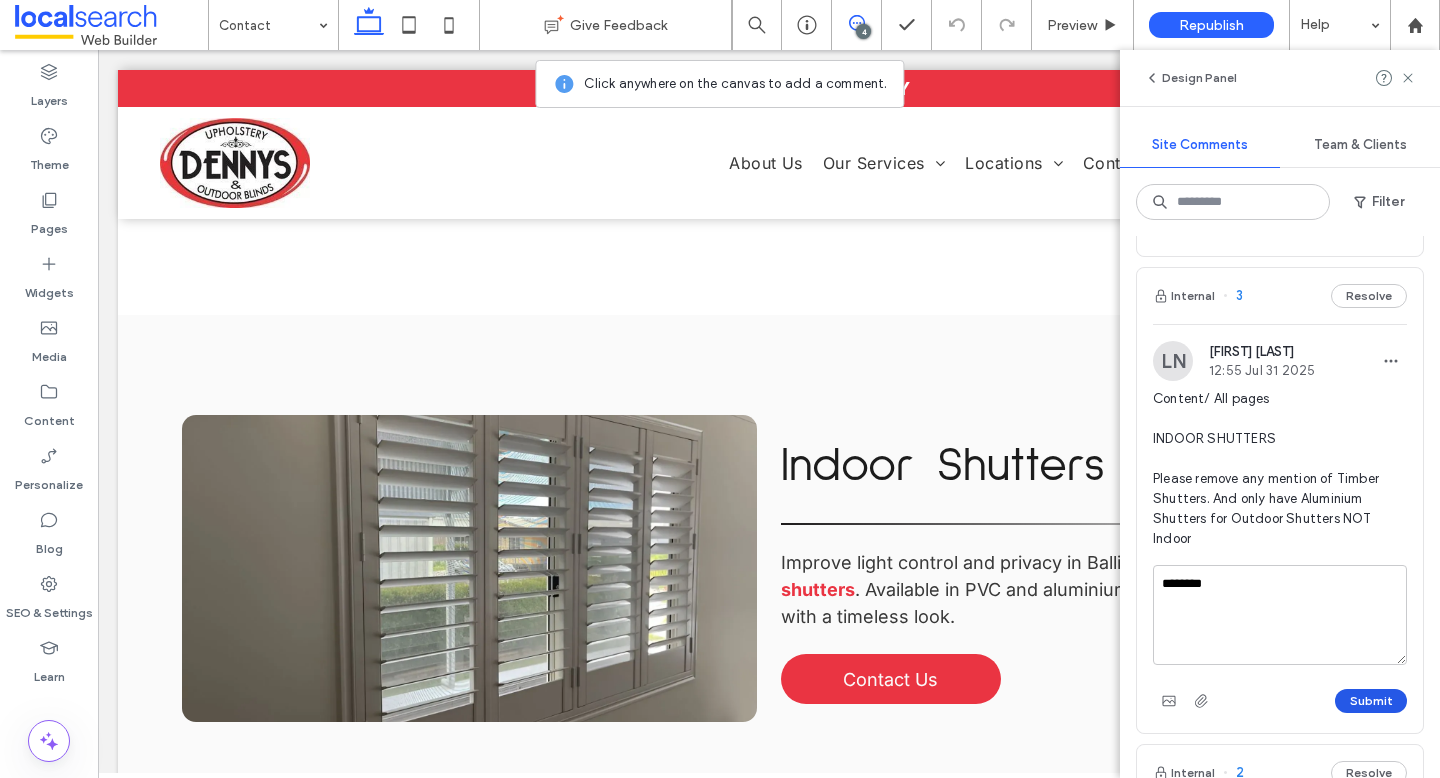 type on "********" 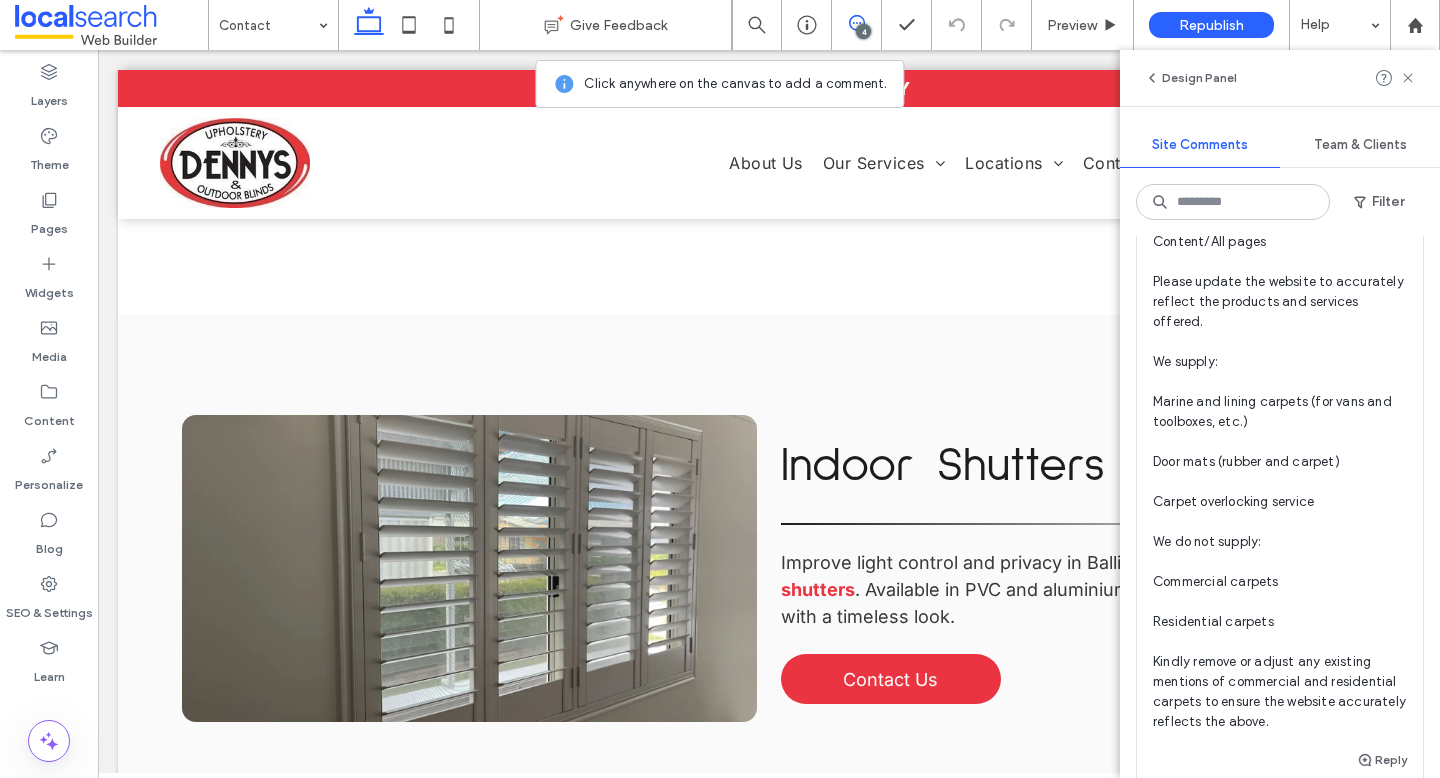 scroll, scrollTop: 999, scrollLeft: 0, axis: vertical 